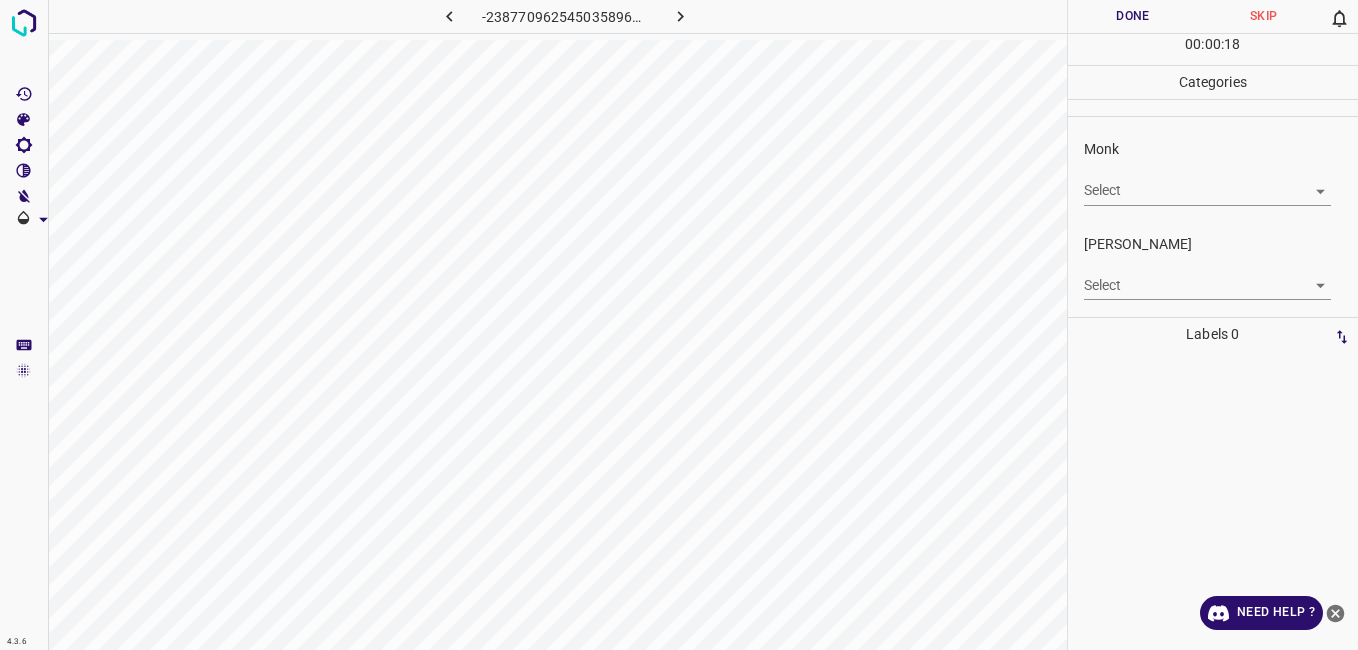 scroll, scrollTop: 0, scrollLeft: 0, axis: both 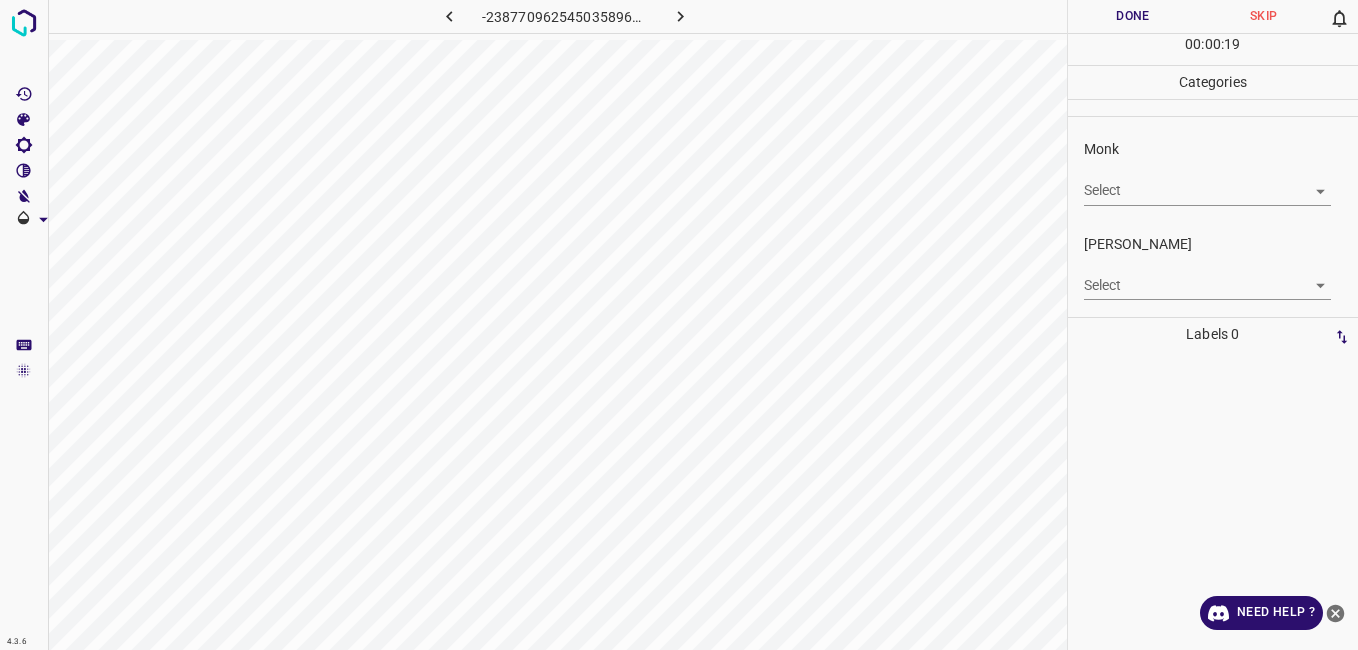click on "Select ​" at bounding box center [1207, 182] 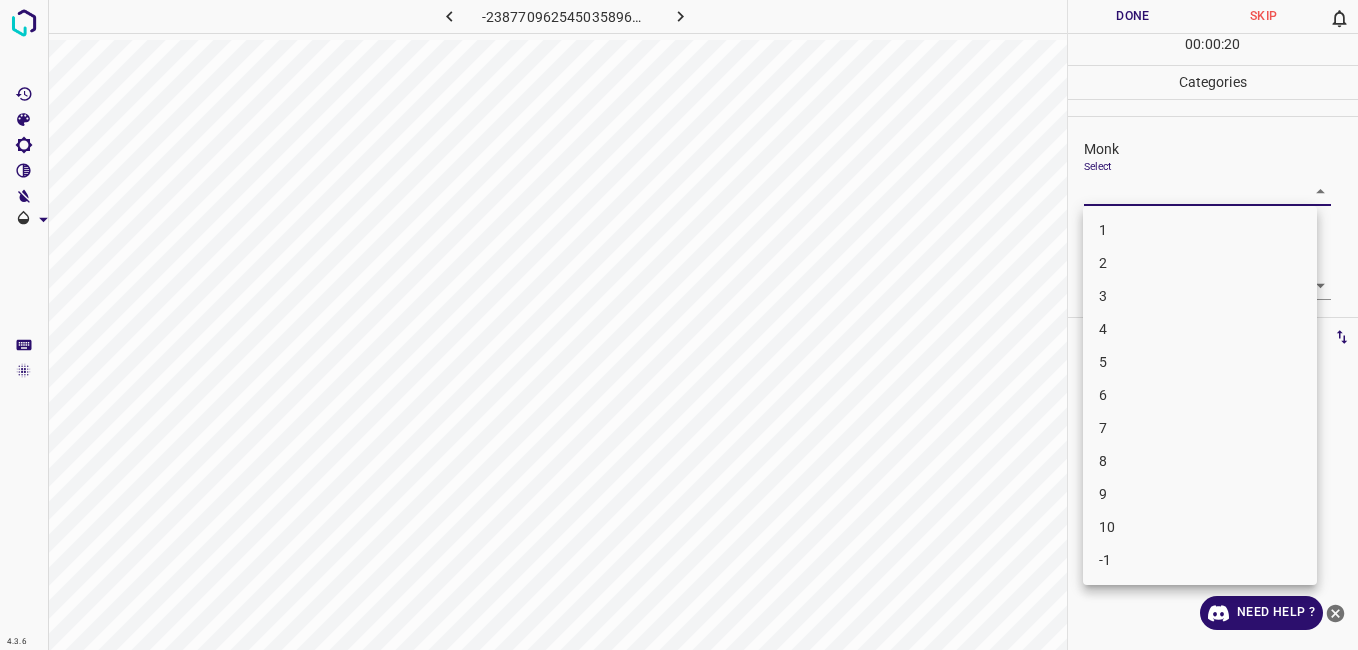 click on "4.3.6  -2387709625450358964.png Done Skip 0 00   : 00   : 20   Categories Monk   Select ​  Fitzpatrick   Select ​ Labels   0 Categories 1 Monk 2  Fitzpatrick Tools Space Change between modes (Draw & Edit) I Auto labeling R Restore zoom M Zoom in N Zoom out Delete Delete selecte label Filters Z Restore filters X Saturation filter C Brightness filter V Contrast filter B Gray scale filter General O Download Need Help ? - Text - Hide - Delete 1 2 3 4 5 6 7 8 9 10 -1" at bounding box center (679, 325) 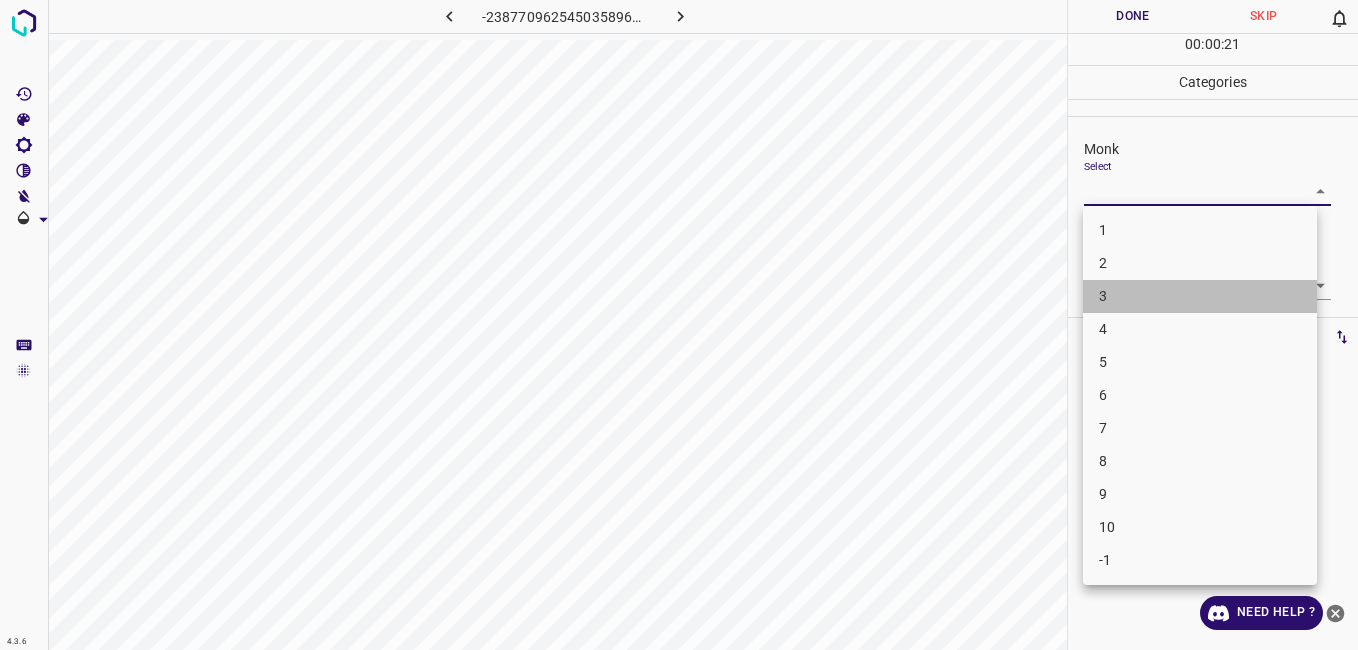 click on "3" at bounding box center (1200, 296) 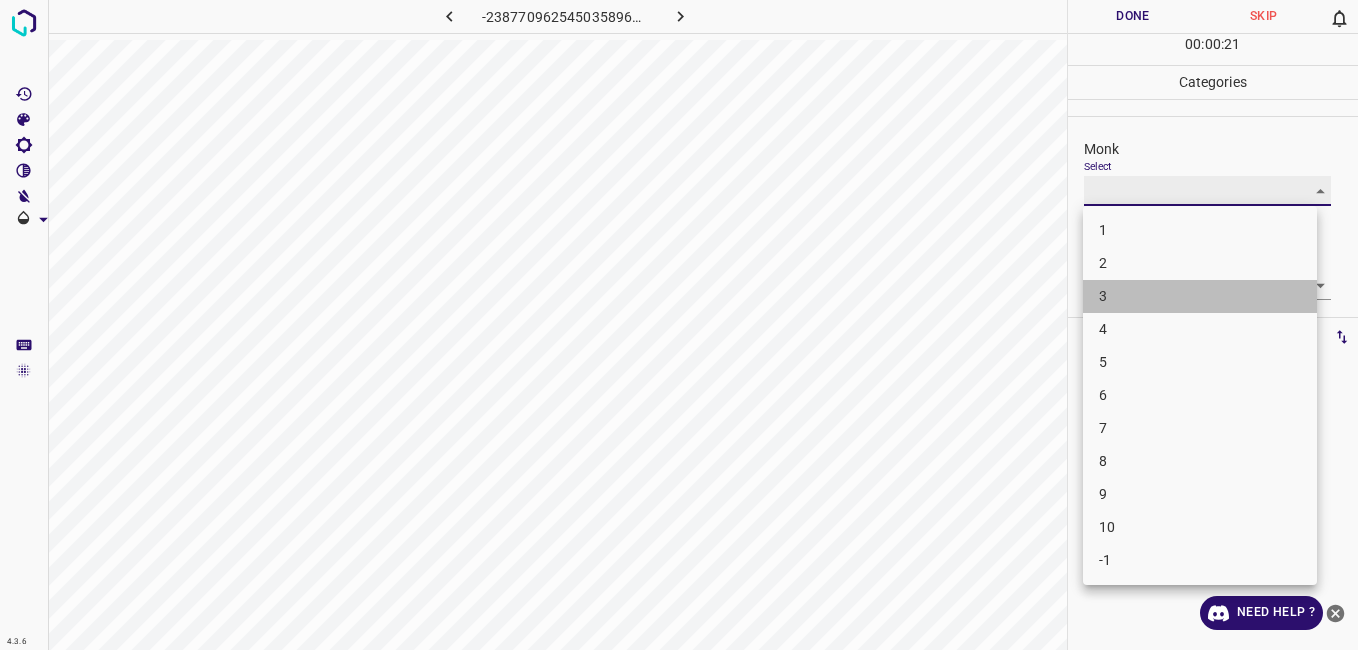 type on "3" 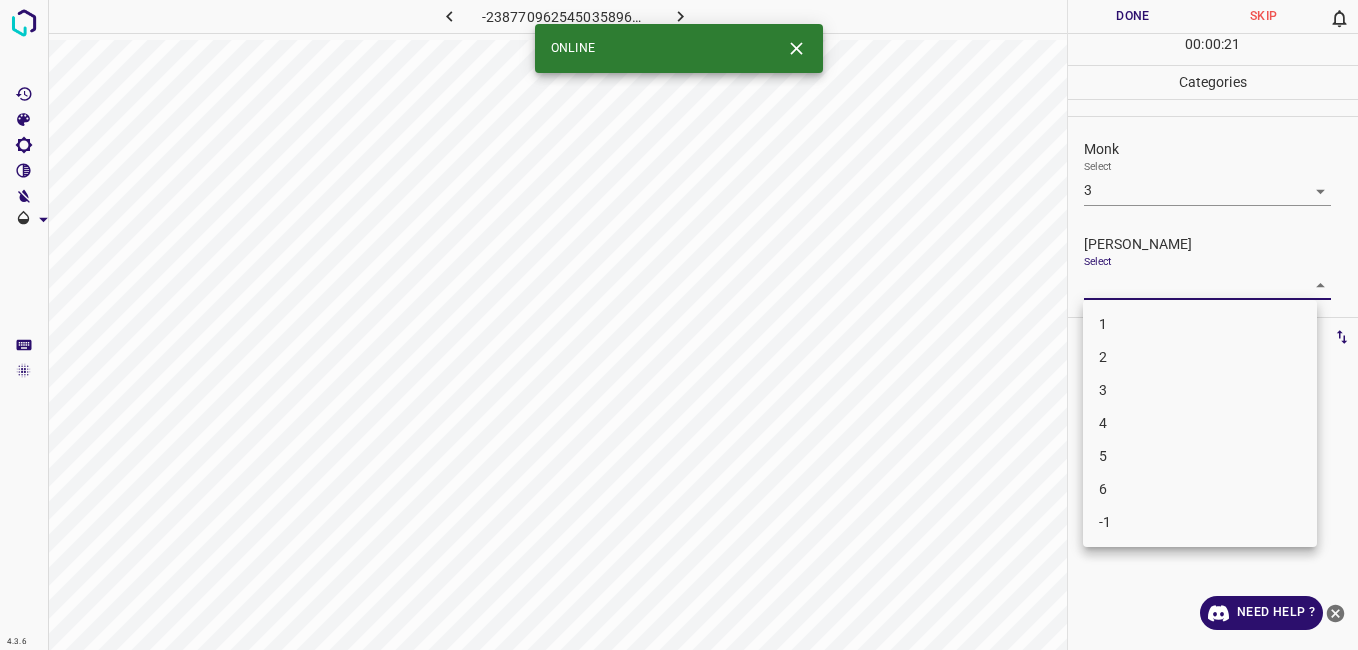 click on "4.3.6  -2387709625450358964.png Done Skip 0 00   : 00   : 21   Categories Monk   Select 3 3  Fitzpatrick   Select ​ Labels   0 Categories 1 Monk 2  Fitzpatrick Tools Space Change between modes (Draw & Edit) I Auto labeling R Restore zoom M Zoom in N Zoom out Delete Delete selecte label Filters Z Restore filters X Saturation filter C Brightness filter V Contrast filter B Gray scale filter General O Download ONLINE Need Help ? - Text - Hide - Delete 1 2 3 4 5 6 -1" at bounding box center [679, 325] 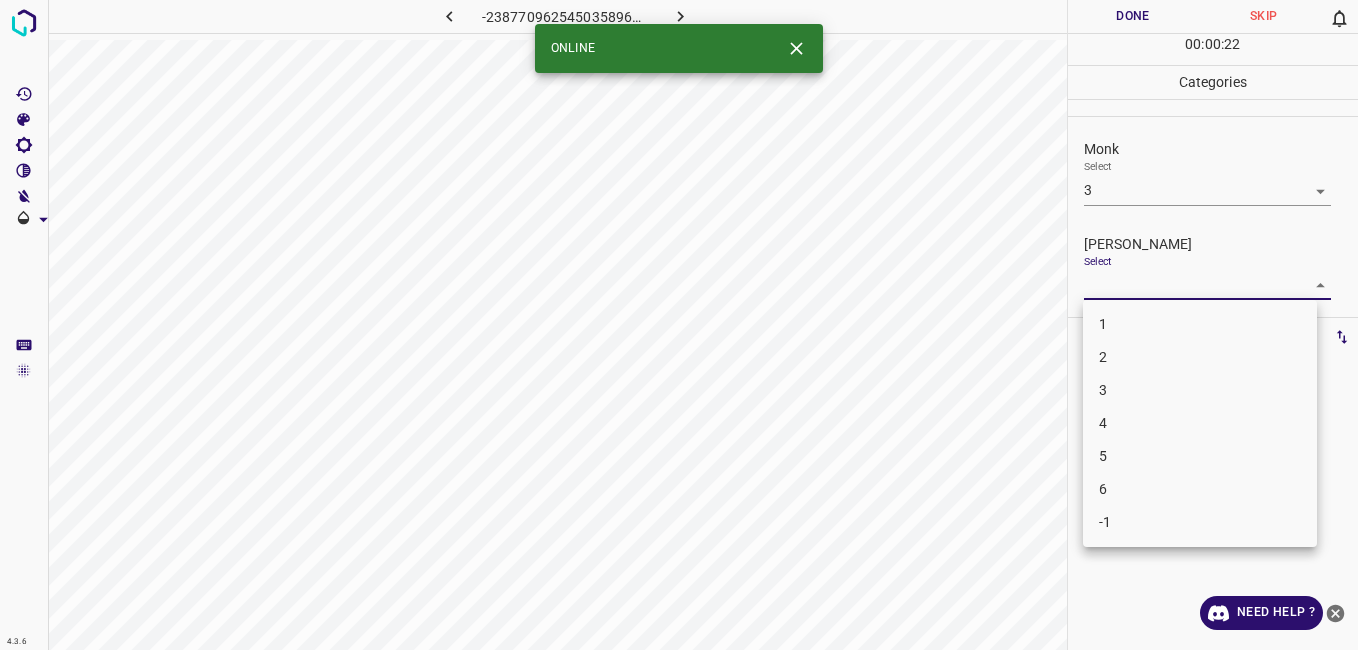 click on "2" at bounding box center [1200, 357] 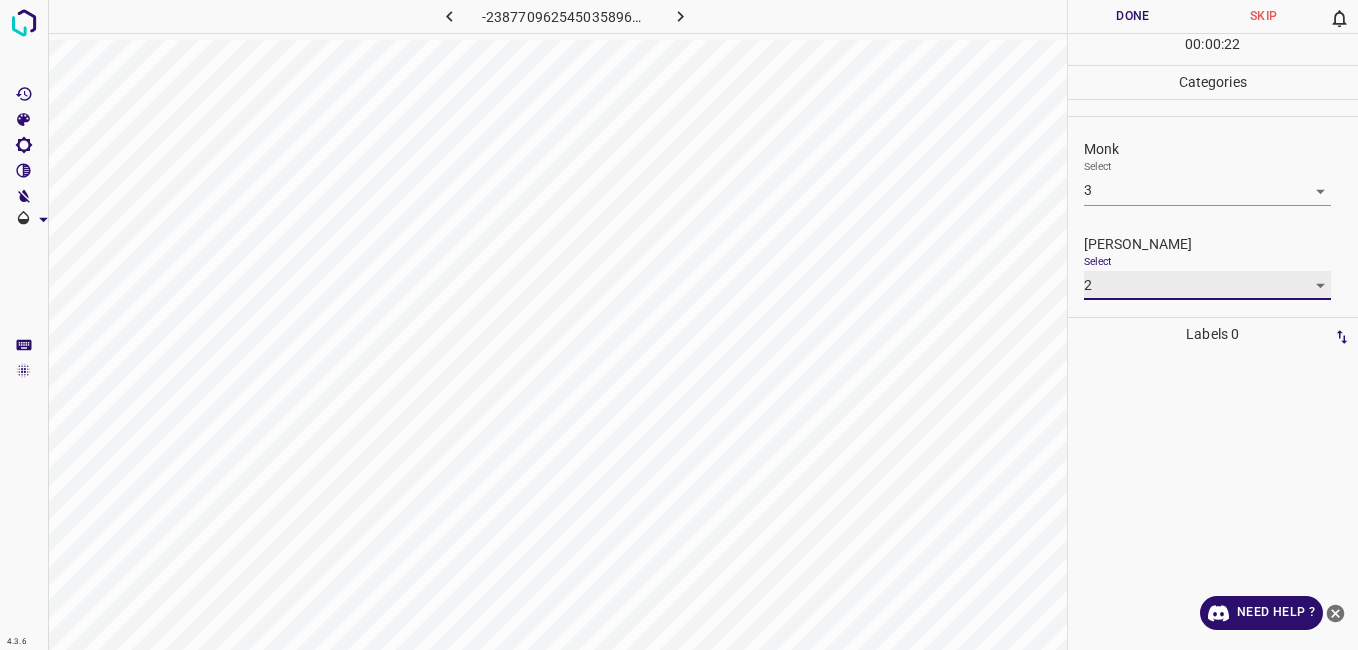 type on "2" 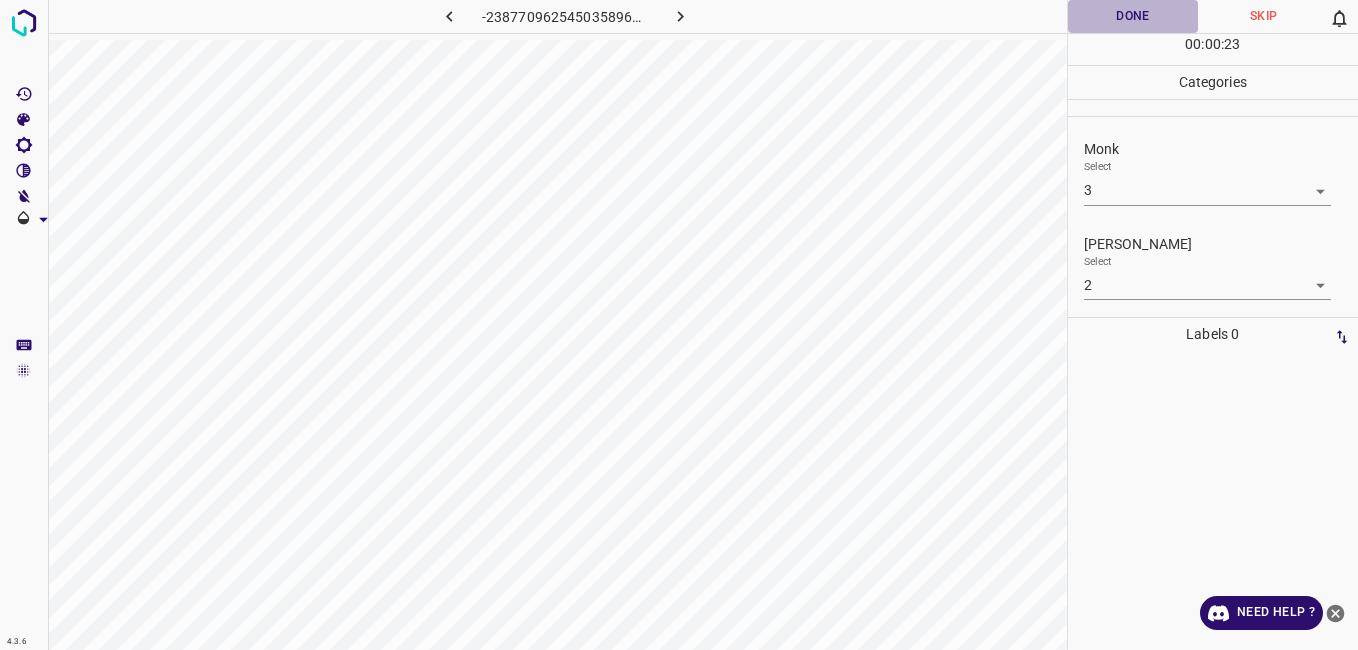 click on "Done" at bounding box center [1133, 16] 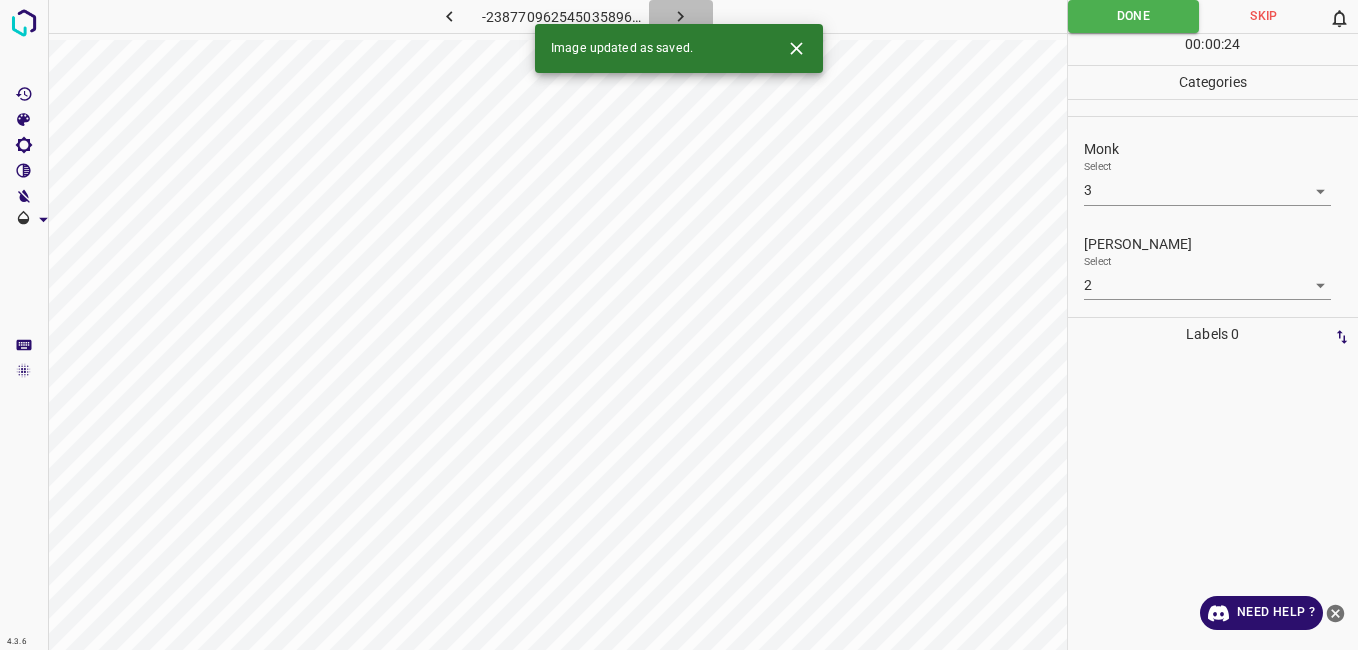 click 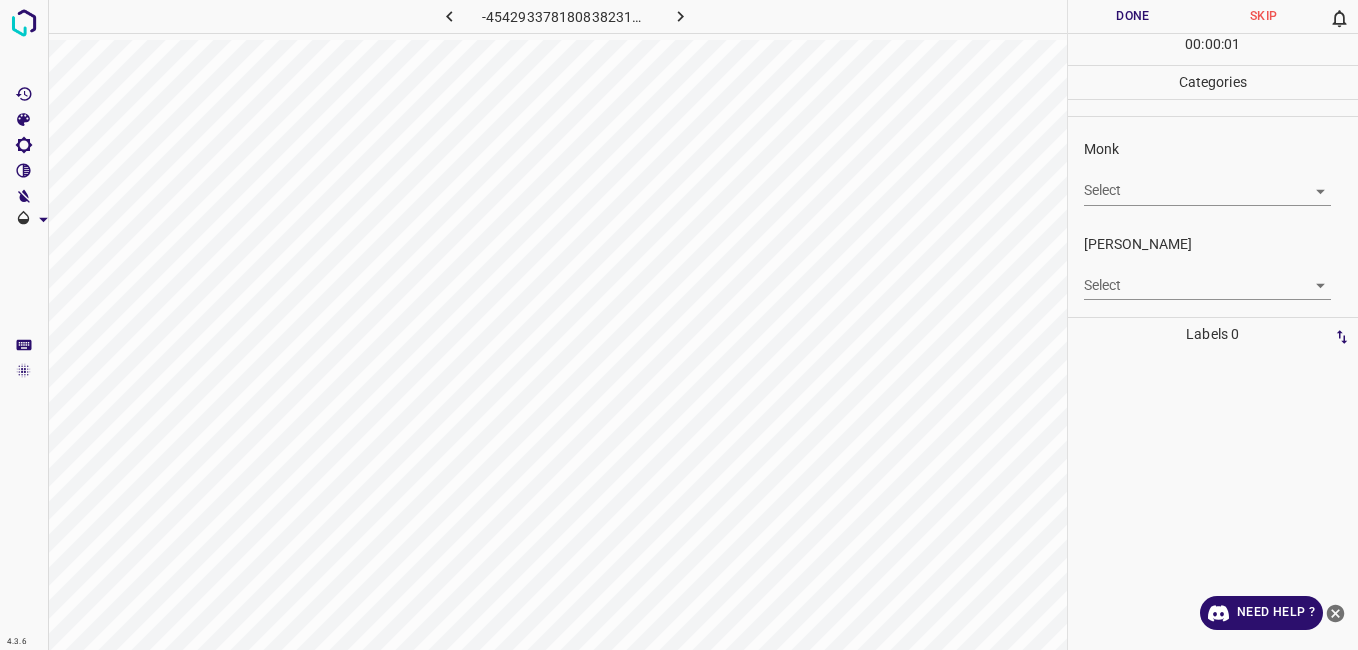 click on "4.3.6  -4542933781808382311.png Done Skip 0 00   : 00   : 01   Categories Monk   Select ​  Fitzpatrick   Select ​ Labels   0 Categories 1 Monk 2  Fitzpatrick Tools Space Change between modes (Draw & Edit) I Auto labeling R Restore zoom M Zoom in N Zoom out Delete Delete selecte label Filters Z Restore filters X Saturation filter C Brightness filter V Contrast filter B Gray scale filter General O Download Need Help ? - Text - Hide - Delete" at bounding box center (679, 325) 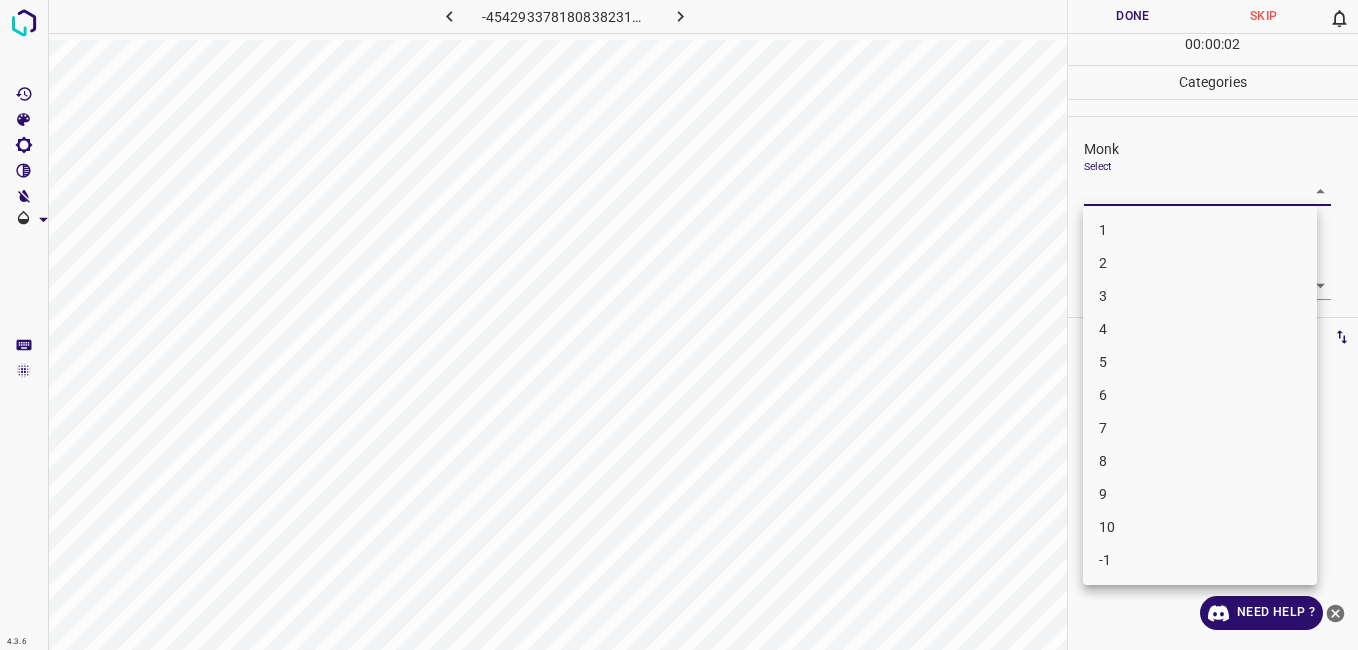 click on "7" at bounding box center [1200, 428] 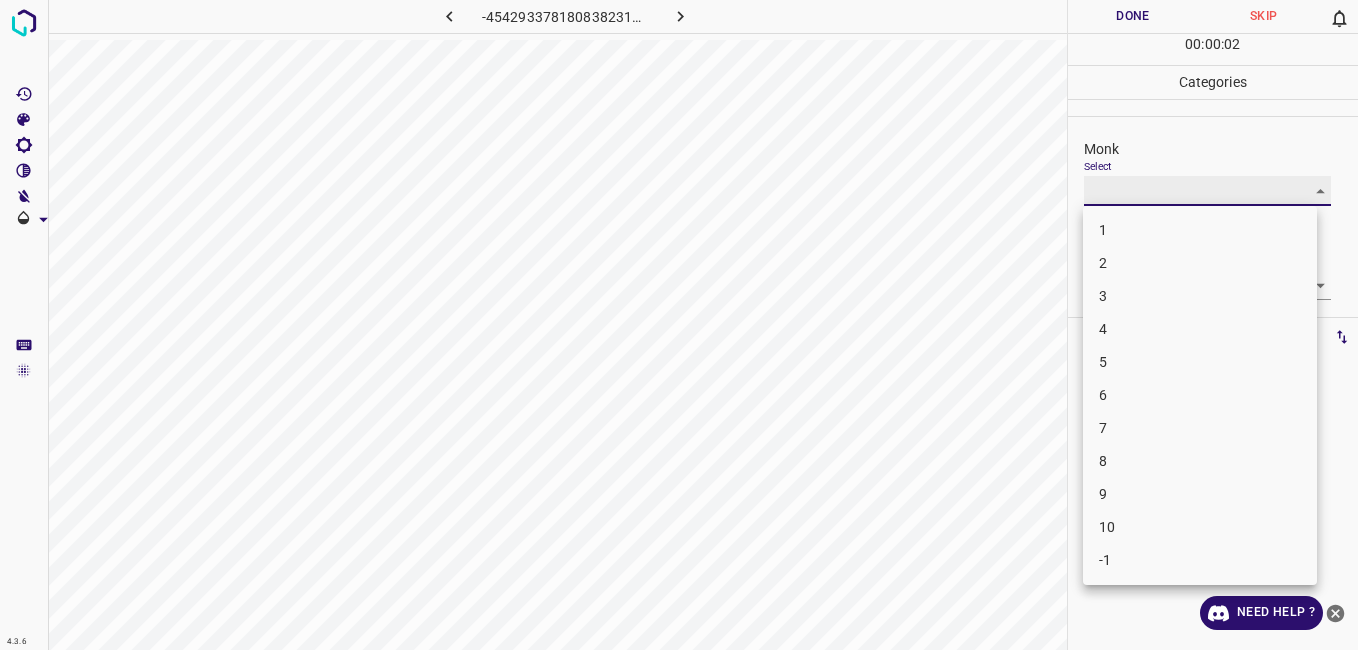 type on "7" 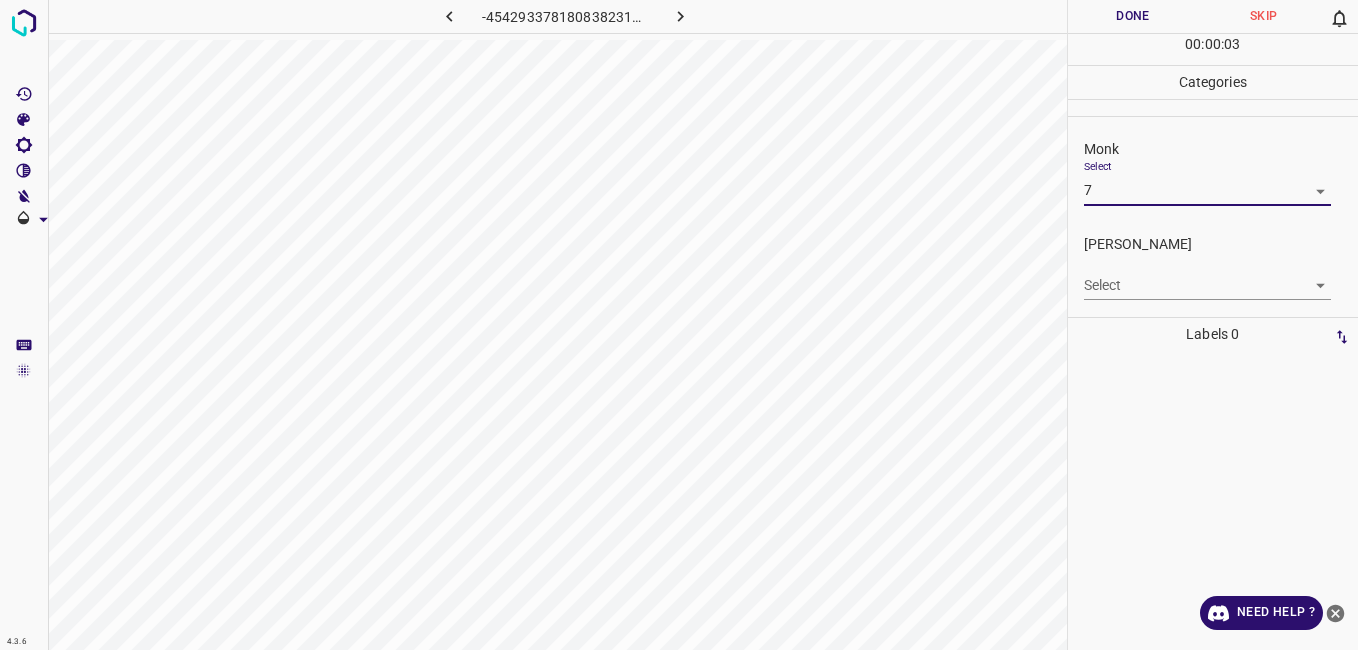click on "4.3.6  -4542933781808382311.png Done Skip 0 00   : 00   : 03   Categories Monk   Select 7 7  Fitzpatrick   Select ​ Labels   0 Categories 1 Monk 2  Fitzpatrick Tools Space Change between modes (Draw & Edit) I Auto labeling R Restore zoom M Zoom in N Zoom out Delete Delete selecte label Filters Z Restore filters X Saturation filter C Brightness filter V Contrast filter B Gray scale filter General O Download Need Help ? - Text - Hide - Delete" at bounding box center [679, 325] 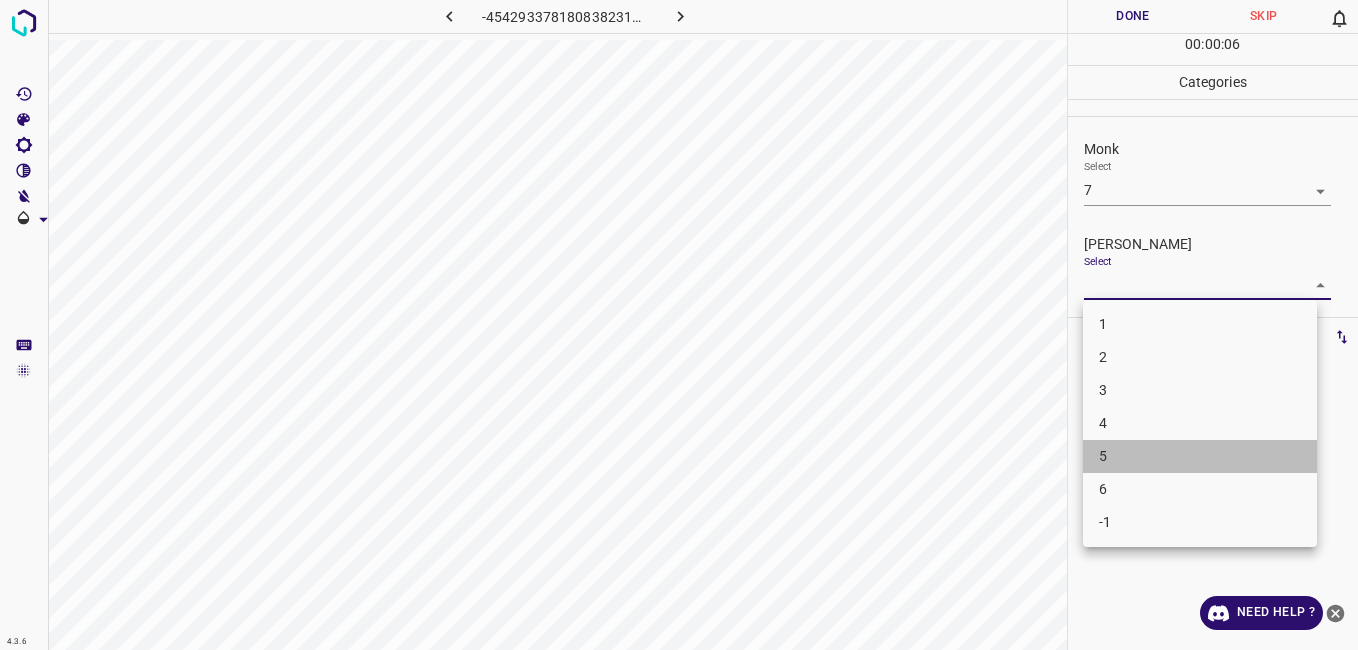 click on "5" at bounding box center [1200, 456] 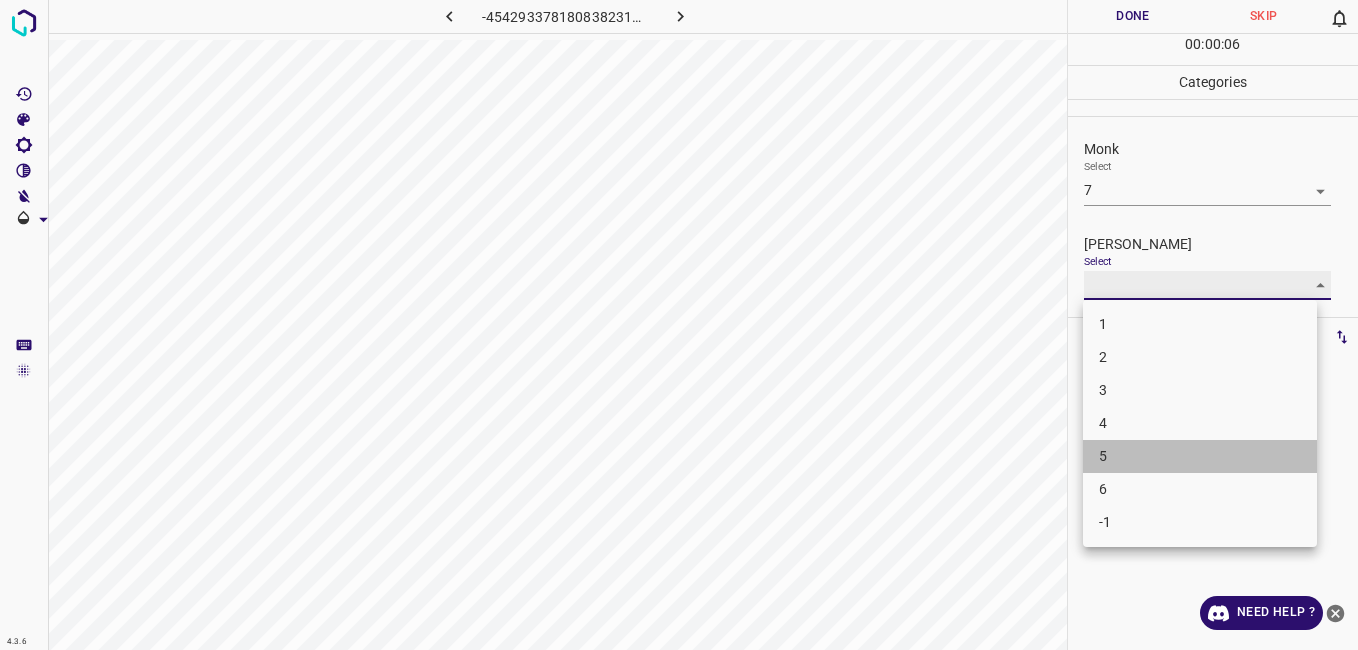 type on "5" 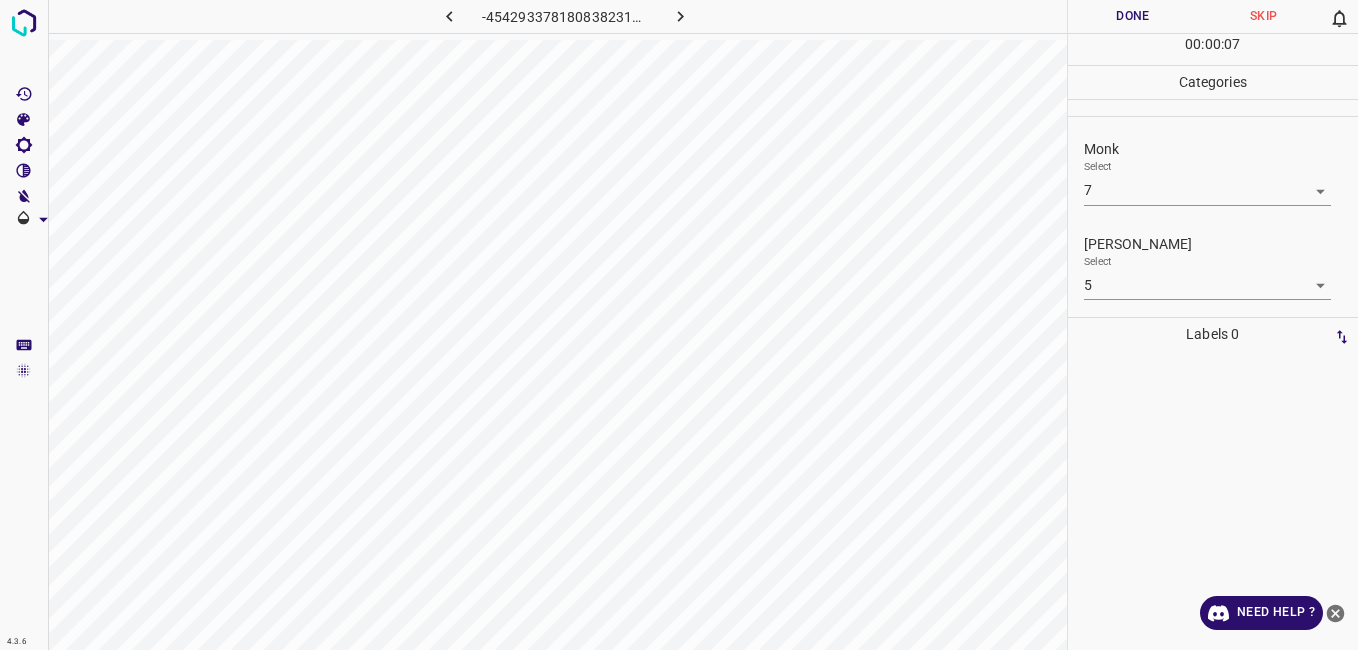 drag, startPoint x: 1113, startPoint y: 456, endPoint x: 1130, endPoint y: 7, distance: 449.32172 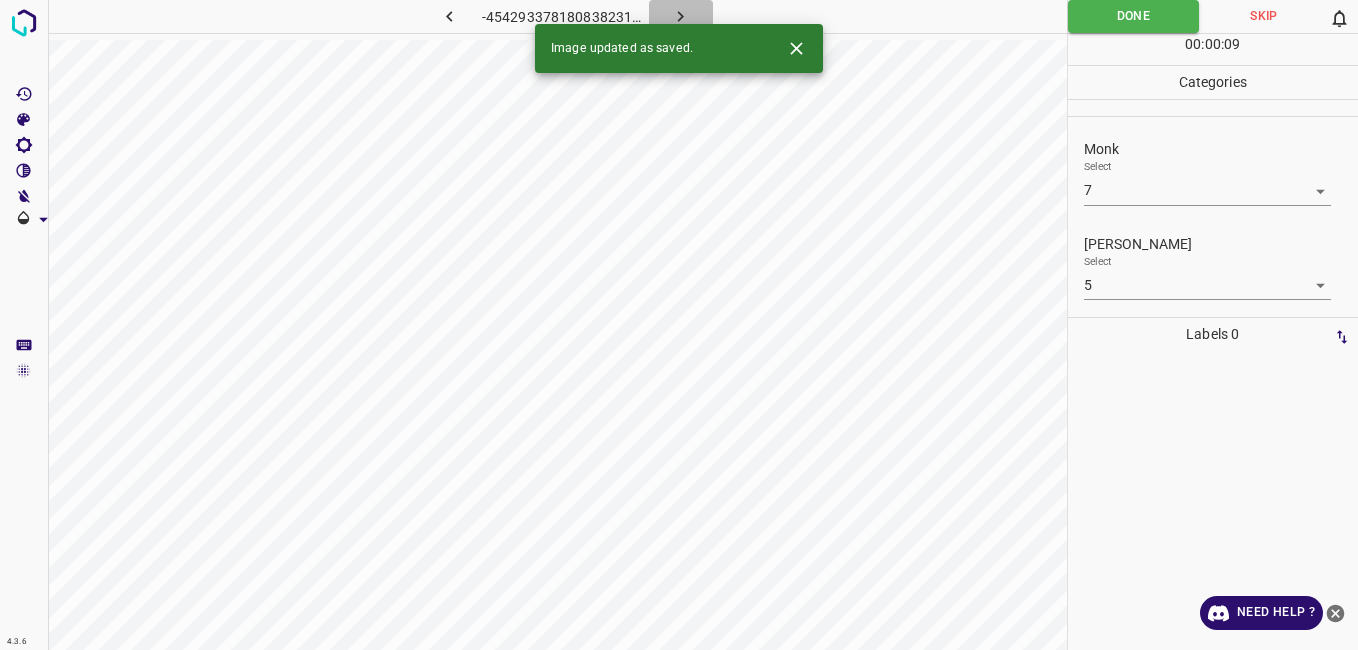 click 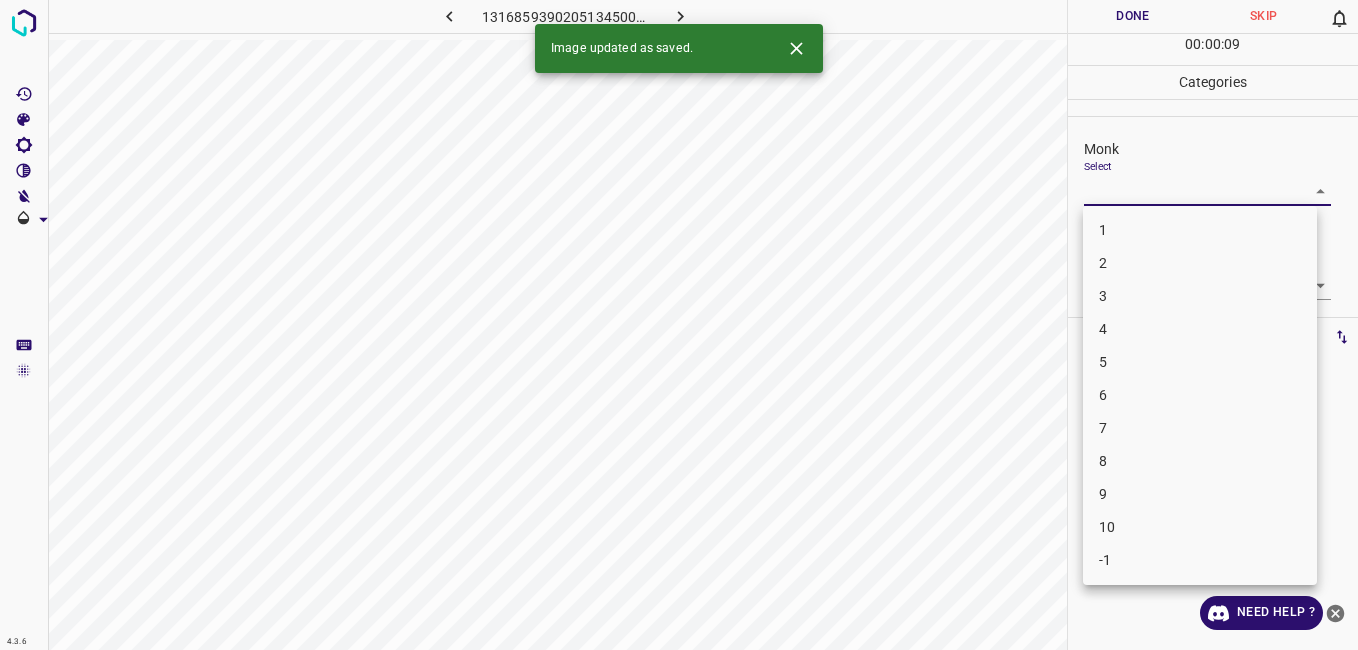 click on "4.3.6  1316859390205134500.png Done Skip 0 00   : 00   : 09   Categories Monk   Select ​  Fitzpatrick   Select ​ Labels   0 Categories 1 Monk 2  Fitzpatrick Tools Space Change between modes (Draw & Edit) I Auto labeling R Restore zoom M Zoom in N Zoom out Delete Delete selecte label Filters Z Restore filters X Saturation filter C Brightness filter V Contrast filter B Gray scale filter General O Download Image updated as saved. Need Help ? - Text - Hide - Delete 1 2 3 4 5 6 7 8 9 10 -1" at bounding box center (679, 325) 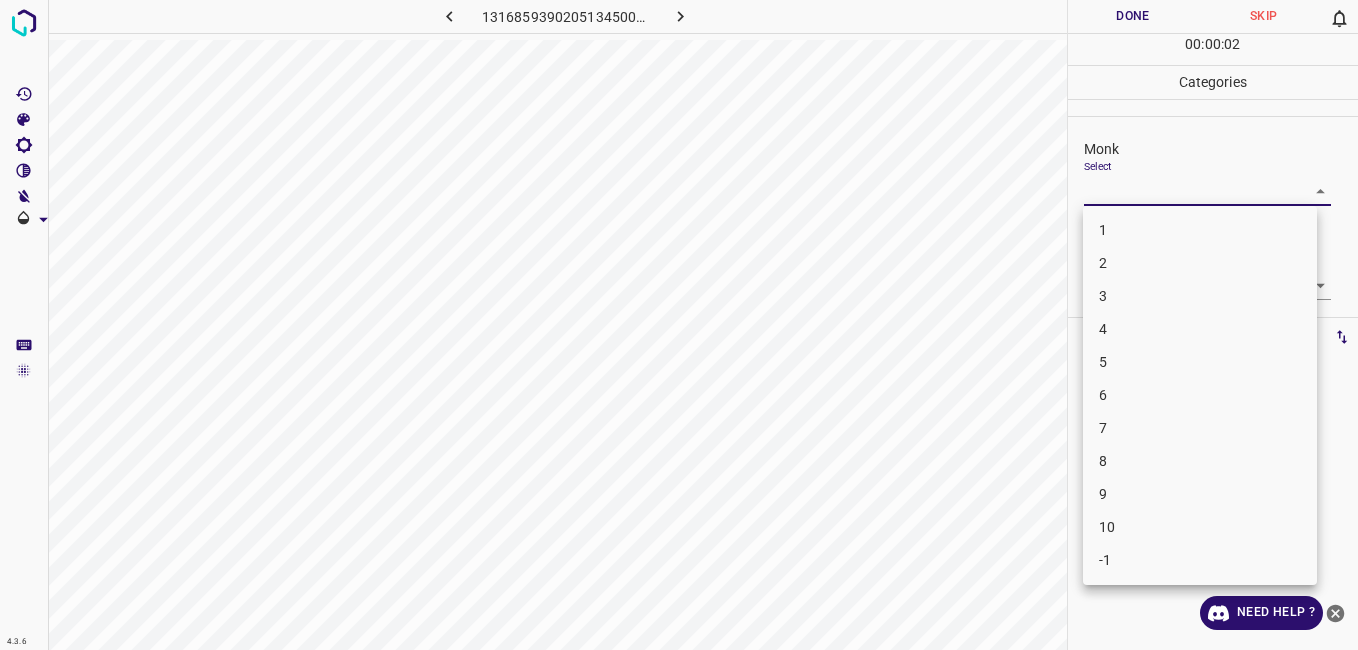 click on "4" at bounding box center [1200, 329] 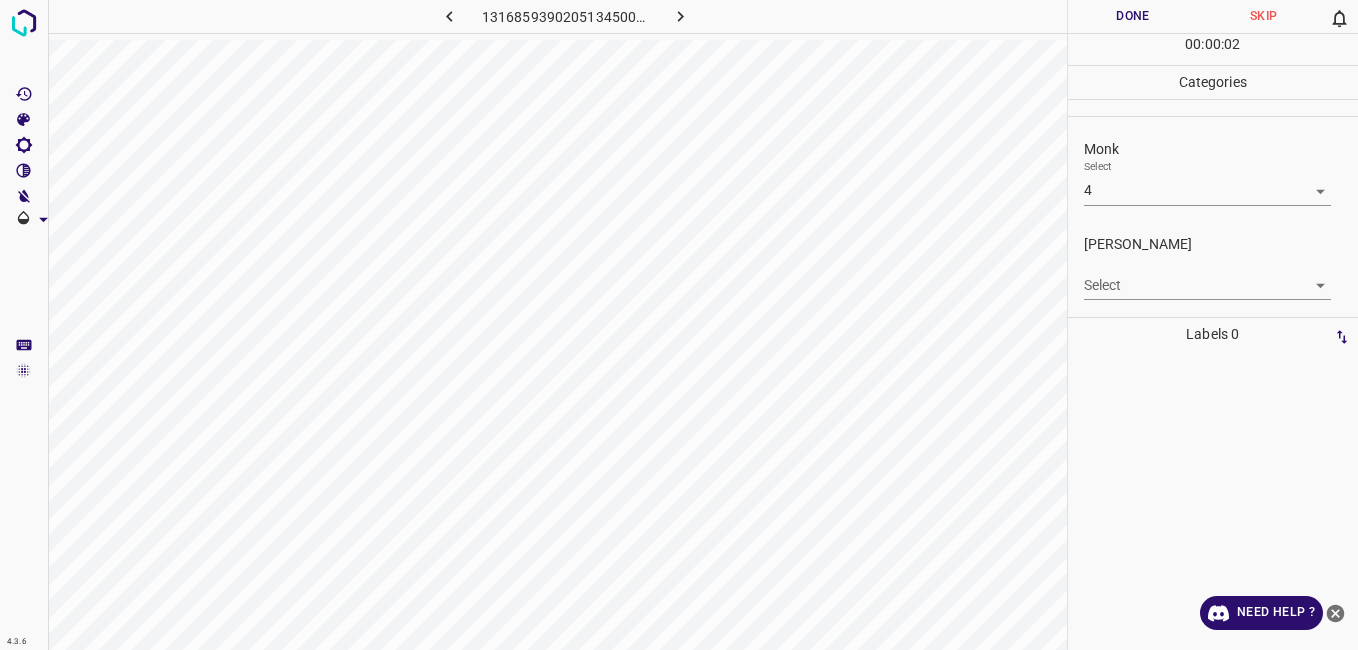 click on "4" at bounding box center [1200, 275] 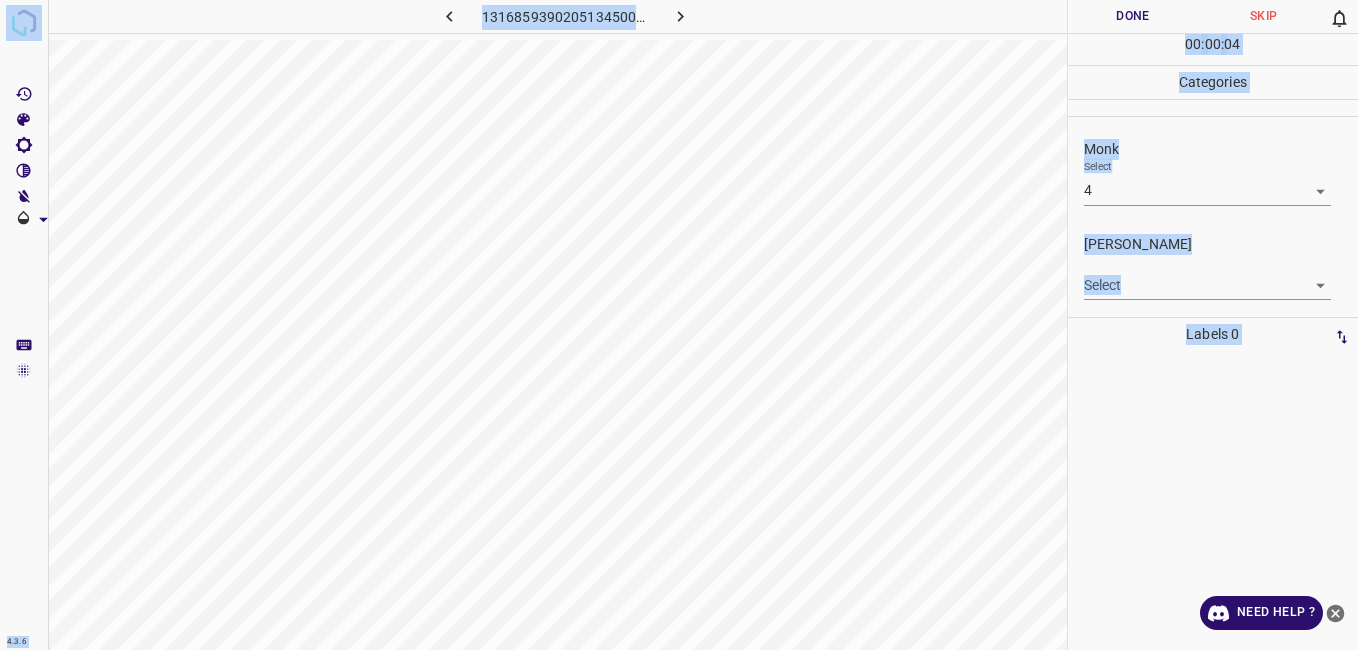 click on "4.3.6  1316859390205134500.png Done Skip 0 00   : 00   : 04   Categories Monk   Select 4 4  Fitzpatrick   Select ​ Labels   0 Categories 1 Monk 2  Fitzpatrick Tools Space Change between modes (Draw & Edit) I Auto labeling R Restore zoom M Zoom in N Zoom out Delete Delete selecte label Filters Z Restore filters X Saturation filter C Brightness filter V Contrast filter B Gray scale filter General O Download Need Help ? - Text - Hide - Delete" at bounding box center (679, 325) 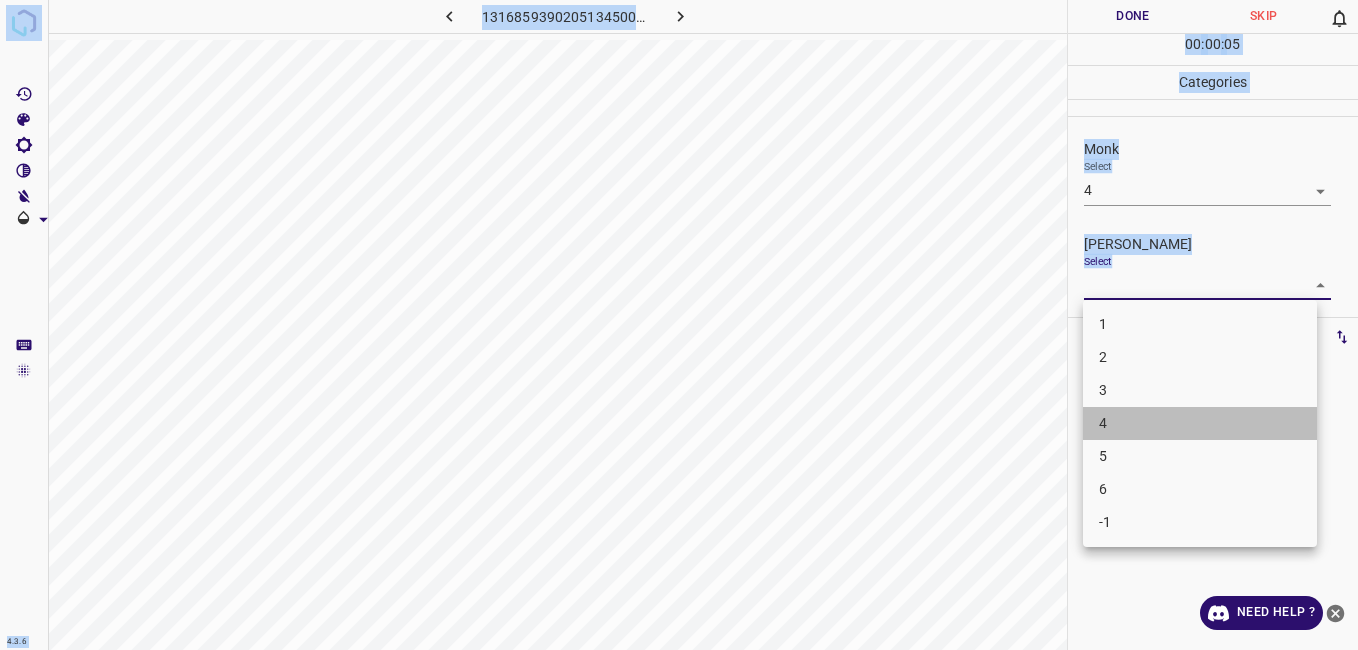 click on "4" at bounding box center (1200, 423) 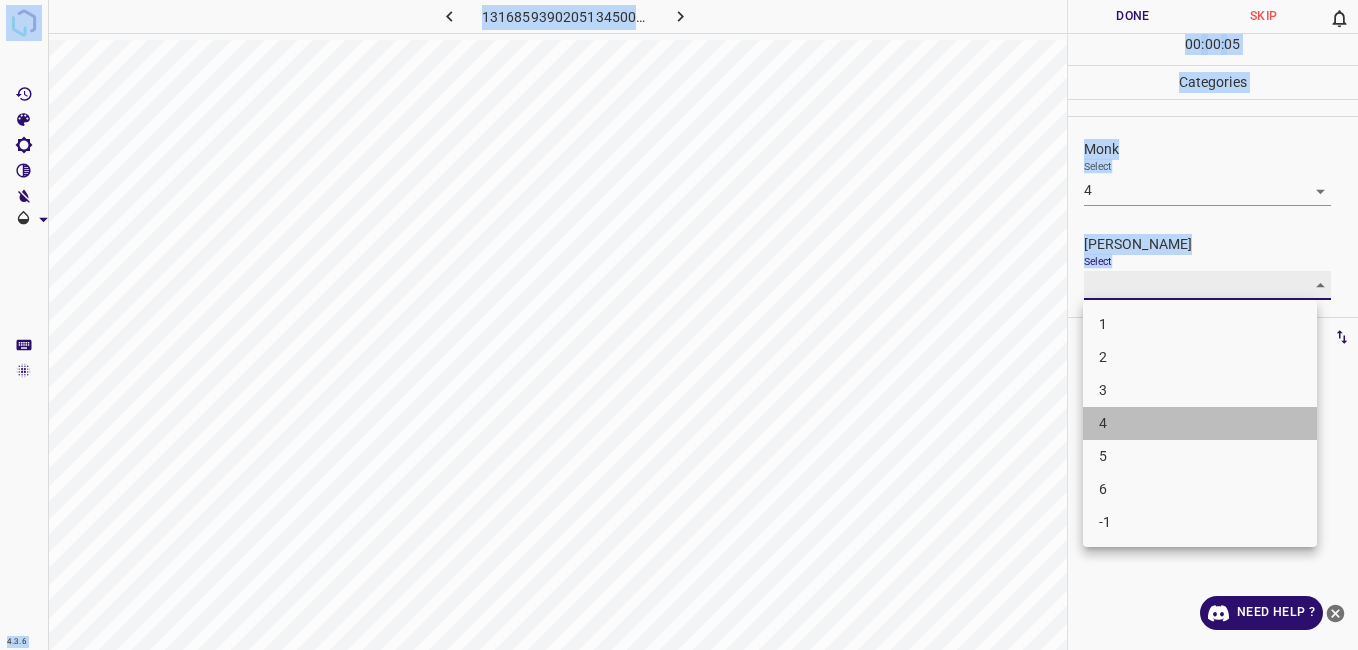 type on "4" 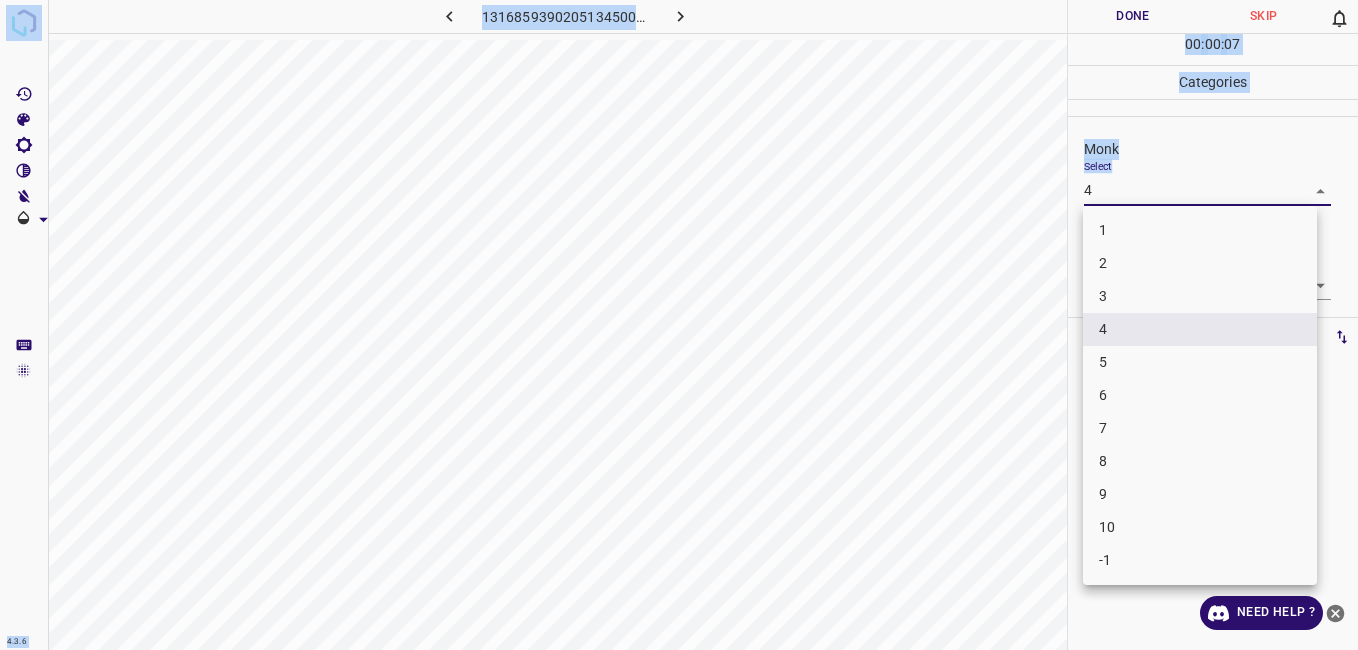 click on "4.3.6  1316859390205134500.png Done Skip 0 00   : 00   : 07   Categories Monk   Select 4 4  Fitzpatrick   Select 4 4 Labels   0 Categories 1 Monk 2  Fitzpatrick Tools Space Change between modes (Draw & Edit) I Auto labeling R Restore zoom M Zoom in N Zoom out Delete Delete selecte label Filters Z Restore filters X Saturation filter C Brightness filter V Contrast filter B Gray scale filter General O Download Need Help ? - Text - Hide - Delete 1 2 3 4 5 6 7 8 9 10 -1" at bounding box center (679, 325) 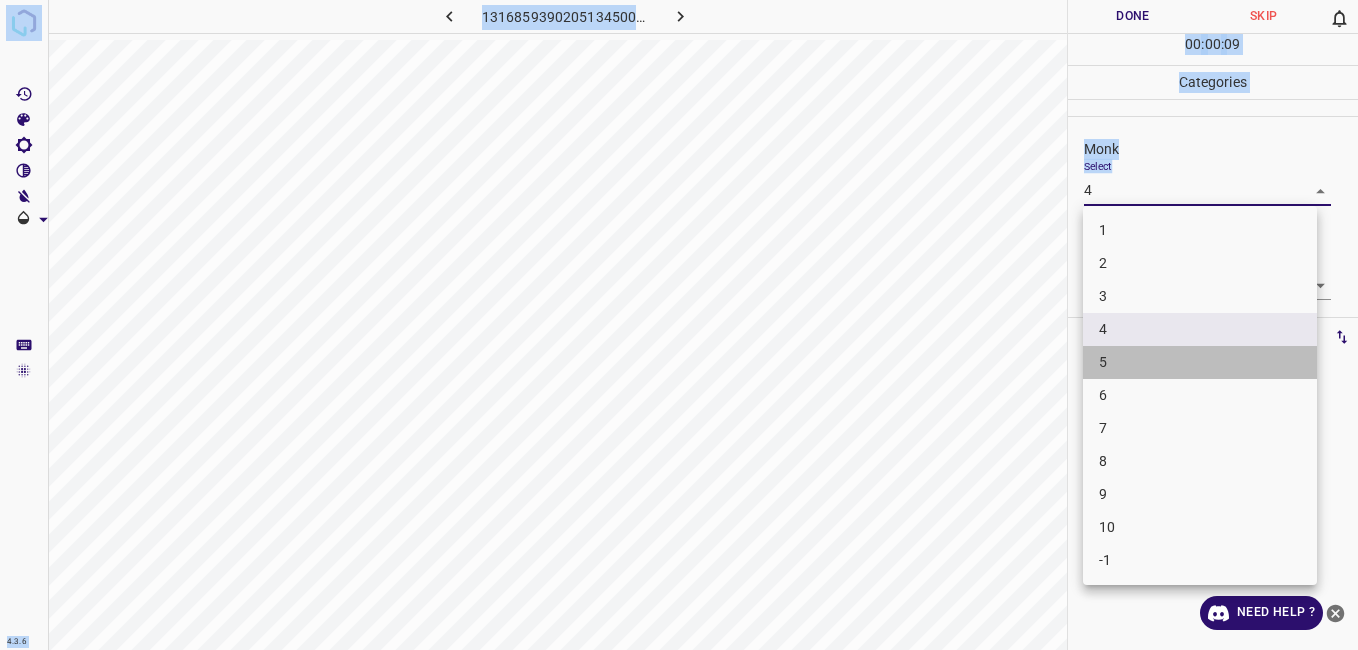 click on "5" at bounding box center (1200, 362) 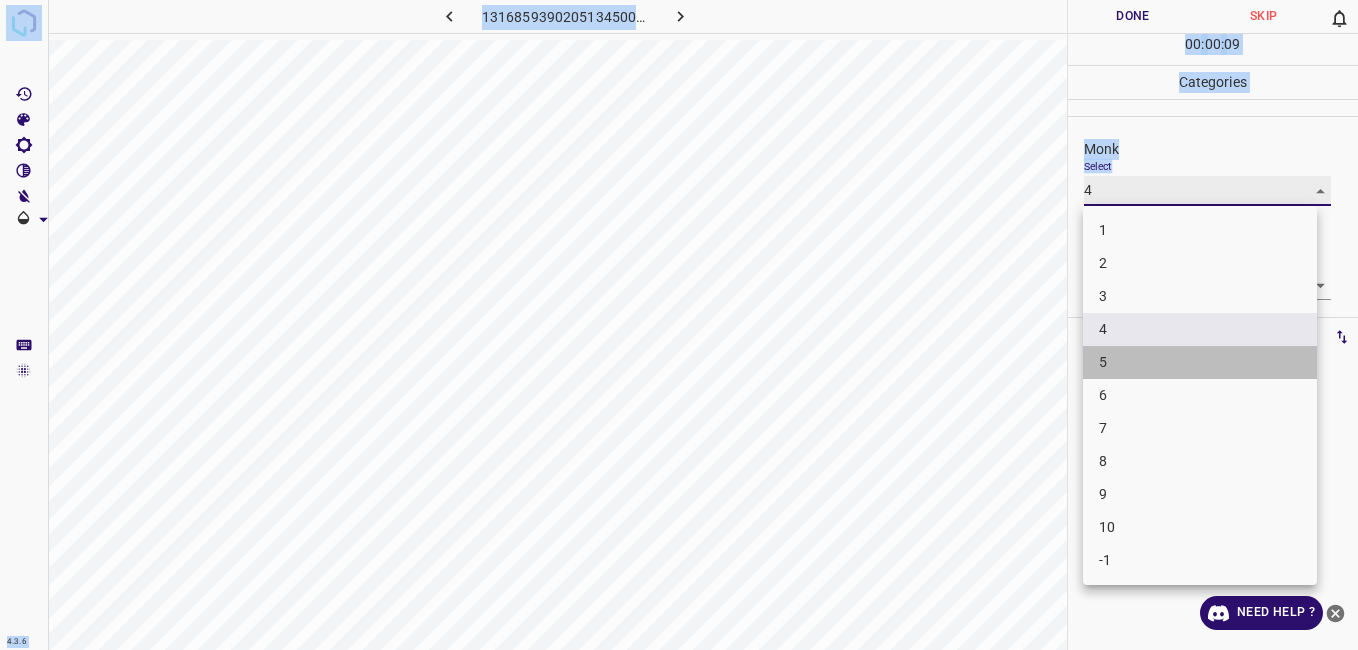 type on "5" 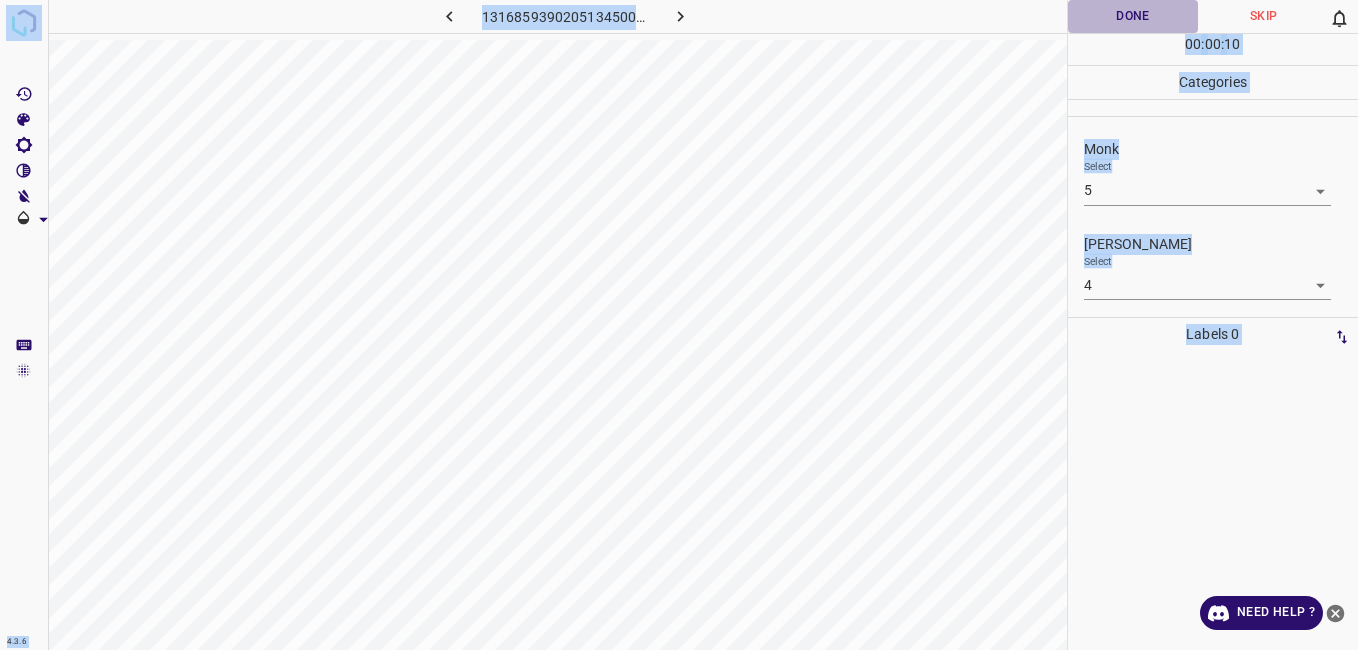 click on "Done" at bounding box center (1133, 16) 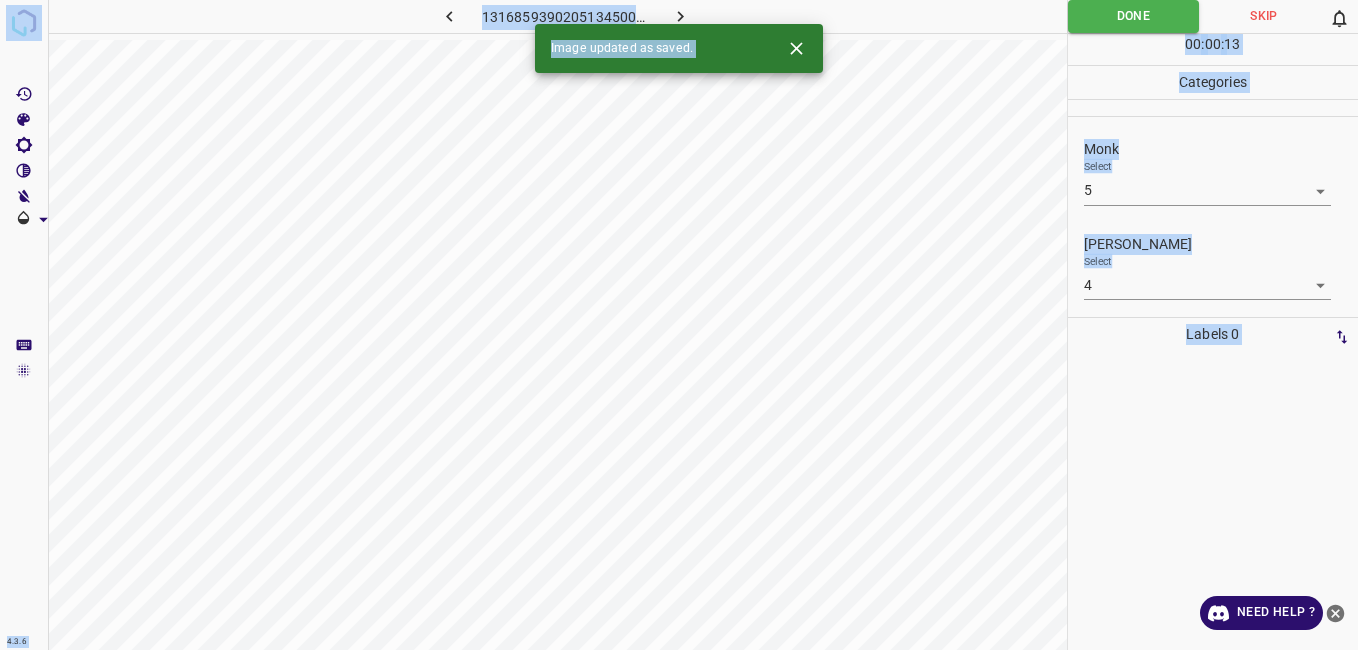 click 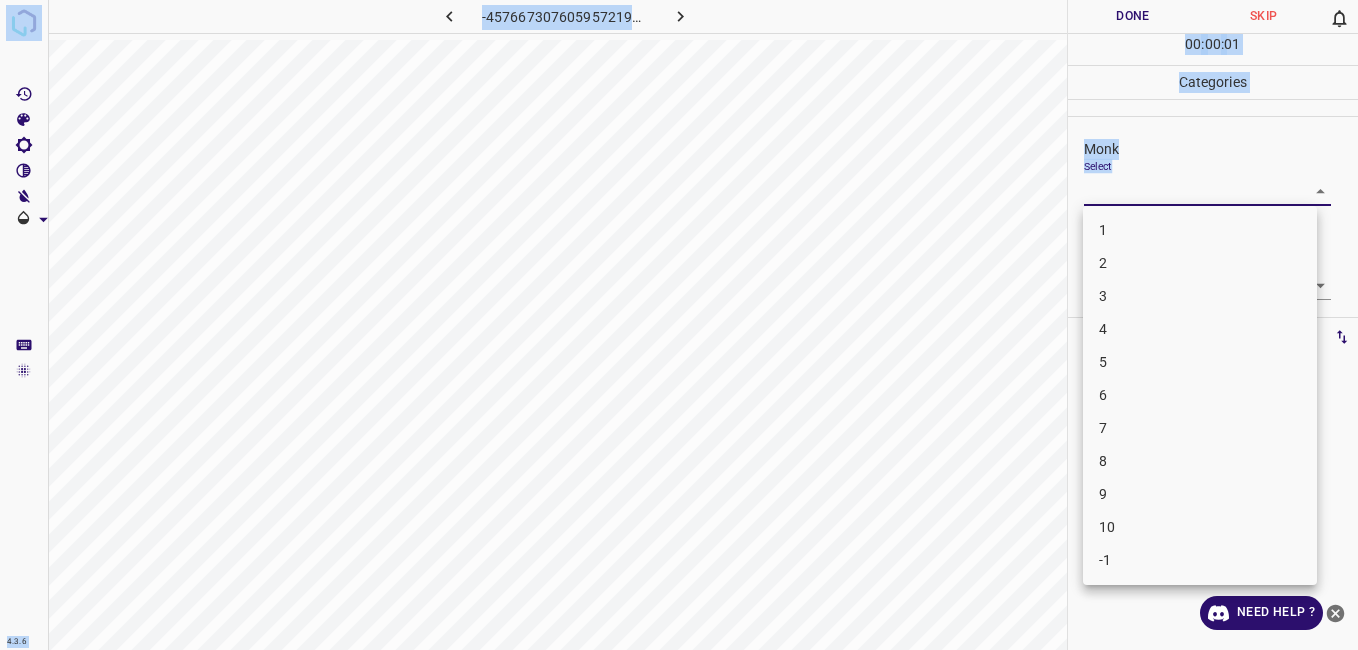 click on "4.3.6  -4576673076059572197.png Done Skip 0 00   : 00   : 01   Categories Monk   Select ​  Fitzpatrick   Select ​ Labels   0 Categories 1 Monk 2  Fitzpatrick Tools Space Change between modes (Draw & Edit) I Auto labeling R Restore zoom M Zoom in N Zoom out Delete Delete selecte label Filters Z Restore filters X Saturation filter C Brightness filter V Contrast filter B Gray scale filter General O Download Need Help ? - Text - Hide - Delete 1 2 3 4 5 6 7 8 9 10 -1" at bounding box center [679, 325] 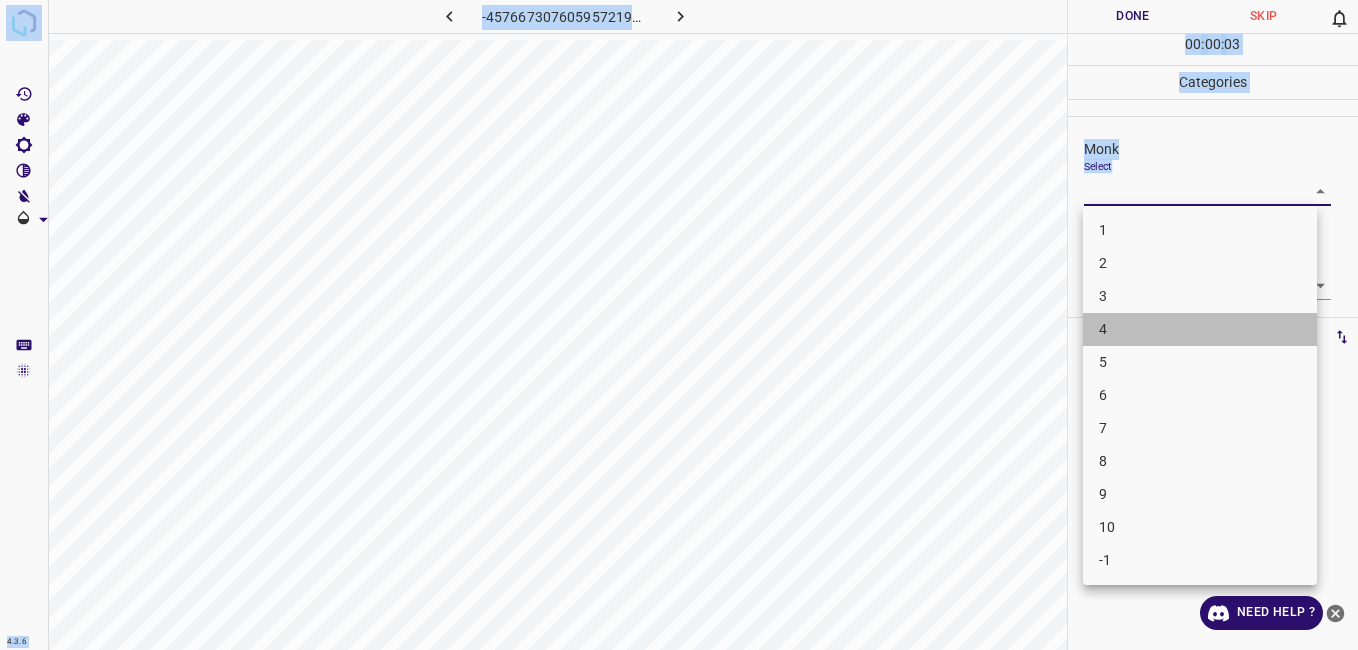 click on "4" at bounding box center [1200, 329] 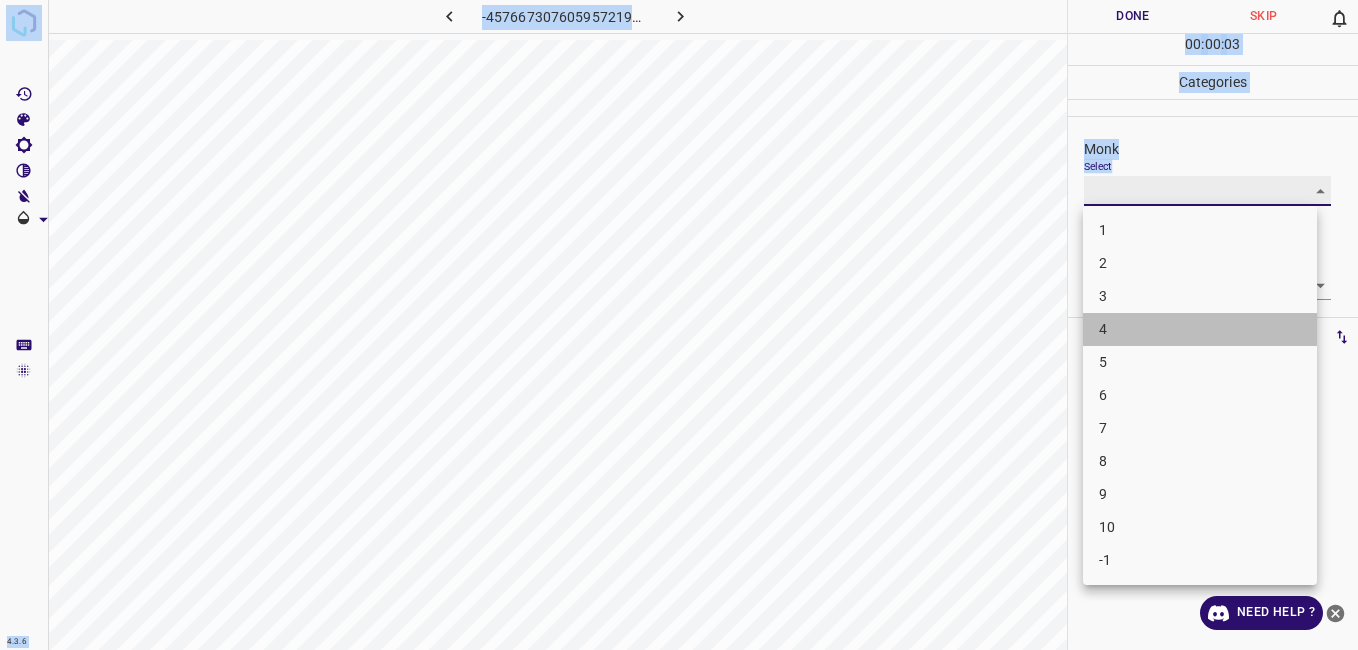 type on "4" 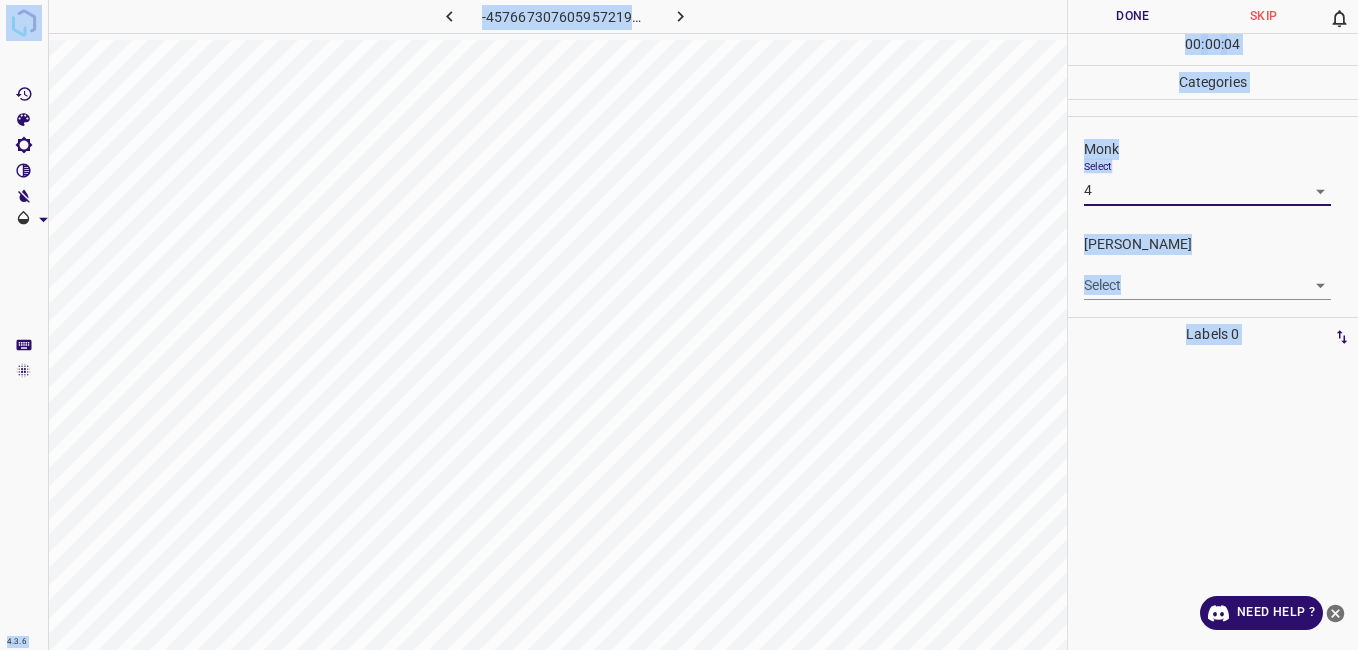 click on "4.3.6  -4576673076059572197.png Done Skip 0 00   : 00   : 04   Categories Monk   Select 4 4  Fitzpatrick   Select ​ Labels   0 Categories 1 Monk 2  Fitzpatrick Tools Space Change between modes (Draw & Edit) I Auto labeling R Restore zoom M Zoom in N Zoom out Delete Delete selecte label Filters Z Restore filters X Saturation filter C Brightness filter V Contrast filter B Gray scale filter General O Download Need Help ? - Text - Hide - Delete" at bounding box center [679, 325] 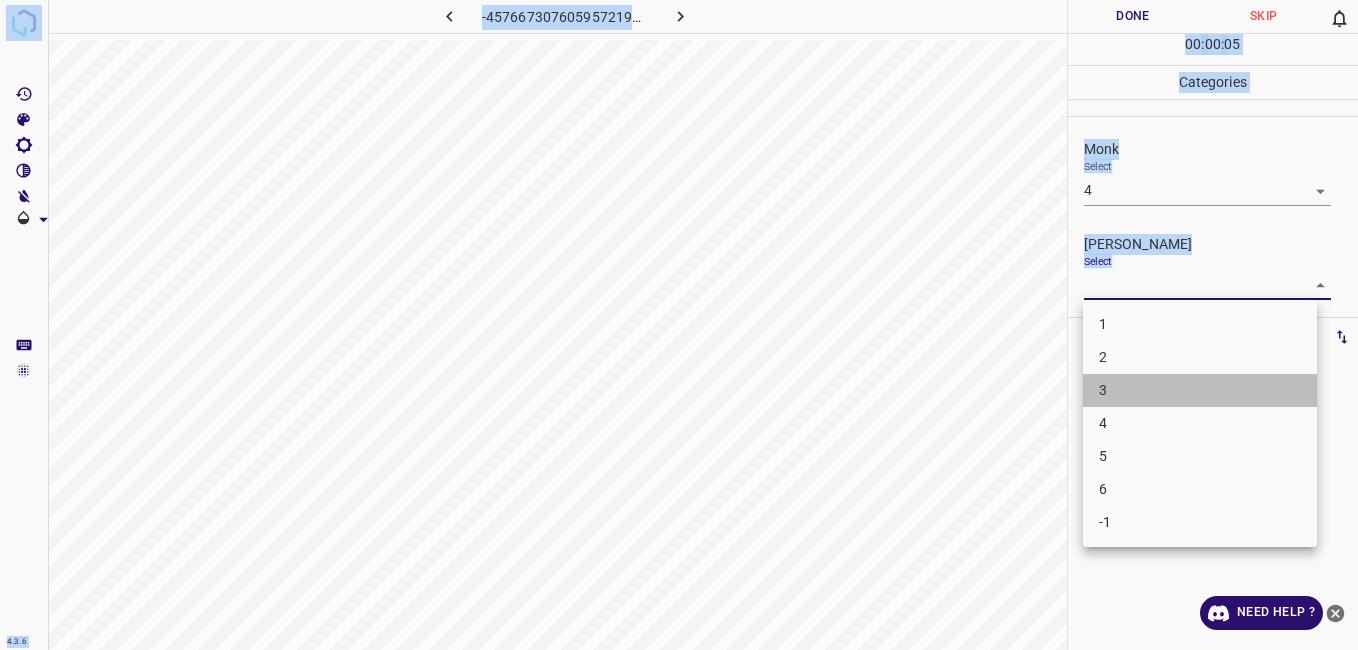 click on "3" at bounding box center (1200, 390) 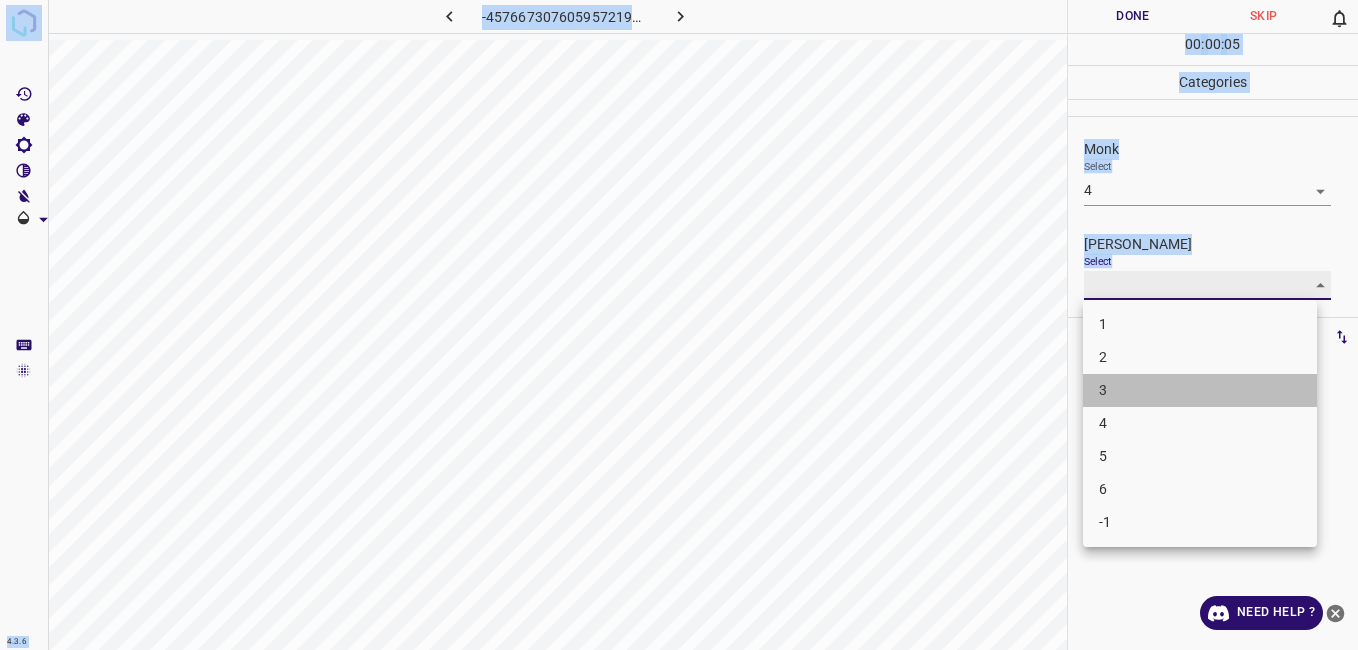 type on "3" 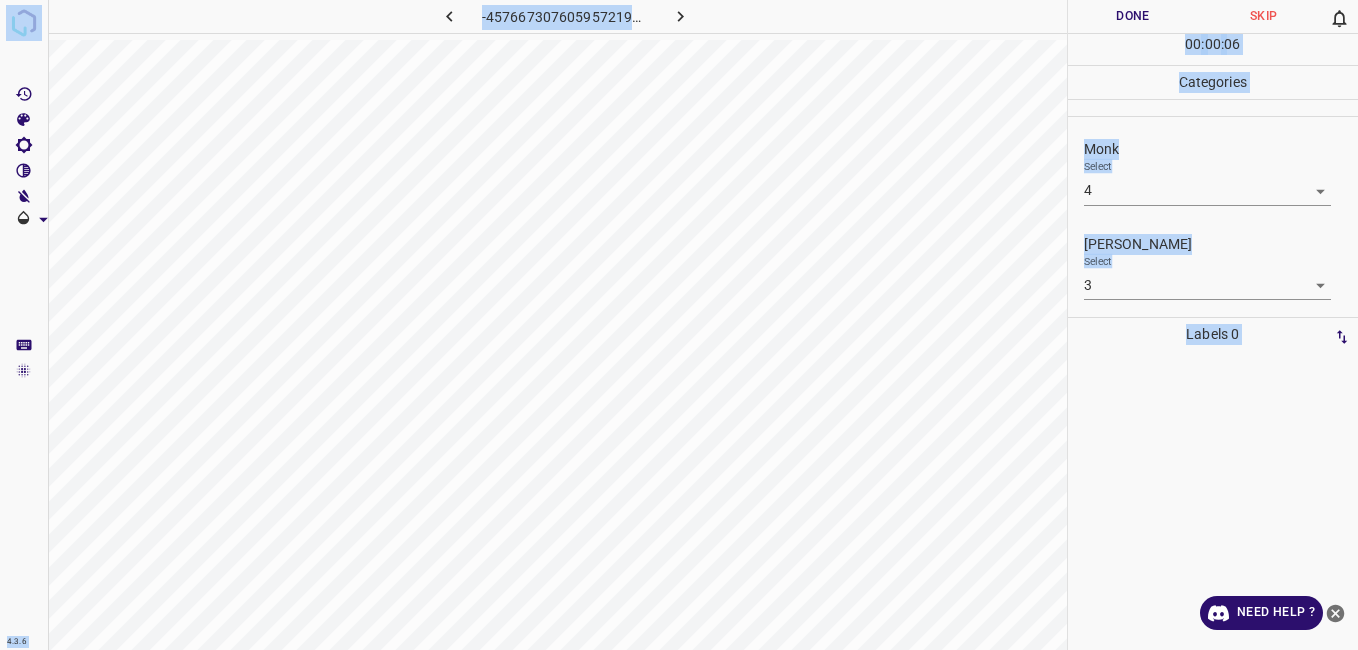 drag, startPoint x: 1115, startPoint y: 380, endPoint x: 1116, endPoint y: 12, distance: 368.00137 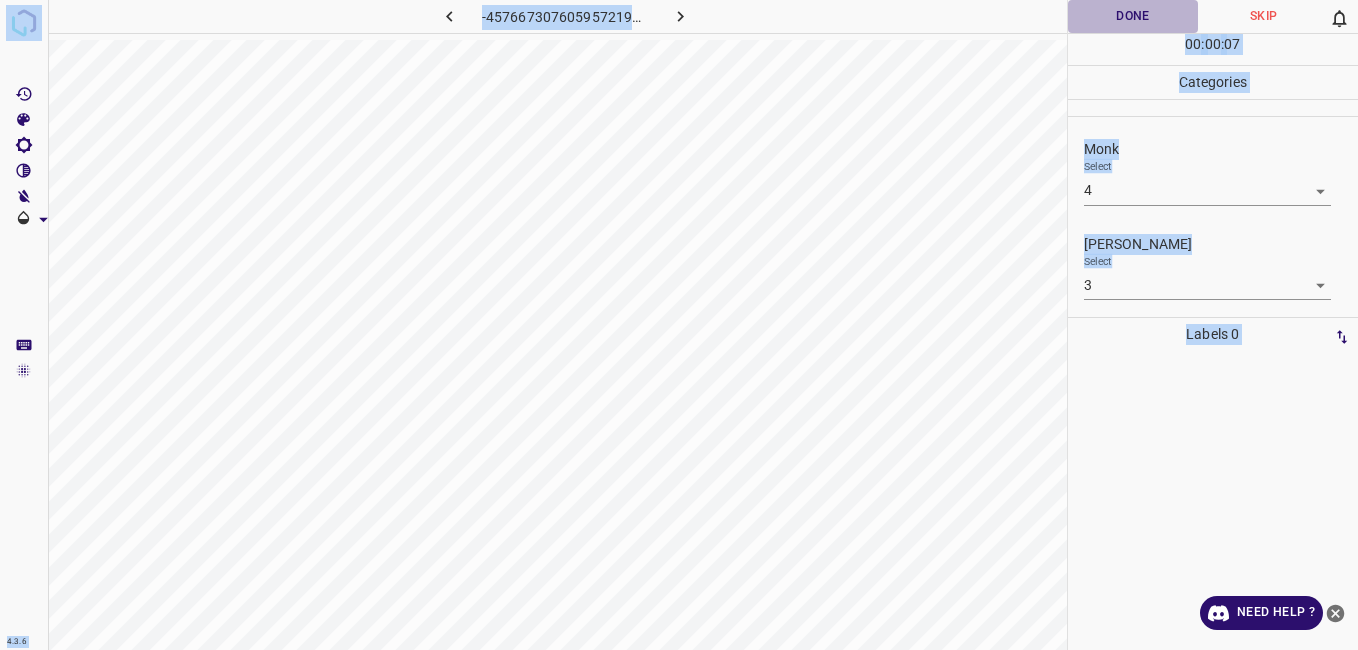 click on "Done" at bounding box center [1133, 16] 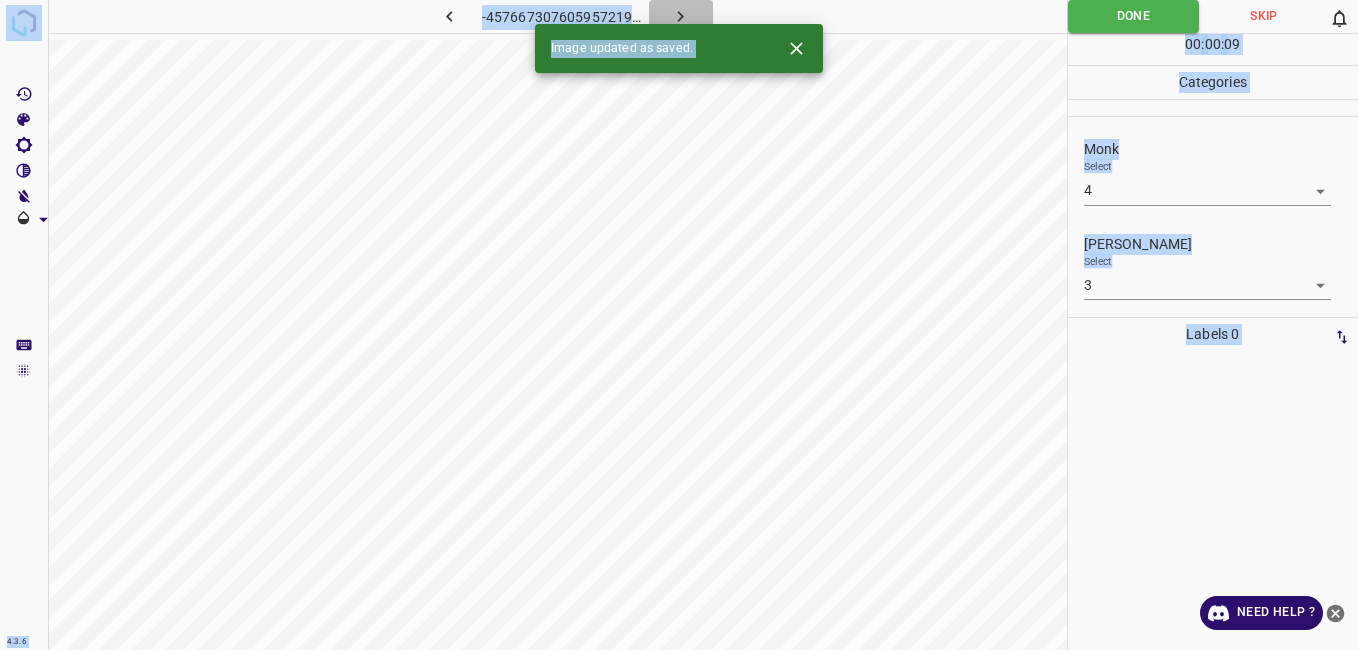 click 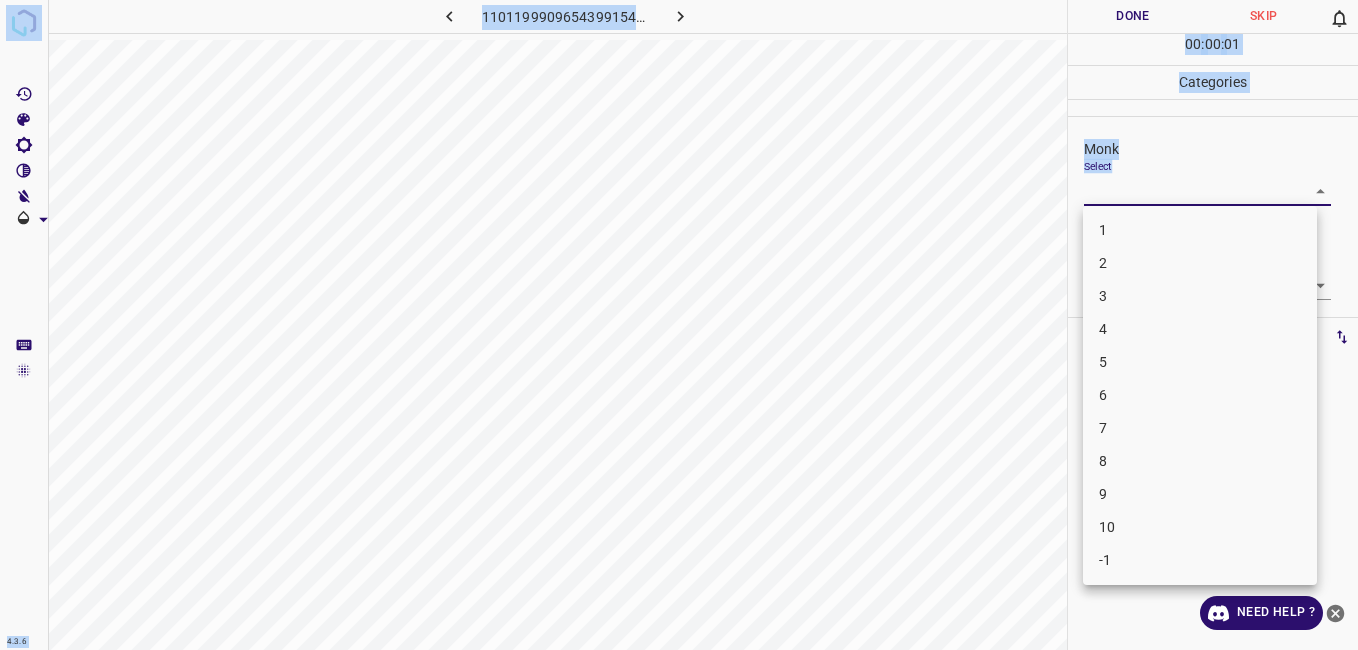 click on "4.3.6  1101199909654399154.png Done Skip 0 00   : 00   : 01   Categories Monk   Select ​  Fitzpatrick   Select ​ Labels   0 Categories 1 Monk 2  Fitzpatrick Tools Space Change between modes (Draw & Edit) I Auto labeling R Restore zoom M Zoom in N Zoom out Delete Delete selecte label Filters Z Restore filters X Saturation filter C Brightness filter V Contrast filter B Gray scale filter General O Download Need Help ? - Text - Hide - Delete 1 2 3 4 5 6 7 8 9 10 -1" at bounding box center (679, 325) 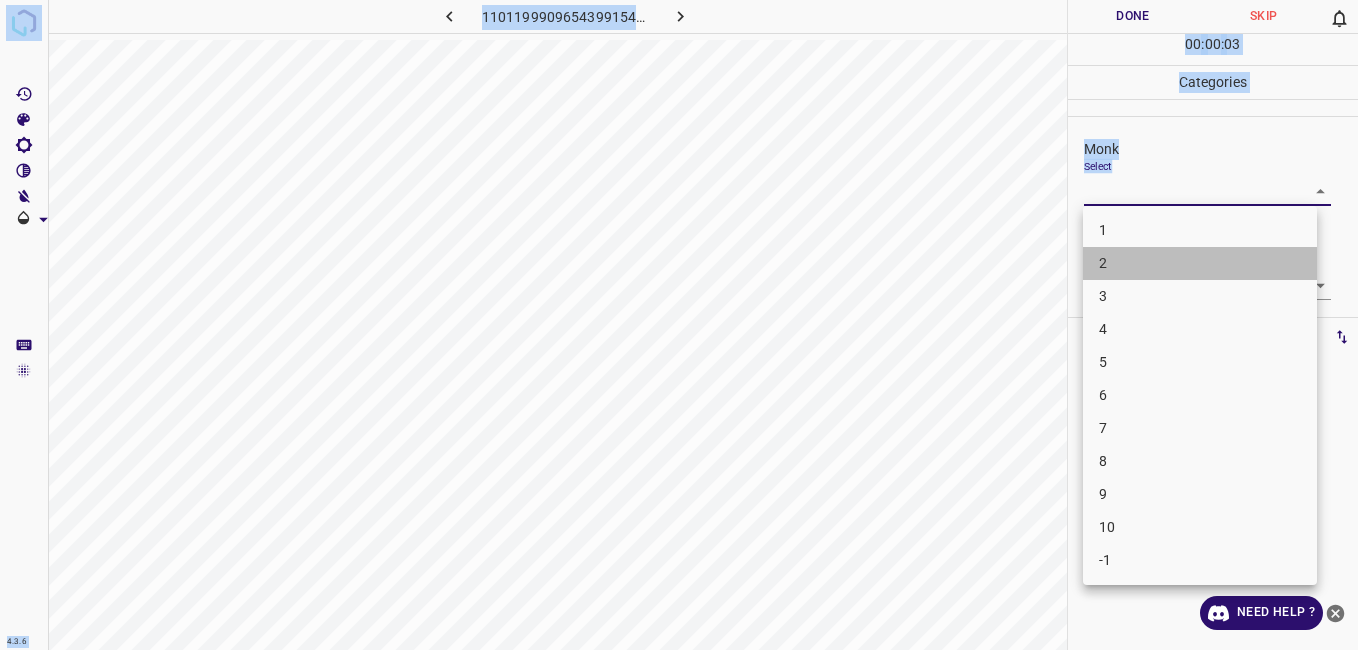 click on "2" at bounding box center [1200, 263] 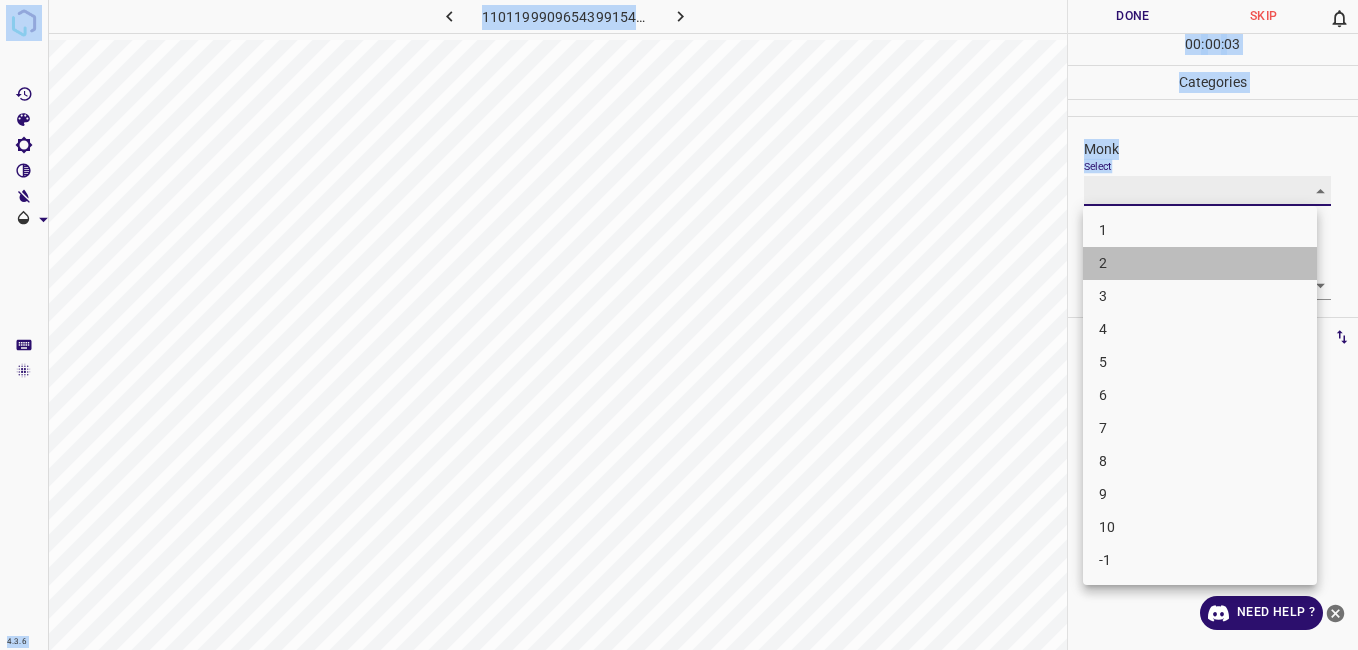 type on "2" 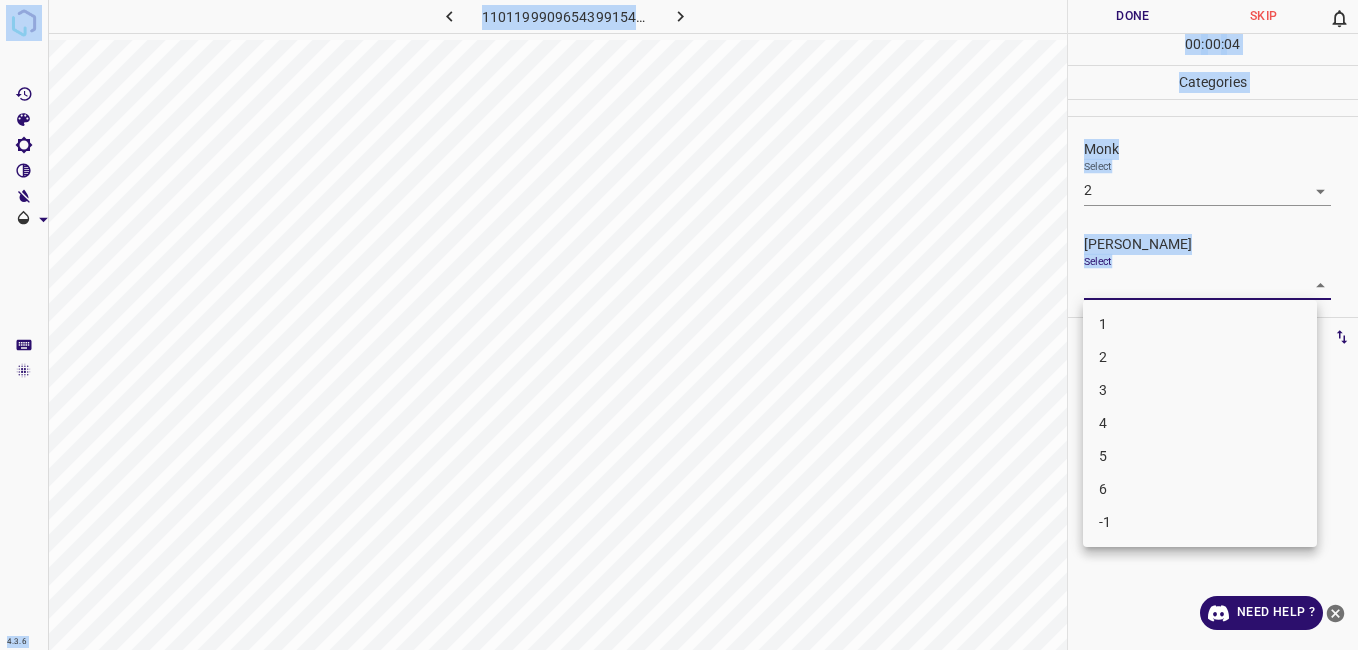 click on "4.3.6  1101199909654399154.png Done Skip 0 00   : 00   : 04   Categories Monk   Select 2 2  Fitzpatrick   Select ​ Labels   0 Categories 1 Monk 2  Fitzpatrick Tools Space Change between modes (Draw & Edit) I Auto labeling R Restore zoom M Zoom in N Zoom out Delete Delete selecte label Filters Z Restore filters X Saturation filter C Brightness filter V Contrast filter B Gray scale filter General O Download Need Help ? - Text - Hide - Delete 1 2 3 4 5 6 -1" at bounding box center (679, 325) 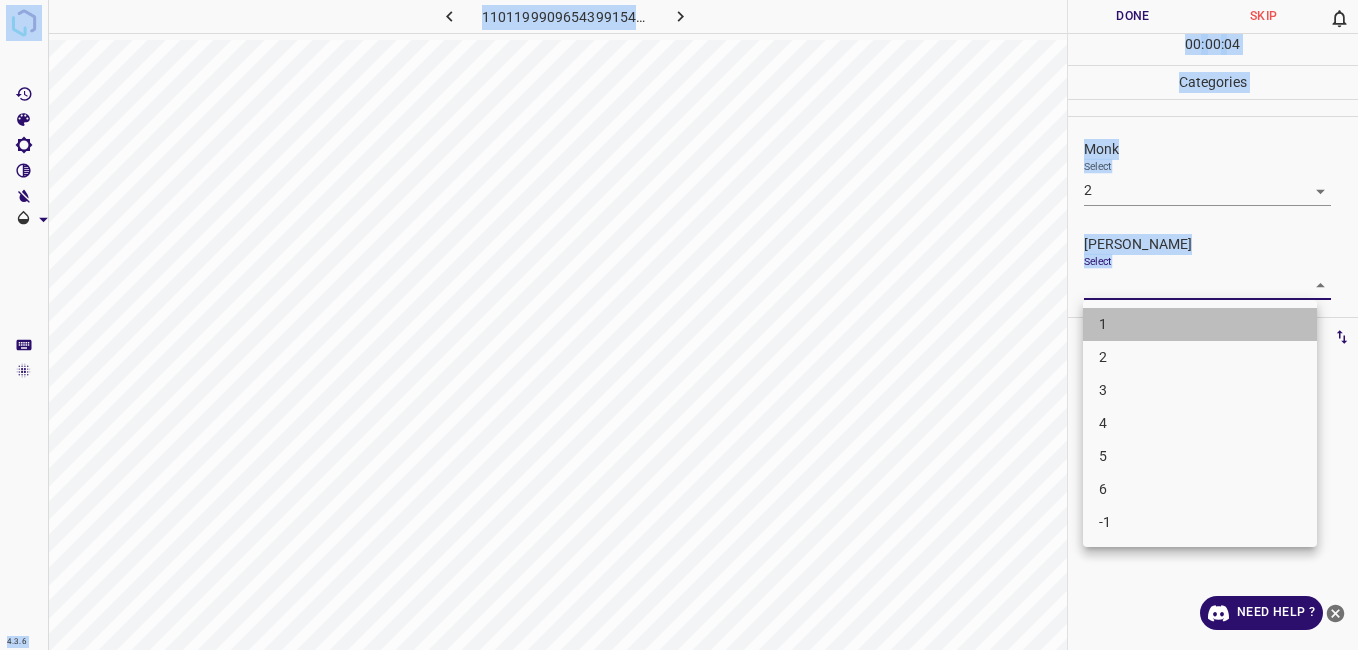 click on "1" at bounding box center (1200, 324) 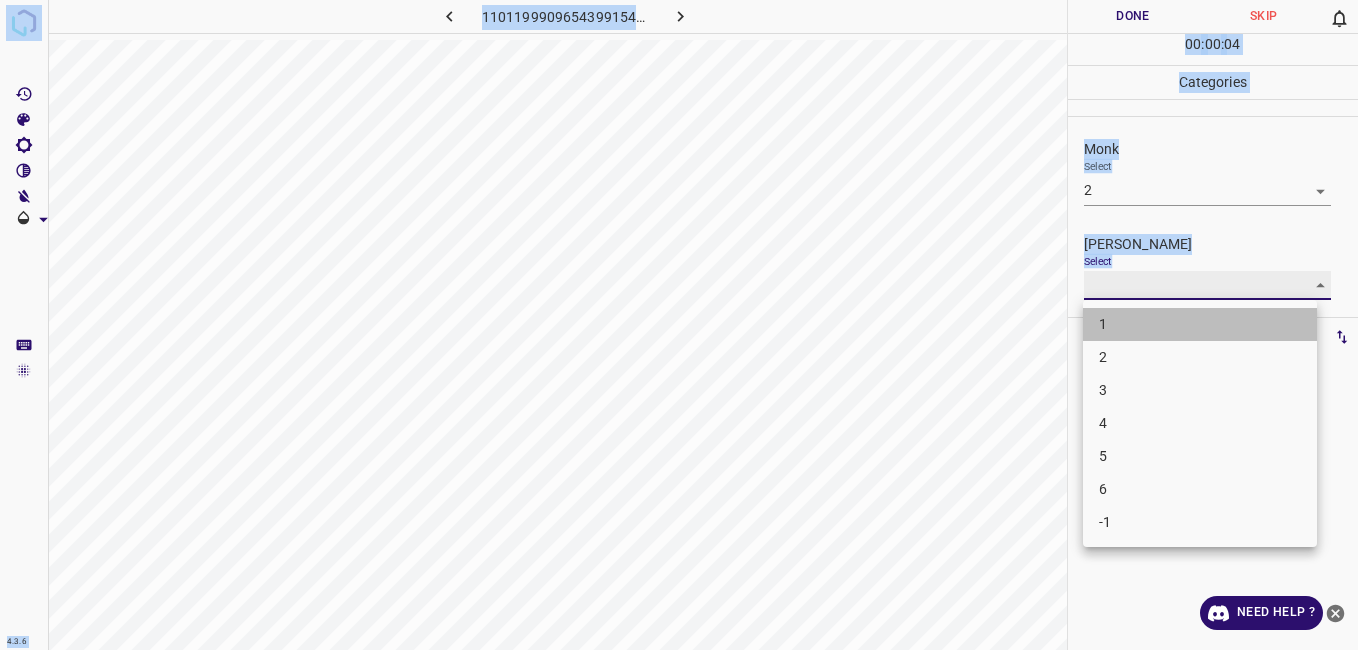 type on "1" 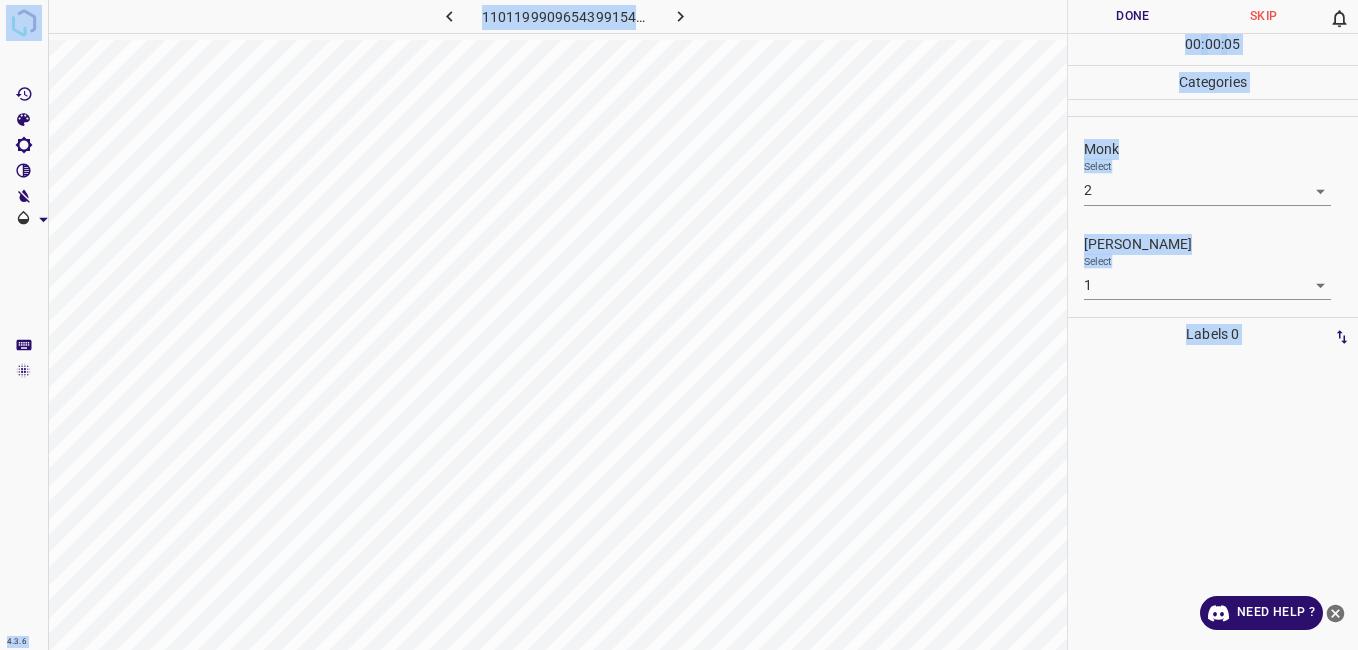 drag, startPoint x: 1114, startPoint y: 315, endPoint x: 1143, endPoint y: 4, distance: 312.34915 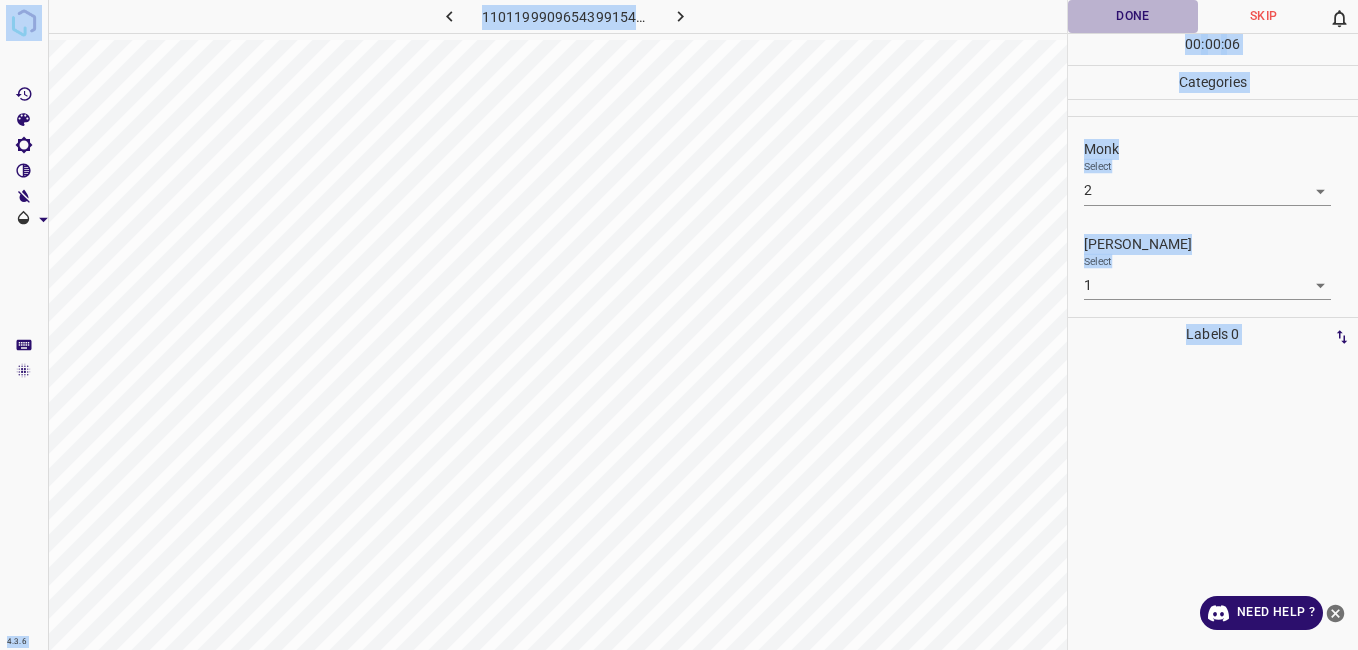 click on "Done" at bounding box center [1133, 16] 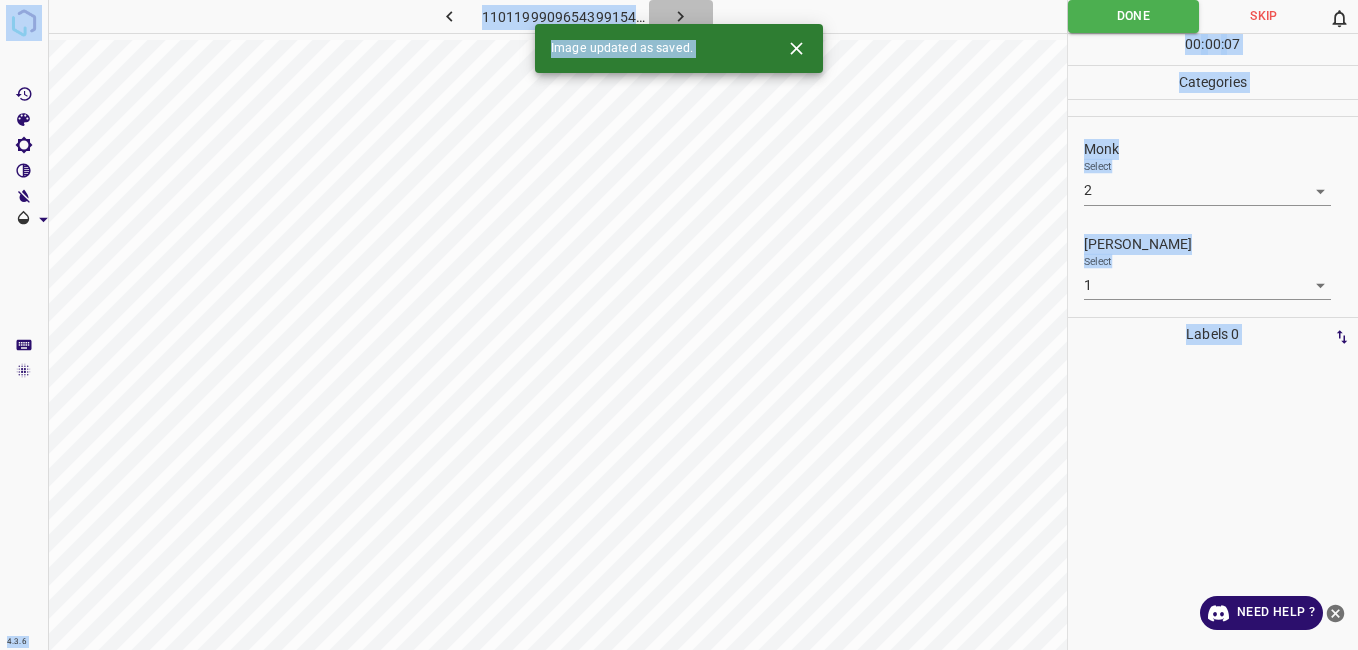 click 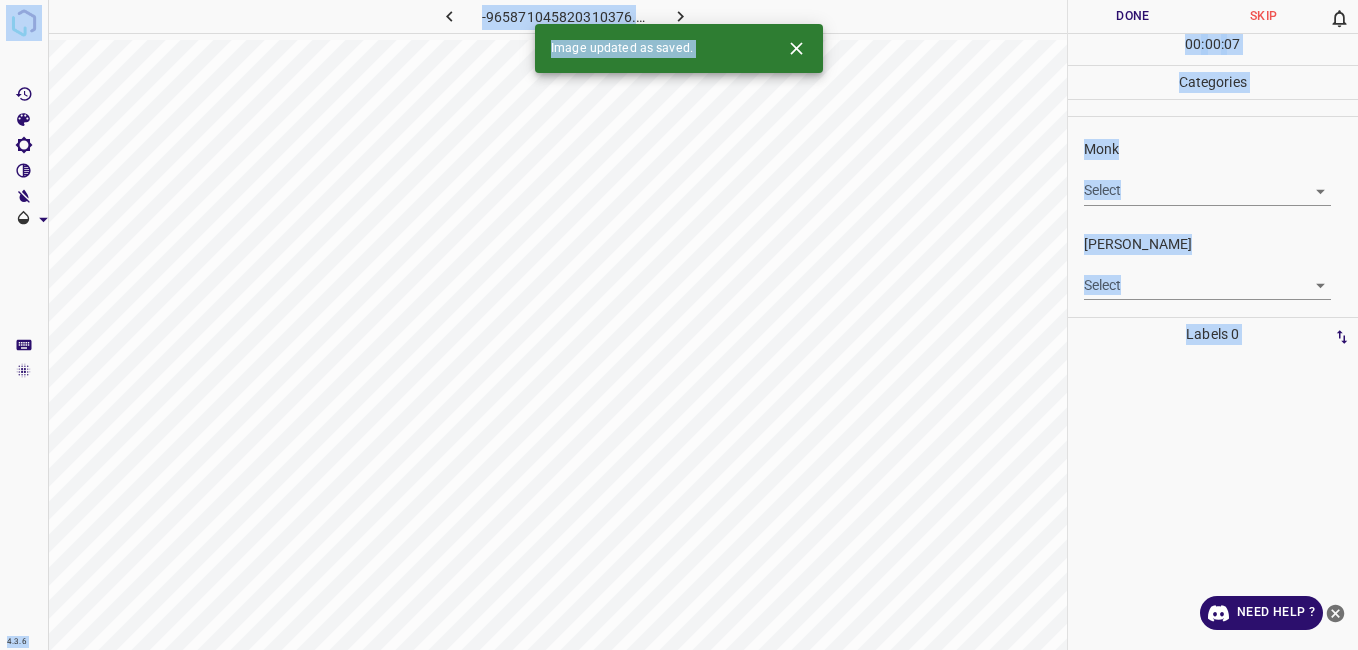 click on "4.3.6  -965871045820310376.png Done Skip 0 00   : 00   : 07   Categories Monk   Select ​  Fitzpatrick   Select ​ Labels   0 Categories 1 Monk 2  Fitzpatrick Tools Space Change between modes (Draw & Edit) I Auto labeling R Restore zoom M Zoom in N Zoom out Delete Delete selecte label Filters Z Restore filters X Saturation filter C Brightness filter V Contrast filter B Gray scale filter General O Download Image updated as saved. Need Help ? - Text - Hide - Delete" at bounding box center (679, 325) 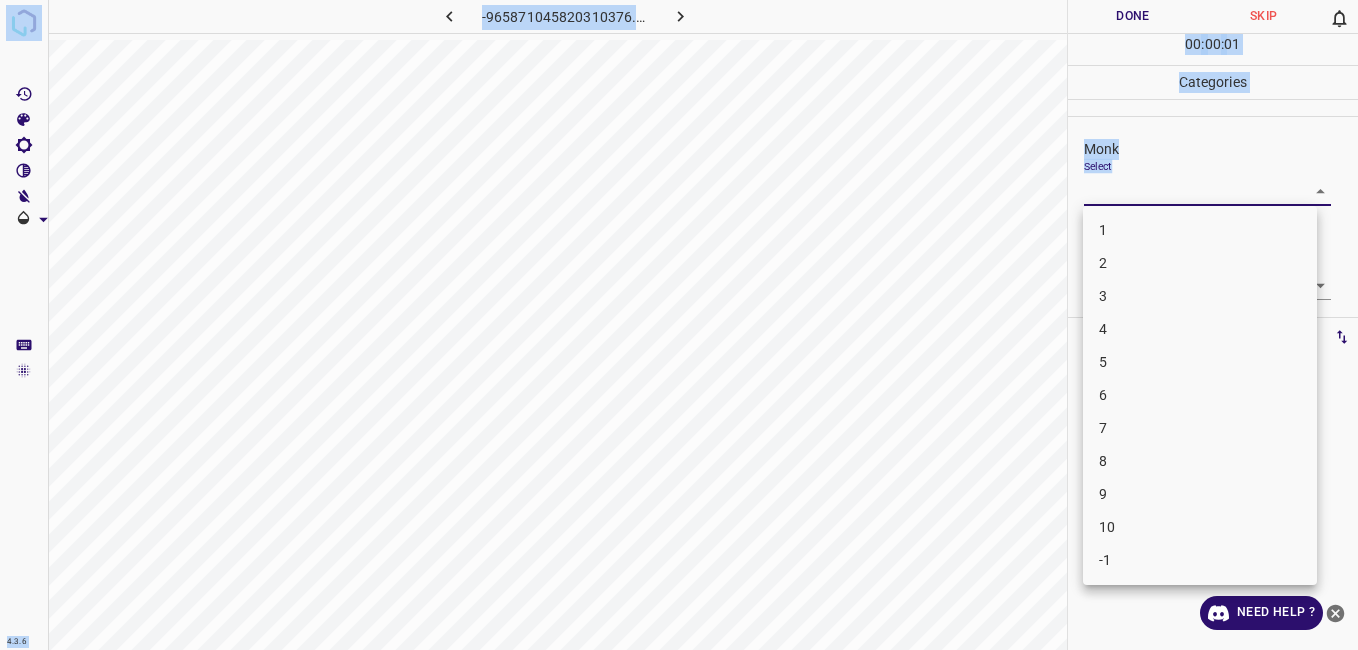 click on "4" at bounding box center [1200, 329] 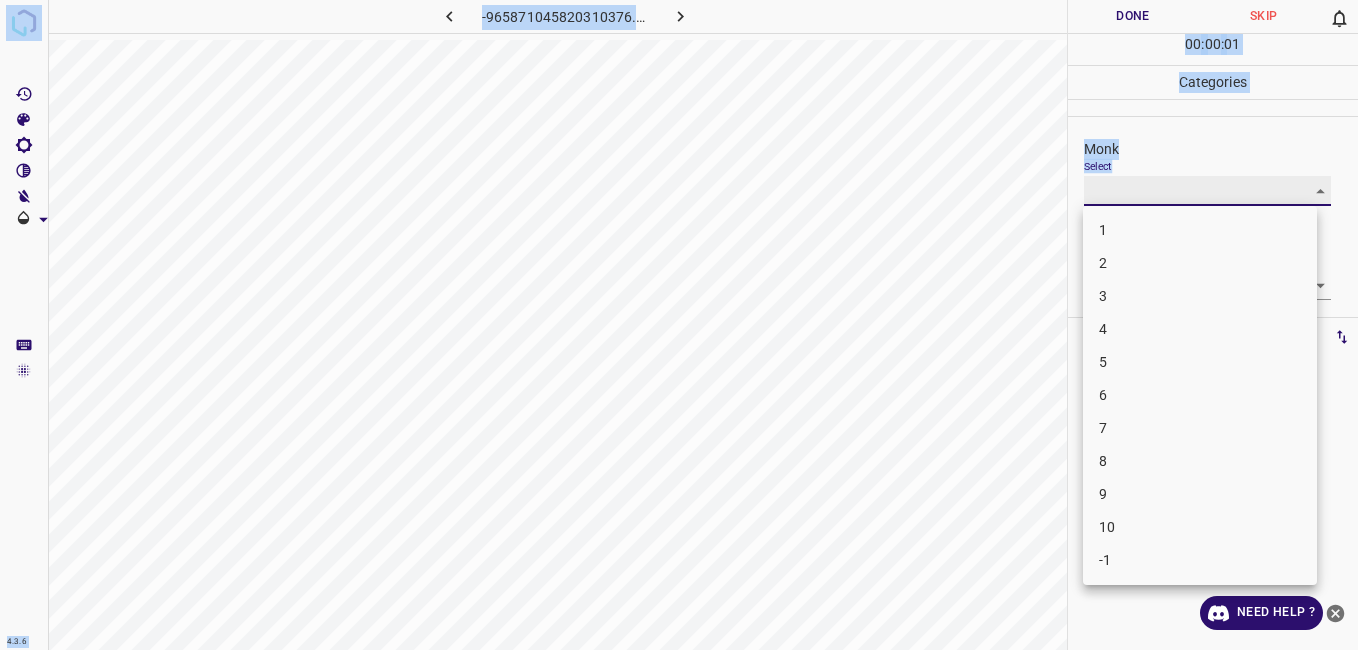 type on "4" 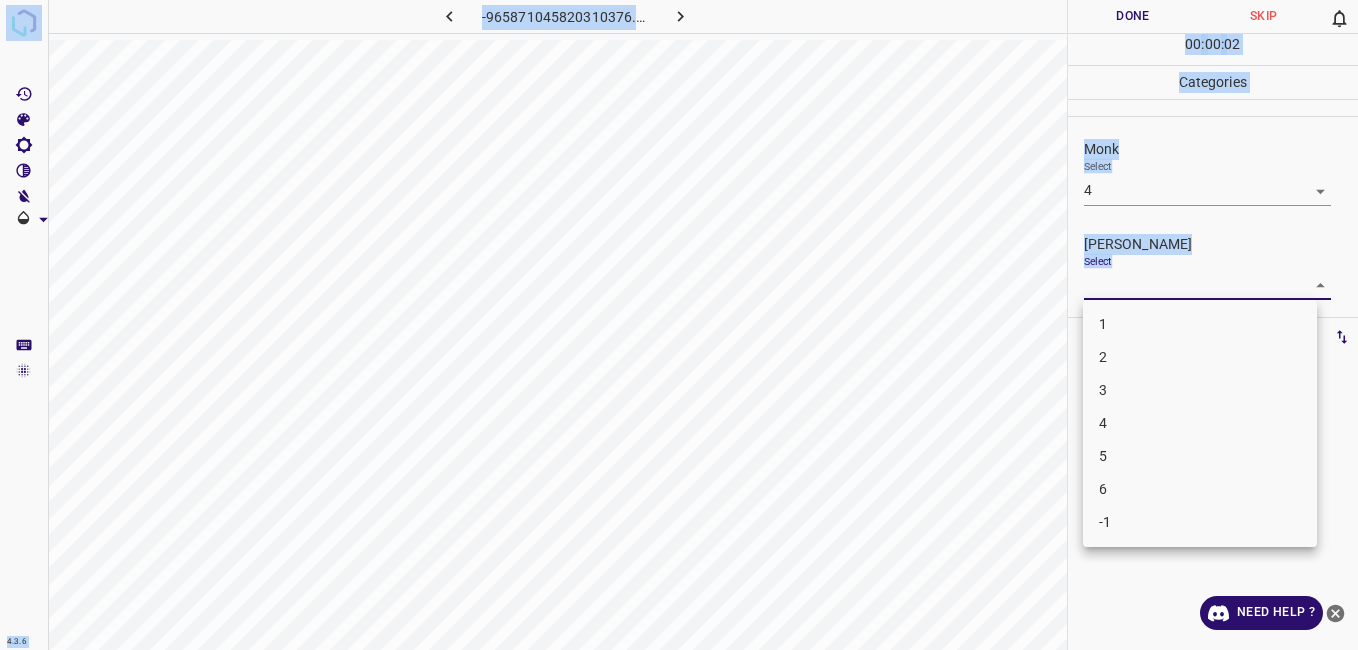 click on "4.3.6  -965871045820310376.png Done Skip 0 00   : 00   : 02   Categories Monk   Select 4 4  Fitzpatrick   Select ​ Labels   0 Categories 1 Monk 2  Fitzpatrick Tools Space Change between modes (Draw & Edit) I Auto labeling R Restore zoom M Zoom in N Zoom out Delete Delete selecte label Filters Z Restore filters X Saturation filter C Brightness filter V Contrast filter B Gray scale filter General O Download Need Help ? - Text - Hide - Delete 1 2 3 4 5 6 -1" at bounding box center [679, 325] 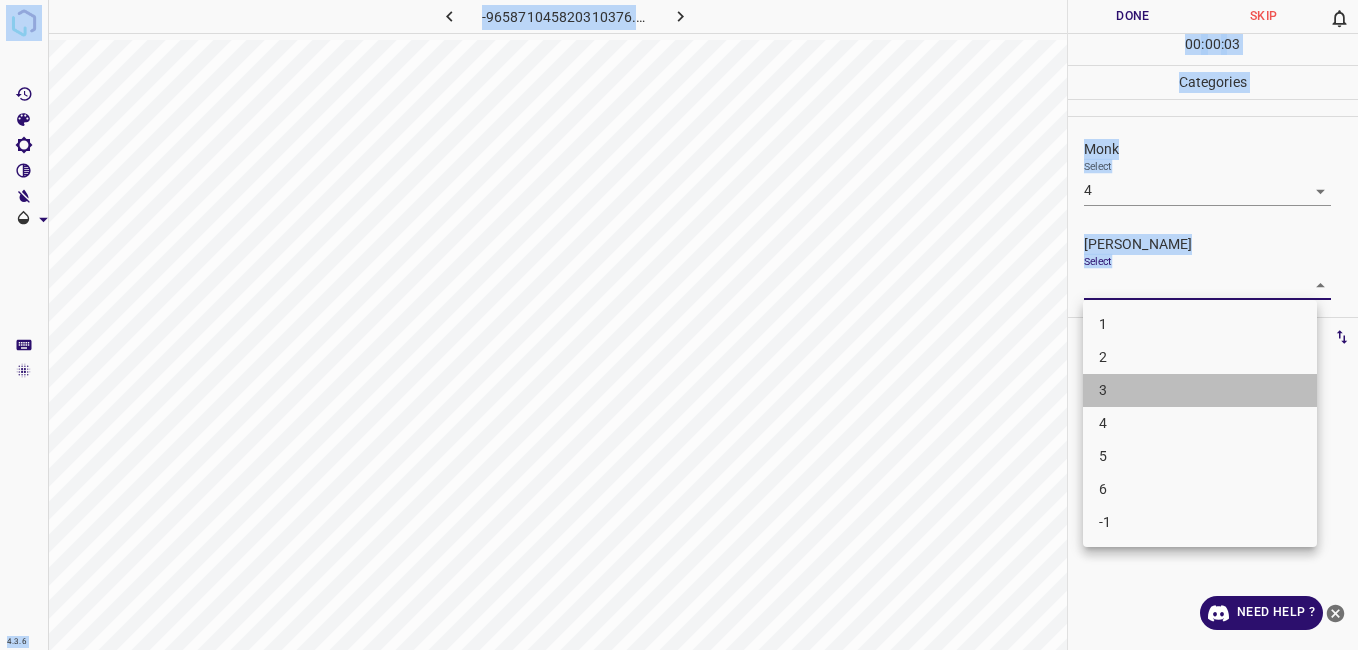 click on "3" at bounding box center (1200, 390) 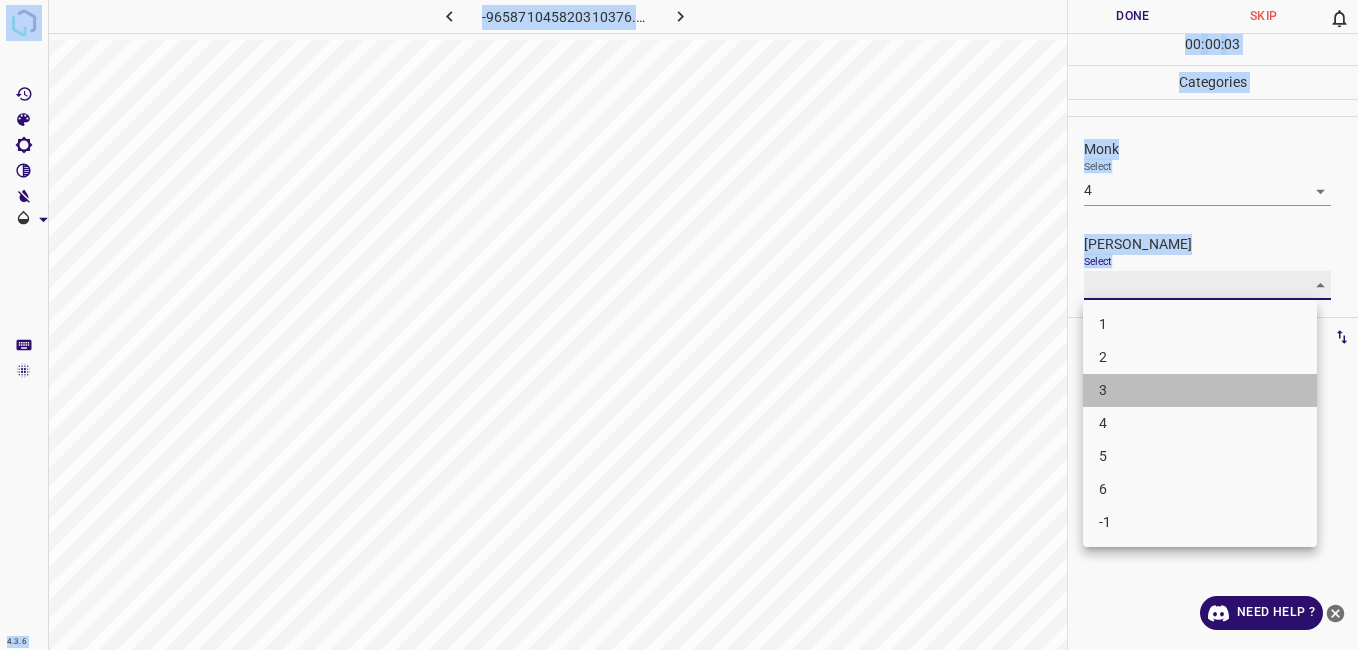type on "3" 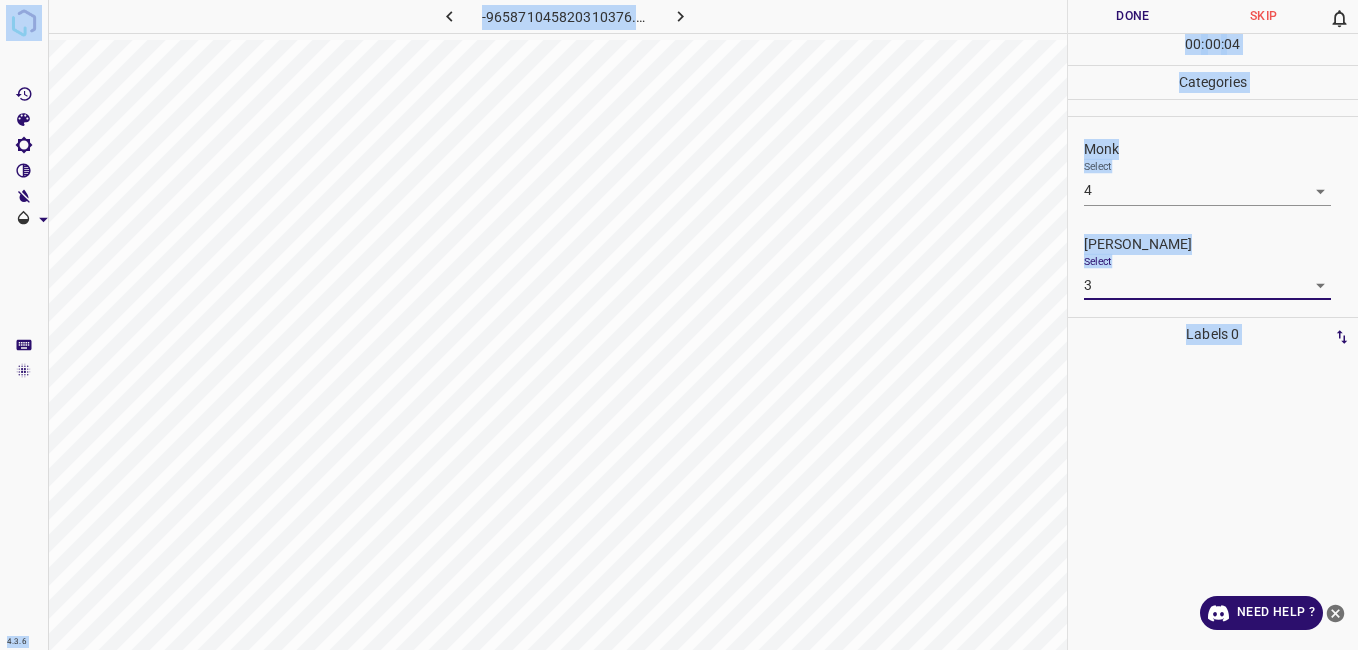 click on "Done" at bounding box center [1133, 16] 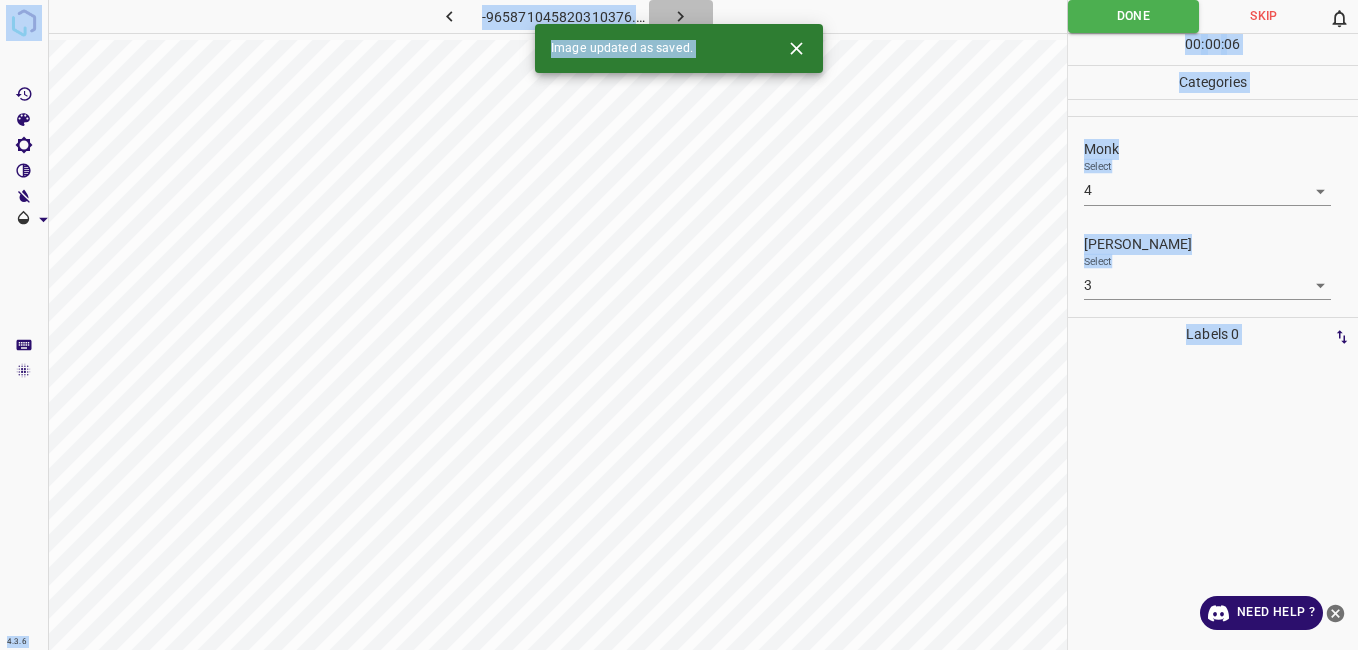 click 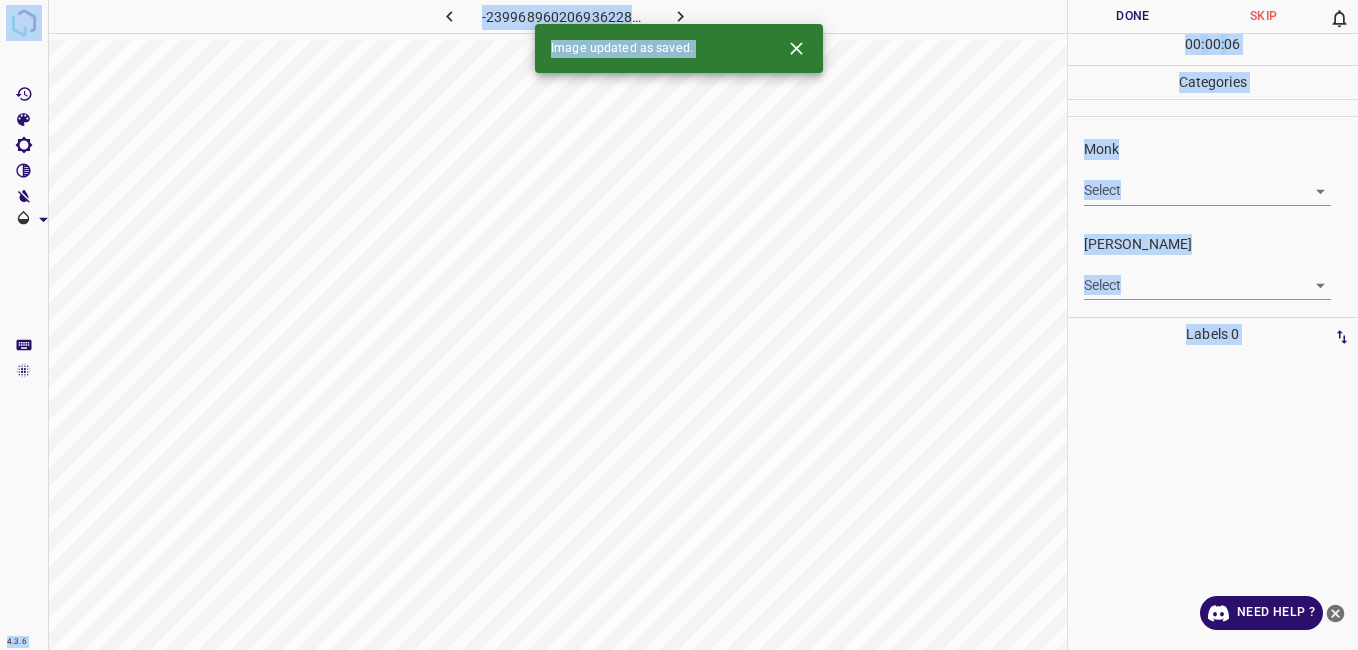 click on "4.3.6  -2399689602069362289.png Done Skip 0 00   : 00   : 06   Categories Monk   Select ​  Fitzpatrick   Select ​ Labels   0 Categories 1 Monk 2  Fitzpatrick Tools Space Change between modes (Draw & Edit) I Auto labeling R Restore zoom M Zoom in N Zoom out Delete Delete selecte label Filters Z Restore filters X Saturation filter C Brightness filter V Contrast filter B Gray scale filter General O Download Image updated as saved. Need Help ? - Text - Hide - Delete" at bounding box center (679, 325) 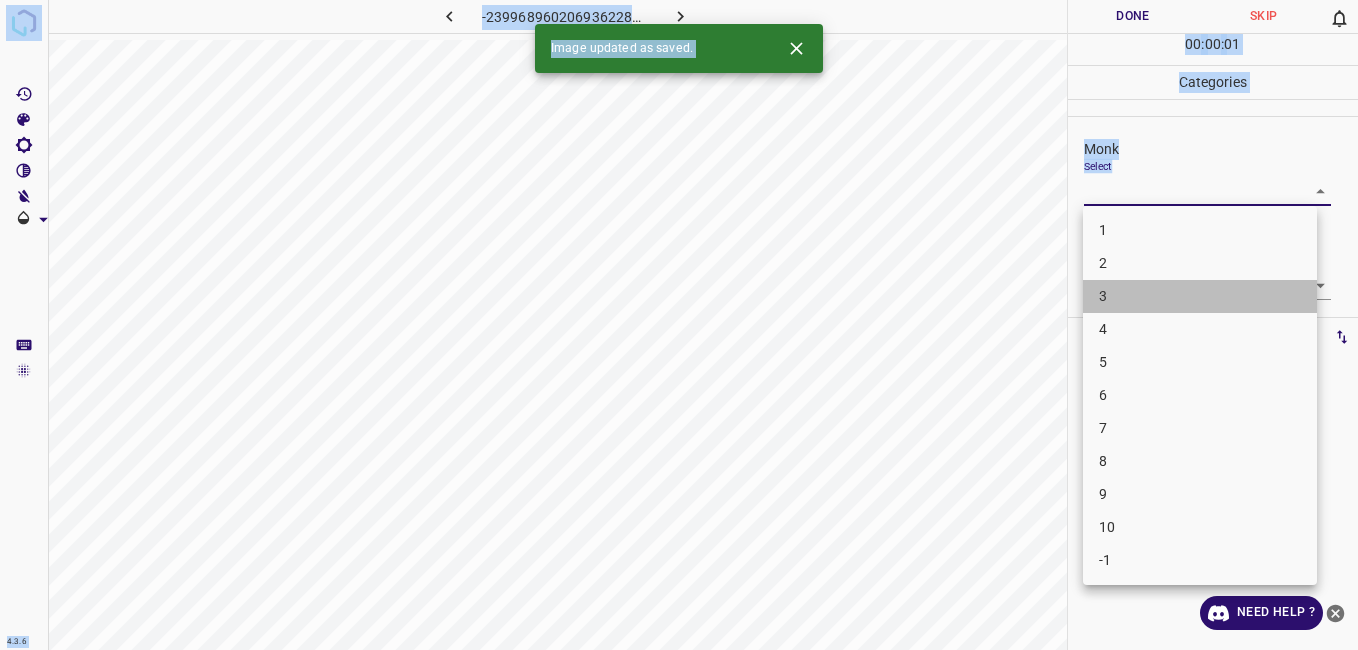 click on "3" at bounding box center [1200, 296] 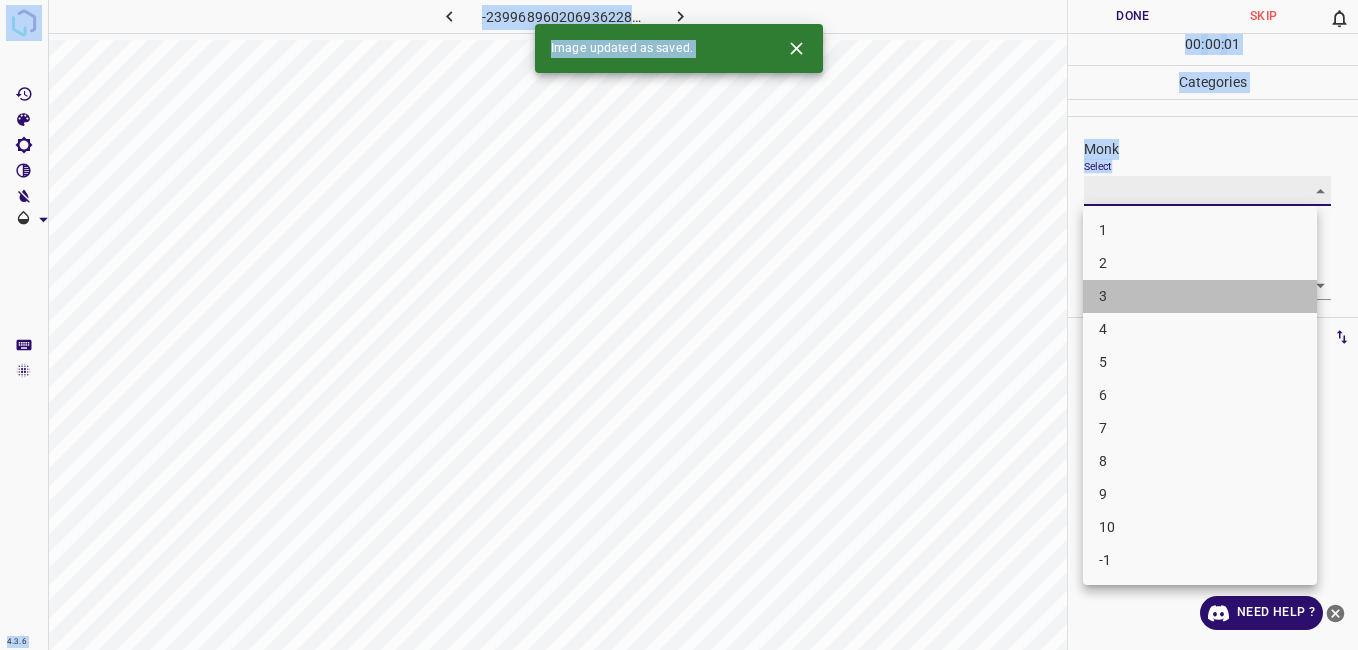 type on "3" 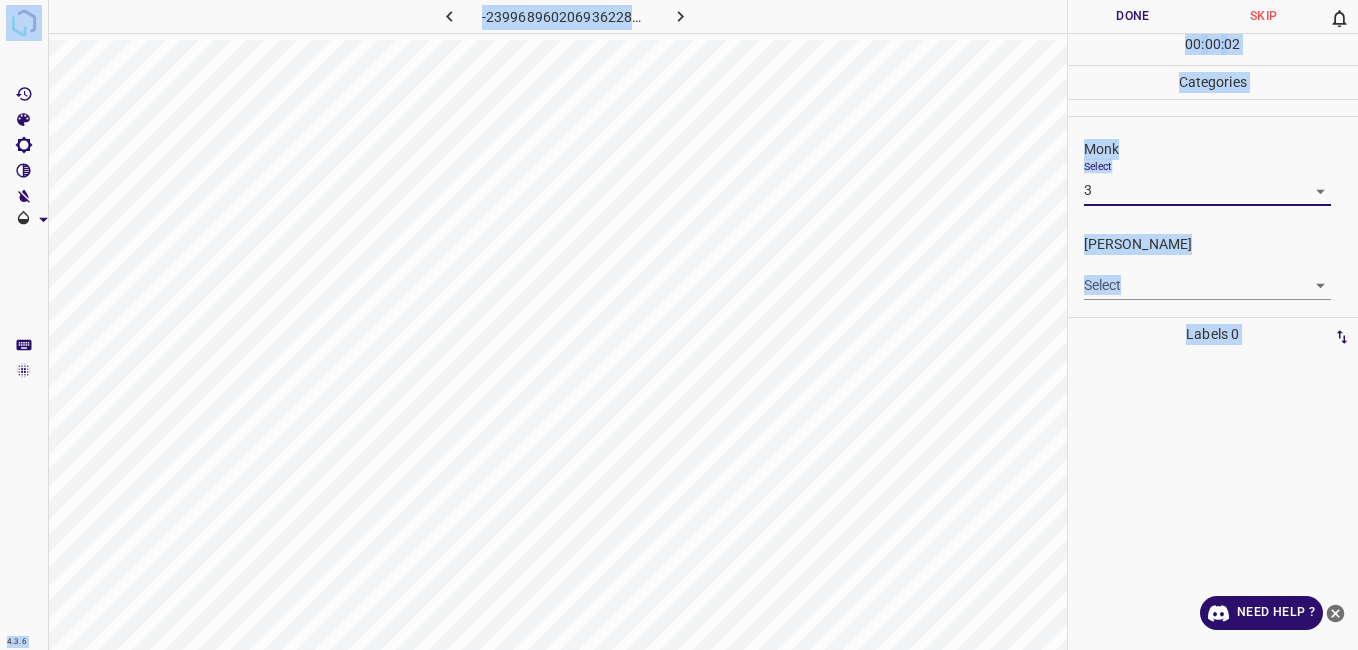 click on "4.3.6  -2399689602069362289.png Done Skip 0 00   : 00   : 02   Categories Monk   Select 3 3  Fitzpatrick   Select ​ Labels   0 Categories 1 Monk 2  Fitzpatrick Tools Space Change between modes (Draw & Edit) I Auto labeling R Restore zoom M Zoom in N Zoom out Delete Delete selecte label Filters Z Restore filters X Saturation filter C Brightness filter V Contrast filter B Gray scale filter General O Download Need Help ? - Text - Hide - Delete" at bounding box center (679, 325) 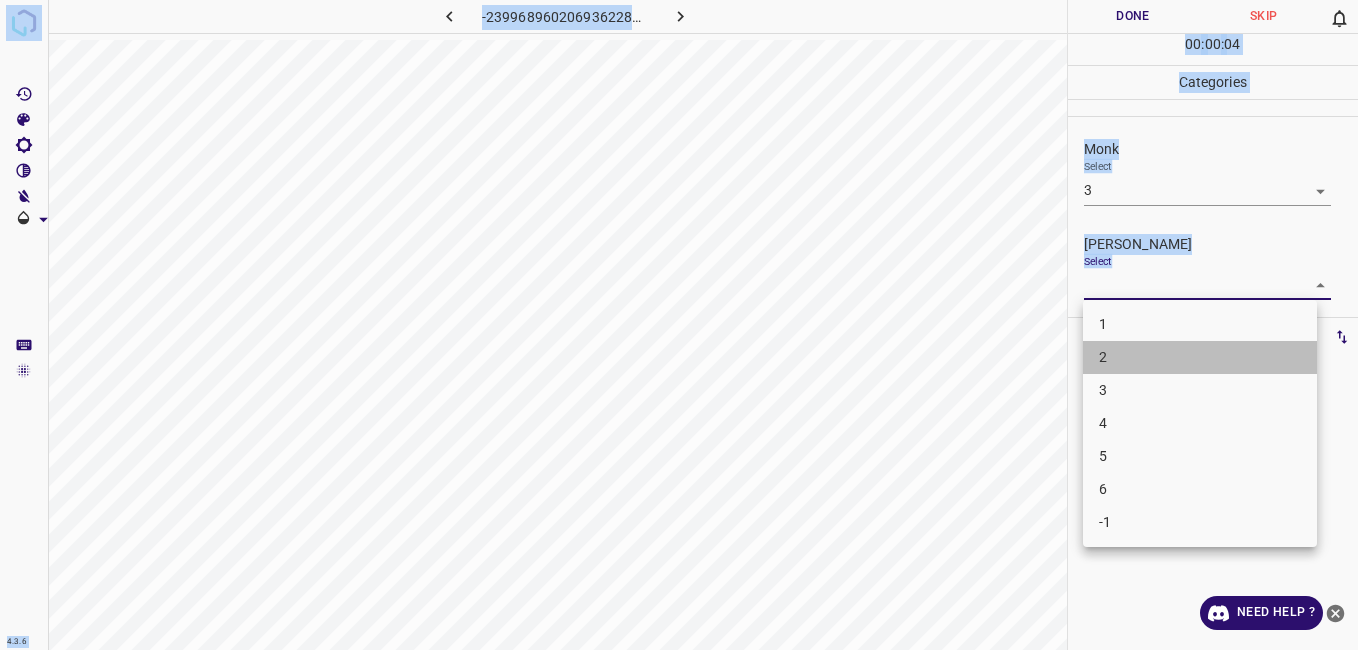 click on "2" at bounding box center [1200, 357] 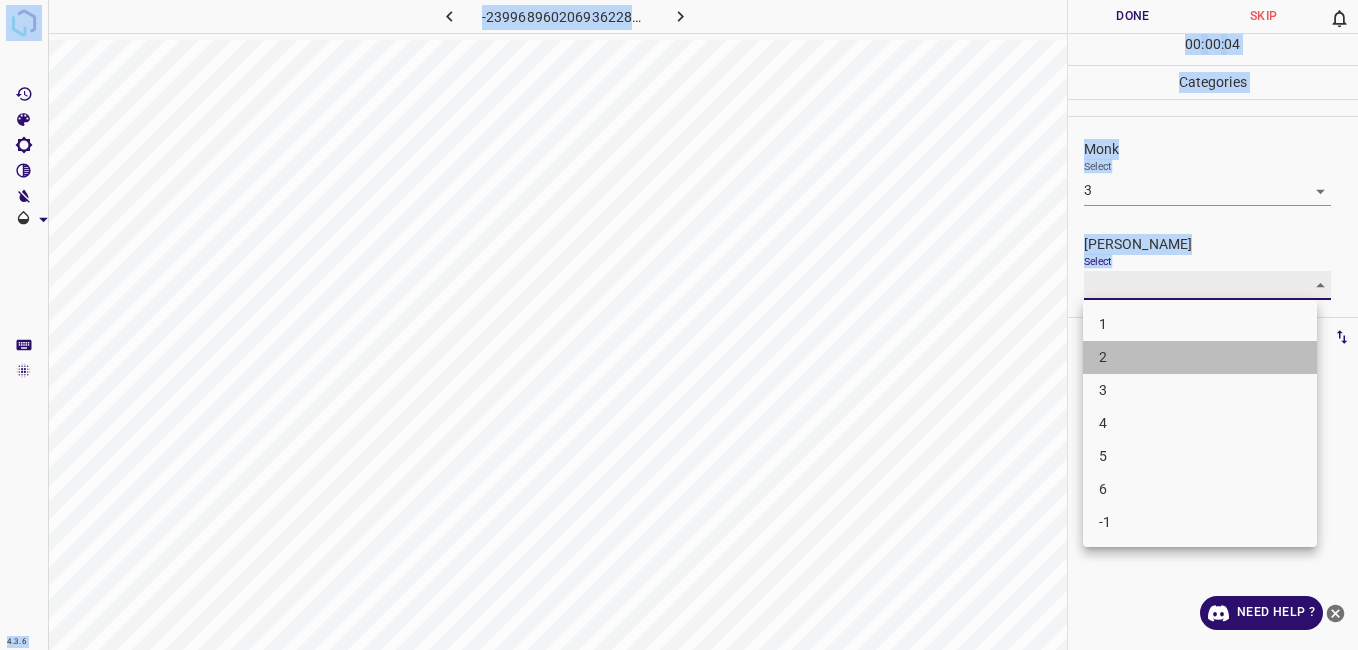 type on "2" 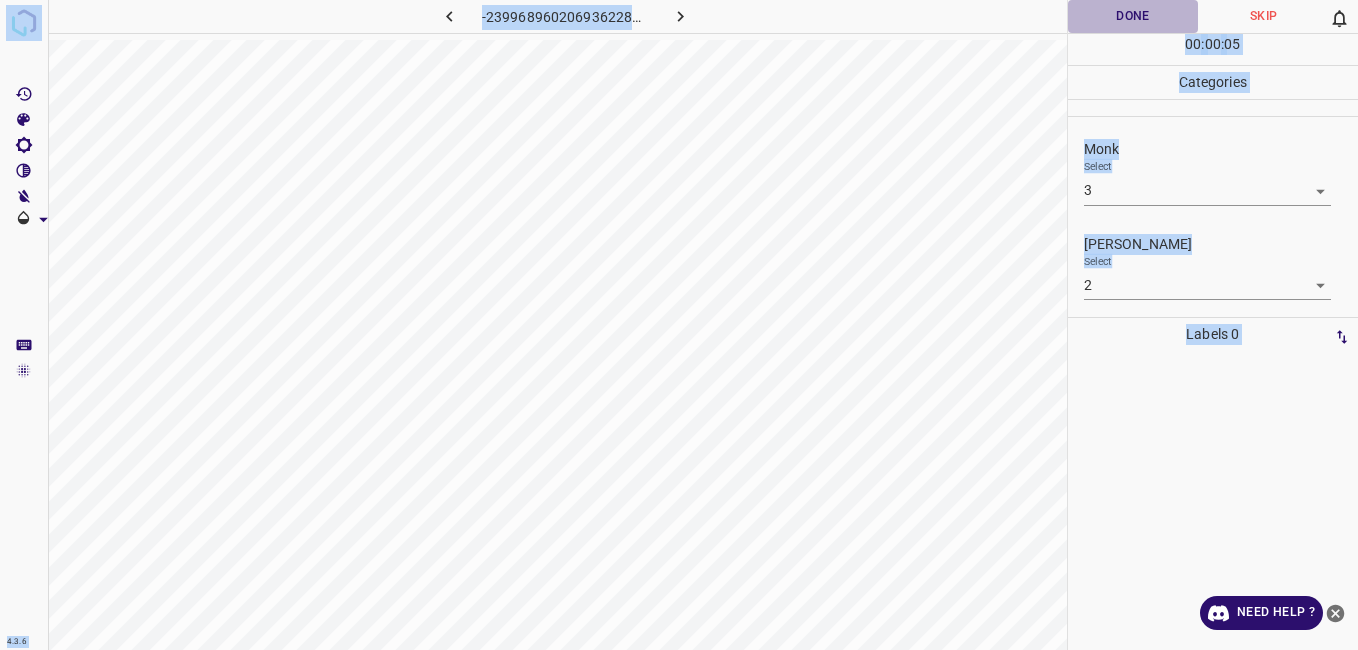 click on "Done" at bounding box center [1133, 16] 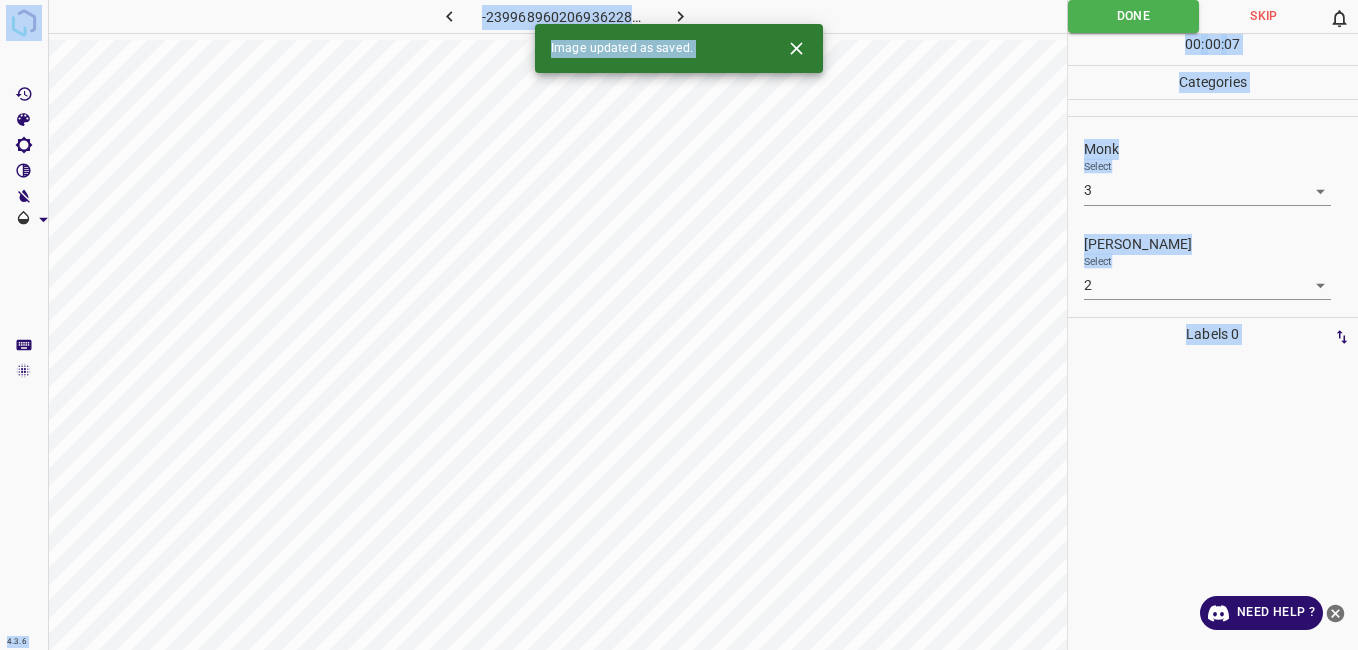 click 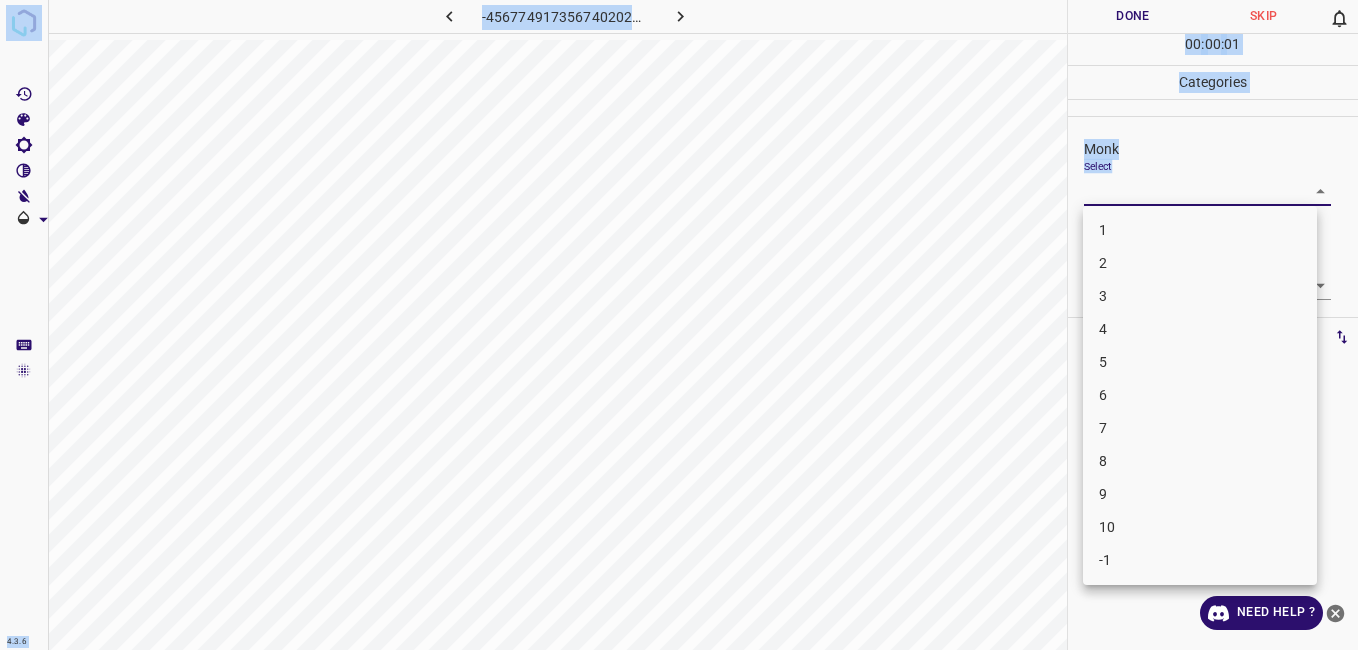 click on "4.3.6  -4567749173567402022.png Done Skip 0 00   : 00   : 01   Categories Monk   Select ​  Fitzpatrick   Select ​ Labels   0 Categories 1 Monk 2  Fitzpatrick Tools Space Change between modes (Draw & Edit) I Auto labeling R Restore zoom M Zoom in N Zoom out Delete Delete selecte label Filters Z Restore filters X Saturation filter C Brightness filter V Contrast filter B Gray scale filter General O Download Need Help ? - Text - Hide - Delete 1 2 3 4 5 6 7 8 9 10 -1" at bounding box center [679, 325] 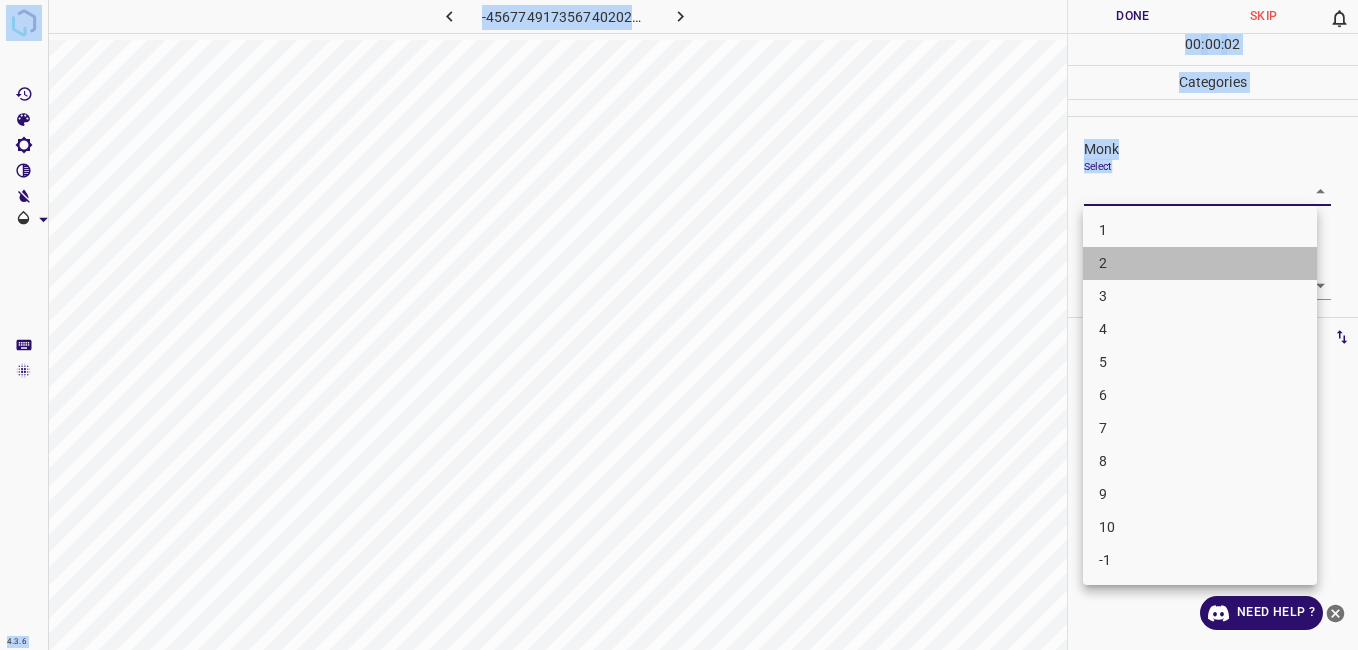 click on "2" at bounding box center (1200, 263) 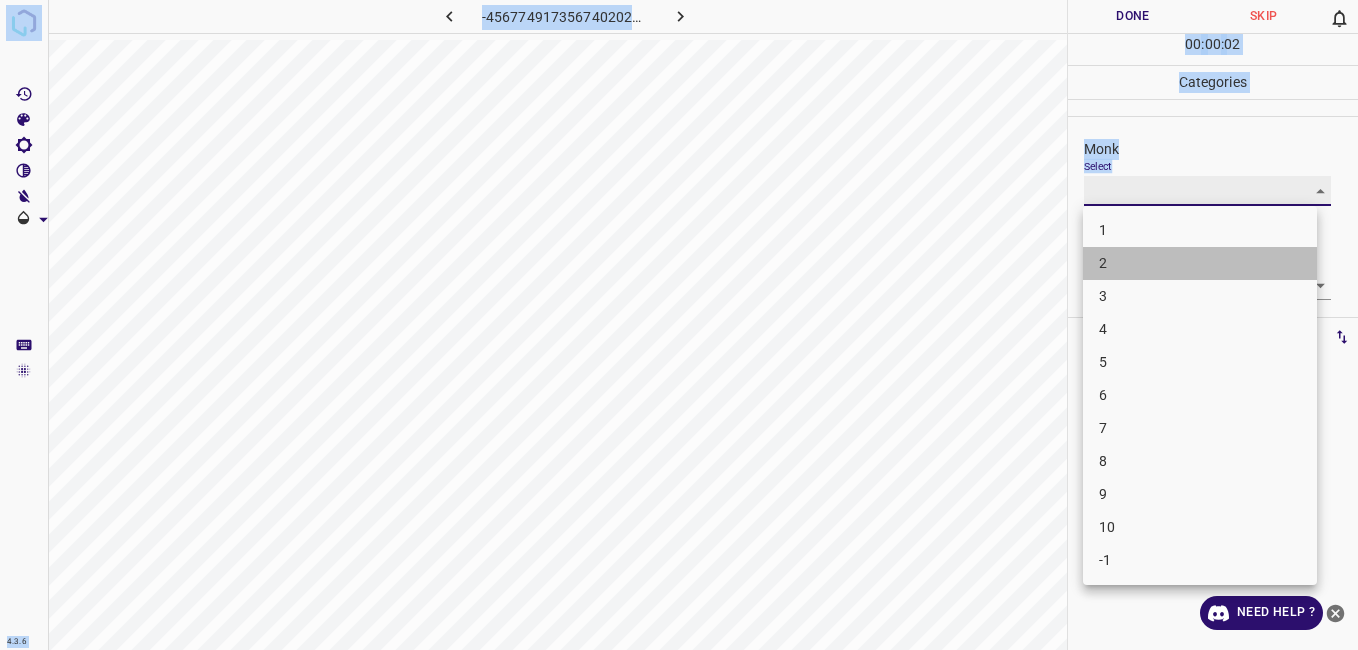 type on "2" 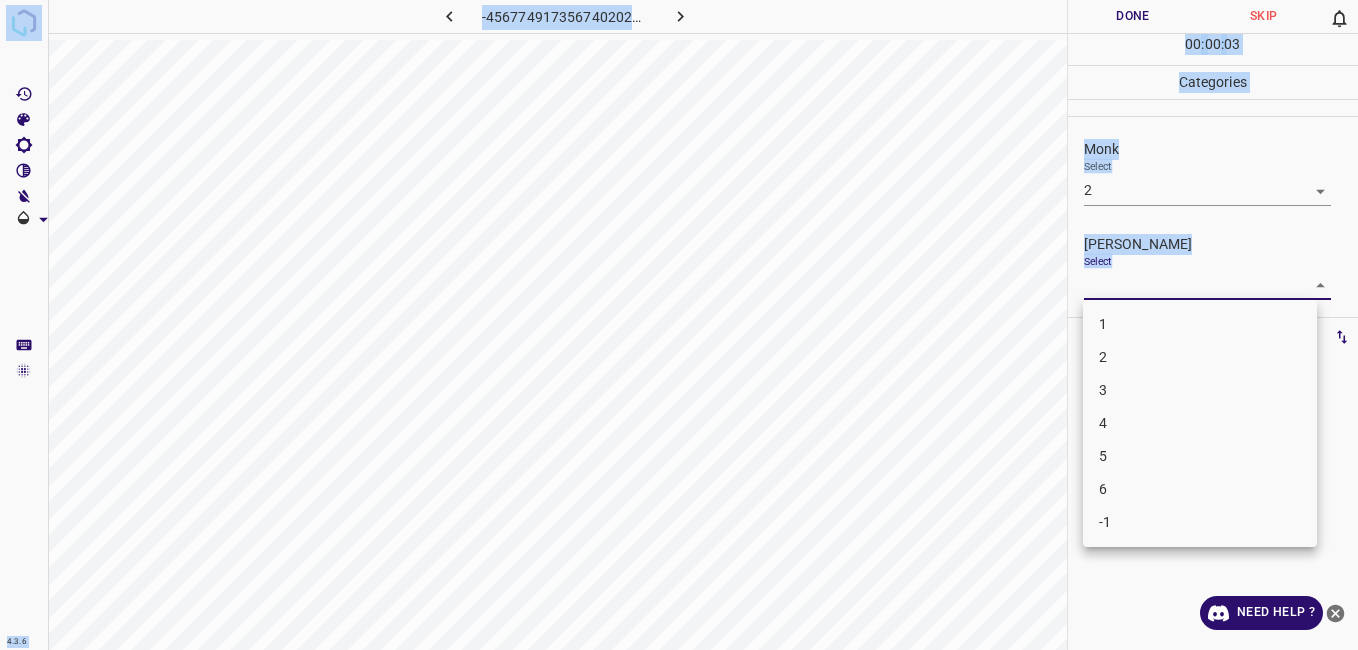 click on "4.3.6  -4567749173567402022.png Done Skip 0 00   : 00   : 03   Categories Monk   Select 2 2  Fitzpatrick   Select ​ Labels   0 Categories 1 Monk 2  Fitzpatrick Tools Space Change between modes (Draw & Edit) I Auto labeling R Restore zoom M Zoom in N Zoom out Delete Delete selecte label Filters Z Restore filters X Saturation filter C Brightness filter V Contrast filter B Gray scale filter General O Download Need Help ? - Text - Hide - Delete 1 2 3 4 5 6 -1" at bounding box center (679, 325) 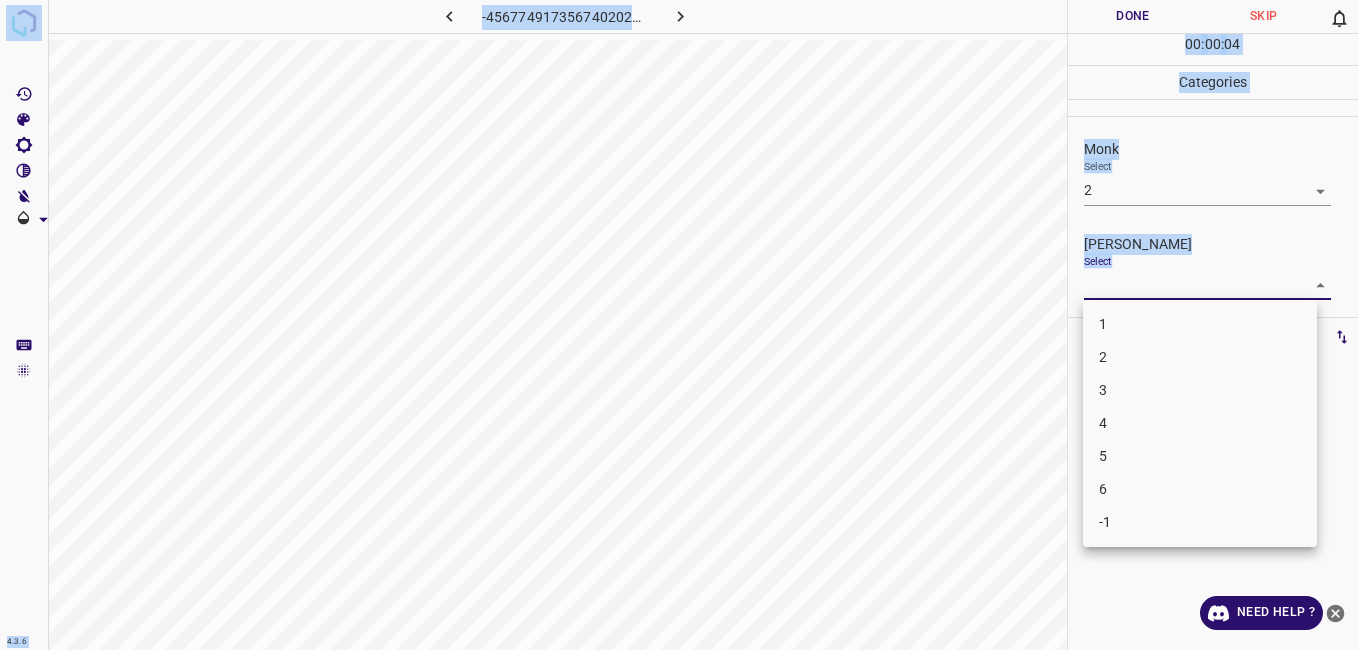 click on "1" at bounding box center [1200, 324] 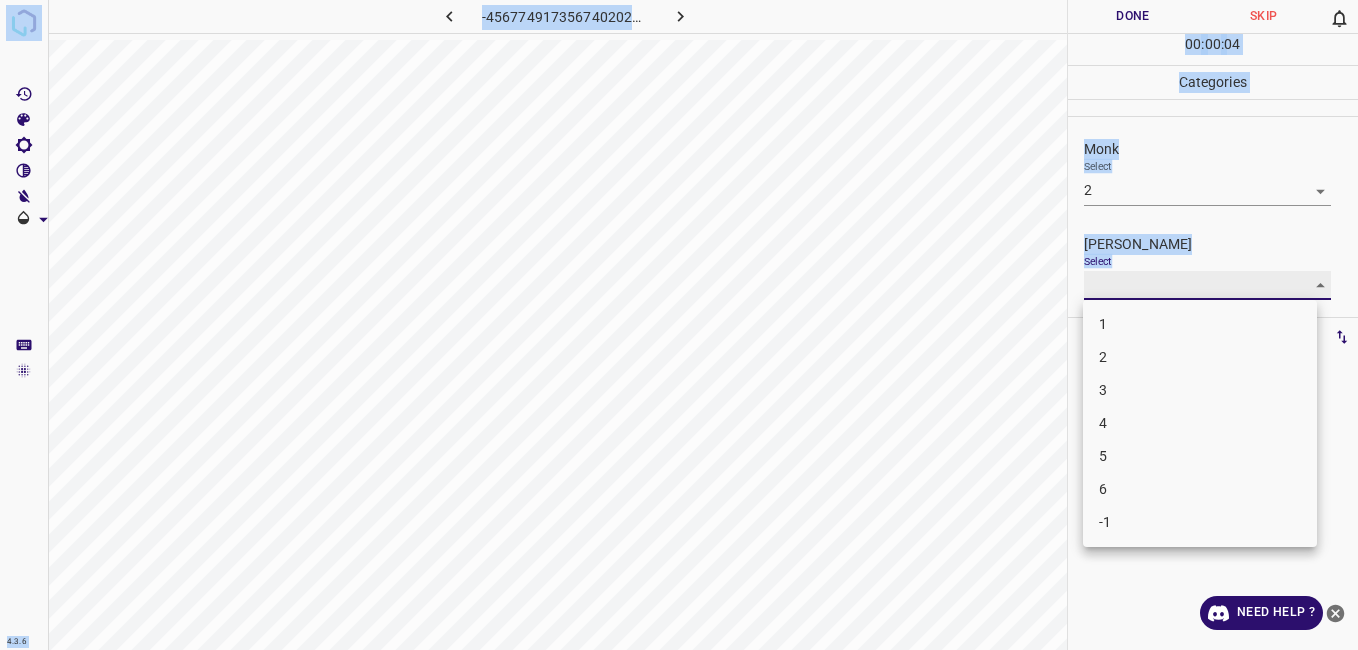 type on "1" 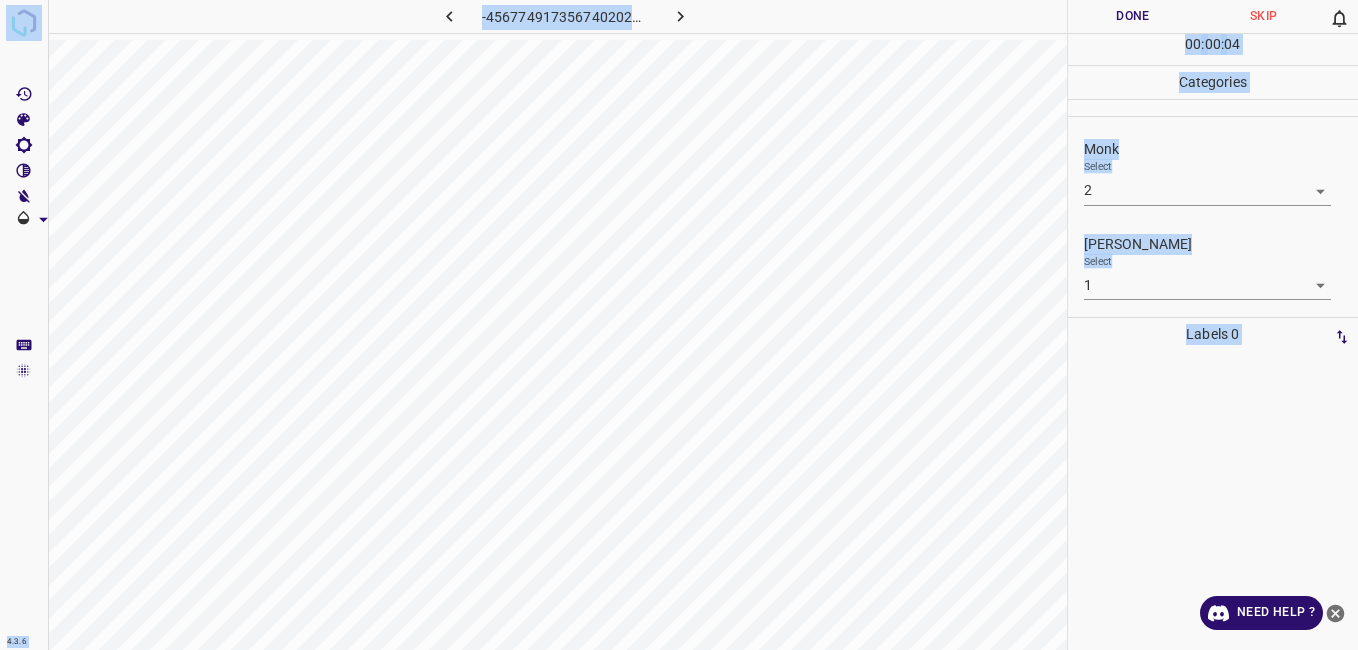 click on "1" at bounding box center (1200, 314) 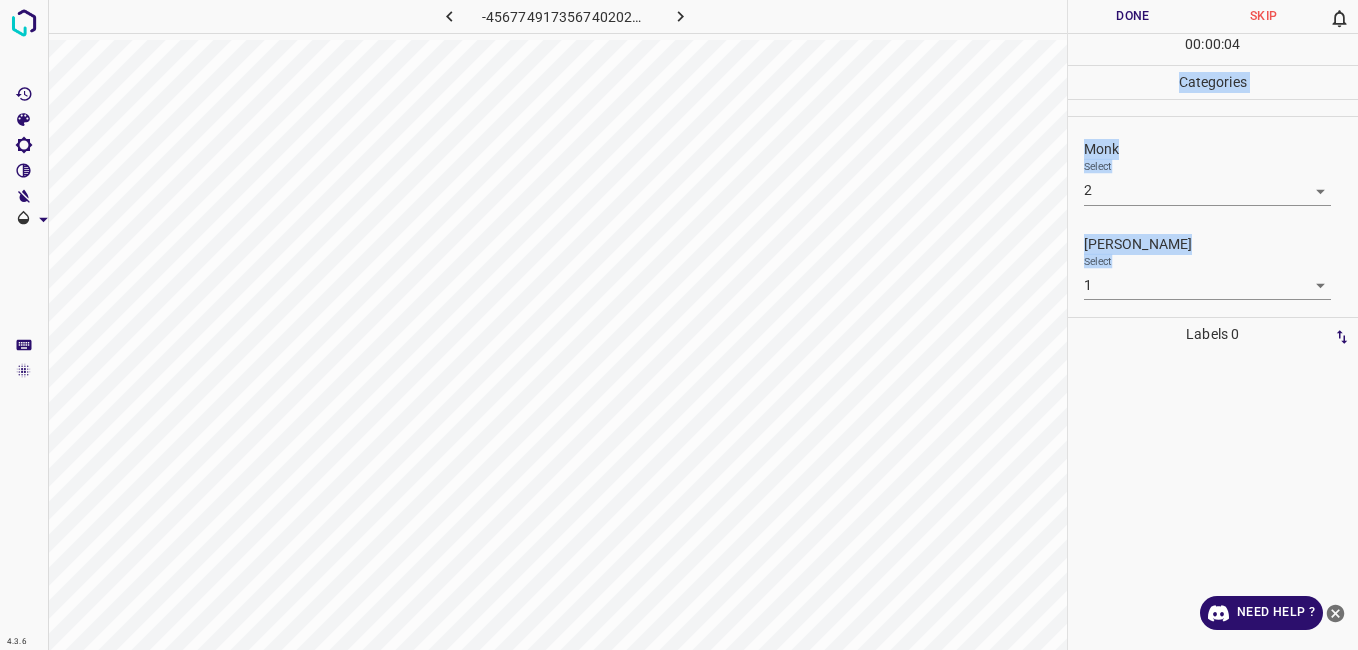 scroll, scrollTop: 0, scrollLeft: 0, axis: both 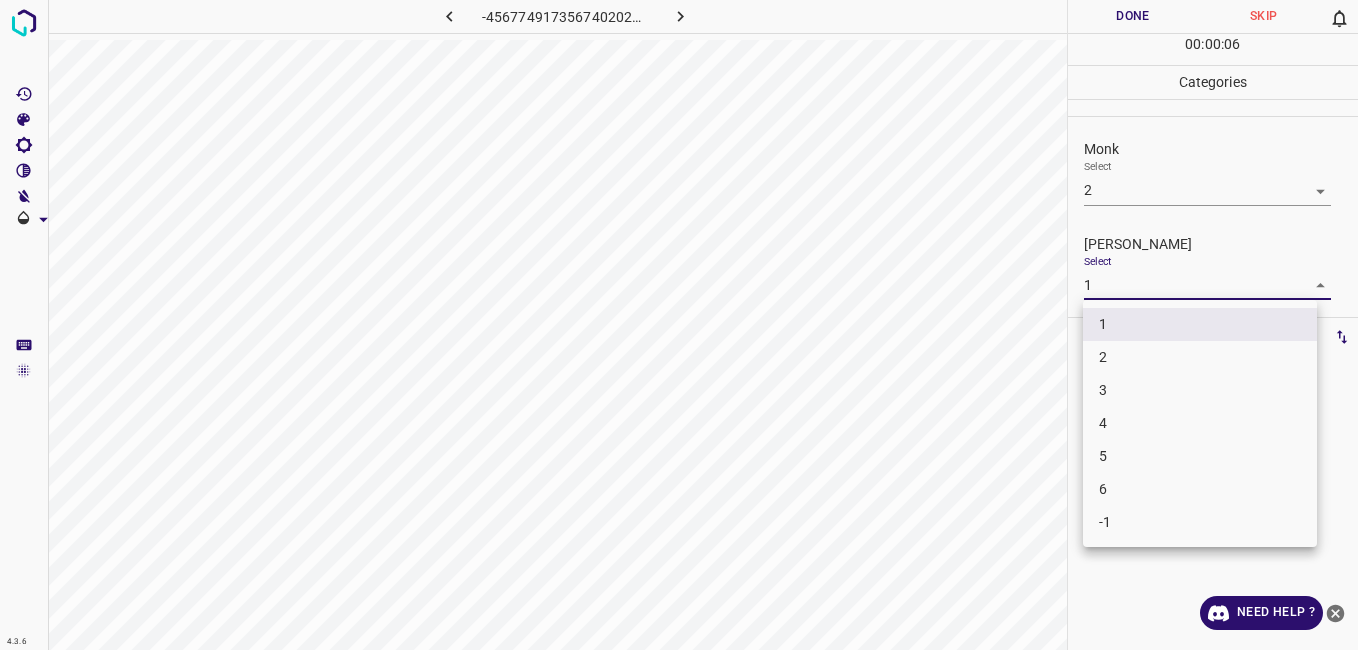 click at bounding box center (679, 325) 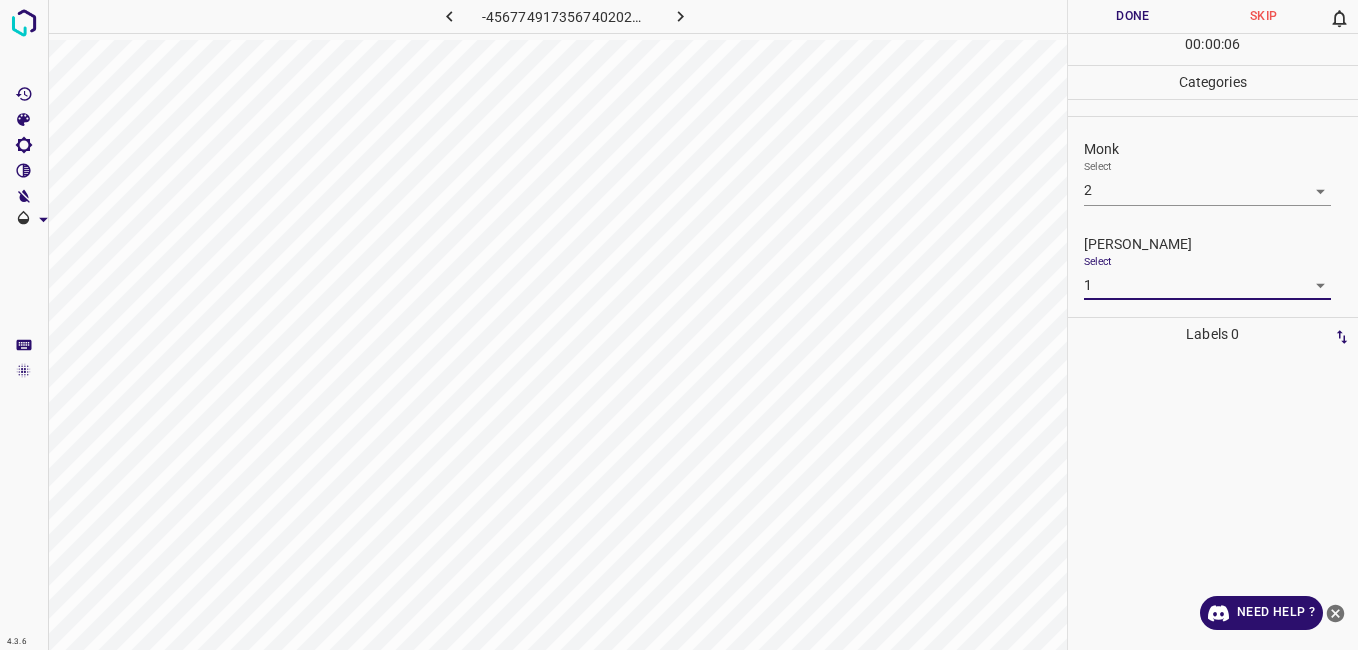 click on "Done" at bounding box center (1133, 16) 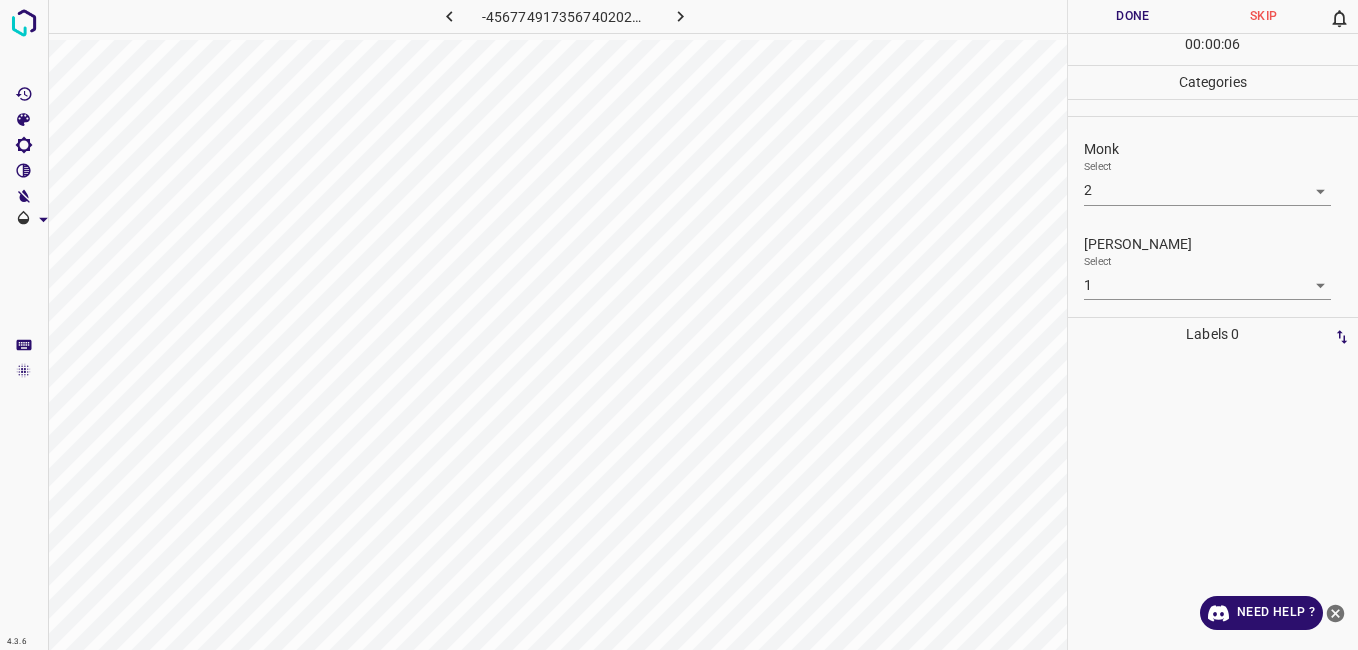click on "Done" at bounding box center [1133, 16] 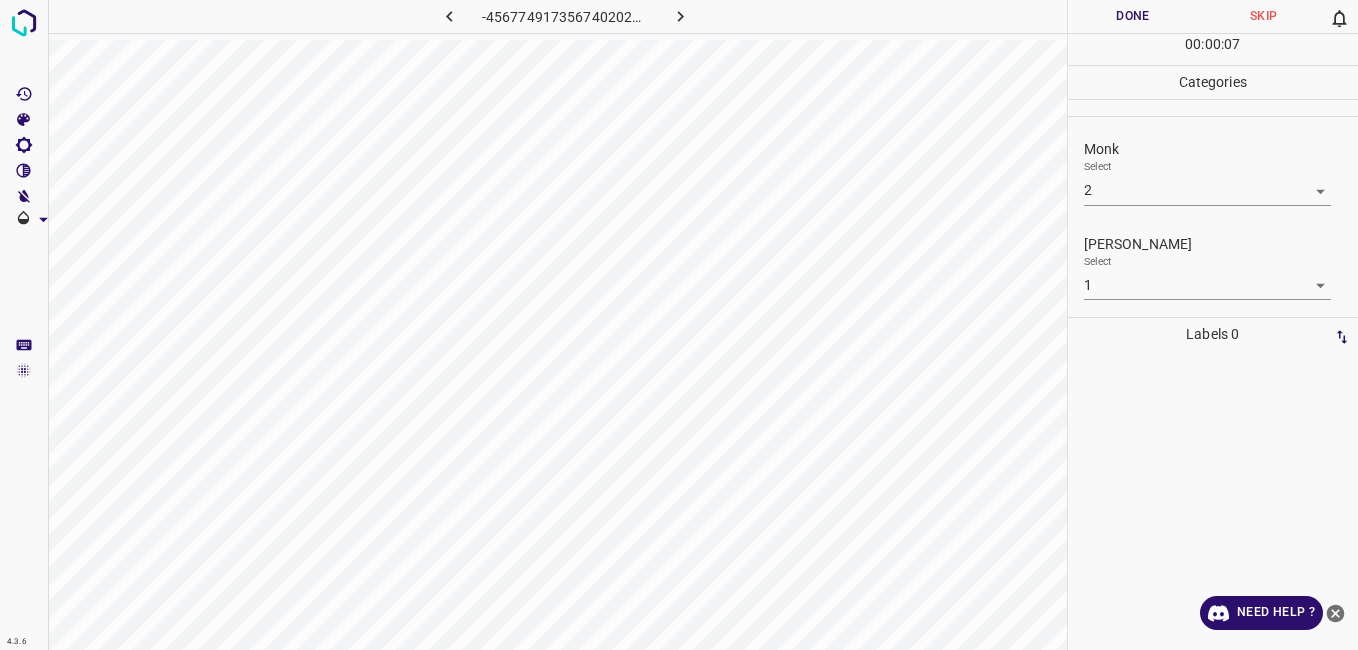 click on "Done" at bounding box center (1133, 16) 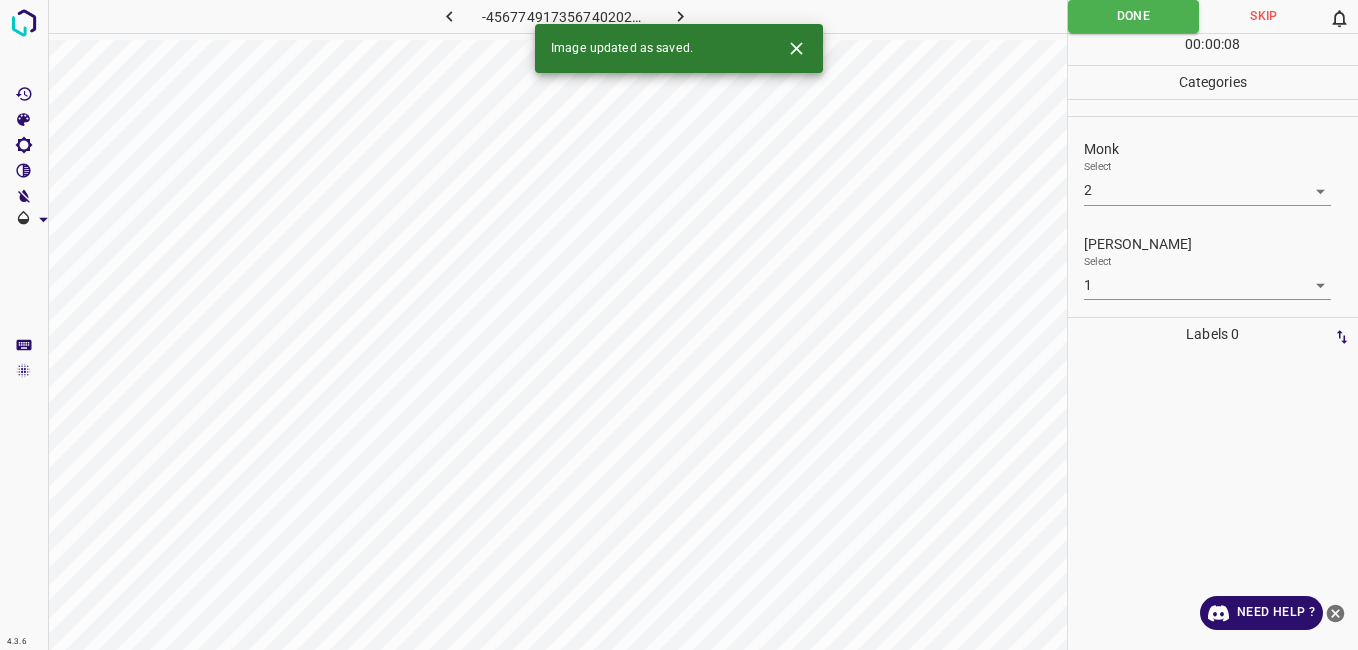 click 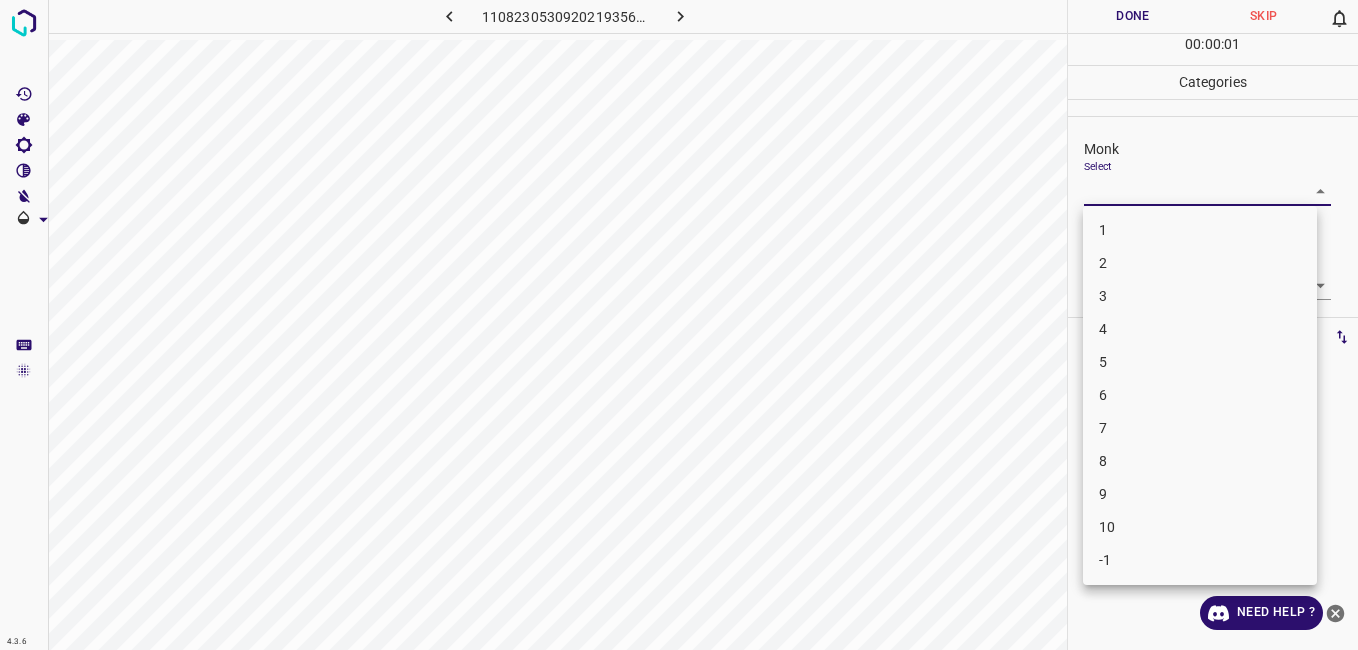 click on "4.3.6  1108230530920219356.png Done Skip 0 00   : 00   : 01   Categories Monk   Select ​  Fitzpatrick   Select ​ Labels   0 Categories 1 Monk 2  Fitzpatrick Tools Space Change between modes (Draw & Edit) I Auto labeling R Restore zoom M Zoom in N Zoom out Delete Delete selecte label Filters Z Restore filters X Saturation filter C Brightness filter V Contrast filter B Gray scale filter General O Download Need Help ? - Text - Hide - Delete 1 2 3 4 5 6 7 8 9 10 -1" at bounding box center (679, 325) 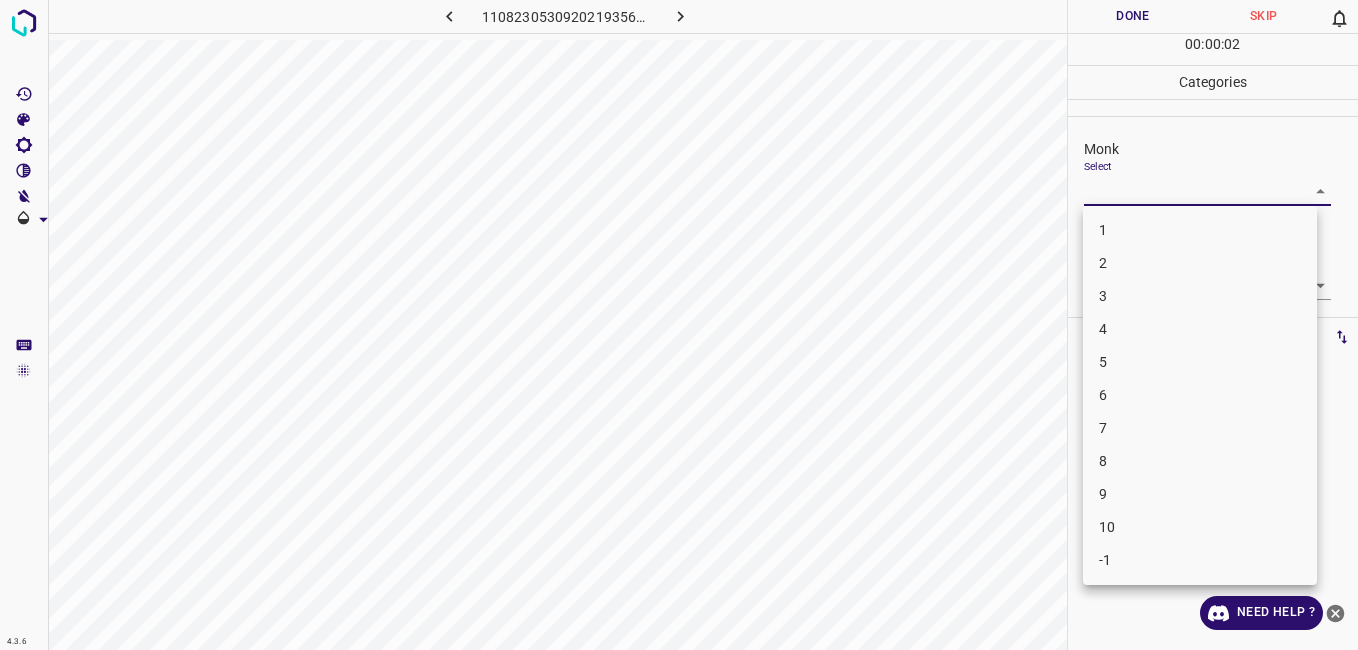 click on "3" at bounding box center (1200, 296) 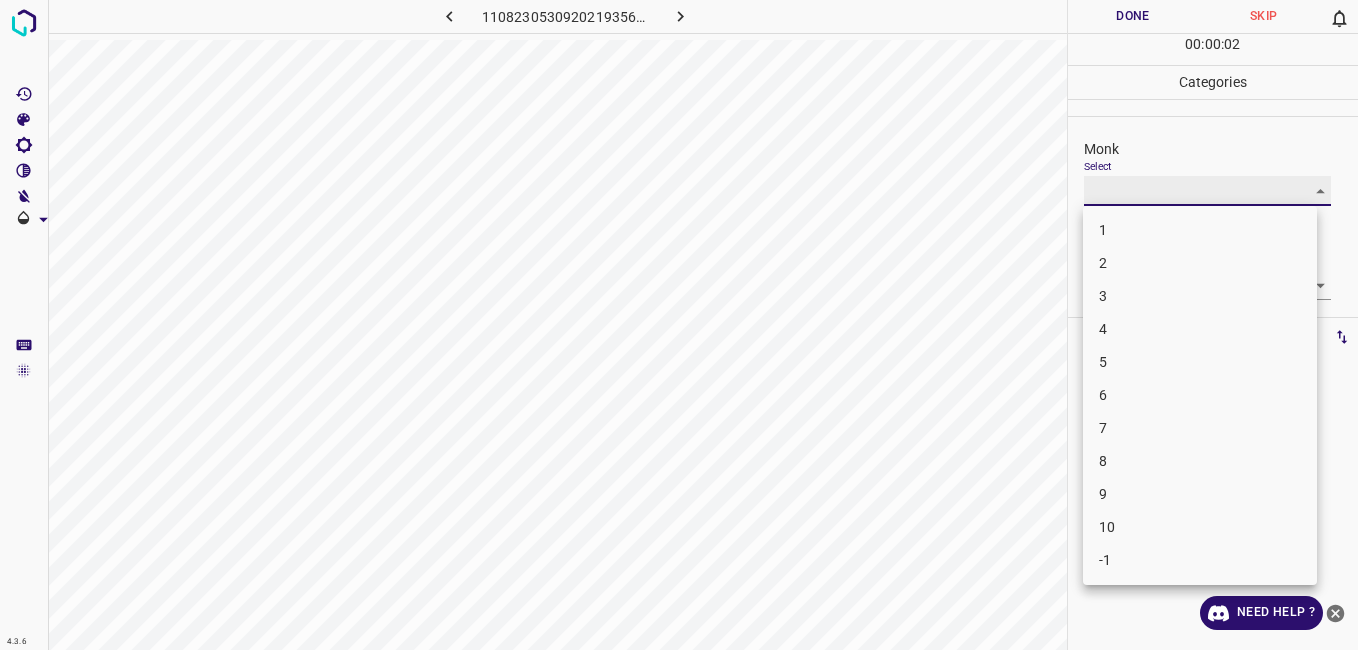 type on "3" 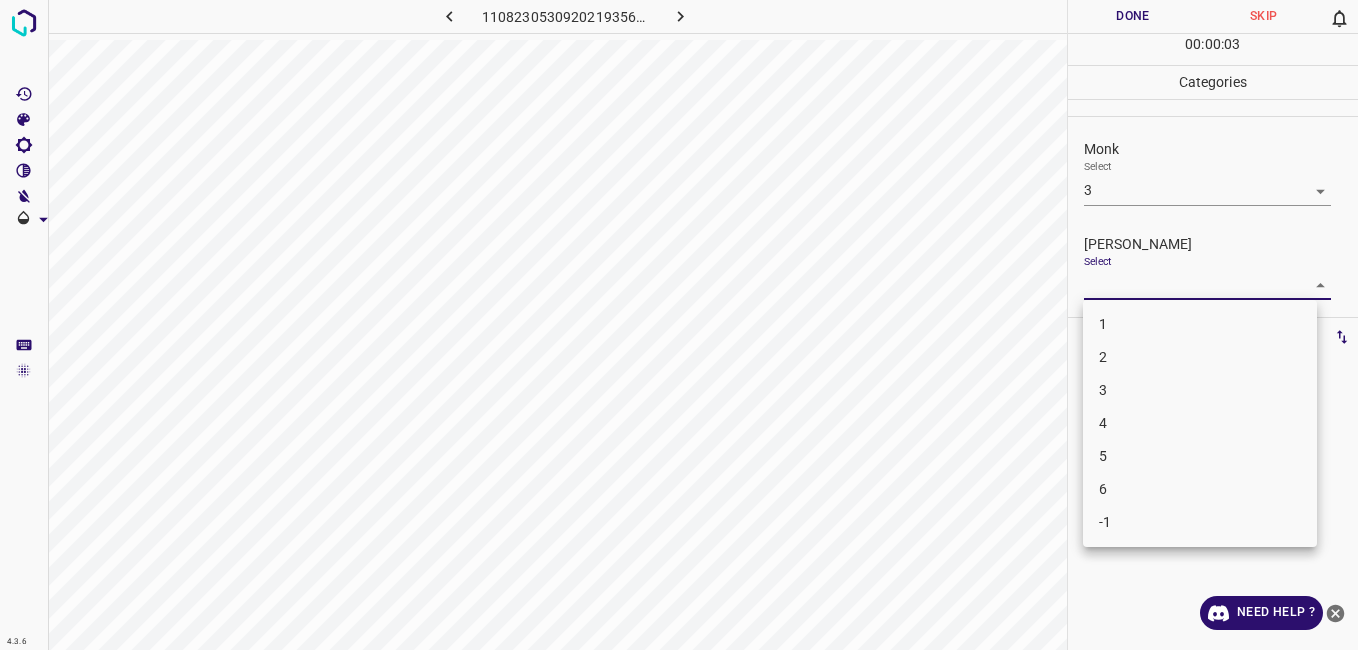 click on "4.3.6  1108230530920219356.png Done Skip 0 00   : 00   : 03   Categories Monk   Select 3 3  Fitzpatrick   Select ​ Labels   0 Categories 1 Monk 2  Fitzpatrick Tools Space Change between modes (Draw & Edit) I Auto labeling R Restore zoom M Zoom in N Zoom out Delete Delete selecte label Filters Z Restore filters X Saturation filter C Brightness filter V Contrast filter B Gray scale filter General O Download Need Help ? - Text - Hide - Delete 1 2 3 4 5 6 -1" at bounding box center [679, 325] 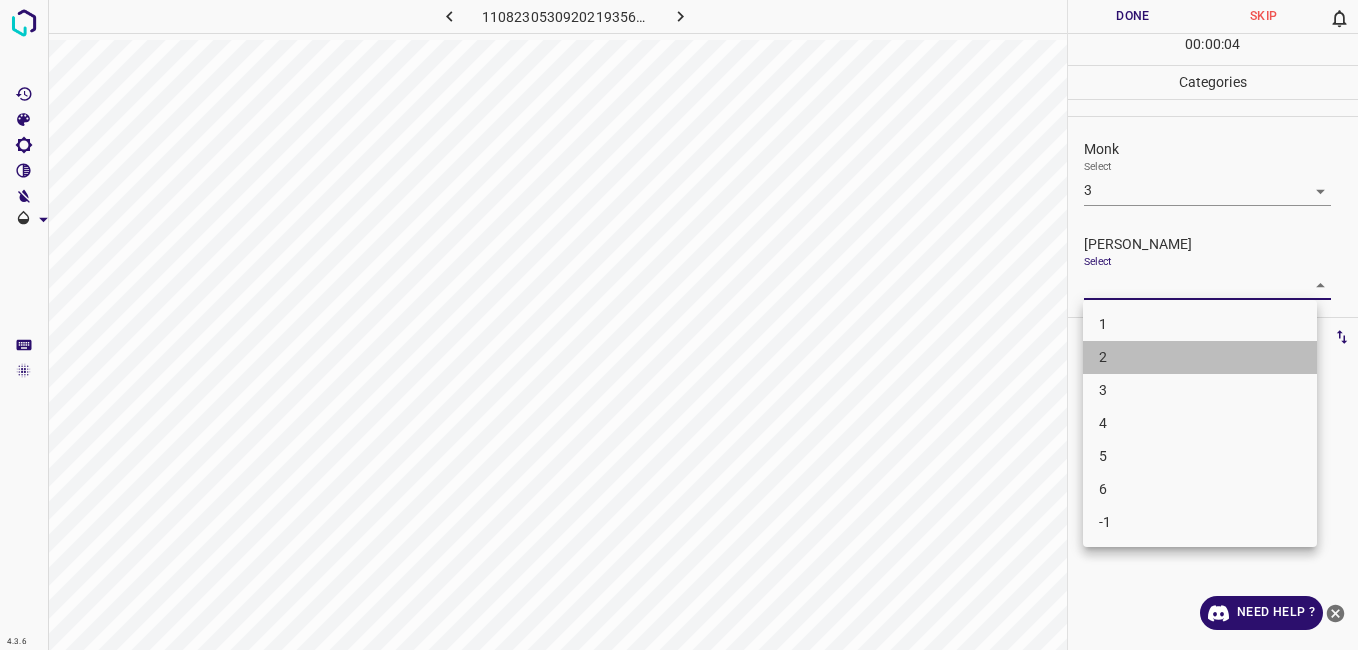 click on "2" at bounding box center [1200, 357] 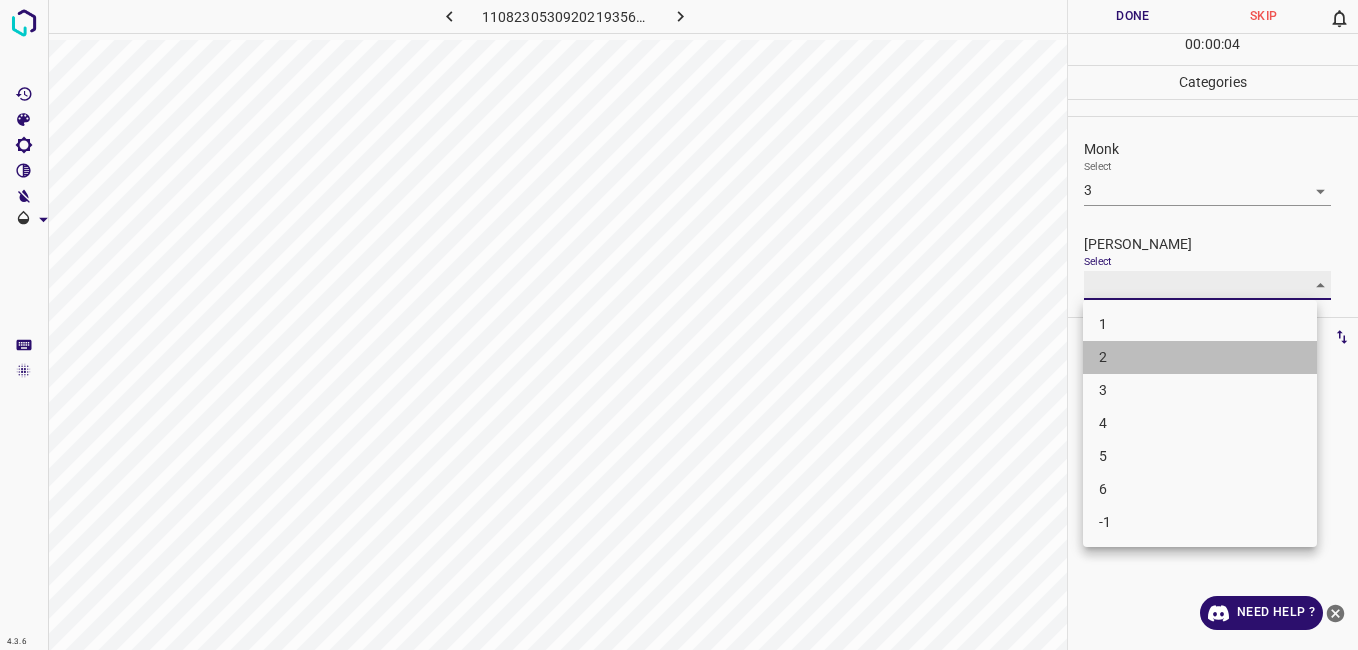 type on "2" 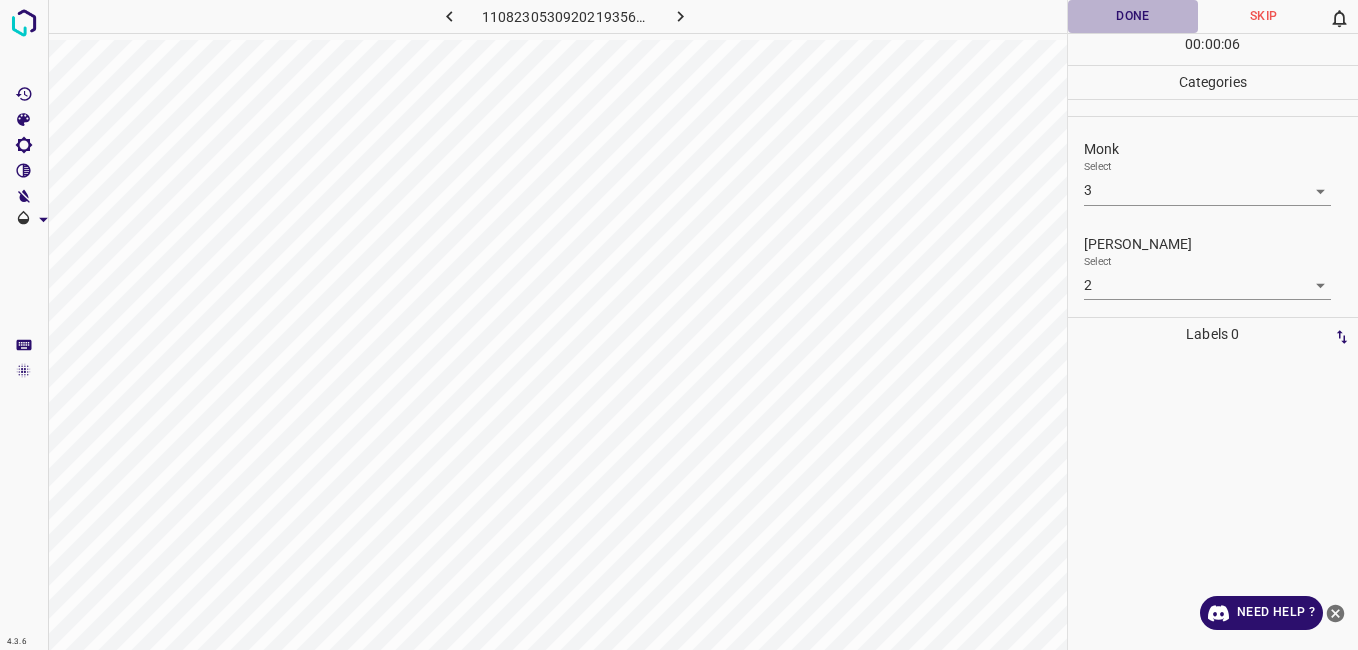 click on "Done" at bounding box center (1133, 16) 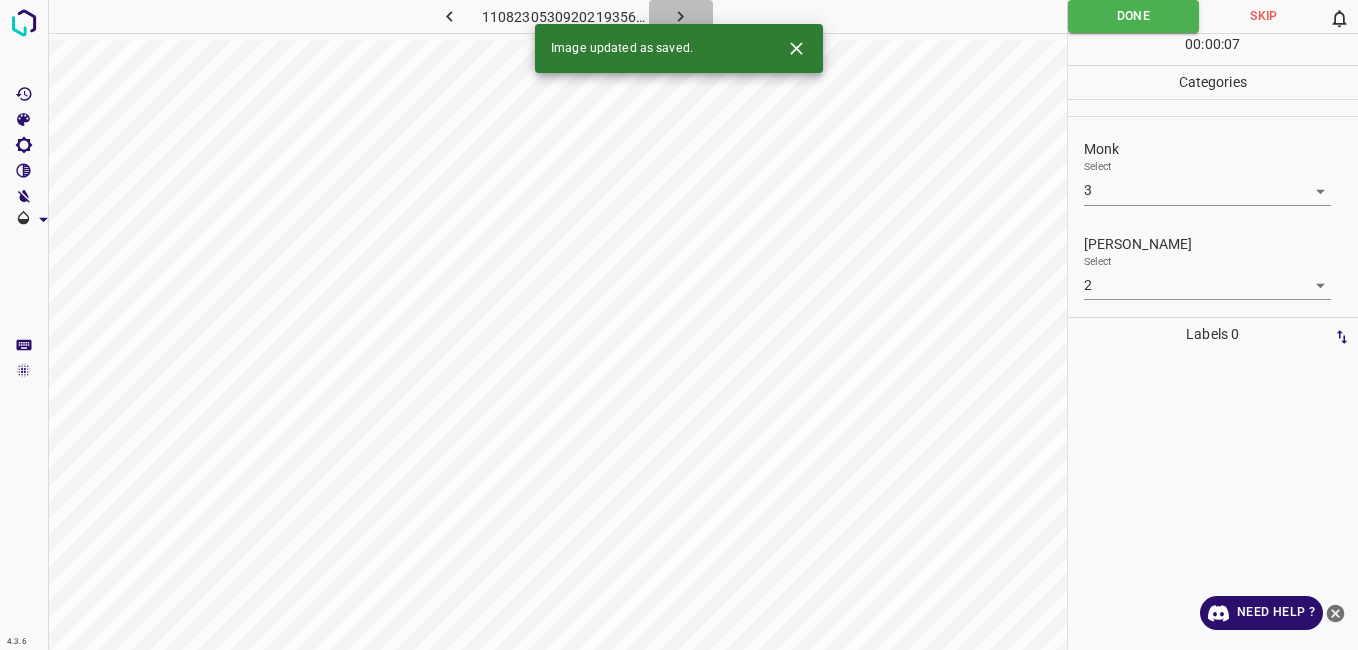 click at bounding box center (681, 16) 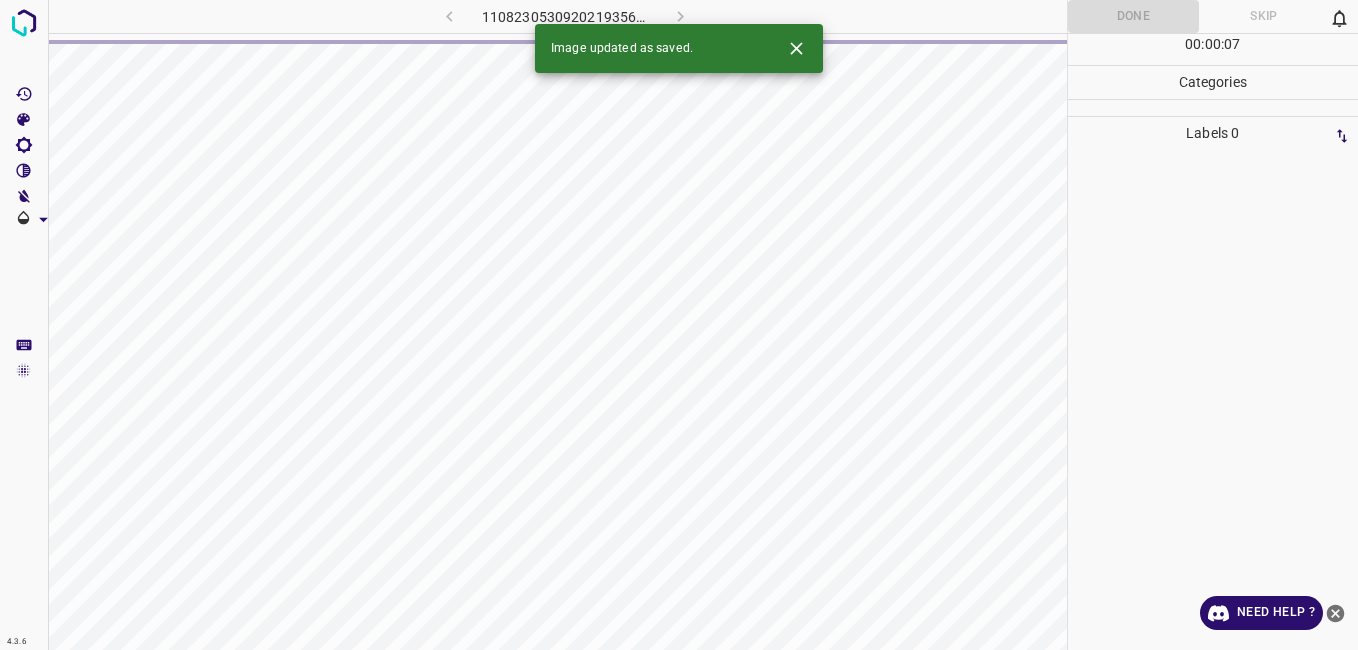 click on "1108230530920219356.png" at bounding box center [565, 16] 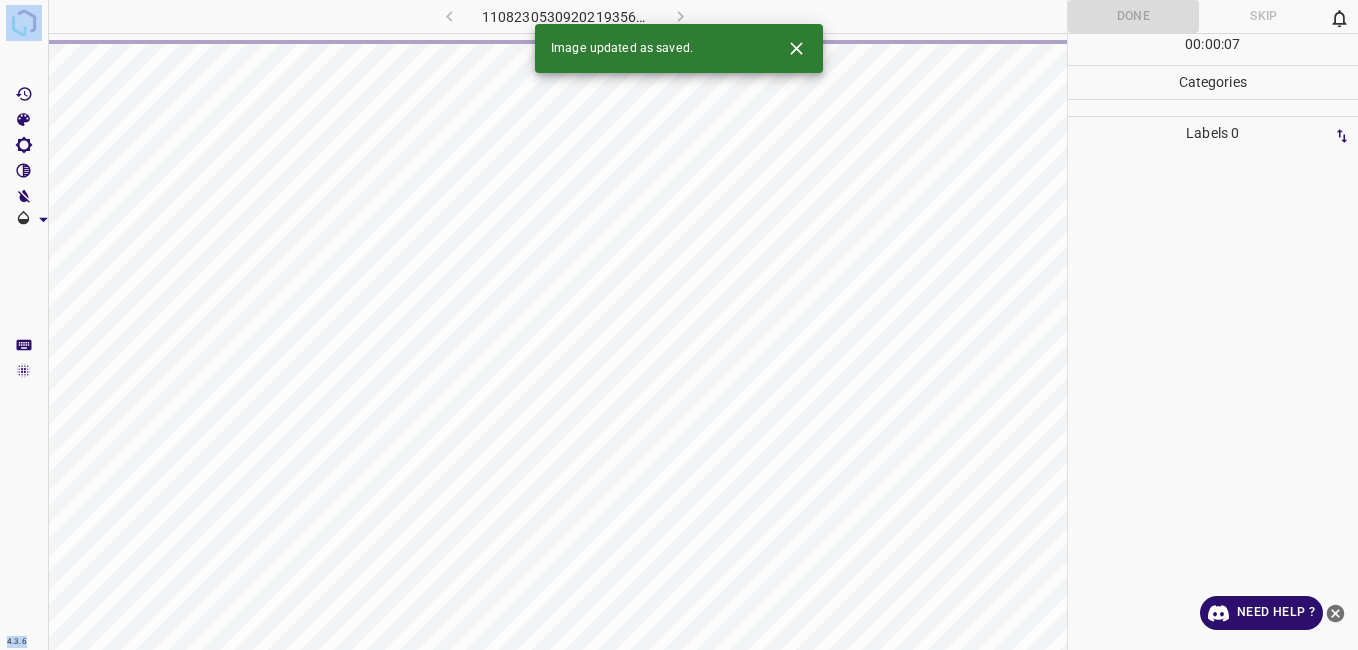 drag, startPoint x: 669, startPoint y: 7, endPoint x: 400, endPoint y: -74, distance: 280.9306 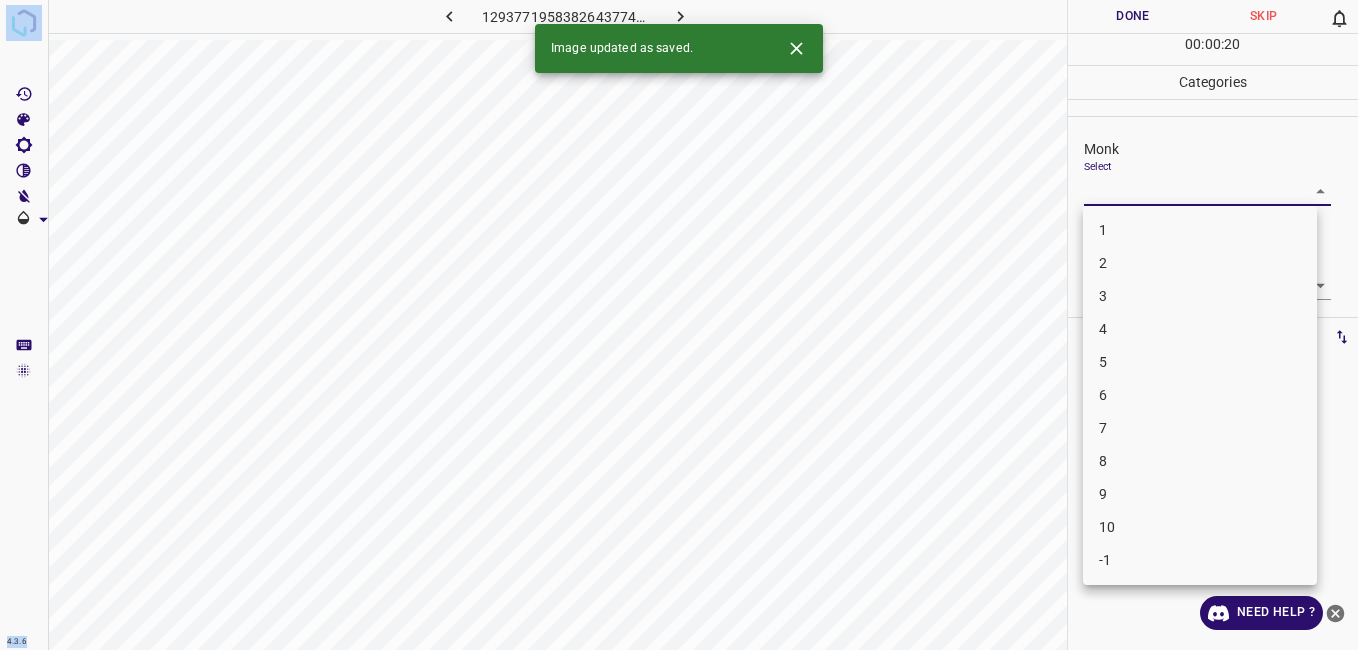click on "4.3.6  1293771958382643774.png Done Skip 0 00   : 00   : 20   Categories Monk   Select ​  Fitzpatrick   Select ​ Labels   0 Categories 1 Monk 2  Fitzpatrick Tools Space Change between modes (Draw & Edit) I Auto labeling R Restore zoom M Zoom in N Zoom out Delete Delete selecte label Filters Z Restore filters X Saturation filter C Brightness filter V Contrast filter B Gray scale filter General O Download Image updated as saved. Need Help ? - Text - Hide - Delete 1 2 3 4 5 6 7 8 9 10 -1" at bounding box center [679, 325] 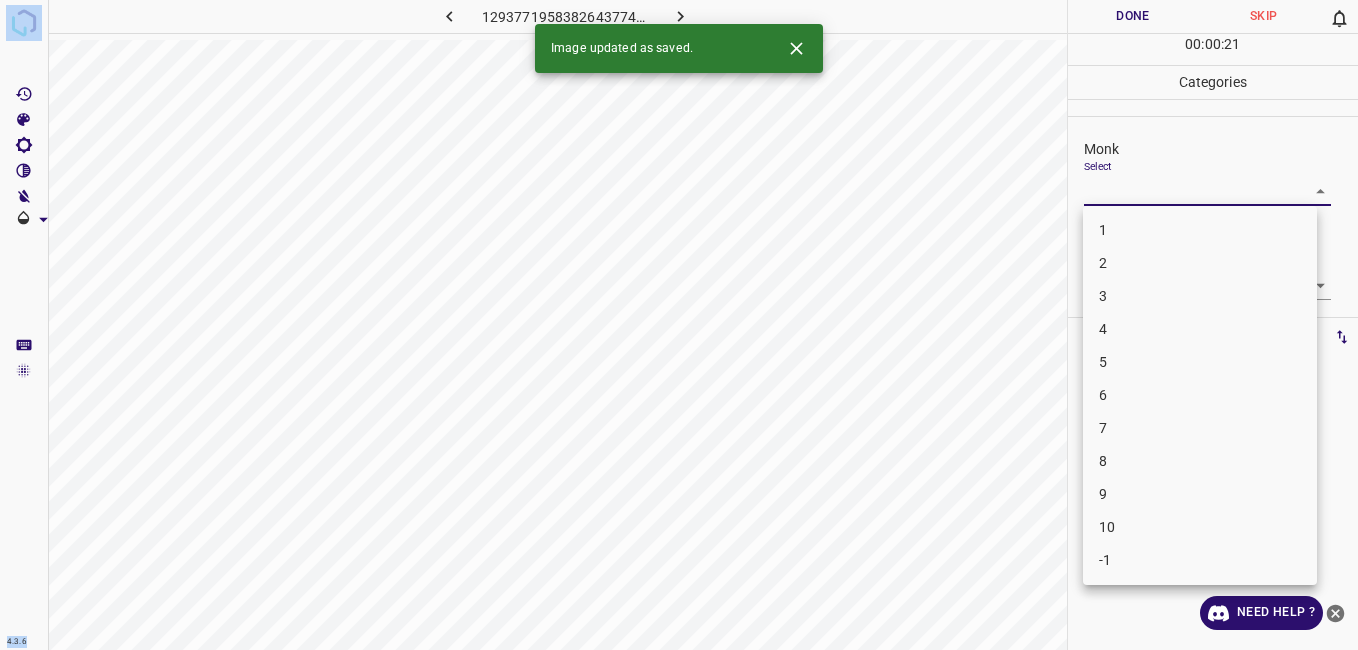 click on "3" at bounding box center (1200, 296) 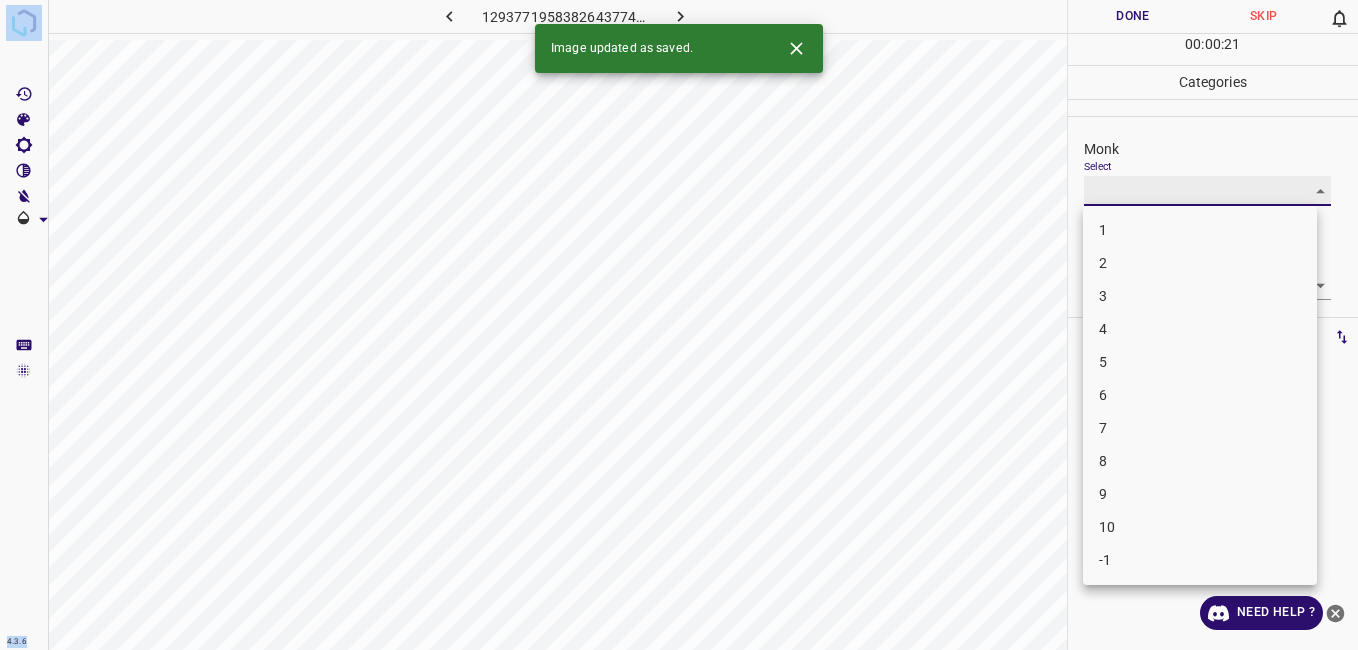type on "3" 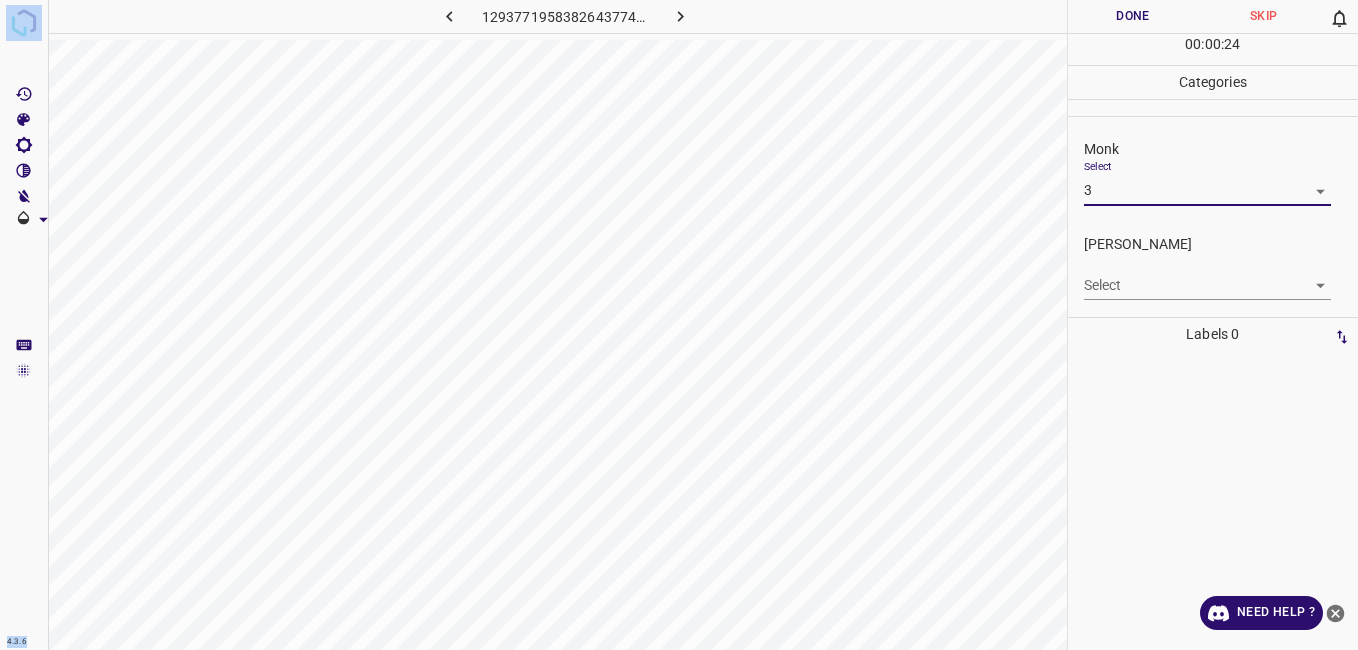click on "4.3.6  1293771958382643774.png Done Skip 0 00   : 00   : 24   Categories Monk   Select 3 3  Fitzpatrick   Select ​ Labels   0 Categories 1 Monk 2  Fitzpatrick Tools Space Change between modes (Draw & Edit) I Auto labeling R Restore zoom M Zoom in N Zoom out Delete Delete selecte label Filters Z Restore filters X Saturation filter C Brightness filter V Contrast filter B Gray scale filter General O Download Need Help ? - Text - Hide - Delete" at bounding box center (679, 325) 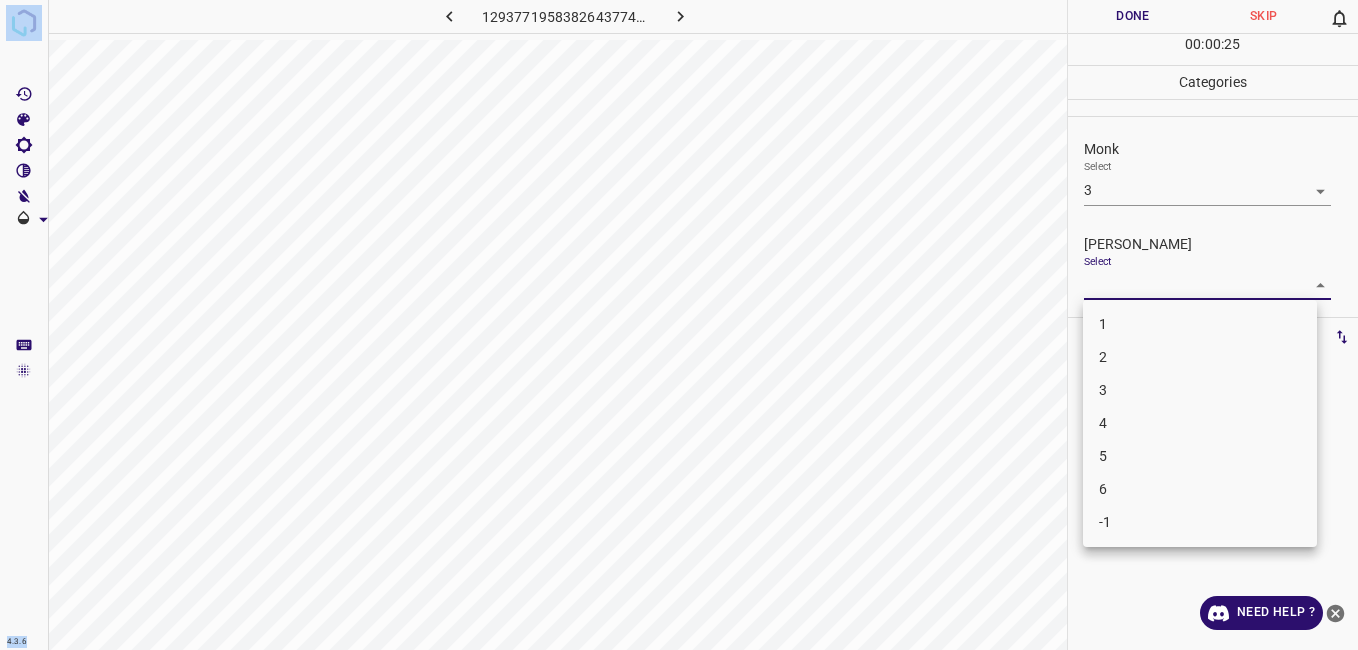 click on "2" at bounding box center [1200, 357] 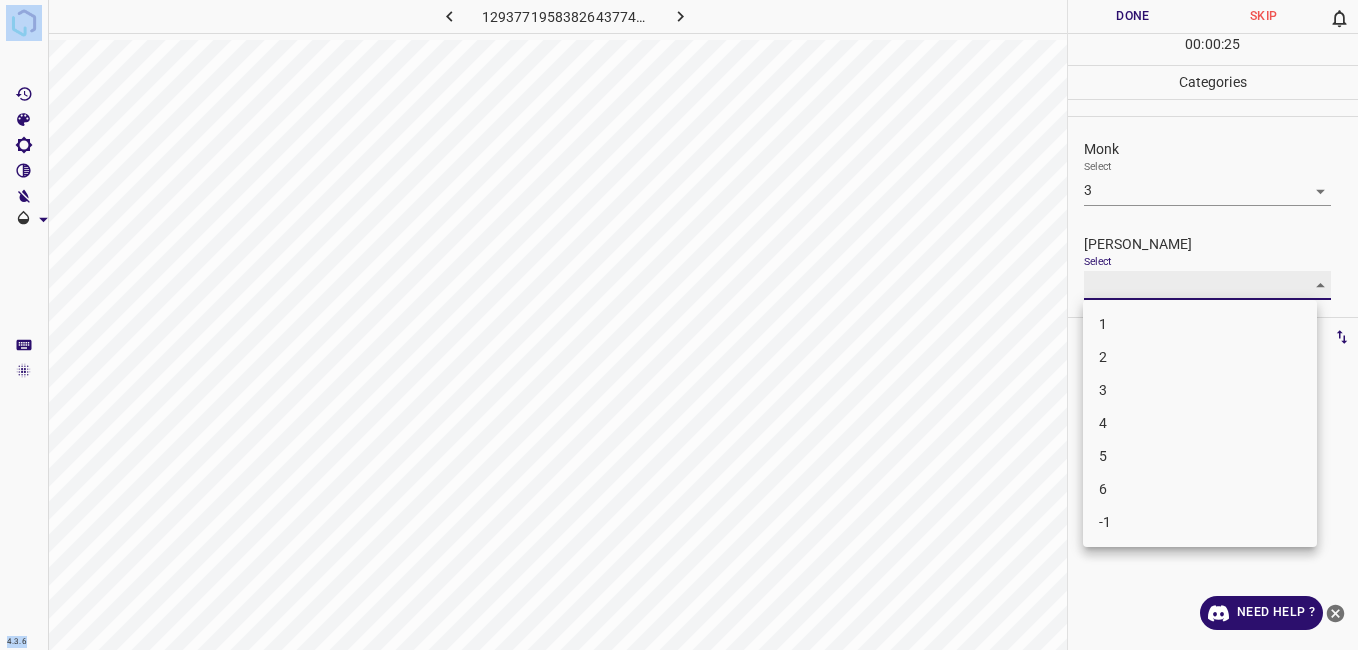type on "2" 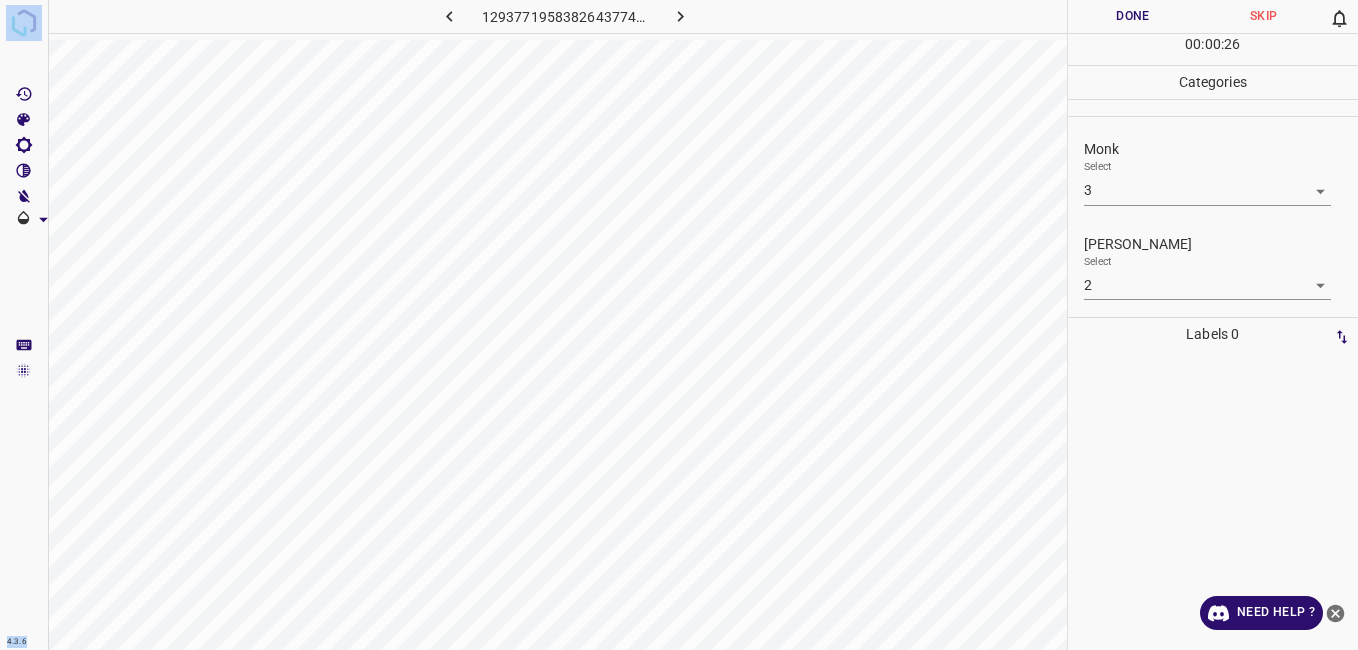 drag, startPoint x: 1110, startPoint y: 352, endPoint x: 1122, endPoint y: 21, distance: 331.21744 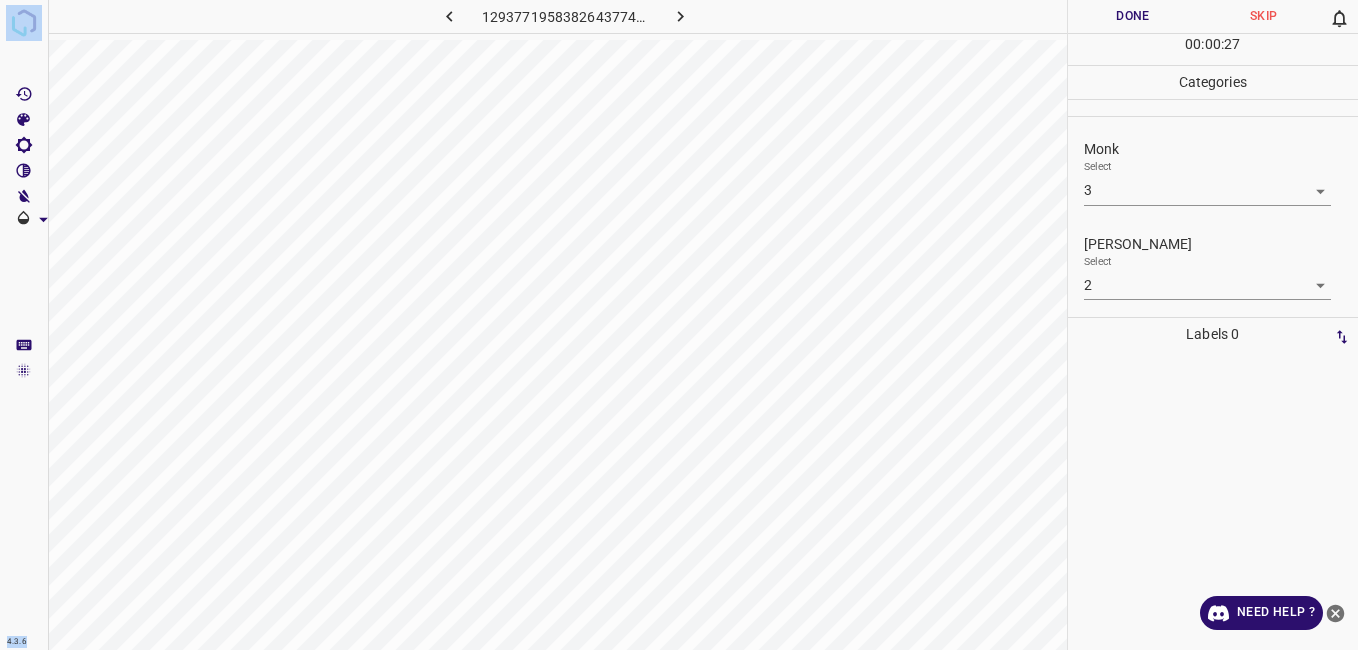 drag, startPoint x: 1028, startPoint y: 30, endPoint x: 769, endPoint y: -4, distance: 261.22214 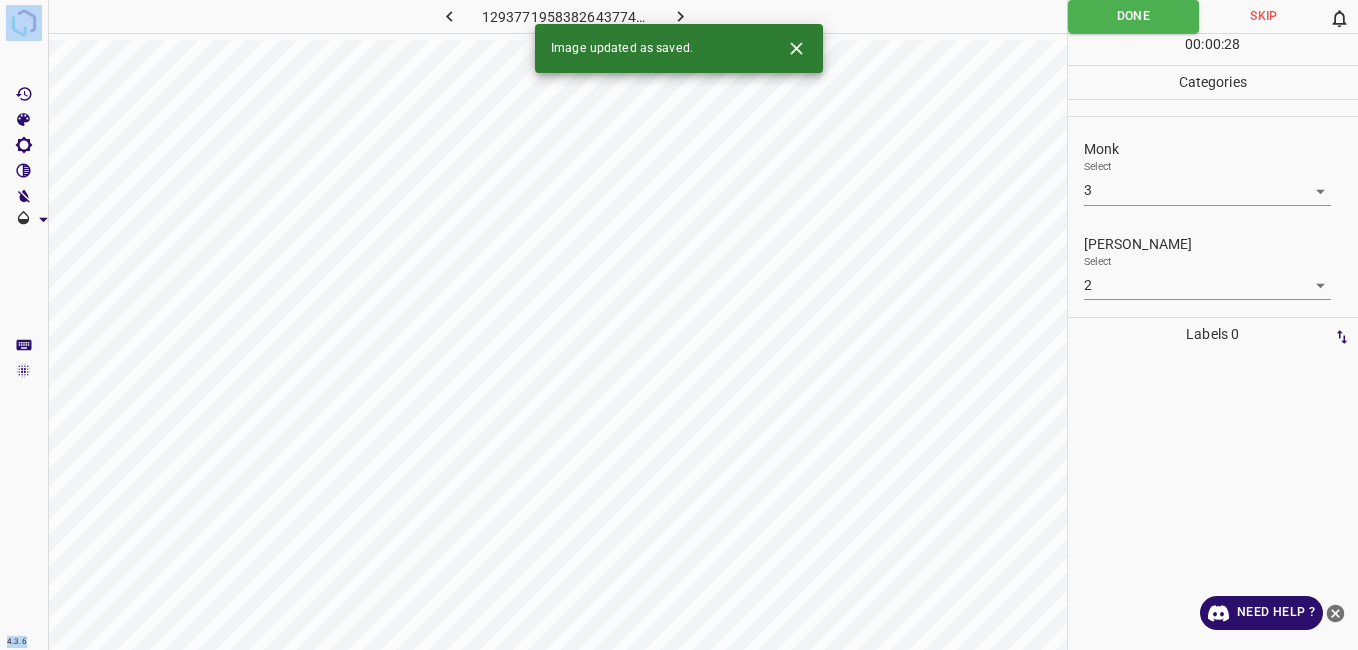 click 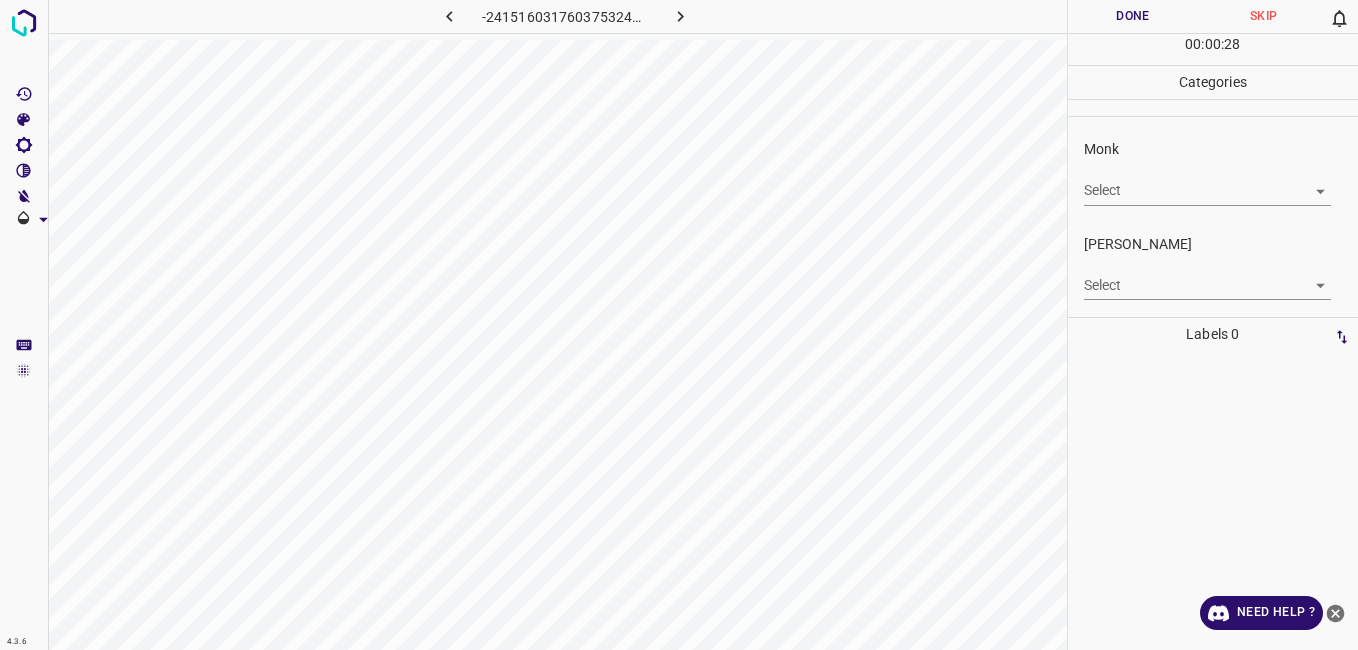 click on "Monk   Select ​" at bounding box center [1213, 172] 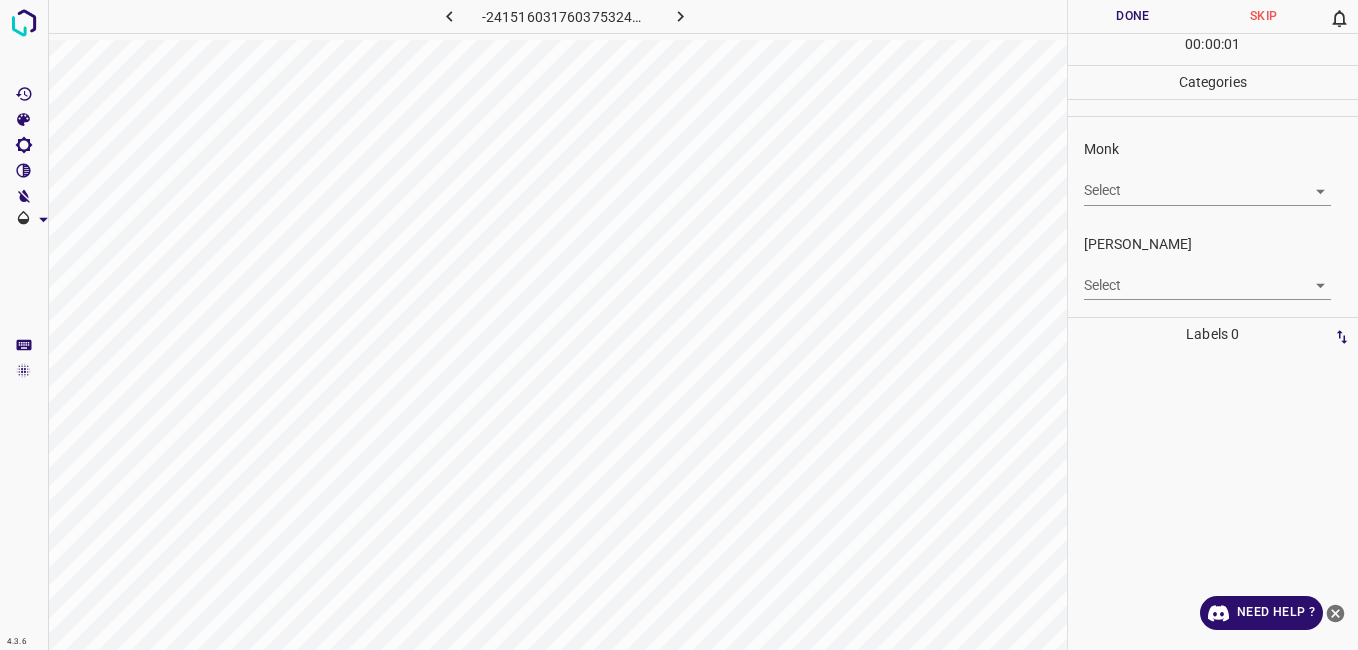 click on "Monk   Select ​" at bounding box center [1213, 172] 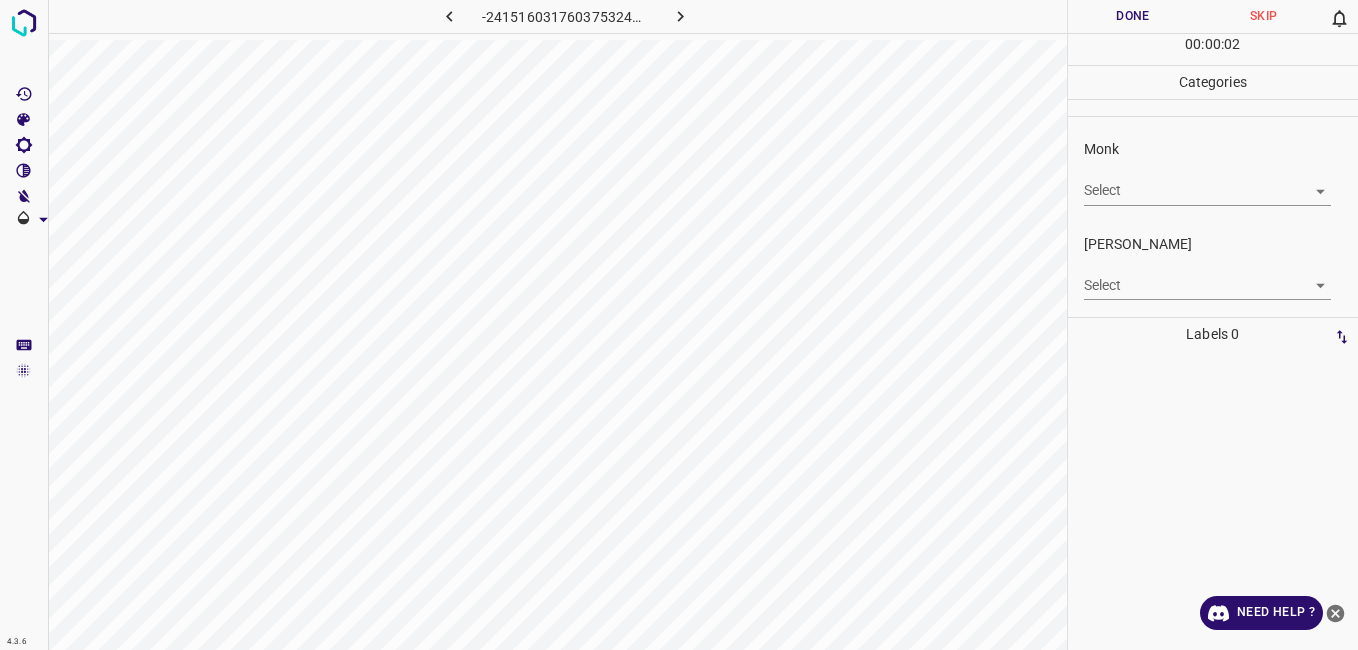 click on "4.3.6  -2415160317603753243.png Done Skip 0 00   : 00   : 02   Categories Monk   Select ​  Fitzpatrick   Select ​ Labels   0 Categories 1 Monk 2  Fitzpatrick Tools Space Change between modes (Draw & Edit) I Auto labeling R Restore zoom M Zoom in N Zoom out Delete Delete selecte label Filters Z Restore filters X Saturation filter C Brightness filter V Contrast filter B Gray scale filter General O Download Need Help ? - Text - Hide - Delete" at bounding box center [679, 325] 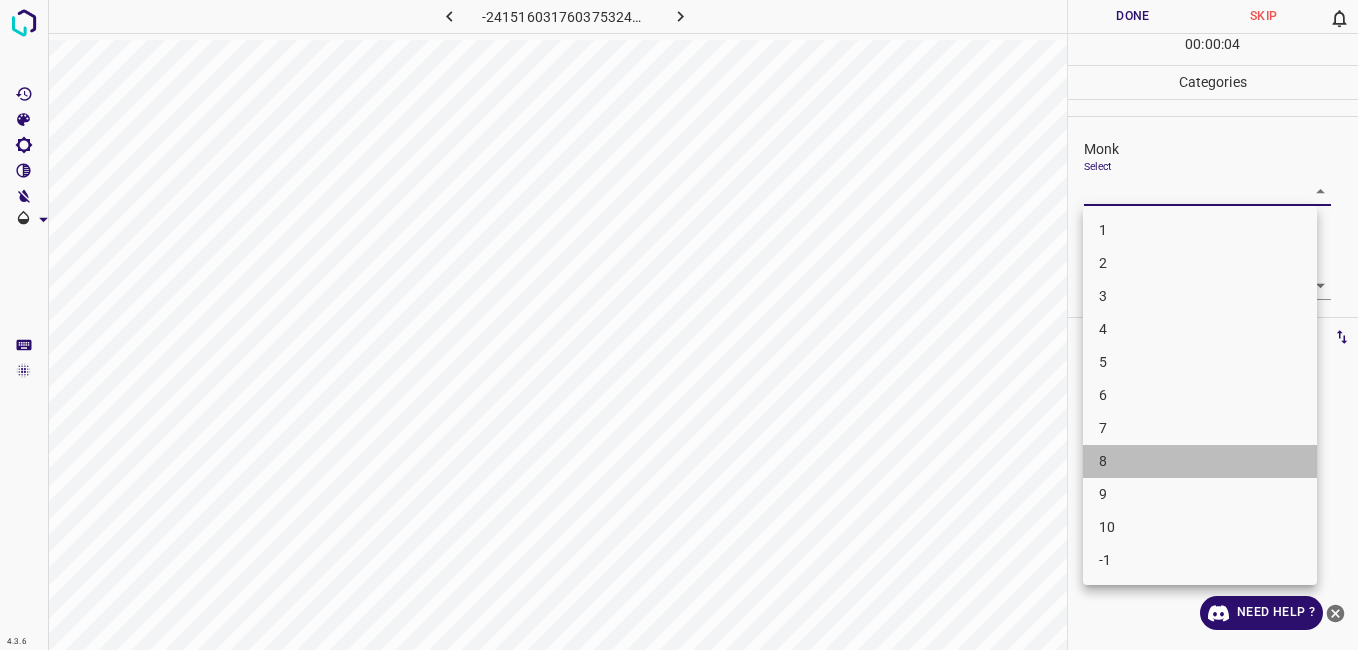 click on "8" at bounding box center [1200, 461] 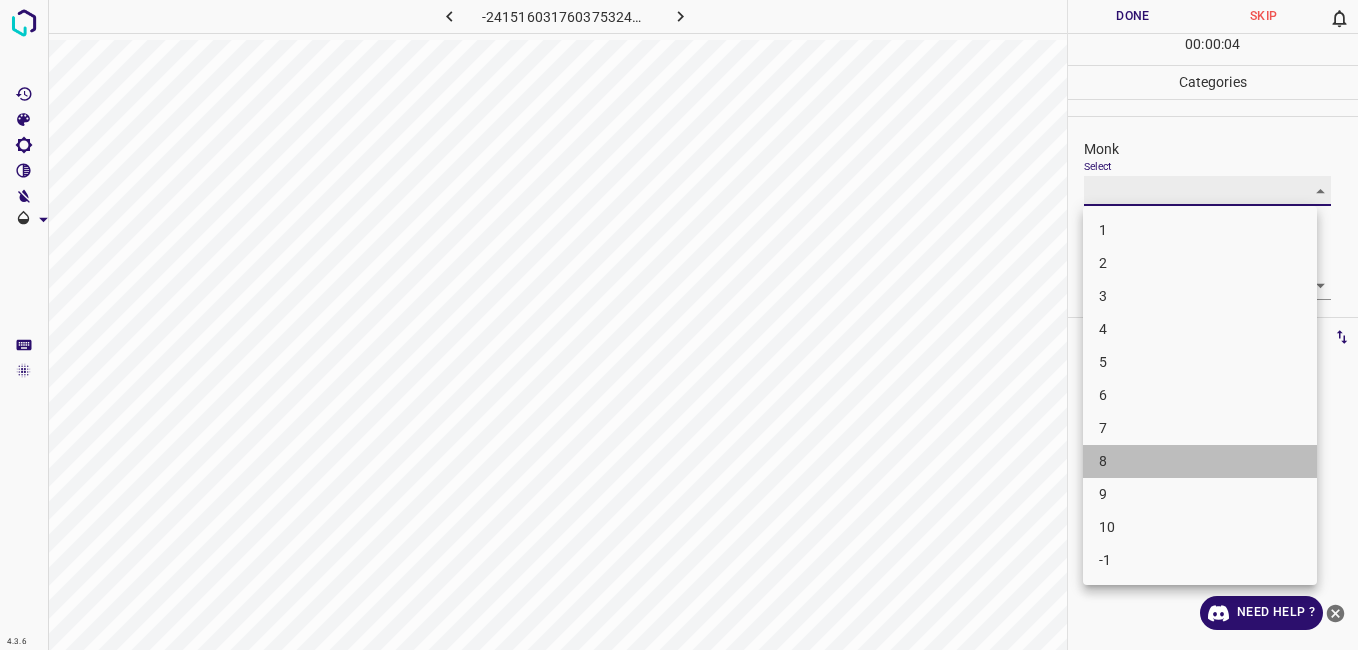 type on "8" 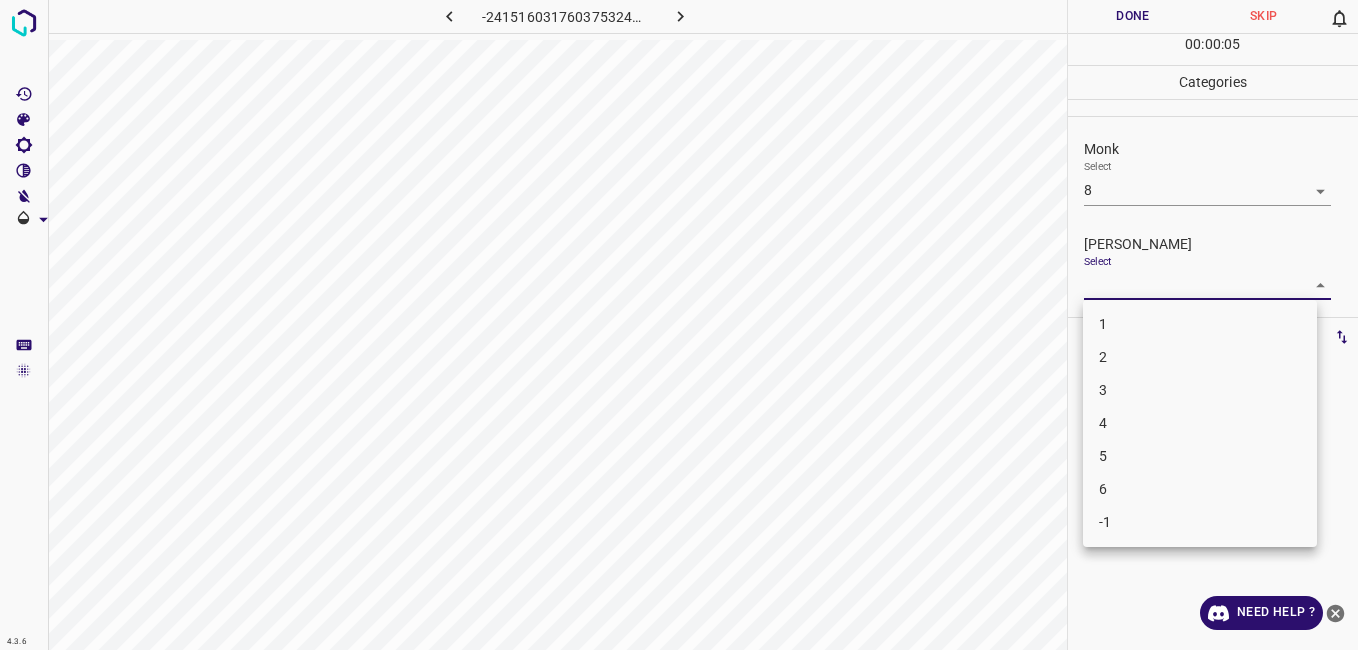 click on "4.3.6  -2415160317603753243.png Done Skip 0 00   : 00   : 05   Categories Monk   Select 8 8  Fitzpatrick   Select ​ Labels   0 Categories 1 Monk 2  Fitzpatrick Tools Space Change between modes (Draw & Edit) I Auto labeling R Restore zoom M Zoom in N Zoom out Delete Delete selecte label Filters Z Restore filters X Saturation filter C Brightness filter V Contrast filter B Gray scale filter General O Download Need Help ? - Text - Hide - Delete 1 2 3 4 5 6 -1" at bounding box center [679, 325] 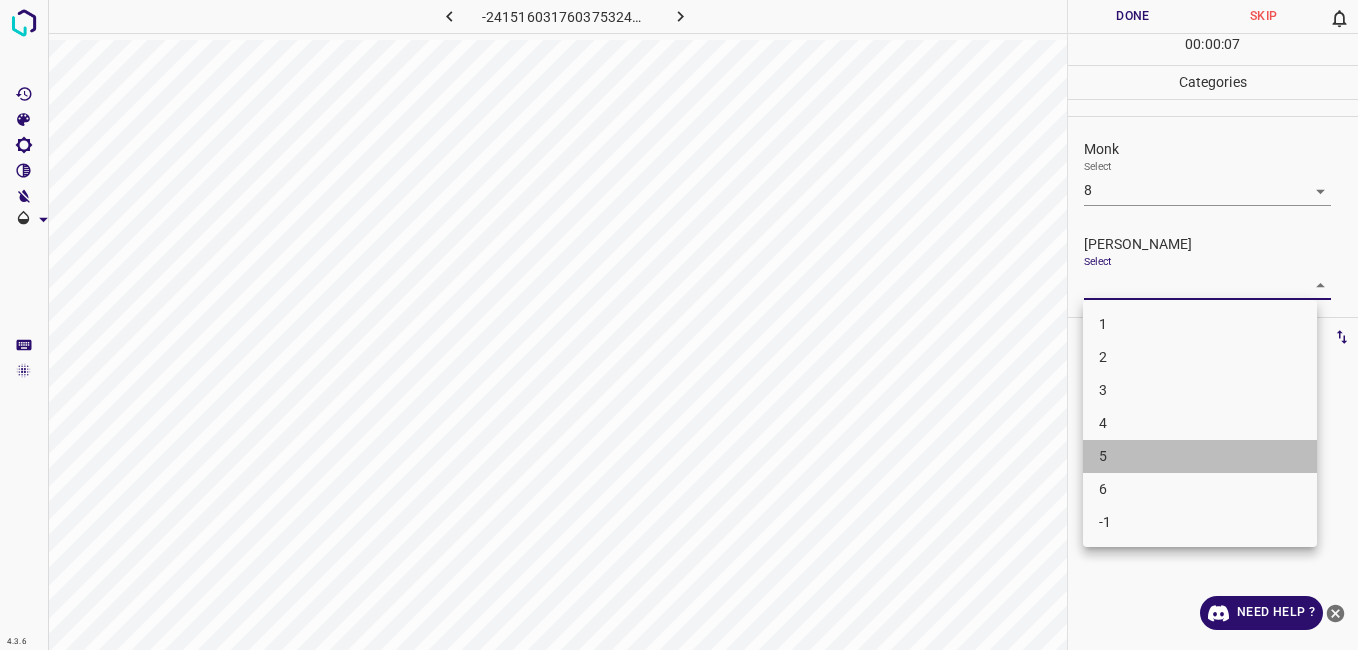 click on "5" at bounding box center [1200, 456] 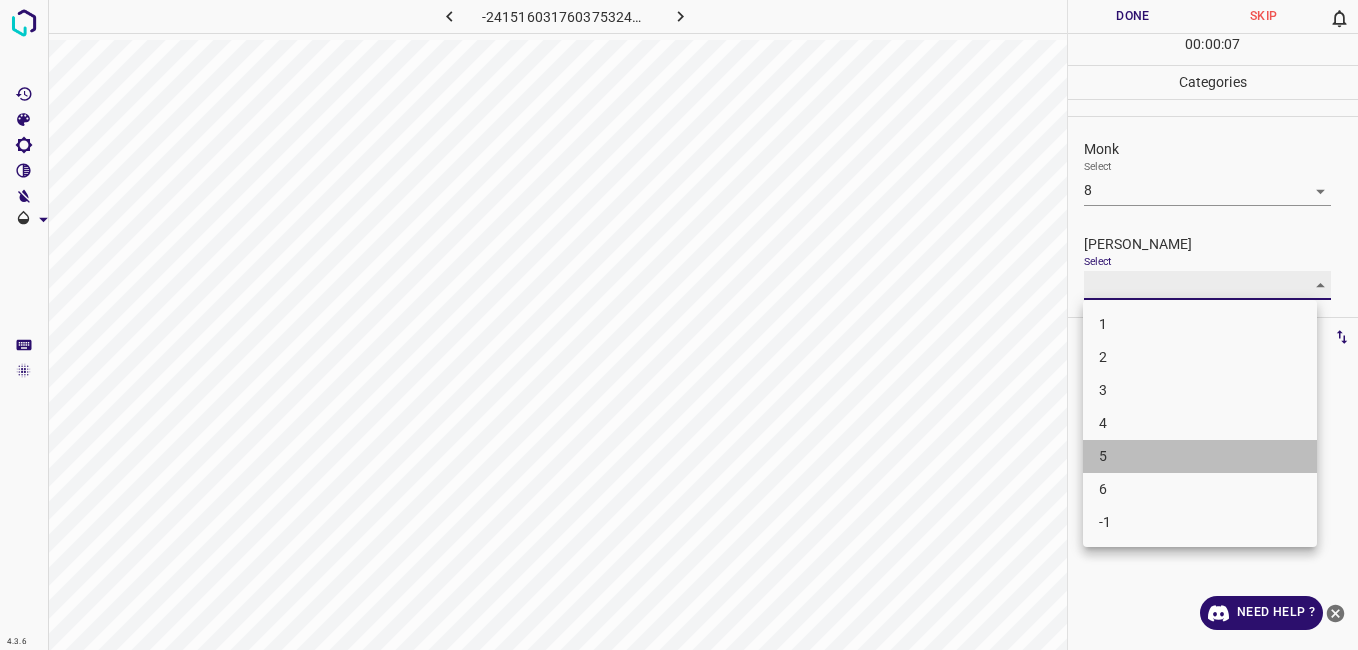 type on "5" 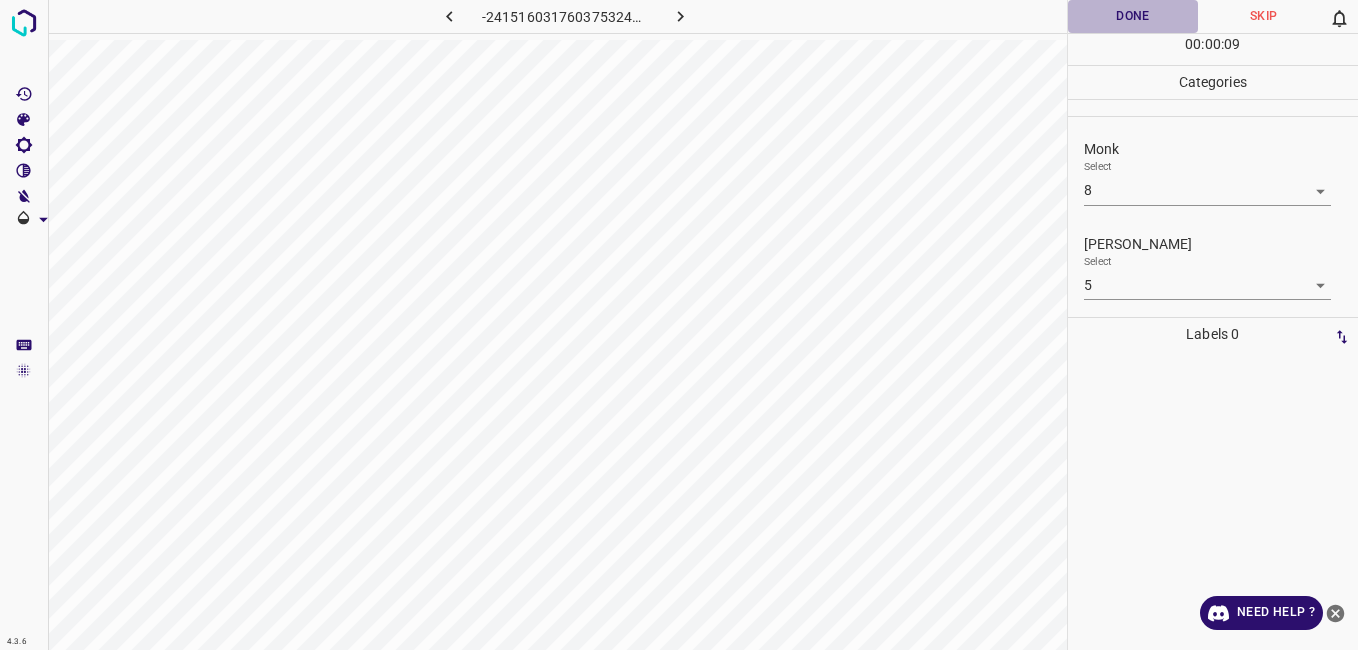 click on "Done" at bounding box center (1133, 16) 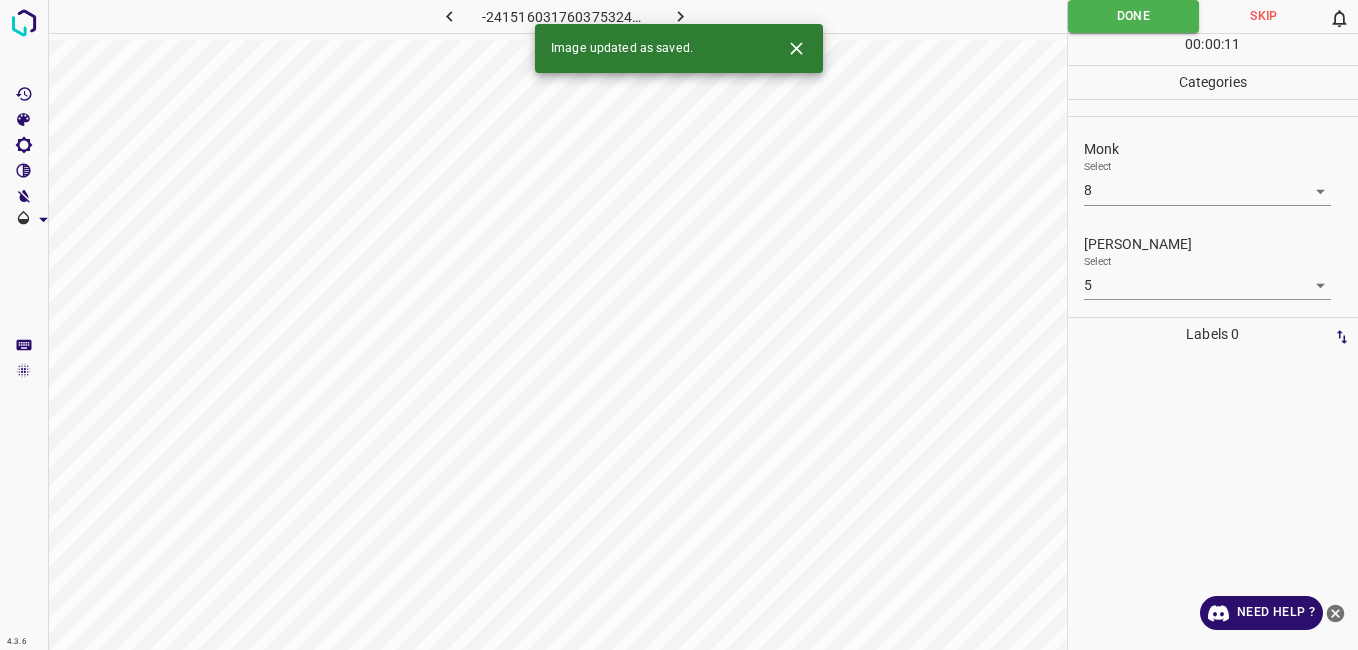 click on "Image updated as saved." at bounding box center [679, 48] 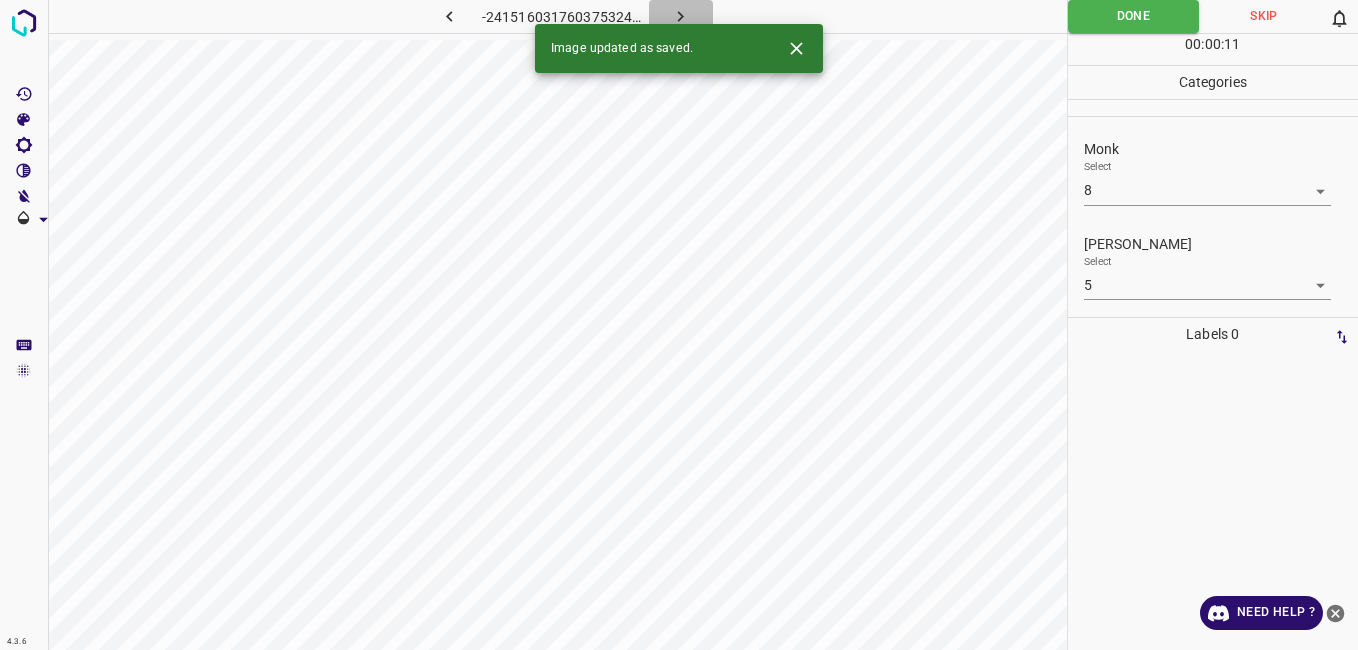 click 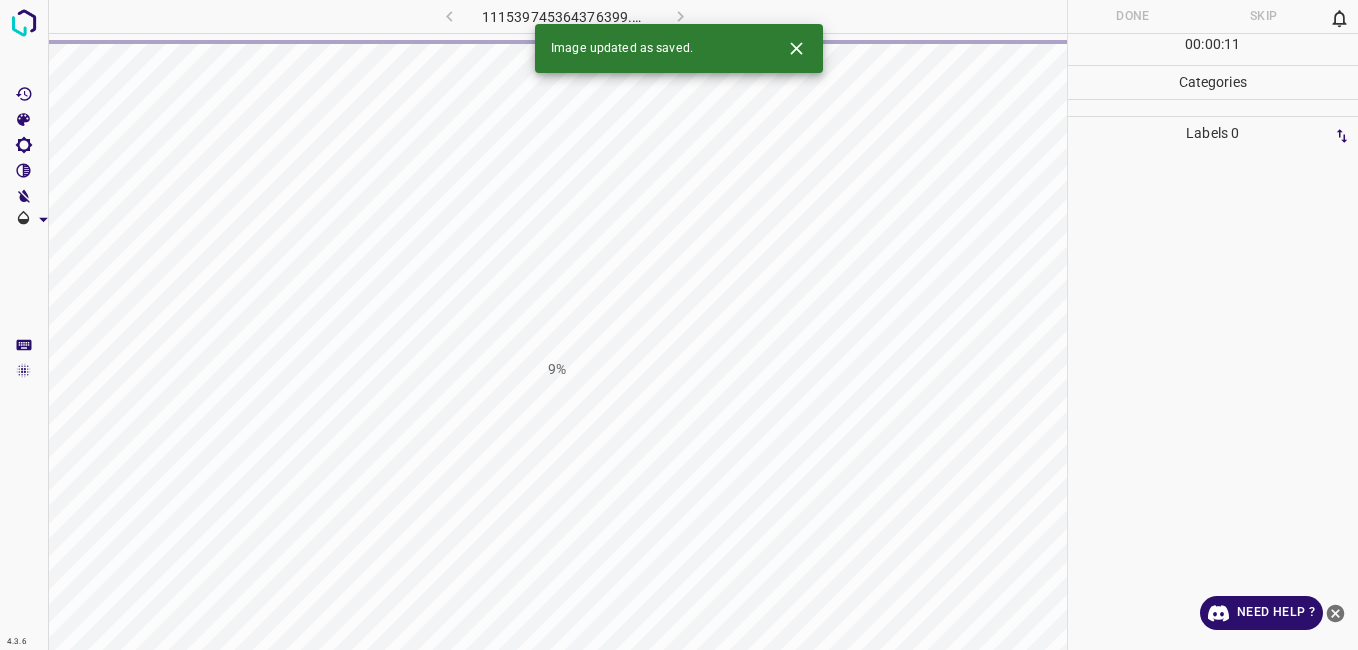 click at bounding box center [1213, 400] 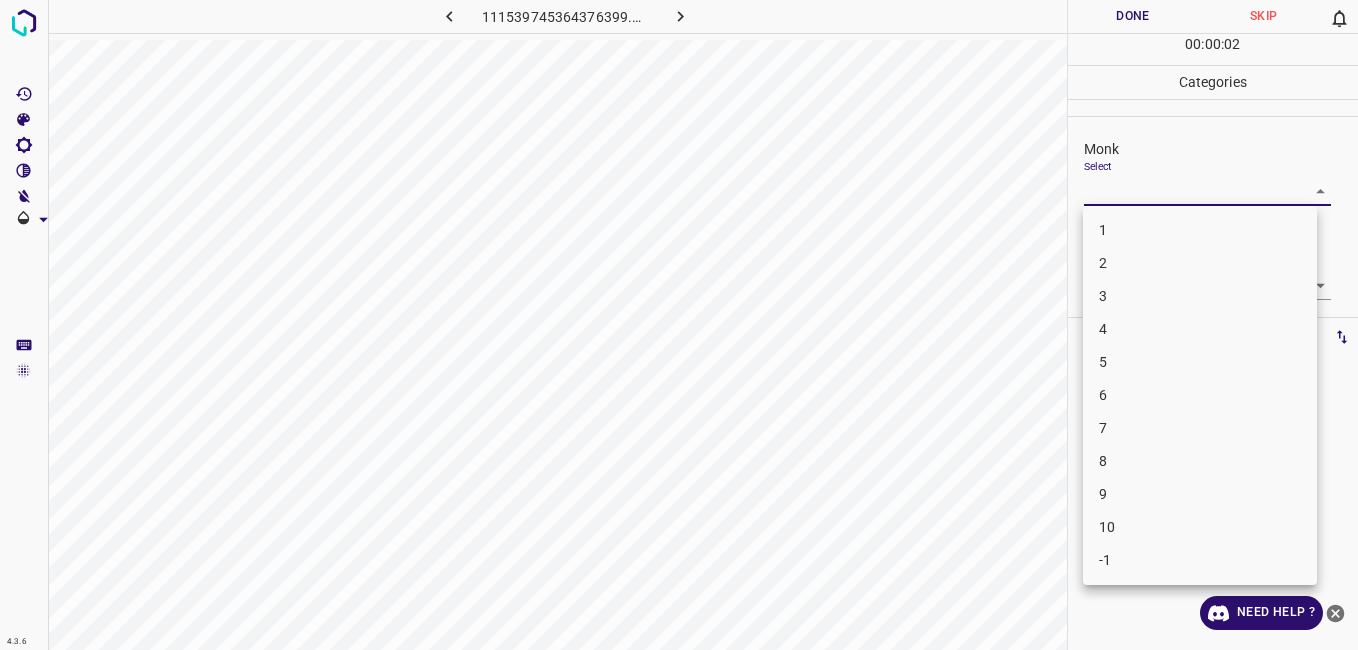 click on "4.3.6  111539745364376399.png Done Skip 0 00   : 00   : 02   Categories Monk   Select ​  Fitzpatrick   Select ​ Labels   0 Categories 1 Monk 2  Fitzpatrick Tools Space Change between modes (Draw & Edit) I Auto labeling R Restore zoom M Zoom in N Zoom out Delete Delete selecte label Filters Z Restore filters X Saturation filter C Brightness filter V Contrast filter B Gray scale filter General O Download Need Help ? - Text - Hide - Delete 1 2 3 4 5 6 7 8 9 10 -1" at bounding box center (679, 325) 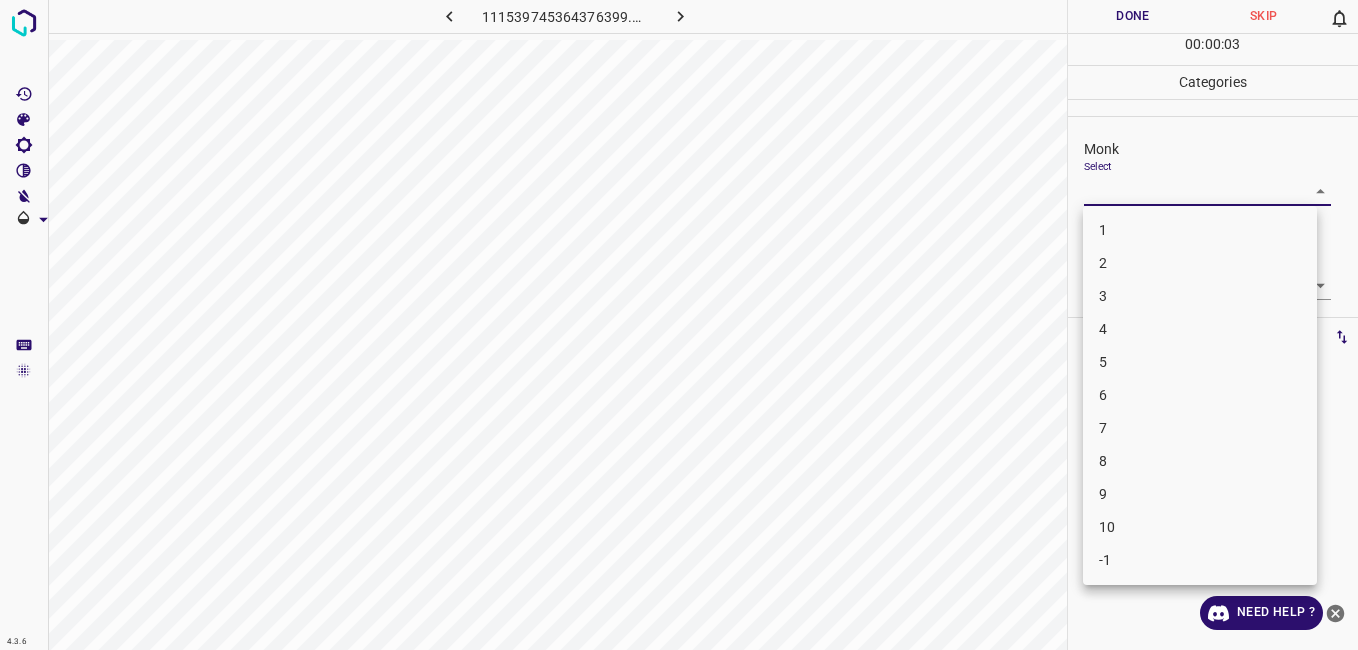 click on "3" at bounding box center (1200, 296) 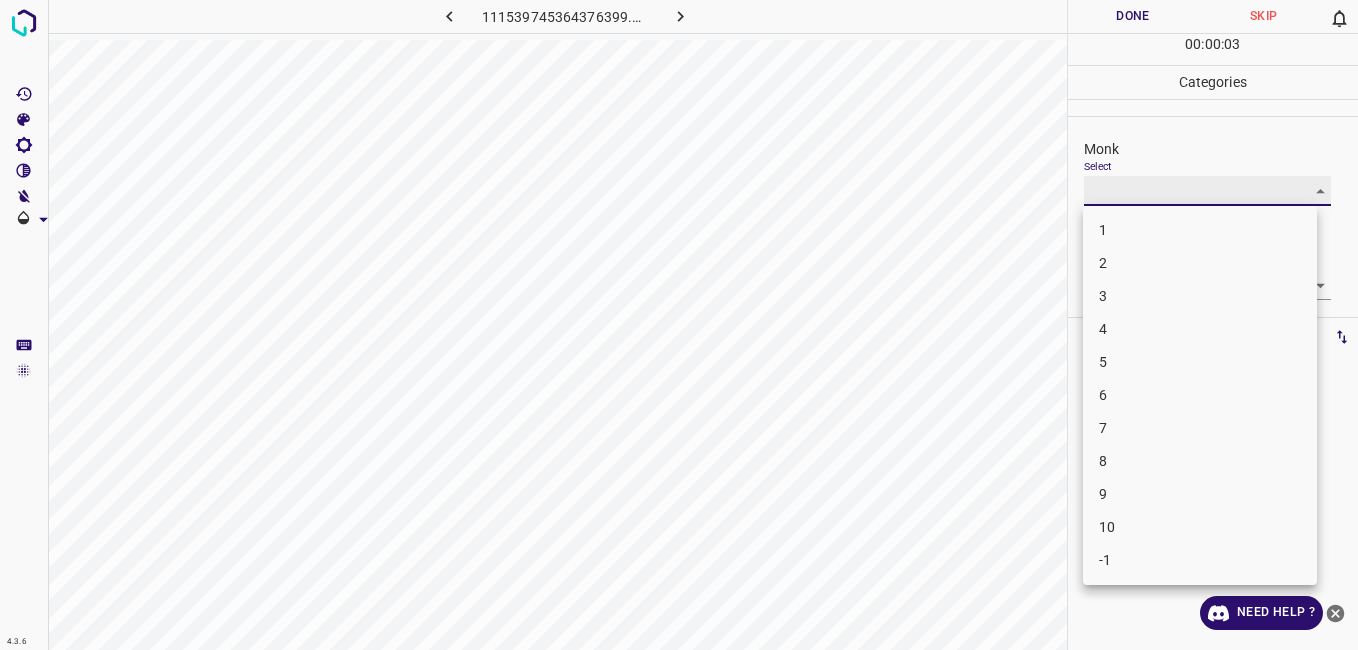 type on "3" 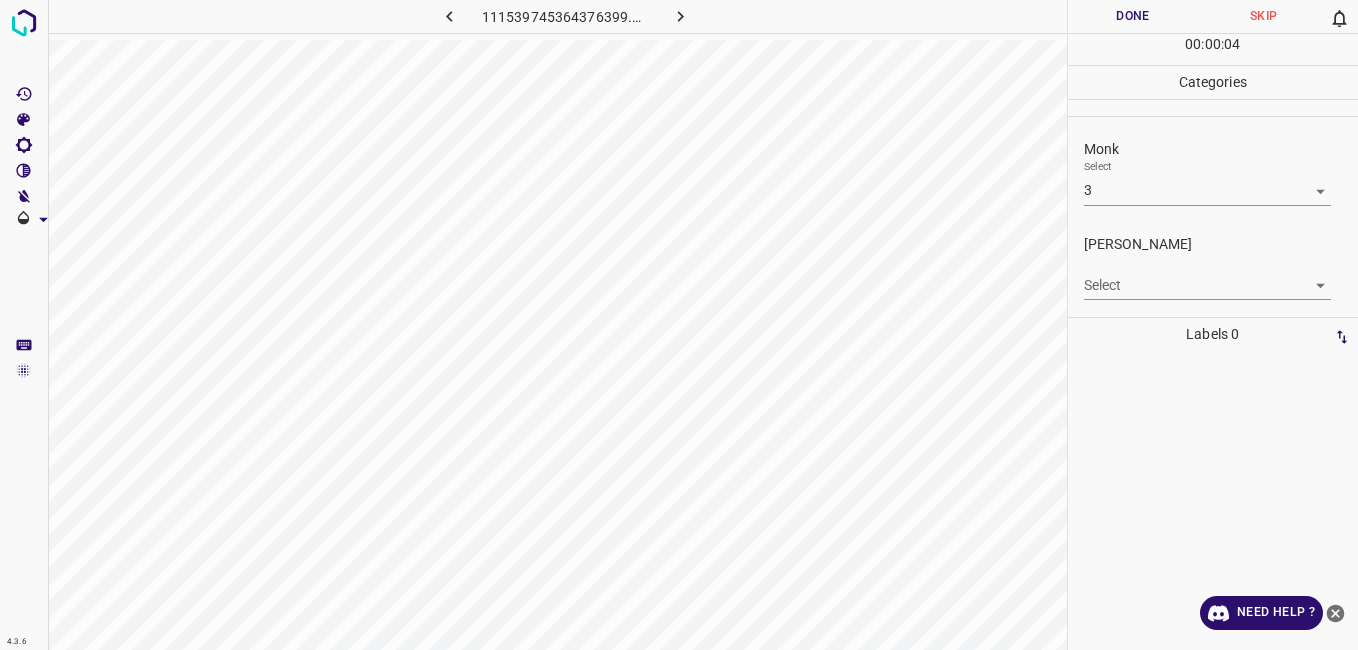 click on "Fitzpatrick   Select ​" at bounding box center [1213, 267] 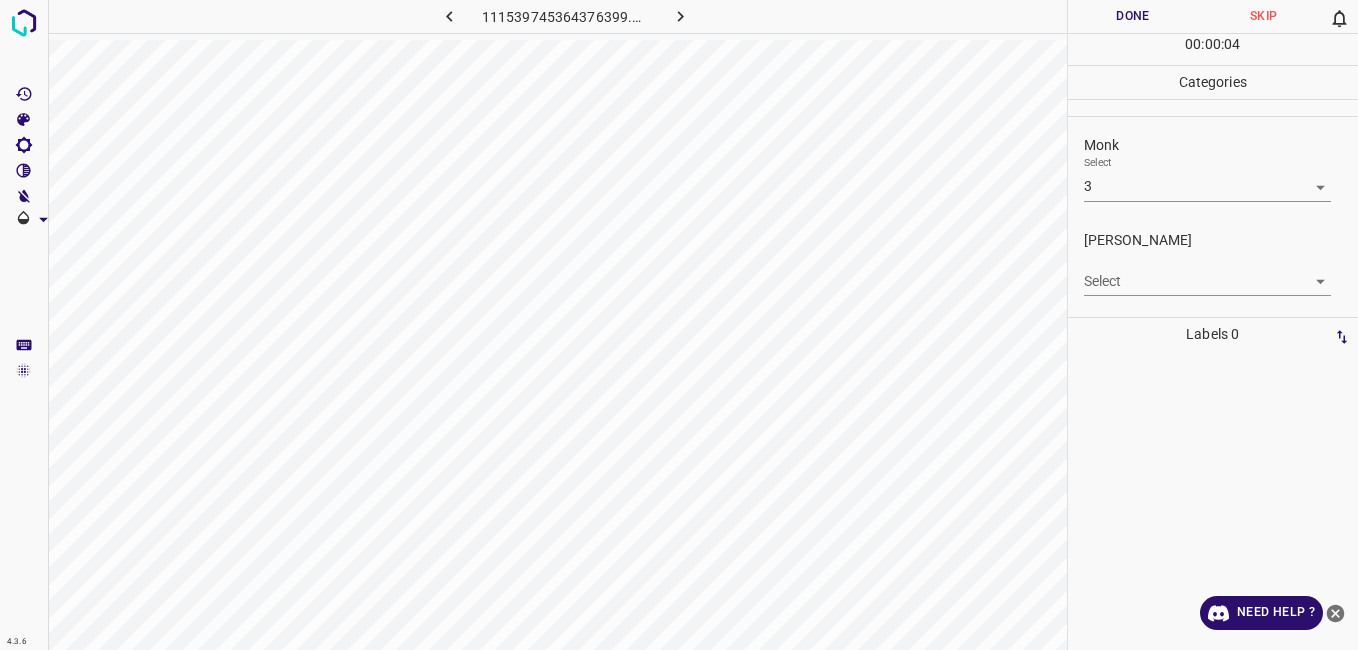 click on "Fitzpatrick   Select ​" at bounding box center [1213, 263] 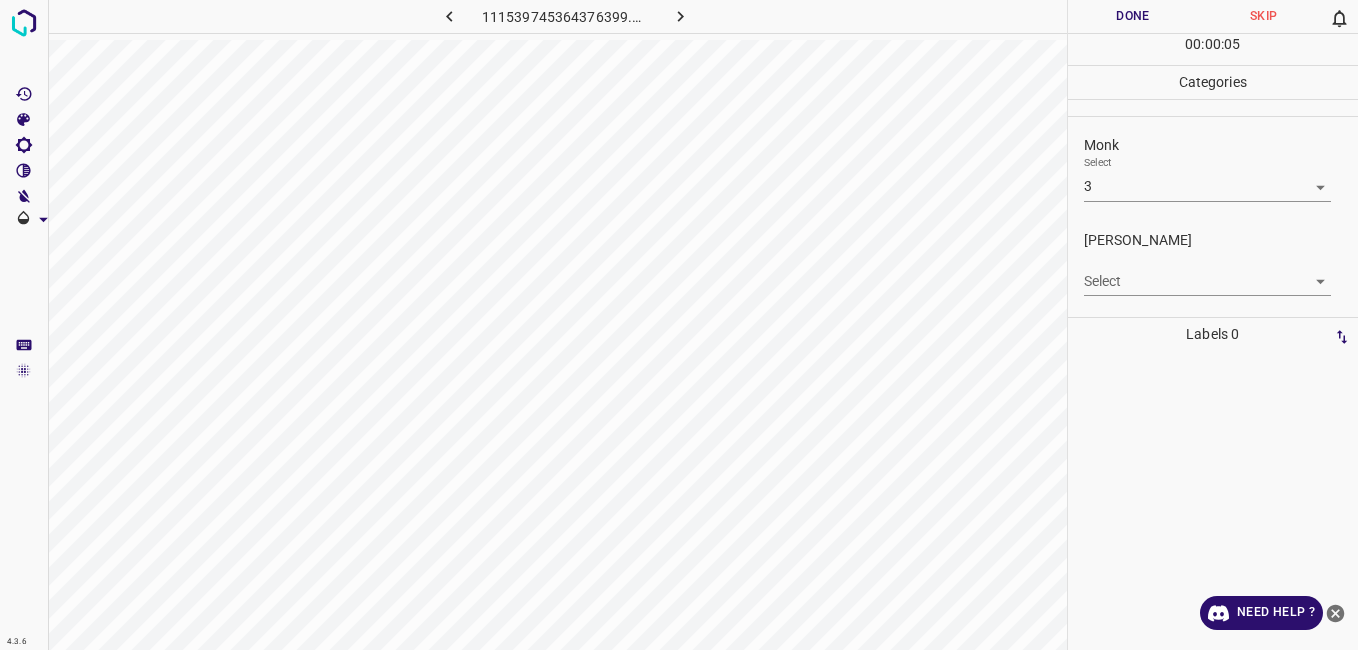 click on "4.3.6  111539745364376399.png Done Skip 0 00   : 00   : 05   Categories Monk   Select 3 3  Fitzpatrick   Select ​ Labels   0 Categories 1 Monk 2  Fitzpatrick Tools Space Change between modes (Draw & Edit) I Auto labeling R Restore zoom M Zoom in N Zoom out Delete Delete selecte label Filters Z Restore filters X Saturation filter C Brightness filter V Contrast filter B Gray scale filter General O Download Need Help ? - Text - Hide - Delete" at bounding box center (679, 325) 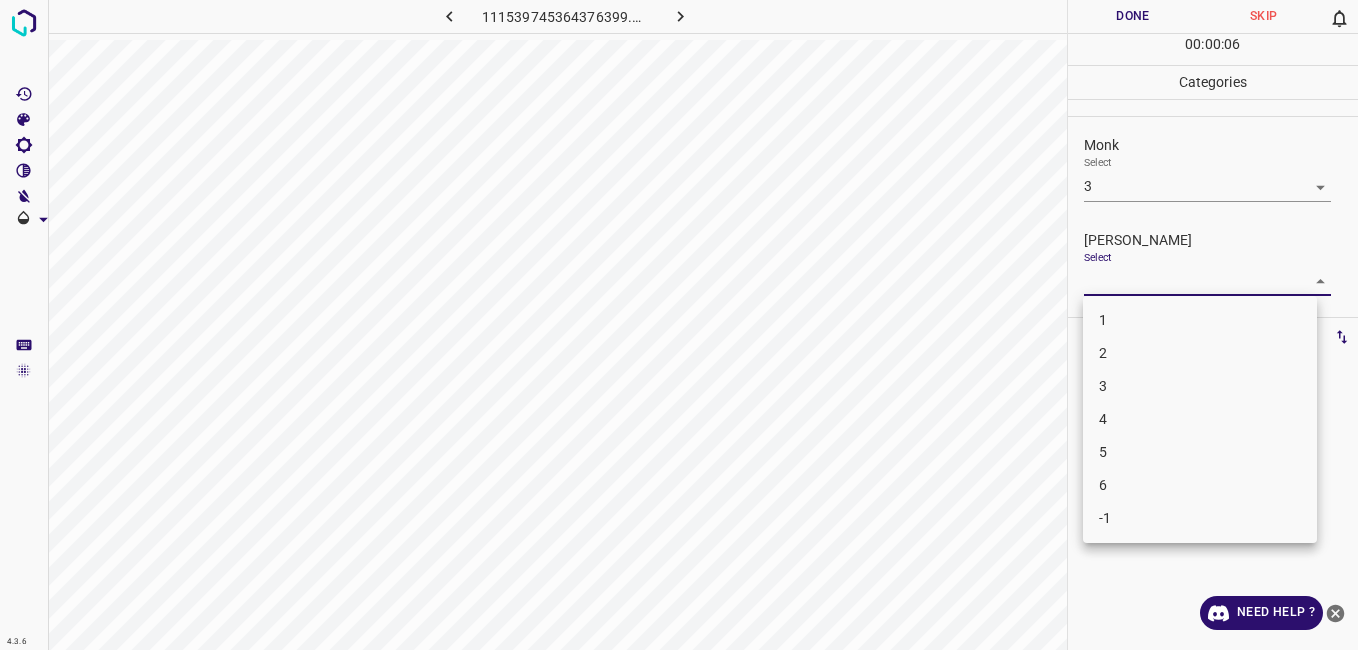 click on "2" at bounding box center (1200, 353) 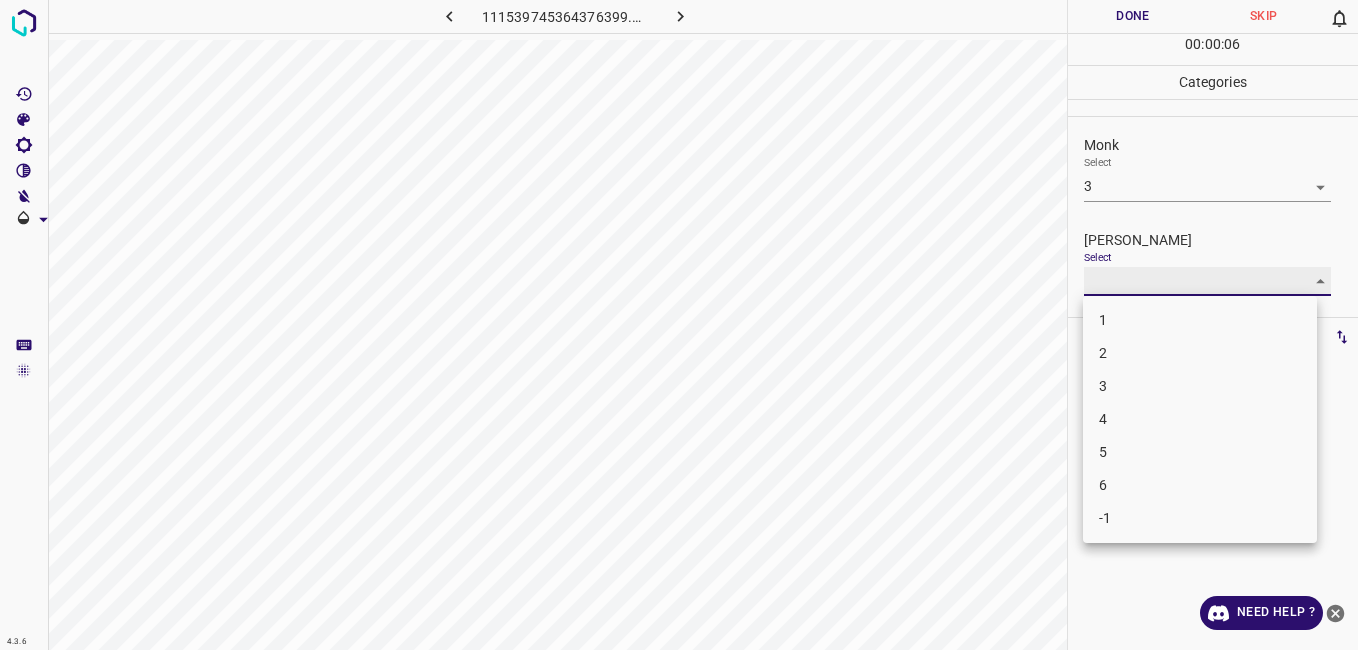 type on "2" 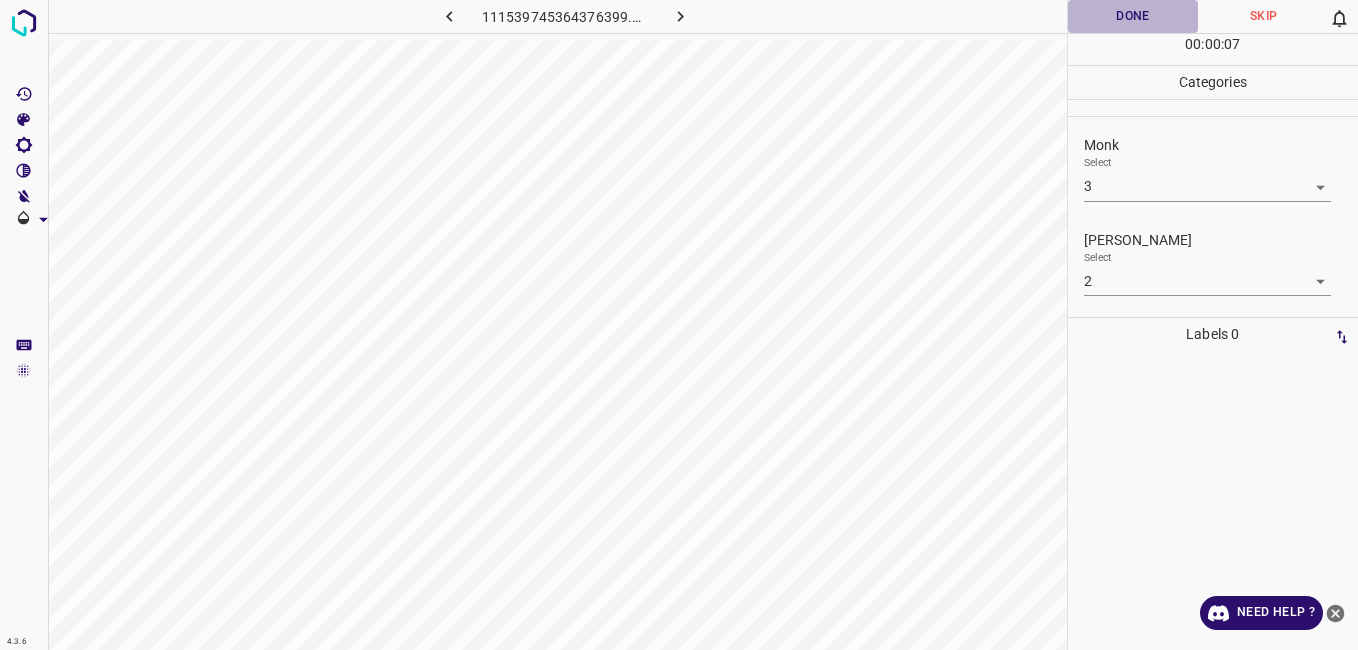 click on "Done" at bounding box center [1133, 16] 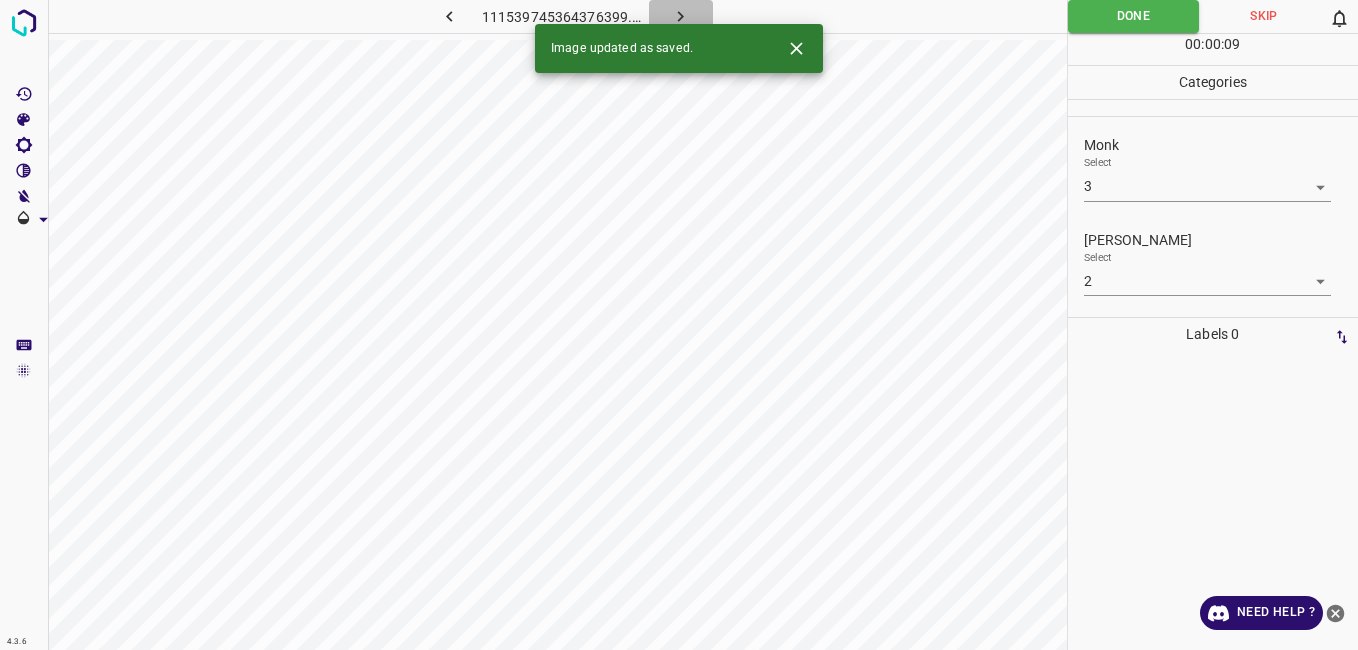 click 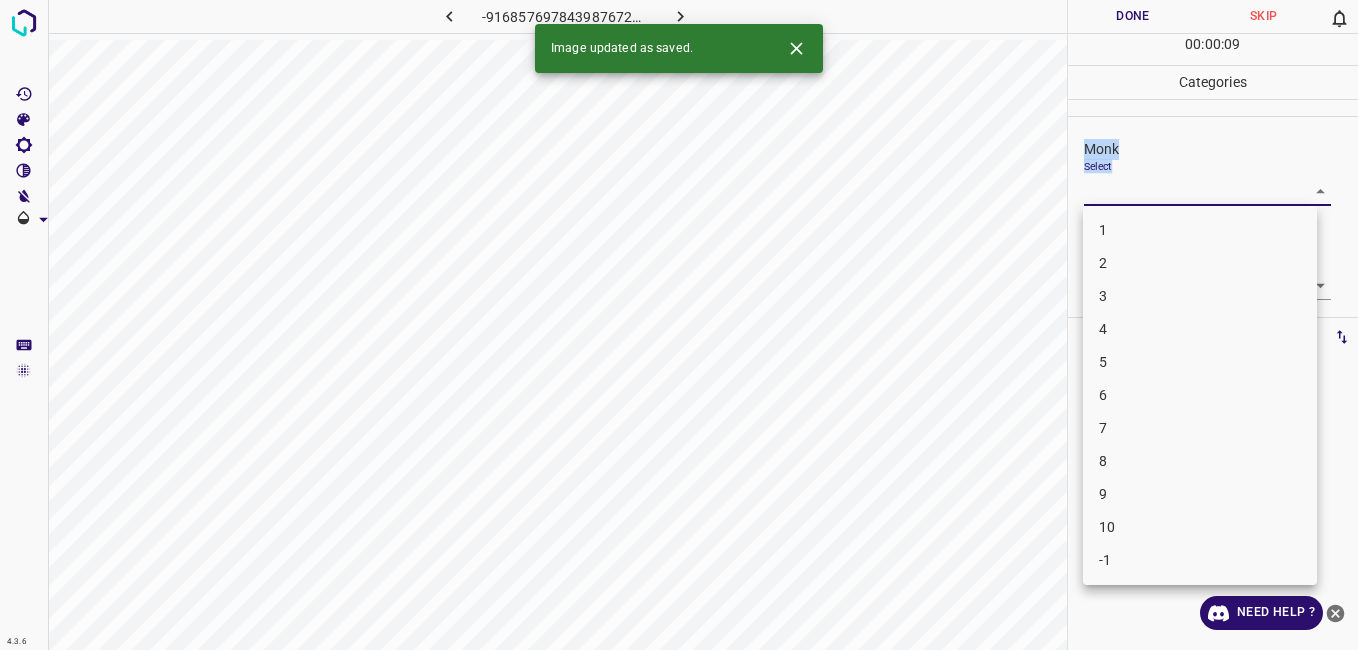 click on "4.3.6  -9168576978439876729.png Done Skip 0 00   : 00   : 09   Categories Monk   Select ​  Fitzpatrick   Select ​ Labels   0 Categories 1 Monk 2  Fitzpatrick Tools Space Change between modes (Draw & Edit) I Auto labeling R Restore zoom M Zoom in N Zoom out Delete Delete selecte label Filters Z Restore filters X Saturation filter C Brightness filter V Contrast filter B Gray scale filter General O Download Image updated as saved. Need Help ? - Text - Hide - Delete 1 2 3 4 5 6 7 8 9 10 -1" at bounding box center (679, 325) 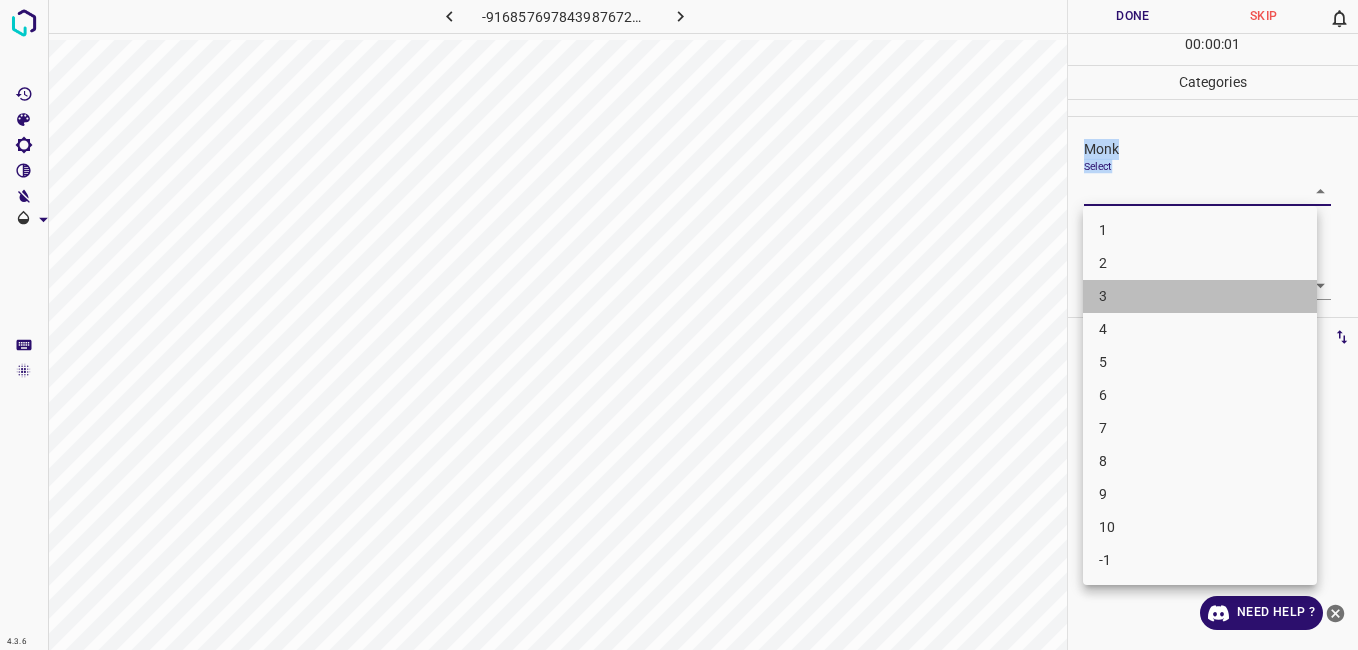 click on "3" at bounding box center [1200, 296] 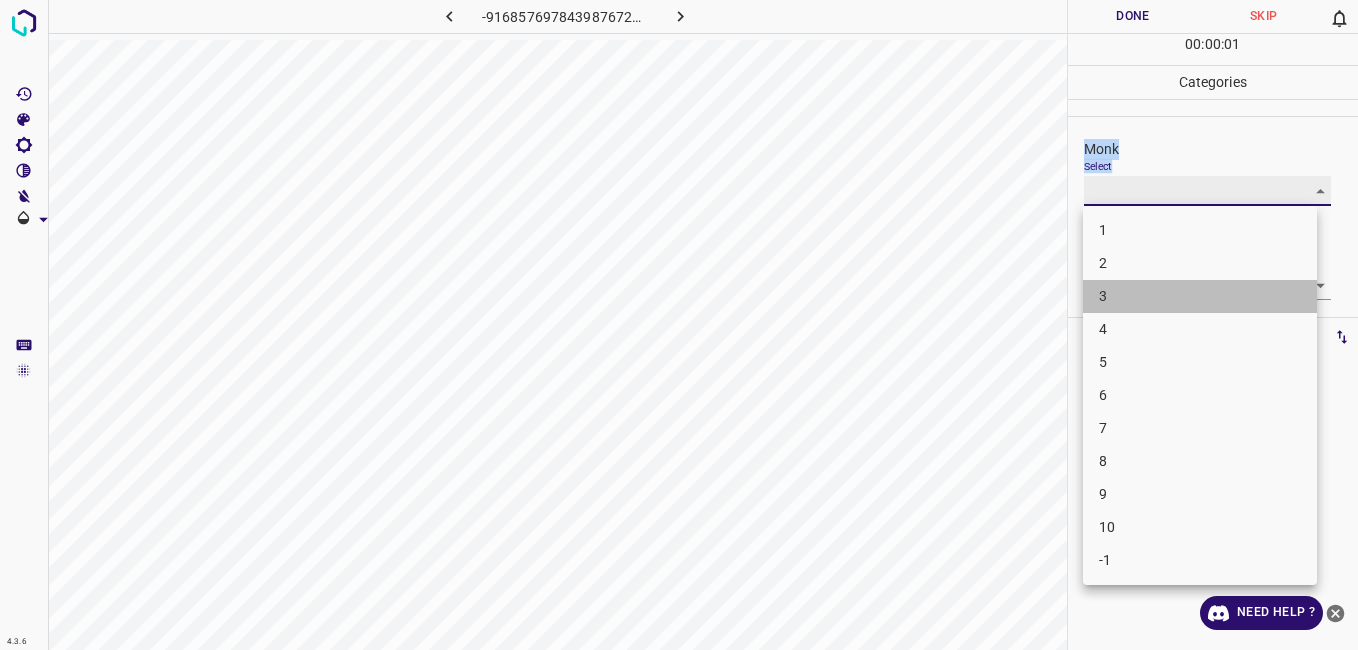 type on "3" 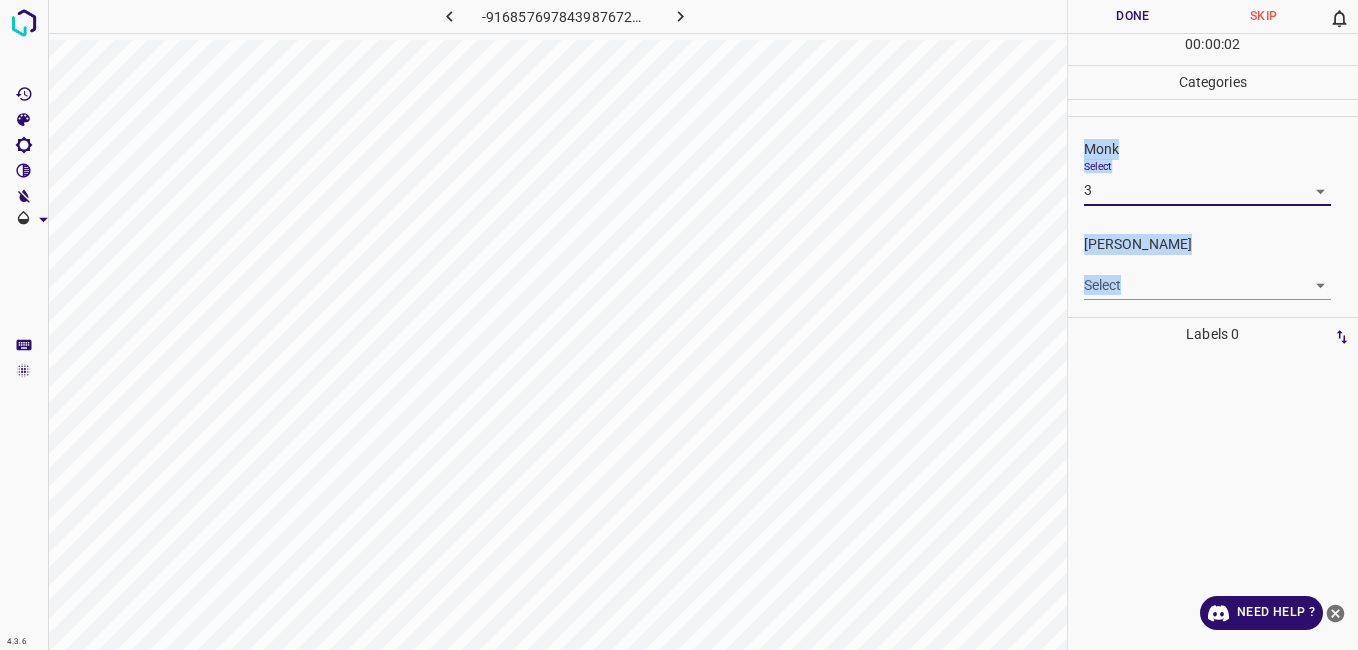 click on "4.3.6  -9168576978439876729.png Done Skip 0 00   : 00   : 02   Categories Monk   Select 3 3  Fitzpatrick   Select ​ Labels   0 Categories 1 Monk 2  Fitzpatrick Tools Space Change between modes (Draw & Edit) I Auto labeling R Restore zoom M Zoom in N Zoom out Delete Delete selecte label Filters Z Restore filters X Saturation filter C Brightness filter V Contrast filter B Gray scale filter General O Download Need Help ? - Text - Hide - Delete" at bounding box center [679, 325] 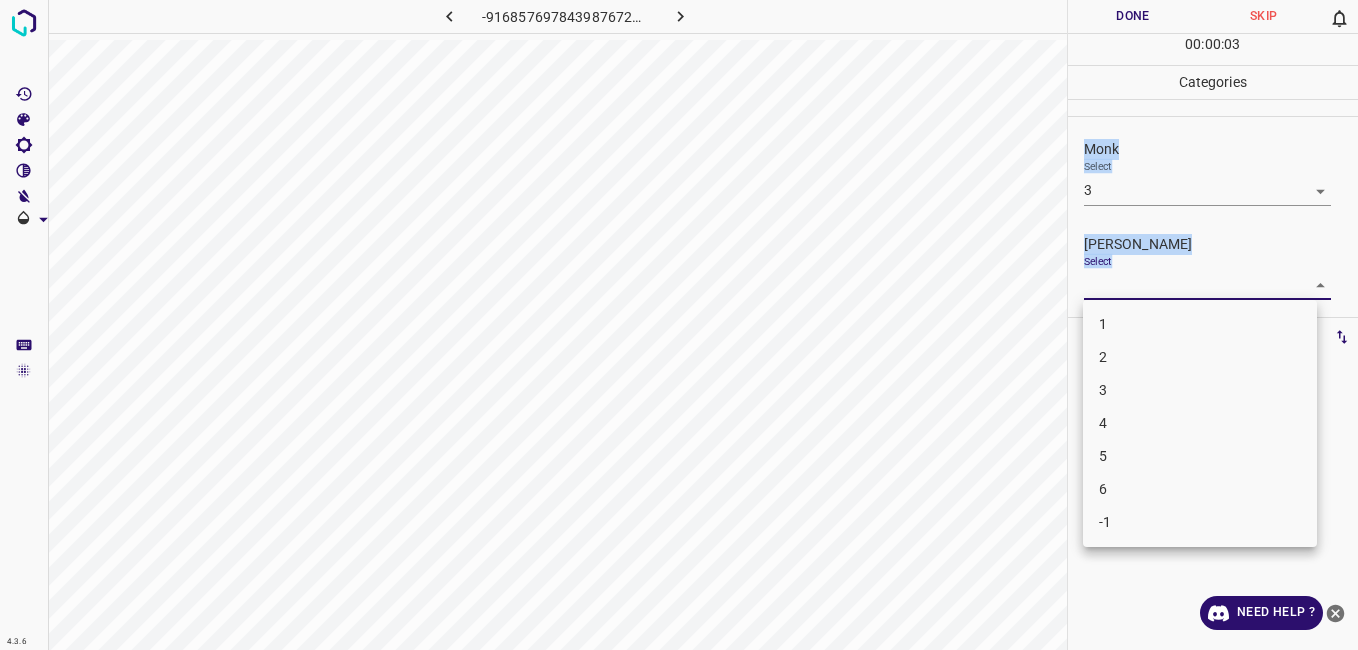 click on "3" at bounding box center (1200, 390) 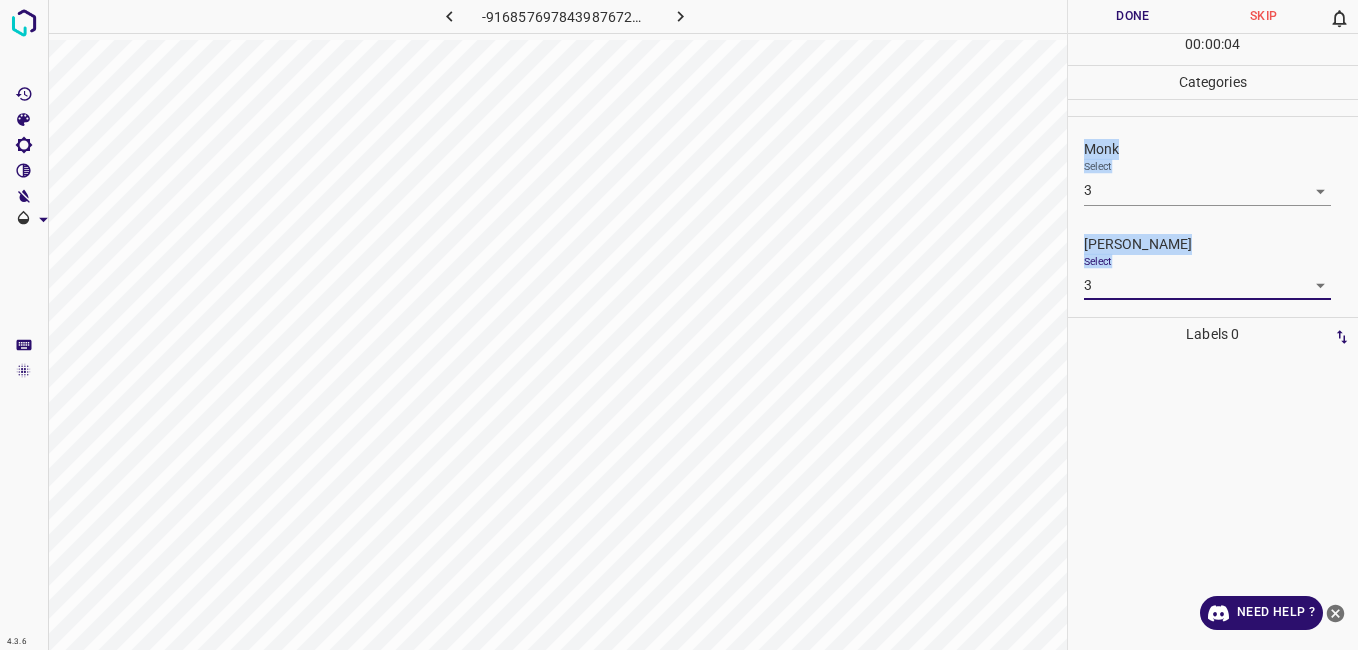 click on "4.3.6  -9168576978439876729.png Done Skip 0 00   : 00   : 04   Categories Monk   Select 3 3  Fitzpatrick   Select 3 3 Labels   0 Categories 1 Monk 2  Fitzpatrick Tools Space Change between modes (Draw & Edit) I Auto labeling R Restore zoom M Zoom in N Zoom out Delete Delete selecte label Filters Z Restore filters X Saturation filter C Brightness filter V Contrast filter B Gray scale filter General O Download Need Help ? - Text - Hide - Delete" at bounding box center (679, 325) 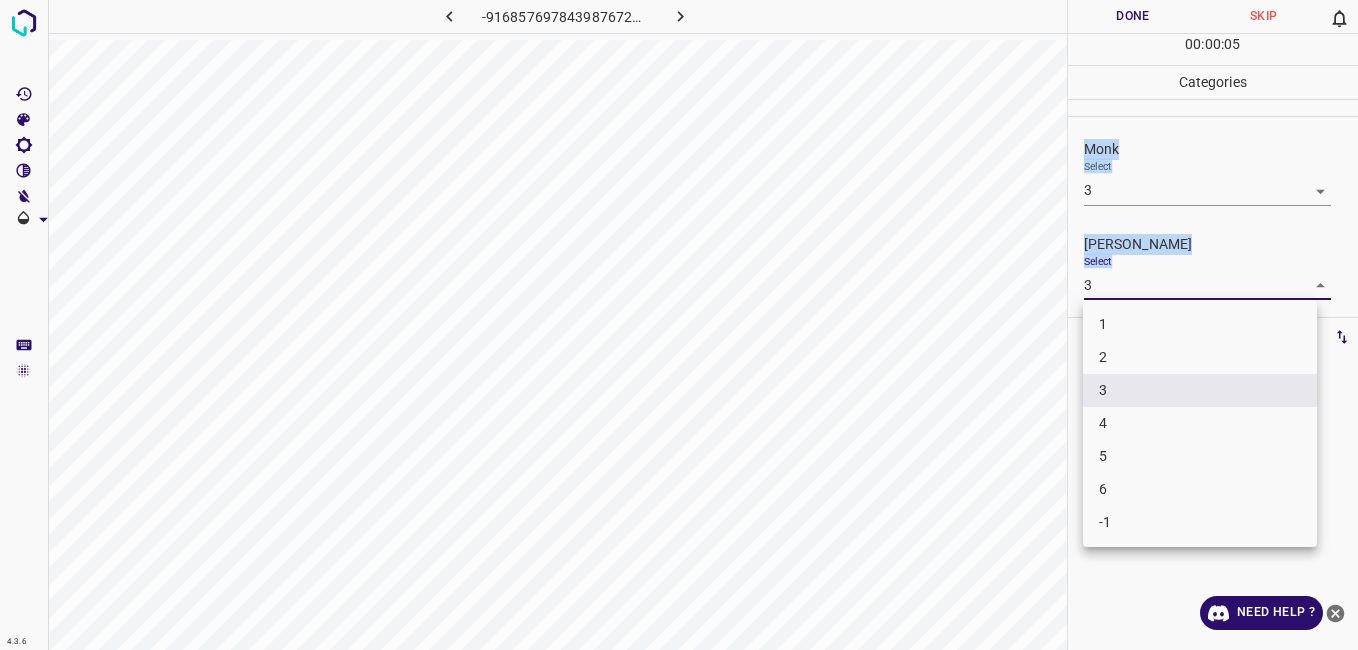 click on "2" at bounding box center [1200, 357] 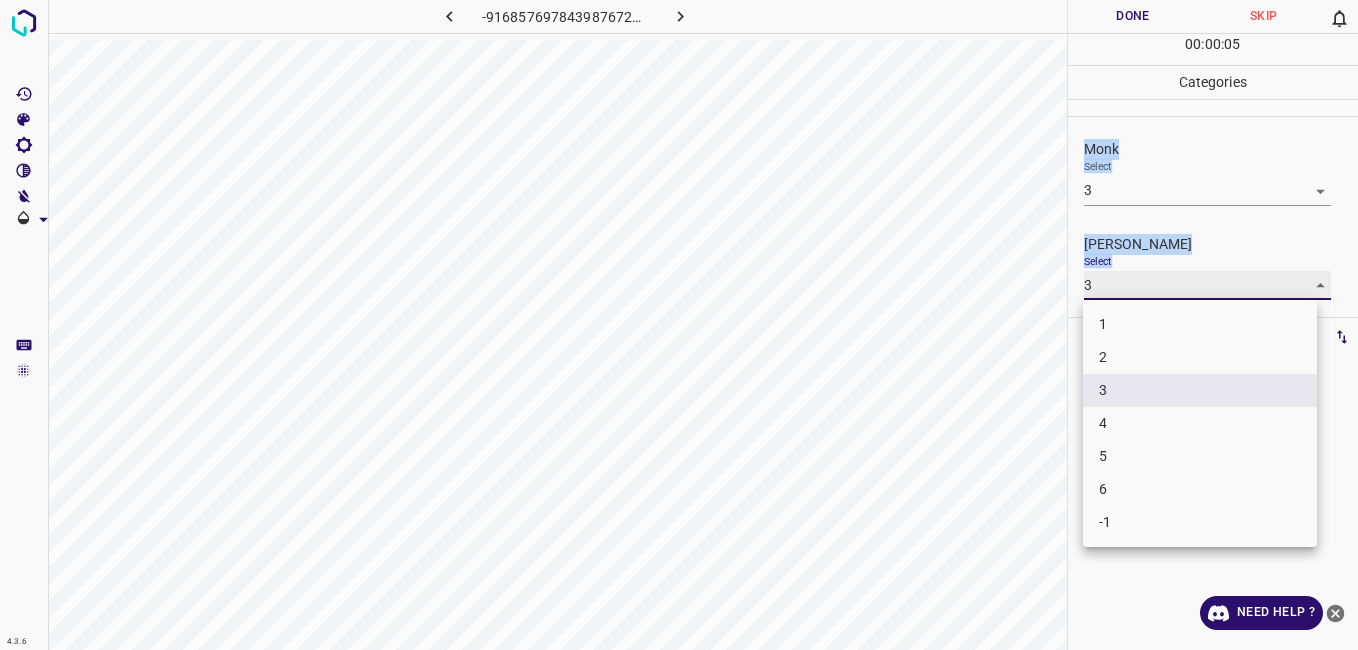 type on "2" 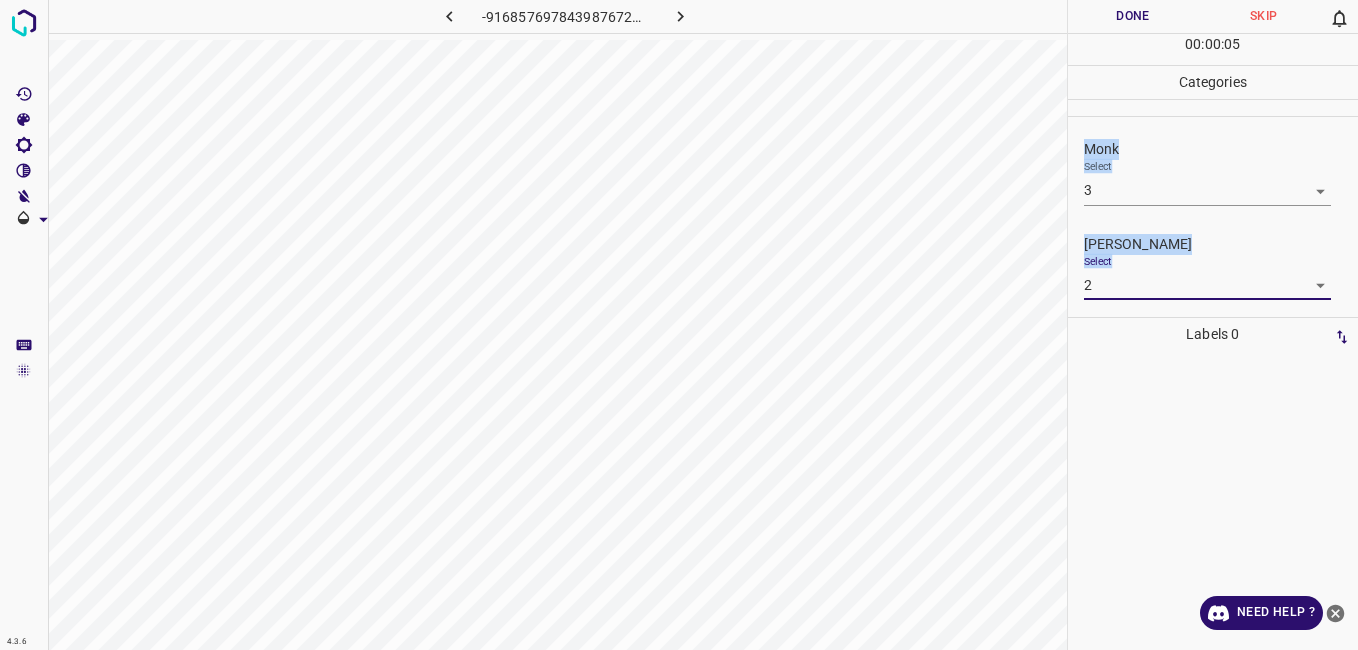 click on "1 2 3 4 5 6 -1" at bounding box center [679, 325] 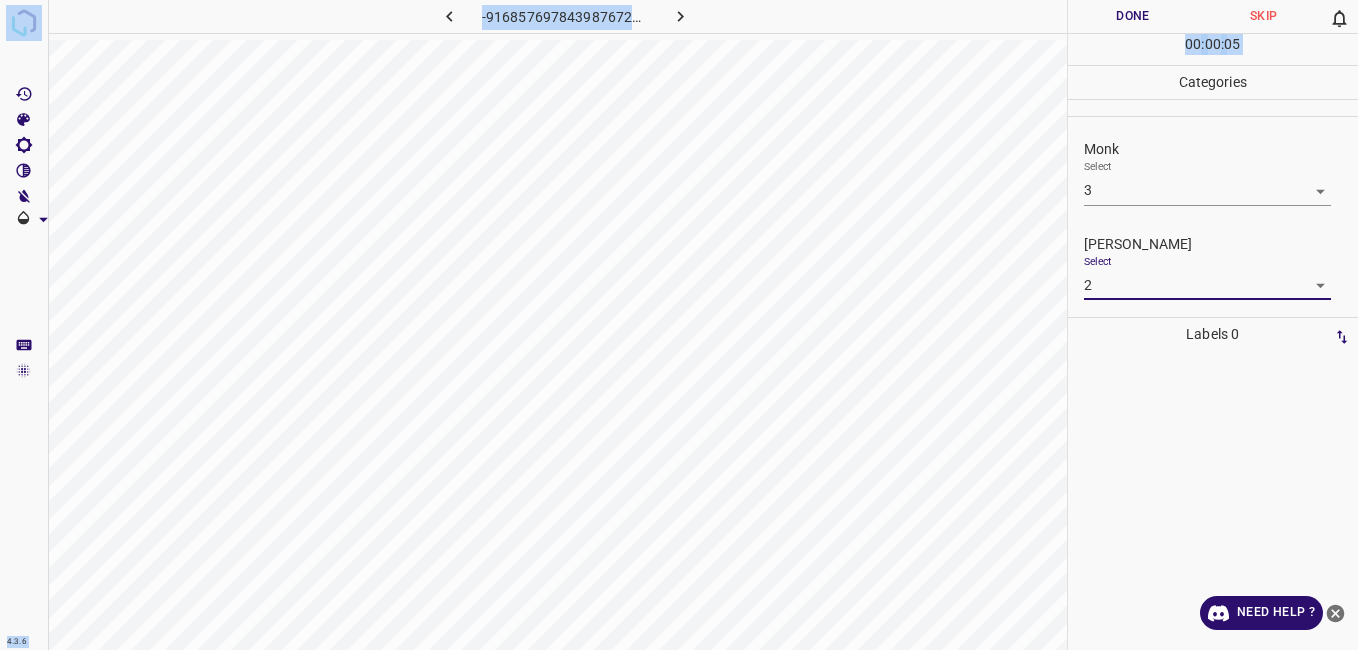 drag, startPoint x: 1104, startPoint y: 354, endPoint x: 1142, endPoint y: 57, distance: 299.4211 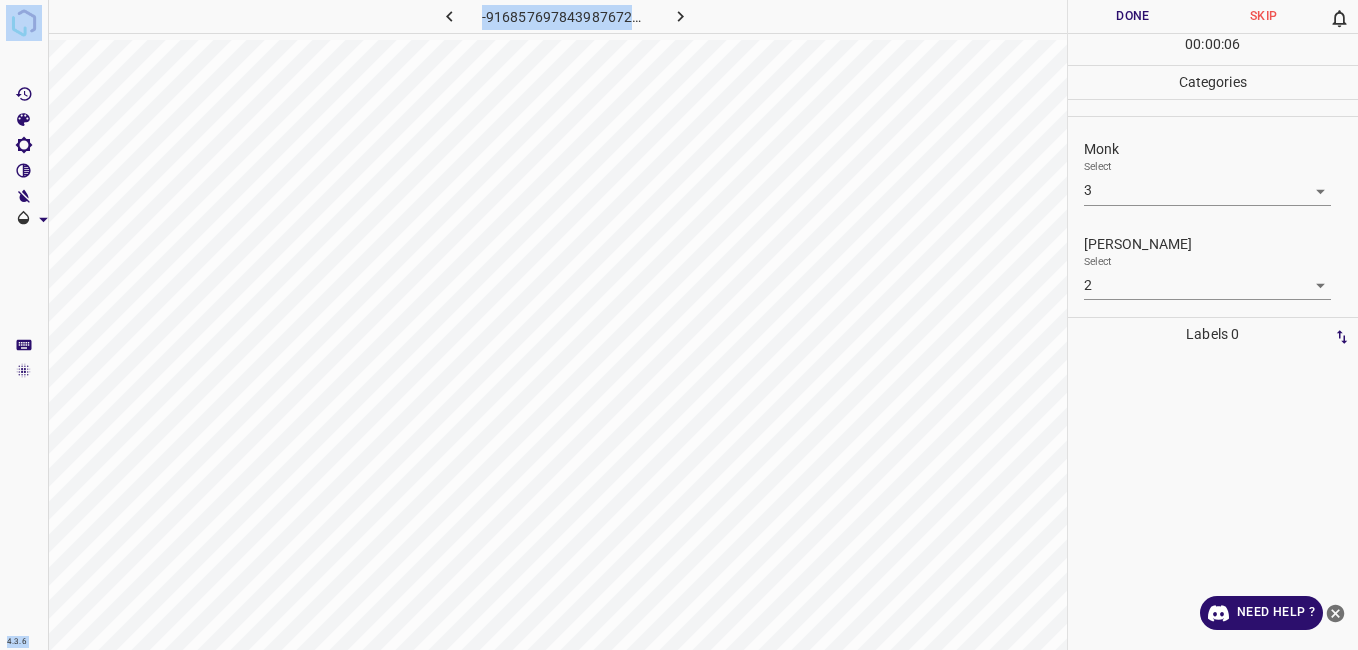 click on "Done" at bounding box center [1133, 16] 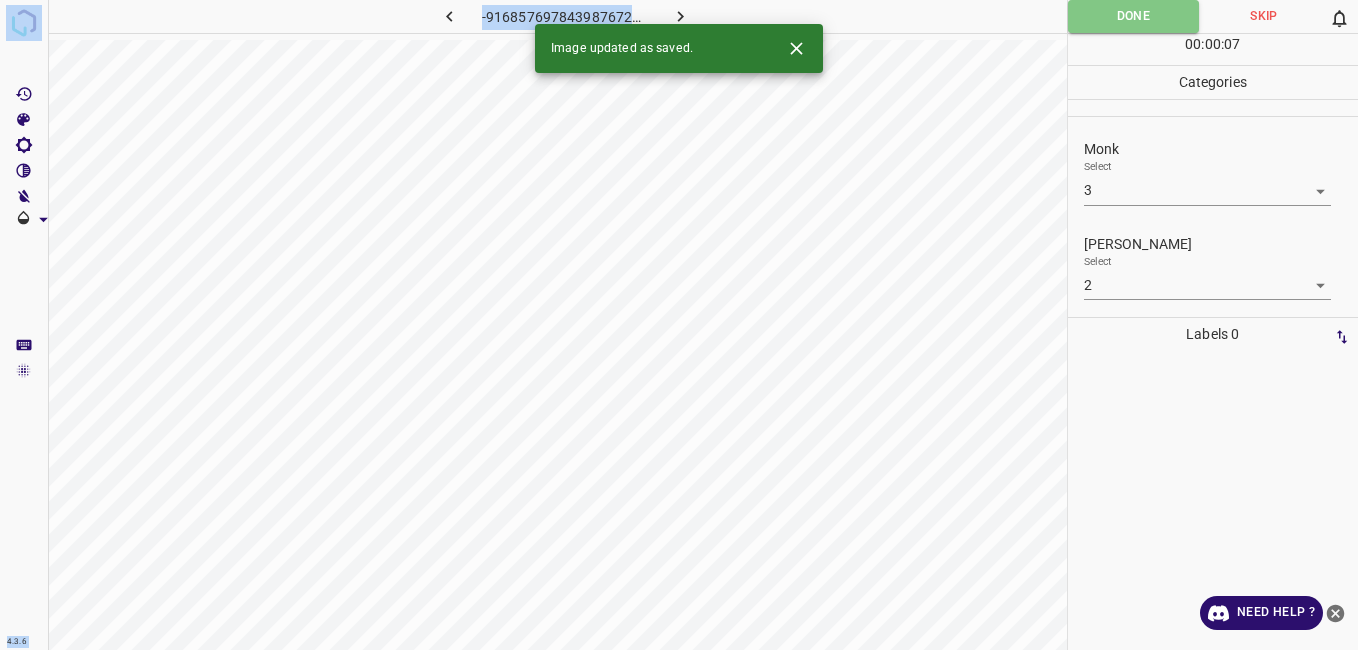 drag, startPoint x: 1110, startPoint y: 17, endPoint x: 755, endPoint y: 0, distance: 355.4068 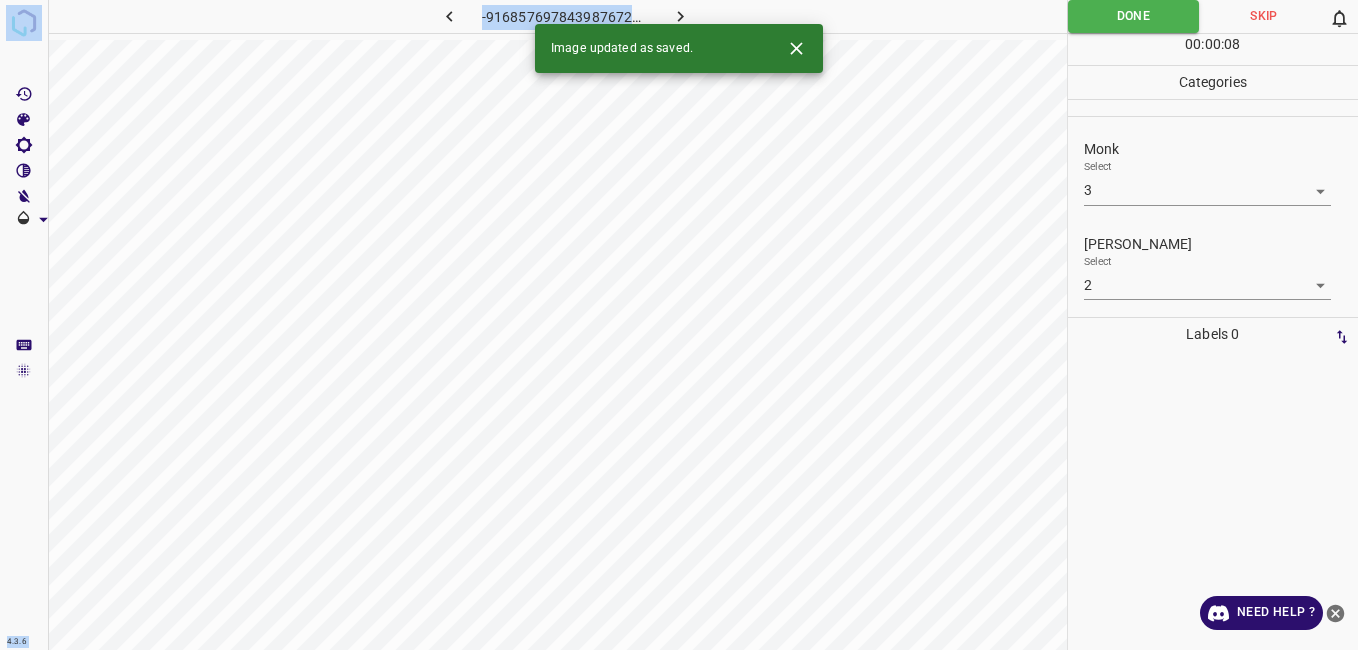 click 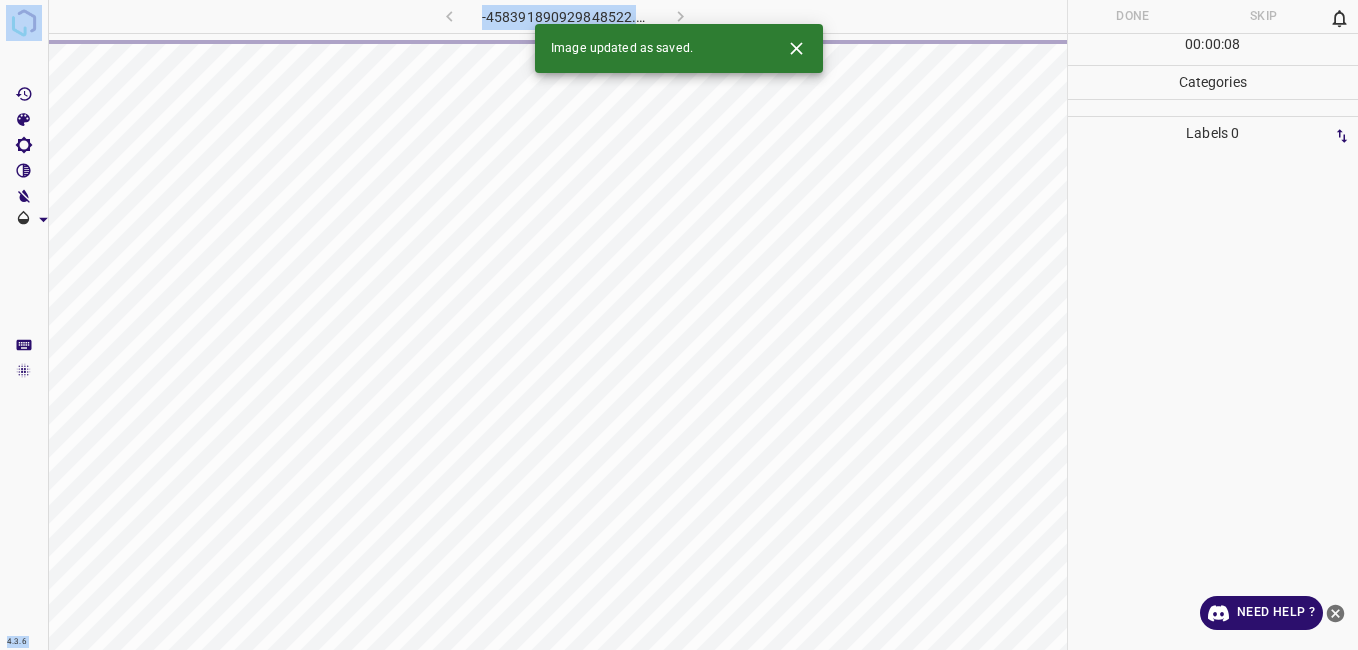 click on "4.3.6  -458391890929848522.png Done Skip 0 00   : 00   : 08   Categories Labels   0 Categories 1 Monk 2  Fitzpatrick Tools Space Change between modes (Draw & Edit) I Auto labeling R Restore zoom M Zoom in N Zoom out Delete Delete selecte label Filters Z Restore filters X Saturation filter C Brightness filter V Contrast filter B Gray scale filter General O Download Image updated as saved. Need Help ? - Text - Hide - Delete" at bounding box center (679, 325) 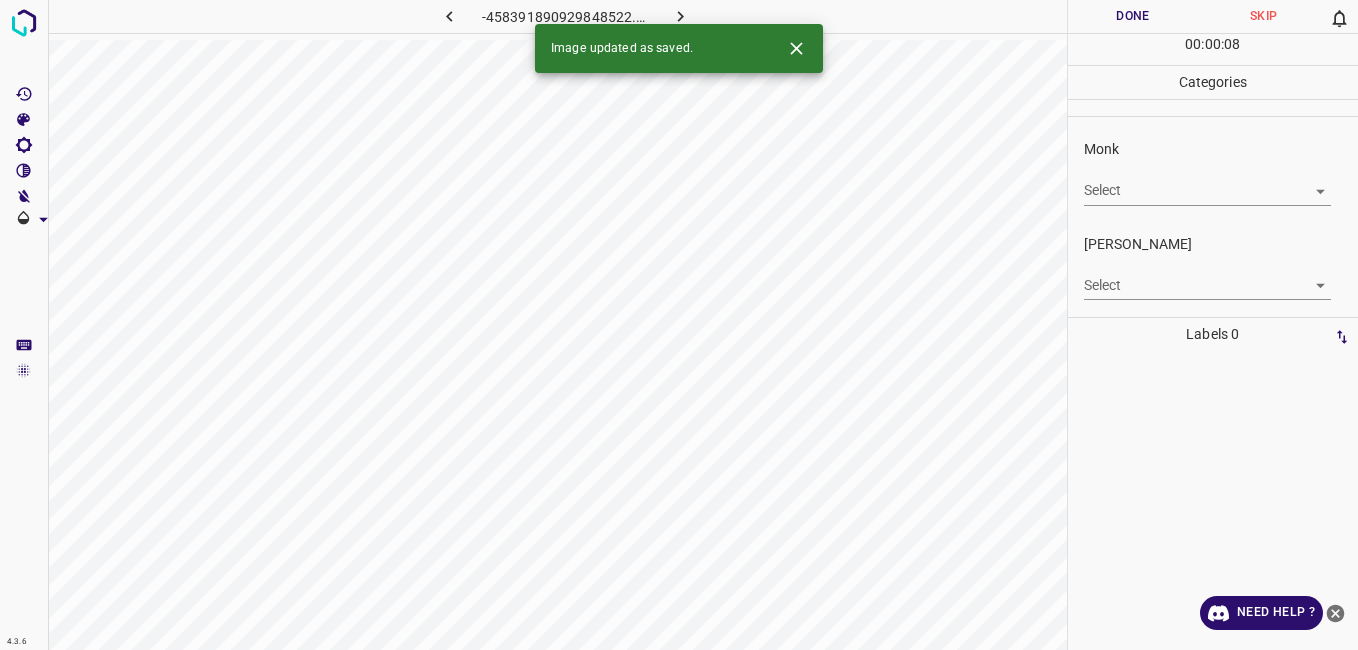 click on "1 2 3 4 5 6 7 8 9 10 -1" at bounding box center (679, 325) 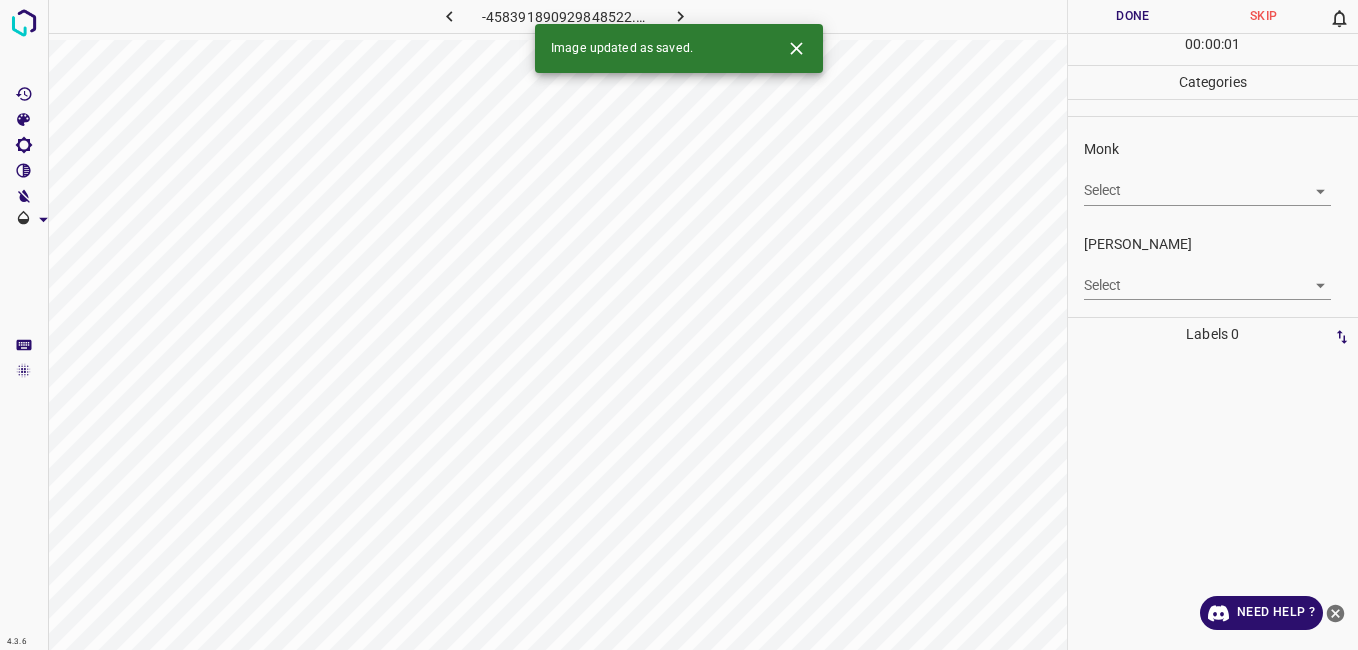 click on "4.3.6  -458391890929848522.png Done Skip 0 00   : 00   : 01   Categories Monk   Select ​  Fitzpatrick   Select ​ Labels   0 Categories 1 Monk 2  Fitzpatrick Tools Space Change between modes (Draw & Edit) I Auto labeling R Restore zoom M Zoom in N Zoom out Delete Delete selecte label Filters Z Restore filters X Saturation filter C Brightness filter V Contrast filter B Gray scale filter General O Download Image updated as saved. Need Help ? - Text - Hide - Delete" at bounding box center [679, 325] 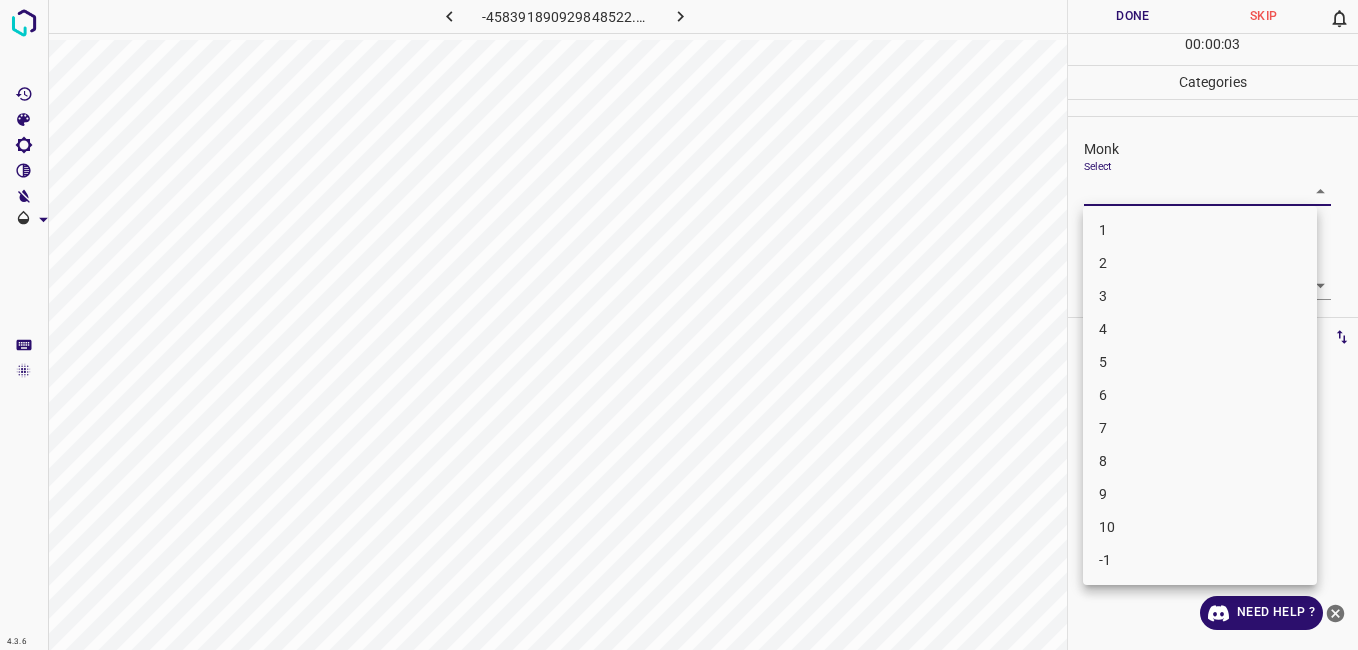 click on "3" at bounding box center [1200, 296] 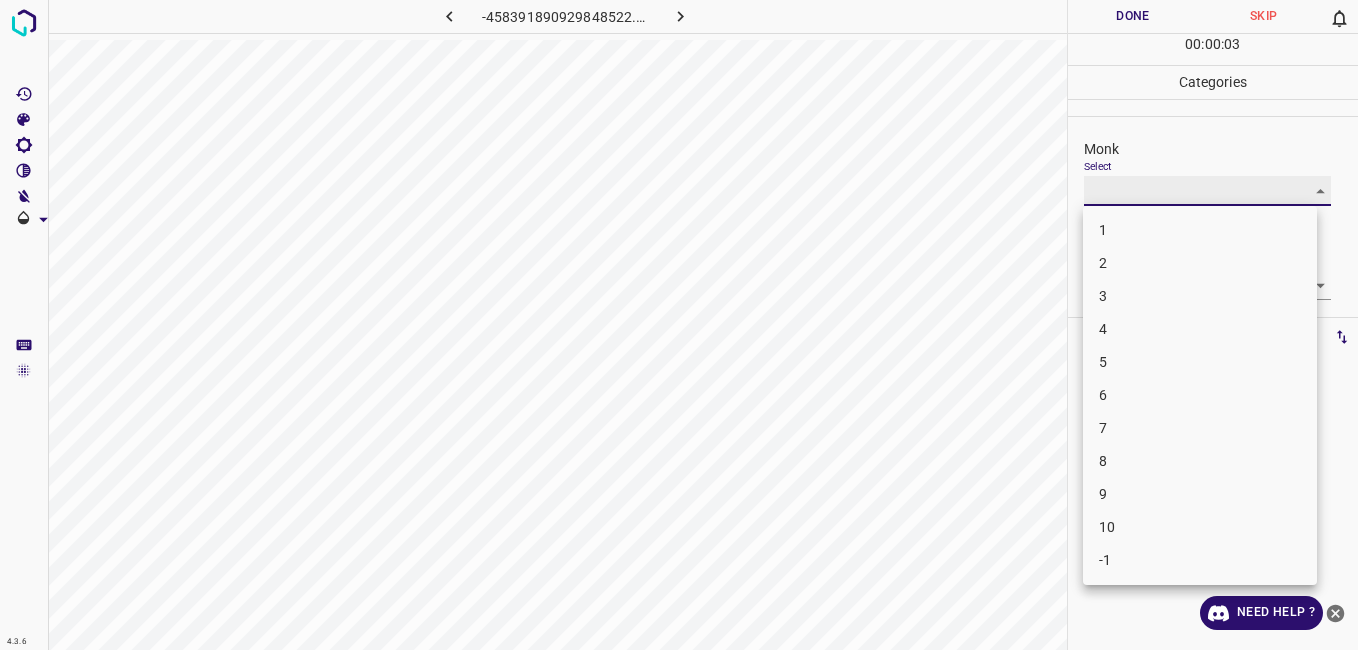 type on "3" 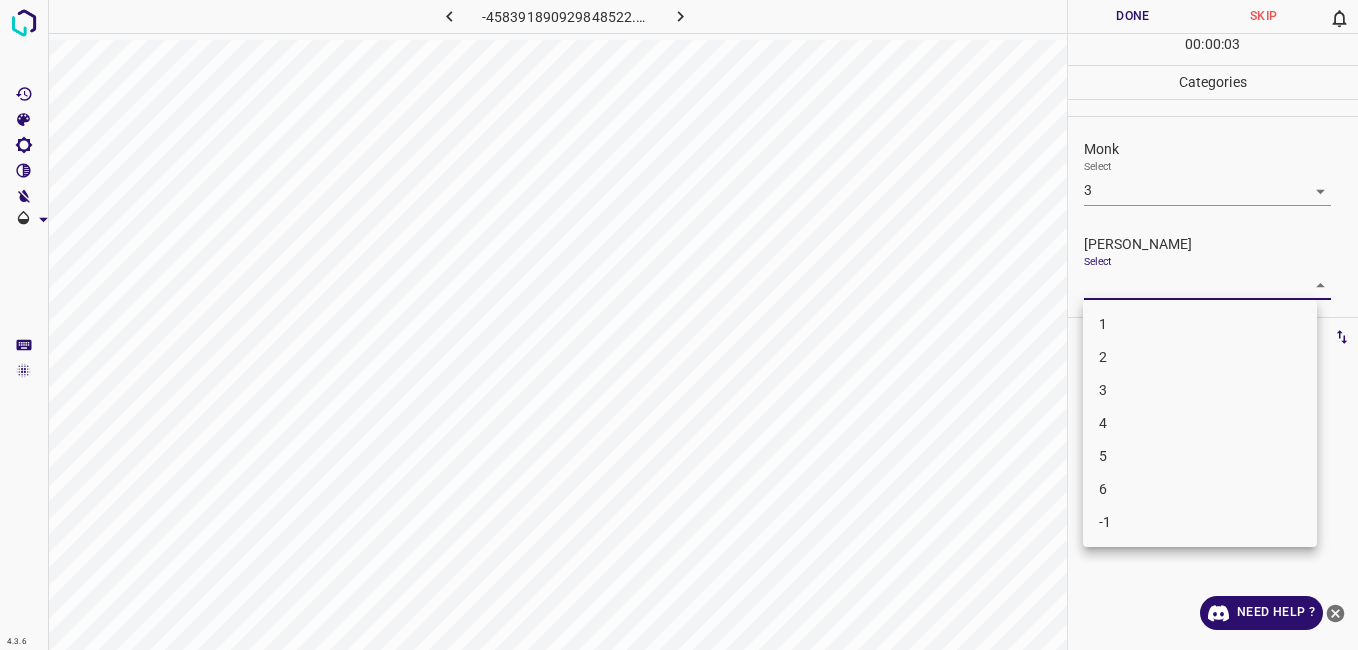 click on "4.3.6  -458391890929848522.png Done Skip 0 00   : 00   : 03   Categories Monk   Select 3 3  Fitzpatrick   Select ​ Labels   0 Categories 1 Monk 2  Fitzpatrick Tools Space Change between modes (Draw & Edit) I Auto labeling R Restore zoom M Zoom in N Zoom out Delete Delete selecte label Filters Z Restore filters X Saturation filter C Brightness filter V Contrast filter B Gray scale filter General O Download Need Help ? - Text - Hide - Delete 1 2 3 4 5 6 -1" at bounding box center (679, 325) 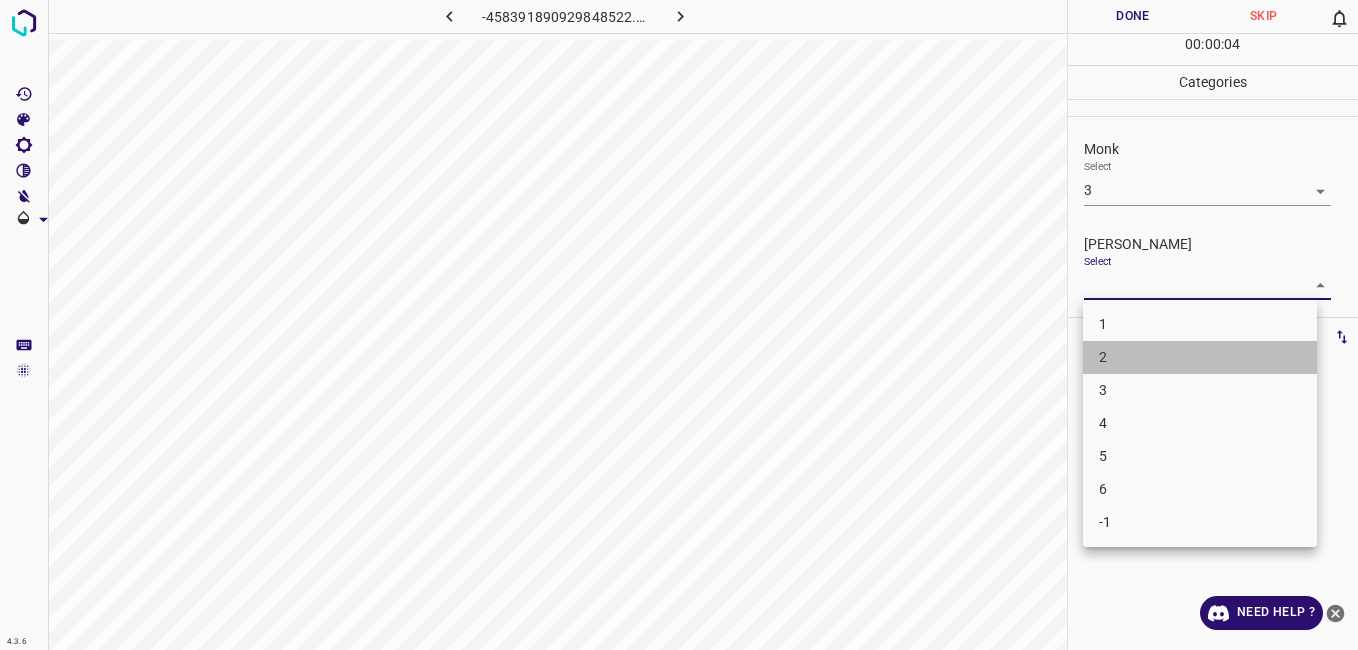 click on "2" at bounding box center (1200, 357) 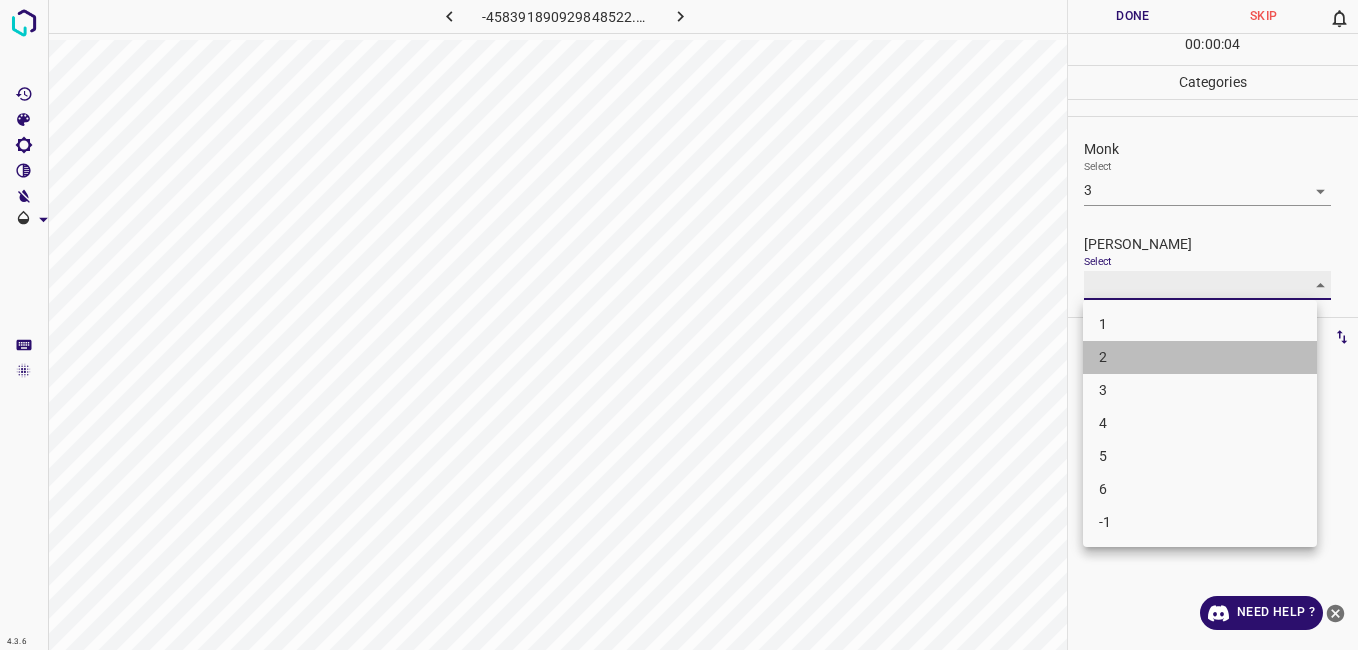 type on "2" 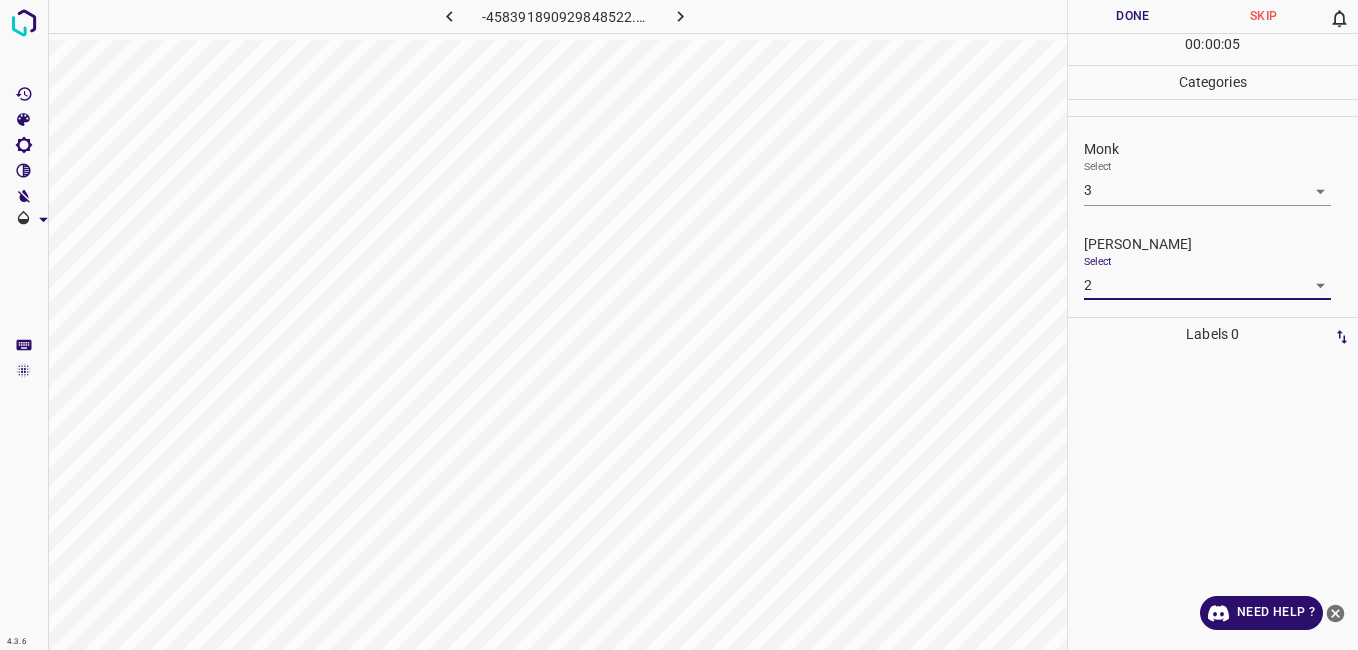 click on "Done" at bounding box center (1133, 16) 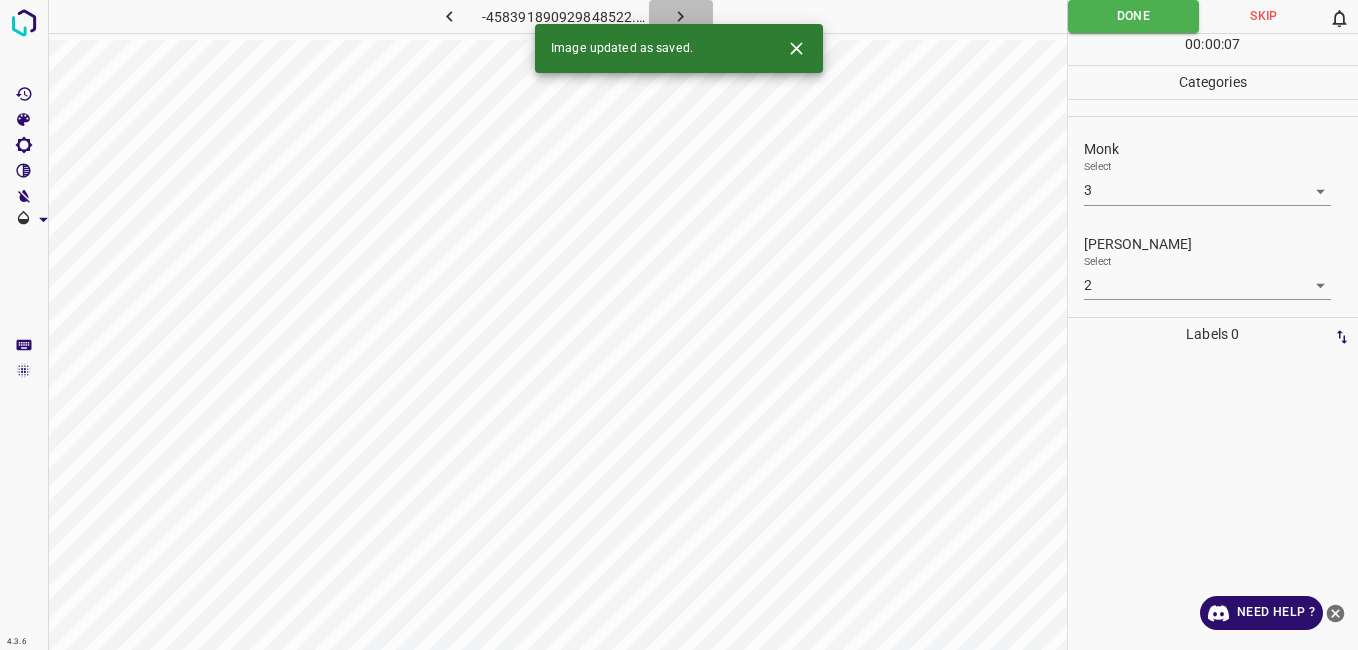 click 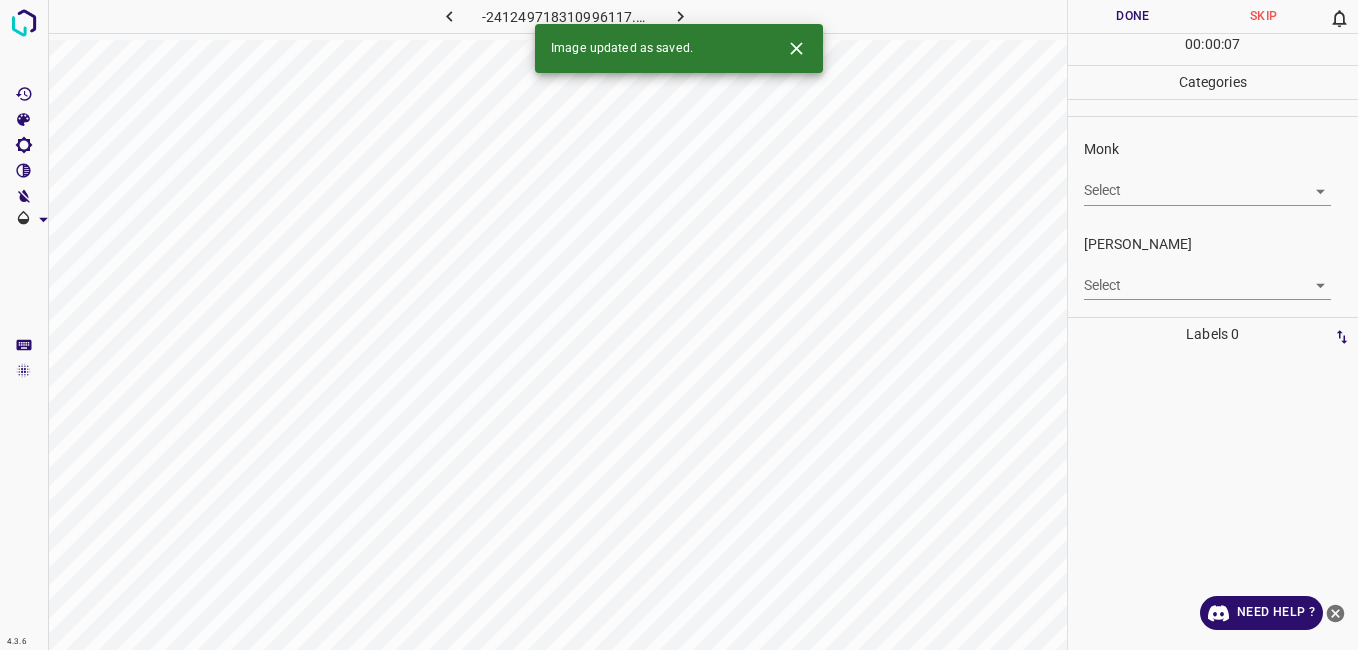 click on "4.3.6  -241249718310996117.png Done Skip 0 00   : 00   : 07   Categories Monk   Select ​  Fitzpatrick   Select ​ Labels   0 Categories 1 Monk 2  Fitzpatrick Tools Space Change between modes (Draw & Edit) I Auto labeling R Restore zoom M Zoom in N Zoom out Delete Delete selecte label Filters Z Restore filters X Saturation filter C Brightness filter V Contrast filter B Gray scale filter General O Download Image updated as saved. Need Help ? - Text - Hide - Delete" at bounding box center (679, 325) 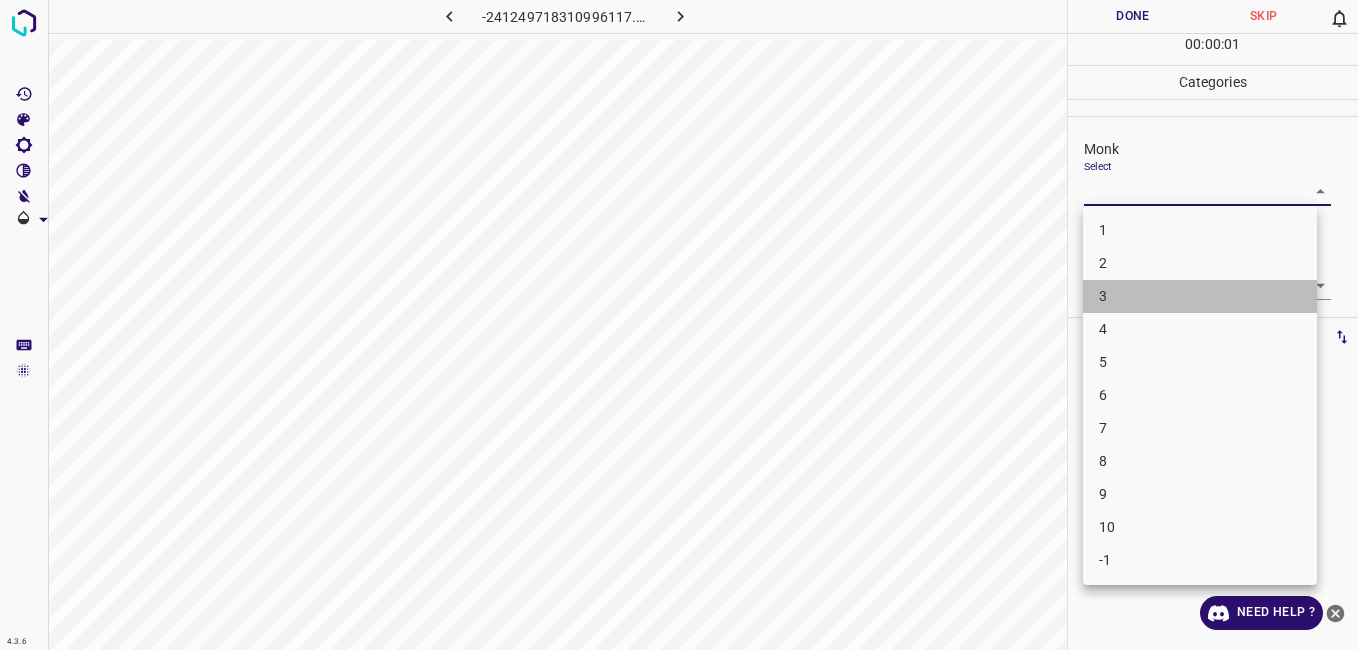 click on "3" at bounding box center (1200, 296) 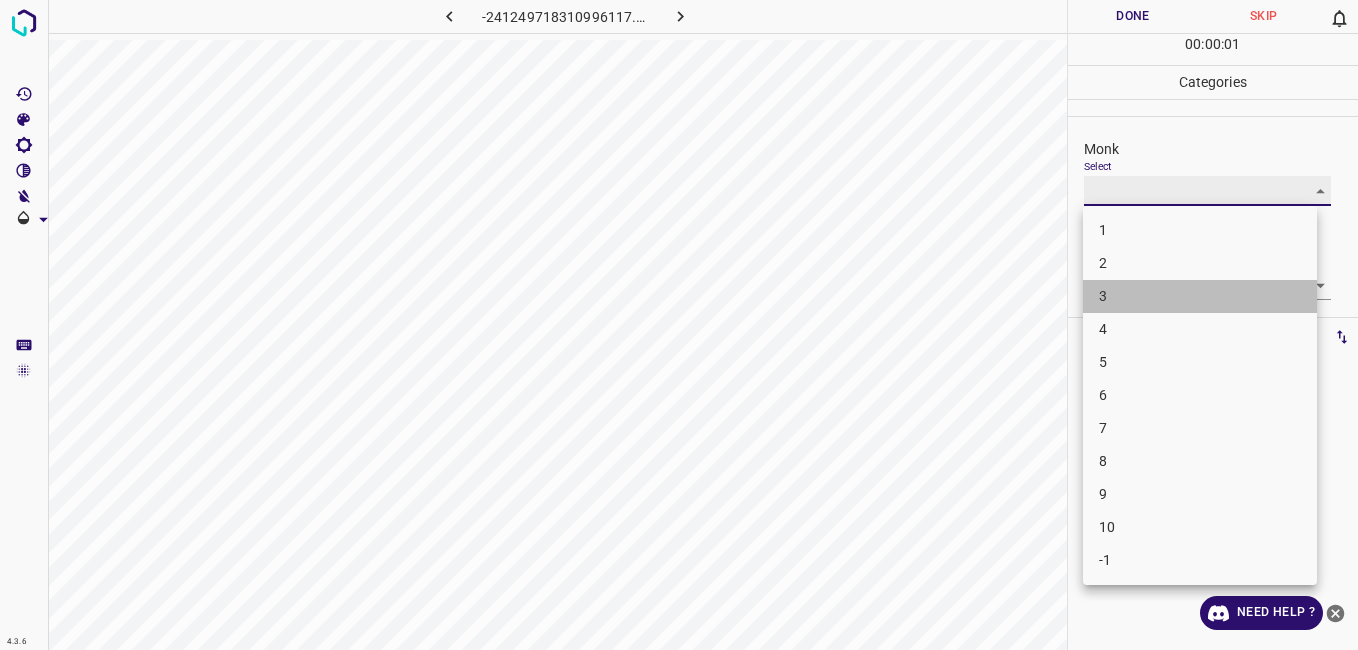 type on "3" 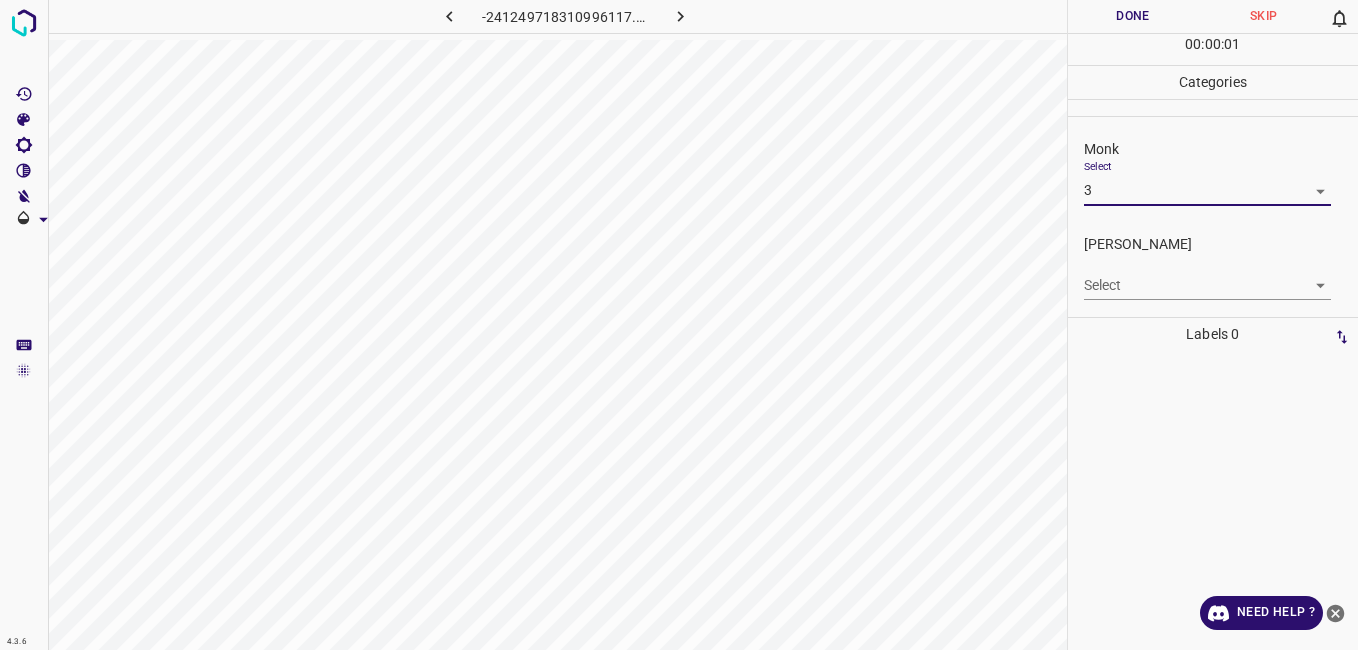 click on "4.3.6  -241249718310996117.png Done Skip 0 00   : 00   : 01   Categories Monk   Select 3 3  Fitzpatrick   Select ​ Labels   0 Categories 1 Monk 2  Fitzpatrick Tools Space Change between modes (Draw & Edit) I Auto labeling R Restore zoom M Zoom in N Zoom out Delete Delete selecte label Filters Z Restore filters X Saturation filter C Brightness filter V Contrast filter B Gray scale filter General O Download Need Help ? - Text - Hide - Delete" at bounding box center (679, 325) 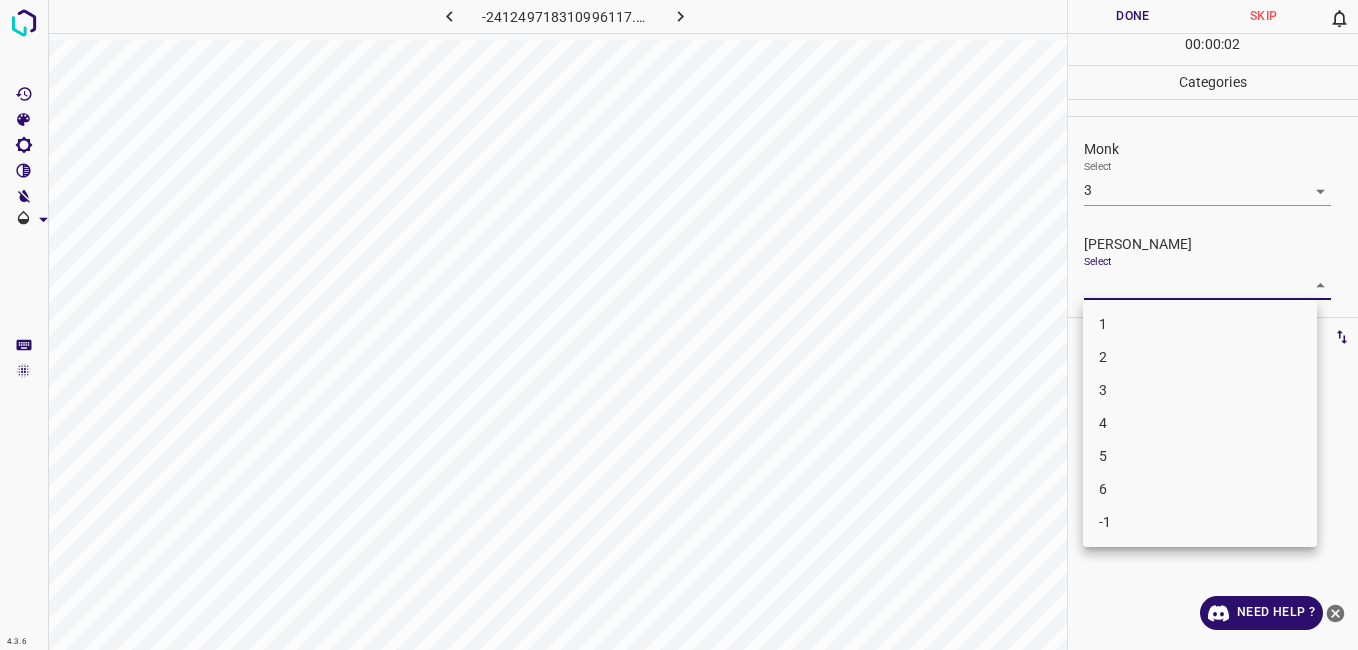 click on "2" at bounding box center (1200, 357) 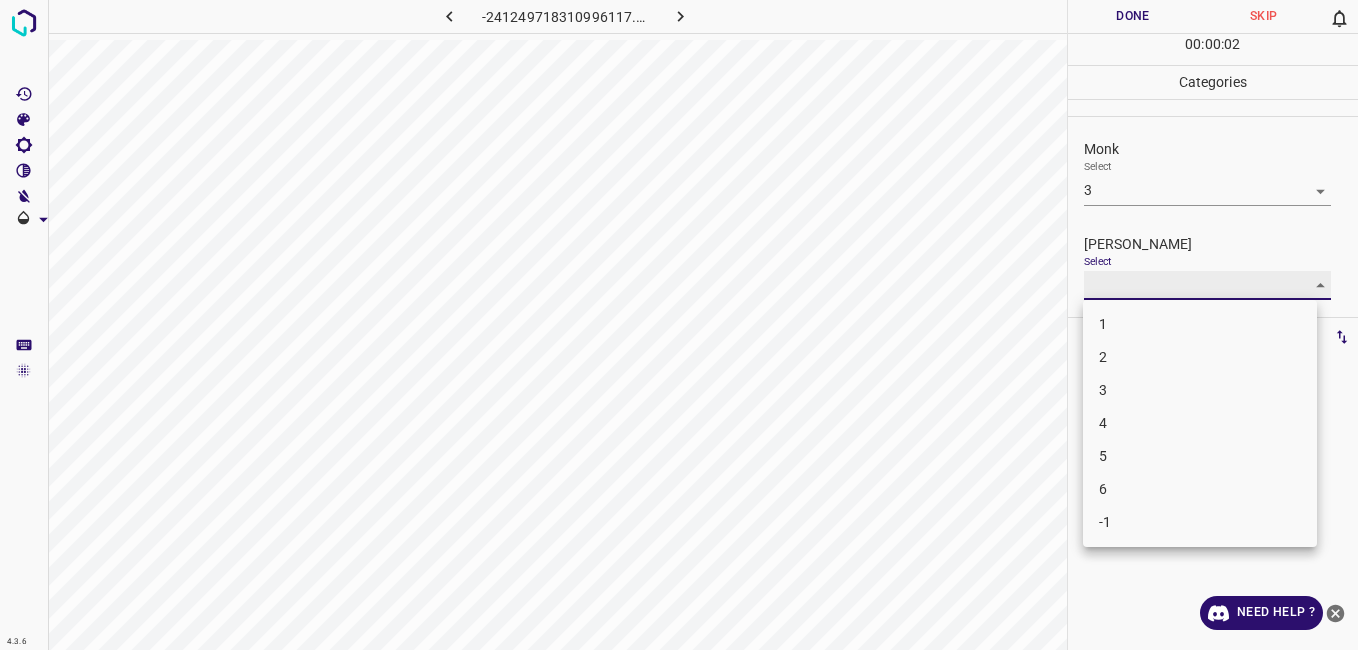 type on "2" 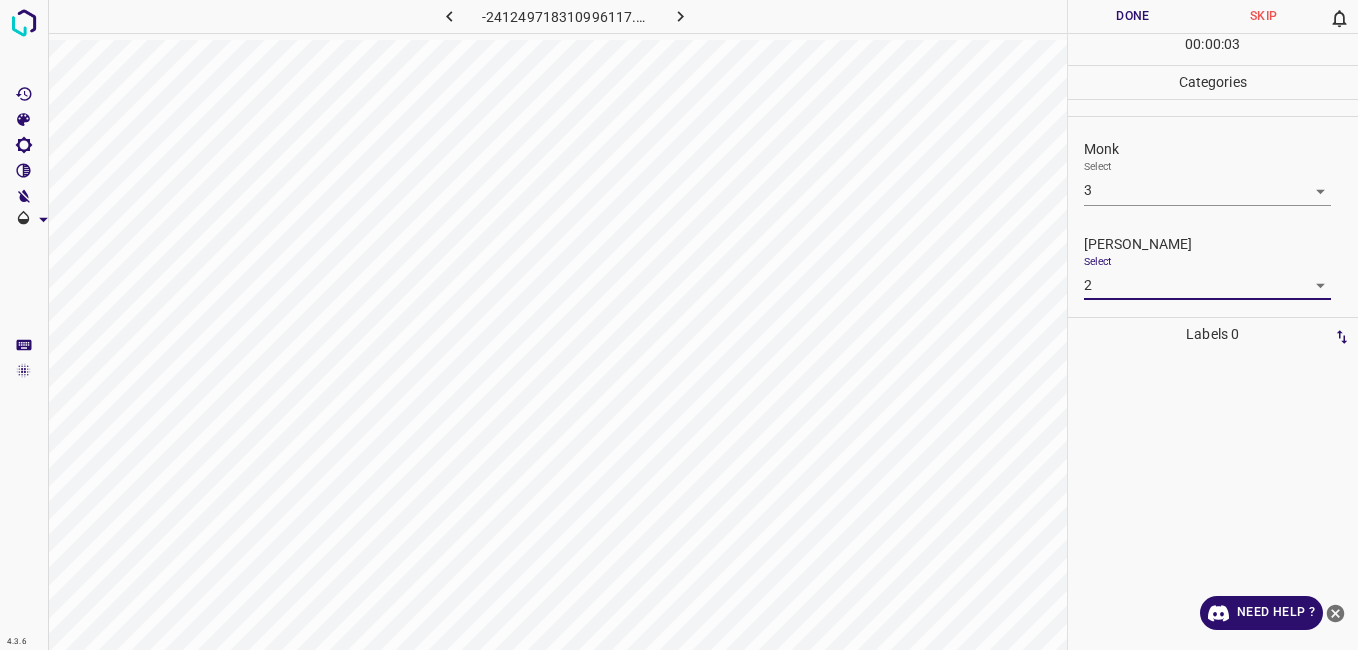 click on "00   : 00   : 03" at bounding box center (1213, 49) 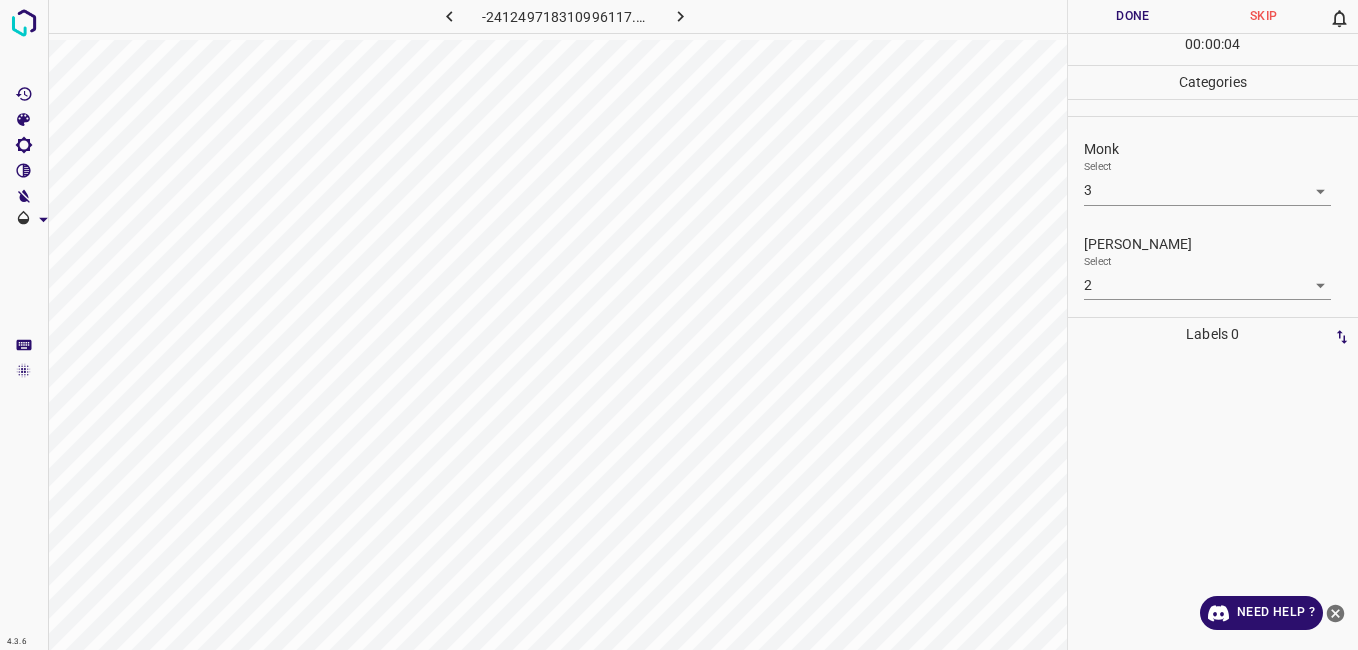 click on "Done" at bounding box center [1133, 16] 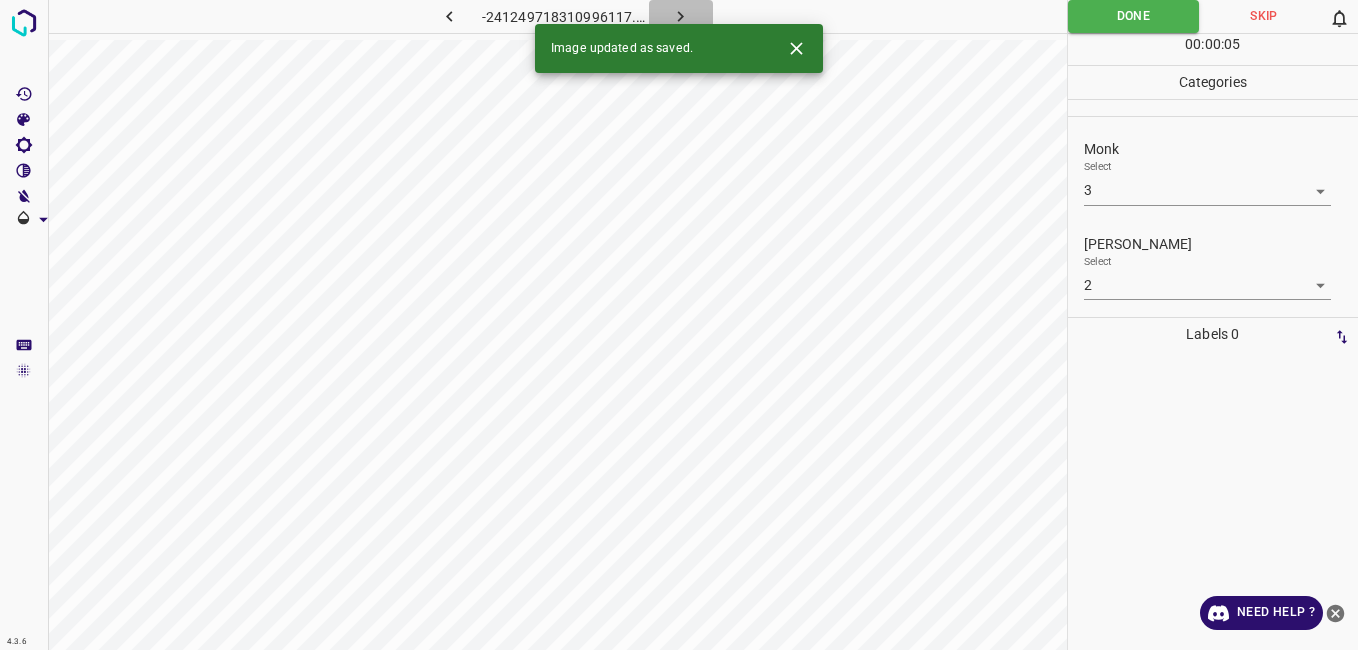 click 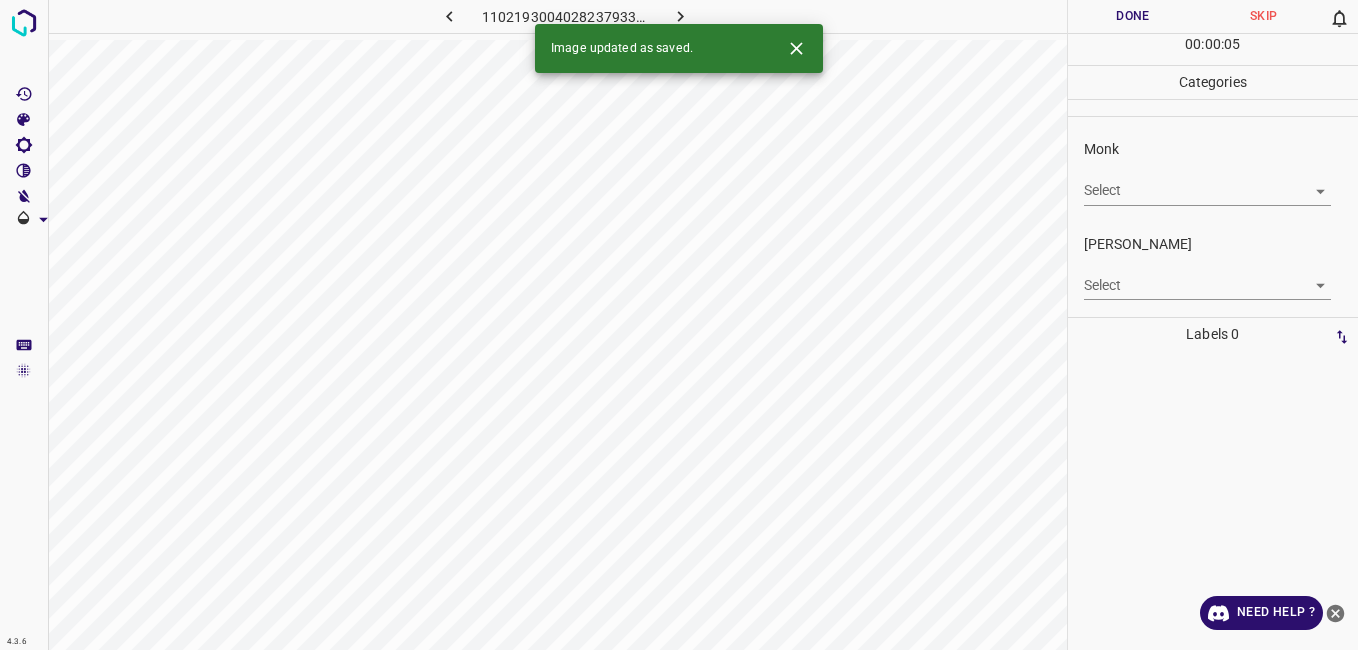 click on "4.3.6  1102193004028237933.png Done Skip 0 00   : 00   : 05   Categories Monk   Select ​  Fitzpatrick   Select ​ Labels   0 Categories 1 Monk 2  Fitzpatrick Tools Space Change between modes (Draw & Edit) I Auto labeling R Restore zoom M Zoom in N Zoom out Delete Delete selecte label Filters Z Restore filters X Saturation filter C Brightness filter V Contrast filter B Gray scale filter General O Download Image updated as saved. Need Help ? - Text - Hide - Delete" at bounding box center (679, 325) 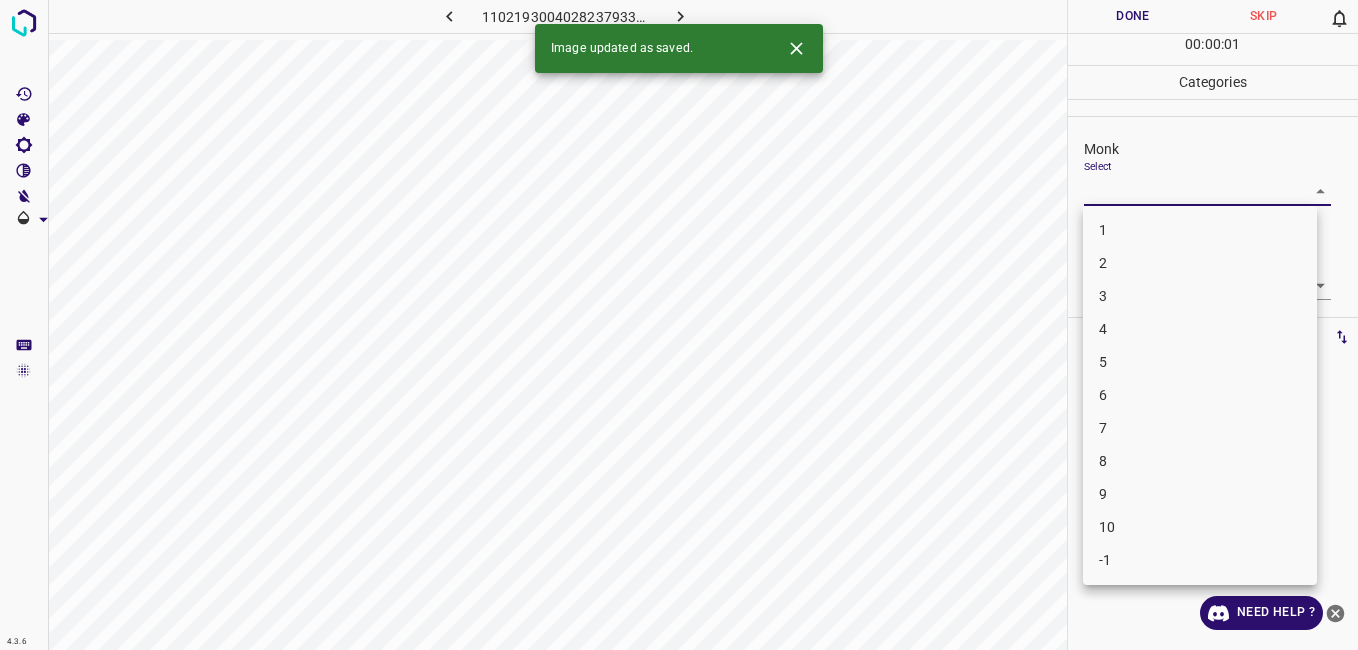 click on "3" at bounding box center [1200, 296] 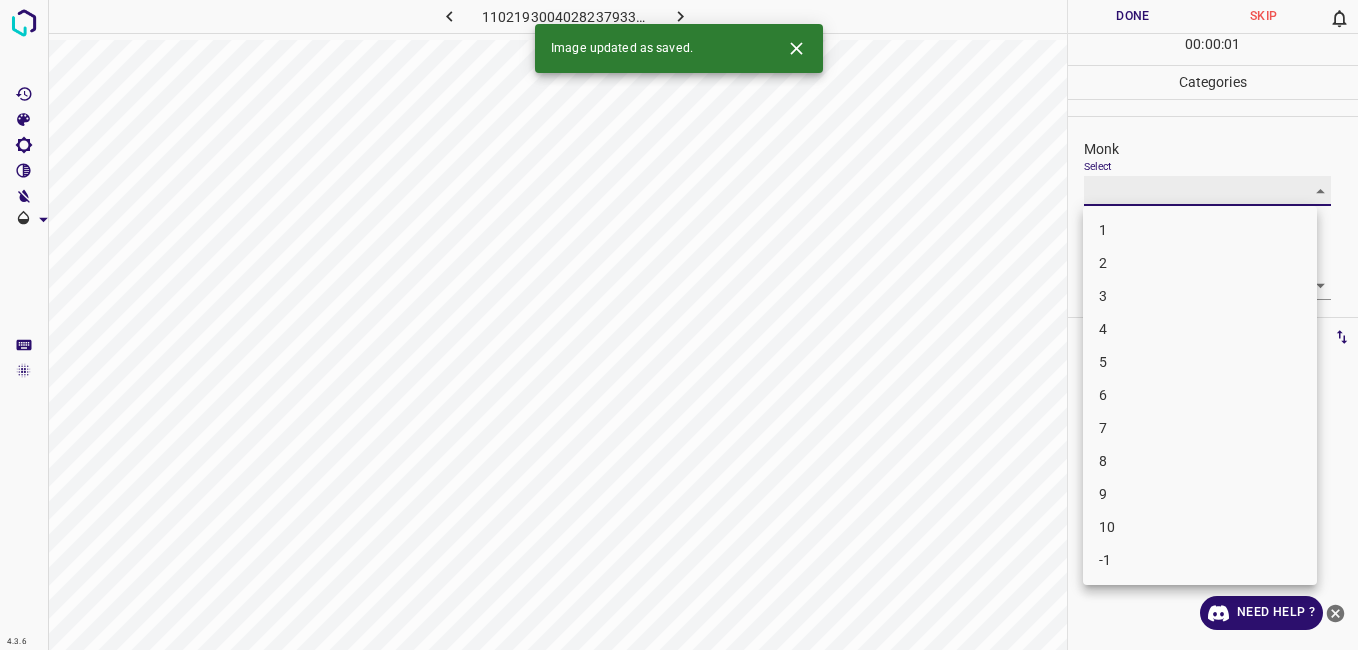 type on "3" 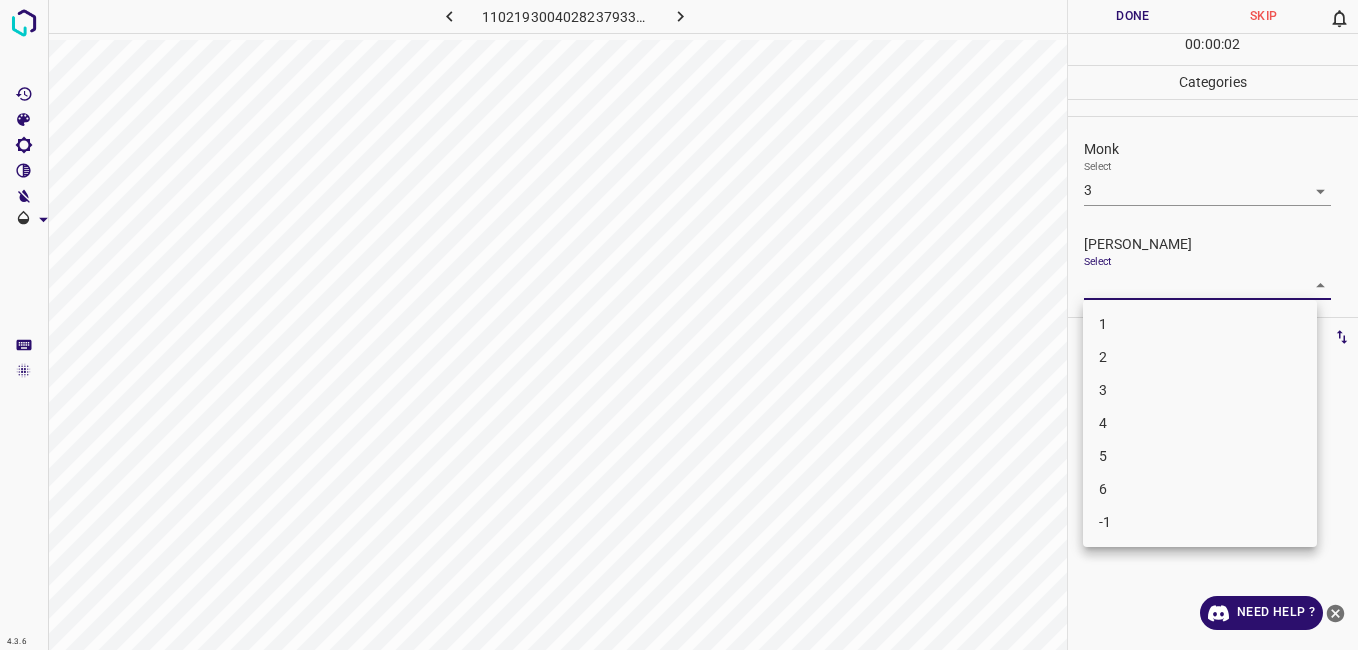 click on "4.3.6  1102193004028237933.png Done Skip 0 00   : 00   : 02   Categories Monk   Select 3 3  Fitzpatrick   Select ​ Labels   0 Categories 1 Monk 2  Fitzpatrick Tools Space Change between modes (Draw & Edit) I Auto labeling R Restore zoom M Zoom in N Zoom out Delete Delete selecte label Filters Z Restore filters X Saturation filter C Brightness filter V Contrast filter B Gray scale filter General O Download Need Help ? - Text - Hide - Delete 1 2 3 4 5 6 -1" at bounding box center [679, 325] 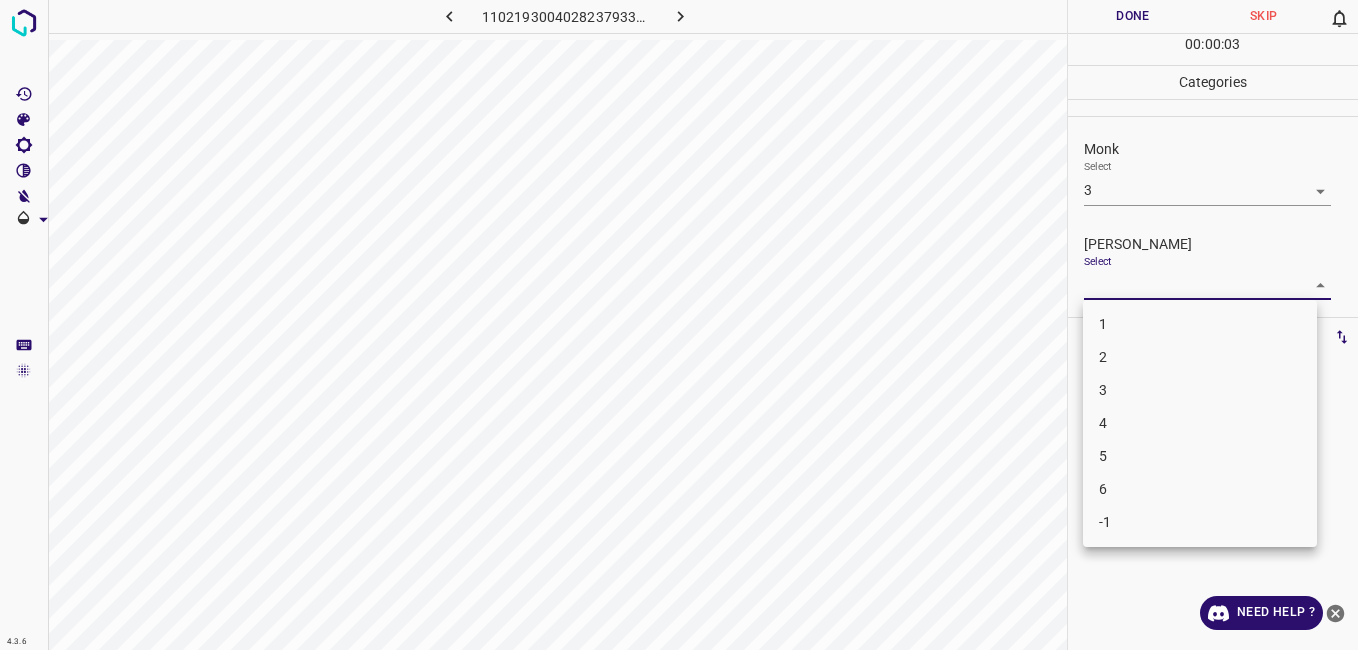 drag, startPoint x: 1130, startPoint y: 388, endPoint x: 1123, endPoint y: 364, distance: 25 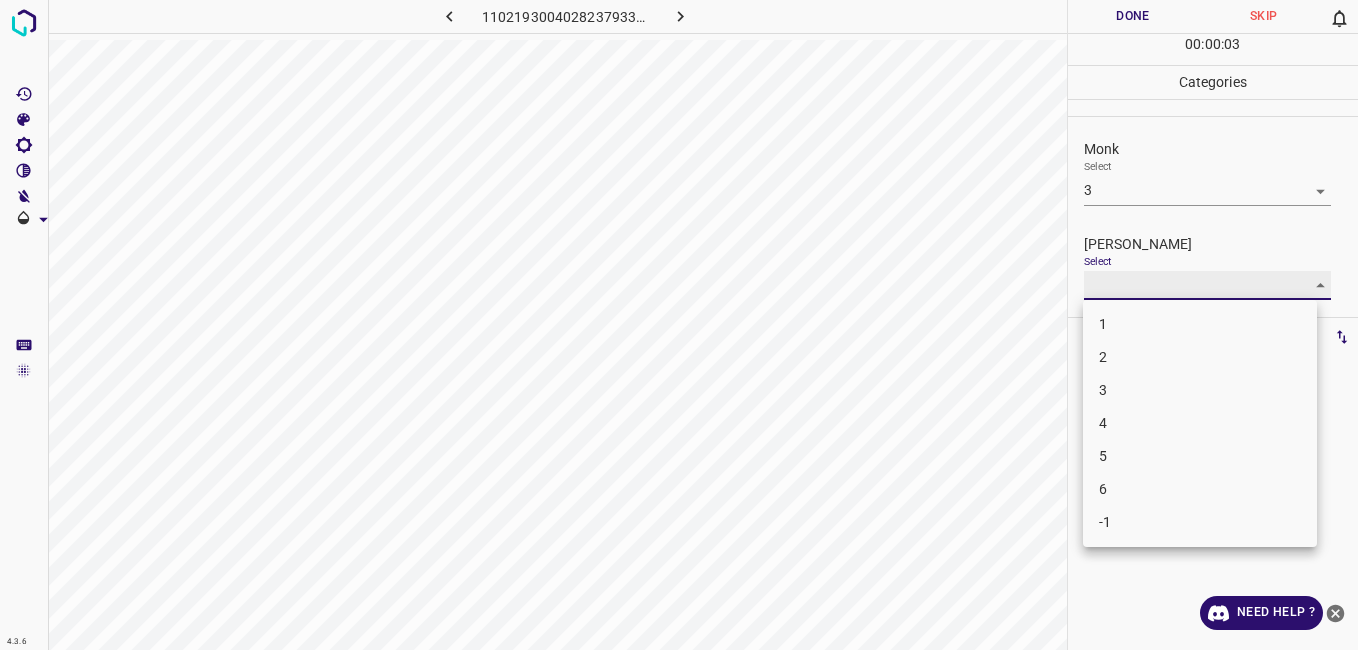 type on "2" 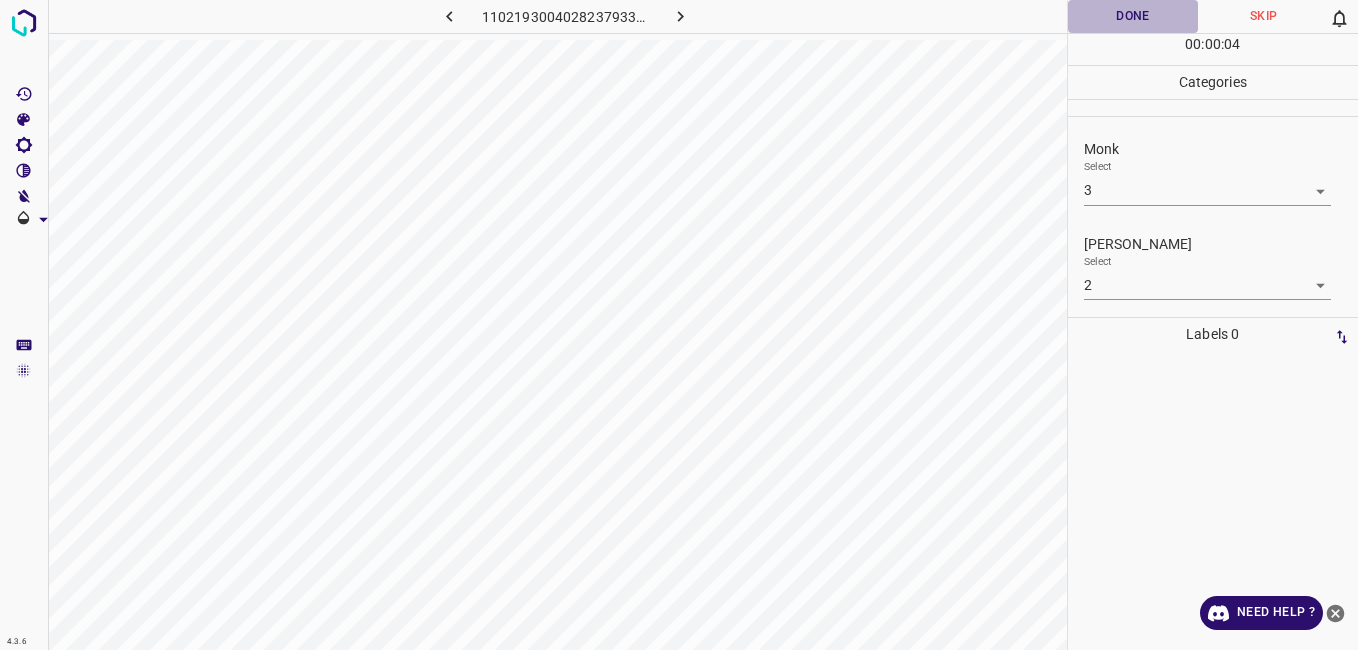 click on "Done" at bounding box center (1133, 16) 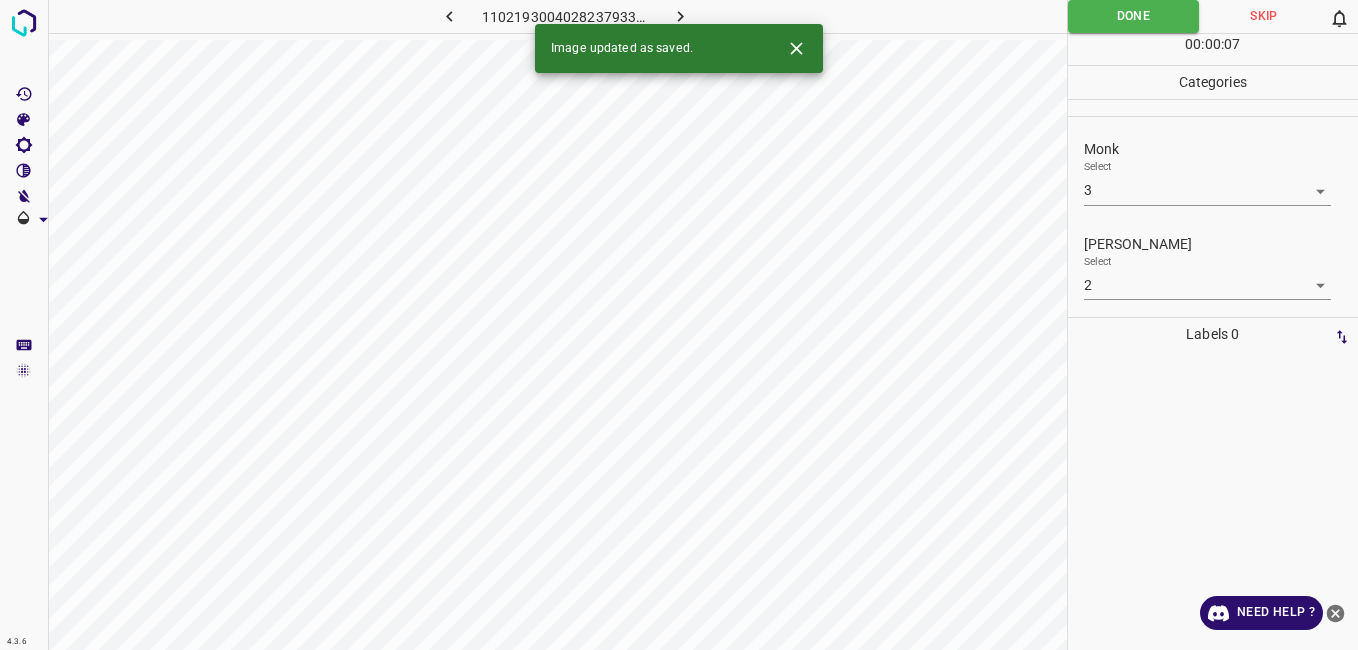 click 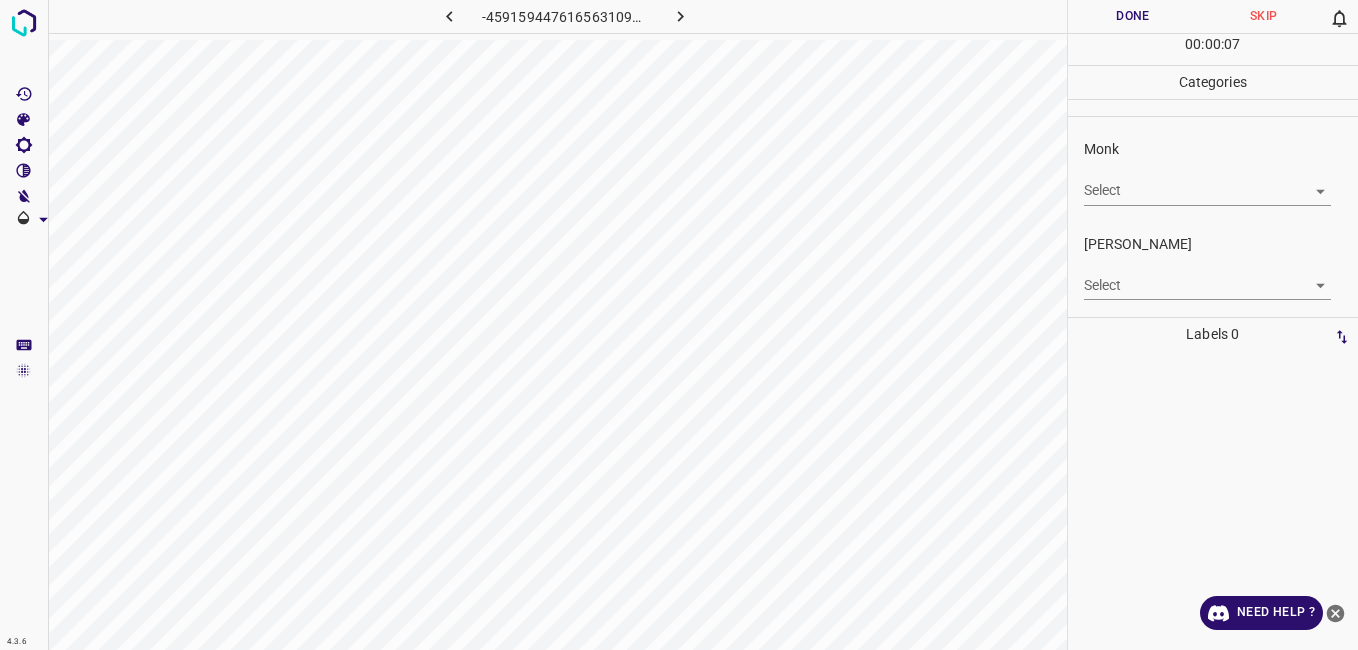 click on "4.3.6  -4591594476165631093.png Done Skip 0 00   : 00   : 07   Categories Monk   Select ​  Fitzpatrick   Select ​ Labels   0 Categories 1 Monk 2  Fitzpatrick Tools Space Change between modes (Draw & Edit) I Auto labeling R Restore zoom M Zoom in N Zoom out Delete Delete selecte label Filters Z Restore filters X Saturation filter C Brightness filter V Contrast filter B Gray scale filter General O Download Need Help ? - Text - Hide - Delete" at bounding box center (679, 325) 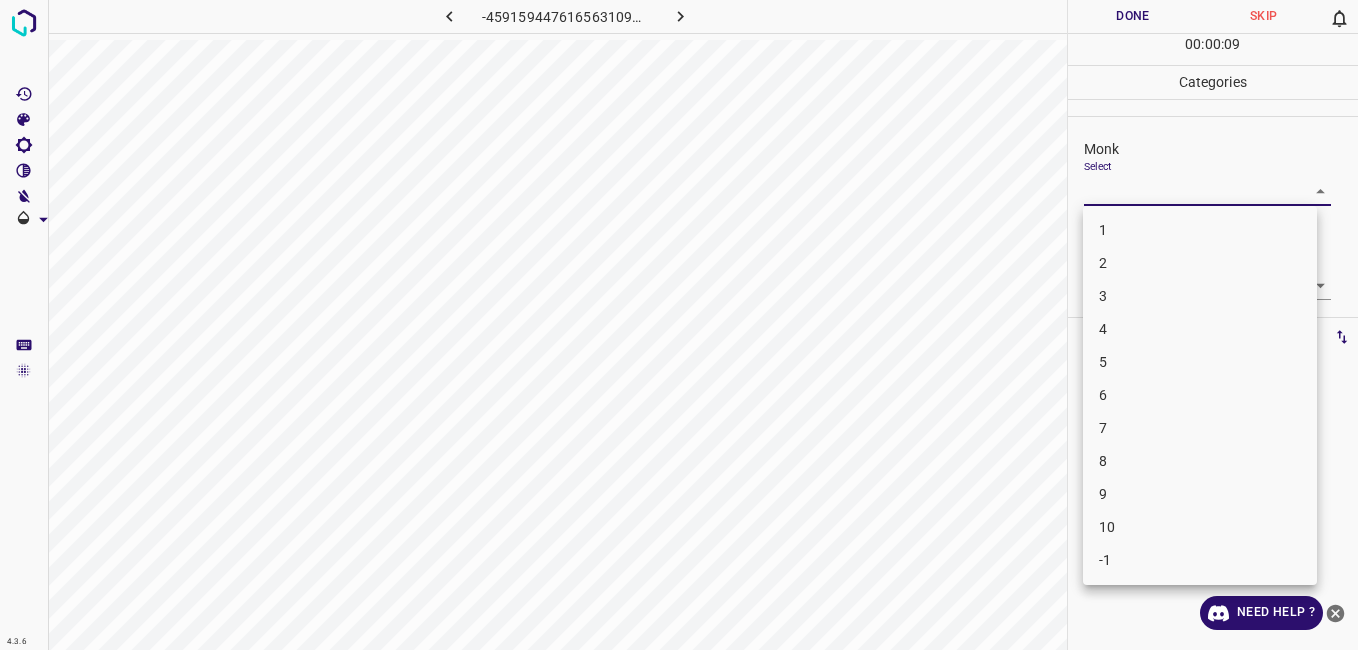 click on "4" at bounding box center (1200, 329) 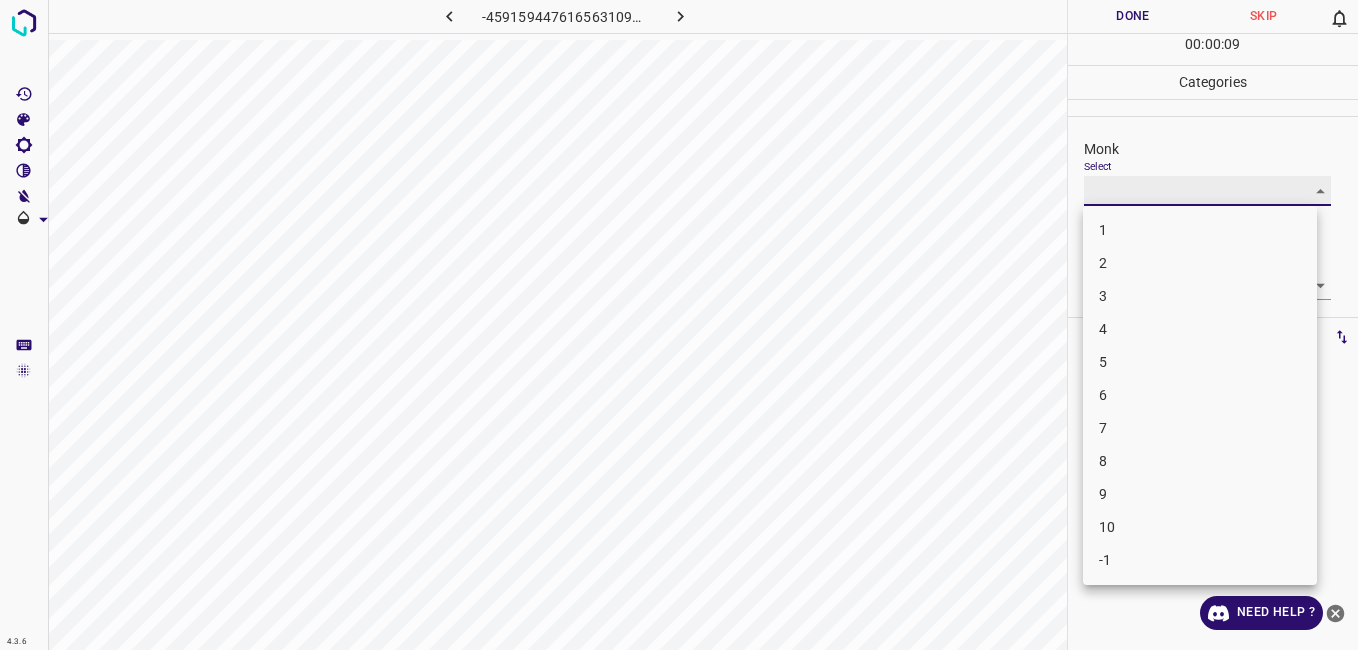 type on "4" 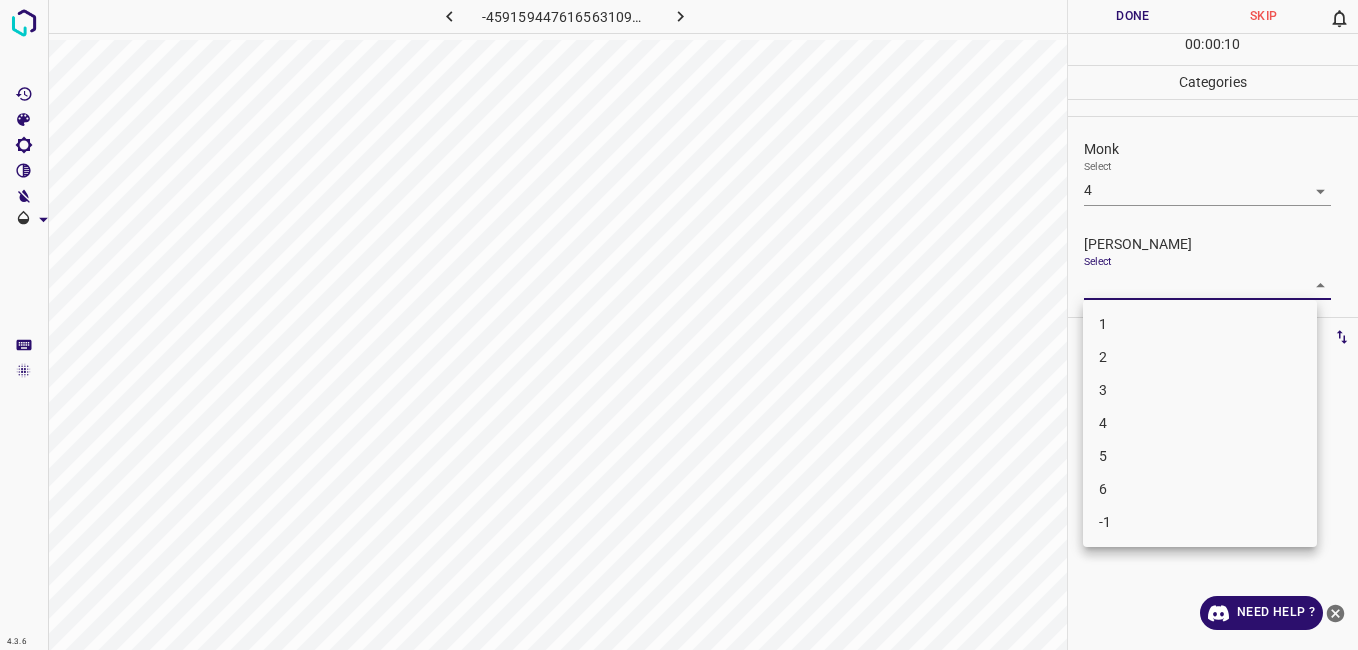click on "4.3.6  -4591594476165631093.png Done Skip 0 00   : 00   : 10   Categories Monk   Select 4 4  Fitzpatrick   Select ​ Labels   0 Categories 1 Monk 2  Fitzpatrick Tools Space Change between modes (Draw & Edit) I Auto labeling R Restore zoom M Zoom in N Zoom out Delete Delete selecte label Filters Z Restore filters X Saturation filter C Brightness filter V Contrast filter B Gray scale filter General O Download Need Help ? - Text - Hide - Delete 1 2 3 4 5 6 -1" at bounding box center (679, 325) 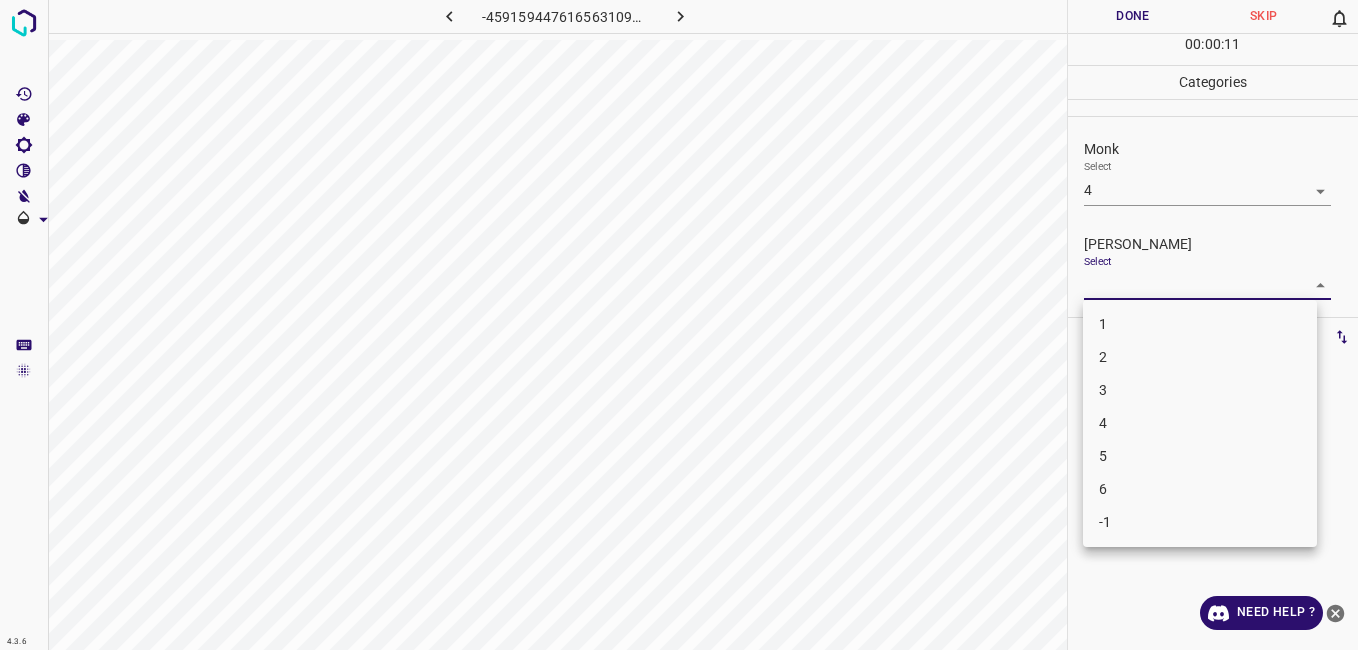 click on "3" at bounding box center [1200, 390] 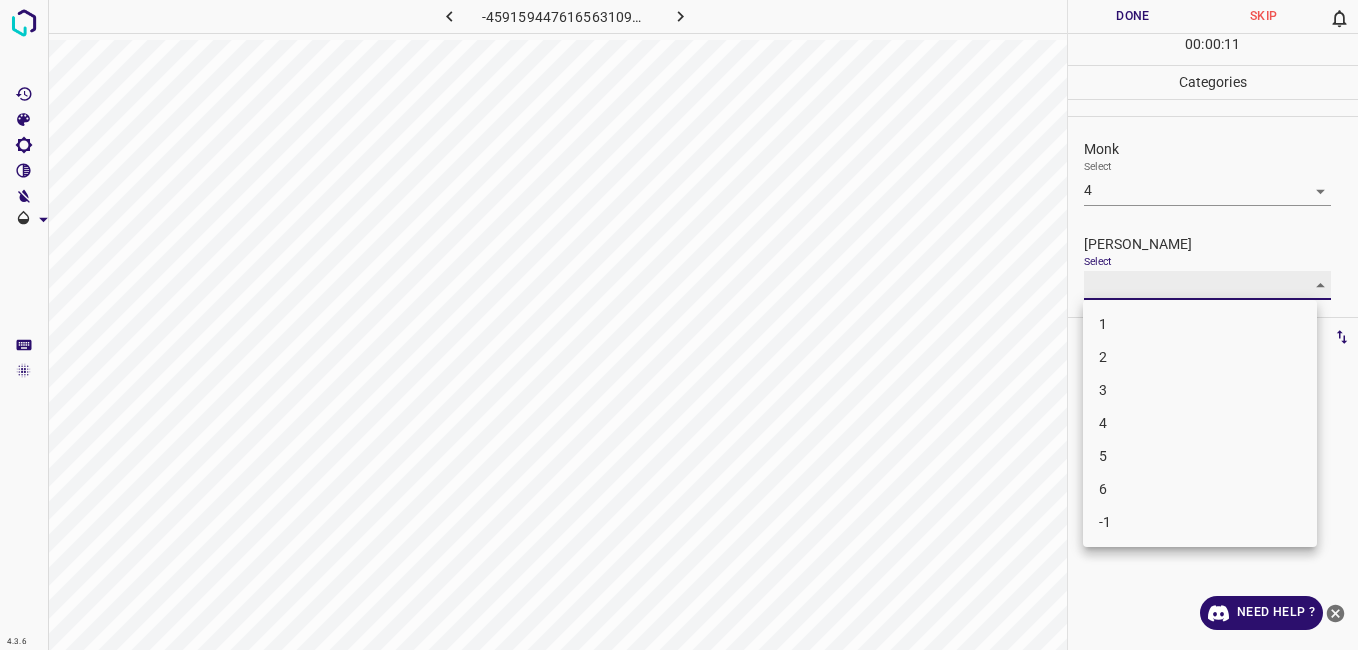type on "3" 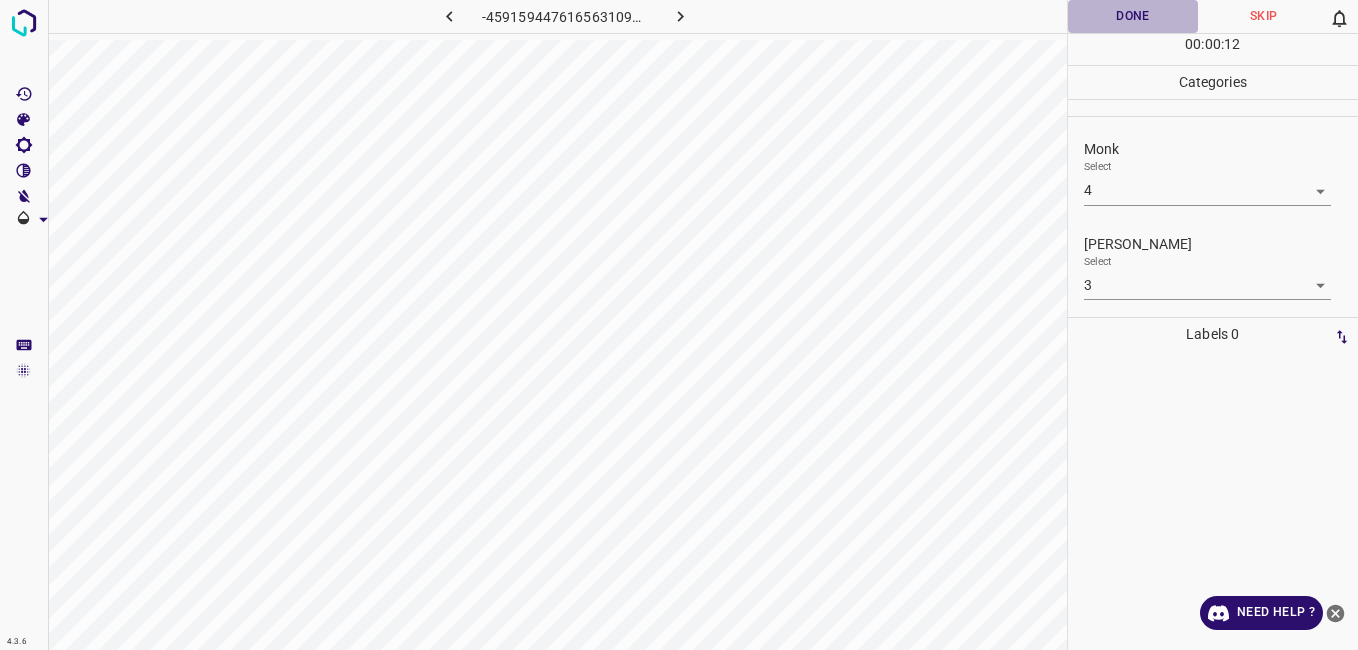 click on "Done" at bounding box center (1133, 16) 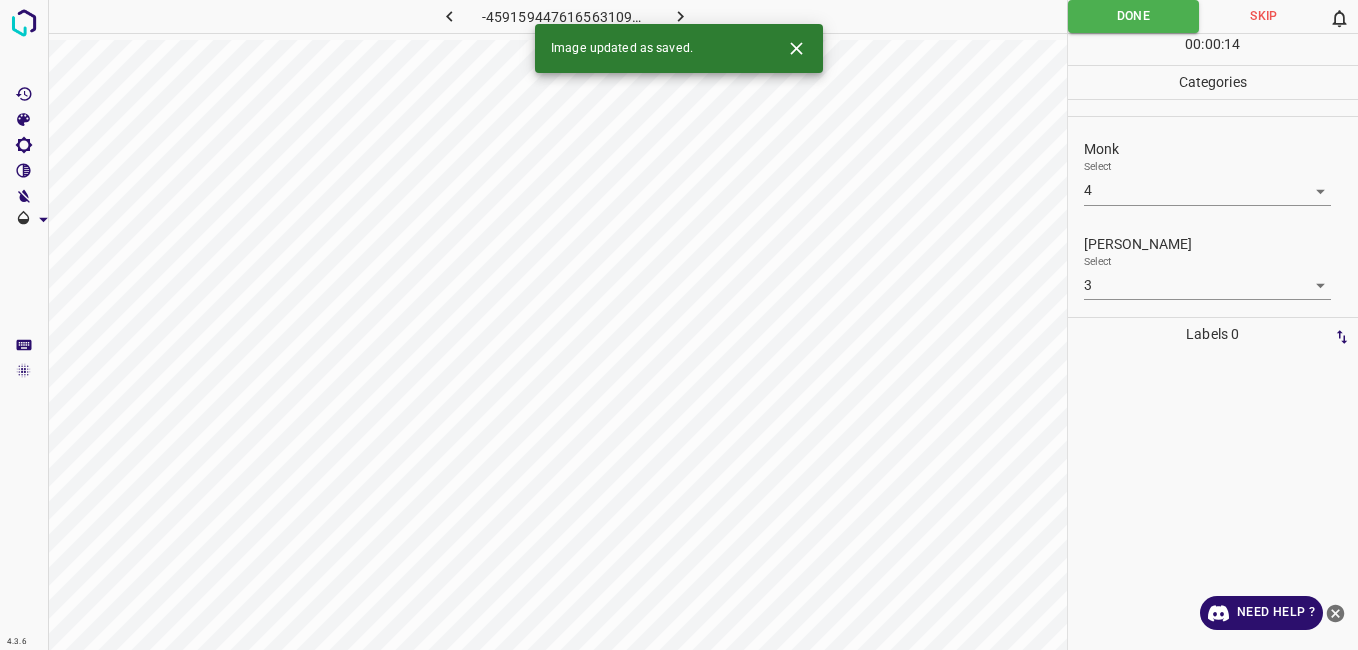 click 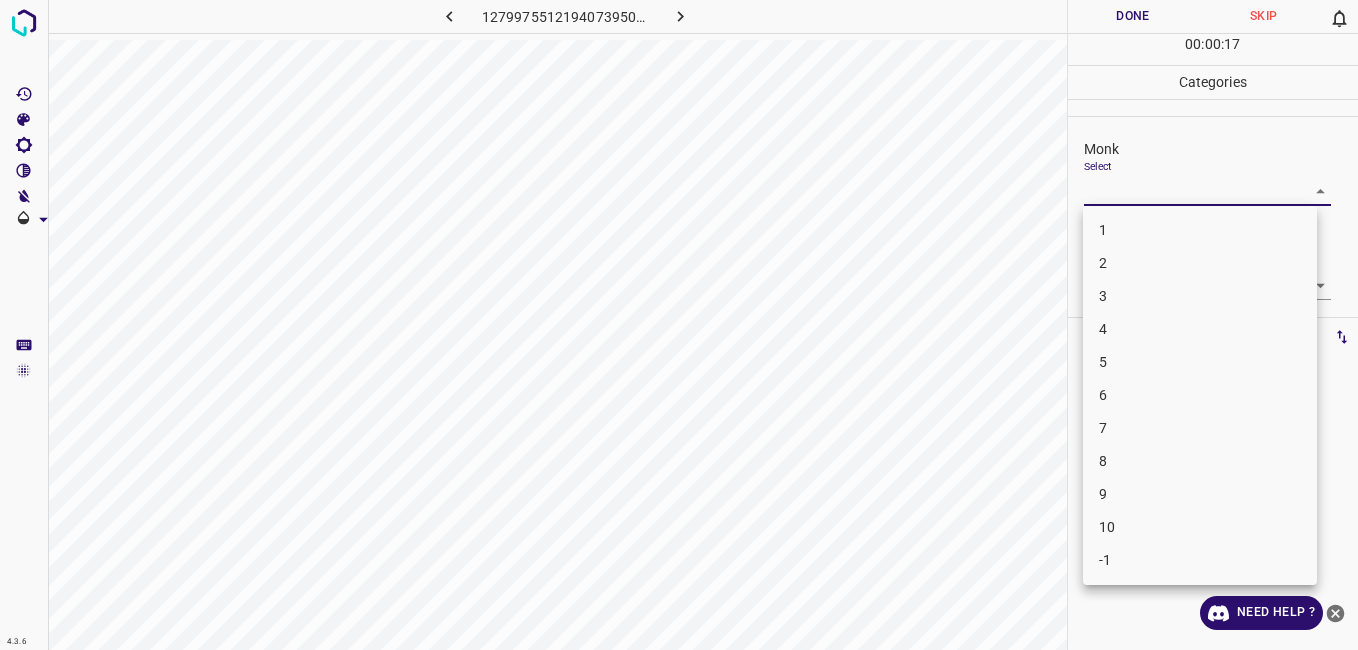 click on "4.3.6  1279975512194073950.png Done Skip 0 00   : 00   : 17   Categories Monk   Select ​  Fitzpatrick   Select ​ Labels   0 Categories 1 Monk 2  Fitzpatrick Tools Space Change between modes (Draw & Edit) I Auto labeling R Restore zoom M Zoom in N Zoom out Delete Delete selecte label Filters Z Restore filters X Saturation filter C Brightness filter V Contrast filter B Gray scale filter General O Download Need Help ? - Text - Hide - Delete 1 2 3 4 5 6 7 8 9 10 -1" at bounding box center [679, 325] 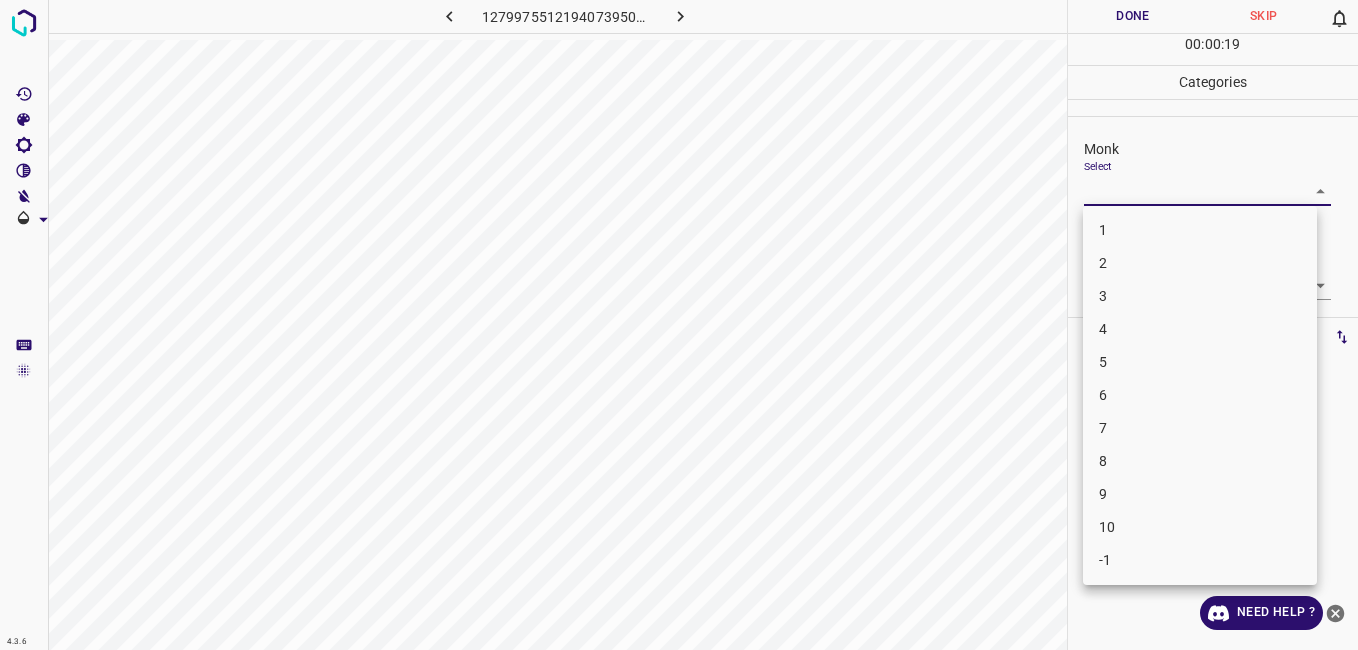 click on "2" at bounding box center (1200, 263) 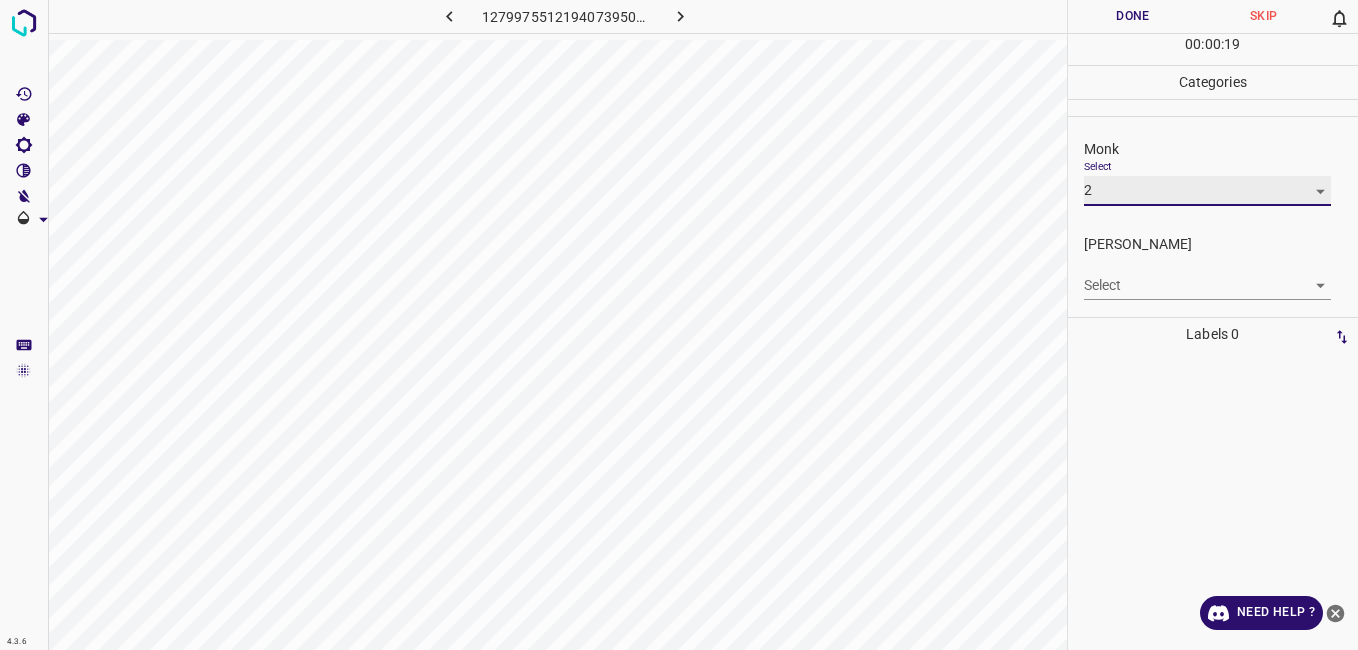 type on "2" 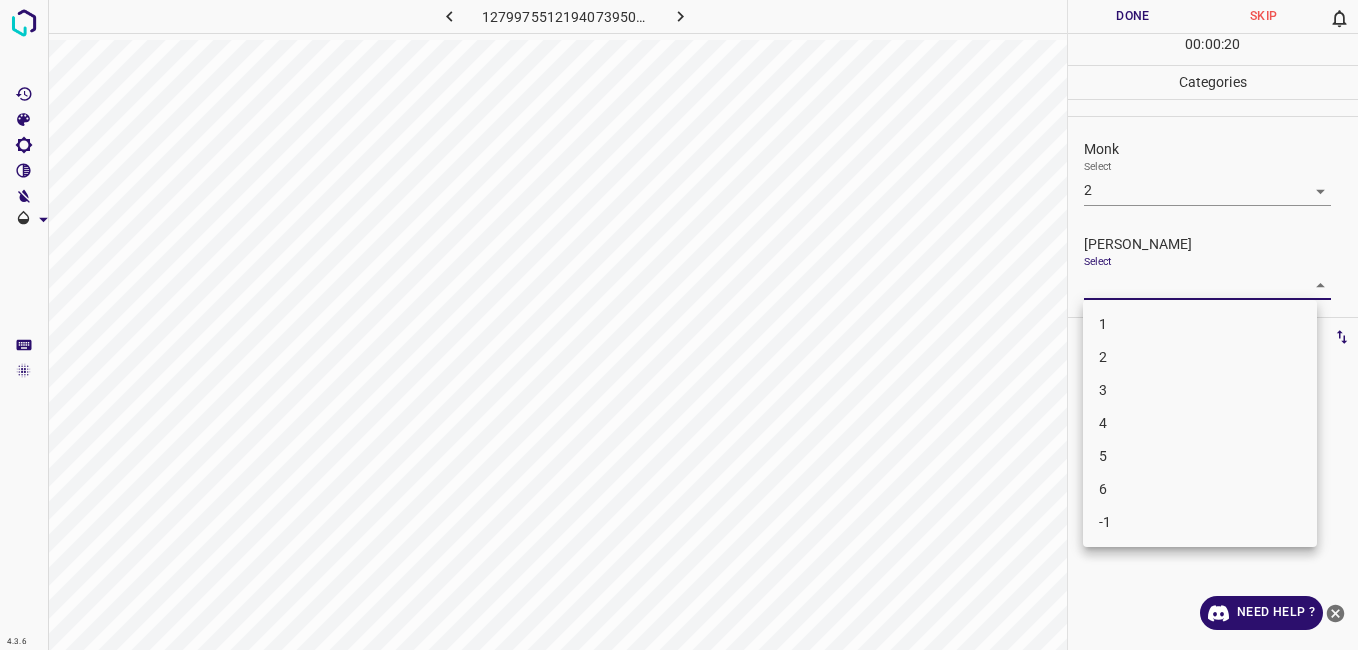 click on "4.3.6  1279975512194073950.png Done Skip 0 00   : 00   : 20   Categories Monk   Select 2 2  Fitzpatrick   Select ​ Labels   0 Categories 1 Monk 2  Fitzpatrick Tools Space Change between modes (Draw & Edit) I Auto labeling R Restore zoom M Zoom in N Zoom out Delete Delete selecte label Filters Z Restore filters X Saturation filter C Brightness filter V Contrast filter B Gray scale filter General O Download Need Help ? - Text - Hide - Delete 1 2 3 4 5 6 -1" at bounding box center (679, 325) 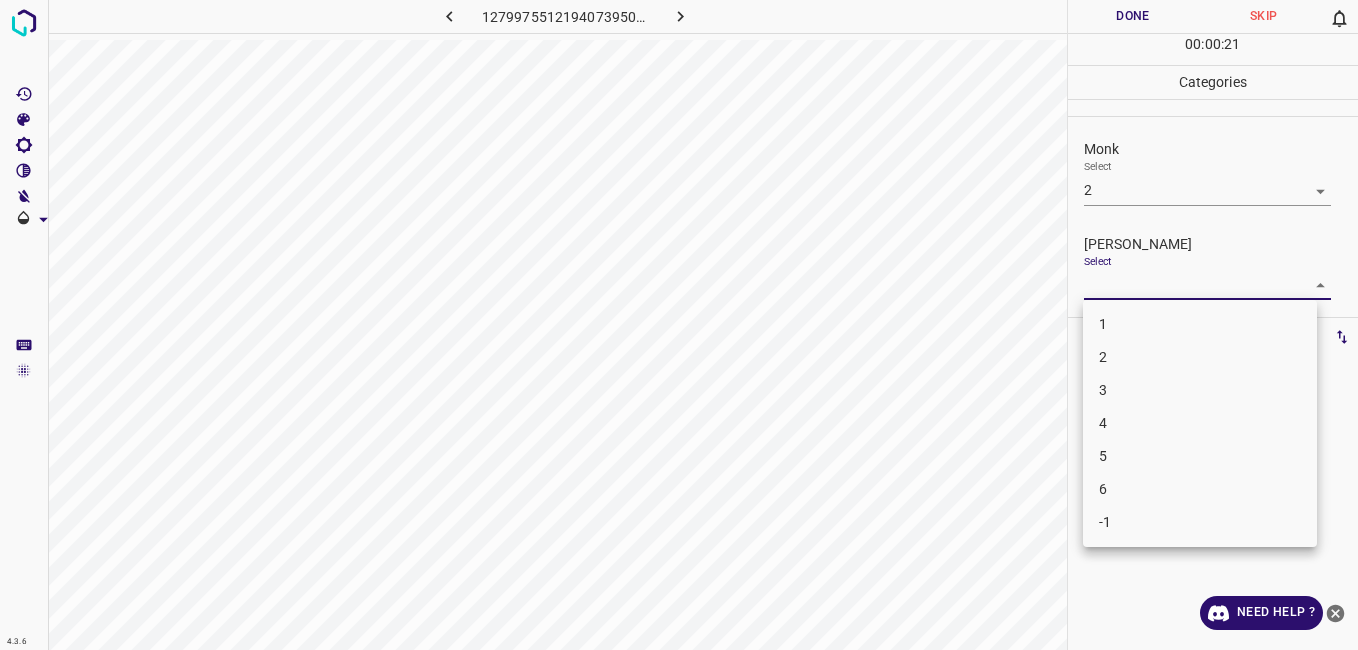 click on "1" at bounding box center [1200, 324] 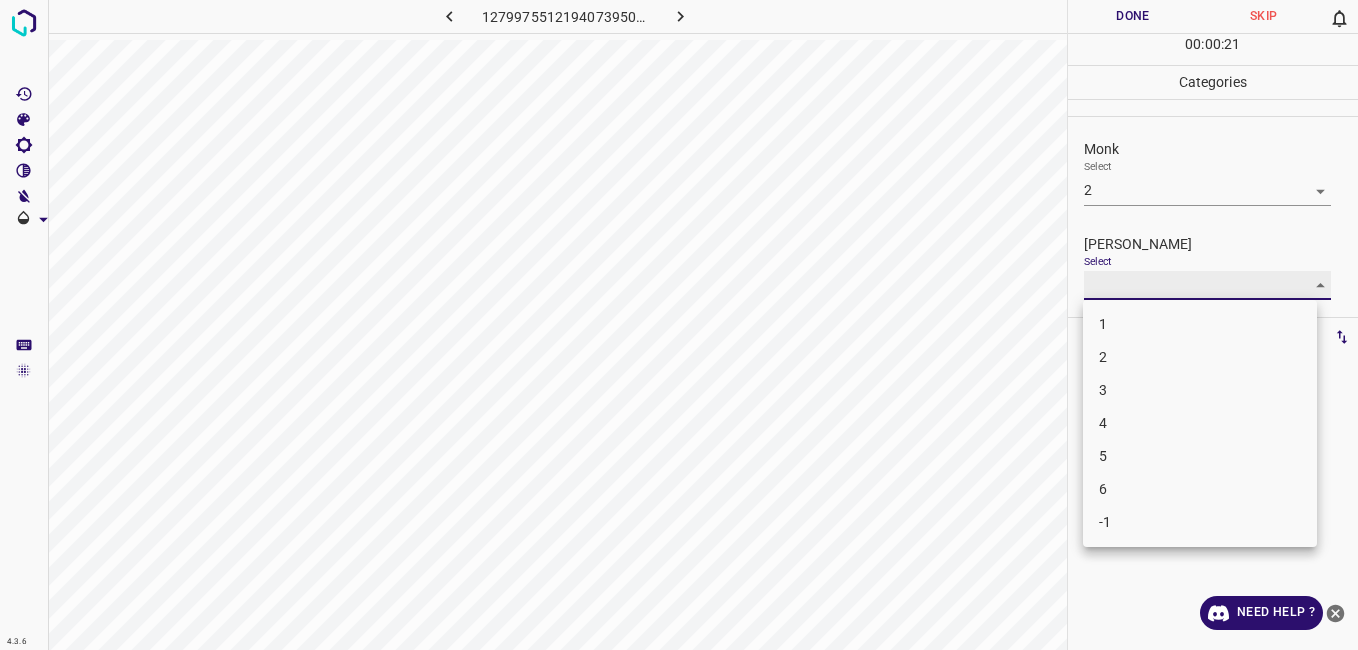 type on "1" 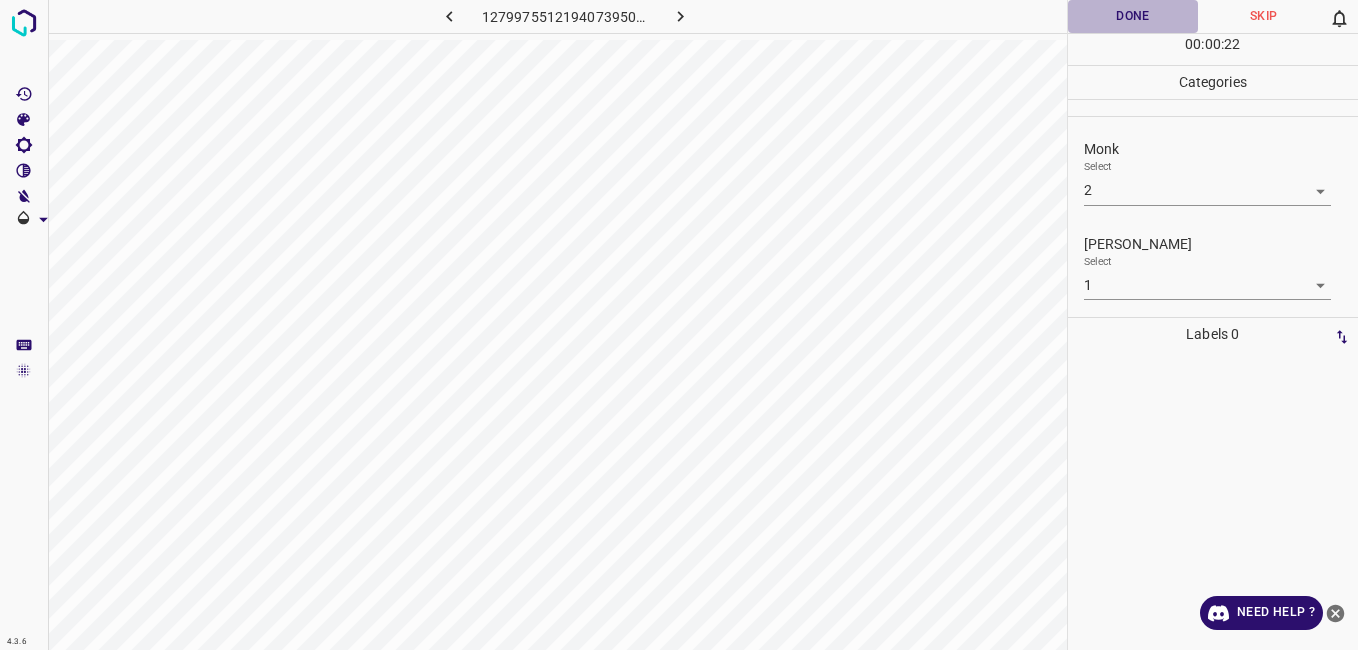 click on "Done" at bounding box center (1133, 16) 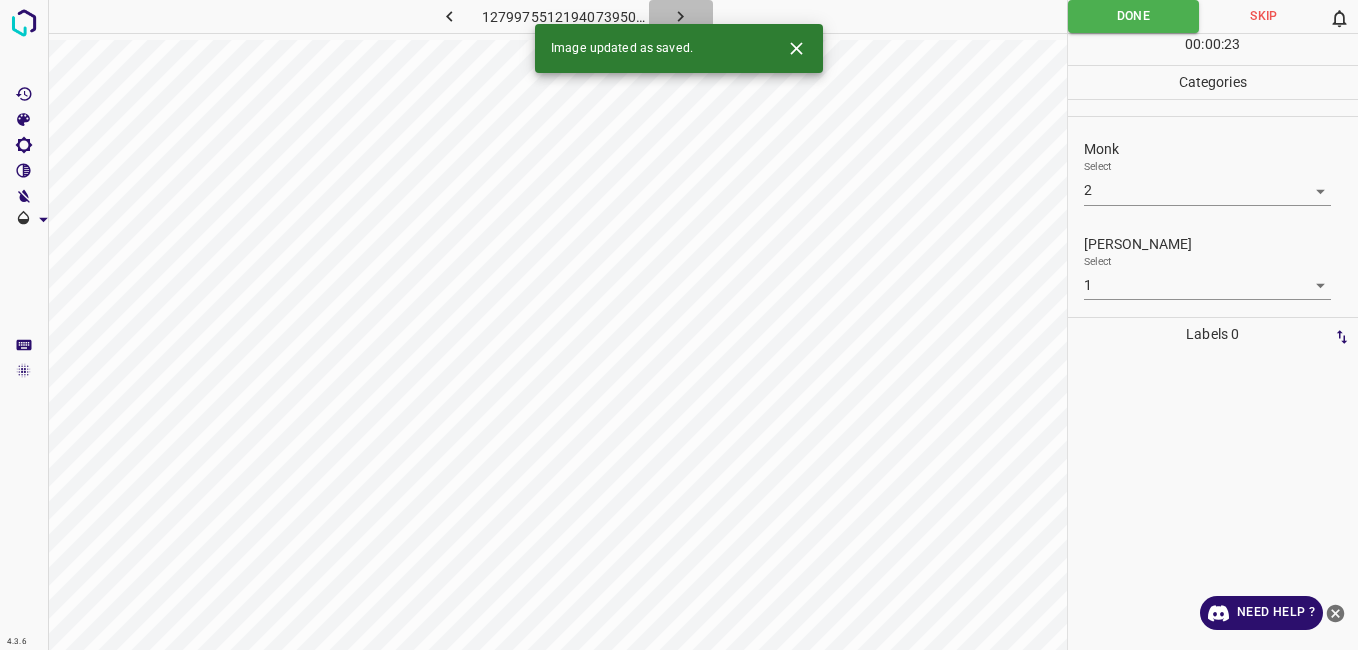 click 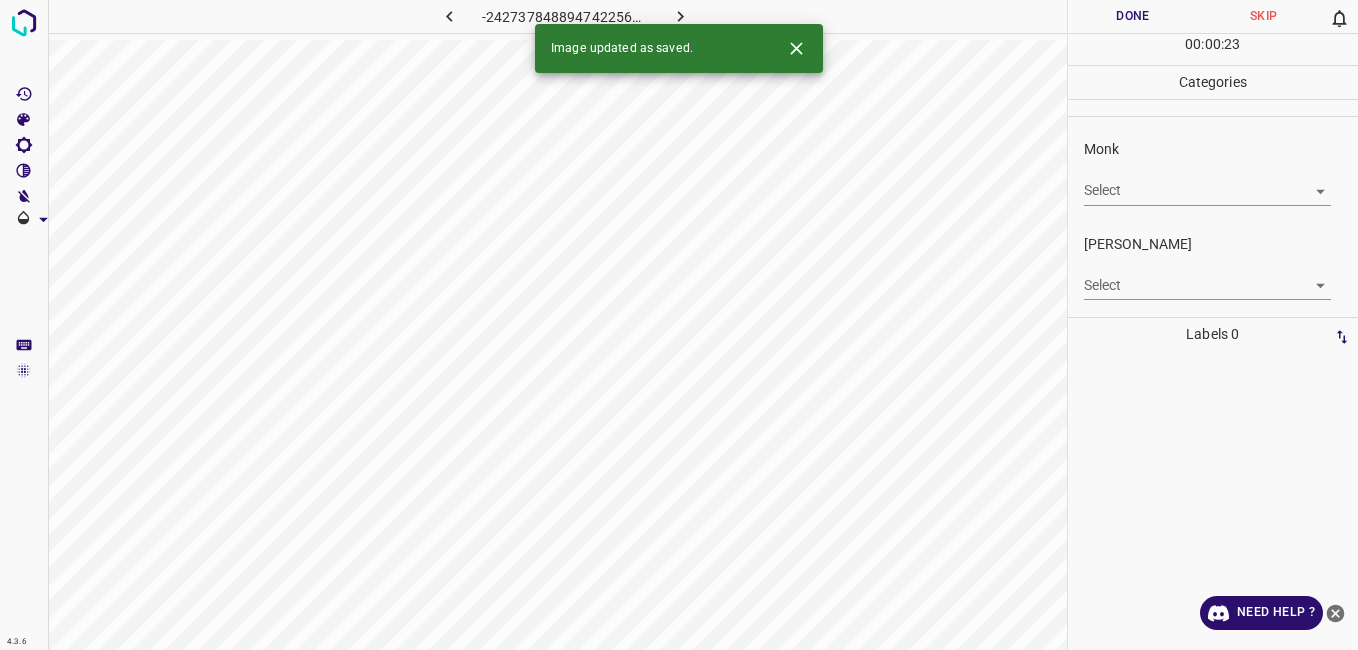click on "4.3.6  -2427378488947422561.png Done Skip 0 00   : 00   : 23   Categories Monk   Select ​  Fitzpatrick   Select ​ Labels   0 Categories 1 Monk 2  Fitzpatrick Tools Space Change between modes (Draw & Edit) I Auto labeling R Restore zoom M Zoom in N Zoom out Delete Delete selecte label Filters Z Restore filters X Saturation filter C Brightness filter V Contrast filter B Gray scale filter General O Download Image updated as saved. Need Help ? - Text - Hide - Delete" at bounding box center (679, 325) 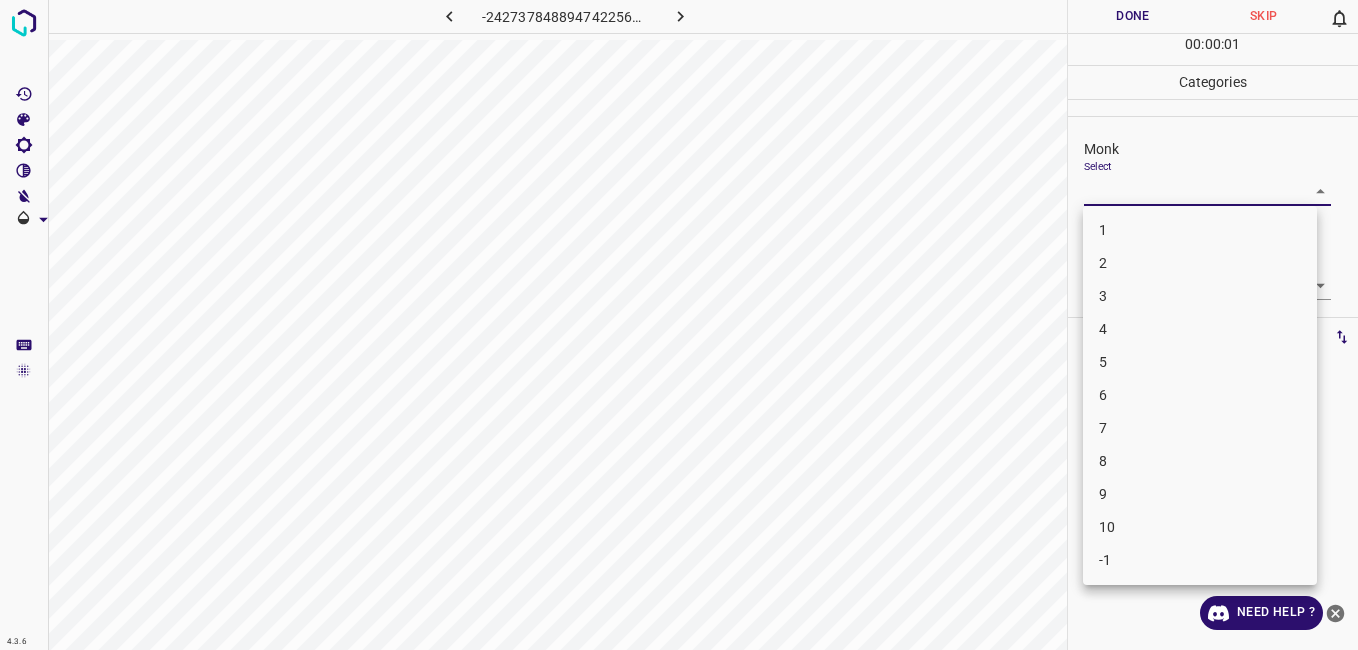 click on "3" at bounding box center (1200, 296) 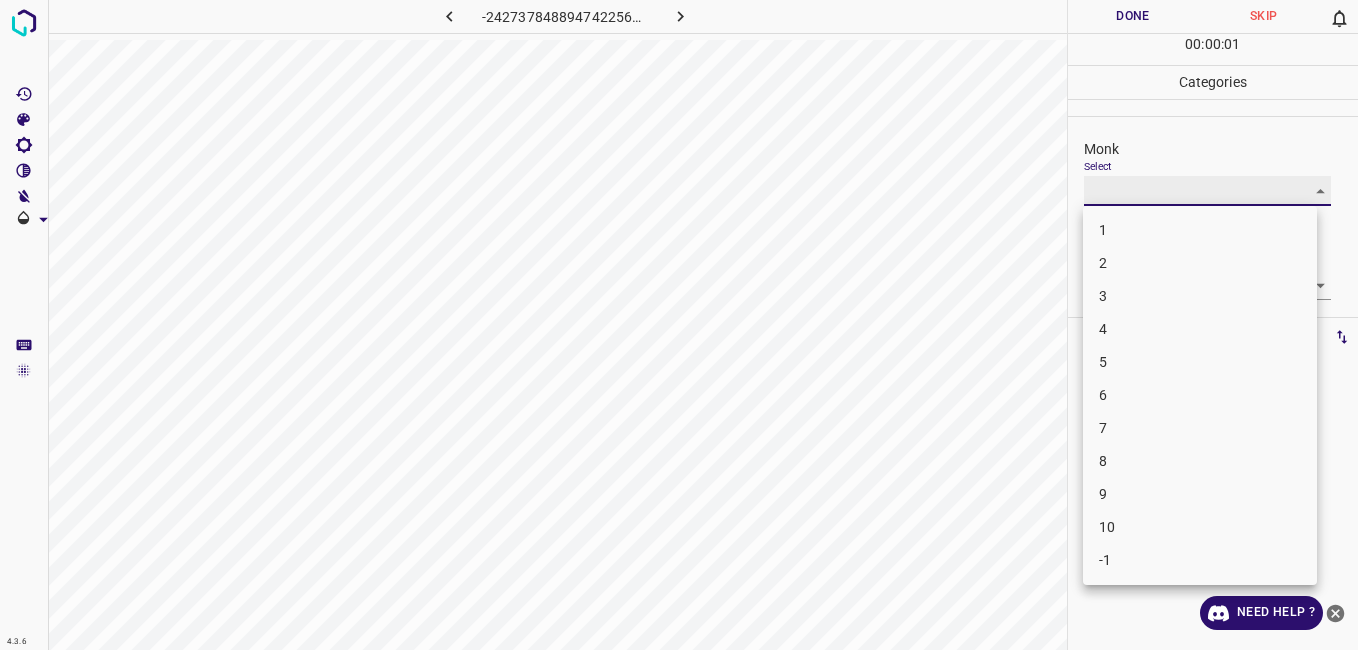 type on "3" 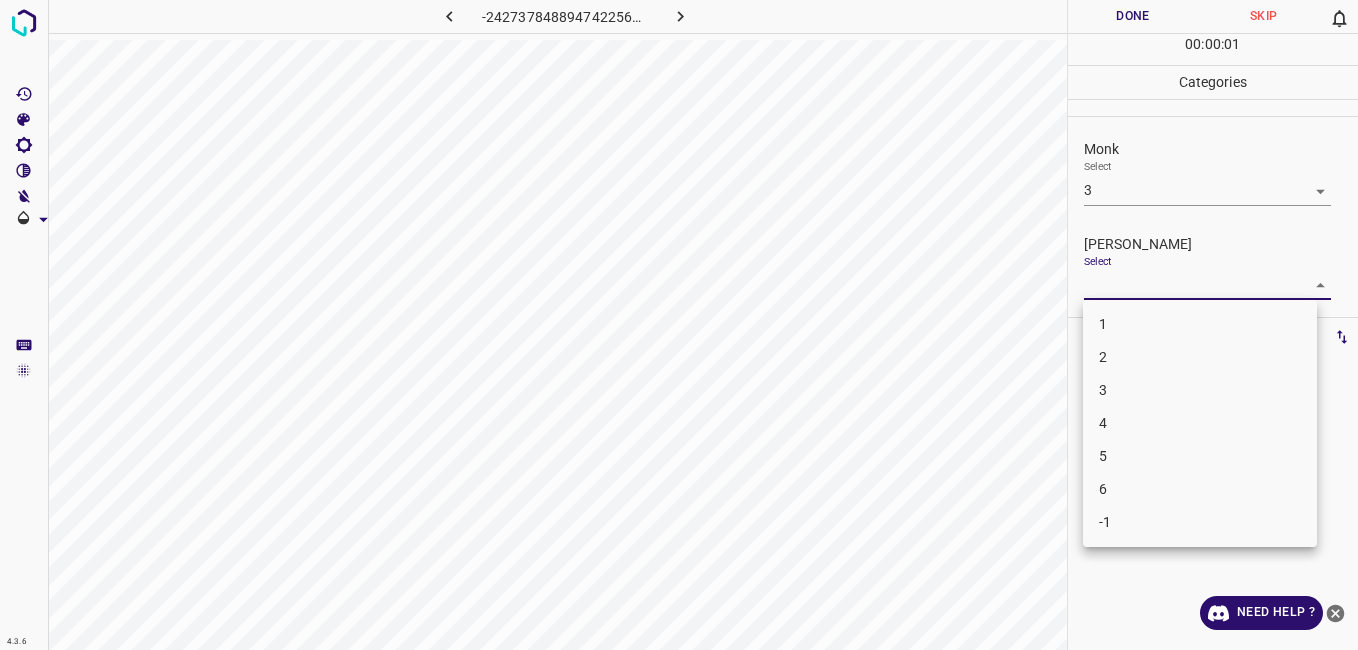 click on "4.3.6  -2427378488947422561.png Done Skip 0 00   : 00   : 01   Categories Monk   Select 3 3  Fitzpatrick   Select ​ Labels   0 Categories 1 Monk 2  Fitzpatrick Tools Space Change between modes (Draw & Edit) I Auto labeling R Restore zoom M Zoom in N Zoom out Delete Delete selecte label Filters Z Restore filters X Saturation filter C Brightness filter V Contrast filter B Gray scale filter General O Download Need Help ? - Text - Hide - Delete 1 2 3 4 5 6 -1" at bounding box center [679, 325] 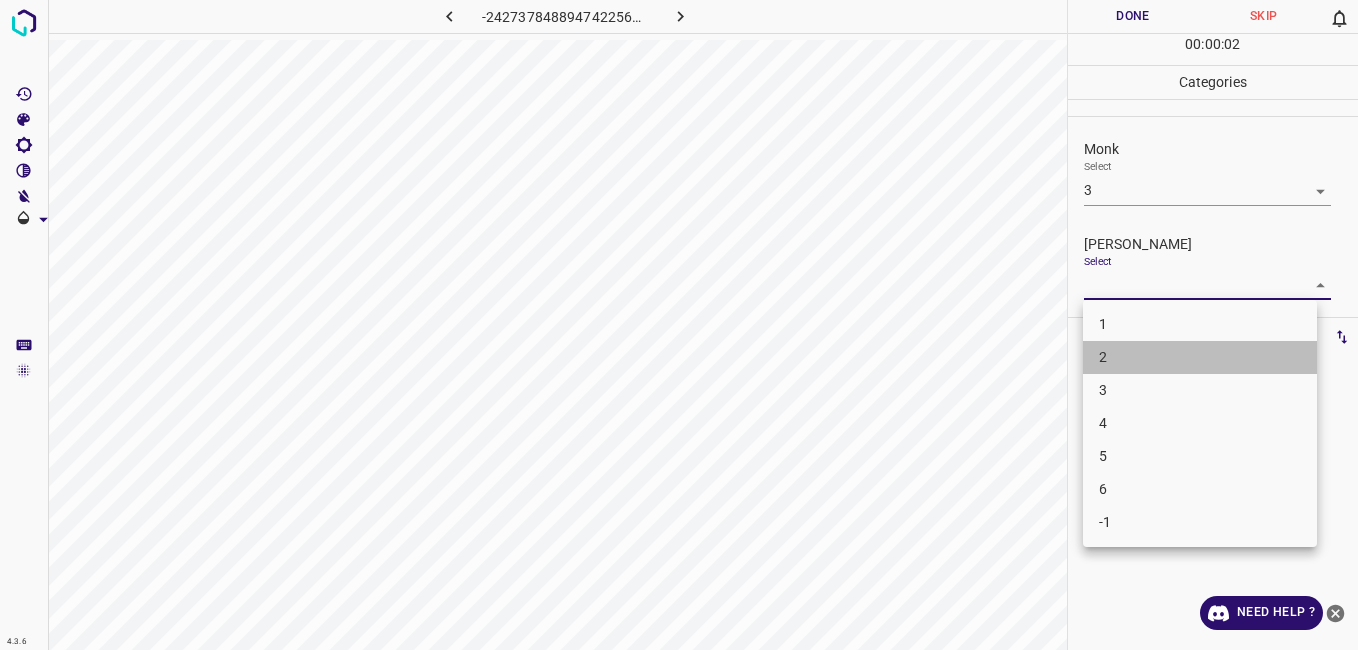 click on "2" at bounding box center [1200, 357] 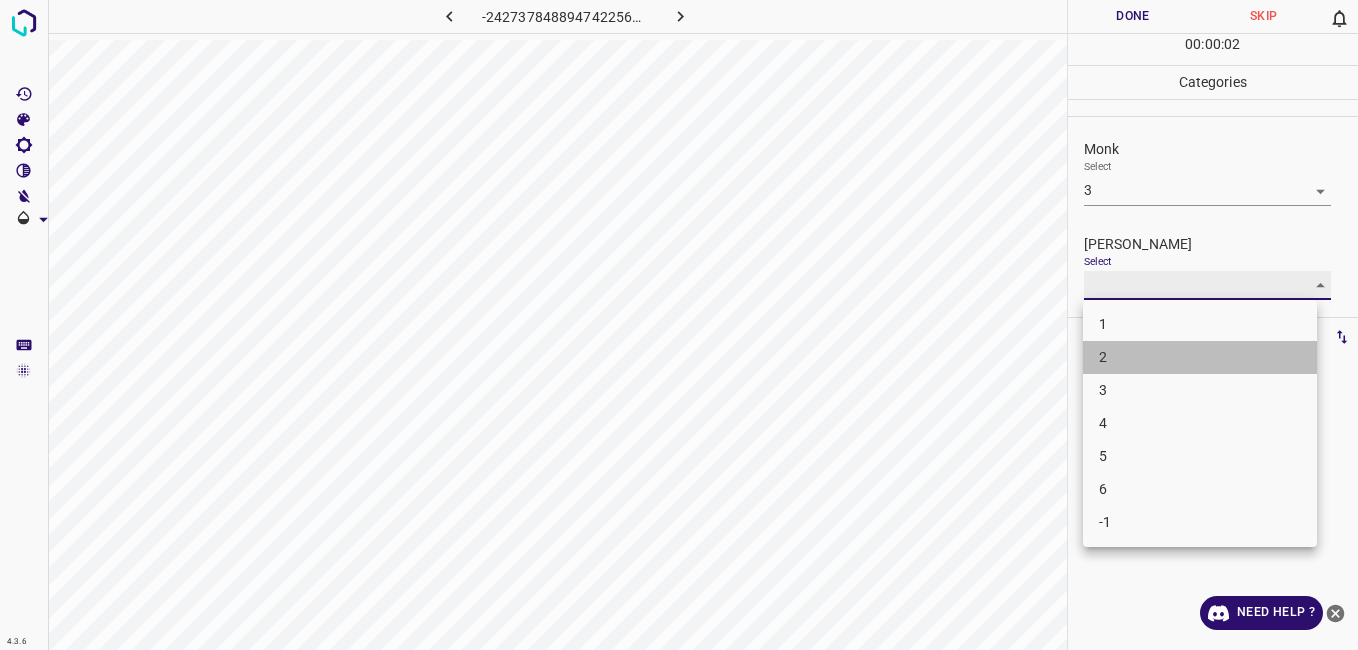 type on "2" 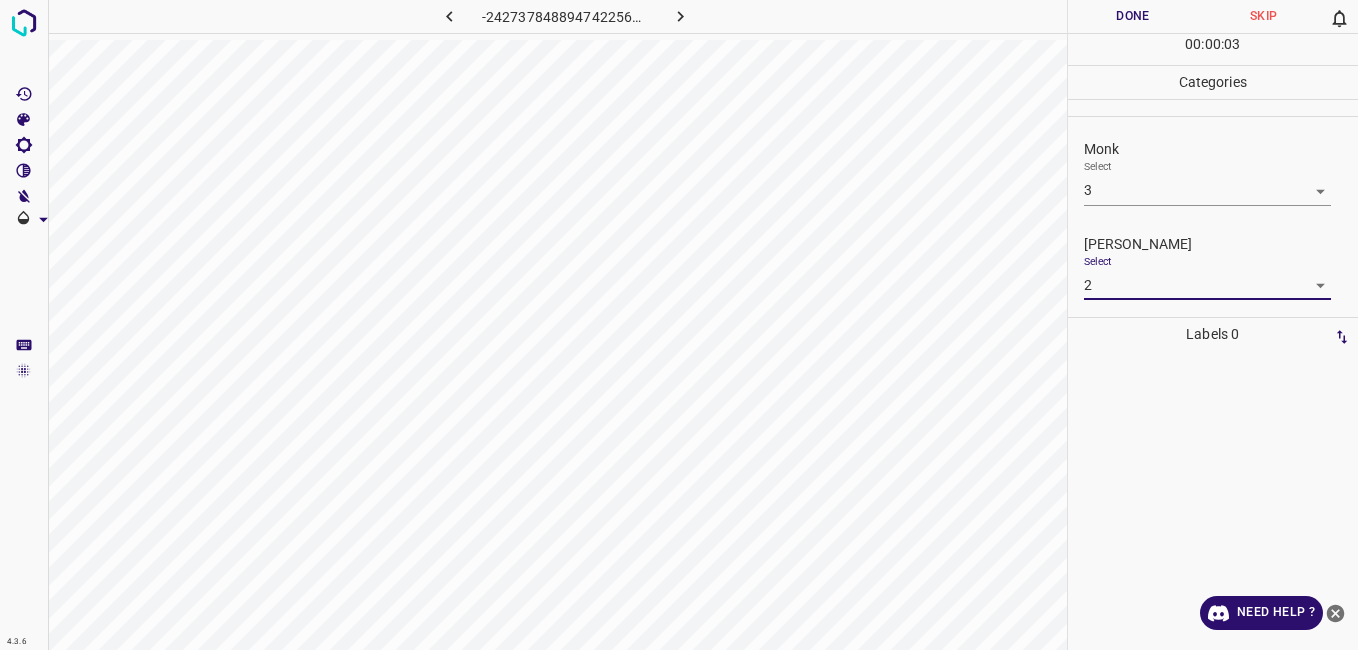 click on "Done" at bounding box center [1133, 16] 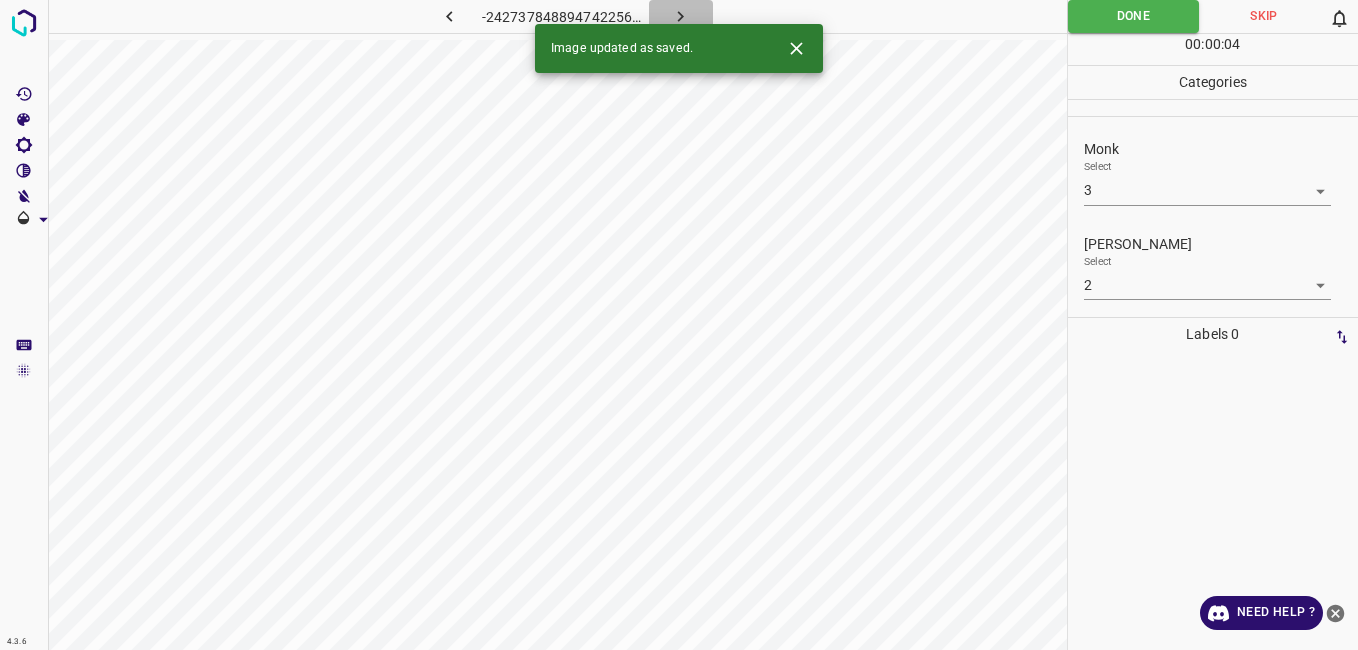 click at bounding box center [681, 16] 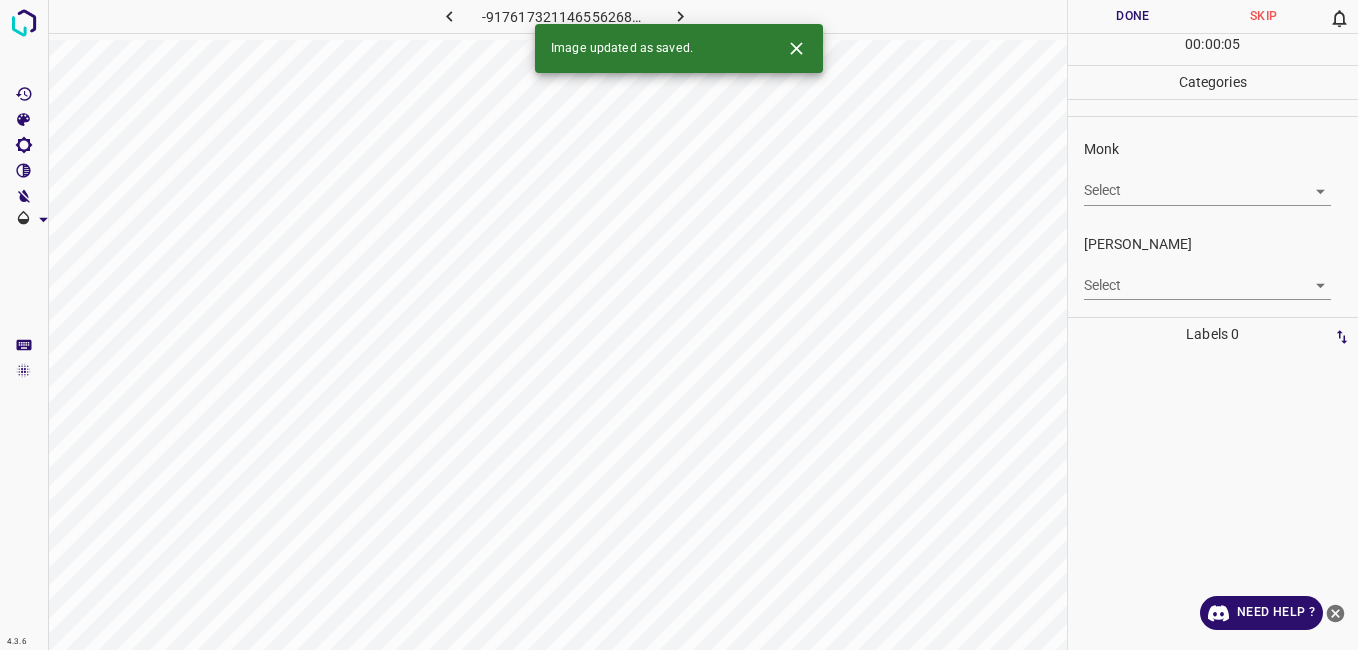 click on "4.3.6  -9176173211465562684.png Done Skip 0 00   : 00   : 05   Categories Monk   Select ​  Fitzpatrick   Select ​ Labels   0 Categories 1 Monk 2  Fitzpatrick Tools Space Change between modes (Draw & Edit) I Auto labeling R Restore zoom M Zoom in N Zoom out Delete Delete selecte label Filters Z Restore filters X Saturation filter C Brightness filter V Contrast filter B Gray scale filter General O Download Image updated as saved. Need Help ? - Text - Hide - Delete" at bounding box center [679, 325] 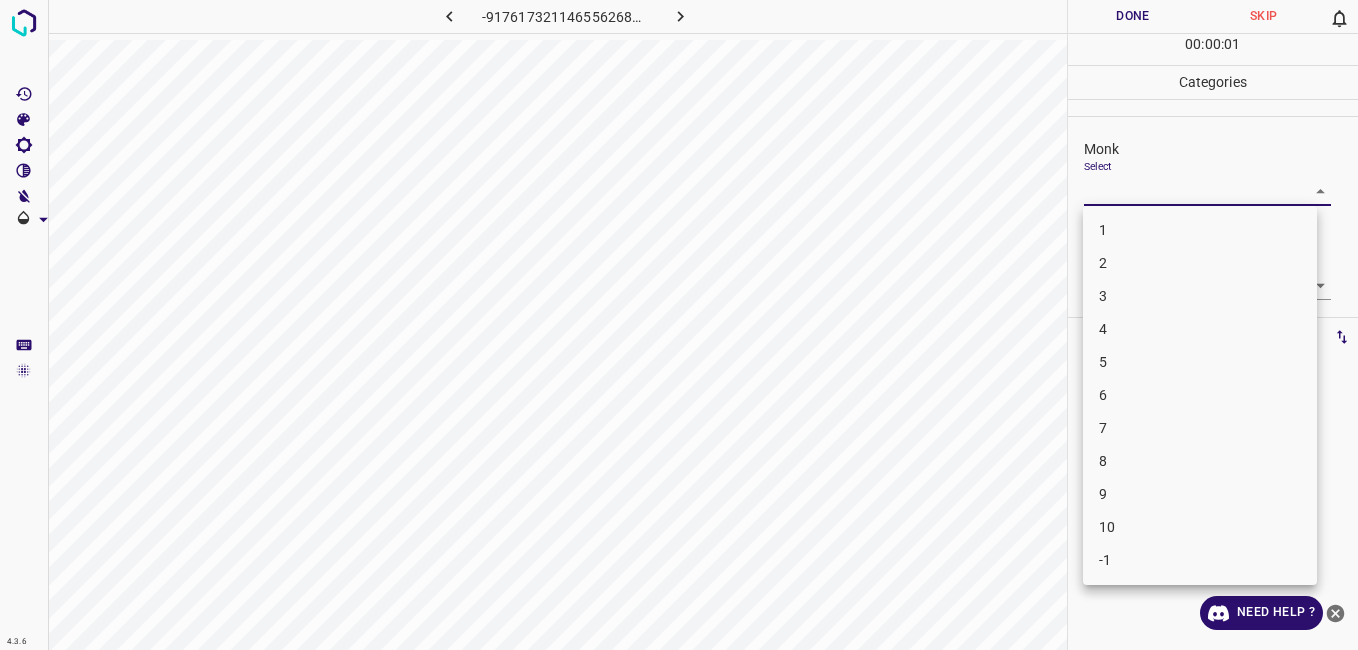 click on "7" at bounding box center [1200, 428] 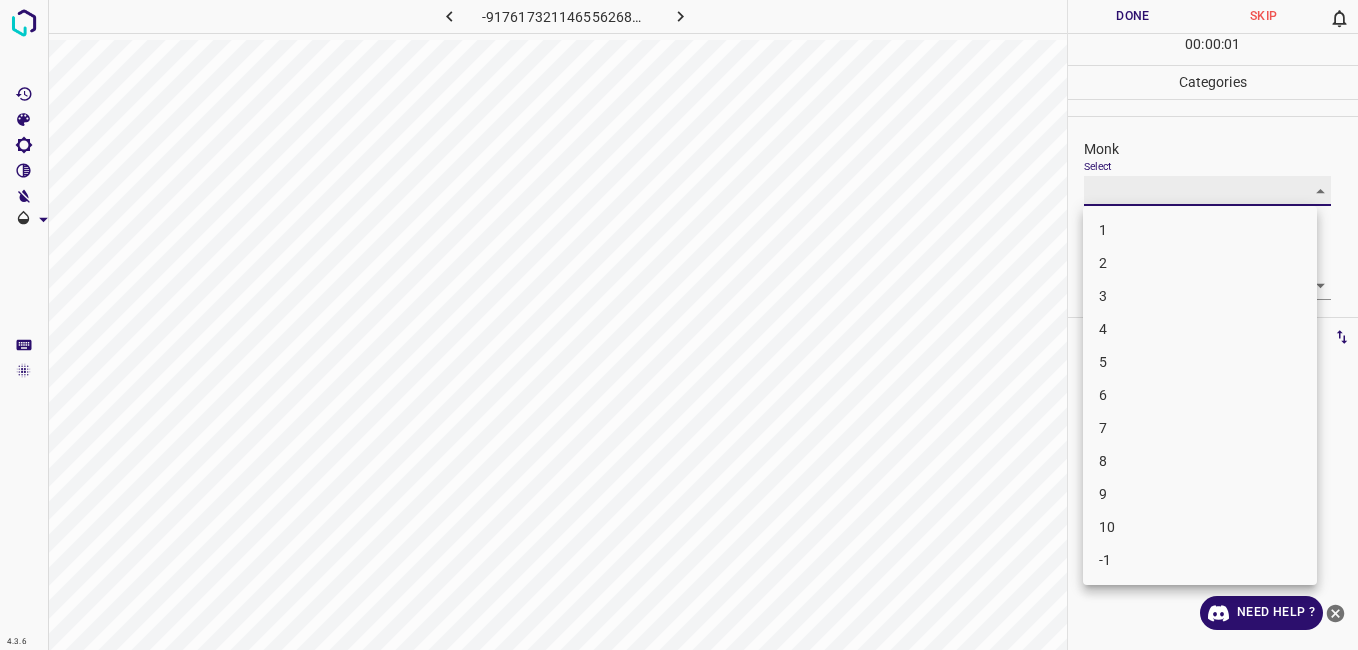 type on "7" 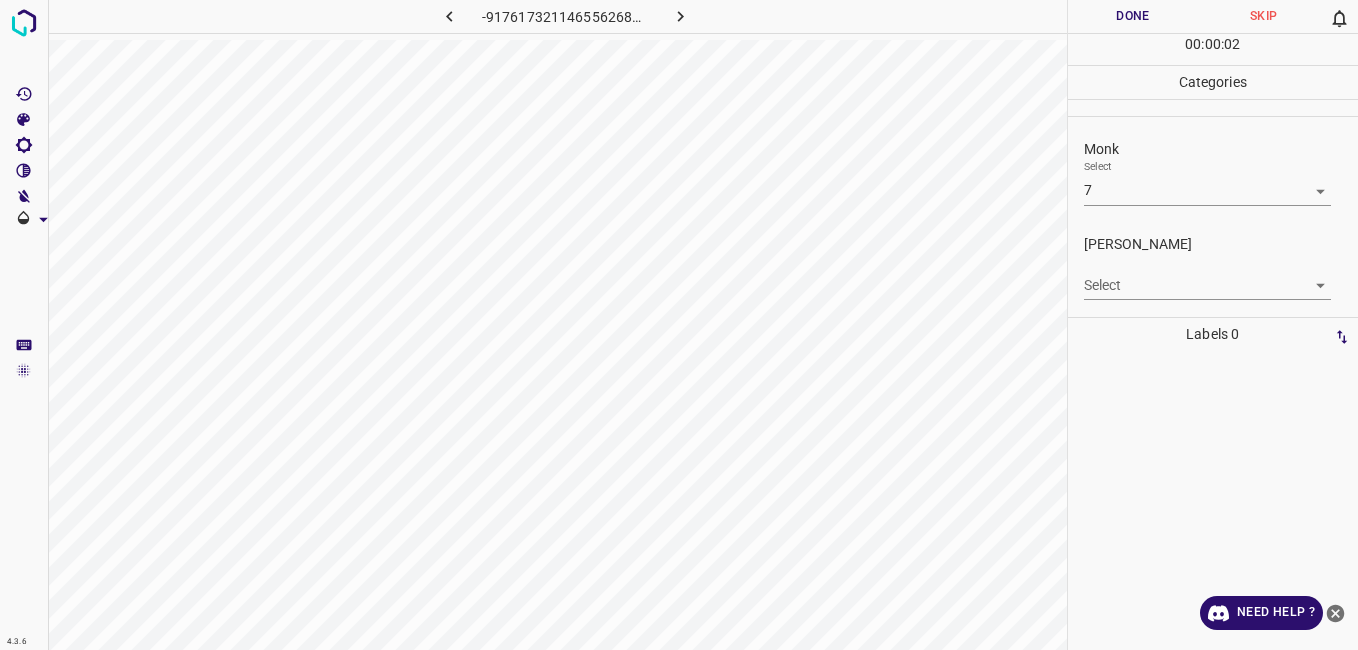 drag, startPoint x: 1143, startPoint y: 419, endPoint x: 1118, endPoint y: 292, distance: 129.43724 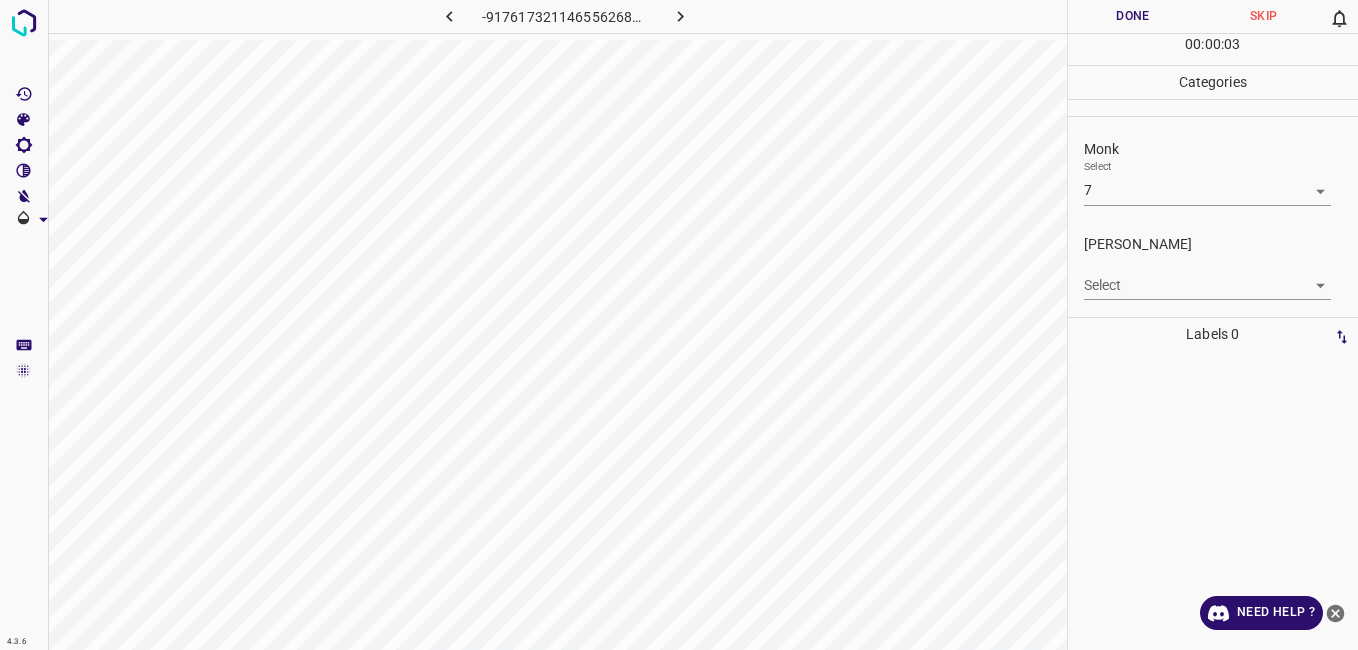 click on "Select ​" at bounding box center (1207, 277) 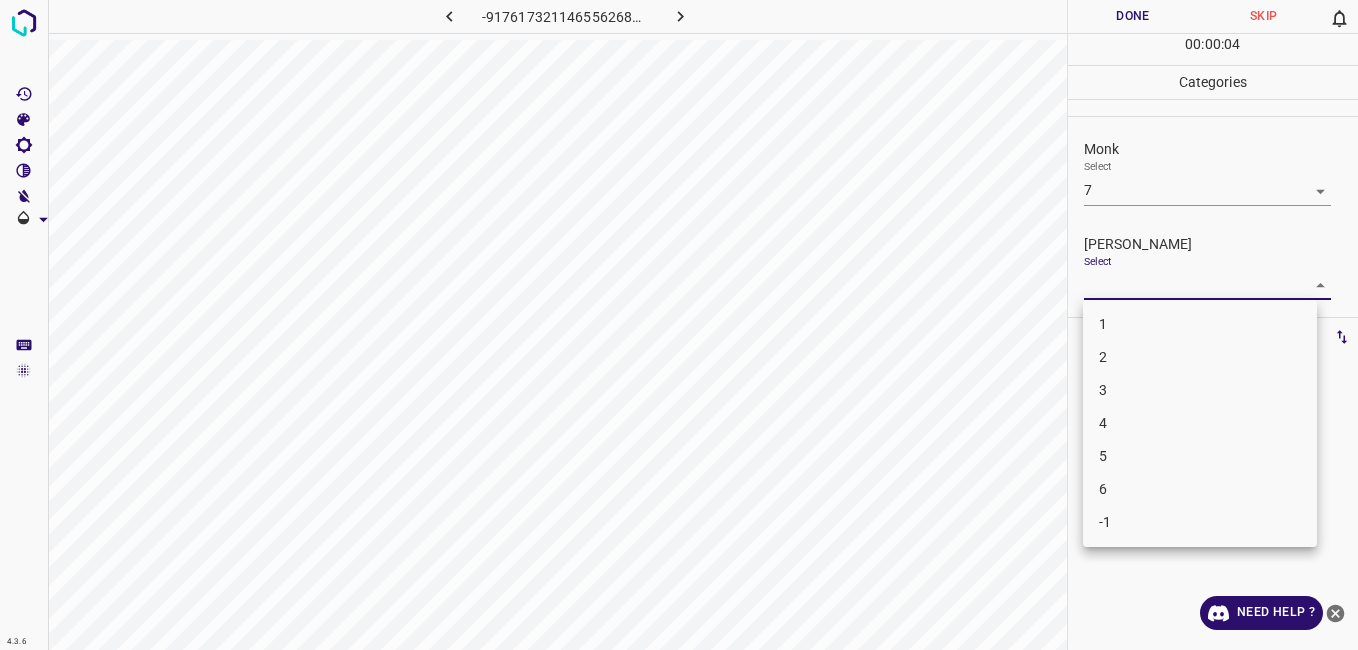 click on "4.3.6  -9176173211465562684.png Done Skip 0 00   : 00   : 04   Categories Monk   Select 7 7  Fitzpatrick   Select ​ Labels   0 Categories 1 Monk 2  Fitzpatrick Tools Space Change between modes (Draw & Edit) I Auto labeling R Restore zoom M Zoom in N Zoom out Delete Delete selecte label Filters Z Restore filters X Saturation filter C Brightness filter V Contrast filter B Gray scale filter General O Download Need Help ? - Text - Hide - Delete 1 2 3 4 5 6 -1" at bounding box center (679, 325) 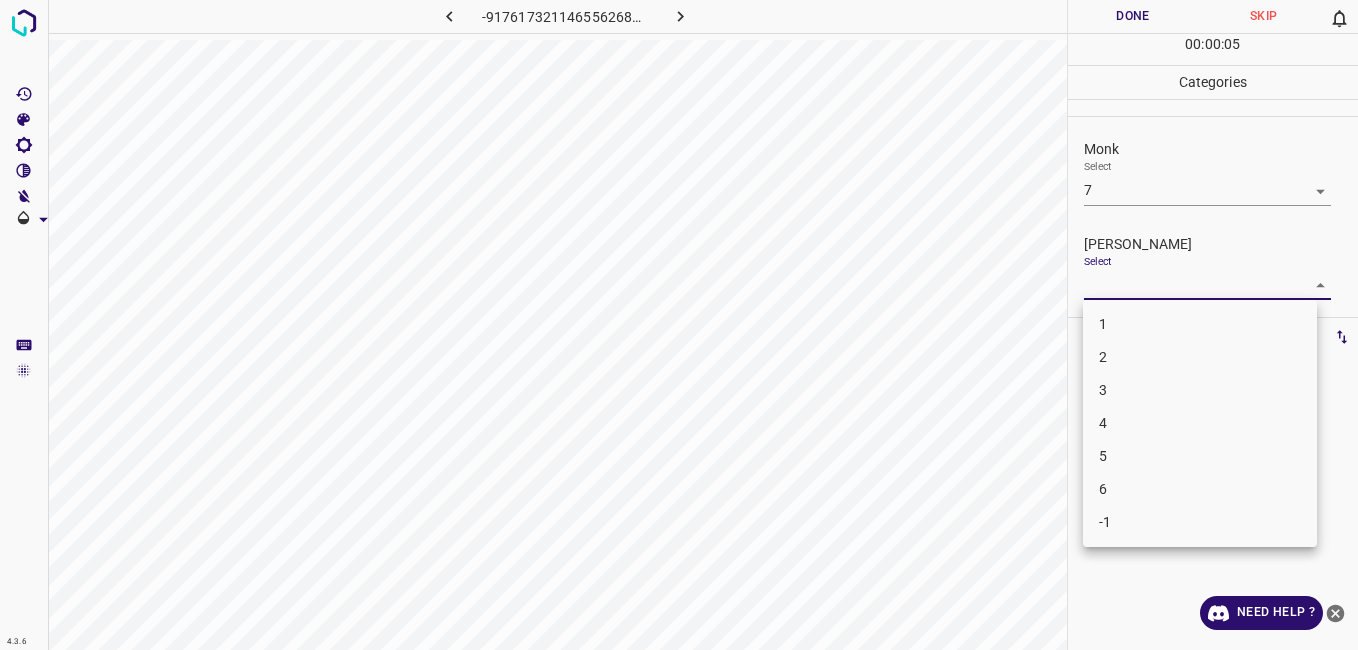 click on "5" at bounding box center [1200, 456] 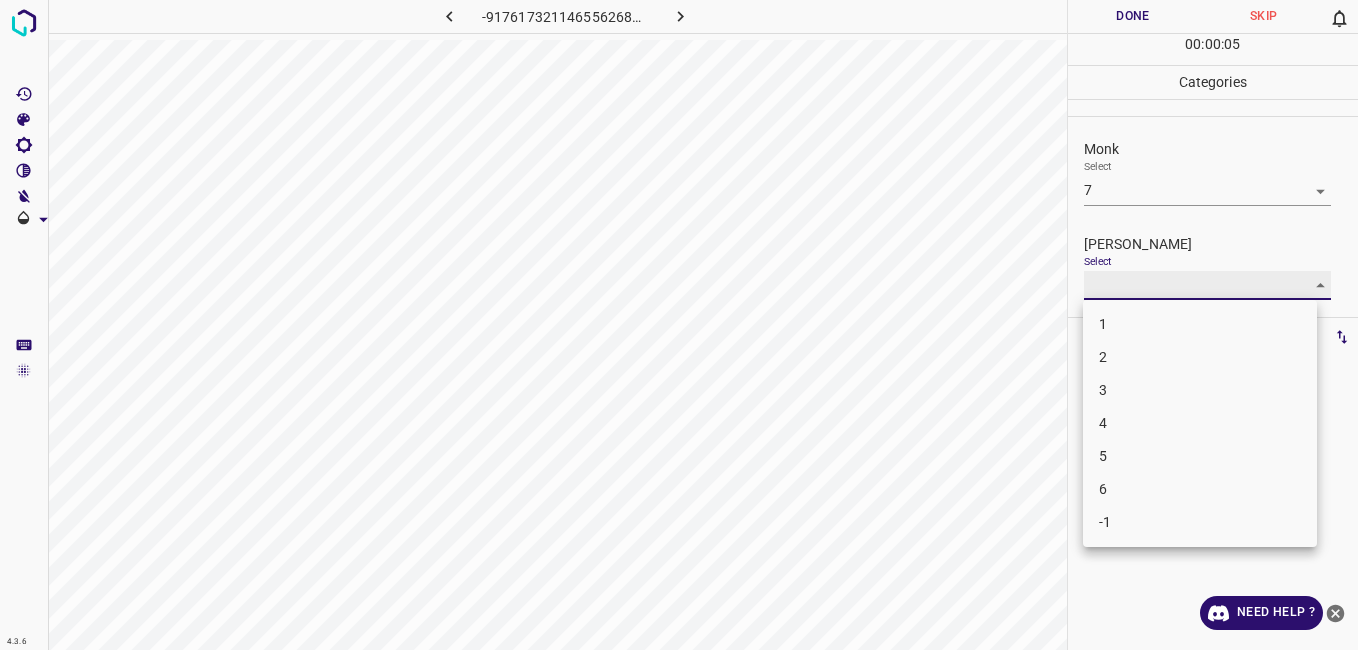 type on "5" 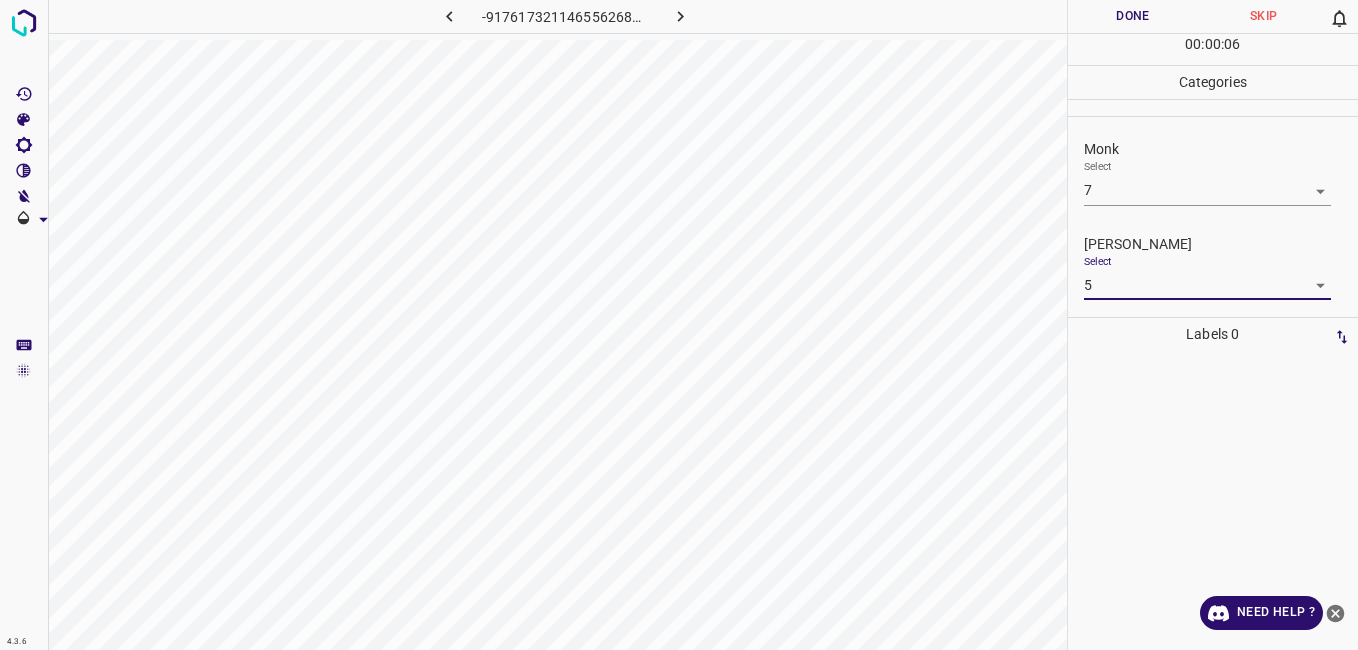 click on "Done" at bounding box center [1133, 16] 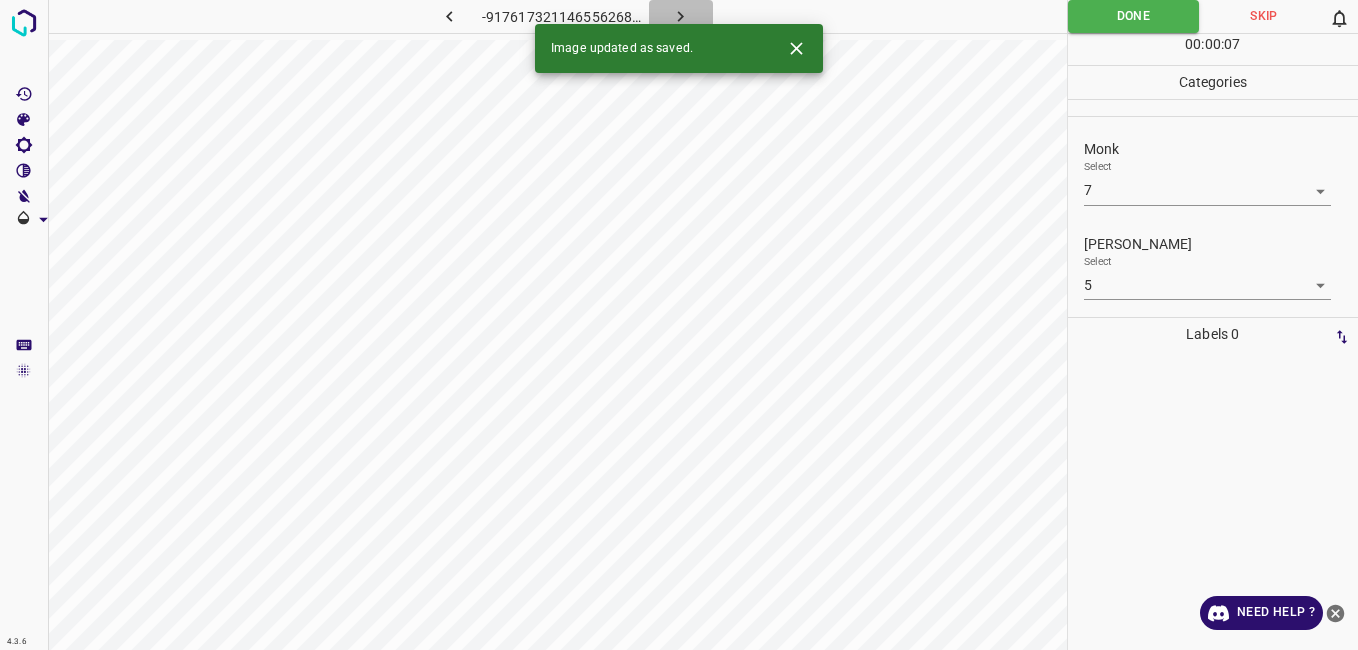 click 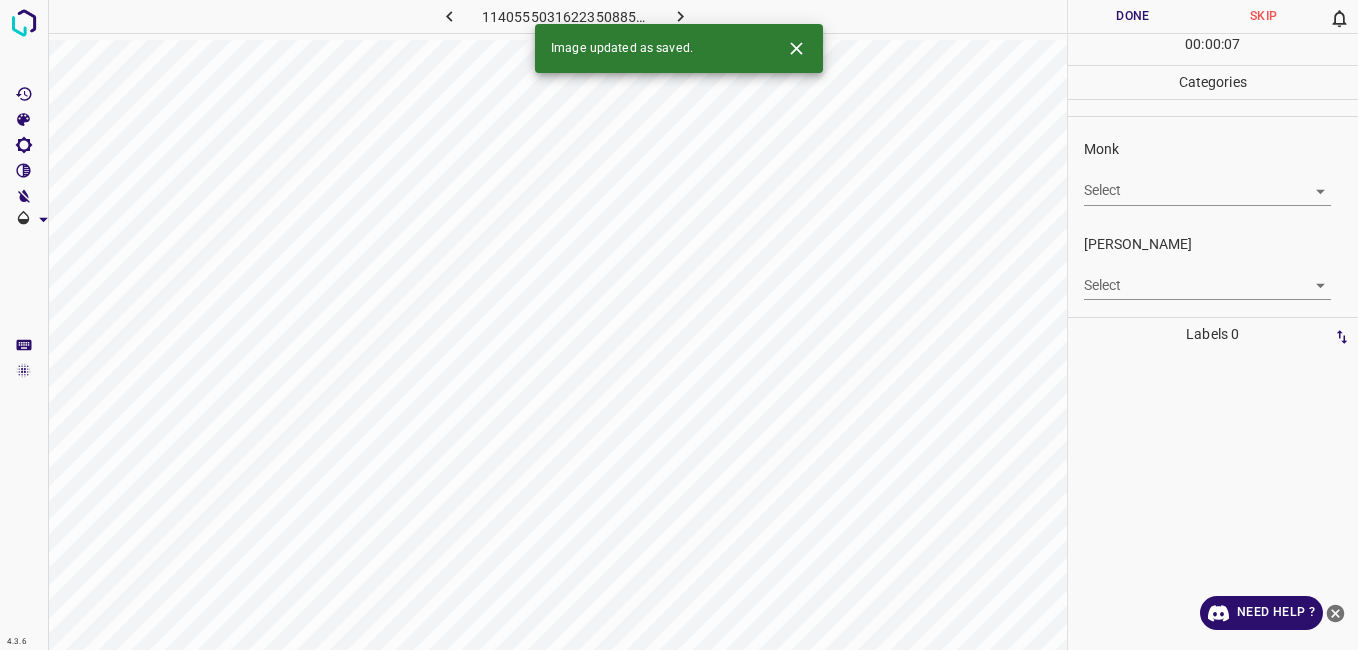 click on "4.3.6  1140555031622350885.png Done Skip 0 00   : 00   : 07   Categories Monk   Select ​  Fitzpatrick   Select ​ Labels   0 Categories 1 Monk 2  Fitzpatrick Tools Space Change between modes (Draw & Edit) I Auto labeling R Restore zoom M Zoom in N Zoom out Delete Delete selecte label Filters Z Restore filters X Saturation filter C Brightness filter V Contrast filter B Gray scale filter General O Download Image updated as saved. Need Help ? - Text - Hide - Delete" at bounding box center (679, 325) 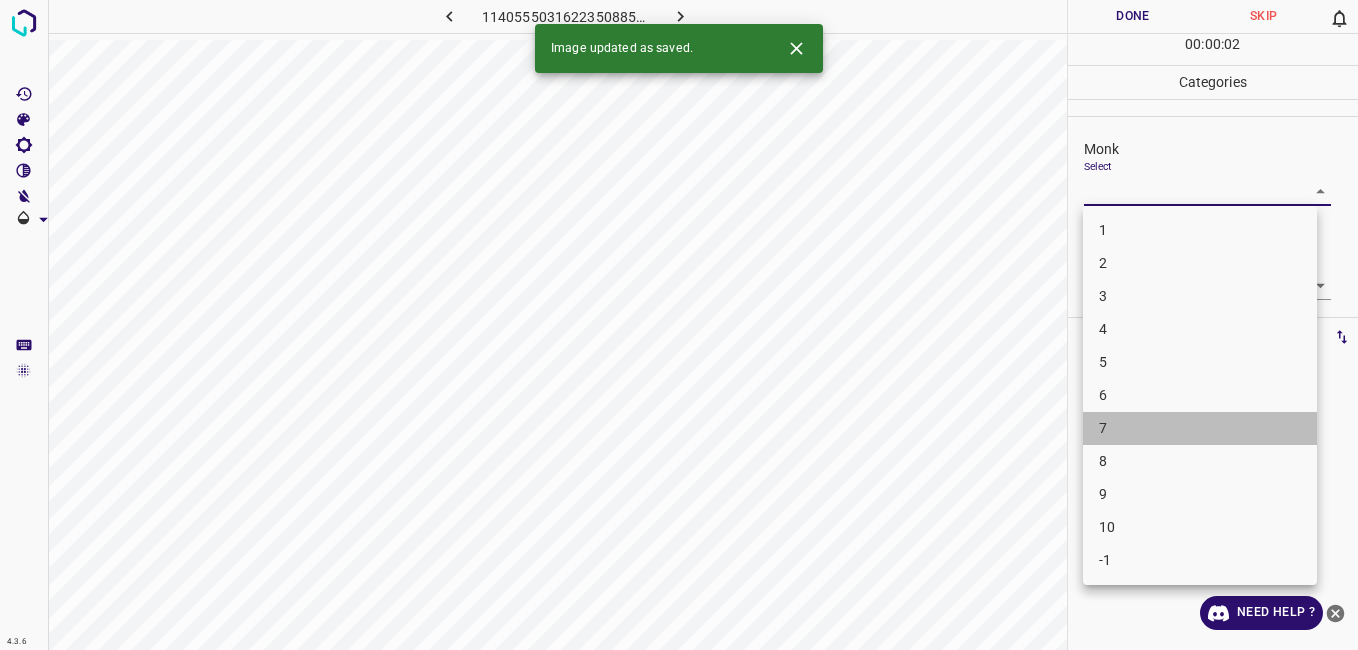 click on "7" at bounding box center (1200, 428) 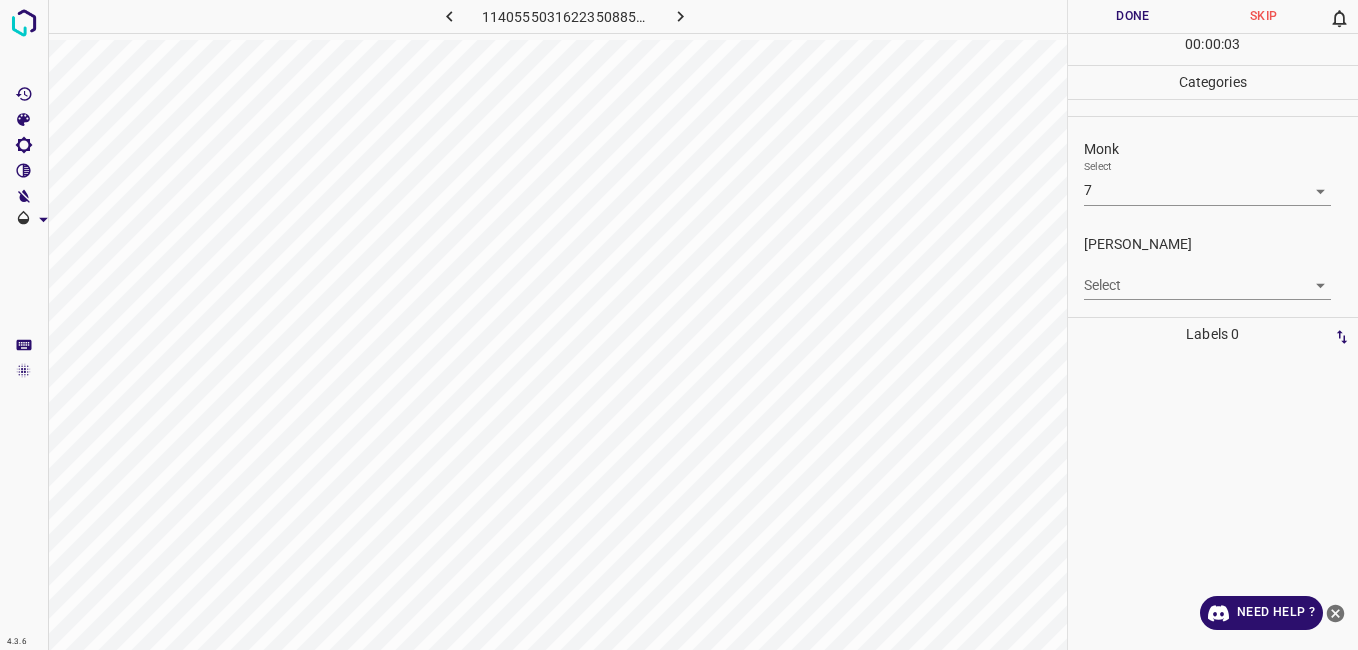 click on "Select 7 7" at bounding box center (1207, 182) 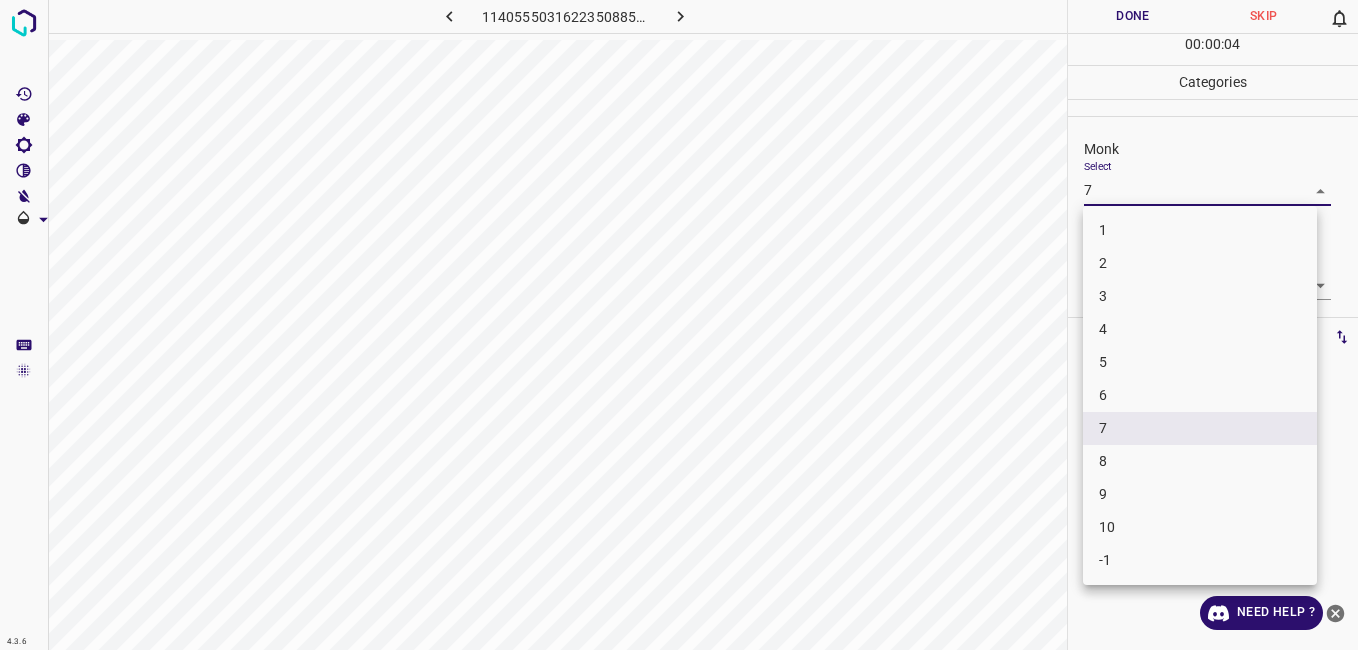 click on "4.3.6  1140555031622350885.png Done Skip 0 00   : 00   : 04   Categories Monk   Select 7 7  Fitzpatrick   Select ​ Labels   0 Categories 1 Monk 2  Fitzpatrick Tools Space Change between modes (Draw & Edit) I Auto labeling R Restore zoom M Zoom in N Zoom out Delete Delete selecte label Filters Z Restore filters X Saturation filter C Brightness filter V Contrast filter B Gray scale filter General O Download Need Help ? - Text - Hide - Delete 1 2 3 4 5 6 7 8 9 10 -1" at bounding box center (679, 325) 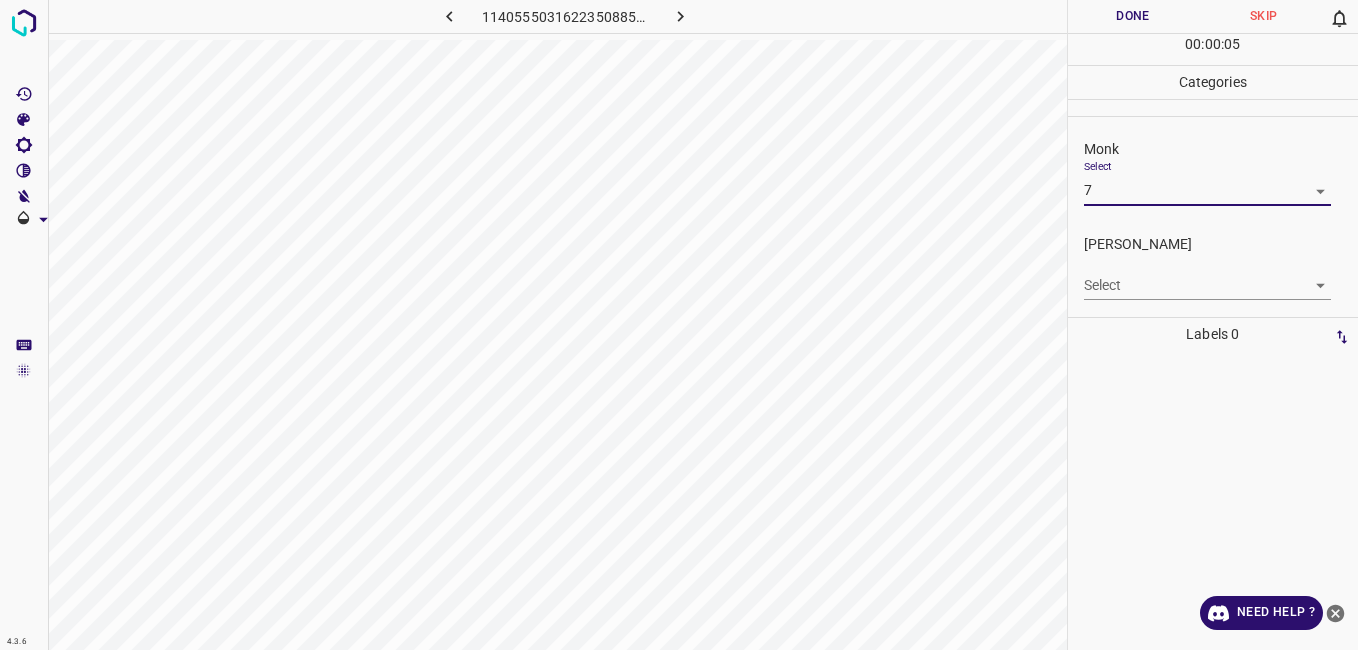 click on "4.3.6  1140555031622350885.png Done Skip 0 00   : 00   : 05   Categories Monk   Select 7 7  Fitzpatrick   Select ​ Labels   0 Categories 1 Monk 2  Fitzpatrick Tools Space Change between modes (Draw & Edit) I Auto labeling R Restore zoom M Zoom in N Zoom out Delete Delete selecte label Filters Z Restore filters X Saturation filter C Brightness filter V Contrast filter B Gray scale filter General O Download Need Help ? - Text - Hide - Delete" at bounding box center [679, 325] 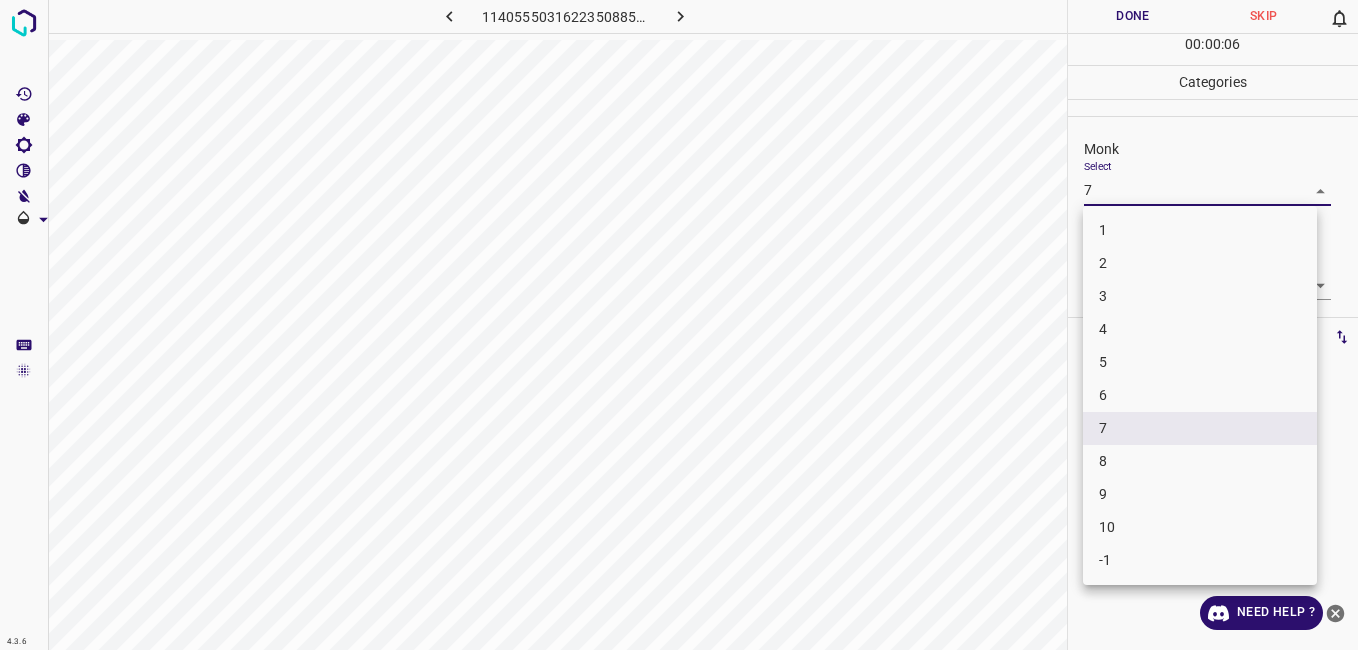 click on "8" at bounding box center (1200, 461) 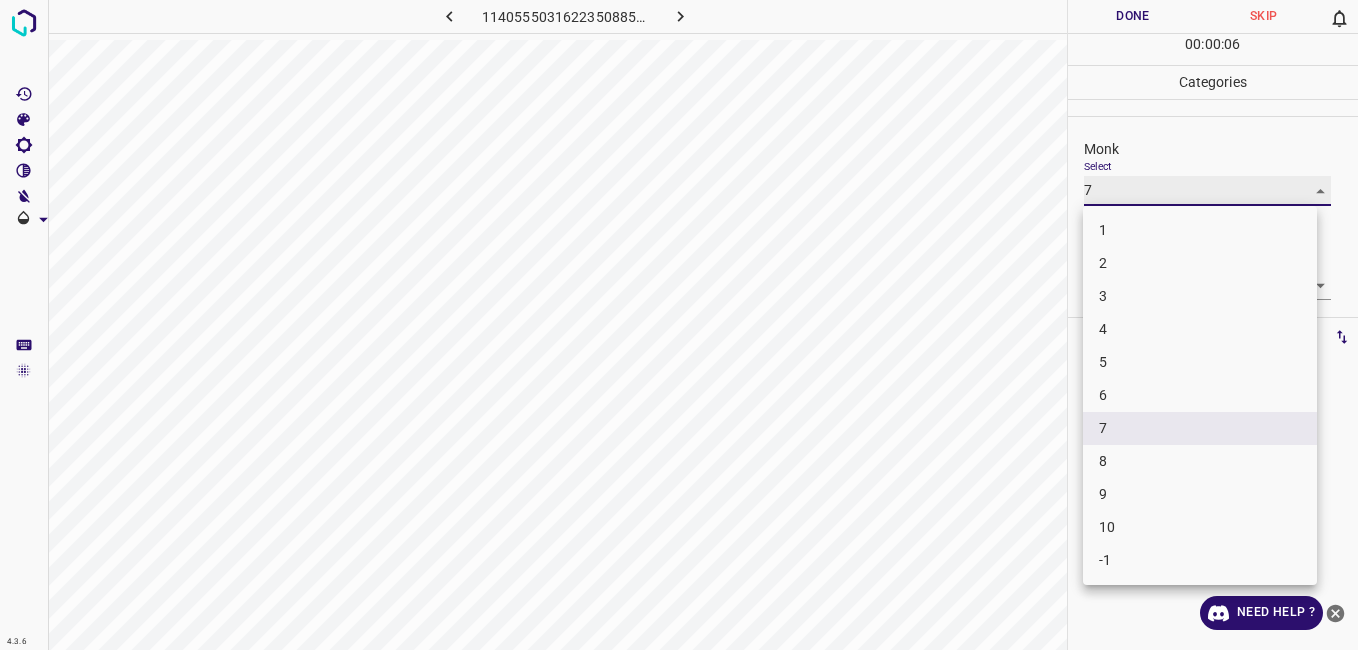 type on "8" 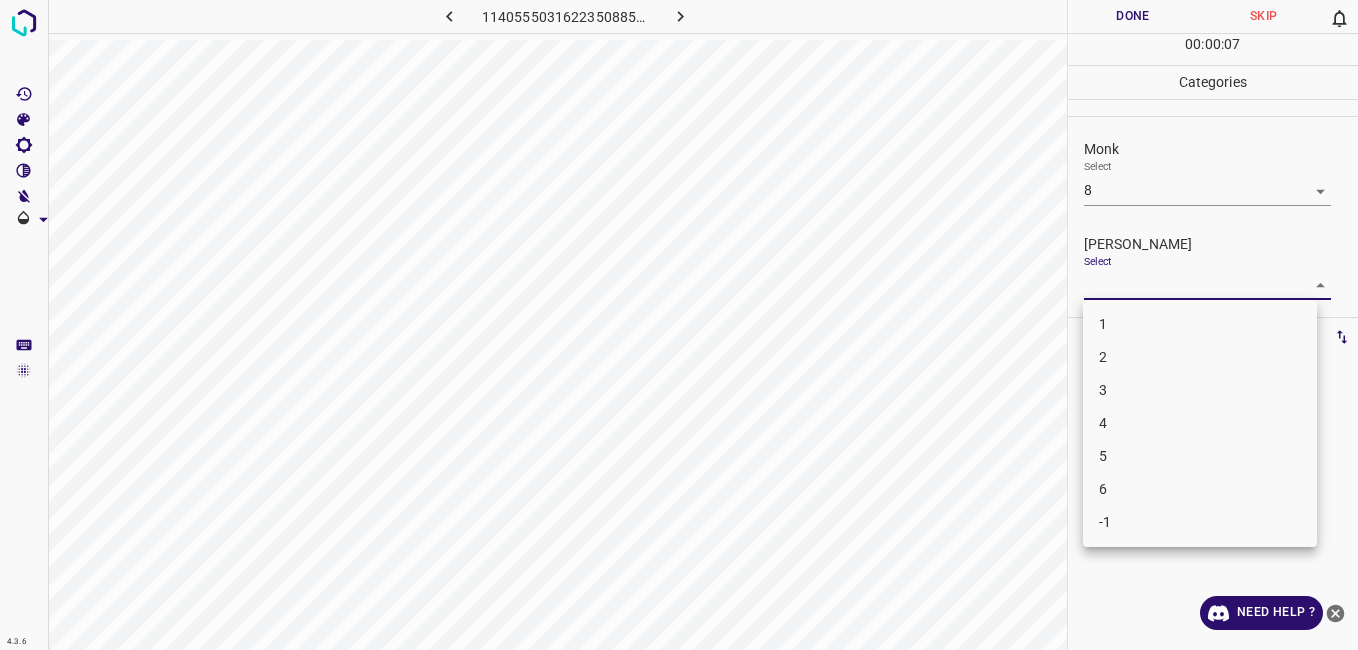 click on "4.3.6  1140555031622350885.png Done Skip 0 00   : 00   : 07   Categories Monk   Select 8 8  Fitzpatrick   Select ​ Labels   0 Categories 1 Monk 2  Fitzpatrick Tools Space Change between modes (Draw & Edit) I Auto labeling R Restore zoom M Zoom in N Zoom out Delete Delete selecte label Filters Z Restore filters X Saturation filter C Brightness filter V Contrast filter B Gray scale filter General O Download Need Help ? - Text - Hide - Delete 1 2 3 4 5 6 -1" at bounding box center [679, 325] 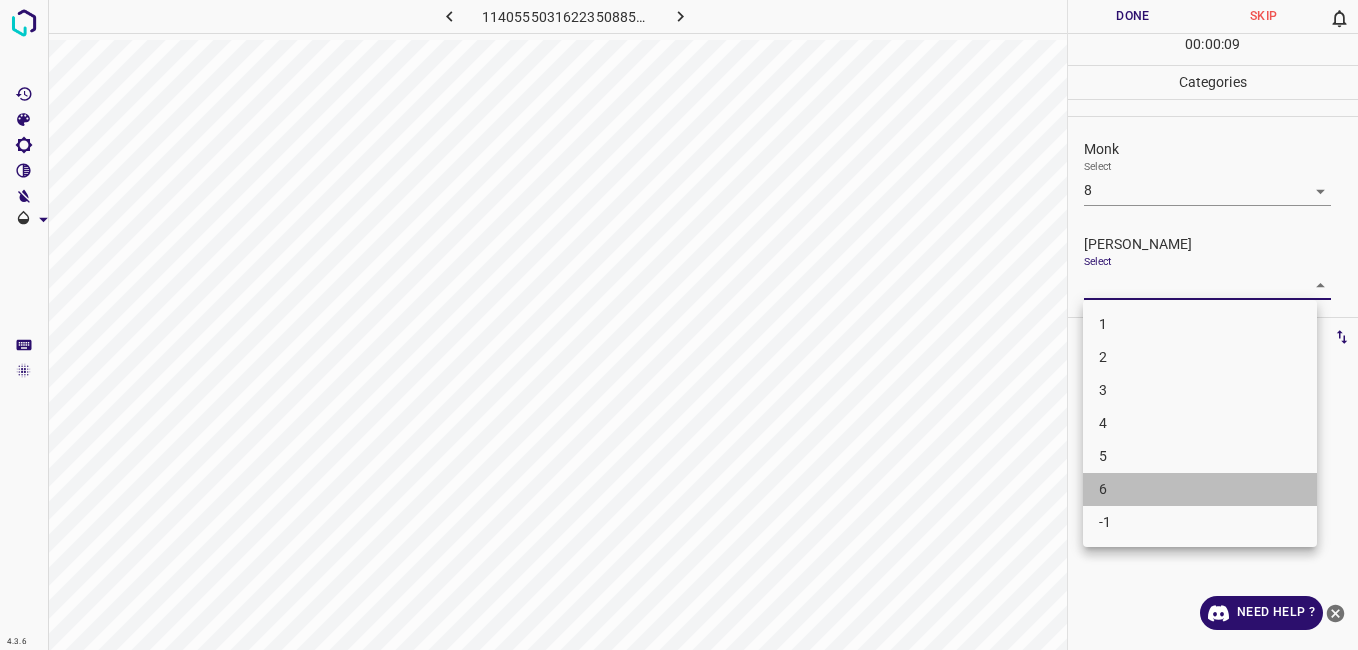 drag, startPoint x: 1119, startPoint y: 473, endPoint x: 1113, endPoint y: 484, distance: 12.529964 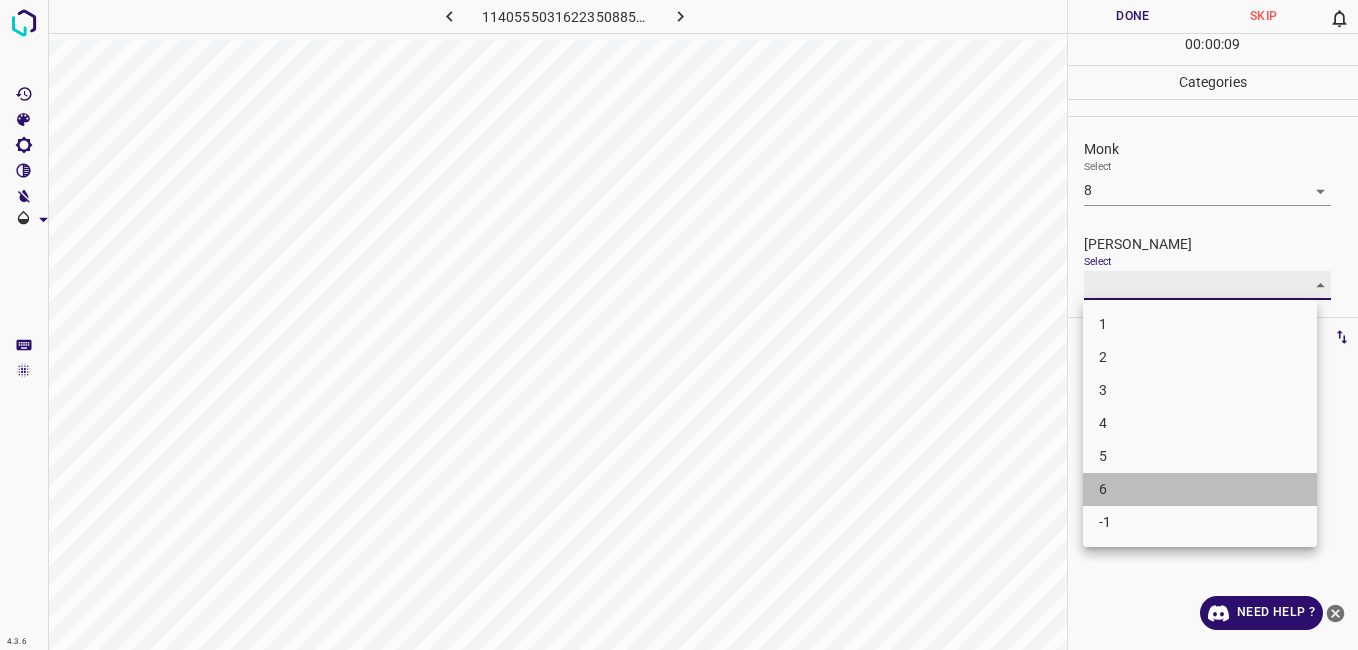 type on "6" 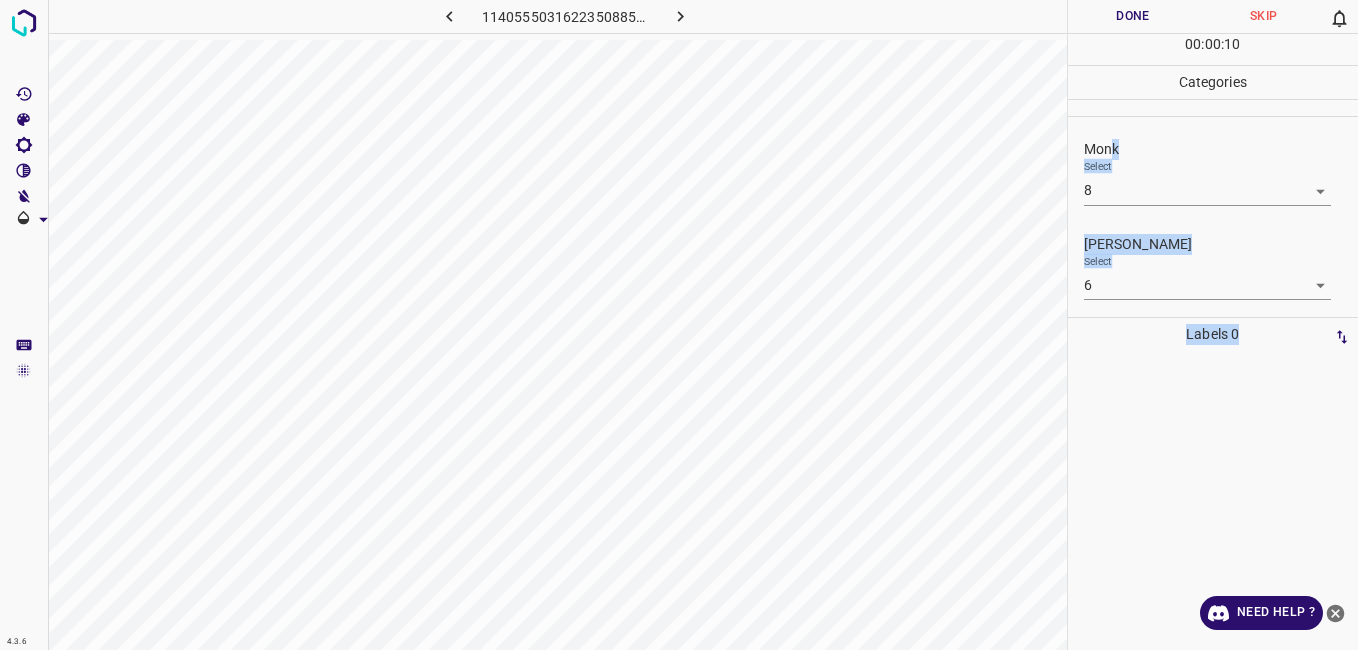 drag, startPoint x: 1113, startPoint y: 484, endPoint x: 1113, endPoint y: 103, distance: 381 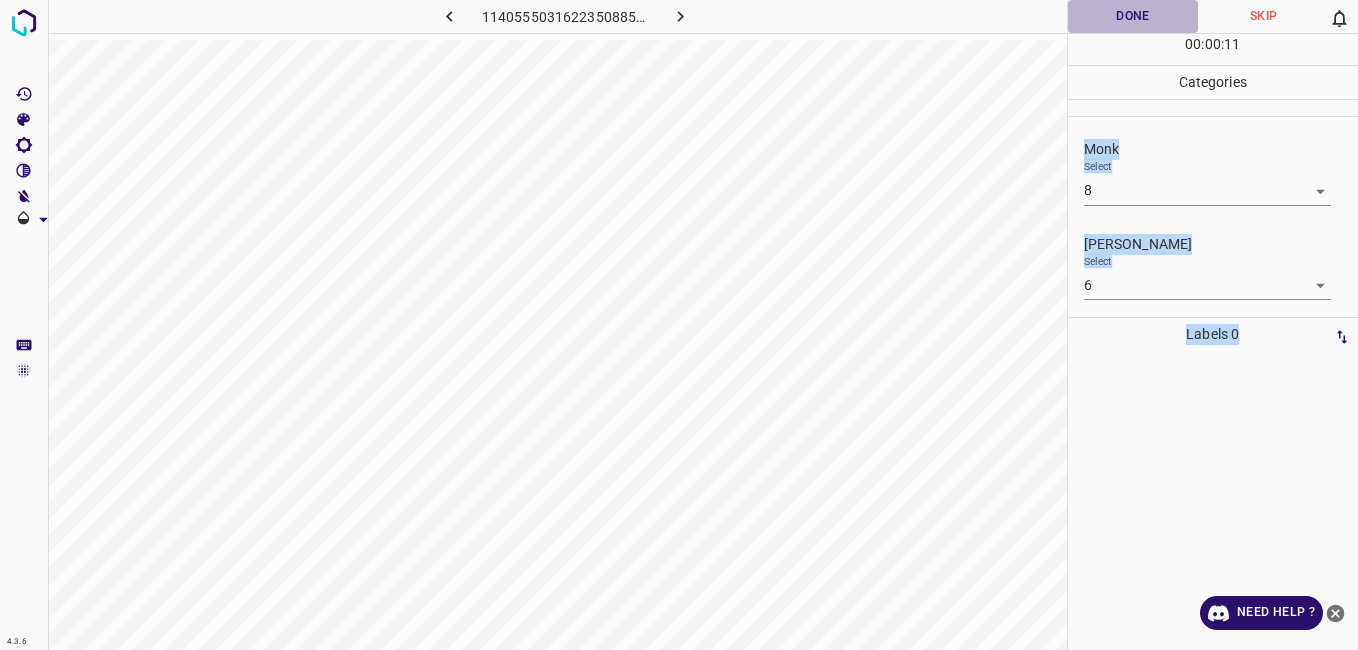 drag, startPoint x: 1113, startPoint y: 103, endPoint x: 1088, endPoint y: 28, distance: 79.05694 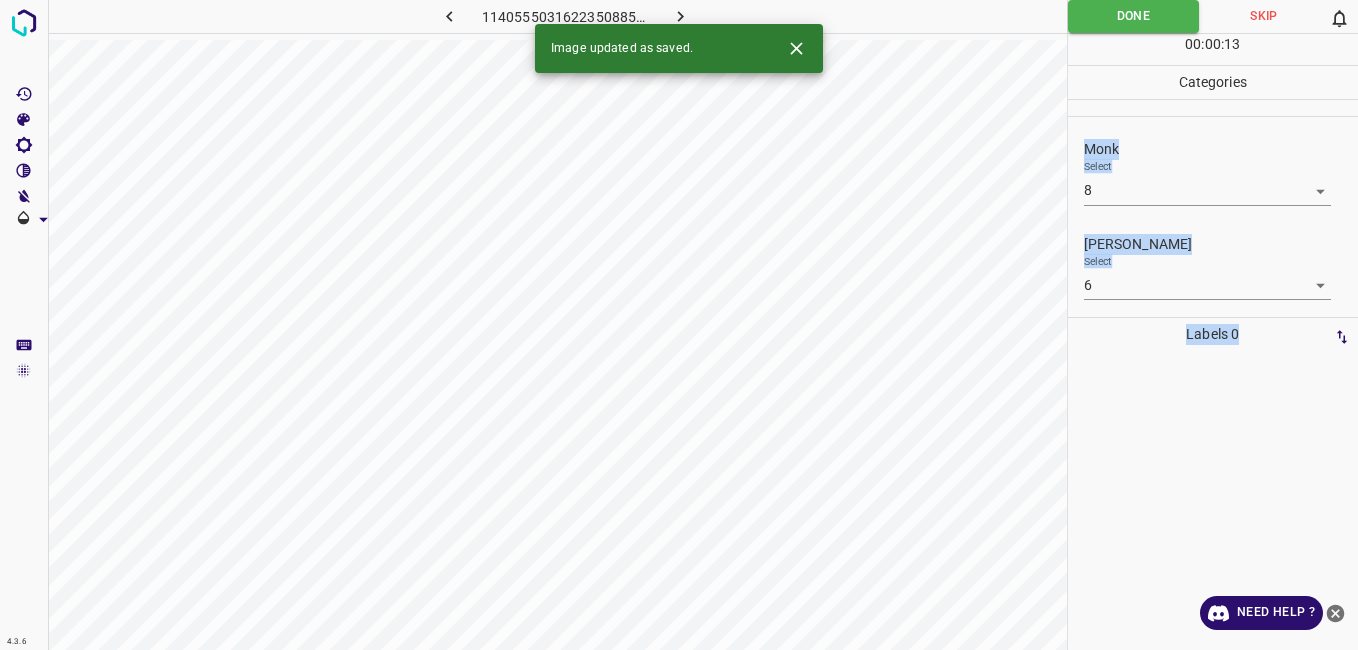 click 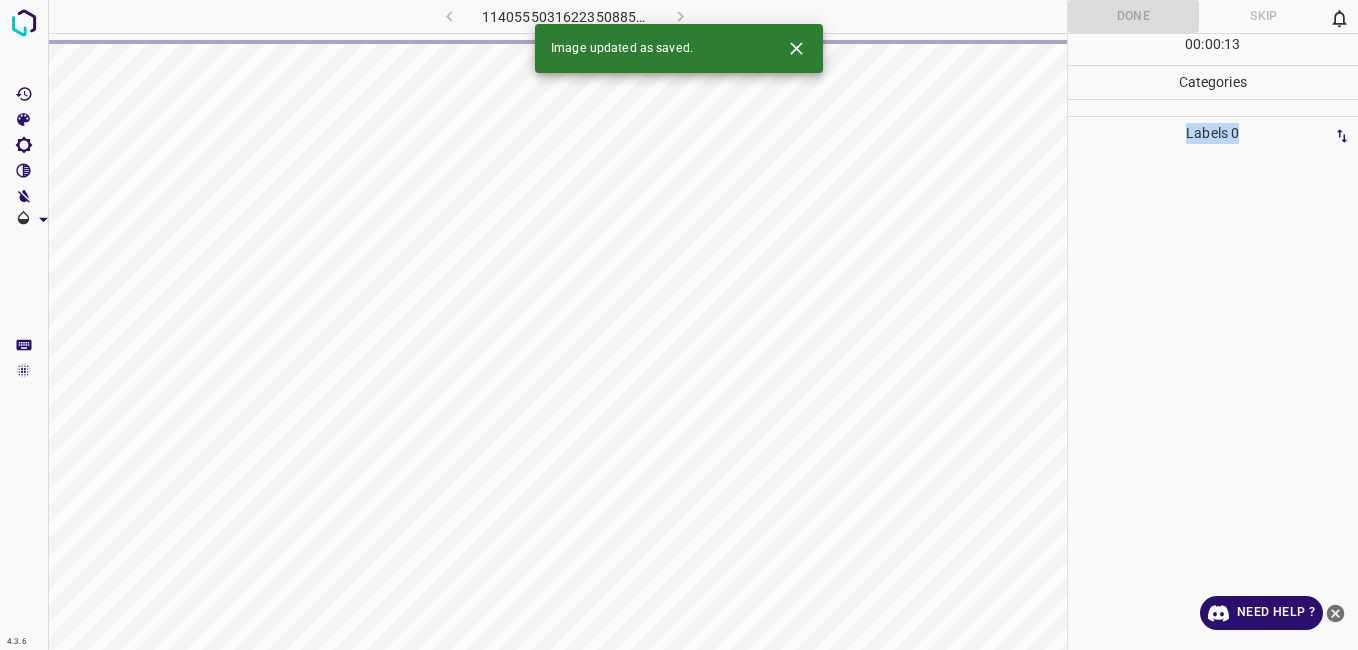 click on "1140555031622350885.png" at bounding box center (565, 16) 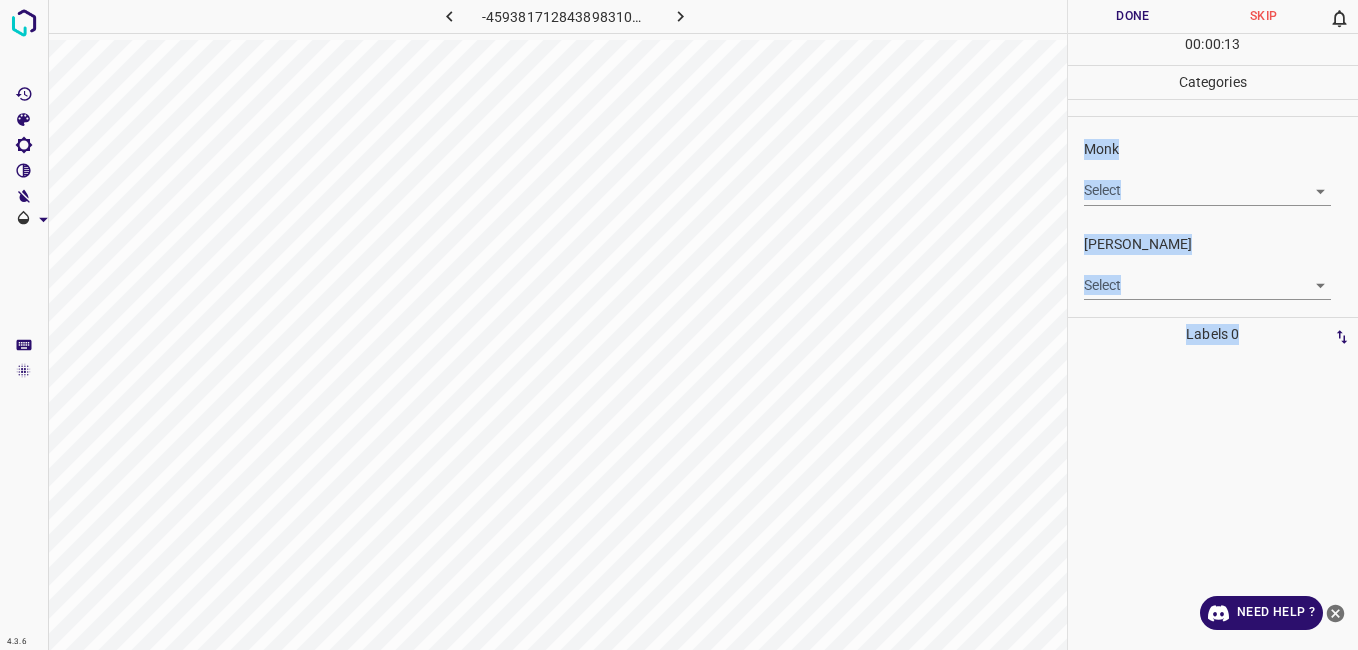 click on "4.3.6  -4593817128438983108.png Done Skip 0 00   : 00   : 13   Categories Monk   Select ​  Fitzpatrick   Select ​ Labels   0 Categories 1 Monk 2  Fitzpatrick Tools Space Change between modes (Draw & Edit) I Auto labeling R Restore zoom M Zoom in N Zoom out Delete Delete selecte label Filters Z Restore filters X Saturation filter C Brightness filter V Contrast filter B Gray scale filter General O Download Need Help ? - Text - Hide - Delete" at bounding box center [679, 325] 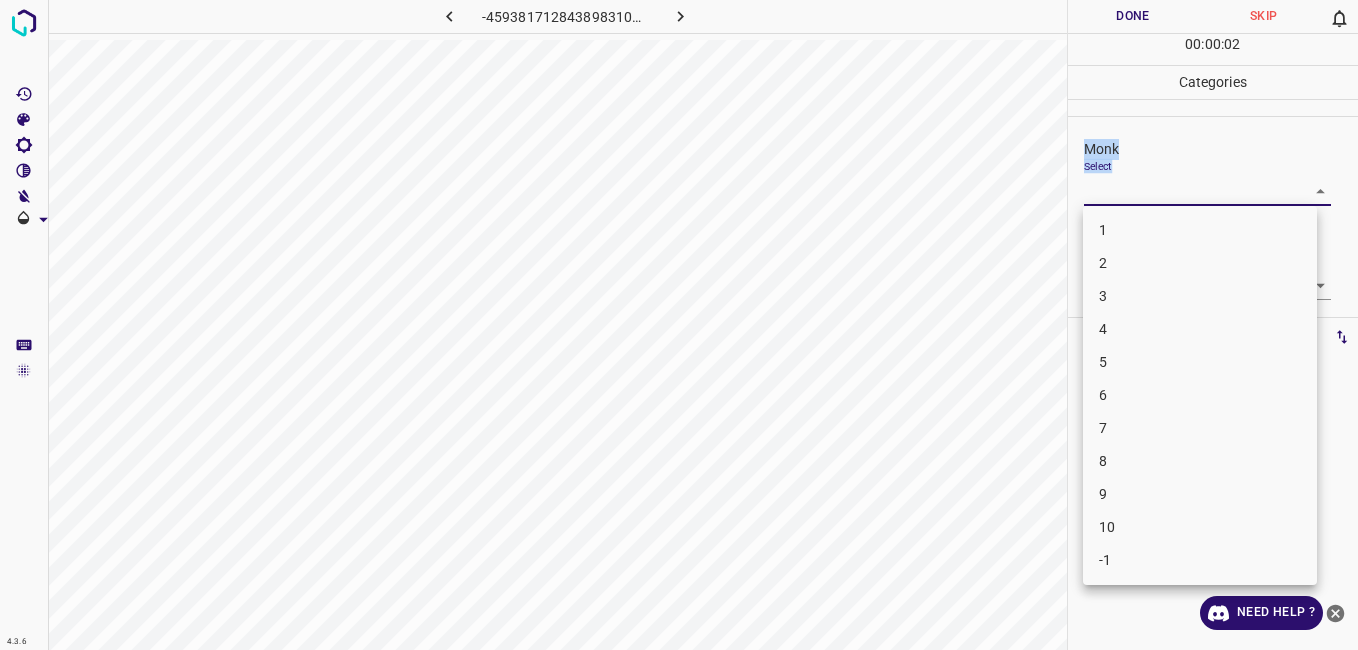 click on "4" at bounding box center [1200, 329] 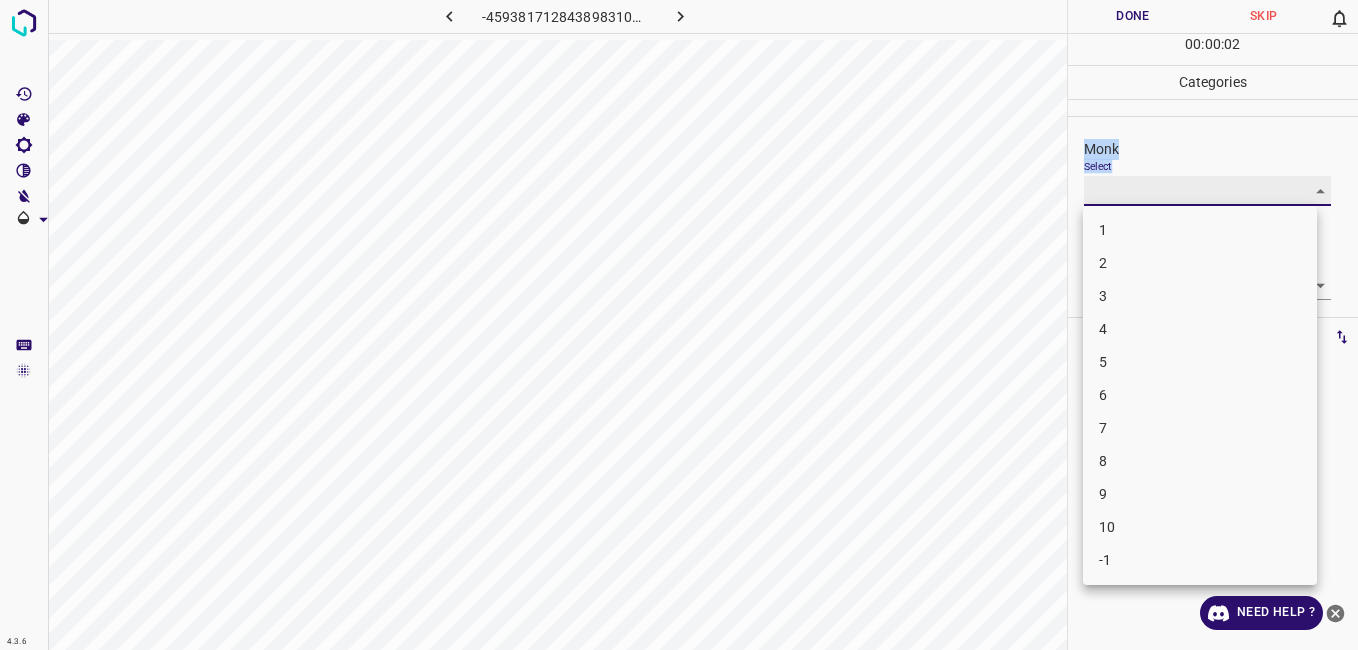 type on "4" 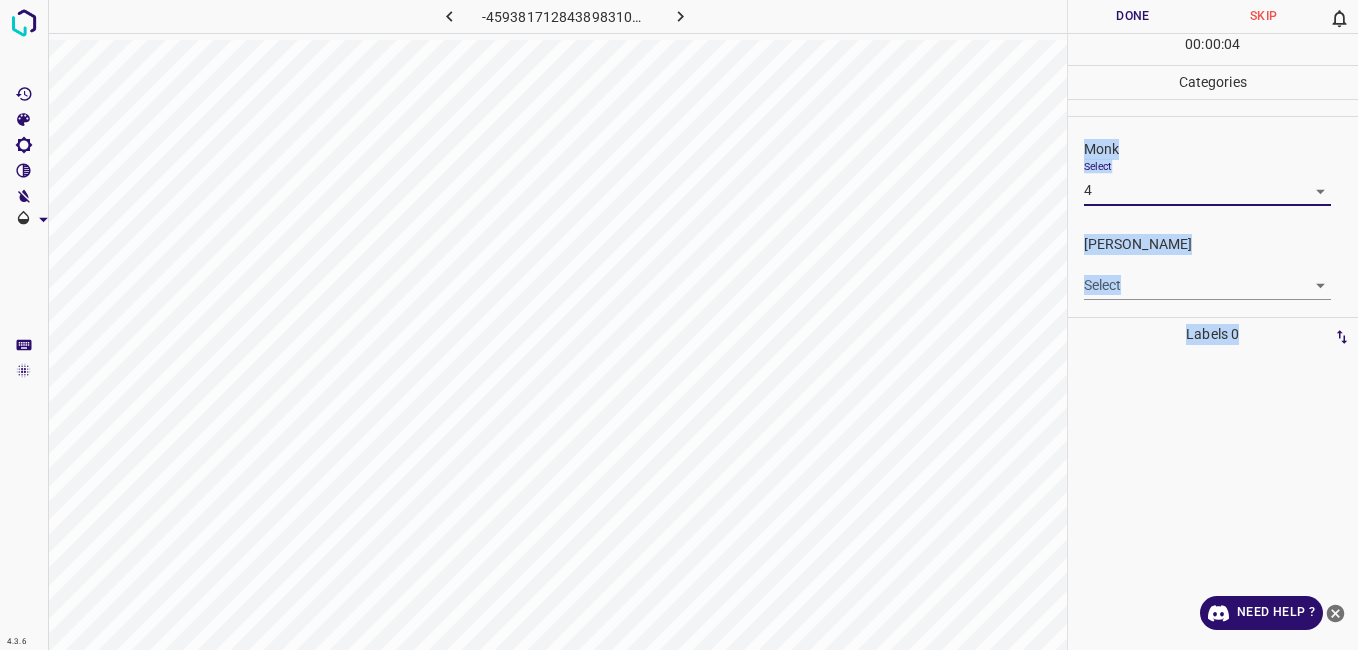 click on "4.3.6  -4593817128438983108.png Done Skip 0 00   : 00   : 04   Categories Monk   Select 4 4  Fitzpatrick   Select ​ Labels   0 Categories 1 Monk 2  Fitzpatrick Tools Space Change between modes (Draw & Edit) I Auto labeling R Restore zoom M Zoom in N Zoom out Delete Delete selecte label Filters Z Restore filters X Saturation filter C Brightness filter V Contrast filter B Gray scale filter General O Download Need Help ? - Text - Hide - Delete" at bounding box center (679, 325) 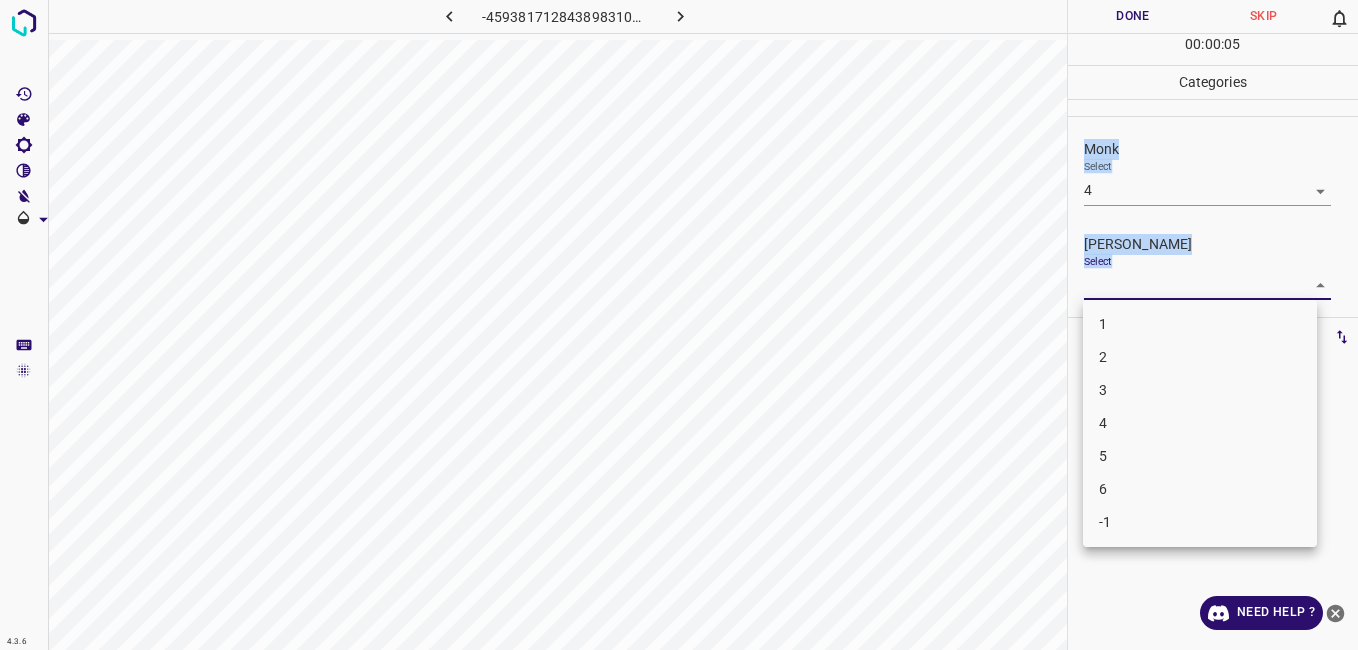 click on "3" at bounding box center [1200, 390] 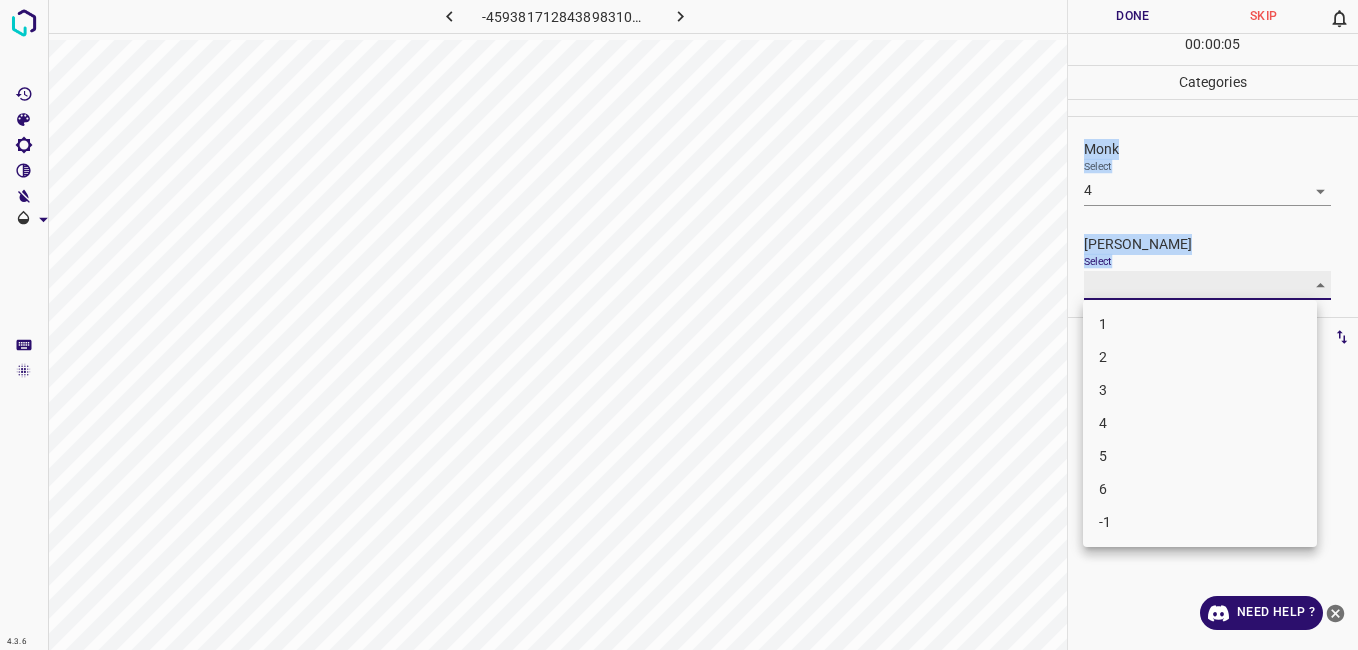 type on "3" 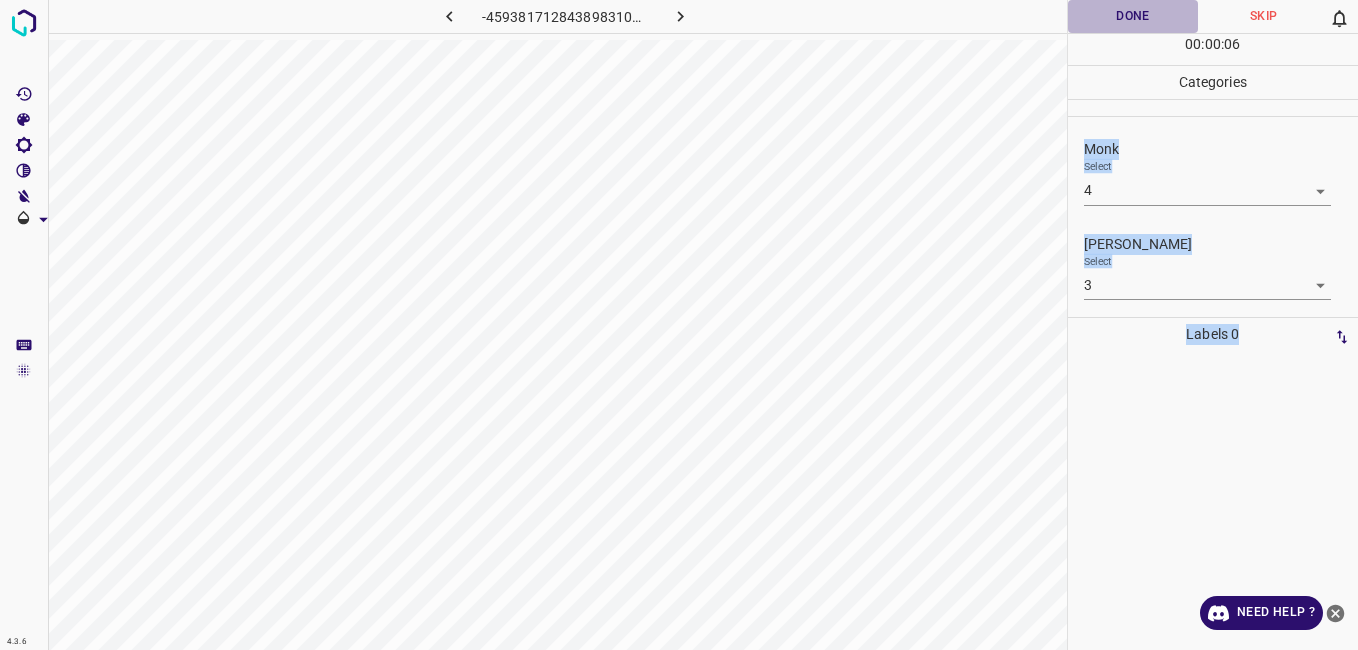 click on "Done" at bounding box center [1133, 16] 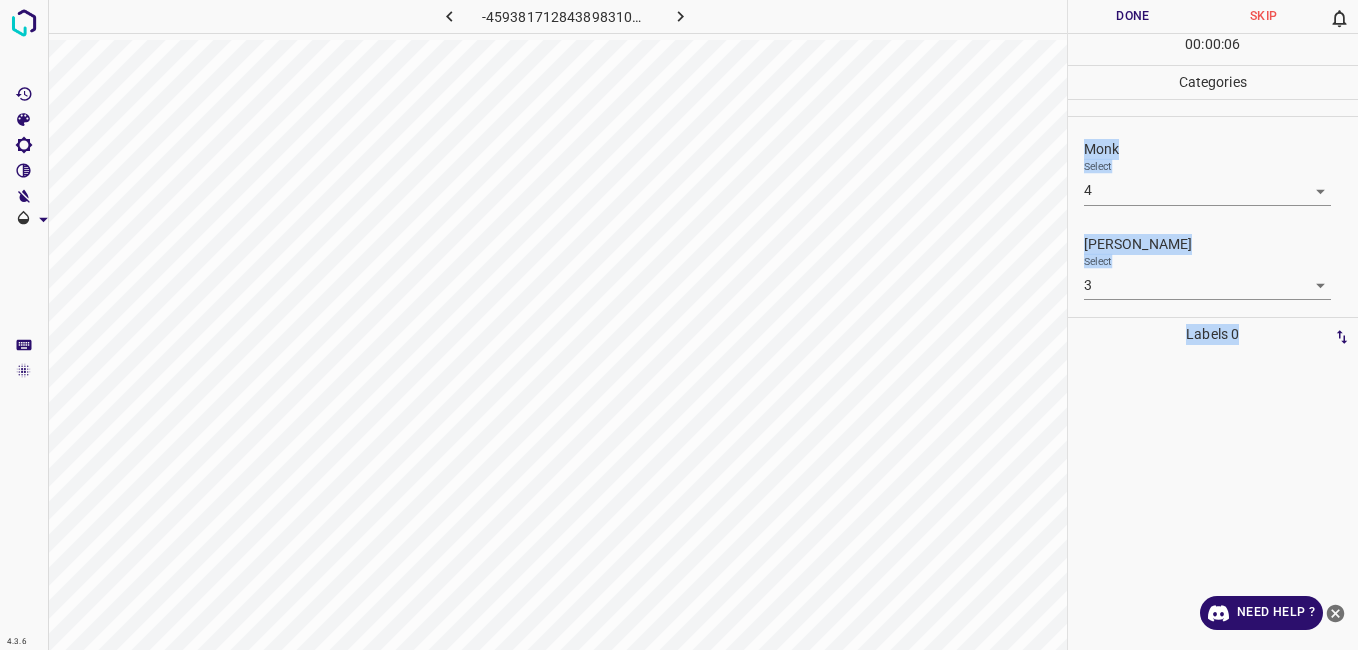 click on "Done" at bounding box center (1133, 16) 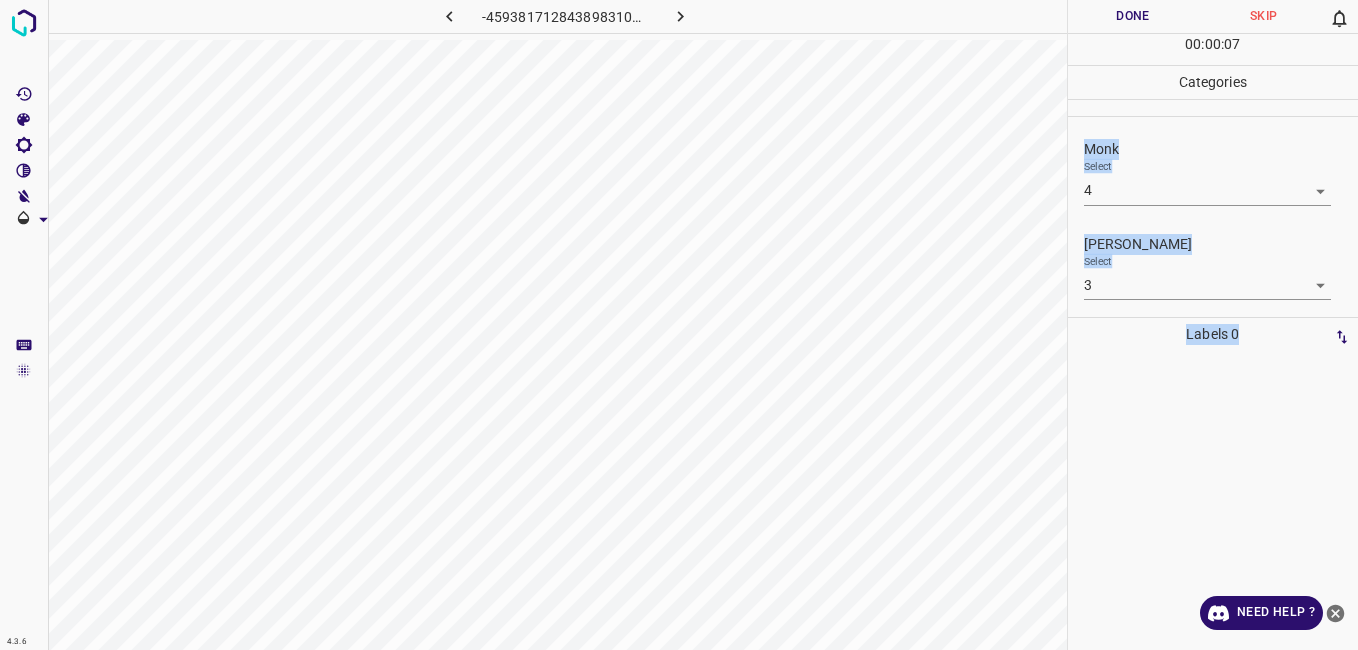 drag, startPoint x: 992, startPoint y: 20, endPoint x: 919, endPoint y: 20, distance: 73 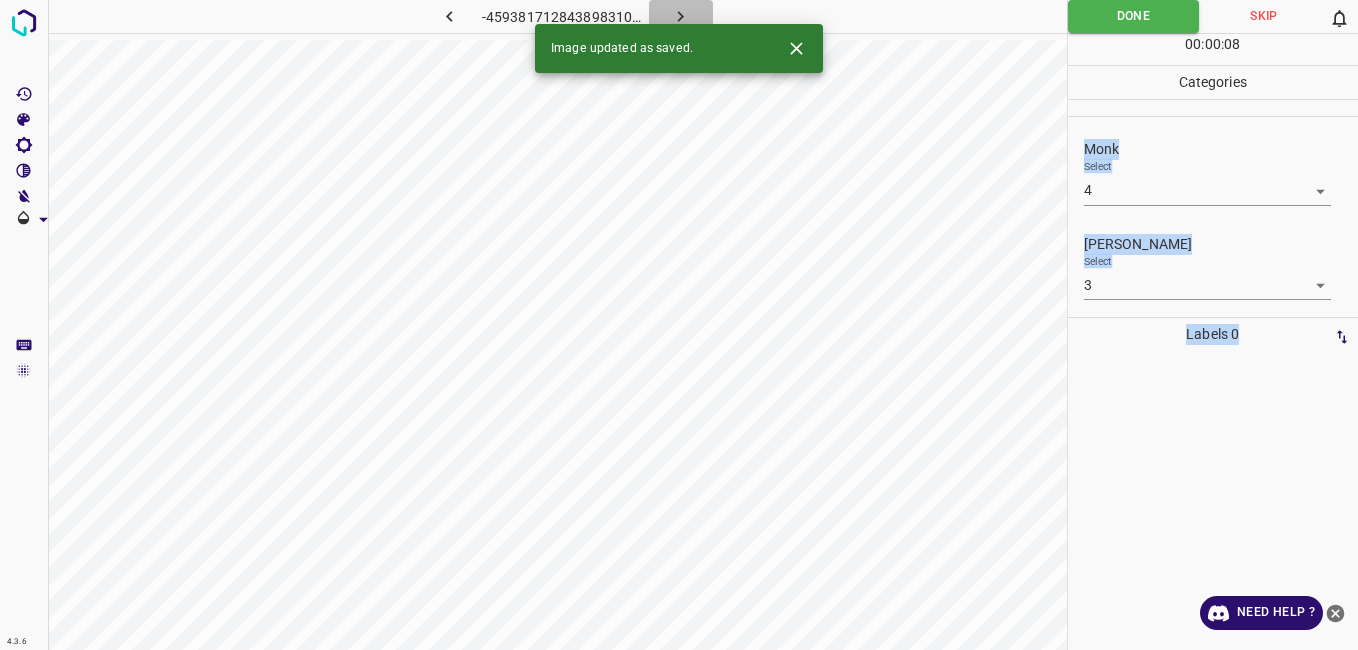 click 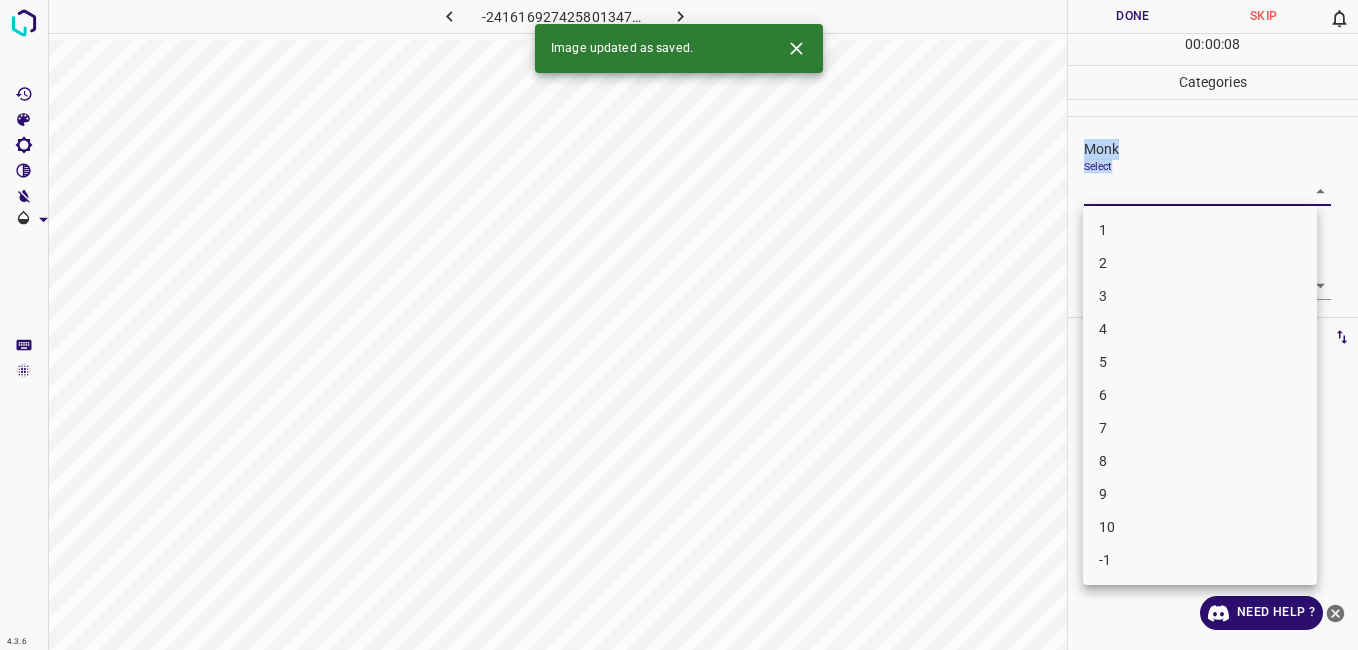 click on "4.3.6  -2416169274258013471.png Done Skip 0 00   : 00   : 08   Categories Monk   Select ​  Fitzpatrick   Select ​ Labels   0 Categories 1 Monk 2  Fitzpatrick Tools Space Change between modes (Draw & Edit) I Auto labeling R Restore zoom M Zoom in N Zoom out Delete Delete selecte label Filters Z Restore filters X Saturation filter C Brightness filter V Contrast filter B Gray scale filter General O Download Image updated as saved. Need Help ? - Text - Hide - Delete 1 2 3 4 5 6 7 8 9 10 -1" at bounding box center [679, 325] 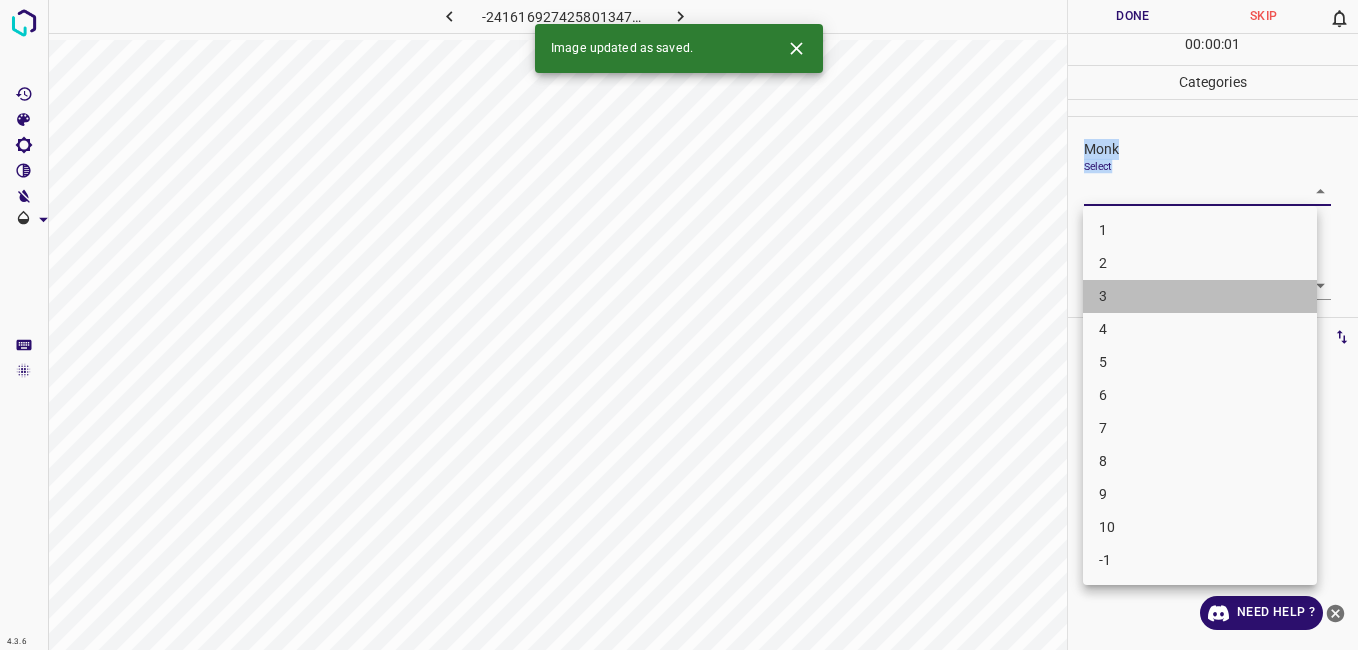 click on "3" at bounding box center (1200, 296) 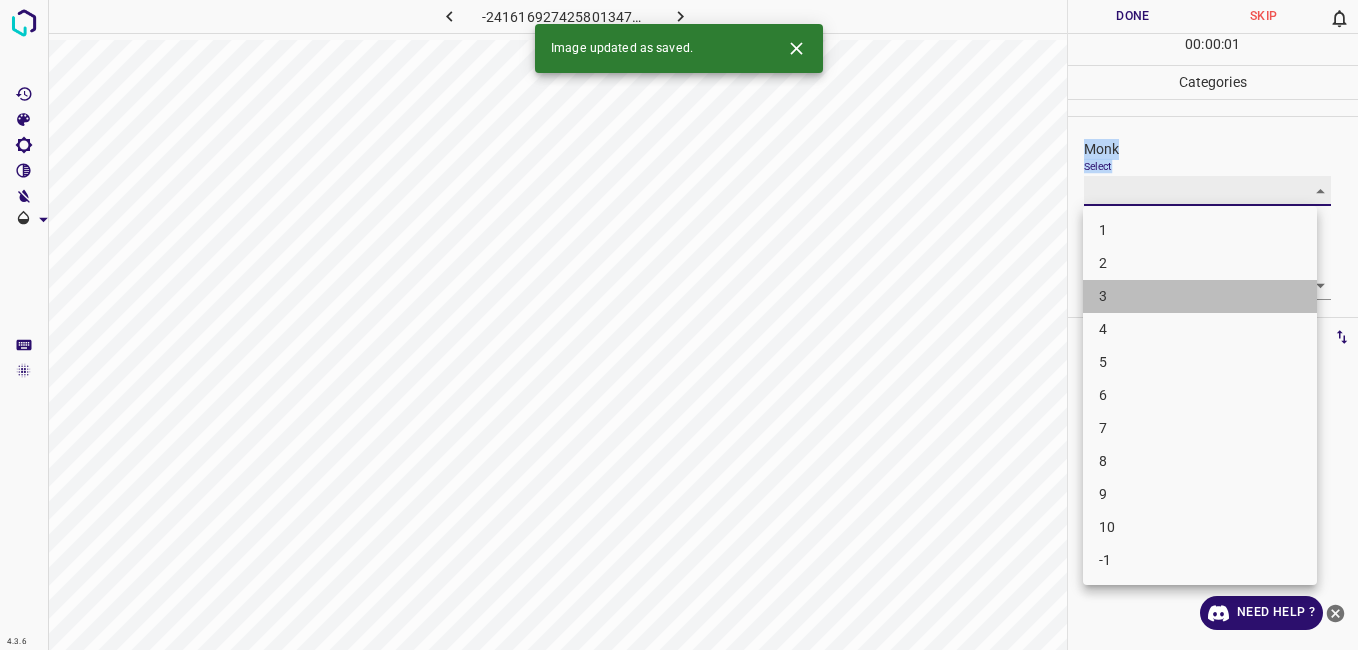 type on "3" 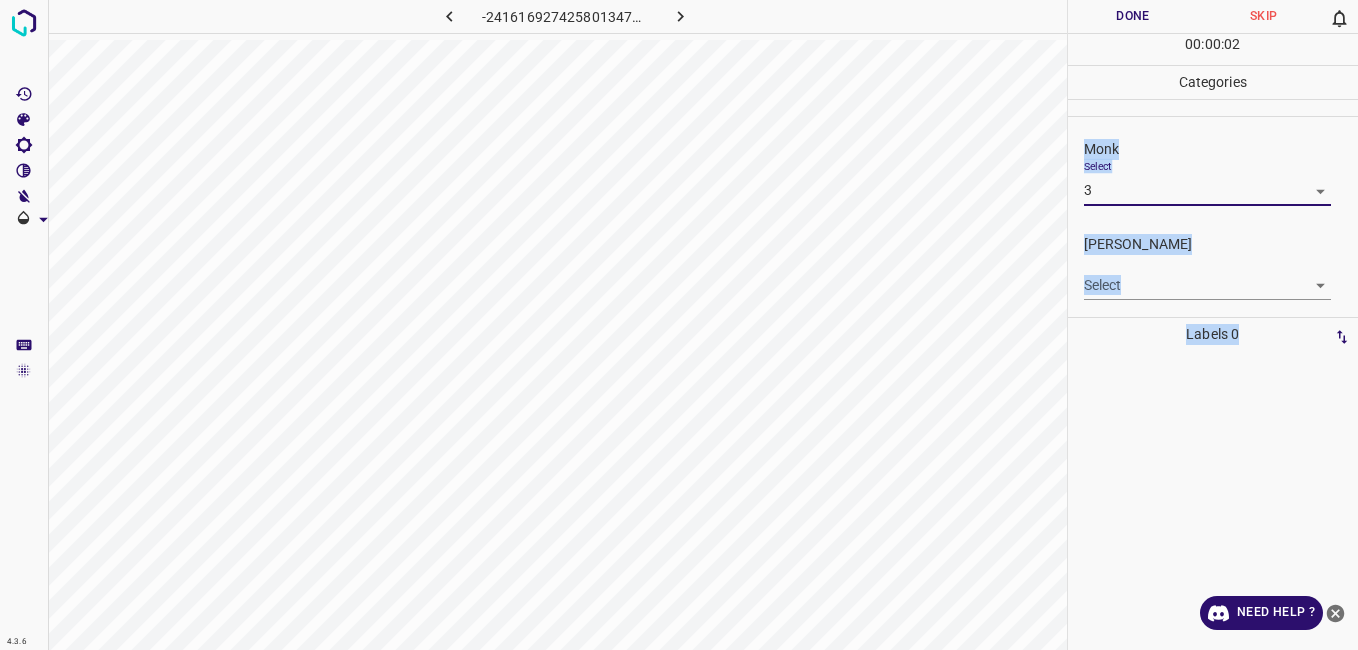 click on "4.3.6  -2416169274258013471.png Done Skip 0 00   : 00   : 02   Categories Monk   Select 3 3  Fitzpatrick   Select ​ Labels   0 Categories 1 Monk 2  Fitzpatrick Tools Space Change between modes (Draw & Edit) I Auto labeling R Restore zoom M Zoom in N Zoom out Delete Delete selecte label Filters Z Restore filters X Saturation filter C Brightness filter V Contrast filter B Gray scale filter General O Download Need Help ? - Text - Hide - Delete" at bounding box center [679, 325] 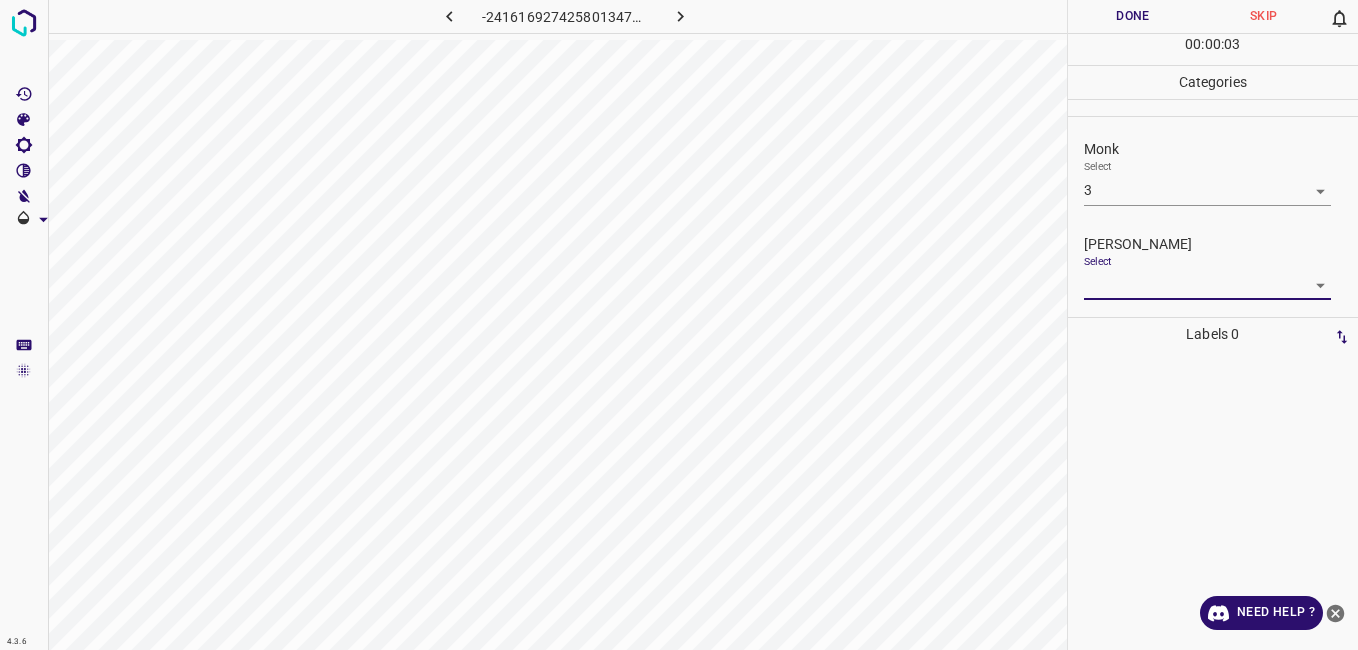 click at bounding box center (679, 325) 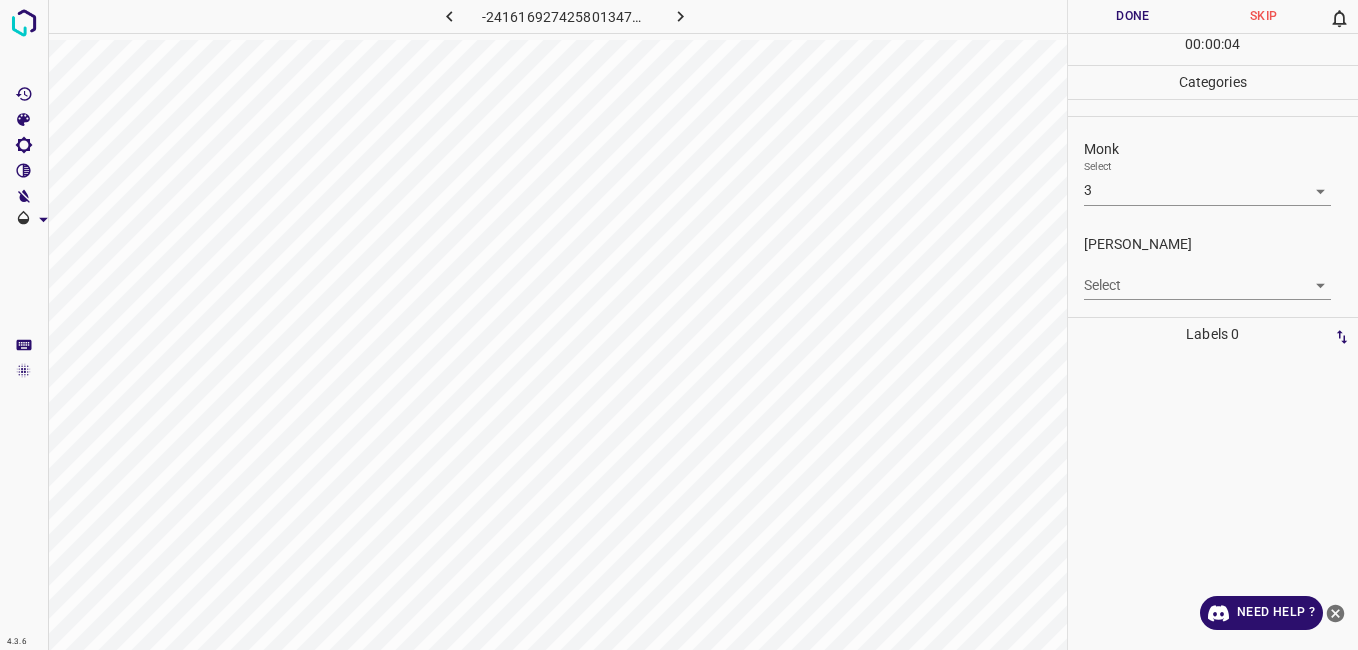 click on "Fitzpatrick   Select ​" at bounding box center (1213, 267) 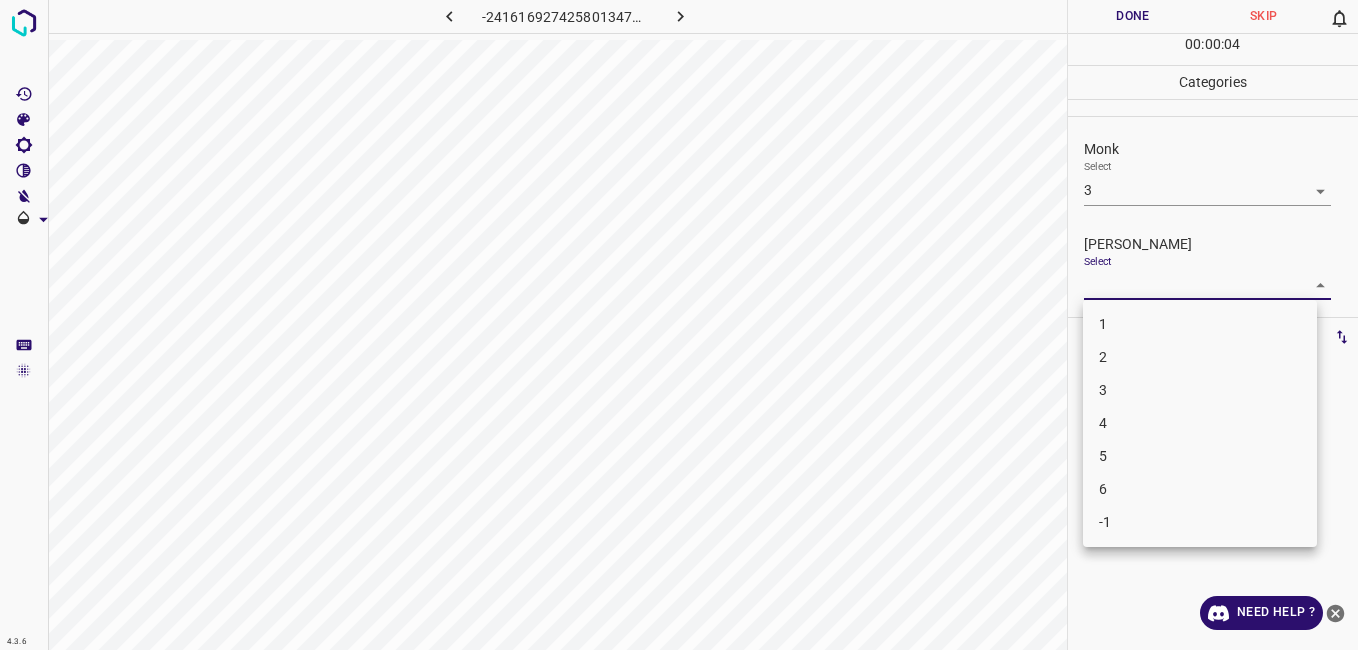 click on "4.3.6  -2416169274258013471.png Done Skip 0 00   : 00   : 04   Categories Monk   Select 3 3  Fitzpatrick   Select ​ Labels   0 Categories 1 Monk 2  Fitzpatrick Tools Space Change between modes (Draw & Edit) I Auto labeling R Restore zoom M Zoom in N Zoom out Delete Delete selecte label Filters Z Restore filters X Saturation filter C Brightness filter V Contrast filter B Gray scale filter General O Download Need Help ? - Text - Hide - Delete 1 2 3 4 5 6 -1" at bounding box center (679, 325) 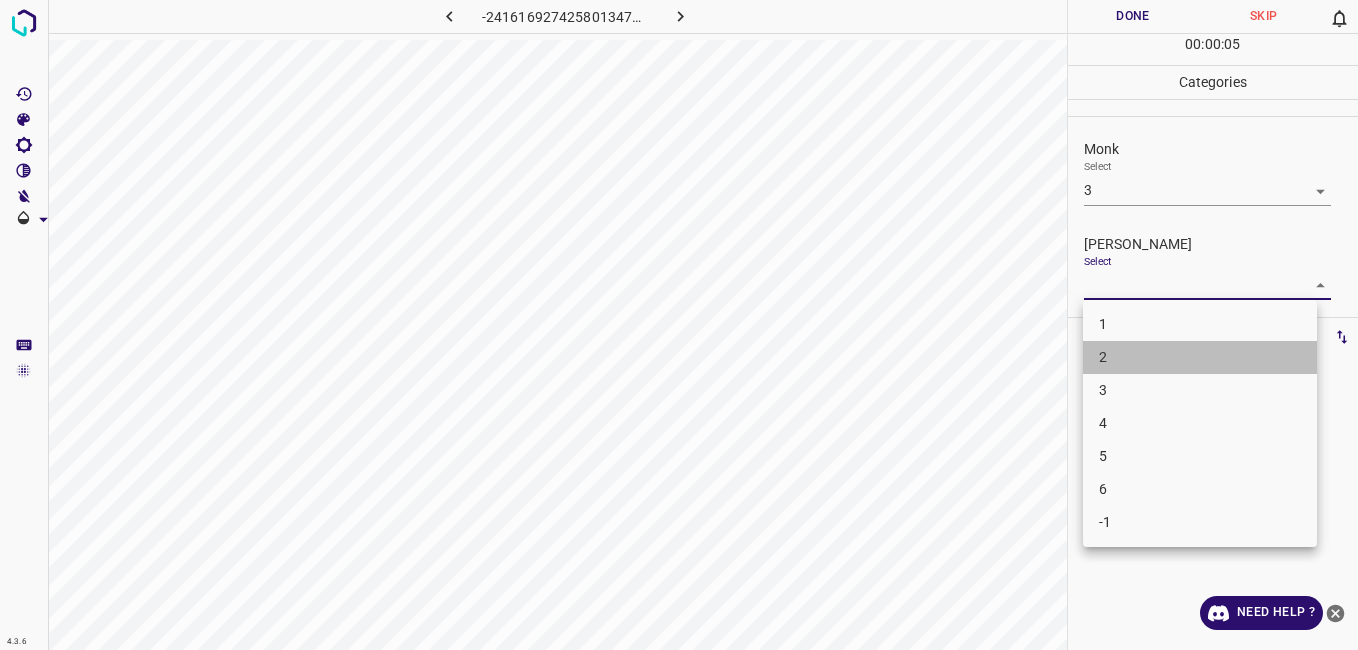 click on "2" at bounding box center [1200, 357] 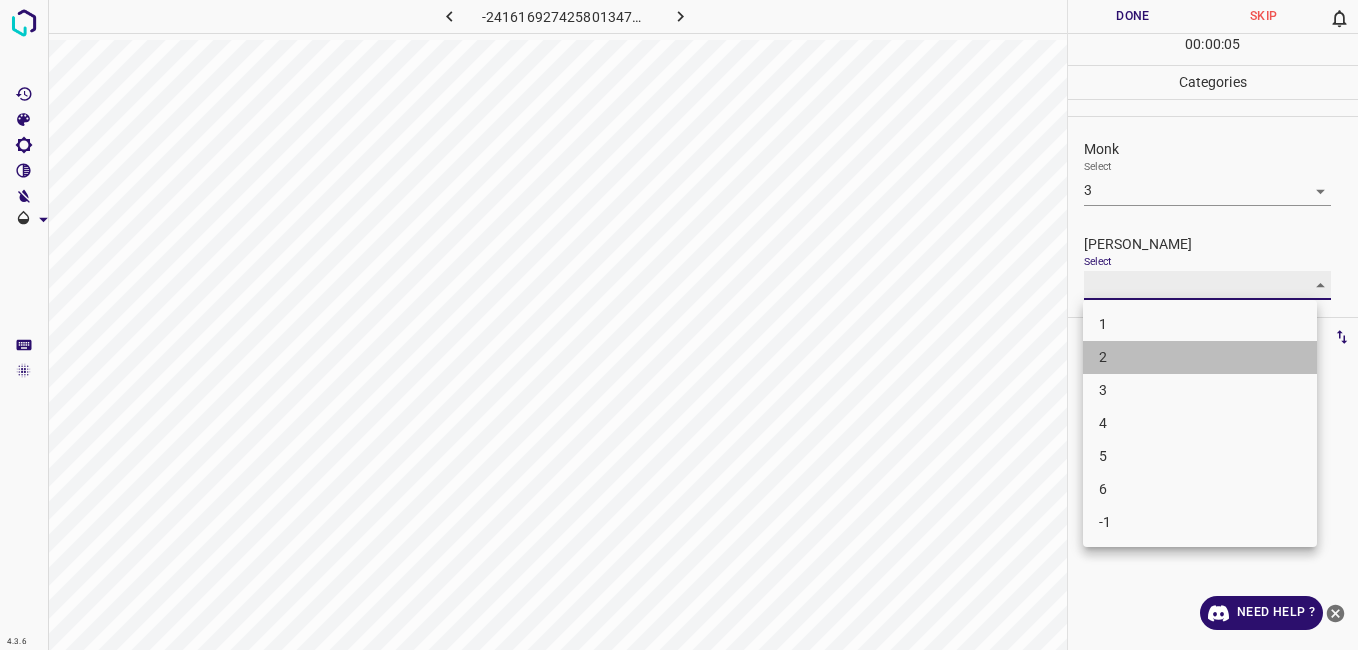 type on "2" 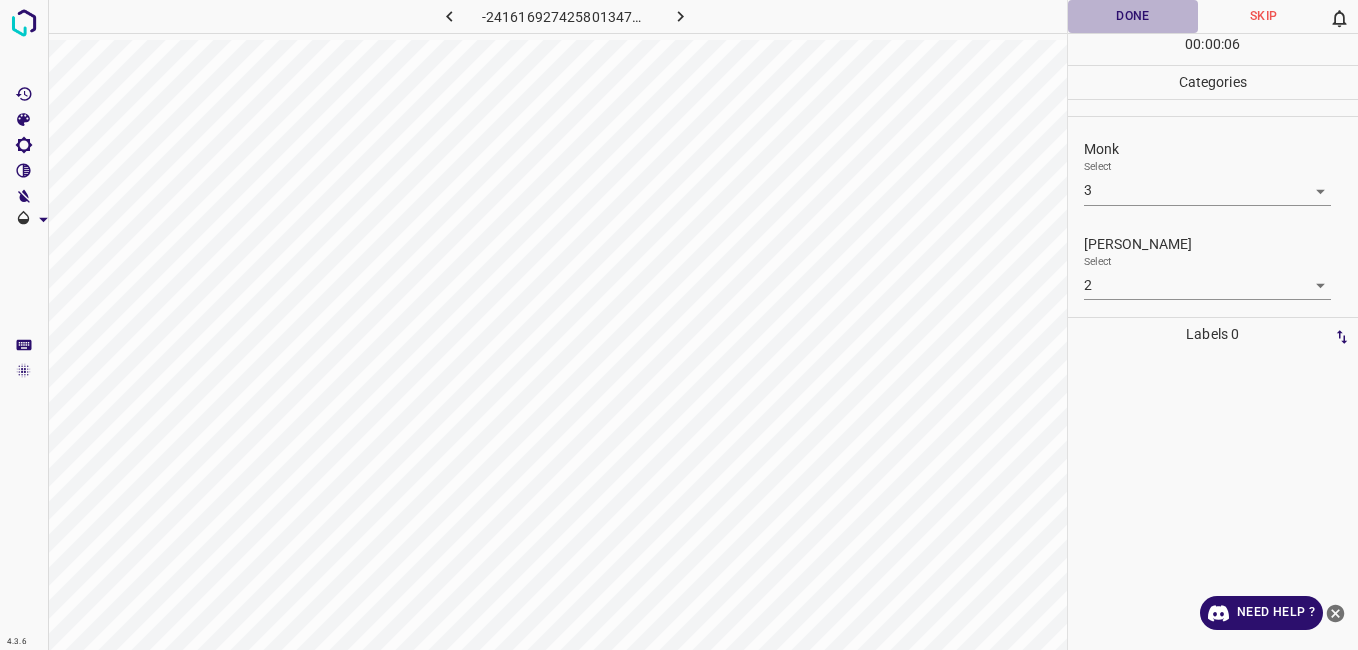 click on "Done" at bounding box center [1133, 16] 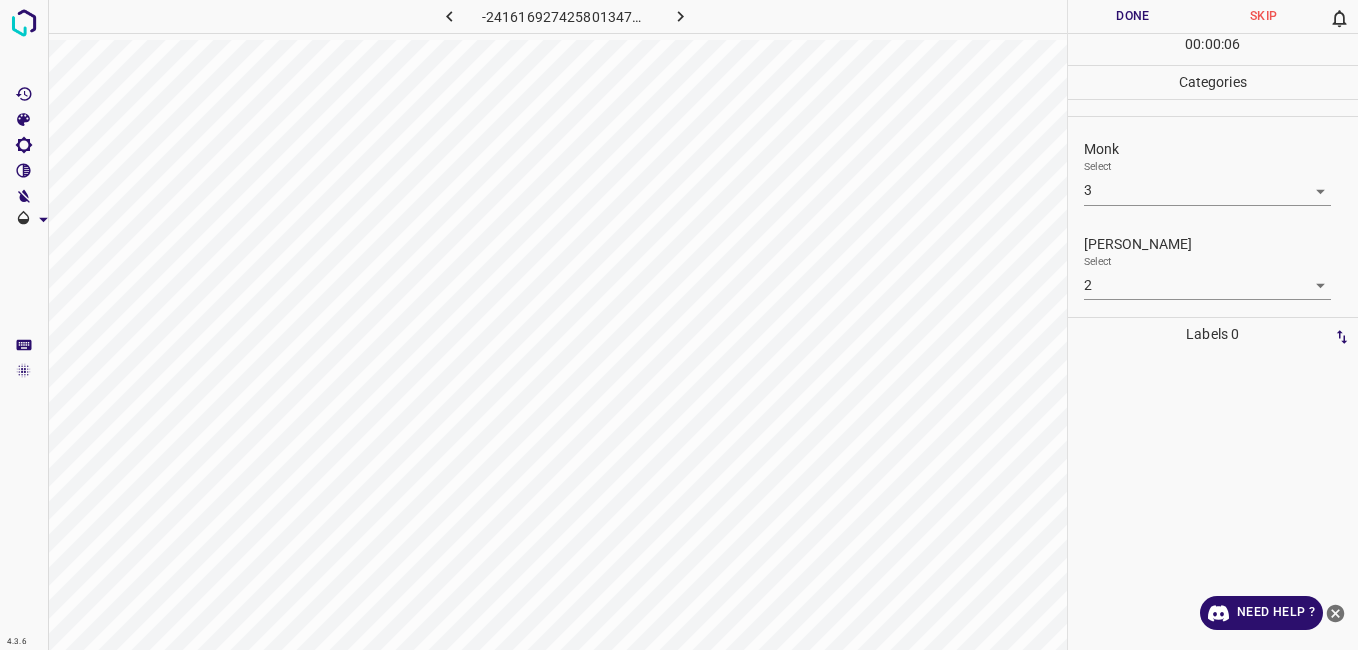 click on "Done" at bounding box center [1133, 16] 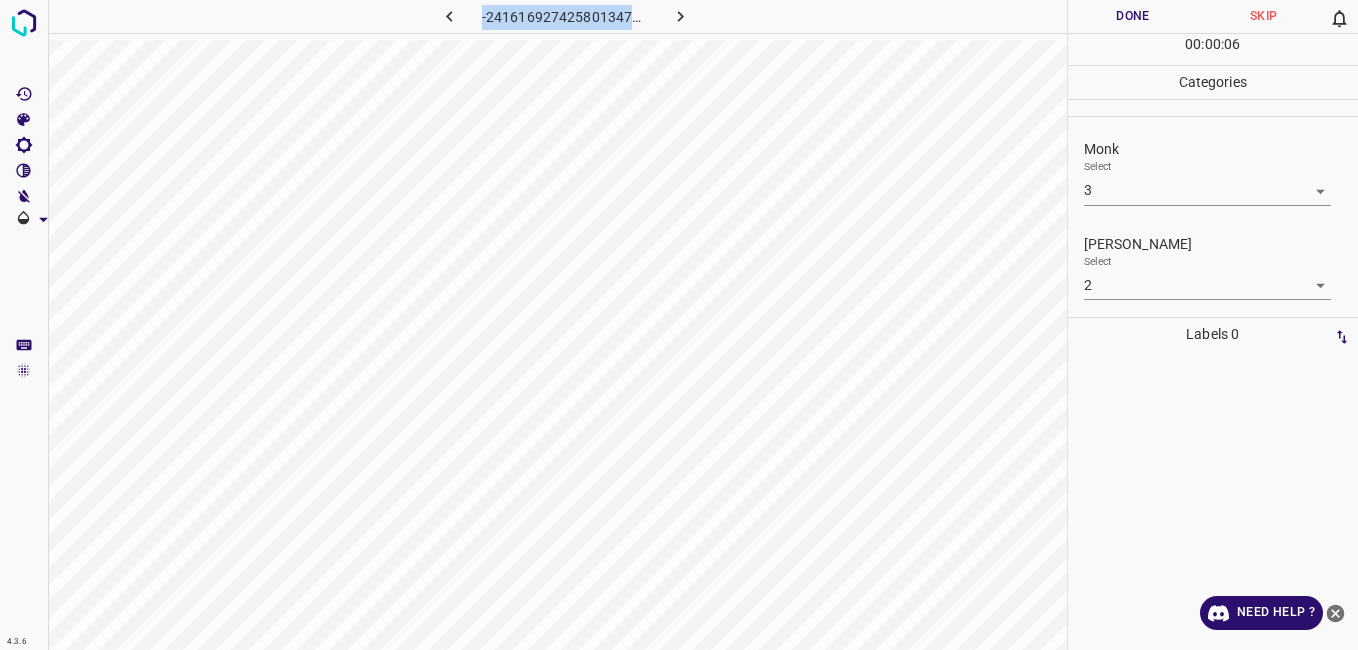 drag, startPoint x: 725, startPoint y: 16, endPoint x: 1088, endPoint y: 25, distance: 363.11154 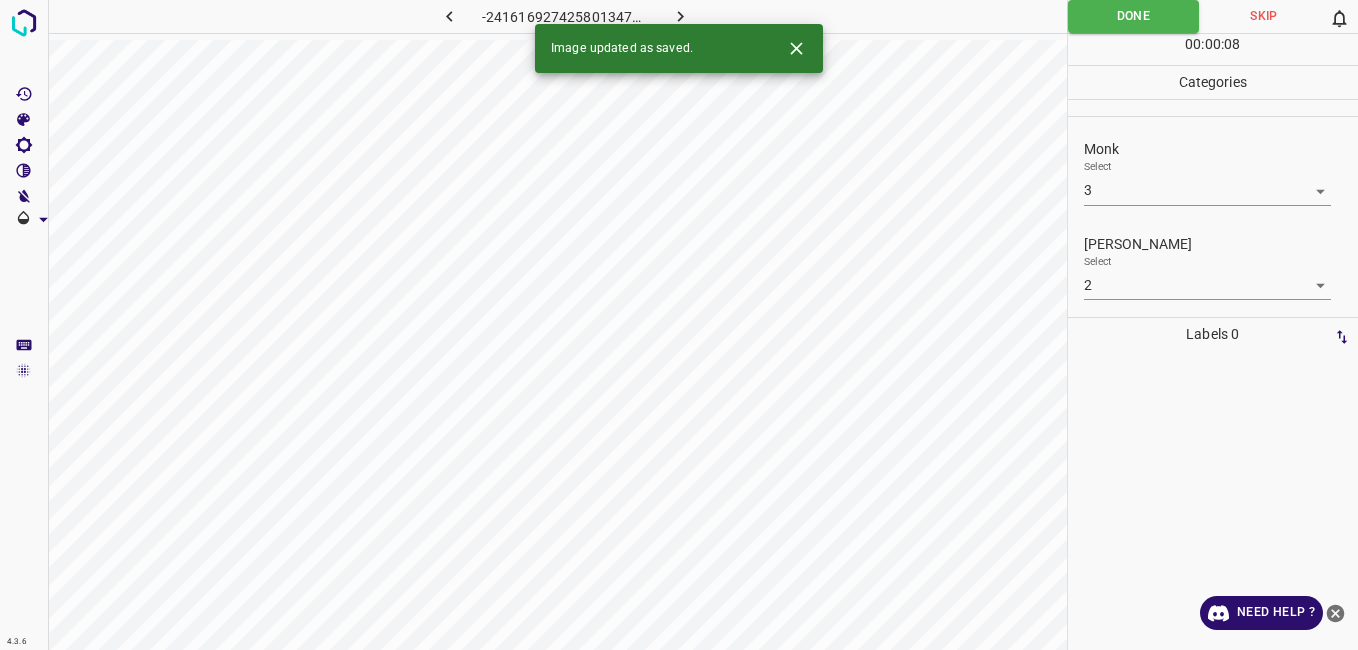 drag, startPoint x: 977, startPoint y: 27, endPoint x: 678, endPoint y: 5, distance: 299.80826 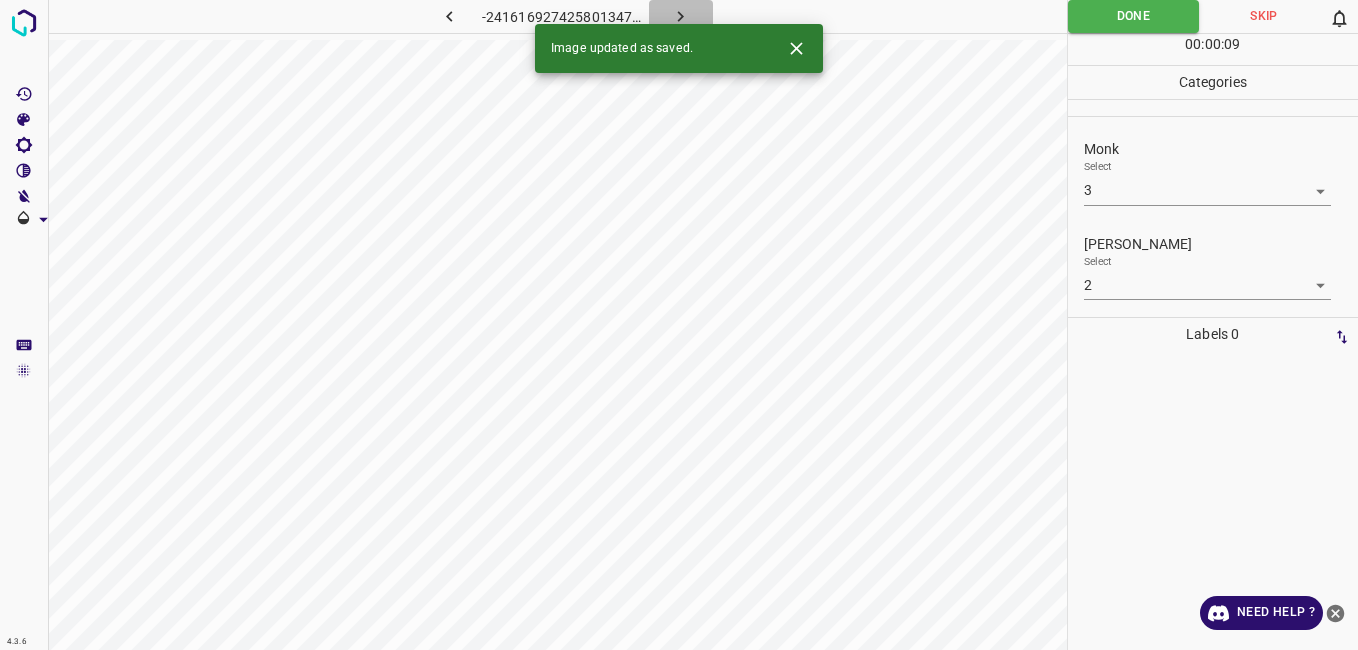 click at bounding box center (681, 16) 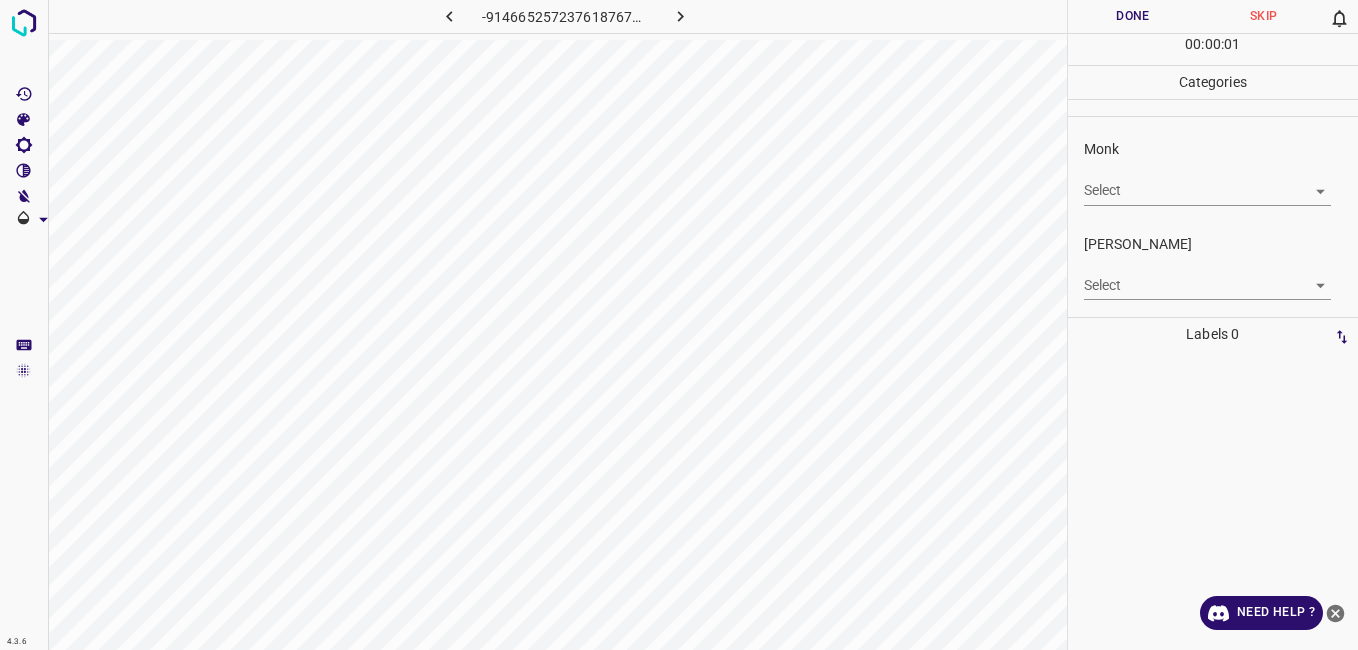 click on "4.3.6  -9146652572376187670.png Done Skip 0 00   : 00   : 01   Categories Monk   Select ​  Fitzpatrick   Select ​ Labels   0 Categories 1 Monk 2  Fitzpatrick Tools Space Change between modes (Draw & Edit) I Auto labeling R Restore zoom M Zoom in N Zoom out Delete Delete selecte label Filters Z Restore filters X Saturation filter C Brightness filter V Contrast filter B Gray scale filter General O Download Need Help ? - Text - Hide - Delete" at bounding box center (679, 325) 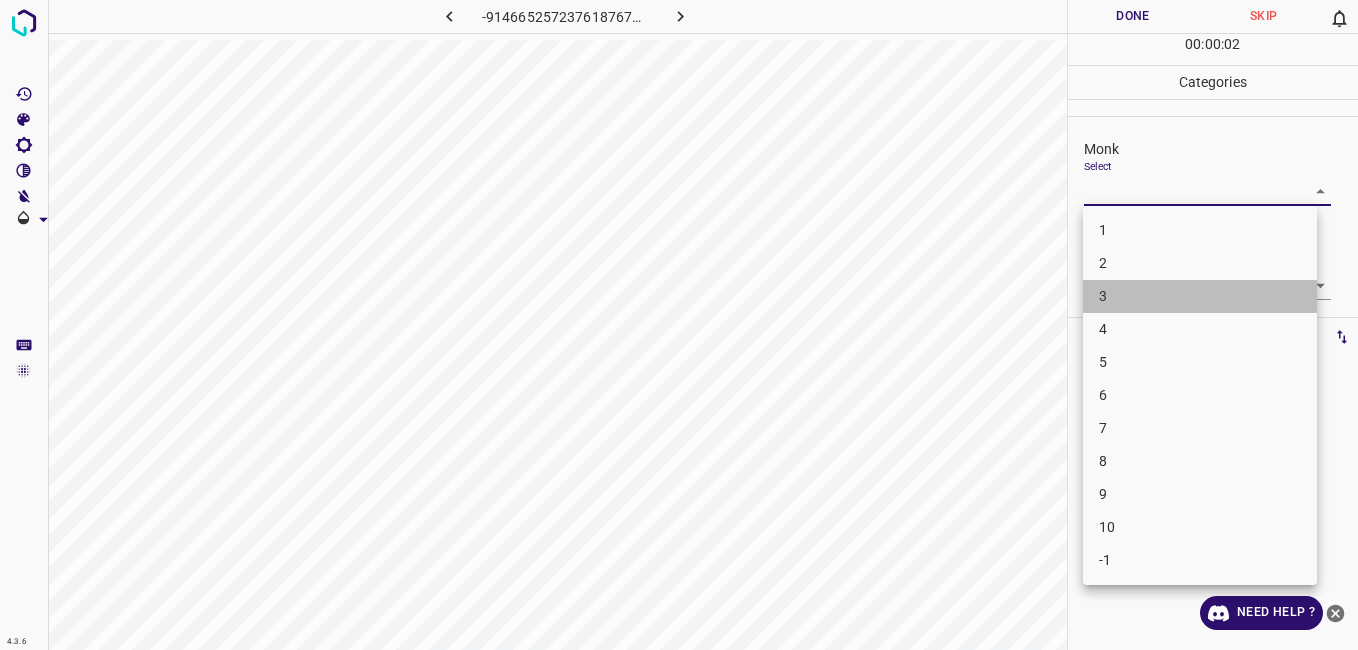 click on "3" at bounding box center (1200, 296) 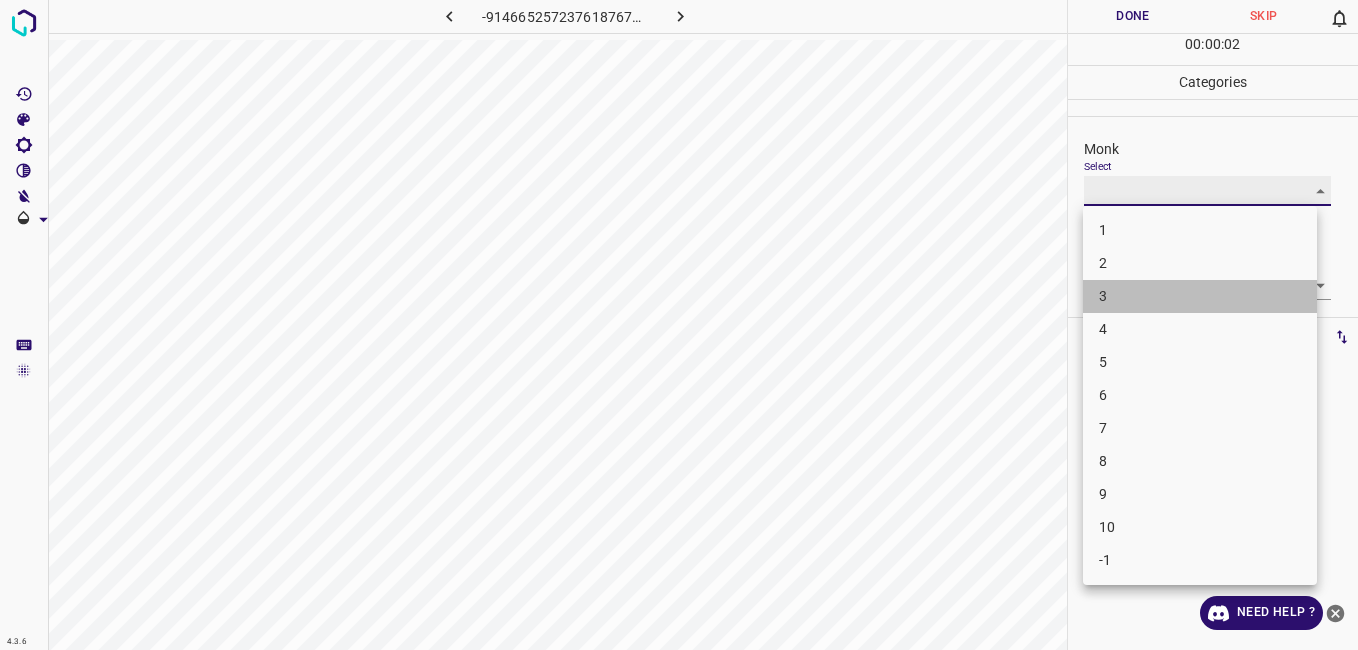 type on "3" 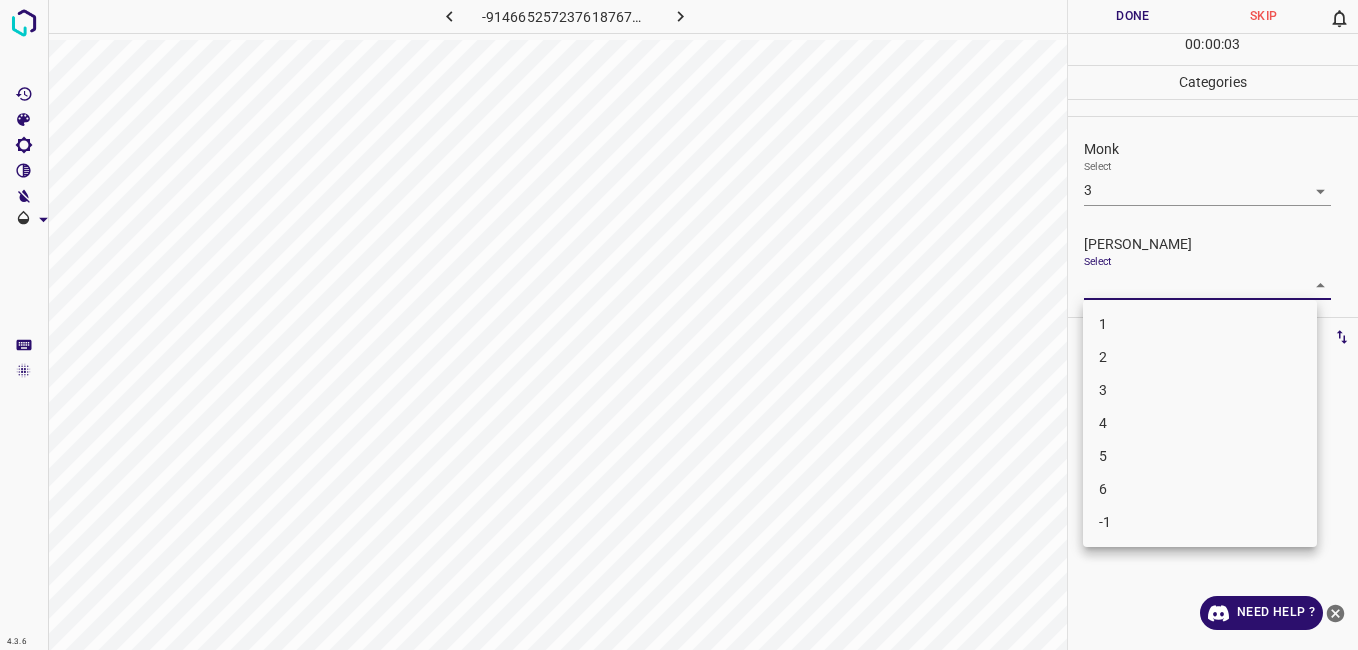 click on "4.3.6  -9146652572376187670.png Done Skip 0 00   : 00   : 03   Categories Monk   Select 3 3  Fitzpatrick   Select ​ Labels   0 Categories 1 Monk 2  Fitzpatrick Tools Space Change between modes (Draw & Edit) I Auto labeling R Restore zoom M Zoom in N Zoom out Delete Delete selecte label Filters Z Restore filters X Saturation filter C Brightness filter V Contrast filter B Gray scale filter General O Download Need Help ? - Text - Hide - Delete 1 2 3 4 5 6 -1" at bounding box center [679, 325] 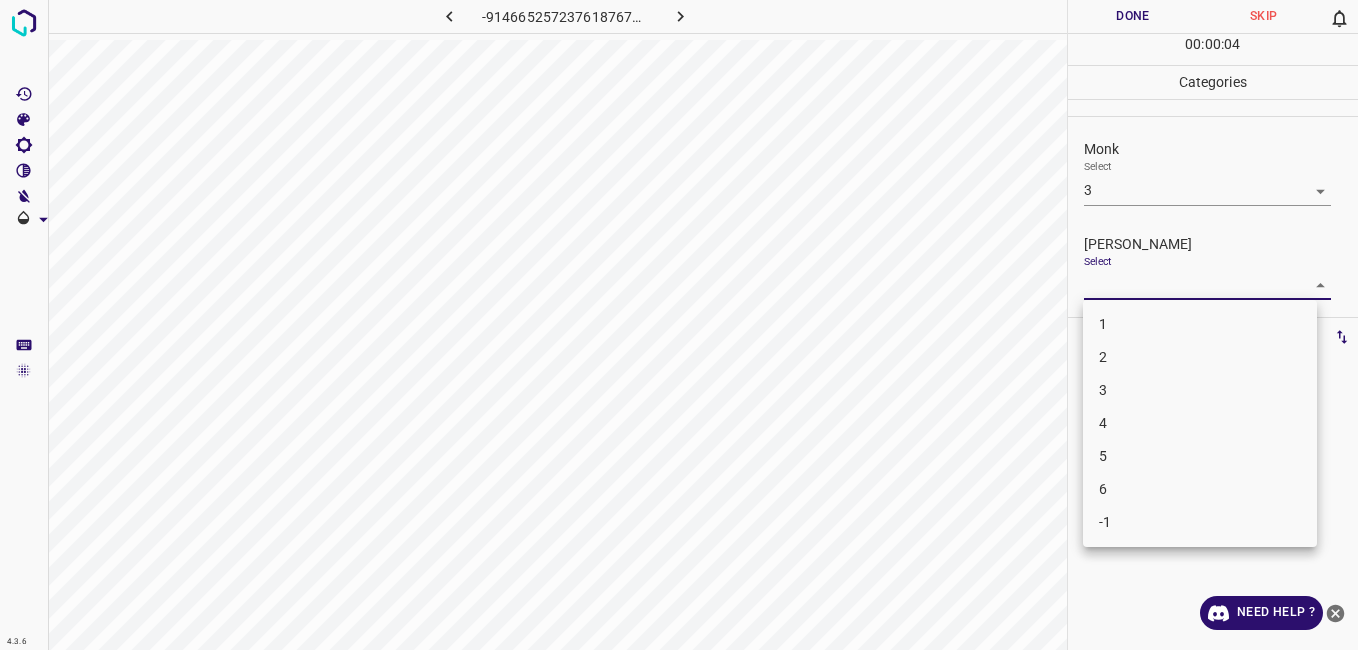 drag, startPoint x: 1116, startPoint y: 381, endPoint x: 1102, endPoint y: 359, distance: 26.076809 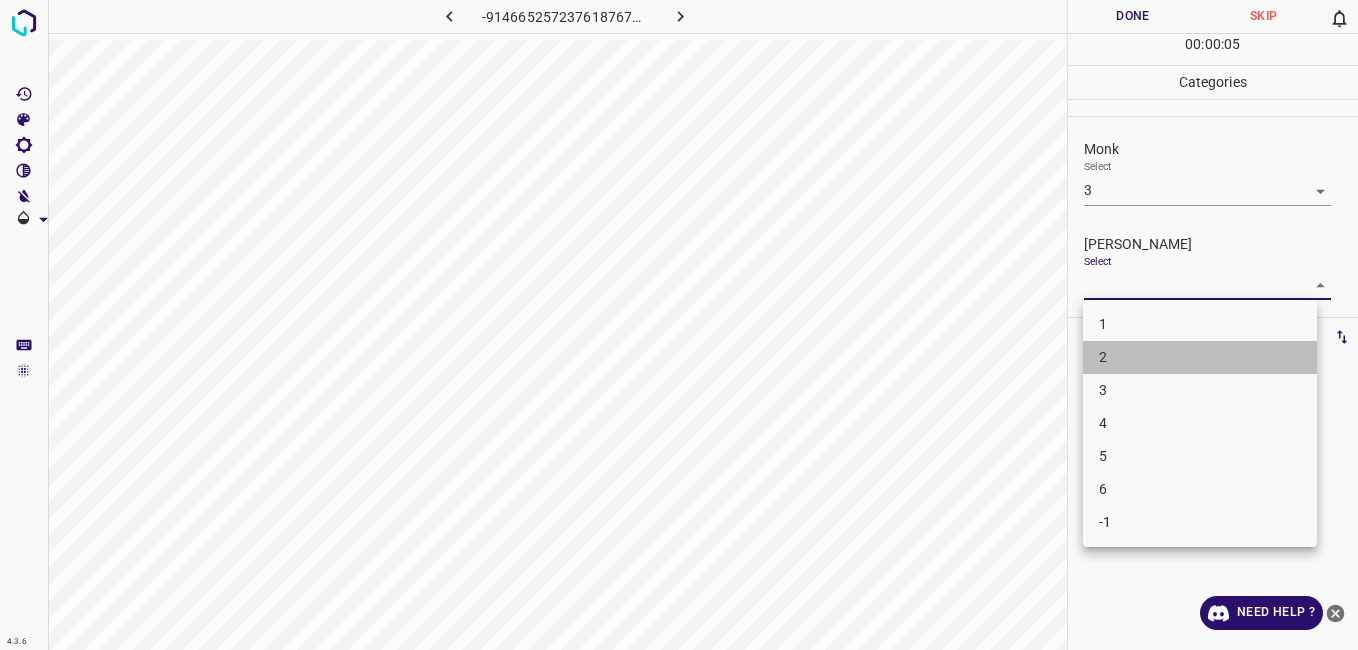 click on "2" at bounding box center (1200, 357) 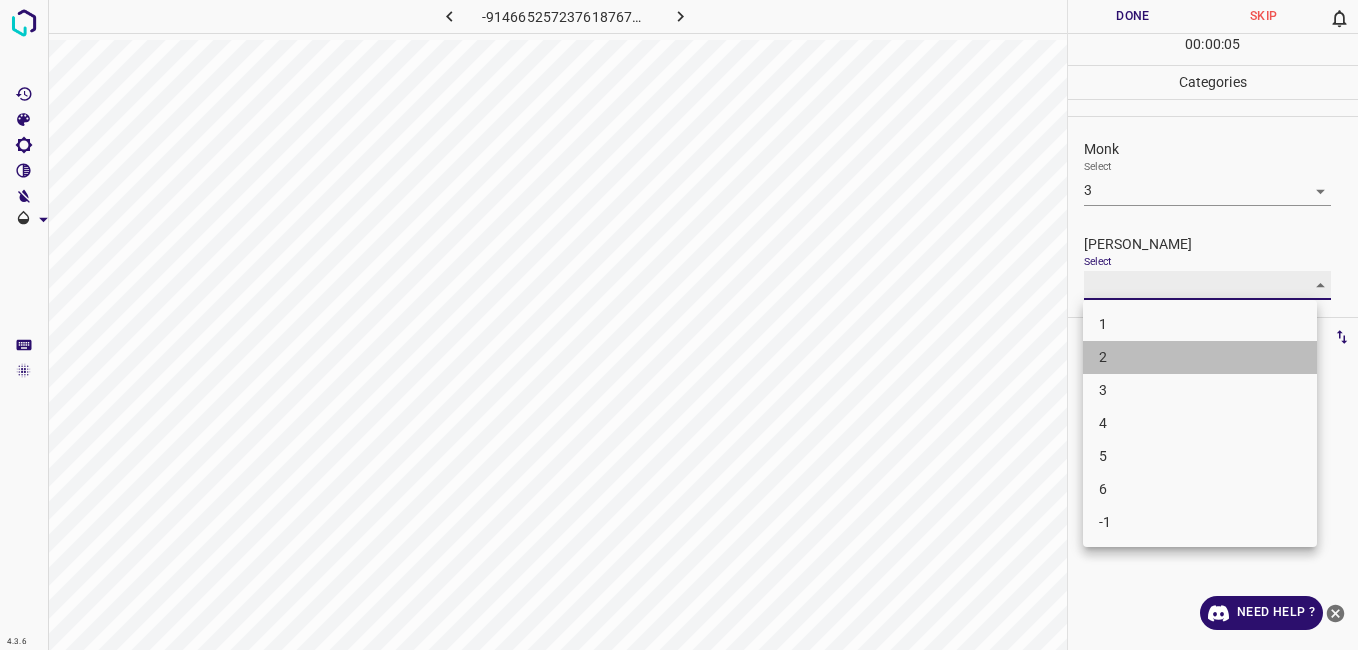 type on "2" 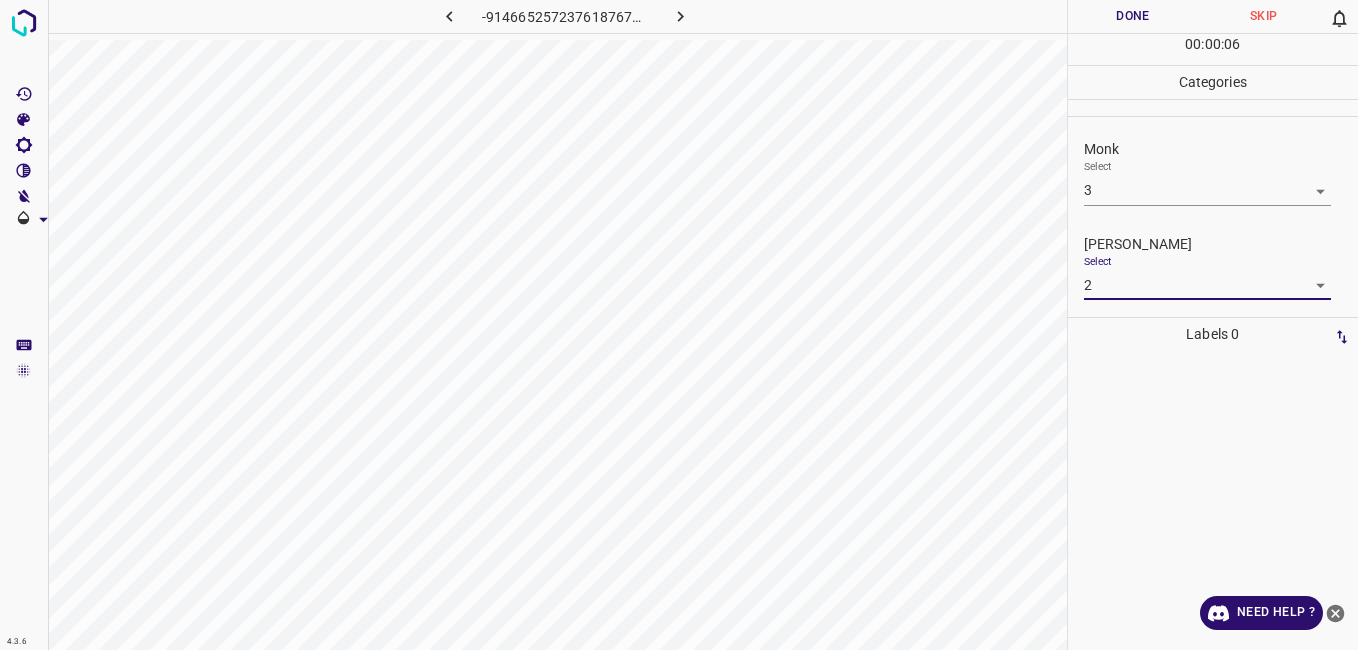 click on "Done" at bounding box center [1133, 16] 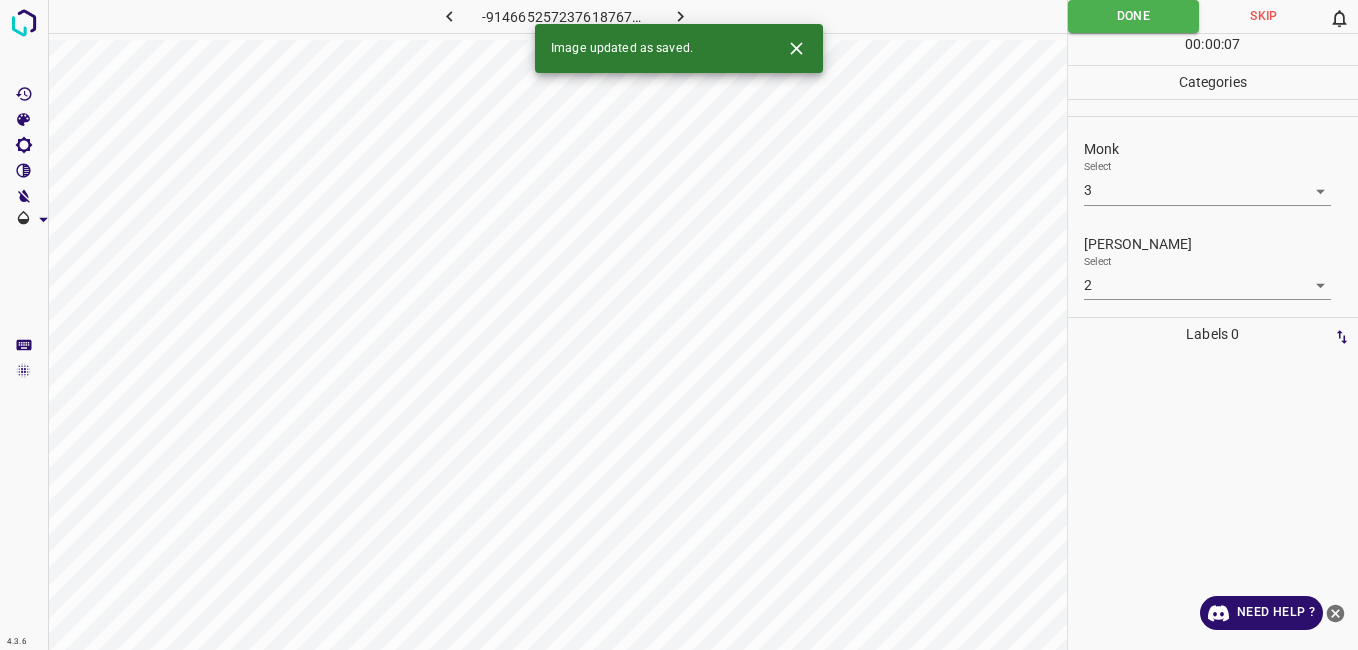 click 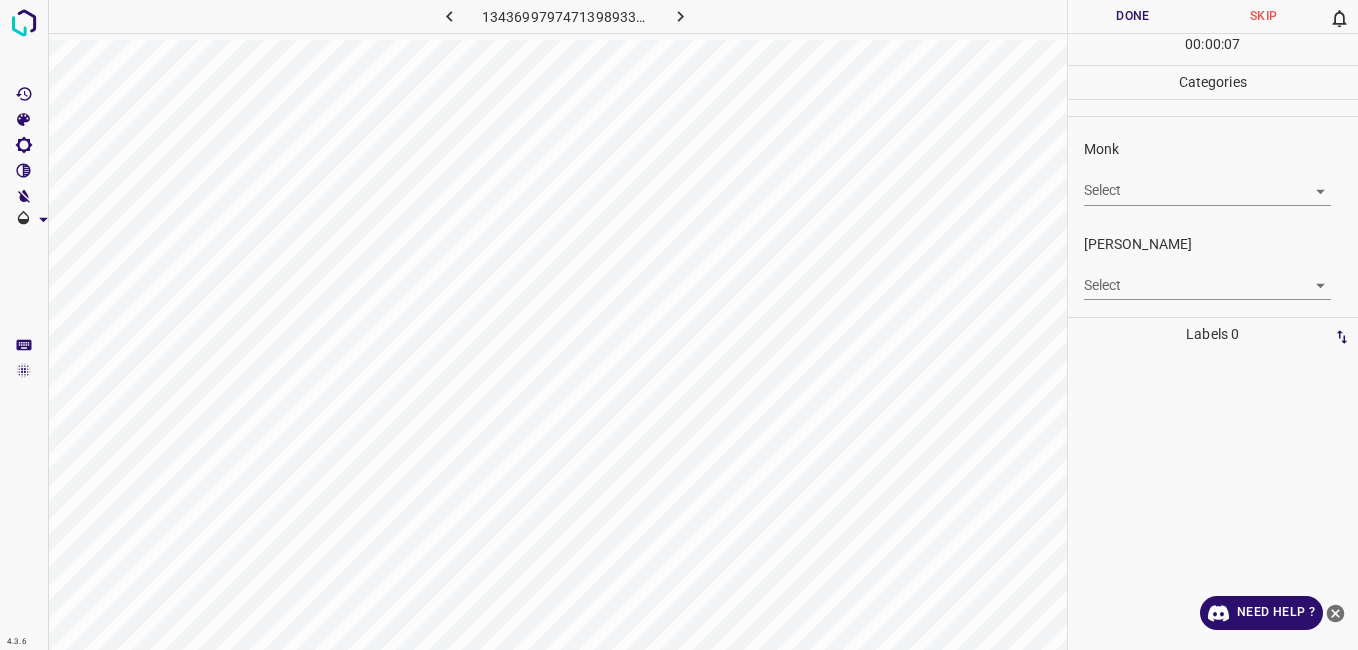 click on "4.3.6  1343699797471398933.png Done Skip 0 00   : 00   : 07   Categories Monk   Select ​  Fitzpatrick   Select ​ Labels   0 Categories 1 Monk 2  Fitzpatrick Tools Space Change between modes (Draw & Edit) I Auto labeling R Restore zoom M Zoom in N Zoom out Delete Delete selecte label Filters Z Restore filters X Saturation filter C Brightness filter V Contrast filter B Gray scale filter General O Download Need Help ? - Text - Hide - Delete" at bounding box center [679, 325] 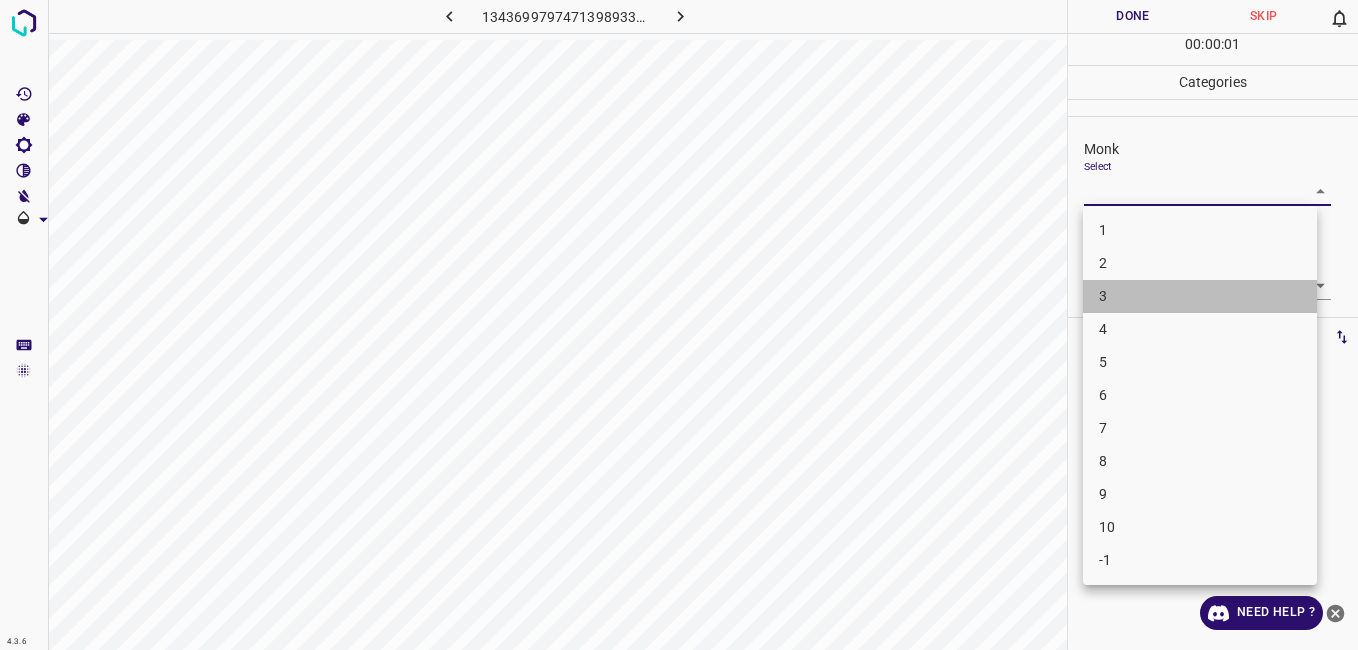 click on "3" at bounding box center (1200, 296) 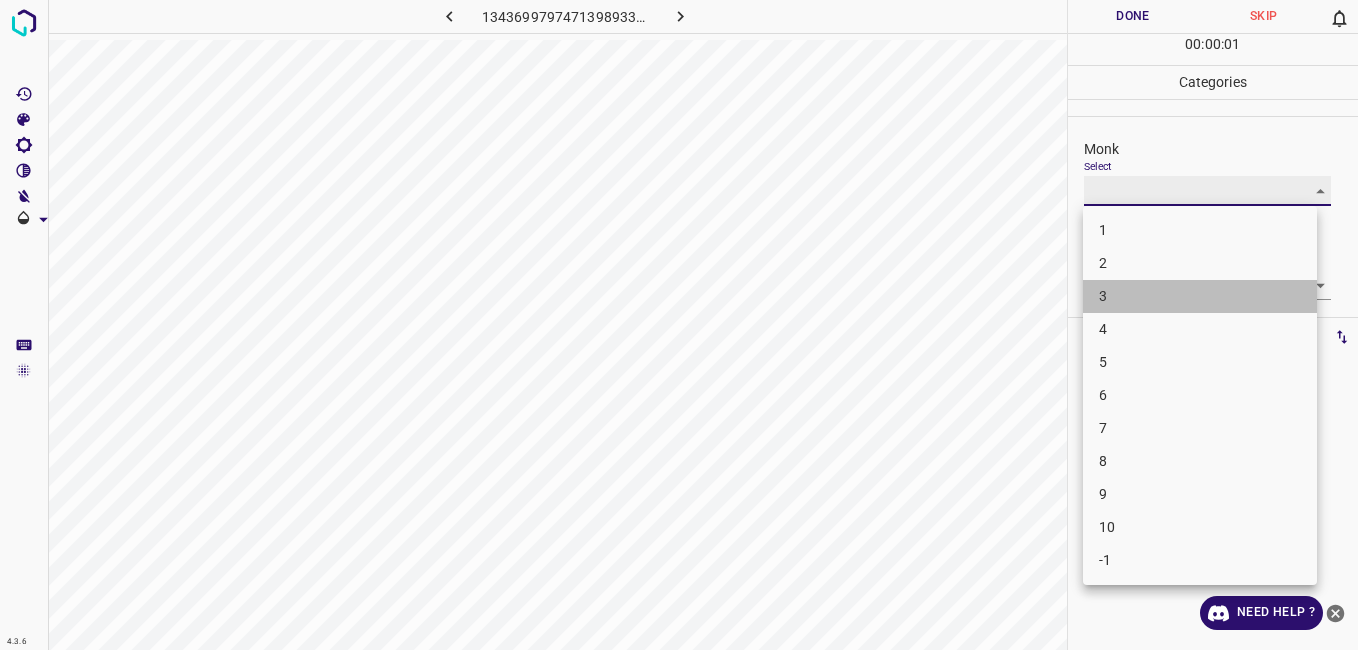 type on "3" 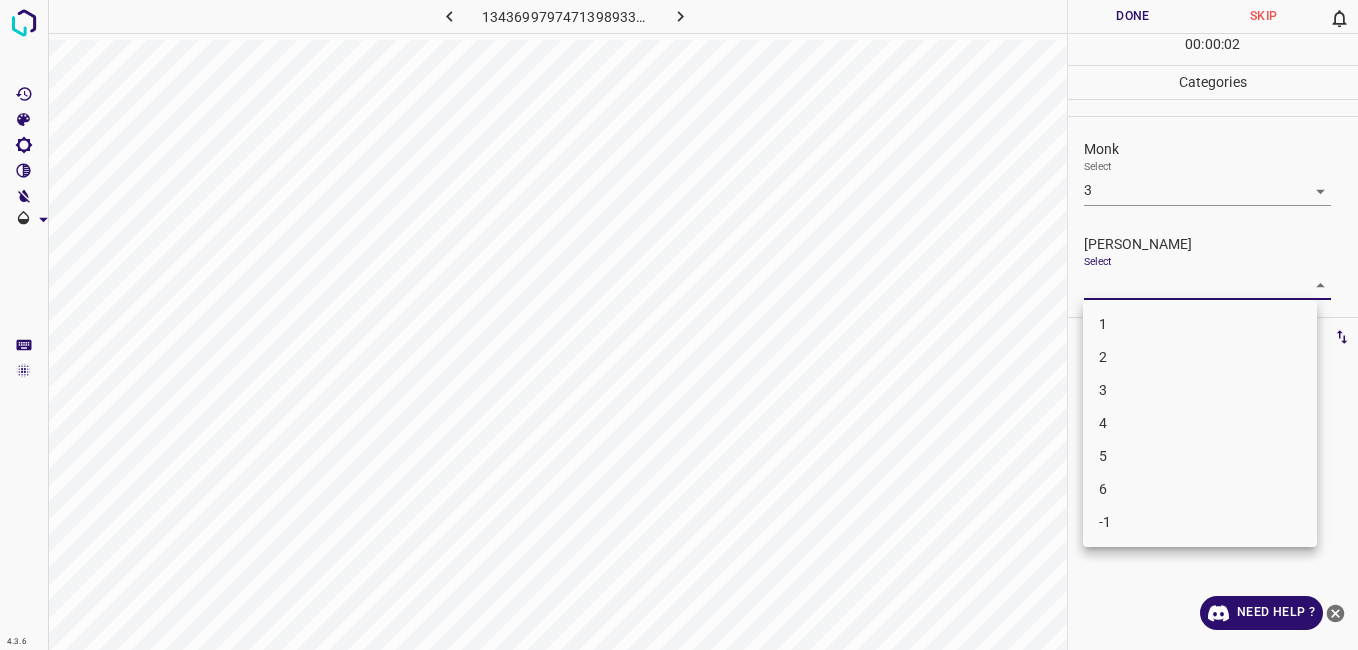 click on "4.3.6  1343699797471398933.png Done Skip 0 00   : 00   : 02   Categories Monk   Select 3 3  Fitzpatrick   Select ​ Labels   0 Categories 1 Monk 2  Fitzpatrick Tools Space Change between modes (Draw & Edit) I Auto labeling R Restore zoom M Zoom in N Zoom out Delete Delete selecte label Filters Z Restore filters X Saturation filter C Brightness filter V Contrast filter B Gray scale filter General O Download Need Help ? - Text - Hide - Delete 1 2 3 4 5 6 -1" at bounding box center [679, 325] 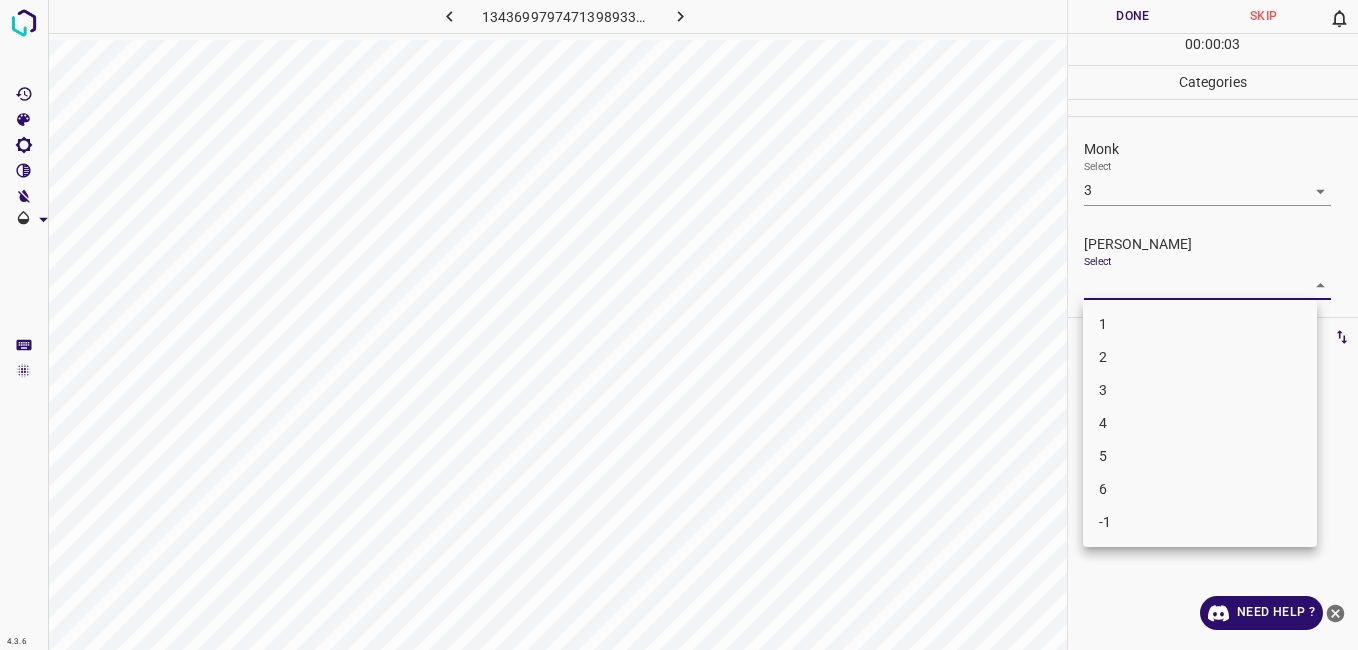 click on "2" at bounding box center [1200, 357] 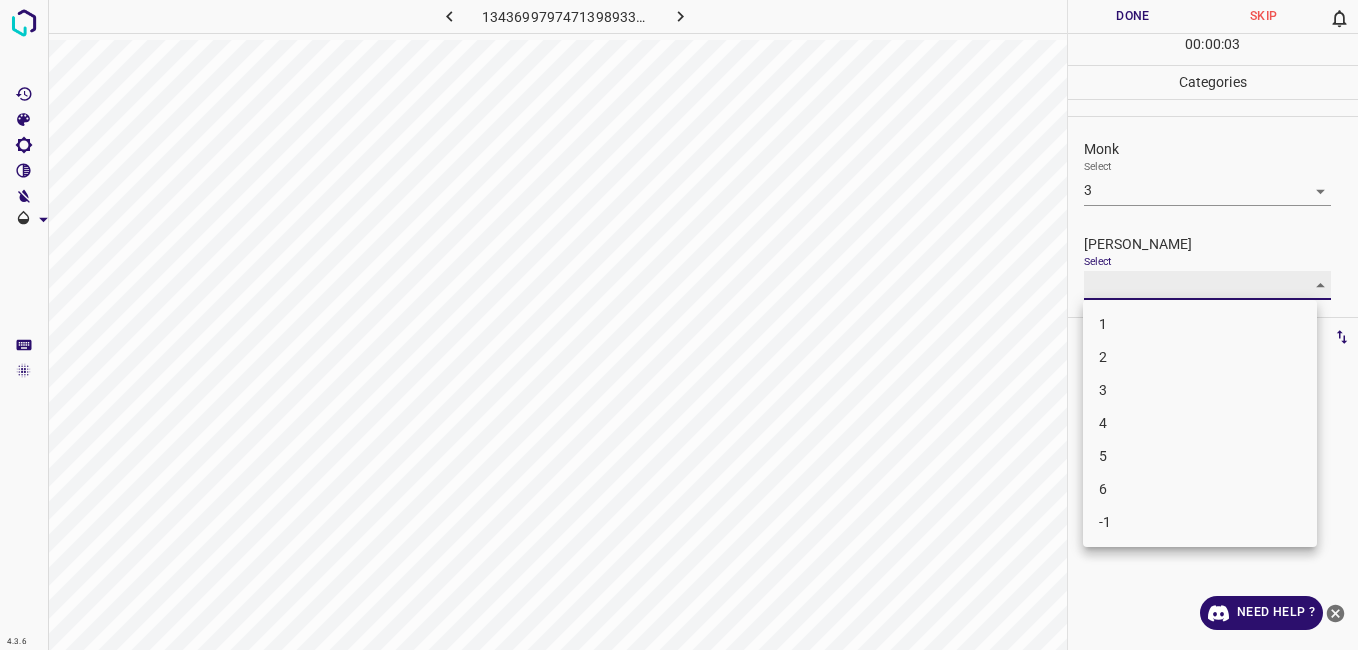 type on "2" 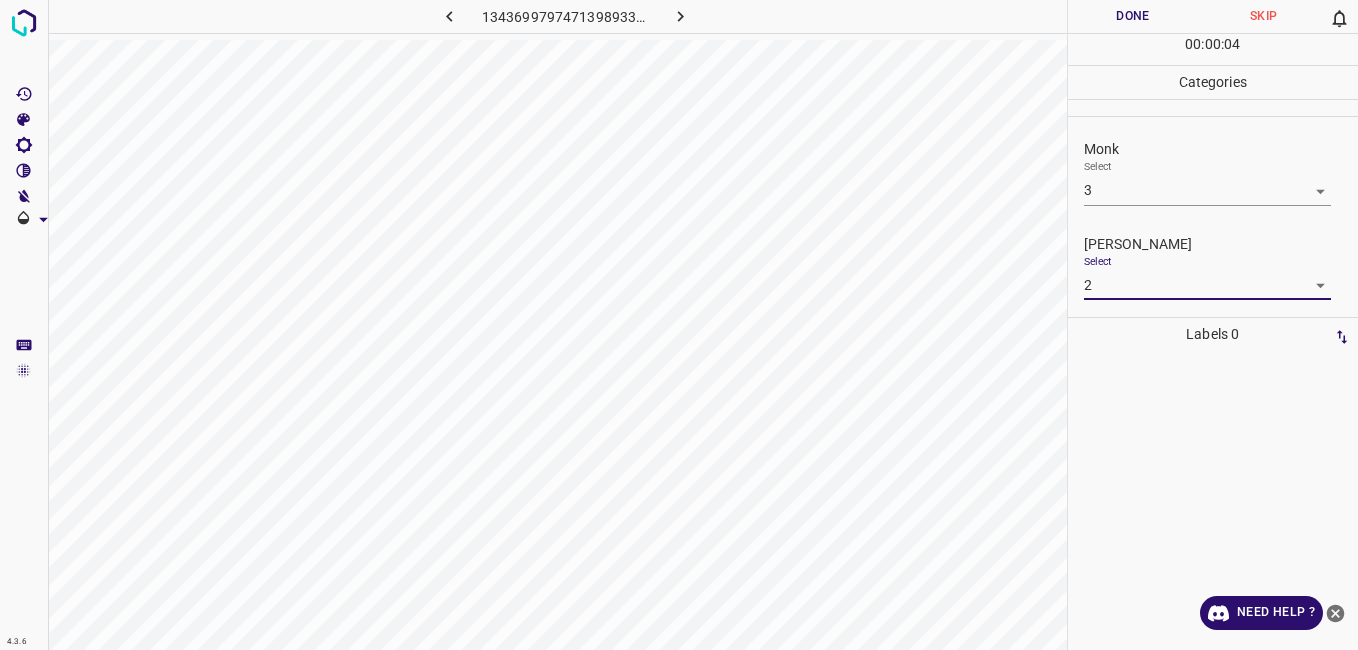 click on "Done" at bounding box center (1133, 16) 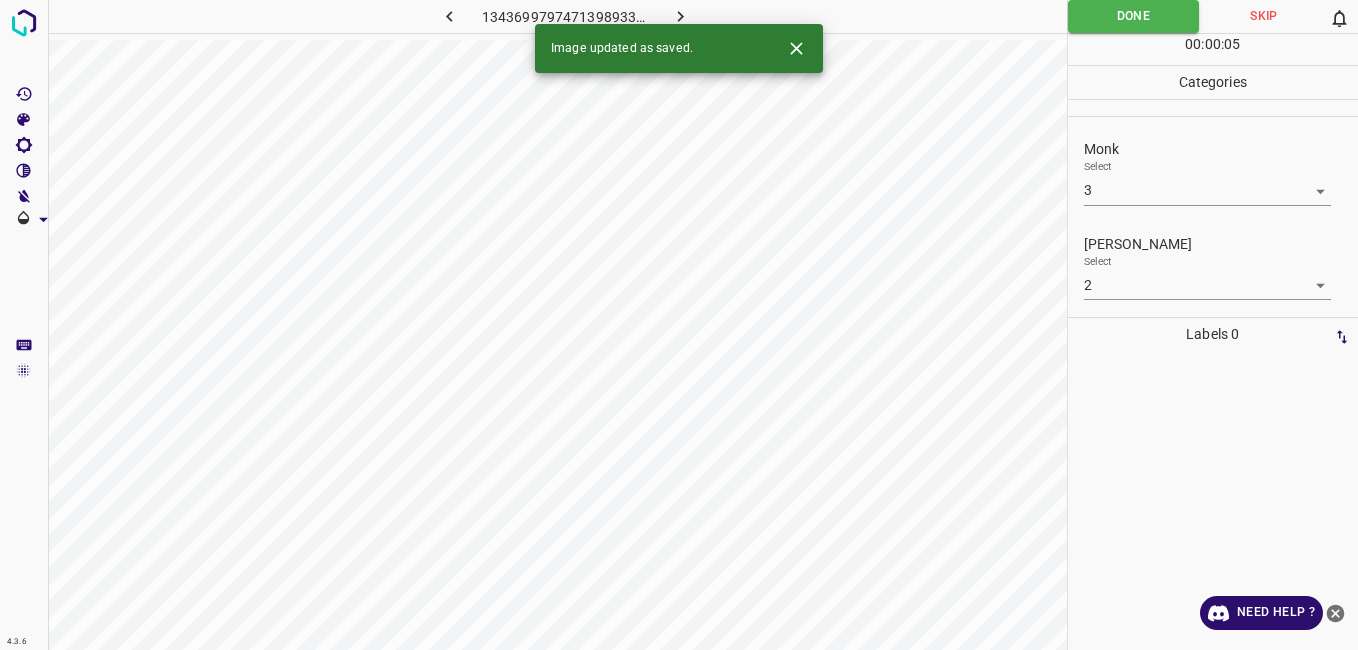 click on "1343699797471398933.png" at bounding box center [557, 20] 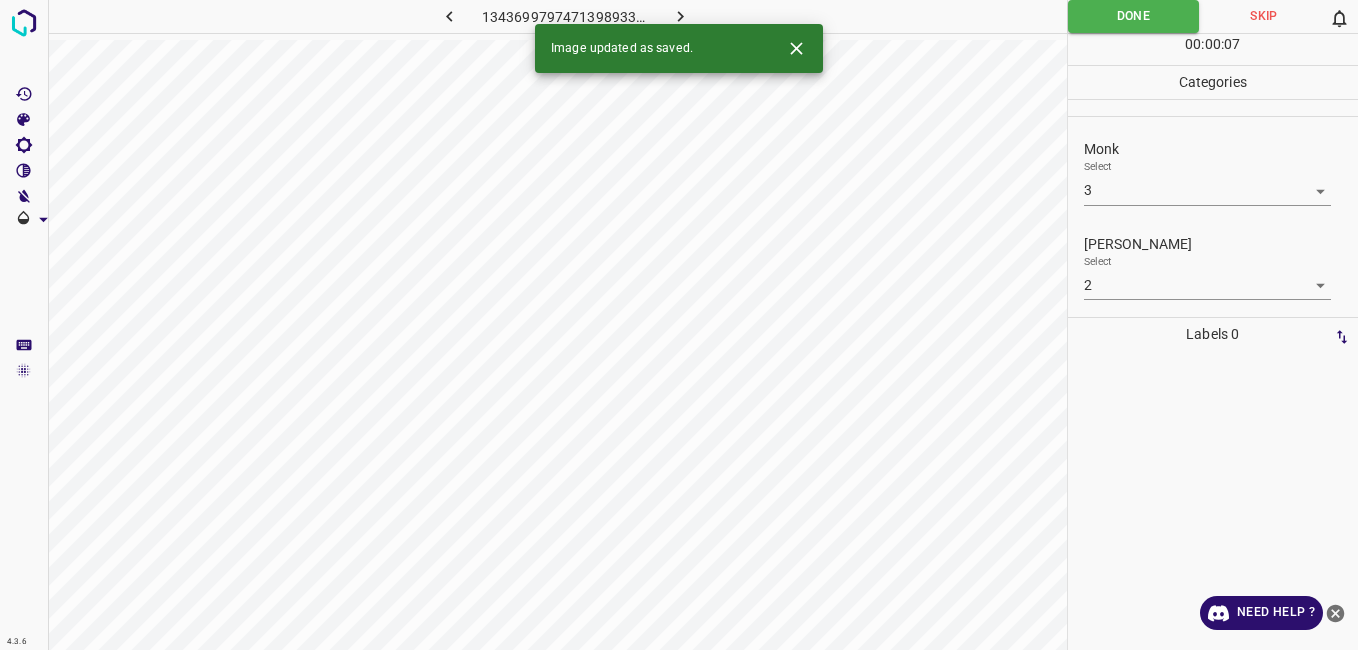 click 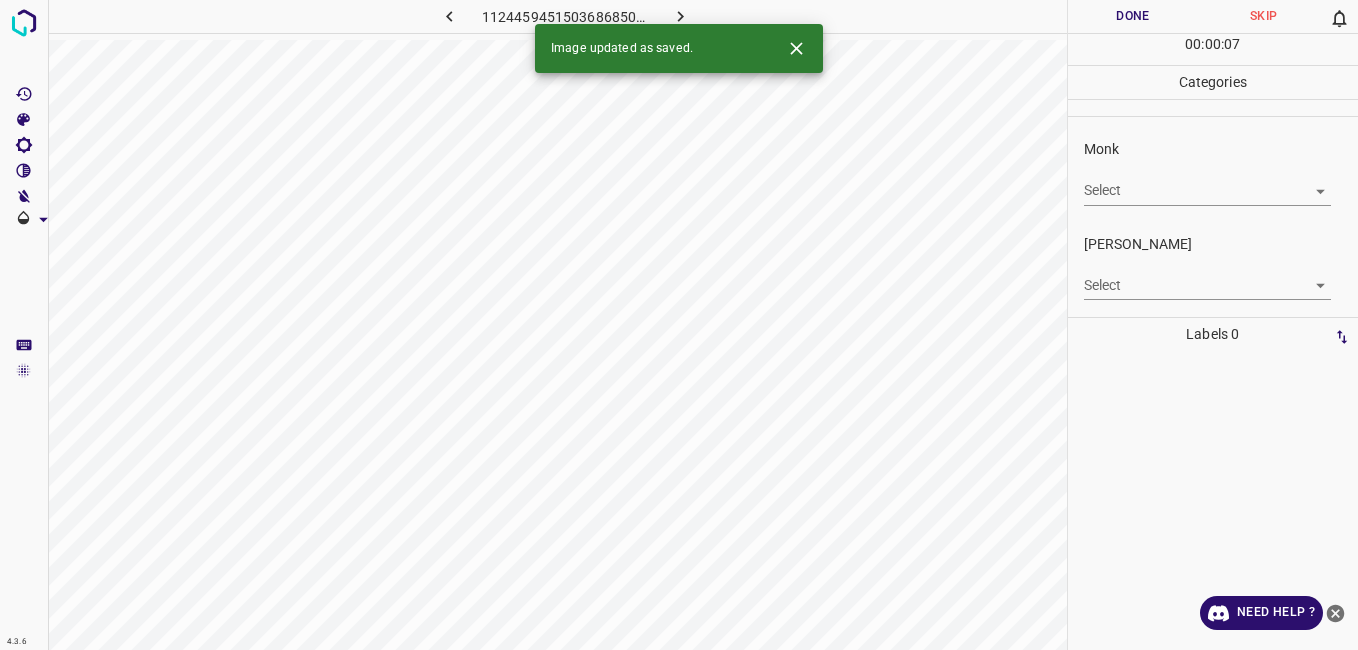 click on "4.3.6  1124459451503686850.png Done Skip 0 00   : 00   : 07   Categories Monk   Select ​  Fitzpatrick   Select ​ Labels   0 Categories 1 Monk 2  Fitzpatrick Tools Space Change between modes (Draw & Edit) I Auto labeling R Restore zoom M Zoom in N Zoom out Delete Delete selecte label Filters Z Restore filters X Saturation filter C Brightness filter V Contrast filter B Gray scale filter General O Download Image updated as saved. Need Help ? - Text - Hide - Delete" at bounding box center [679, 325] 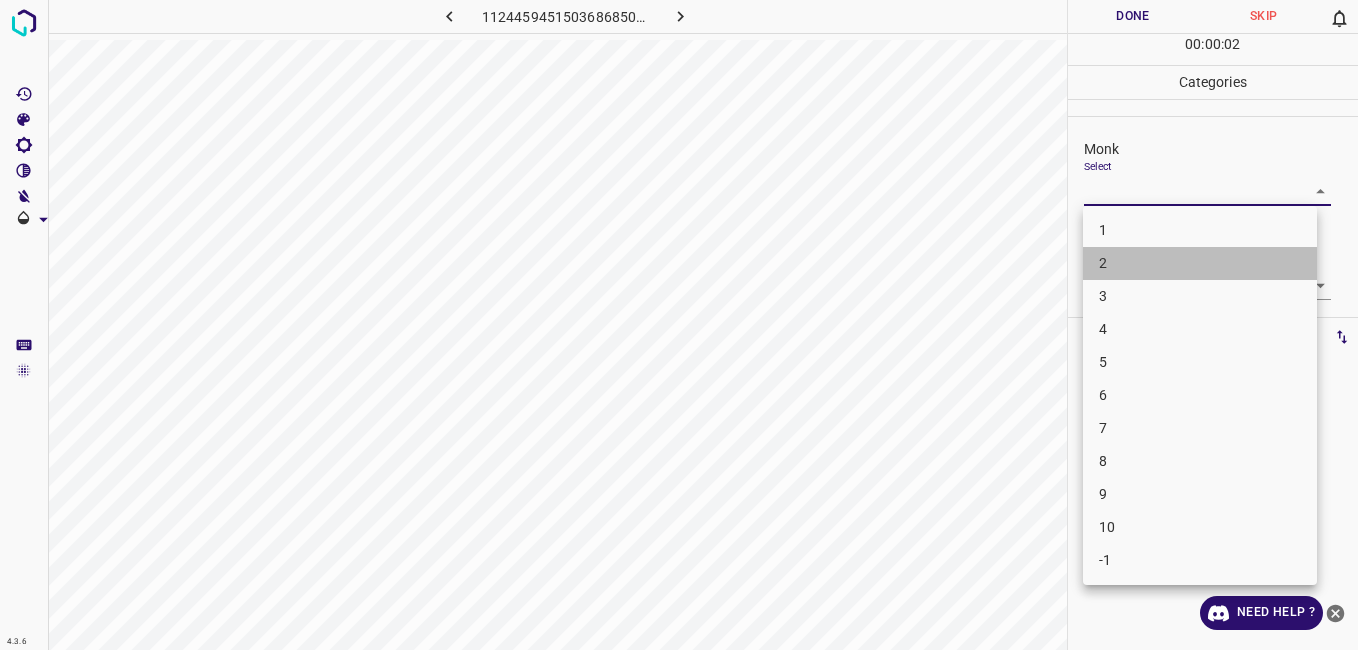 click on "2" at bounding box center (1200, 263) 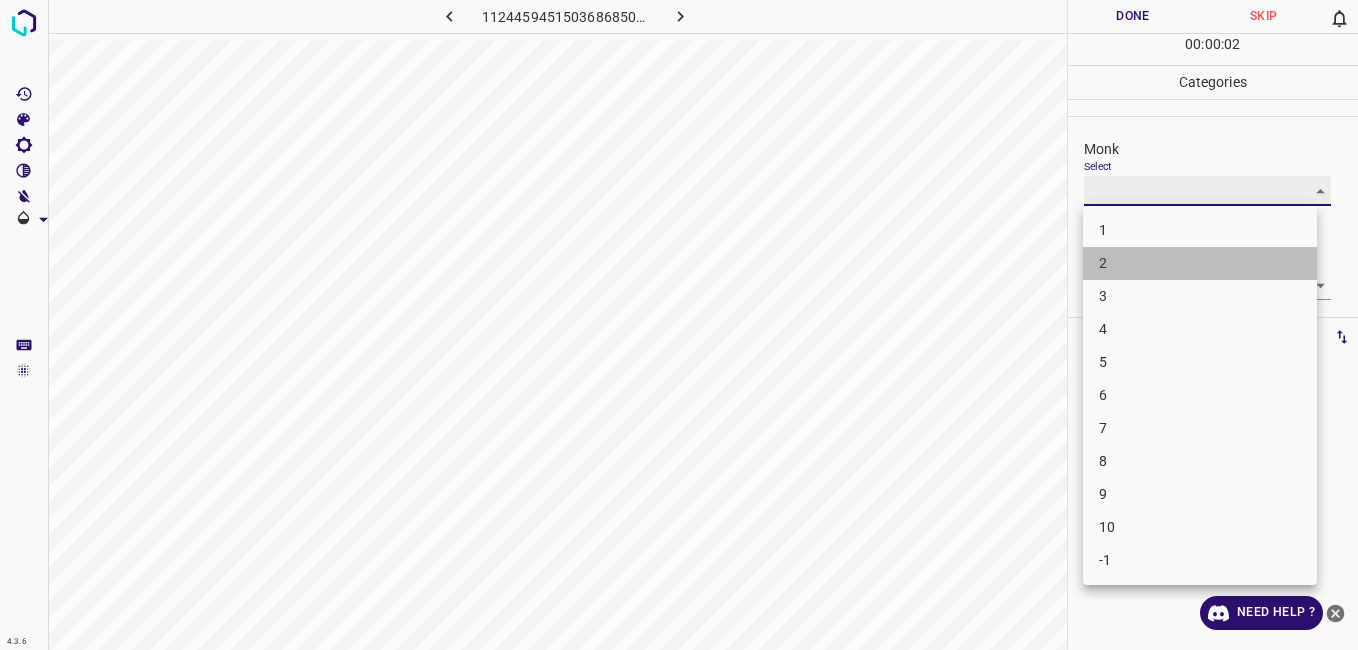 type on "2" 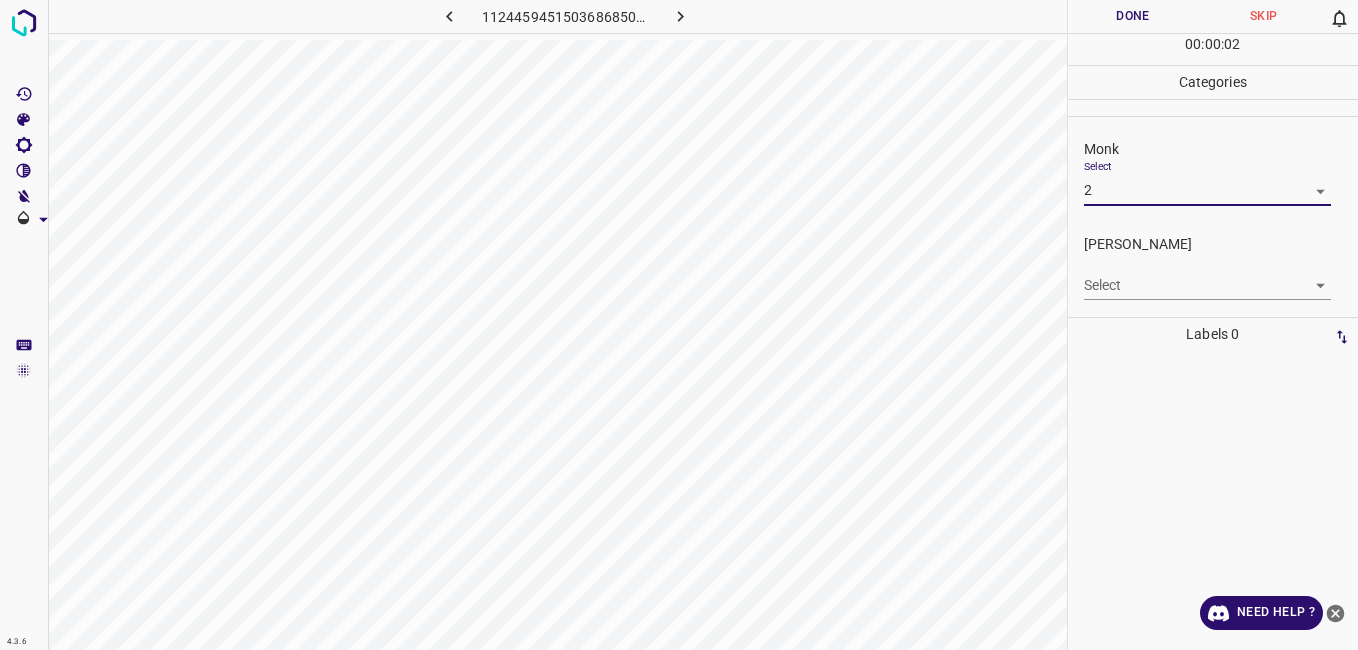 click on "4.3.6  1124459451503686850.png Done Skip 0 00   : 00   : 02   Categories Monk   Select 2 2  Fitzpatrick   Select ​ Labels   0 Categories 1 Monk 2  Fitzpatrick Tools Space Change between modes (Draw & Edit) I Auto labeling R Restore zoom M Zoom in N Zoom out Delete Delete selecte label Filters Z Restore filters X Saturation filter C Brightness filter V Contrast filter B Gray scale filter General O Download Need Help ? - Text - Hide - Delete" at bounding box center [679, 325] 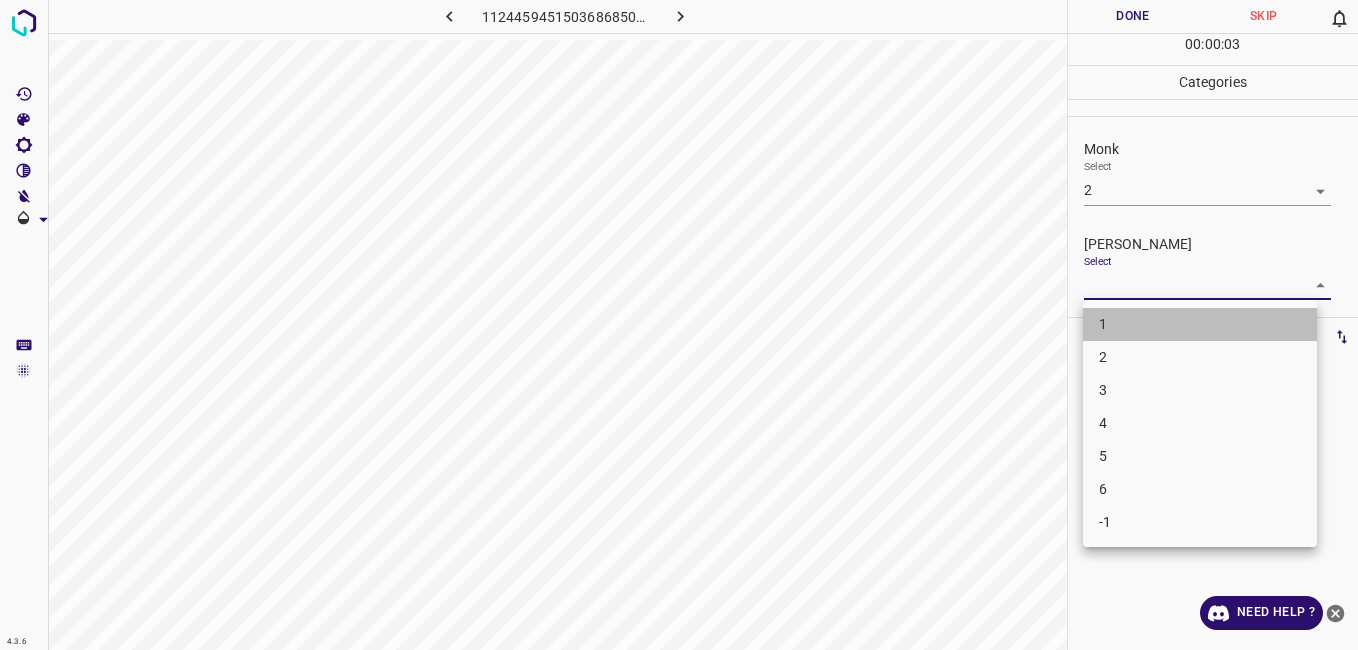 click on "1" at bounding box center [1200, 324] 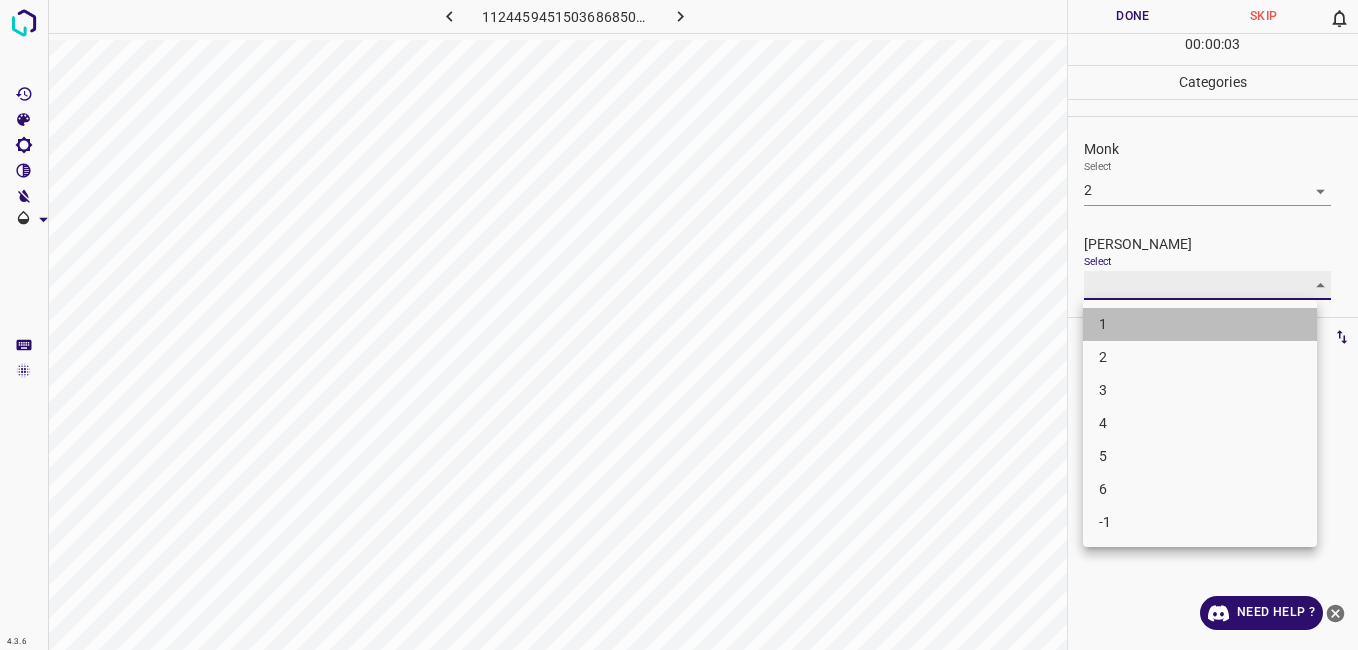 type on "1" 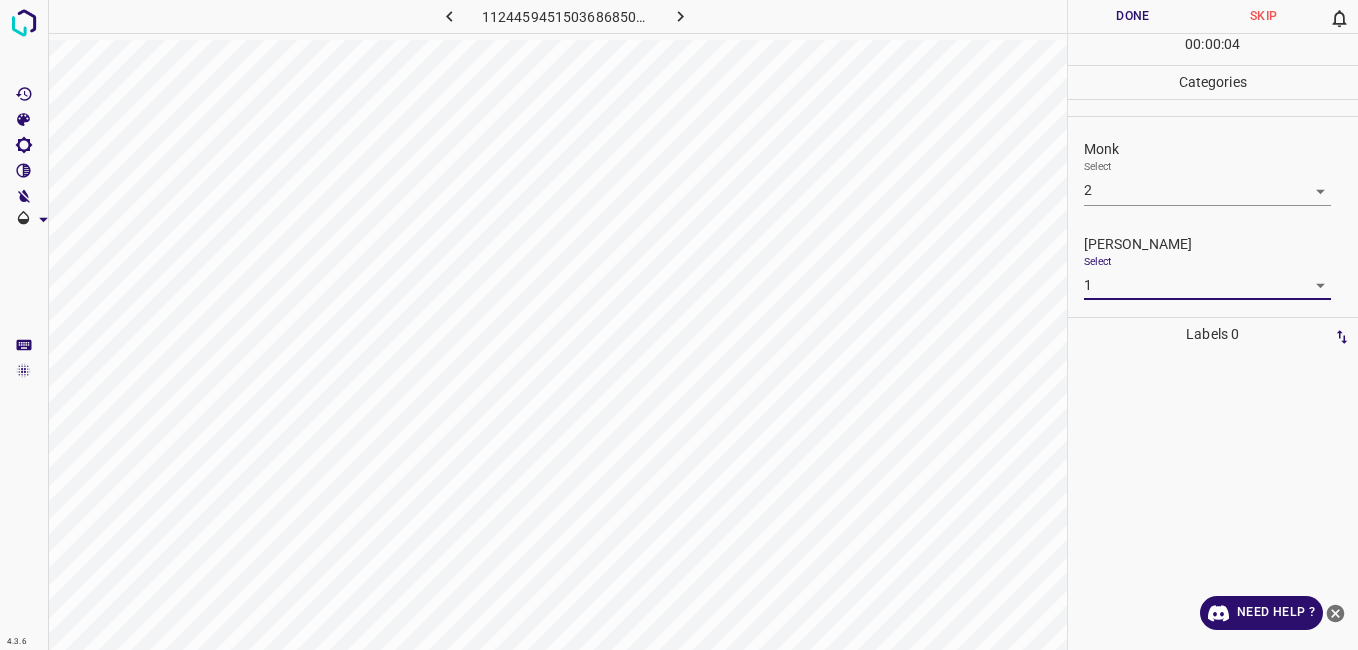 click on "Done" at bounding box center (1133, 16) 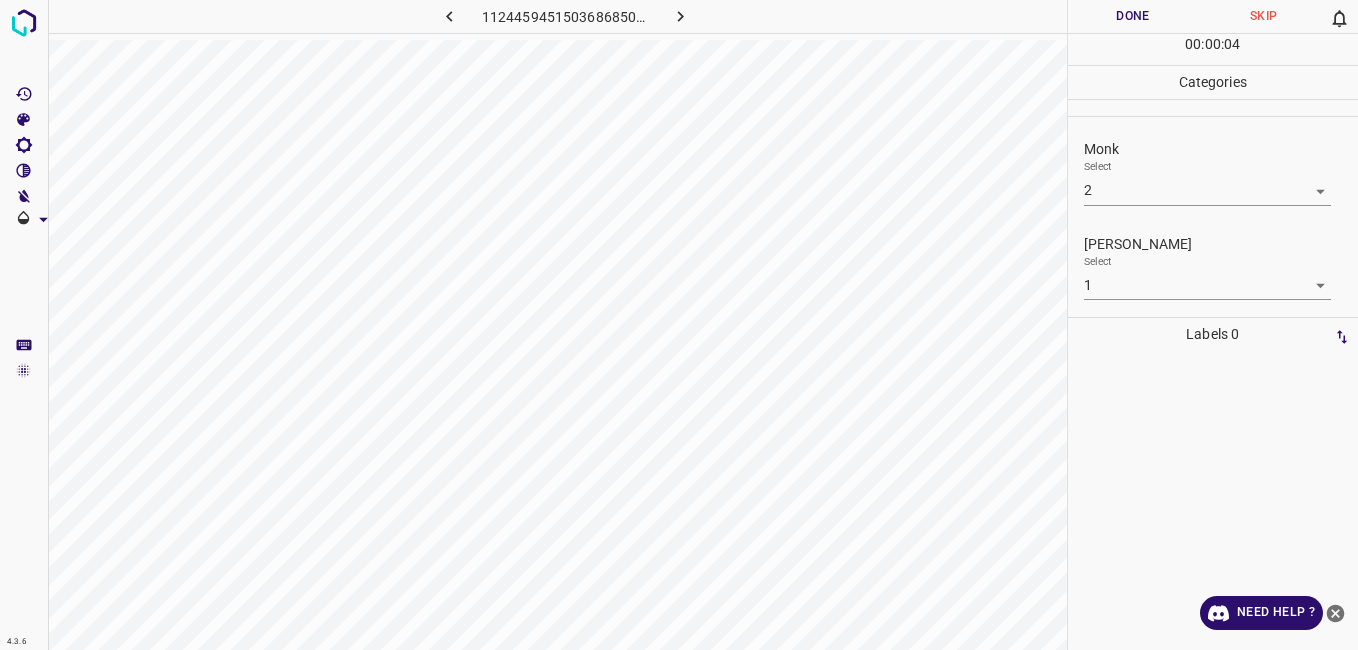 click on "1124459451503686850.png Done Skip 0 00   : 00   : 04   Categories Monk   Select 2 2  Fitzpatrick   Select 1 1 Labels   0" at bounding box center (679, 325) 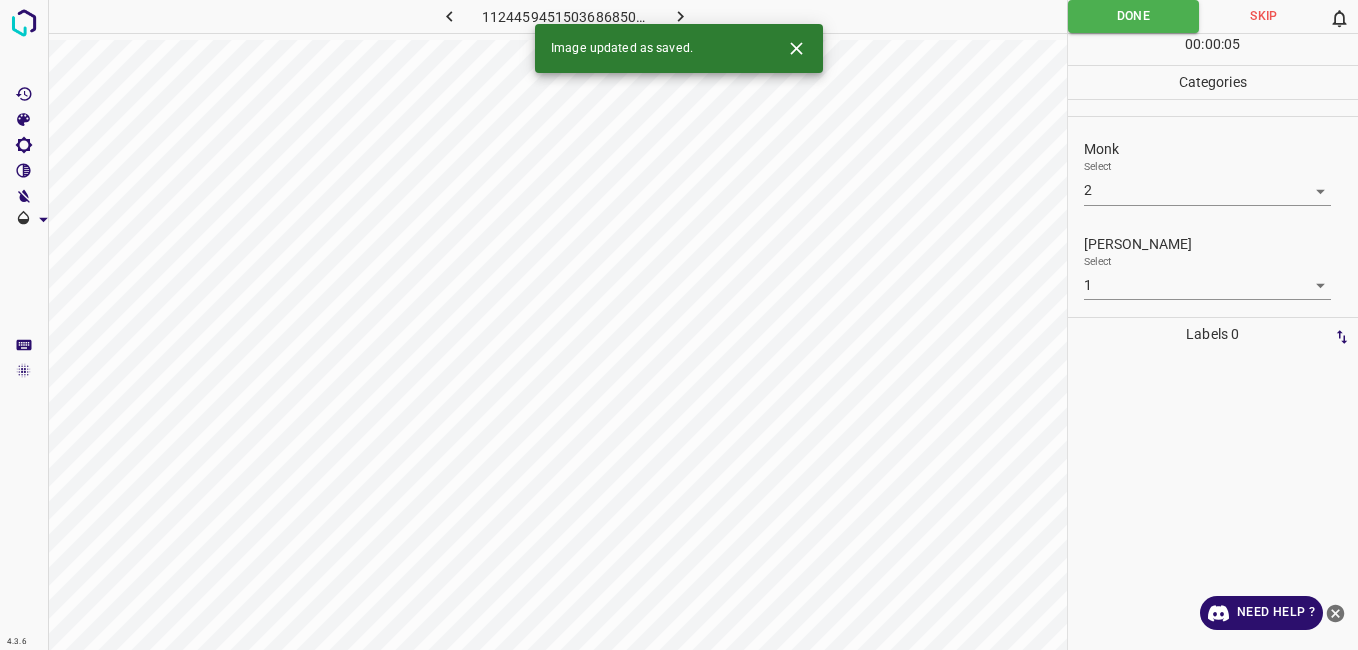 drag, startPoint x: 1054, startPoint y: 38, endPoint x: 677, endPoint y: 22, distance: 377.33936 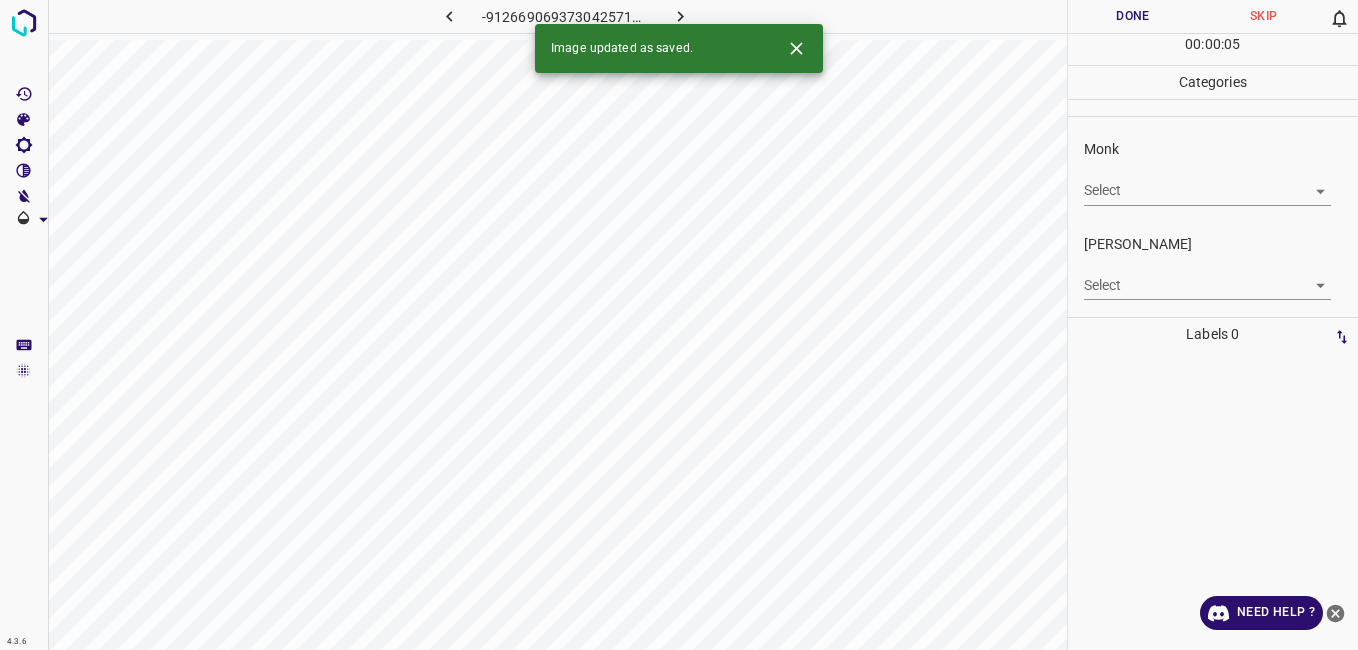 click on "4.3.6  -9126690693730425711.png Done Skip 0 00   : 00   : 05   Categories Monk   Select ​  Fitzpatrick   Select ​ Labels   0 Categories 1 Monk 2  Fitzpatrick Tools Space Change between modes (Draw & Edit) I Auto labeling R Restore zoom M Zoom in N Zoom out Delete Delete selecte label Filters Z Restore filters X Saturation filter C Brightness filter V Contrast filter B Gray scale filter General O Download Image updated as saved. Need Help ? - Text - Hide - Delete" at bounding box center [679, 325] 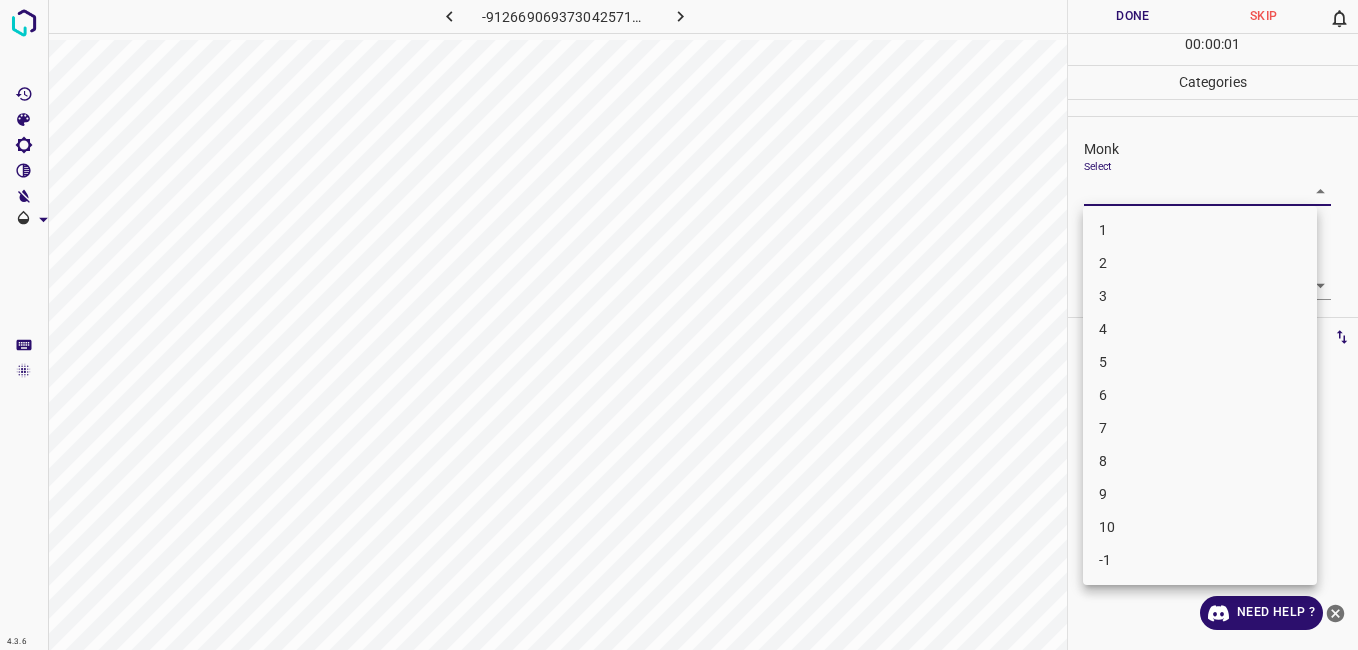 click on "2" at bounding box center [1200, 263] 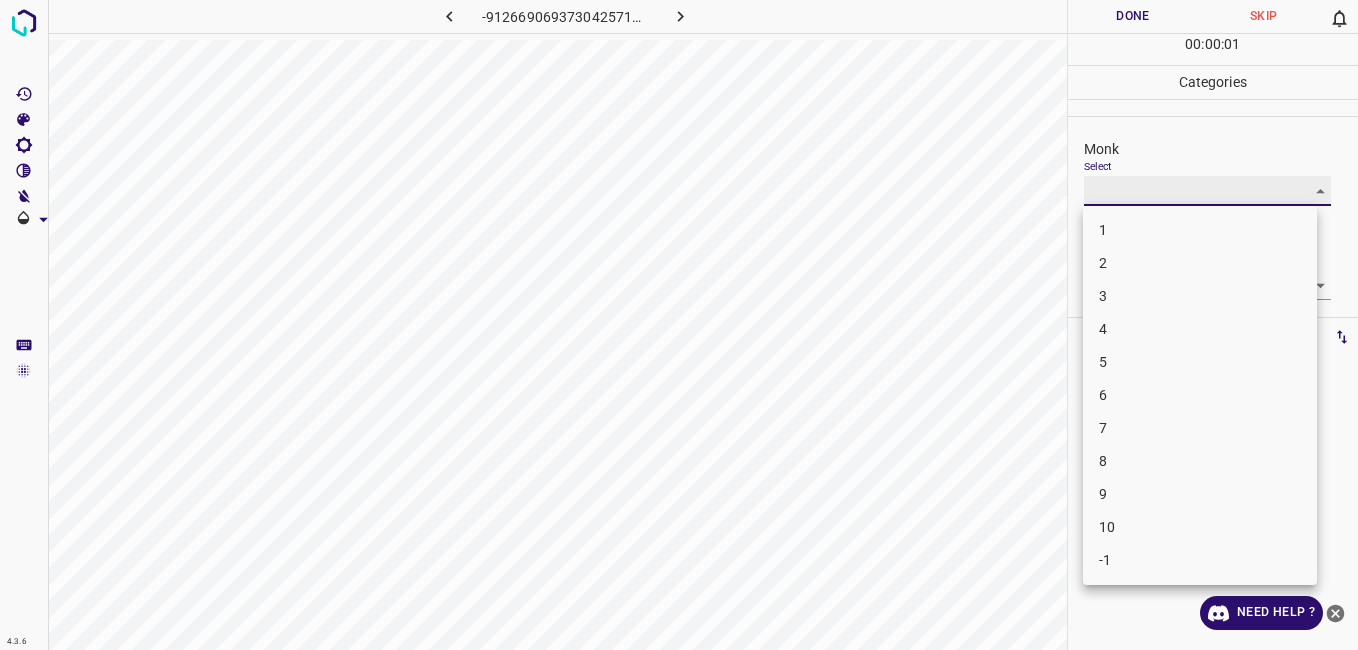 type on "2" 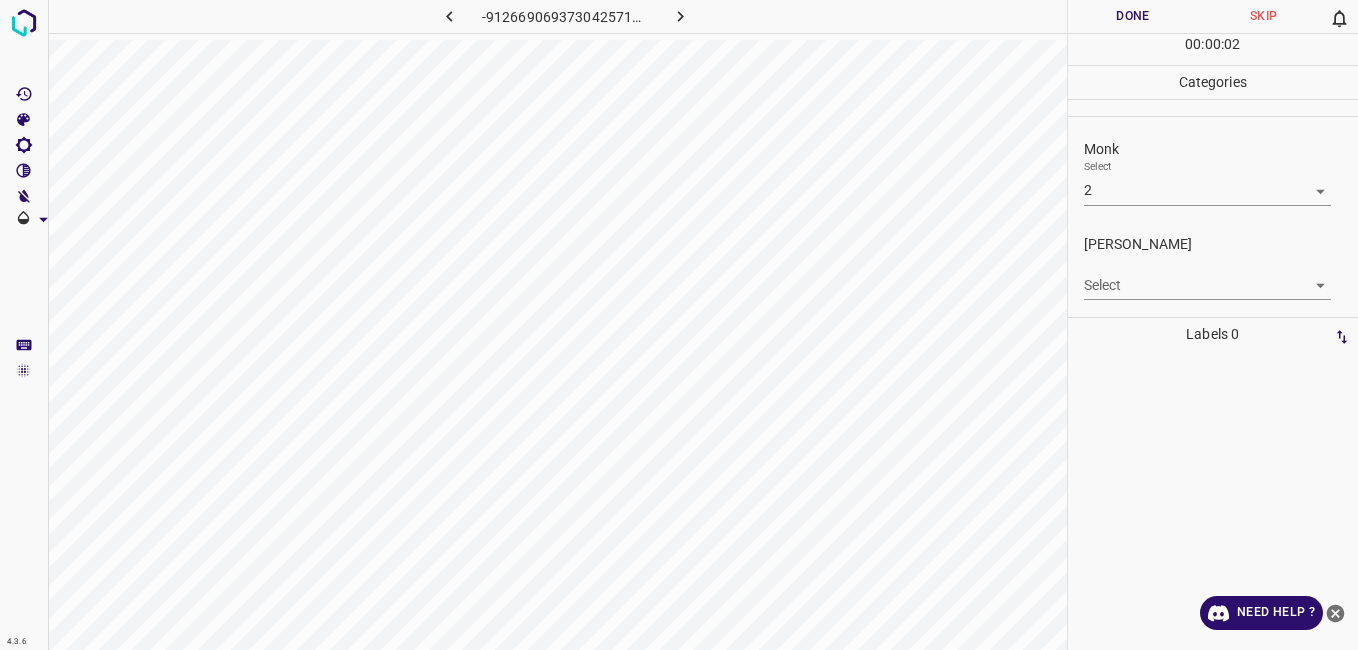 click on "Select ​" at bounding box center (1207, 277) 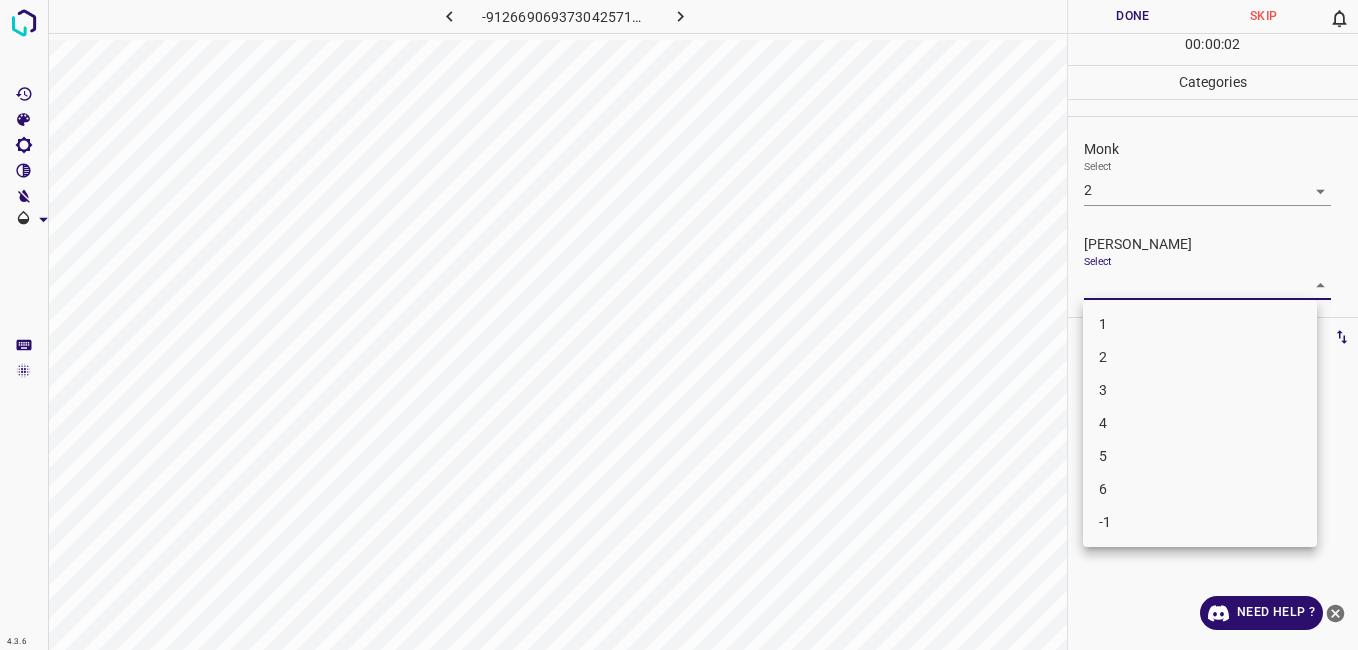 click on "4.3.6  -9126690693730425711.png Done Skip 0 00   : 00   : 02   Categories Monk   Select 2 2  Fitzpatrick   Select ​ Labels   0 Categories 1 Monk 2  Fitzpatrick Tools Space Change between modes (Draw & Edit) I Auto labeling R Restore zoom M Zoom in N Zoom out Delete Delete selecte label Filters Z Restore filters X Saturation filter C Brightness filter V Contrast filter B Gray scale filter General O Download Need Help ? - Text - Hide - Delete 1 2 3 4 5 6 -1" at bounding box center [679, 325] 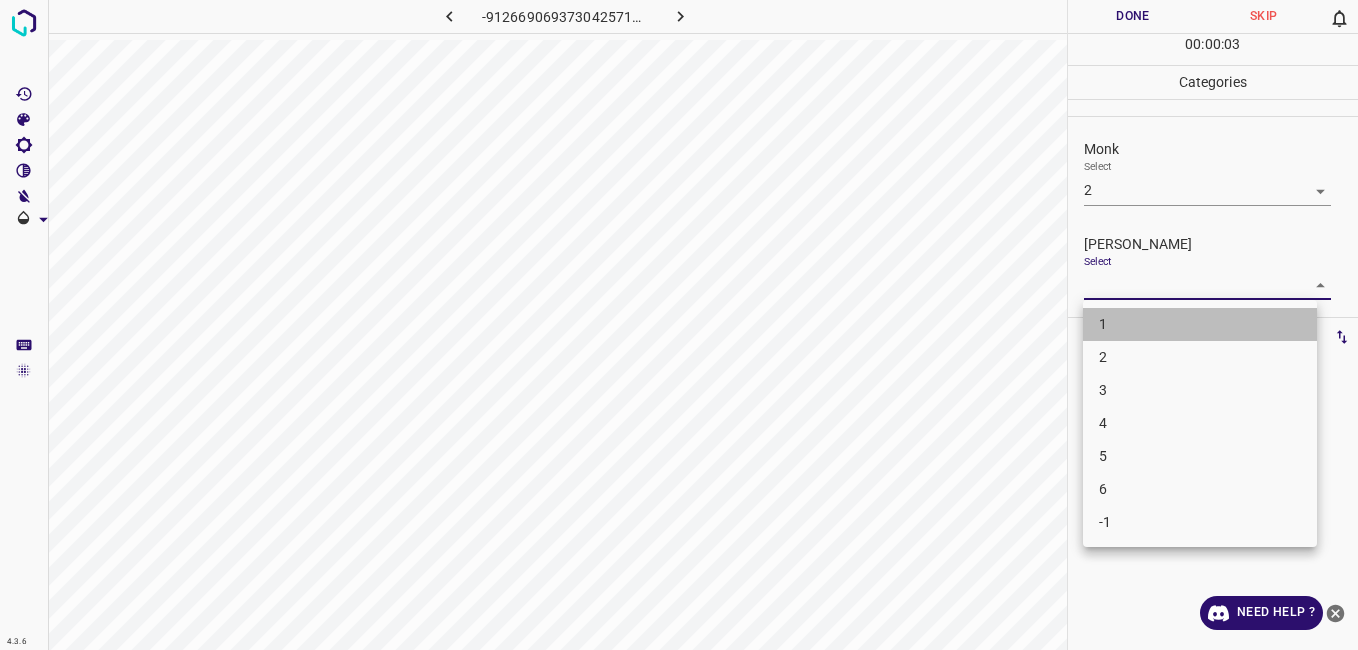 click on "1" at bounding box center [1200, 324] 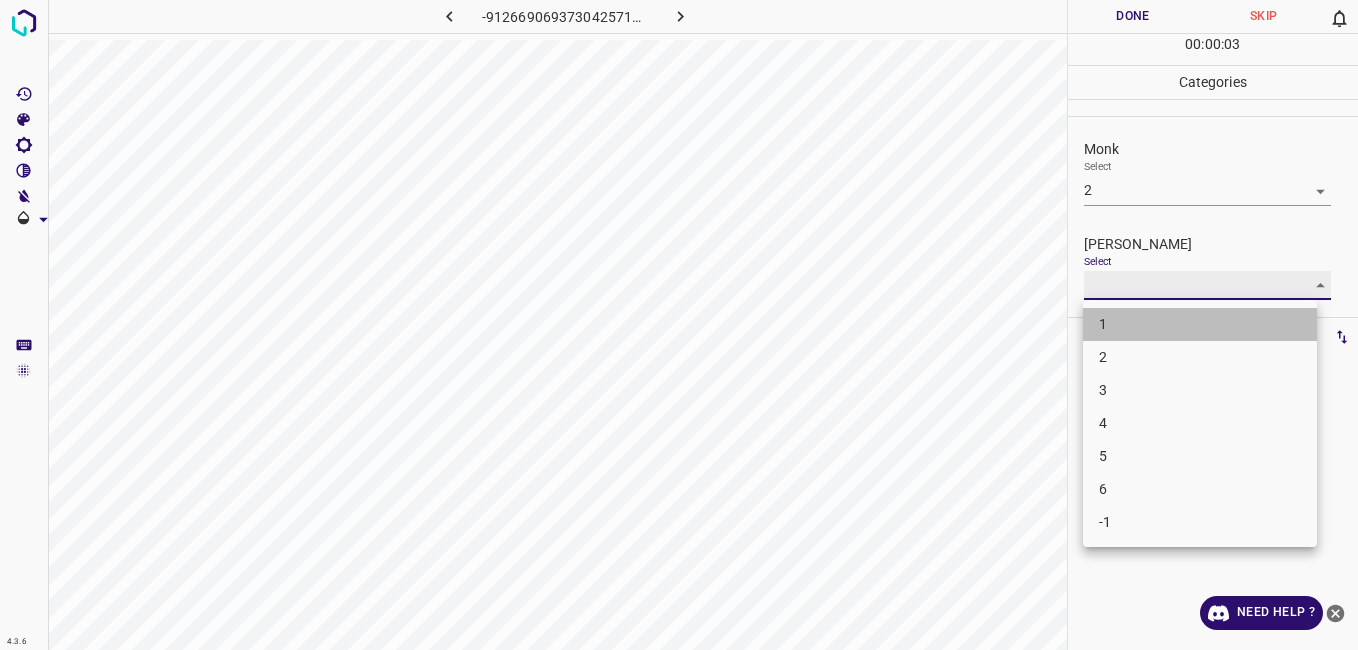 type on "1" 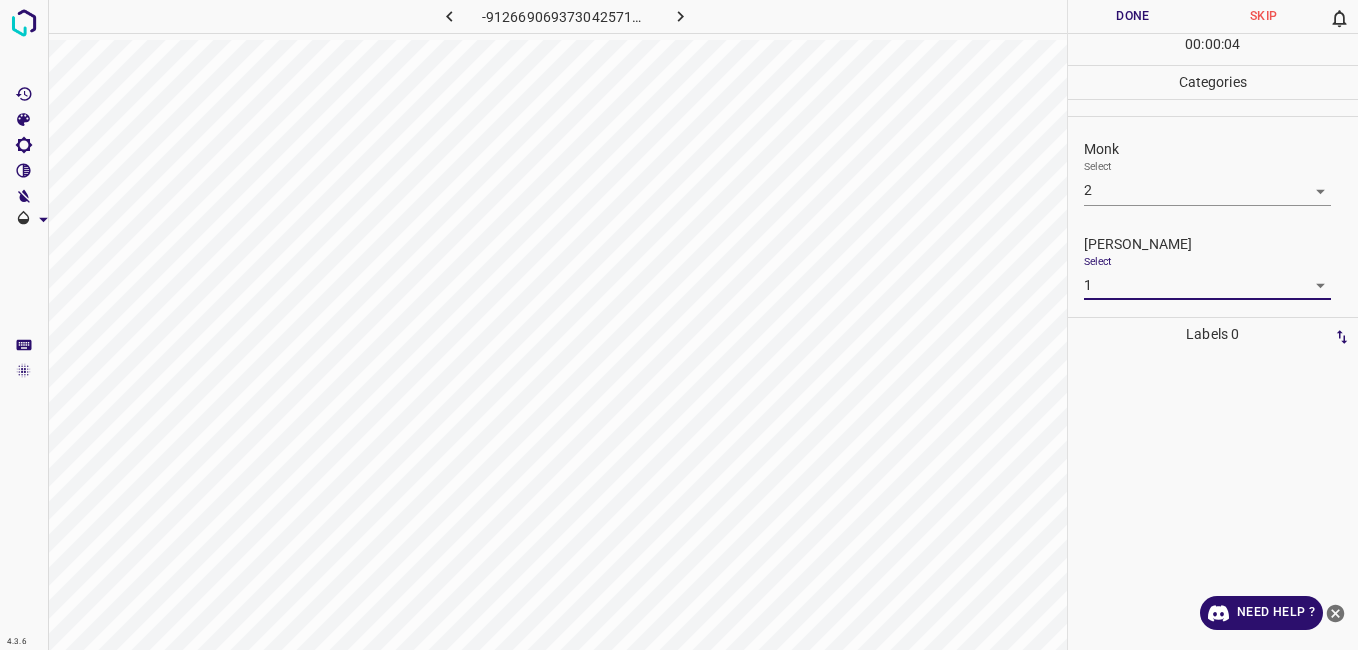click on "Done" at bounding box center (1133, 16) 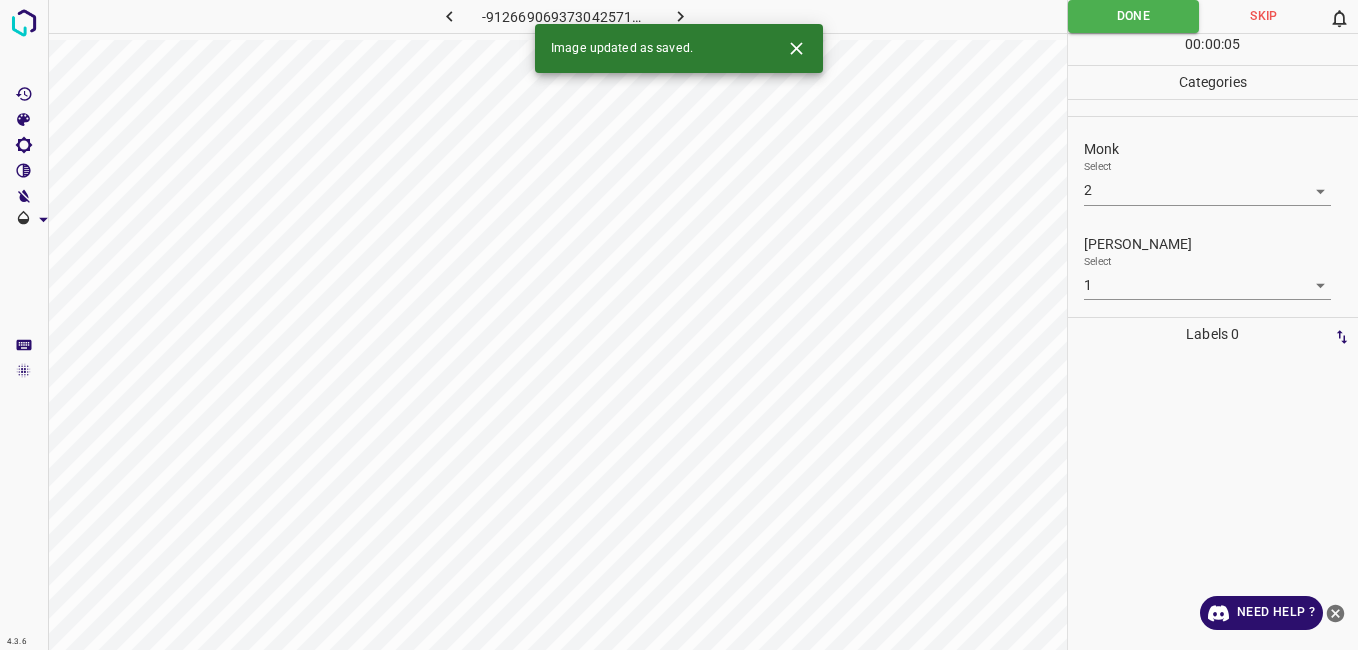 click on "Image updated as saved." at bounding box center (679, 48) 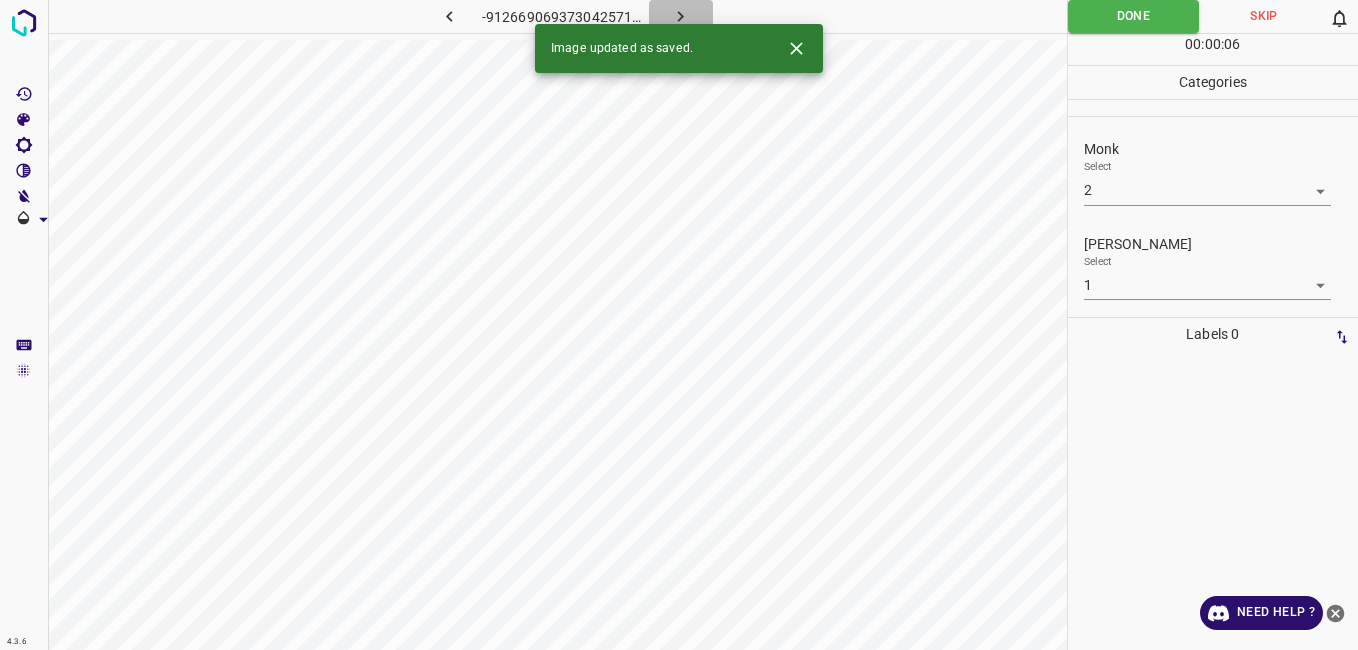 click at bounding box center (681, 16) 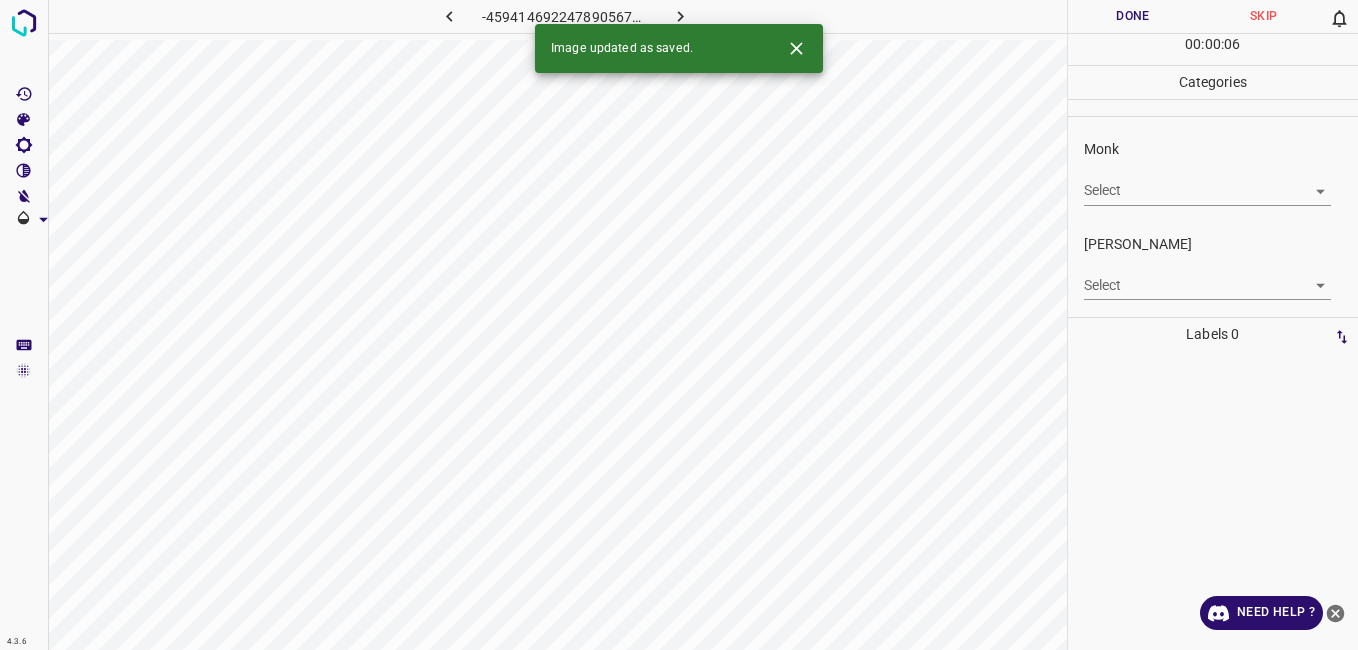click on "4.3.6  -4594146922478905679.png Done Skip 0 00   : 00   : 06   Categories Monk   Select ​  Fitzpatrick   Select ​ Labels   0 Categories 1 Monk 2  Fitzpatrick Tools Space Change between modes (Draw & Edit) I Auto labeling R Restore zoom M Zoom in N Zoom out Delete Delete selecte label Filters Z Restore filters X Saturation filter C Brightness filter V Contrast filter B Gray scale filter General O Download Image updated as saved. Need Help ? - Text - Hide - Delete" at bounding box center [679, 325] 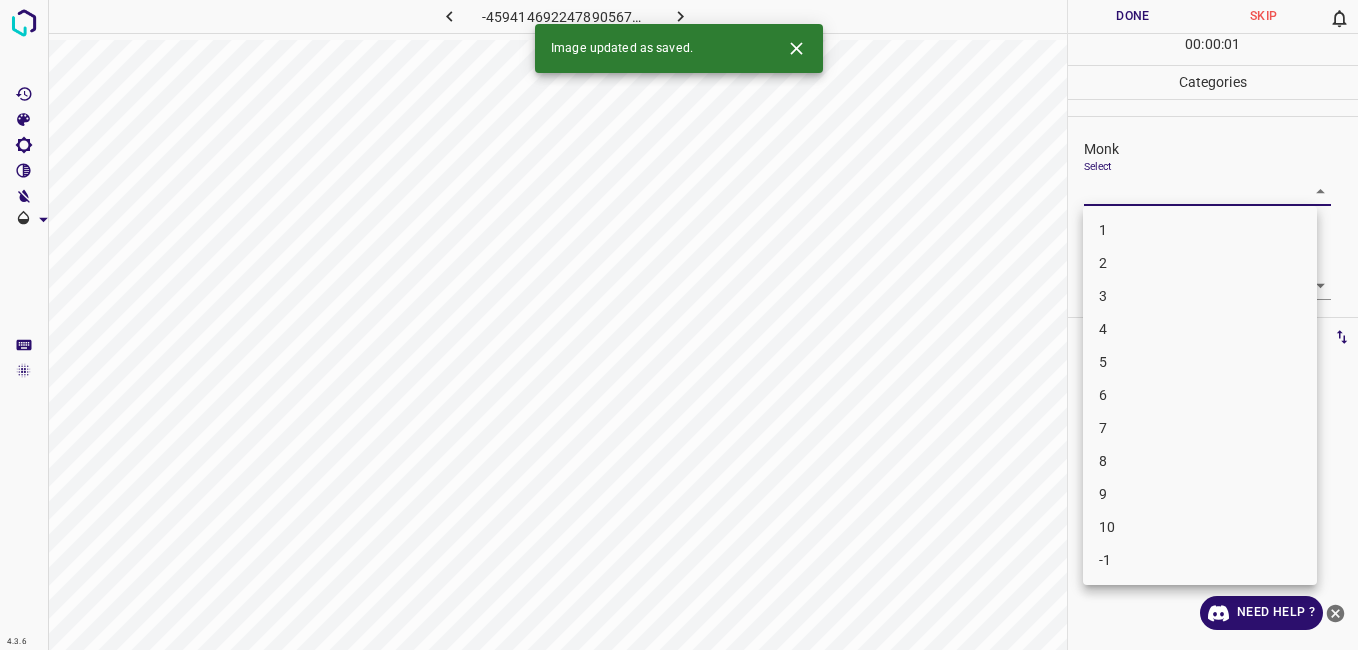 click on "3" at bounding box center (1200, 296) 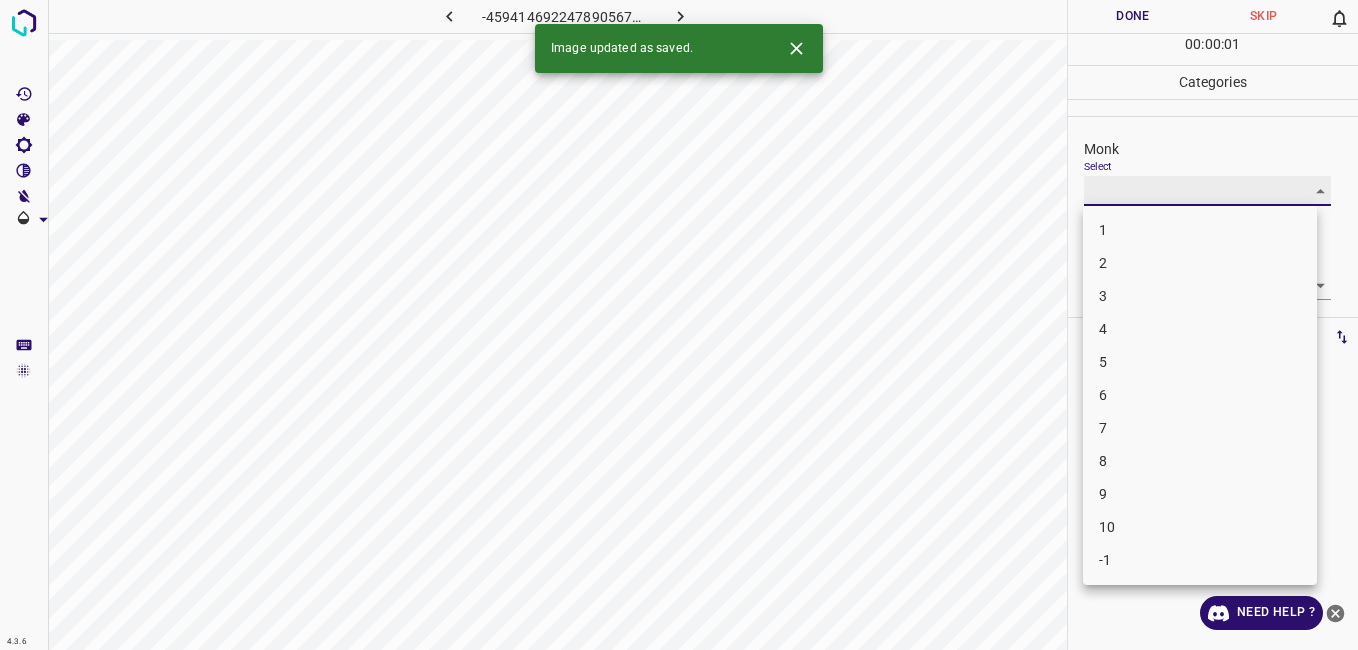 type on "3" 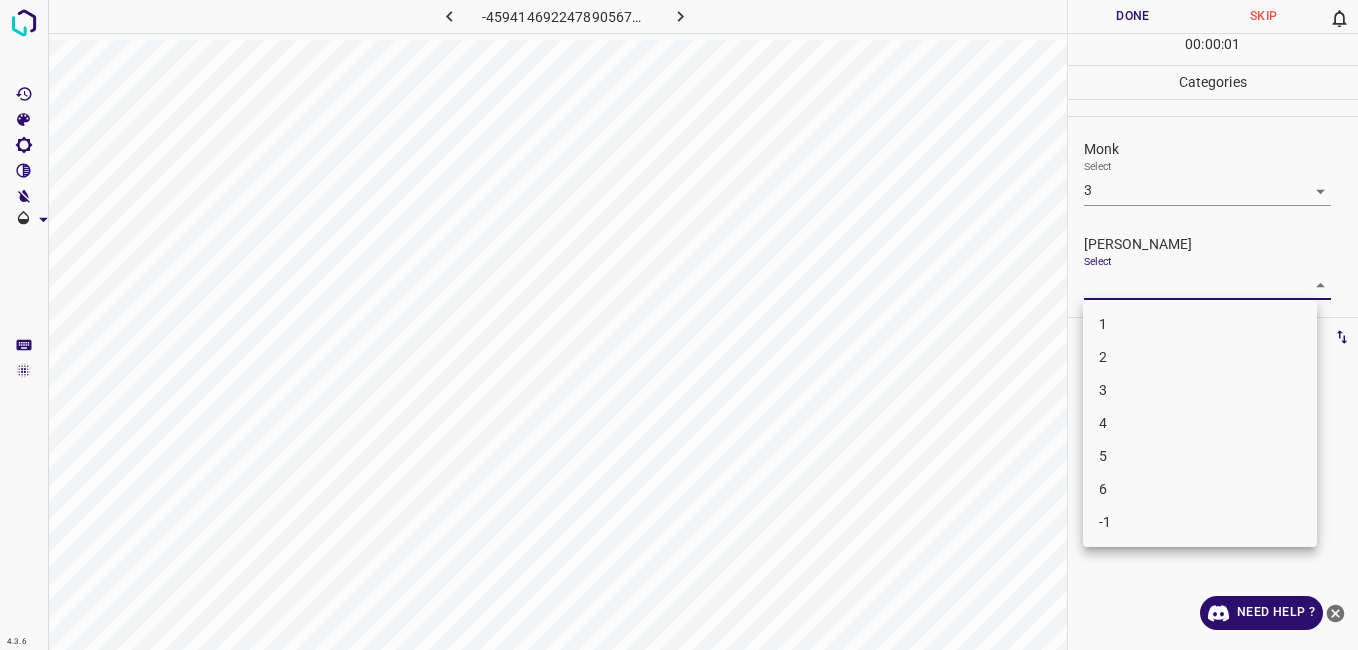 click on "4.3.6  -4594146922478905679.png Done Skip 0 00   : 00   : 01   Categories Monk   Select 3 3  Fitzpatrick   Select ​ Labels   0 Categories 1 Monk 2  Fitzpatrick Tools Space Change between modes (Draw & Edit) I Auto labeling R Restore zoom M Zoom in N Zoom out Delete Delete selecte label Filters Z Restore filters X Saturation filter C Brightness filter V Contrast filter B Gray scale filter General O Download Need Help ? - Text - Hide - Delete 1 2 3 4 5 6 -1" at bounding box center [679, 325] 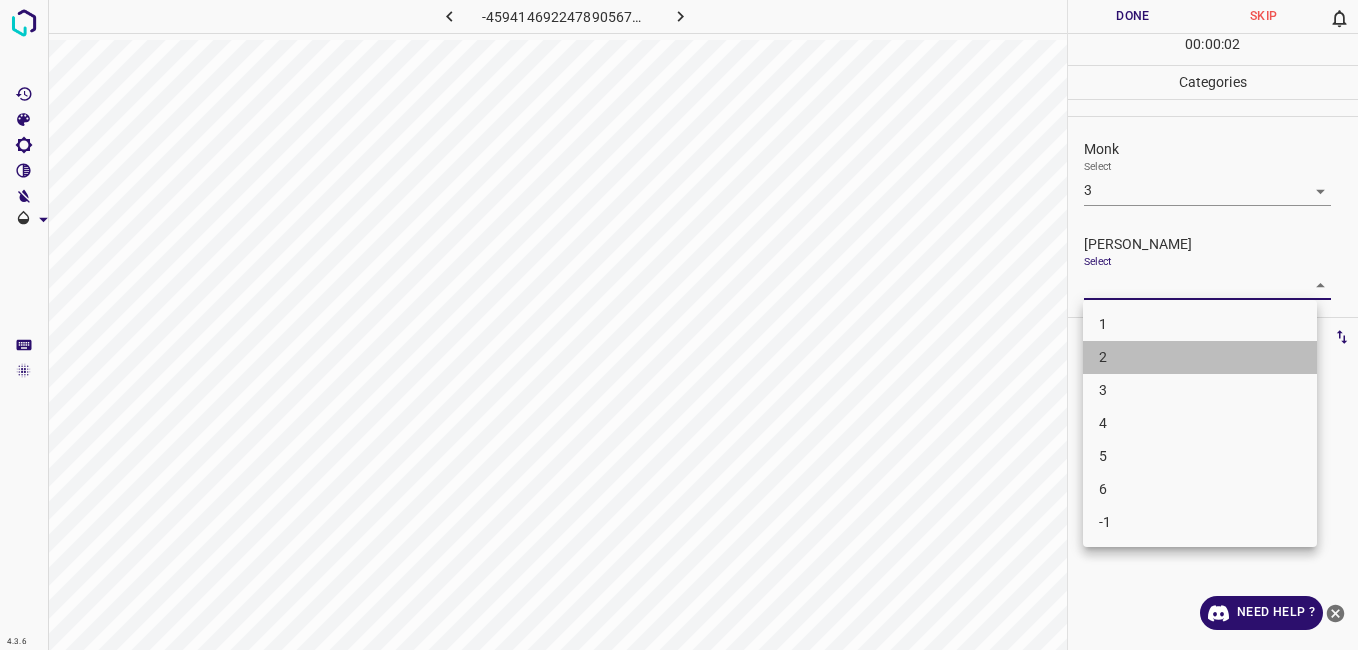 click on "2" at bounding box center [1200, 357] 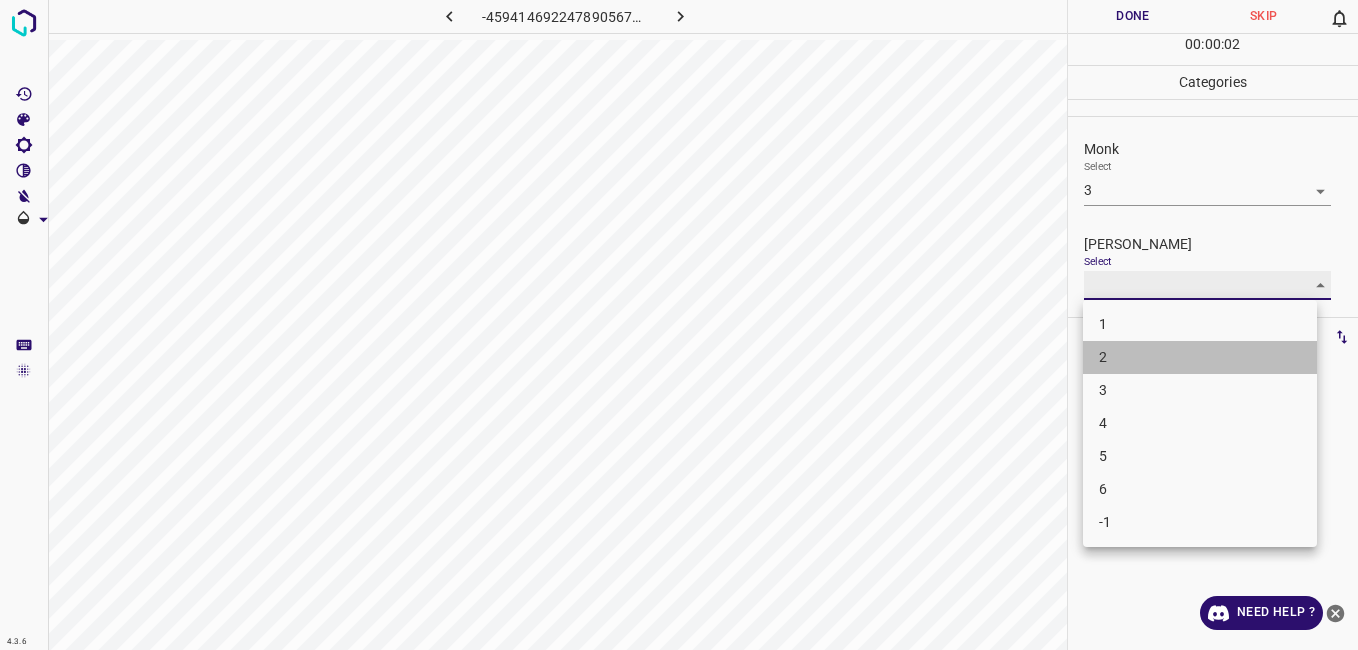 type on "2" 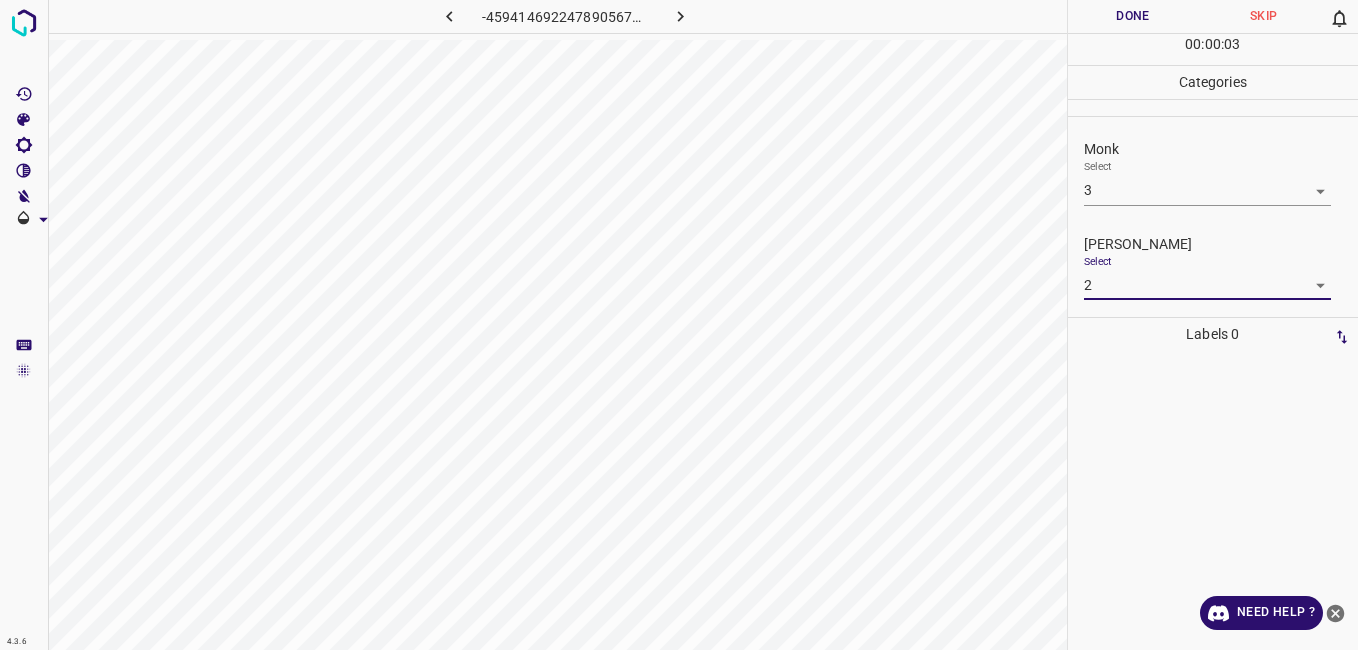 click on "Done" at bounding box center [1133, 16] 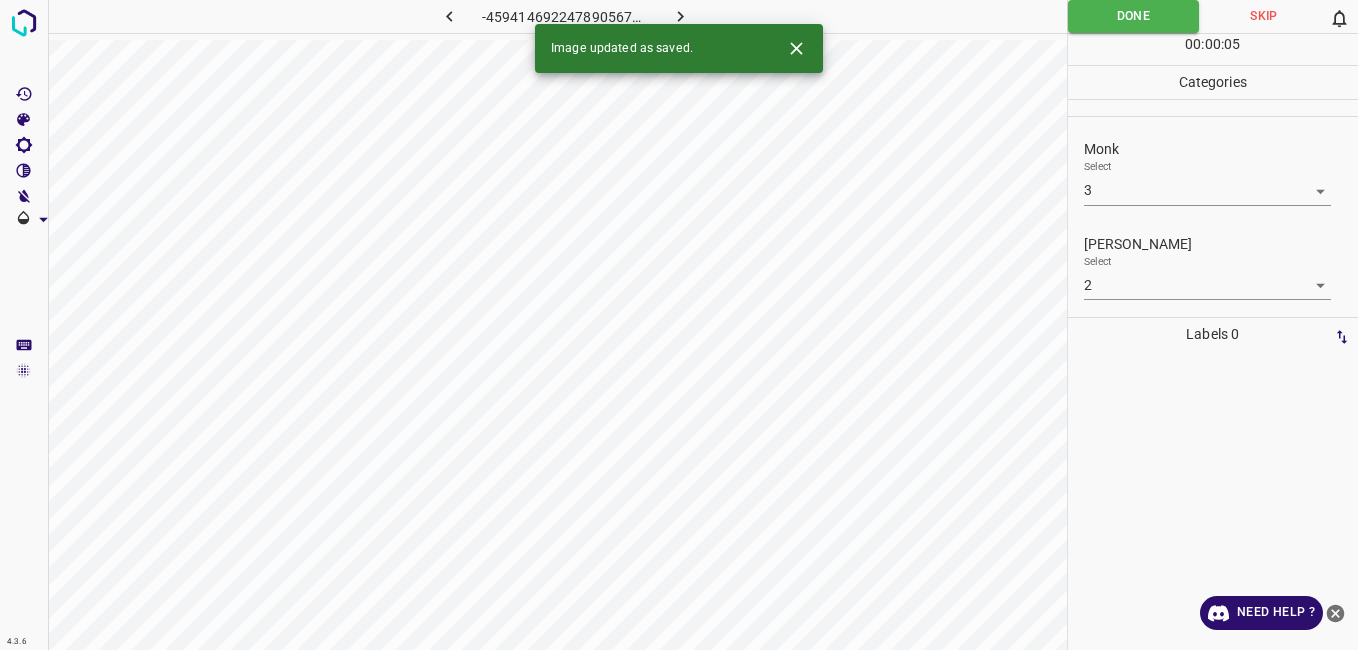click 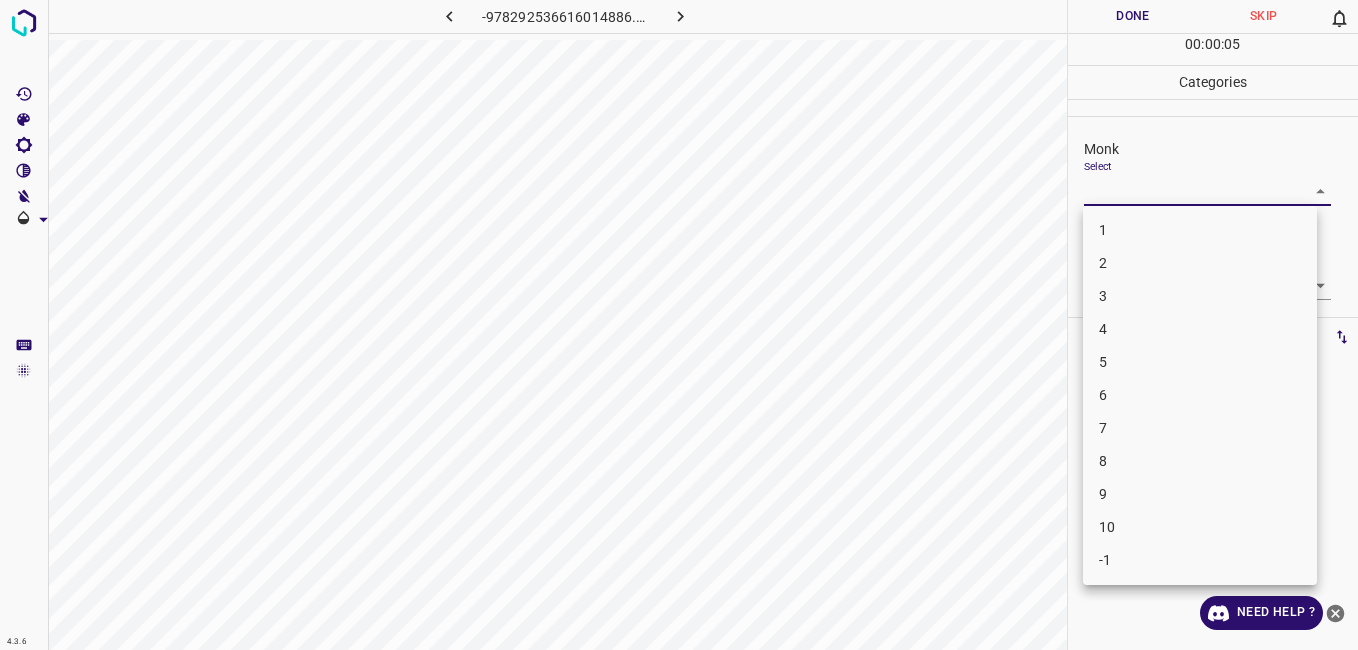 click on "4.3.6  -978292536616014886.png Done Skip 0 00   : 00   : 05   Categories Monk   Select ​  Fitzpatrick   Select ​ Labels   0 Categories 1 Monk 2  Fitzpatrick Tools Space Change between modes (Draw & Edit) I Auto labeling R Restore zoom M Zoom in N Zoom out Delete Delete selecte label Filters Z Restore filters X Saturation filter C Brightness filter V Contrast filter B Gray scale filter General O Download Need Help ? - Text - Hide - Delete 1 2 3 4 5 6 7 8 9 10 -1" at bounding box center [679, 325] 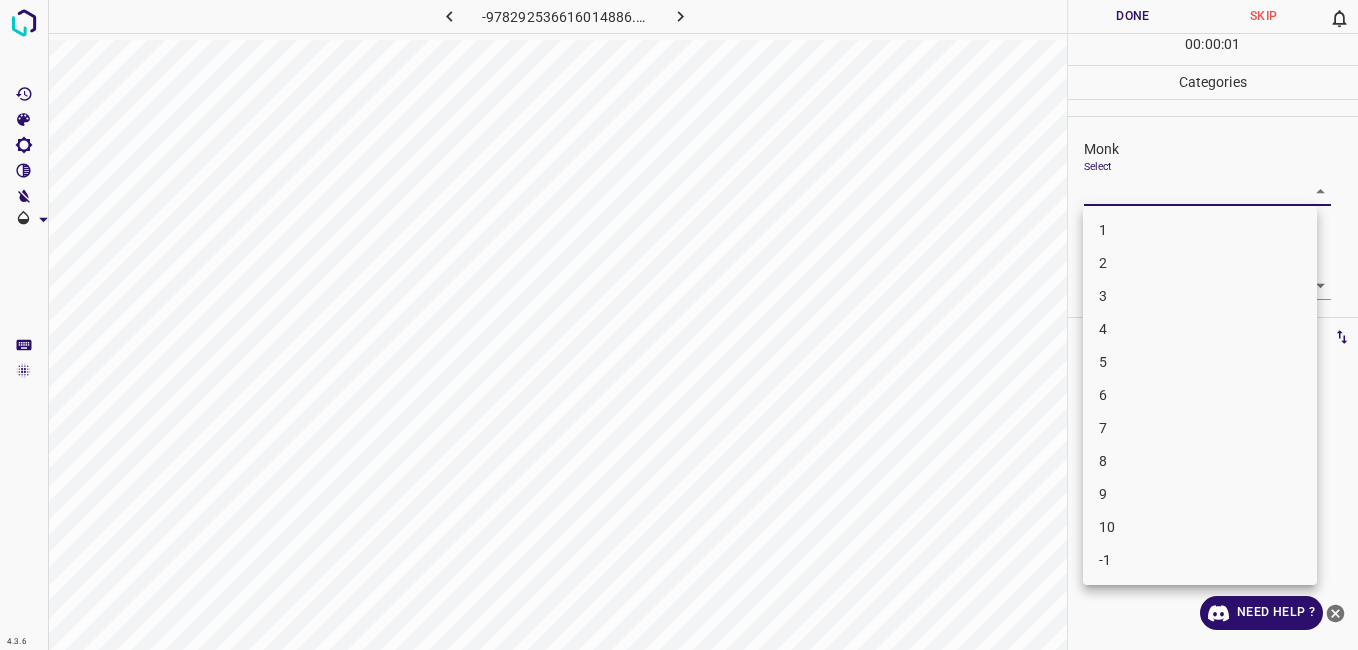 click on "2" at bounding box center [1200, 263] 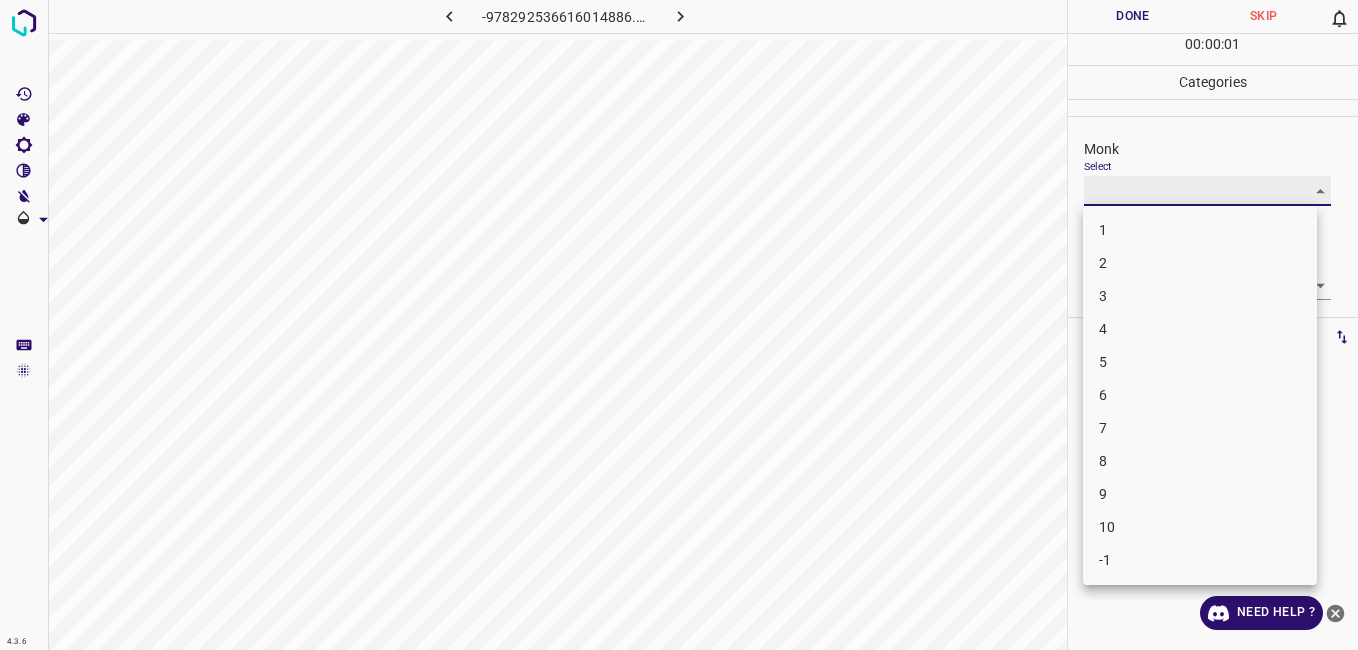 type on "2" 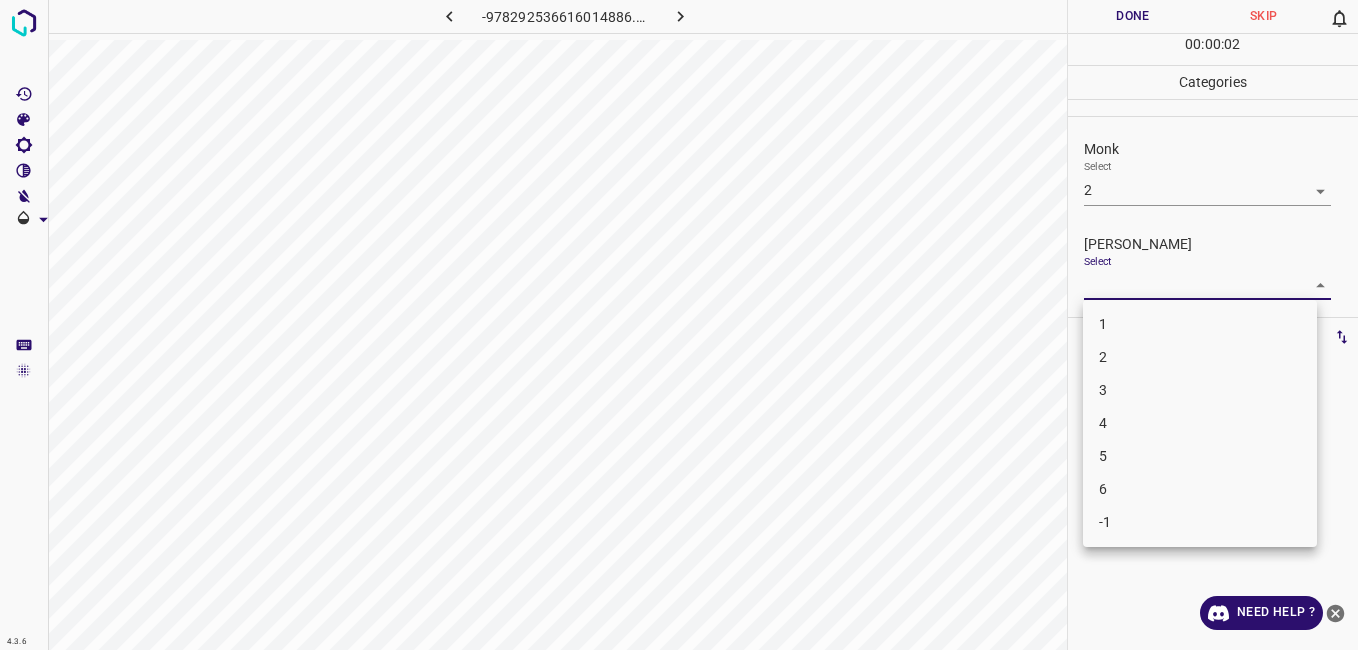 click on "4.3.6  -978292536616014886.png Done Skip 0 00   : 00   : 02   Categories Monk   Select 2 2  Fitzpatrick   Select ​ Labels   0 Categories 1 Monk 2  Fitzpatrick Tools Space Change between modes (Draw & Edit) I Auto labeling R Restore zoom M Zoom in N Zoom out Delete Delete selecte label Filters Z Restore filters X Saturation filter C Brightness filter V Contrast filter B Gray scale filter General O Download Need Help ? - Text - Hide - Delete 1 2 3 4 5 6 -1" at bounding box center (679, 325) 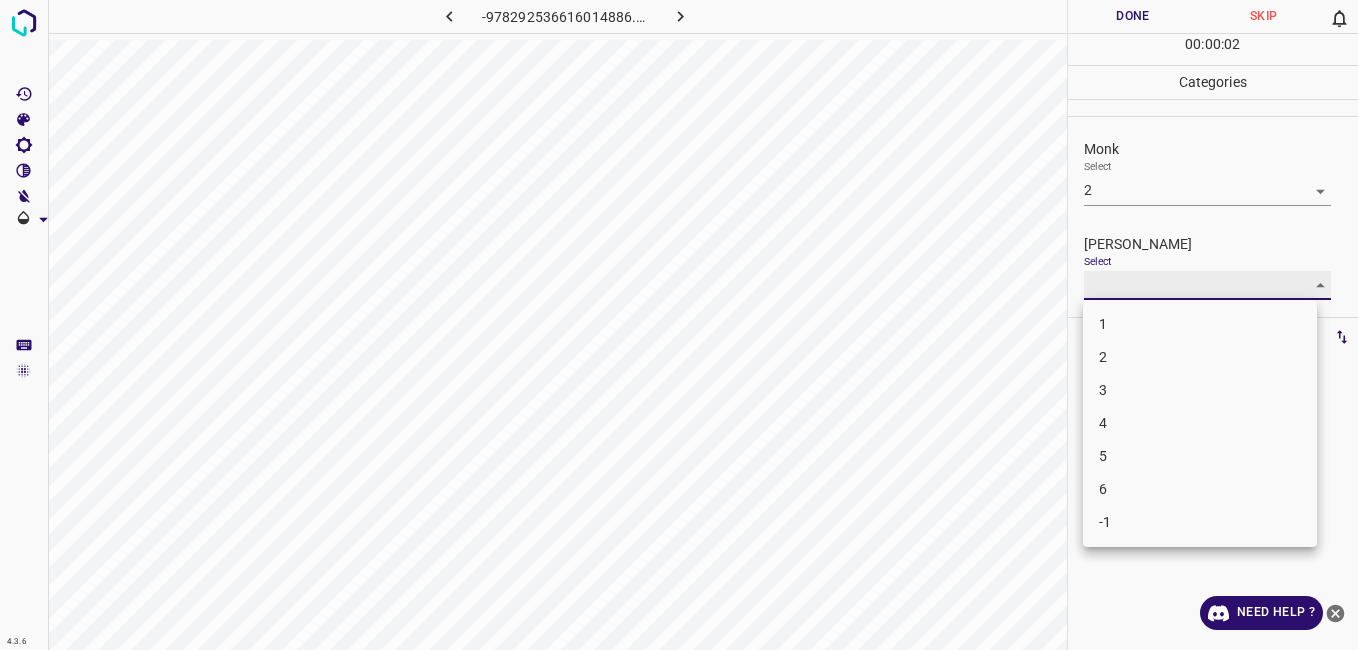 type on "1" 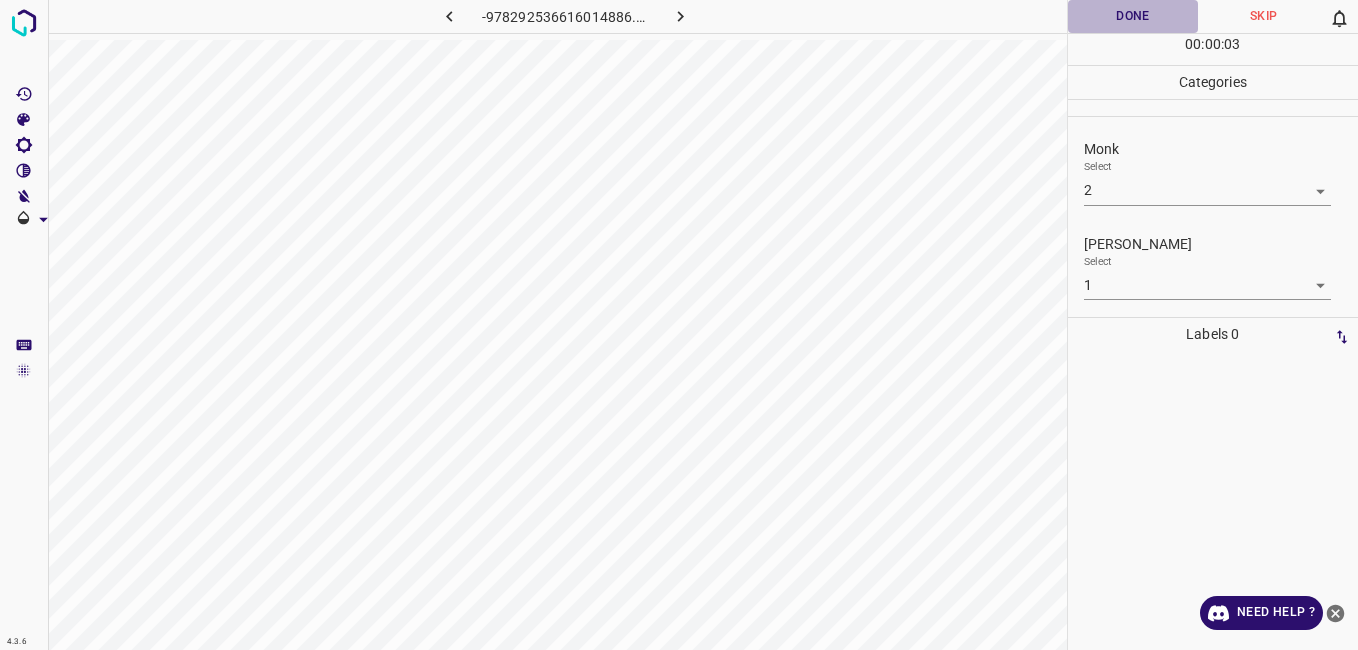 click on "Done" at bounding box center [1133, 16] 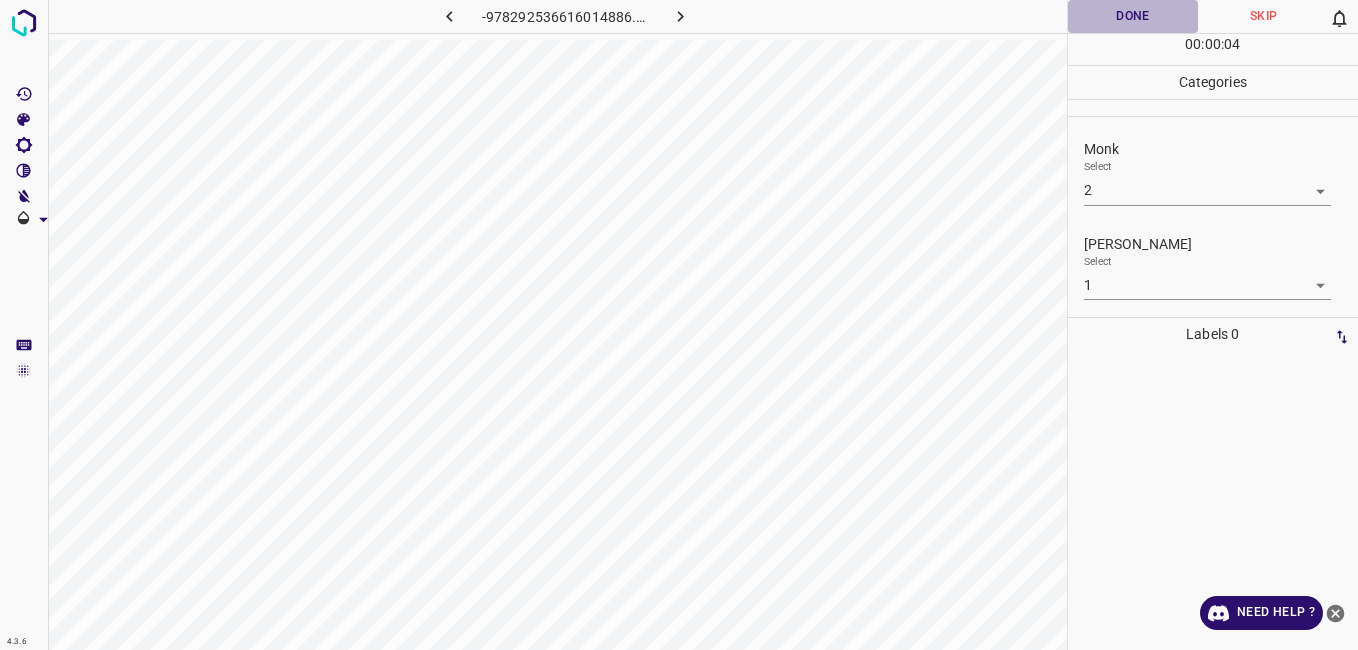 click on "Done" at bounding box center [1133, 16] 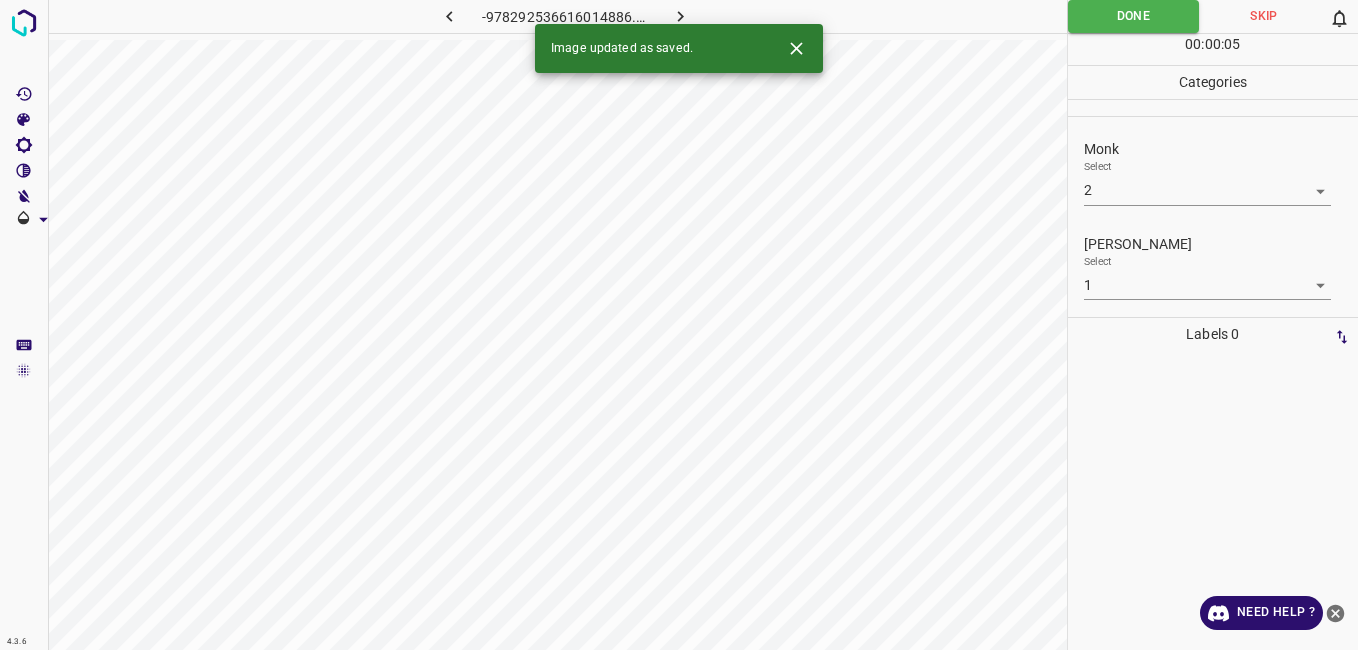 click 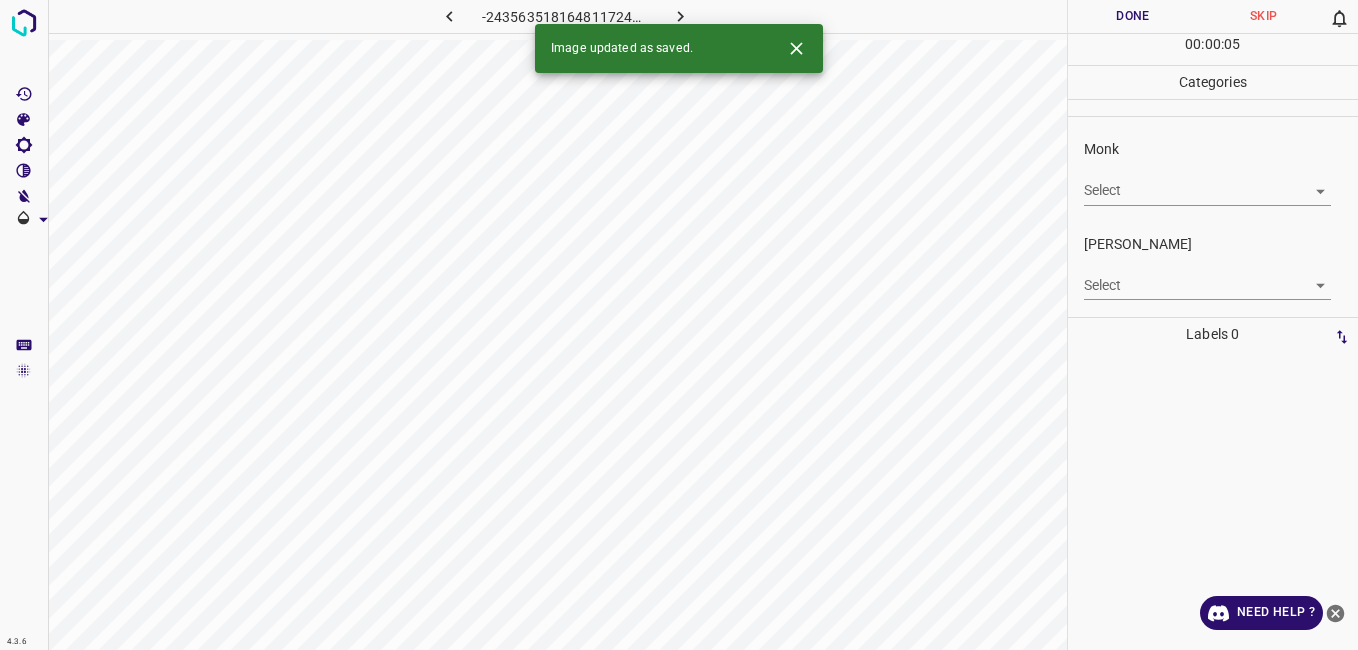 click on "4.3.6  -2435635181648117240.png Done Skip 0 00   : 00   : 05   Categories Monk   Select ​  Fitzpatrick   Select ​ Labels   0 Categories 1 Monk 2  Fitzpatrick Tools Space Change between modes (Draw & Edit) I Auto labeling R Restore zoom M Zoom in N Zoom out Delete Delete selecte label Filters Z Restore filters X Saturation filter C Brightness filter V Contrast filter B Gray scale filter General O Download Image updated as saved. Need Help ? - Text - Hide - Delete" at bounding box center [679, 325] 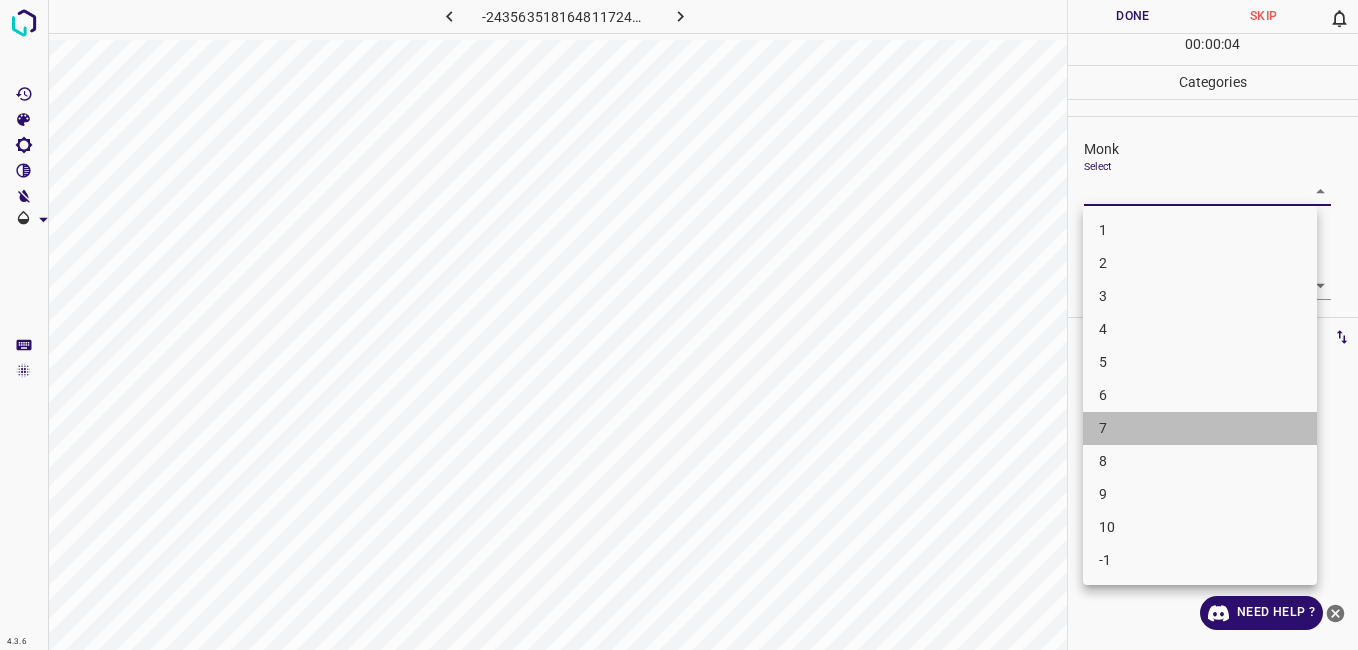 click on "7" at bounding box center (1200, 428) 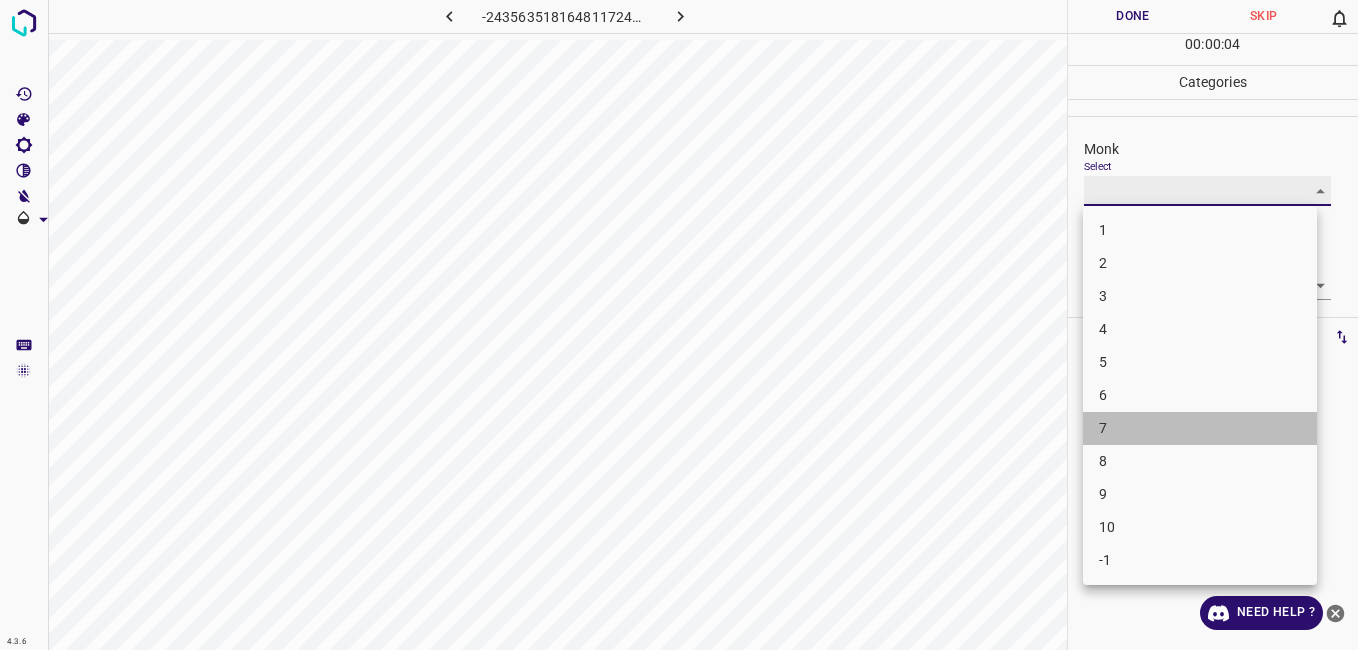 type on "7" 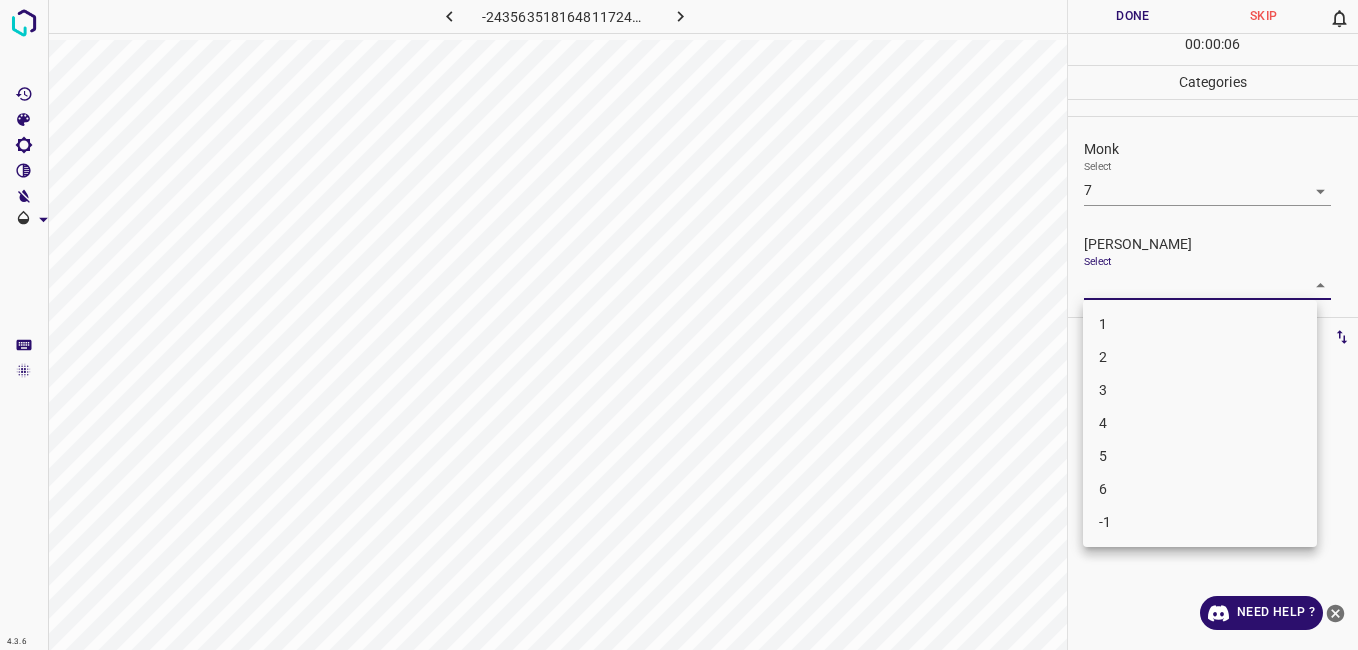 click on "4.3.6  -2435635181648117240.png Done Skip 0 00   : 00   : 06   Categories Monk   Select 7 7  Fitzpatrick   Select ​ Labels   0 Categories 1 Monk 2  Fitzpatrick Tools Space Change between modes (Draw & Edit) I Auto labeling R Restore zoom M Zoom in N Zoom out Delete Delete selecte label Filters Z Restore filters X Saturation filter C Brightness filter V Contrast filter B Gray scale filter General O Download Need Help ? - Text - Hide - Delete 1 2 3 4 5 6 -1" at bounding box center [679, 325] 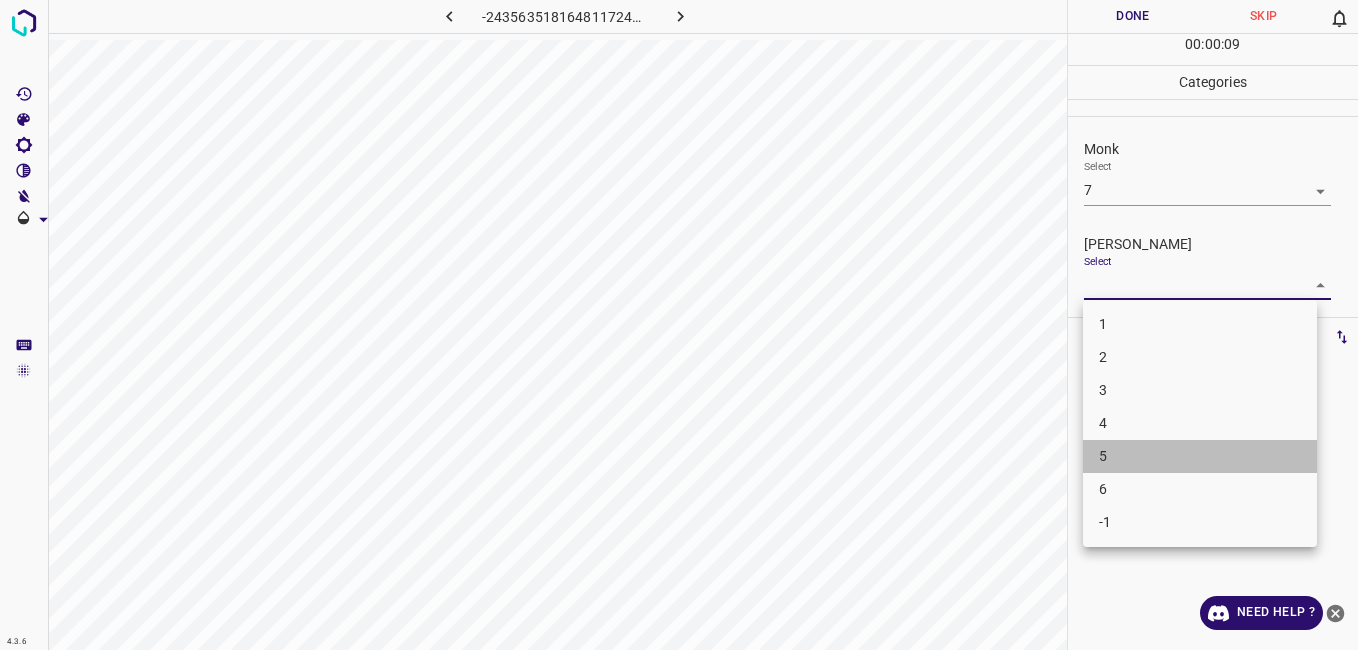 click on "5" at bounding box center [1200, 456] 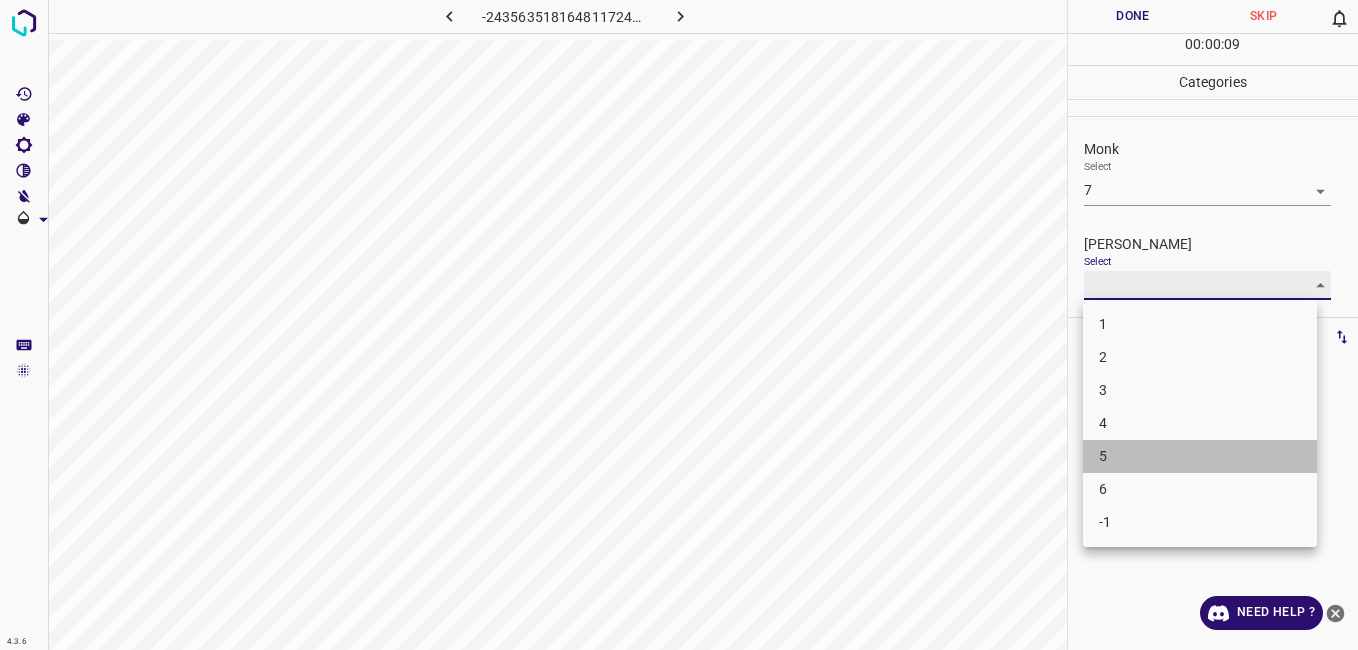 type on "5" 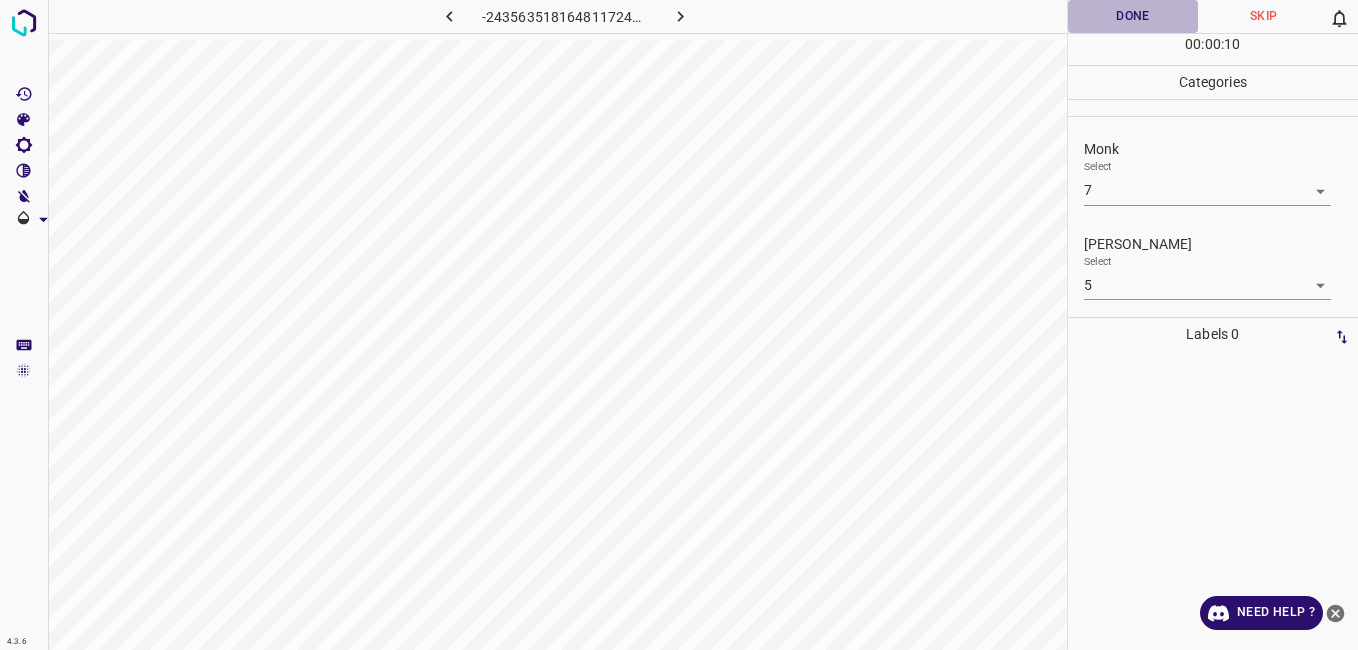 click on "Done" at bounding box center [1133, 16] 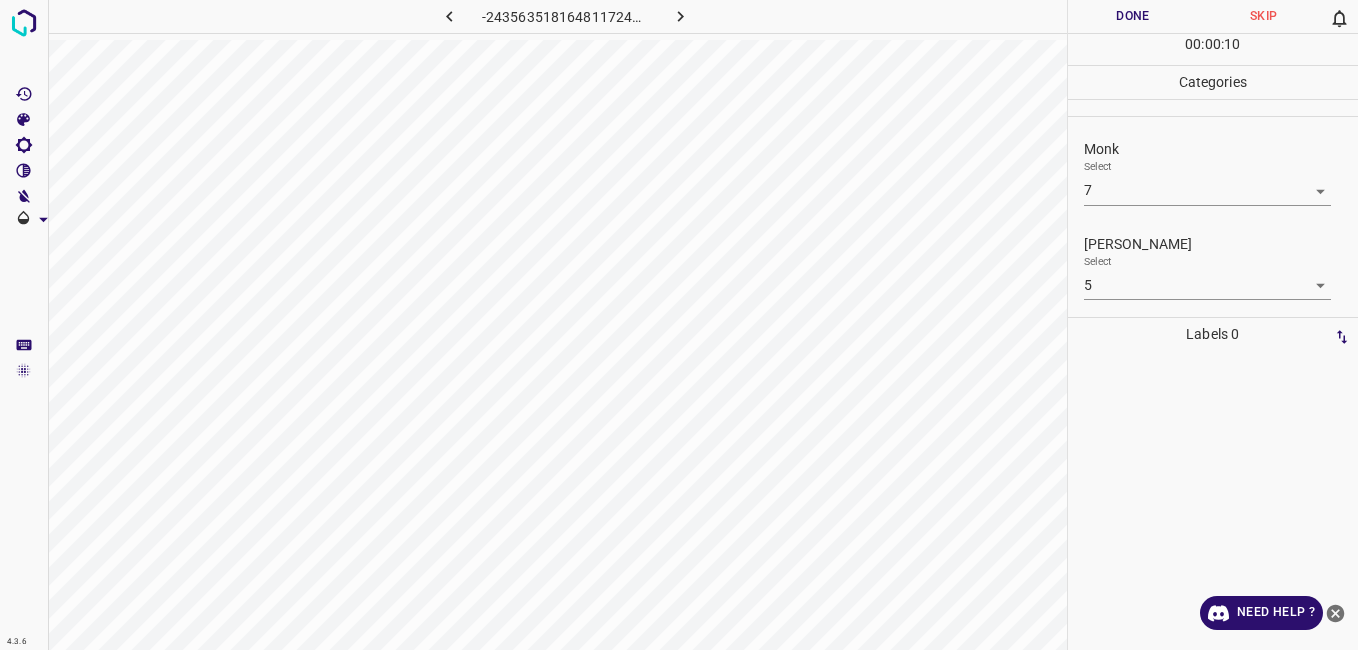 click on "Done" at bounding box center (1133, 16) 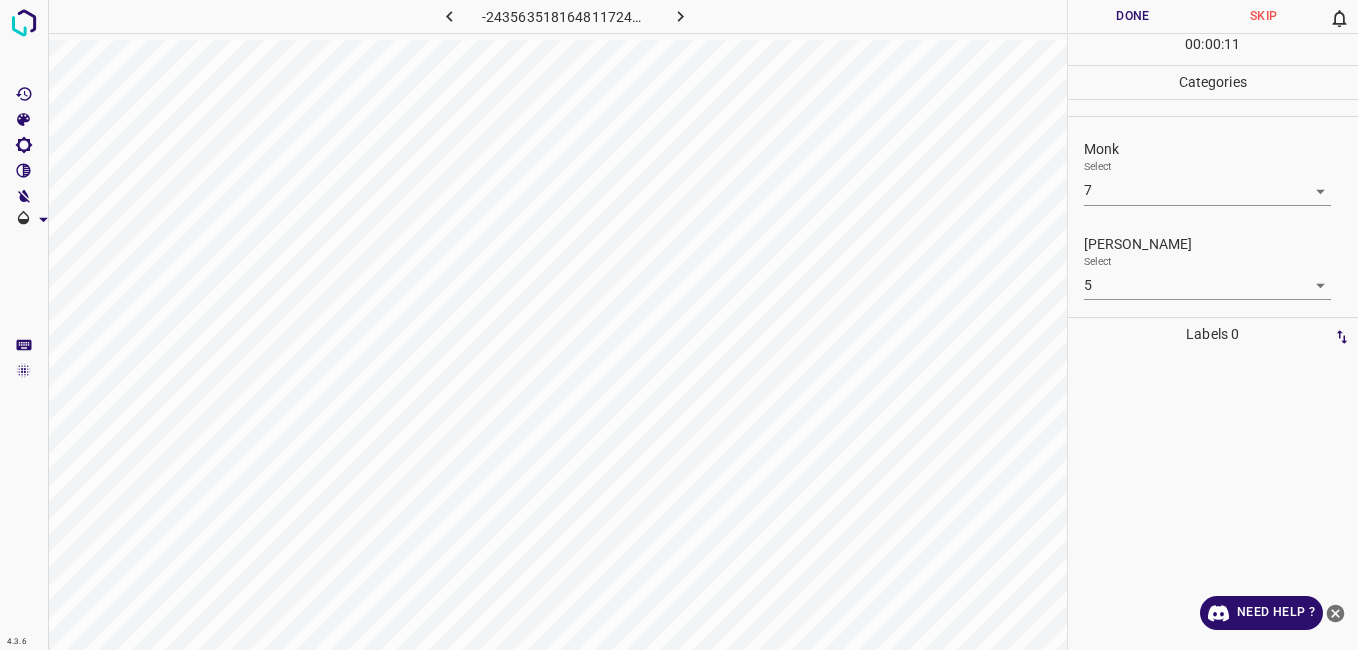 drag, startPoint x: 1088, startPoint y: 31, endPoint x: 767, endPoint y: 30, distance: 321.00156 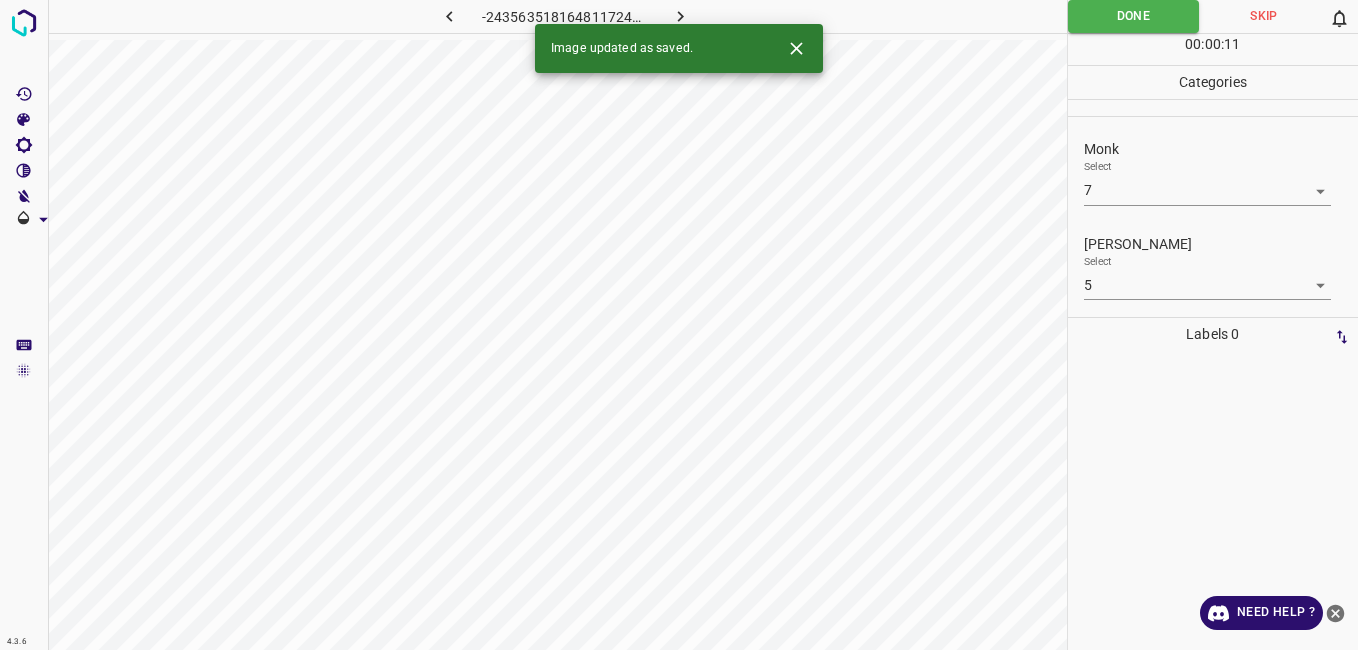 click 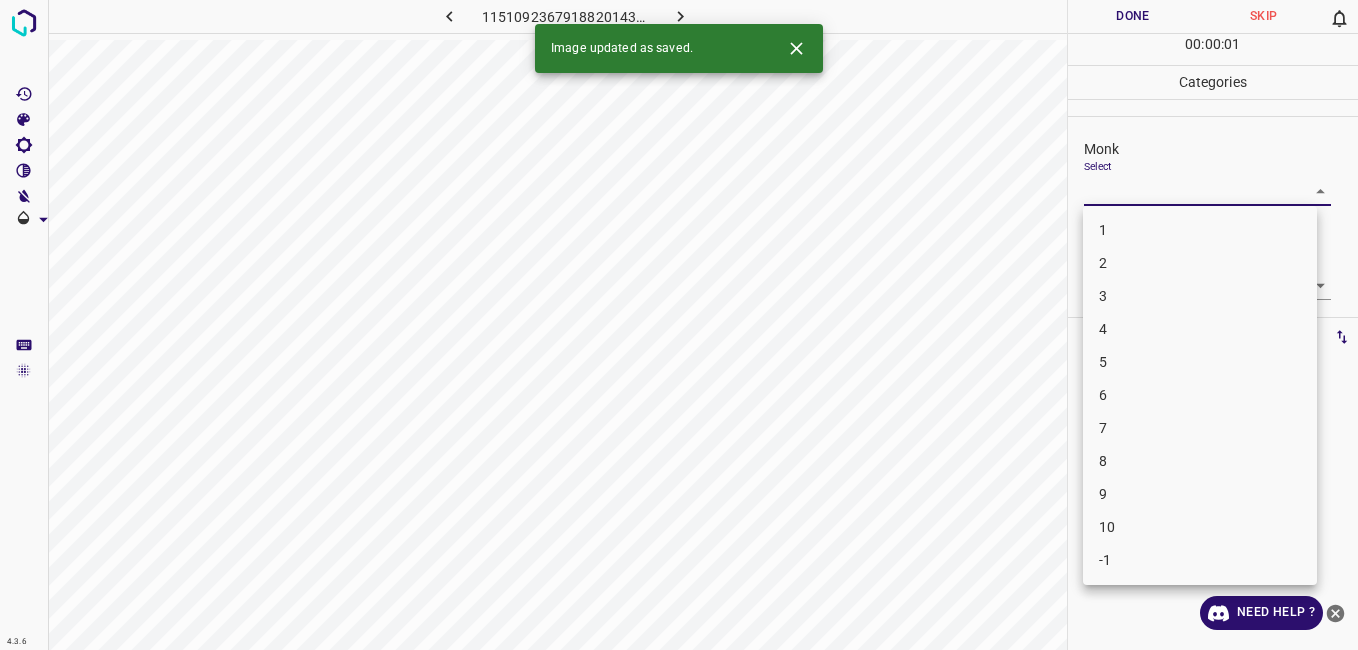 click on "4.3.6  1151092367918820143.png Done Skip 0 00   : 00   : 01   Categories Monk   Select ​  Fitzpatrick   Select ​ Labels   0 Categories 1 Monk 2  Fitzpatrick Tools Space Change between modes (Draw & Edit) I Auto labeling R Restore zoom M Zoom in N Zoom out Delete Delete selecte label Filters Z Restore filters X Saturation filter C Brightness filter V Contrast filter B Gray scale filter General O Download Image updated as saved. Need Help ? - Text - Hide - Delete 1 2 3 4 5 6 7 8 9 10 -1" at bounding box center [679, 325] 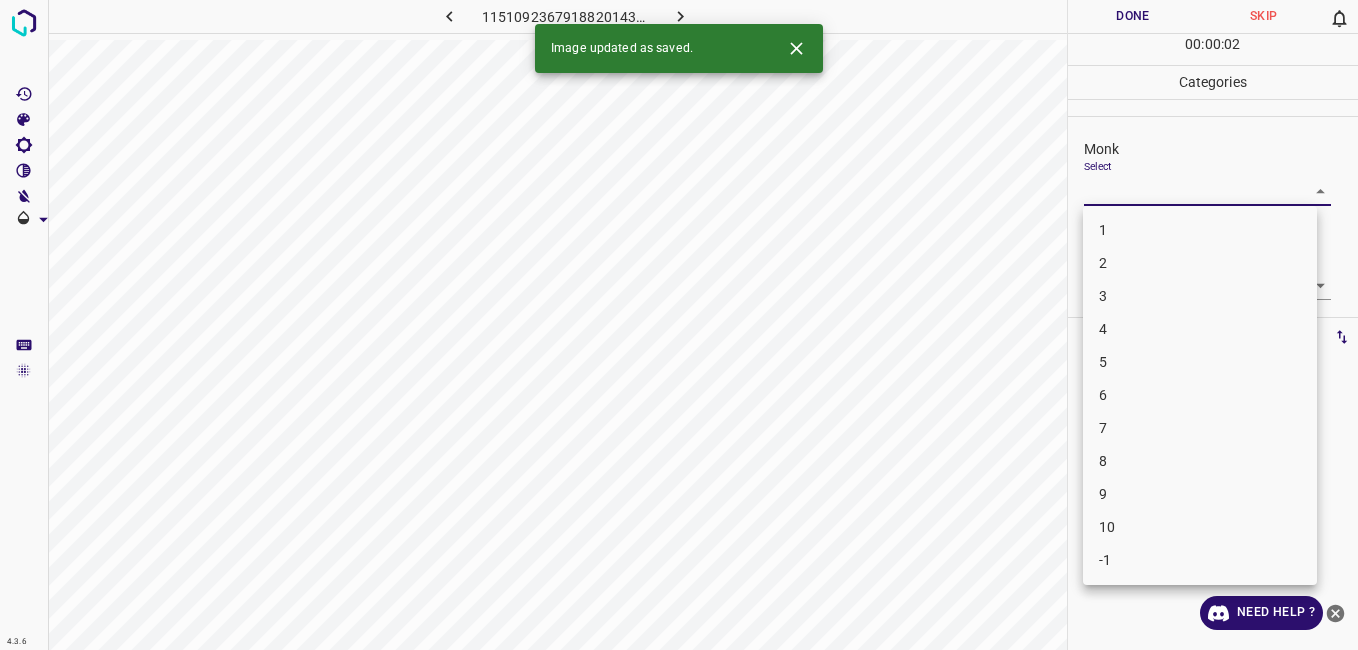 click on "4" at bounding box center [1200, 329] 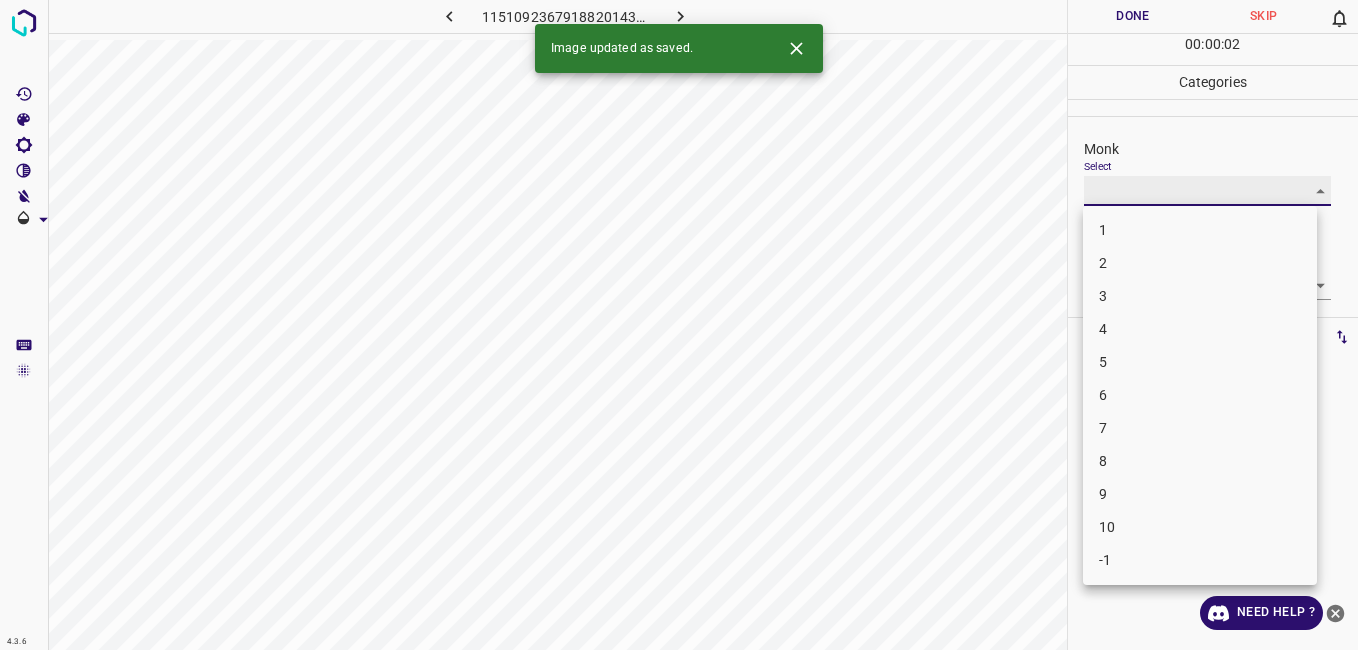 type on "4" 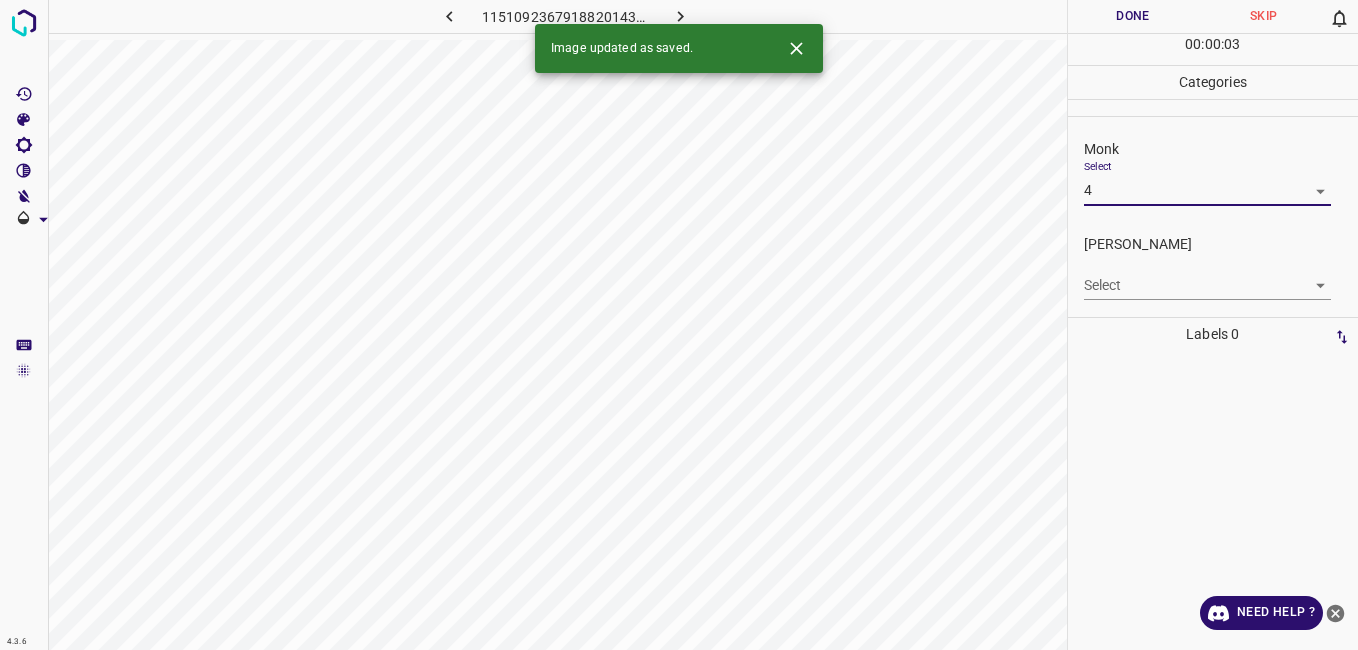 click on "4.3.6  1151092367918820143.png Done Skip 0 00   : 00   : 03   Categories Monk   Select 4 4  Fitzpatrick   Select ​ Labels   0 Categories 1 Monk 2  Fitzpatrick Tools Space Change between modes (Draw & Edit) I Auto labeling R Restore zoom M Zoom in N Zoom out Delete Delete selecte label Filters Z Restore filters X Saturation filter C Brightness filter V Contrast filter B Gray scale filter General O Download Image updated as saved. Need Help ? - Text - Hide - Delete" at bounding box center [679, 325] 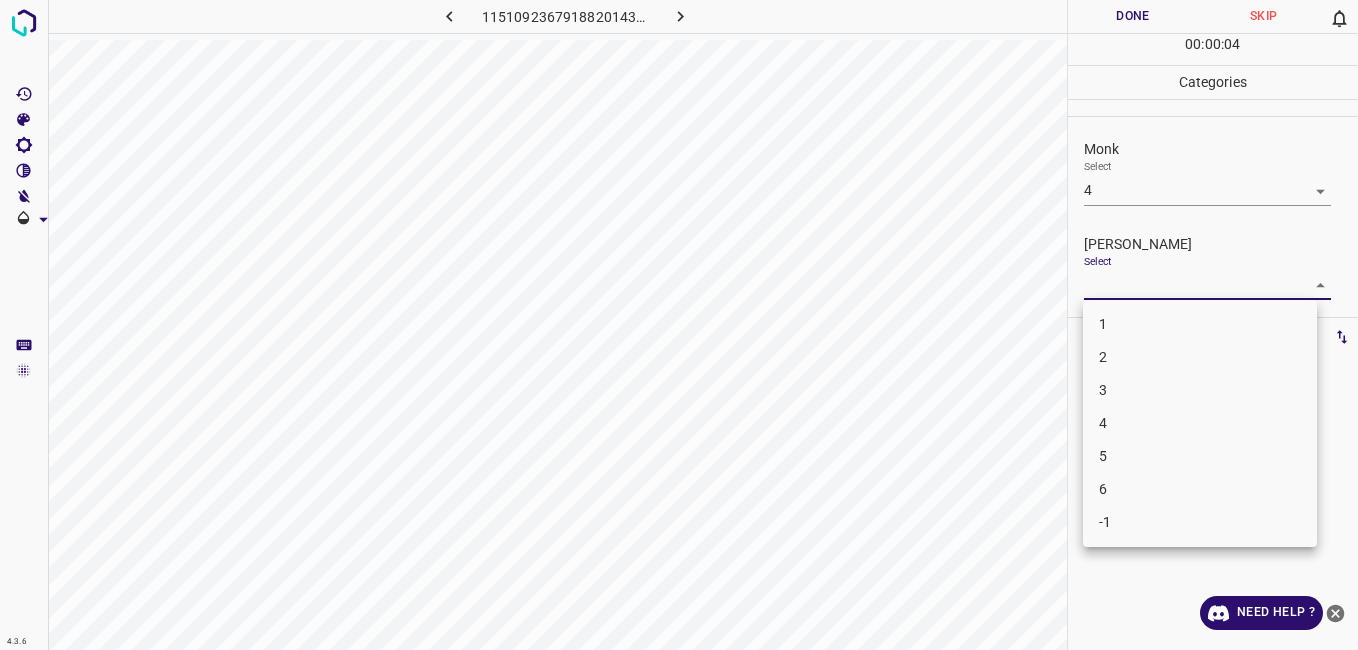 click on "3" at bounding box center [1200, 390] 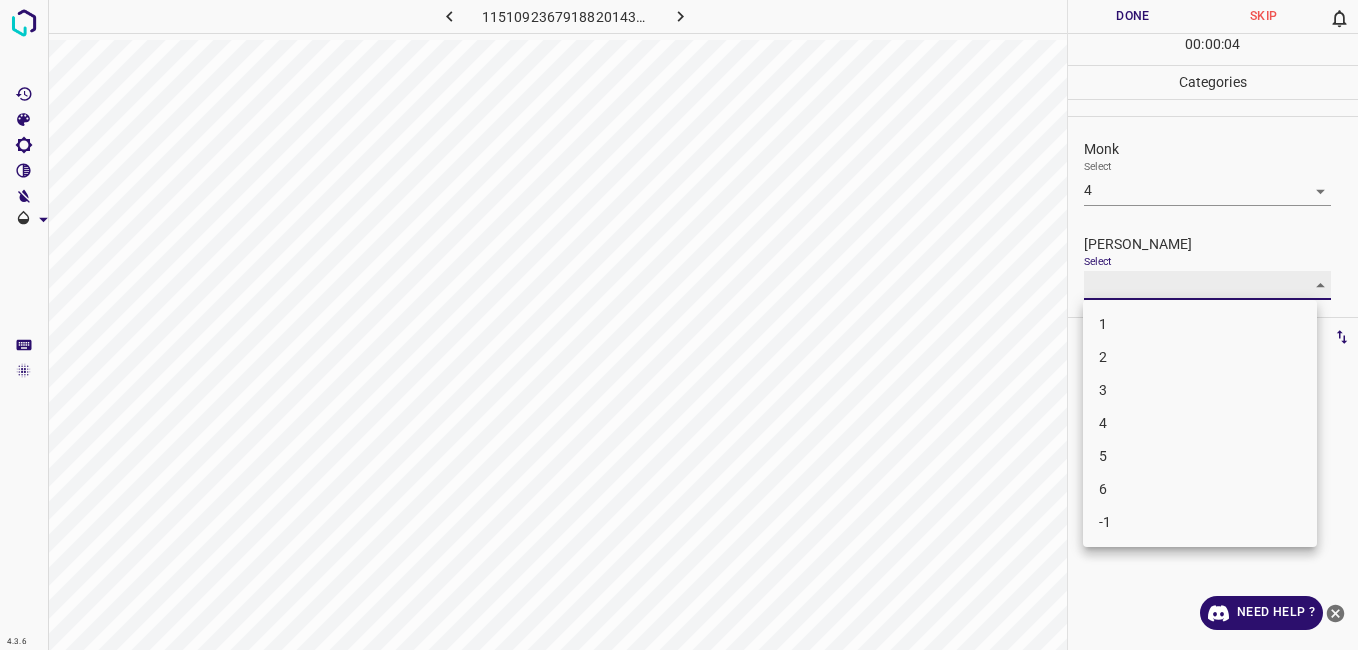 type on "3" 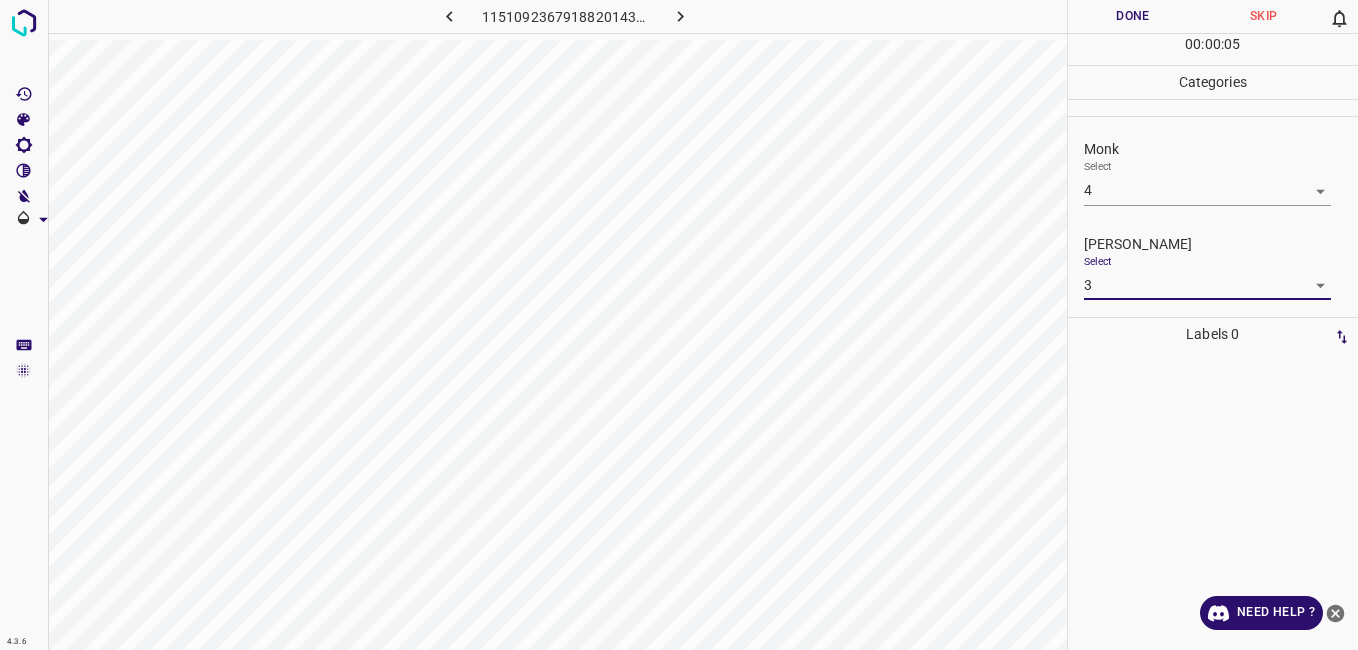 click on "Done" at bounding box center [1133, 16] 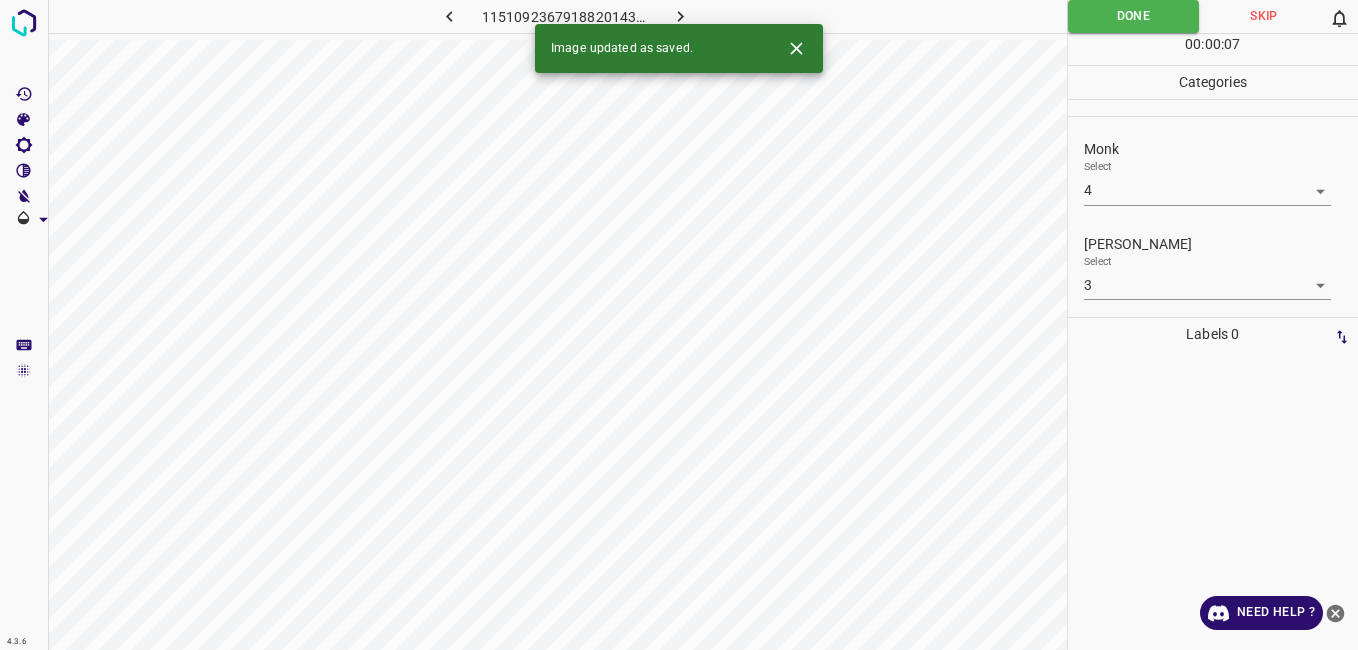 click 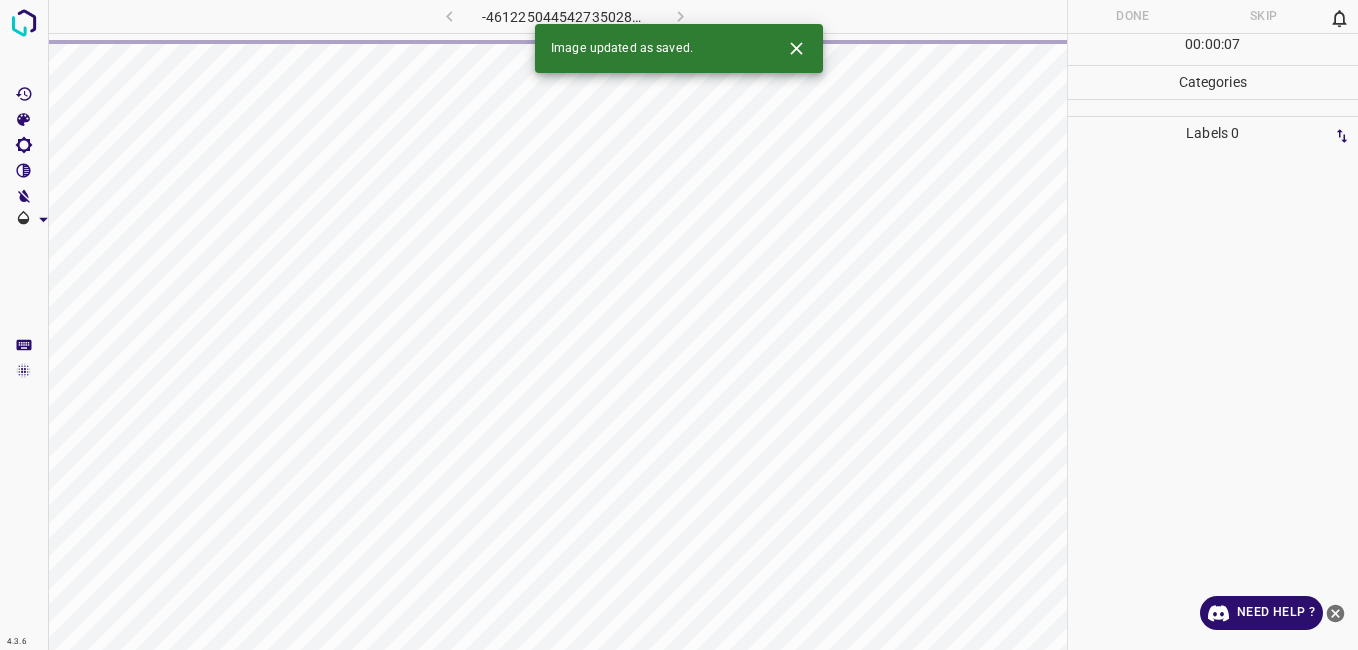 click at bounding box center [1213, 400] 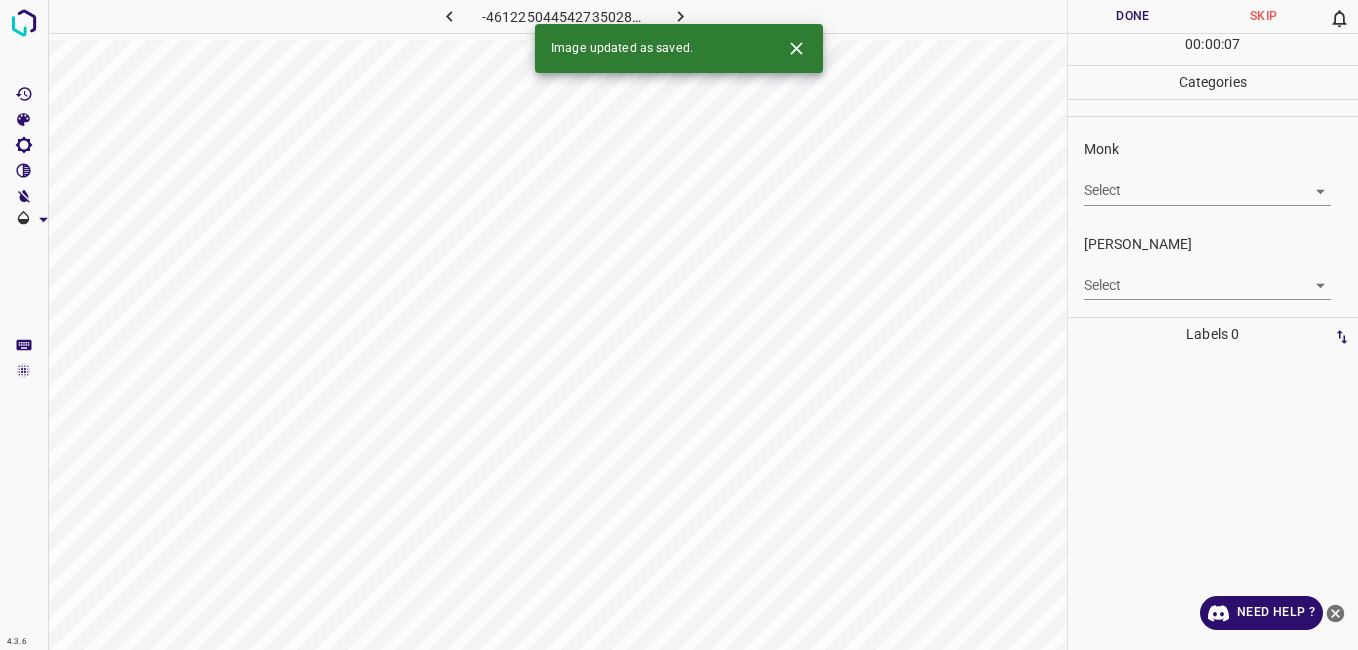 click on "4.3.6  -4612250445427350281.png Done Skip 0 00   : 00   : 07   Categories Monk   Select ​  Fitzpatrick   Select ​ Labels   0 Categories 1 Monk 2  Fitzpatrick Tools Space Change between modes (Draw & Edit) I Auto labeling R Restore zoom M Zoom in N Zoom out Delete Delete selecte label Filters Z Restore filters X Saturation filter C Brightness filter V Contrast filter B Gray scale filter General O Download Image updated as saved. Need Help ? - Text - Hide - Delete" at bounding box center (679, 325) 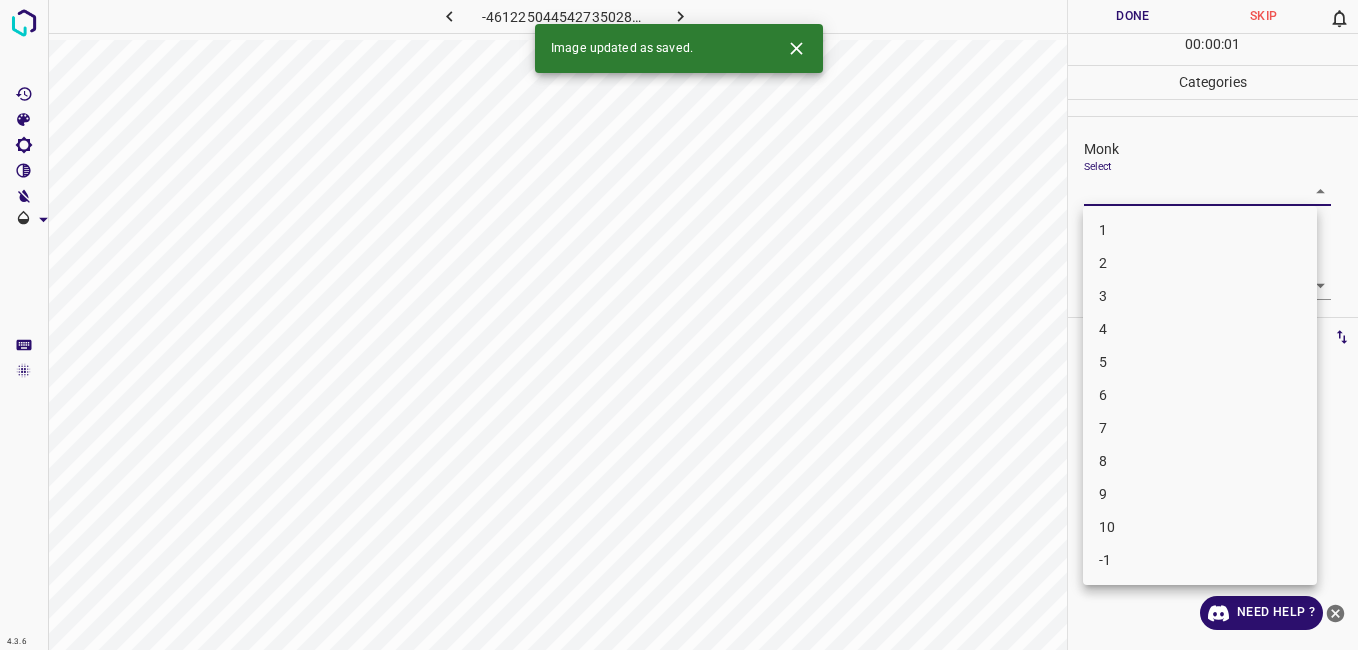 click on "3" at bounding box center [1200, 296] 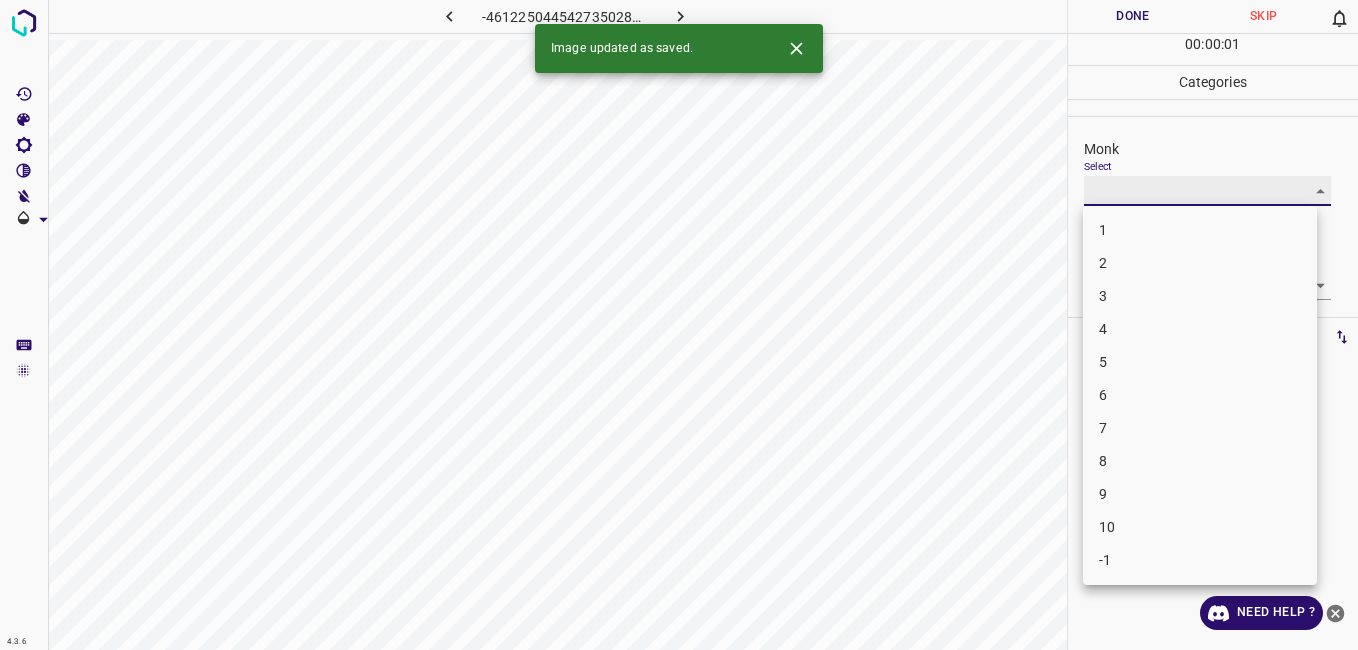 type on "3" 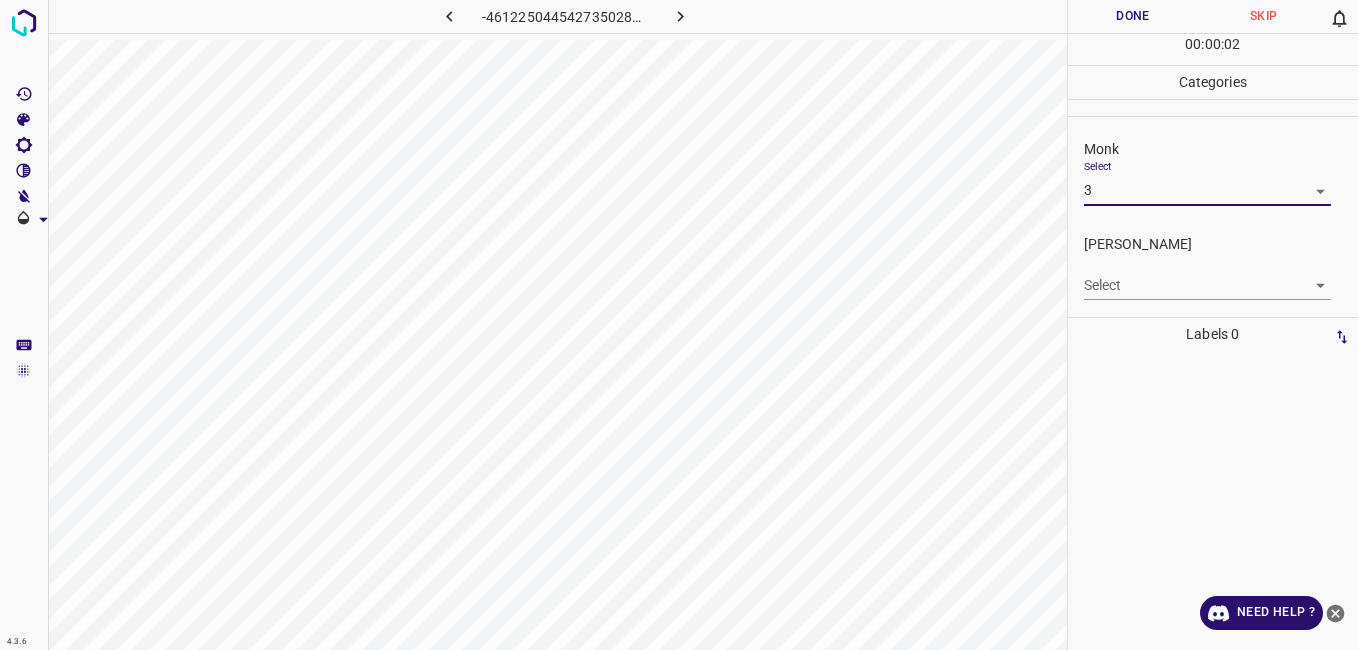 click on "4.3.6  -4612250445427350281.png Done Skip 0 00   : 00   : 02   Categories Monk   Select 3 3  Fitzpatrick   Select ​ Labels   0 Categories 1 Monk 2  Fitzpatrick Tools Space Change between modes (Draw & Edit) I Auto labeling R Restore zoom M Zoom in N Zoom out Delete Delete selecte label Filters Z Restore filters X Saturation filter C Brightness filter V Contrast filter B Gray scale filter General O Download Need Help ? - Text - Hide - Delete" at bounding box center (679, 325) 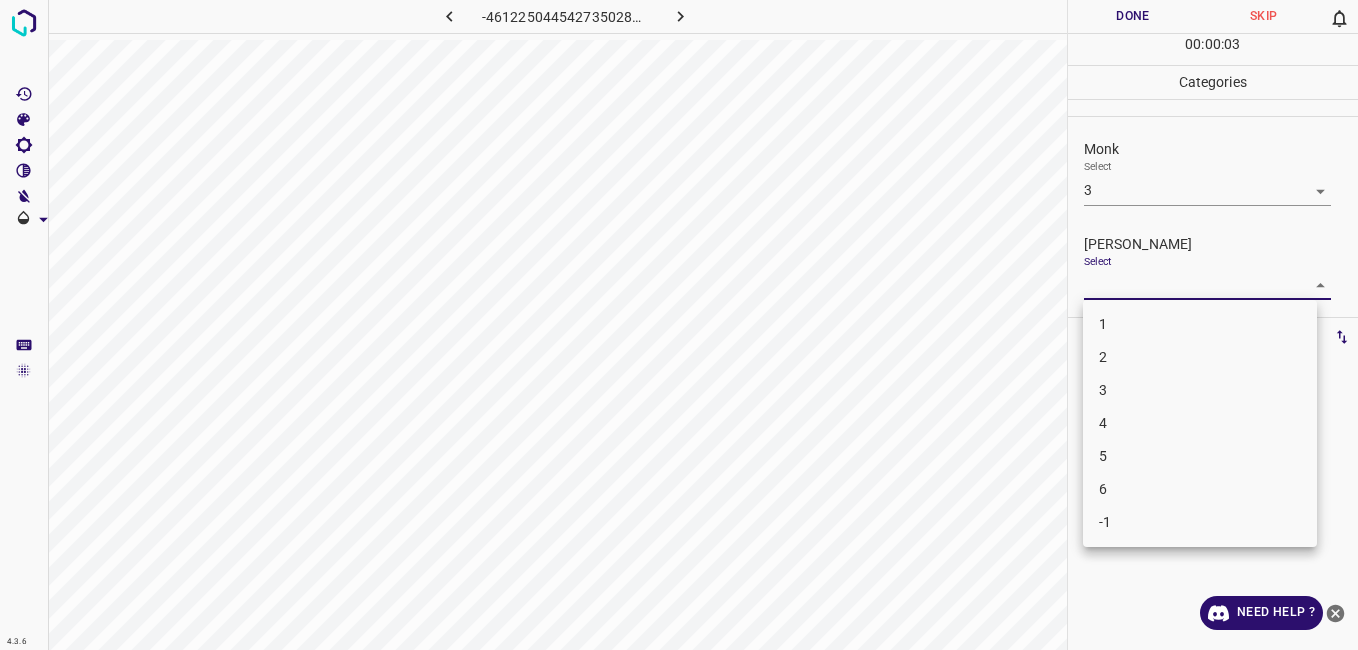 click on "2" at bounding box center [1200, 357] 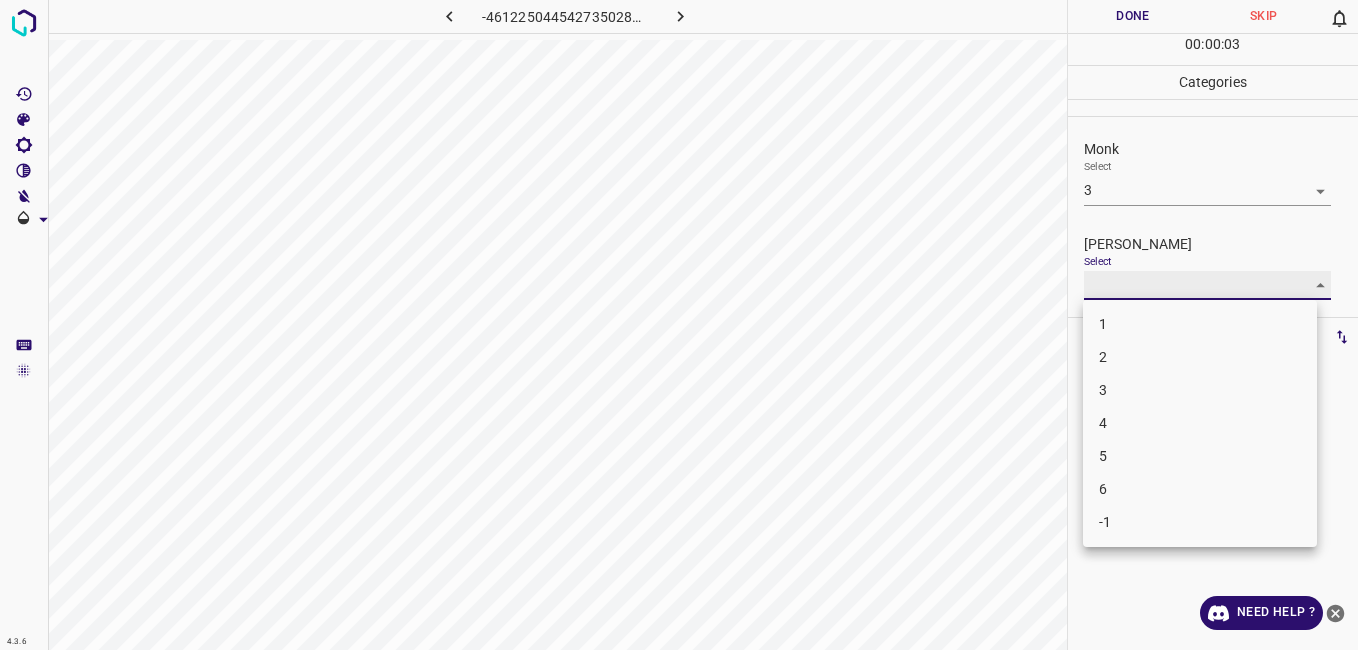 type on "2" 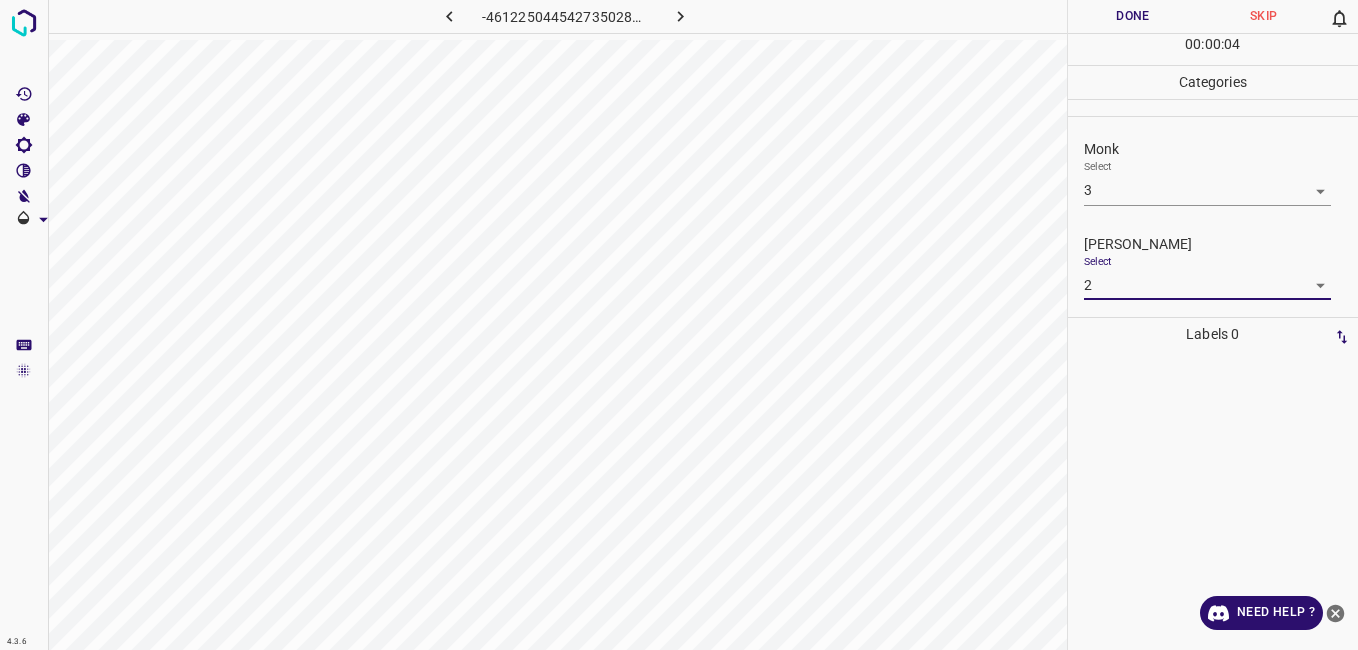 click on "Done" at bounding box center [1133, 16] 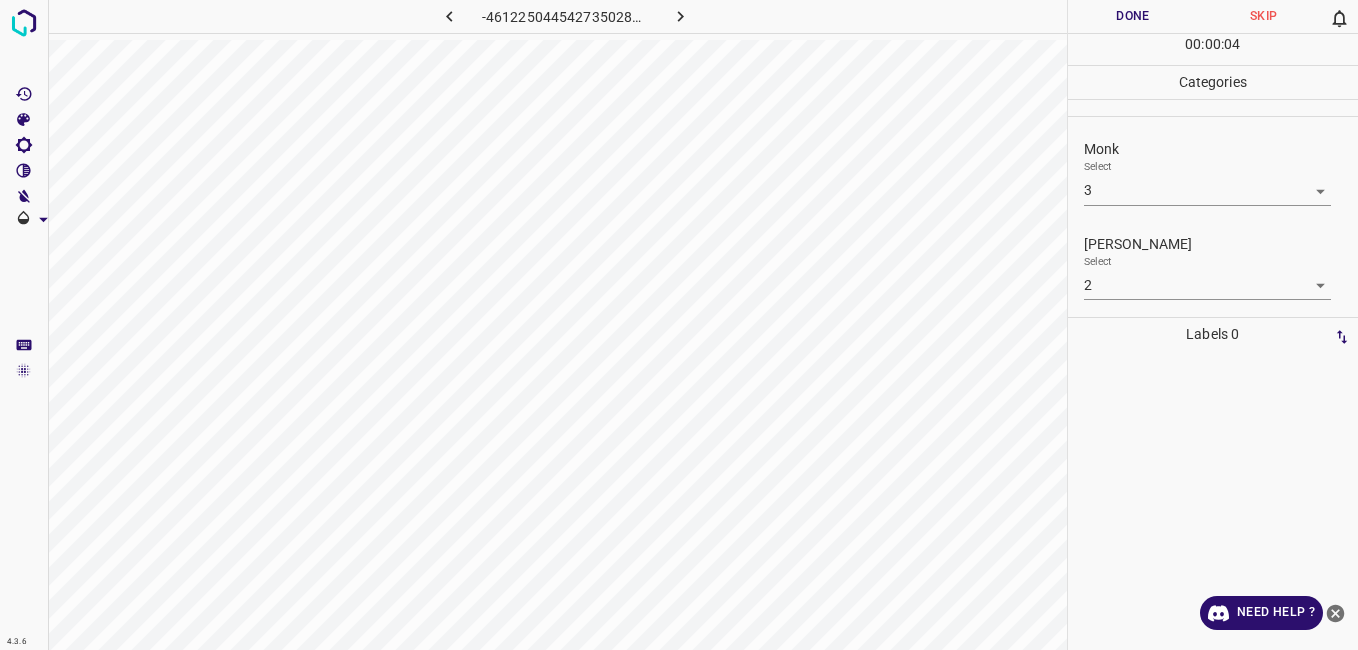 click on "Done" at bounding box center (1133, 16) 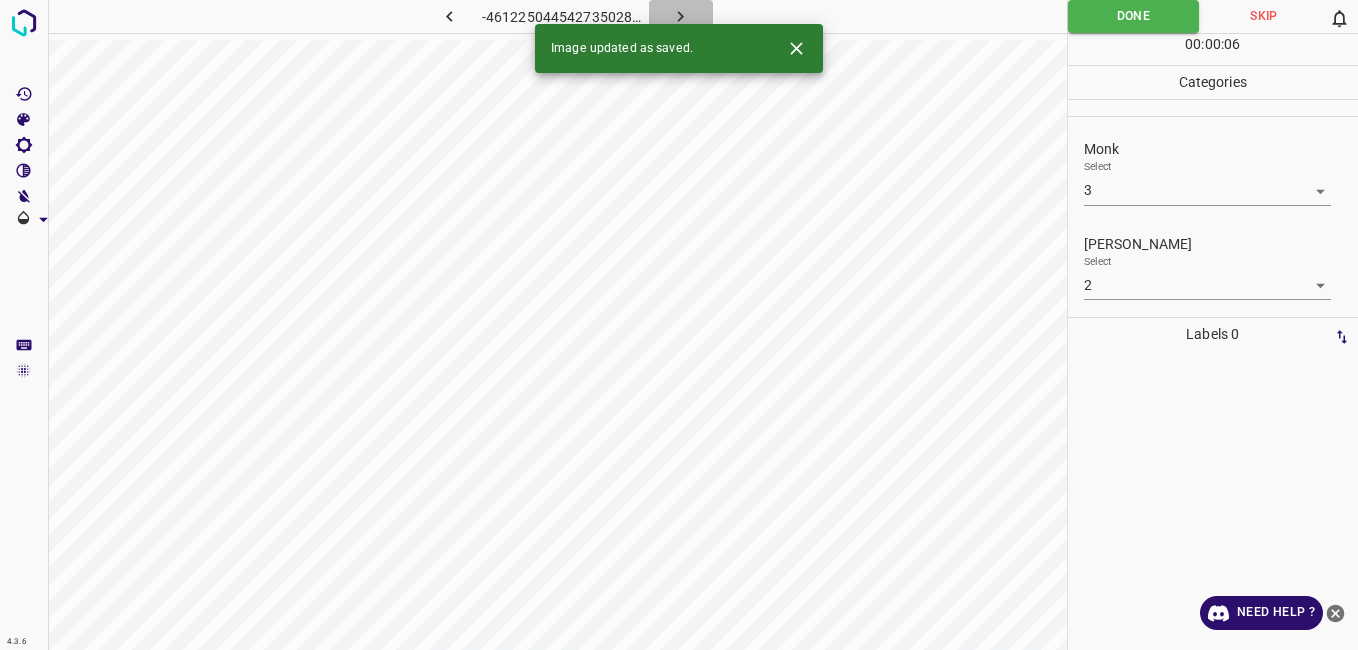 click 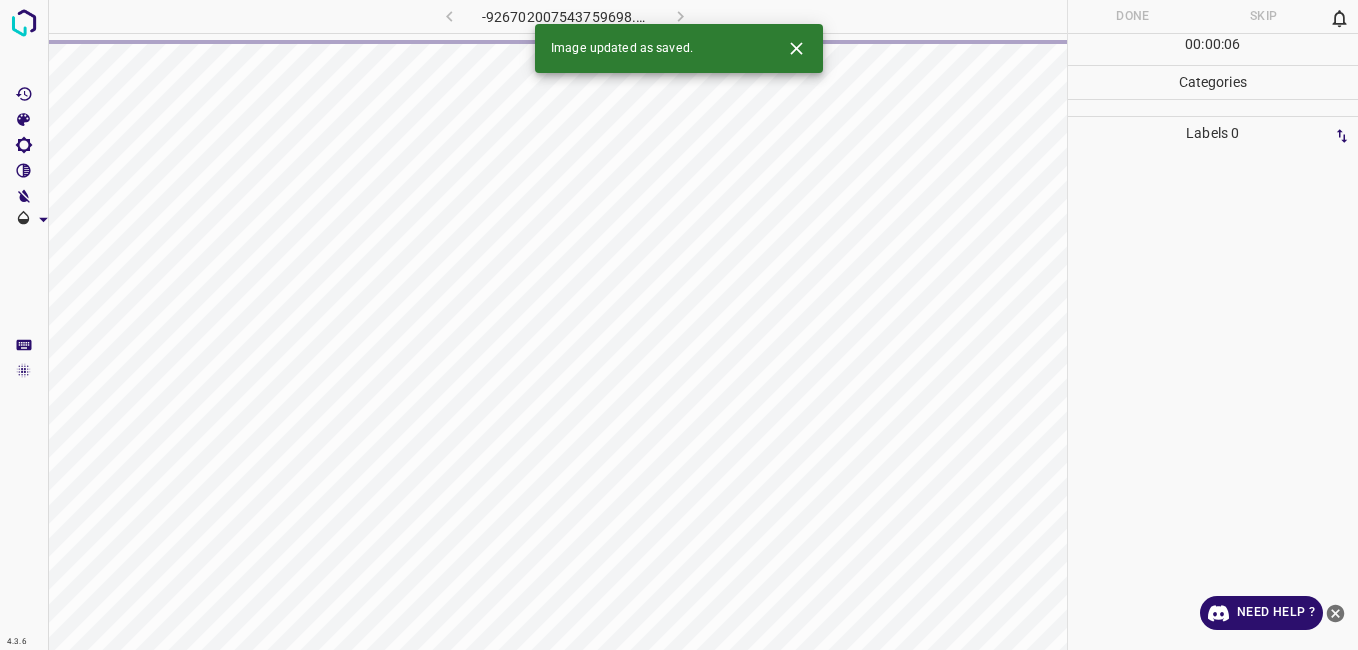 click at bounding box center [557, 369] 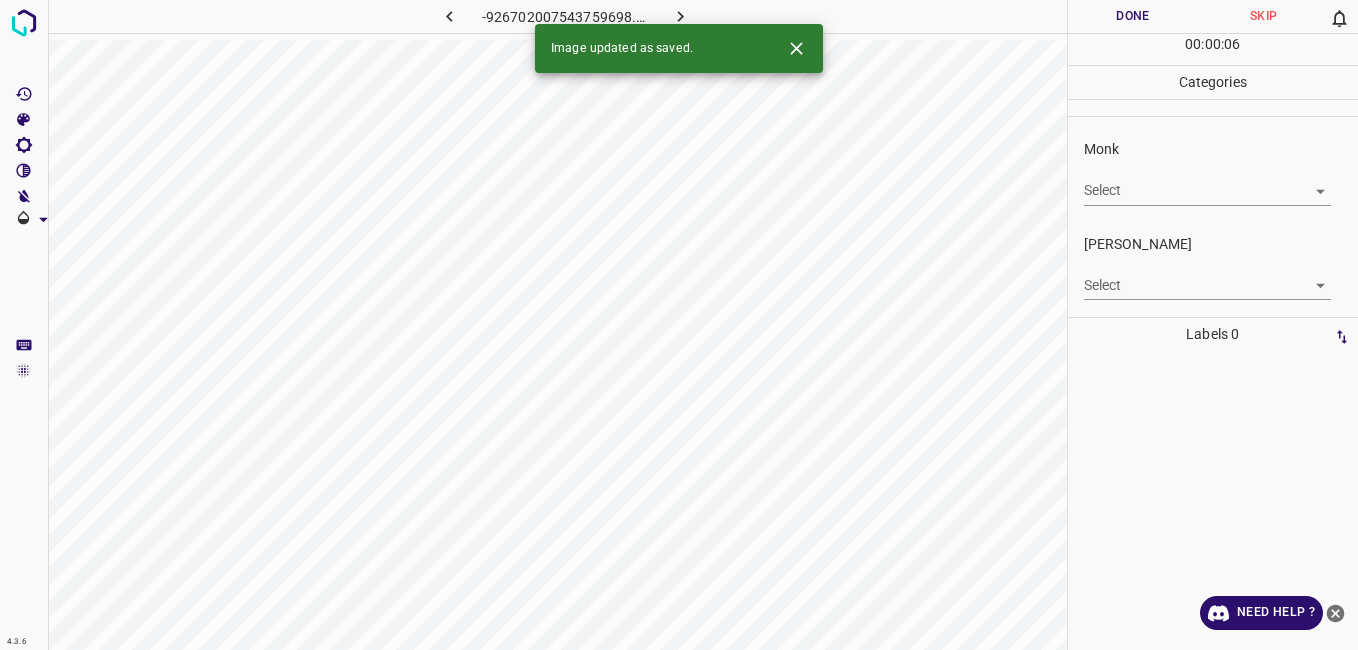 click on "4.3.6  -926702007543759698.png Done Skip 0 00   : 00   : 06   Categories Monk   Select ​  Fitzpatrick   Select ​ Labels   0 Categories 1 Monk 2  Fitzpatrick Tools Space Change between modes (Draw & Edit) I Auto labeling R Restore zoom M Zoom in N Zoom out Delete Delete selecte label Filters Z Restore filters X Saturation filter C Brightness filter V Contrast filter B Gray scale filter General O Download Image updated as saved. Need Help ? - Text - Hide - Delete" at bounding box center (679, 325) 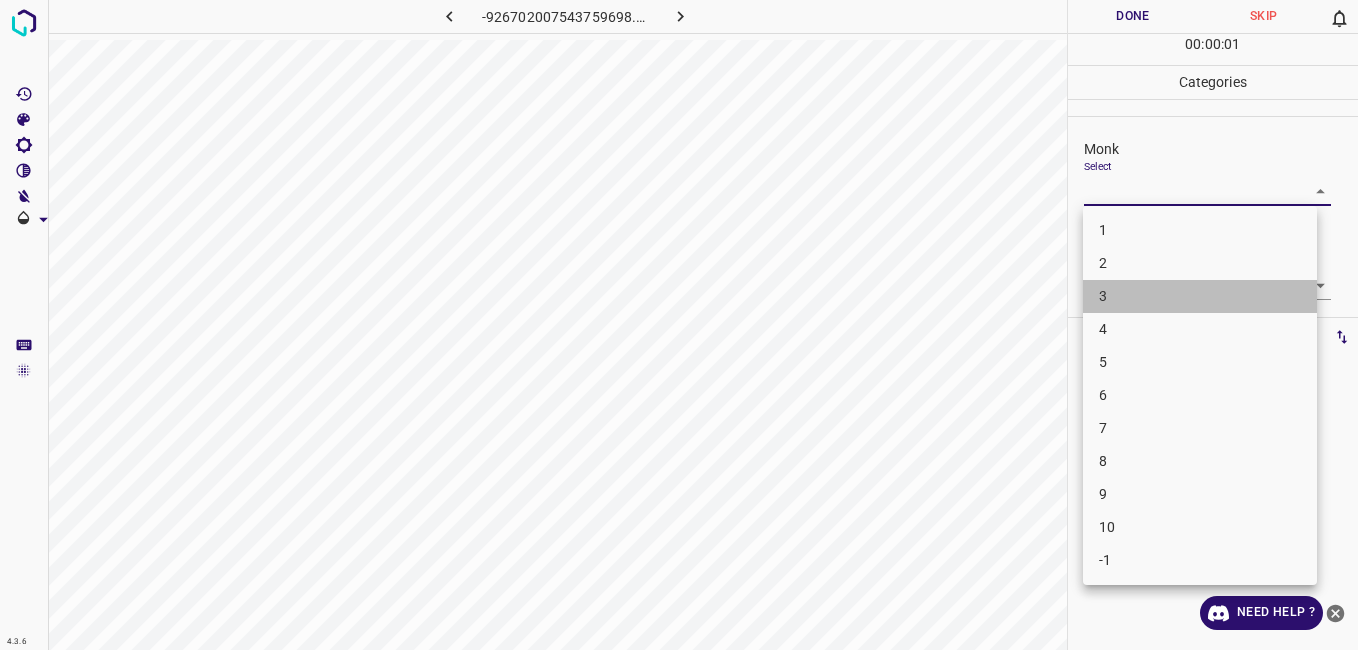click on "3" at bounding box center (1200, 296) 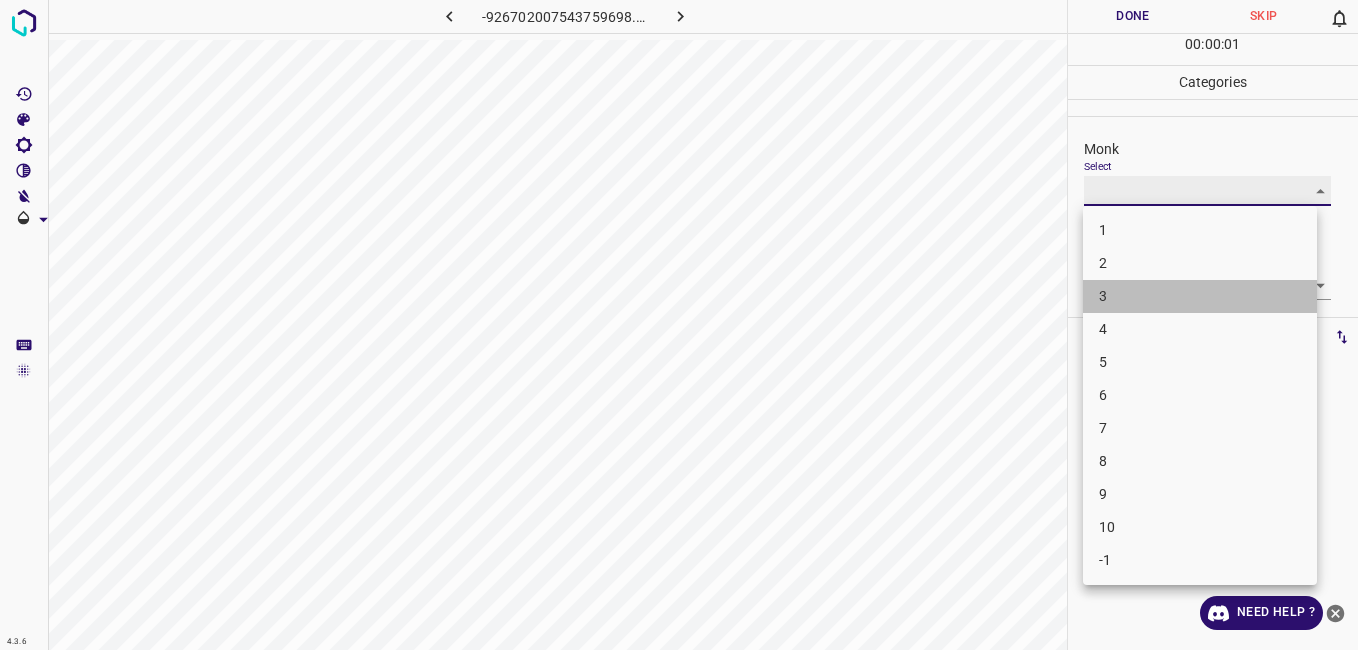 type on "3" 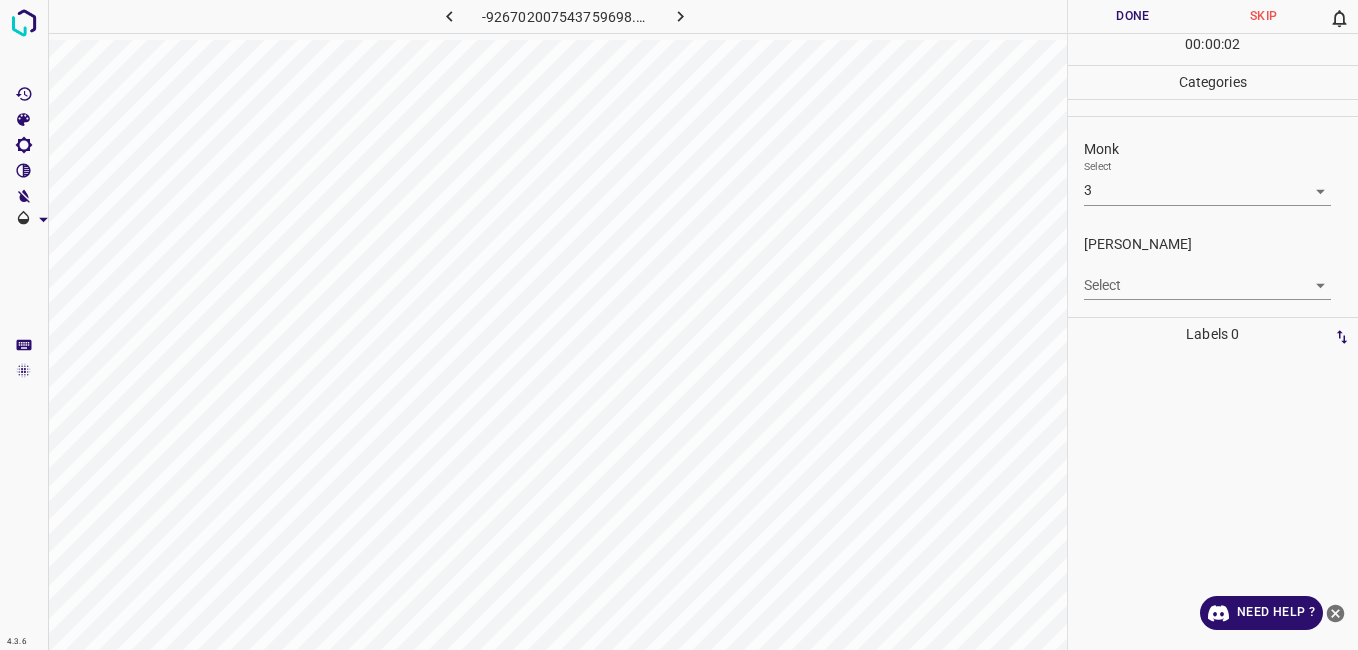 click on "Fitzpatrick   Select ​" at bounding box center [1213, 267] 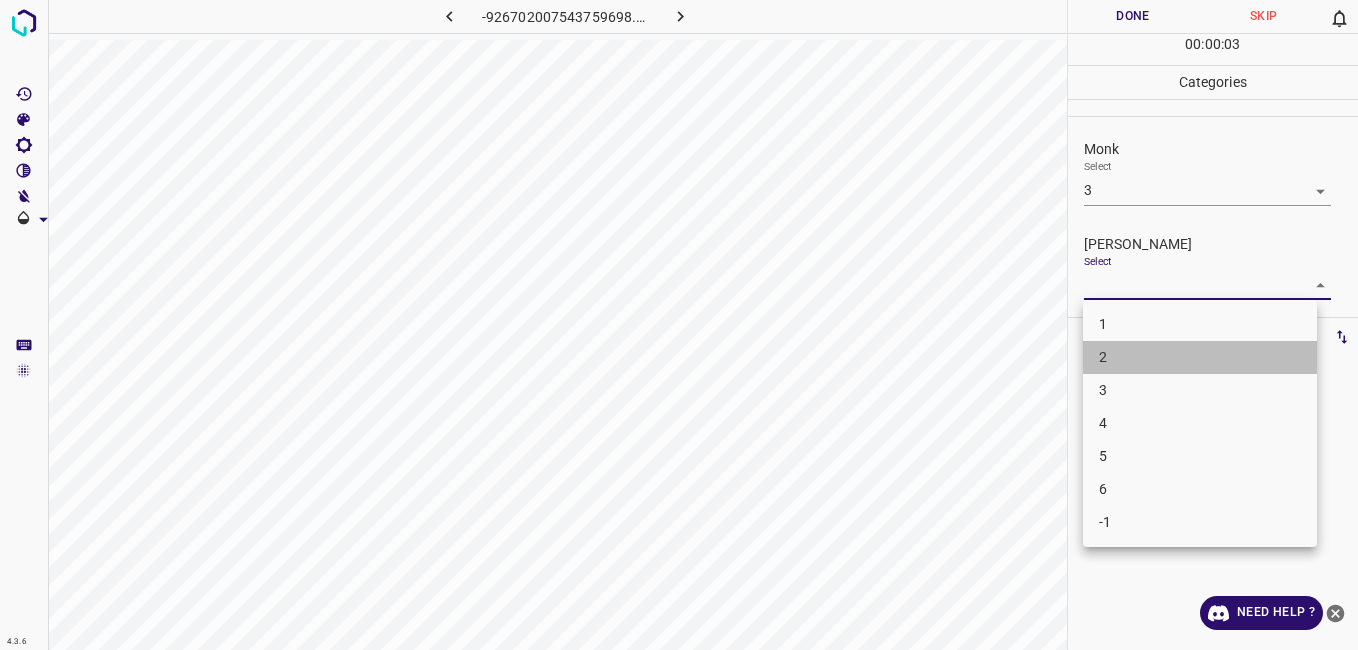 click on "2" at bounding box center [1200, 357] 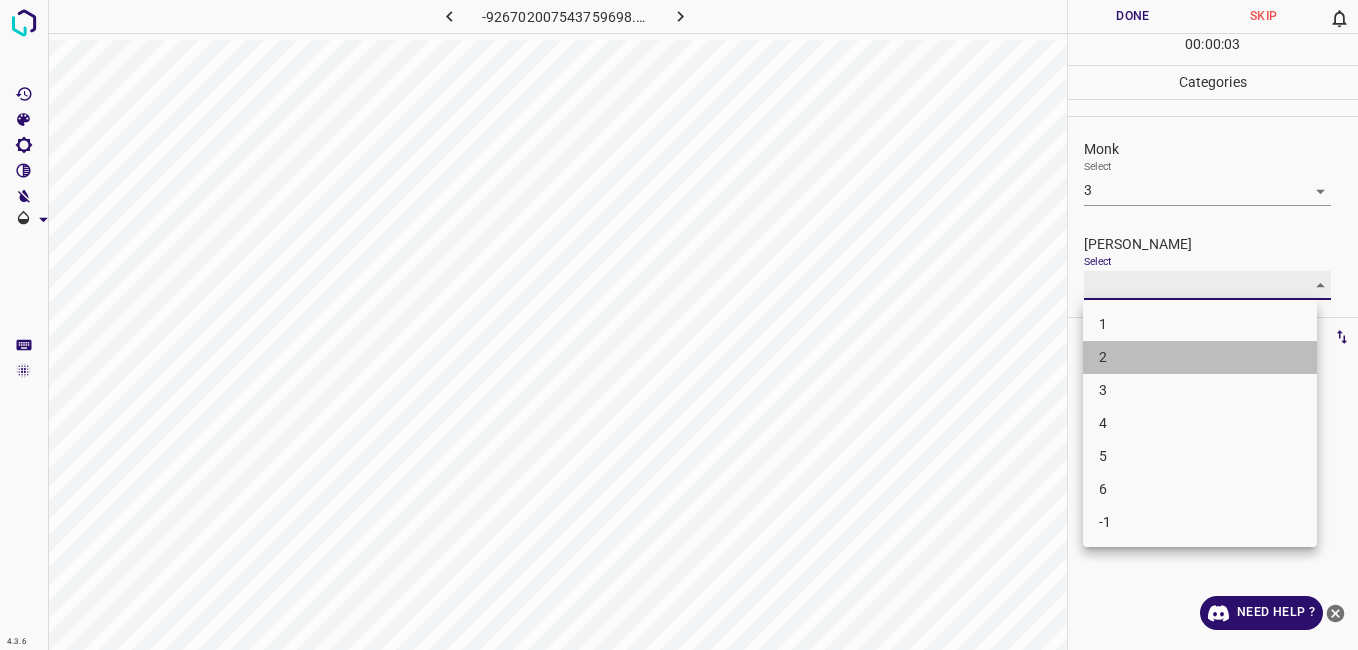 type on "2" 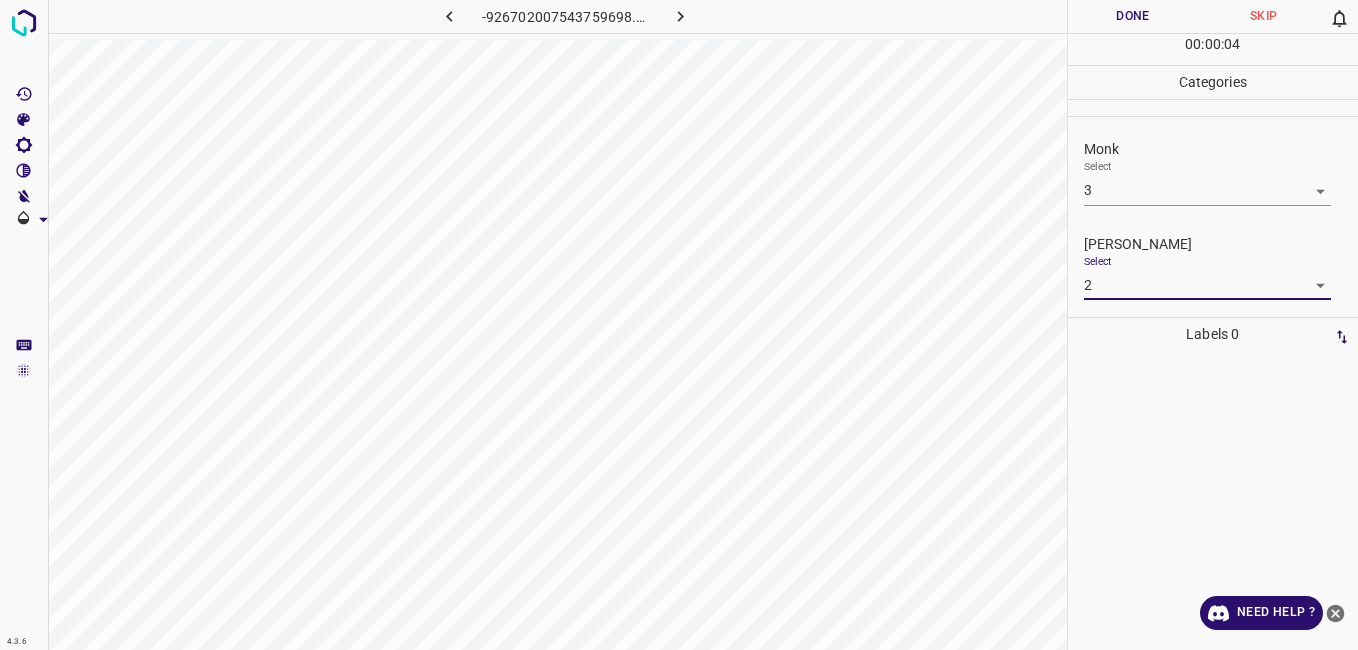 click on "00   : 00   : 04" at bounding box center (1213, 49) 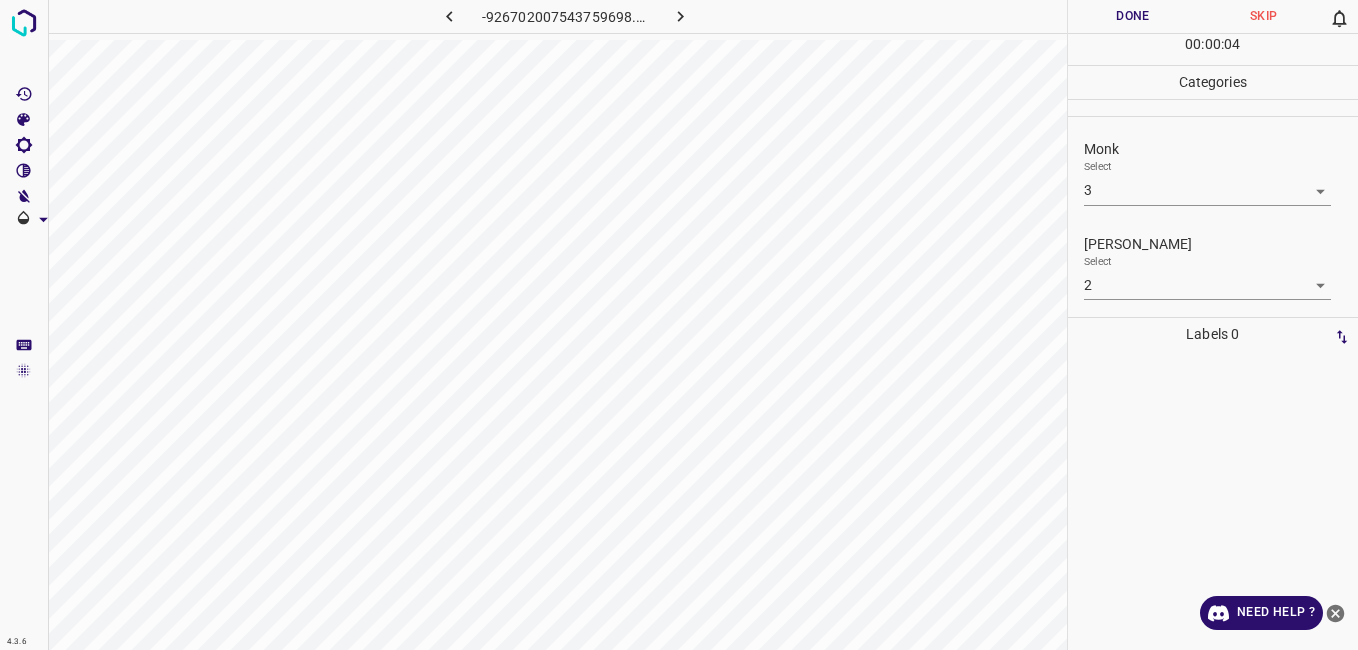click on "00   : 00   : 04" at bounding box center (1213, 49) 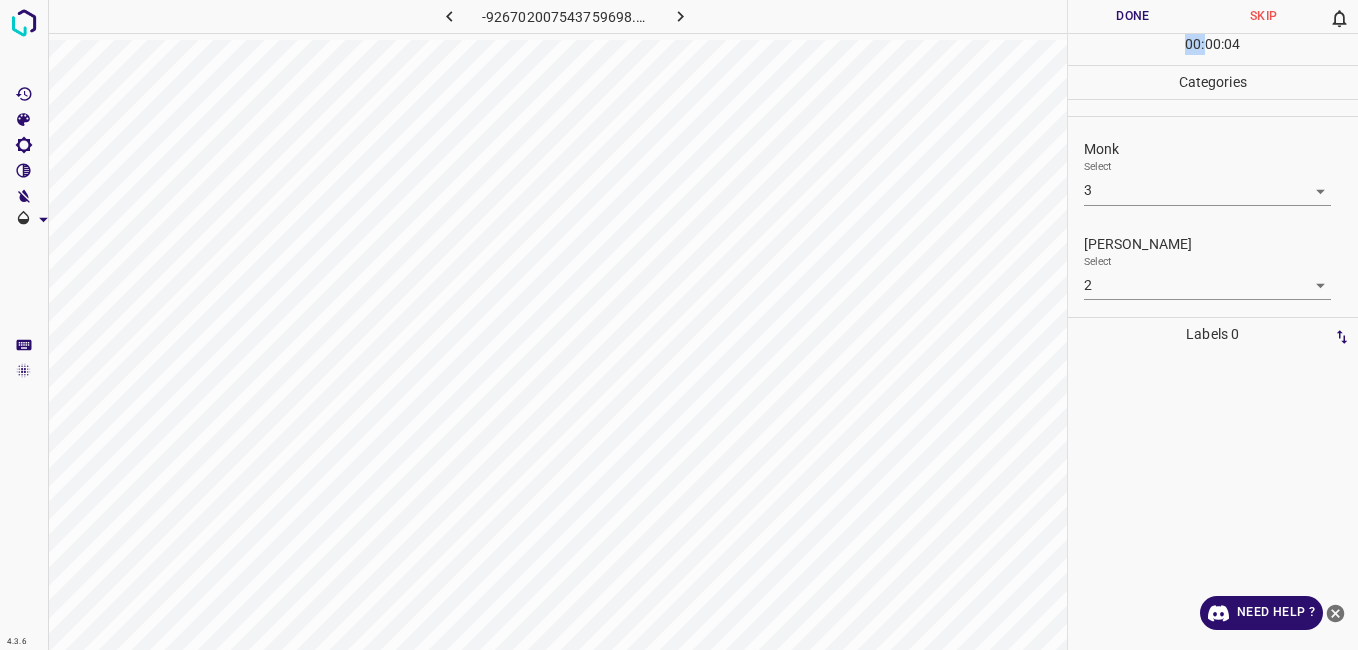 click on "00   : 00   : 04" at bounding box center (1213, 49) 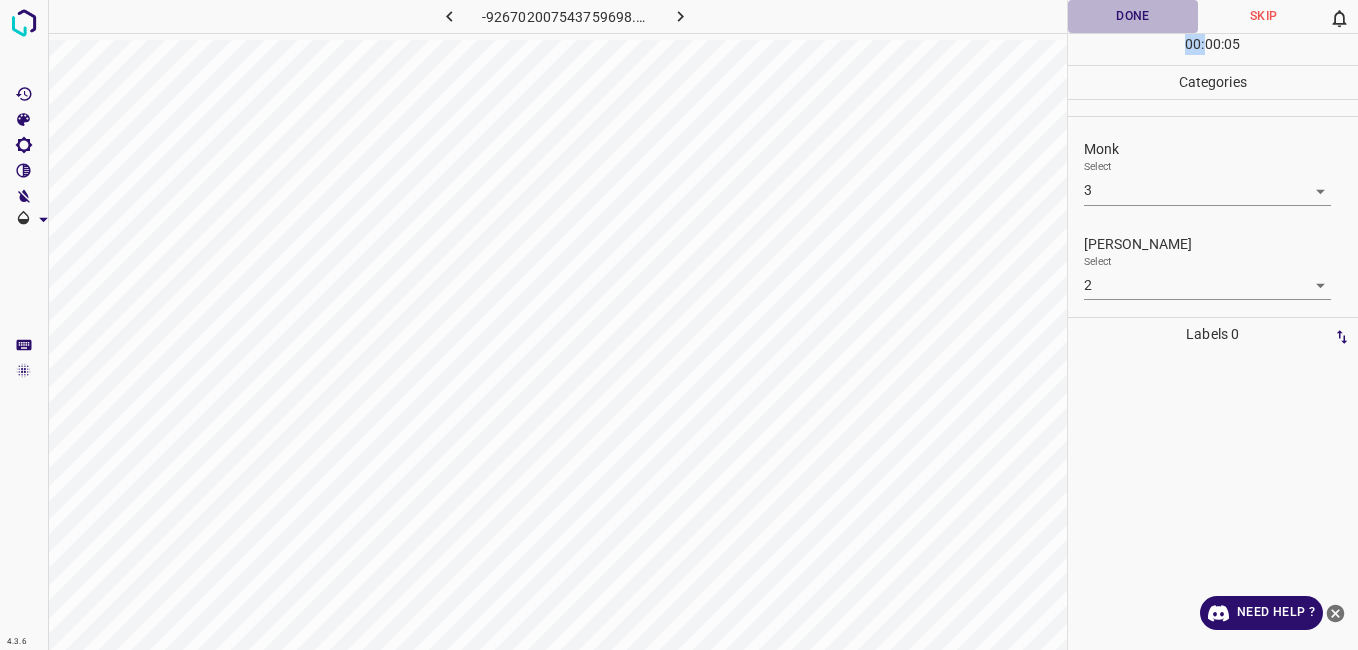 drag, startPoint x: 1093, startPoint y: 34, endPoint x: 1081, endPoint y: 21, distance: 17.691807 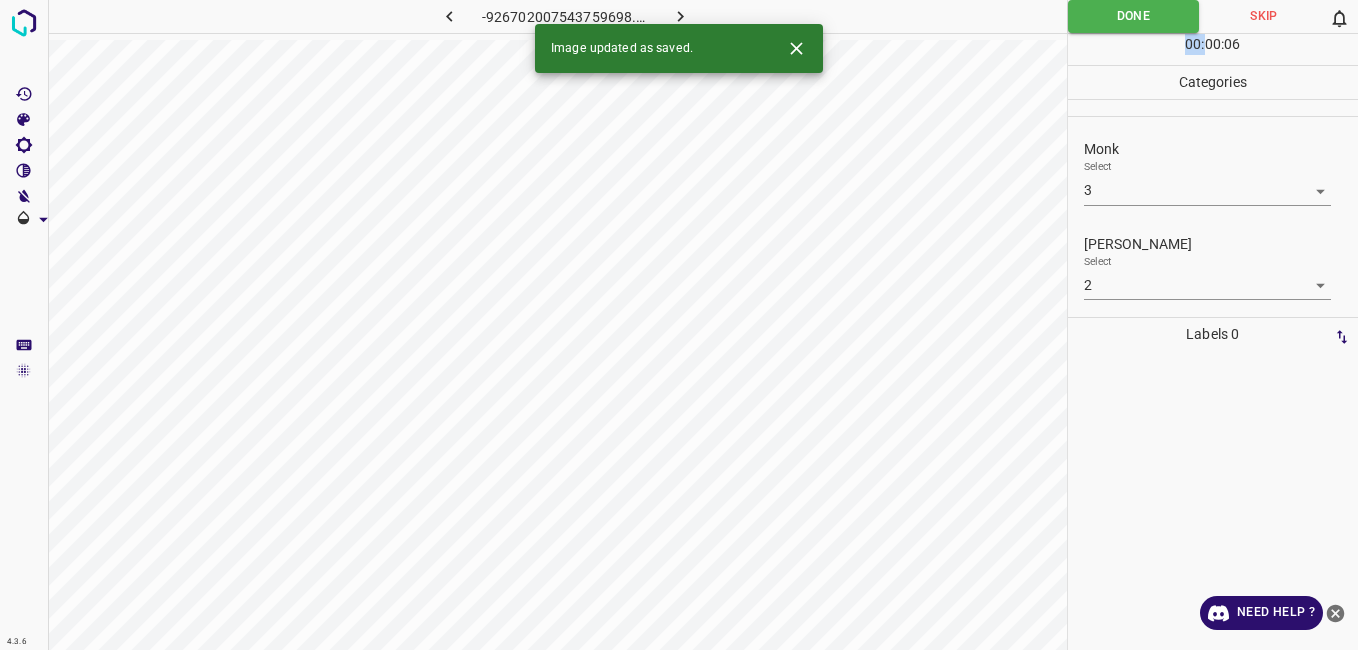 click 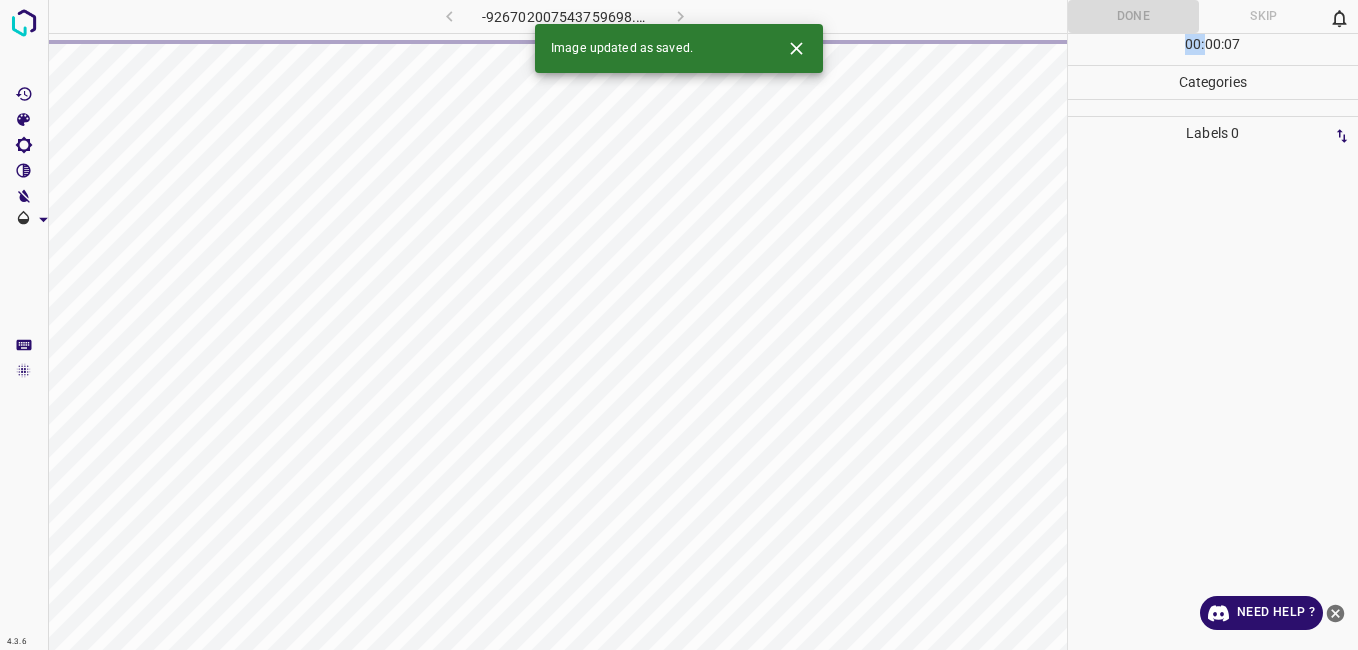 click on "-926702007543759698.png" at bounding box center (565, 16) 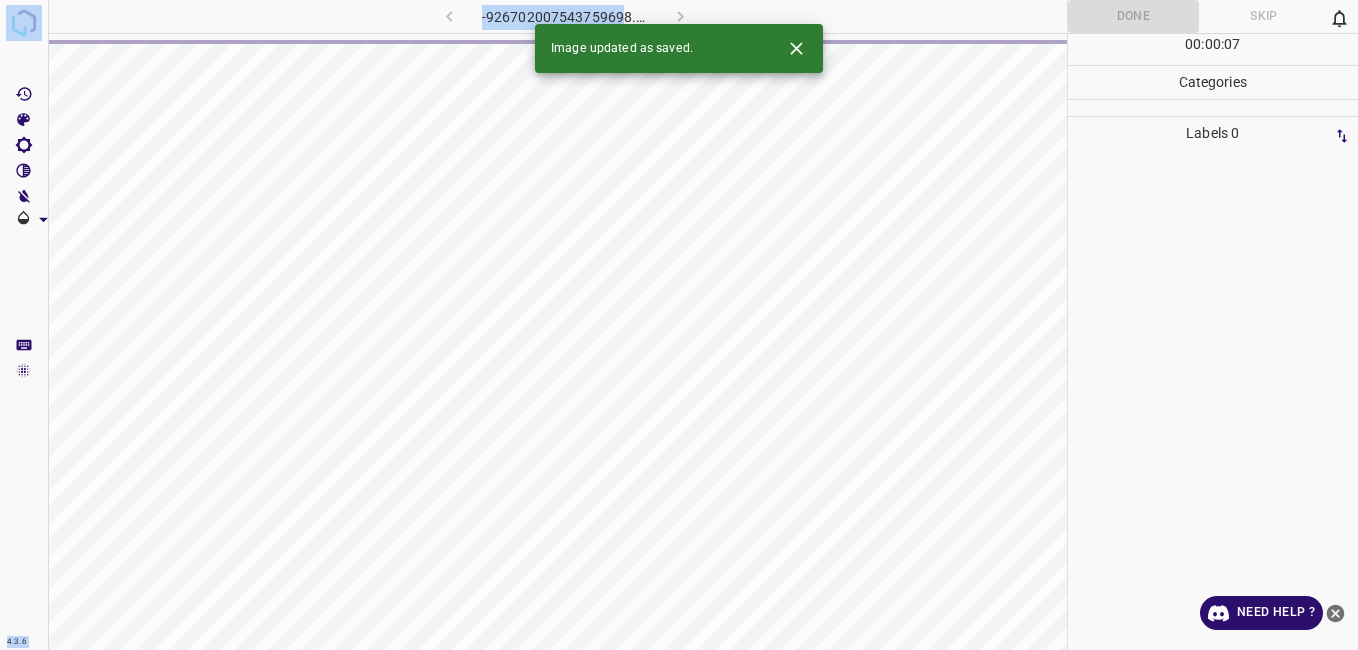 drag, startPoint x: 680, startPoint y: 21, endPoint x: 336, endPoint y: -74, distance: 356.87674 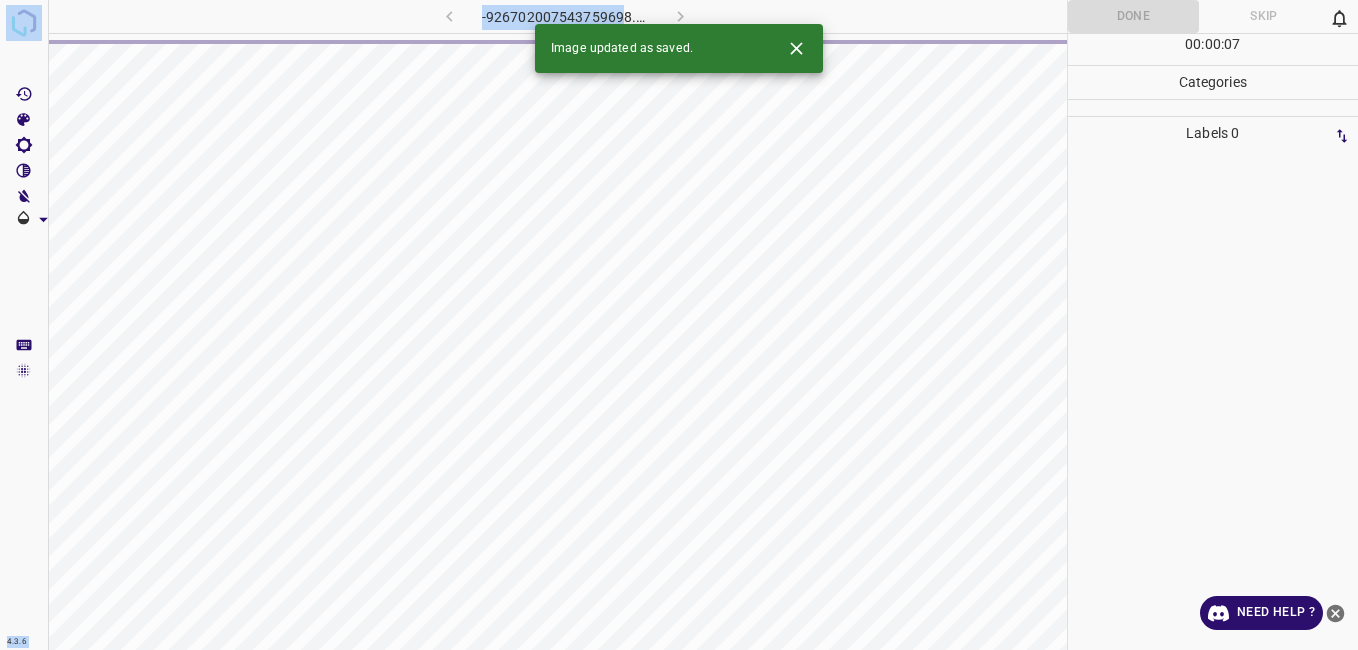 click on "4.3.6  -926702007543759698.png Done Skip 0 00   : 00   : 07   Categories Labels   0 Categories 1 Monk 2  Fitzpatrick Tools Space Change between modes (Draw & Edit) I Auto labeling R Restore zoom M Zoom in N Zoom out Delete Delete selecte label Filters Z Restore filters X Saturation filter C Brightness filter V Contrast filter B Gray scale filter General O Download Image updated as saved. Need Help ? - Text - Hide - Delete" at bounding box center [679, 325] 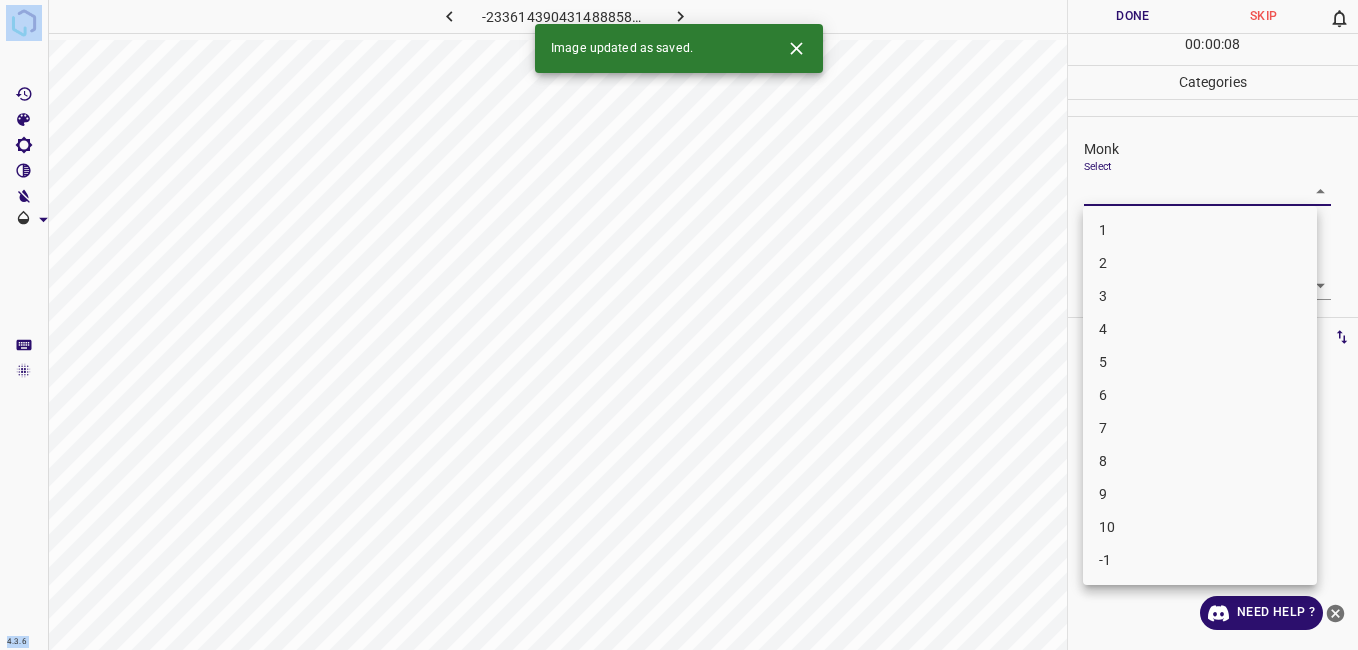click on "4.3.6  -2336143904314888587.png Done Skip 0 00   : 00   : 08   Categories Monk   Select ​  Fitzpatrick   Select ​ Labels   0 Categories 1 Monk 2  Fitzpatrick Tools Space Change between modes (Draw & Edit) I Auto labeling R Restore zoom M Zoom in N Zoom out Delete Delete selecte label Filters Z Restore filters X Saturation filter C Brightness filter V Contrast filter B Gray scale filter General O Download Image updated as saved. Need Help ? - Text - Hide - Delete 1 2 3 4 5 6 7 8 9 10 -1" at bounding box center (679, 325) 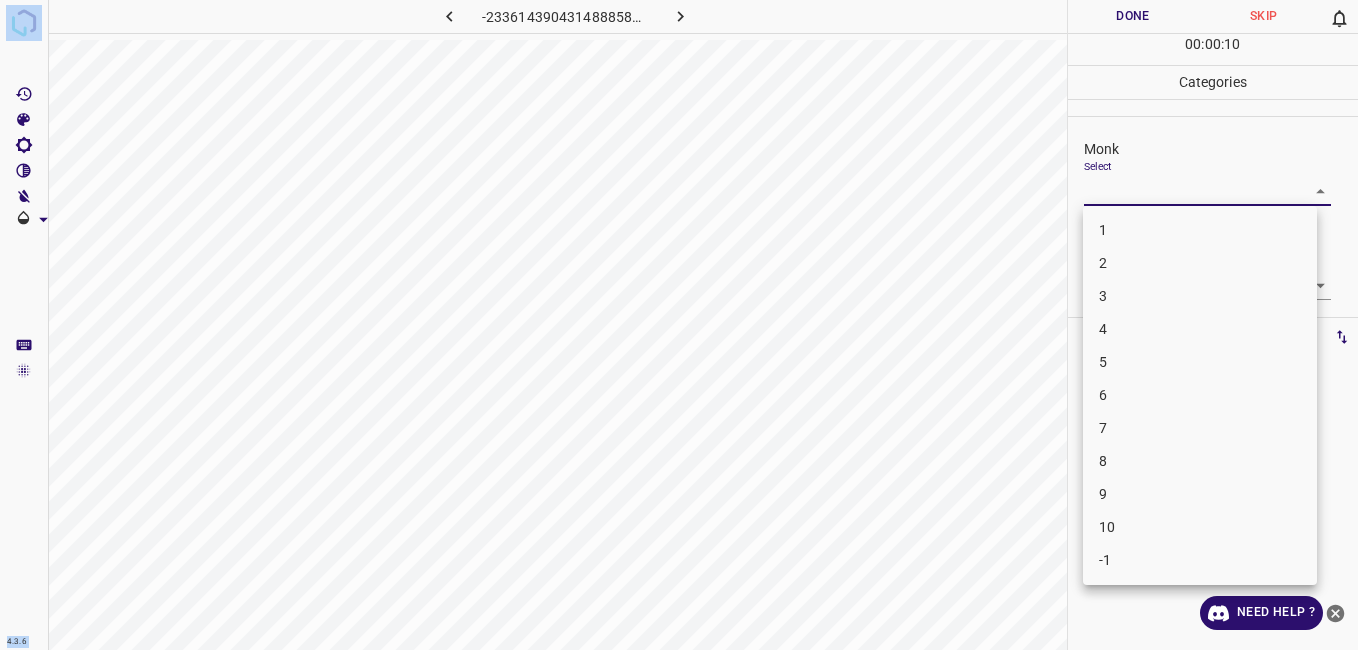 click on "7" at bounding box center (1200, 428) 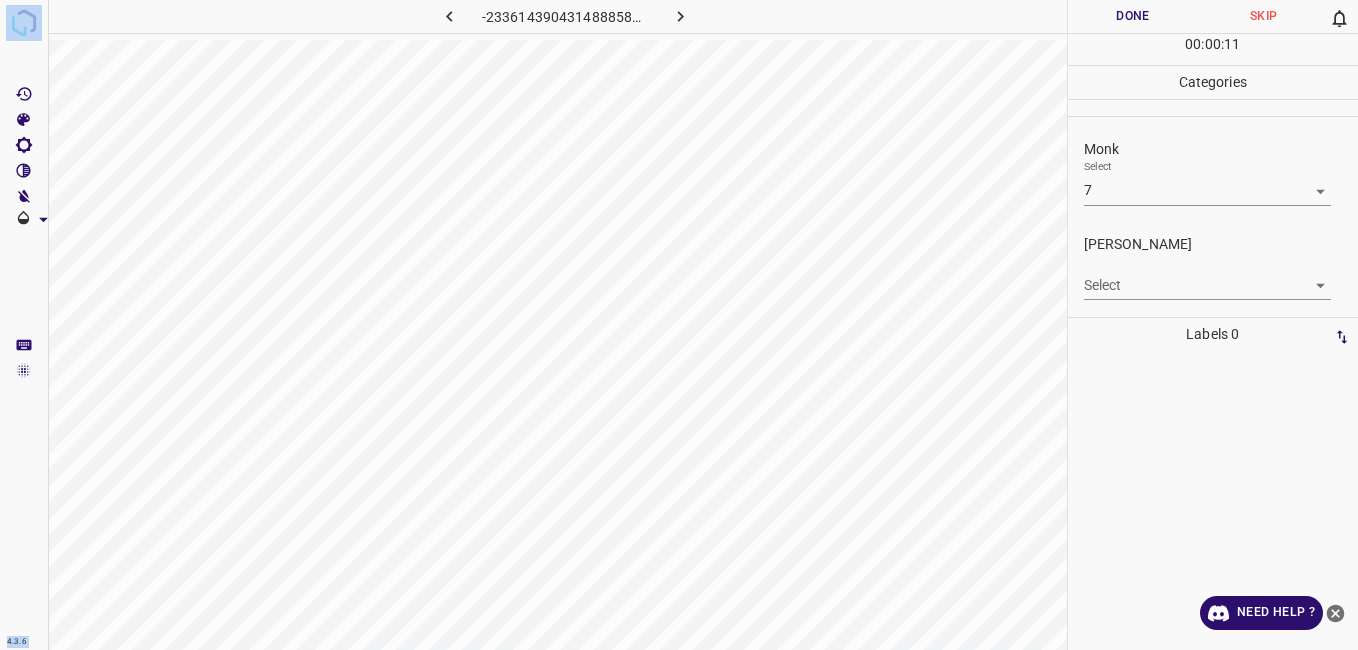 click on "1 2 3 4 5 6 7 8 9 10 -1" at bounding box center [1200, 312] 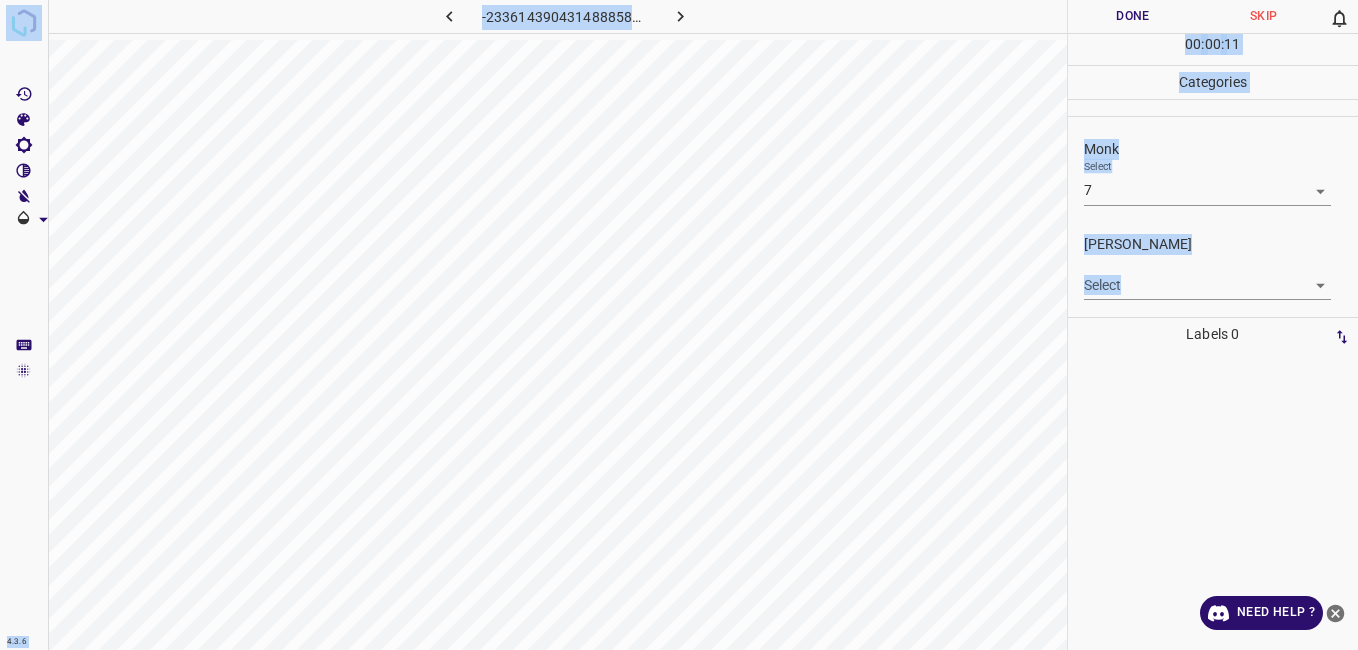 drag, startPoint x: 1147, startPoint y: 428, endPoint x: 1131, endPoint y: 295, distance: 133.95895 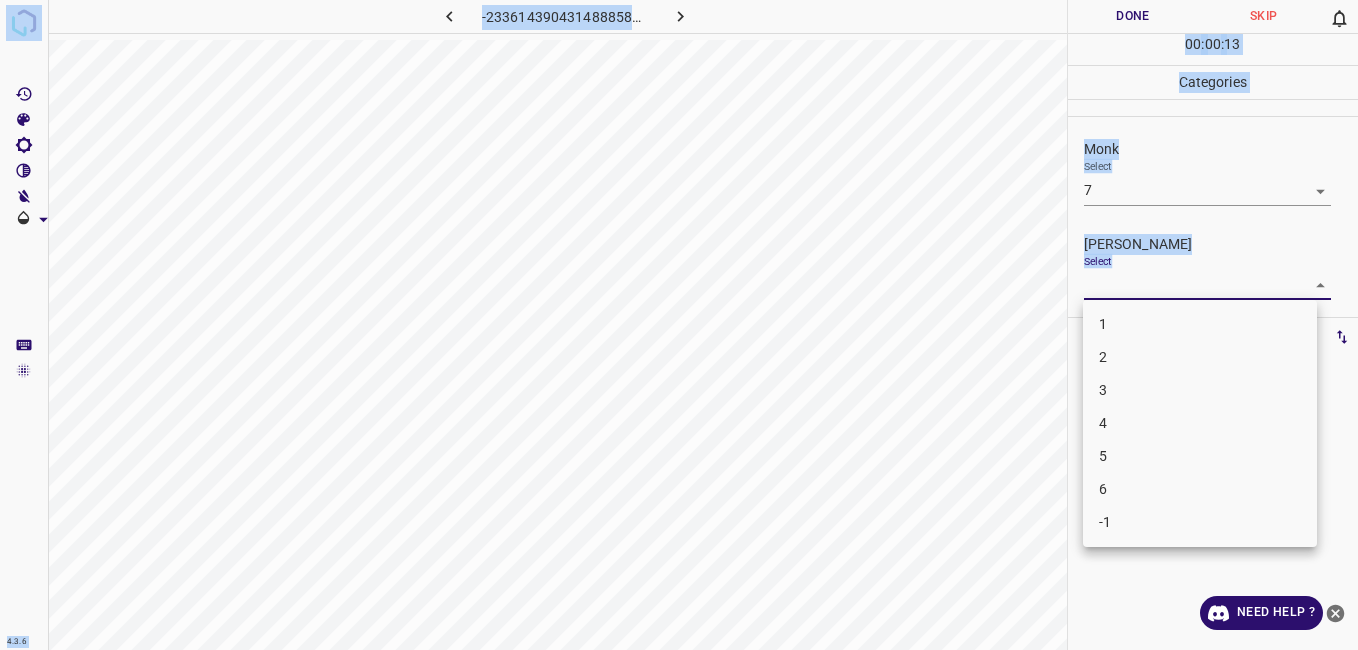 click on "5" at bounding box center [1200, 456] 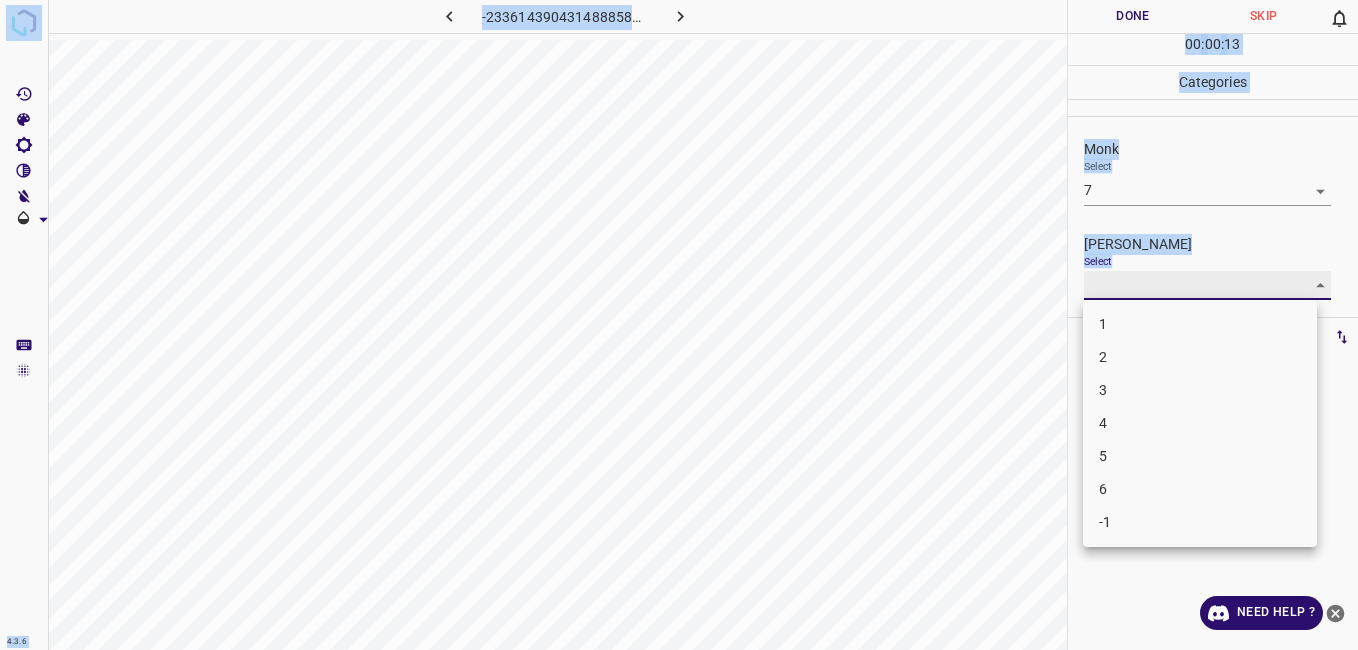 type on "5" 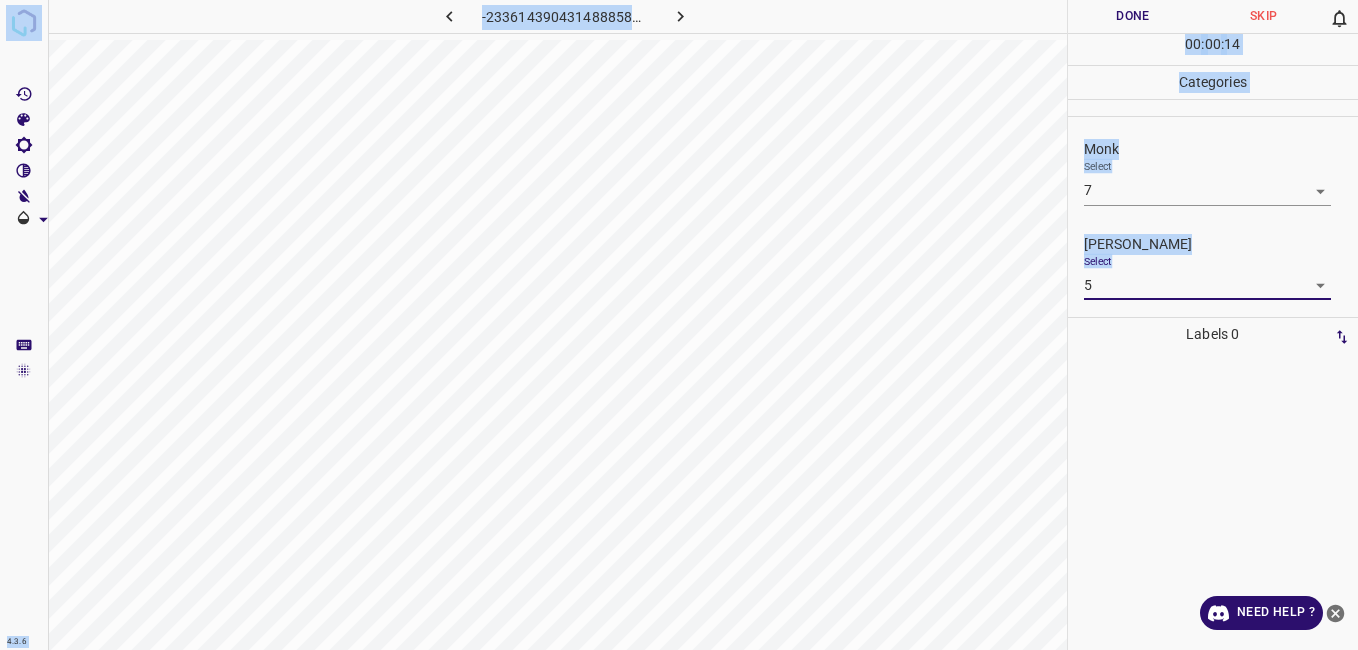 click on "Done" at bounding box center [1133, 16] 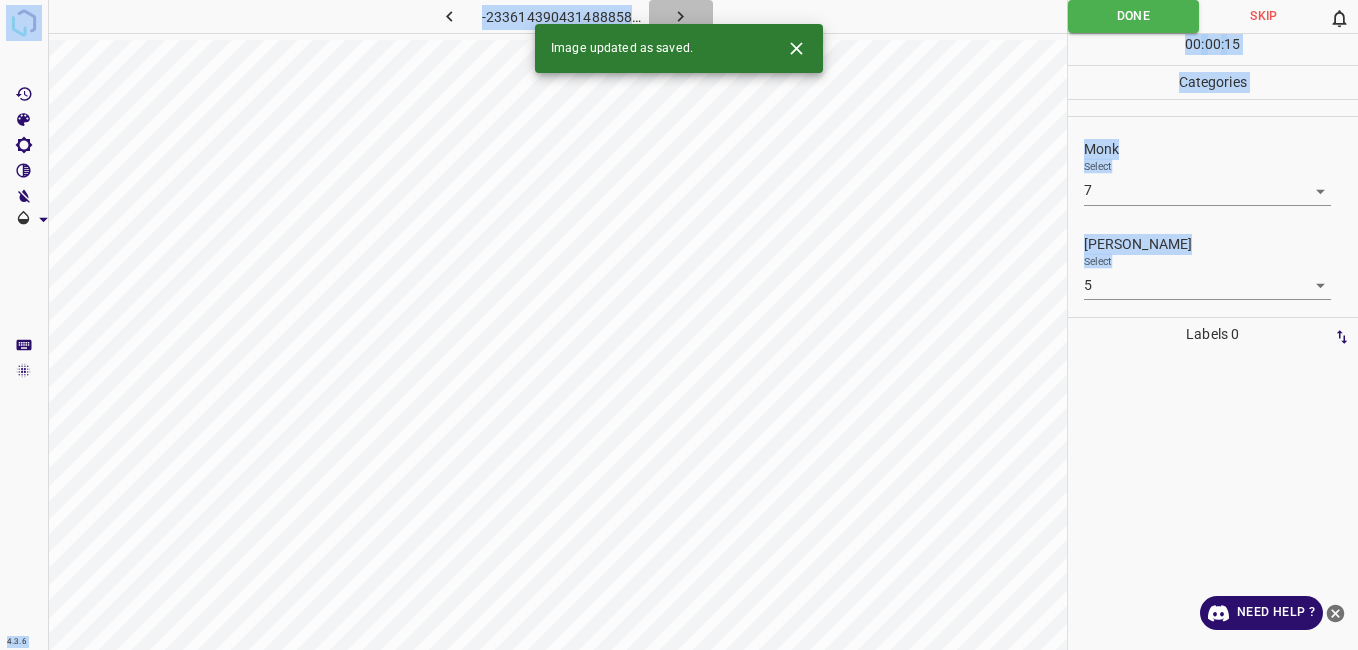 click 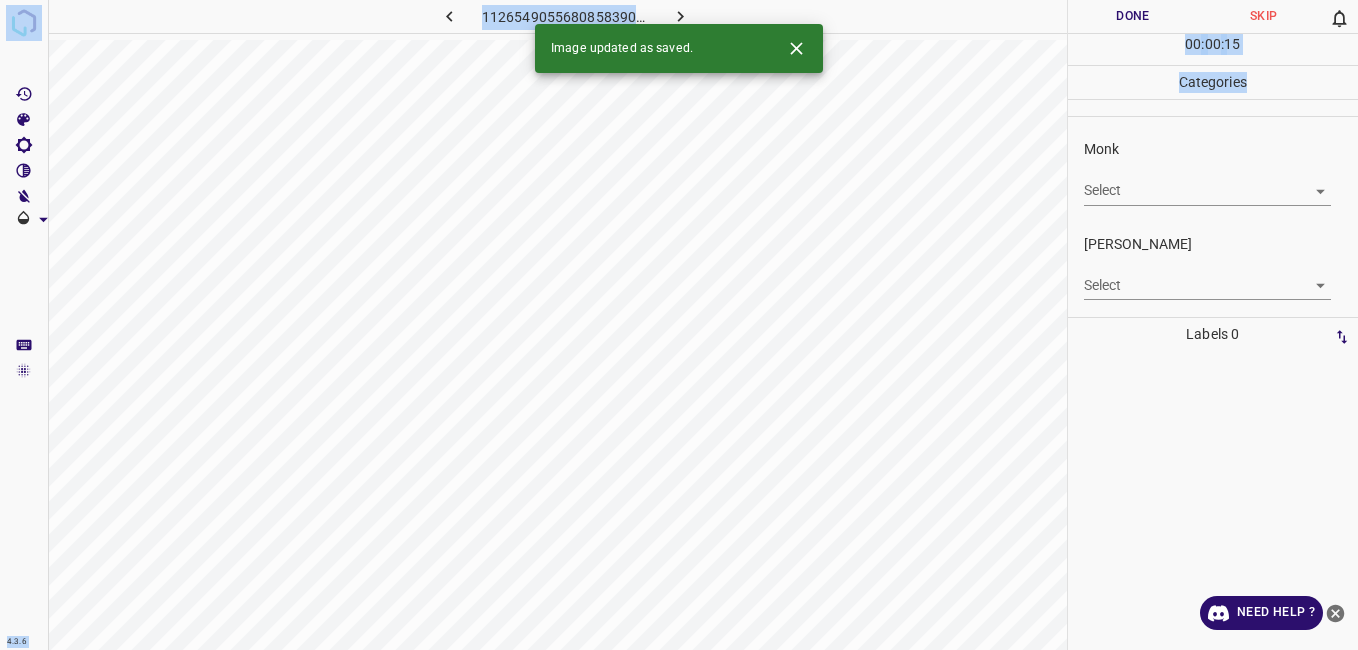 click on "4.3.6  1126549055680858390.png Done Skip 0 00   : 00   : 15   Categories Monk   Select ​  Fitzpatrick   Select ​ Labels   0 Categories 1 Monk 2  Fitzpatrick Tools Space Change between modes (Draw & Edit) I Auto labeling R Restore zoom M Zoom in N Zoom out Delete Delete selecte label Filters Z Restore filters X Saturation filter C Brightness filter V Contrast filter B Gray scale filter General O Download Image updated as saved. Need Help ? - Text - Hide - Delete" at bounding box center [679, 325] 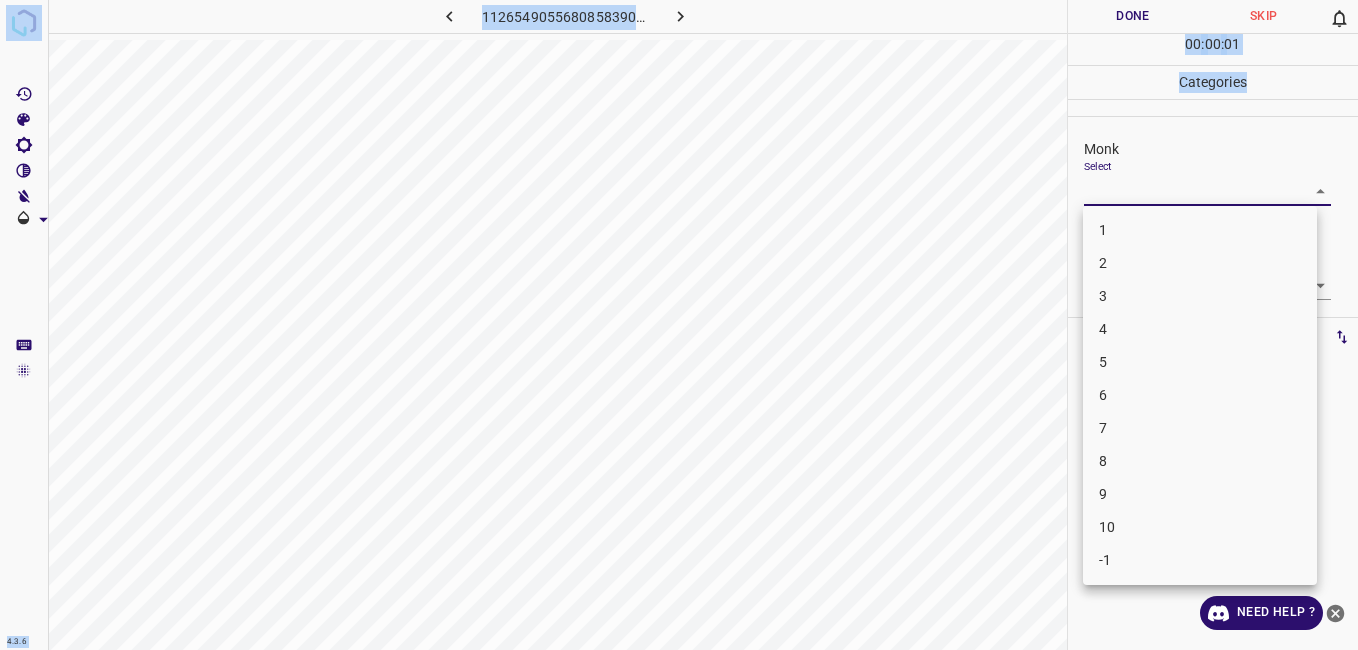 click on "3" at bounding box center [1200, 296] 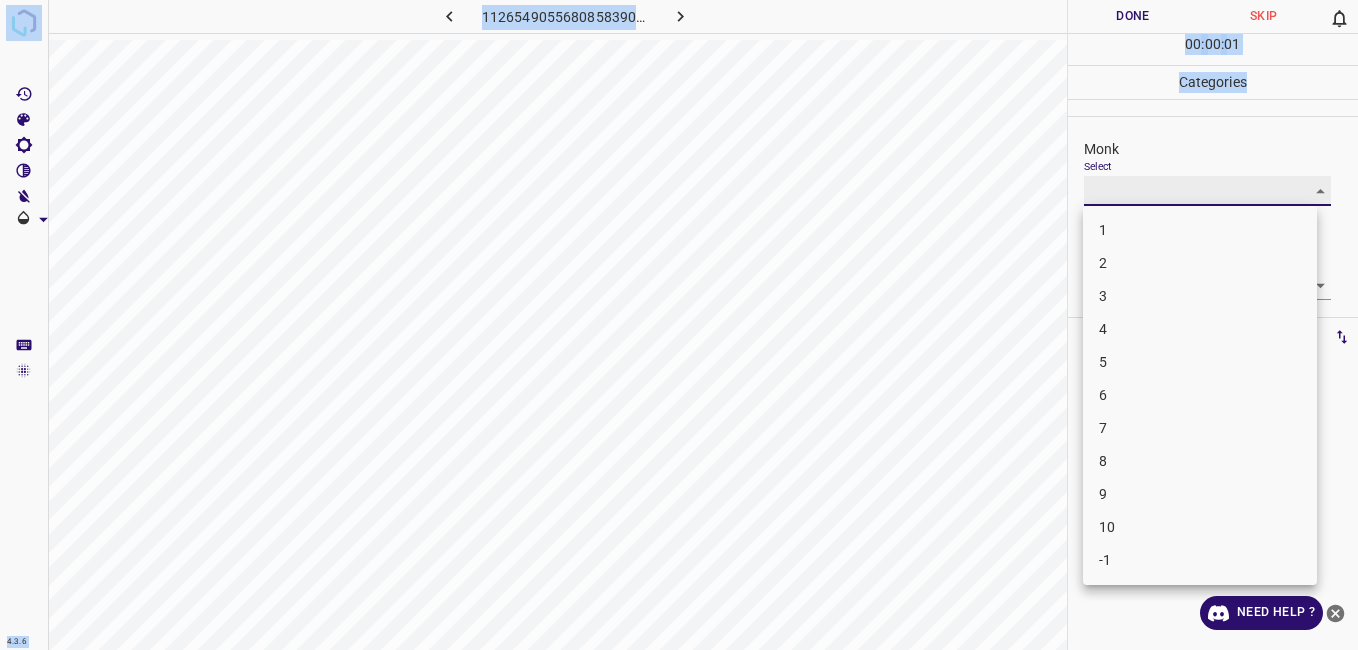 type on "3" 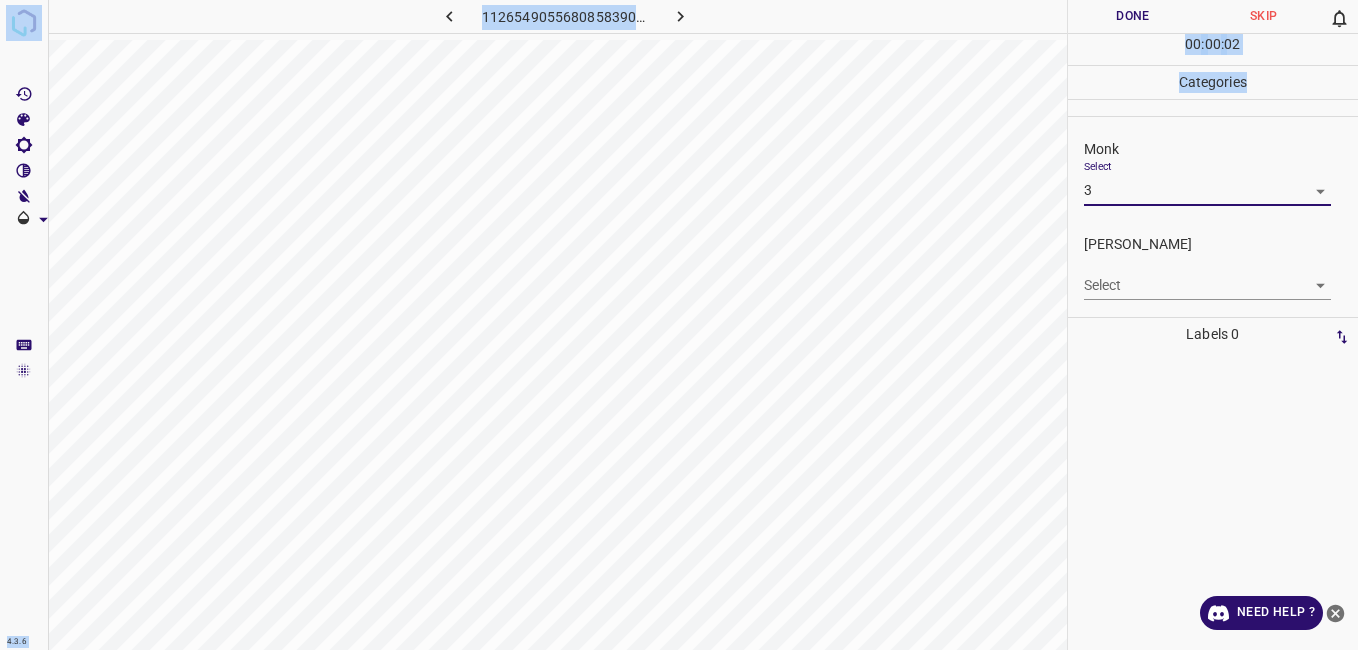 click on "4.3.6  1126549055680858390.png Done Skip 0 00   : 00   : 02   Categories Monk   Select 3 3  Fitzpatrick   Select ​ Labels   0 Categories 1 Monk 2  Fitzpatrick Tools Space Change between modes (Draw & Edit) I Auto labeling R Restore zoom M Zoom in N Zoom out Delete Delete selecte label Filters Z Restore filters X Saturation filter C Brightness filter V Contrast filter B Gray scale filter General O Download Need Help ? - Text - Hide - Delete" at bounding box center [679, 325] 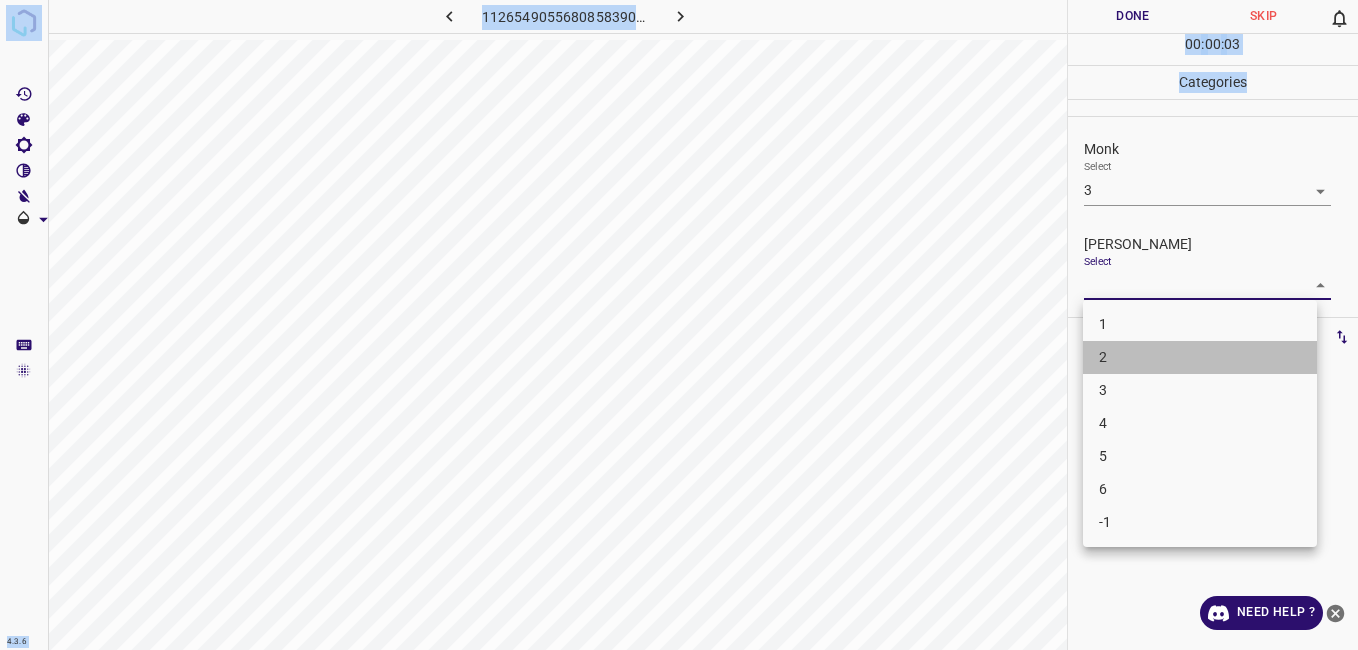 click on "2" at bounding box center [1200, 357] 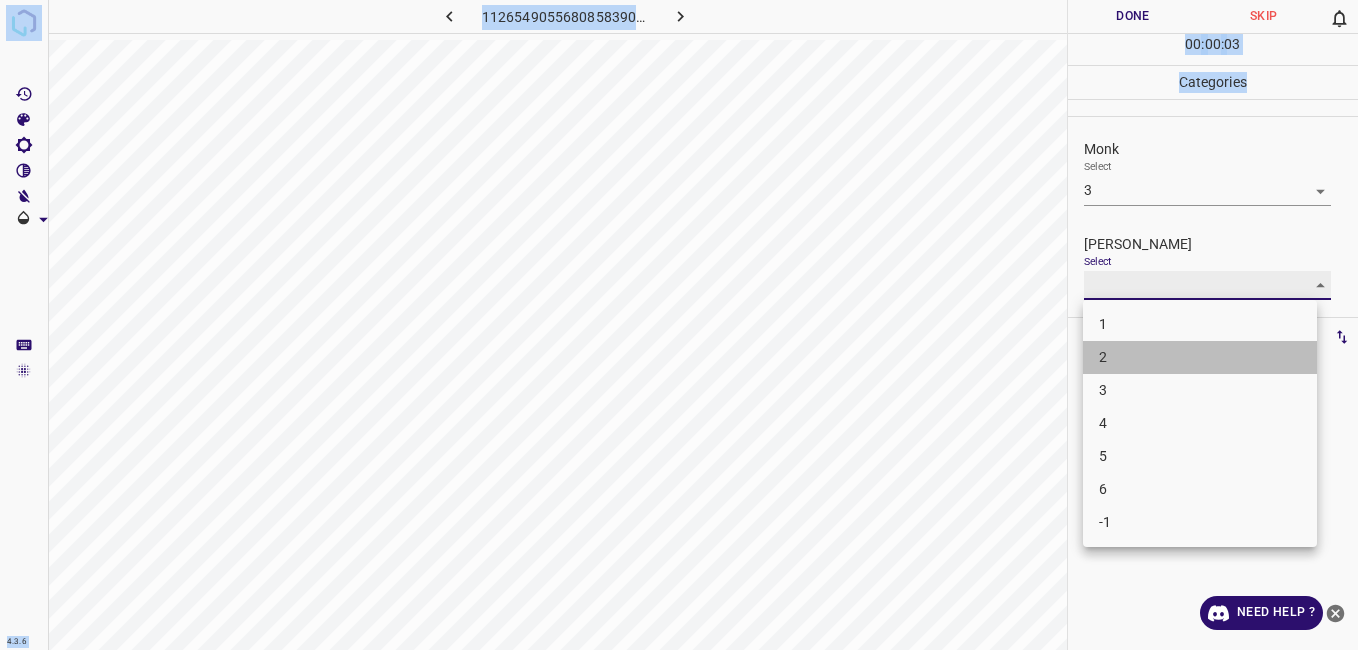 type on "2" 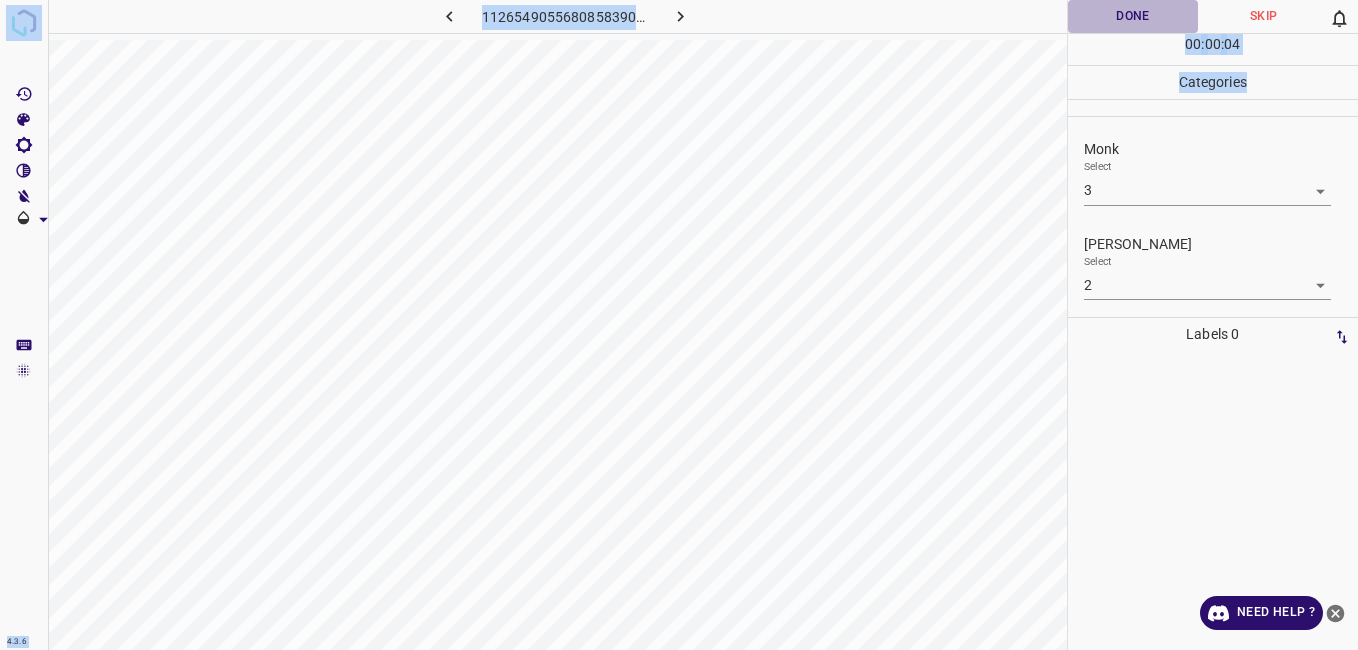 click on "Done" at bounding box center [1133, 16] 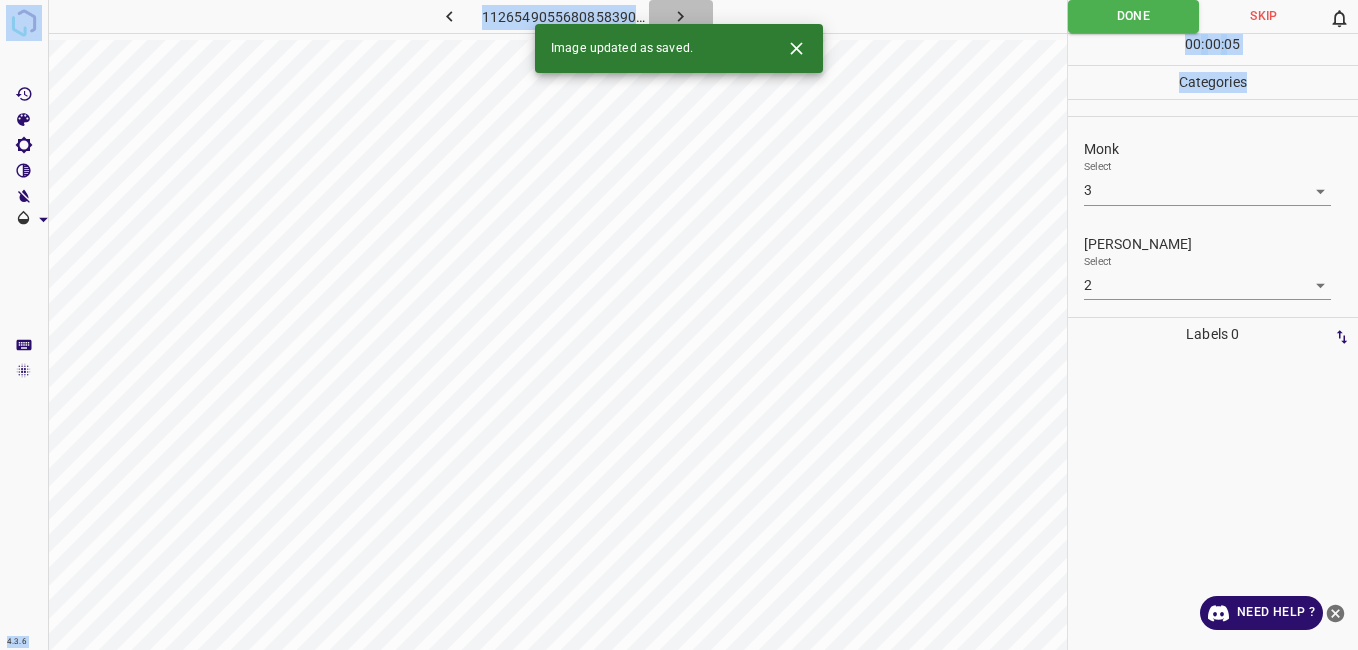 click 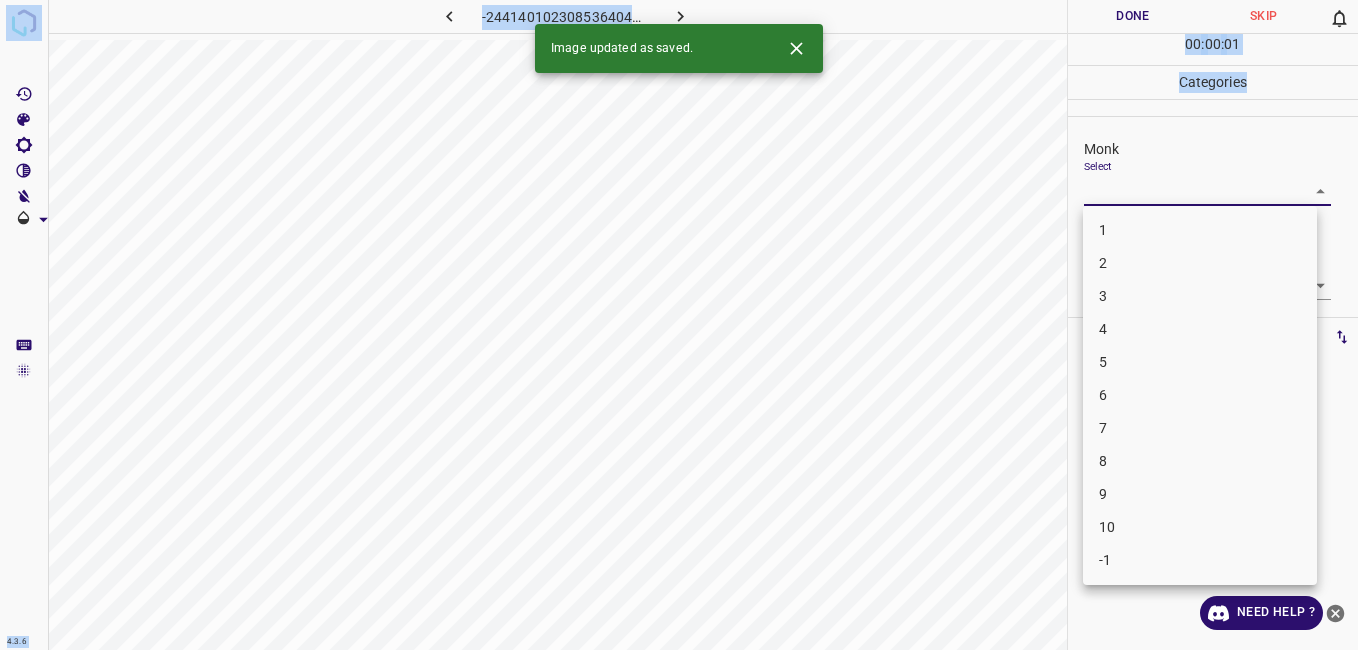 click on "4.3.6  -2441401023085364044.png Done Skip 0 00   : 00   : 01   Categories Monk   Select ​  Fitzpatrick   Select ​ Labels   0 Categories 1 Monk 2  Fitzpatrick Tools Space Change between modes (Draw & Edit) I Auto labeling R Restore zoom M Zoom in N Zoom out Delete Delete selecte label Filters Z Restore filters X Saturation filter C Brightness filter V Contrast filter B Gray scale filter General O Download Image updated as saved. Need Help ? - Text - Hide - Delete 1 2 3 4 5 6 7 8 9 10 -1" at bounding box center (679, 325) 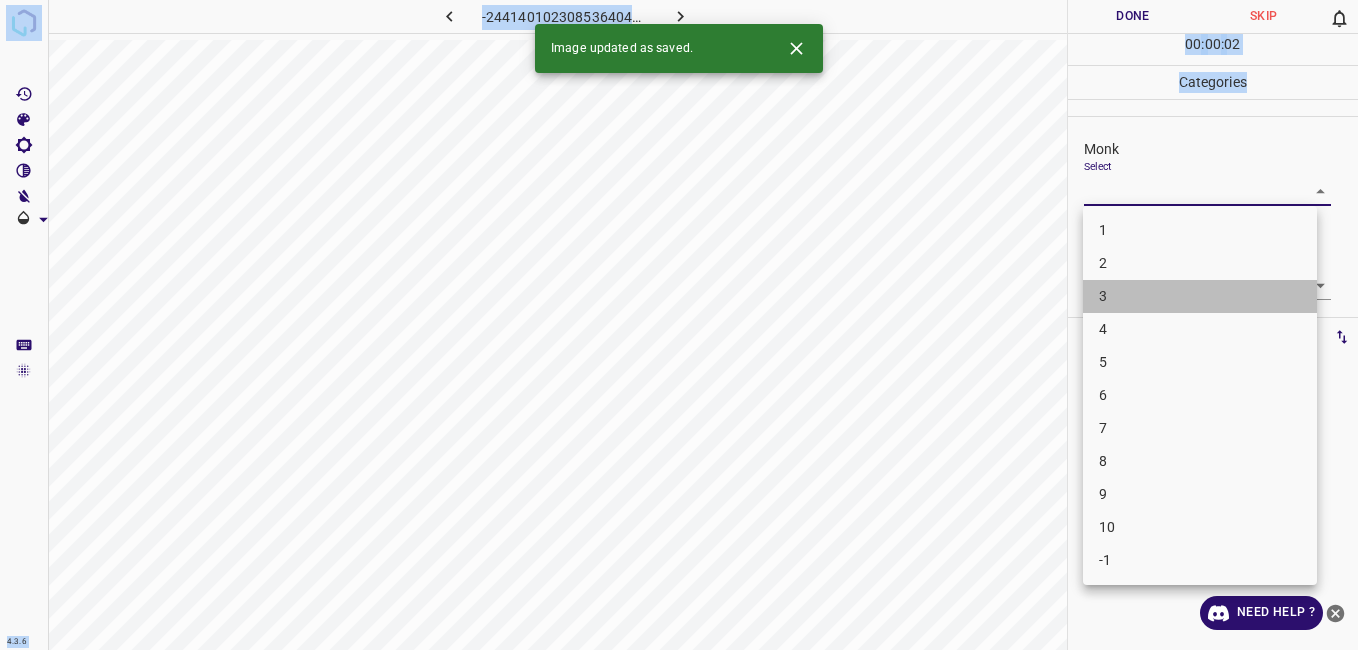 click on "3" at bounding box center [1200, 296] 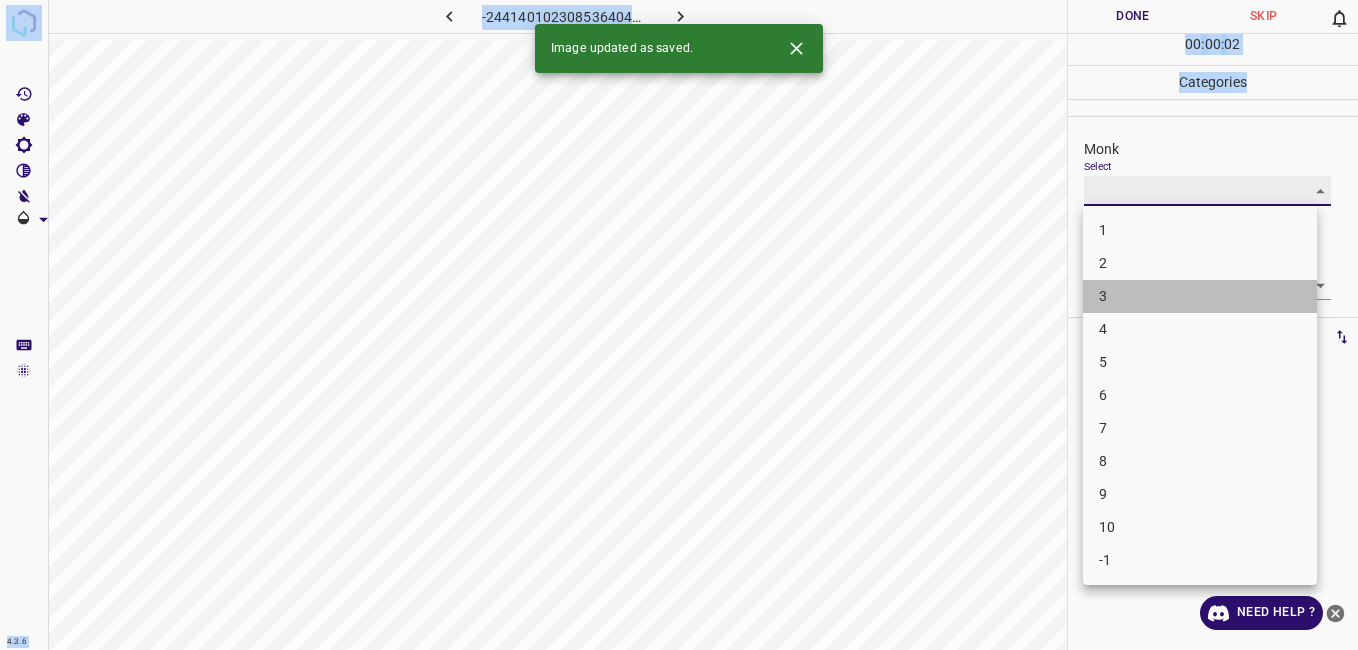 type on "3" 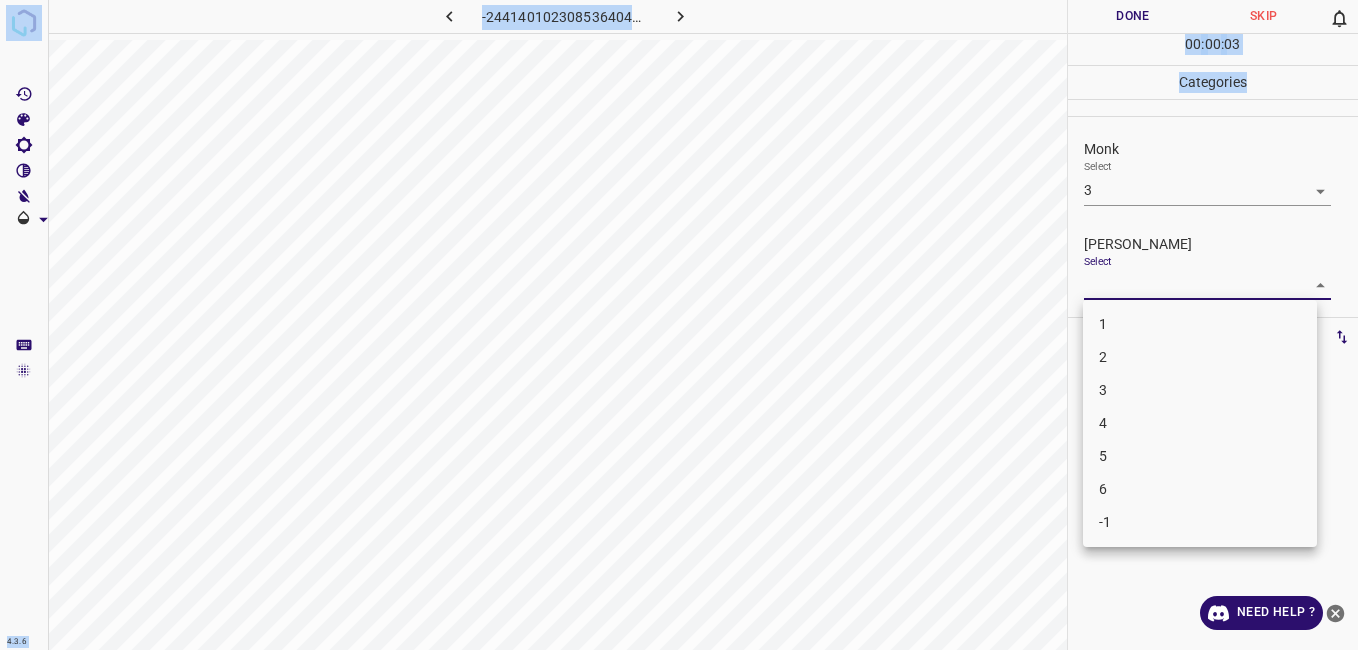 click on "4.3.6  -2441401023085364044.png Done Skip 0 00   : 00   : 03   Categories Monk   Select 3 3  Fitzpatrick   Select ​ Labels   0 Categories 1 Monk 2  Fitzpatrick Tools Space Change between modes (Draw & Edit) I Auto labeling R Restore zoom M Zoom in N Zoom out Delete Delete selecte label Filters Z Restore filters X Saturation filter C Brightness filter V Contrast filter B Gray scale filter General O Download Need Help ? - Text - Hide - Delete 1 2 3 4 5 6 -1" at bounding box center [679, 325] 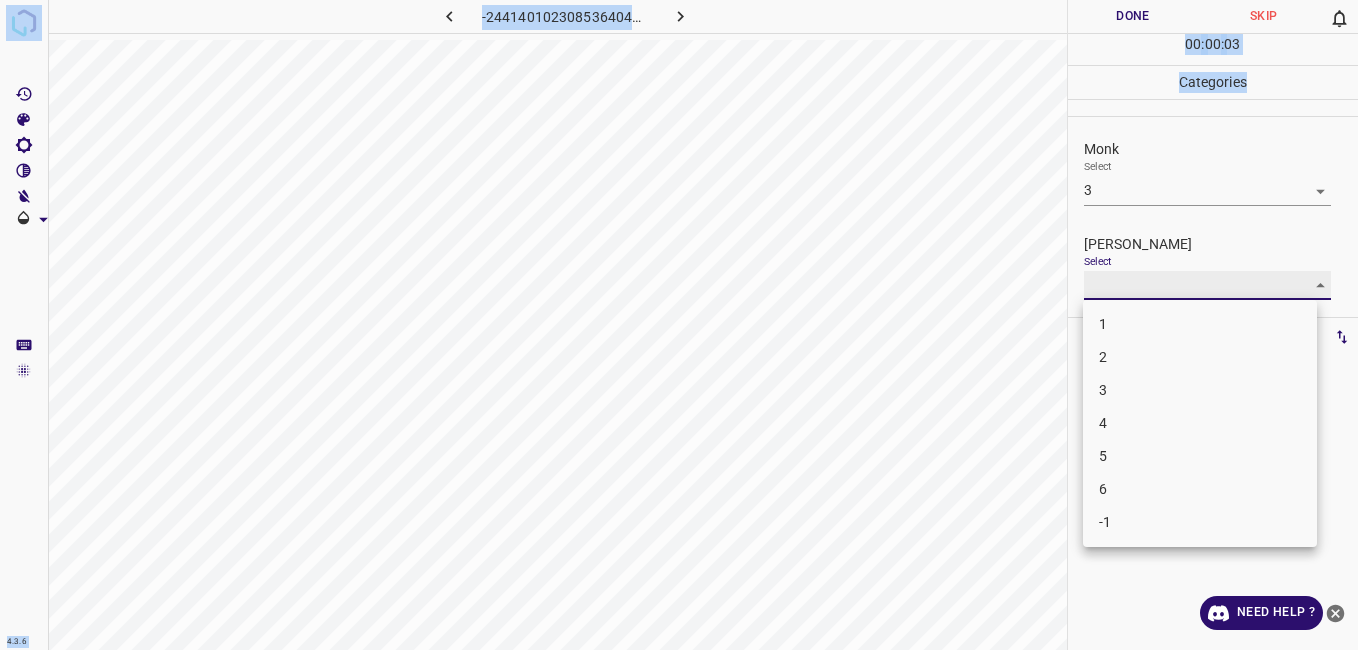 type on "2" 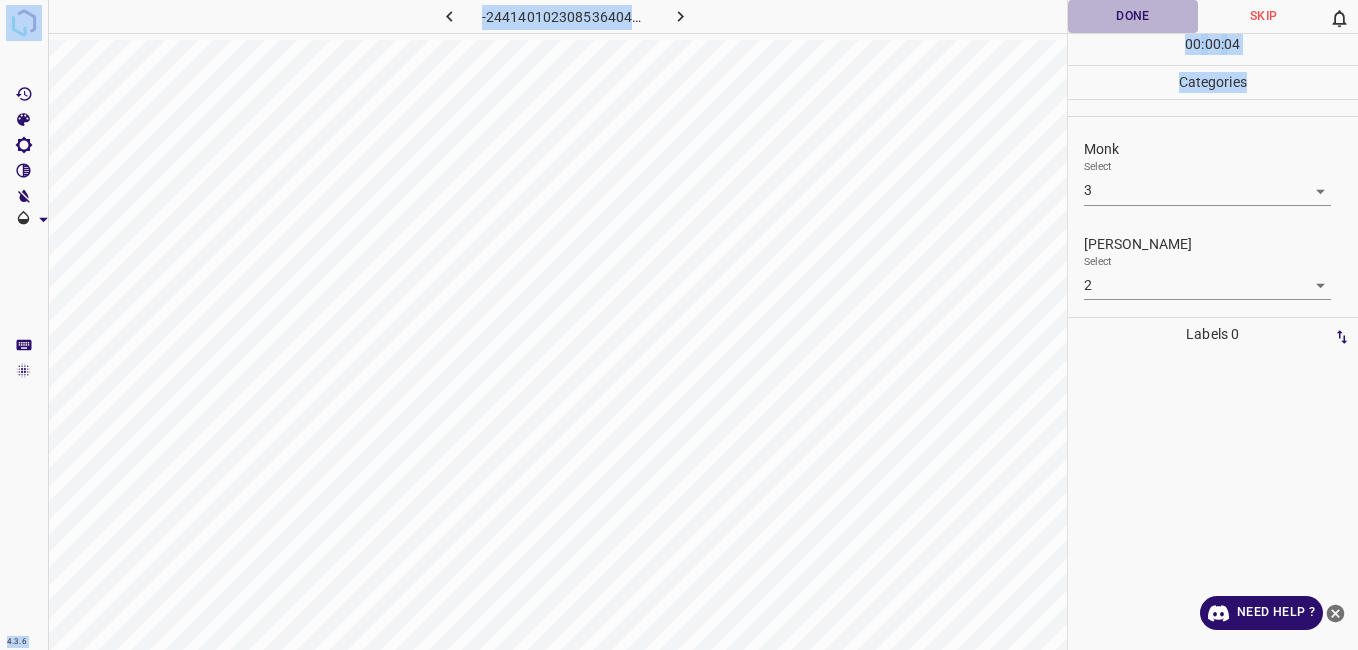 click on "Done" at bounding box center (1133, 16) 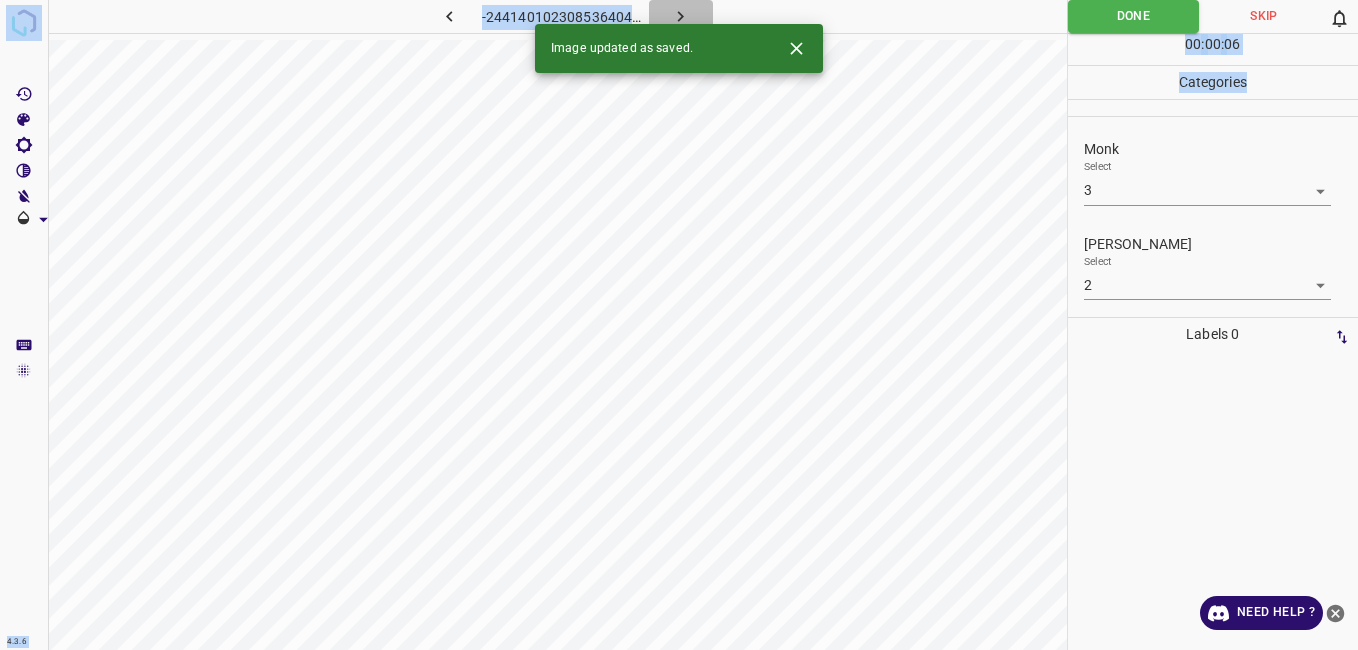 click 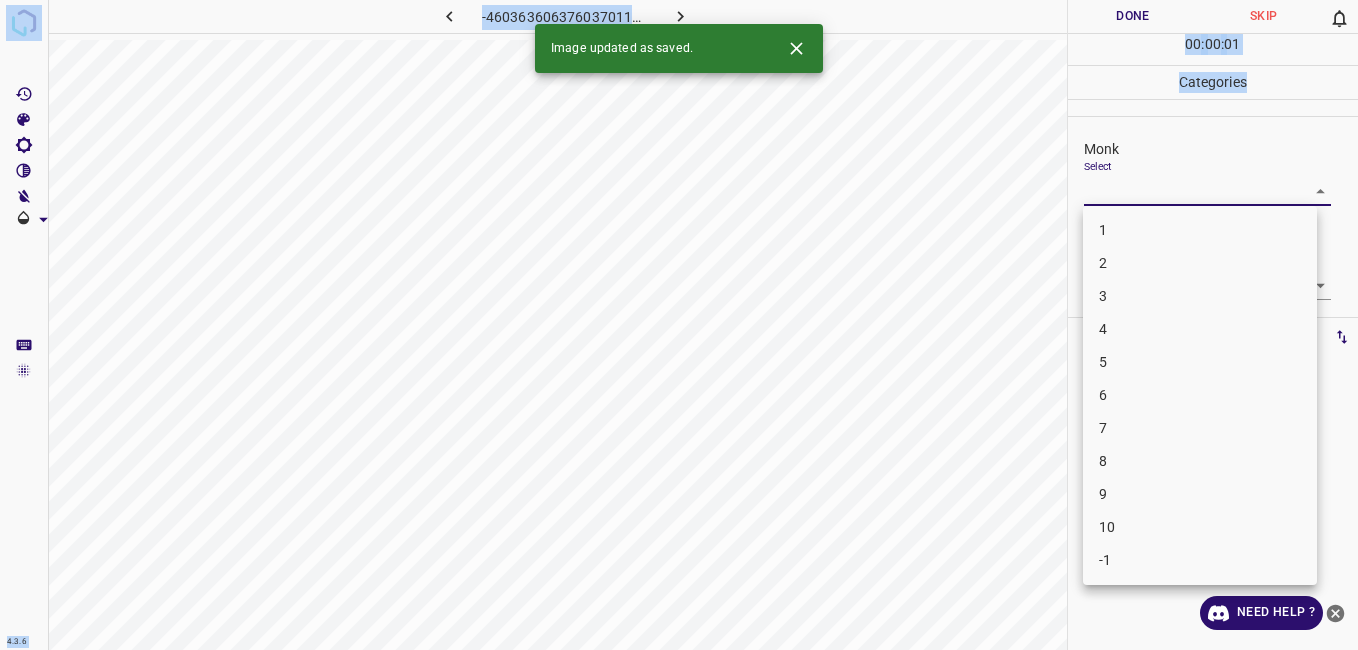 click on "4.3.6  -4603636063760370118.png Done Skip 0 00   : 00   : 01   Categories Monk   Select ​  Fitzpatrick   Select ​ Labels   0 Categories 1 Monk 2  Fitzpatrick Tools Space Change between modes (Draw & Edit) I Auto labeling R Restore zoom M Zoom in N Zoom out Delete Delete selecte label Filters Z Restore filters X Saturation filter C Brightness filter V Contrast filter B Gray scale filter General O Download Image updated as saved. Need Help ? - Text - Hide - Delete 1 2 3 4 5 6 7 8 9 10 -1" at bounding box center (679, 325) 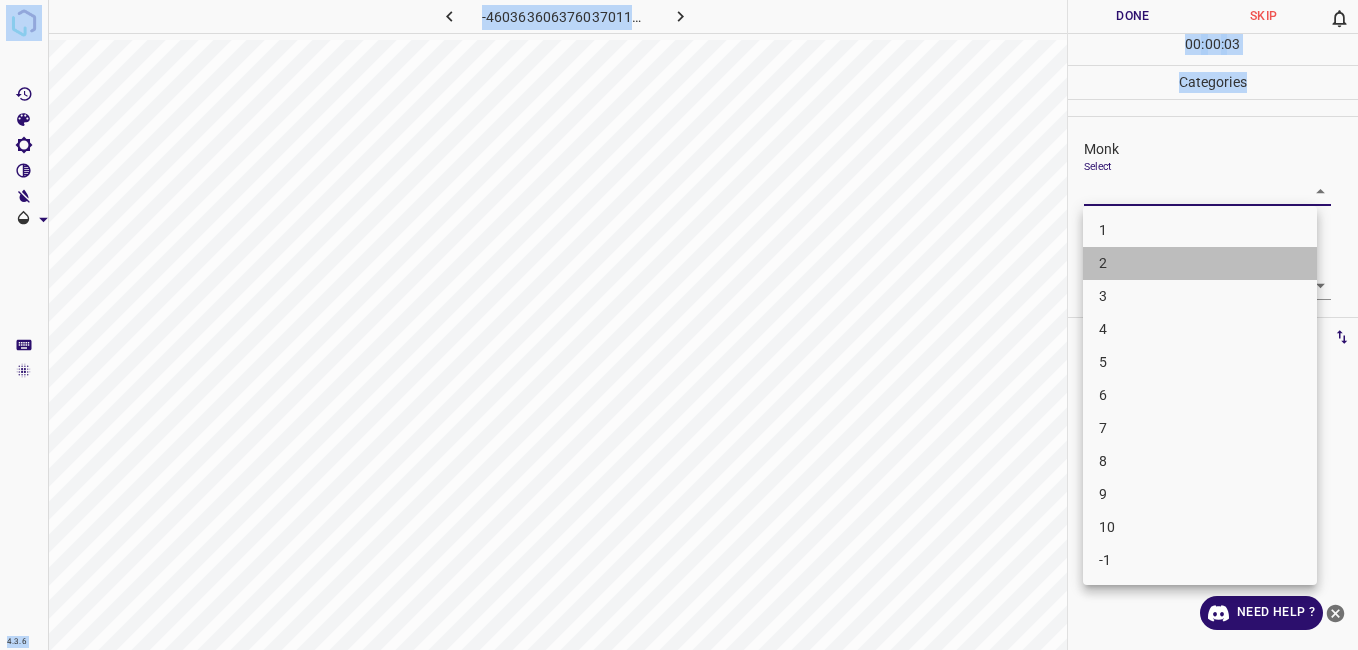 click on "2" at bounding box center (1200, 263) 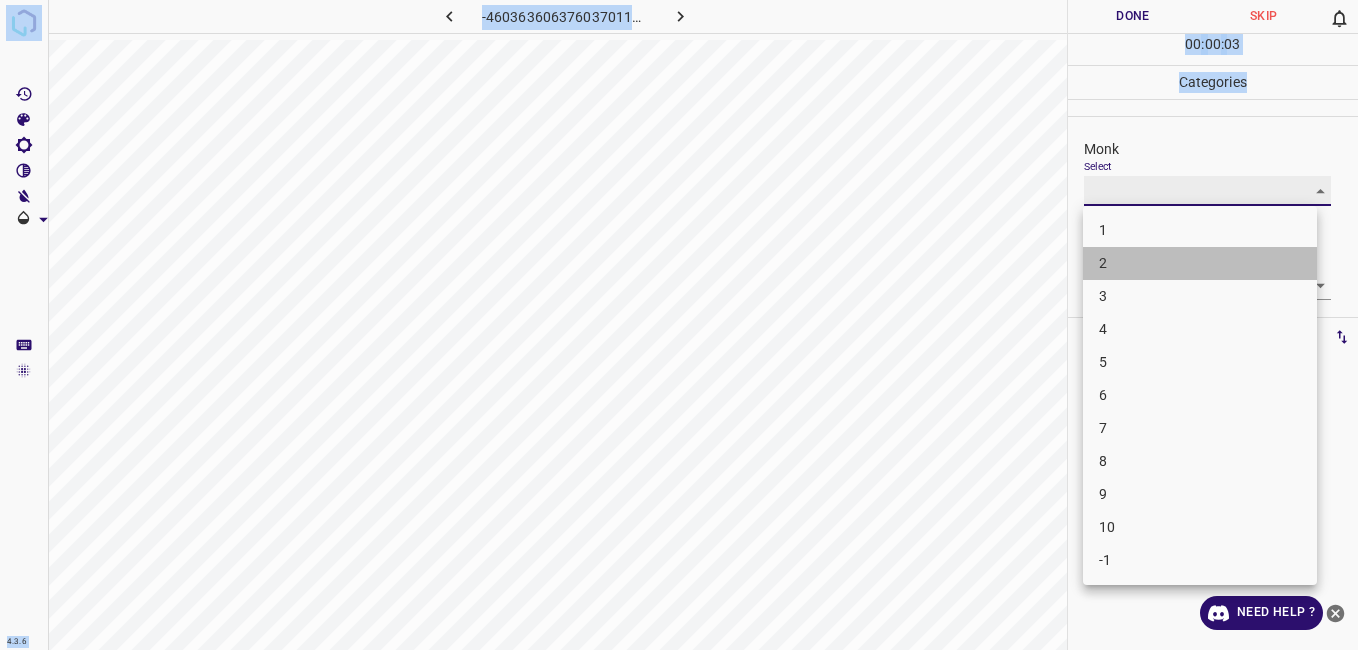 type on "2" 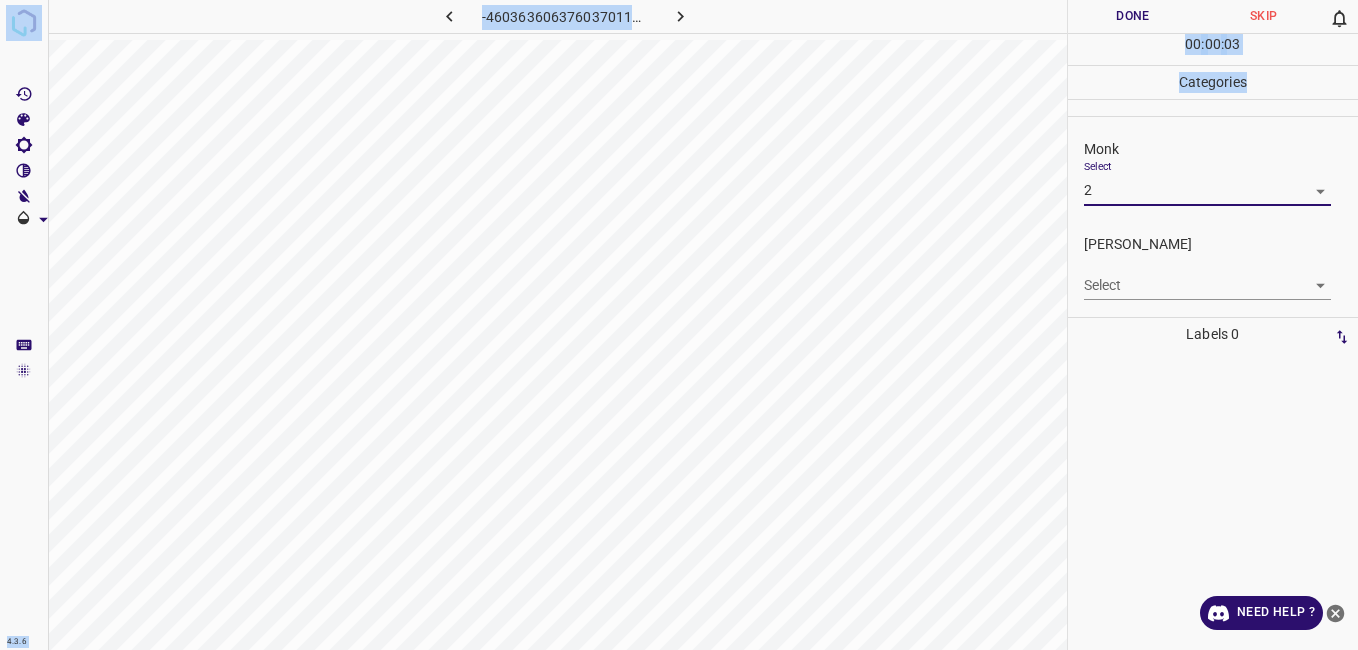 click on "Select ​" at bounding box center [1207, 277] 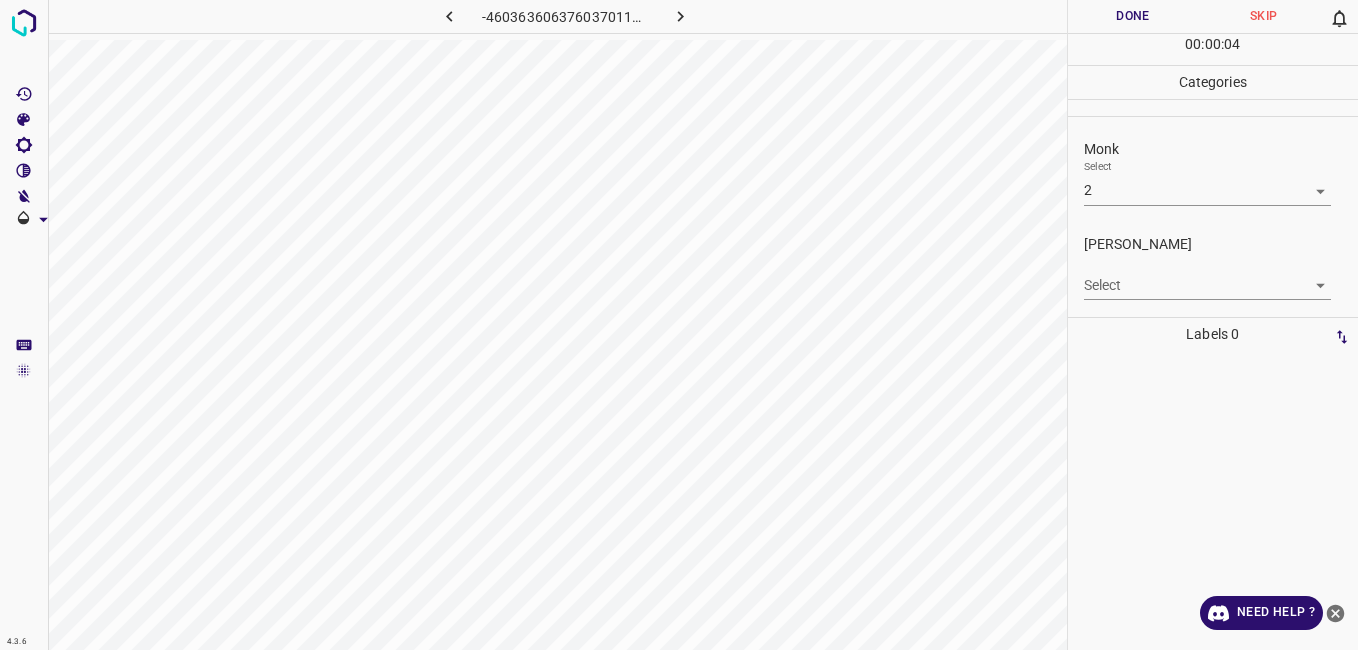 click on "4.3.6  -4603636063760370118.png Done Skip 0 00   : 00   : 04   Categories Monk   Select 2 2  Fitzpatrick   Select ​ Labels   0 Categories 1 Monk 2  Fitzpatrick Tools Space Change between modes (Draw & Edit) I Auto labeling R Restore zoom M Zoom in N Zoom out Delete Delete selecte label Filters Z Restore filters X Saturation filter C Brightness filter V Contrast filter B Gray scale filter General O Download Need Help ? - Text - Hide - Delete" at bounding box center (679, 325) 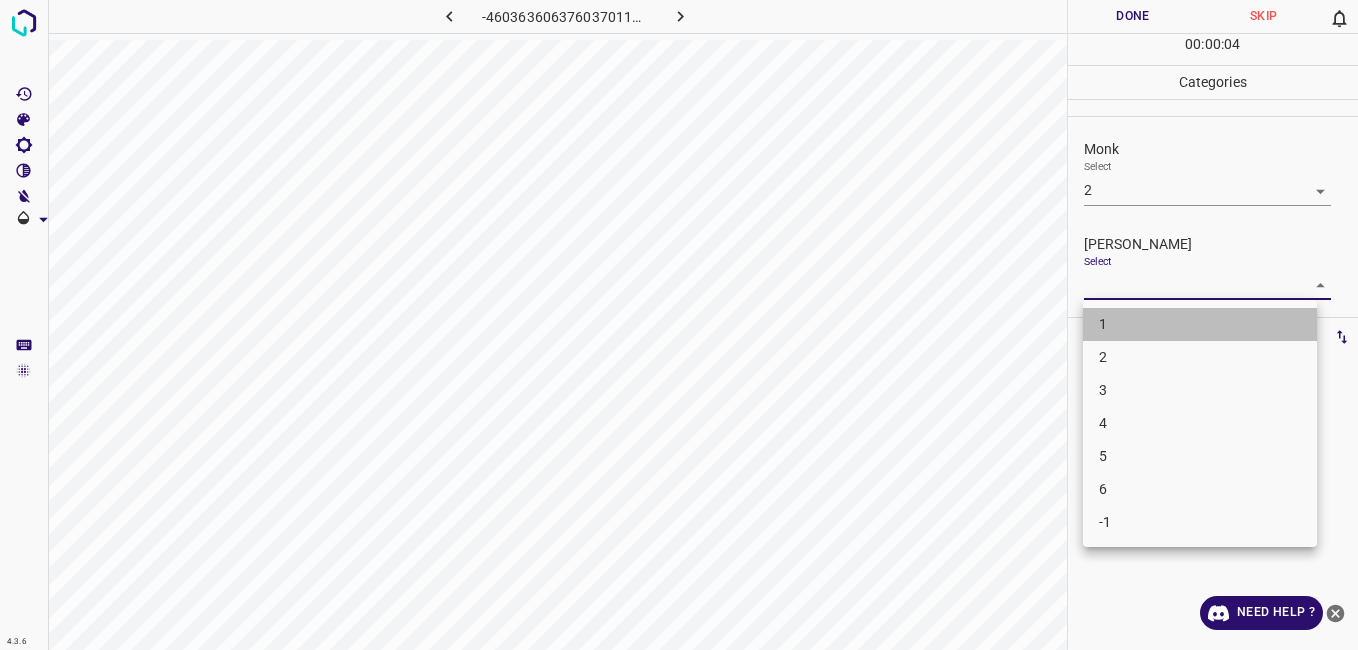 click on "1" at bounding box center [1200, 324] 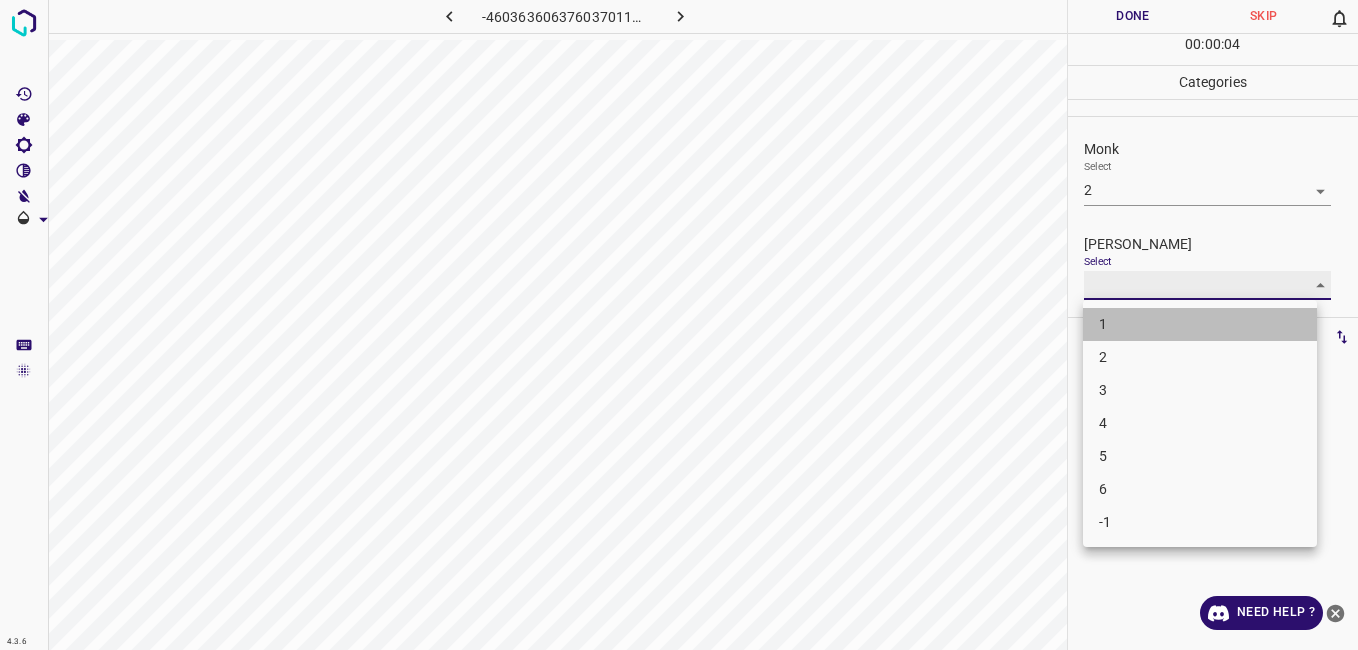 type on "1" 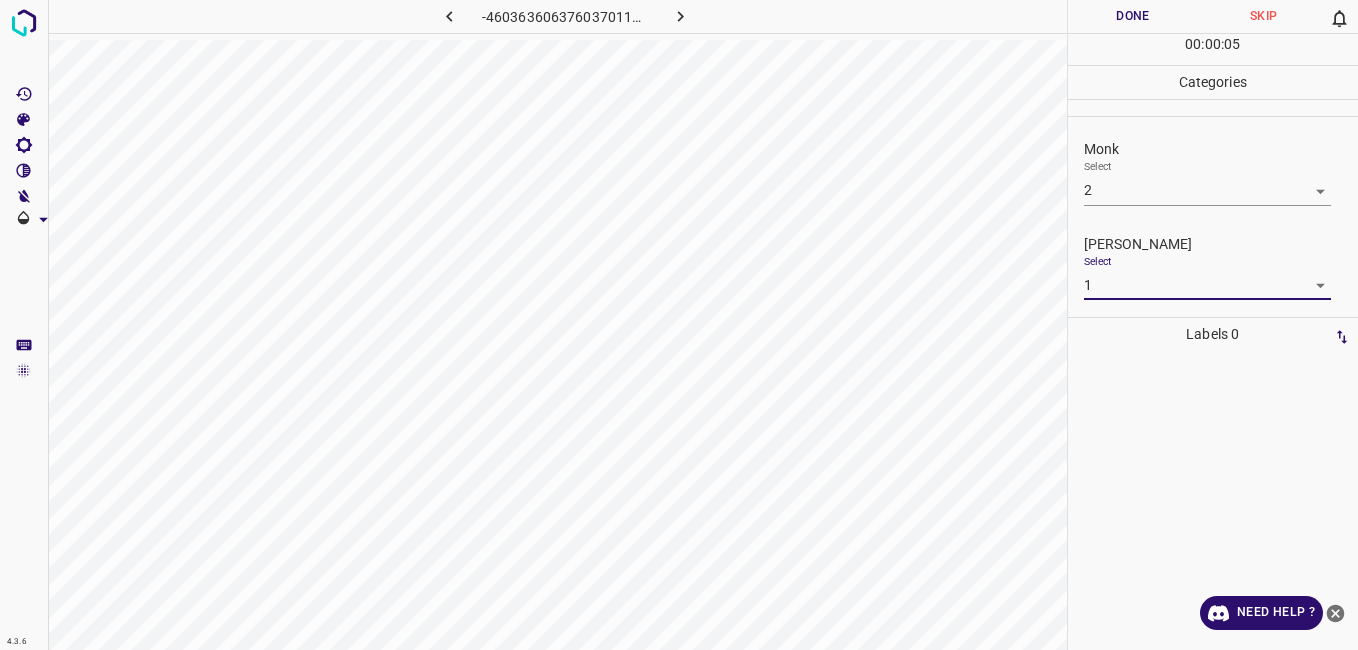 click on "00   : 00   : 05" at bounding box center [1213, 49] 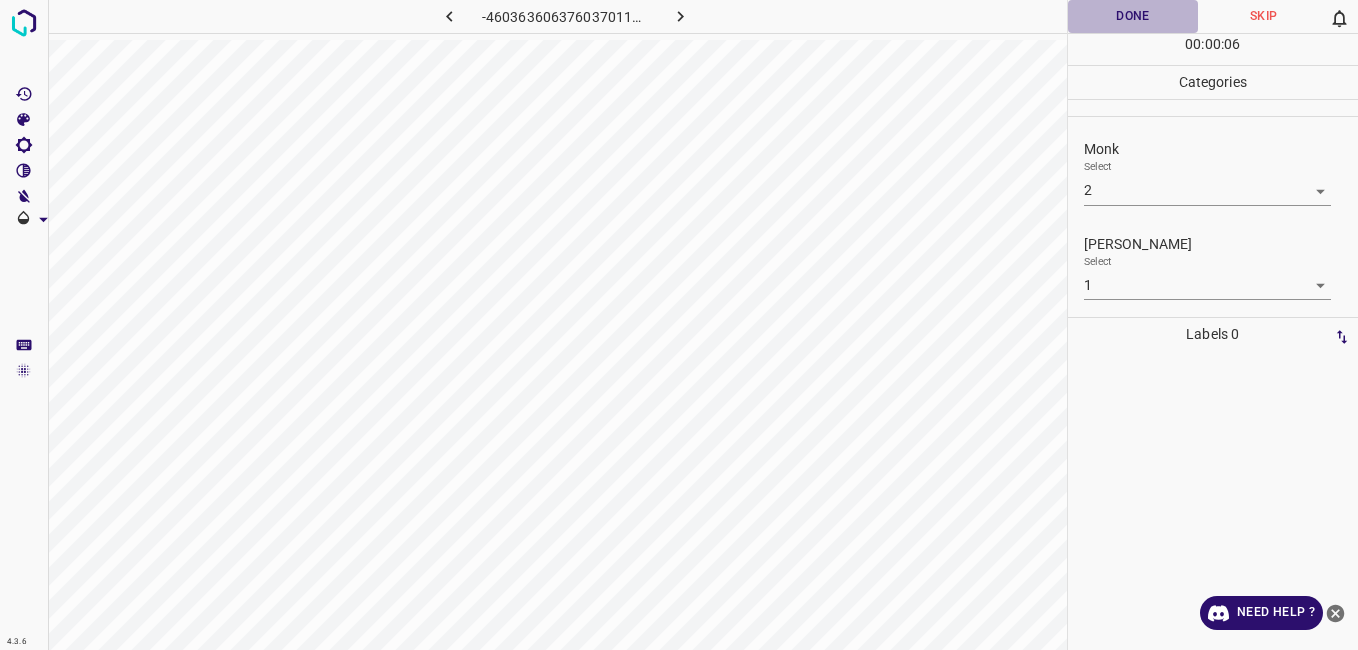 click on "Done" at bounding box center [1133, 16] 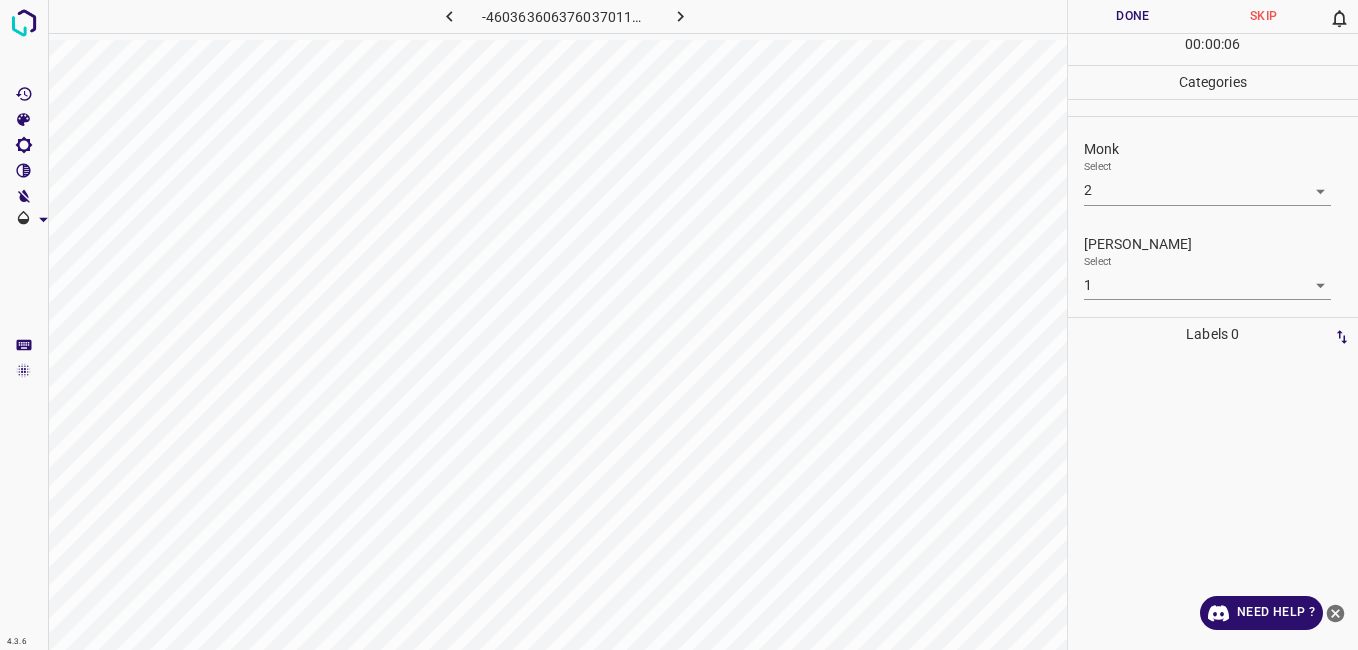 click on "Done" at bounding box center (1133, 16) 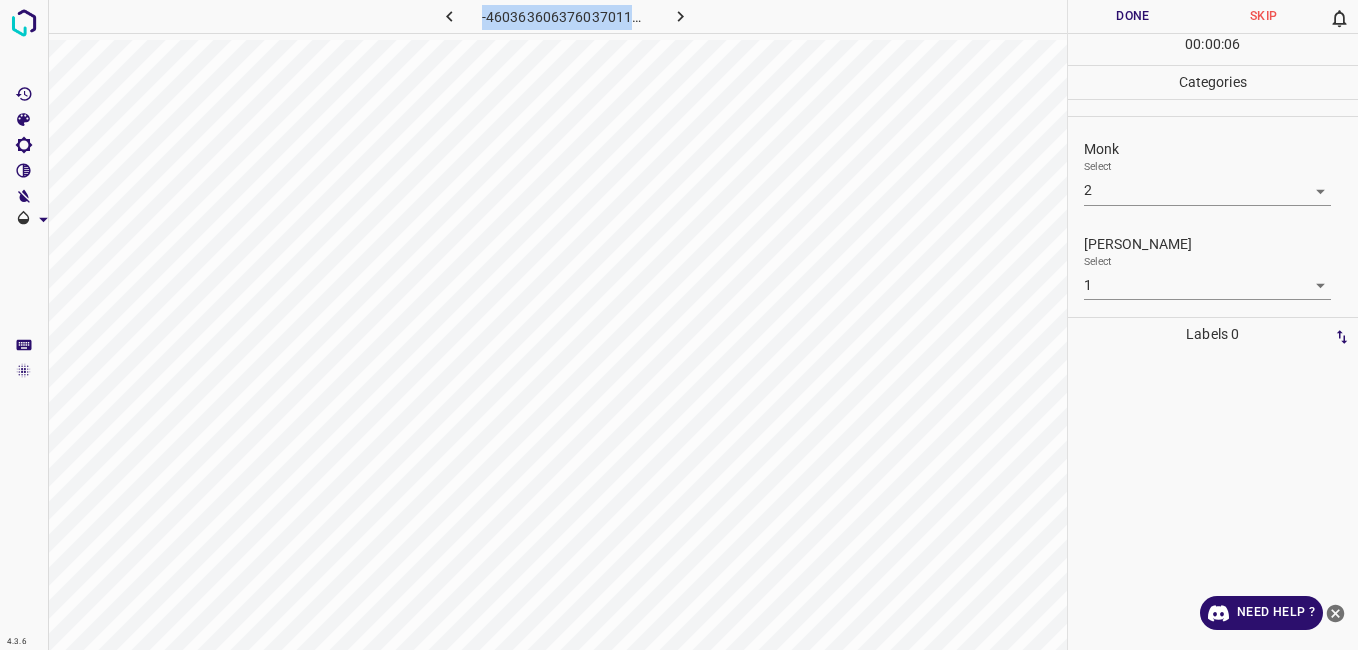 click on "-4603636063760370118.png" at bounding box center (557, 325) 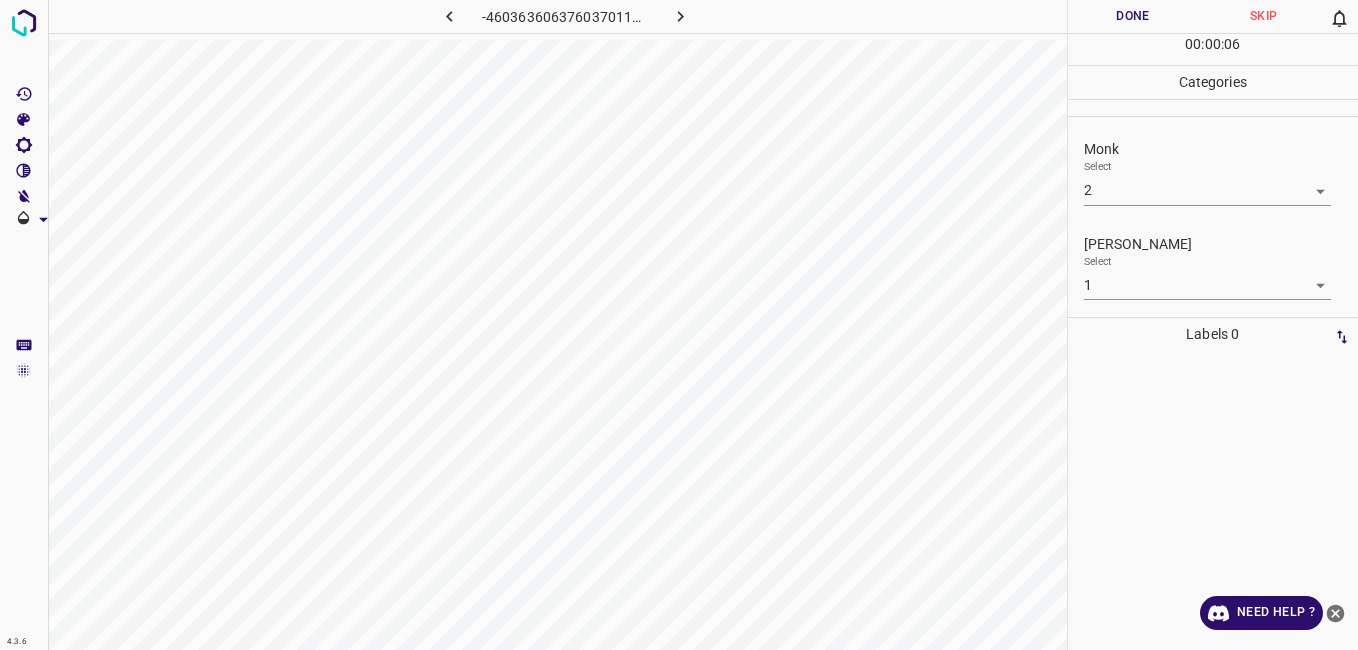 drag, startPoint x: 848, startPoint y: 39, endPoint x: 1098, endPoint y: 25, distance: 250.3917 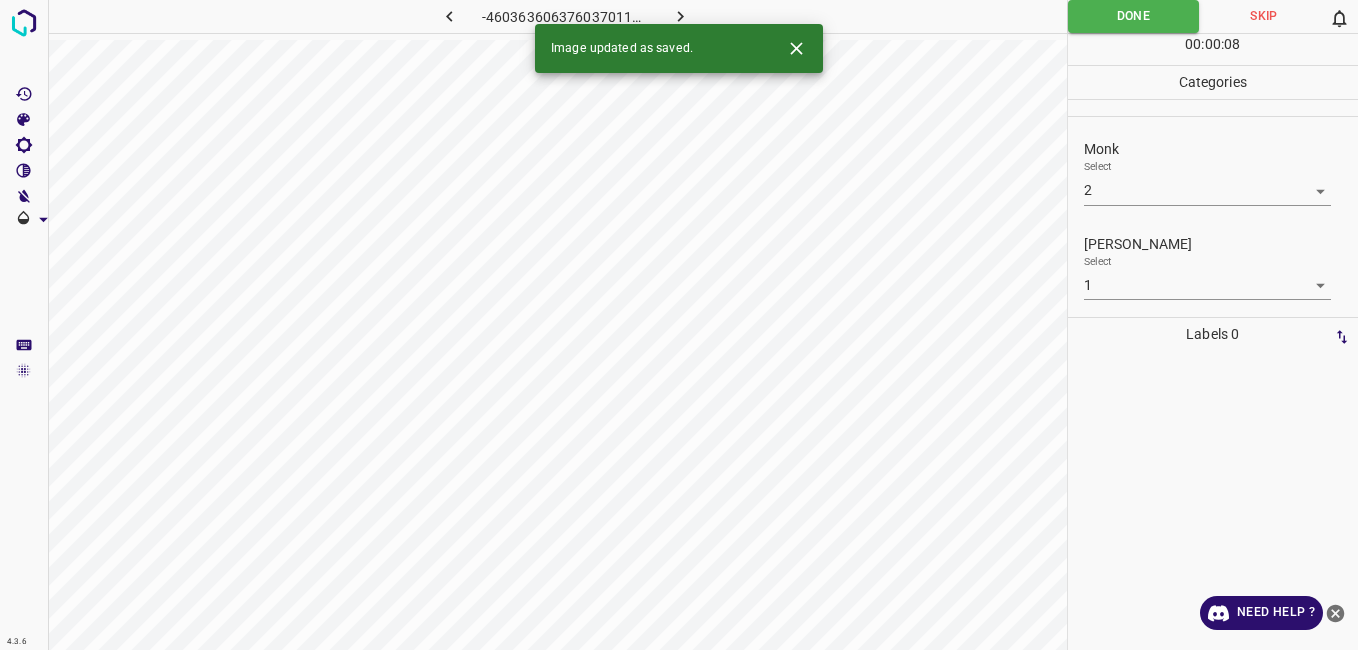 click 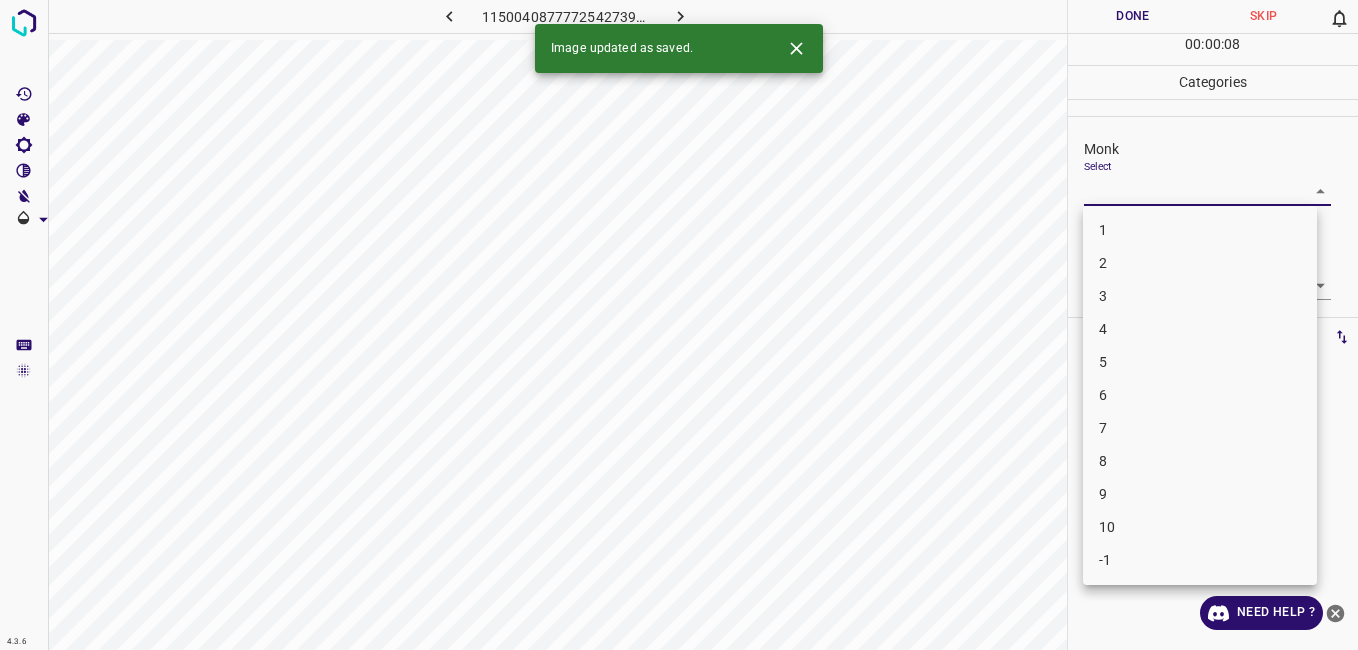 click on "4.3.6  1150040877772542739.png Done Skip 0 00   : 00   : 08   Categories Monk   Select ​  Fitzpatrick   Select ​ Labels   0 Categories 1 Monk 2  Fitzpatrick Tools Space Change between modes (Draw & Edit) I Auto labeling R Restore zoom M Zoom in N Zoom out Delete Delete selecte label Filters Z Restore filters X Saturation filter C Brightness filter V Contrast filter B Gray scale filter General O Download Image updated as saved. Need Help ? - Text - Hide - Delete 1 2 3 4 5 6 7 8 9 10 -1" at bounding box center [679, 325] 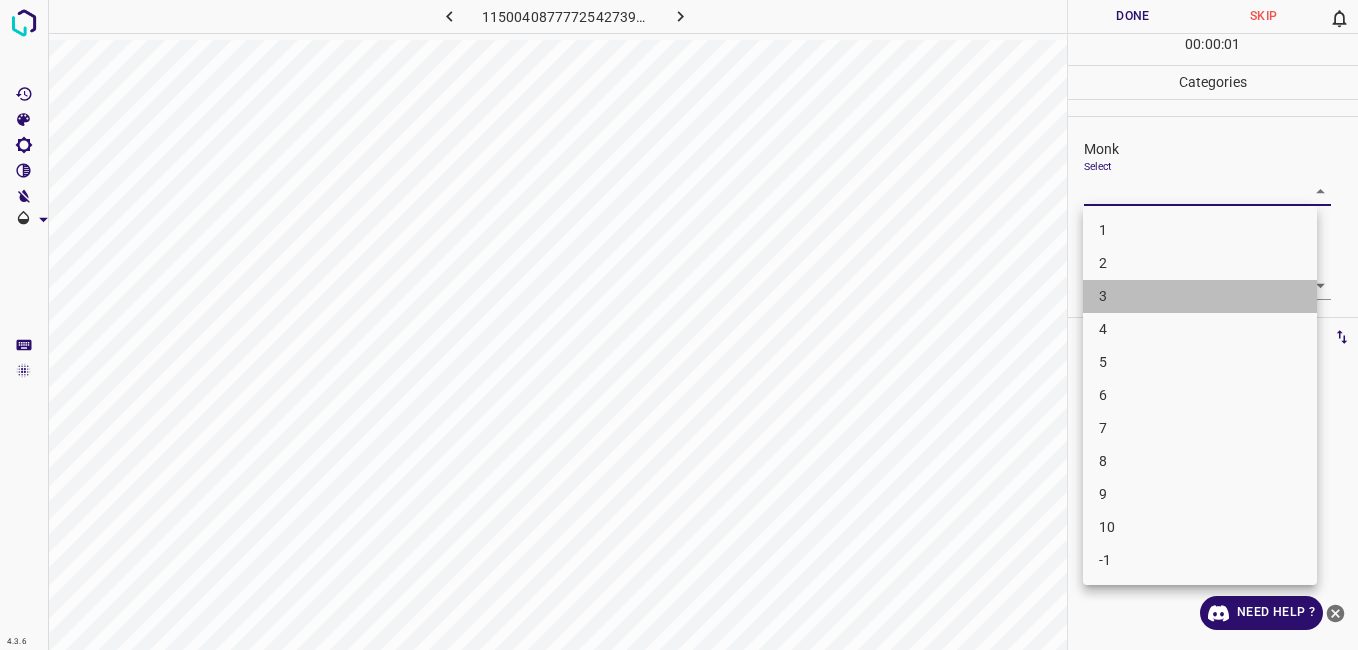 click on "3" at bounding box center (1200, 296) 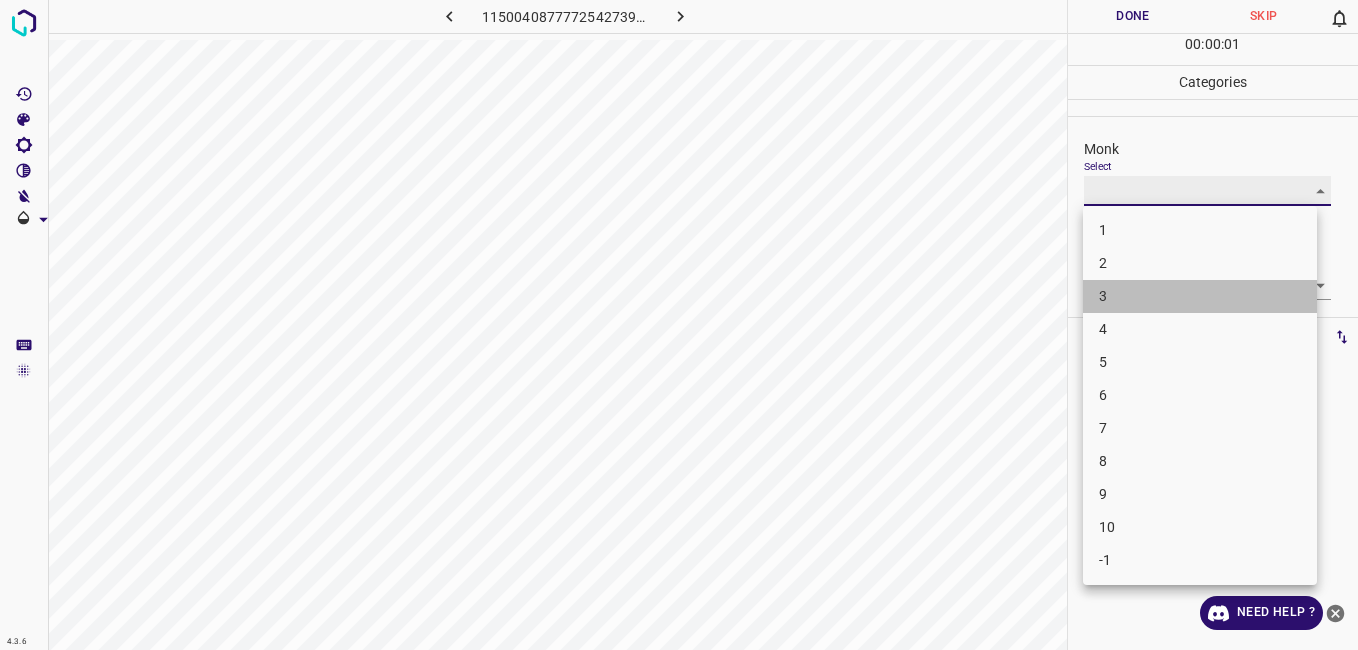 type on "3" 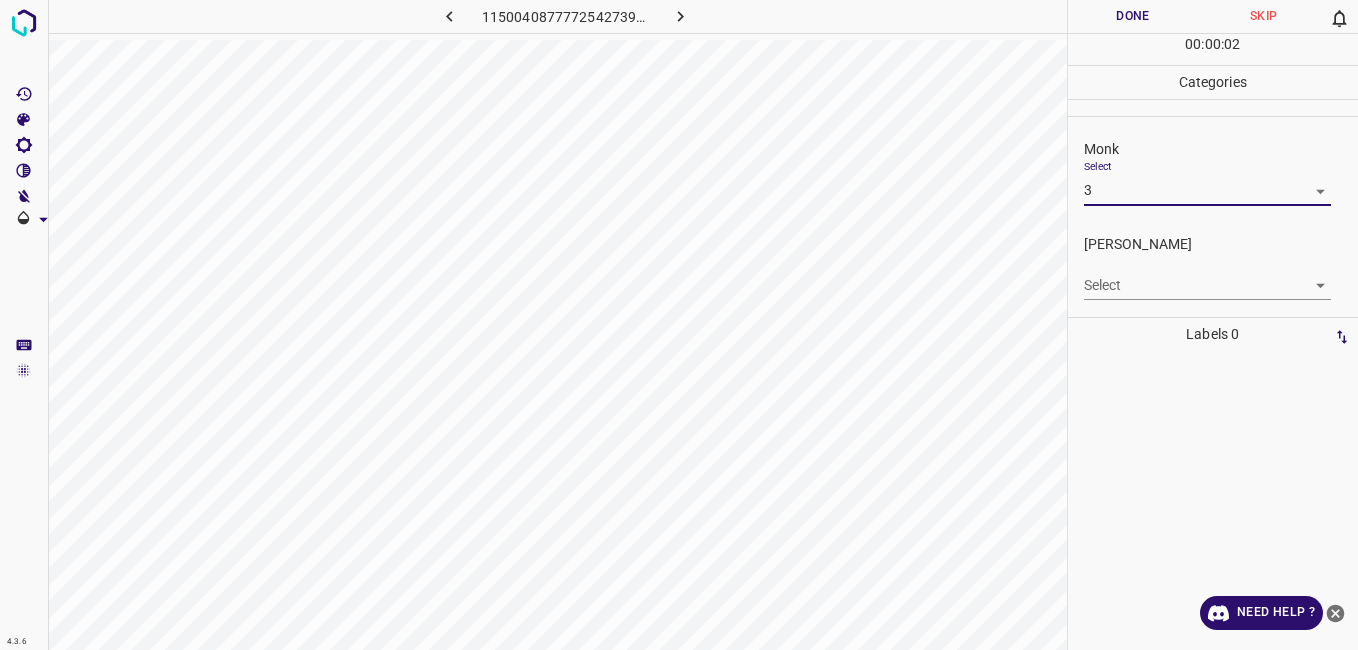 click on "4.3.6  1150040877772542739.png Done Skip 0 00   : 00   : 02   Categories Monk   Select 3 3  Fitzpatrick   Select ​ Labels   0 Categories 1 Monk 2  Fitzpatrick Tools Space Change between modes (Draw & Edit) I Auto labeling R Restore zoom M Zoom in N Zoom out Delete Delete selecte label Filters Z Restore filters X Saturation filter C Brightness filter V Contrast filter B Gray scale filter General O Download Need Help ? - Text - Hide - Delete" at bounding box center [679, 325] 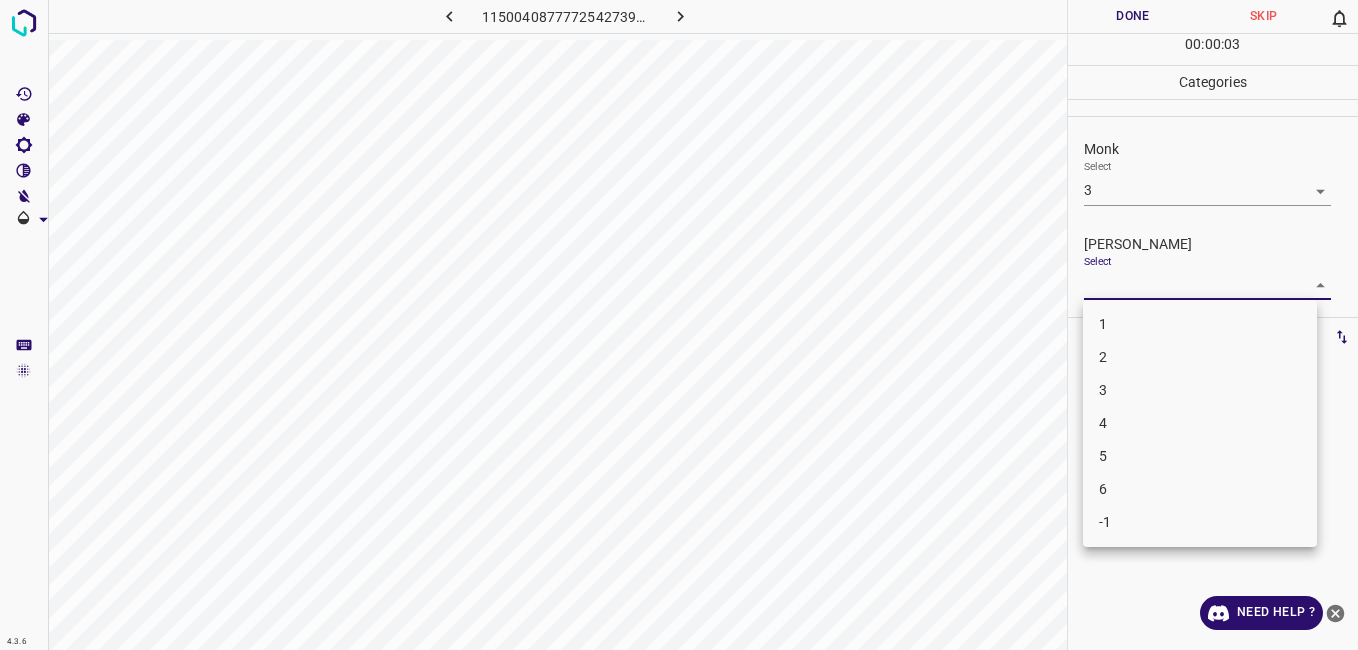 click on "2" at bounding box center (1200, 357) 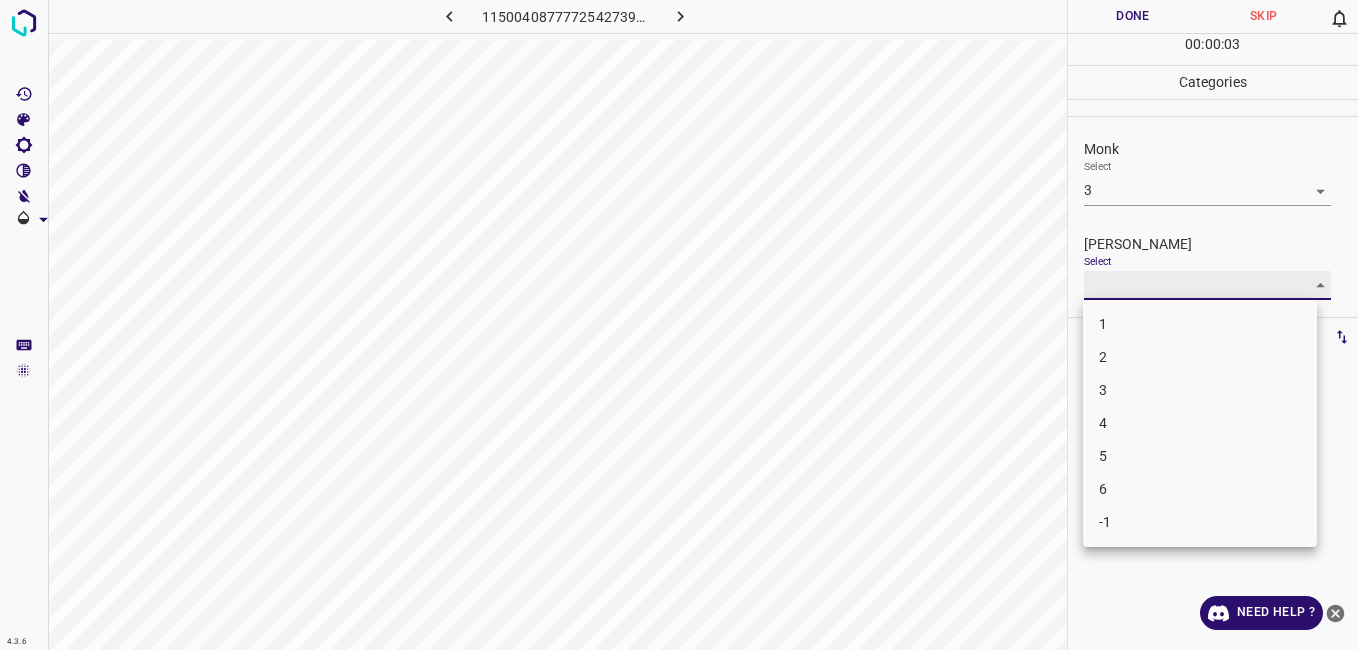 type on "2" 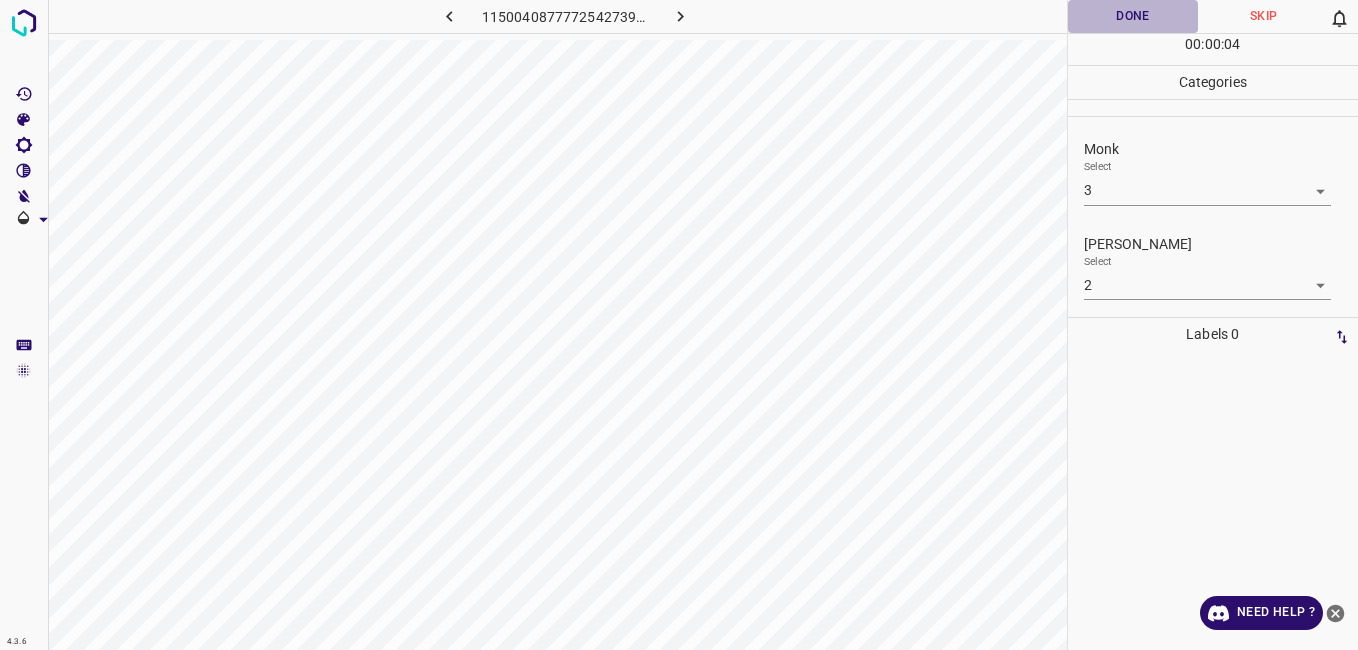click on "Done" at bounding box center (1133, 16) 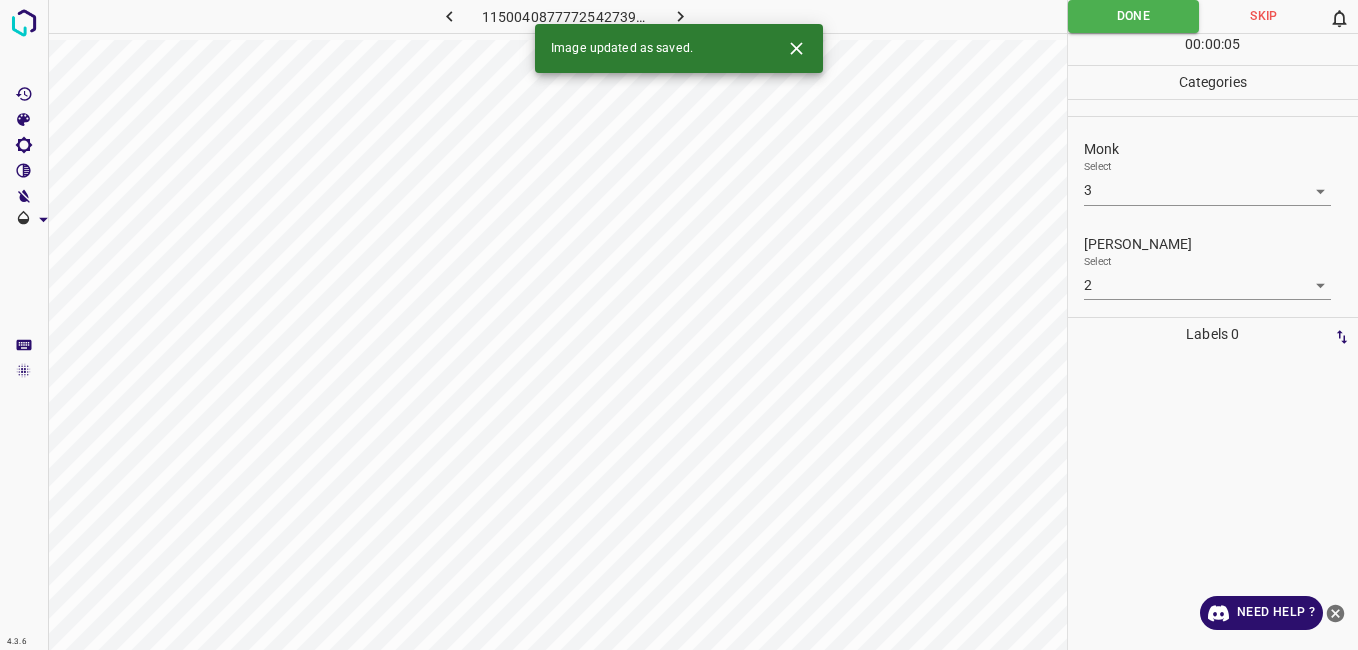 click 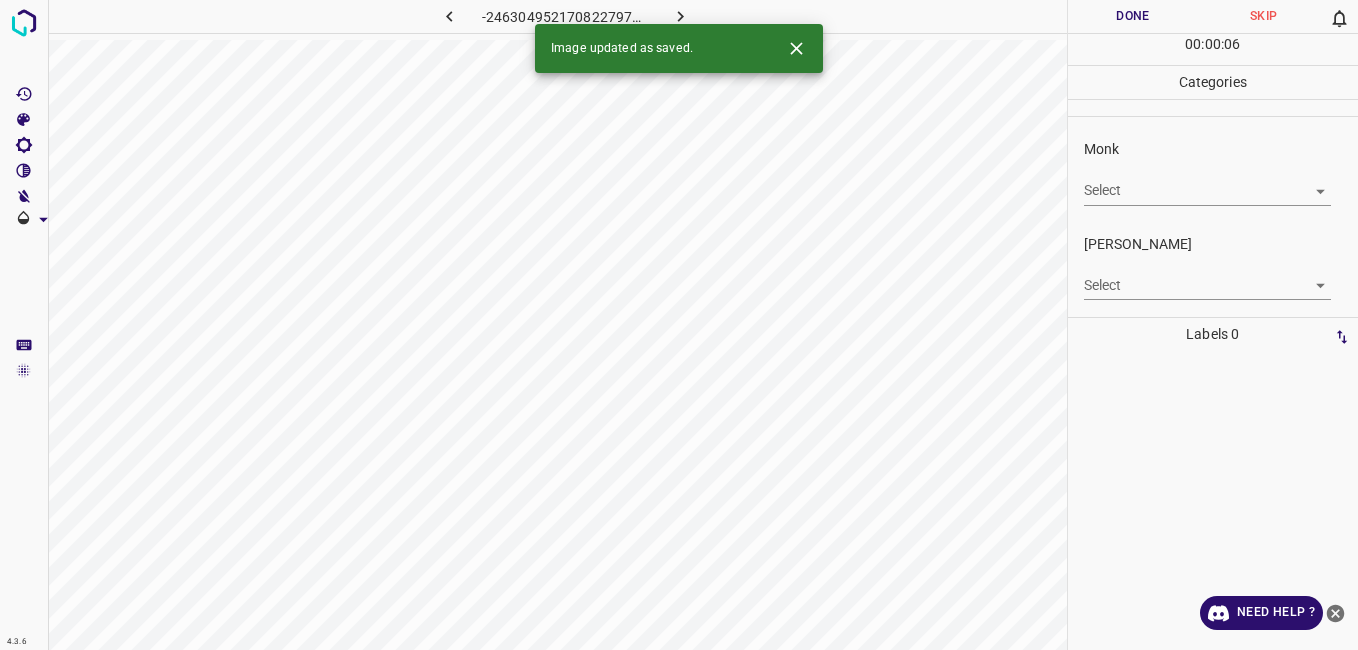 click on "4.3.6  -2463049521708227972.png Done Skip 0 00   : 00   : 06   Categories Monk   Select ​  Fitzpatrick   Select ​ Labels   0 Categories 1 Monk 2  Fitzpatrick Tools Space Change between modes (Draw & Edit) I Auto labeling R Restore zoom M Zoom in N Zoom out Delete Delete selecte label Filters Z Restore filters X Saturation filter C Brightness filter V Contrast filter B Gray scale filter General O Download Image updated as saved. Need Help ? - Text - Hide - Delete" at bounding box center [679, 325] 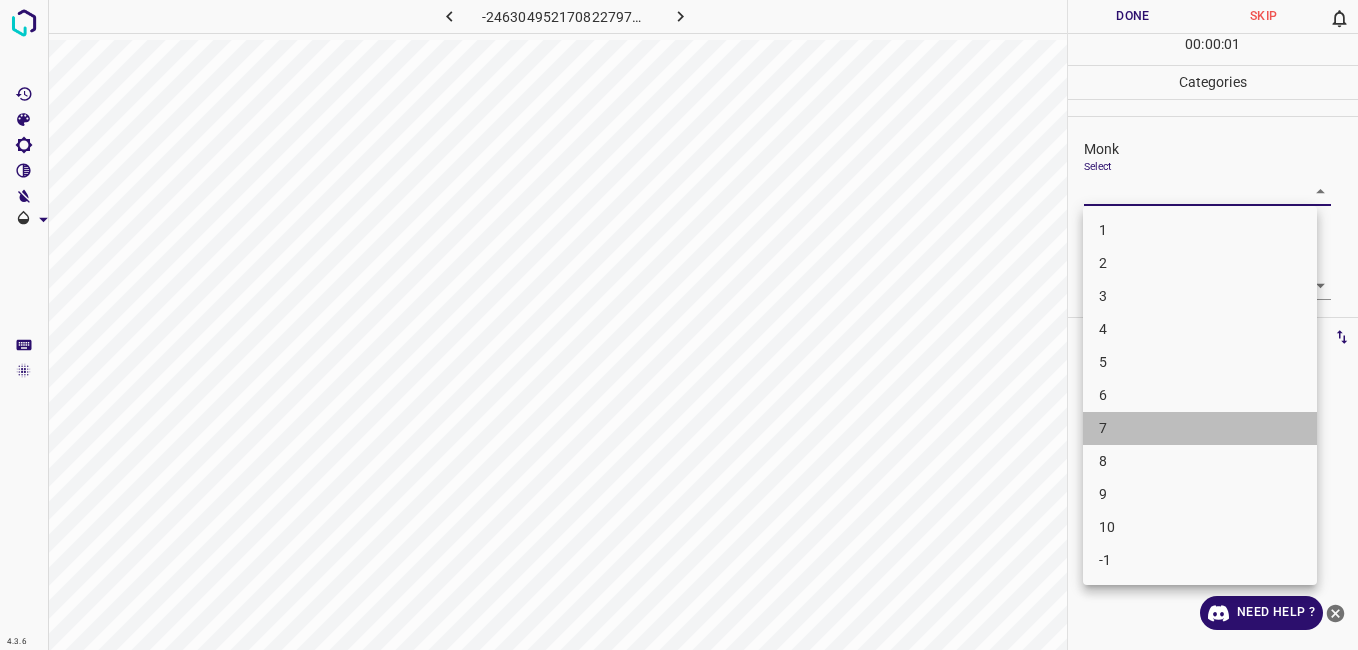 click on "7" at bounding box center [1200, 428] 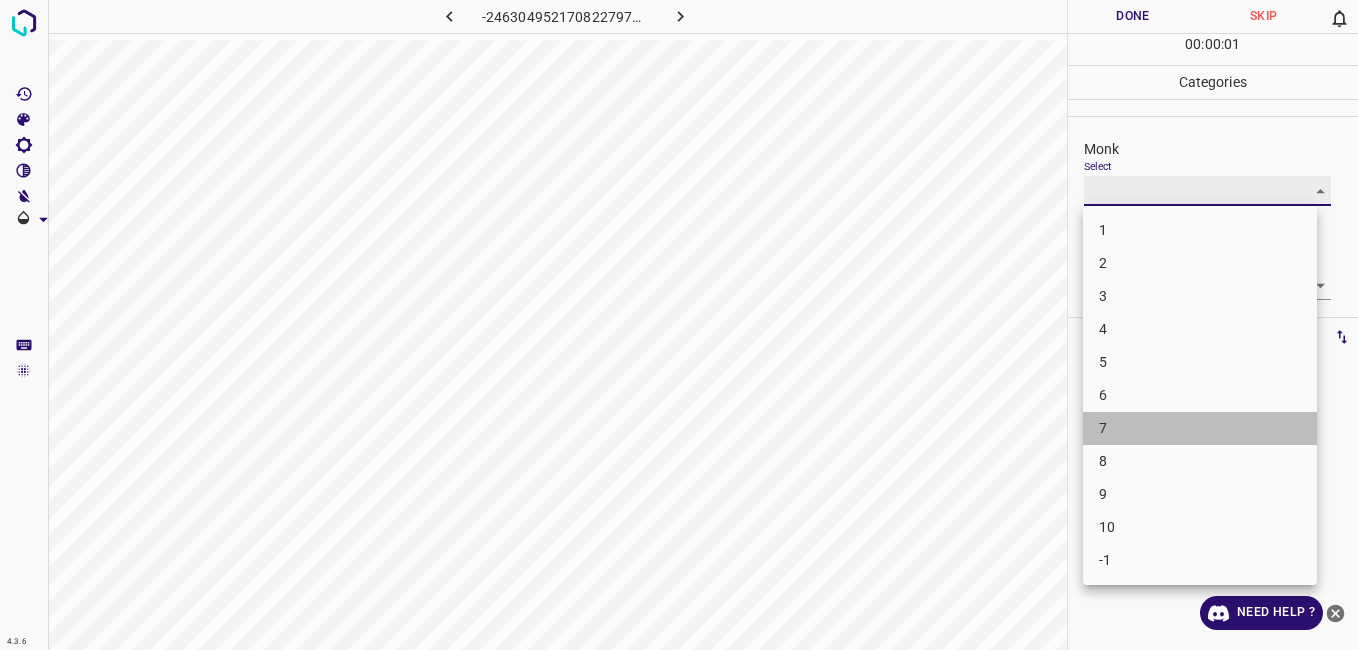 type on "7" 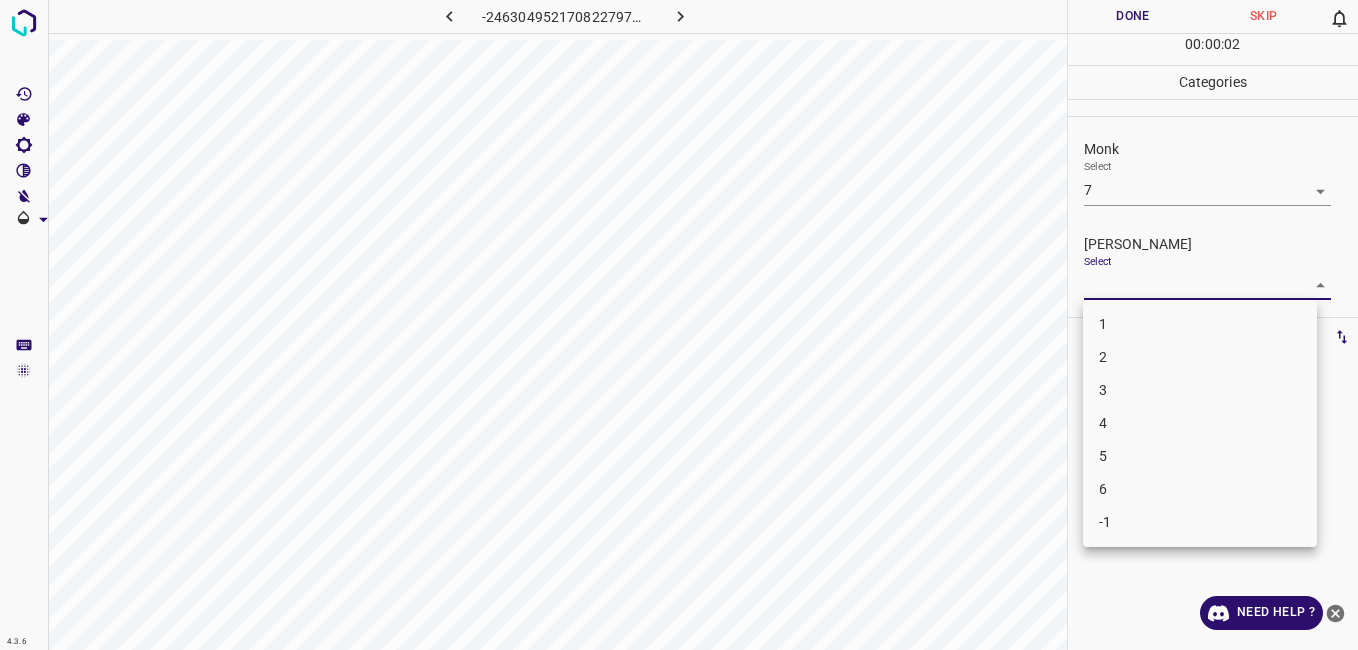 click on "4.3.6  -2463049521708227972.png Done Skip 0 00   : 00   : 02   Categories Monk   Select 7 7  Fitzpatrick   Select ​ Labels   0 Categories 1 Monk 2  Fitzpatrick Tools Space Change between modes (Draw & Edit) I Auto labeling R Restore zoom M Zoom in N Zoom out Delete Delete selecte label Filters Z Restore filters X Saturation filter C Brightness filter V Contrast filter B Gray scale filter General O Download Need Help ? - Text - Hide - Delete 1 2 3 4 5 6 -1" at bounding box center [679, 325] 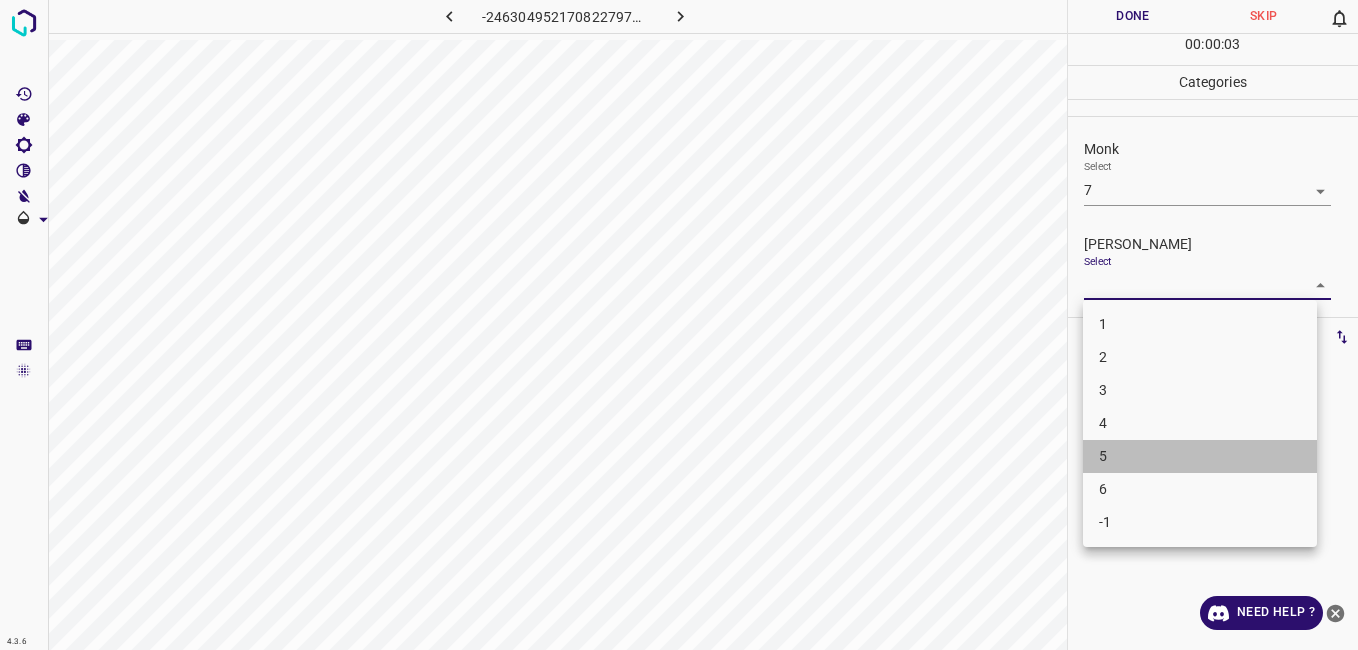 click on "5" at bounding box center [1200, 456] 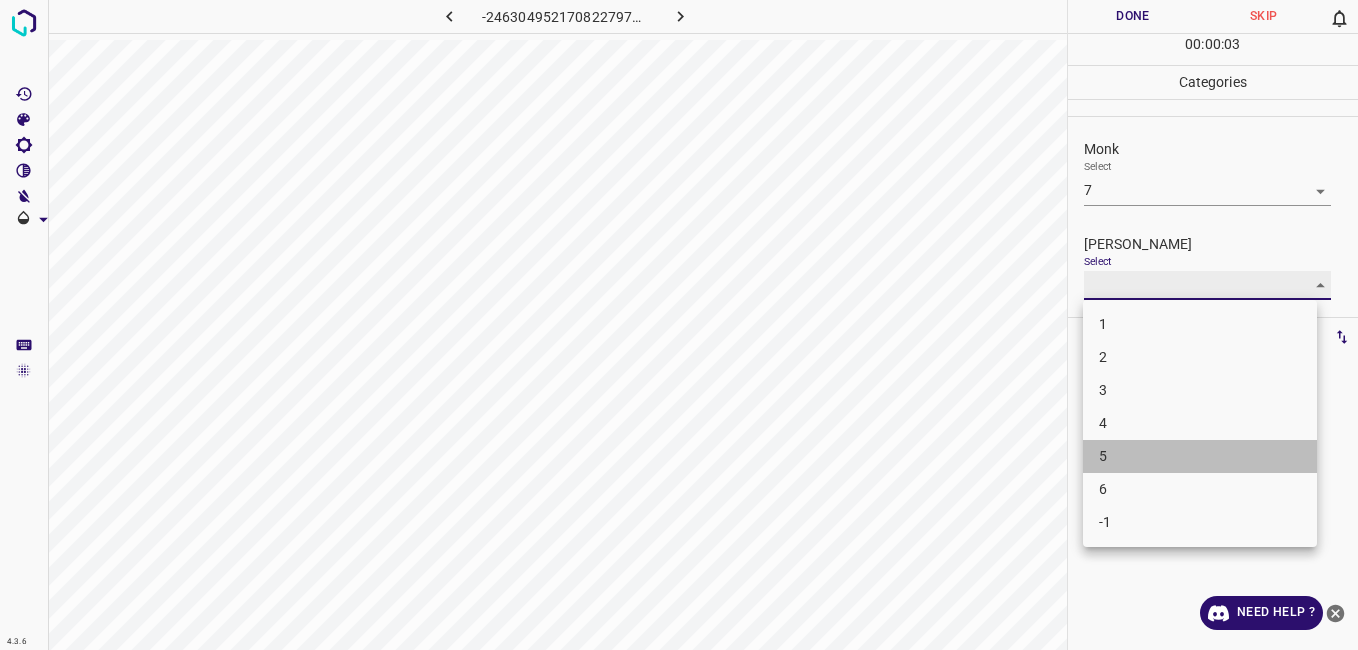 type on "5" 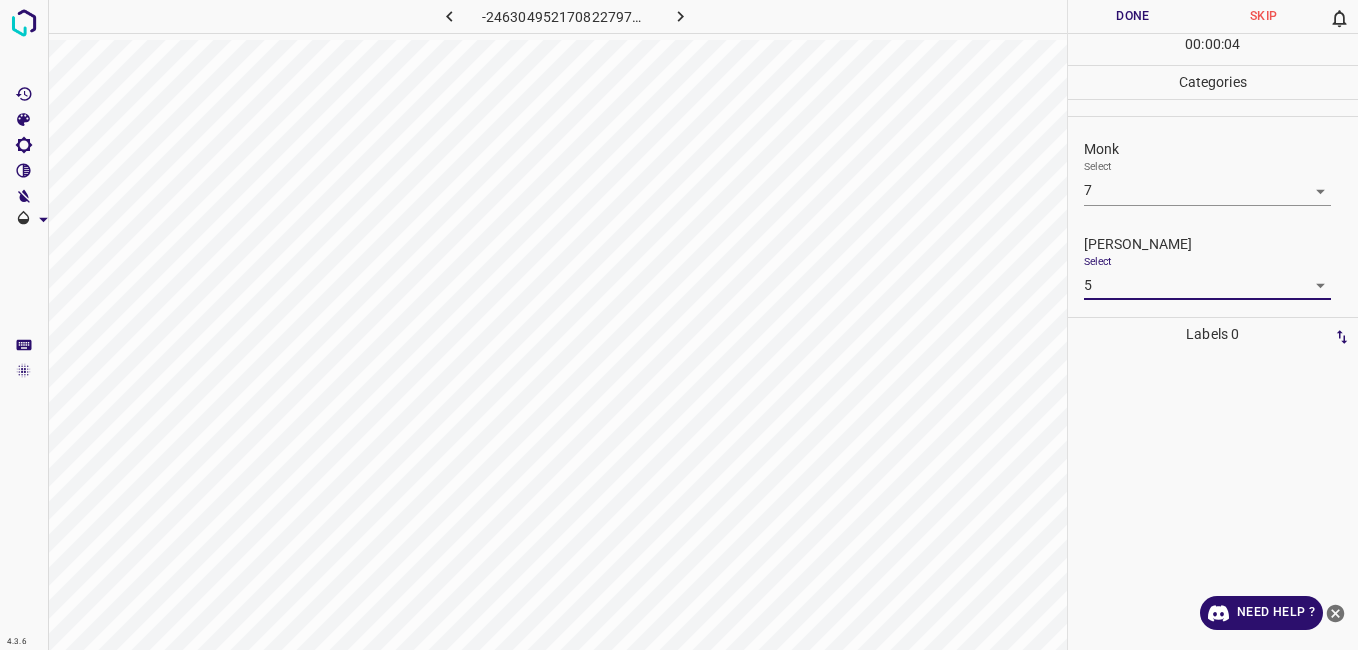 click on "Done" at bounding box center (1133, 16) 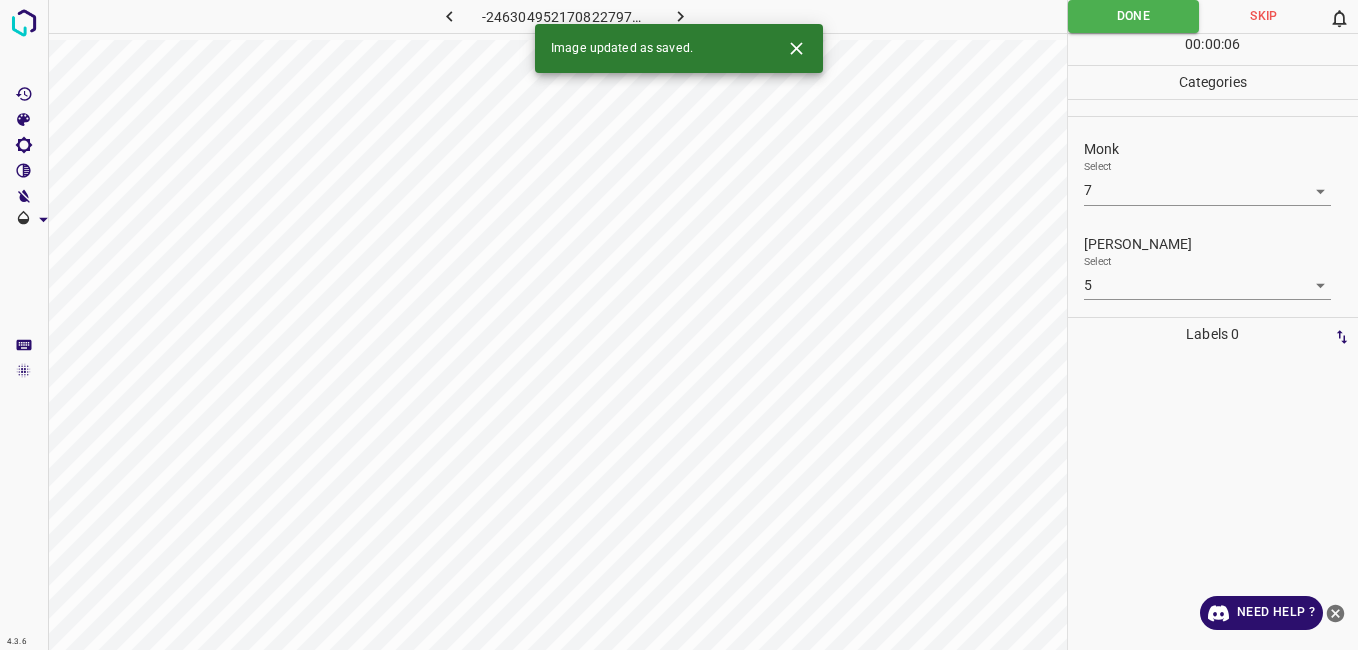 click 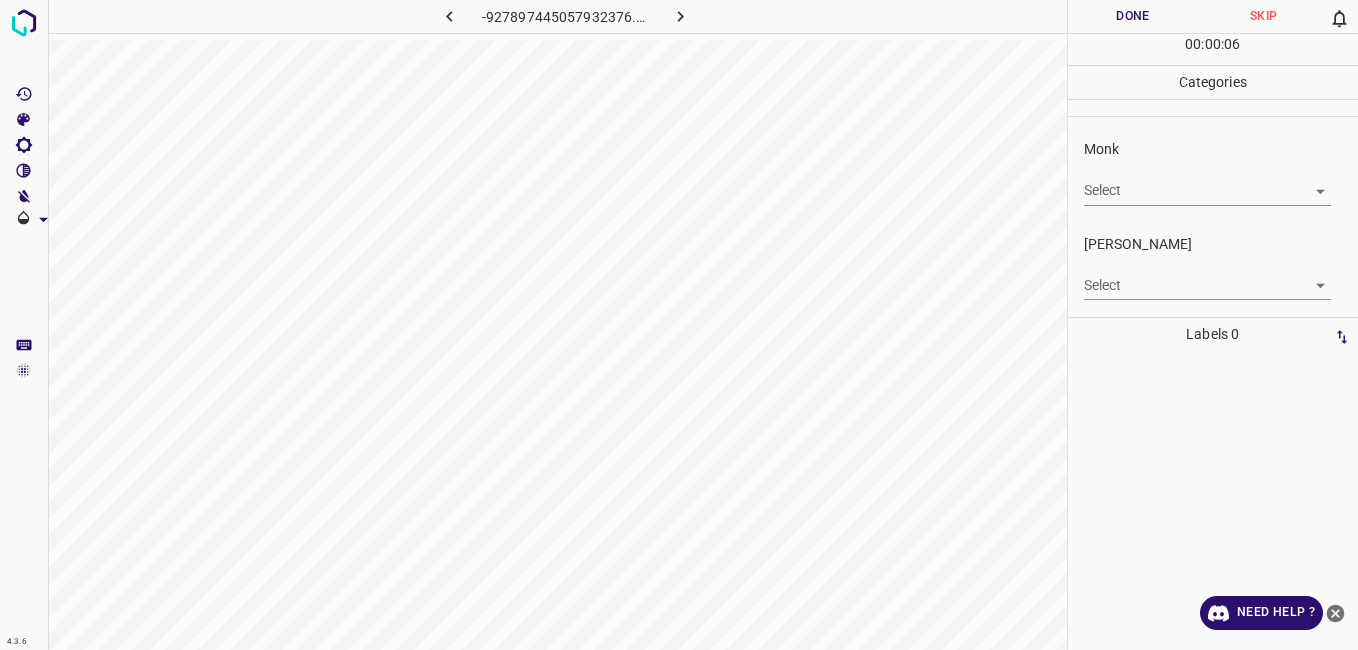 click on "Monk   Select ​" at bounding box center [1213, 172] 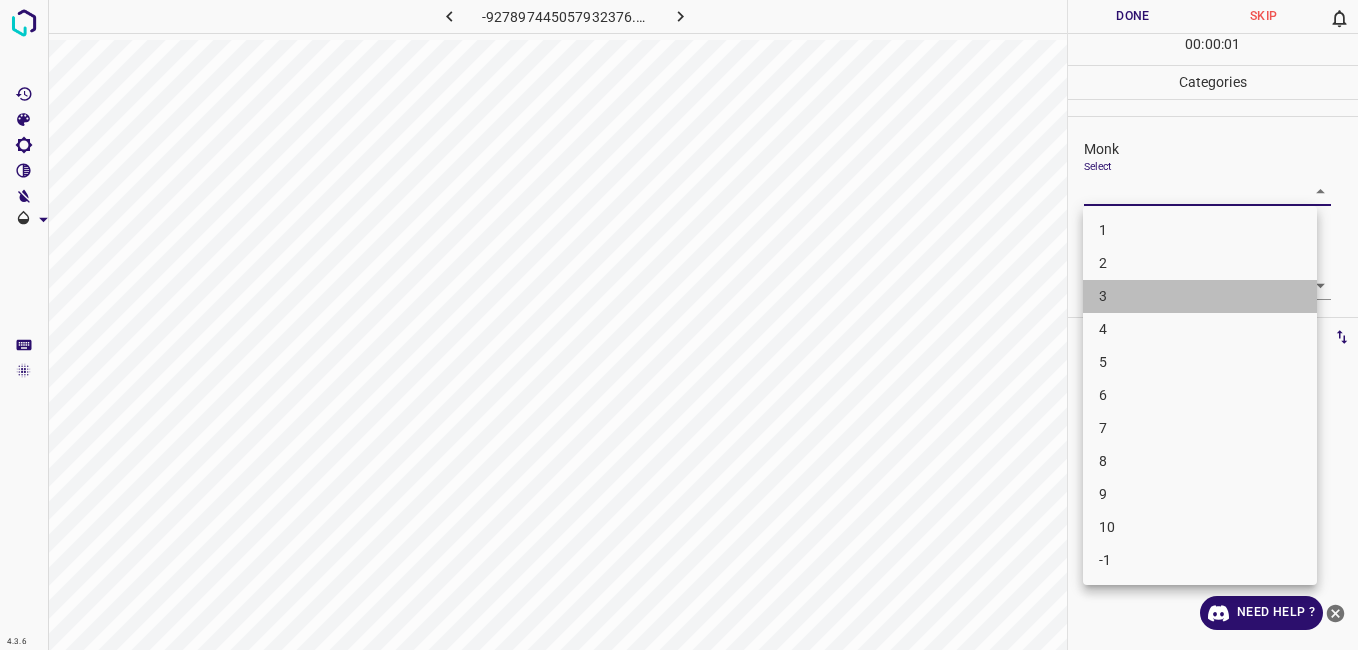 click on "3" at bounding box center [1200, 296] 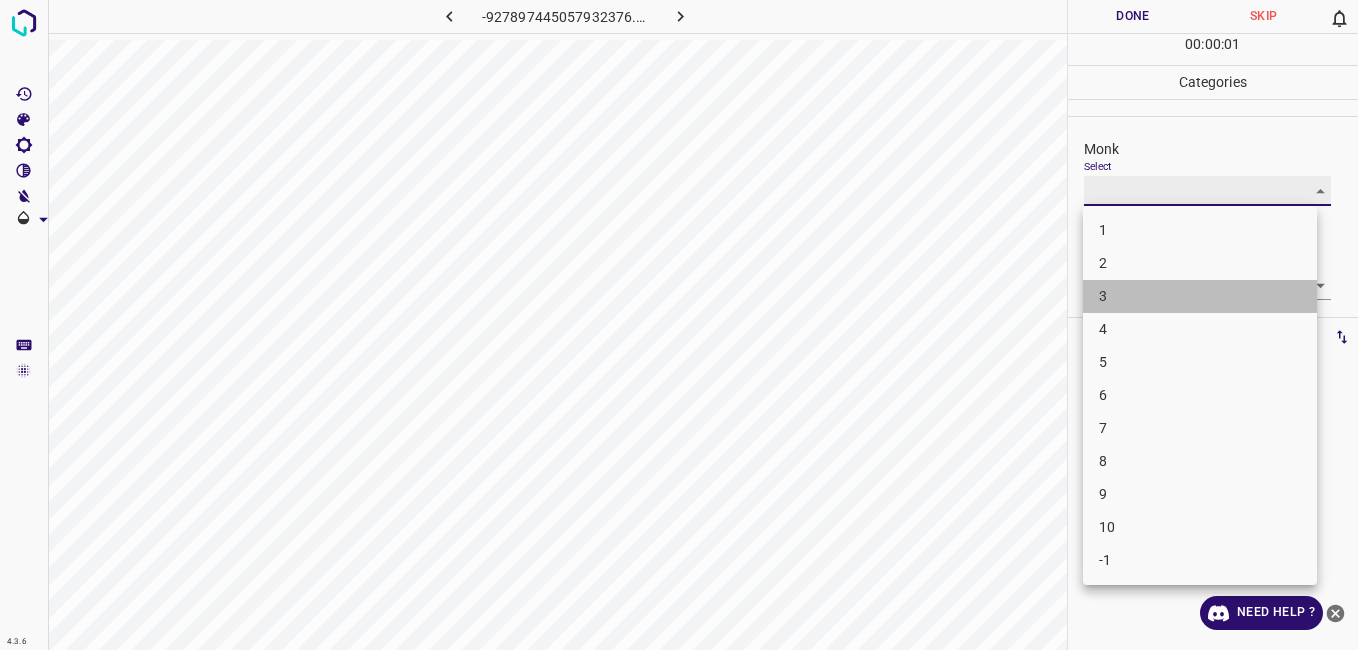 type on "3" 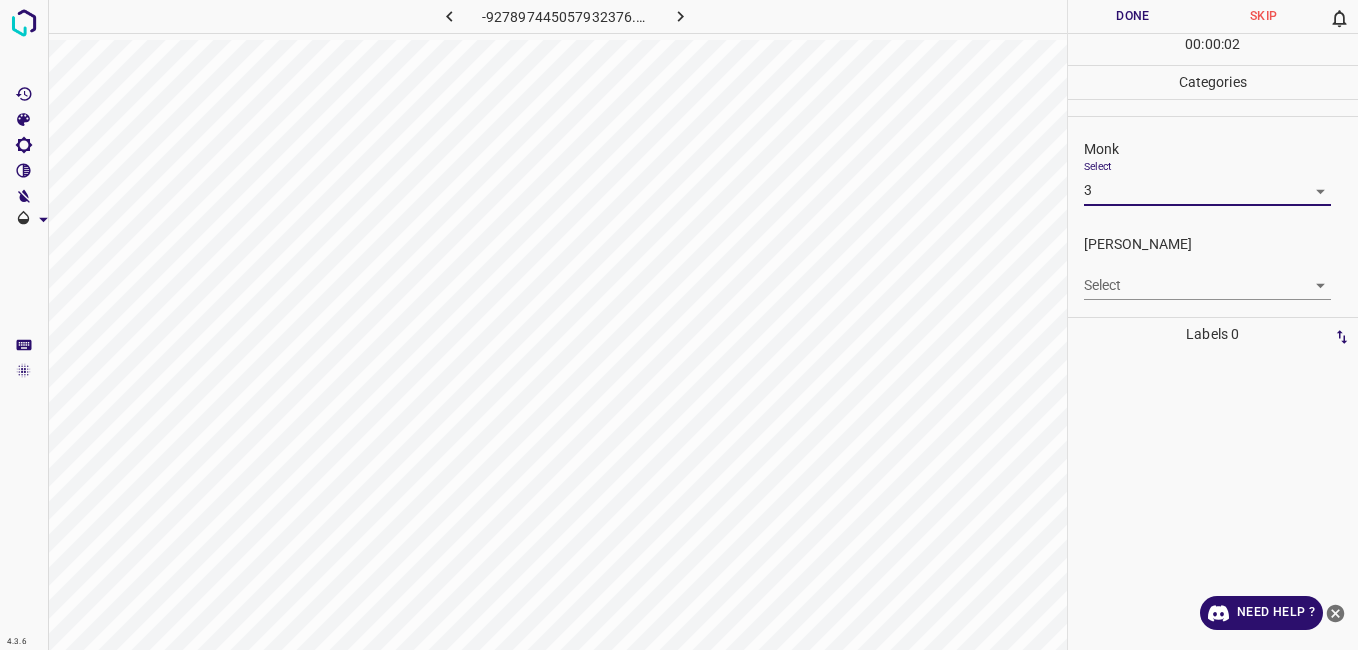 click on "4.3.6  -927897445057932376.png Done Skip 0 00   : 00   : 02   Categories Monk   Select 3 3  Fitzpatrick   Select ​ Labels   0 Categories 1 Monk 2  Fitzpatrick Tools Space Change between modes (Draw & Edit) I Auto labeling R Restore zoom M Zoom in N Zoom out Delete Delete selecte label Filters Z Restore filters X Saturation filter C Brightness filter V Contrast filter B Gray scale filter General O Download Need Help ? - Text - Hide - Delete" at bounding box center (679, 325) 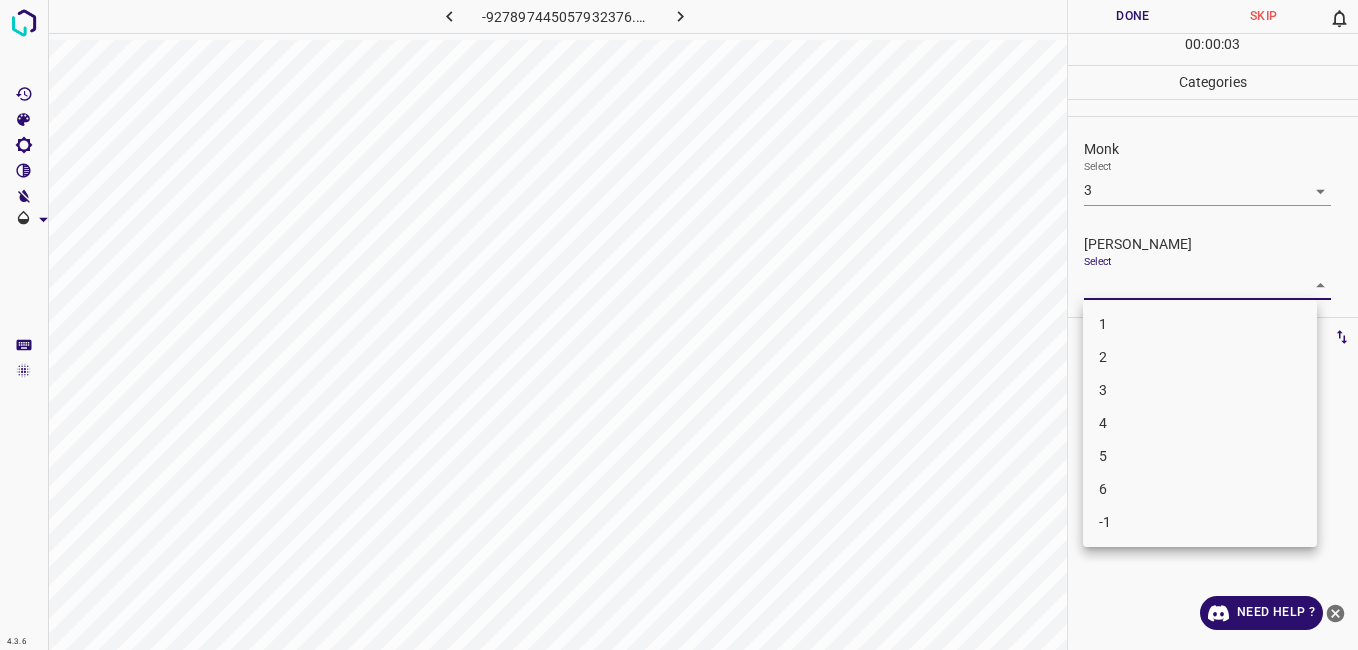 click on "2" at bounding box center [1200, 357] 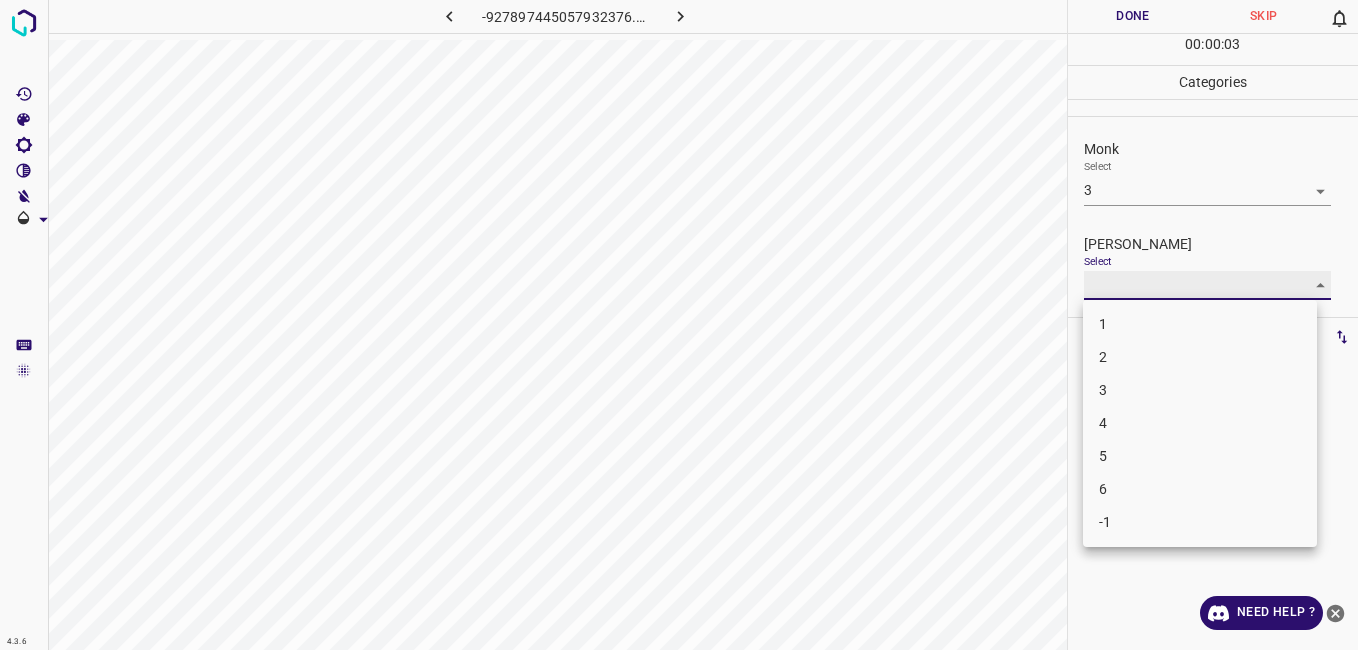 type on "2" 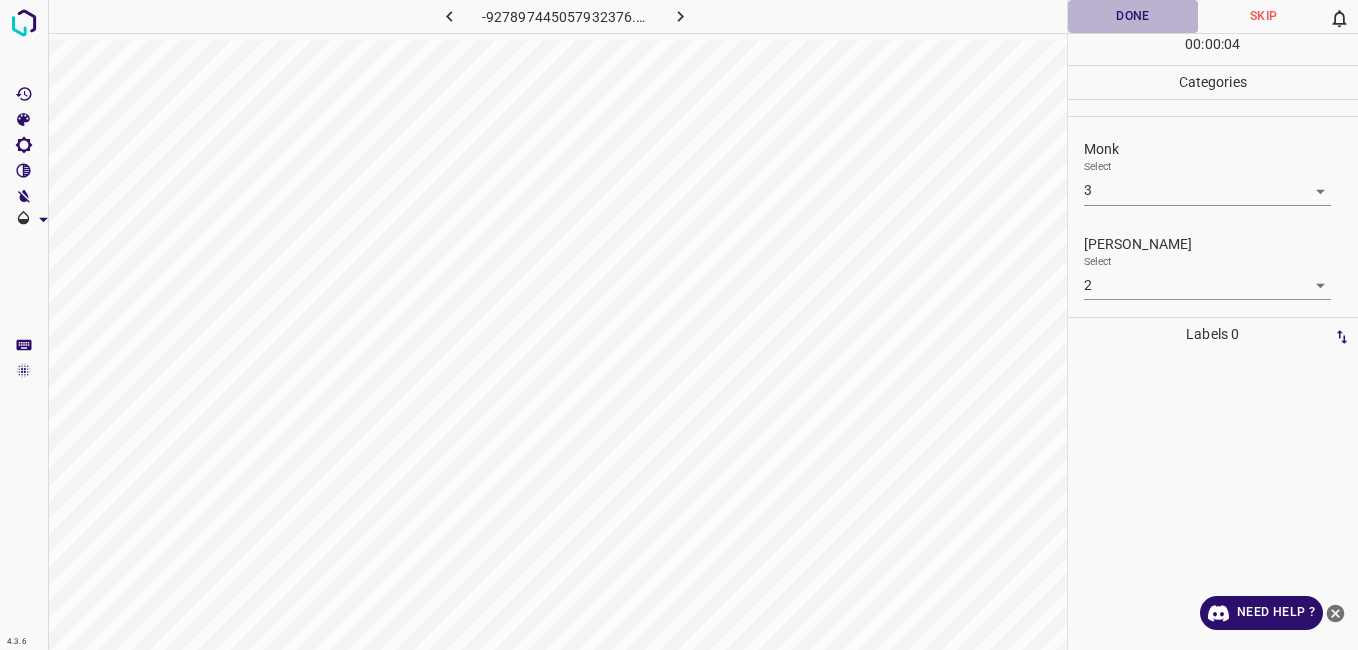 click on "Done" at bounding box center (1133, 16) 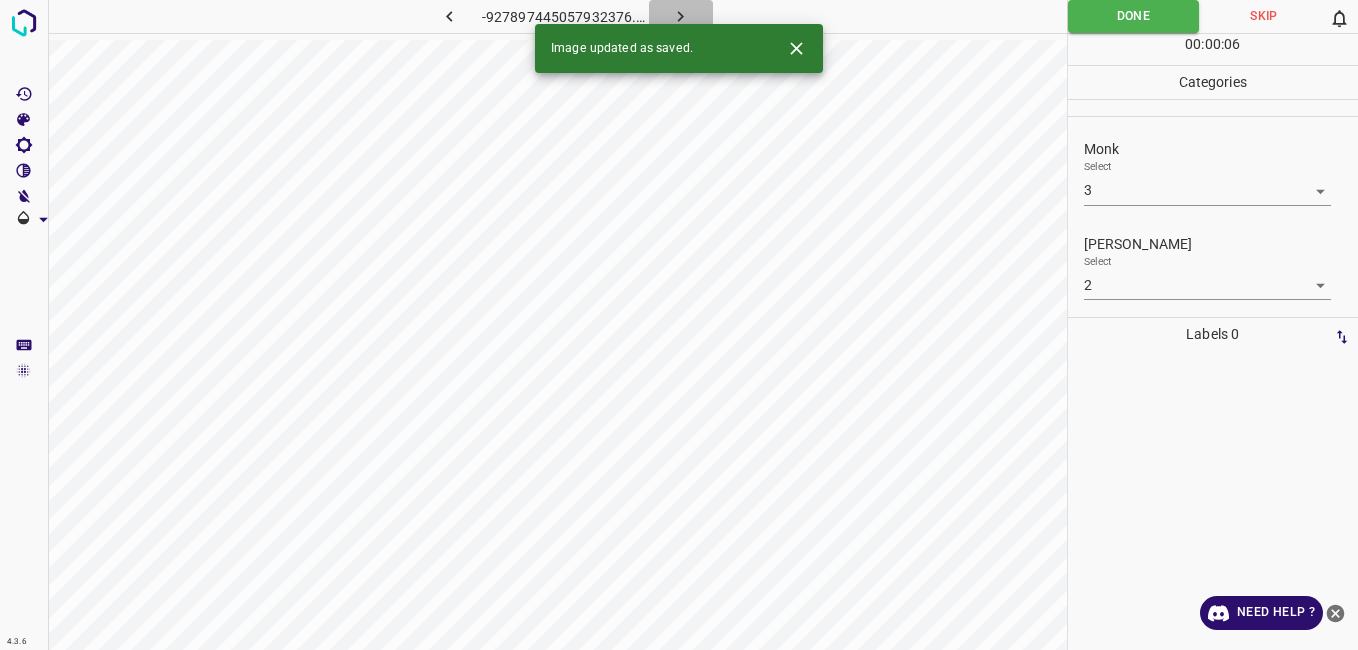 click 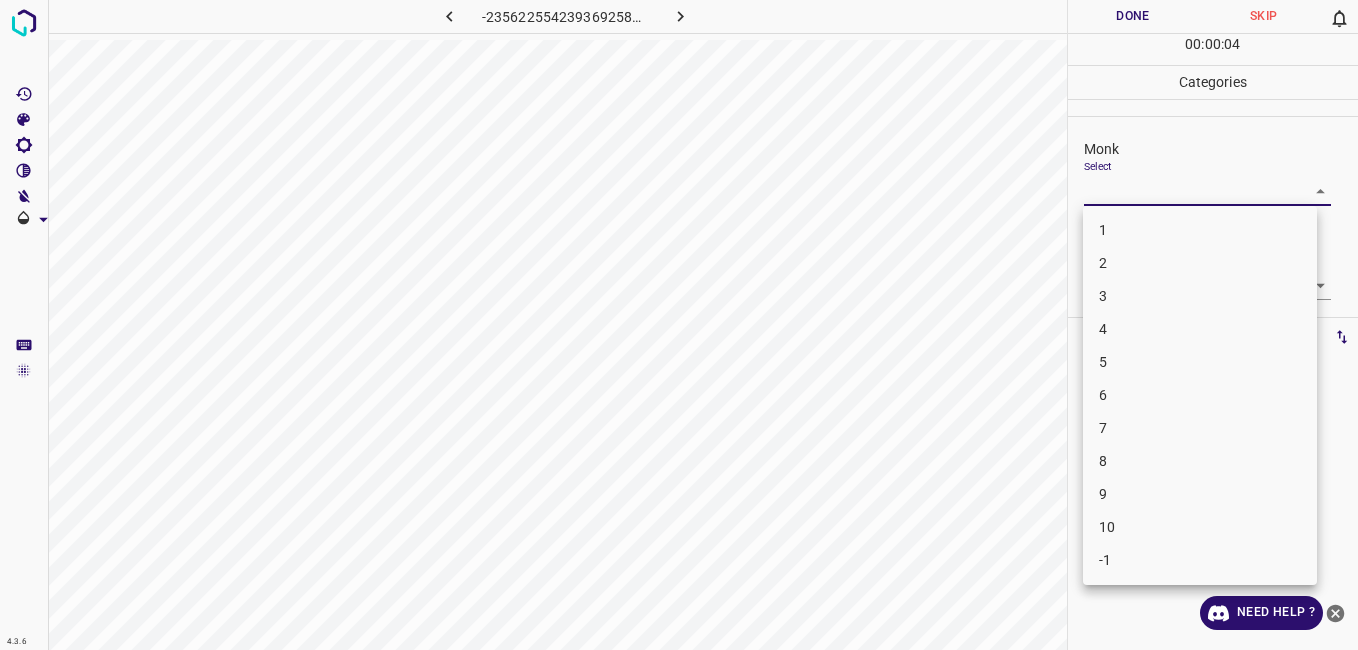 click on "4.3.6  -2356225542393692584.png Done Skip 0 00   : 00   : 04   Categories Monk   Select ​  Fitzpatrick   Select ​ Labels   0 Categories 1 Monk 2  Fitzpatrick Tools Space Change between modes (Draw & Edit) I Auto labeling R Restore zoom M Zoom in N Zoom out Delete Delete selecte label Filters Z Restore filters X Saturation filter C Brightness filter V Contrast filter B Gray scale filter General O Download Need Help ? - Text - Hide - Delete 1 2 3 4 5 6 7 8 9 10 -1" at bounding box center [679, 325] 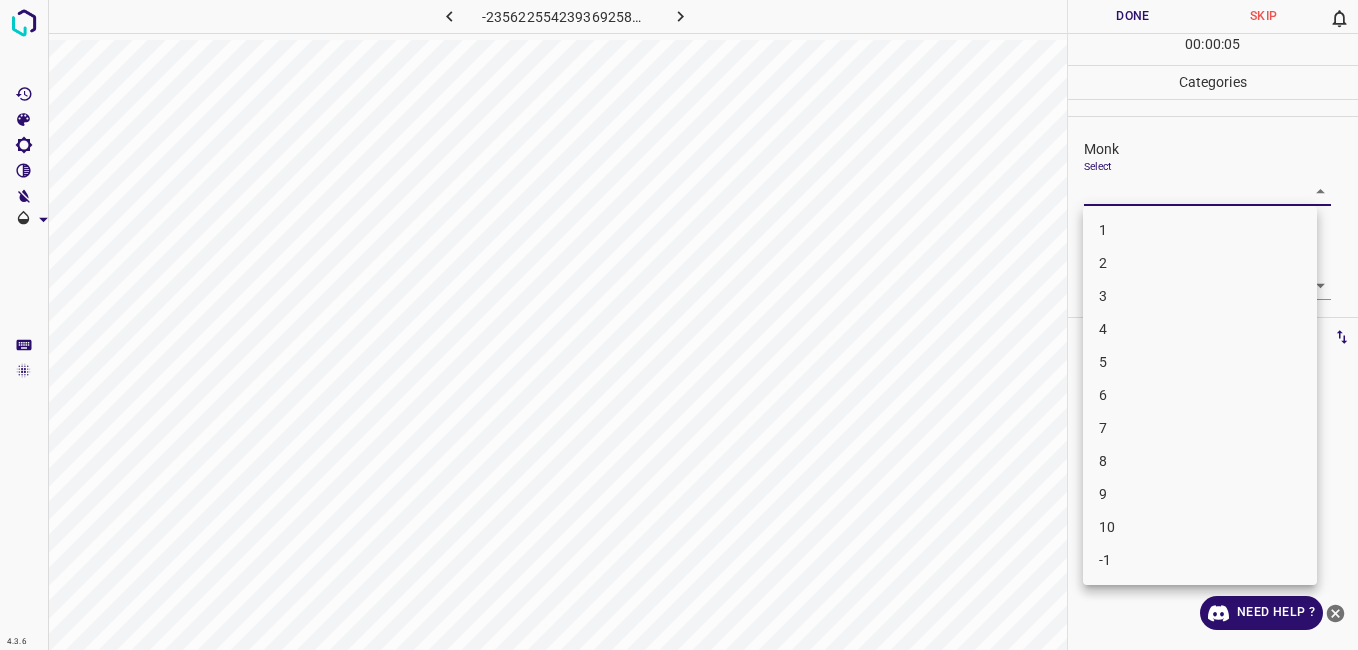 click on "4.3.6  -2356225542393692584.png Done Skip 0 00   : 00   : 05   Categories Monk   Select ​  Fitzpatrick   Select ​ Labels   0 Categories 1 Monk 2  Fitzpatrick Tools Space Change between modes (Draw & Edit) I Auto labeling R Restore zoom M Zoom in N Zoom out Delete Delete selecte label Filters Z Restore filters X Saturation filter C Brightness filter V Contrast filter B Gray scale filter General O Download Need Help ? - Text - Hide - Delete 1 2 3 4 5 6 7 8 9 10 -1" at bounding box center (679, 325) 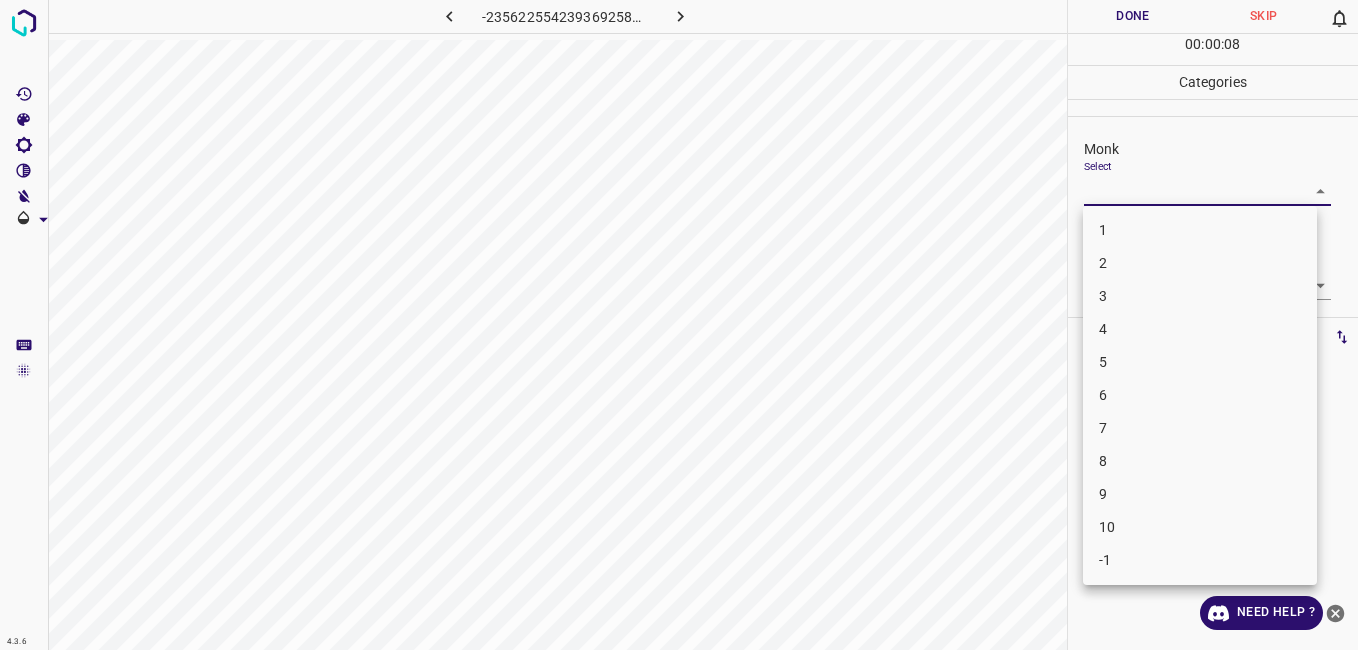 drag, startPoint x: 1110, startPoint y: 379, endPoint x: 1106, endPoint y: 365, distance: 14.56022 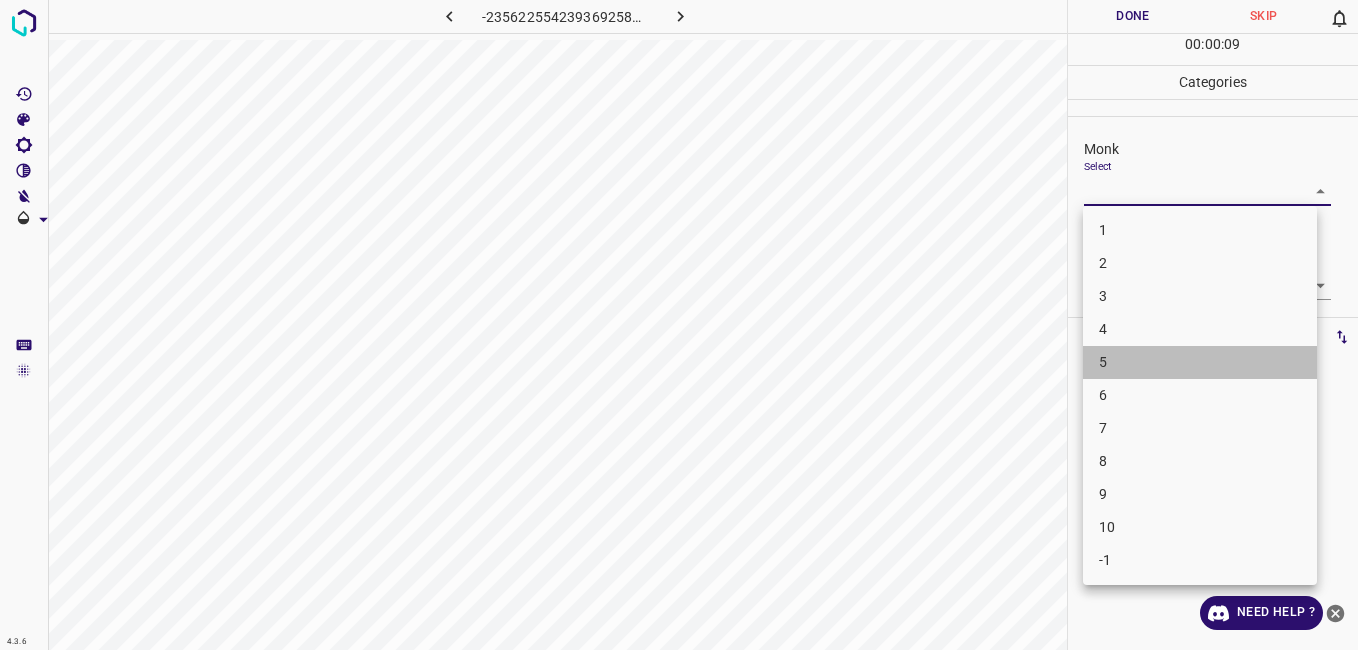 click on "5" at bounding box center [1200, 362] 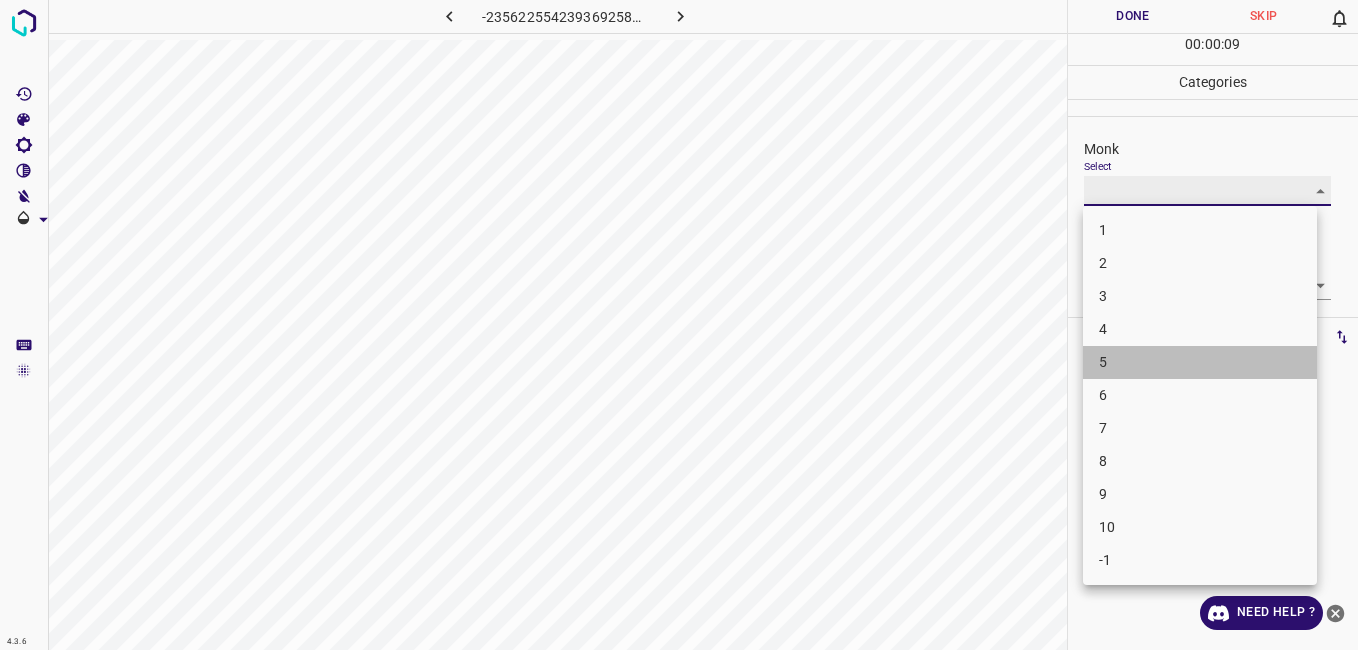 type on "5" 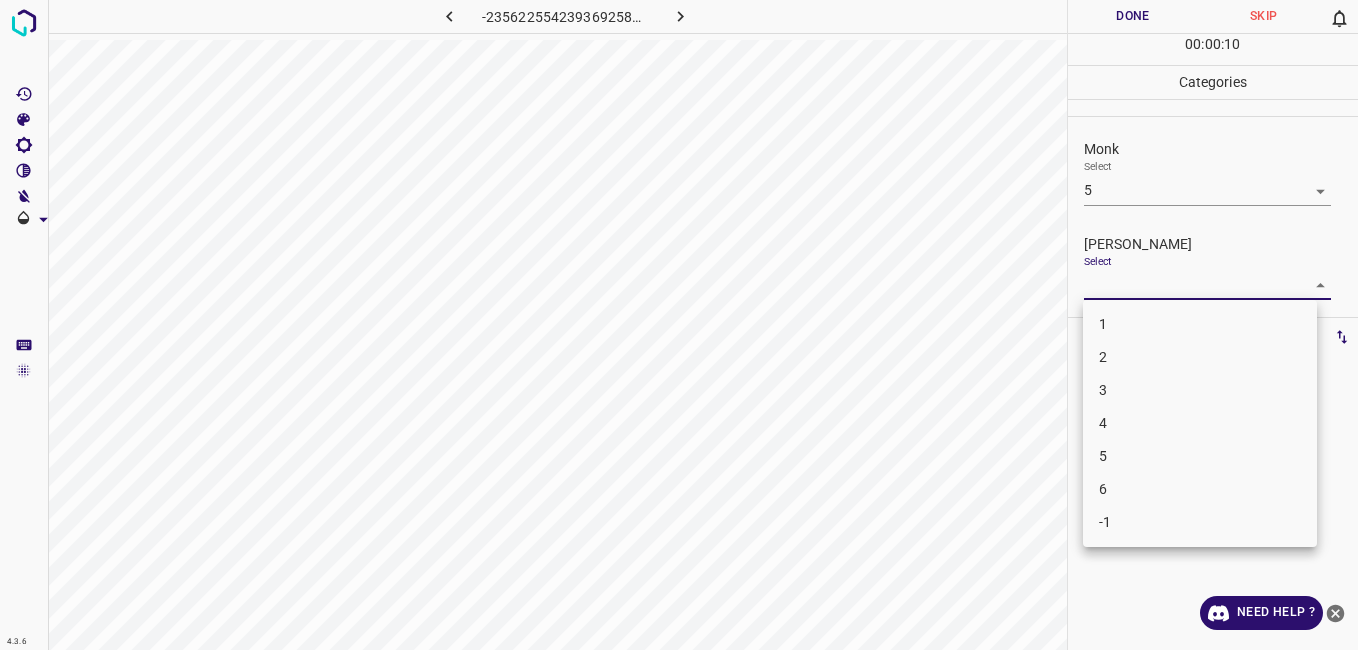 click on "4.3.6  -2356225542393692584.png Done Skip 0 00   : 00   : 10   Categories Monk   Select 5 5  Fitzpatrick   Select ​ Labels   0 Categories 1 Monk 2  Fitzpatrick Tools Space Change between modes (Draw & Edit) I Auto labeling R Restore zoom M Zoom in N Zoom out Delete Delete selecte label Filters Z Restore filters X Saturation filter C Brightness filter V Contrast filter B Gray scale filter General O Download Need Help ? - Text - Hide - Delete 1 2 3 4 5 6 -1" at bounding box center [679, 325] 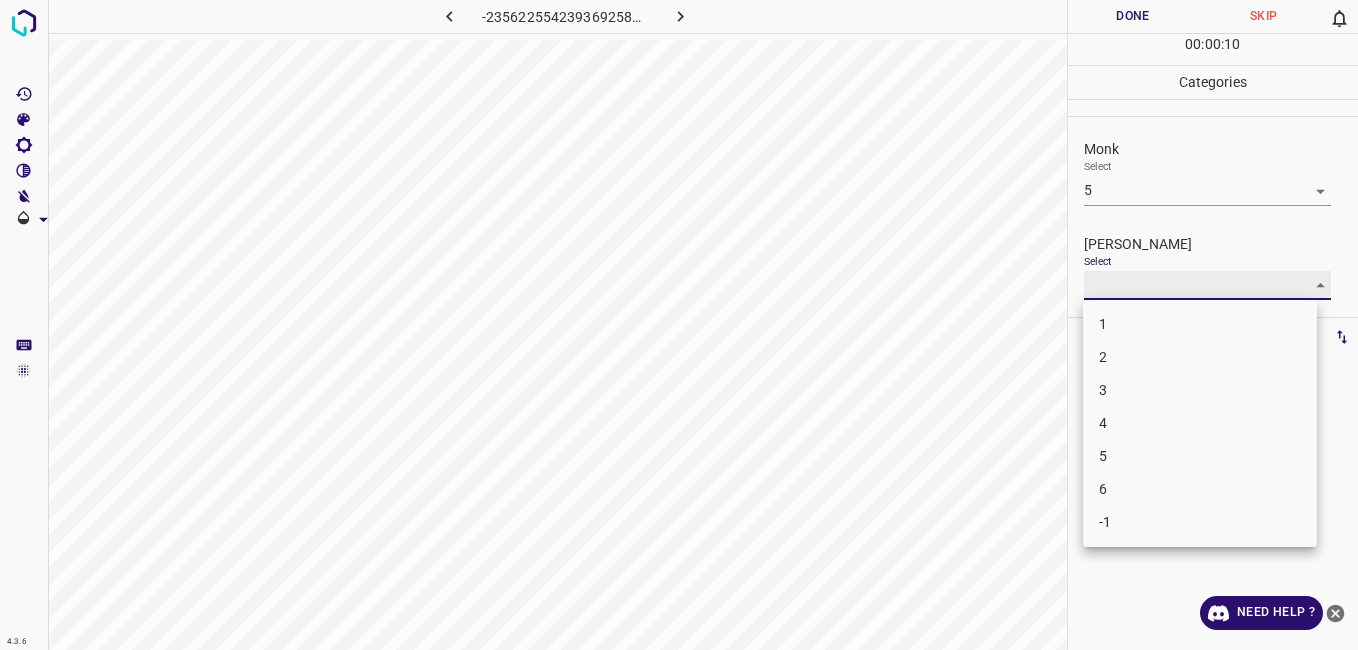 type on "4" 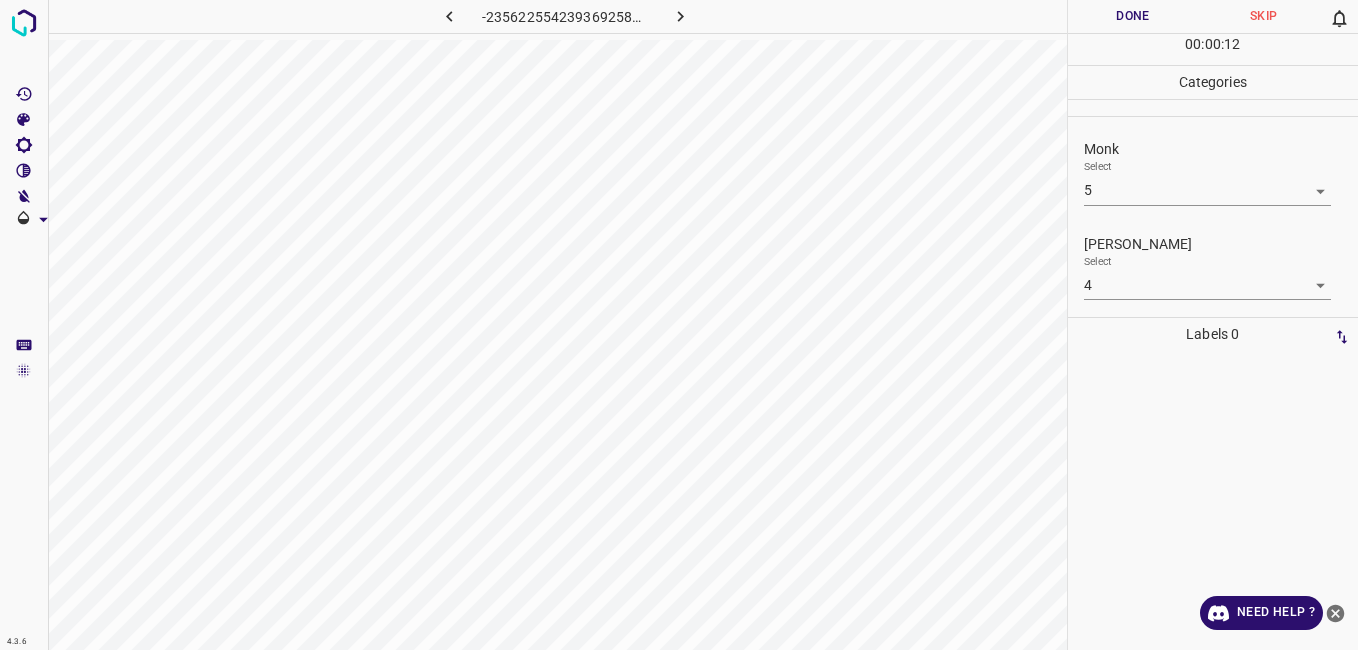 drag, startPoint x: 1129, startPoint y: 419, endPoint x: 1096, endPoint y: 21, distance: 399.36575 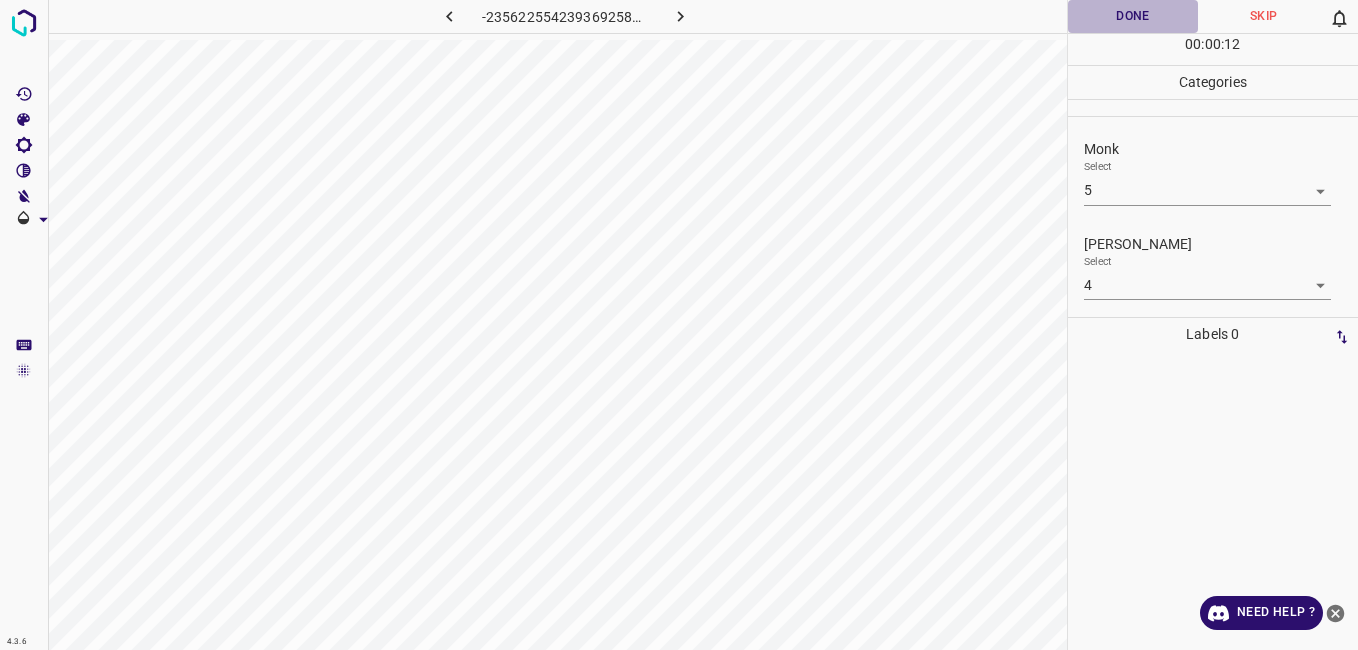 click on "Done" at bounding box center [1133, 16] 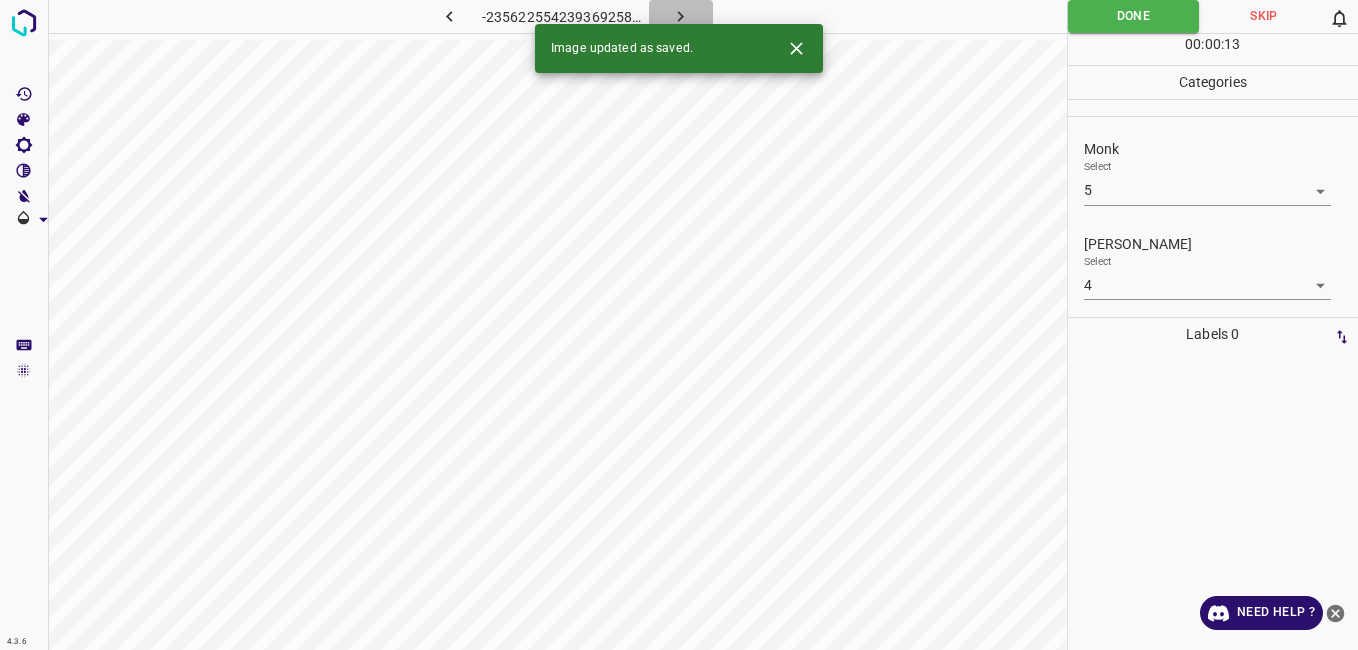 click 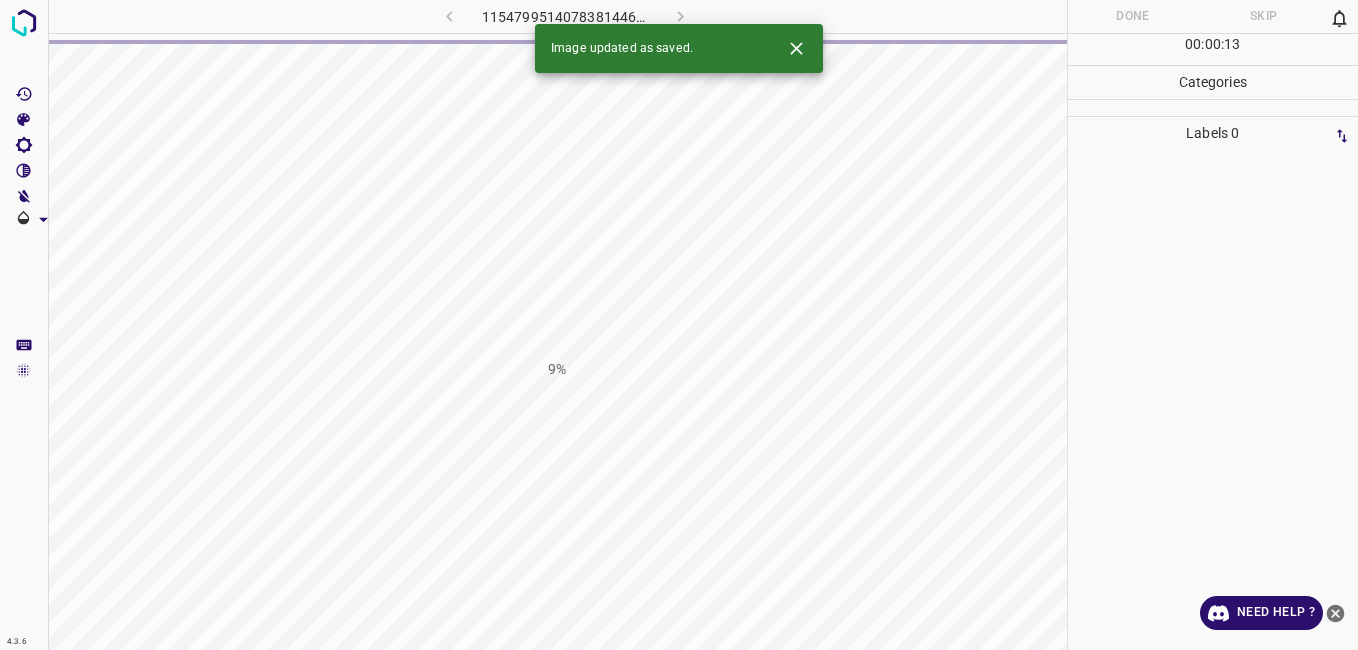 click on "1154799514078381446.png" at bounding box center (565, 16) 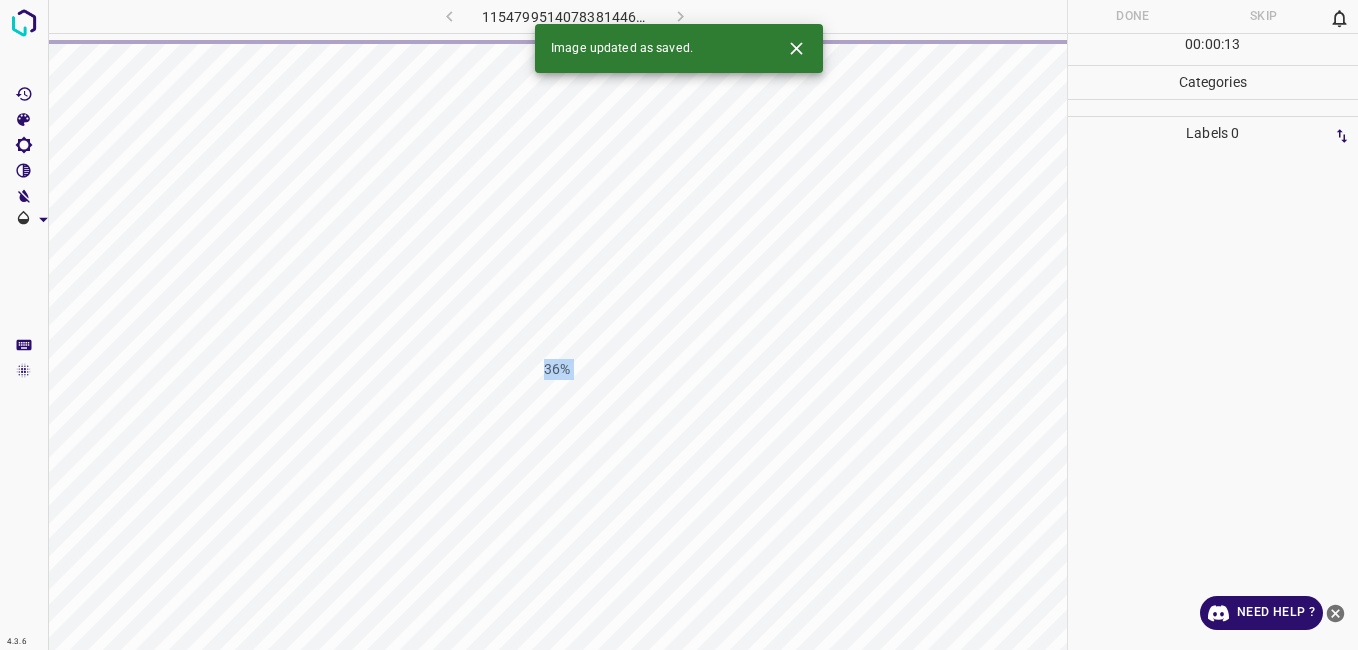 click on "1154799514078381446.png 36%" at bounding box center [557, 325] 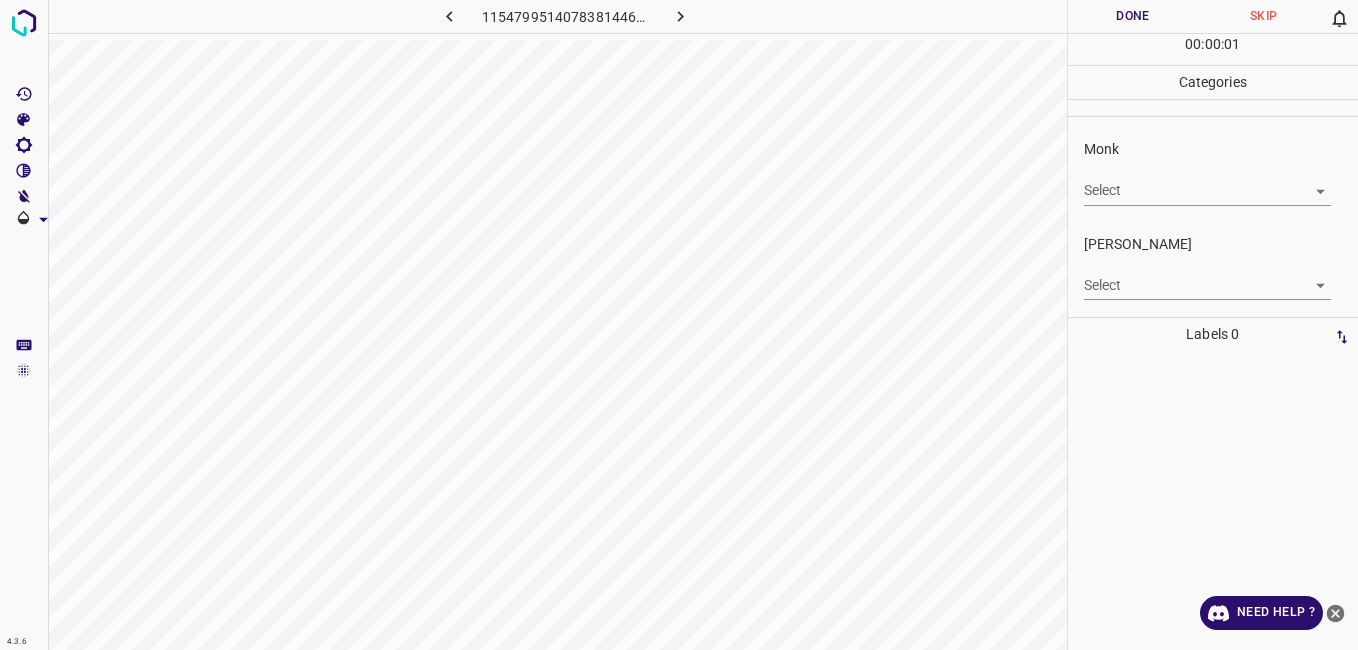 click on "4.3.6  1154799514078381446.png Done Skip 0 00   : 00   : 01   Categories Monk   Select ​  Fitzpatrick   Select ​ Labels   0 Categories 1 Monk 2  Fitzpatrick Tools Space Change between modes (Draw & Edit) I Auto labeling R Restore zoom M Zoom in N Zoom out Delete Delete selecte label Filters Z Restore filters X Saturation filter C Brightness filter V Contrast filter B Gray scale filter General O Download Need Help ? - Text - Hide - Delete" at bounding box center [679, 325] 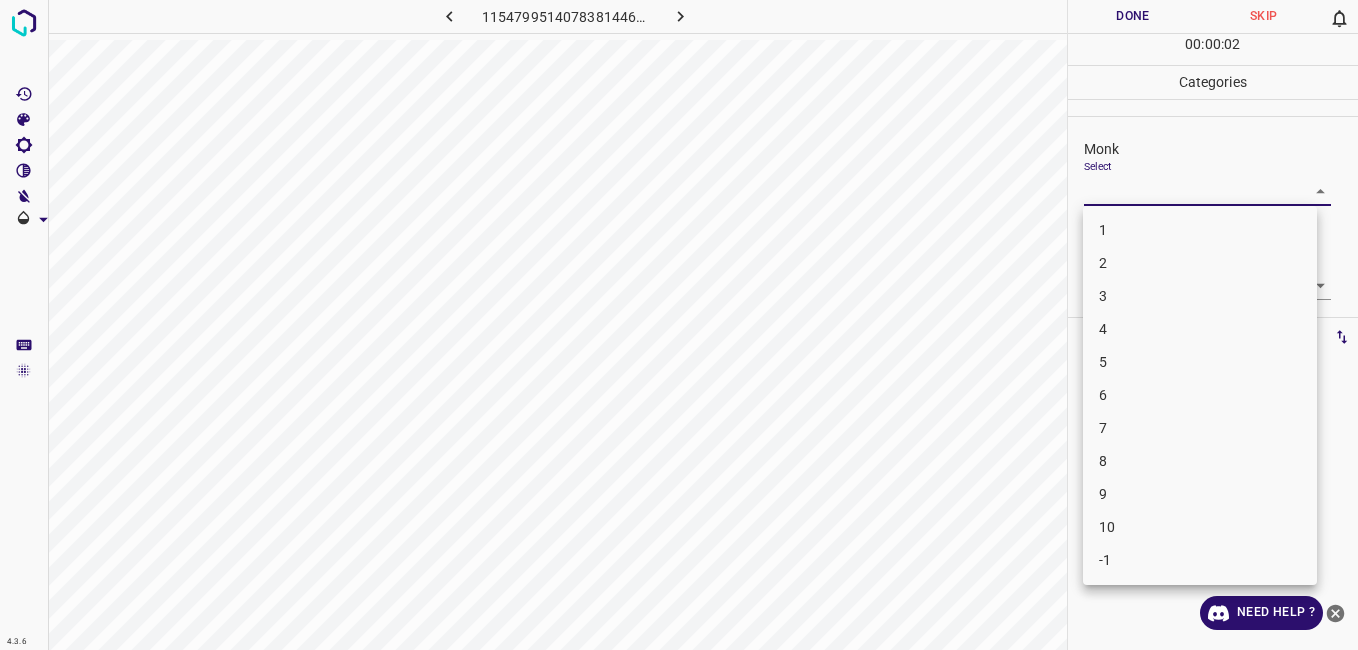 click on "3" at bounding box center [1200, 296] 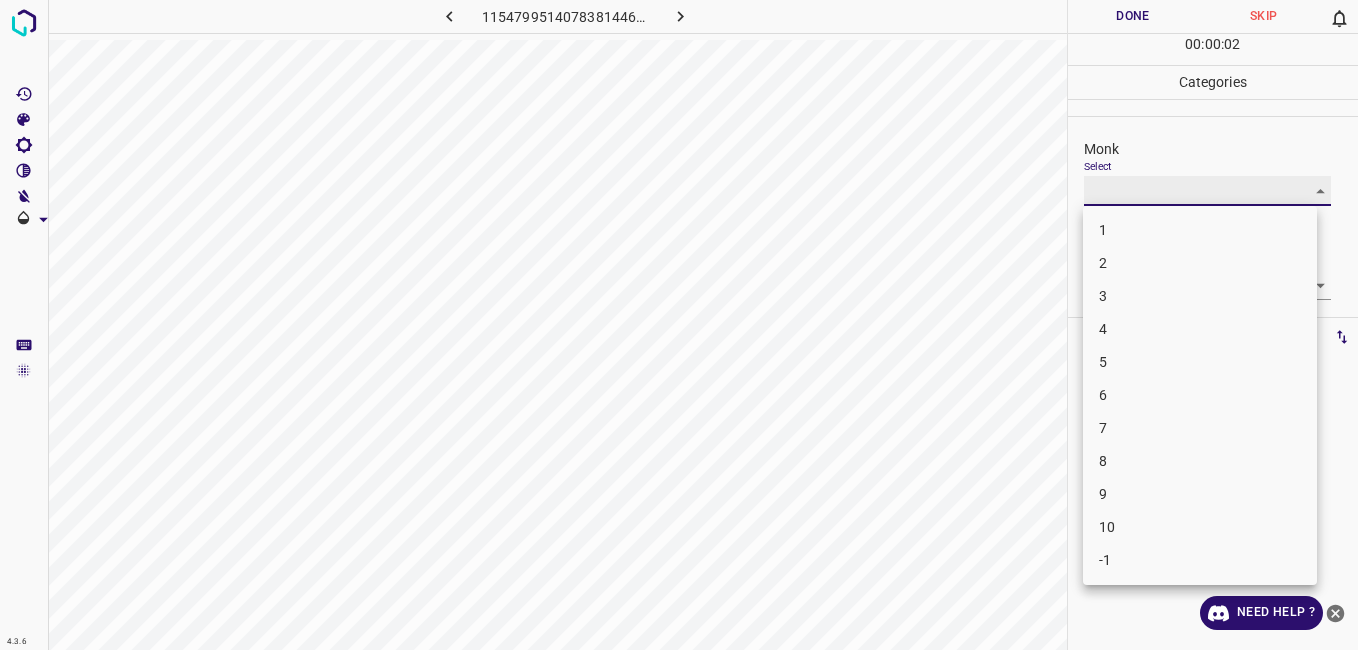 type on "3" 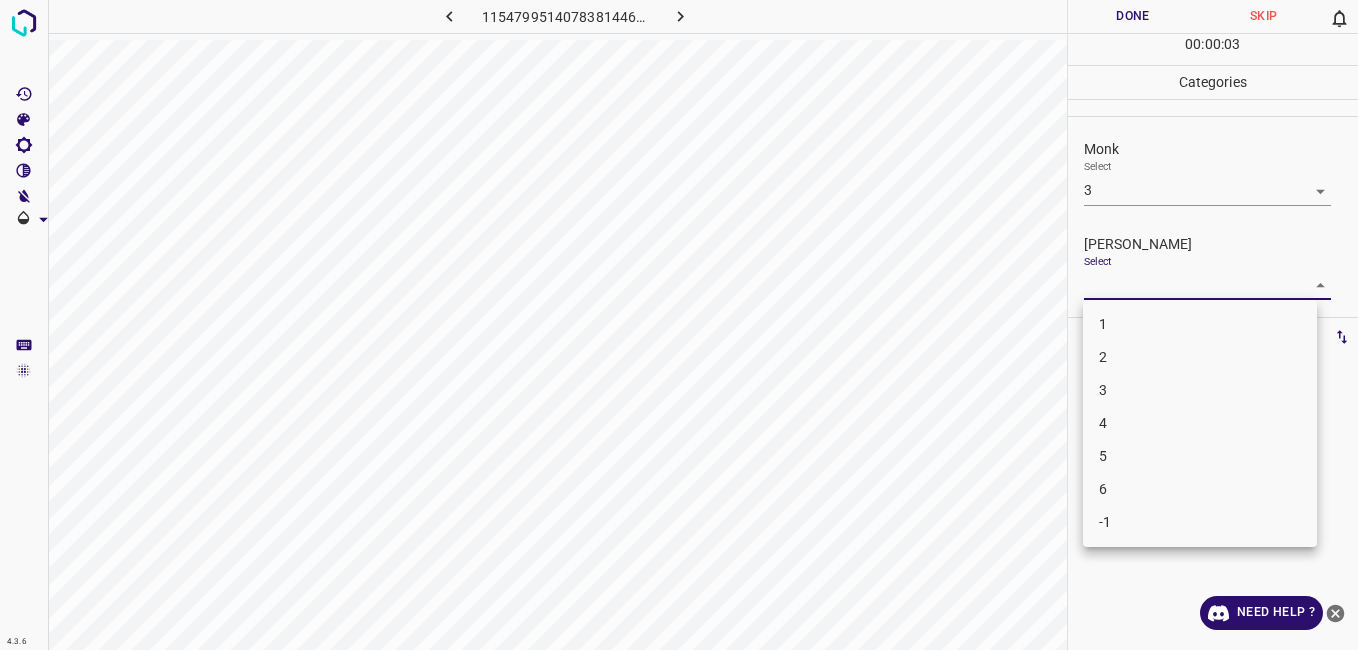 click on "4.3.6  1154799514078381446.png Done Skip 0 00   : 00   : 03   Categories Monk   Select 3 3  Fitzpatrick   Select ​ Labels   0 Categories 1 Monk 2  Fitzpatrick Tools Space Change between modes (Draw & Edit) I Auto labeling R Restore zoom M Zoom in N Zoom out Delete Delete selecte label Filters Z Restore filters X Saturation filter C Brightness filter V Contrast filter B Gray scale filter General O Download Need Help ? - Text - Hide - Delete 1 2 3 4 5 6 -1" at bounding box center [679, 325] 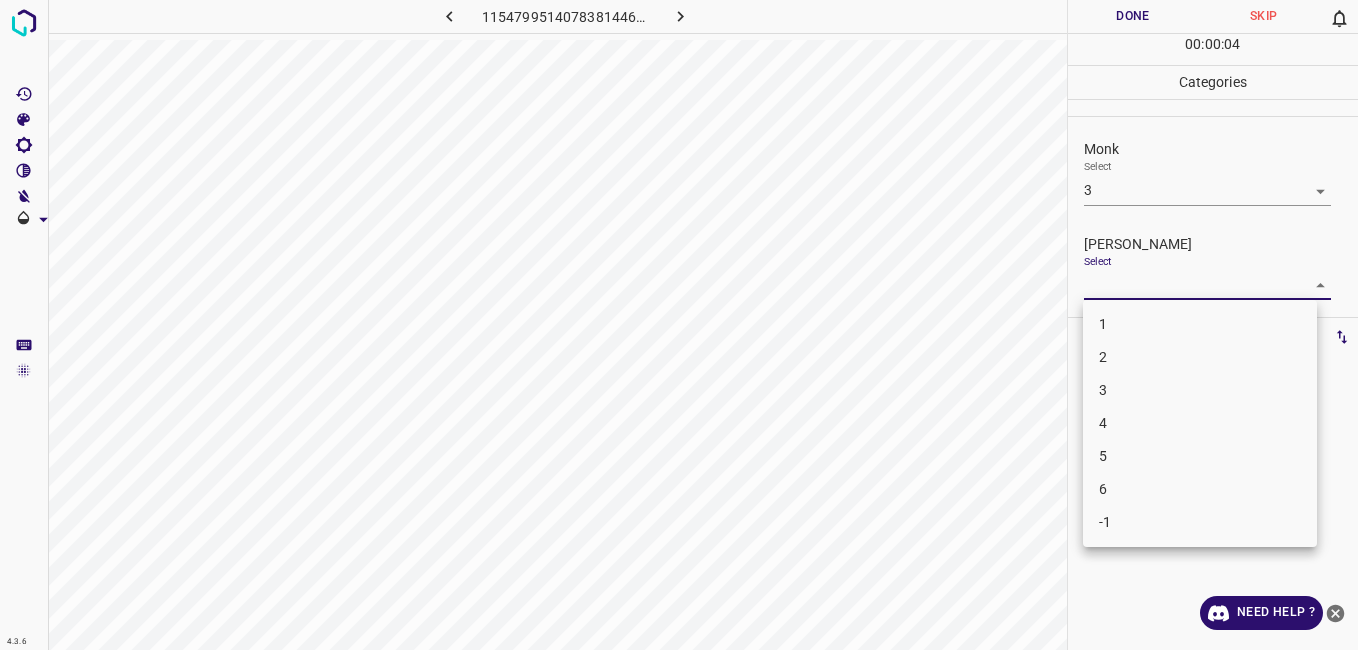 click on "2" at bounding box center [1200, 357] 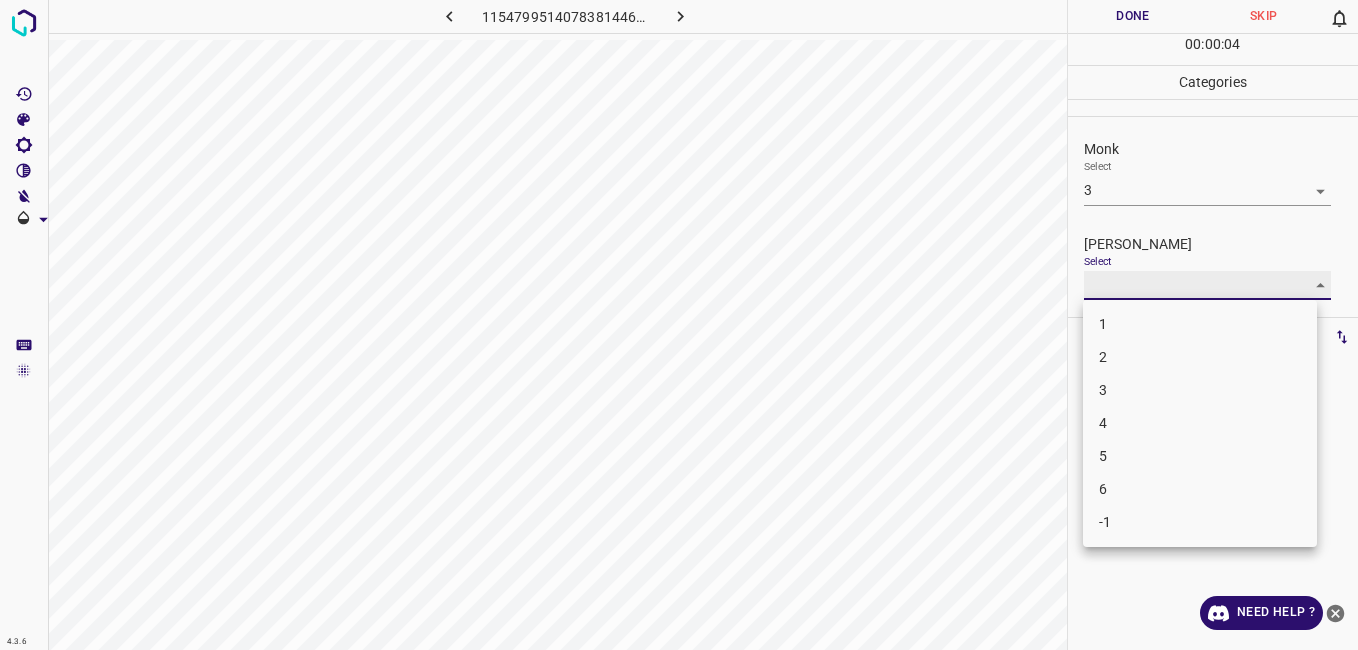 type on "2" 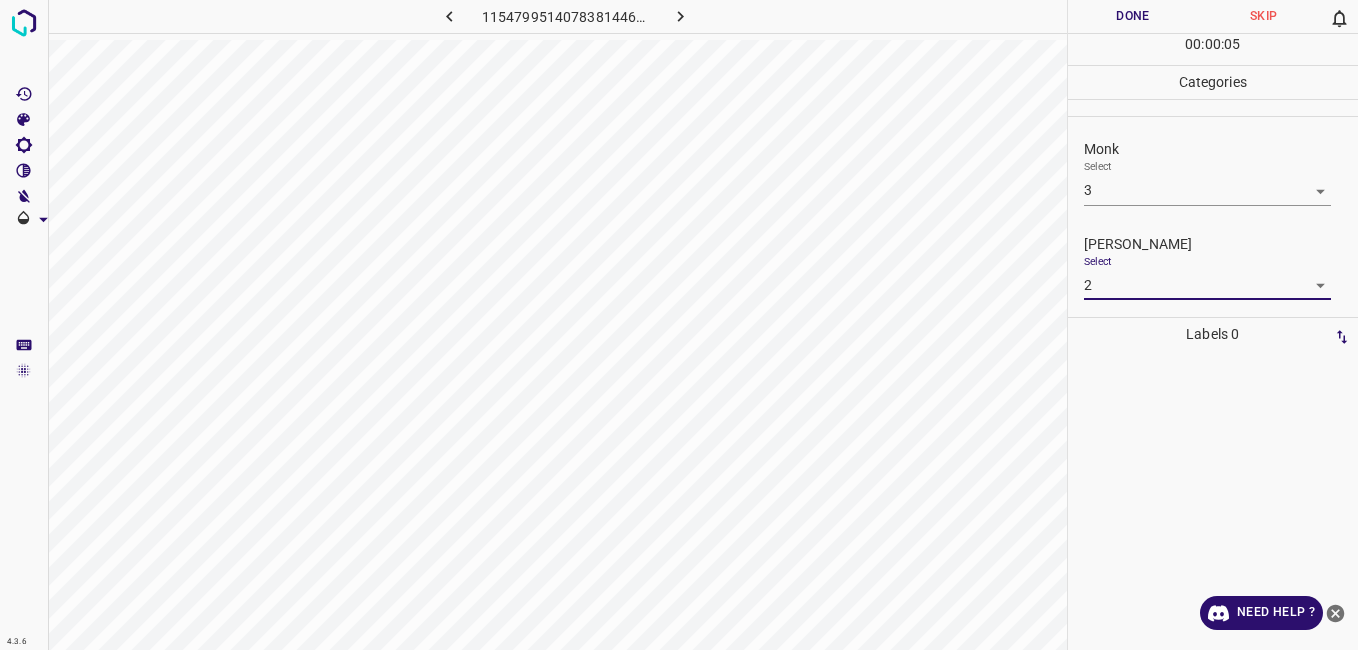 click on "Done" at bounding box center [1133, 16] 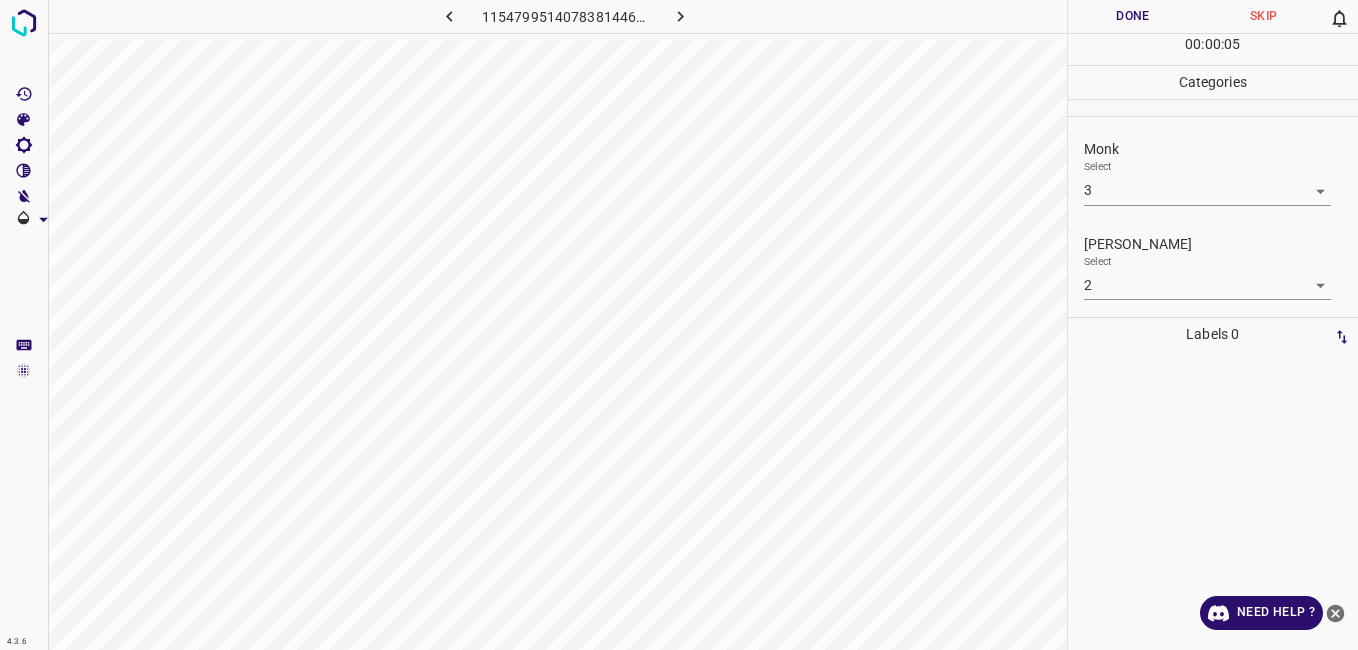 drag, startPoint x: 1143, startPoint y: 23, endPoint x: 764, endPoint y: 19, distance: 379.02112 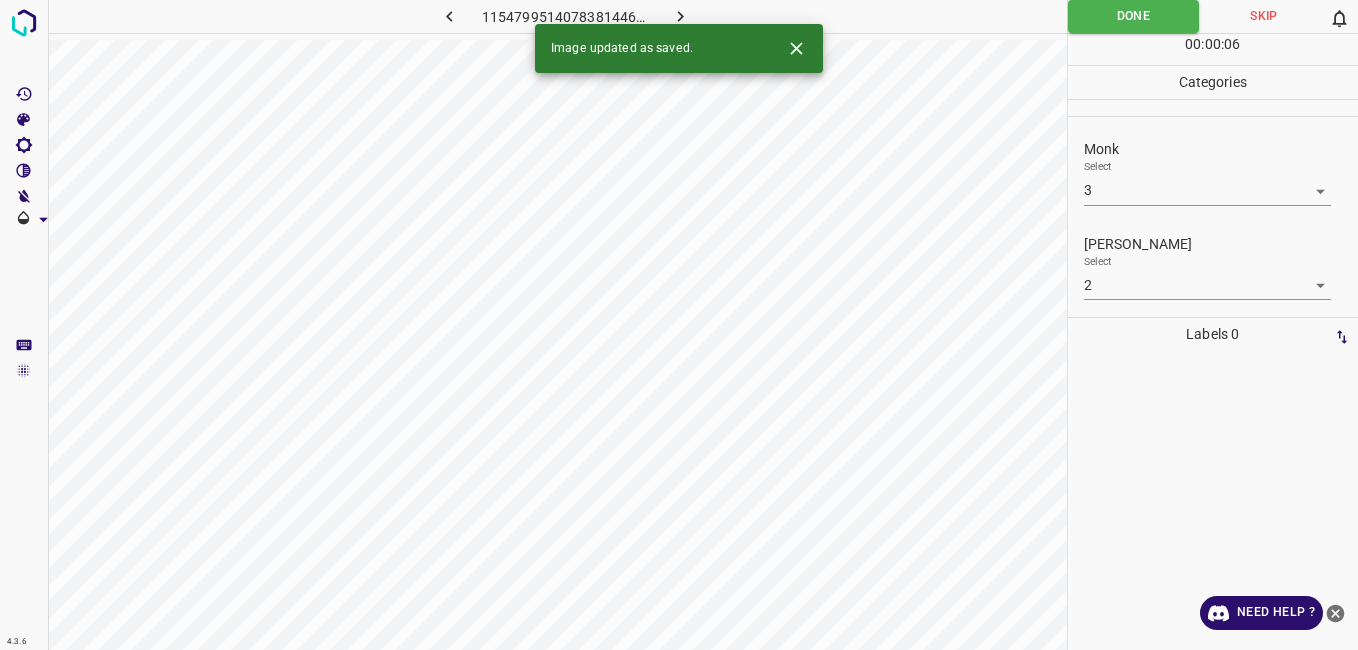 drag, startPoint x: 764, startPoint y: 19, endPoint x: 675, endPoint y: 21, distance: 89.02247 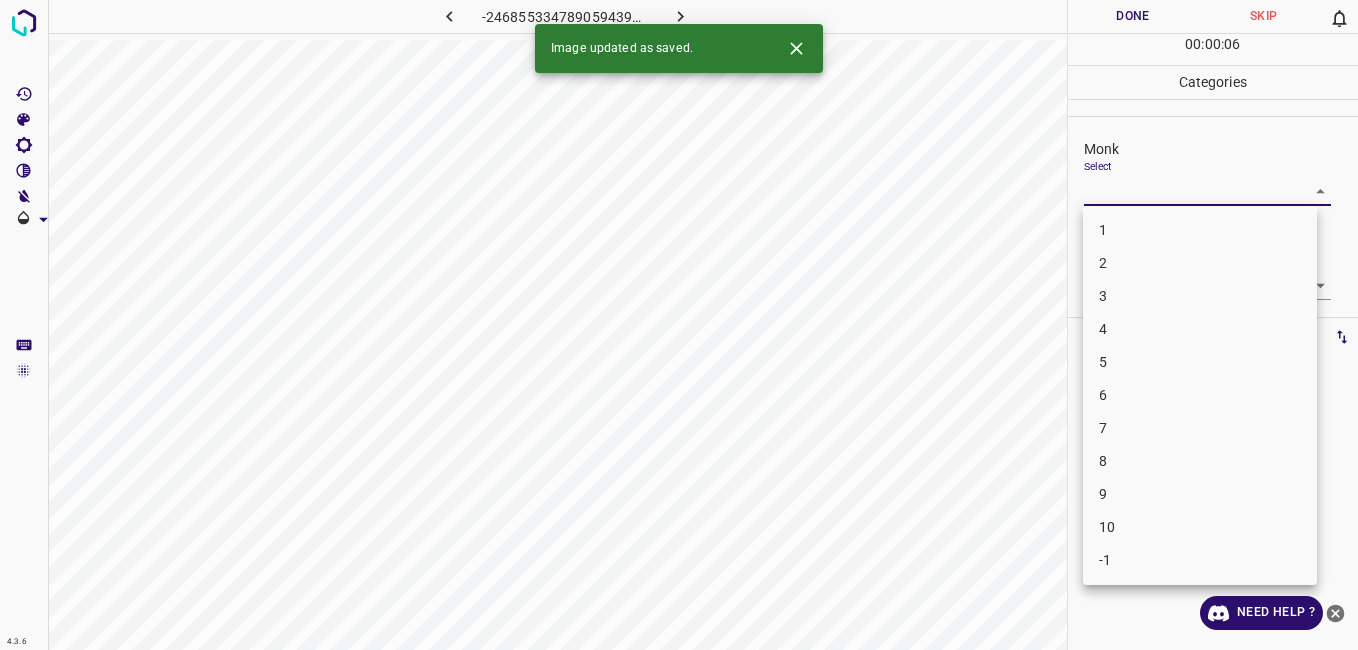click on "4.3.6  -2468553347890594399.png Done Skip 0 00   : 00   : 06   Categories Monk   Select ​  Fitzpatrick   Select ​ Labels   0 Categories 1 Monk 2  Fitzpatrick Tools Space Change between modes (Draw & Edit) I Auto labeling R Restore zoom M Zoom in N Zoom out Delete Delete selecte label Filters Z Restore filters X Saturation filter C Brightness filter V Contrast filter B Gray scale filter General O Download Image updated as saved. Need Help ? - Text - Hide - Delete 1 2 3 4 5 6 7 8 9 10 -1" at bounding box center (679, 325) 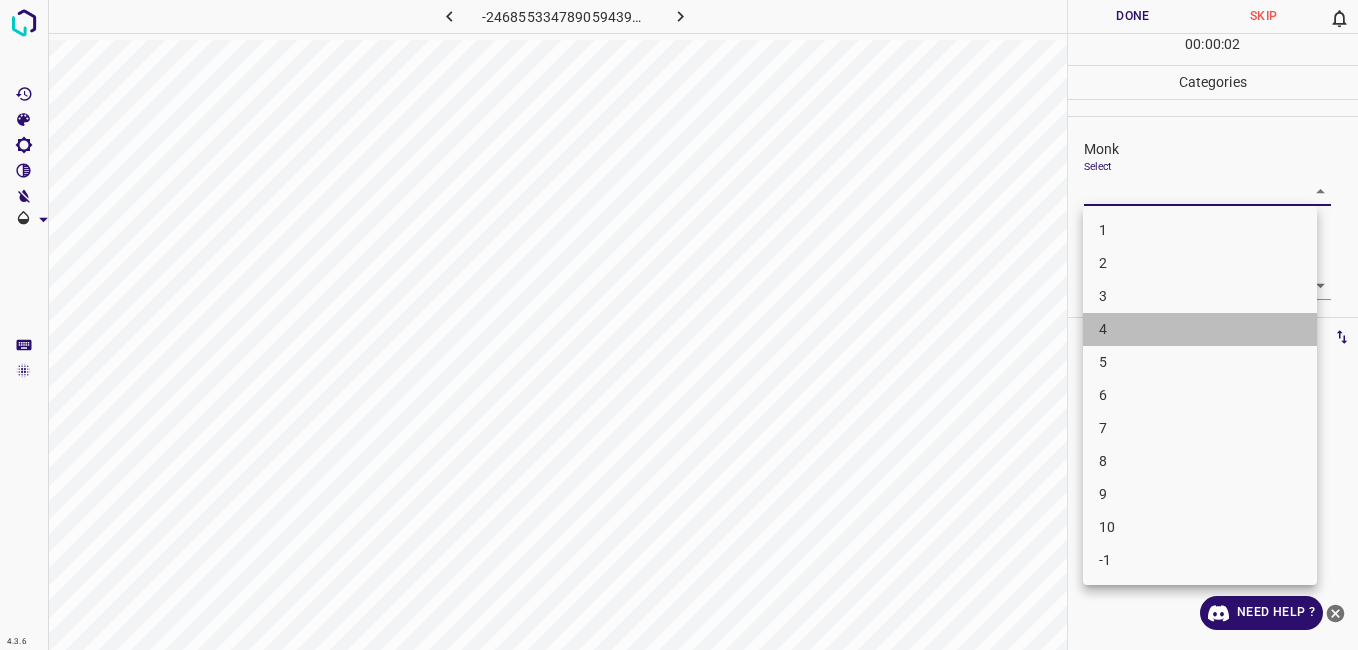 click on "4" at bounding box center [1200, 329] 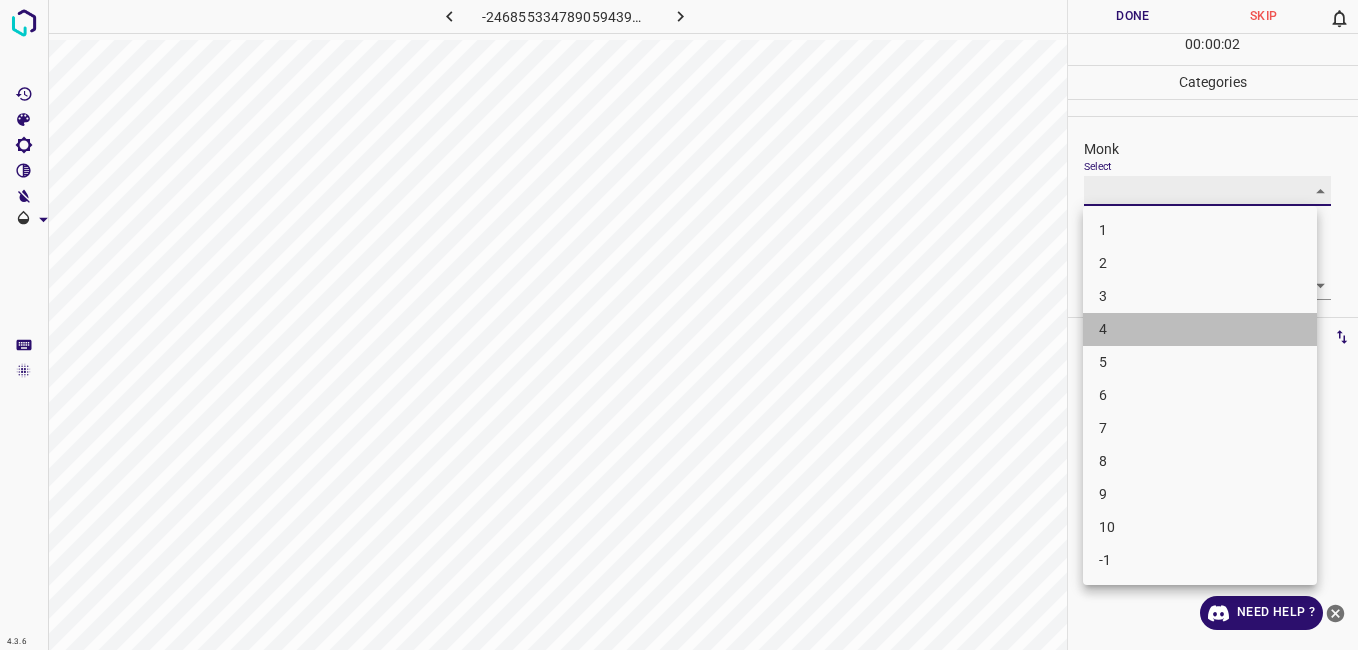 type on "4" 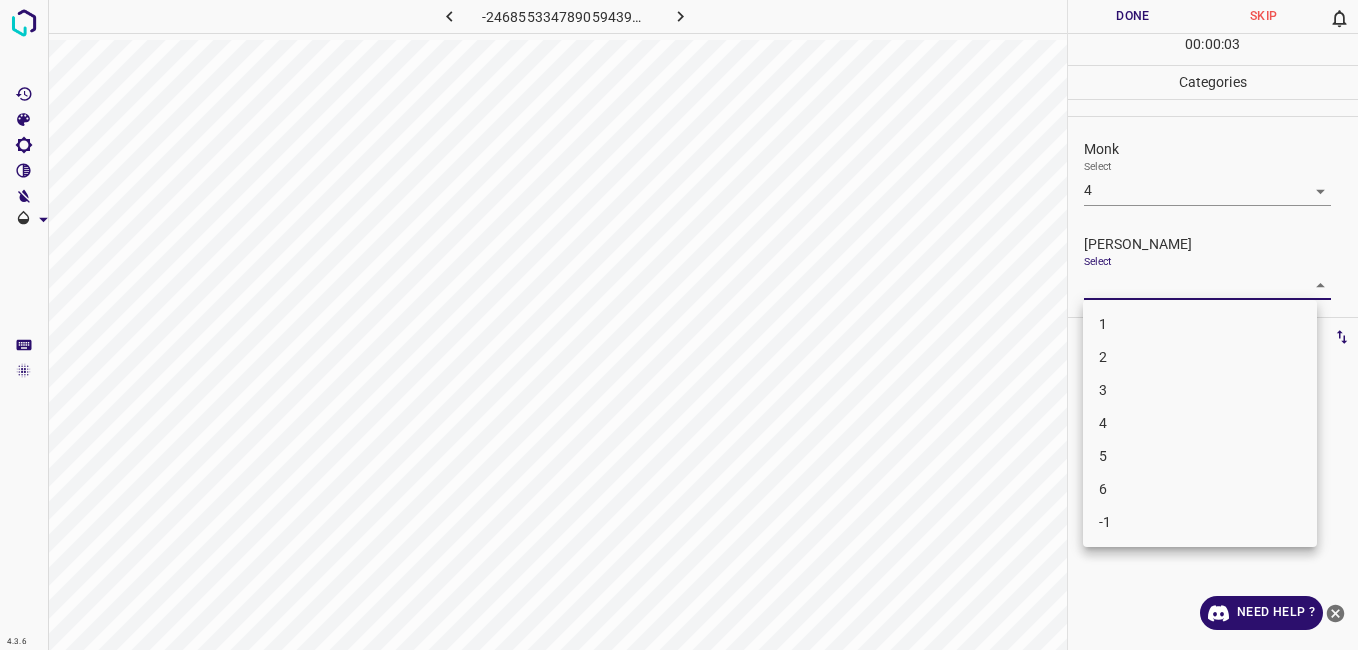 click on "4.3.6  -2468553347890594399.png Done Skip 0 00   : 00   : 03   Categories Monk   Select 4 4  Fitzpatrick   Select ​ Labels   0 Categories 1 Monk 2  Fitzpatrick Tools Space Change between modes (Draw & Edit) I Auto labeling R Restore zoom M Zoom in N Zoom out Delete Delete selecte label Filters Z Restore filters X Saturation filter C Brightness filter V Contrast filter B Gray scale filter General O Download Need Help ? - Text - Hide - Delete 1 2 3 4 5 6 -1" at bounding box center [679, 325] 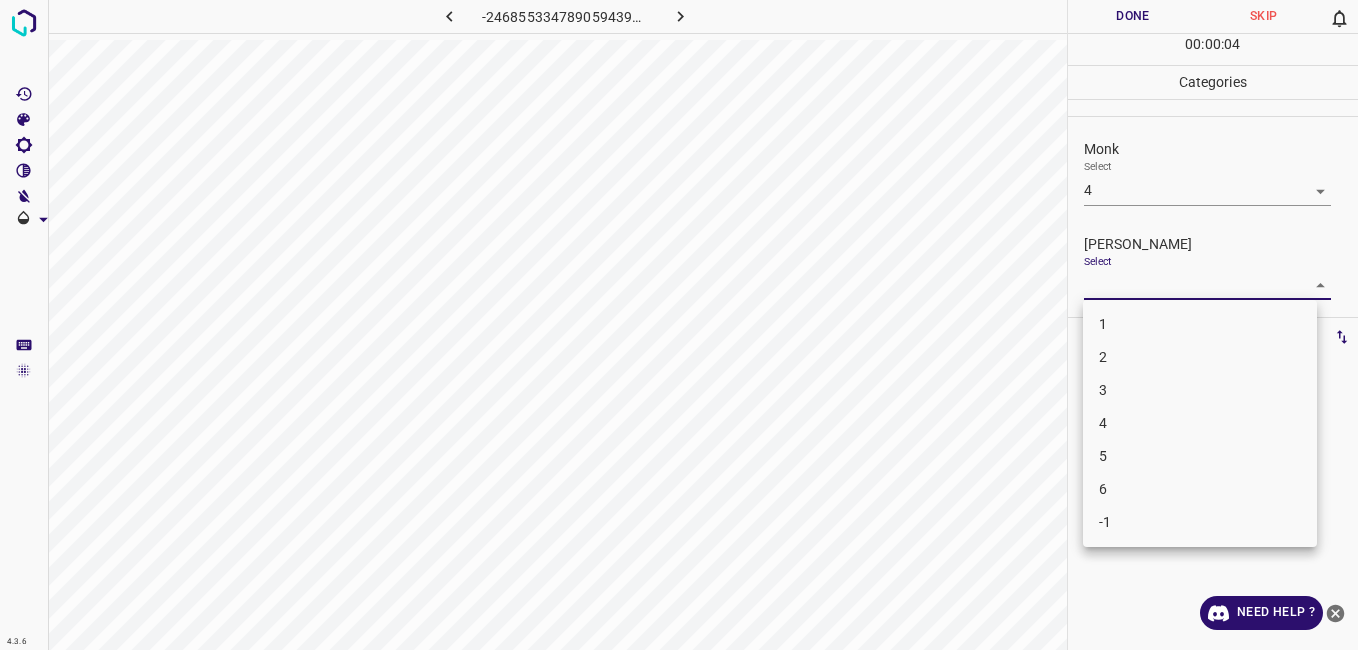click on "3" at bounding box center [1200, 390] 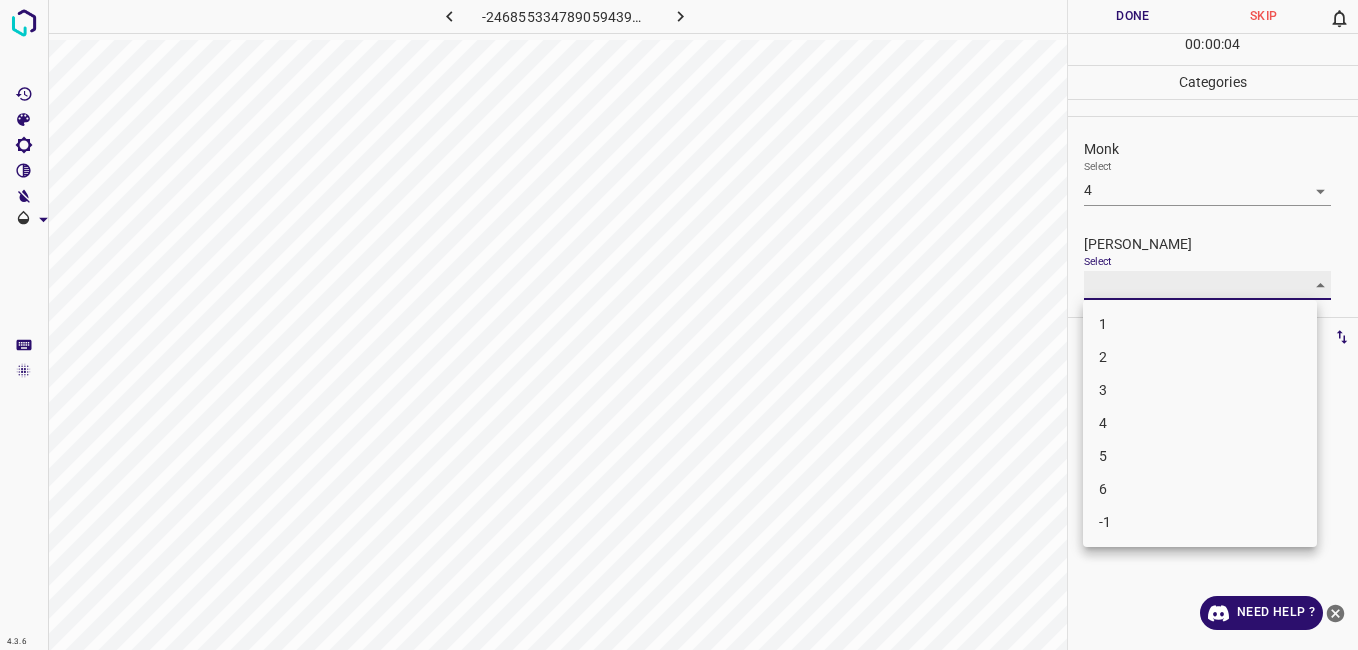 type on "3" 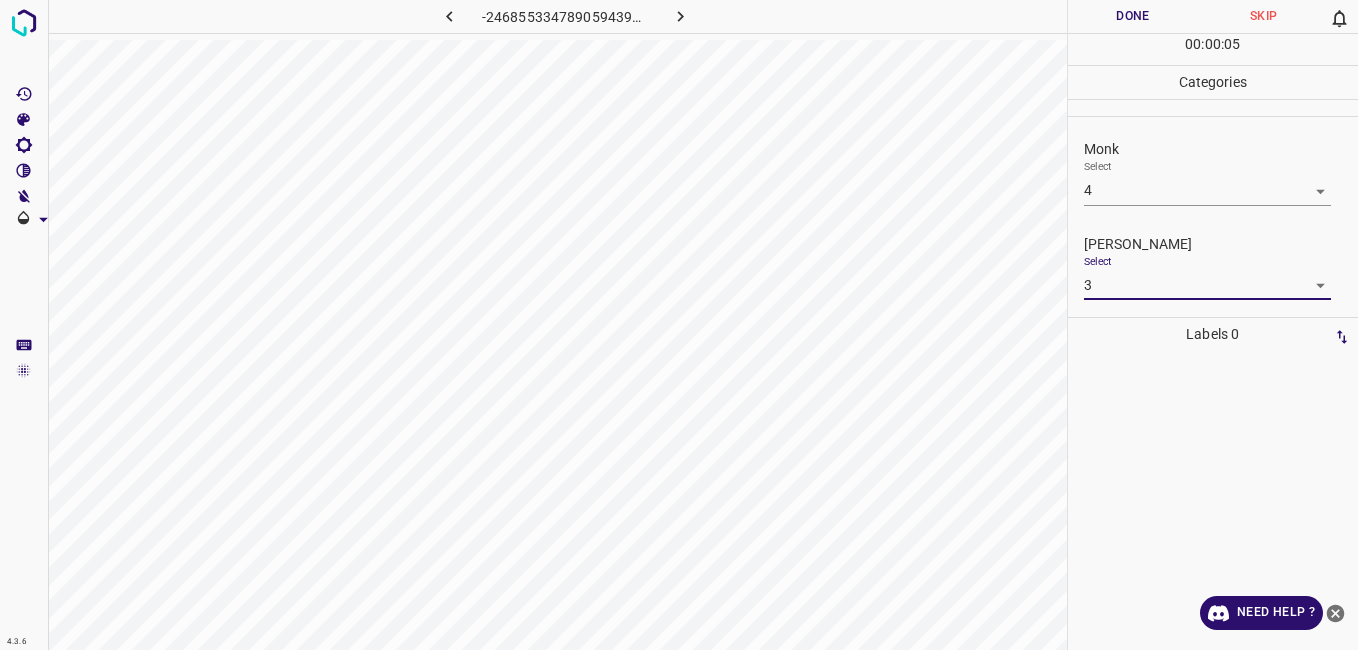 click on "Done" at bounding box center [1133, 16] 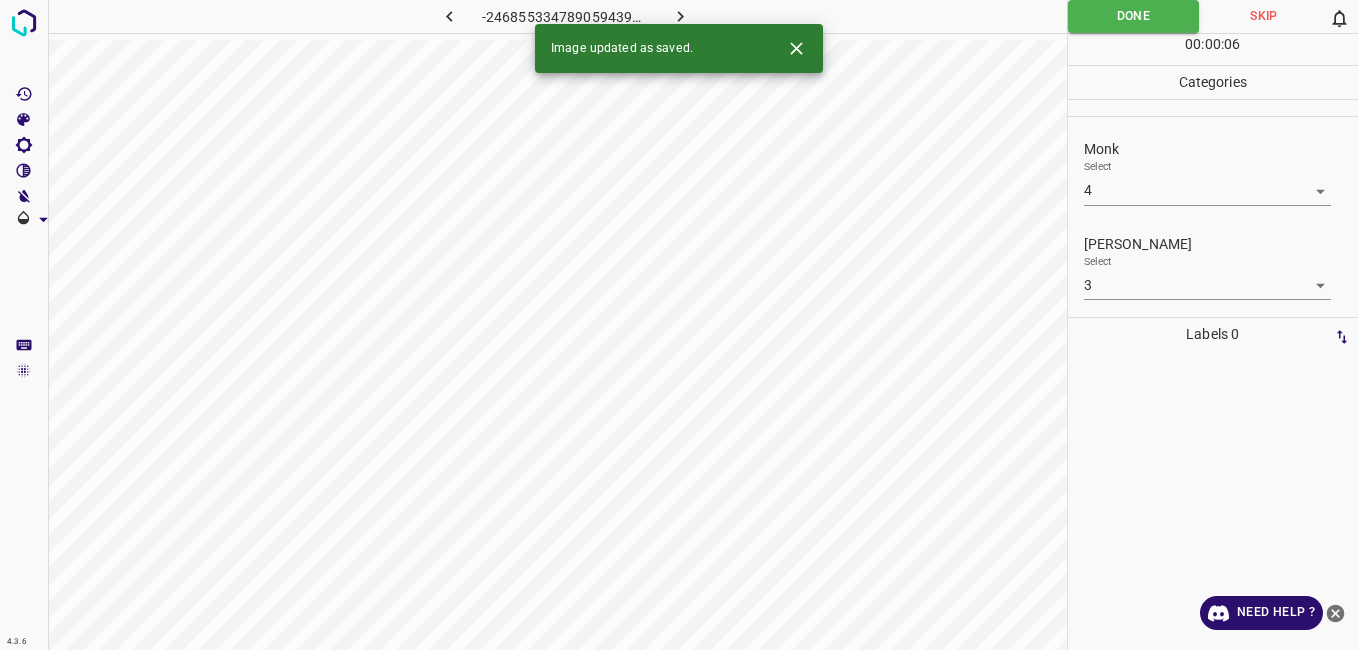 click 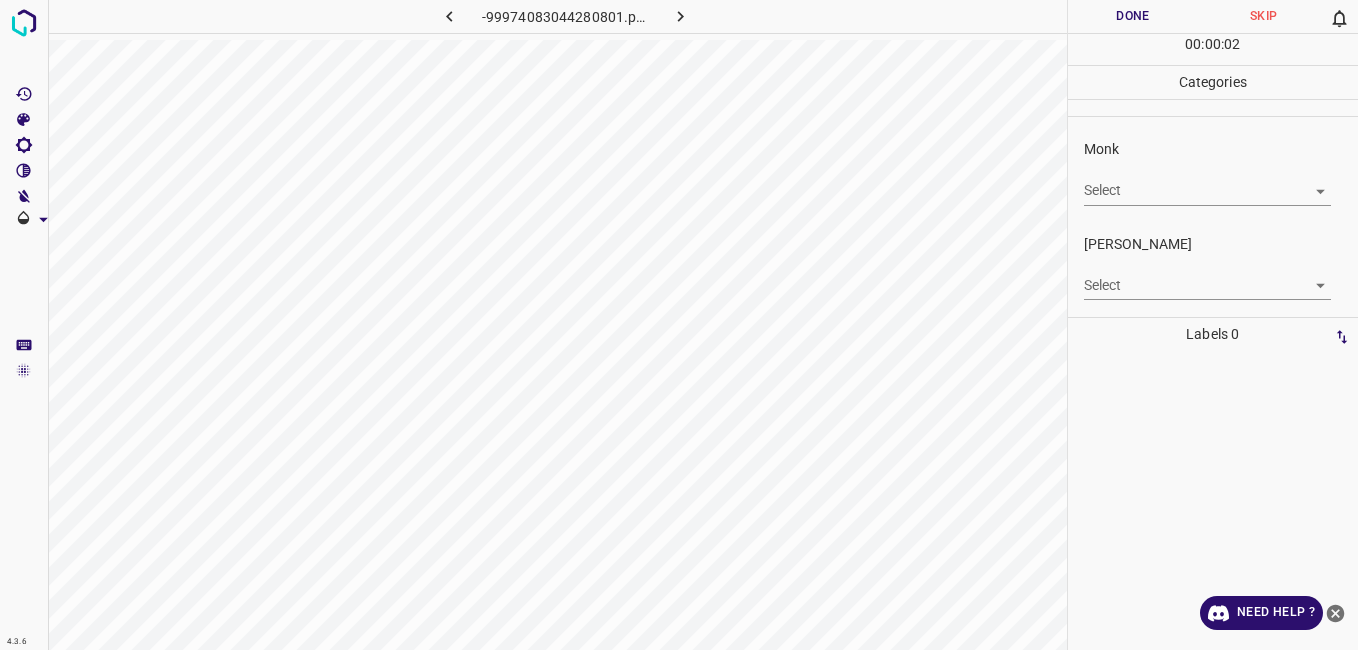 click on "4.3.6  -99974083044280801.png Done Skip 0 00   : 00   : 02   Categories Monk   Select ​  Fitzpatrick   Select ​ Labels   0 Categories 1 Monk 2  Fitzpatrick Tools Space Change between modes (Draw & Edit) I Auto labeling R Restore zoom M Zoom in N Zoom out Delete Delete selecte label Filters Z Restore filters X Saturation filter C Brightness filter V Contrast filter B Gray scale filter General O Download Need Help ? - Text - Hide - Delete" at bounding box center (679, 325) 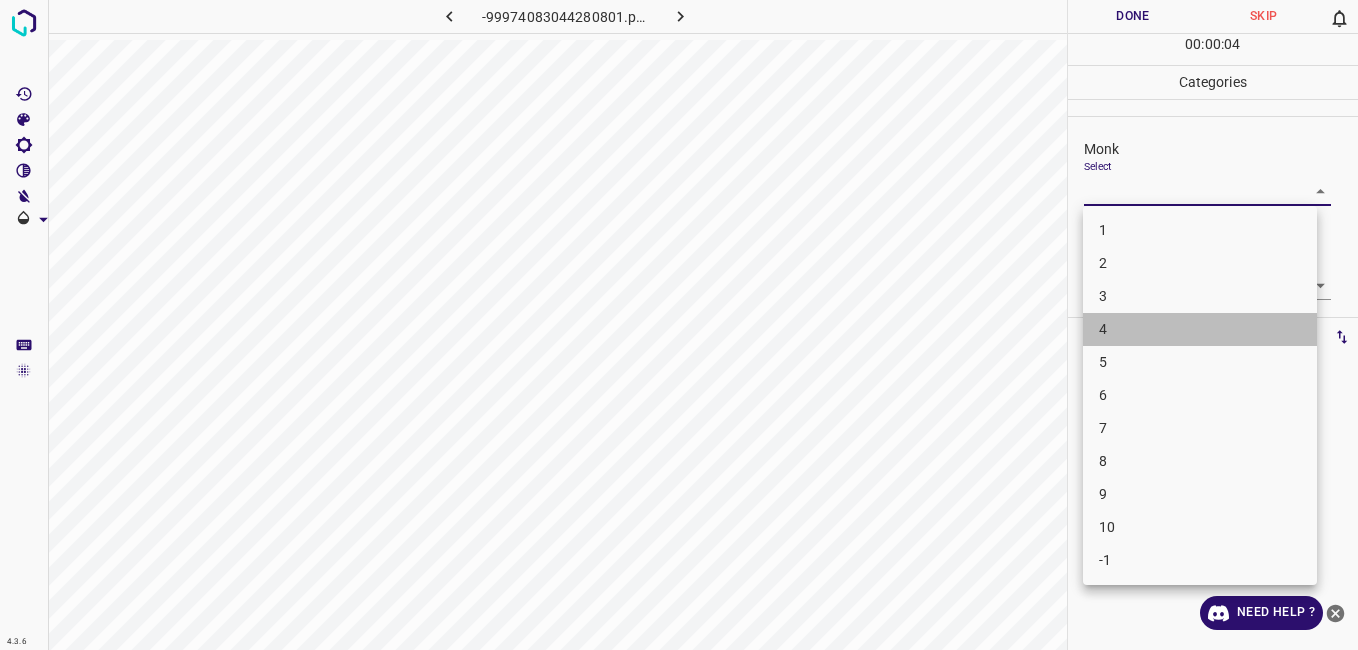 click on "4" at bounding box center [1200, 329] 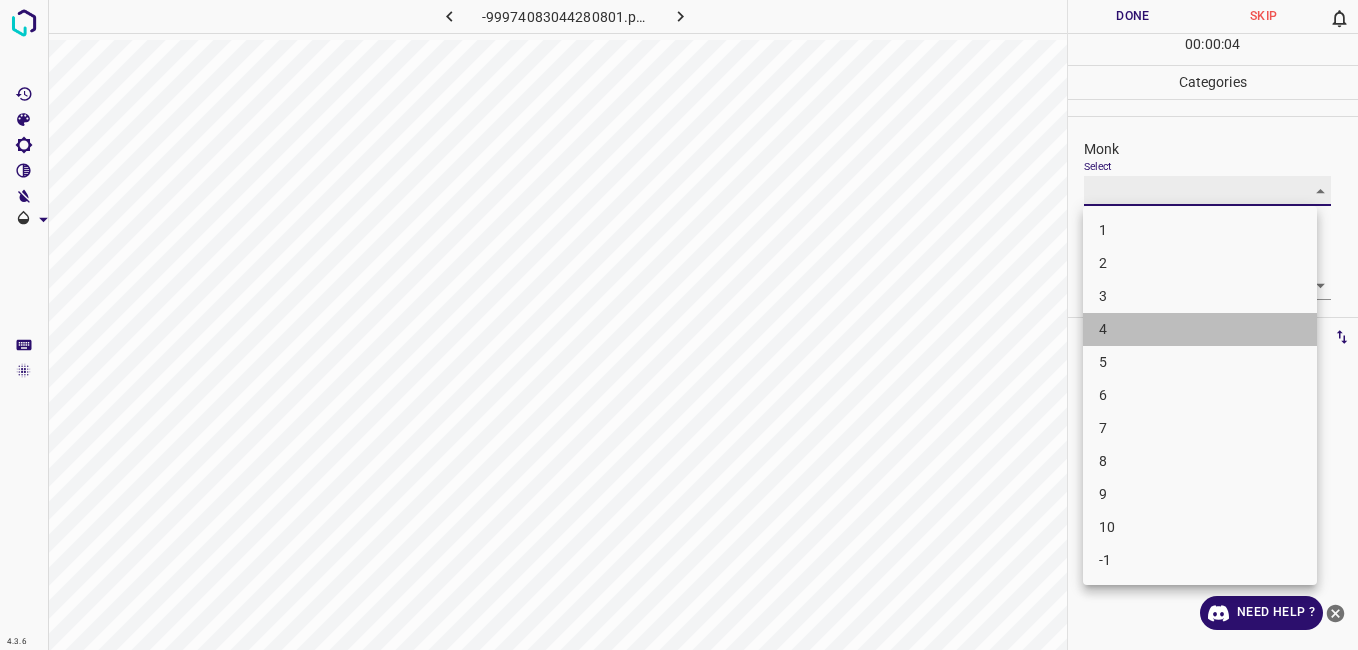 type on "4" 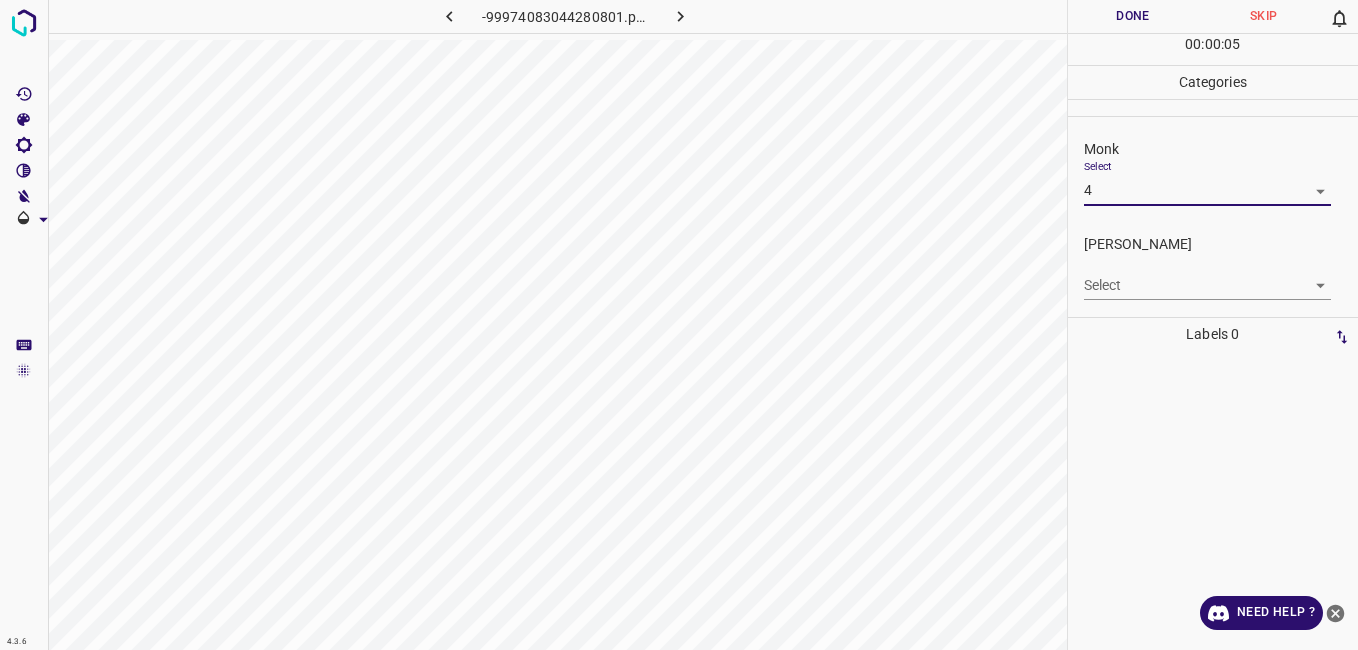 click on "4.3.6  -99974083044280801.png Done Skip 0 00   : 00   : 05   Categories Monk   Select 4 4  Fitzpatrick   Select ​ Labels   0 Categories 1 Monk 2  Fitzpatrick Tools Space Change between modes (Draw & Edit) I Auto labeling R Restore zoom M Zoom in N Zoom out Delete Delete selecte label Filters Z Restore filters X Saturation filter C Brightness filter V Contrast filter B Gray scale filter General O Download Need Help ? - Text - Hide - Delete" at bounding box center (679, 325) 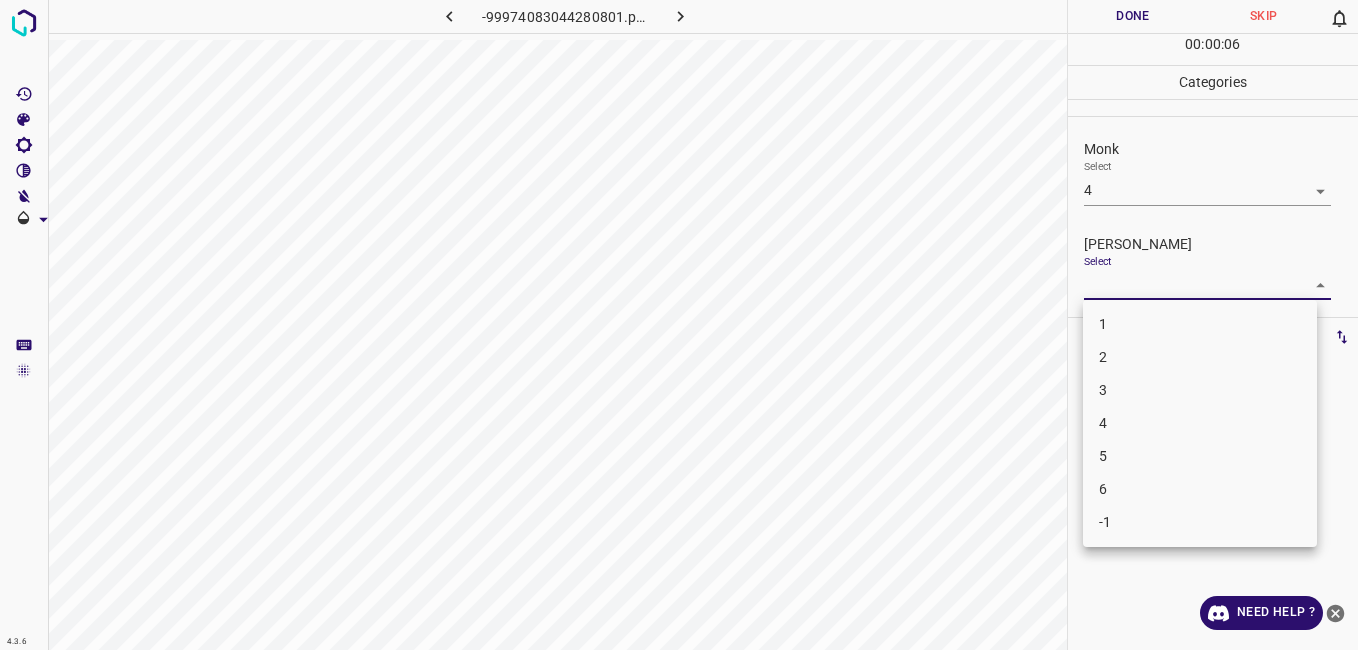 click on "3" at bounding box center [1200, 390] 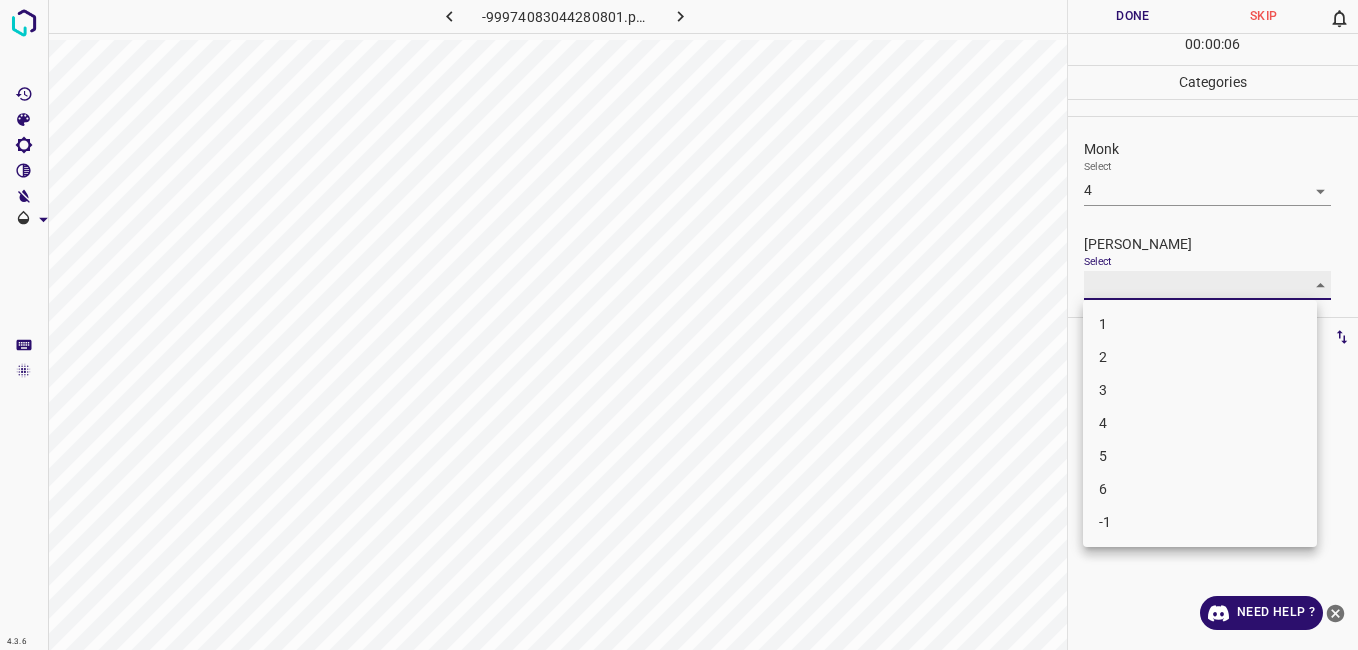 type on "3" 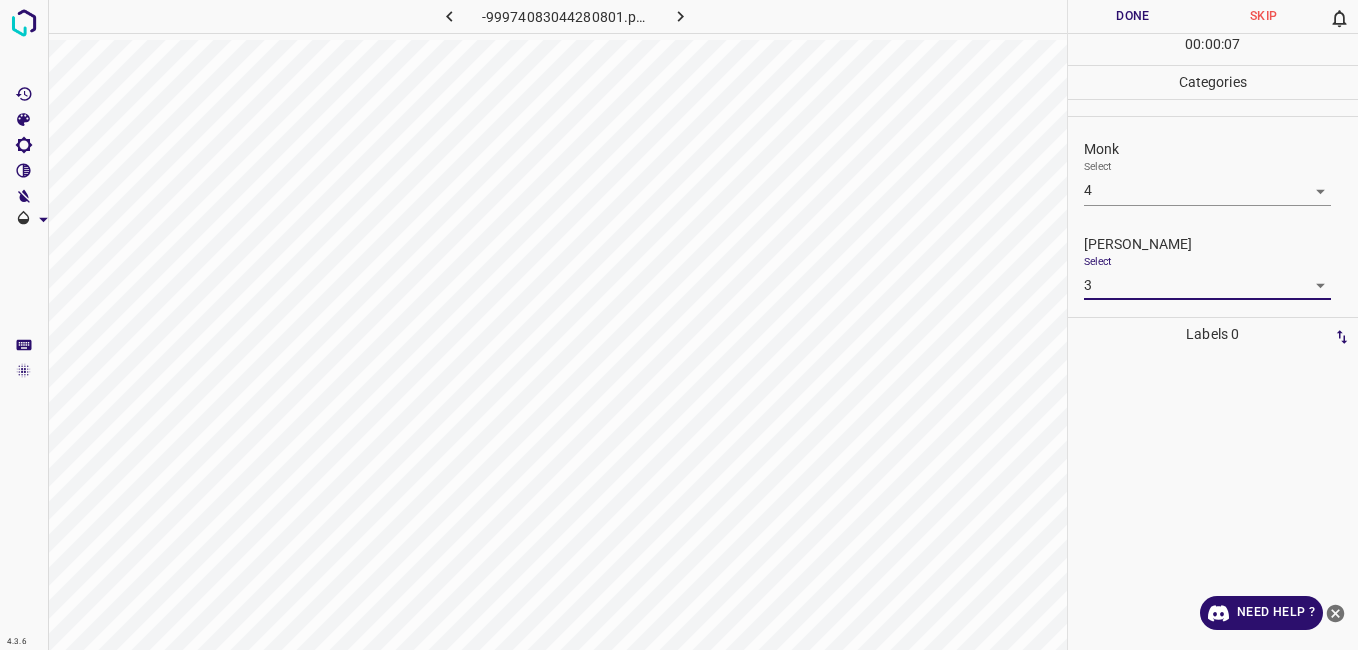 click on "Done" at bounding box center [1133, 16] 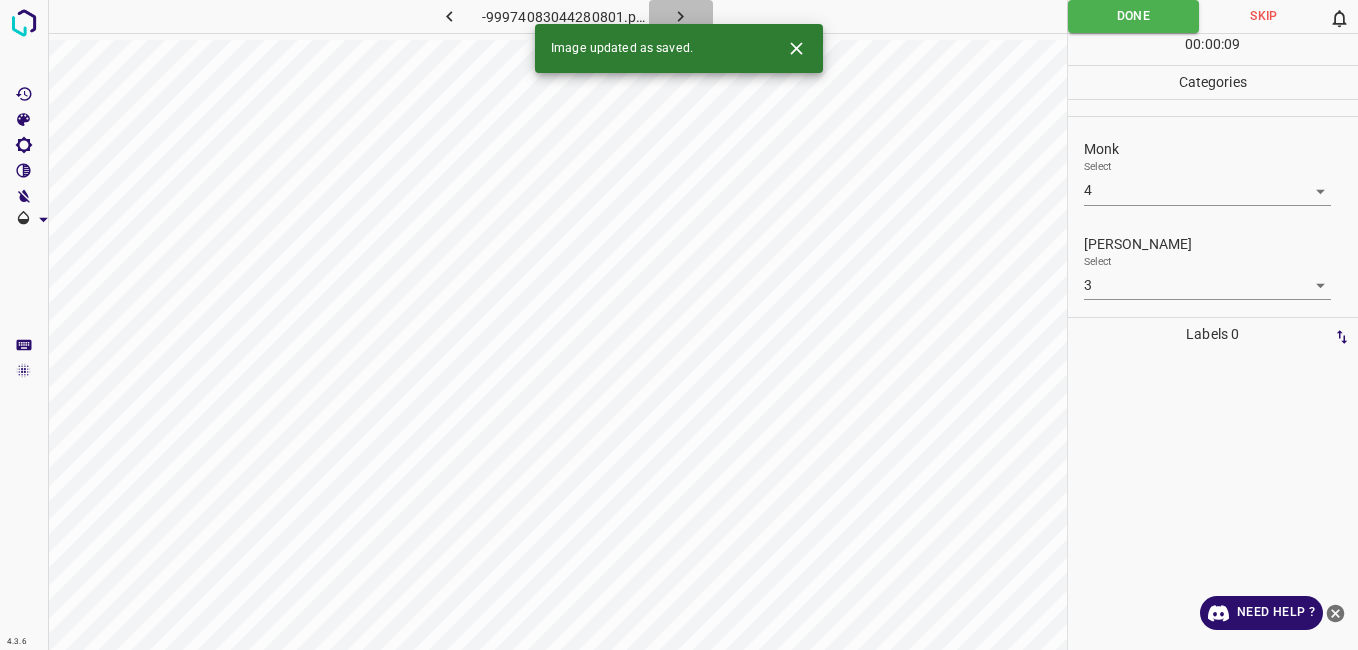 click 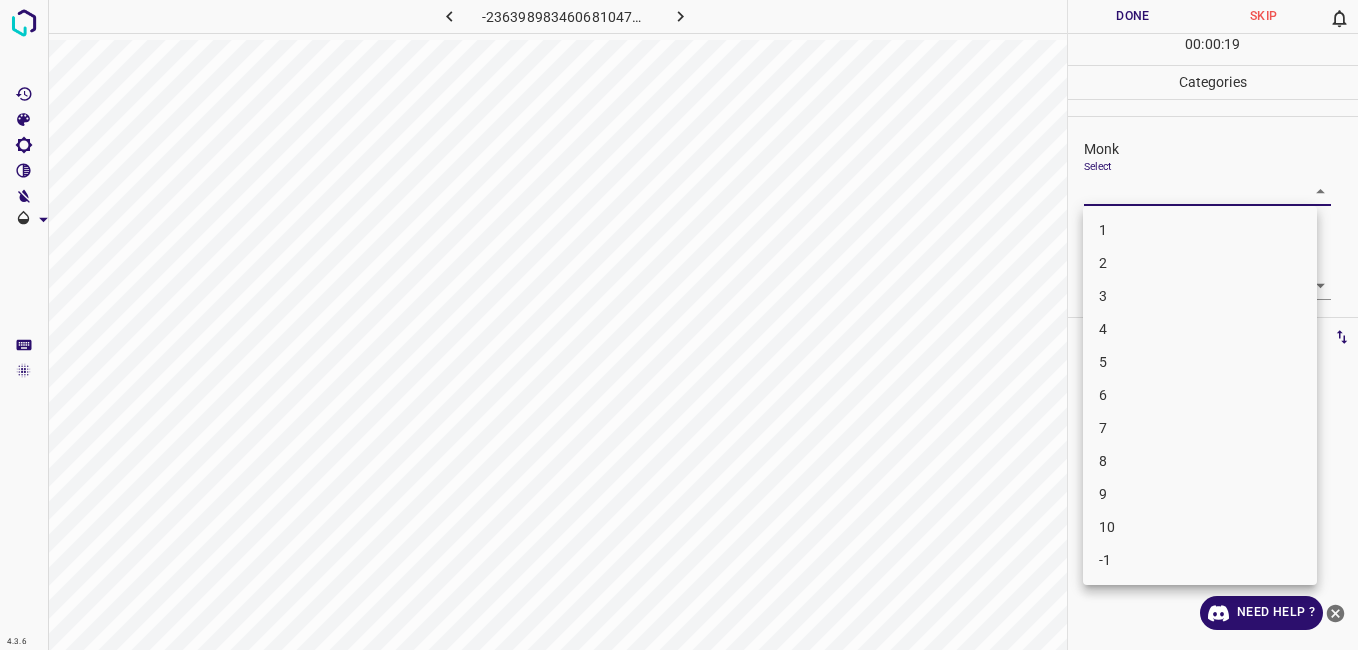 click on "4.3.6  -2363989834606810475.png Done Skip 0 00   : 00   : 19   Categories Monk   Select ​  Fitzpatrick   Select ​ Labels   0 Categories 1 Monk 2  Fitzpatrick Tools Space Change between modes (Draw & Edit) I Auto labeling R Restore zoom M Zoom in N Zoom out Delete Delete selecte label Filters Z Restore filters X Saturation filter C Brightness filter V Contrast filter B Gray scale filter General O Download Need Help ? - Text - Hide - Delete 1 2 3 4 5 6 7 8 9 10 -1" at bounding box center (679, 325) 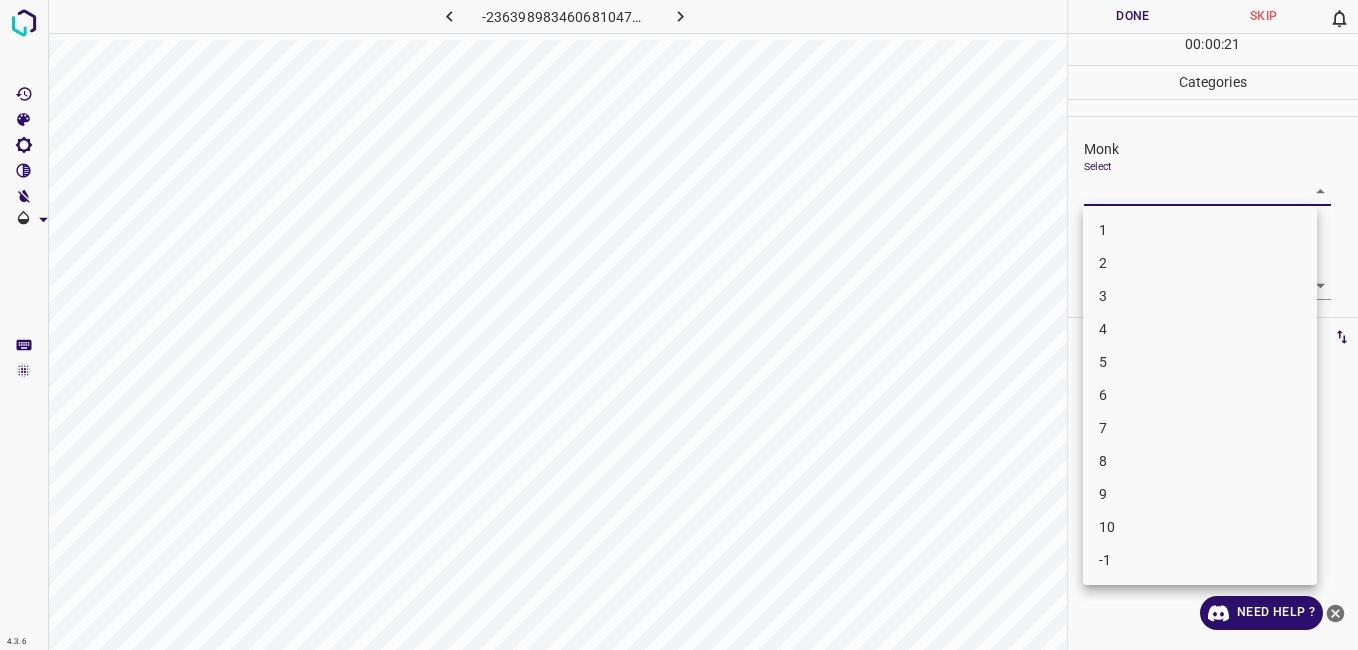 drag, startPoint x: 1153, startPoint y: 306, endPoint x: 648, endPoint y: 687, distance: 632.60254 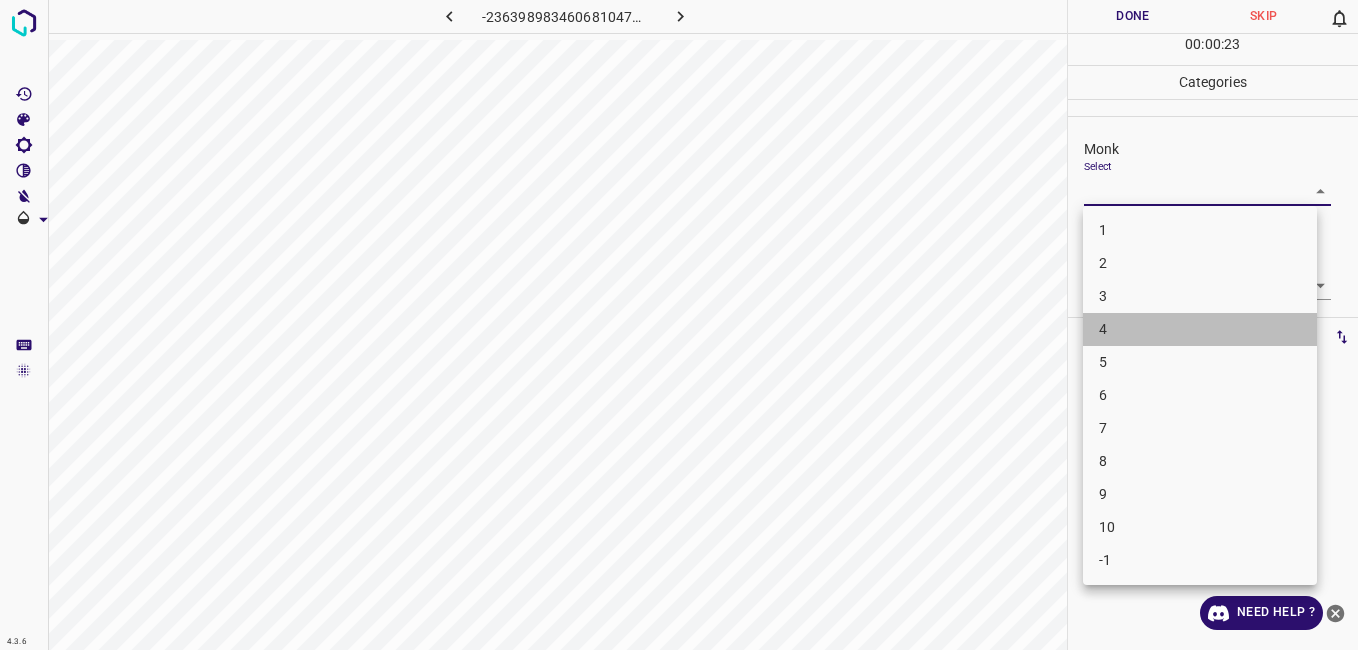 click on "4" at bounding box center [1200, 329] 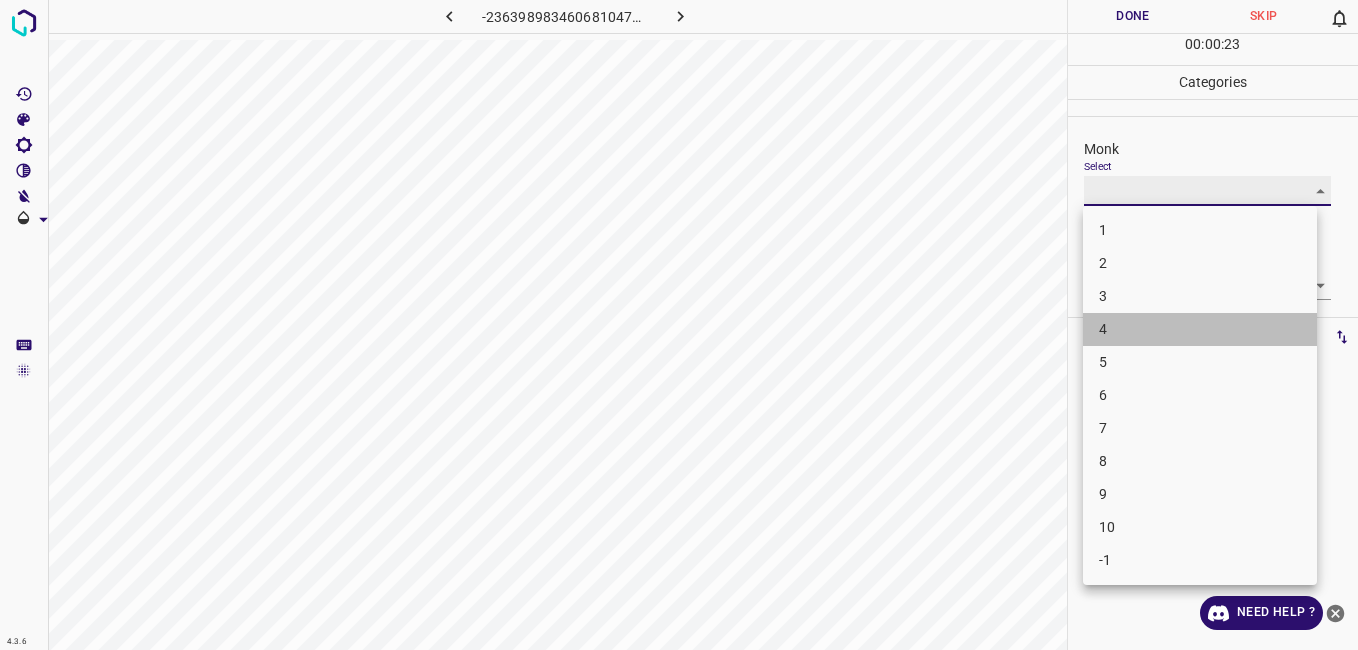 type on "4" 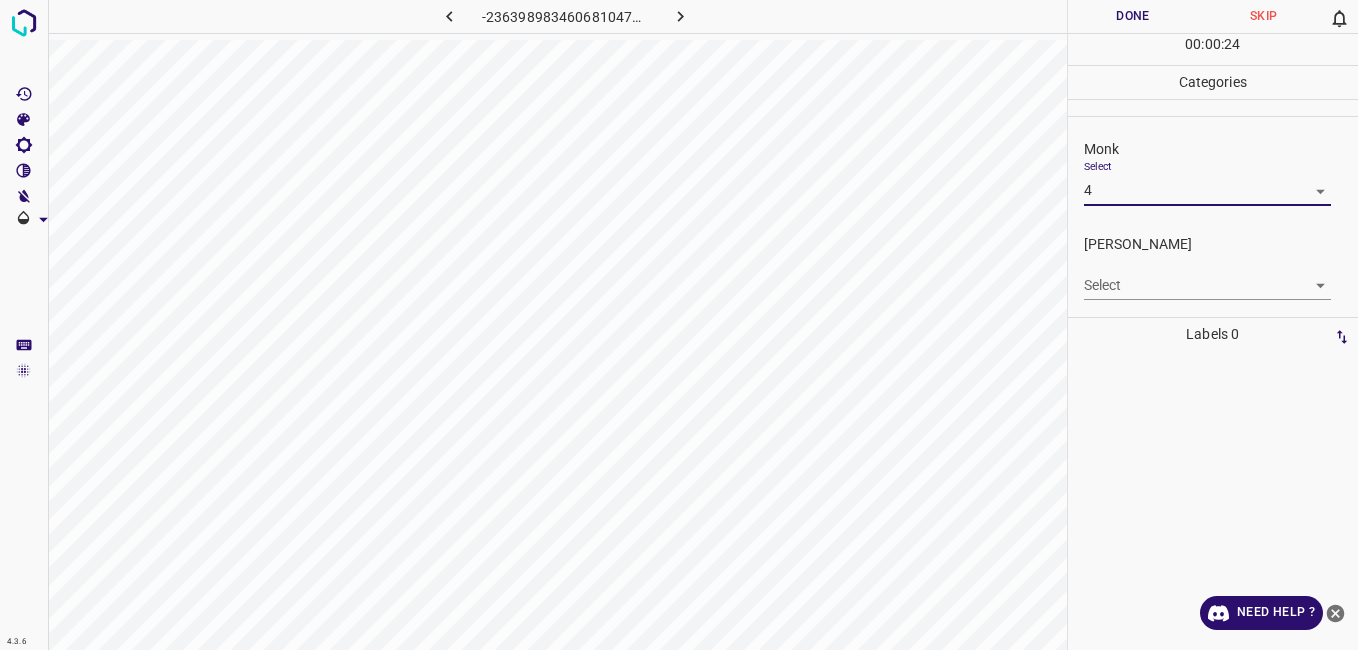 click on "4.3.6  -2363989834606810475.png Done Skip 0 00   : 00   : 24   Categories Monk   Select 4 4  Fitzpatrick   Select ​ Labels   0 Categories 1 Monk 2  Fitzpatrick Tools Space Change between modes (Draw & Edit) I Auto labeling R Restore zoom M Zoom in N Zoom out Delete Delete selecte label Filters Z Restore filters X Saturation filter C Brightness filter V Contrast filter B Gray scale filter General O Download Need Help ? - Text - Hide - Delete" at bounding box center (679, 325) 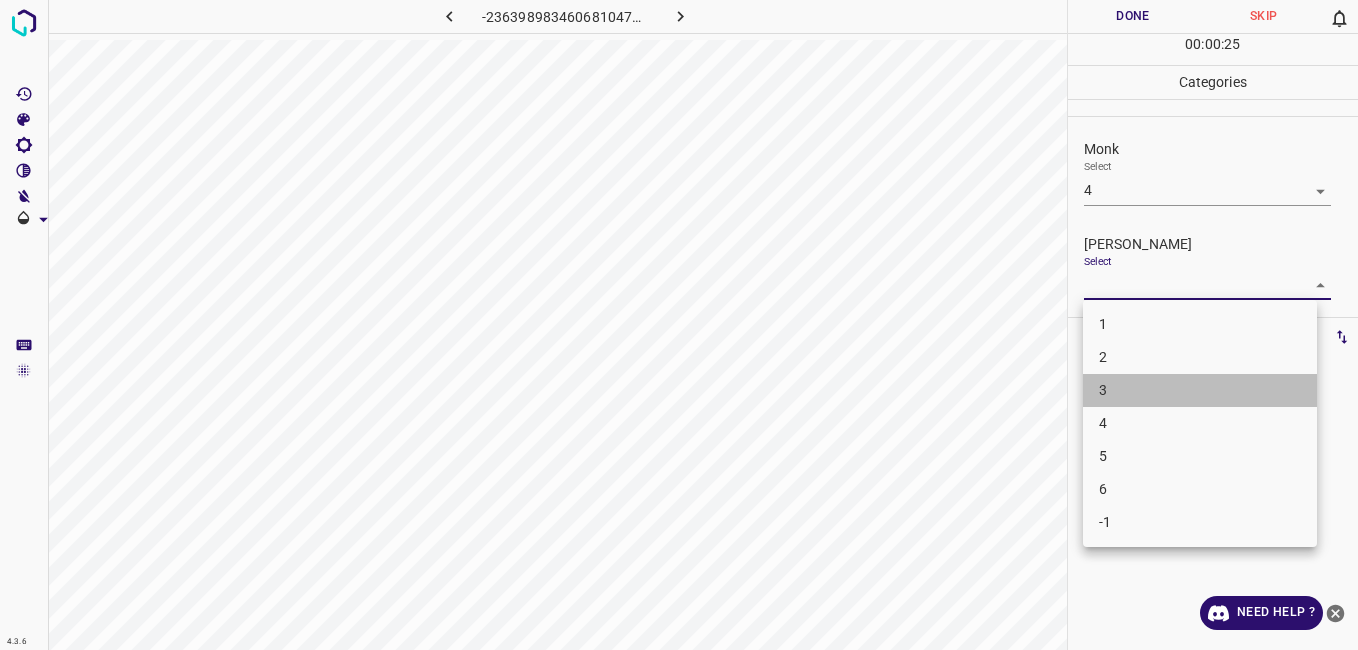 click on "3" at bounding box center [1200, 390] 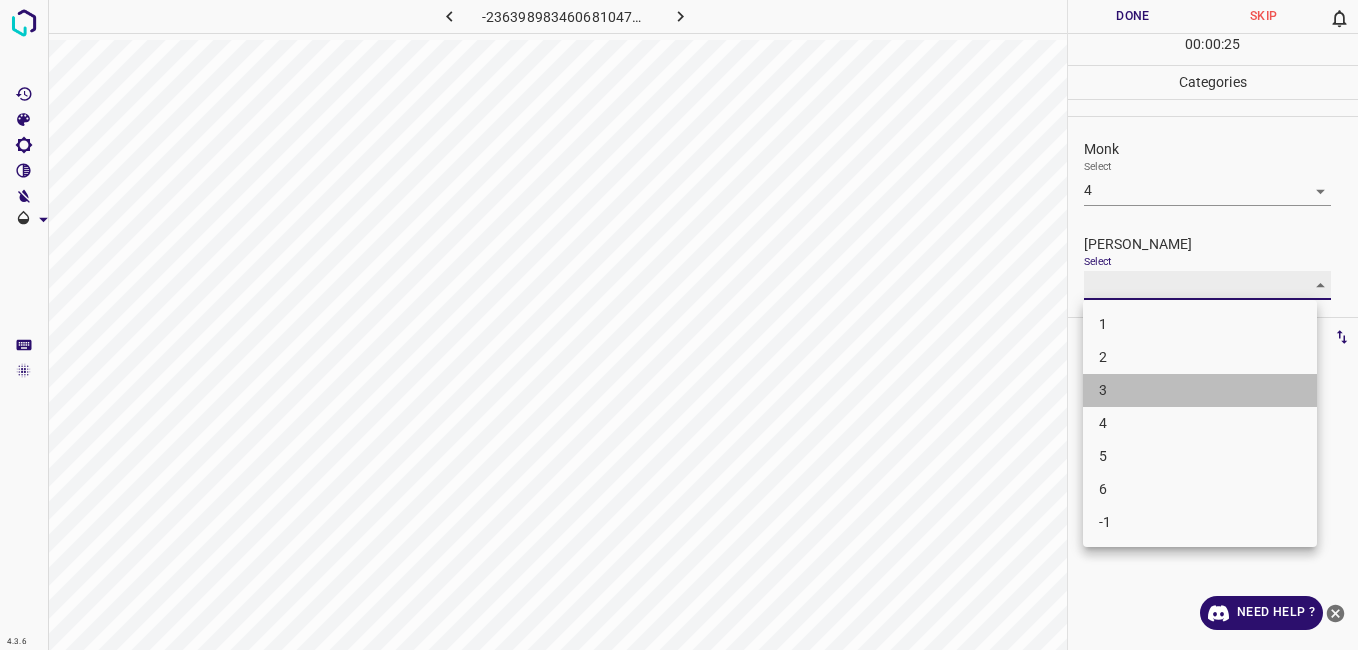 type on "3" 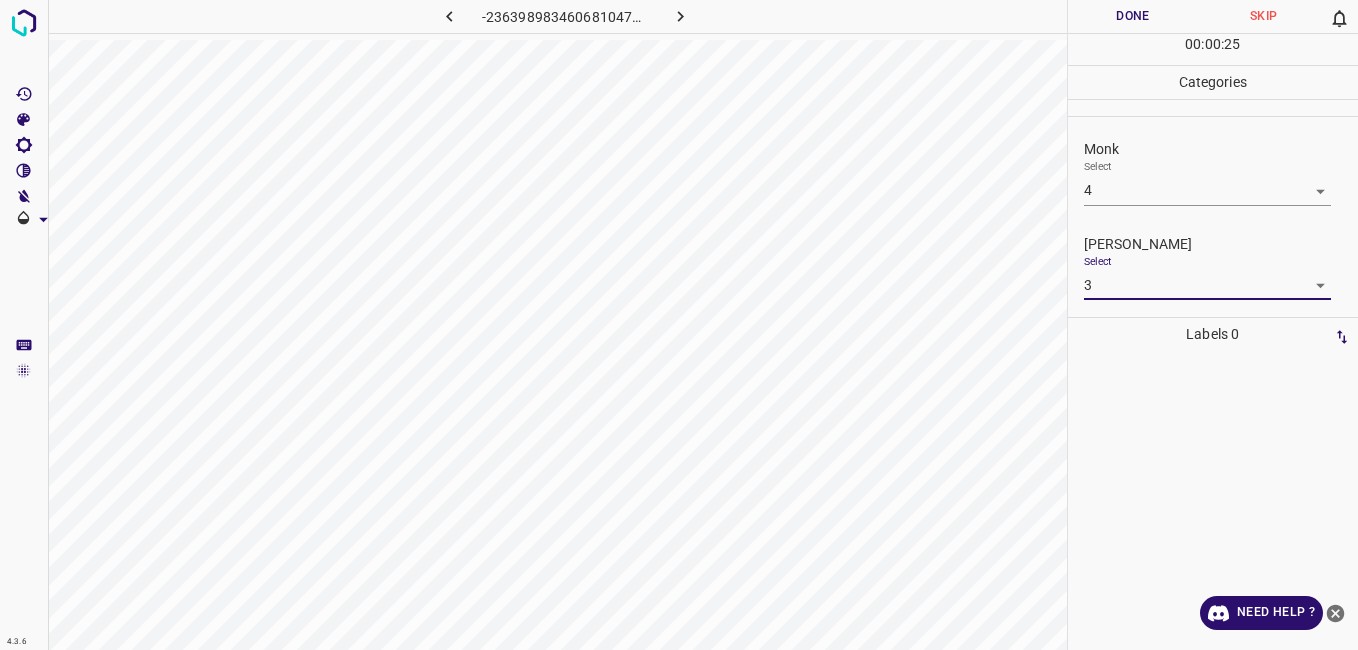 click on "Done" at bounding box center [1133, 16] 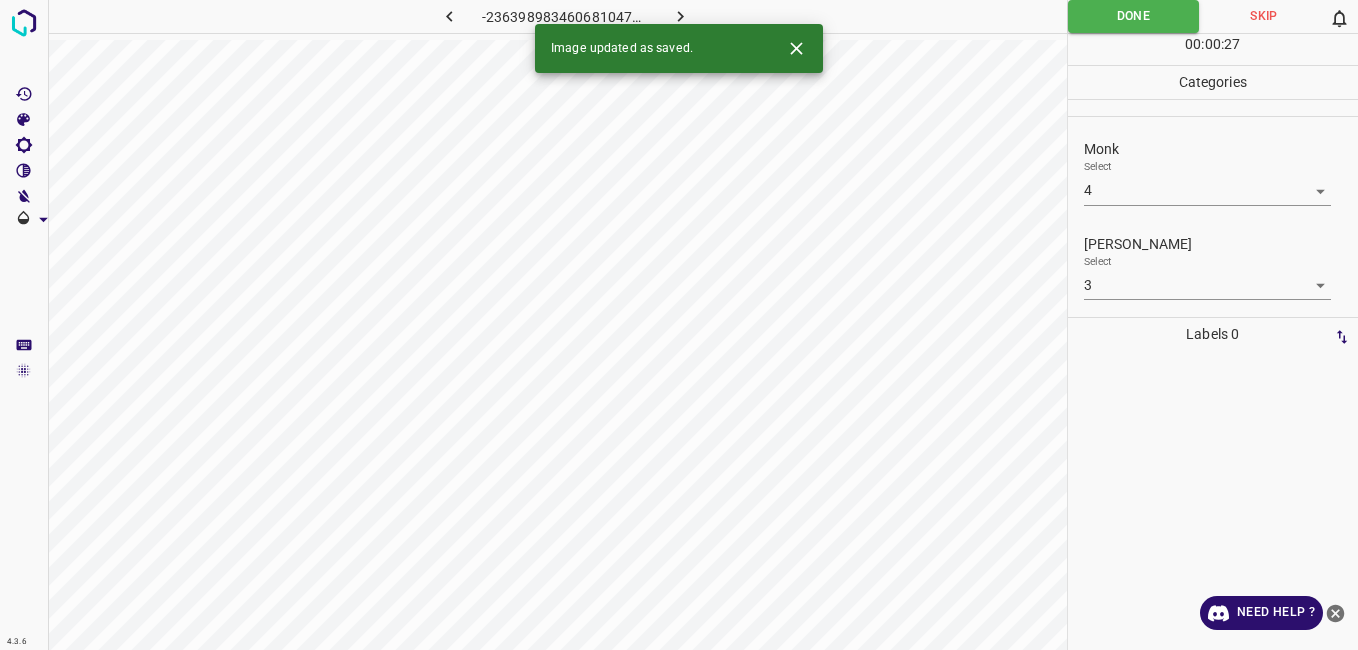 click 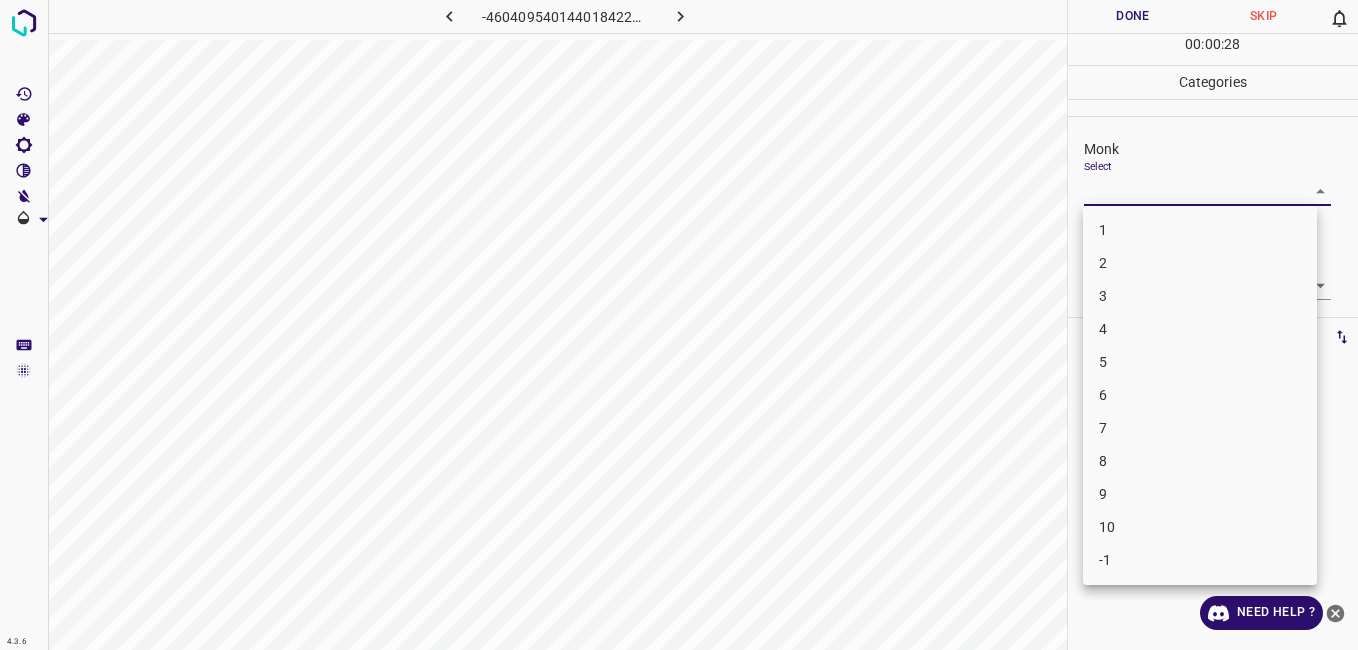 click on "4.3.6  -4604095401440184224.png Done Skip 0 00   : 00   : 28   Categories Monk   Select ​  Fitzpatrick   Select ​ Labels   0 Categories 1 Monk 2  Fitzpatrick Tools Space Change between modes (Draw & Edit) I Auto labeling R Restore zoom M Zoom in N Zoom out Delete Delete selecte label Filters Z Restore filters X Saturation filter C Brightness filter V Contrast filter B Gray scale filter General O Download Need Help ? - Text - Hide - Delete 1 2 3 4 5 6 7 8 9 10 -1" at bounding box center [679, 325] 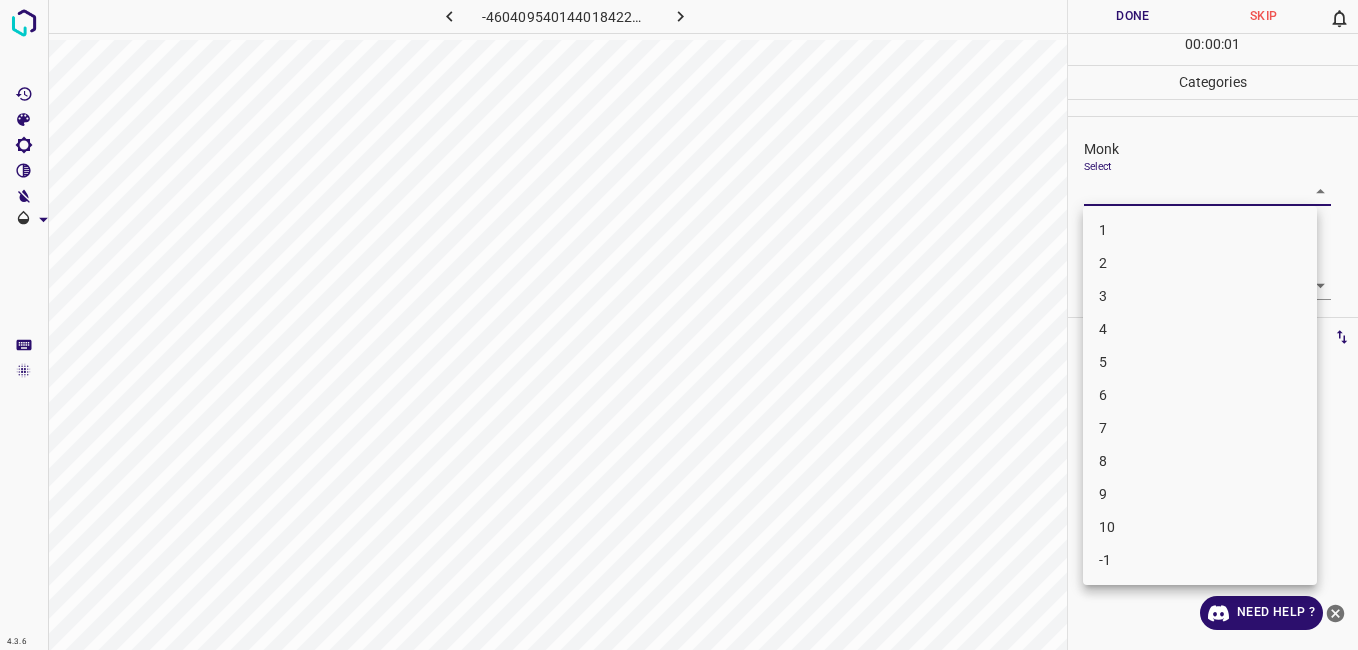 click on "4.3.6  -4604095401440184224.png Done Skip 0 00   : 00   : 01   Categories Monk   Select ​  Fitzpatrick   Select ​ Labels   0 Categories 1 Monk 2  Fitzpatrick Tools Space Change between modes (Draw & Edit) I Auto labeling R Restore zoom M Zoom in N Zoom out Delete Delete selecte label Filters Z Restore filters X Saturation filter C Brightness filter V Contrast filter B Gray scale filter General O Download Need Help ? - Text - Hide - Delete 1 2 3 4 5 6 7 8 9 10 -1" at bounding box center [679, 325] 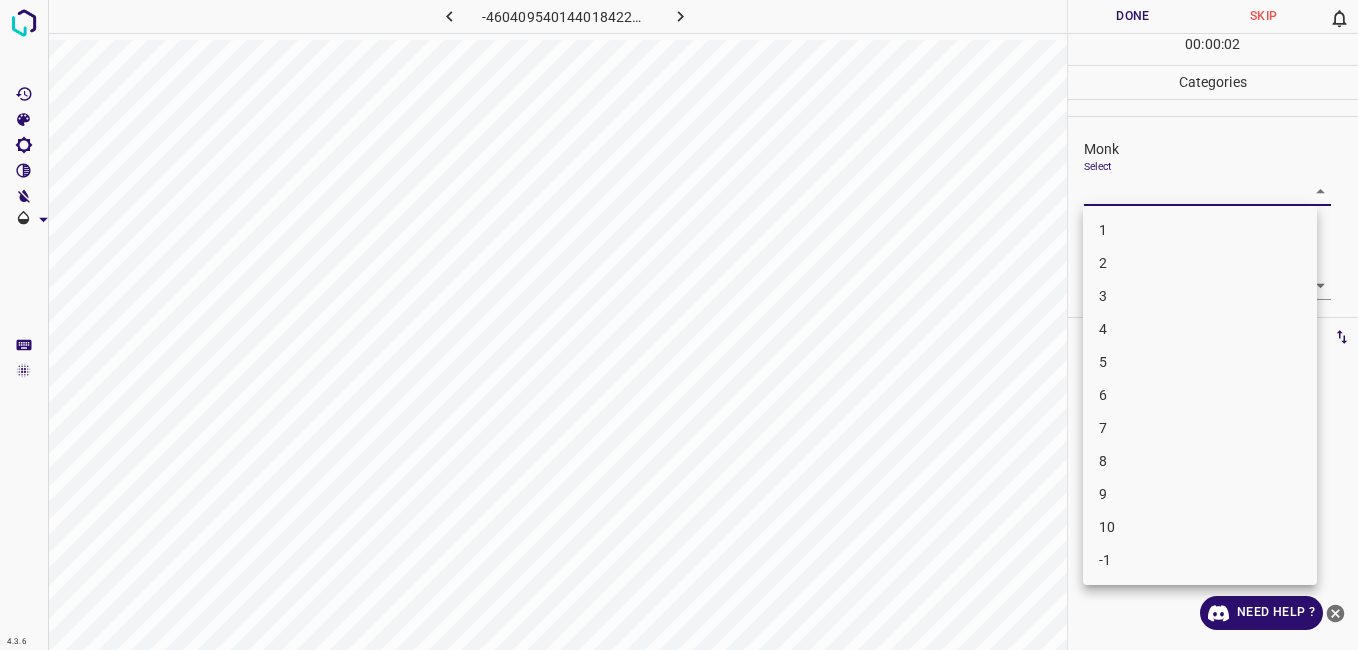click on "3" at bounding box center [1200, 296] 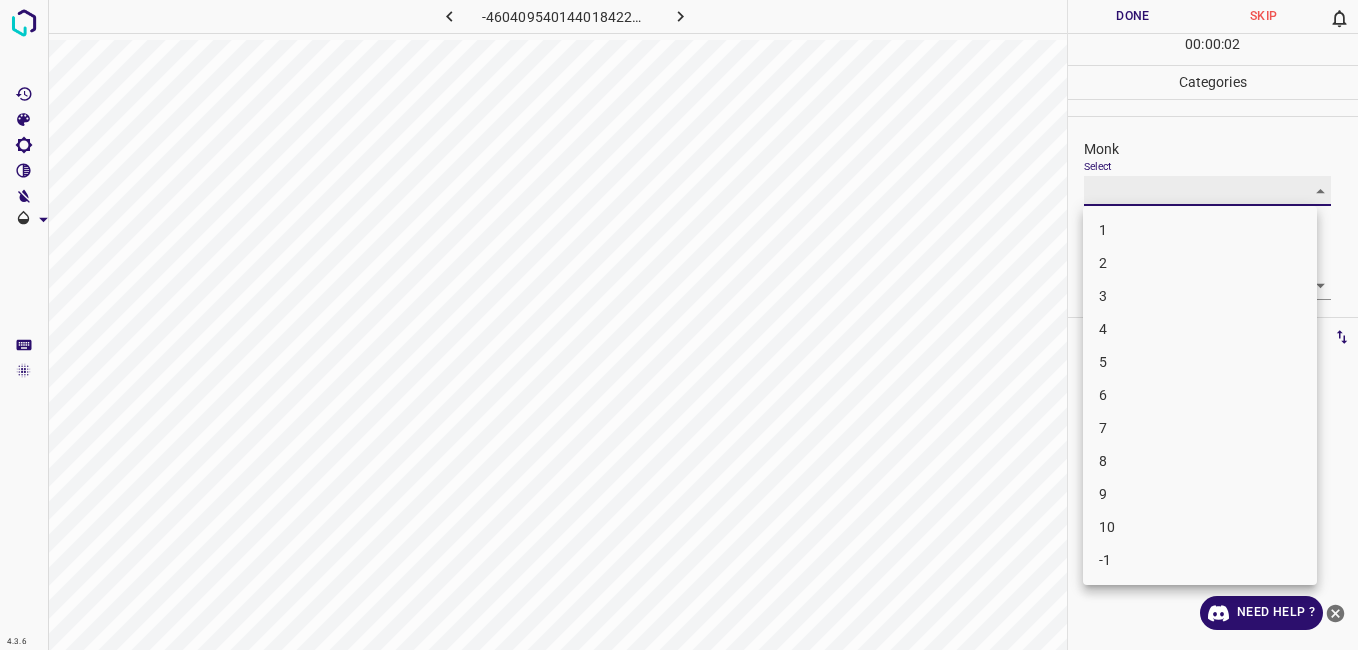 type on "3" 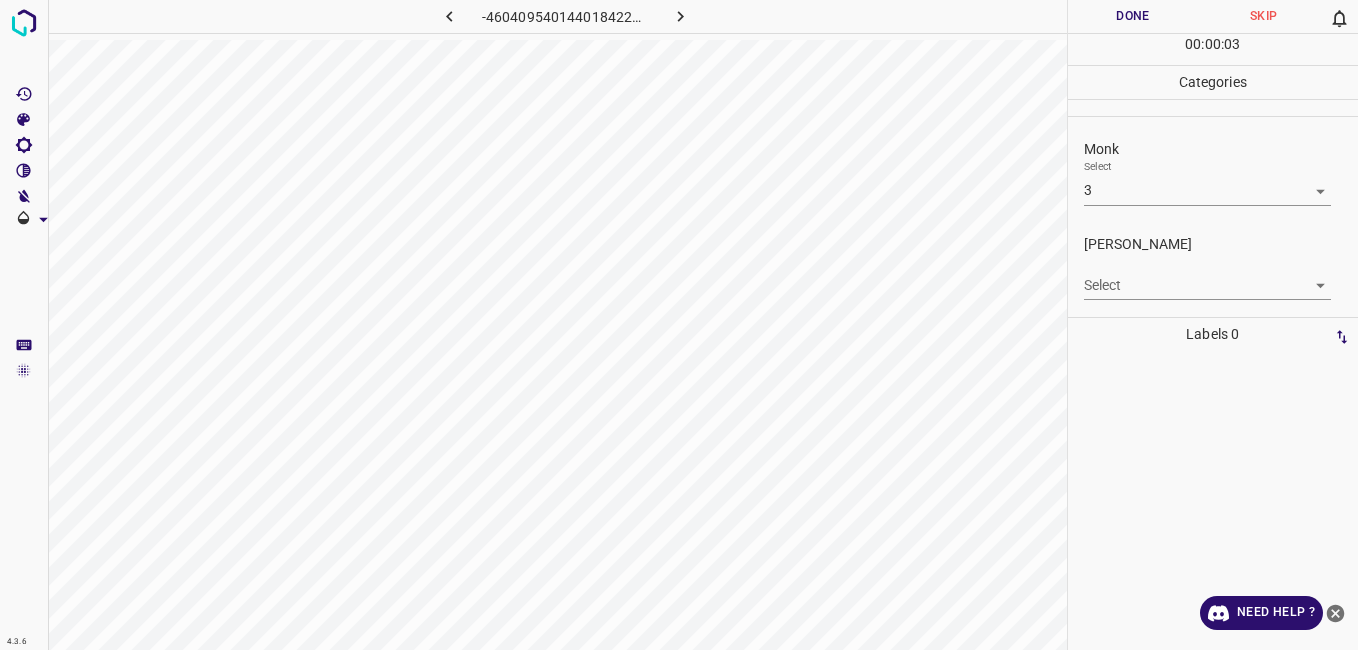 click on "Fitzpatrick   Select ​" at bounding box center (1213, 267) 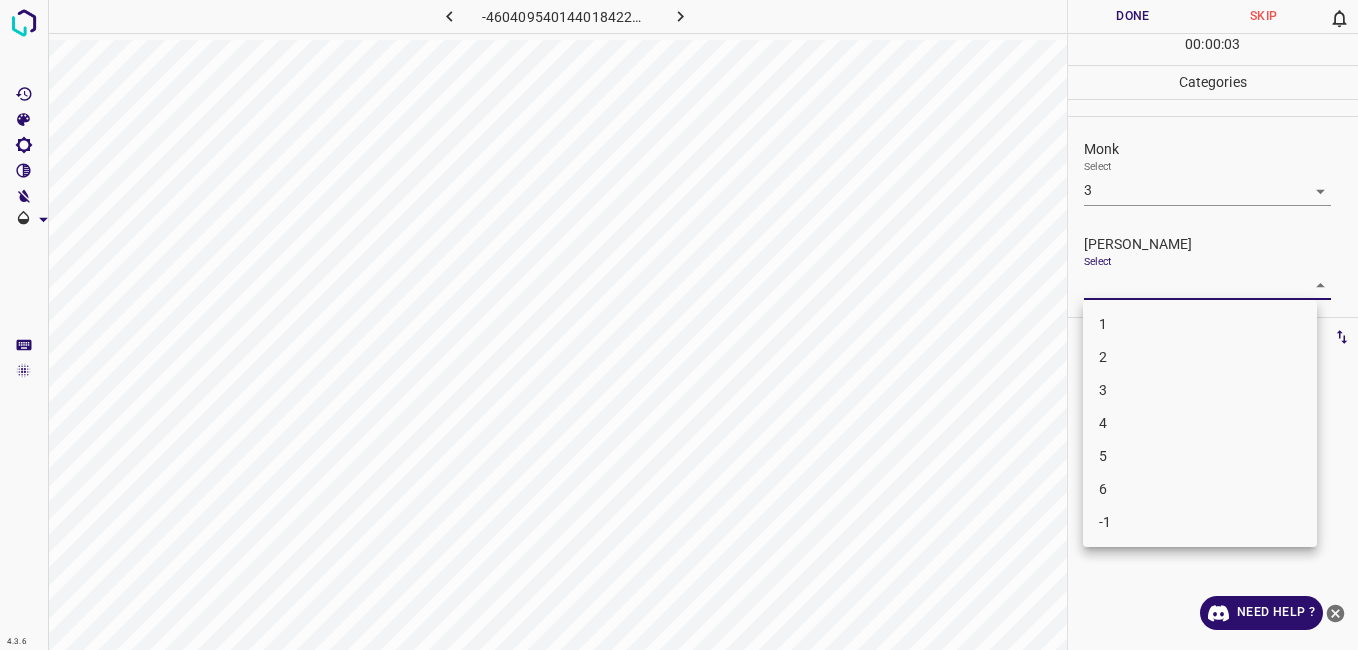 click on "4.3.6  -4604095401440184224.png Done Skip 0 00   : 00   : 03   Categories Monk   Select 3 3  Fitzpatrick   Select ​ Labels   0 Categories 1 Monk 2  Fitzpatrick Tools Space Change between modes (Draw & Edit) I Auto labeling R Restore zoom M Zoom in N Zoom out Delete Delete selecte label Filters Z Restore filters X Saturation filter C Brightness filter V Contrast filter B Gray scale filter General O Download Need Help ? - Text - Hide - Delete 1 2 3 4 5 6 -1" at bounding box center (679, 325) 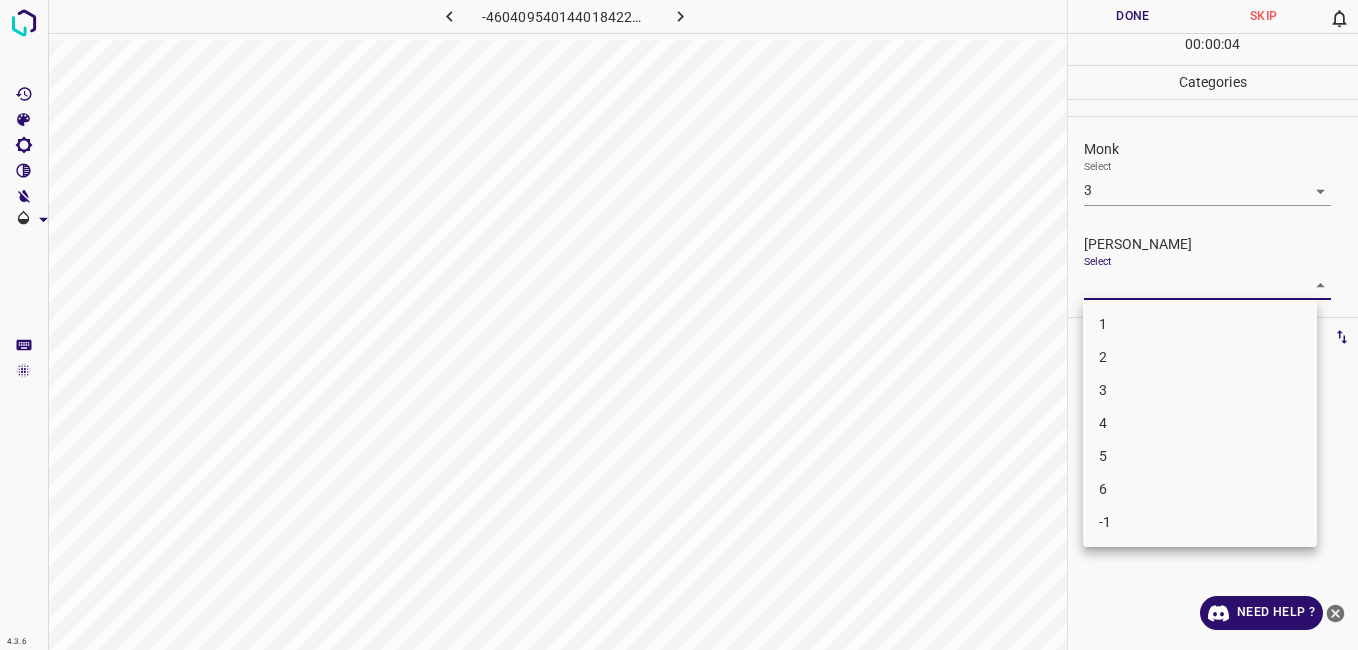 click on "2" at bounding box center (1200, 357) 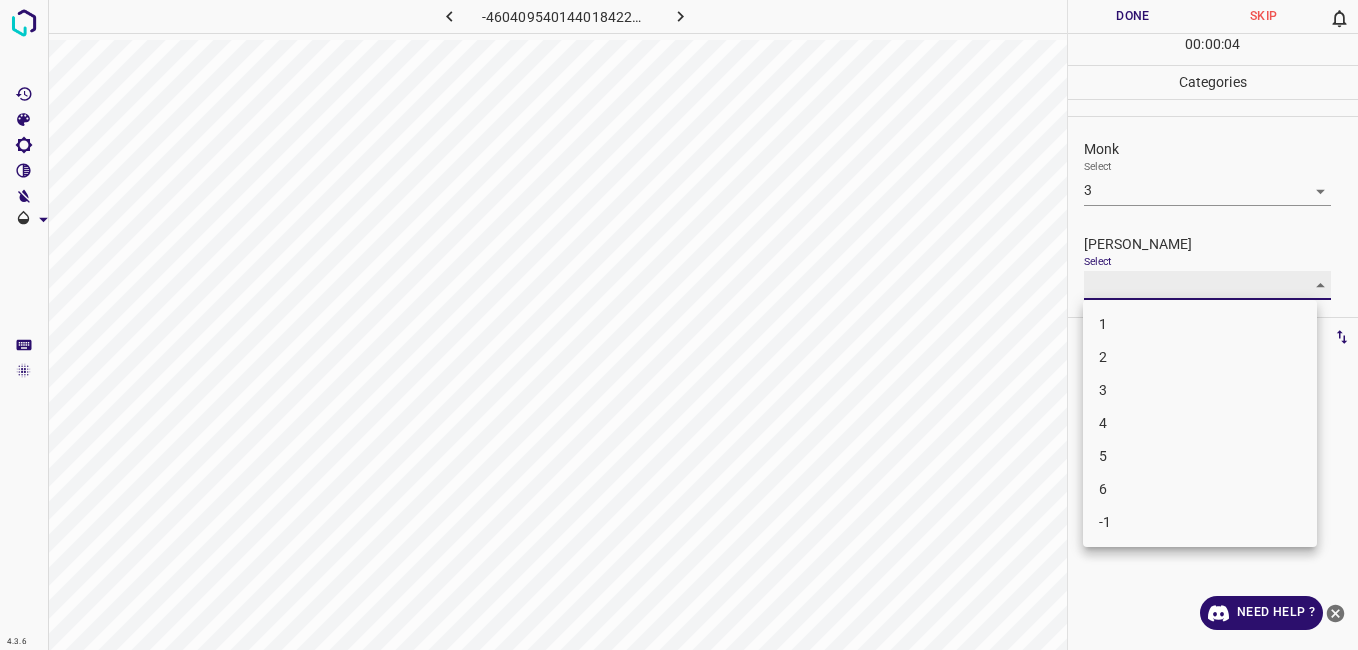 type on "2" 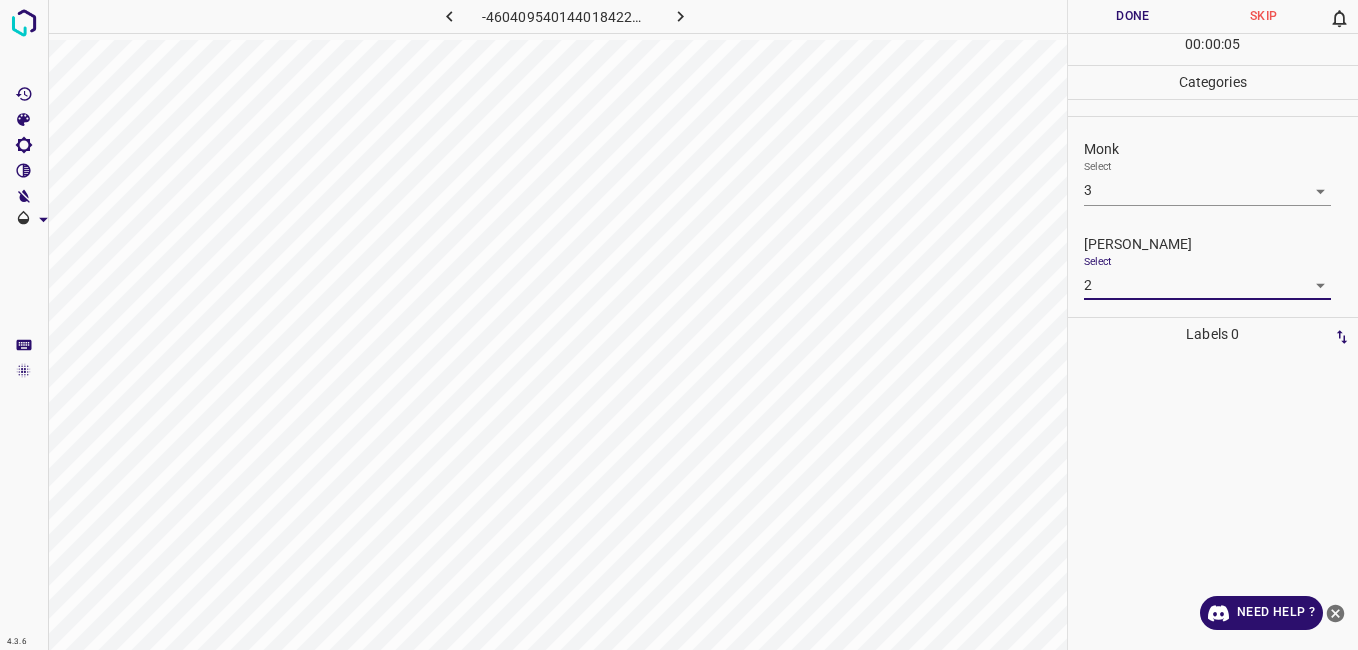 click on "Done" at bounding box center (1133, 16) 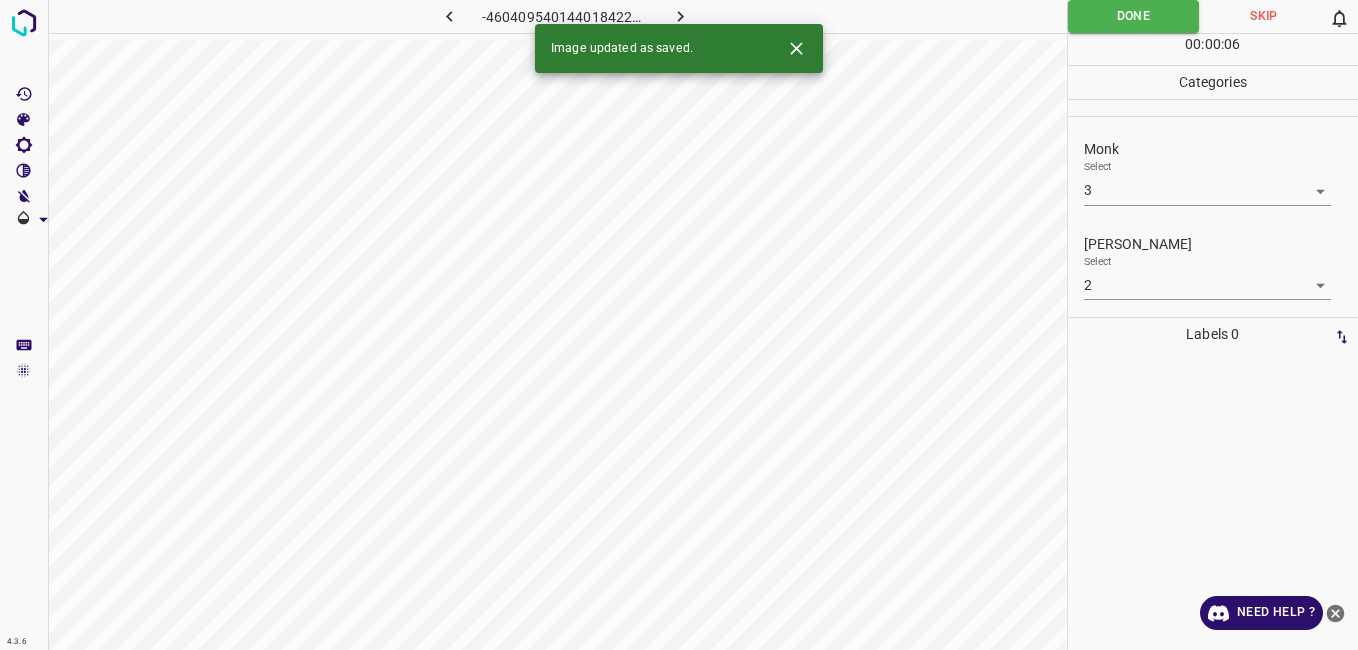click 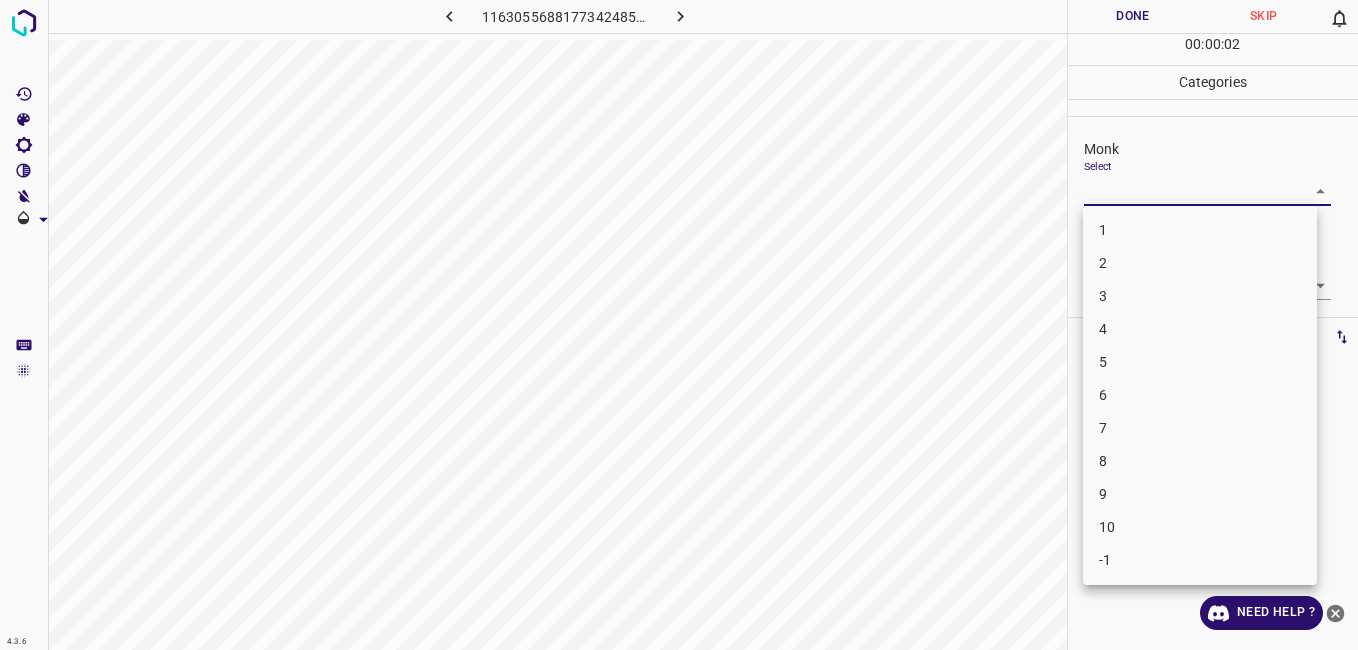 click on "4.3.6  1163055688177342485.png Done Skip 0 00   : 00   : 02   Categories Monk   Select ​  Fitzpatrick   Select ​ Labels   0 Categories 1 Monk 2  Fitzpatrick Tools Space Change between modes (Draw & Edit) I Auto labeling R Restore zoom M Zoom in N Zoom out Delete Delete selecte label Filters Z Restore filters X Saturation filter C Brightness filter V Contrast filter B Gray scale filter General O Download Need Help ? - Text - Hide - Delete 1 2 3 4 5 6 7 8 9 10 -1" at bounding box center [679, 325] 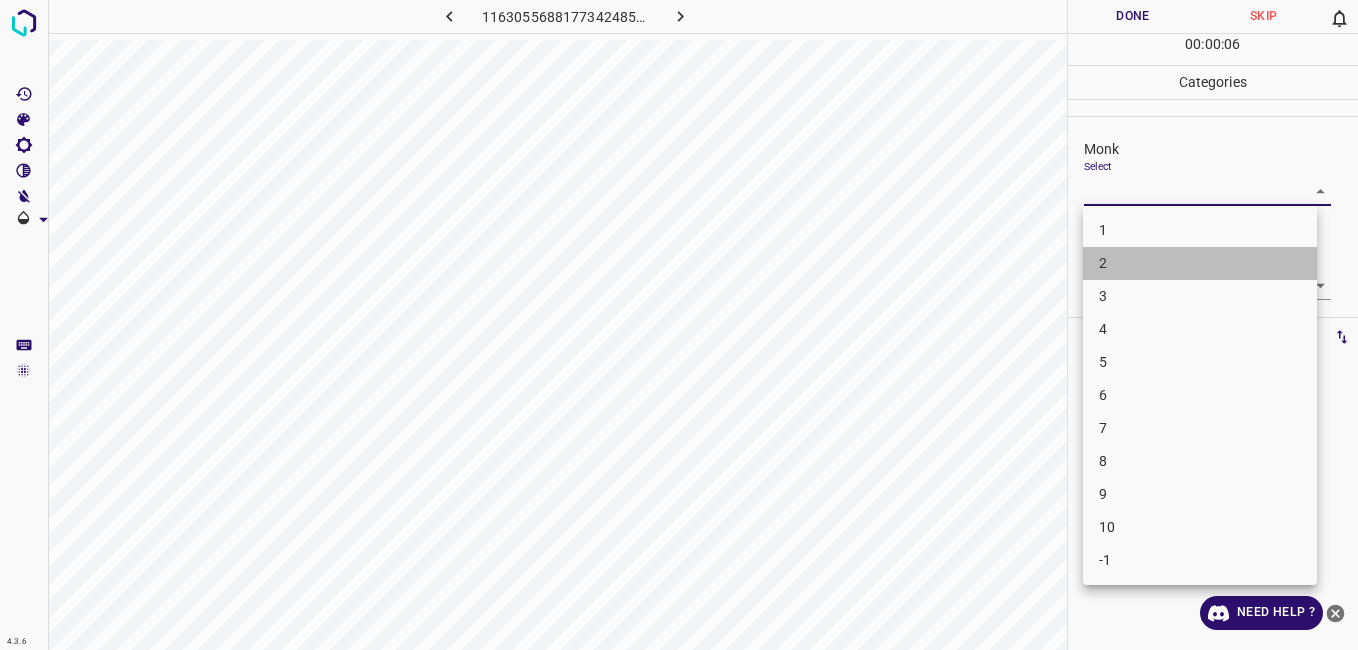 click on "2" at bounding box center [1200, 263] 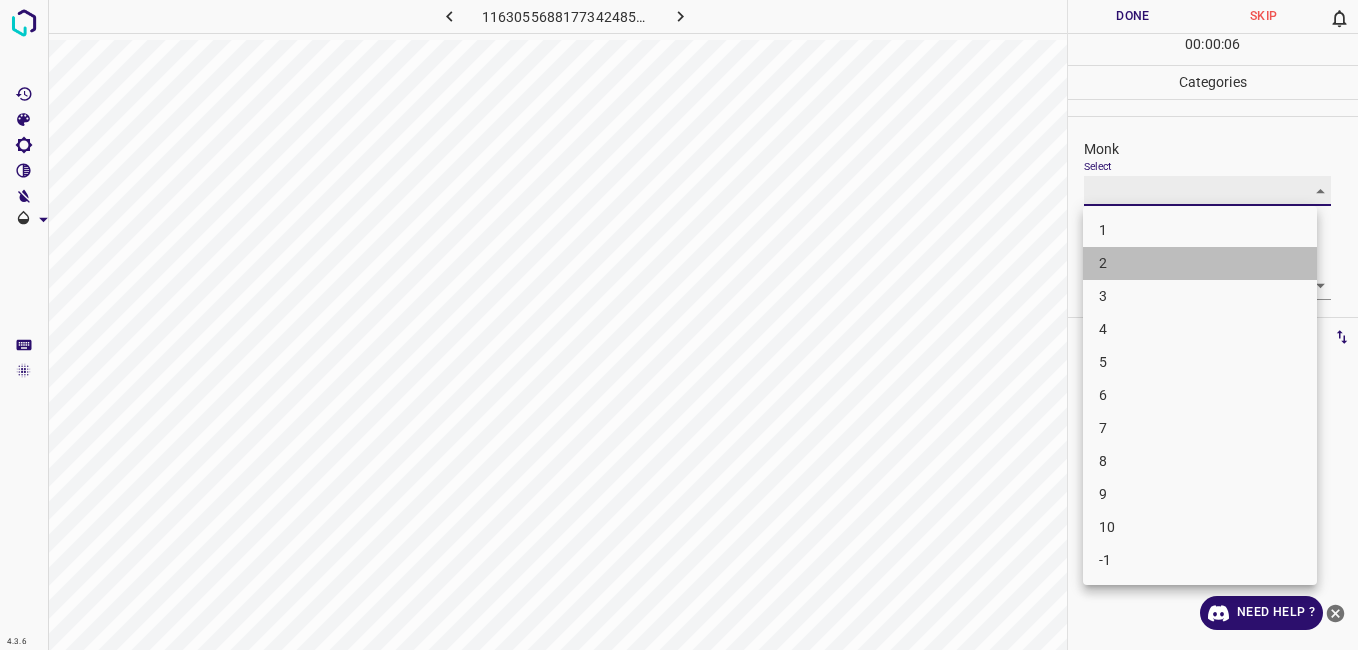 type on "2" 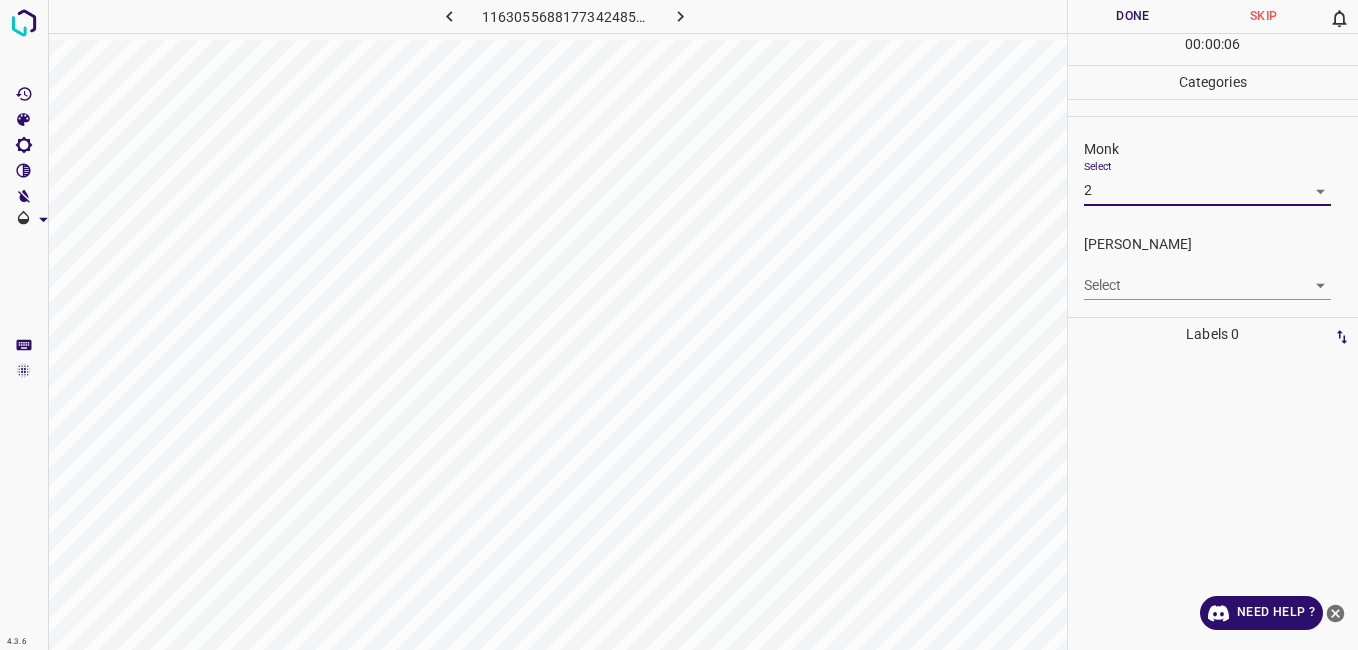 click on "4.3.6  1163055688177342485.png Done Skip 0 00   : 00   : 06   Categories Monk   Select 2 2  Fitzpatrick   Select ​ Labels   0 Categories 1 Monk 2  Fitzpatrick Tools Space Change between modes (Draw & Edit) I Auto labeling R Restore zoom M Zoom in N Zoom out Delete Delete selecte label Filters Z Restore filters X Saturation filter C Brightness filter V Contrast filter B Gray scale filter General O Download Need Help ? - Text - Hide - Delete" at bounding box center (679, 325) 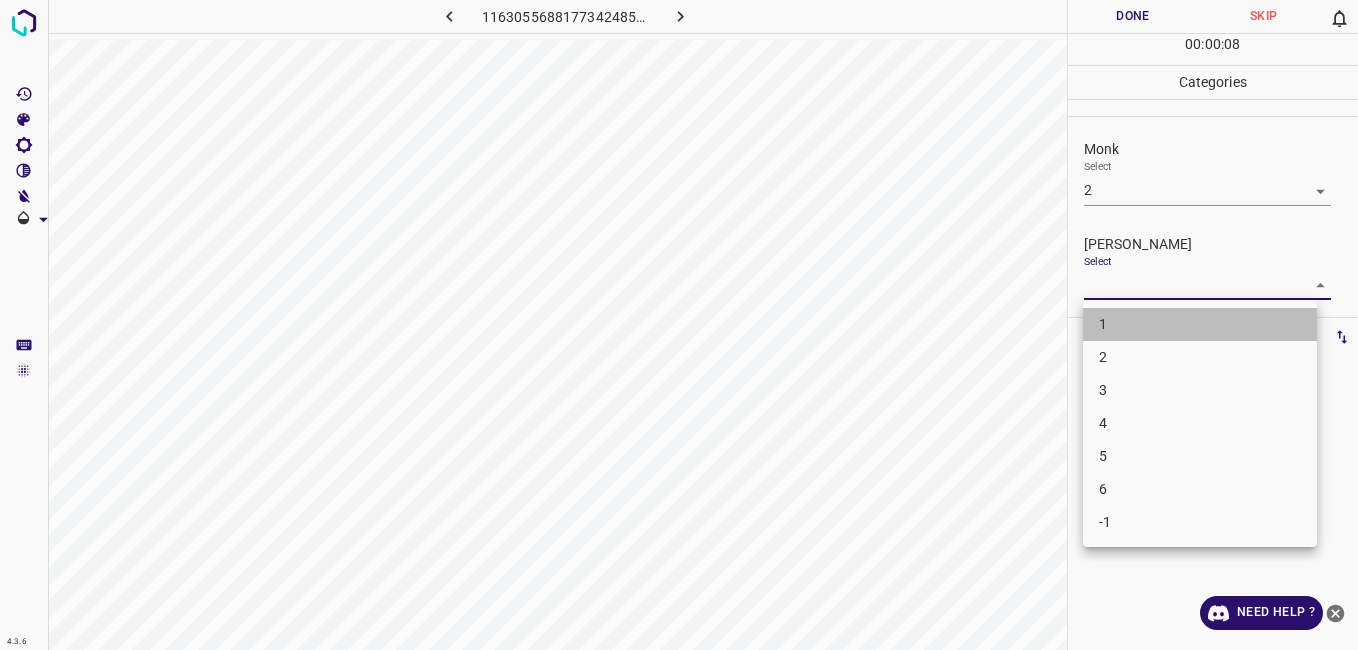 click on "1" at bounding box center [1200, 324] 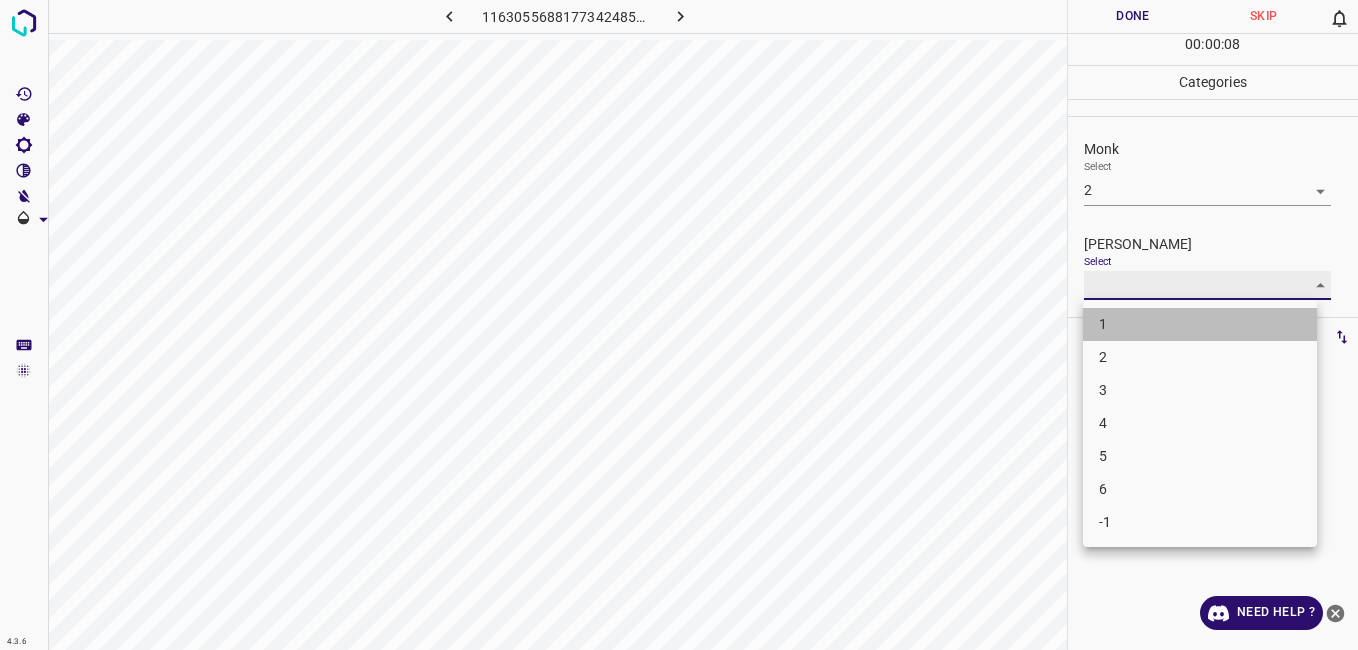 type on "1" 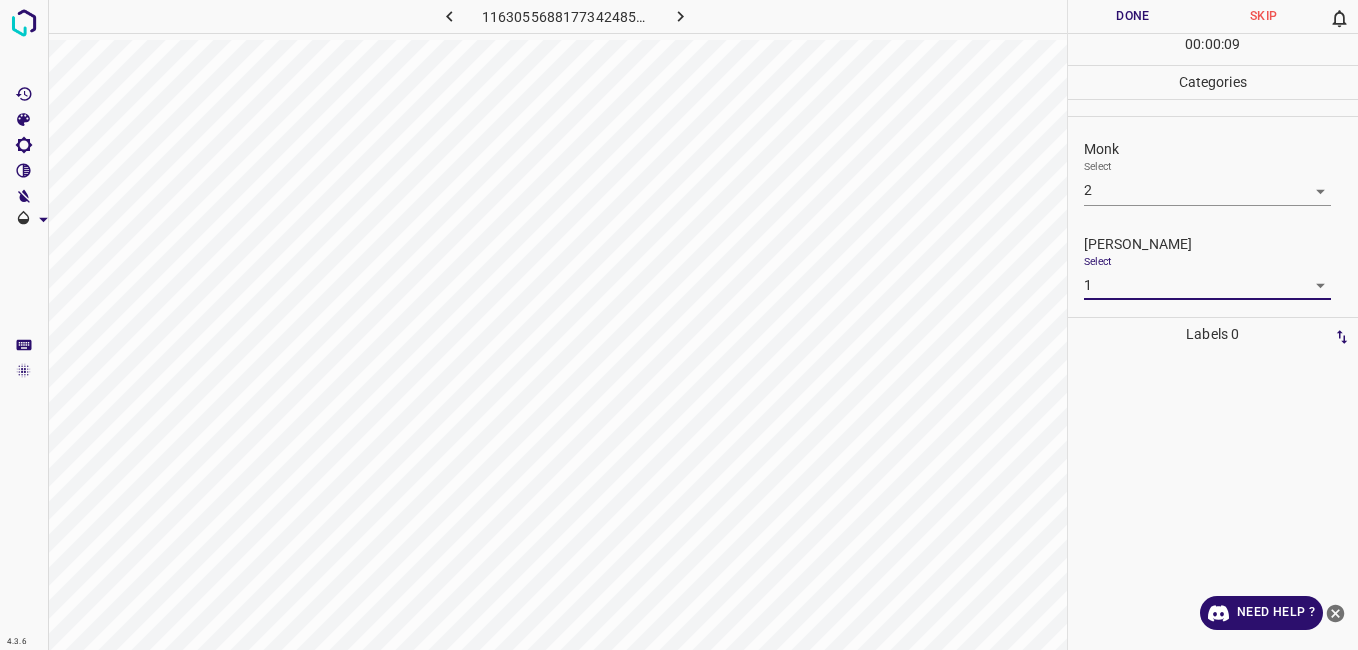 click on "Done" at bounding box center (1133, 16) 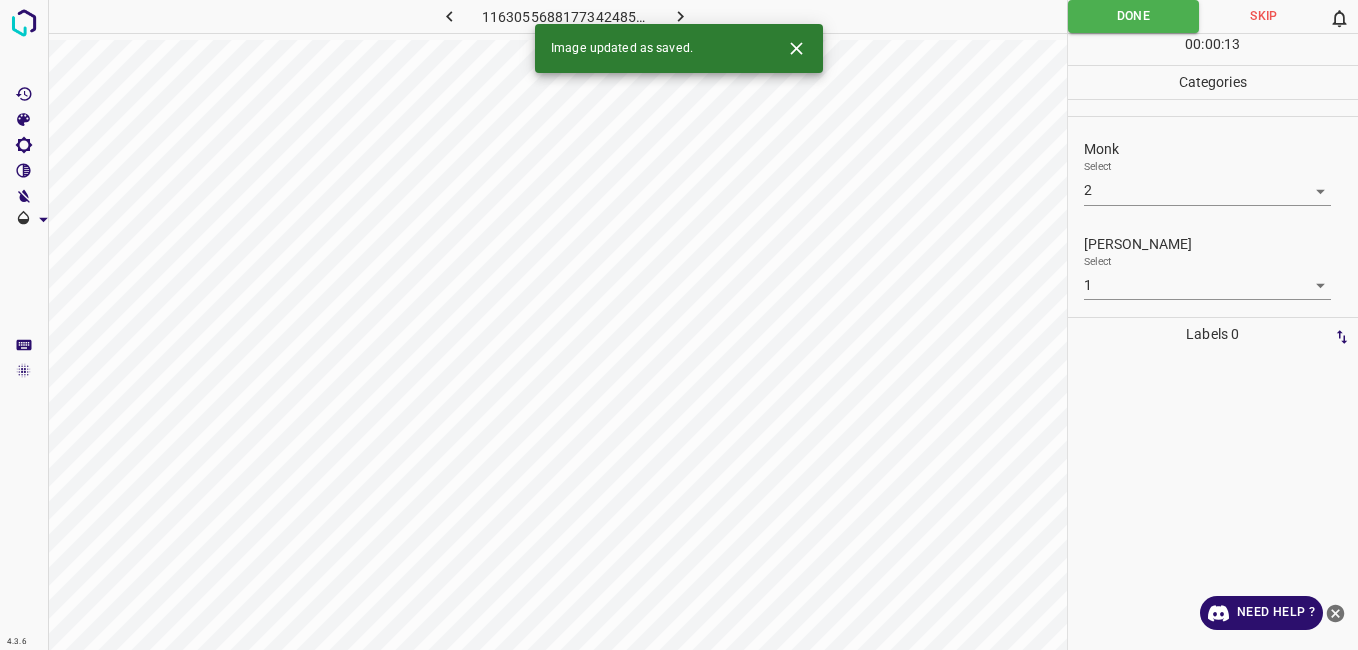 click on "4.3.6  1163055688177342485.png Done Skip 0 00   : 00   : 13   Categories Monk   Select 2 2  Fitzpatrick   Select 1 1 Labels   0 Categories 1 Monk 2  Fitzpatrick Tools Space Change between modes (Draw & Edit) I Auto labeling R Restore zoom M Zoom in N Zoom out Delete Delete selecte label Filters Z Restore filters X Saturation filter C Brightness filter V Contrast filter B Gray scale filter General O Download Image updated as saved. Need Help ? - Text - Hide - Delete" at bounding box center (679, 325) 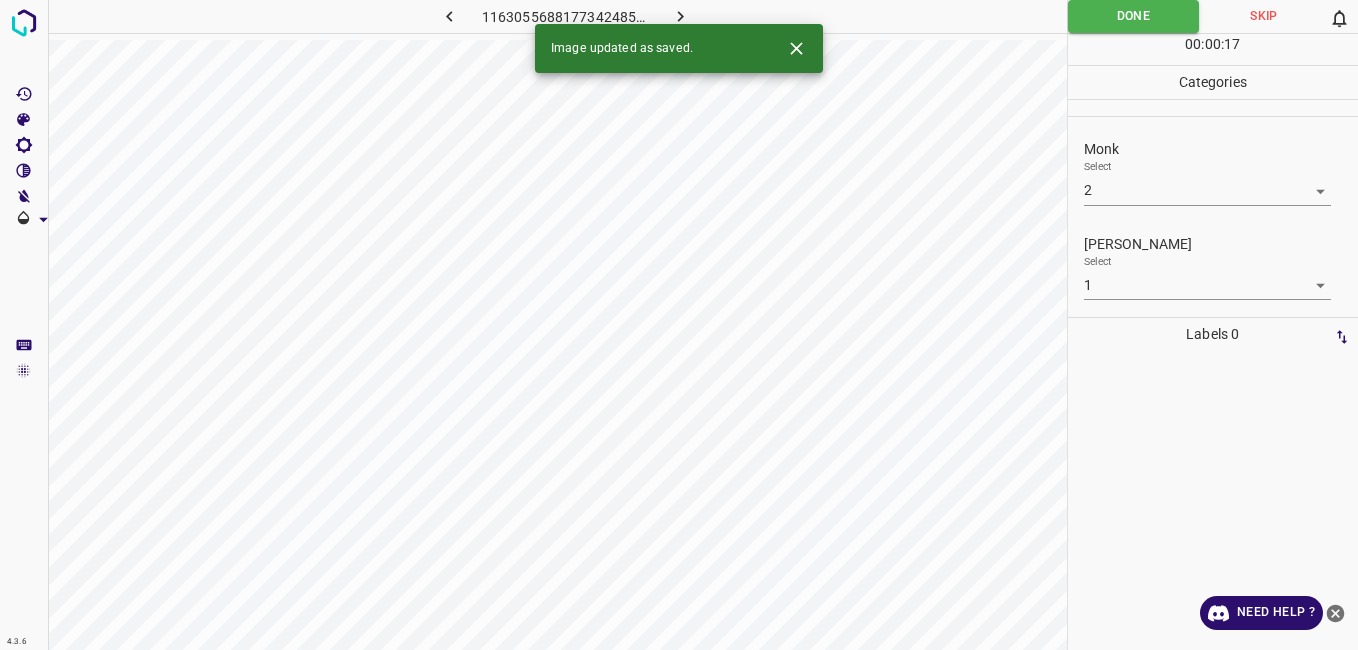 click 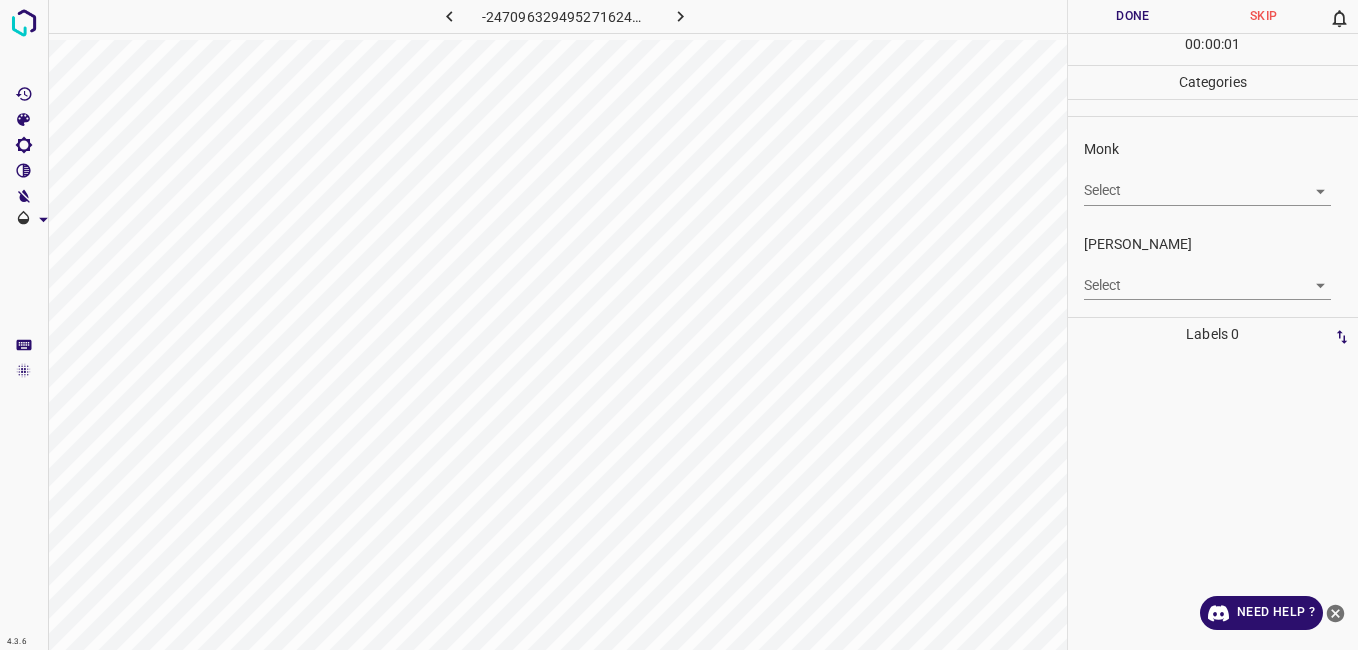 click on "4.3.6  -2470963294952716246.png Done Skip 0 00   : 00   : 01   Categories Monk   Select ​  Fitzpatrick   Select ​ Labels   0 Categories 1 Monk 2  Fitzpatrick Tools Space Change between modes (Draw & Edit) I Auto labeling R Restore zoom M Zoom in N Zoom out Delete Delete selecte label Filters Z Restore filters X Saturation filter C Brightness filter V Contrast filter B Gray scale filter General O Download Need Help ? - Text - Hide - Delete" at bounding box center (679, 325) 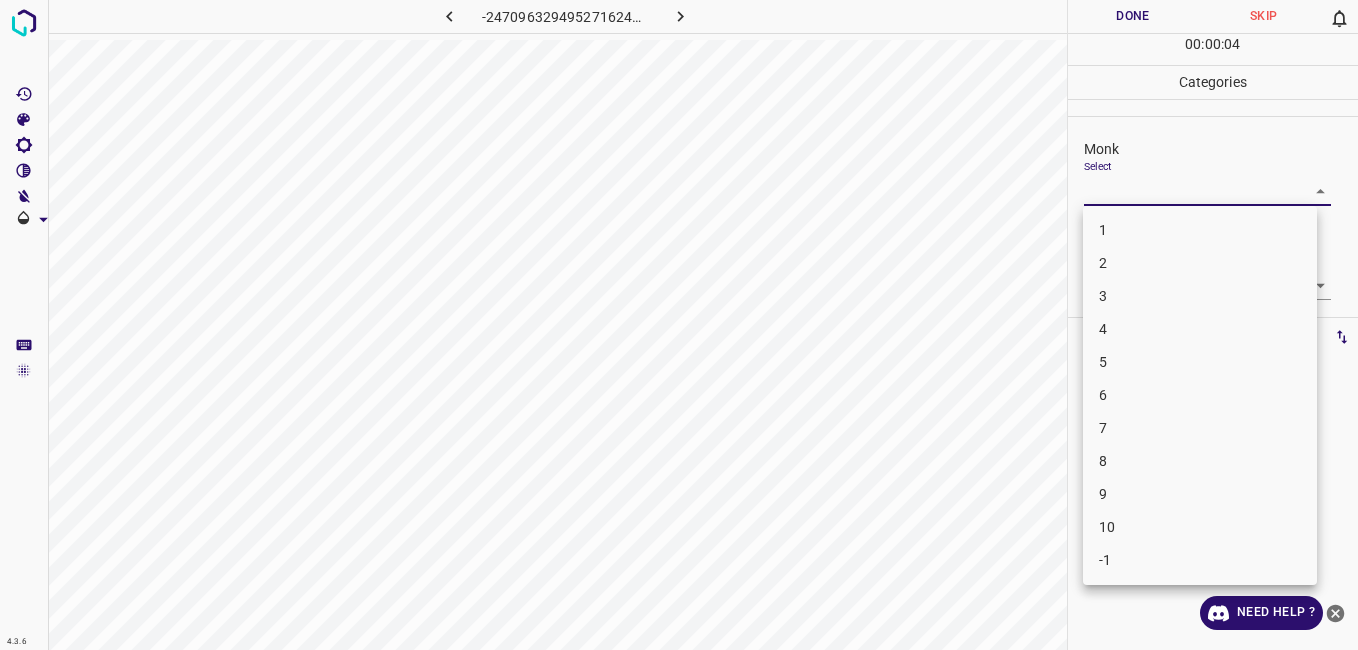 click on "7" at bounding box center (1200, 428) 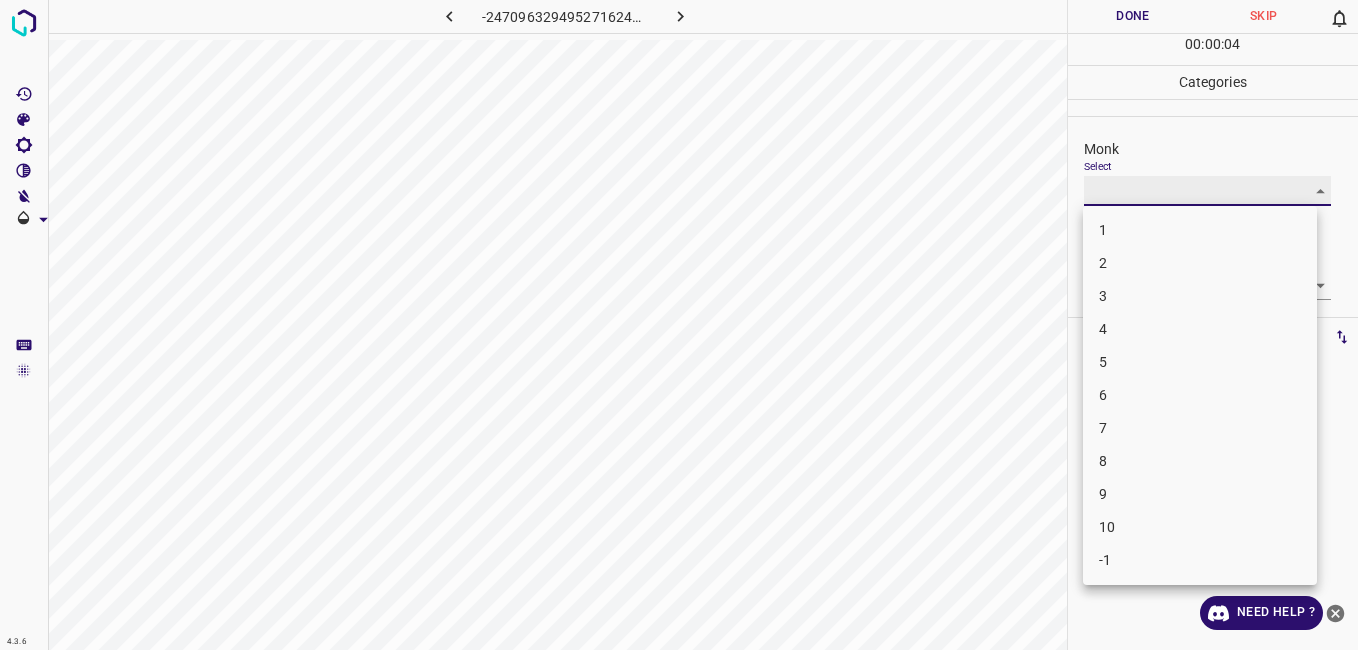 type on "7" 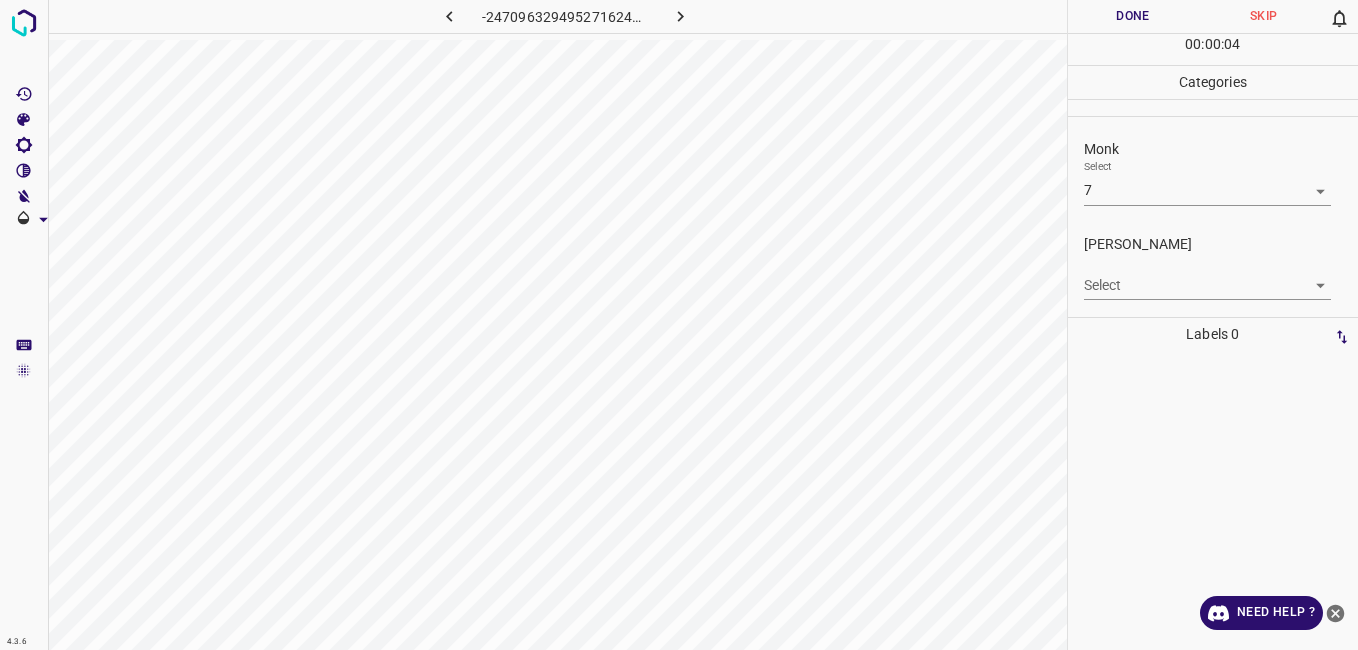 click on "7" at bounding box center (1200, 331) 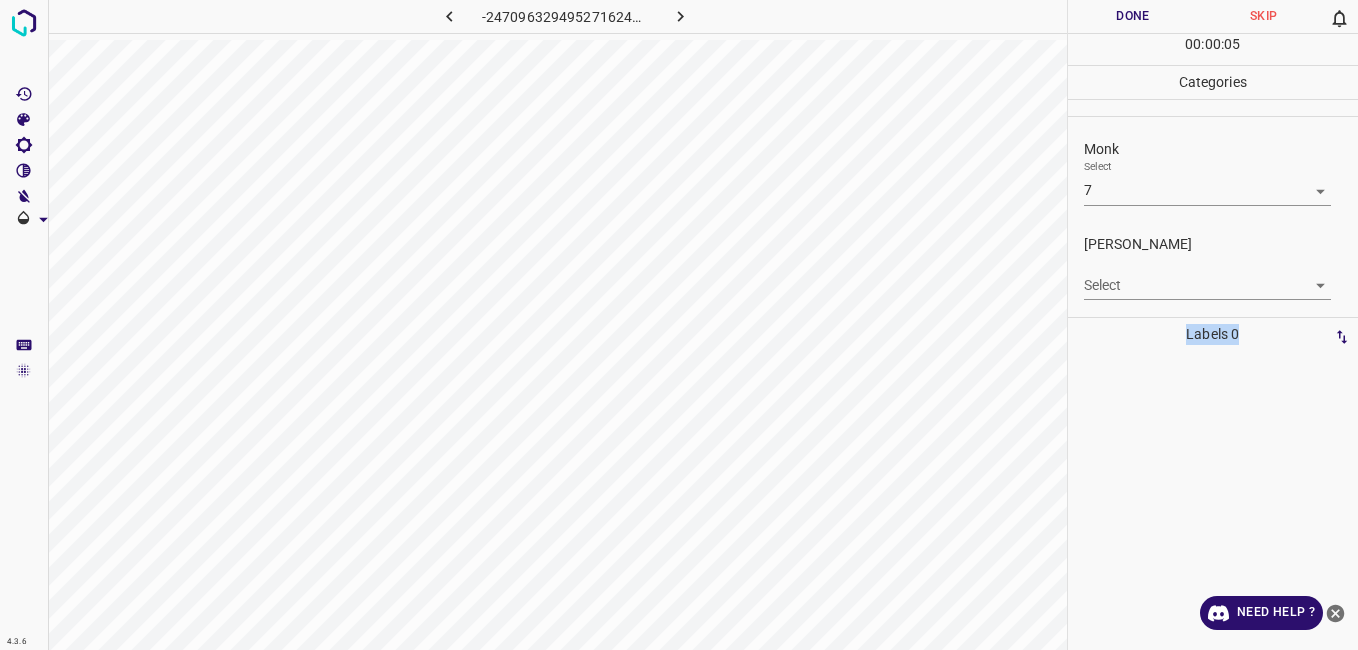 drag, startPoint x: 1130, startPoint y: 433, endPoint x: 1132, endPoint y: 285, distance: 148.01352 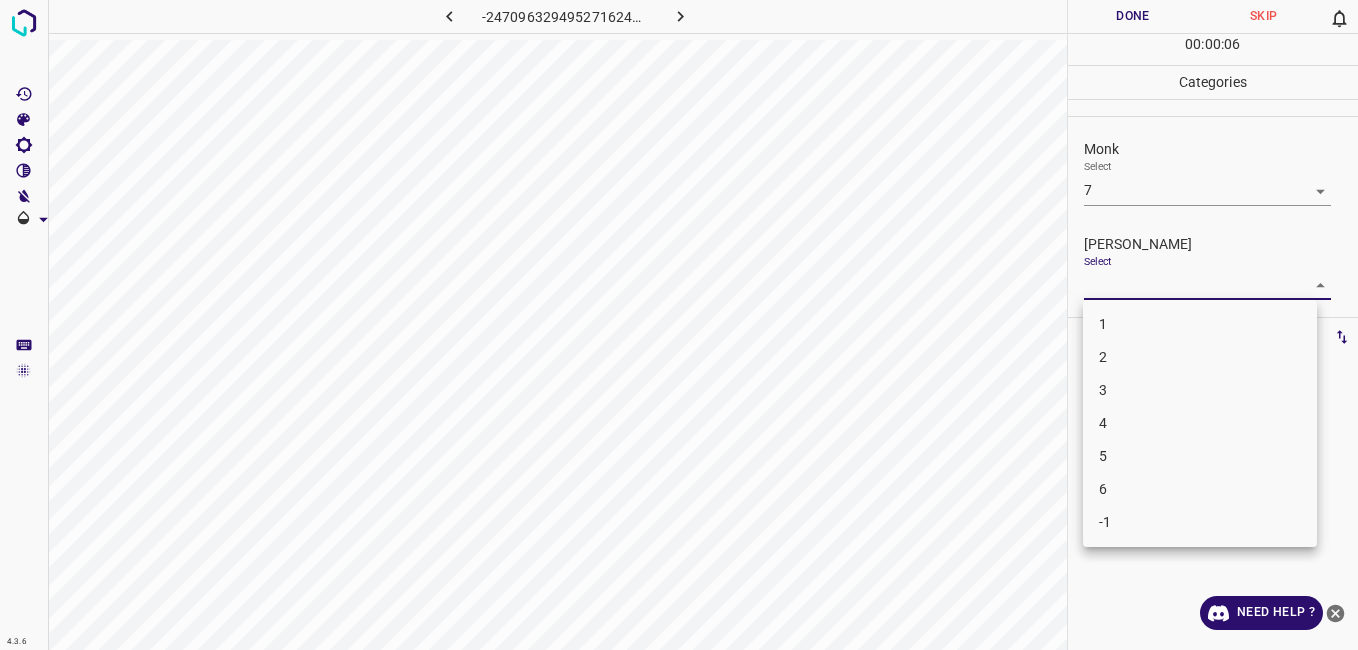 click on "4.3.6  -2470963294952716246.png Done Skip 0 00   : 00   : 06   Categories Monk   Select 7 7  Fitzpatrick   Select ​ Labels   0 Categories 1 Monk 2  Fitzpatrick Tools Space Change between modes (Draw & Edit) I Auto labeling R Restore zoom M Zoom in N Zoom out Delete Delete selecte label Filters Z Restore filters X Saturation filter C Brightness filter V Contrast filter B Gray scale filter General O Download Need Help ? - Text - Hide - Delete 1 2 3 4 5 6 -1" at bounding box center (679, 325) 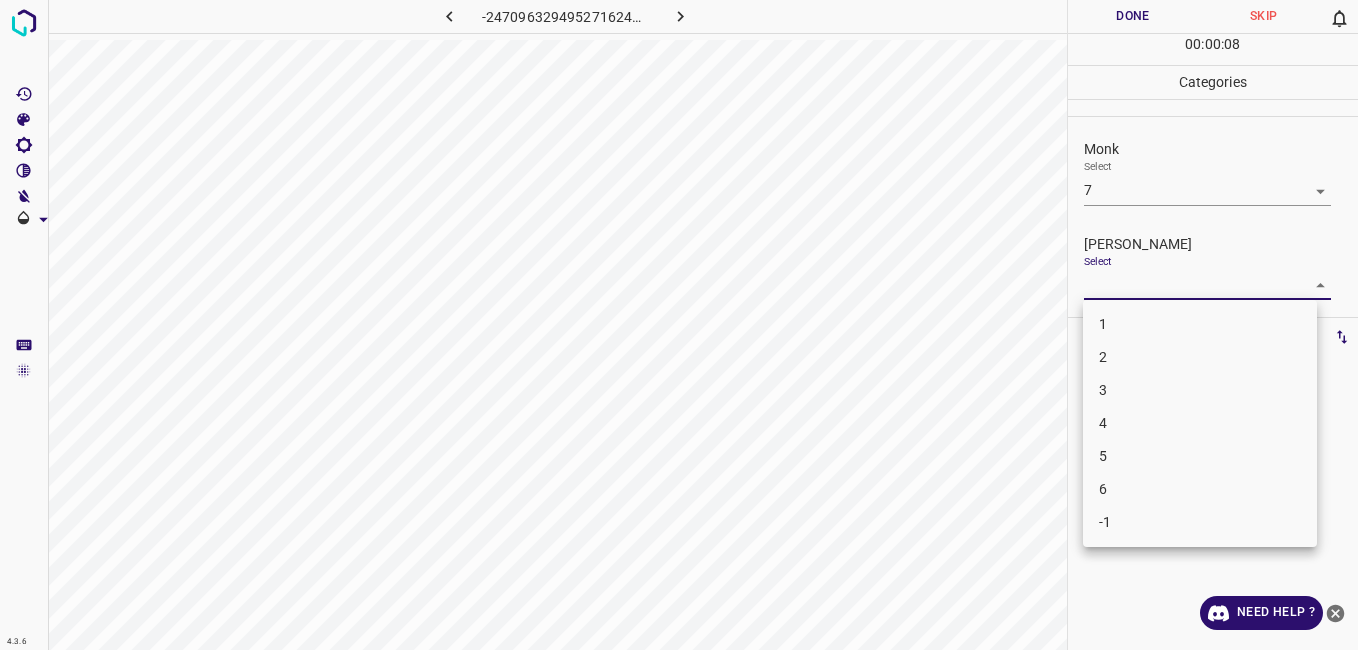 click on "5" at bounding box center [1200, 456] 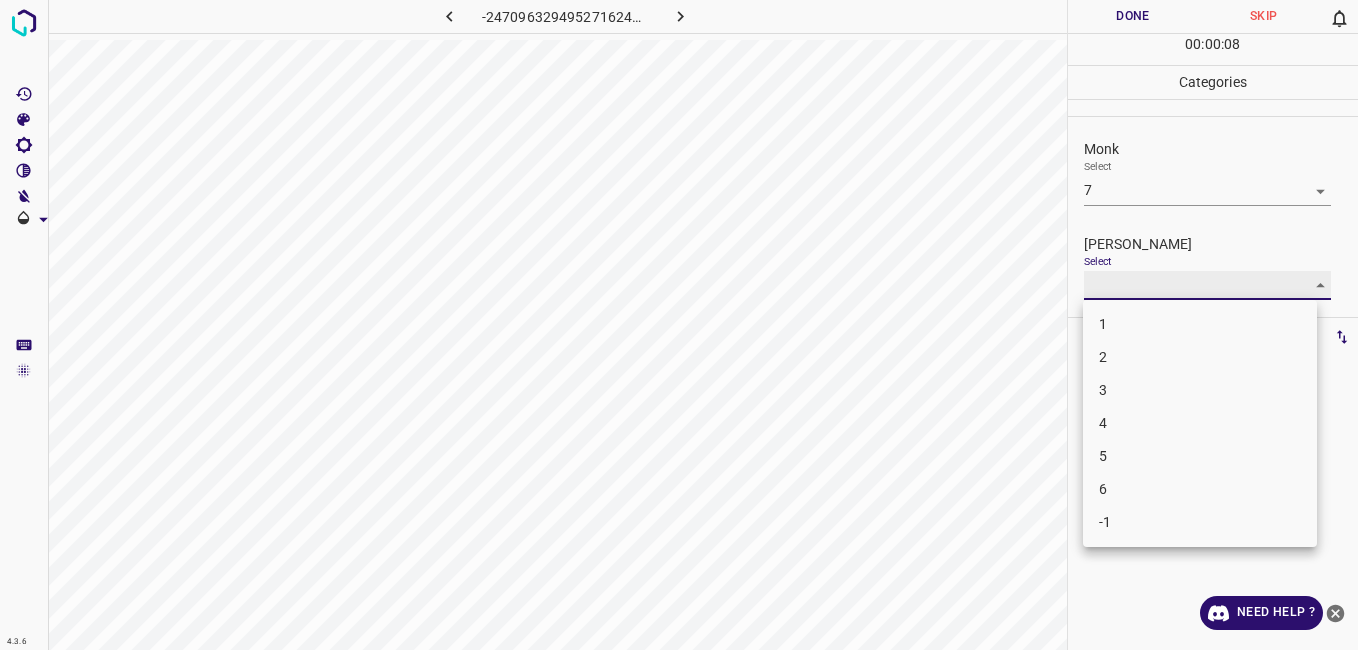 type on "5" 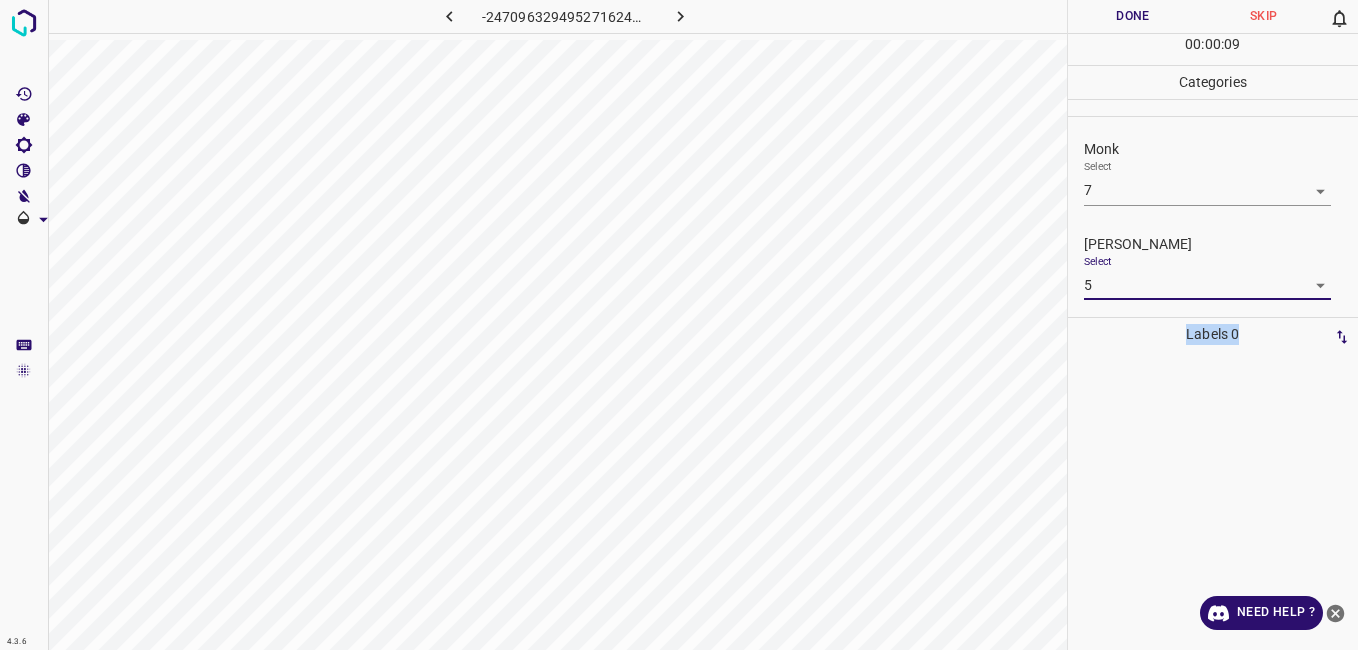 click on "Done" at bounding box center [1133, 16] 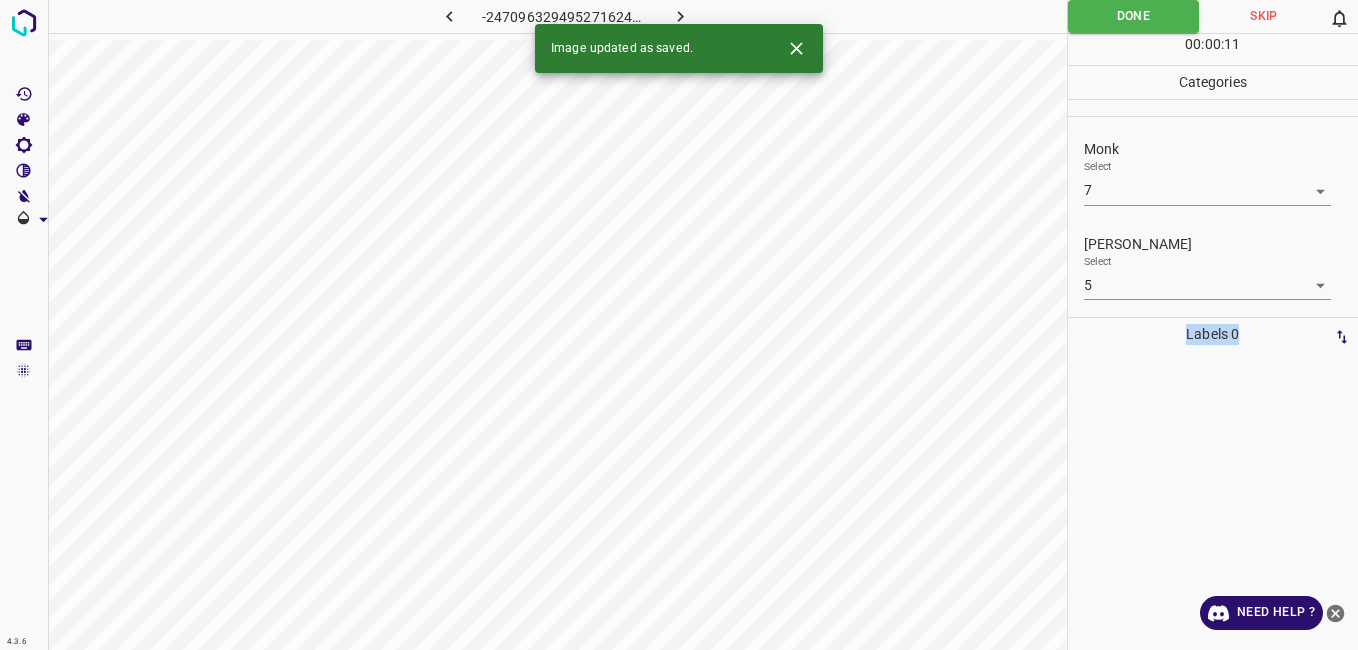 click 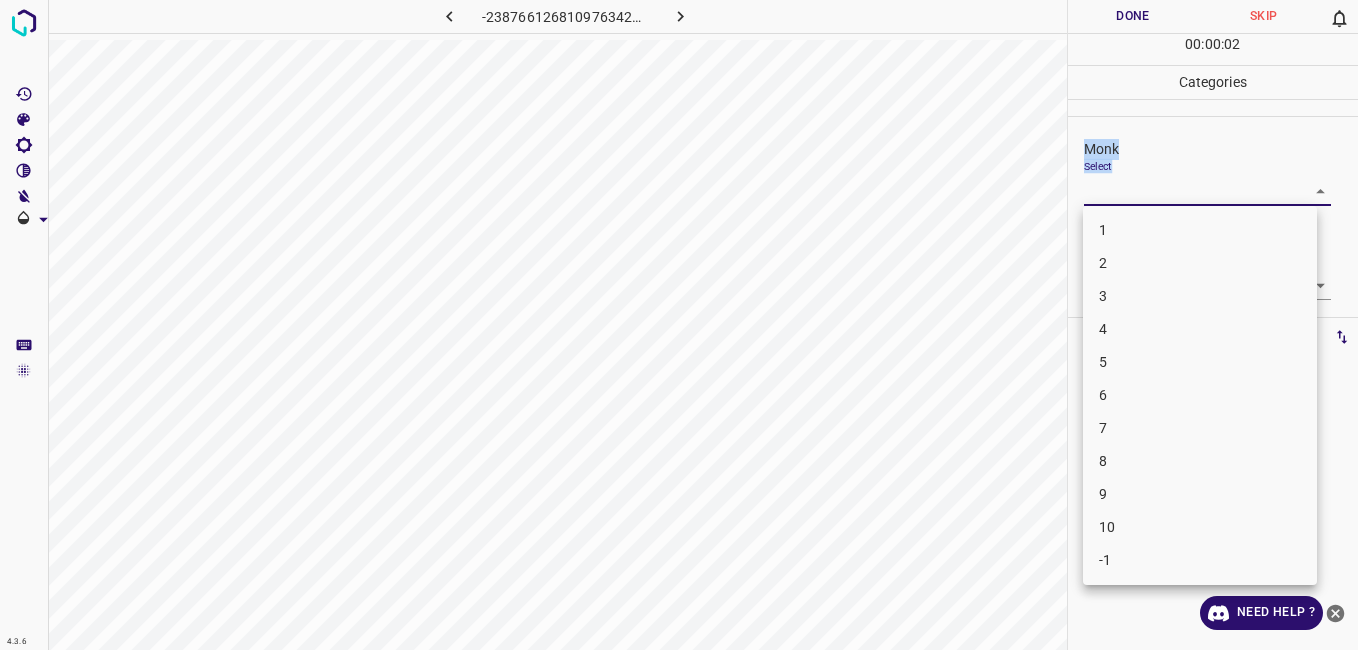 click on "4.3.6  -2387661268109763422.png Done Skip 0 00   : 00   : 02   Categories Monk   Select ​  Fitzpatrick   Select ​ Labels   0 Categories 1 Monk 2  Fitzpatrick Tools Space Change between modes (Draw & Edit) I Auto labeling R Restore zoom M Zoom in N Zoom out Delete Delete selecte label Filters Z Restore filters X Saturation filter C Brightness filter V Contrast filter B Gray scale filter General O Download Need Help ? - Text - Hide - Delete 1 2 3 4 5 6 7 8 9 10 -1" at bounding box center [679, 325] 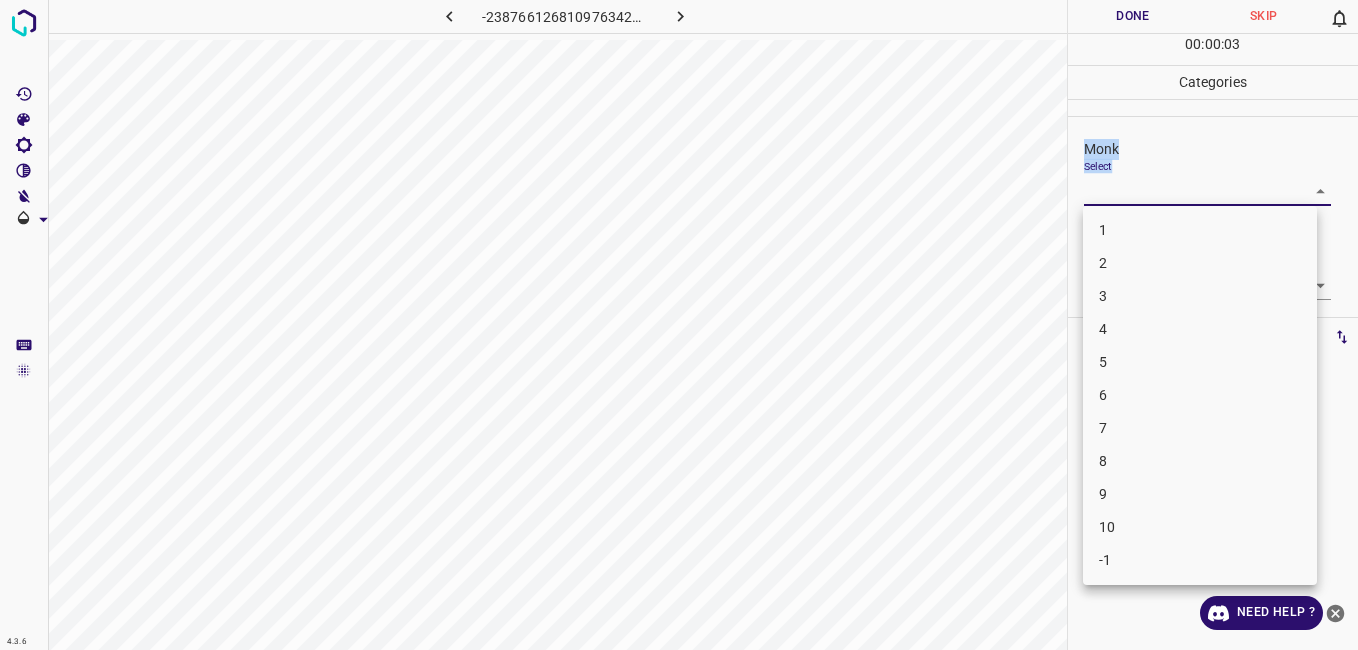 click on "2" at bounding box center (1200, 263) 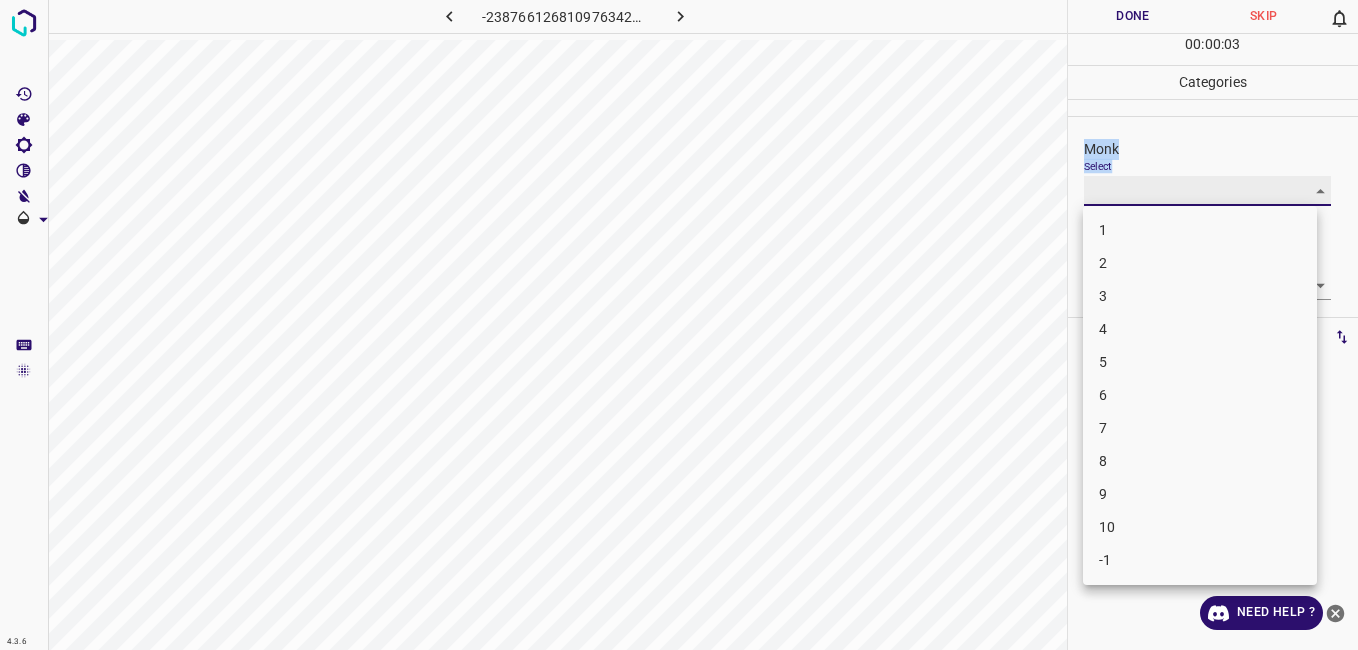 type on "2" 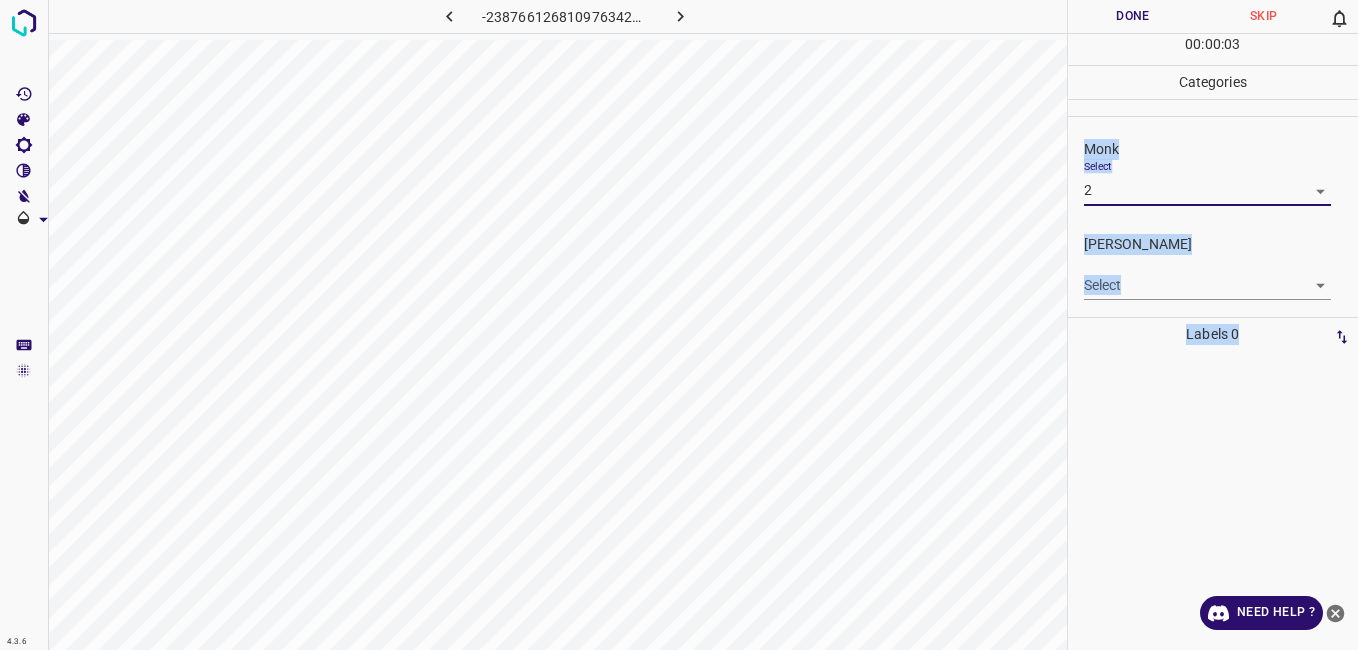 click on "4.3.6  -2387661268109763422.png Done Skip 0 00   : 00   : 03   Categories Monk   Select 2 2  Fitzpatrick   Select ​ Labels   0 Categories 1 Monk 2  Fitzpatrick Tools Space Change between modes (Draw & Edit) I Auto labeling R Restore zoom M Zoom in N Zoom out Delete Delete selecte label Filters Z Restore filters X Saturation filter C Brightness filter V Contrast filter B Gray scale filter General O Download Need Help ? - Text - Hide - Delete" at bounding box center (679, 325) 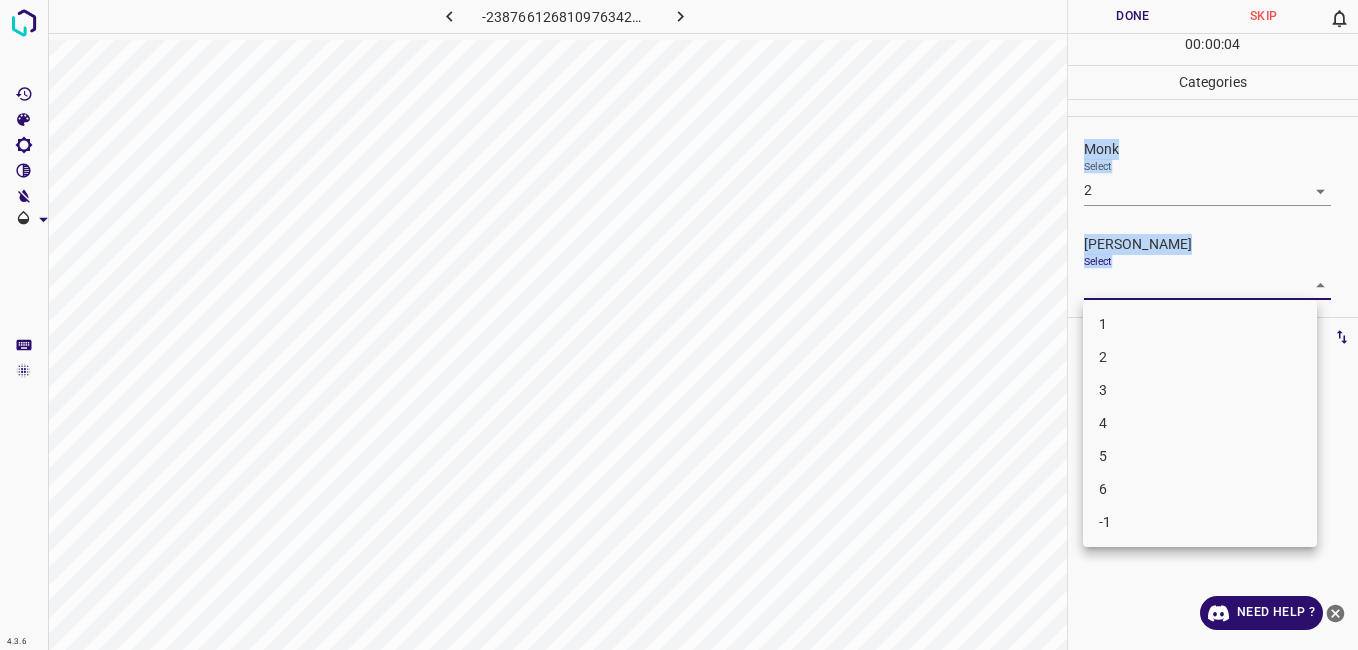 click on "1" at bounding box center [1200, 324] 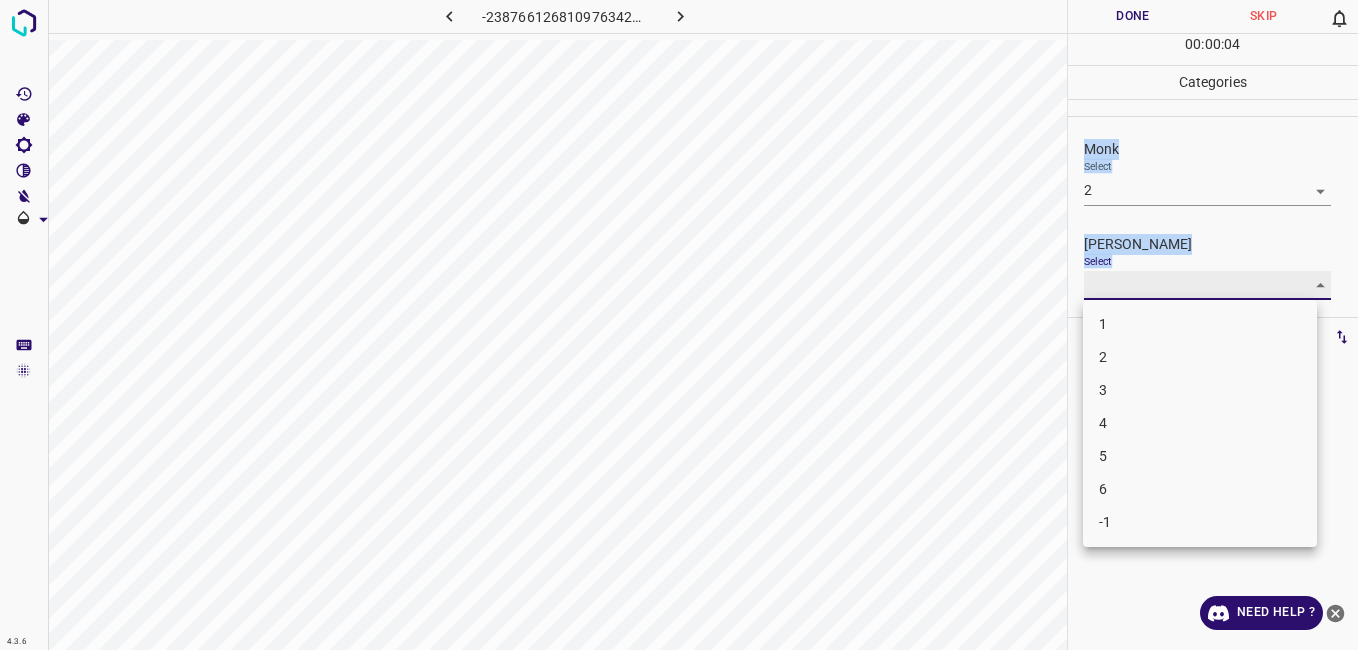 type on "1" 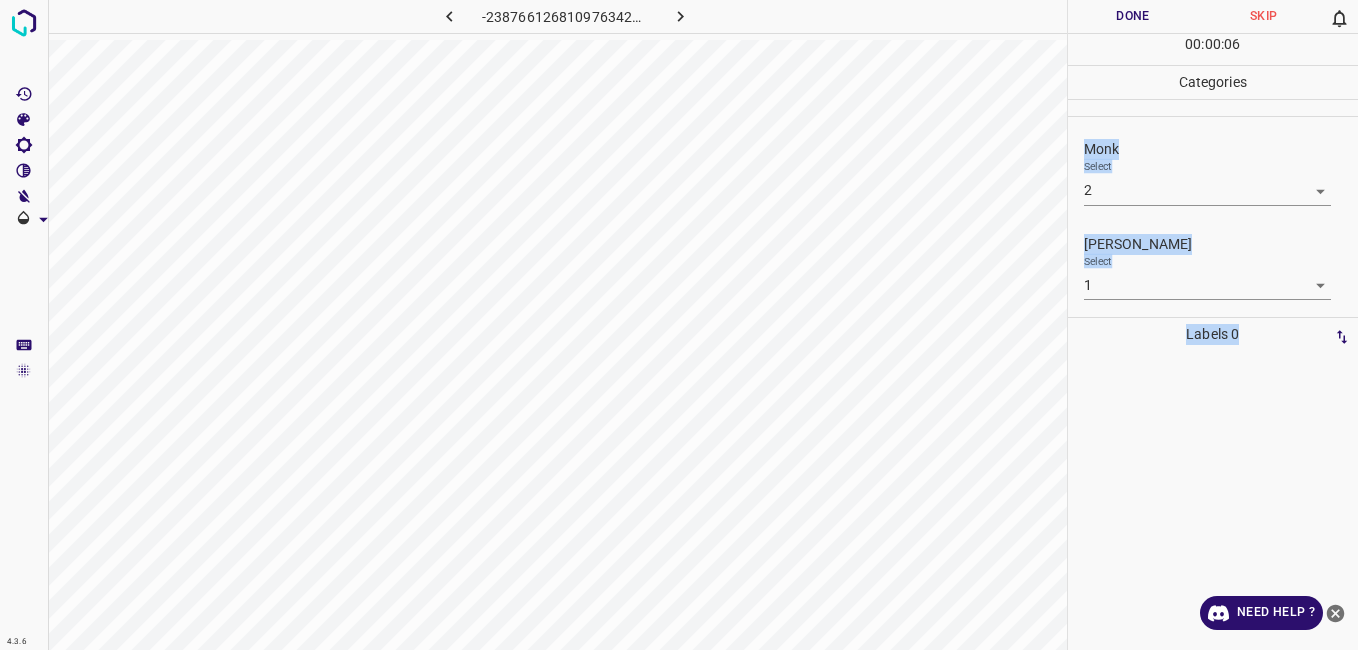 click on "-2387661268109763422.png Done Skip 0 00   : 00   : 06   Categories Monk   Select 2 2  Fitzpatrick   Select 1 1 Labels   0" at bounding box center (679, 325) 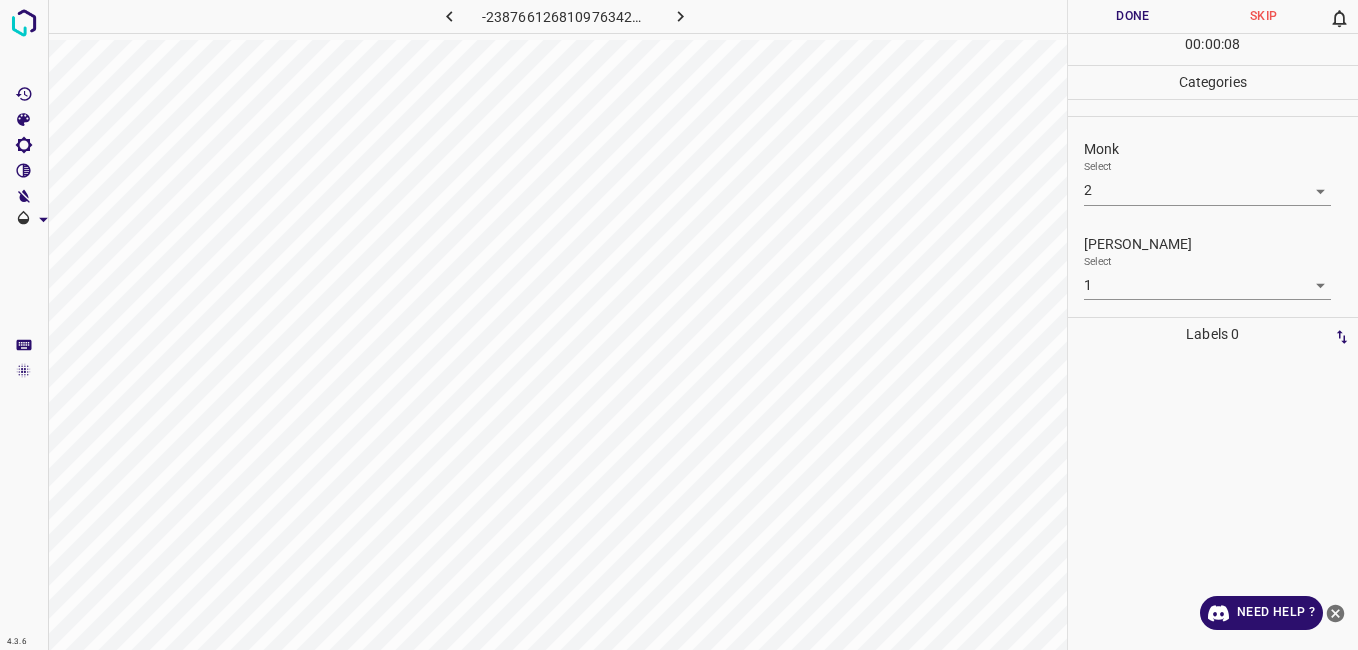 click at bounding box center (899, 16) 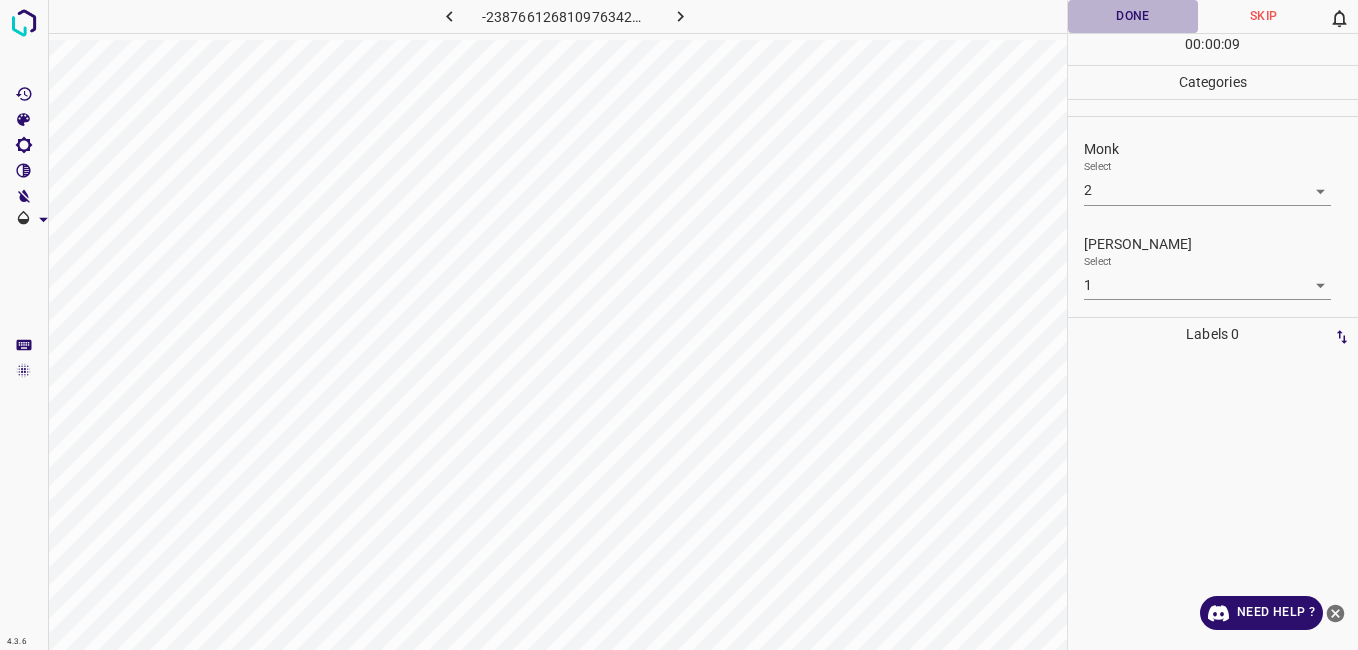 click on "Done" at bounding box center (1133, 16) 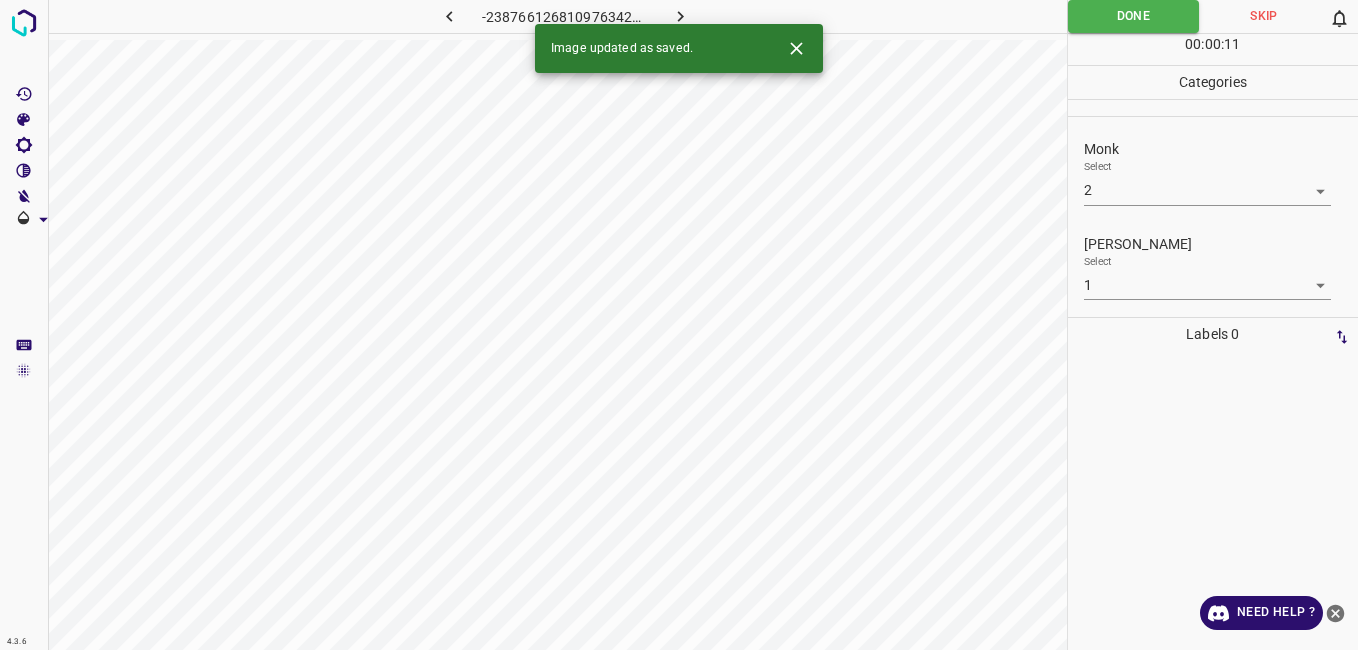 click 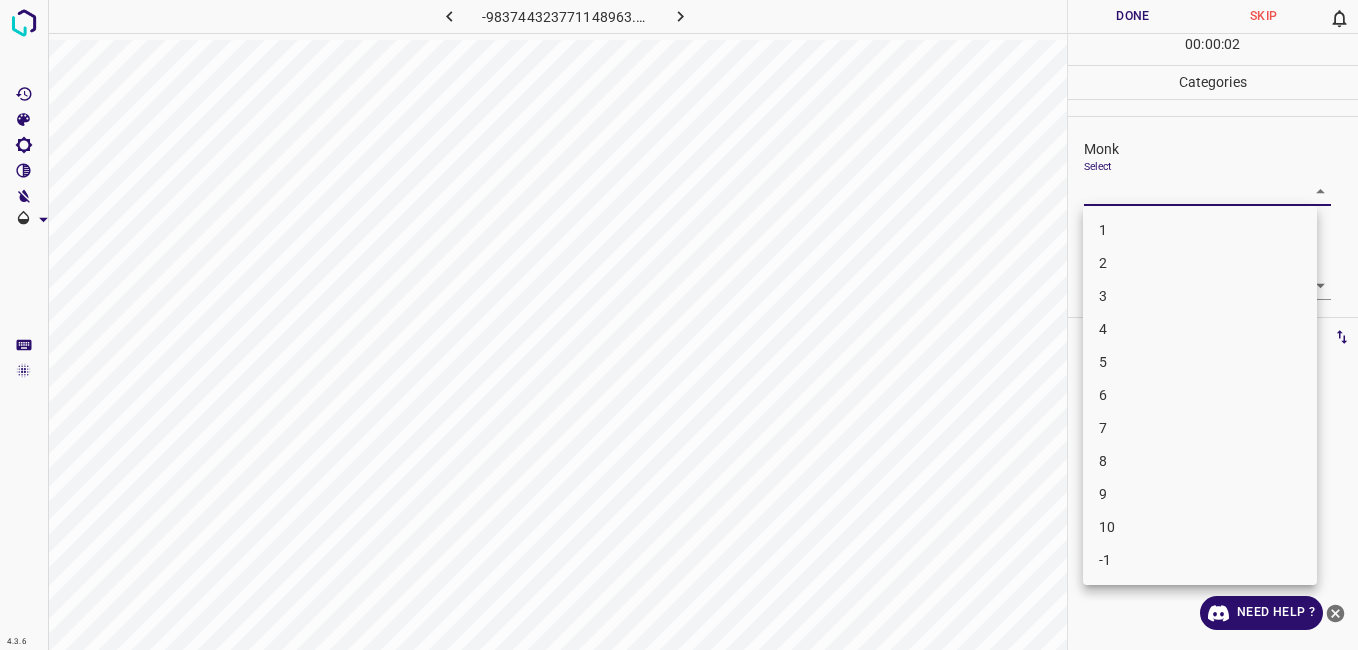 click on "4.3.6  -983744323771148963.png Done Skip 0 00   : 00   : 02   Categories Monk   Select ​  Fitzpatrick   Select ​ Labels   0 Categories 1 Monk 2  Fitzpatrick Tools Space Change between modes (Draw & Edit) I Auto labeling R Restore zoom M Zoom in N Zoom out Delete Delete selecte label Filters Z Restore filters X Saturation filter C Brightness filter V Contrast filter B Gray scale filter General O Download Need Help ? - Text - Hide - Delete 1 2 3 4 5 6 7 8 9 10 -1" at bounding box center (679, 325) 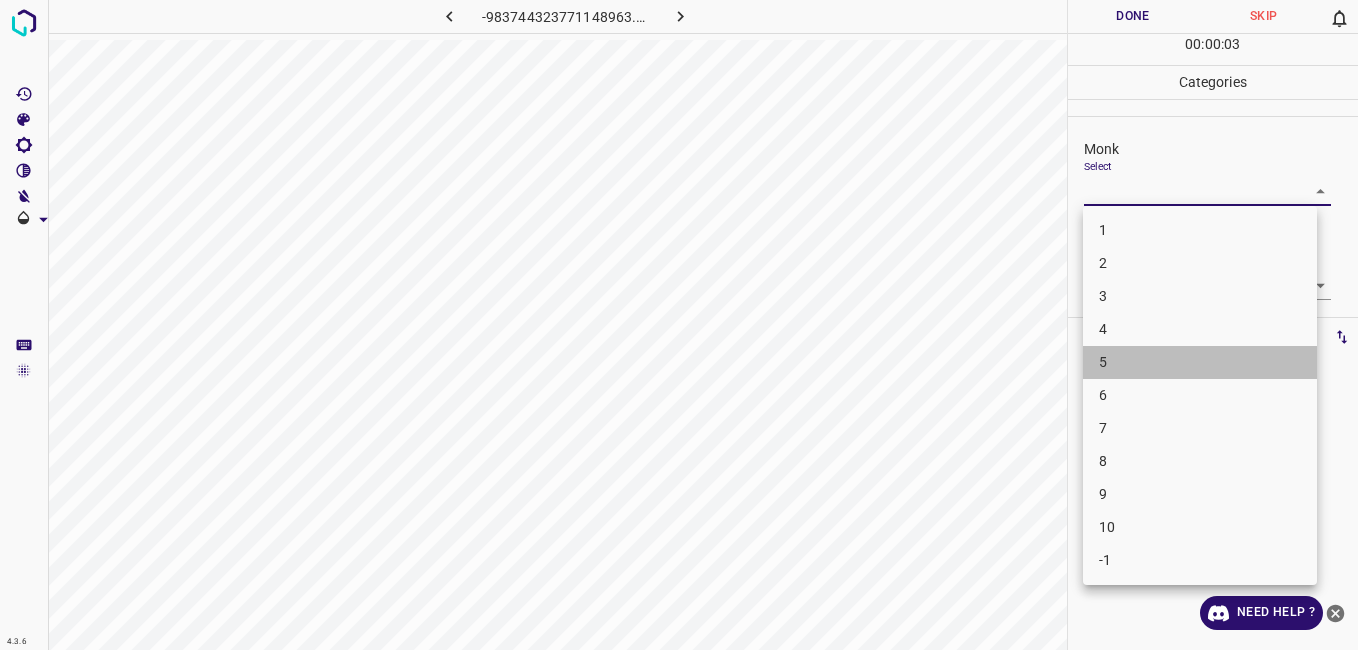 click on "5" at bounding box center (1200, 362) 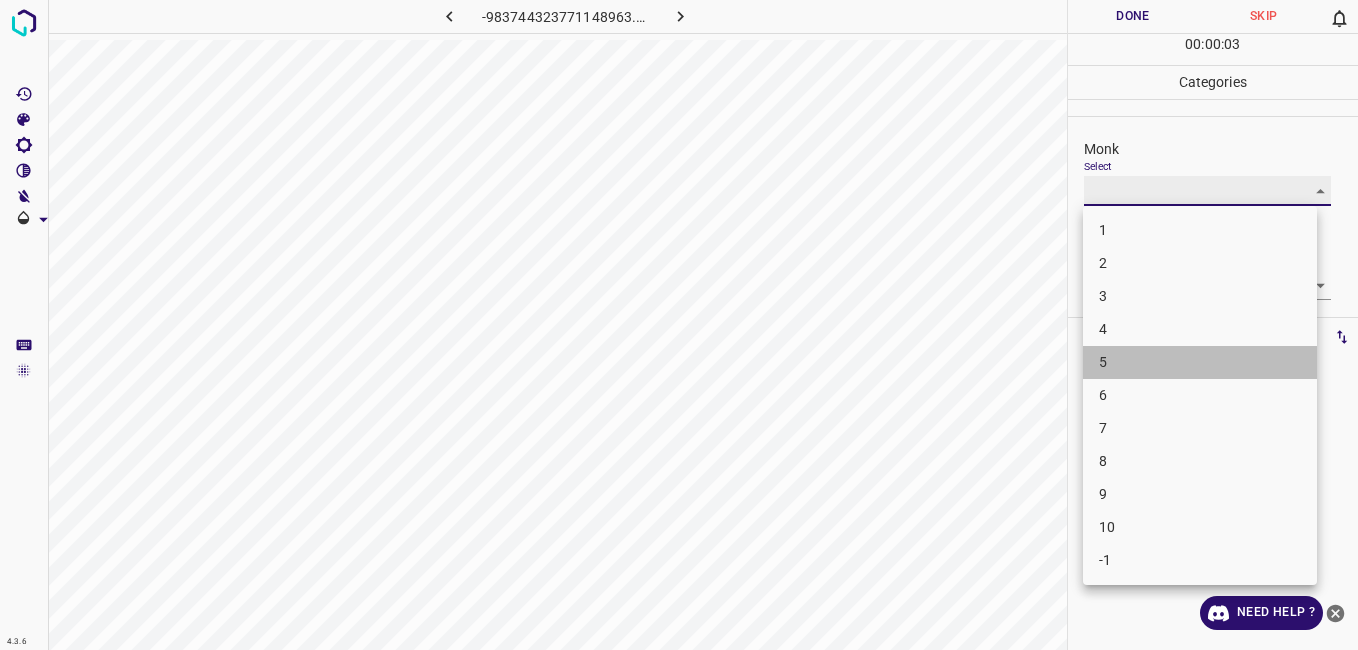 type on "5" 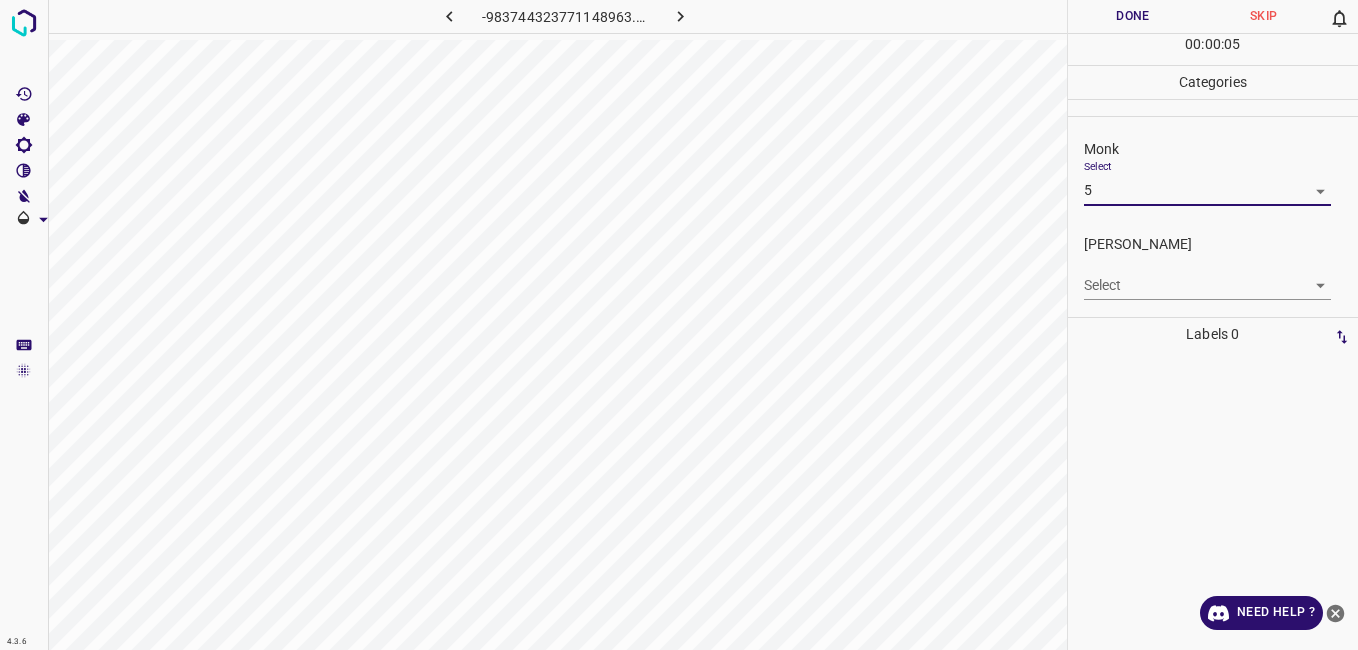 click on "4.3.6  -983744323771148963.png Done Skip 0 00   : 00   : 05   Categories Monk   Select 5 5  Fitzpatrick   Select ​ Labels   0 Categories 1 Monk 2  Fitzpatrick Tools Space Change between modes (Draw & Edit) I Auto labeling R Restore zoom M Zoom in N Zoom out Delete Delete selecte label Filters Z Restore filters X Saturation filter C Brightness filter V Contrast filter B Gray scale filter General O Download Need Help ? - Text - Hide - Delete" at bounding box center (679, 325) 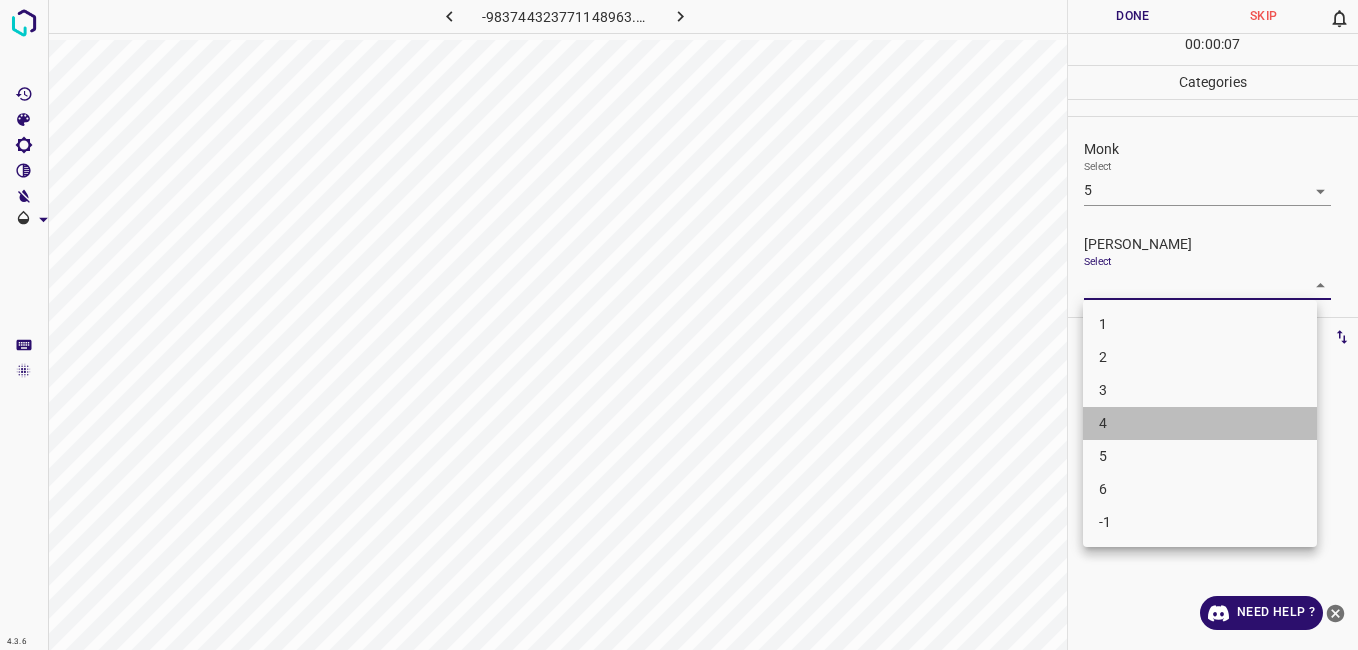 click on "4" at bounding box center (1200, 423) 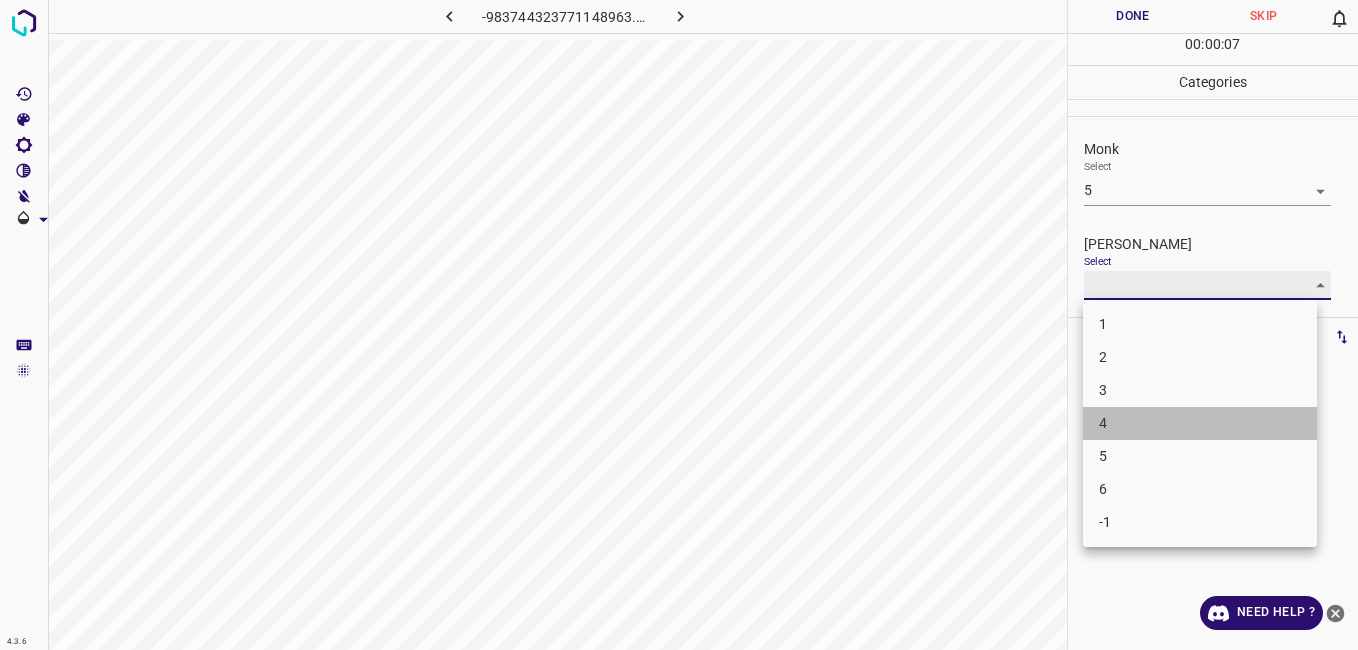 type on "4" 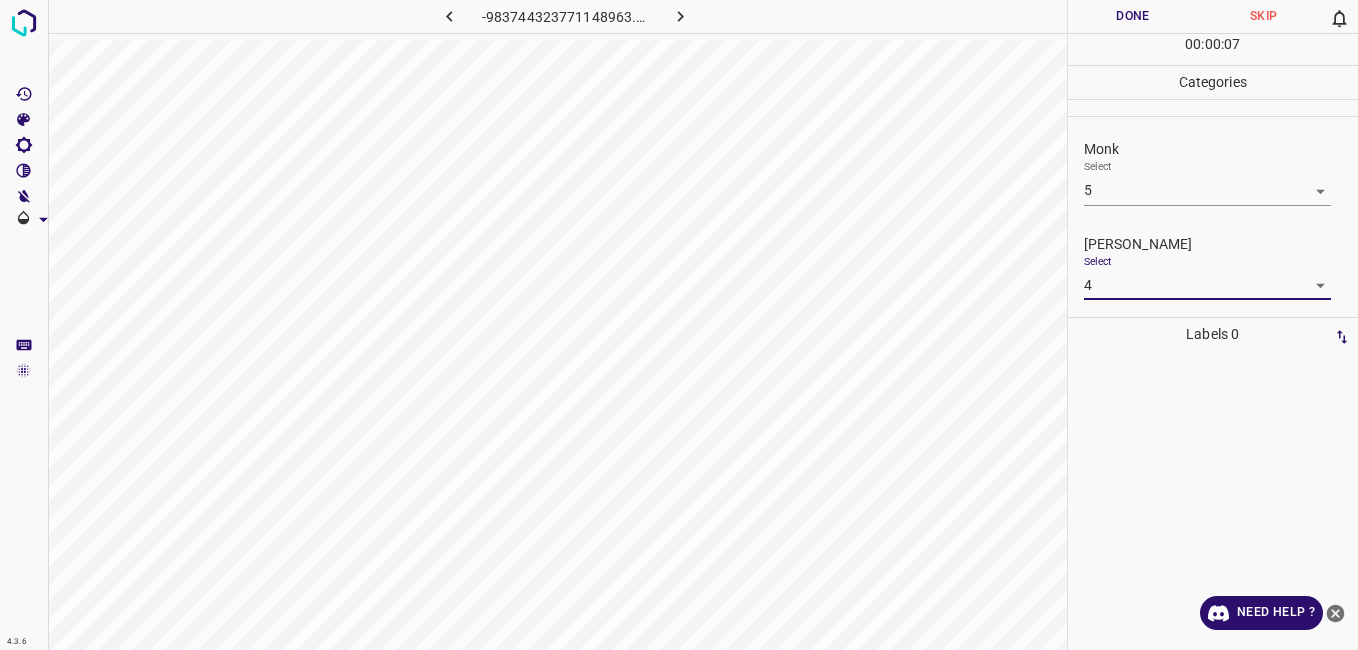 click at bounding box center [1213, 500] 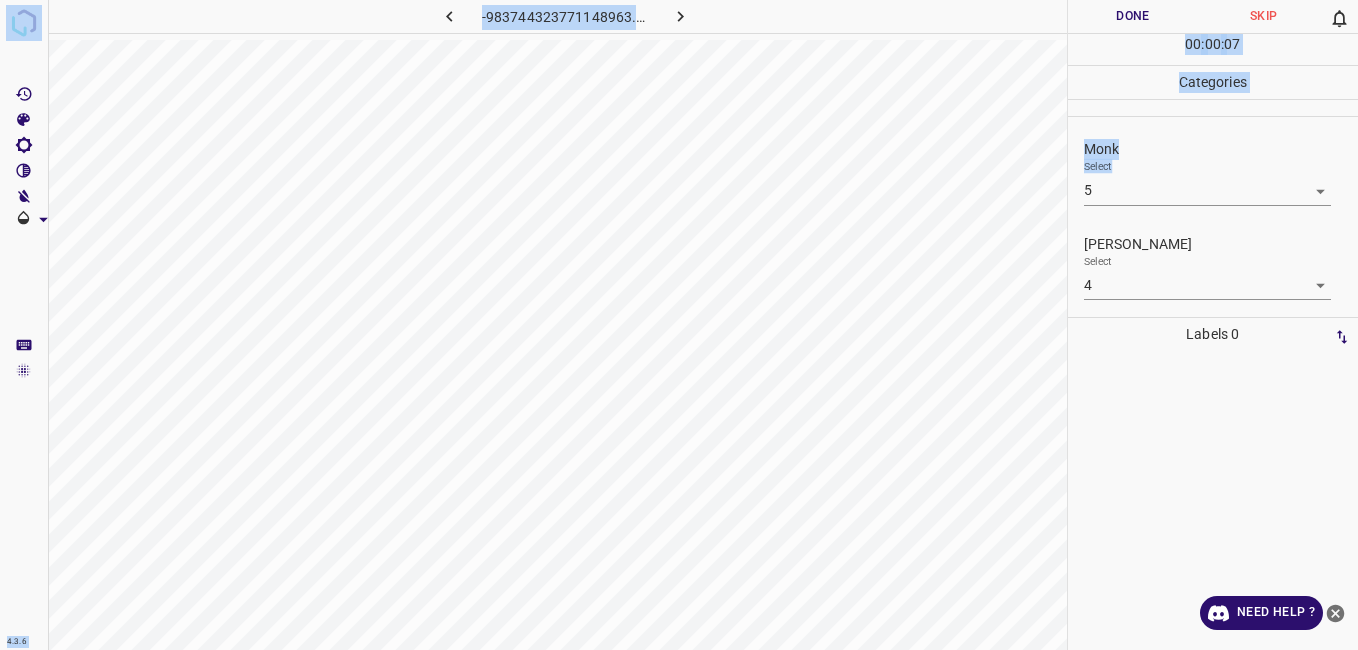 drag, startPoint x: 1097, startPoint y: 421, endPoint x: 1100, endPoint y: 150, distance: 271.0166 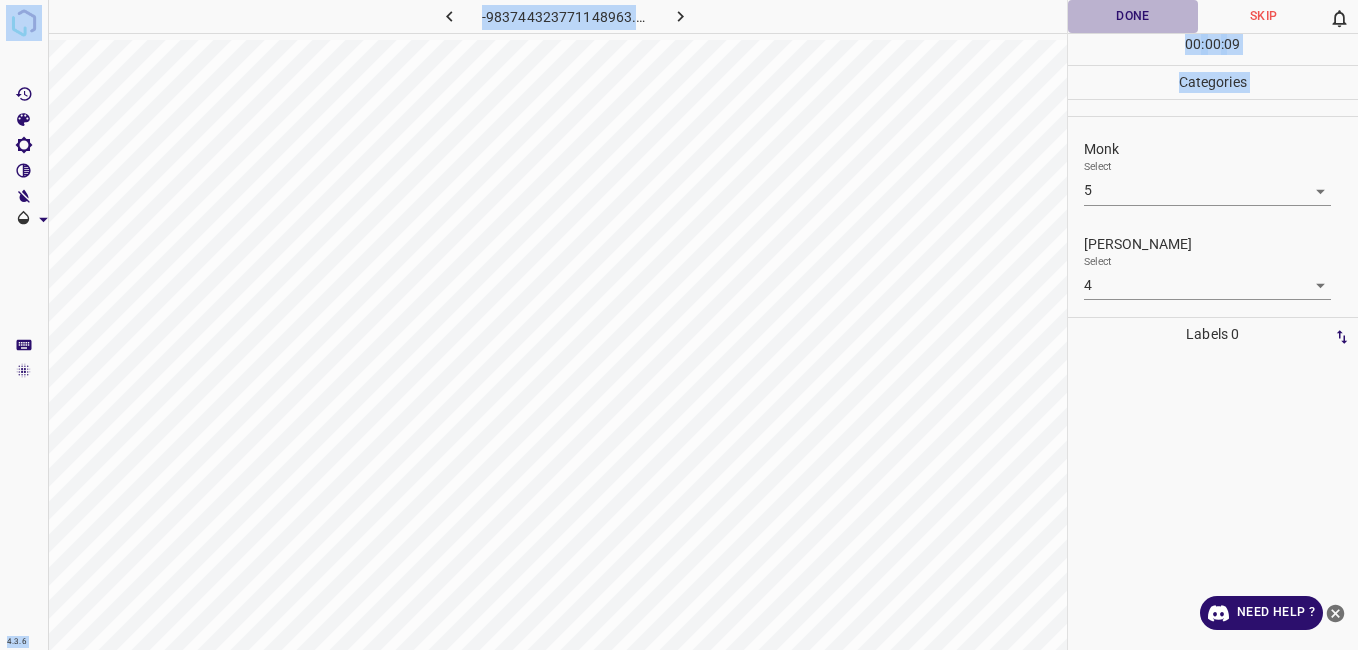 drag, startPoint x: 1100, startPoint y: 150, endPoint x: 1084, endPoint y: 18, distance: 132.96616 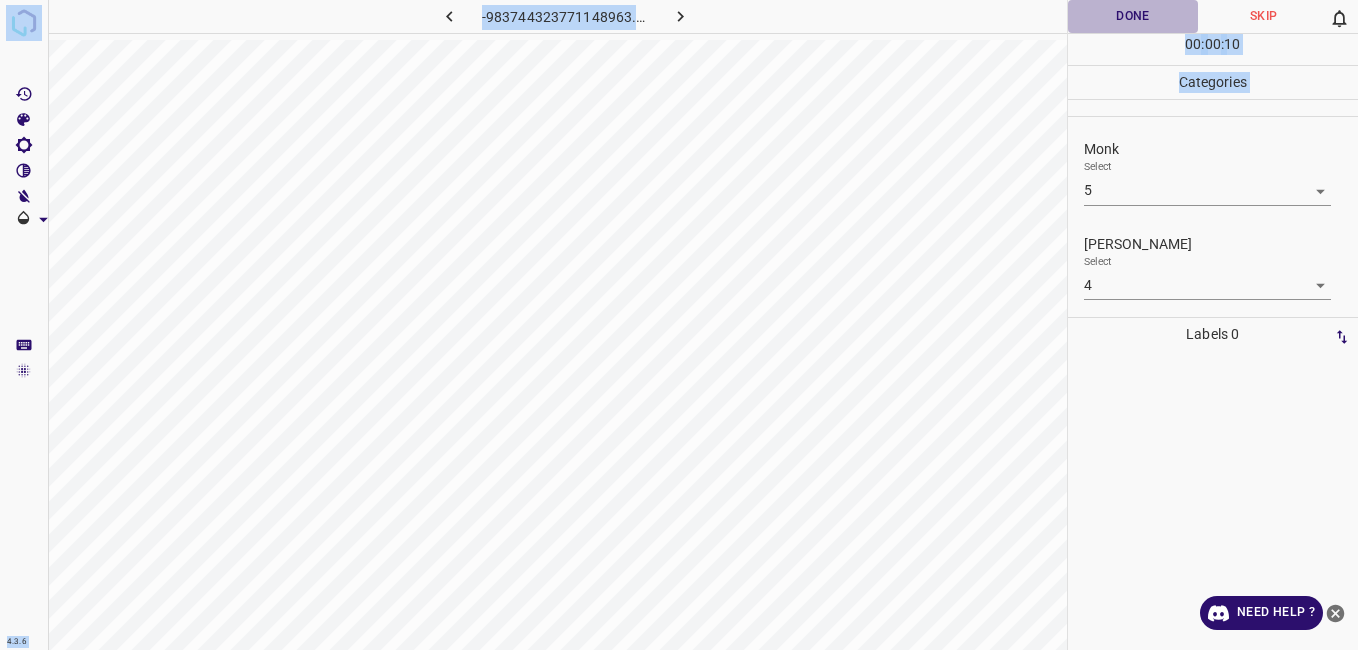 click on "Done" at bounding box center [1133, 16] 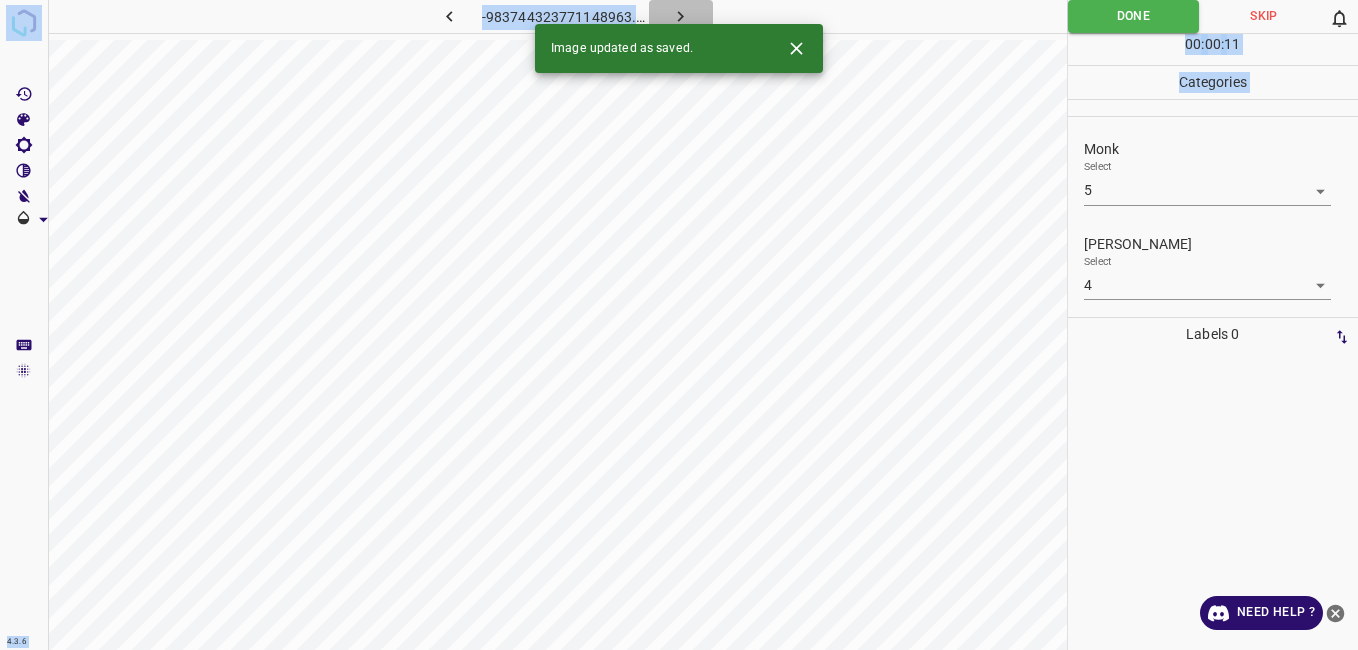 click 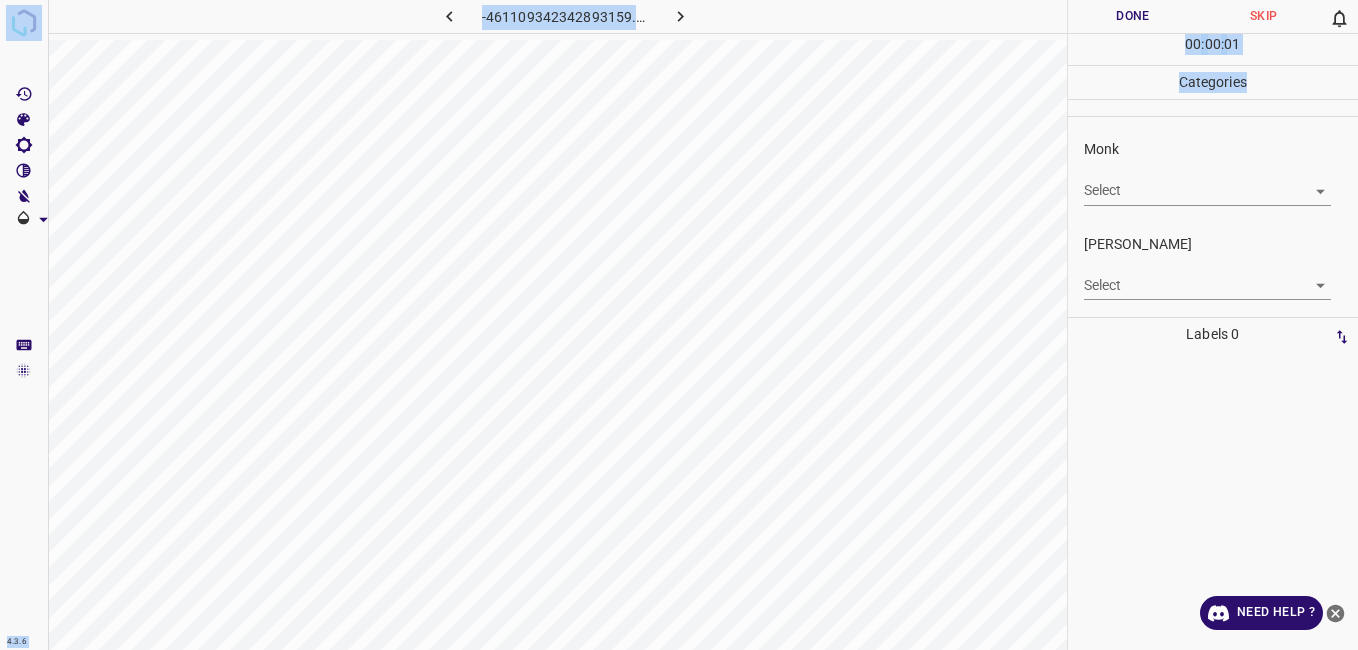 click on "4.3.6  -461109342342893159.png Done Skip 0 00   : 00   : 01   Categories Monk   Select ​  Fitzpatrick   Select ​ Labels   0 Categories 1 Monk 2  Fitzpatrick Tools Space Change between modes (Draw & Edit) I Auto labeling R Restore zoom M Zoom in N Zoom out Delete Delete selecte label Filters Z Restore filters X Saturation filter C Brightness filter V Contrast filter B Gray scale filter General O Download Need Help ? - Text - Hide - Delete" at bounding box center [679, 325] 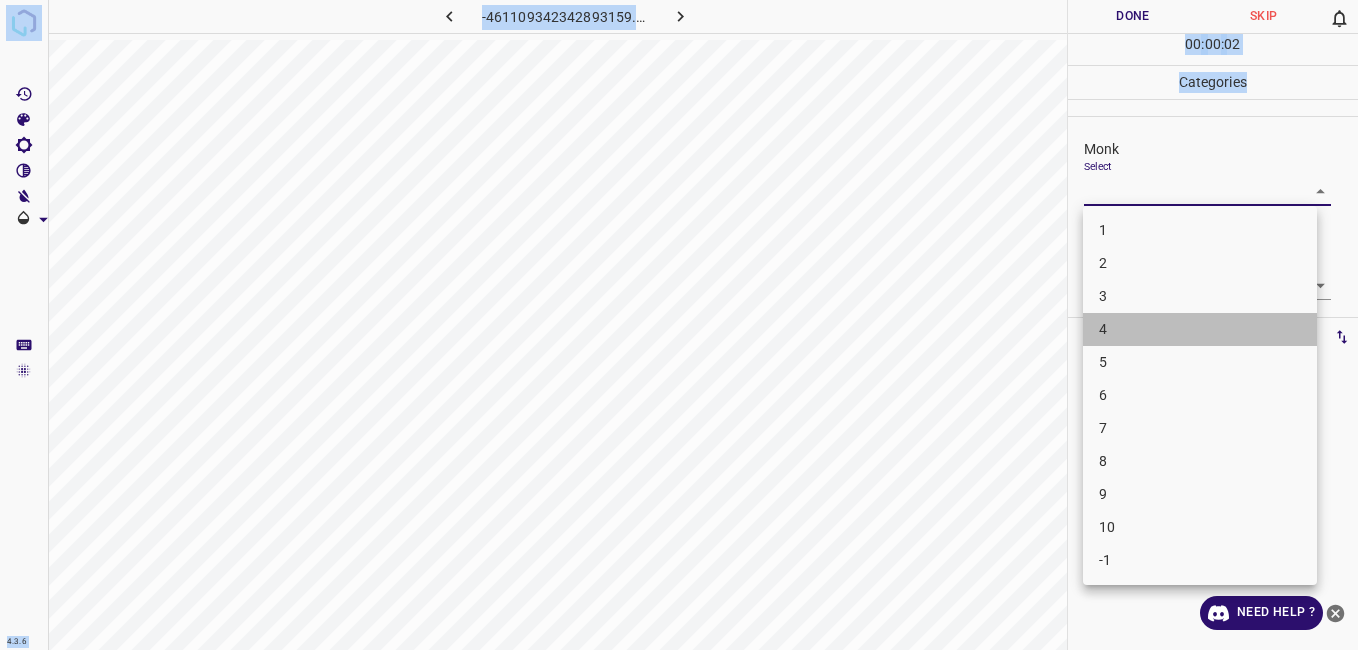click on "4" at bounding box center (1200, 329) 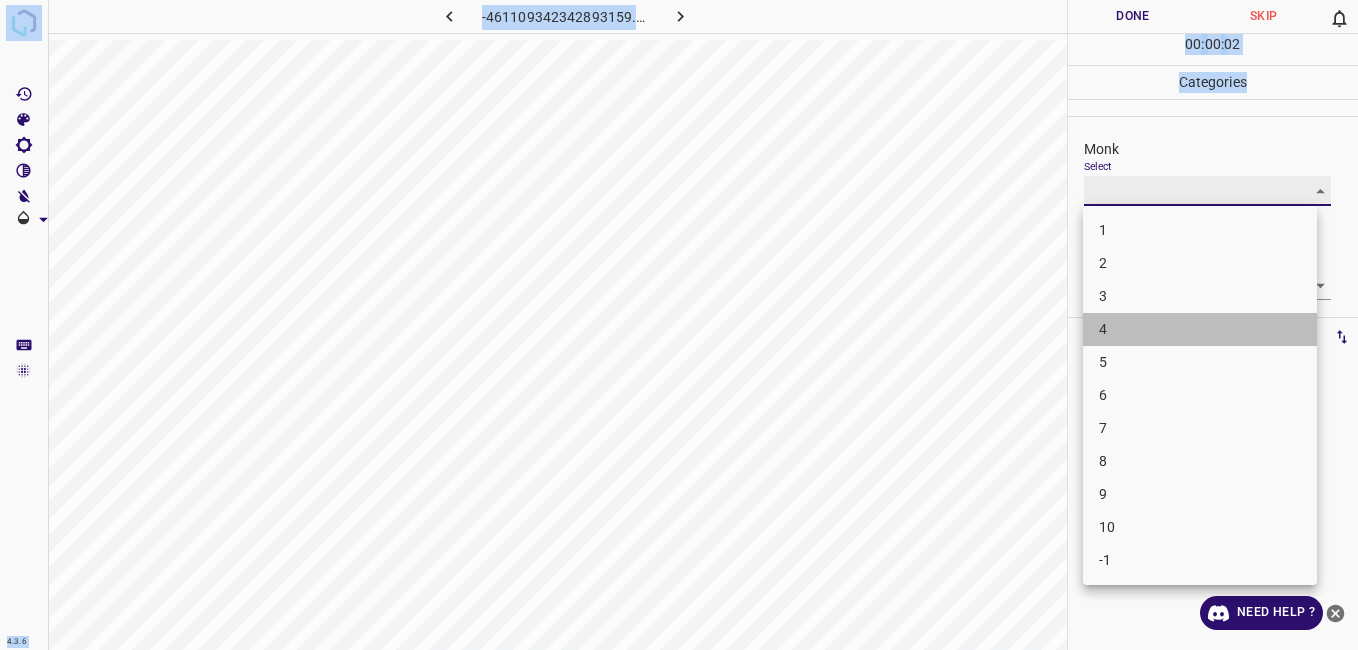 type on "4" 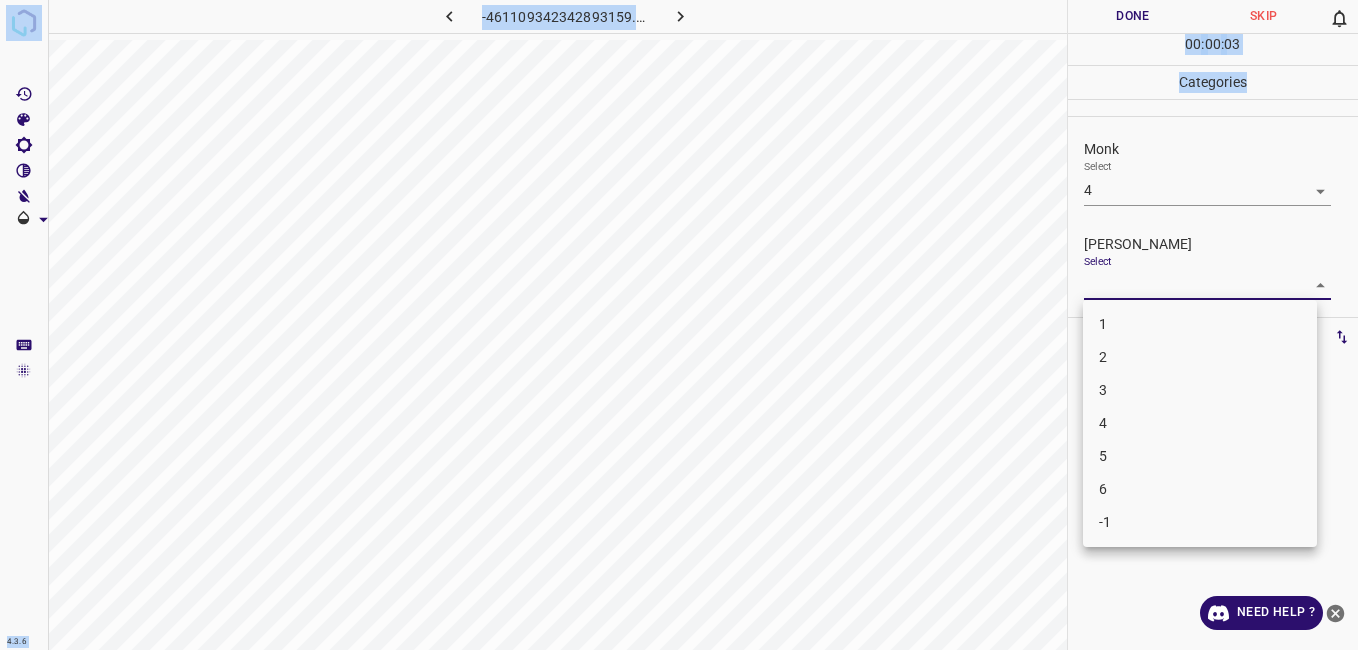 click on "4.3.6  -461109342342893159.png Done Skip 0 00   : 00   : 03   Categories Monk   Select 4 4  Fitzpatrick   Select ​ Labels   0 Categories 1 Monk 2  Fitzpatrick Tools Space Change between modes (Draw & Edit) I Auto labeling R Restore zoom M Zoom in N Zoom out Delete Delete selecte label Filters Z Restore filters X Saturation filter C Brightness filter V Contrast filter B Gray scale filter General O Download Need Help ? - Text - Hide - Delete 1 2 3 4 5 6 -1" at bounding box center [679, 325] 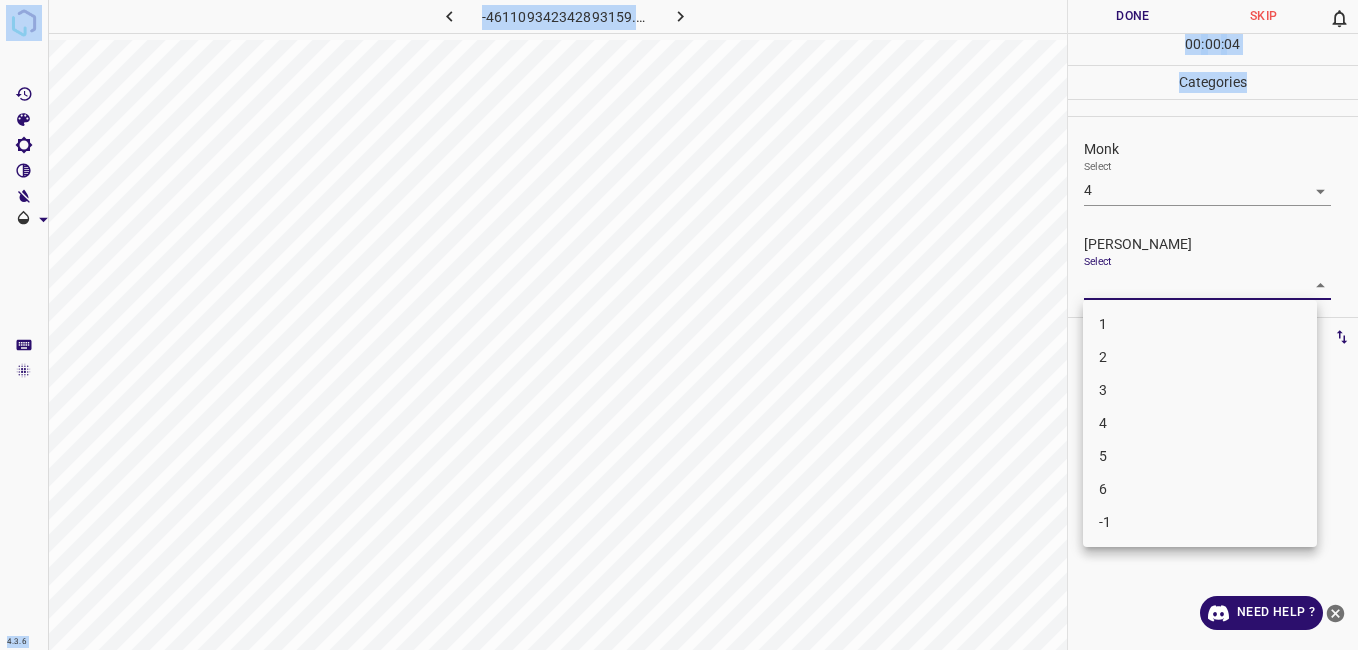 click on "3" at bounding box center (1200, 390) 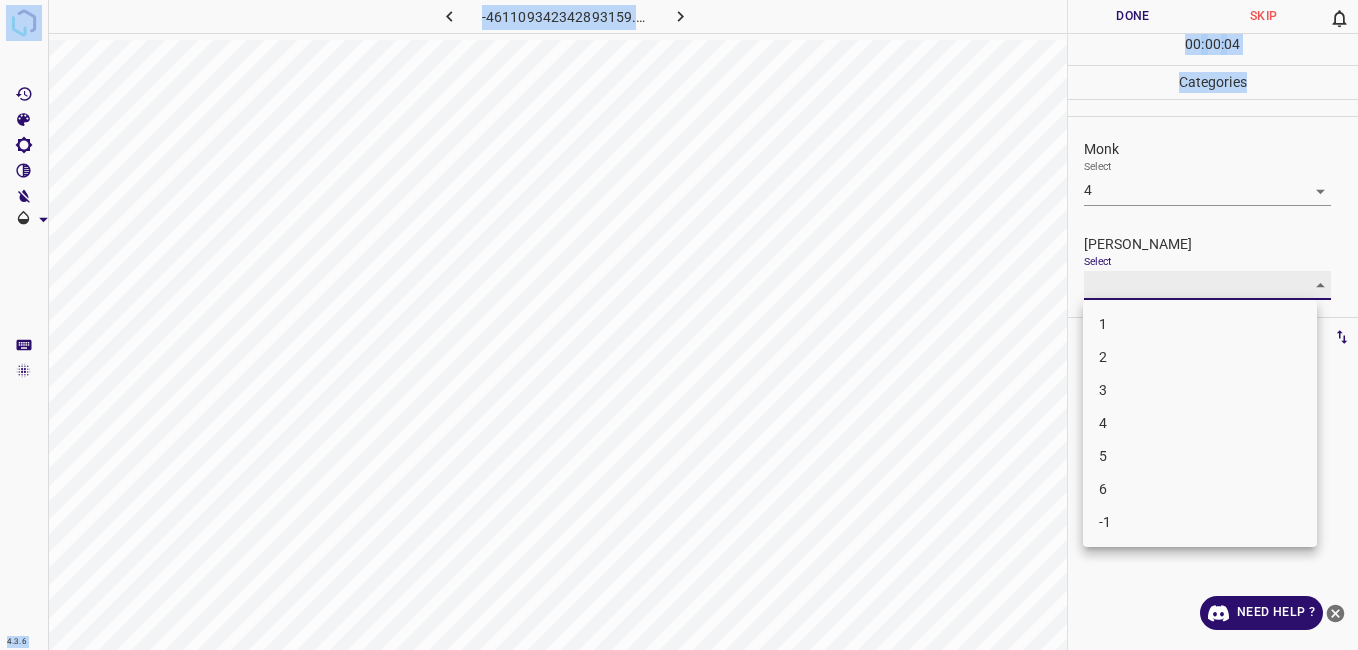 type on "3" 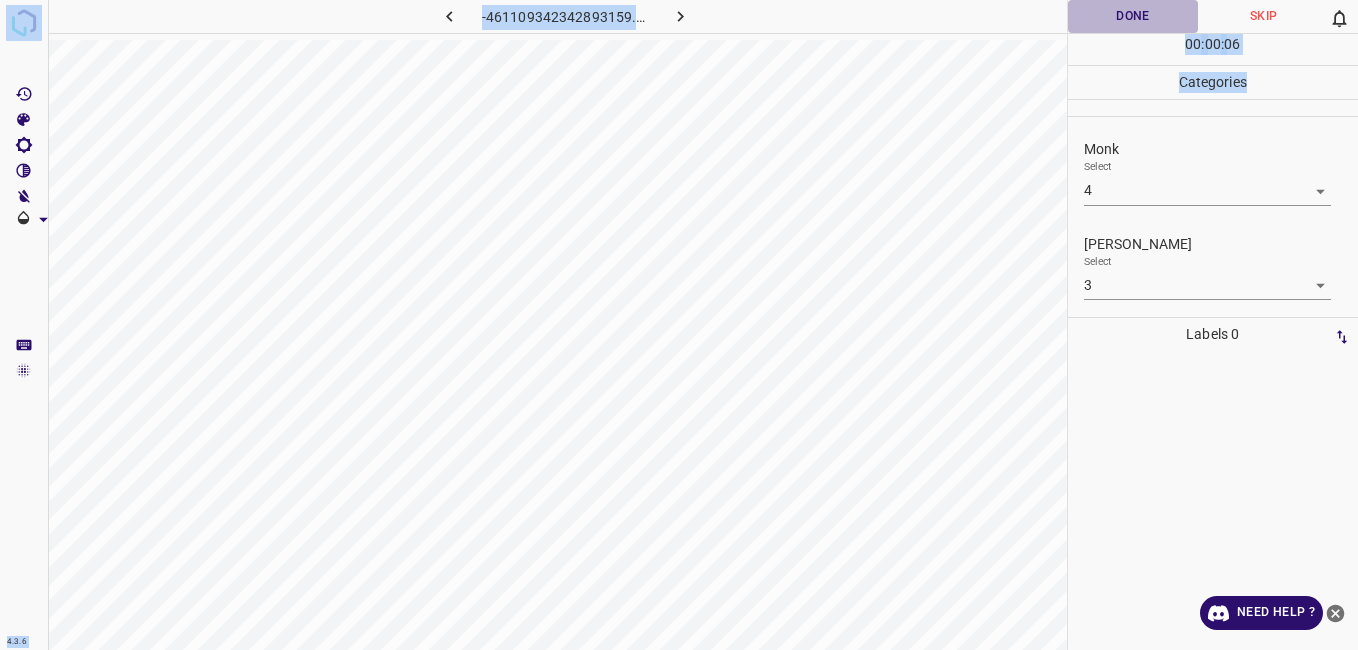 click on "Done" at bounding box center (1133, 16) 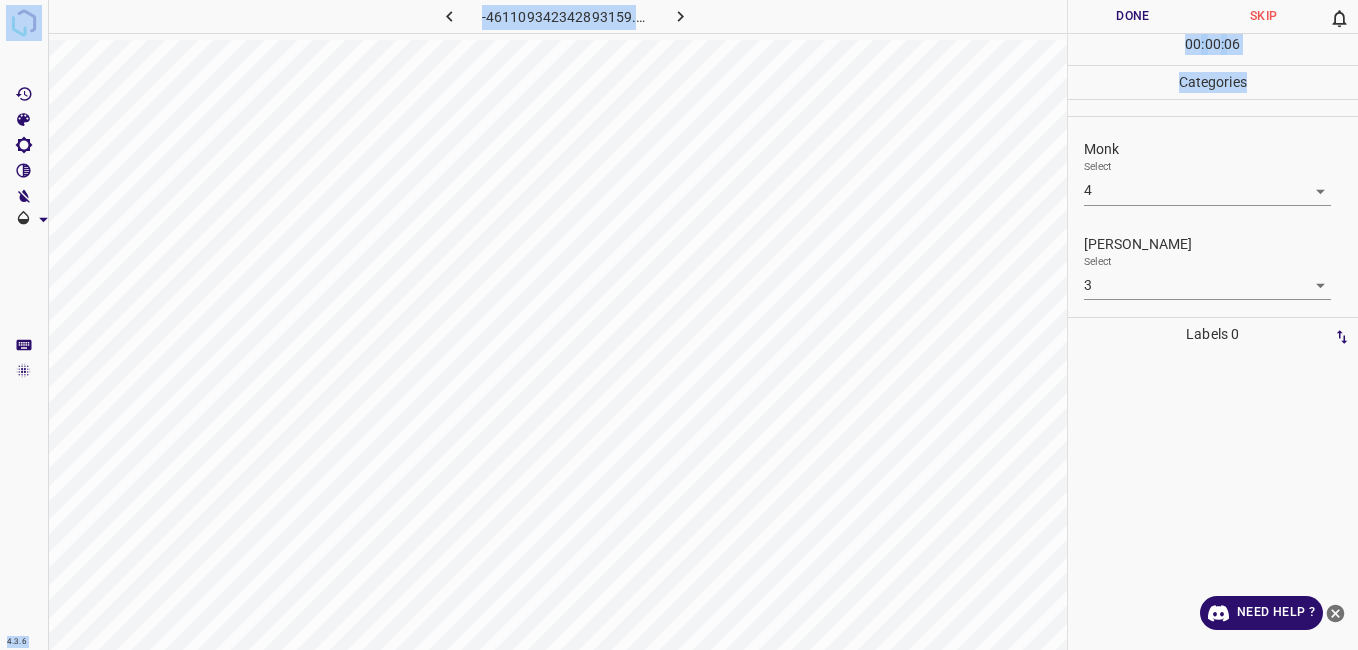 drag, startPoint x: 1115, startPoint y: 14, endPoint x: 760, endPoint y: 8, distance: 355.0507 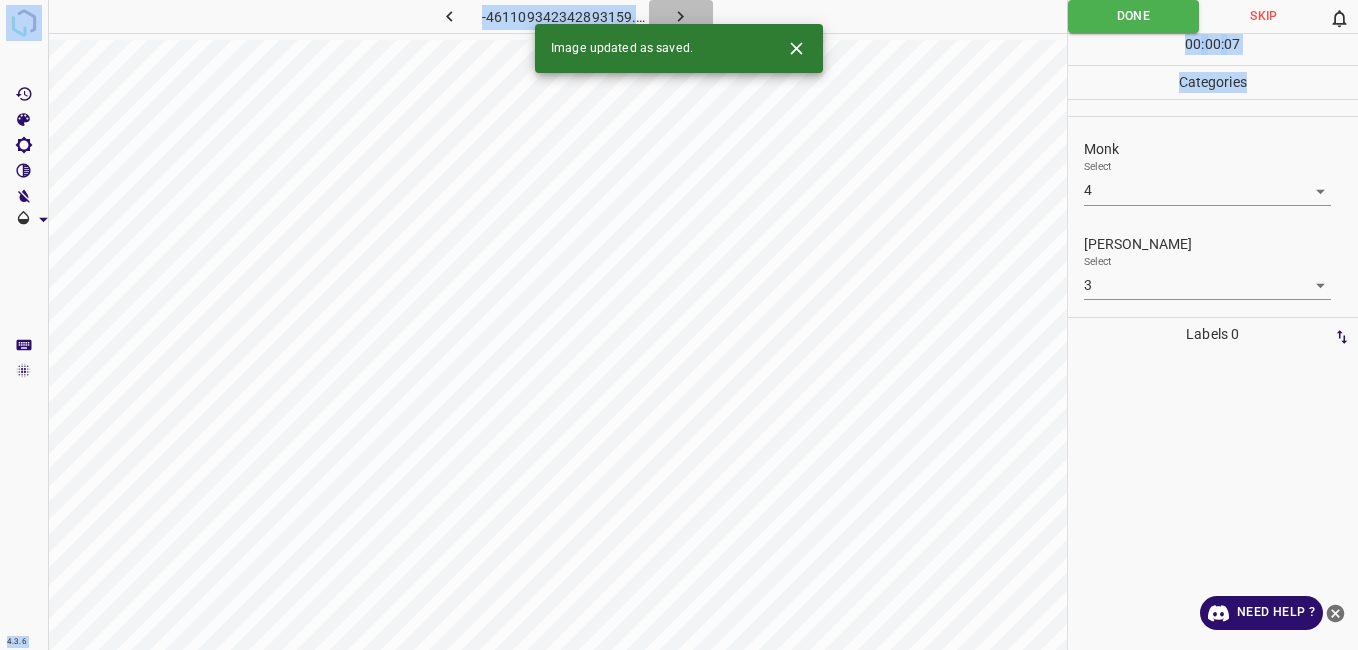 drag, startPoint x: 760, startPoint y: 8, endPoint x: 674, endPoint y: 15, distance: 86.28442 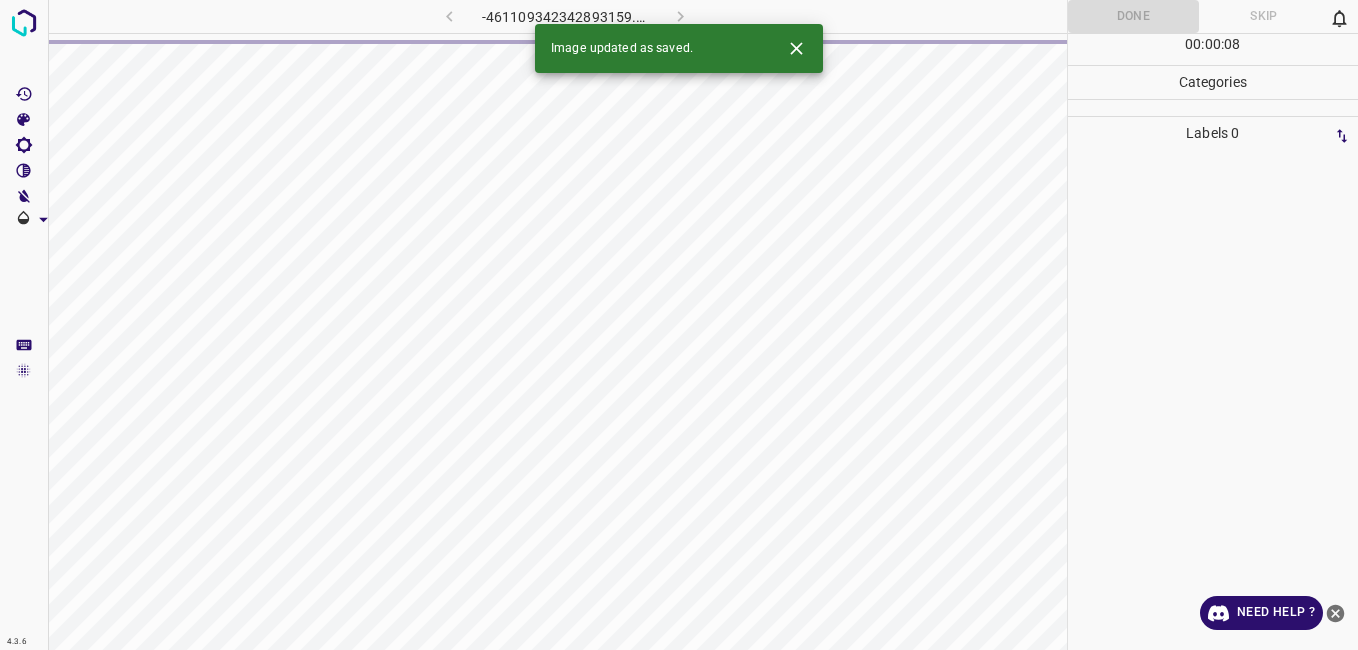 click on "-461109342342893159.png" at bounding box center (565, 16) 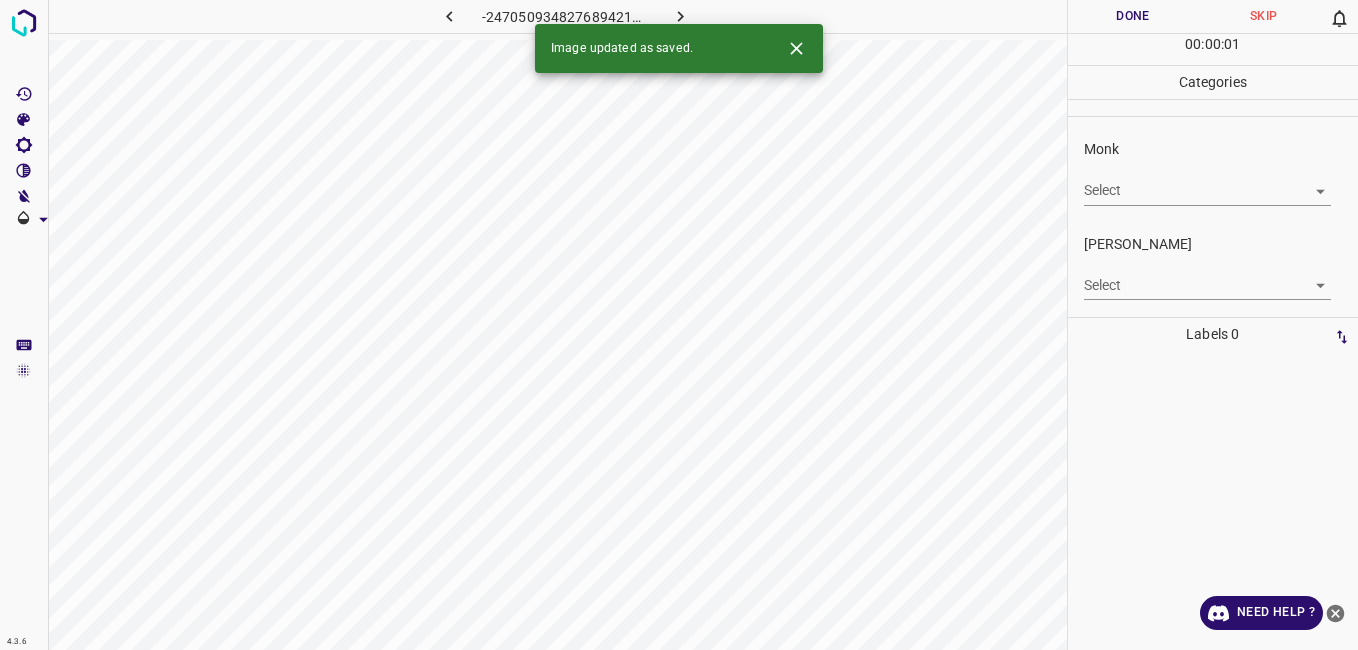 click on "4.3.6  -2470509348276894217.png Done Skip 0 00   : 00   : 01   Categories Monk   Select ​  Fitzpatrick   Select ​ Labels   0 Categories 1 Monk 2  Fitzpatrick Tools Space Change between modes (Draw & Edit) I Auto labeling R Restore zoom M Zoom in N Zoom out Delete Delete selecte label Filters Z Restore filters X Saturation filter C Brightness filter V Contrast filter B Gray scale filter General O Download Image updated as saved. Need Help ? - Text - Hide - Delete" at bounding box center [679, 325] 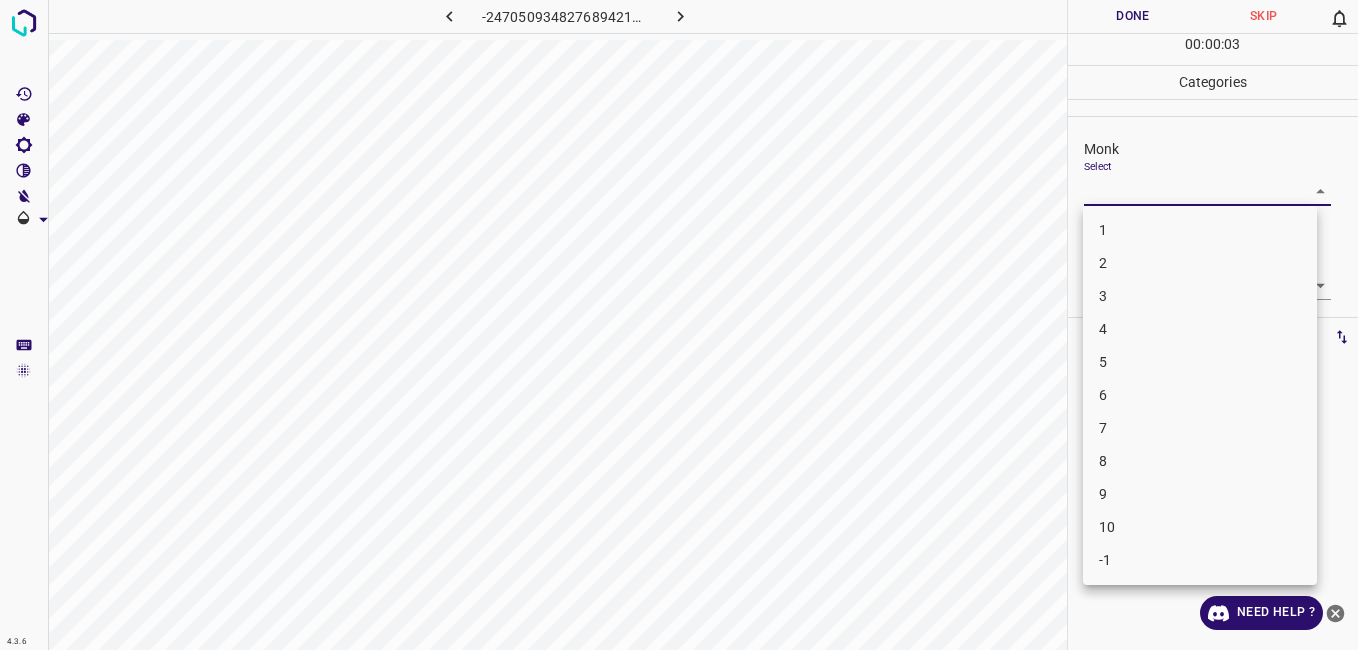 click on "3" at bounding box center (1200, 296) 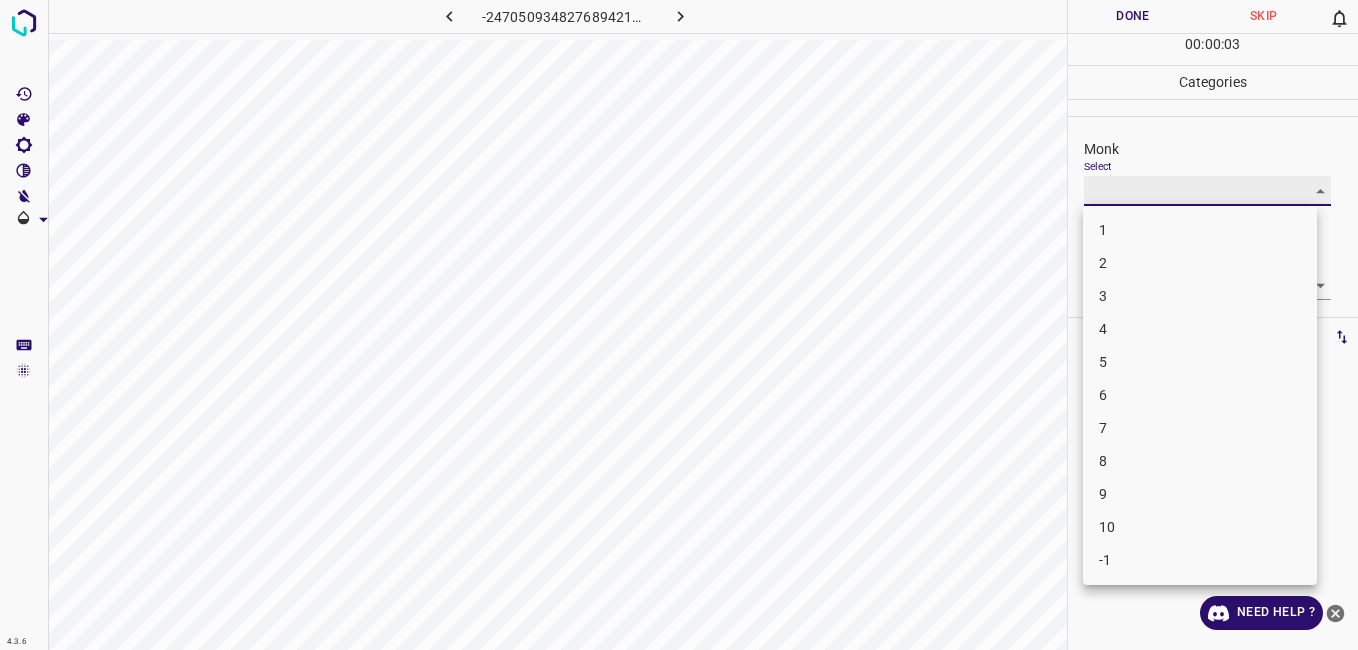type on "3" 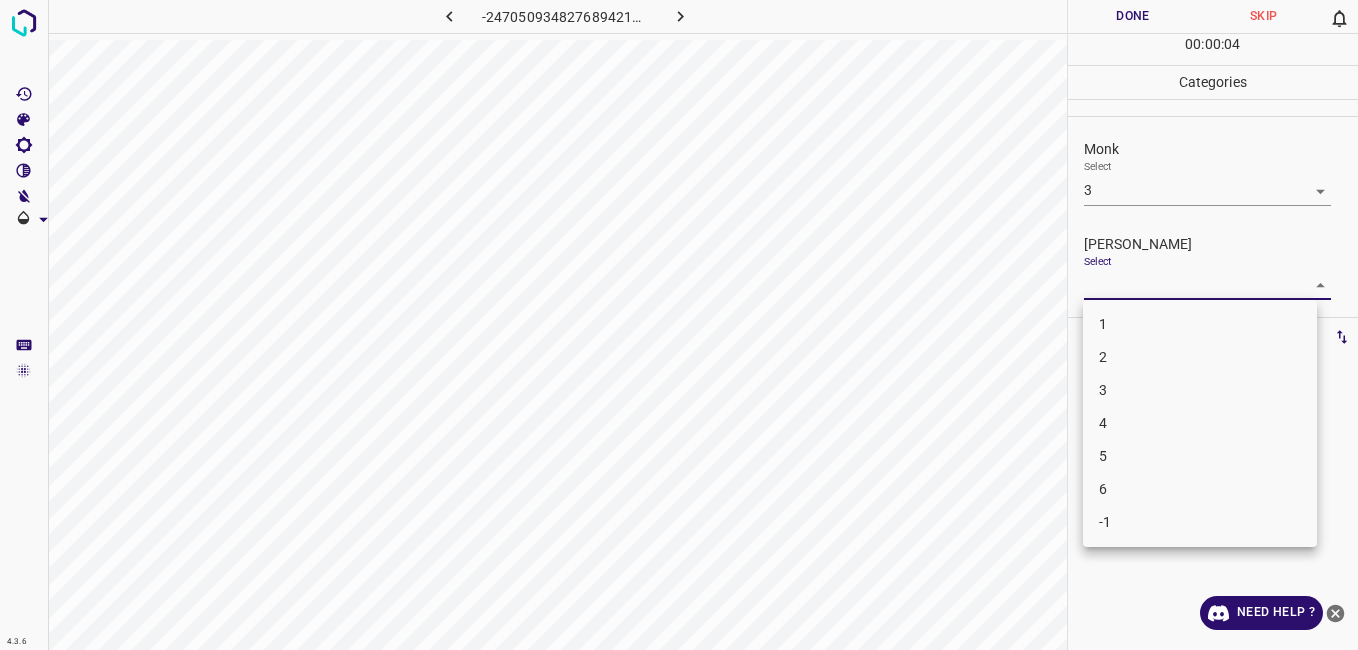 click on "4.3.6  -2470509348276894217.png Done Skip 0 00   : 00   : 04   Categories Monk   Select 3 3  Fitzpatrick   Select ​ Labels   0 Categories 1 Monk 2  Fitzpatrick Tools Space Change between modes (Draw & Edit) I Auto labeling R Restore zoom M Zoom in N Zoom out Delete Delete selecte label Filters Z Restore filters X Saturation filter C Brightness filter V Contrast filter B Gray scale filter General O Download Need Help ? - Text - Hide - Delete 1 2 3 4 5 6 -1" at bounding box center (679, 325) 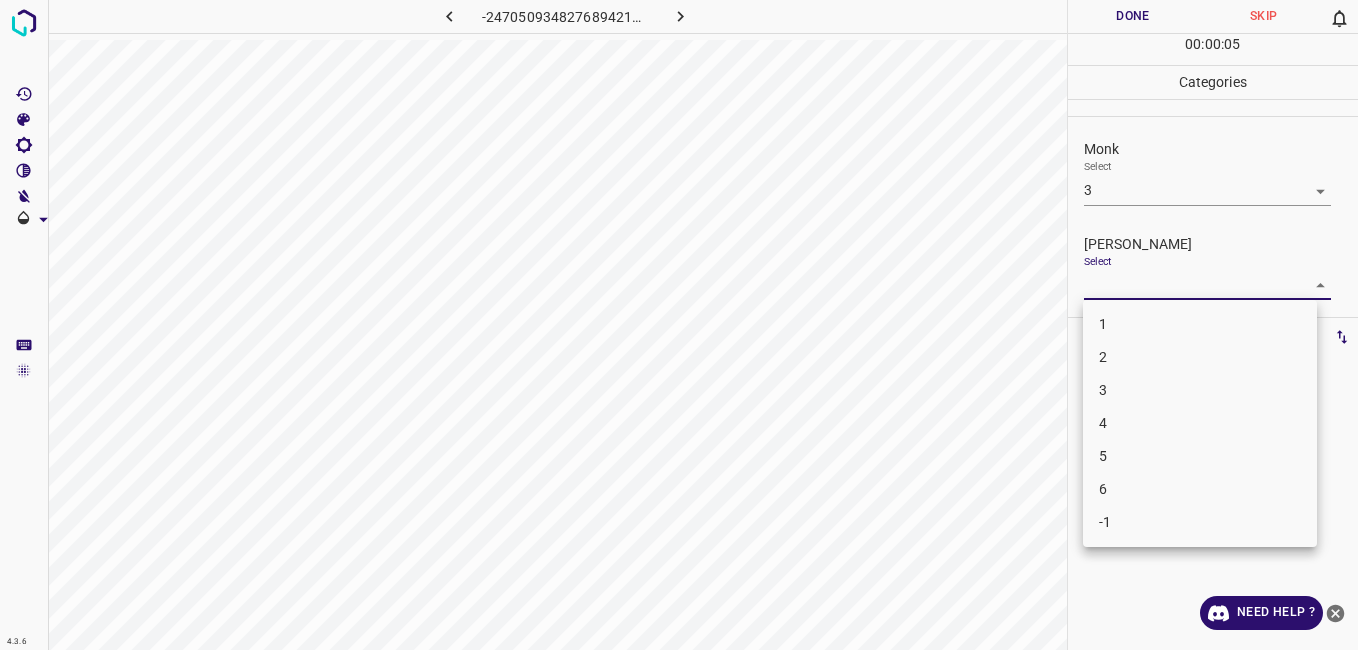 click on "2" at bounding box center (1200, 357) 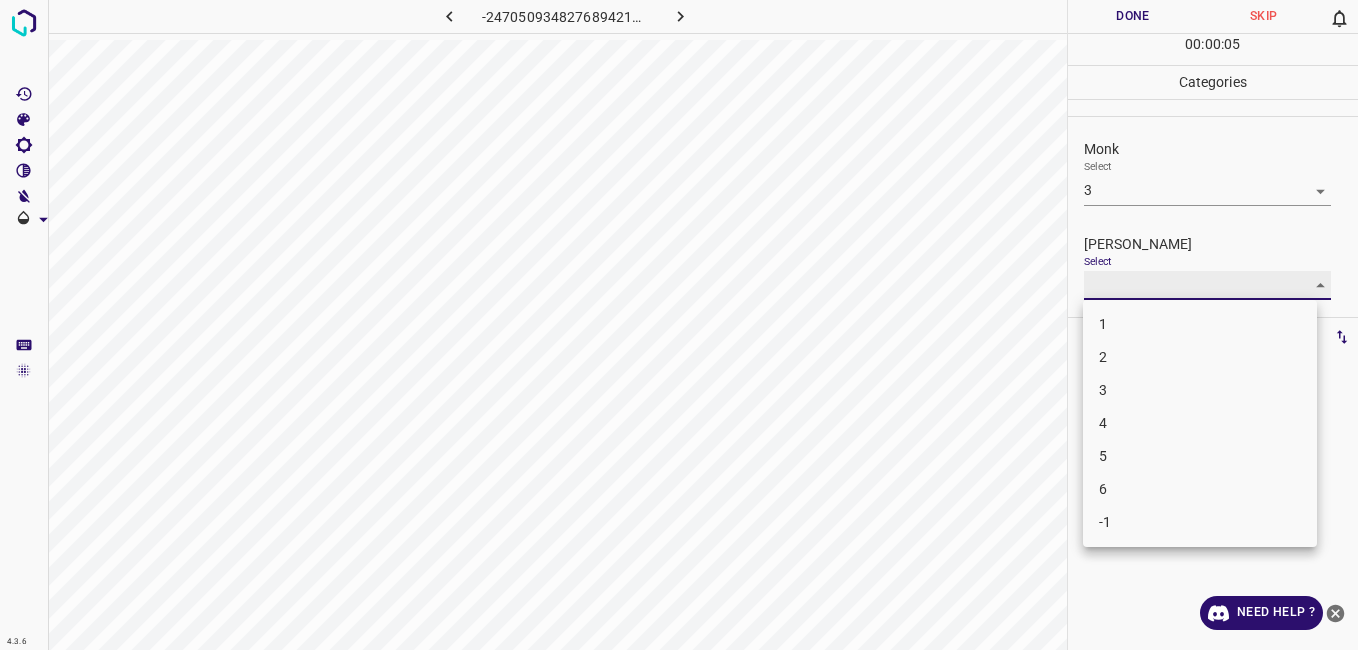 type on "2" 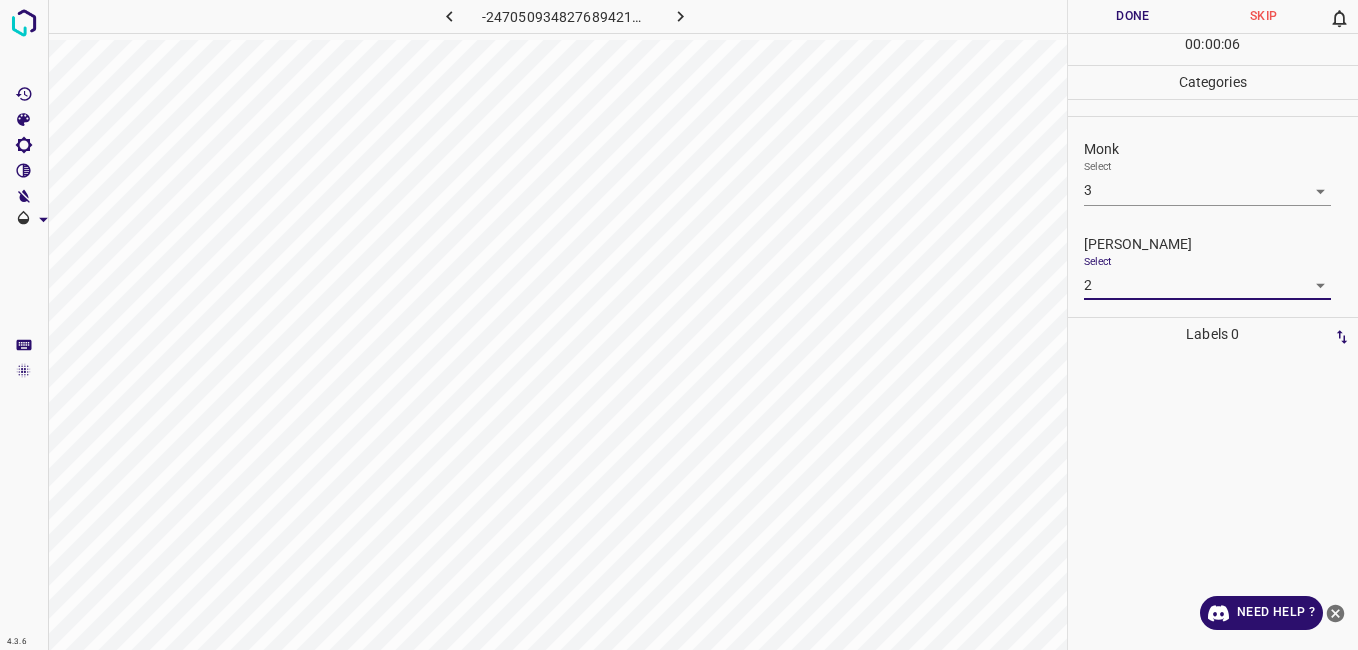 click on "Done" at bounding box center (1133, 16) 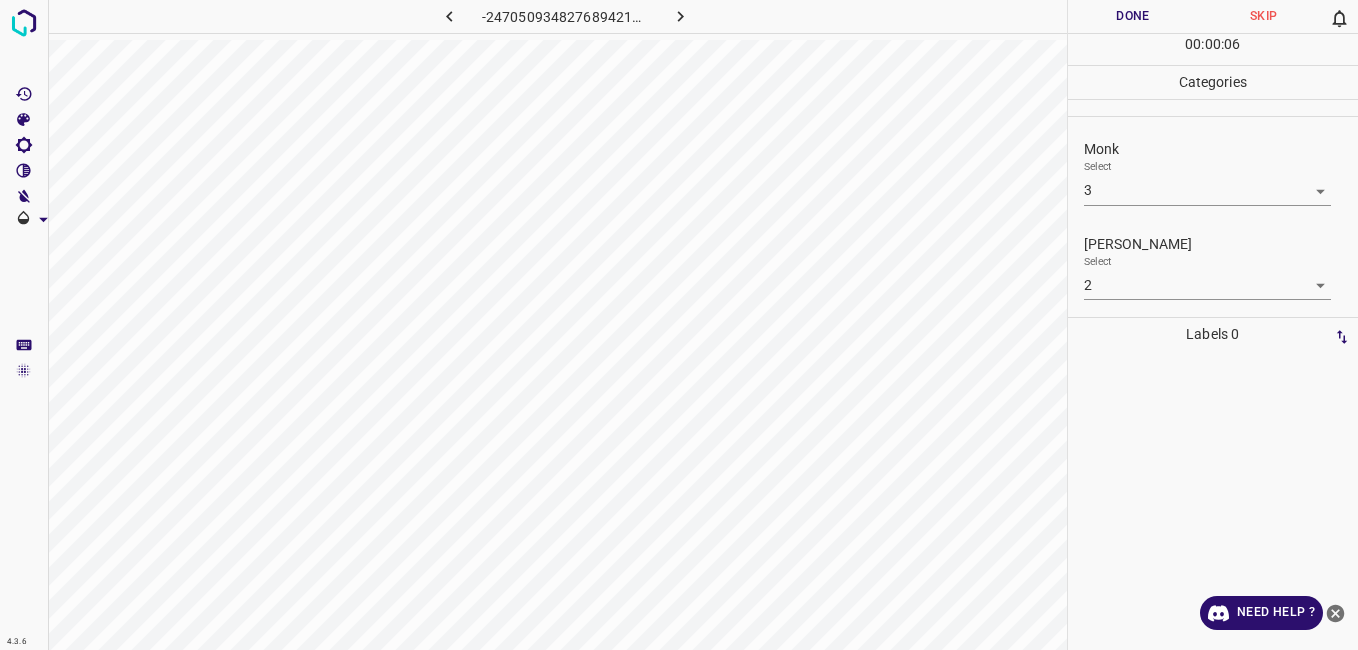 click on "-2470509348276894217.png Done Skip 0 00   : 00   : 06   Categories Monk   Select 3 3  Fitzpatrick   Select 2 2 Labels   0" at bounding box center [679, 325] 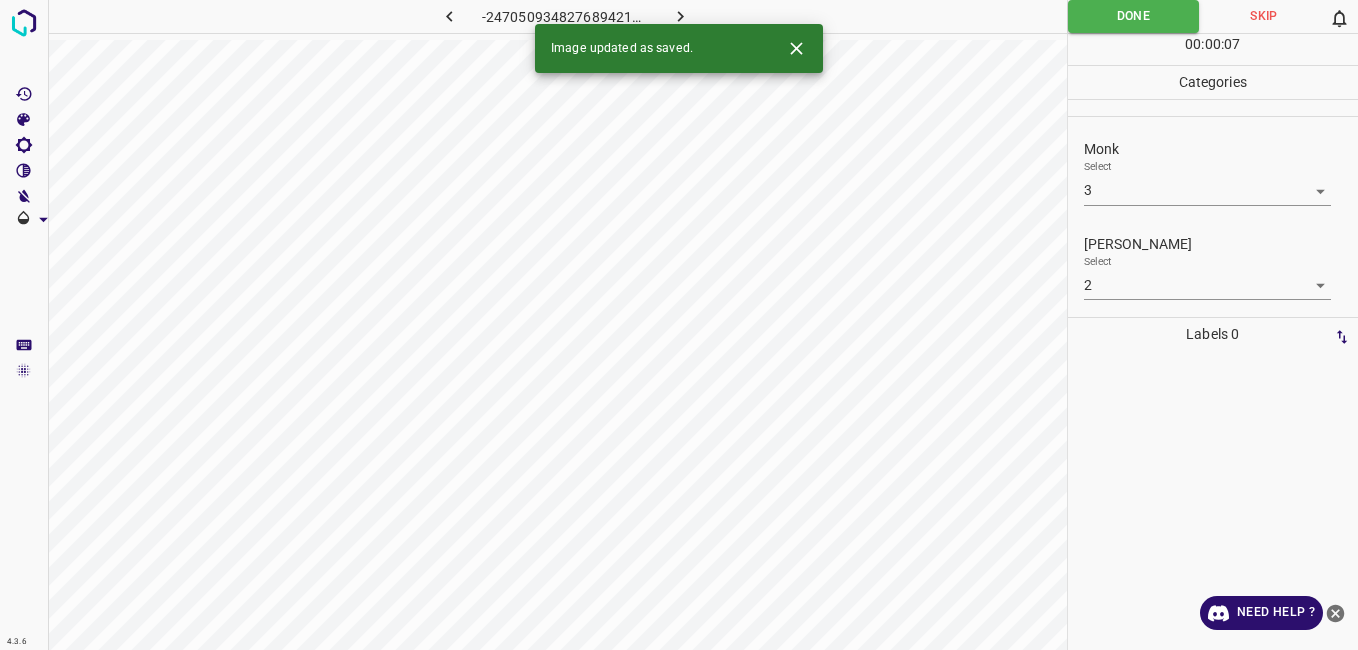 click on "-2470509348276894217.png" at bounding box center (557, 20) 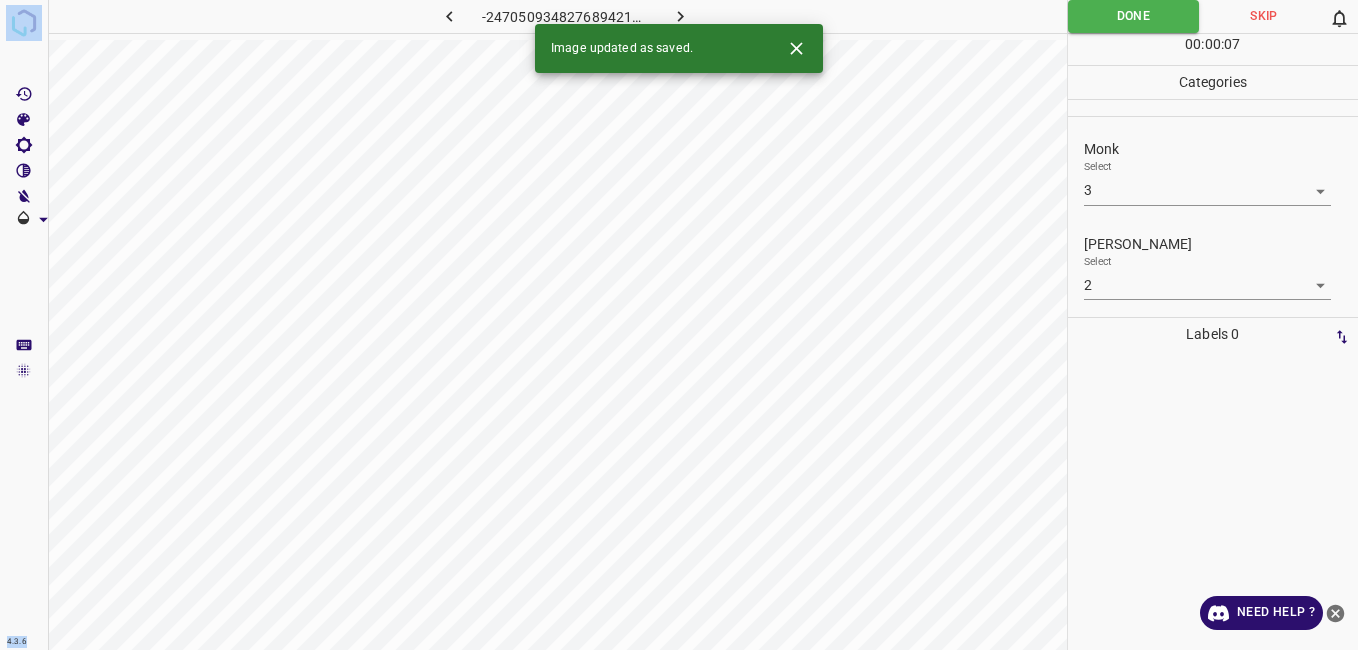drag, startPoint x: 759, startPoint y: 35, endPoint x: 749, endPoint y: 37, distance: 10.198039 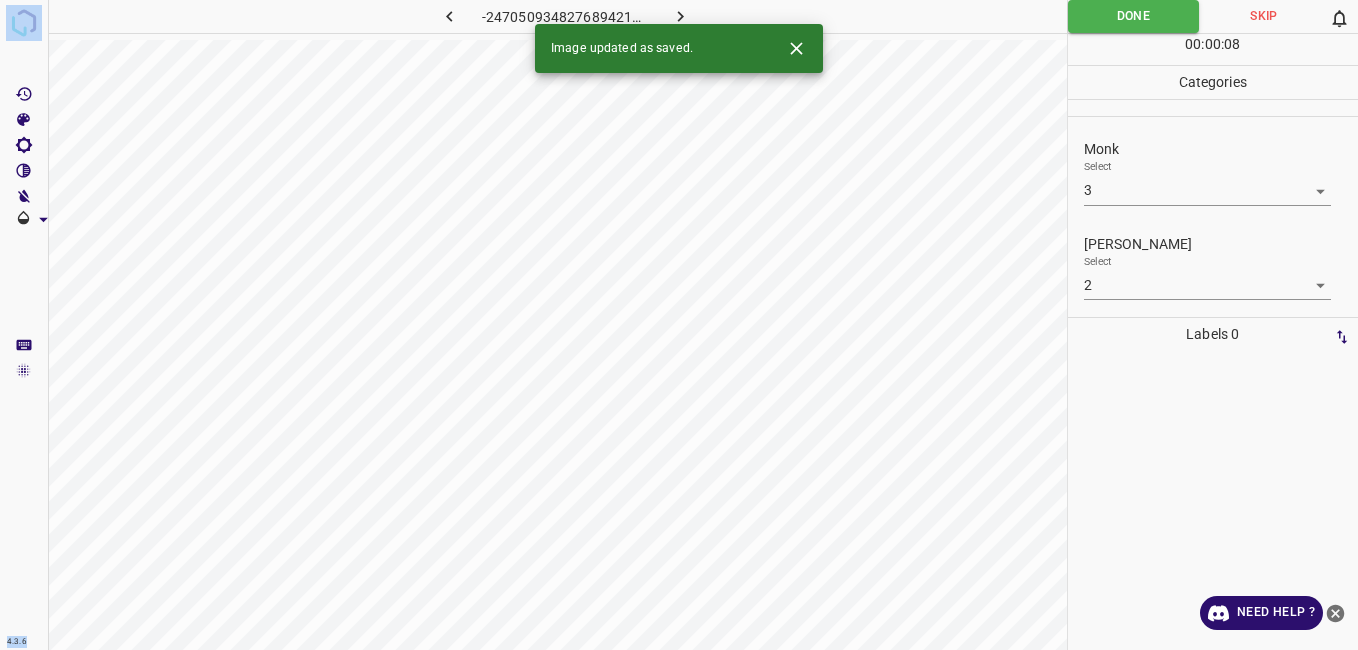 drag, startPoint x: 749, startPoint y: 37, endPoint x: 729, endPoint y: 35, distance: 20.09975 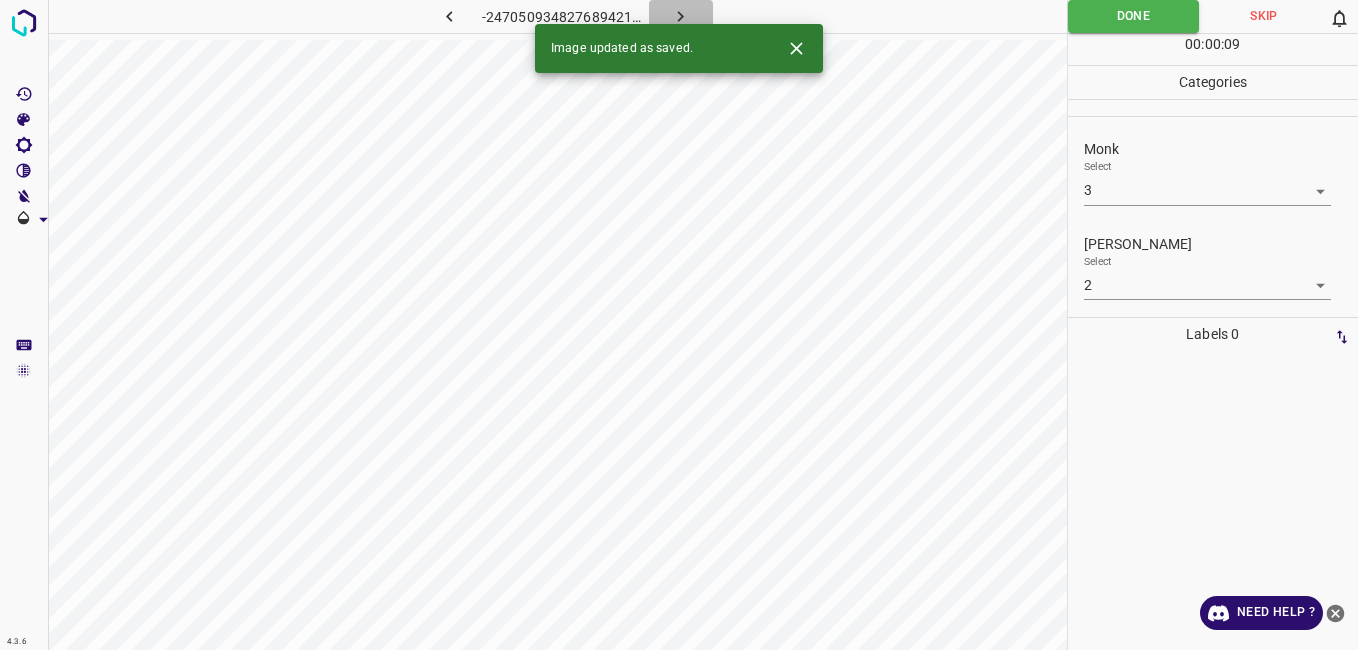 click 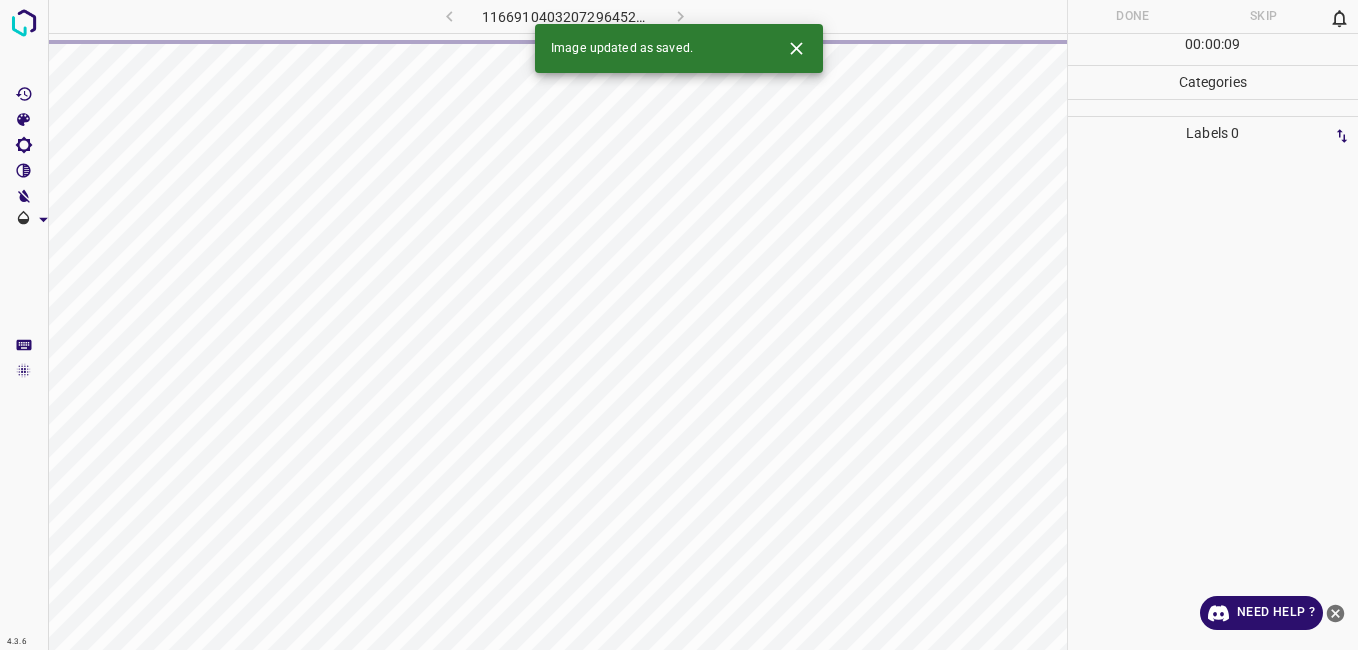 click at bounding box center (557, 369) 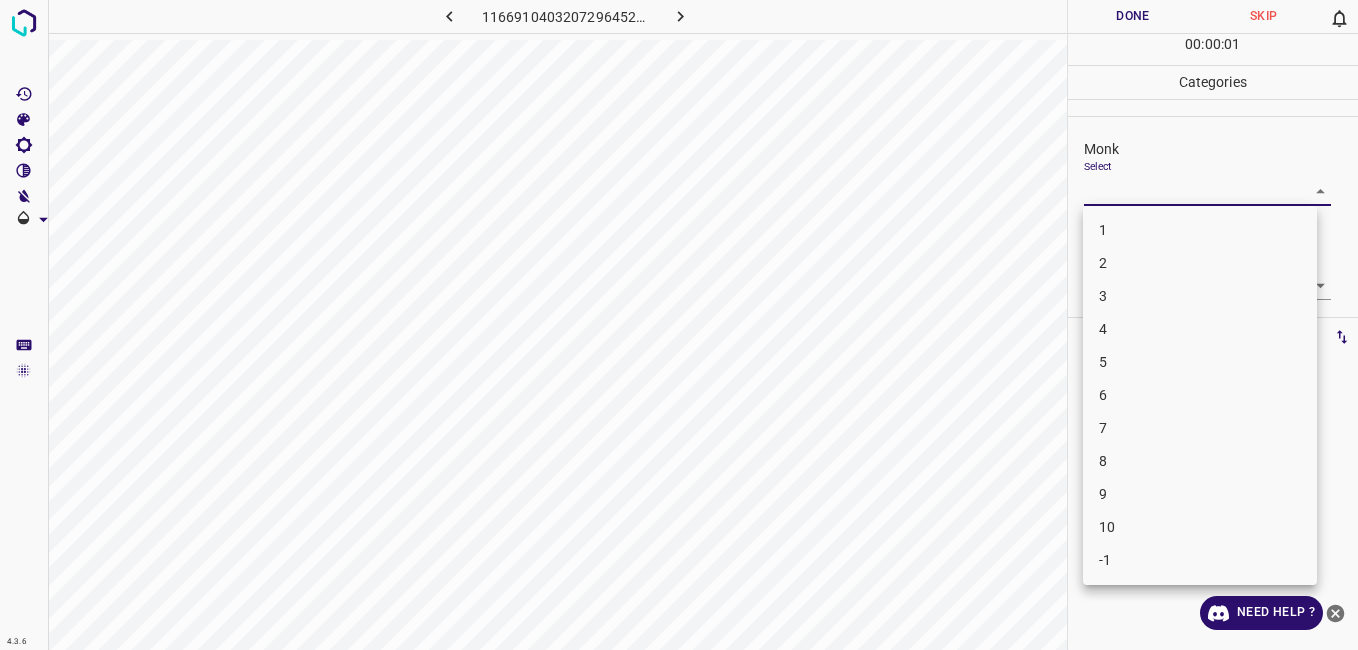 click on "4.3.6  1166910403207296452.png Done Skip 0 00   : 00   : 01   Categories Monk   Select ​  Fitzpatrick   Select ​ Labels   0 Categories 1 Monk 2  Fitzpatrick Tools Space Change between modes (Draw & Edit) I Auto labeling R Restore zoom M Zoom in N Zoom out Delete Delete selecte label Filters Z Restore filters X Saturation filter C Brightness filter V Contrast filter B Gray scale filter General O Download Need Help ? - Text - Hide - Delete 1 2 3 4 5 6 7 8 9 10 -1" at bounding box center [679, 325] 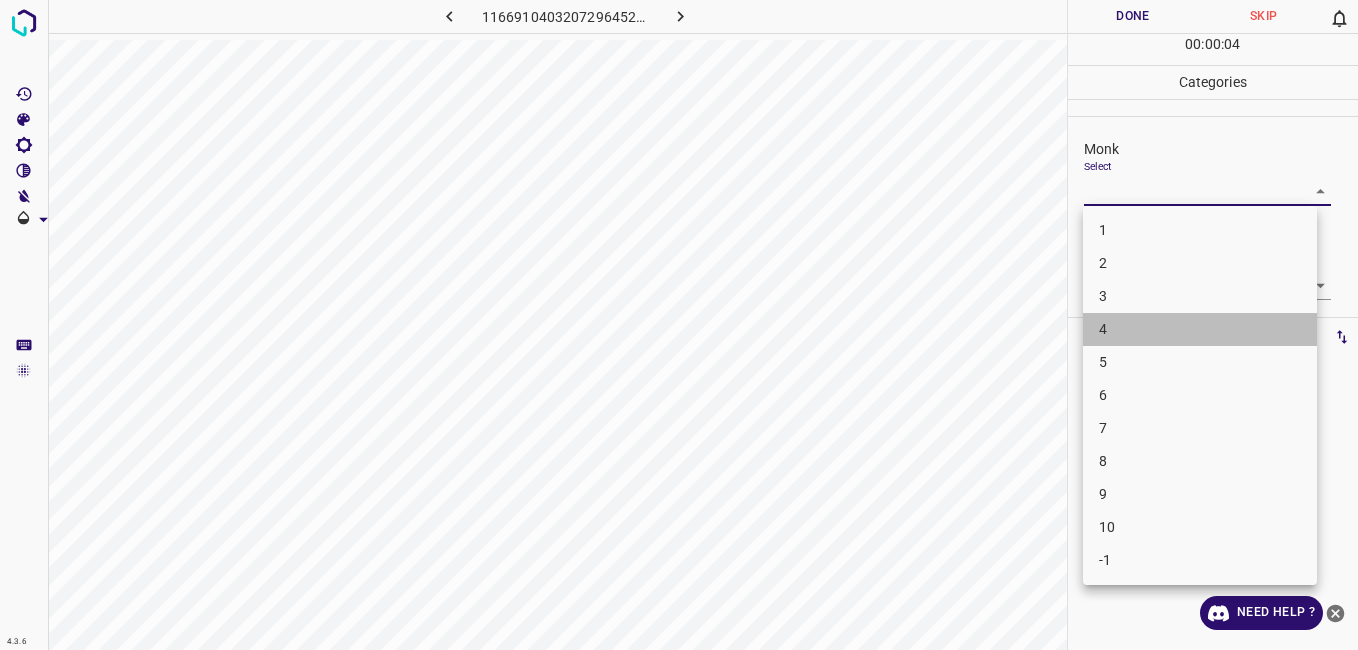 click on "4" at bounding box center [1200, 329] 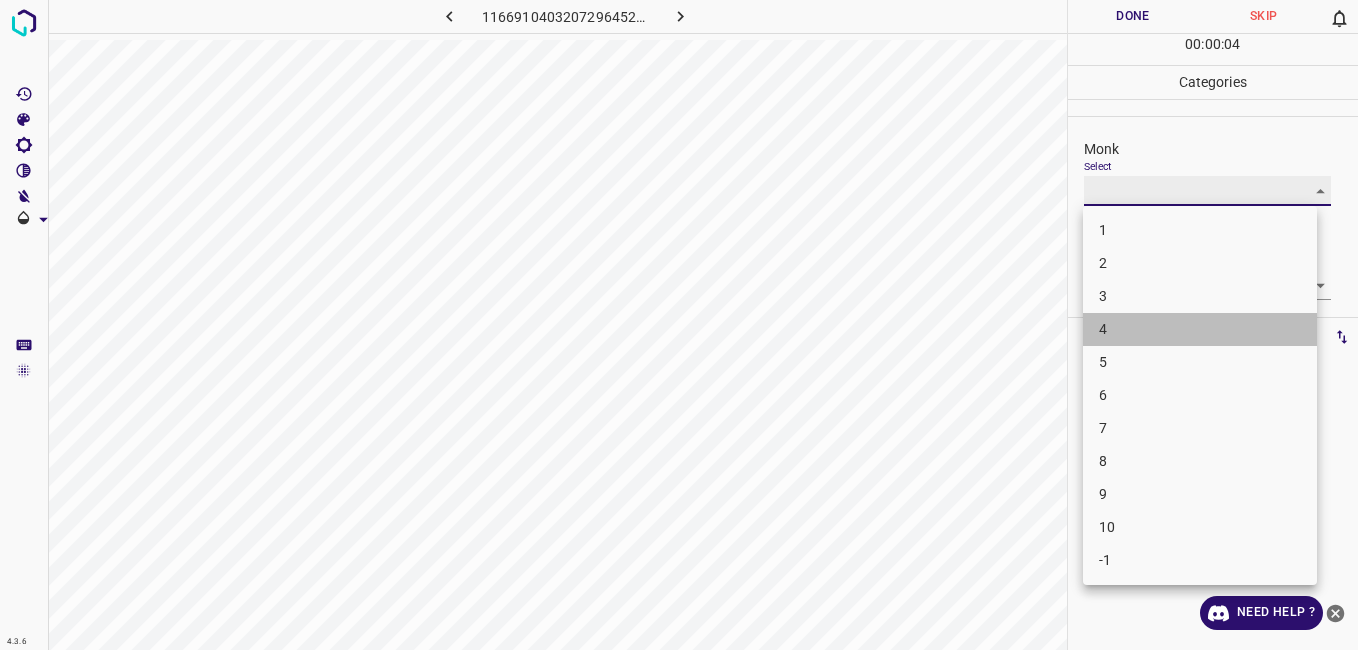 type on "4" 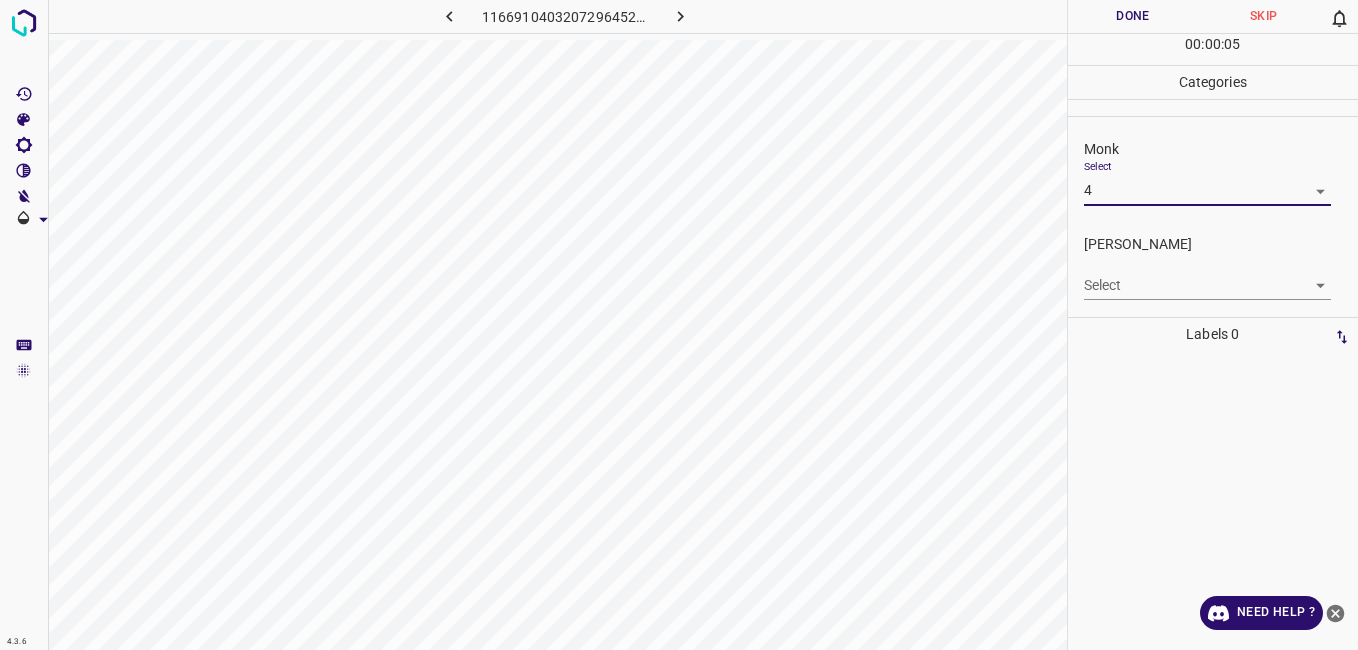 click on "4.3.6  1166910403207296452.png Done Skip 0 00   : 00   : 05   Categories Monk   Select 4 4  Fitzpatrick   Select ​ Labels   0 Categories 1 Monk 2  Fitzpatrick Tools Space Change between modes (Draw & Edit) I Auto labeling R Restore zoom M Zoom in N Zoom out Delete Delete selecte label Filters Z Restore filters X Saturation filter C Brightness filter V Contrast filter B Gray scale filter General O Download Need Help ? - Text - Hide - Delete" at bounding box center [679, 325] 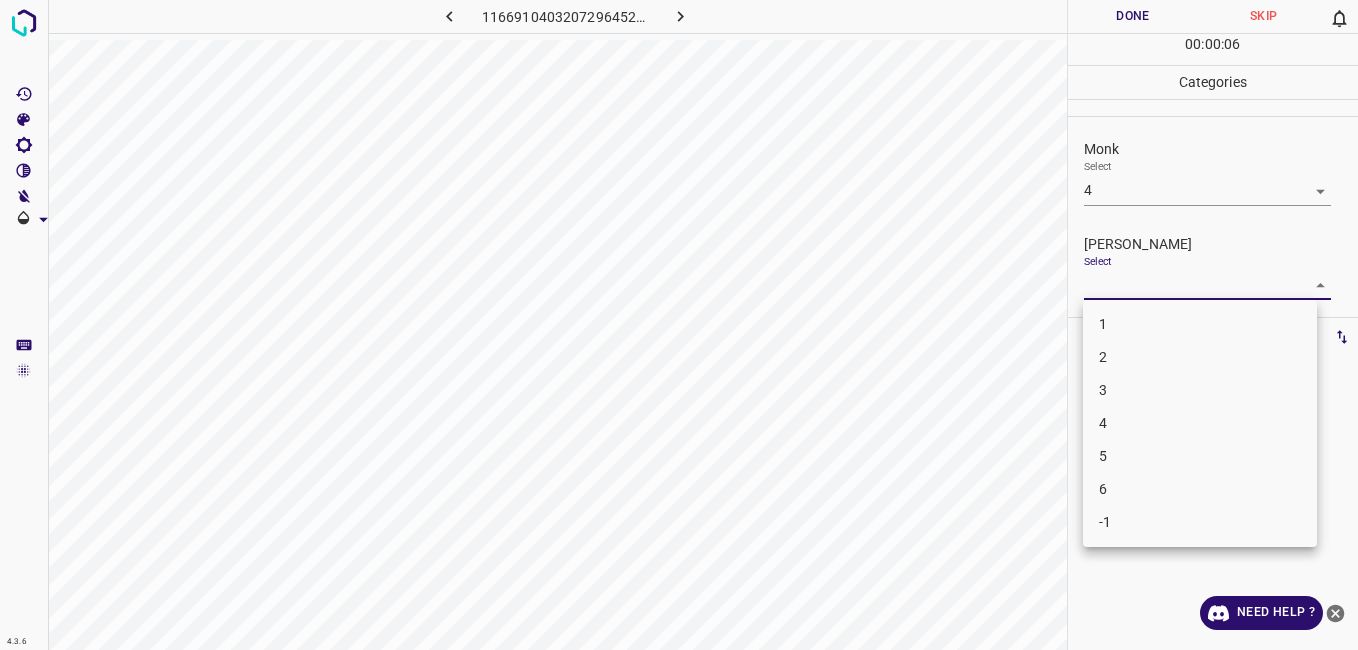 click on "3" at bounding box center (1200, 390) 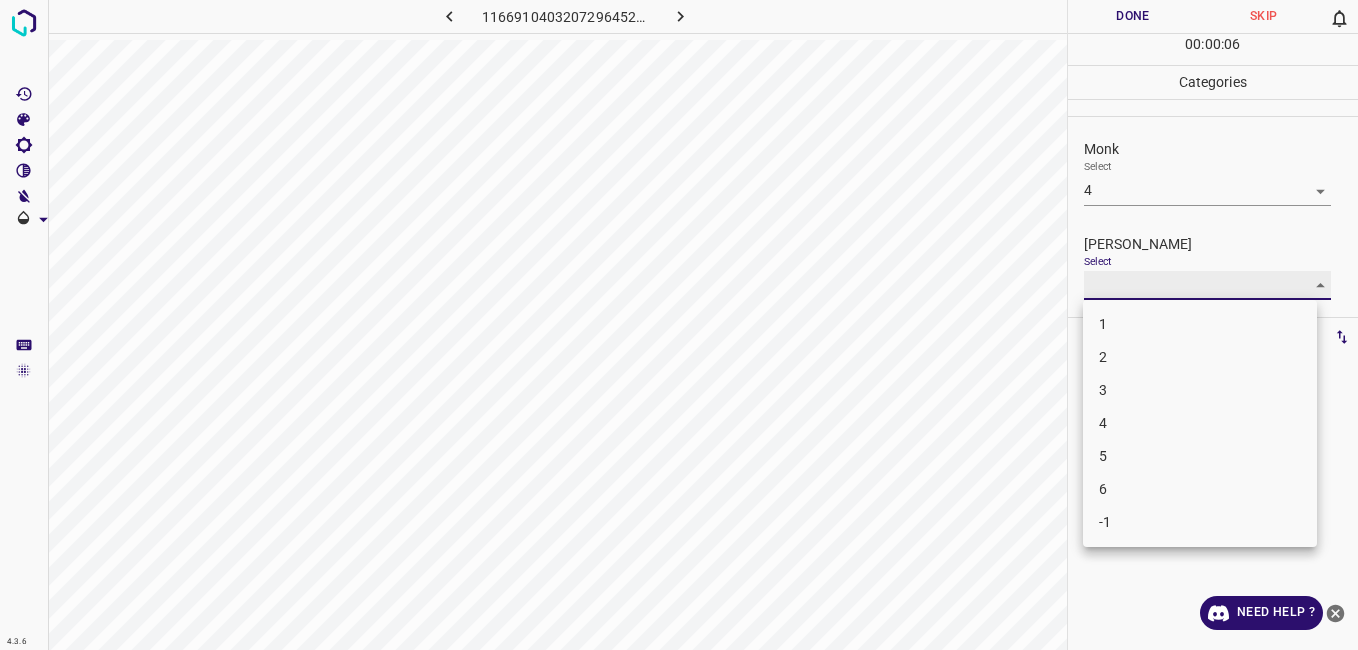 type on "3" 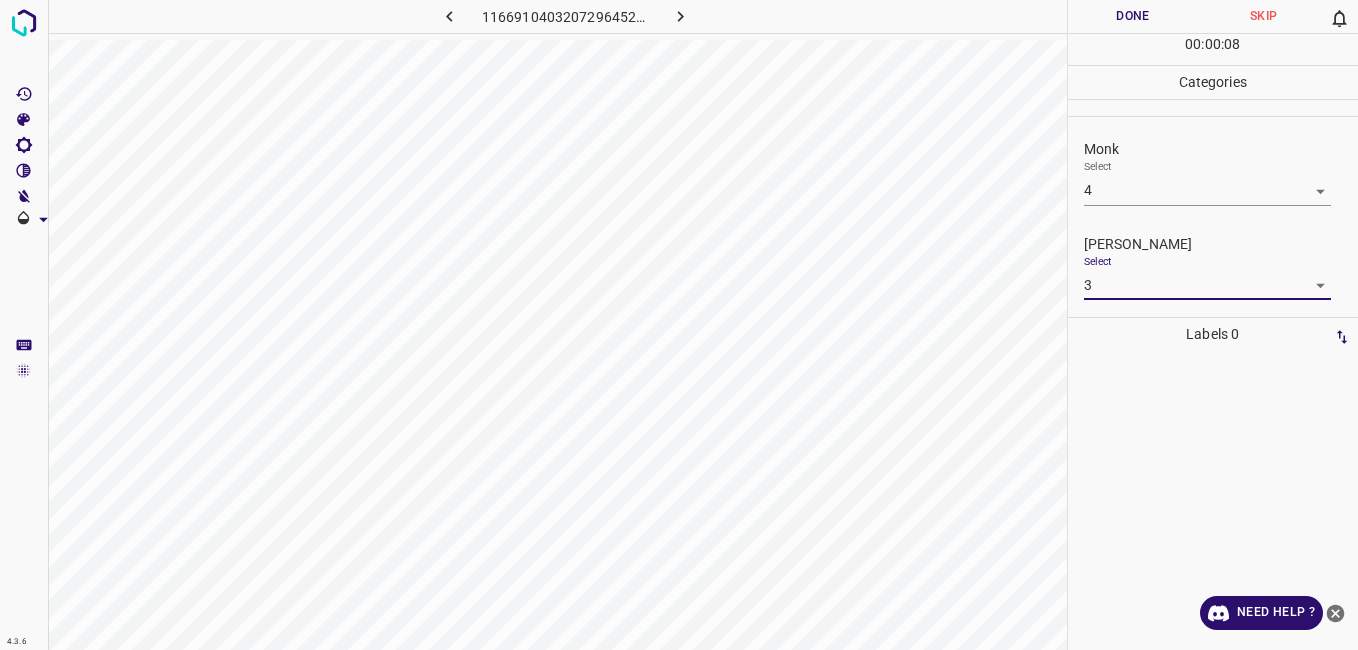 click on "Done" at bounding box center [1133, 16] 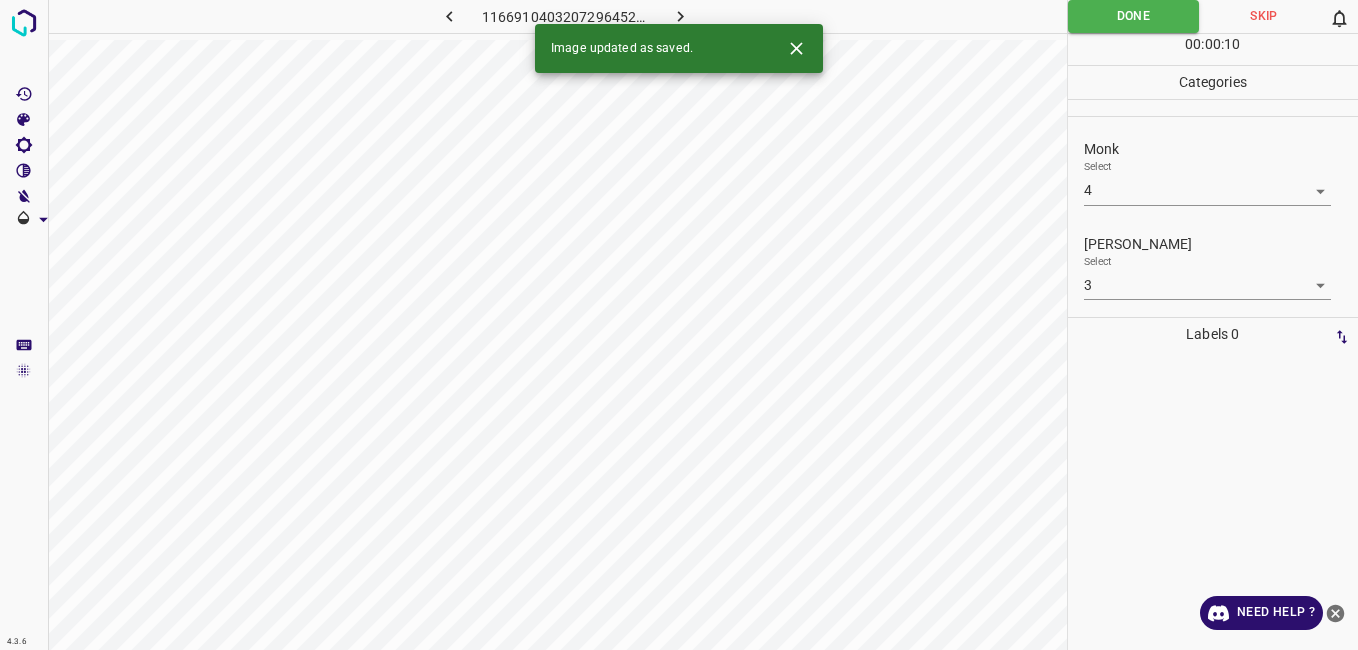 click 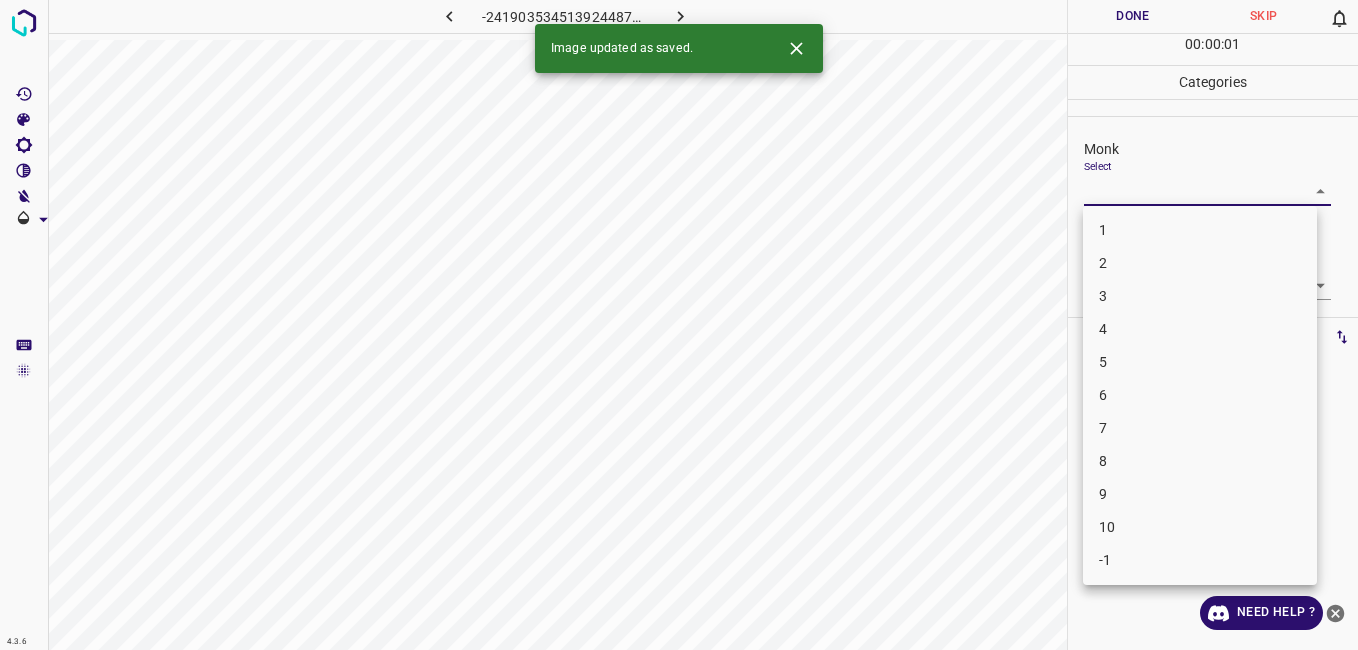 click on "4.3.6  -2419035345139244879.png Done Skip 0 00   : 00   : 01   Categories Monk   Select ​  Fitzpatrick   Select ​ Labels   0 Categories 1 Monk 2  Fitzpatrick Tools Space Change between modes (Draw & Edit) I Auto labeling R Restore zoom M Zoom in N Zoom out Delete Delete selecte label Filters Z Restore filters X Saturation filter C Brightness filter V Contrast filter B Gray scale filter General O Download Image updated as saved. Need Help ? - Text - Hide - Delete 1 2 3 4 5 6 7 8 9 10 -1" at bounding box center [679, 325] 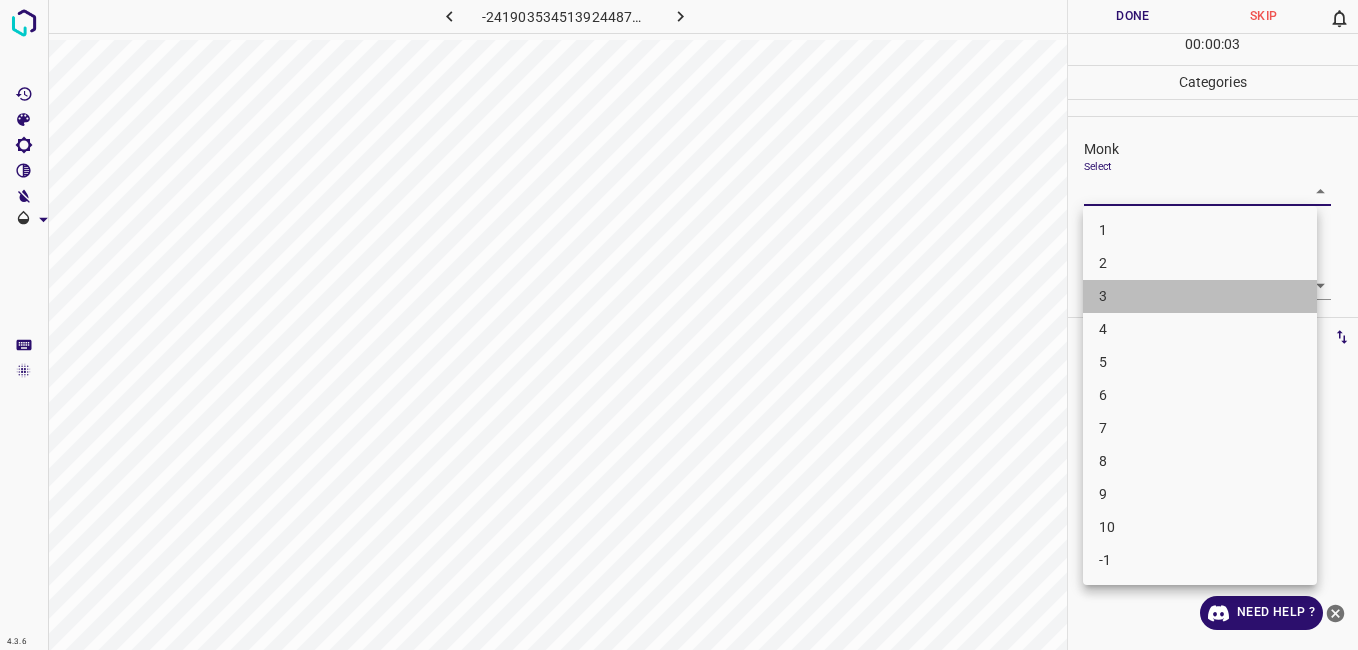 click on "3" at bounding box center (1200, 296) 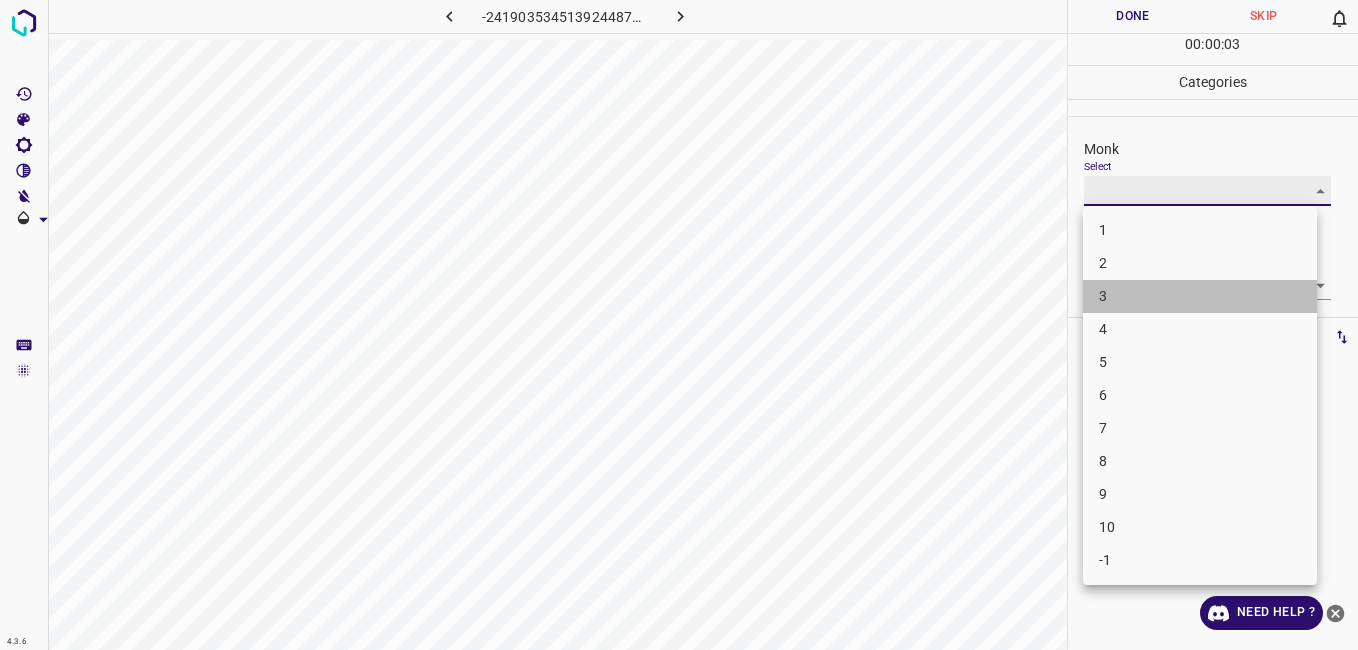 type on "3" 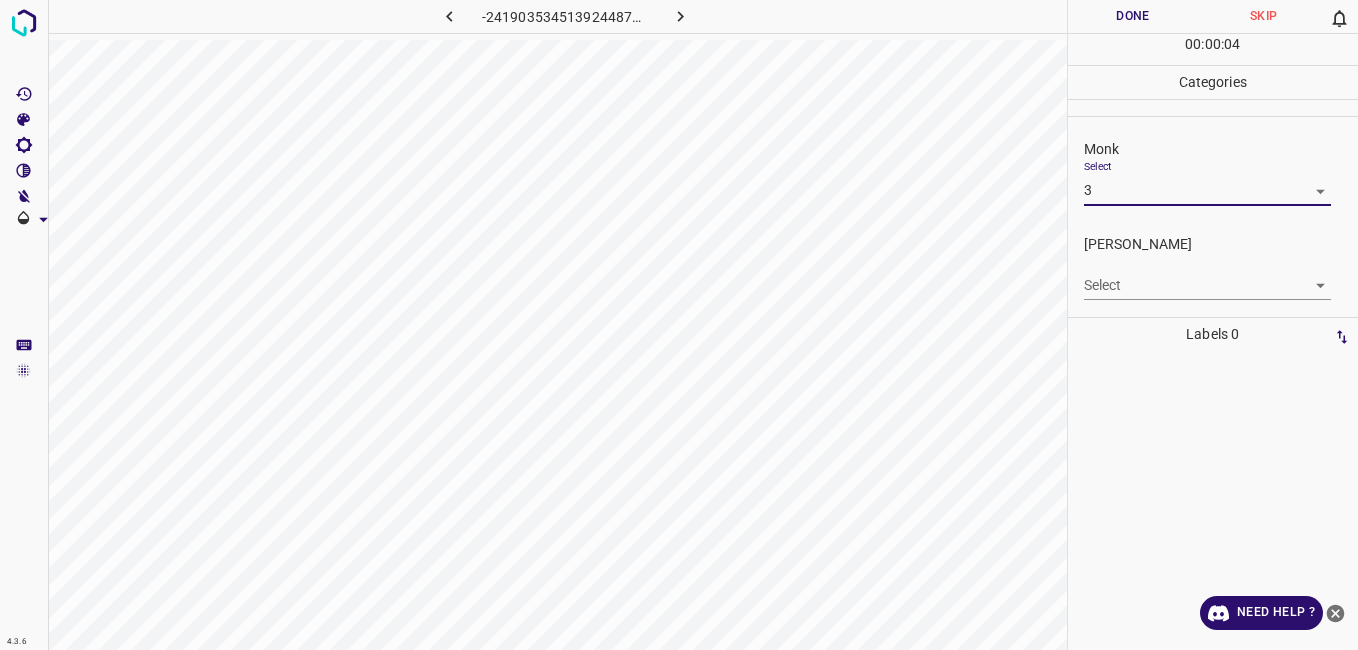 click on "4.3.6  -2419035345139244879.png Done Skip 0 00   : 00   : 04   Categories Monk   Select 3 3  Fitzpatrick   Select ​ Labels   0 Categories 1 Monk 2  Fitzpatrick Tools Space Change between modes (Draw & Edit) I Auto labeling R Restore zoom M Zoom in N Zoom out Delete Delete selecte label Filters Z Restore filters X Saturation filter C Brightness filter V Contrast filter B Gray scale filter General O Download Need Help ? - Text - Hide - Delete" at bounding box center (679, 325) 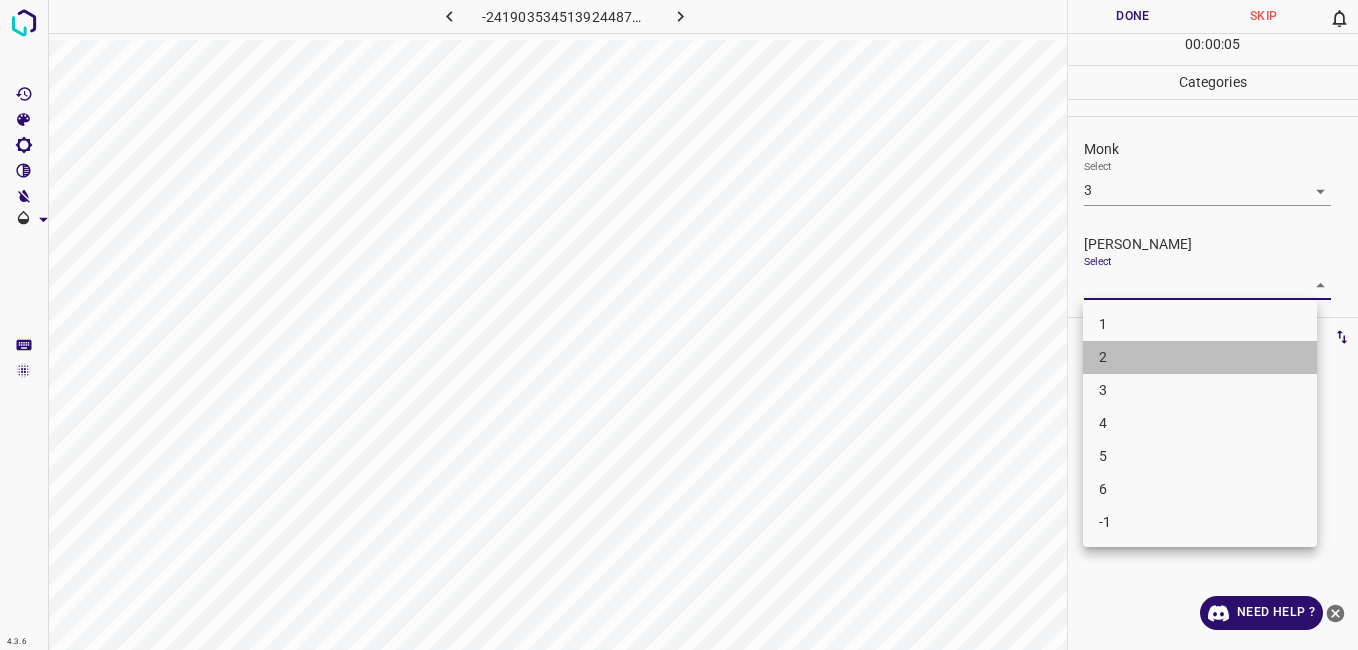 click on "2" at bounding box center (1200, 357) 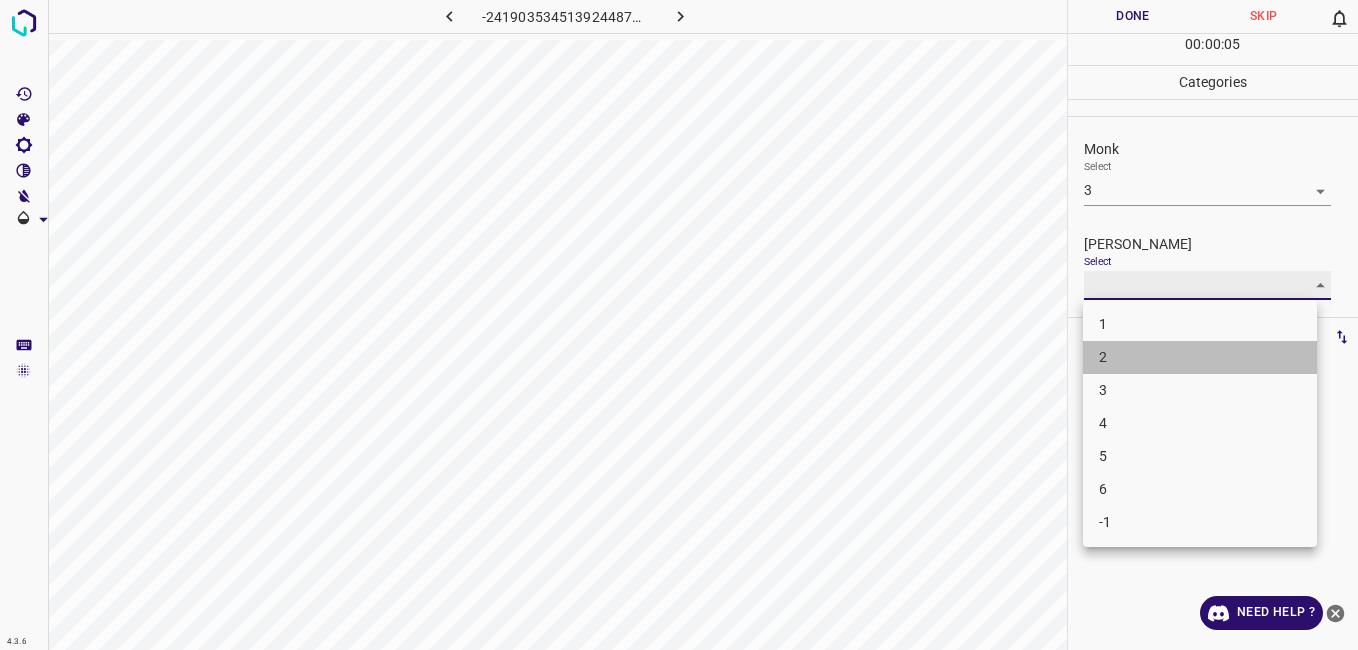 type on "2" 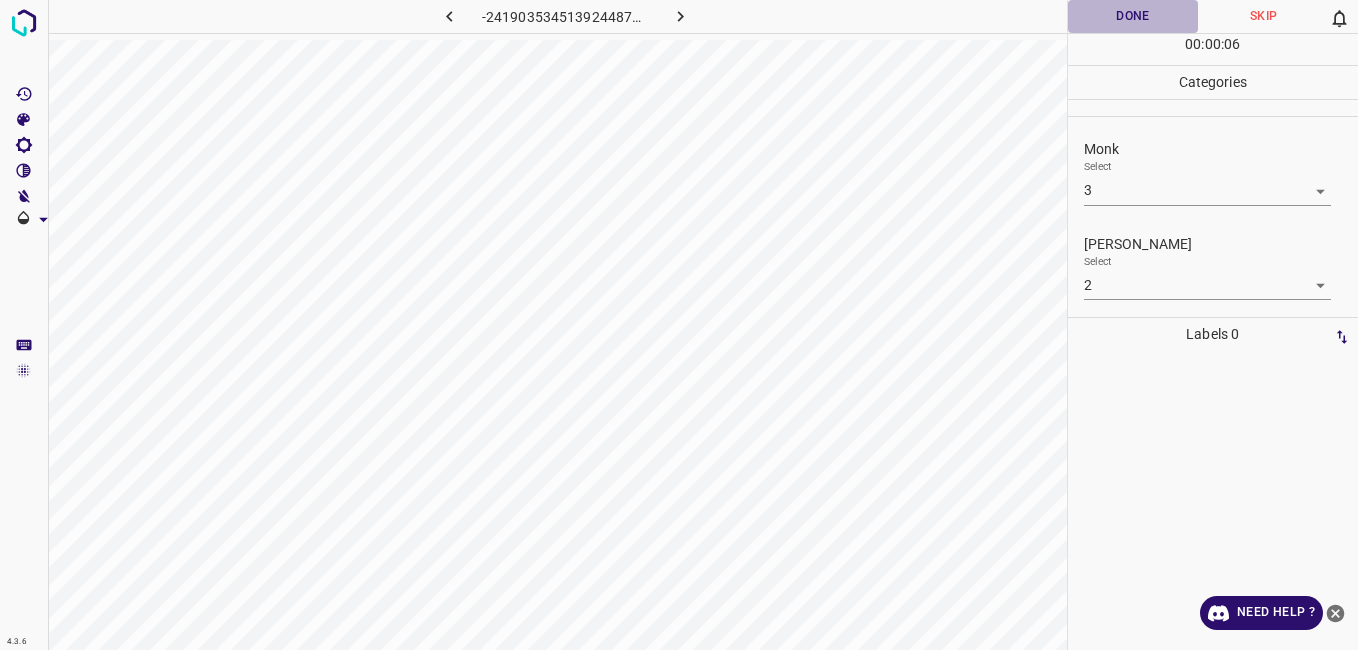 click on "Done" at bounding box center (1133, 16) 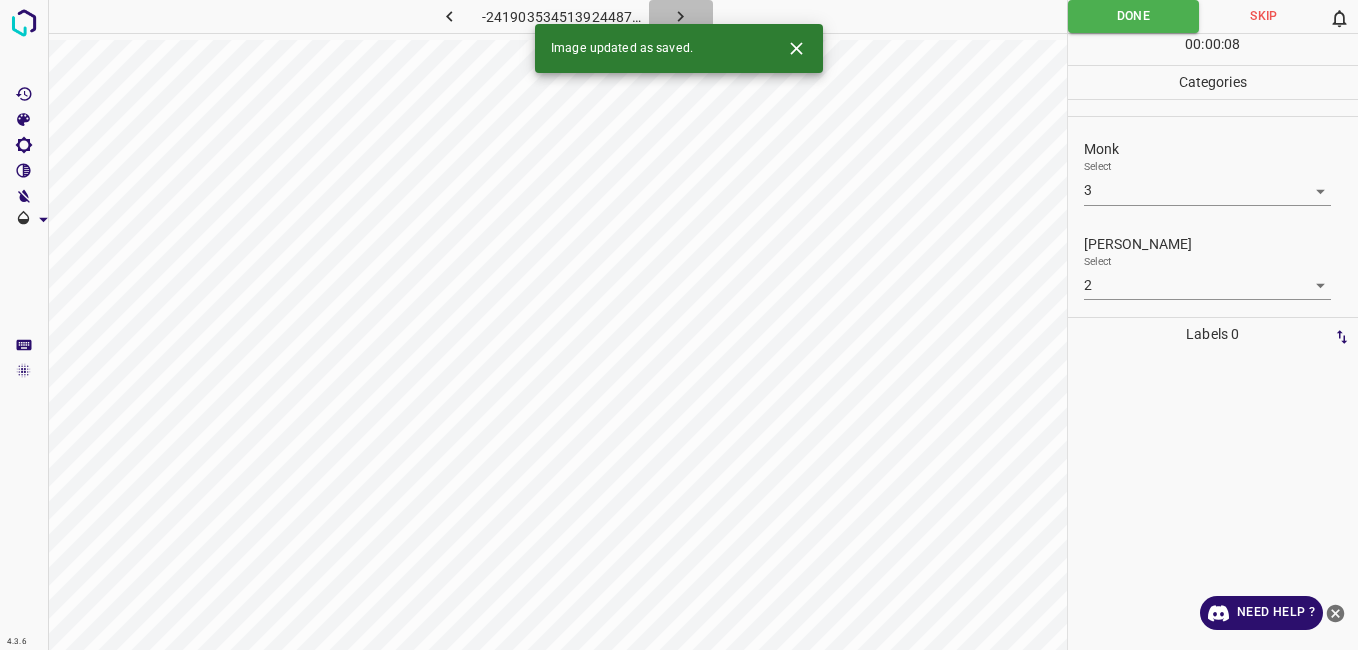 click 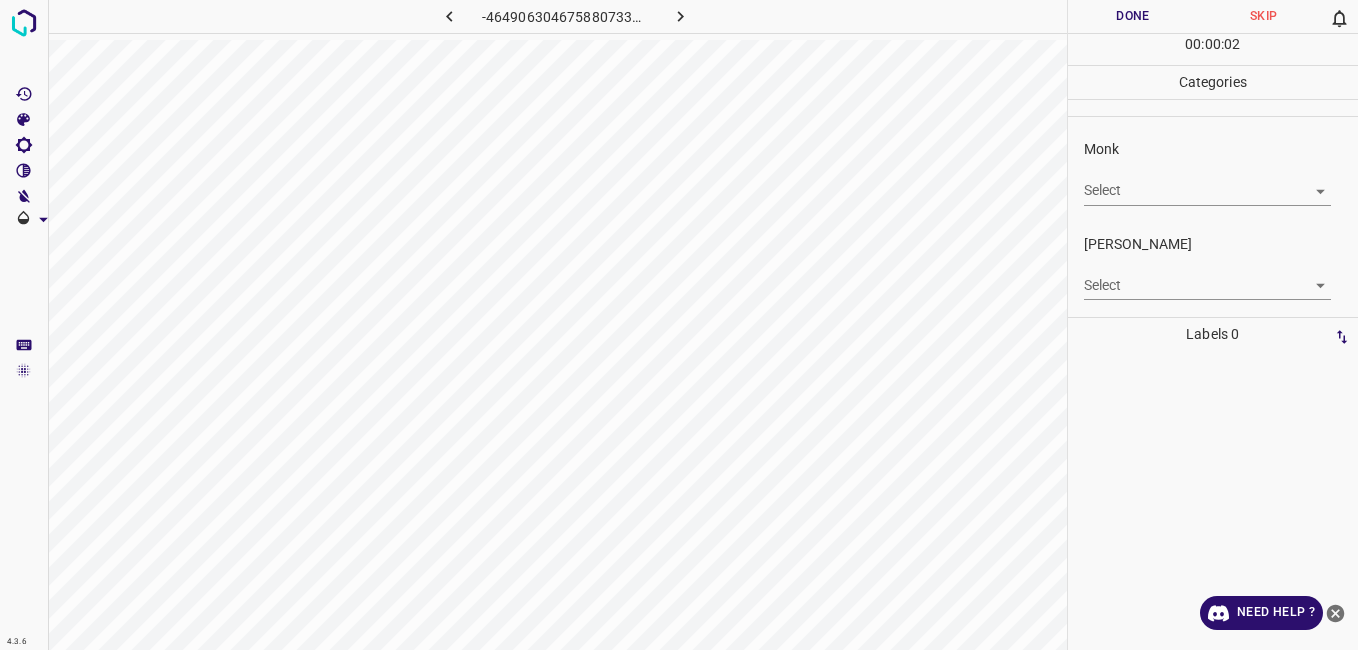 click on "4.3.6  -4649063046758807338.png Done Skip 0 00   : 00   : 02   Categories Monk   Select ​  Fitzpatrick   Select ​ Labels   0 Categories 1 Monk 2  Fitzpatrick Tools Space Change between modes (Draw & Edit) I Auto labeling R Restore zoom M Zoom in N Zoom out Delete Delete selecte label Filters Z Restore filters X Saturation filter C Brightness filter V Contrast filter B Gray scale filter General O Download Need Help ? - Text - Hide - Delete" at bounding box center [679, 325] 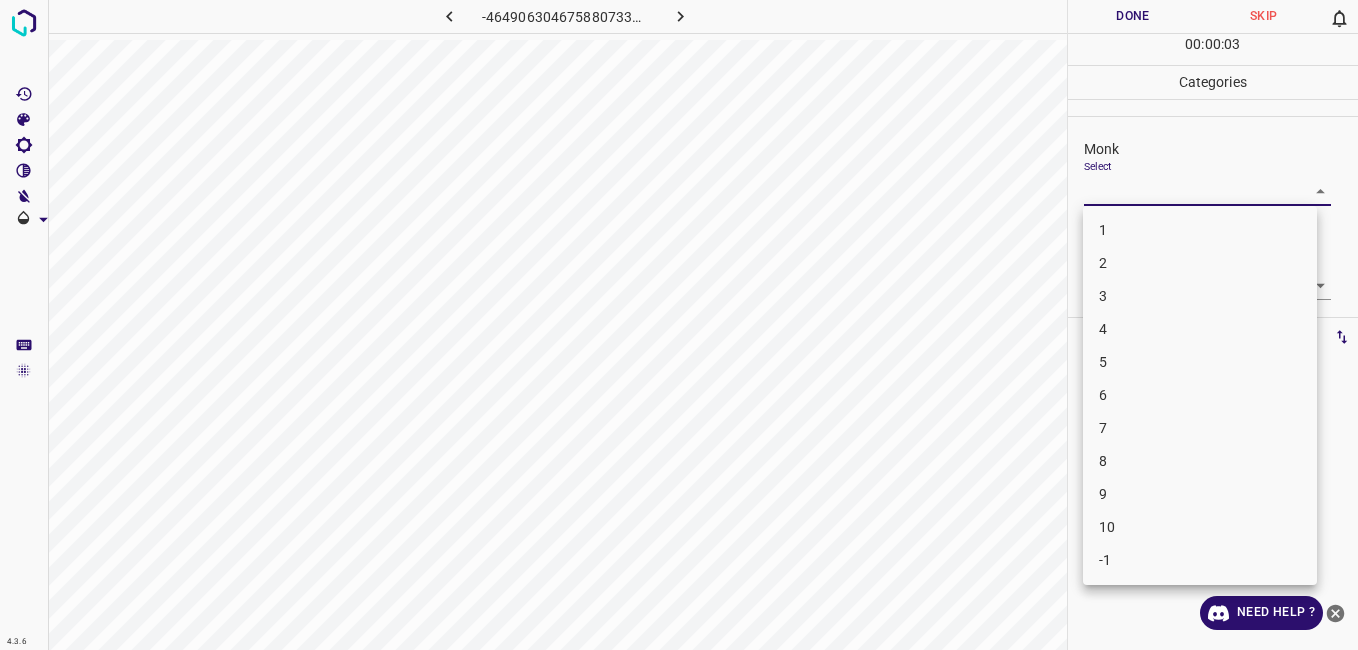 click on "5" at bounding box center [1200, 362] 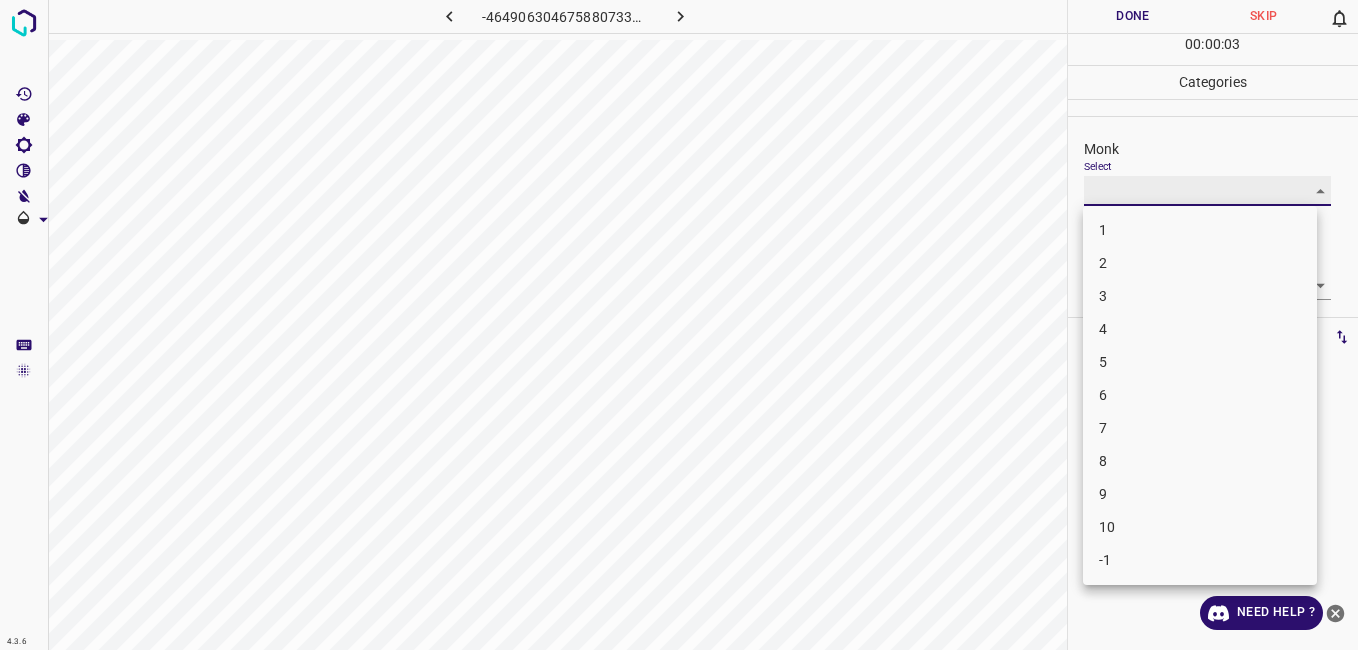 type on "5" 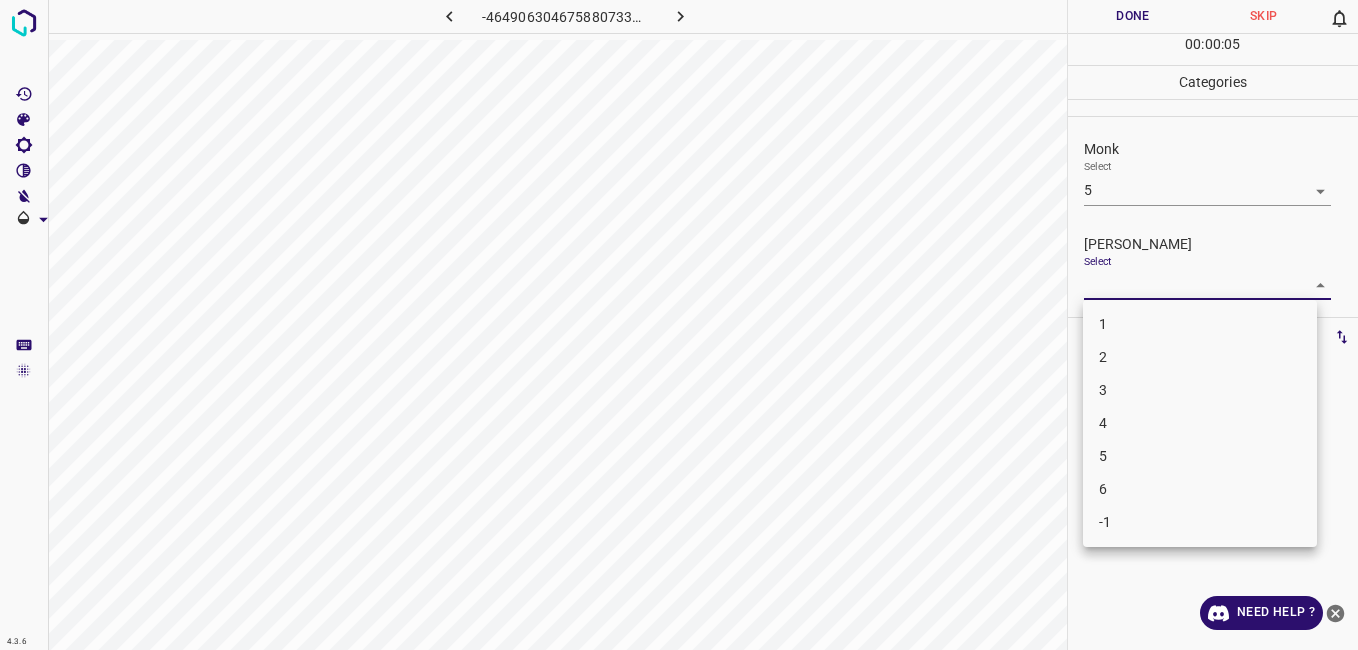 click on "4.3.6  -4649063046758807338.png Done Skip 0 00   : 00   : 05   Categories Monk   Select 5 5  Fitzpatrick   Select ​ Labels   0 Categories 1 Monk 2  Fitzpatrick Tools Space Change between modes (Draw & Edit) I Auto labeling R Restore zoom M Zoom in N Zoom out Delete Delete selecte label Filters Z Restore filters X Saturation filter C Brightness filter V Contrast filter B Gray scale filter General O Download Need Help ? - Text - Hide - Delete 1 2 3 4 5 6 -1" at bounding box center [679, 325] 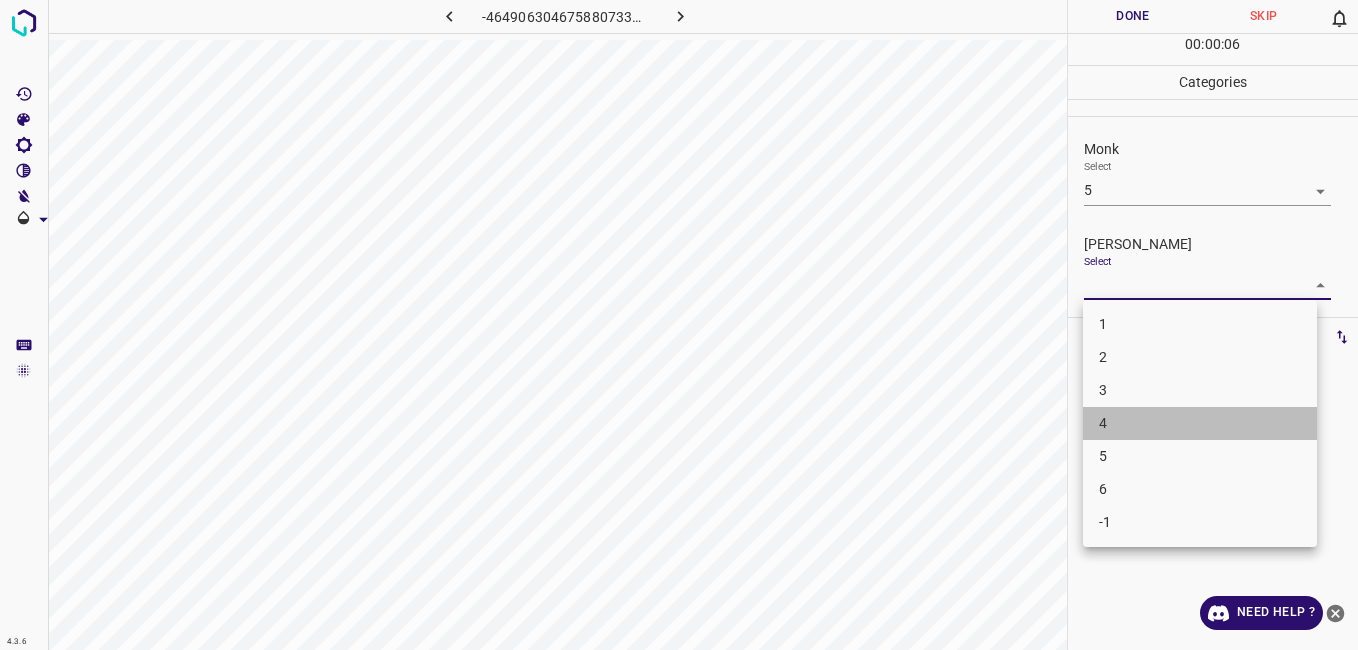 click on "4" at bounding box center (1200, 423) 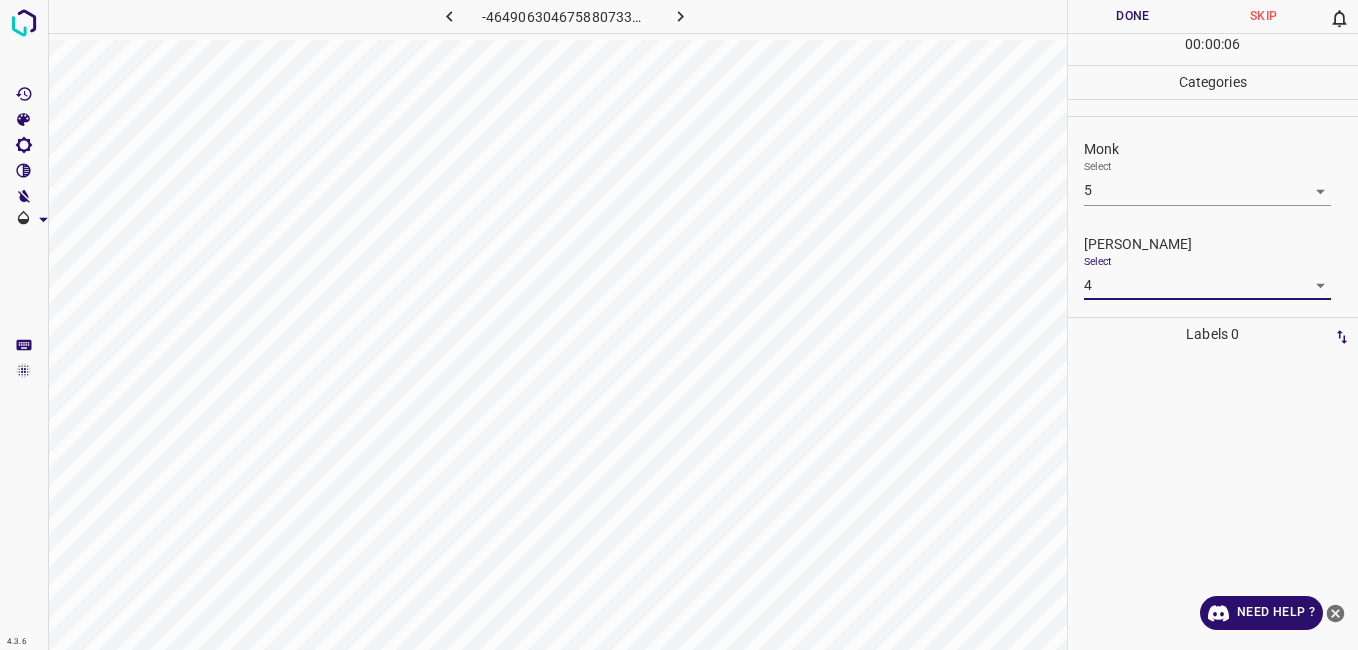 click on "-1" at bounding box center [1200, 425] 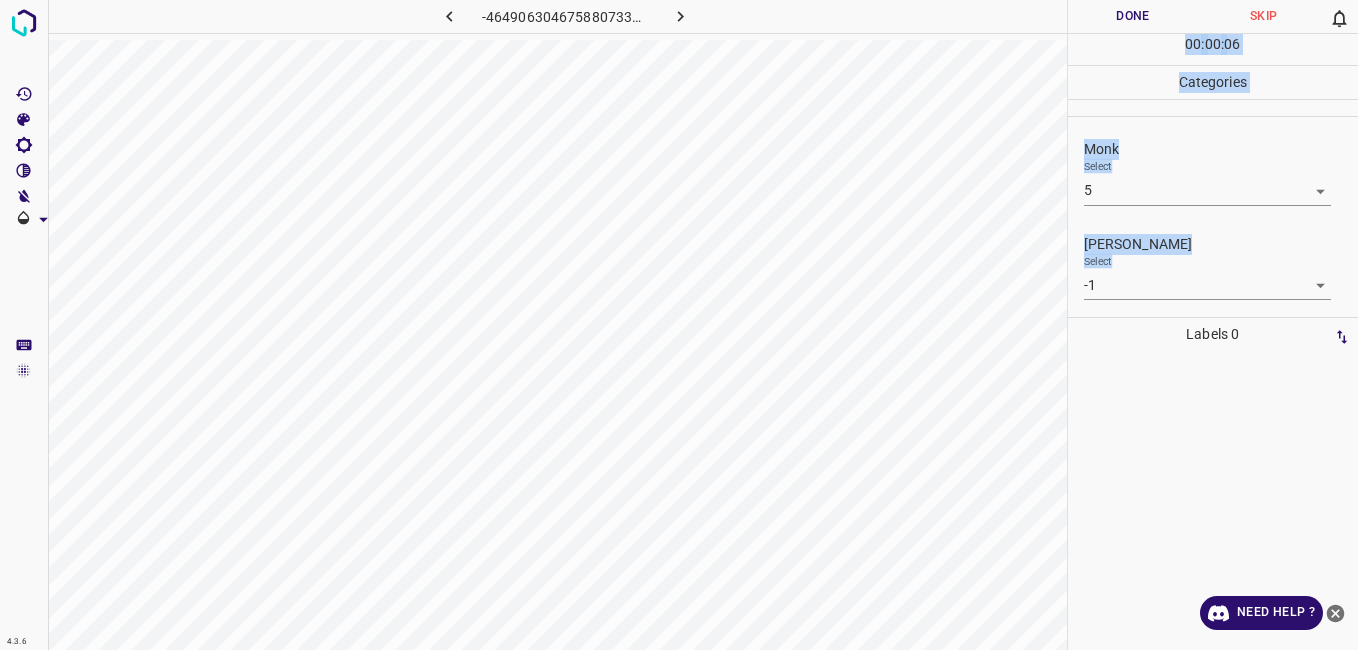 drag, startPoint x: 1172, startPoint y: 86, endPoint x: 1175, endPoint y: 26, distance: 60.074955 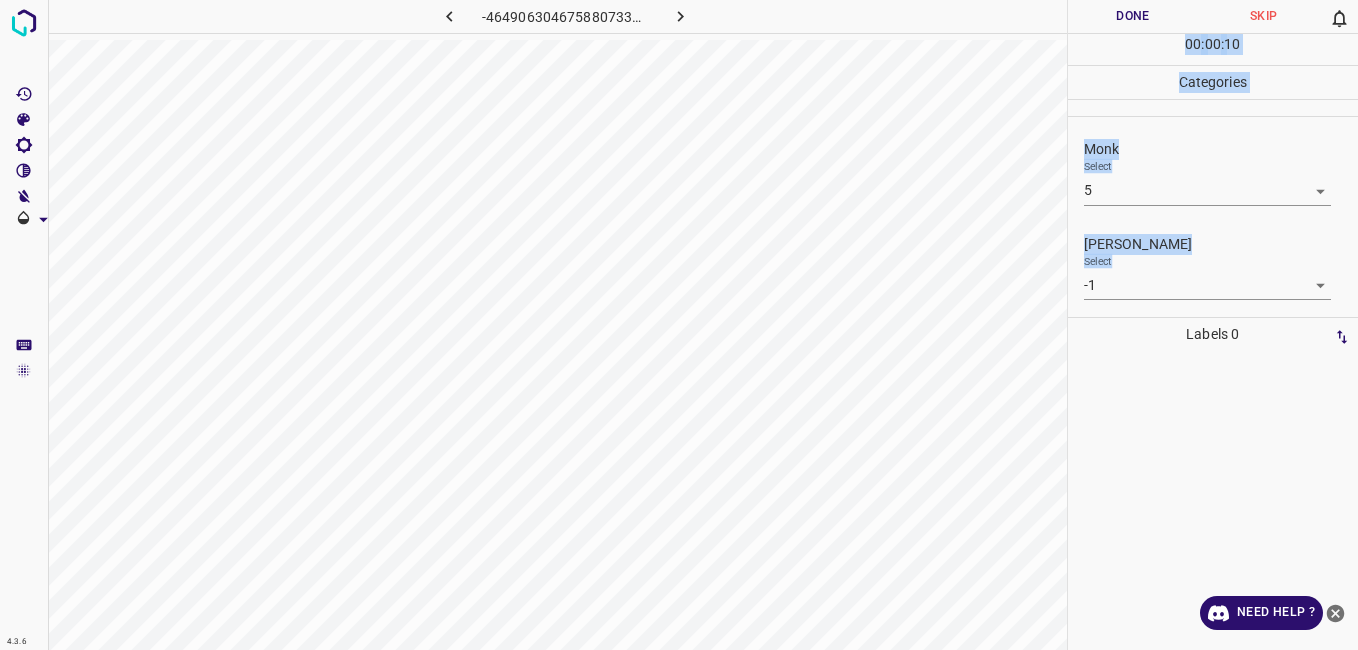 drag, startPoint x: 883, startPoint y: 35, endPoint x: 1121, endPoint y: 14, distance: 238.92467 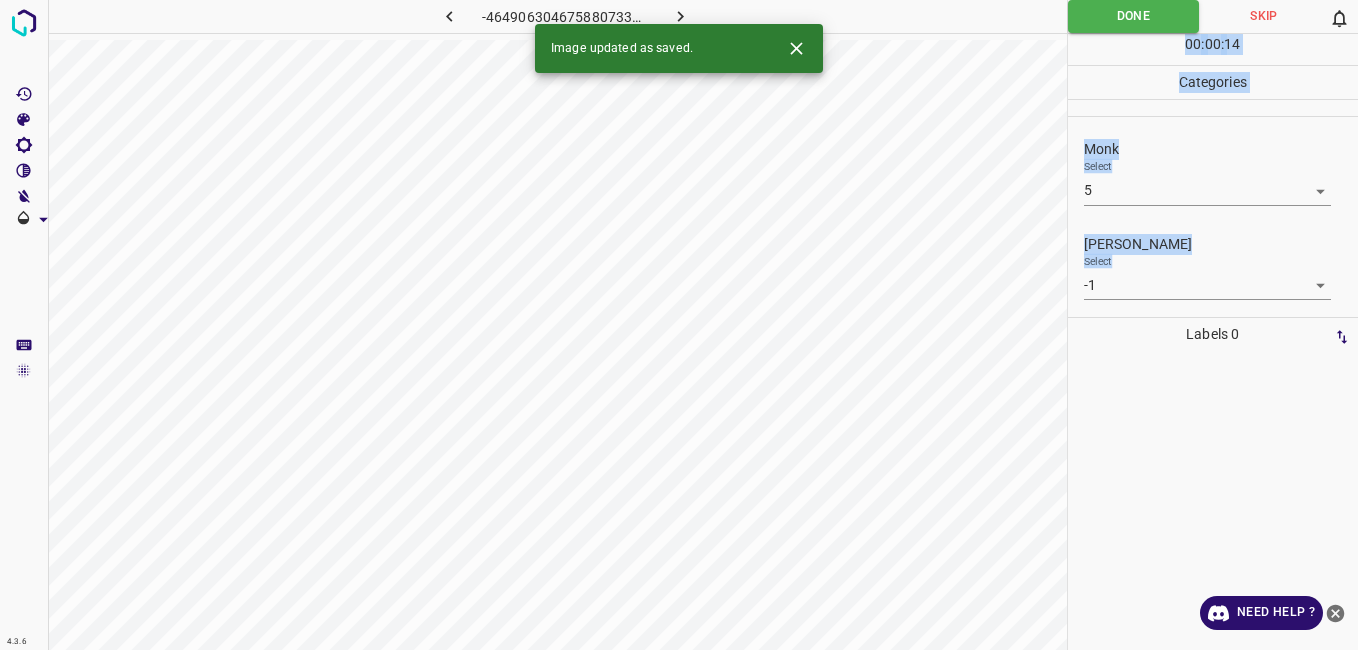 click on "4.3.6  -4649063046758807338.png Done Skip 0 00   : 00   : 14   Categories Monk   Select 5 5  Fitzpatrick   Select -1 -1 Labels   0 Categories 1 Monk 2  Fitzpatrick Tools Space Change between modes (Draw & Edit) I Auto labeling R Restore zoom M Zoom in N Zoom out Delete Delete selecte label Filters Z Restore filters X Saturation filter C Brightness filter V Contrast filter B Gray scale filter General O Download Image updated as saved. Need Help ?" at bounding box center [679, 325] 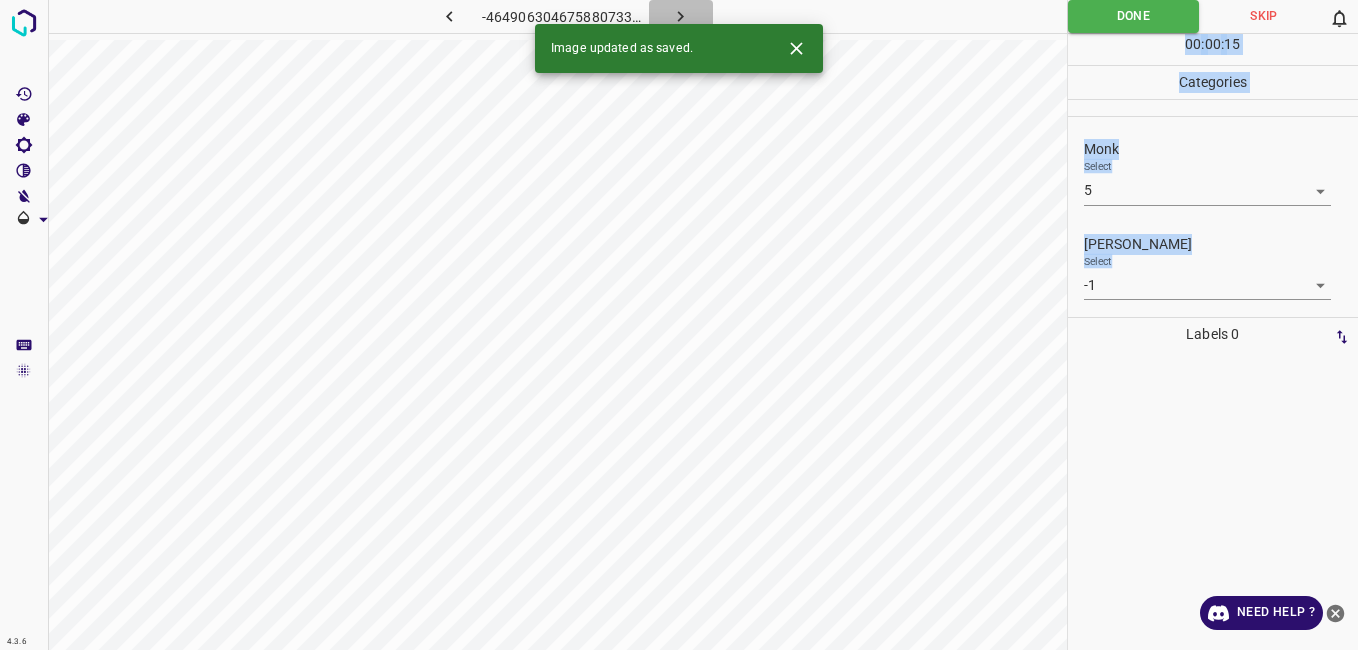click 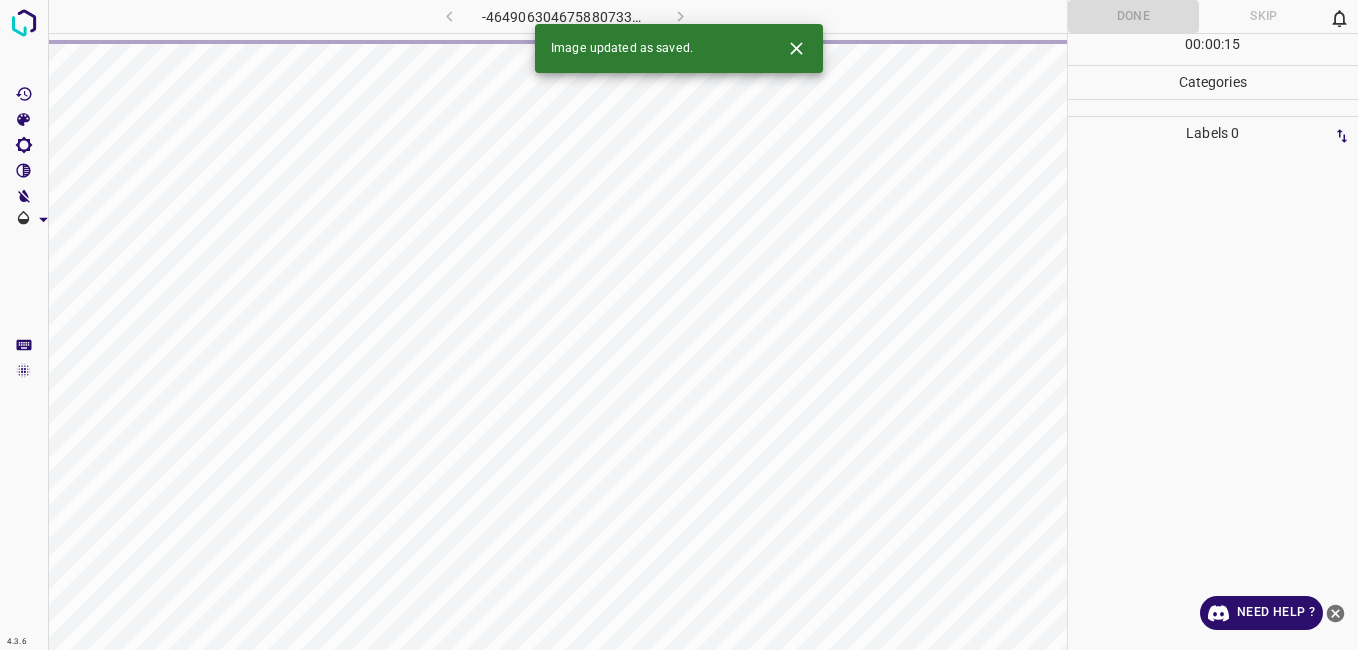 click at bounding box center [1213, 400] 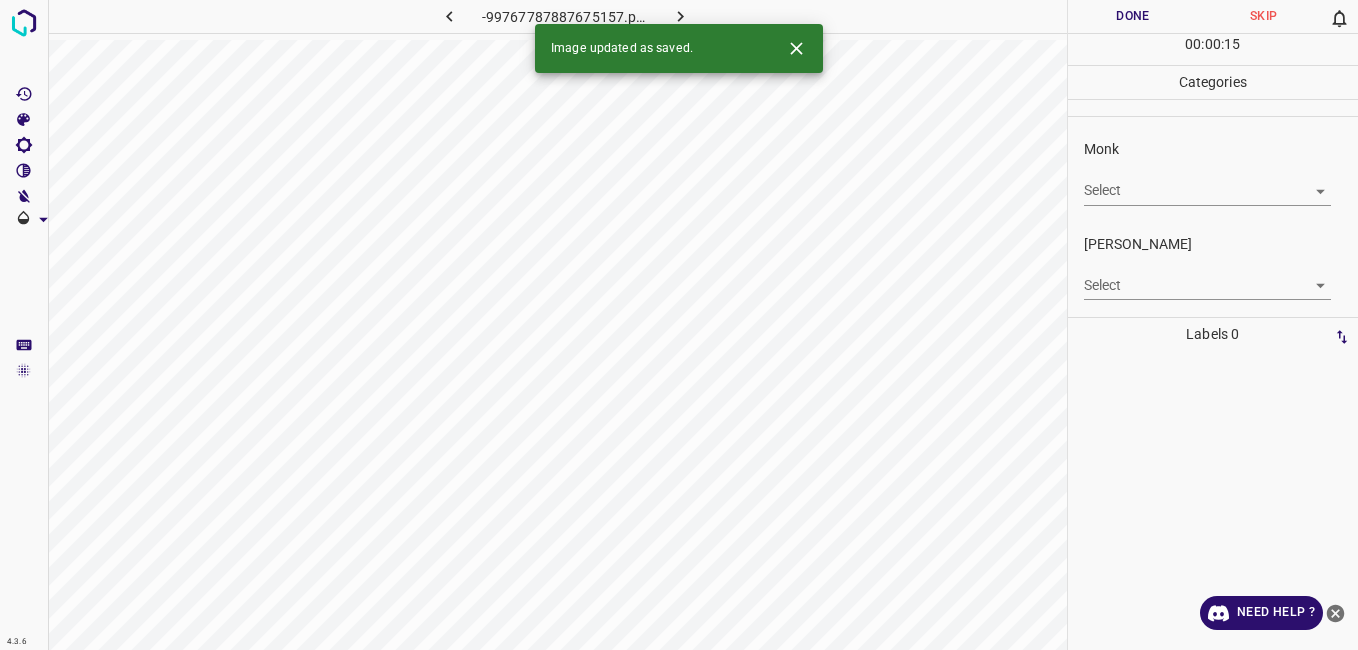 click on "4.3.6  -99767787887675157.png Done Skip 0 00   : 00   : 15   Categories Monk   Select ​  Fitzpatrick   Select ​ Labels   0 Categories 1 Monk 2  Fitzpatrick Tools Space Change between modes (Draw & Edit) I Auto labeling R Restore zoom M Zoom in N Zoom out Delete Delete selecte label Filters Z Restore filters X Saturation filter C Brightness filter V Contrast filter B Gray scale filter General O Download Image updated as saved. Need Help ? - Text - Hide - Delete" at bounding box center (679, 325) 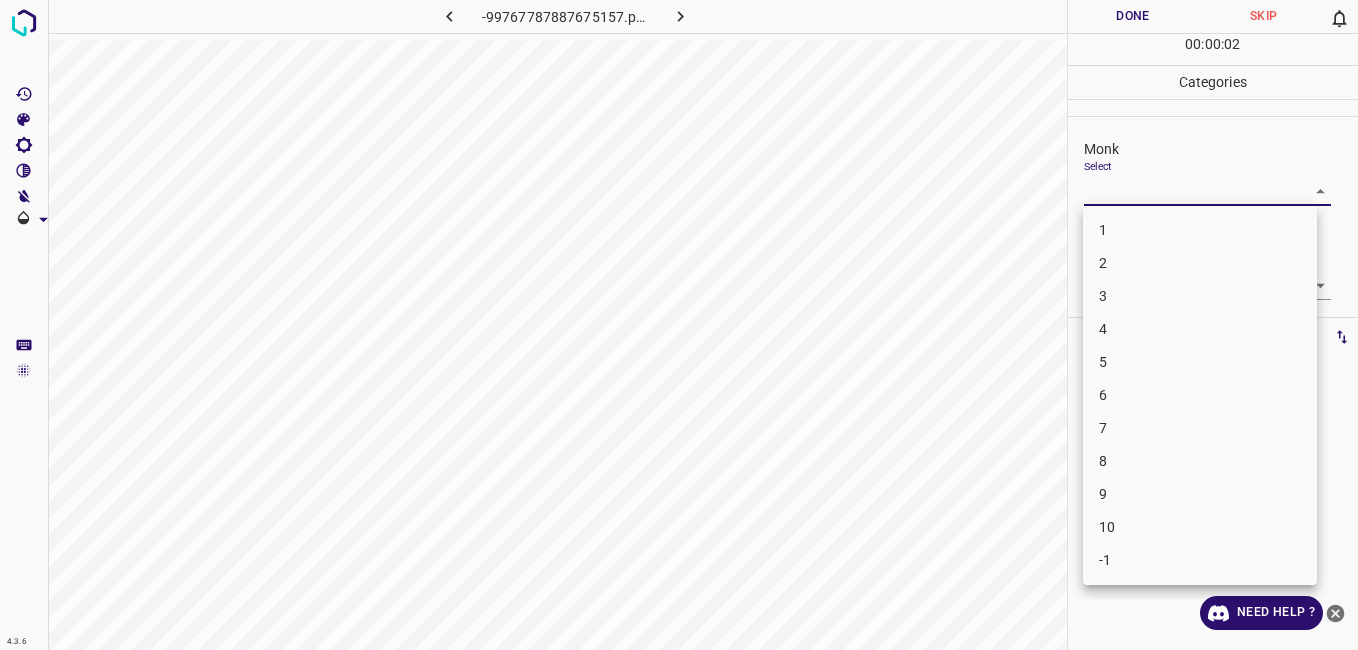 click on "3" at bounding box center (1200, 296) 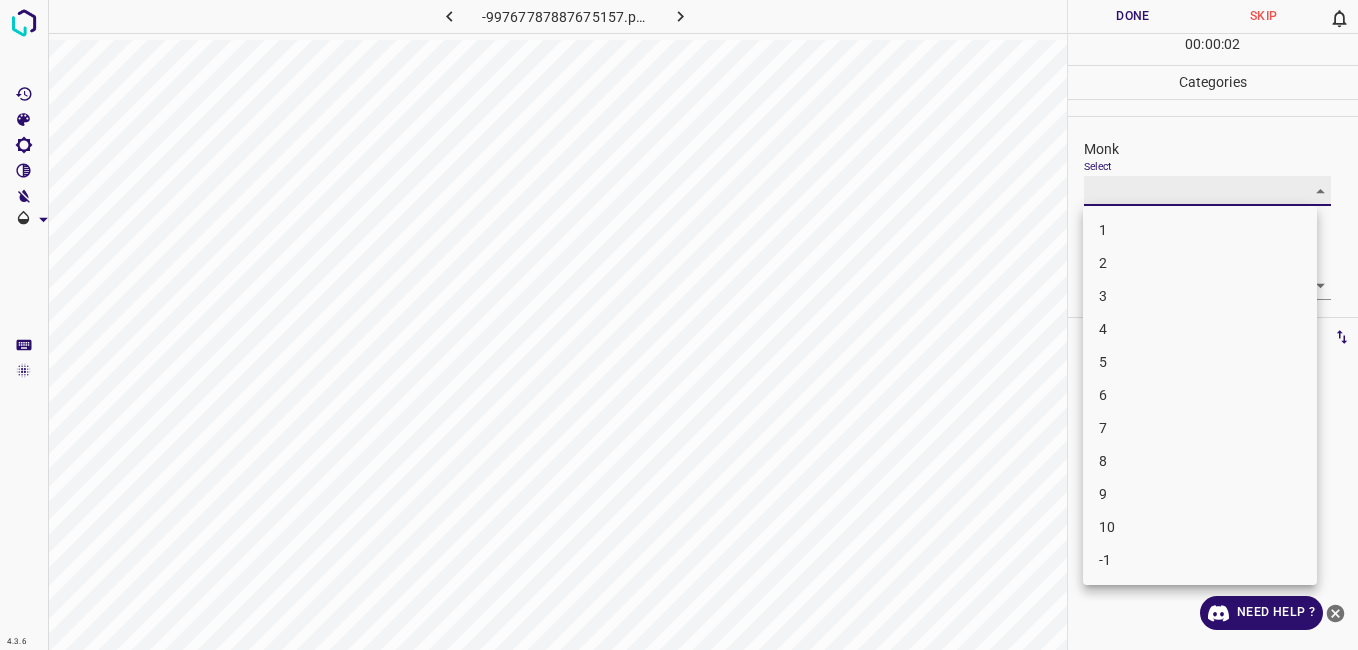 type on "3" 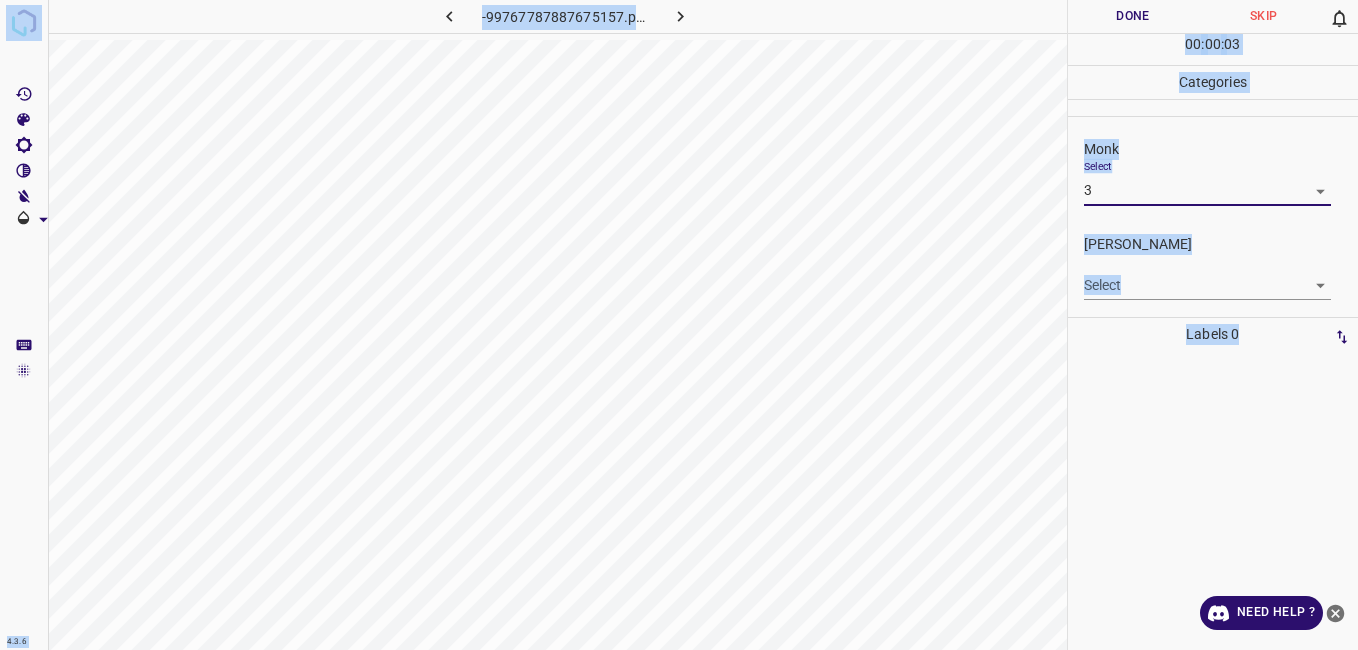 click on "4.3.6  -99767787887675157.png Done Skip 0 00   : 00   : 03   Categories Monk   Select 3 3  Fitzpatrick   Select ​ Labels   0 Categories 1 Monk 2  Fitzpatrick Tools Space Change between modes (Draw & Edit) I Auto labeling R Restore zoom M Zoom in N Zoom out Delete Delete selecte label Filters Z Restore filters X Saturation filter C Brightness filter V Contrast filter B Gray scale filter General O Download Need Help ? - Text - Hide - Delete" at bounding box center [679, 325] 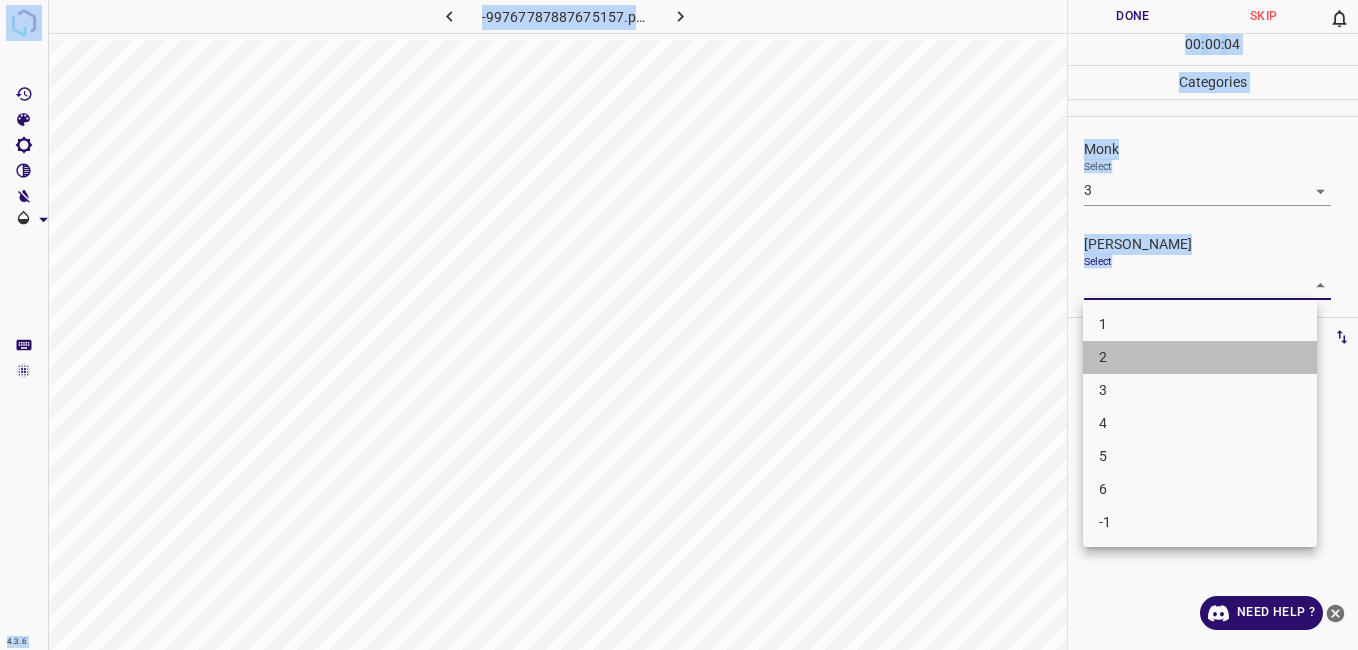 click on "2" at bounding box center (1200, 357) 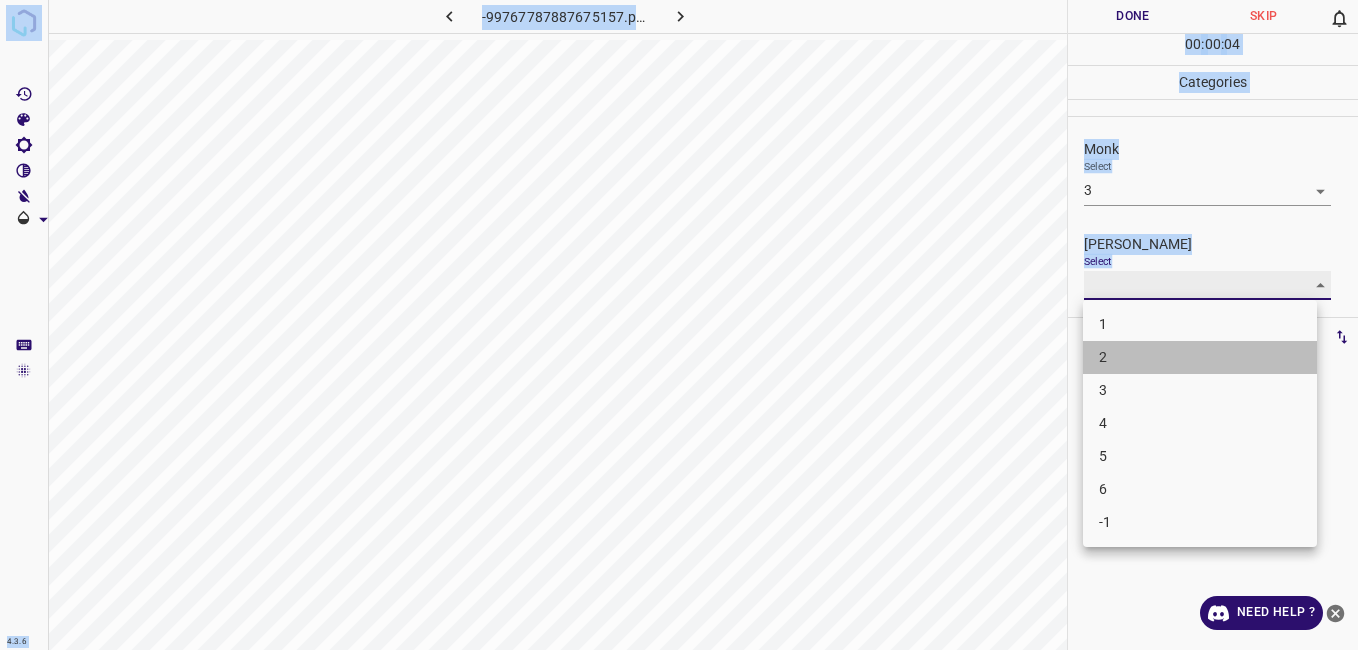 type on "2" 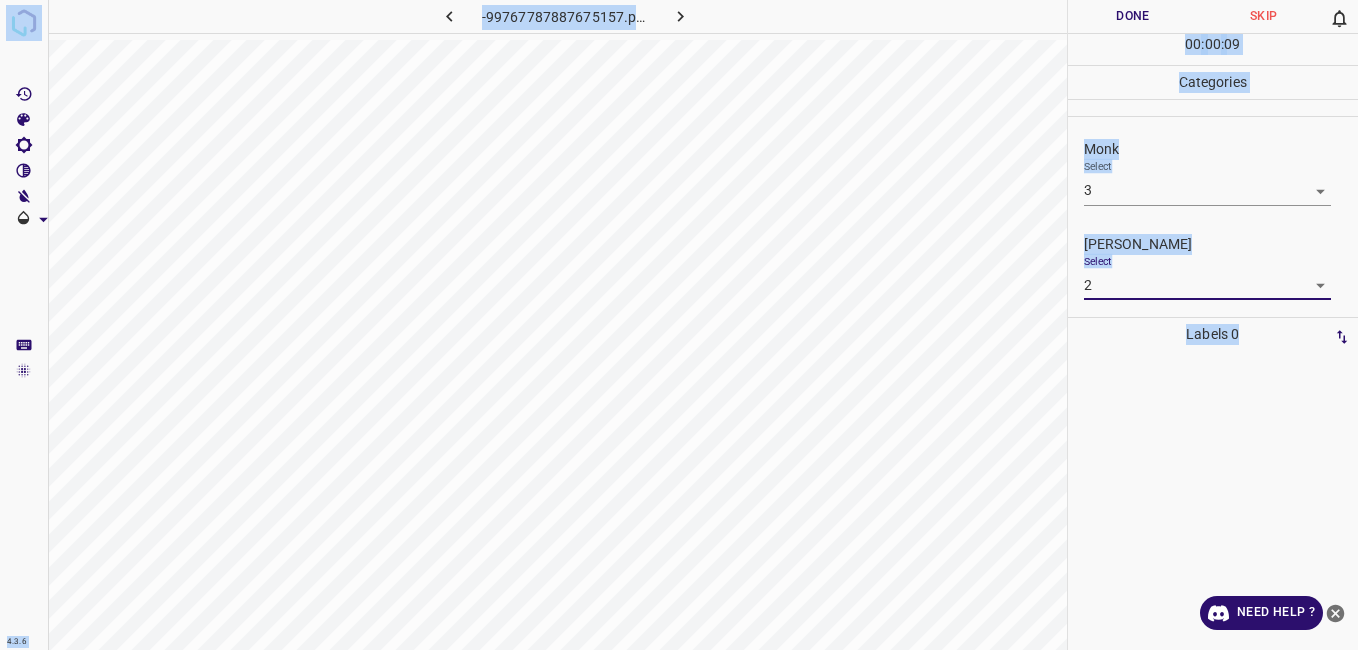 click on "Done" at bounding box center [1133, 16] 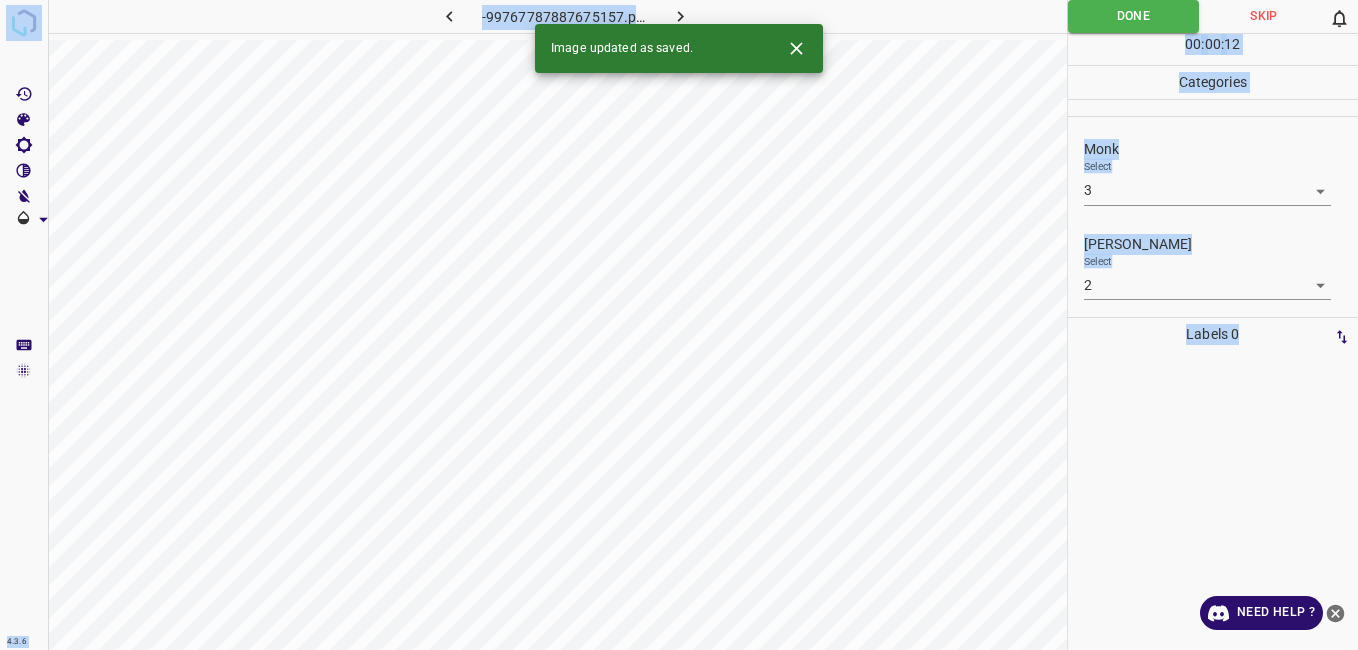 click 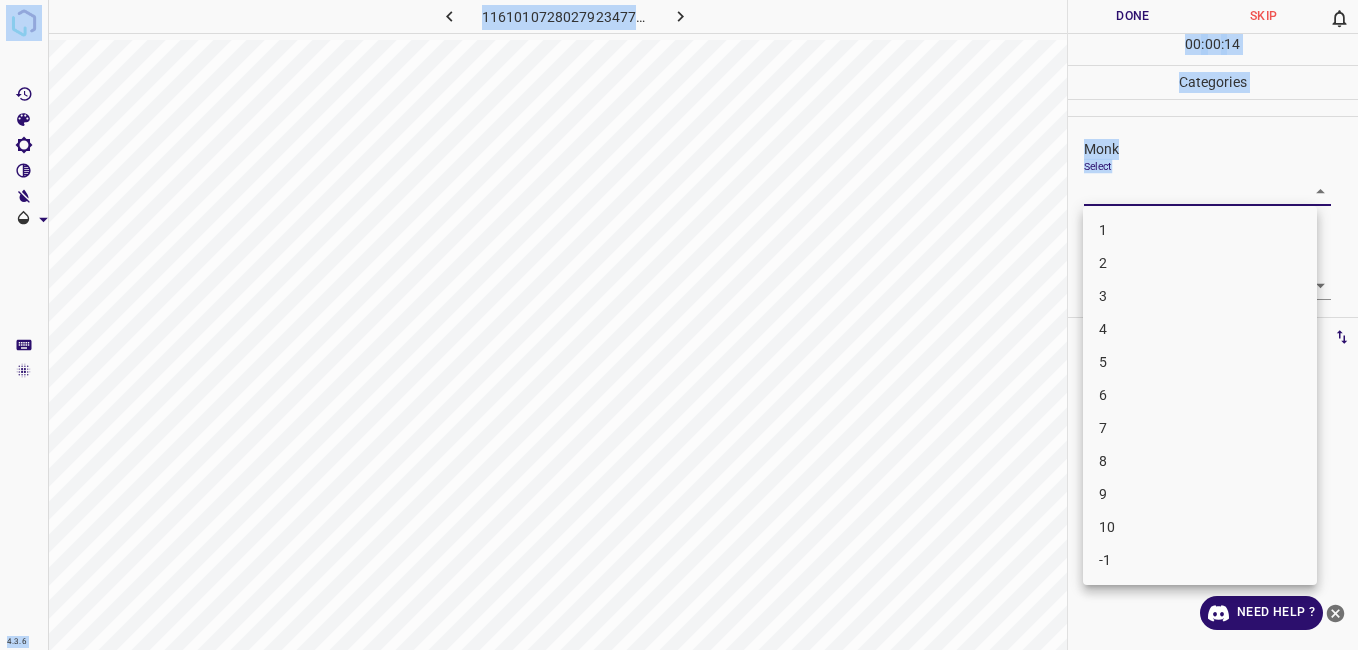 click on "4.3.6  1161010728027923477.png Done Skip 0 00   : 00   : 14   Categories Monk   Select ​  Fitzpatrick   Select ​ Labels   0 Categories 1 Monk 2  Fitzpatrick Tools Space Change between modes (Draw & Edit) I Auto labeling R Restore zoom M Zoom in N Zoom out Delete Delete selecte label Filters Z Restore filters X Saturation filter C Brightness filter V Contrast filter B Gray scale filter General O Download Need Help ? - Text - Hide - Delete 1 2 3 4 5 6 7 8 9 10 -1" at bounding box center [679, 325] 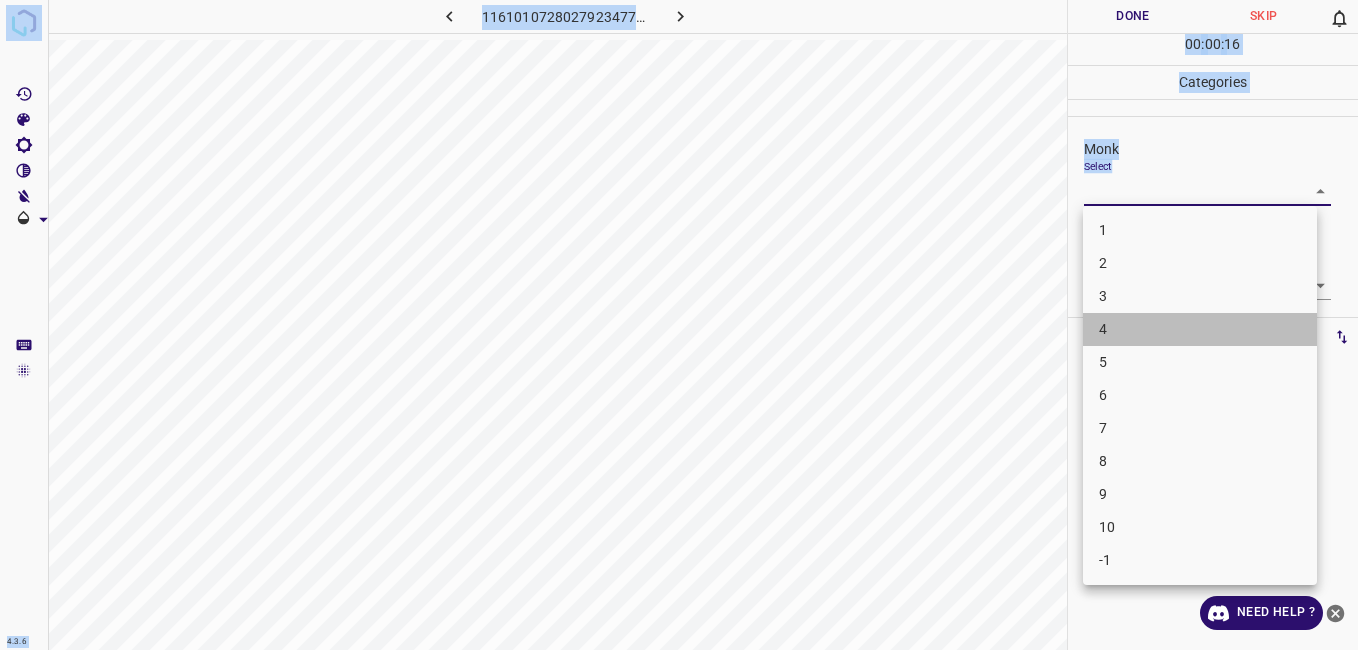 click on "4" at bounding box center [1200, 329] 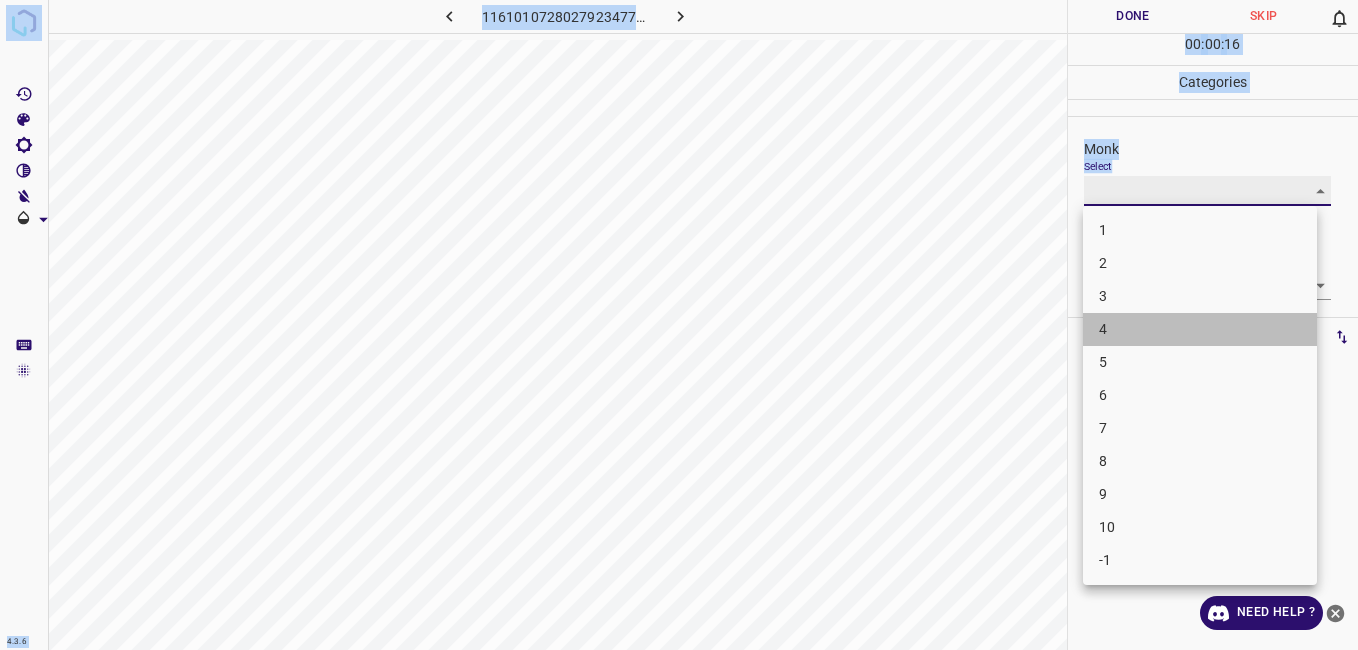 type on "4" 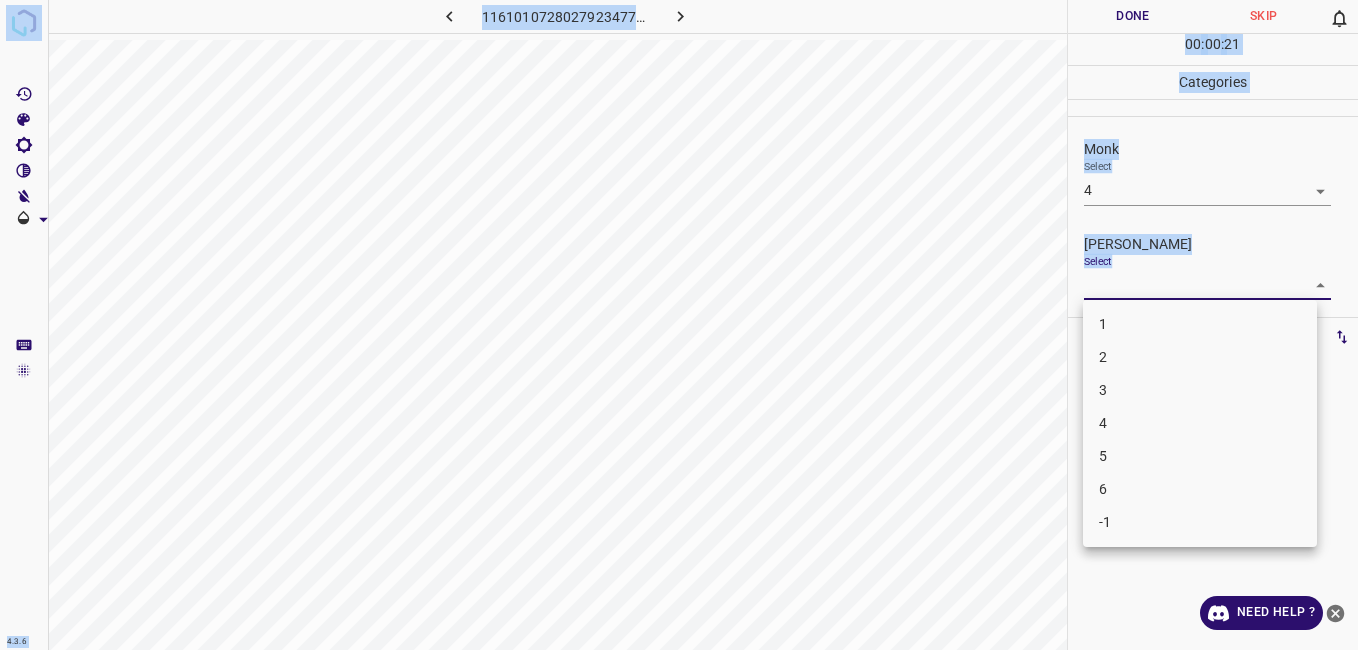 click on "4.3.6  1161010728027923477.png Done Skip 0 00   : 00   : 21   Categories Monk   Select 4 4  Fitzpatrick   Select ​ Labels   0 Categories 1 Monk 2  Fitzpatrick Tools Space Change between modes (Draw & Edit) I Auto labeling R Restore zoom M Zoom in N Zoom out Delete Delete selecte label Filters Z Restore filters X Saturation filter C Brightness filter V Contrast filter B Gray scale filter General O Download Need Help ? - Text - Hide - Delete 1 2 3 4 5 6 -1" at bounding box center [679, 325] 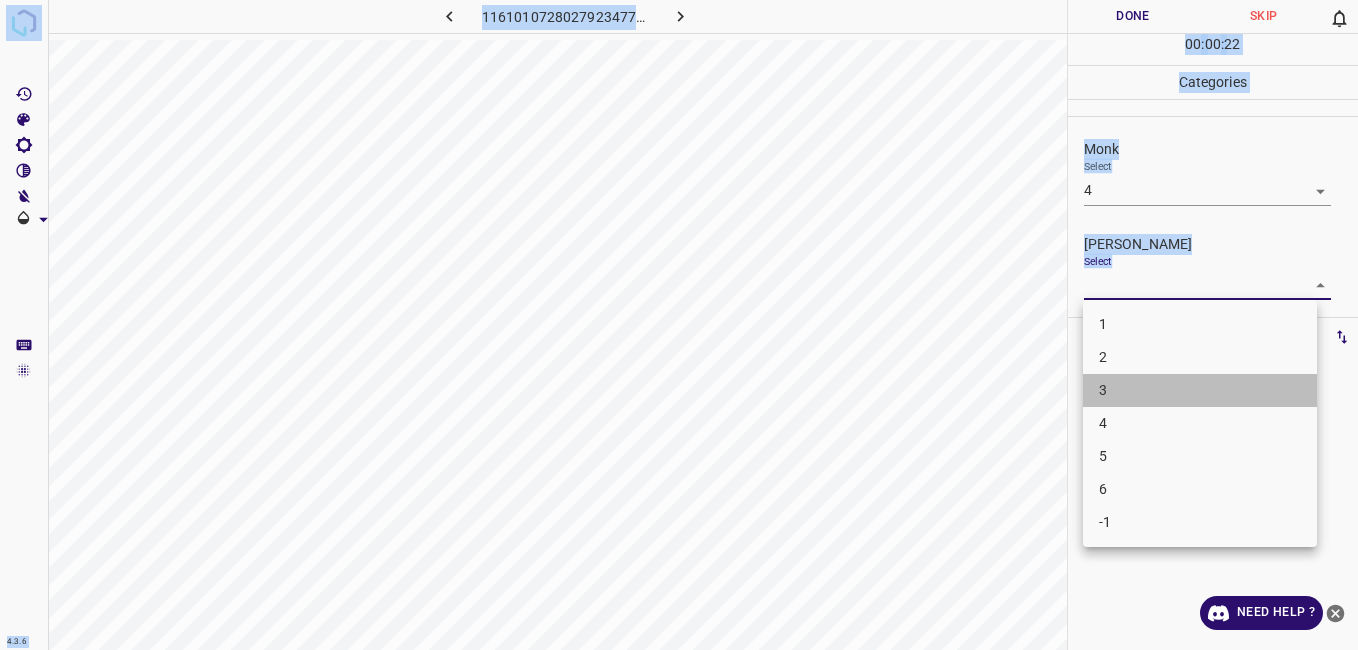click on "3" at bounding box center (1200, 390) 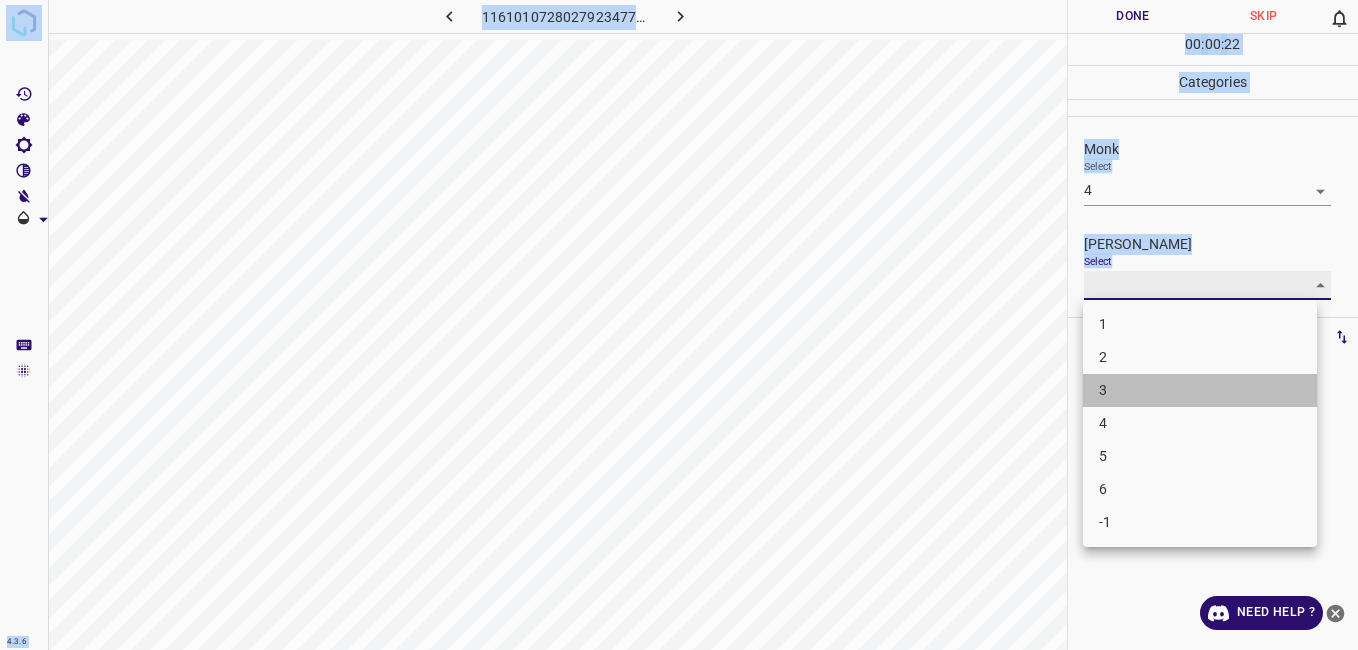type on "3" 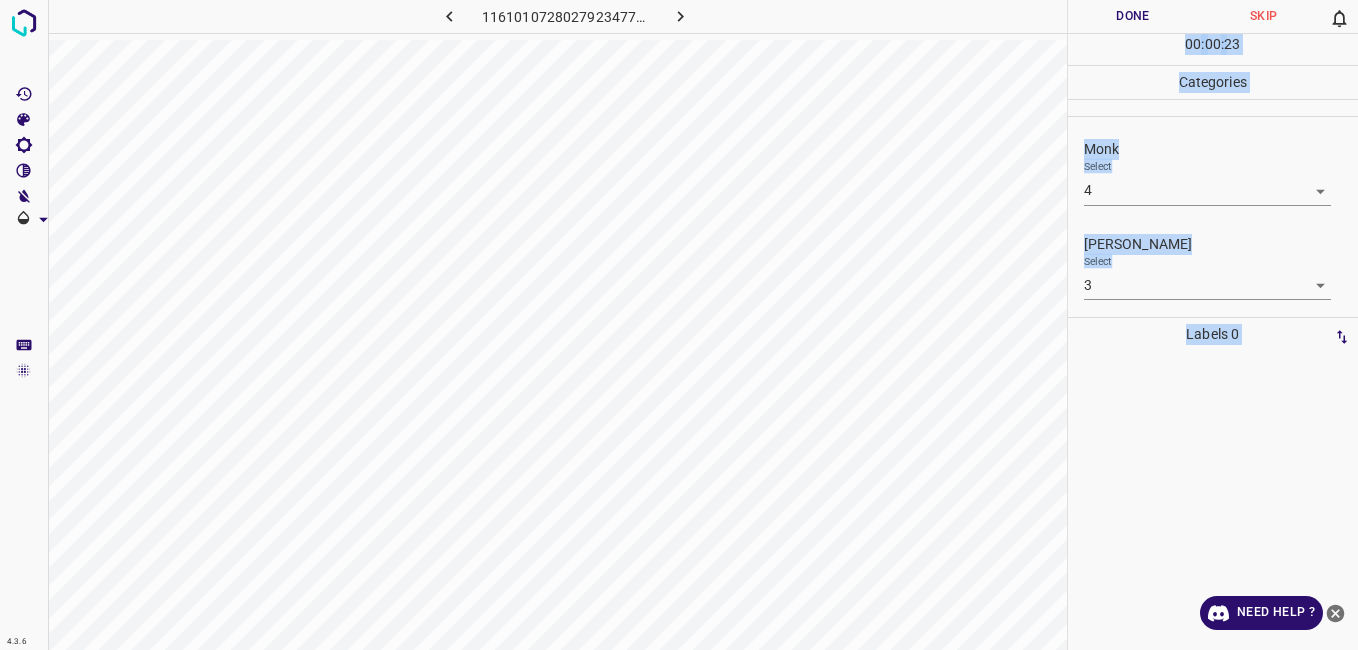 drag, startPoint x: 1102, startPoint y: 406, endPoint x: 1109, endPoint y: 21, distance: 385.06363 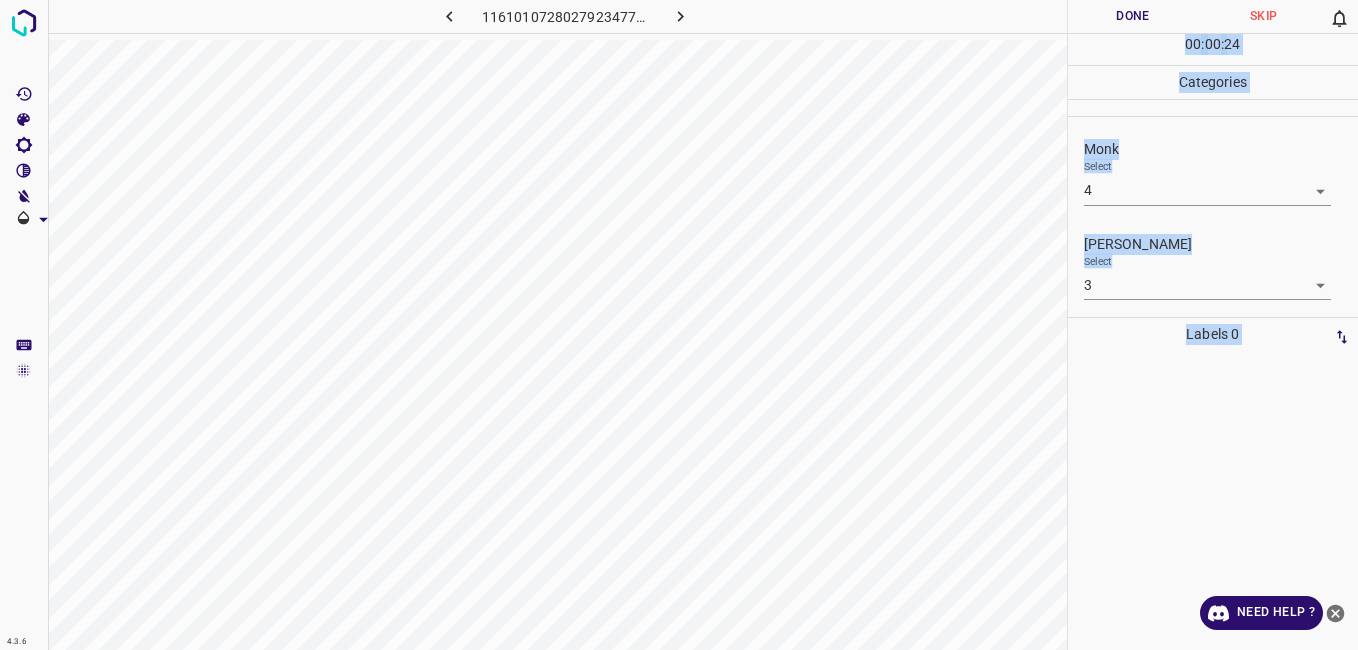 click on "Done" at bounding box center [1133, 16] 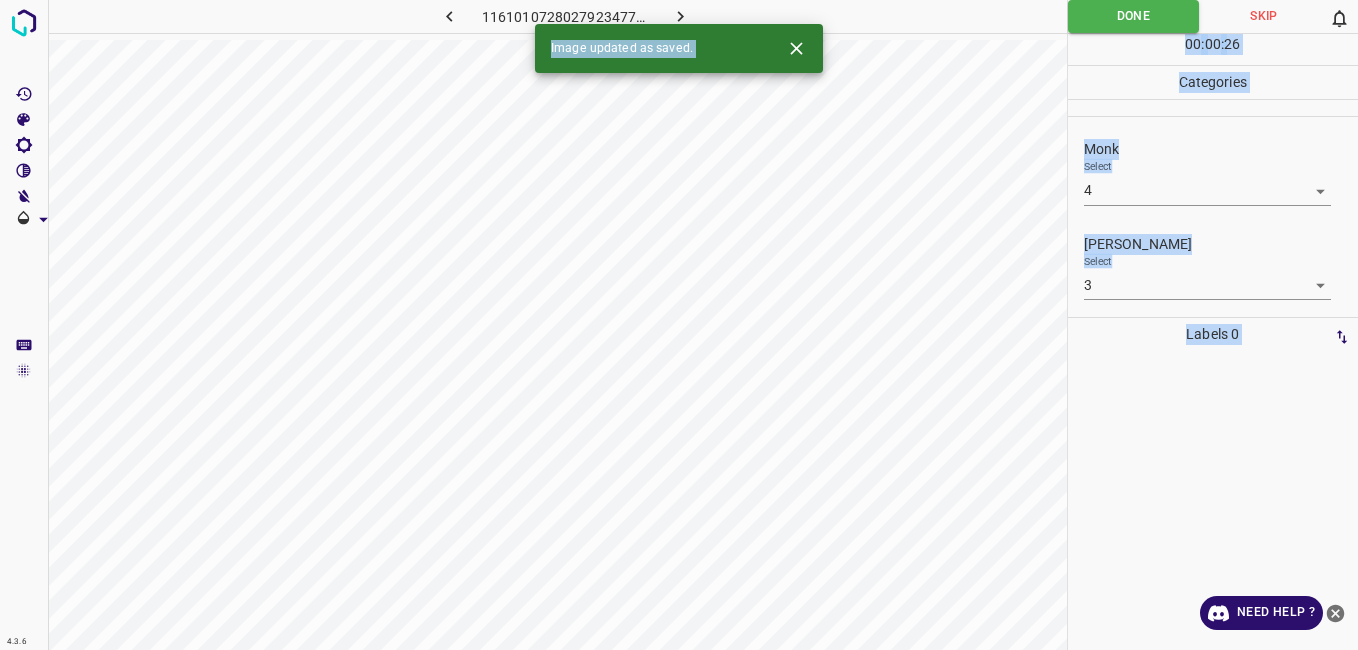 click 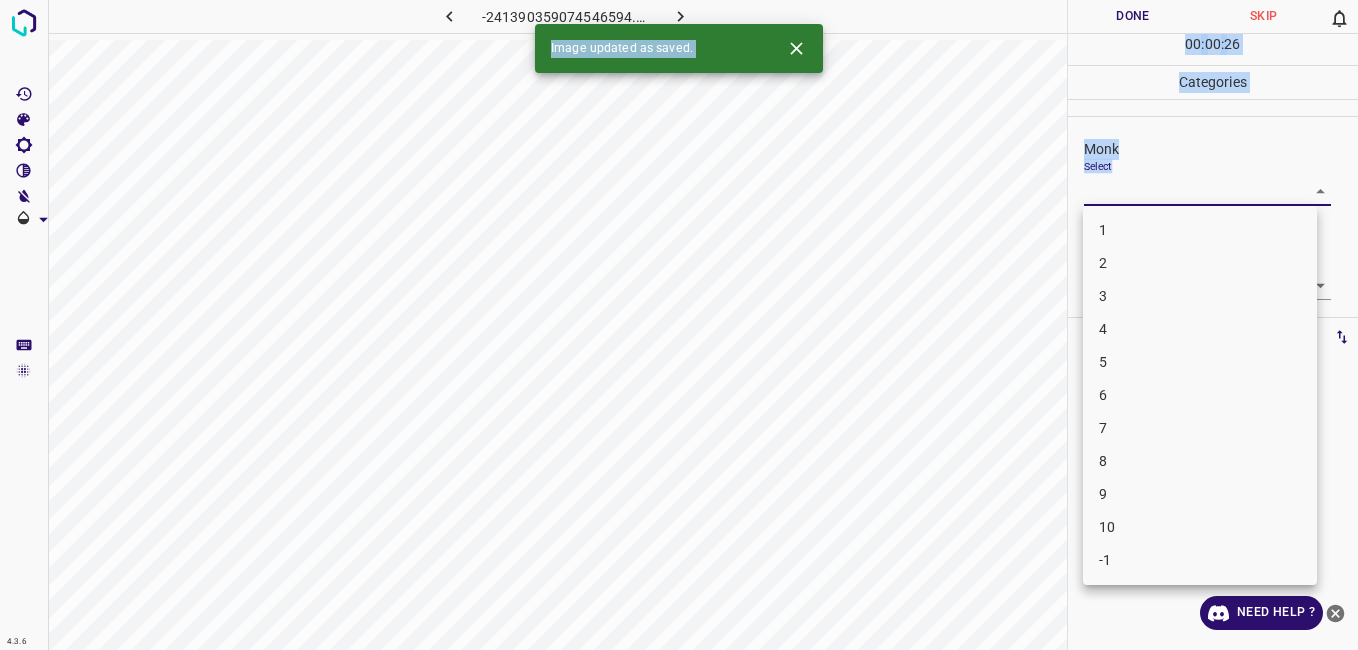 click on "4.3.6  -241390359074546594.png Done Skip 0 00   : 00   : 26   Categories Monk   Select ​  Fitzpatrick   Select ​ Labels   0 Categories 1 Monk 2  Fitzpatrick Tools Space Change between modes (Draw & Edit) I Auto labeling R Restore zoom M Zoom in N Zoom out Delete Delete selecte label Filters Z Restore filters X Saturation filter C Brightness filter V Contrast filter B Gray scale filter General O Download Image updated as saved. Need Help ? - Text - Hide - Delete 1 2 3 4 5 6 7 8 9 10 -1" at bounding box center [679, 325] 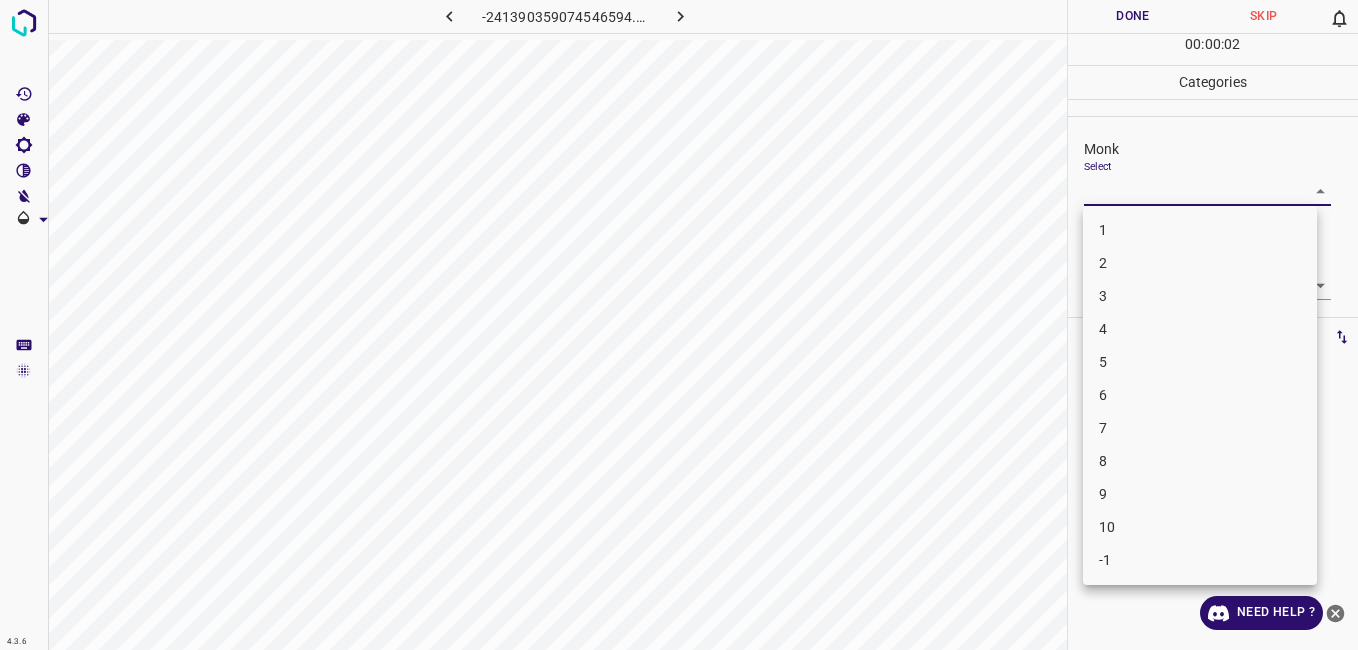 click at bounding box center (679, 325) 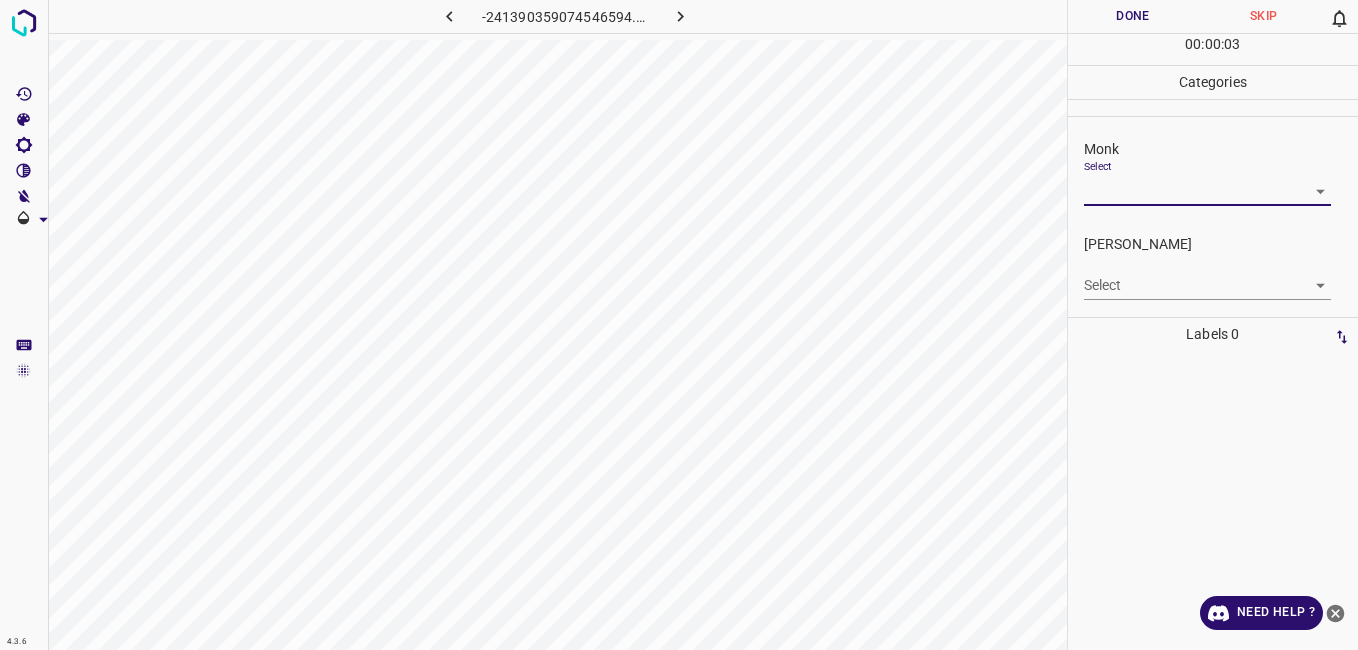 click on "4.3.6  -241390359074546594.png Done Skip 0 00   : 00   : 03   Categories Monk   Select ​  Fitzpatrick   Select ​ Labels   0 Categories 1 Monk 2  Fitzpatrick Tools Space Change between modes (Draw & Edit) I Auto labeling R Restore zoom M Zoom in N Zoom out Delete Delete selecte label Filters Z Restore filters X Saturation filter C Brightness filter V Contrast filter B Gray scale filter General O Download Need Help ? - Text - Hide - Delete" at bounding box center [679, 325] 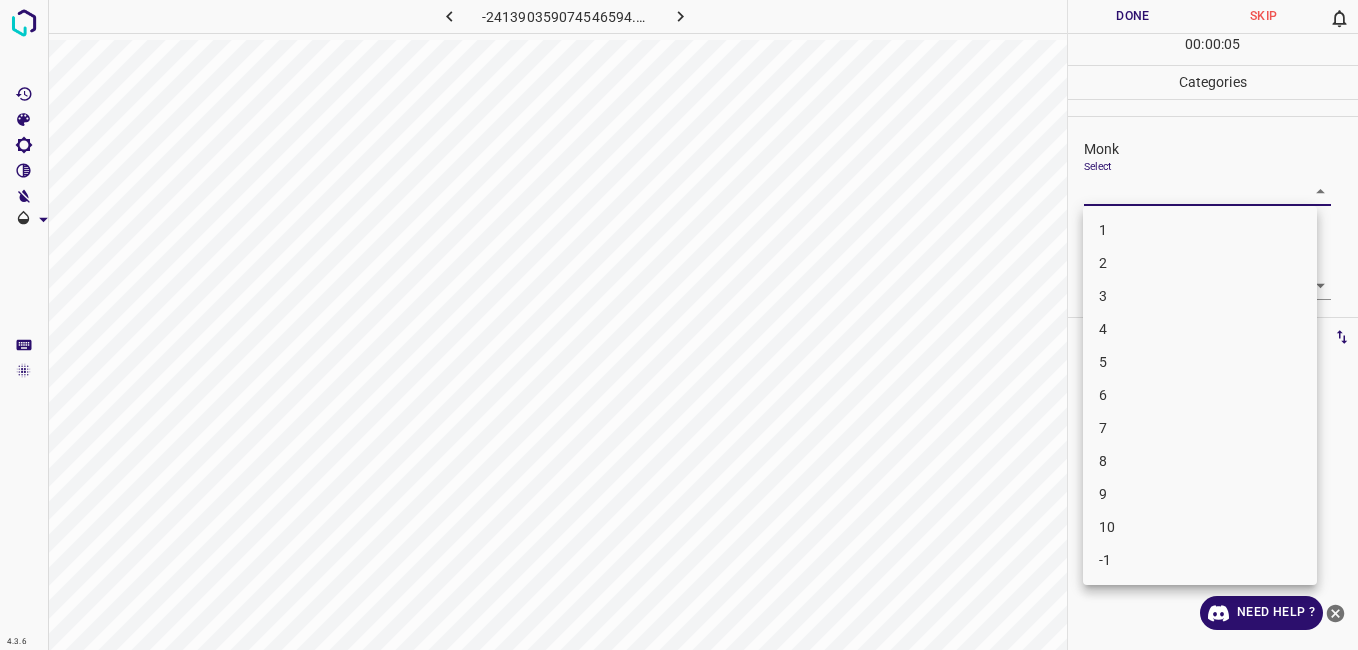click on "3" at bounding box center [1200, 296] 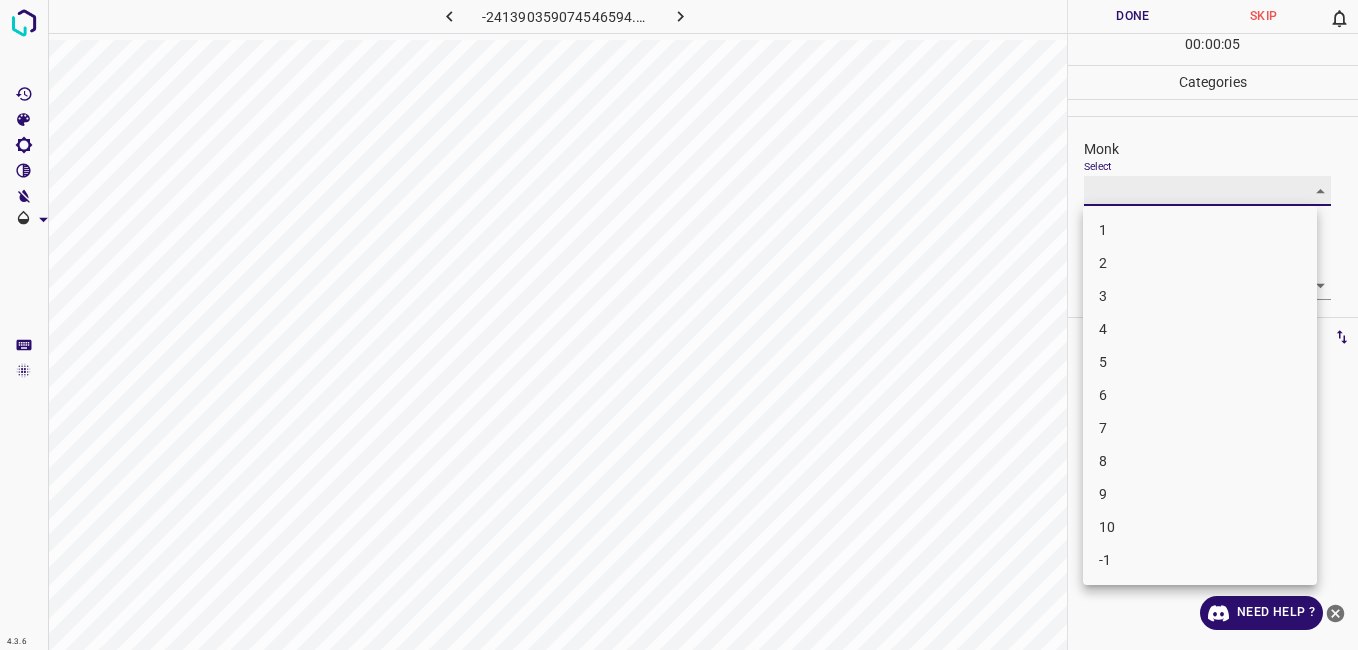 type on "3" 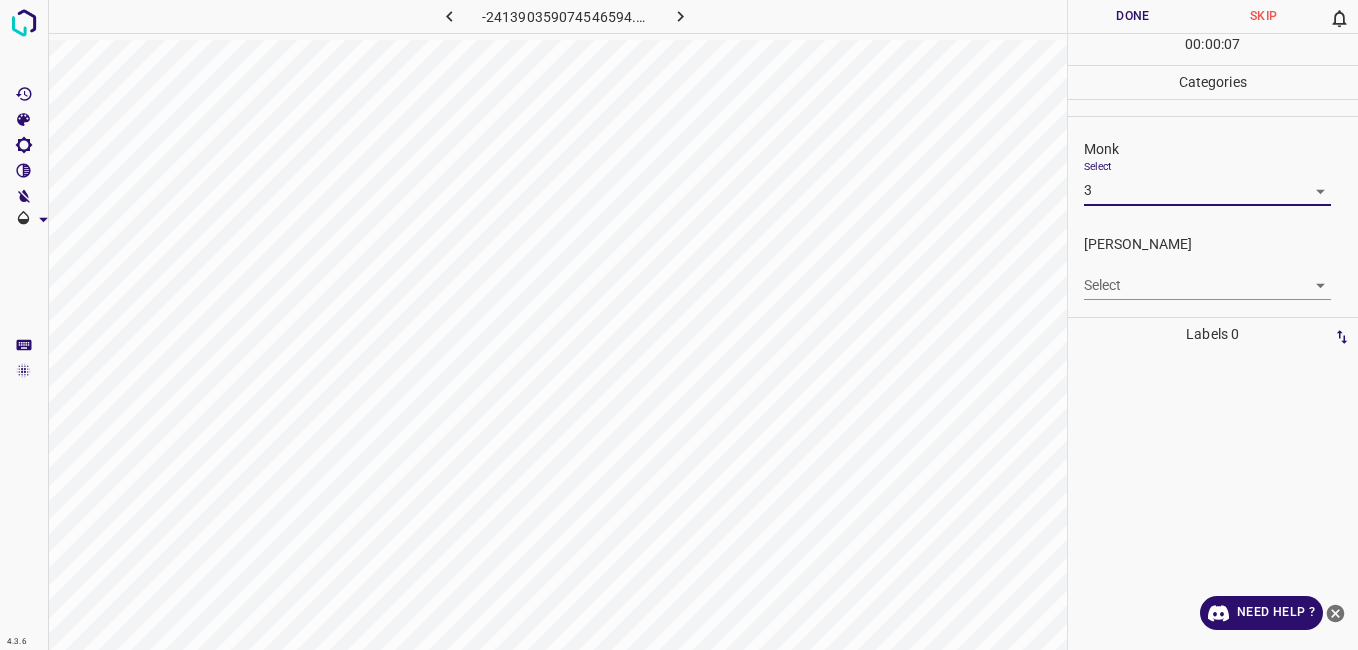 click on "4.3.6  -241390359074546594.png Done Skip 0 00   : 00   : 07   Categories Monk   Select 3 3  Fitzpatrick   Select ​ Labels   0 Categories 1 Monk 2  Fitzpatrick Tools Space Change between modes (Draw & Edit) I Auto labeling R Restore zoom M Zoom in N Zoom out Delete Delete selecte label Filters Z Restore filters X Saturation filter C Brightness filter V Contrast filter B Gray scale filter General O Download Need Help ? - Text - Hide - Delete" at bounding box center [679, 325] 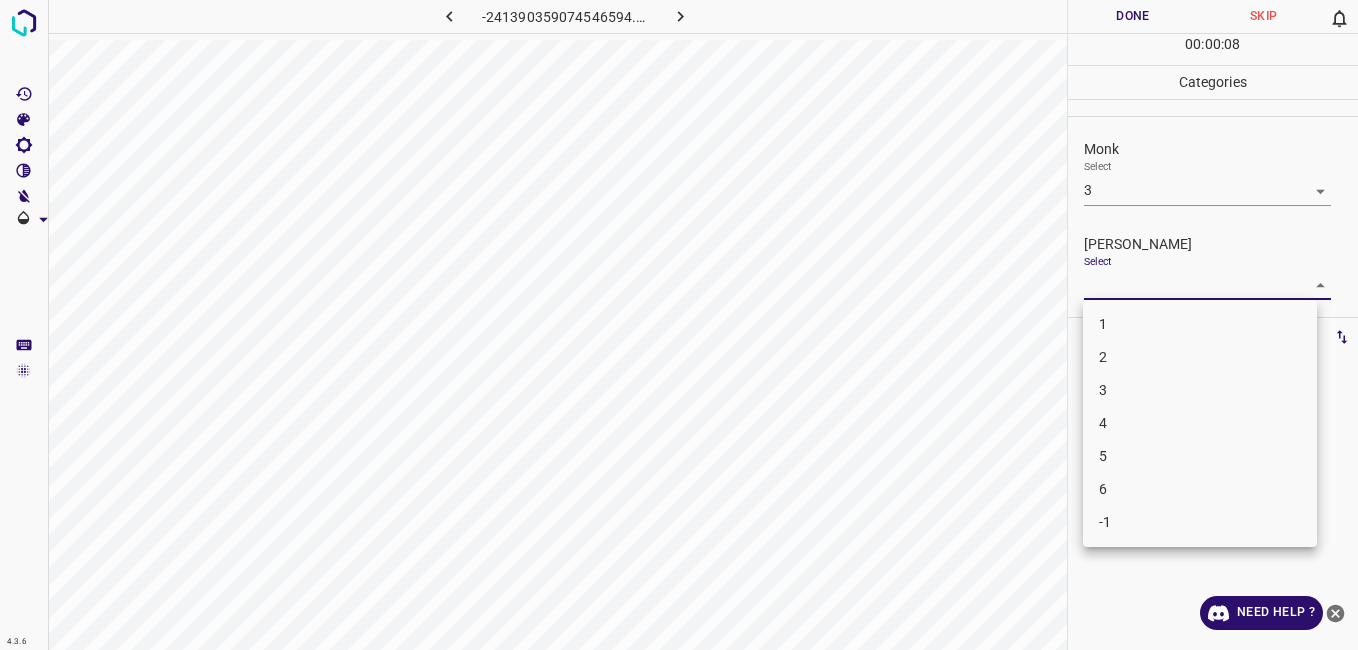 click on "2" at bounding box center [1200, 357] 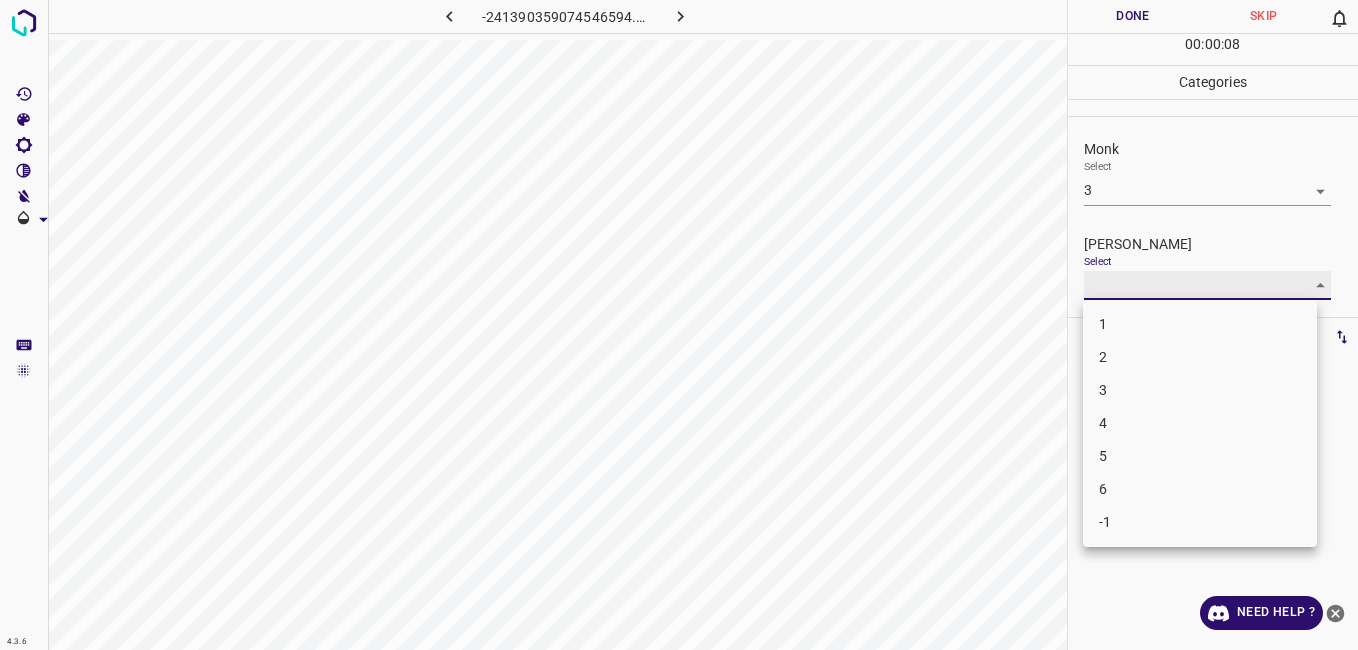 type on "2" 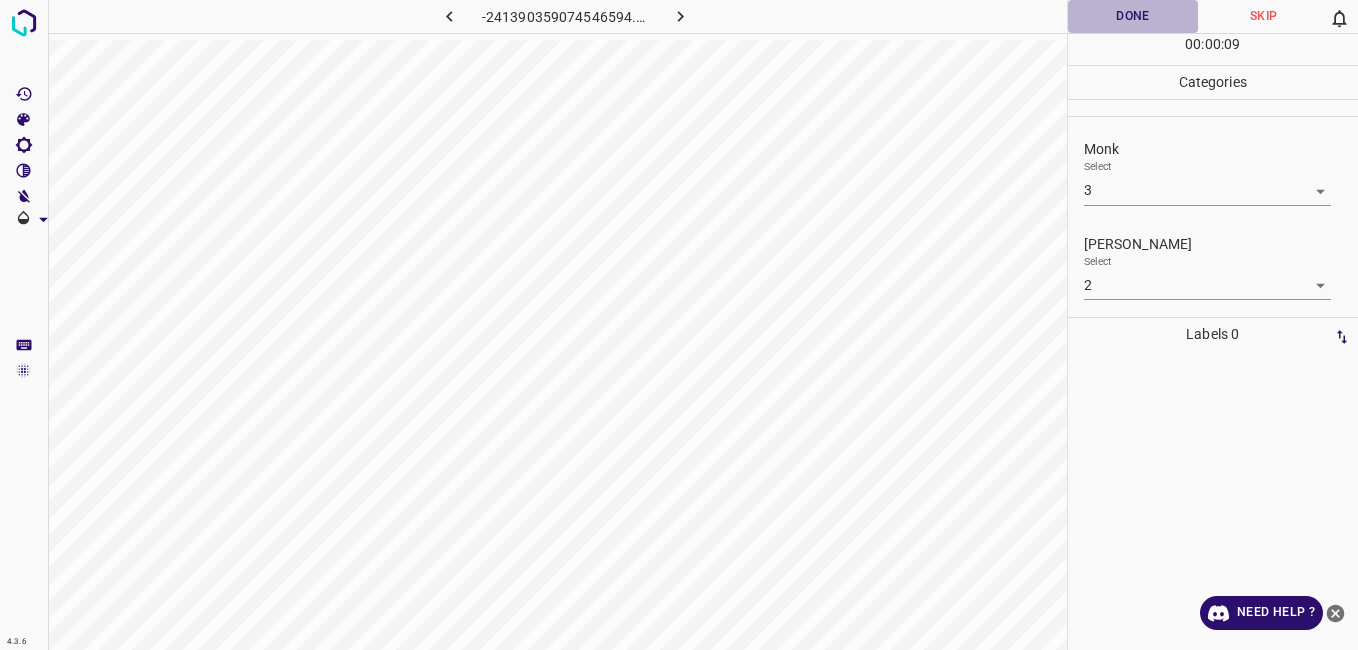 click on "Done" at bounding box center [1133, 16] 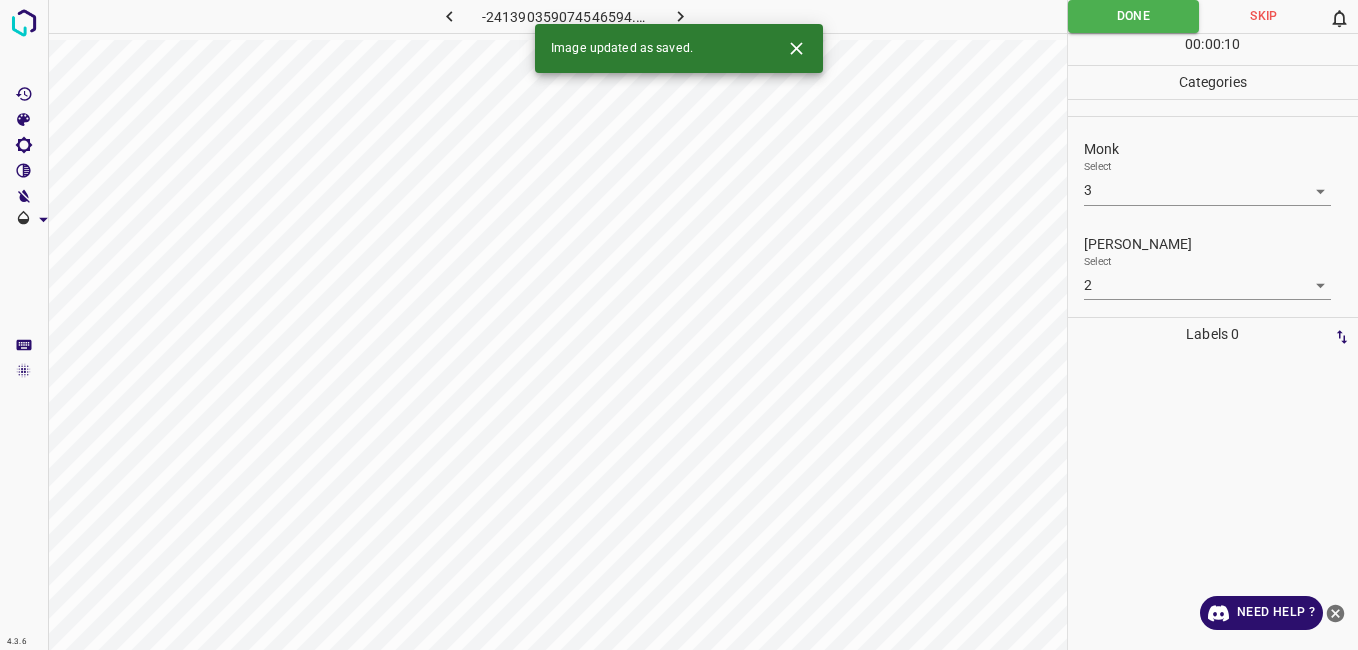click 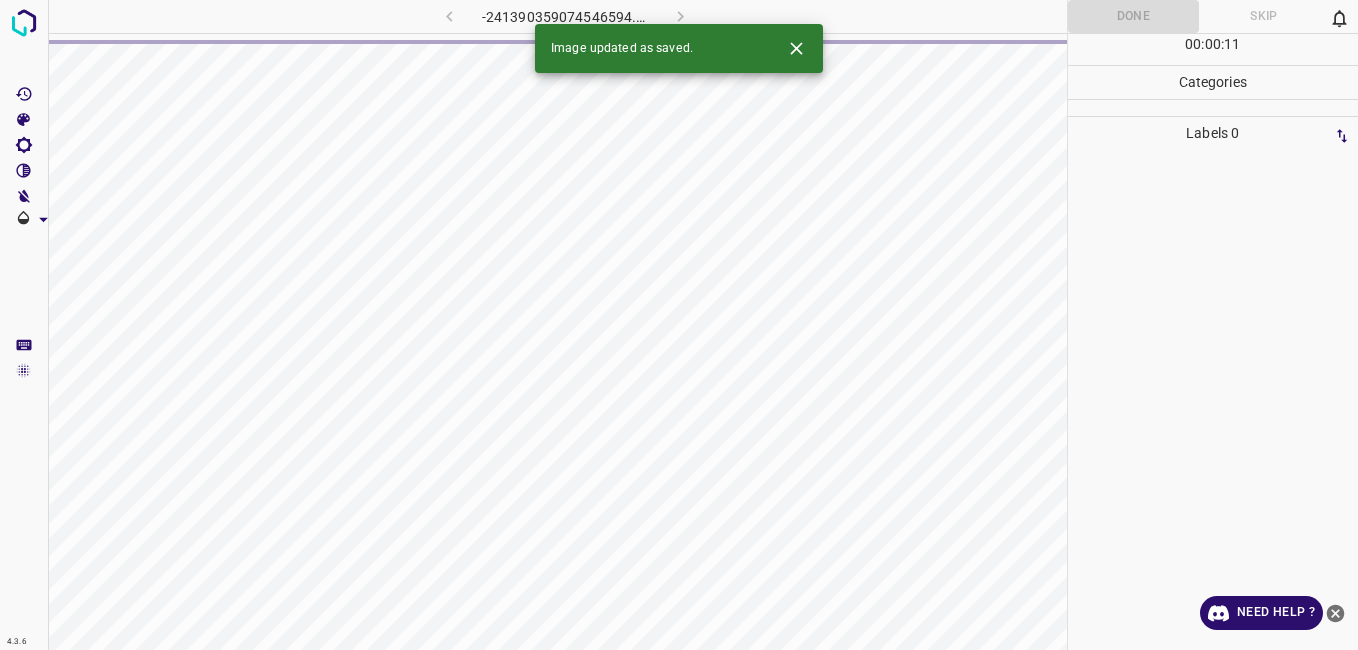 click on "-241390359074546594.png" at bounding box center (565, 16) 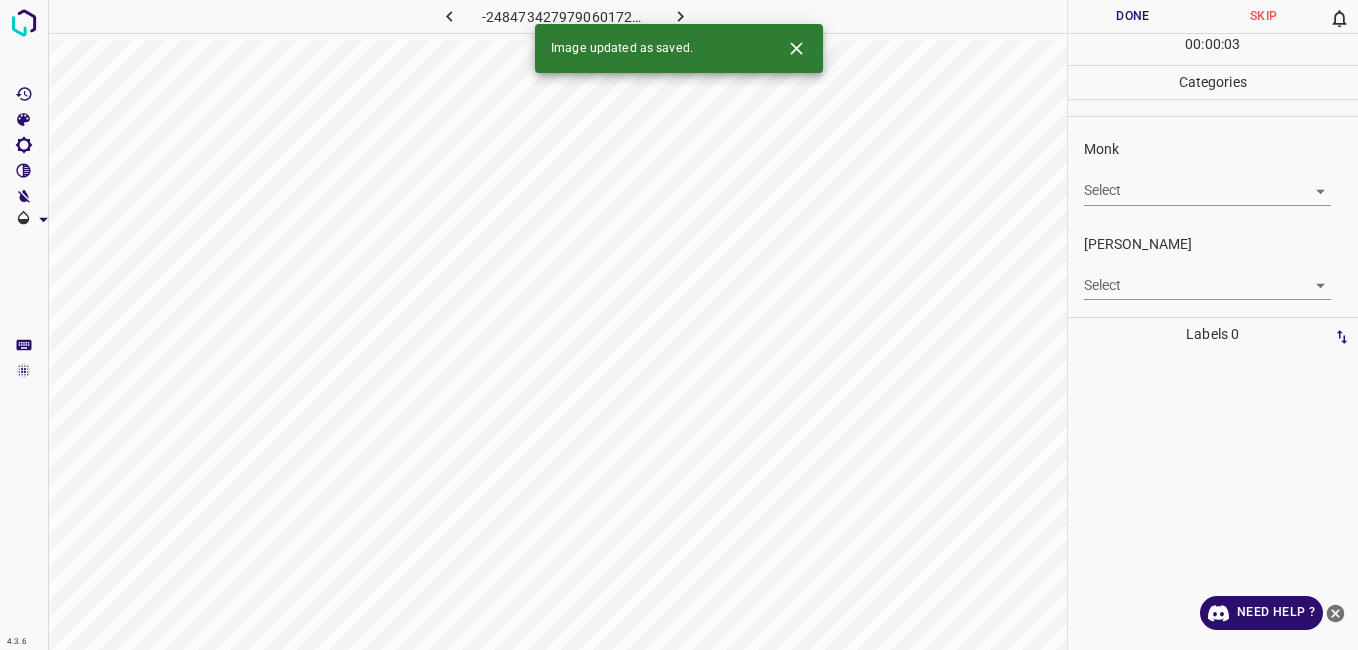 click on "Monk   Select ​" at bounding box center [1213, 172] 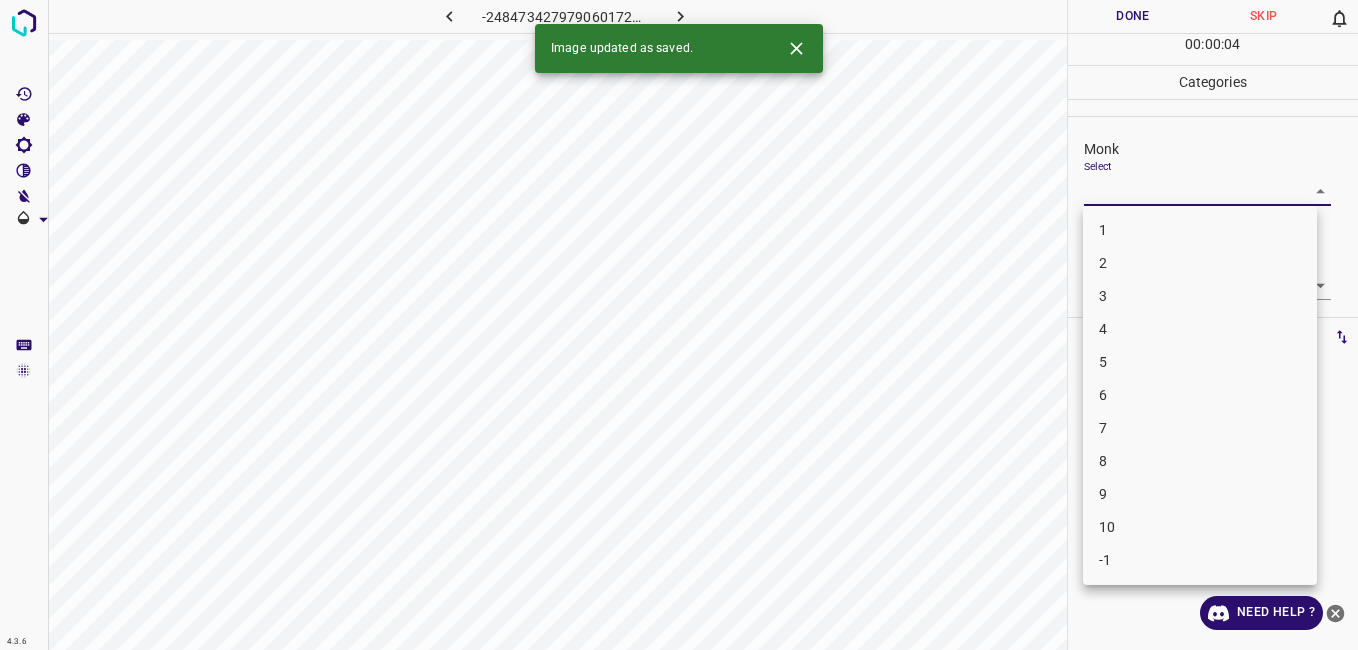 click on "4.3.6  -2484734279790601728.png Done Skip 0 00   : 00   : 04   Categories Monk   Select ​  Fitzpatrick   Select ​ Labels   0 Categories 1 Monk 2  Fitzpatrick Tools Space Change between modes (Draw & Edit) I Auto labeling R Restore zoom M Zoom in N Zoom out Delete Delete selecte label Filters Z Restore filters X Saturation filter C Brightness filter V Contrast filter B Gray scale filter General O Download Image updated as saved. Need Help ? - Text - Hide - Delete 1 2 3 4 5 6 7 8 9 10 -1" at bounding box center [679, 325] 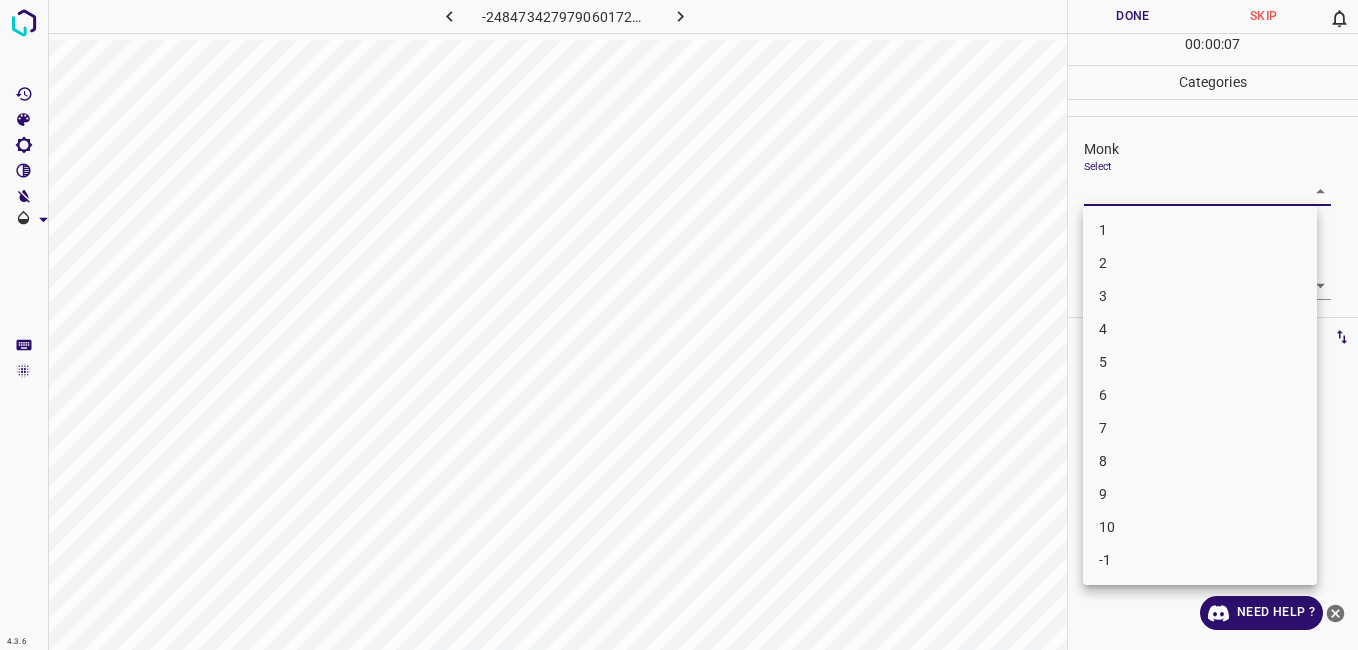 click on "3" at bounding box center [1200, 296] 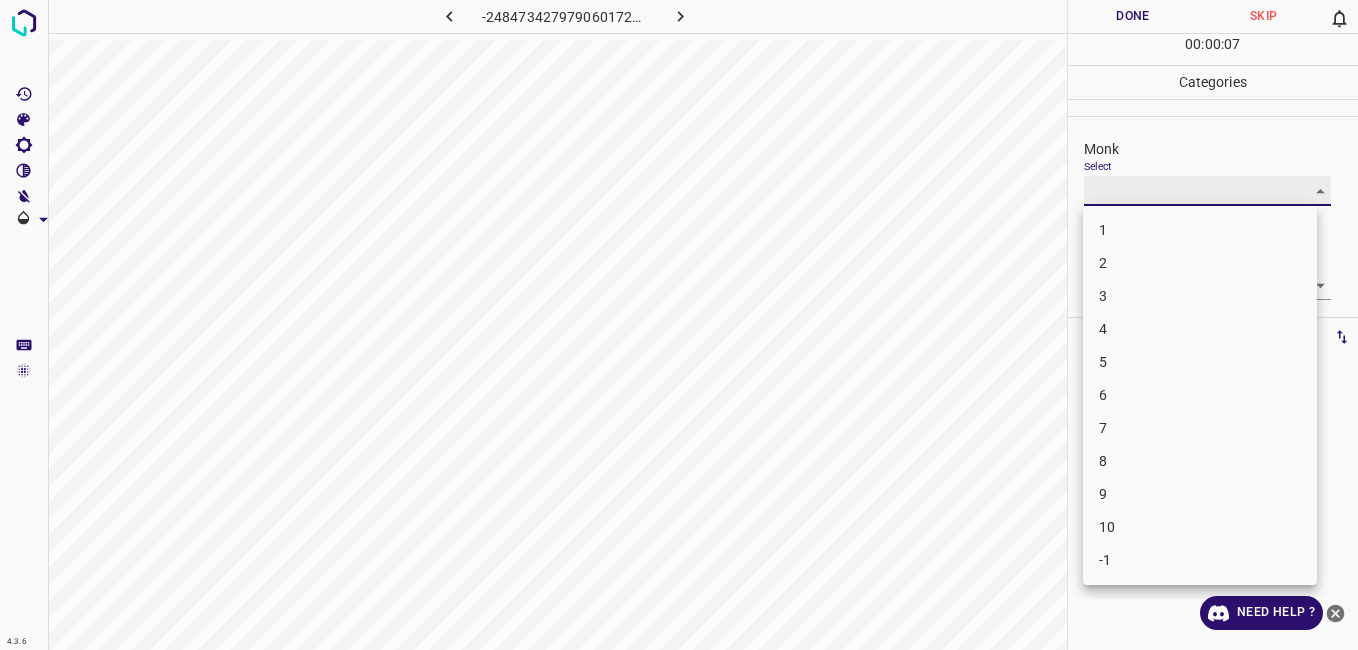 type on "3" 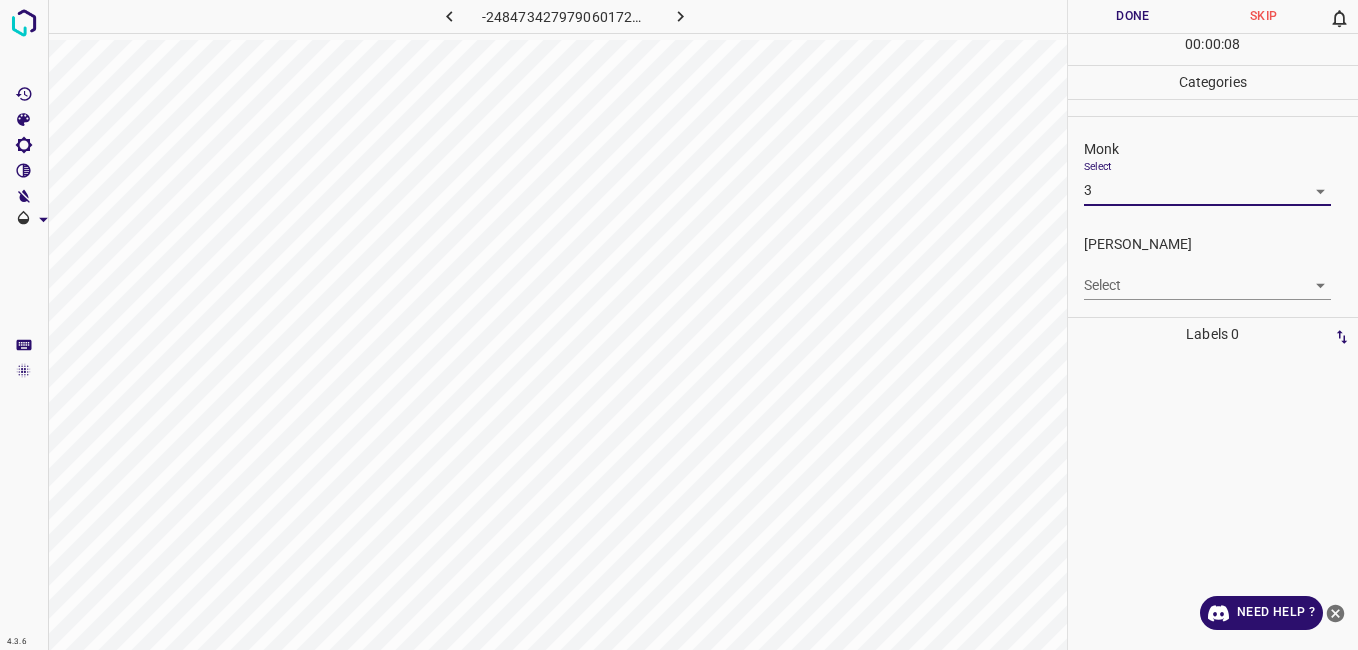 click on "4.3.6  -2484734279790601728.png Done Skip 0 00   : 00   : 08   Categories Monk   Select 3 3  Fitzpatrick   Select ​ Labels   0 Categories 1 Monk 2  Fitzpatrick Tools Space Change between modes (Draw & Edit) I Auto labeling R Restore zoom M Zoom in N Zoom out Delete Delete selecte label Filters Z Restore filters X Saturation filter C Brightness filter V Contrast filter B Gray scale filter General O Download Need Help ? - Text - Hide - Delete" at bounding box center (679, 325) 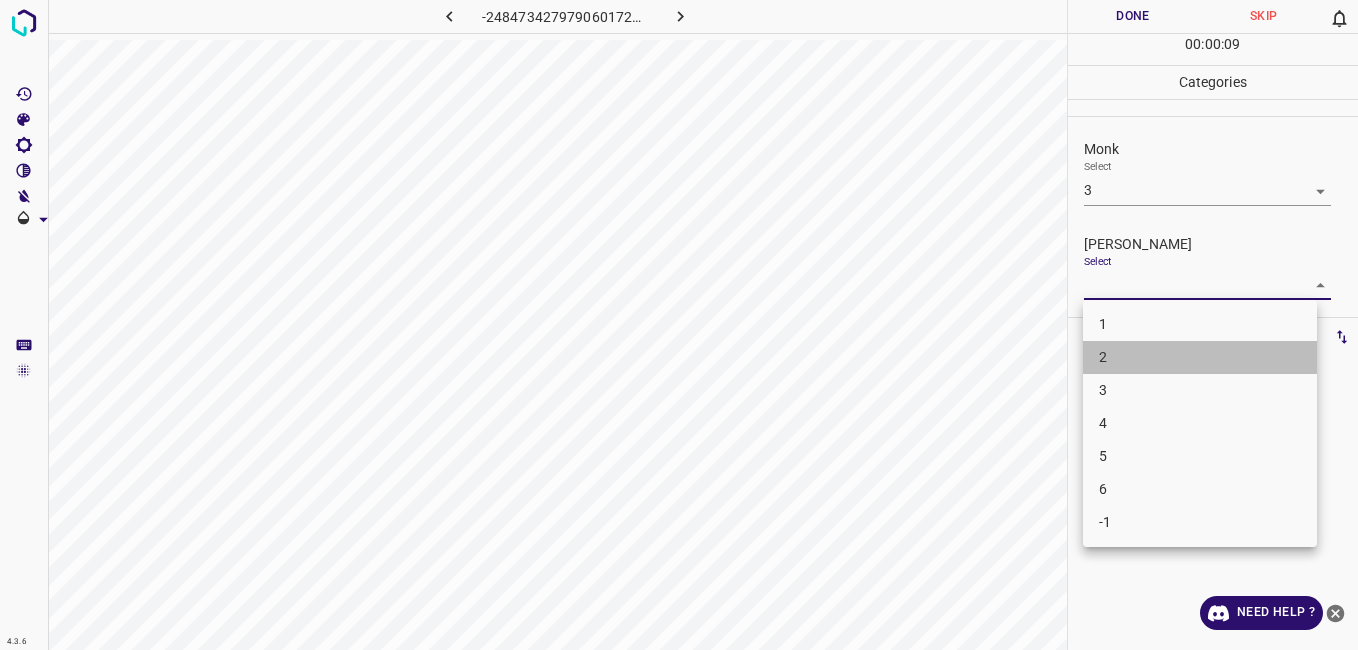 click on "2" at bounding box center (1200, 357) 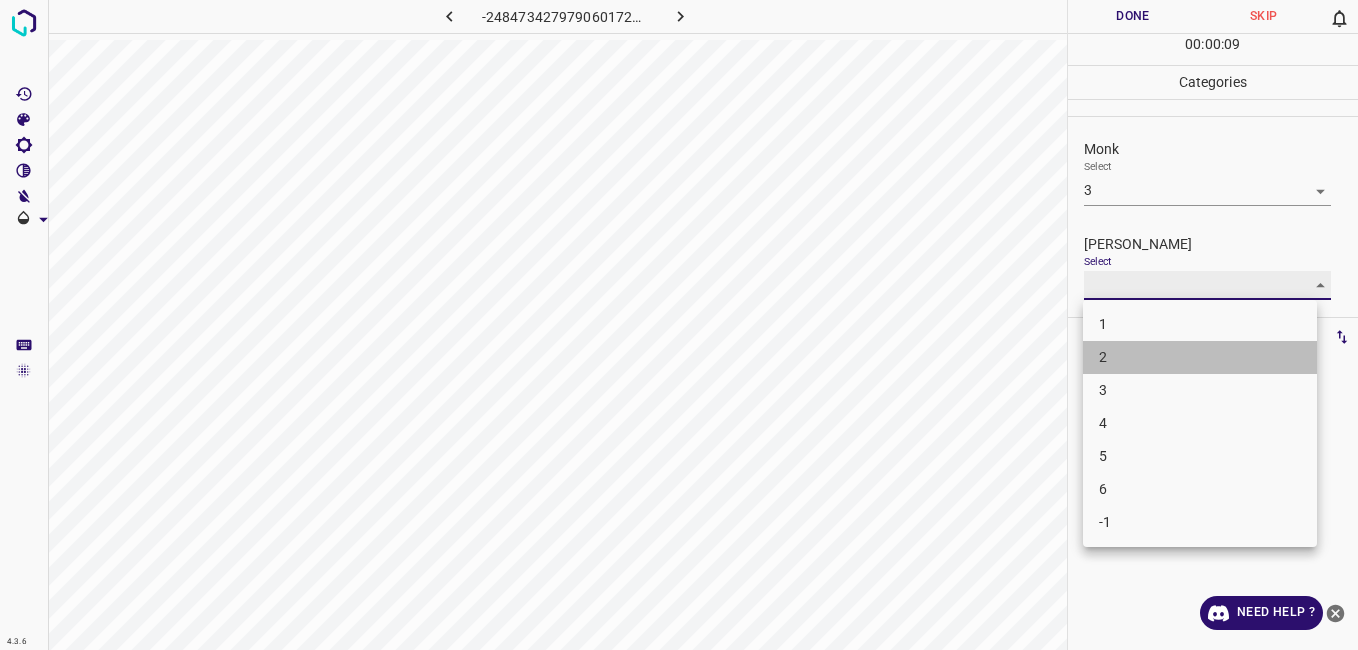 type on "2" 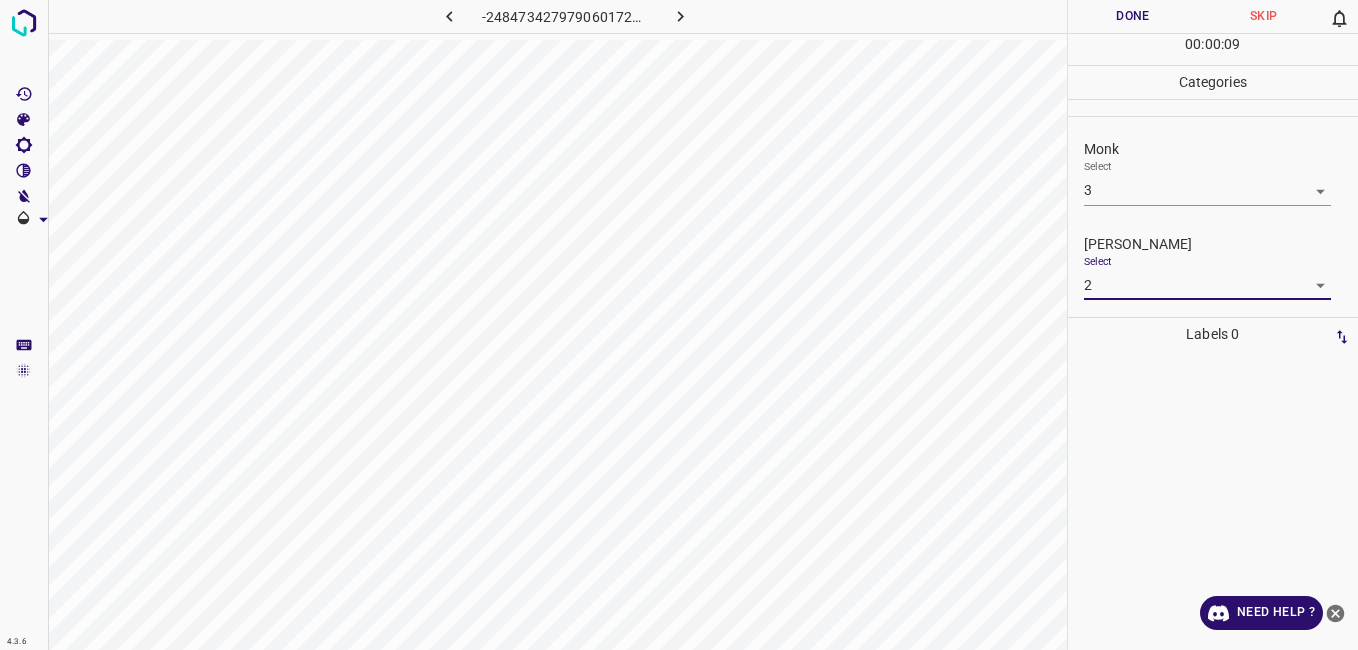click on "1 2 3 4 5 6 -1" at bounding box center [1200, 369] 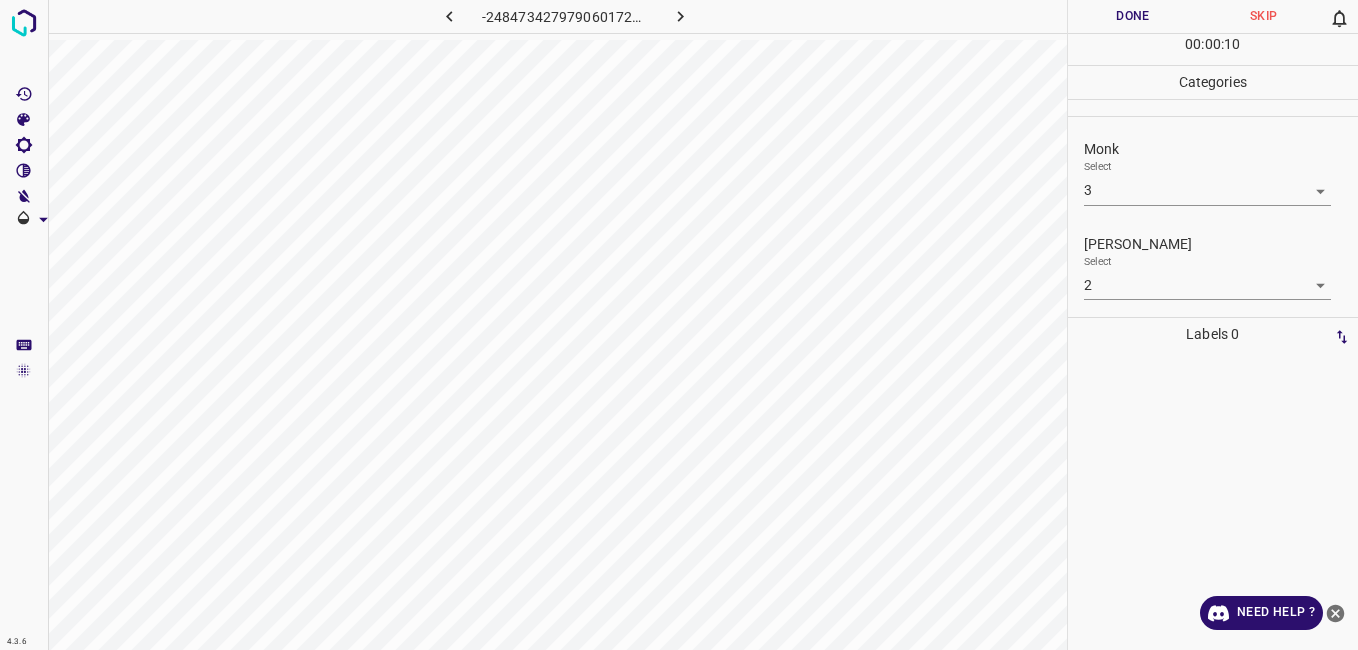 click on "Done" at bounding box center (1133, 16) 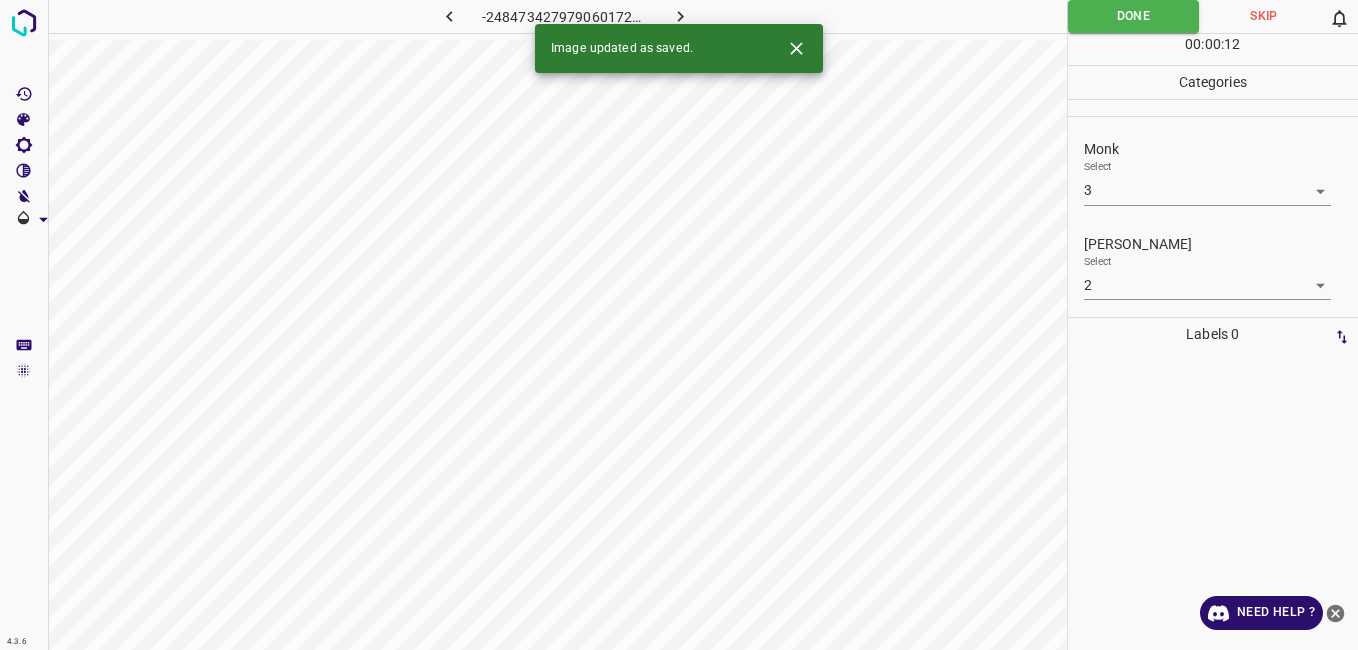 click 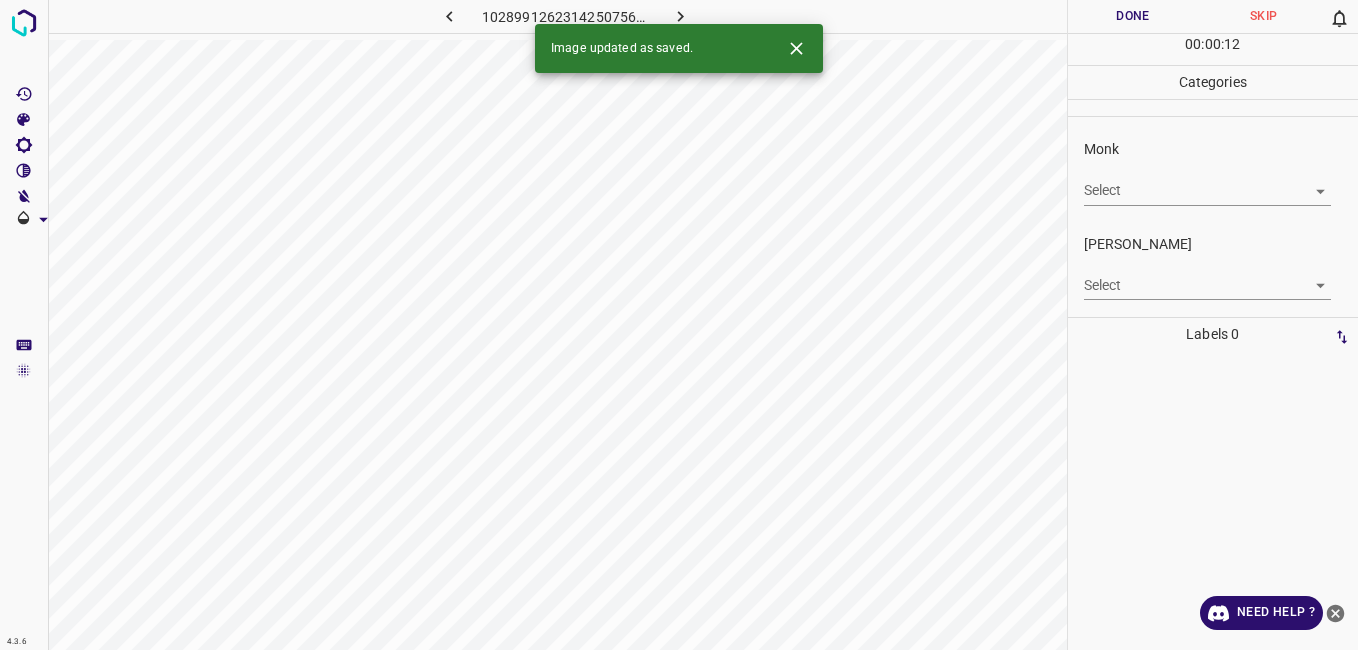 click on "4.3.6  1028991262314250756.png Done Skip 0 00   : 00   : 12   Categories Monk   Select ​  Fitzpatrick   Select ​ Labels   0 Categories 1 Monk 2  Fitzpatrick Tools Space Change between modes (Draw & Edit) I Auto labeling R Restore zoom M Zoom in N Zoom out Delete Delete selecte label Filters Z Restore filters X Saturation filter C Brightness filter V Contrast filter B Gray scale filter General O Download Image updated as saved. Need Help ? - Text - Hide - Delete" at bounding box center (679, 325) 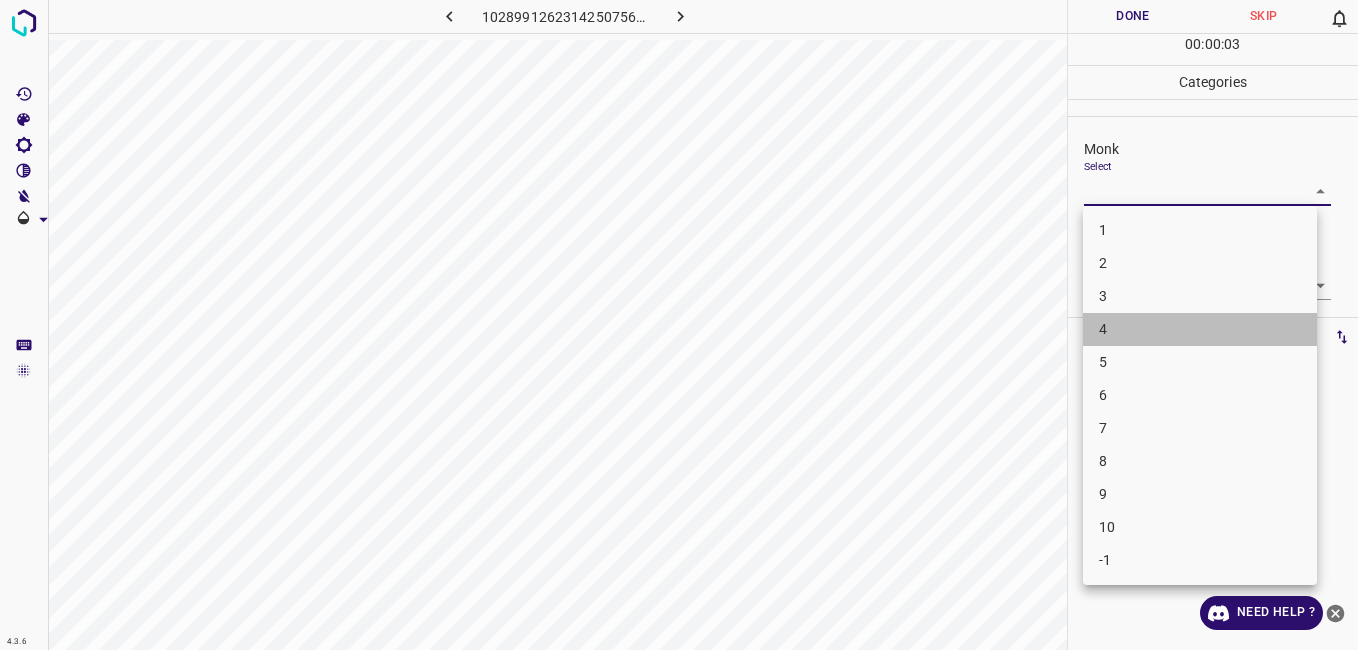 click on "4" at bounding box center [1200, 329] 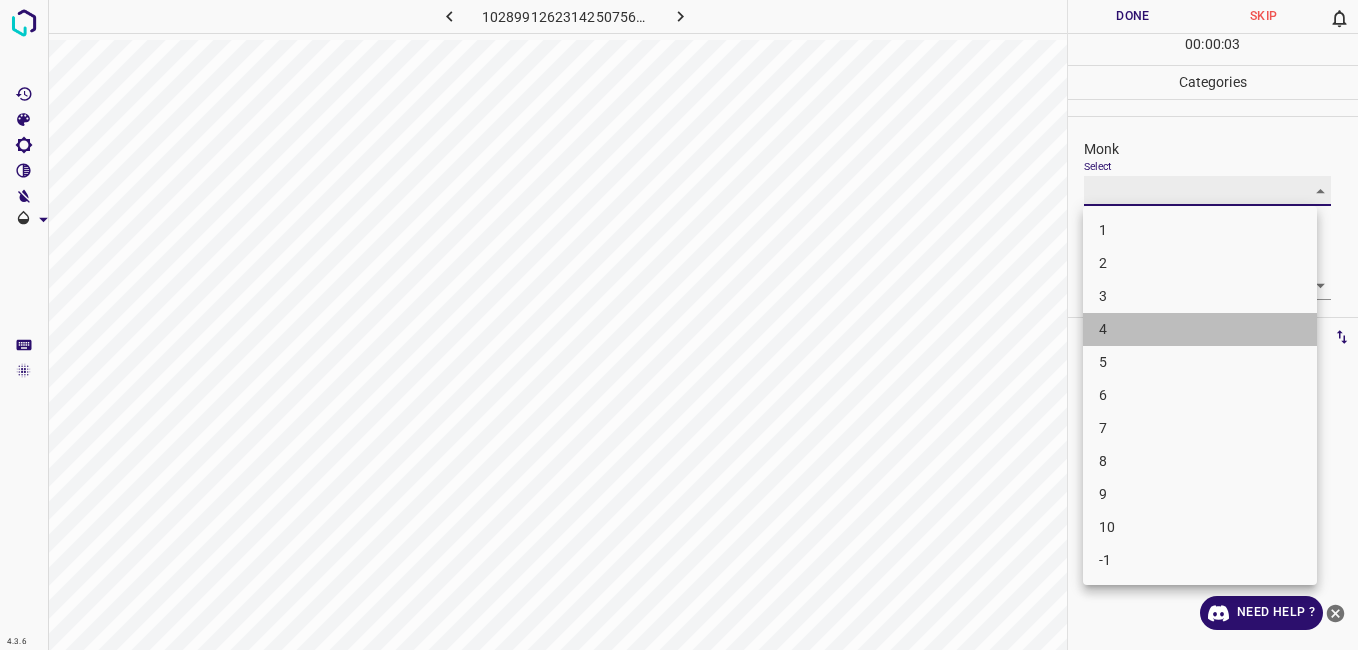 type on "4" 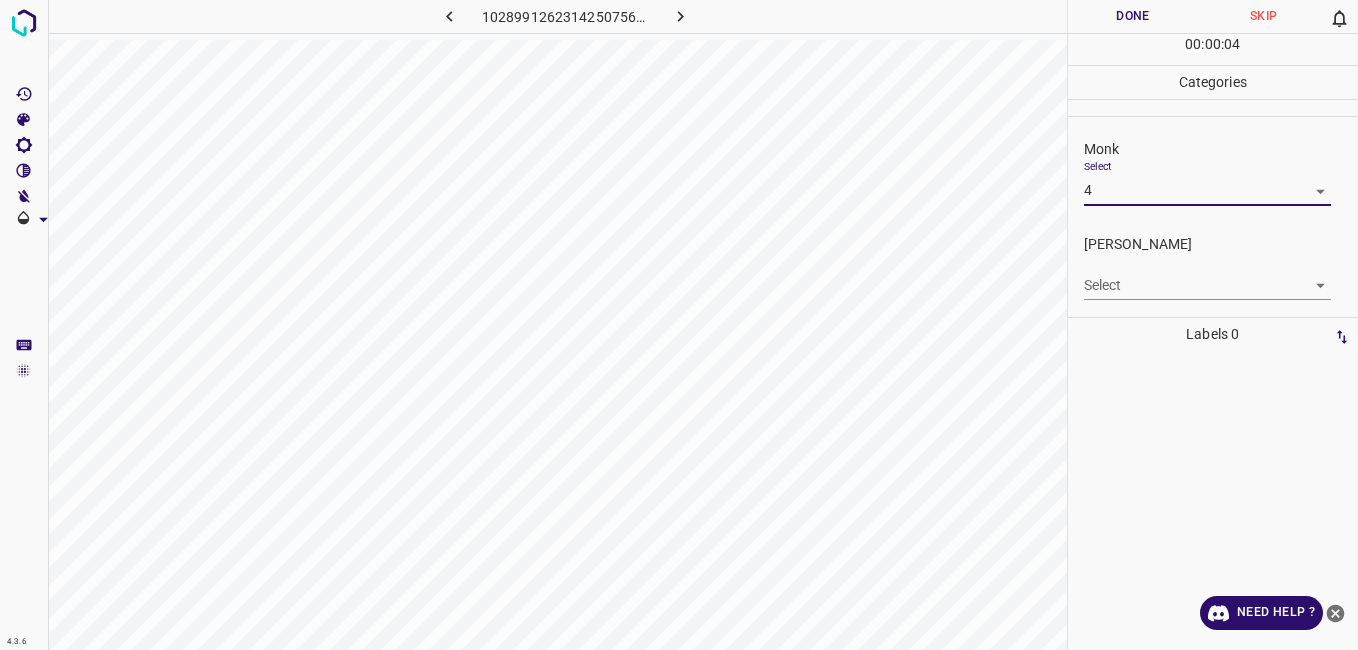 click on "4.3.6  1028991262314250756.png Done Skip 0 00   : 00   : 04   Categories Monk   Select 4 4  Fitzpatrick   Select ​ Labels   0 Categories 1 Monk 2  Fitzpatrick Tools Space Change between modes (Draw & Edit) I Auto labeling R Restore zoom M Zoom in N Zoom out Delete Delete selecte label Filters Z Restore filters X Saturation filter C Brightness filter V Contrast filter B Gray scale filter General O Download Need Help ? - Text - Hide - Delete" at bounding box center (679, 325) 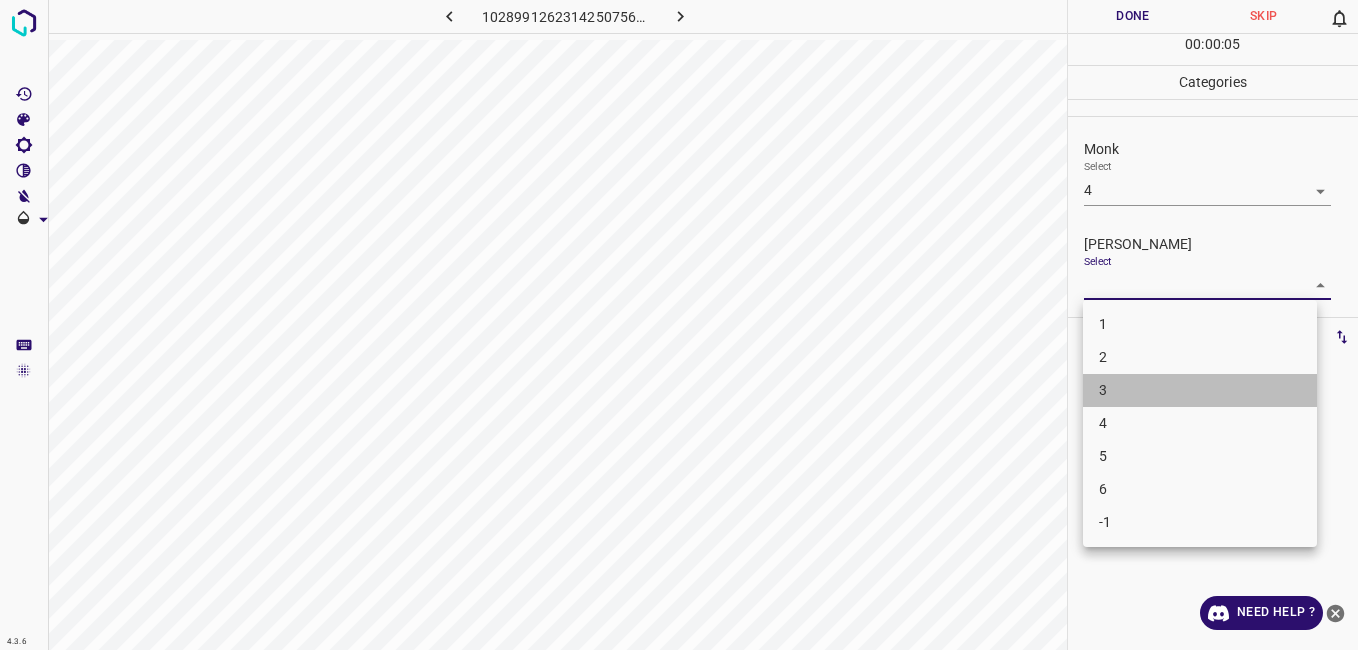 click on "3" at bounding box center [1200, 390] 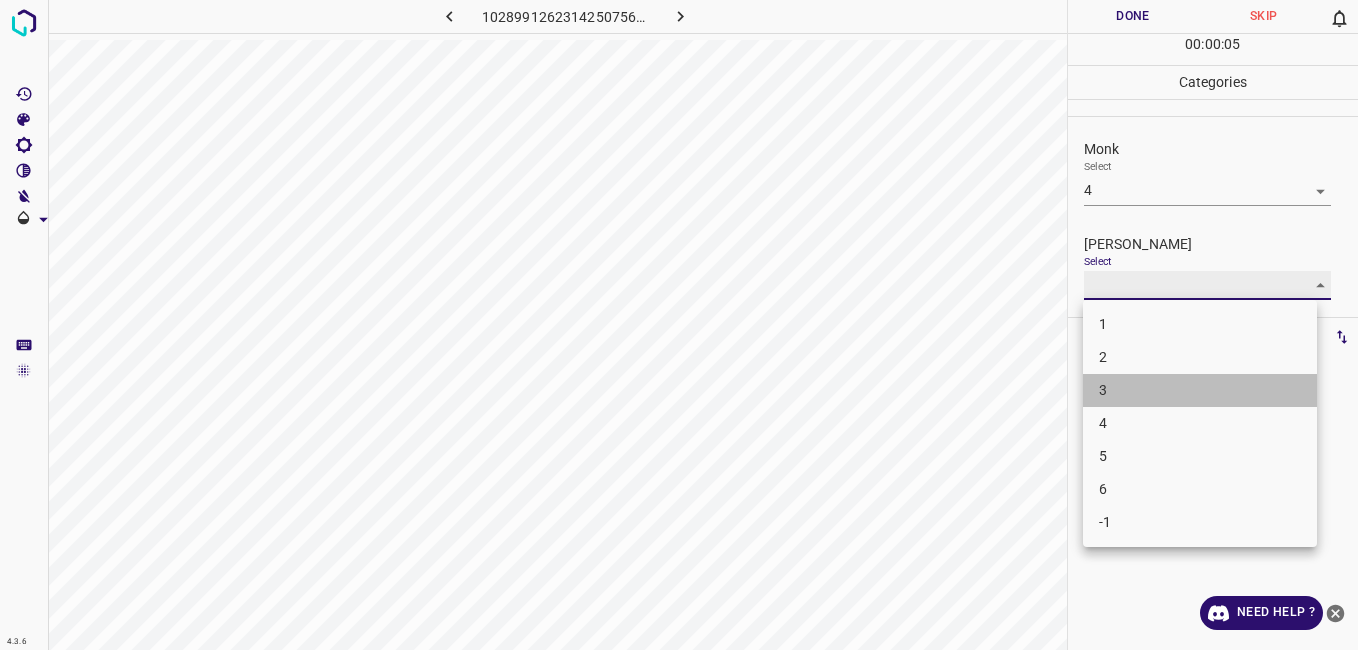 type on "3" 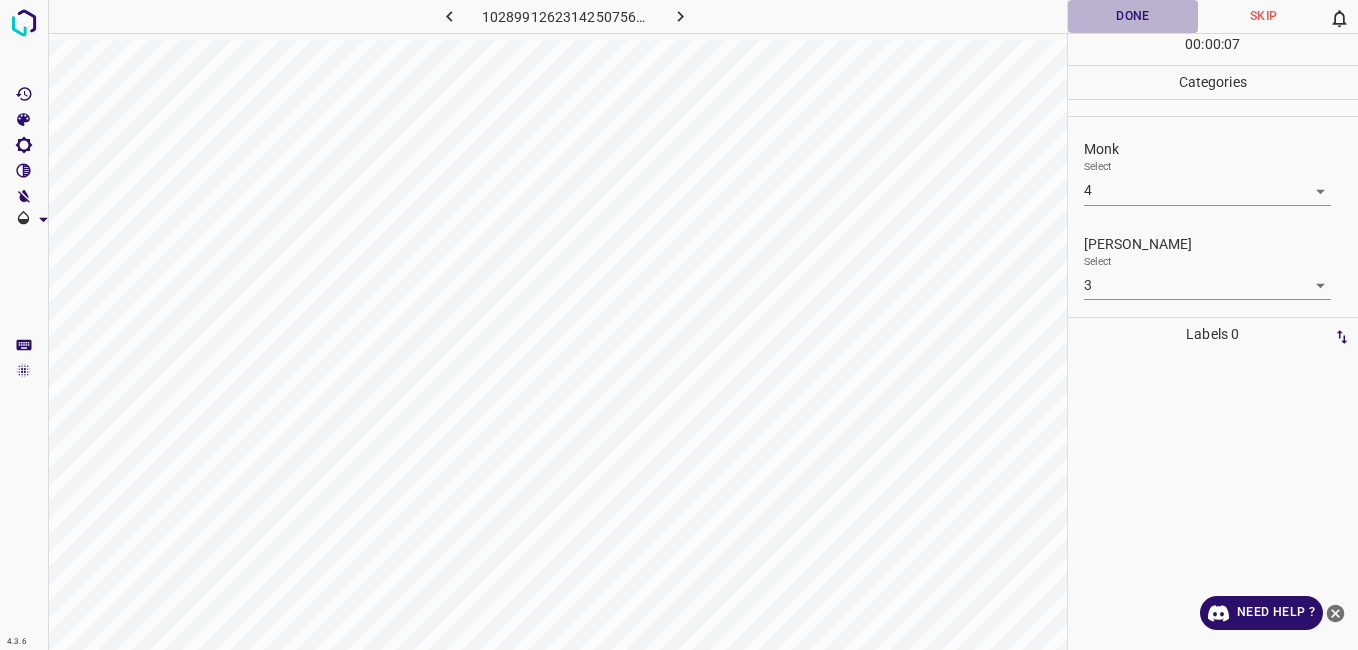 click on "Done" at bounding box center [1133, 16] 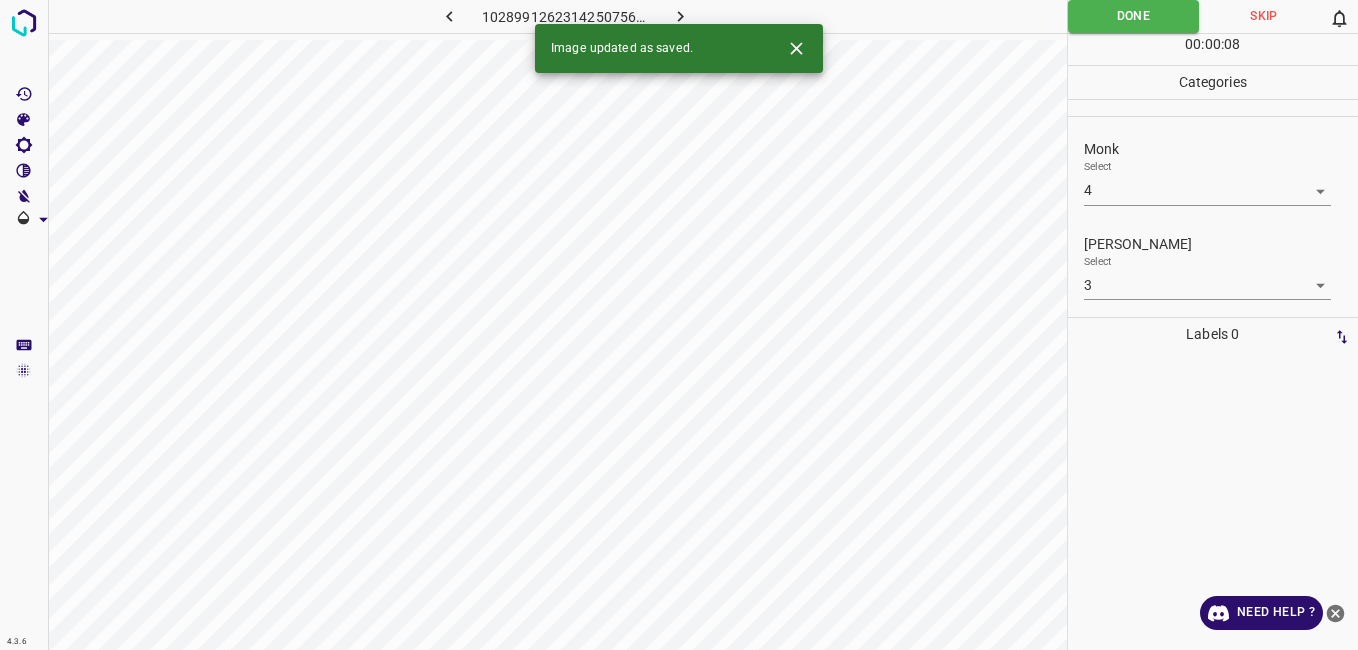 click 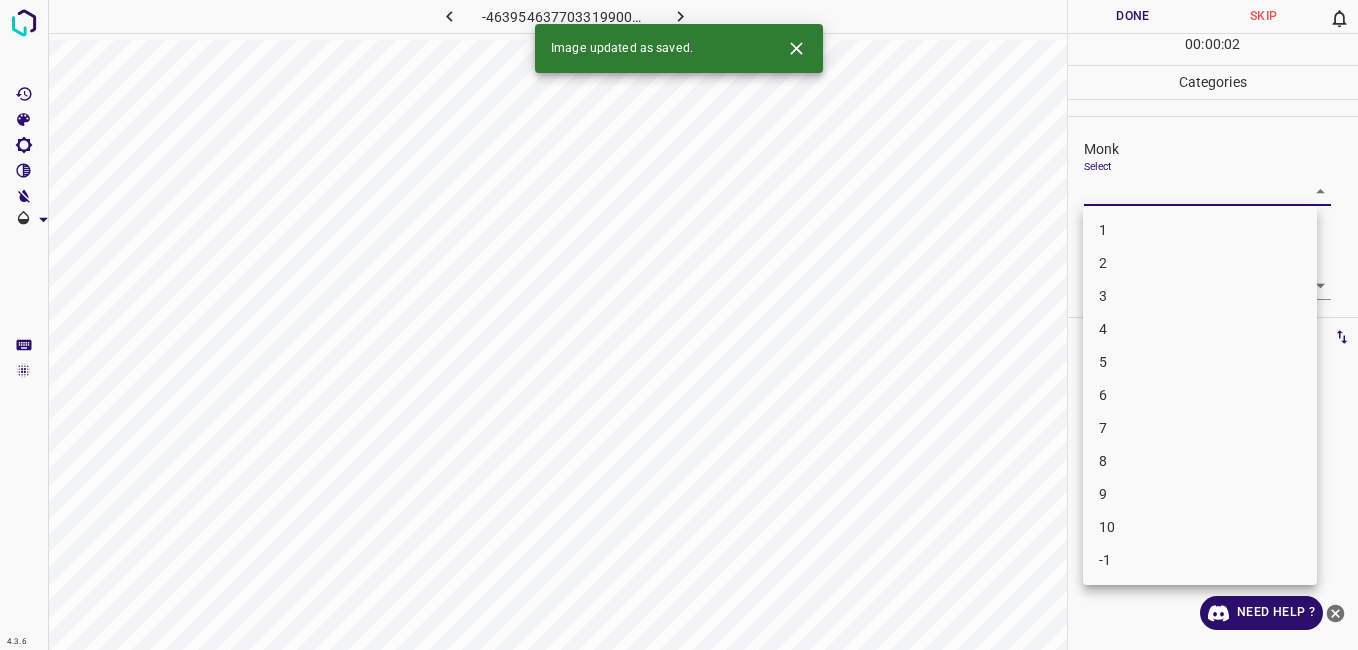 click on "4.3.6  -4639546377033199002.png Done Skip 0 00   : 00   : 02   Categories Monk   Select ​  Fitzpatrick   Select ​ Labels   0 Categories 1 Monk 2  Fitzpatrick Tools Space Change between modes (Draw & Edit) I Auto labeling R Restore zoom M Zoom in N Zoom out Delete Delete selecte label Filters Z Restore filters X Saturation filter C Brightness filter V Contrast filter B Gray scale filter General O Download Image updated as saved. Need Help ? - Text - Hide - Delete 1 2 3 4 5 6 7 8 9 10 -1" at bounding box center (679, 325) 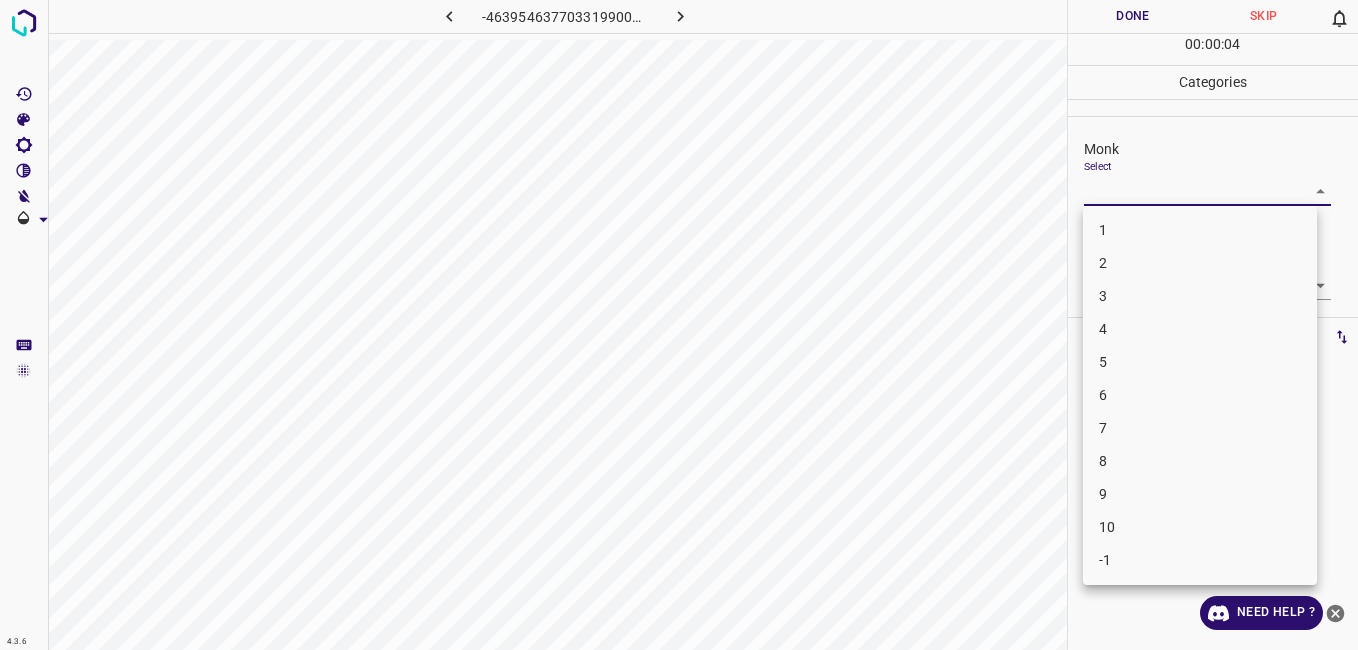 click on "3" at bounding box center [1200, 296] 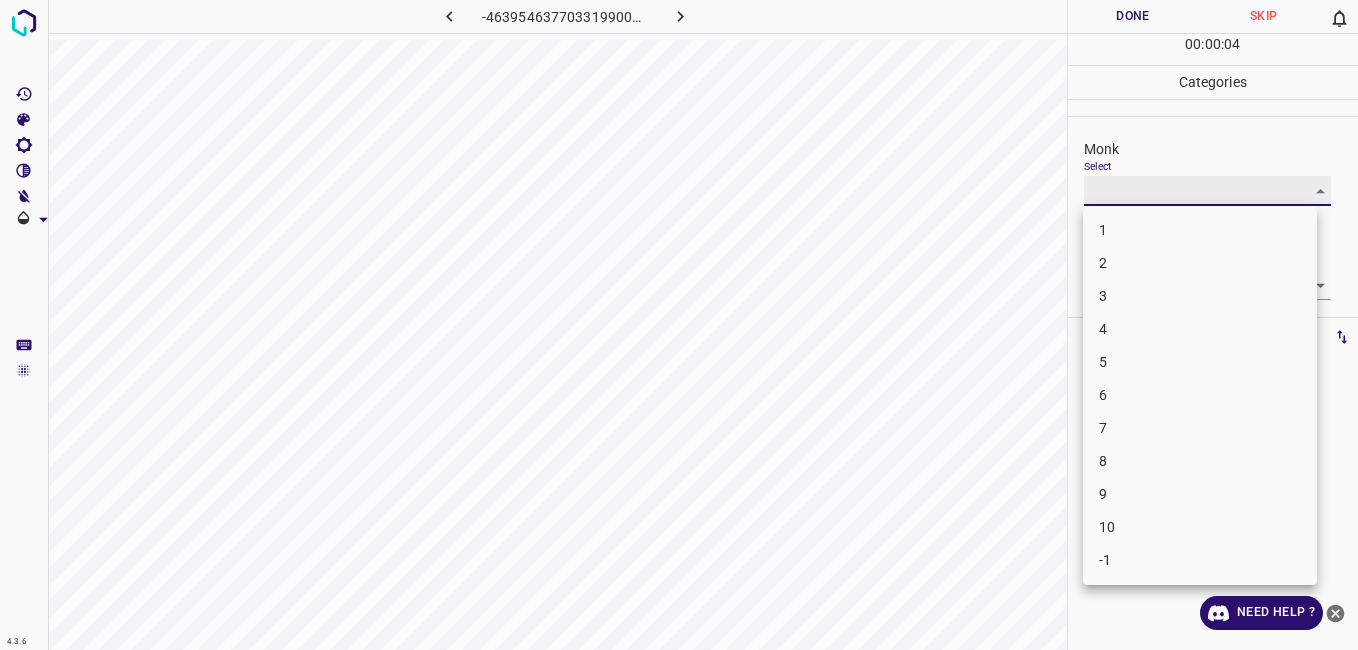 type on "3" 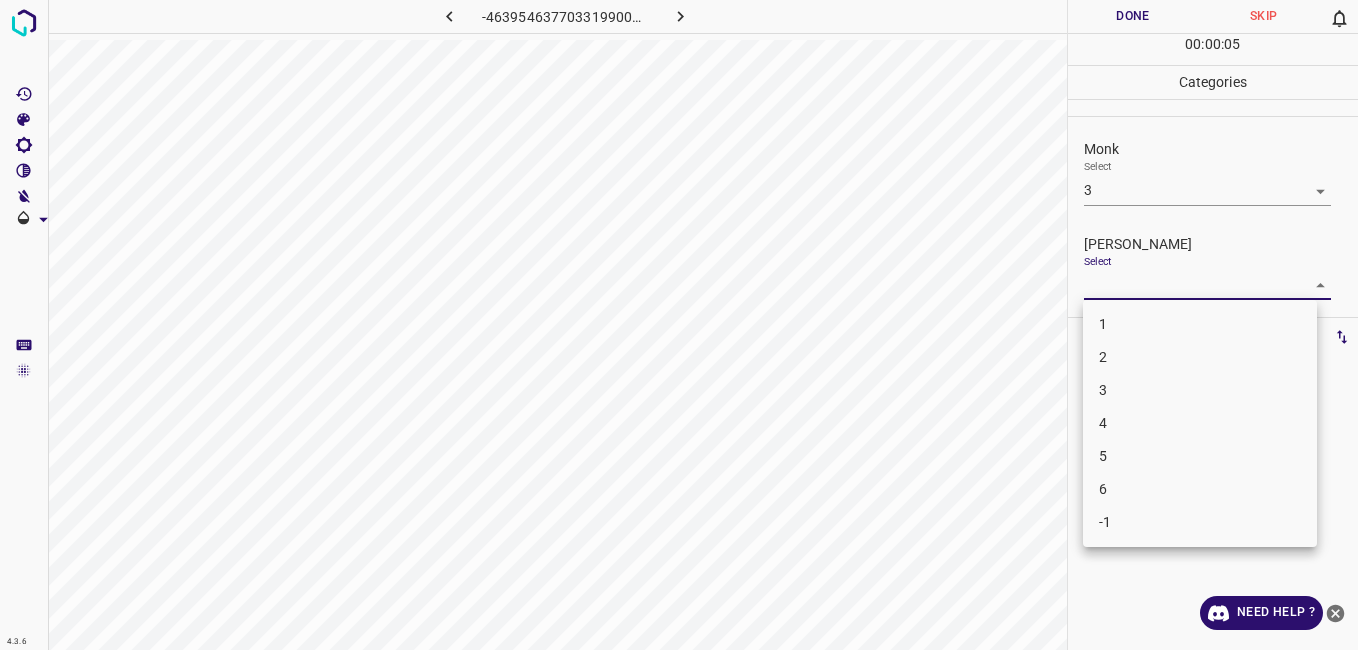click on "4.3.6  -4639546377033199002.png Done Skip 0 00   : 00   : 05   Categories Monk   Select 3 3  Fitzpatrick   Select ​ Labels   0 Categories 1 Monk 2  Fitzpatrick Tools Space Change between modes (Draw & Edit) I Auto labeling R Restore zoom M Zoom in N Zoom out Delete Delete selecte label Filters Z Restore filters X Saturation filter C Brightness filter V Contrast filter B Gray scale filter General O Download Need Help ? - Text - Hide - Delete 1 2 3 4 5 6 -1" at bounding box center [679, 325] 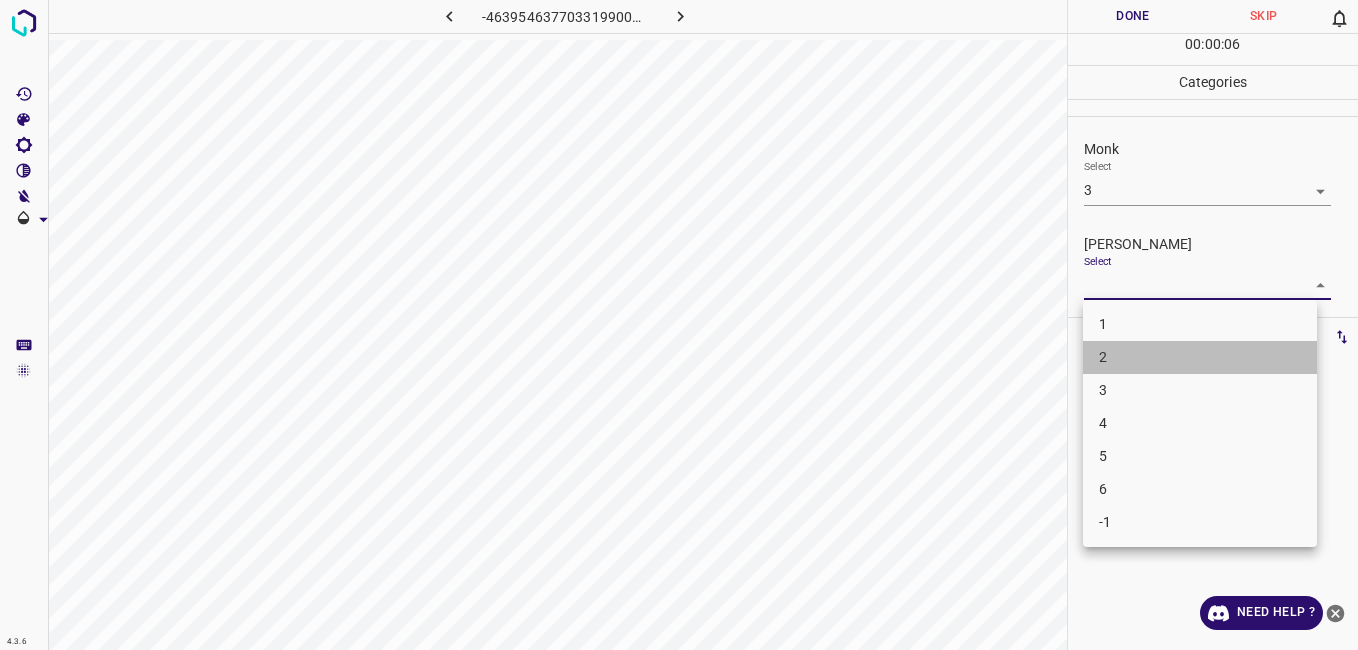 click on "2" at bounding box center [1200, 357] 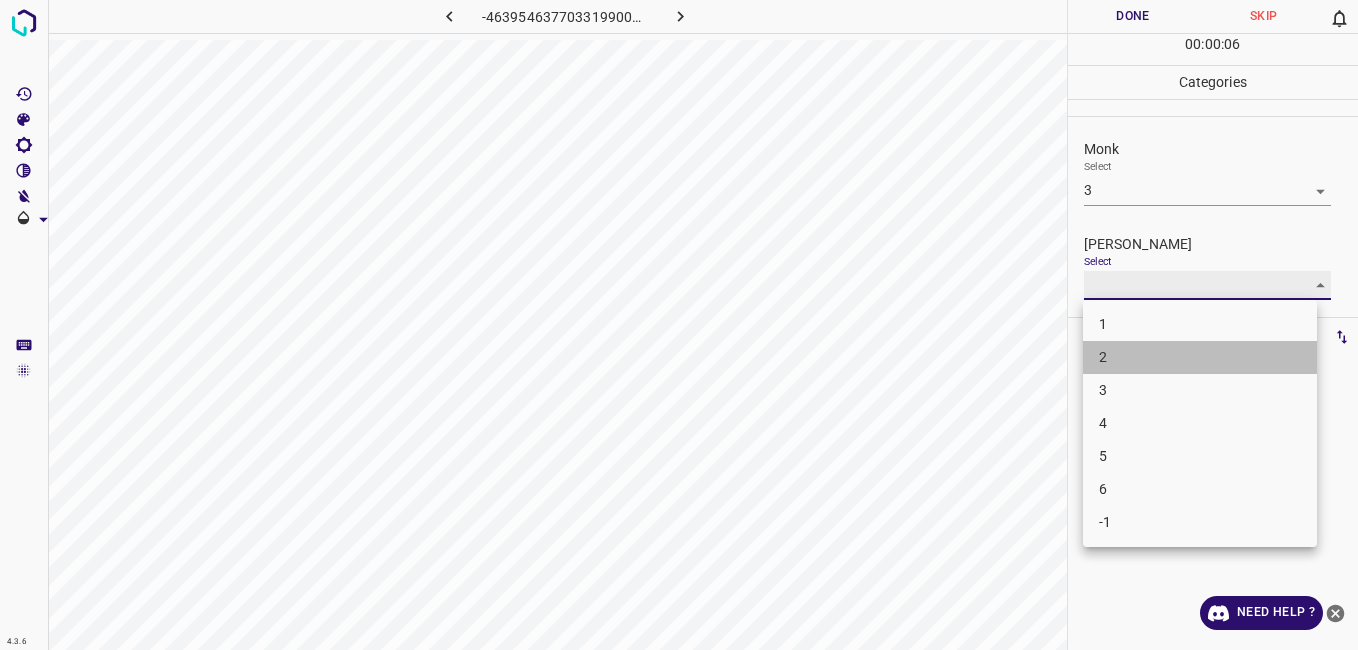 type on "2" 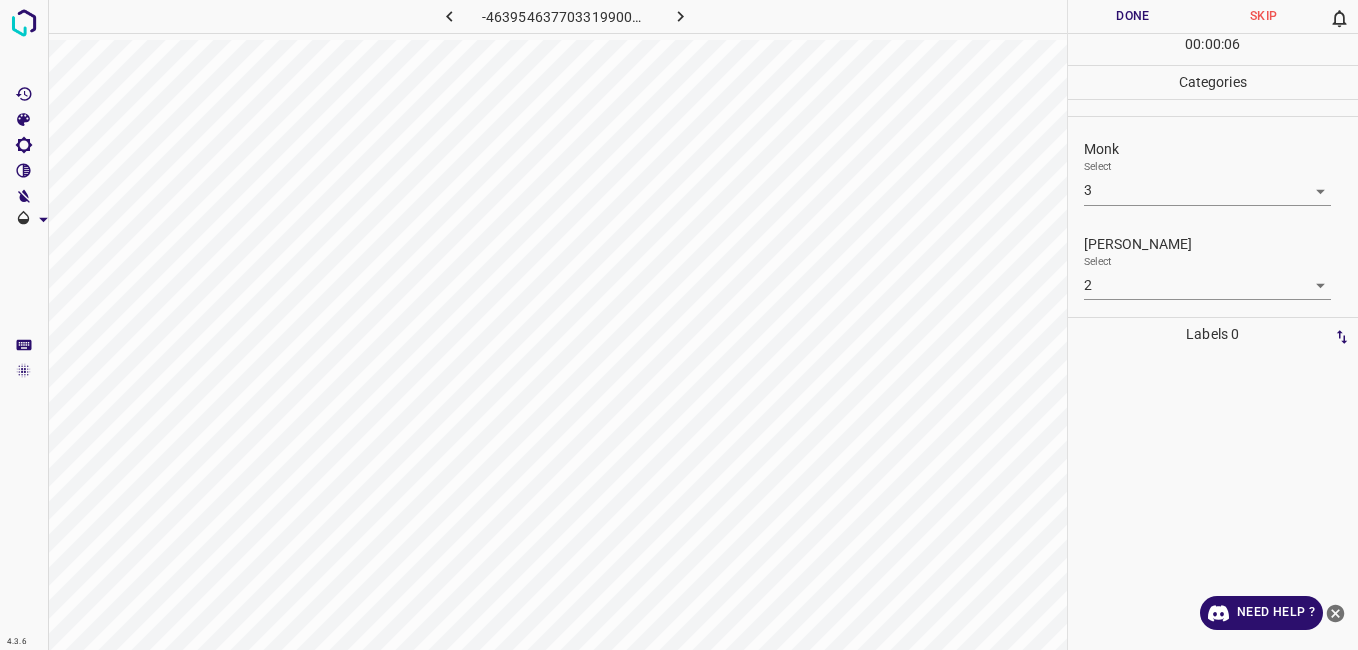 drag, startPoint x: 1123, startPoint y: 348, endPoint x: 1117, endPoint y: 8, distance: 340.05295 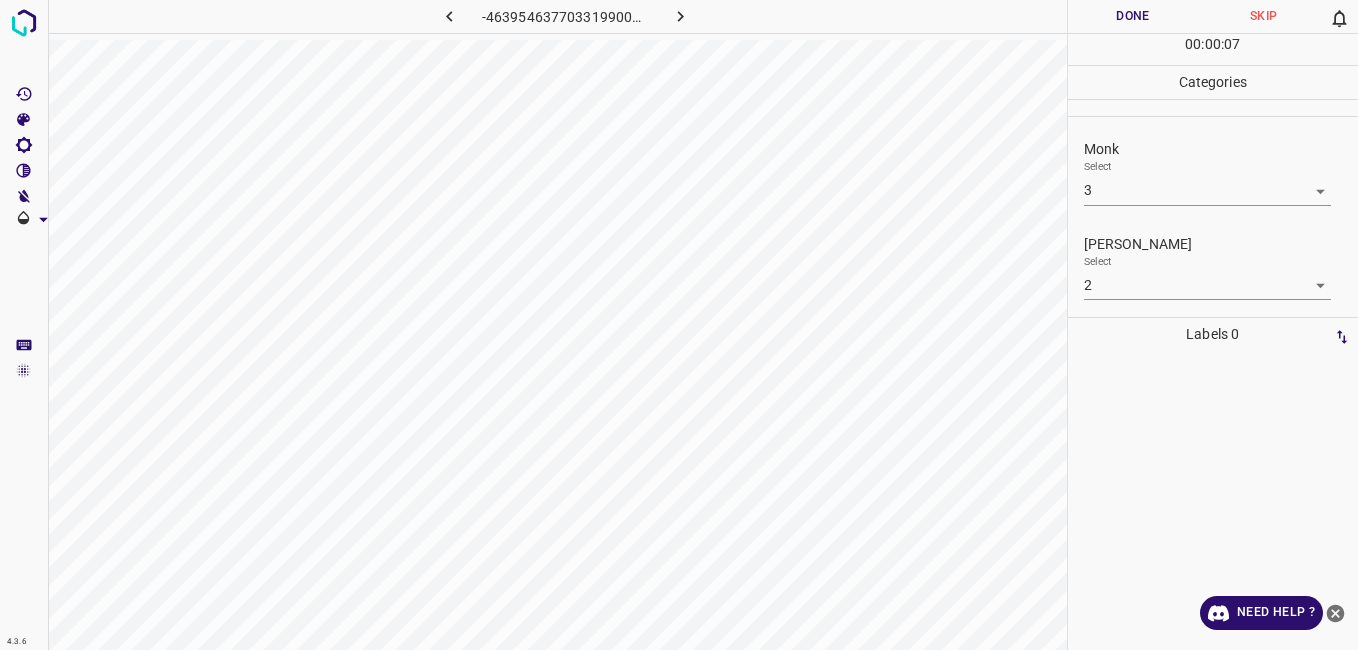 click on "Done" at bounding box center [1133, 16] 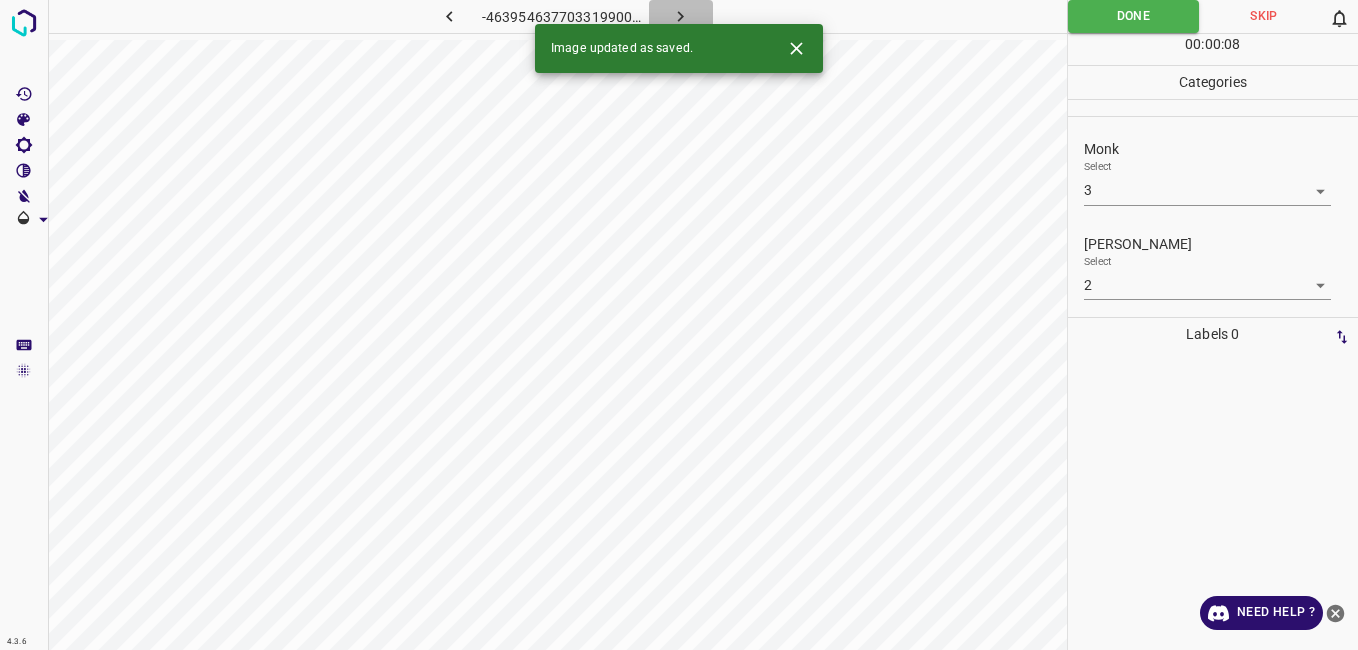 click 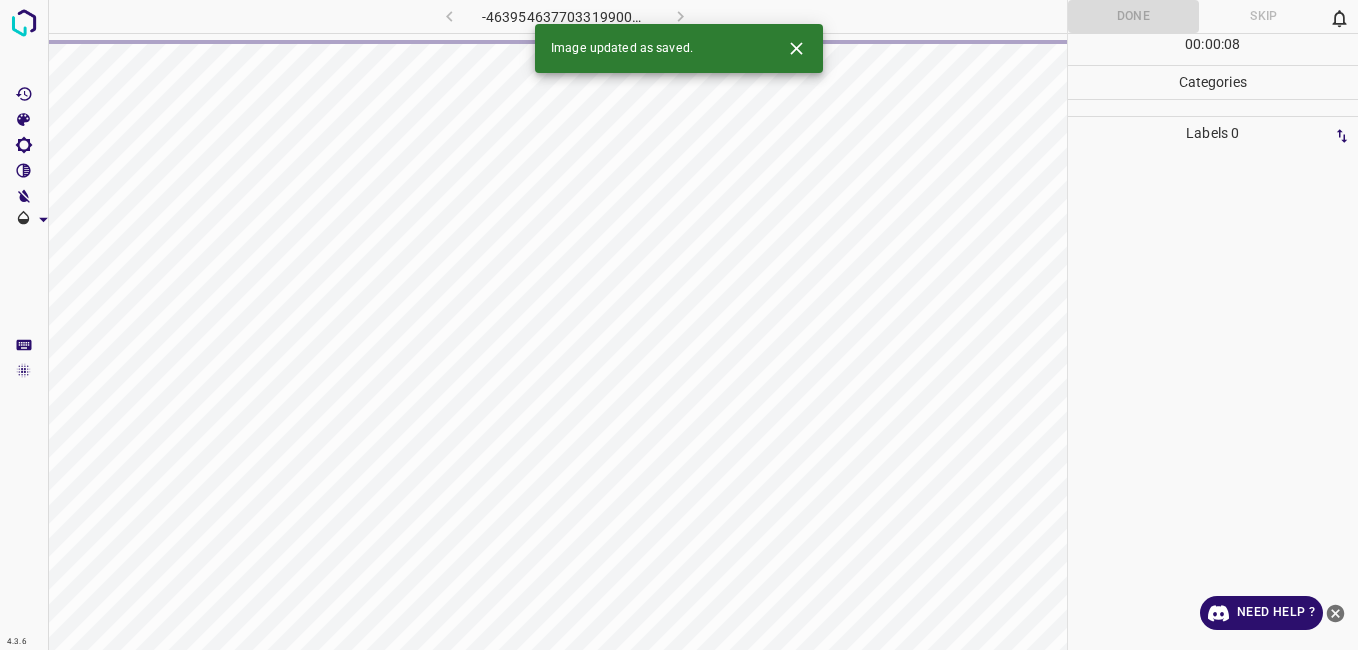 click on "-4639546377033199002.png" at bounding box center (565, 16) 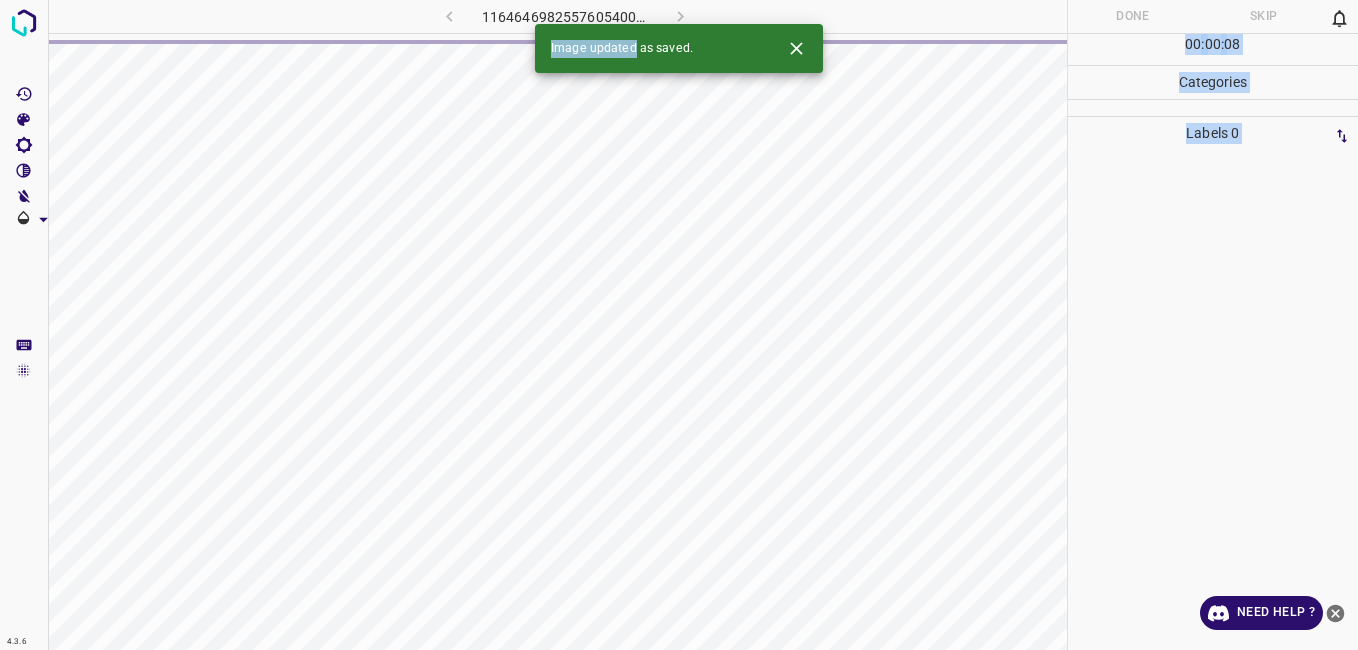 drag, startPoint x: 685, startPoint y: 8, endPoint x: 617, endPoint y: 42, distance: 76.02631 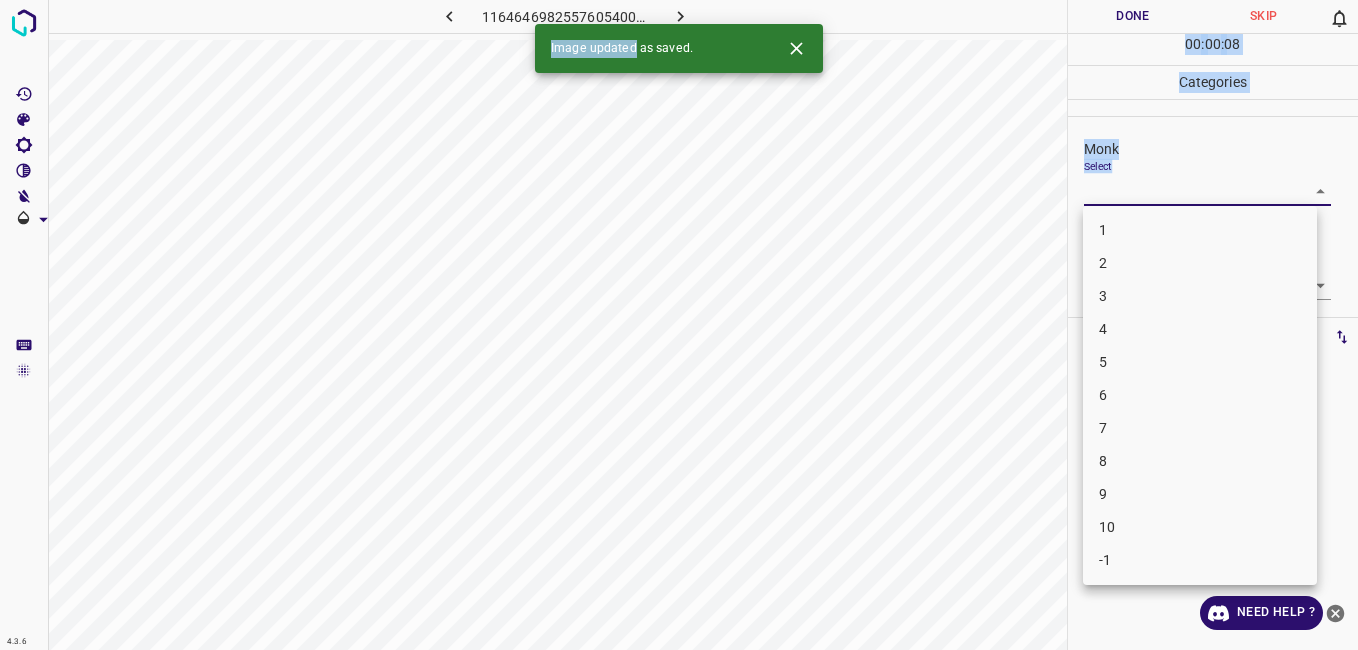 click on "4.3.6  1164646982557605400.png Done Skip 0 00   : 00   : 08   Categories Monk   Select ​  Fitzpatrick   Select ​ Labels   0 Categories 1 Monk 2  Fitzpatrick Tools Space Change between modes (Draw & Edit) I Auto labeling R Restore zoom M Zoom in N Zoom out Delete Delete selecte label Filters Z Restore filters X Saturation filter C Brightness filter V Contrast filter B Gray scale filter General O Download Image updated as saved. Need Help ? - Text - Hide - Delete 1 2 3 4 5 6 7 8 9 10 -1" at bounding box center [679, 325] 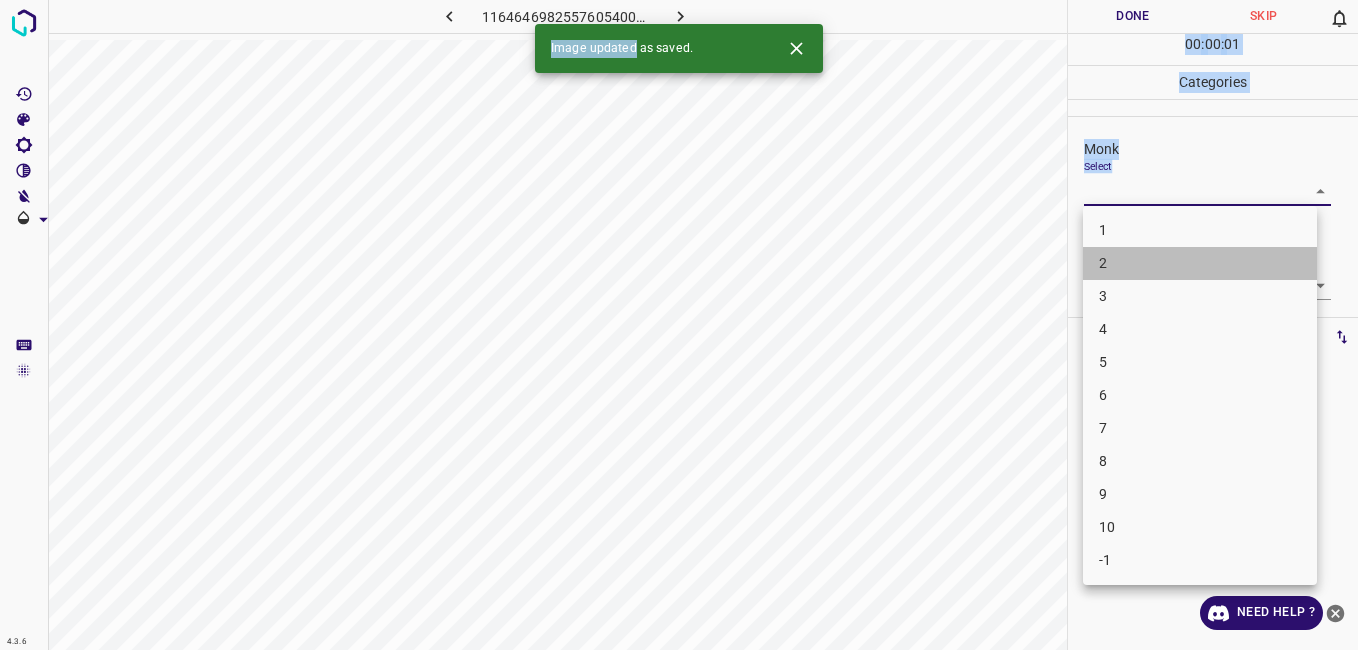 click on "2" at bounding box center (1200, 263) 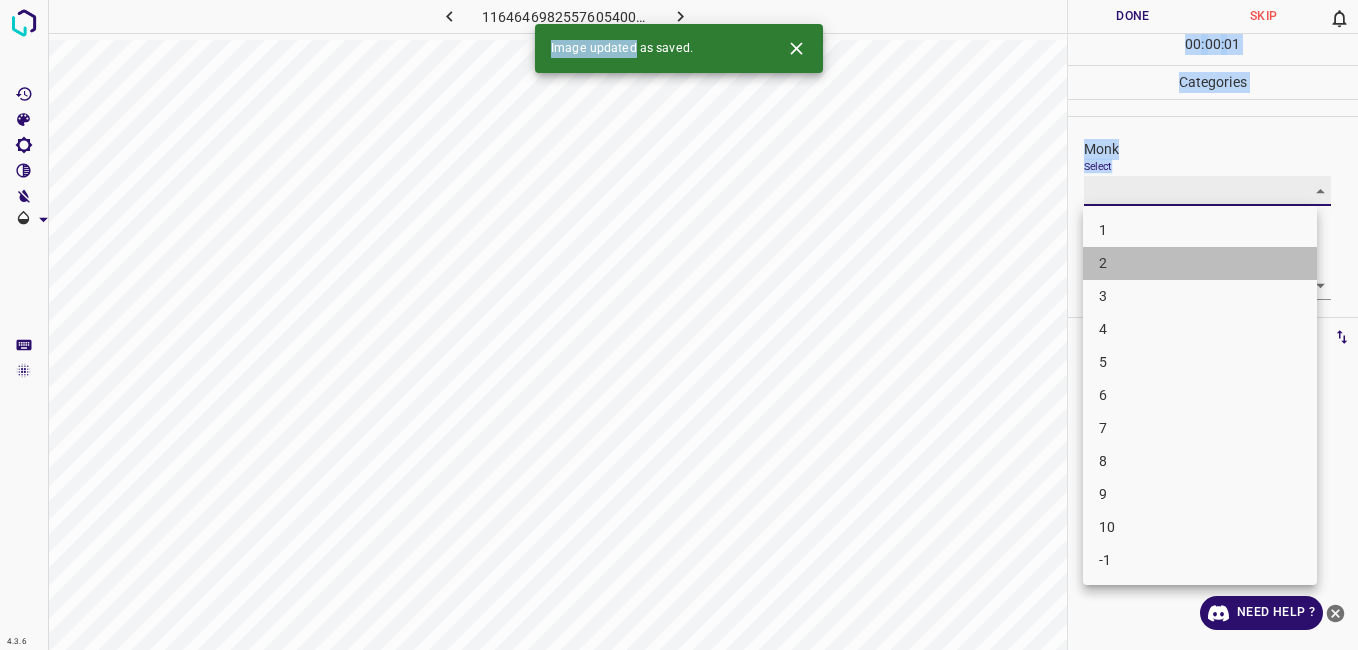 type on "2" 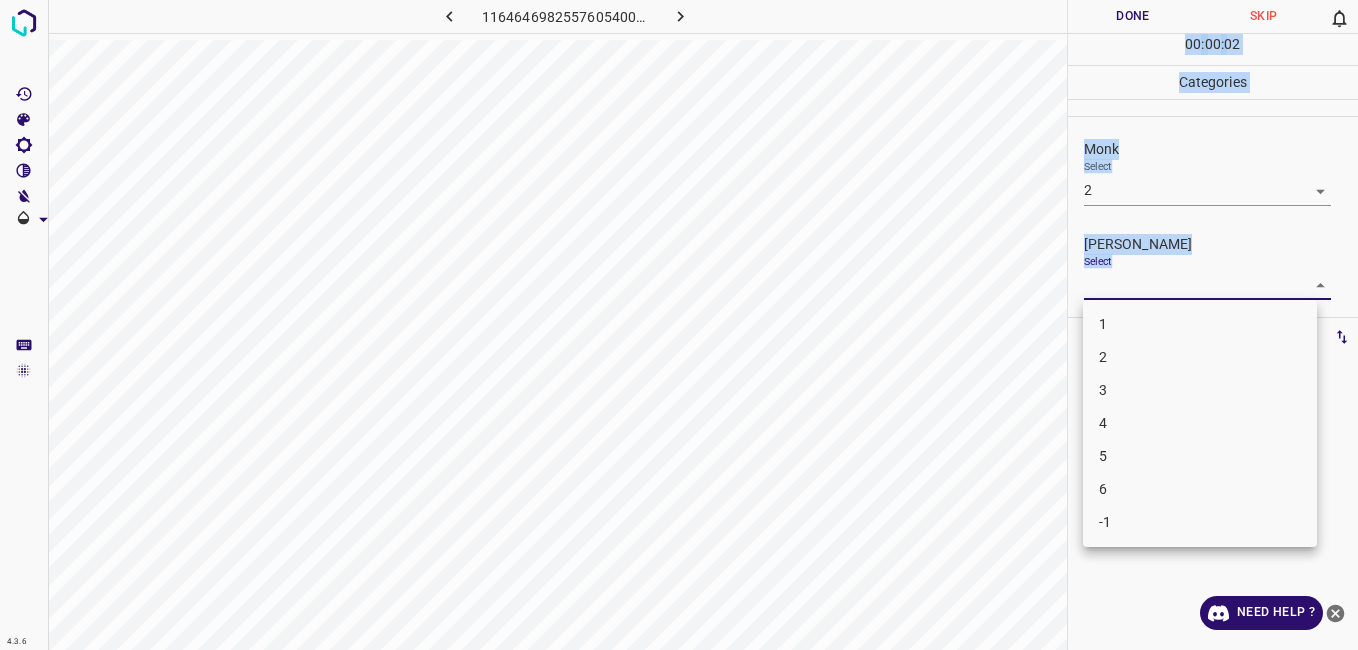 click on "4.3.6  1164646982557605400.png Done Skip 0 00   : 00   : 02   Categories Monk   Select 2 2  Fitzpatrick   Select ​ Labels   0 Categories 1 Monk 2  Fitzpatrick Tools Space Change between modes (Draw & Edit) I Auto labeling R Restore zoom M Zoom in N Zoom out Delete Delete selecte label Filters Z Restore filters X Saturation filter C Brightness filter V Contrast filter B Gray scale filter General O Download Need Help ? - Text - Hide - Delete 1 2 3 4 5 6 -1" at bounding box center (679, 325) 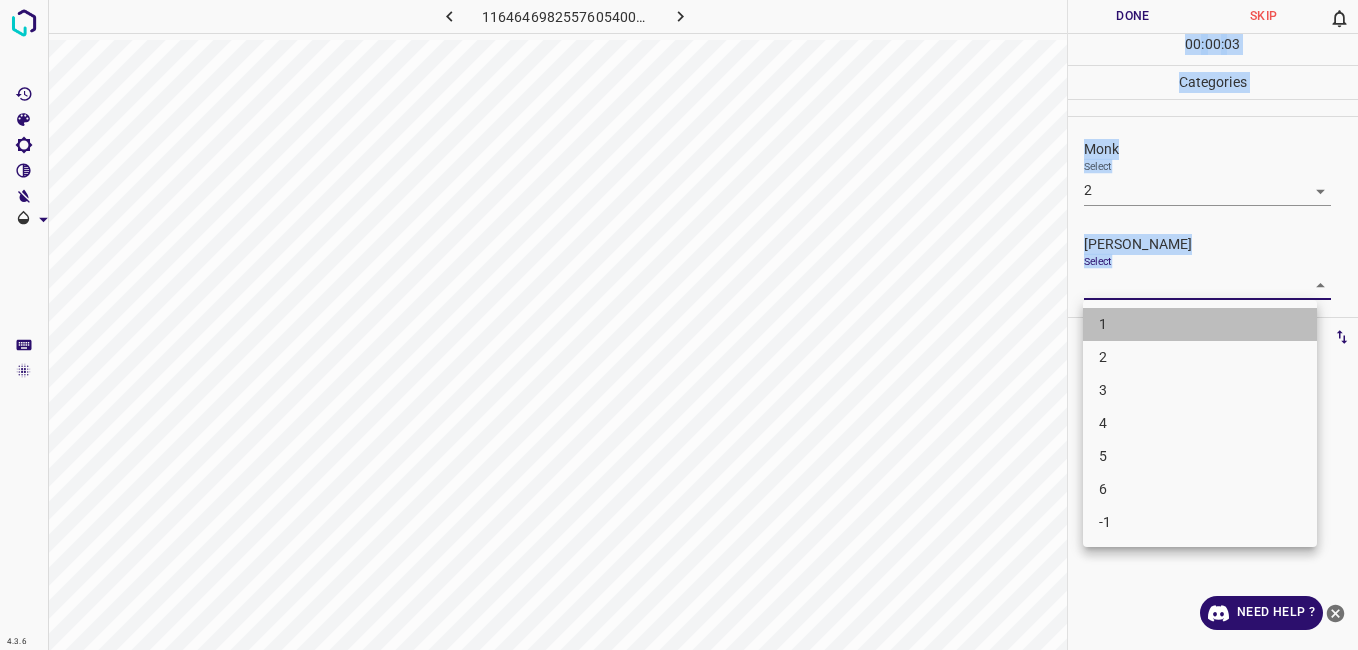 click on "1" at bounding box center (1200, 324) 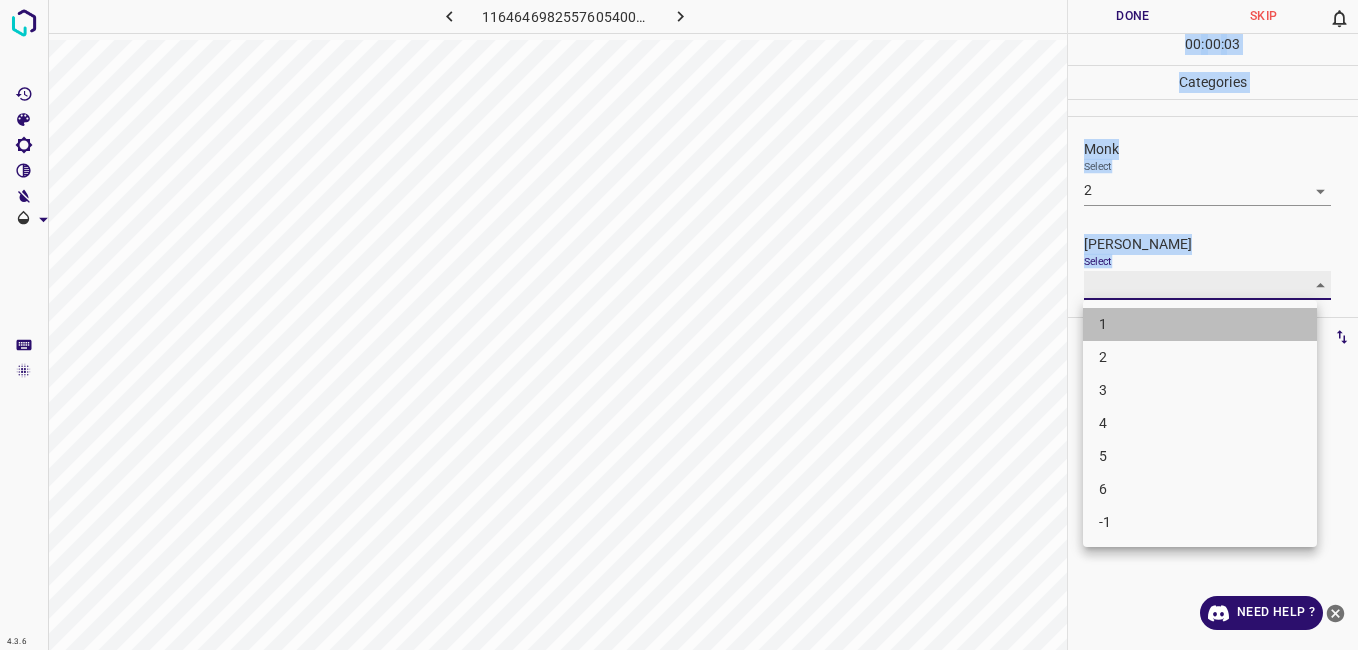 type on "1" 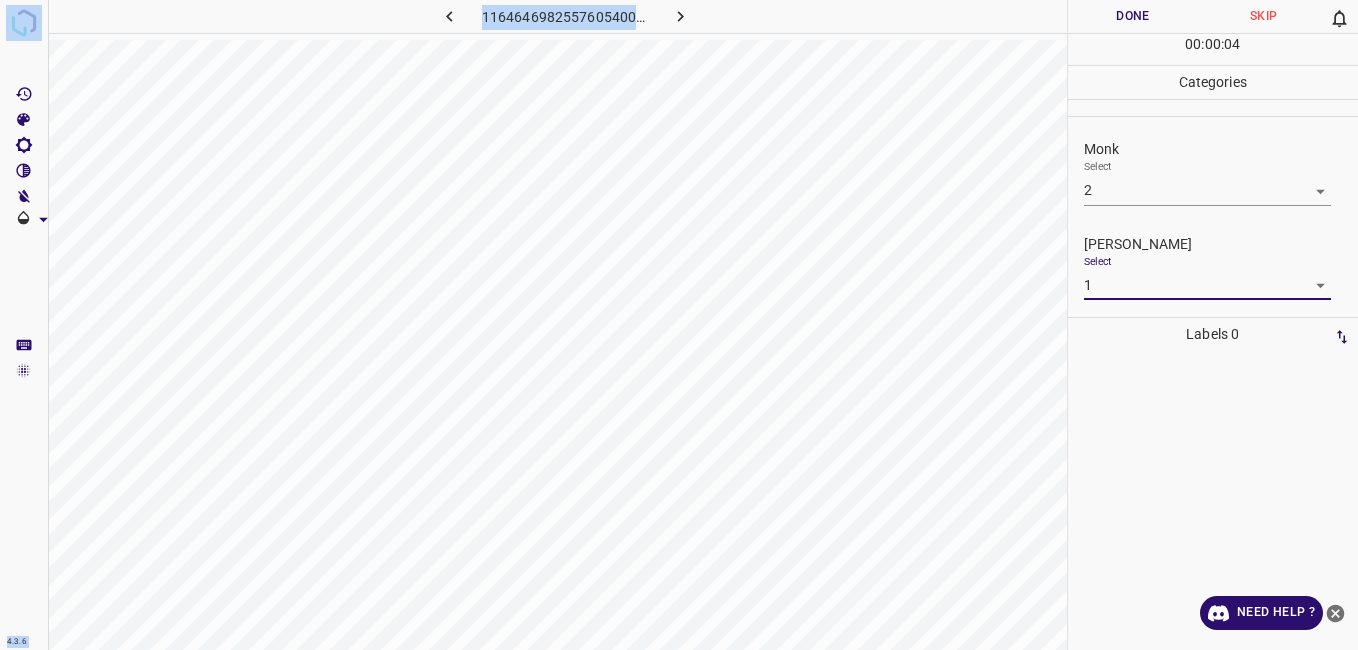 click on "Done" at bounding box center (1133, 16) 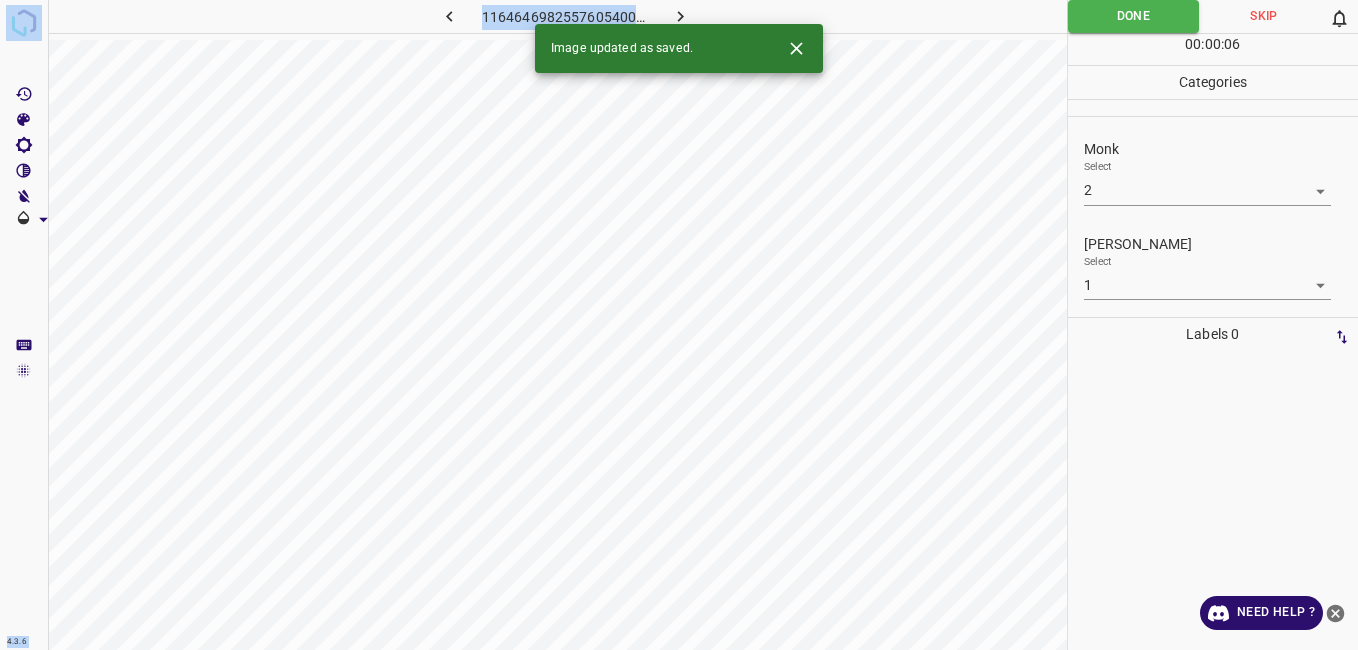 click 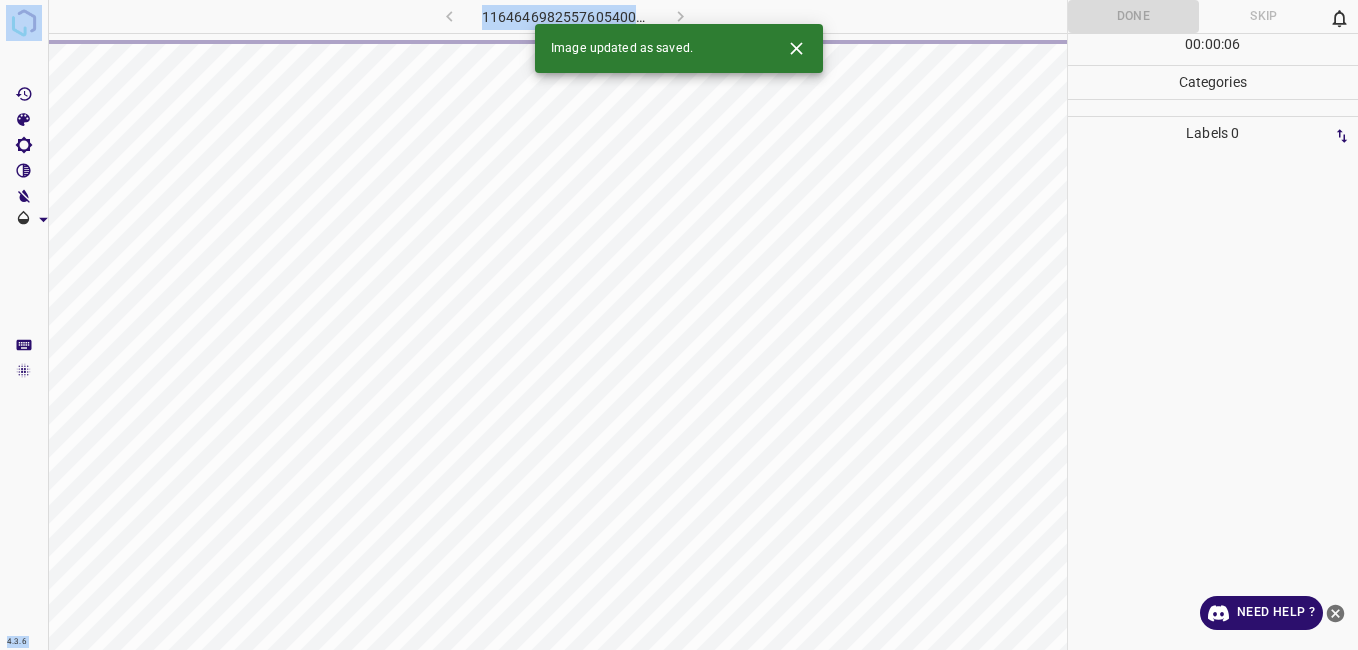 drag, startPoint x: 679, startPoint y: 17, endPoint x: 288, endPoint y: -74, distance: 401.44986 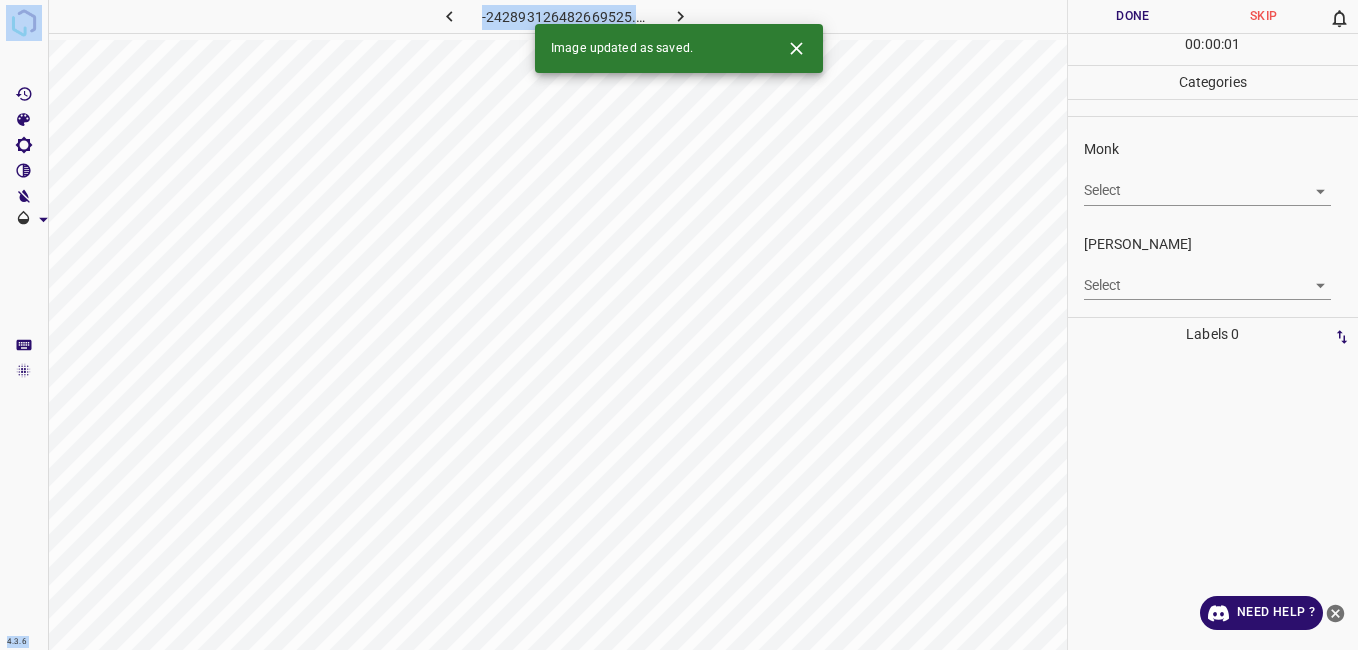 click on "4.3.6  -242893126482669525.png Done Skip 0 00   : 00   : 01   Categories Monk   Select ​  Fitzpatrick   Select ​ Labels   0 Categories 1 Monk 2  Fitzpatrick Tools Space Change between modes (Draw & Edit) I Auto labeling R Restore zoom M Zoom in N Zoom out Delete Delete selecte label Filters Z Restore filters X Saturation filter C Brightness filter V Contrast filter B Gray scale filter General O Download Image updated as saved. Need Help ? - Text - Hide - Delete" at bounding box center (679, 325) 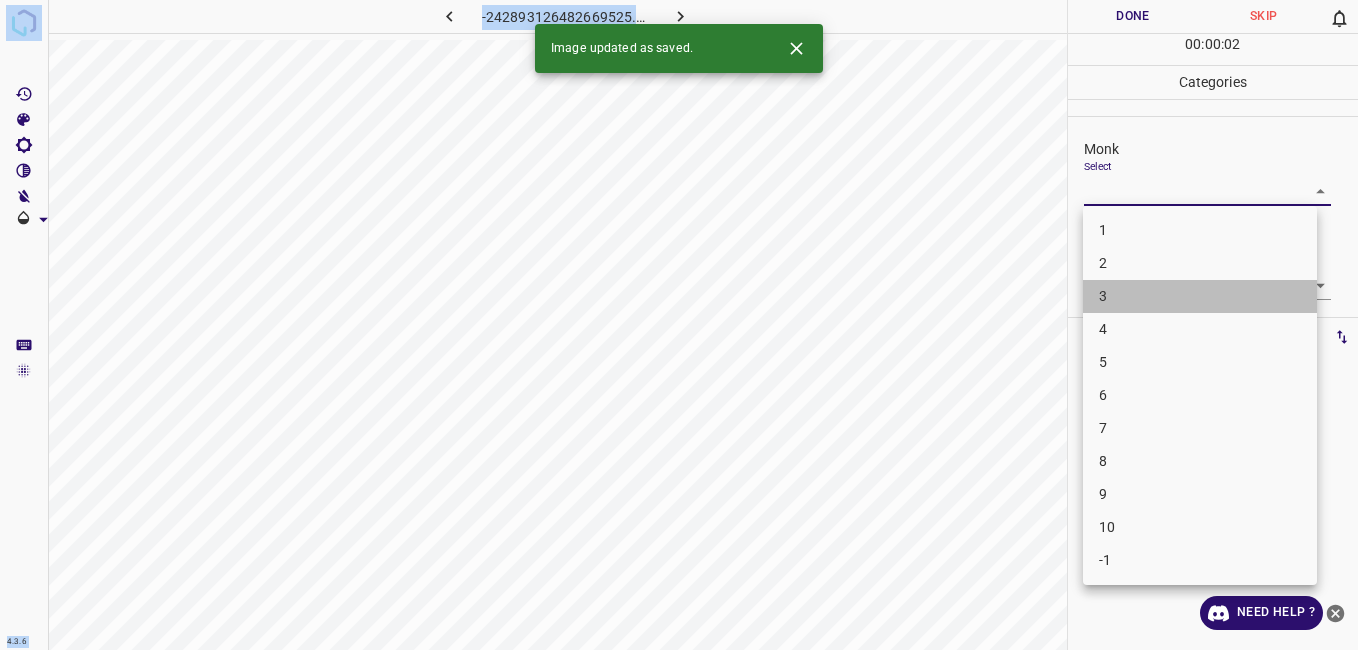 click on "3" at bounding box center [1200, 296] 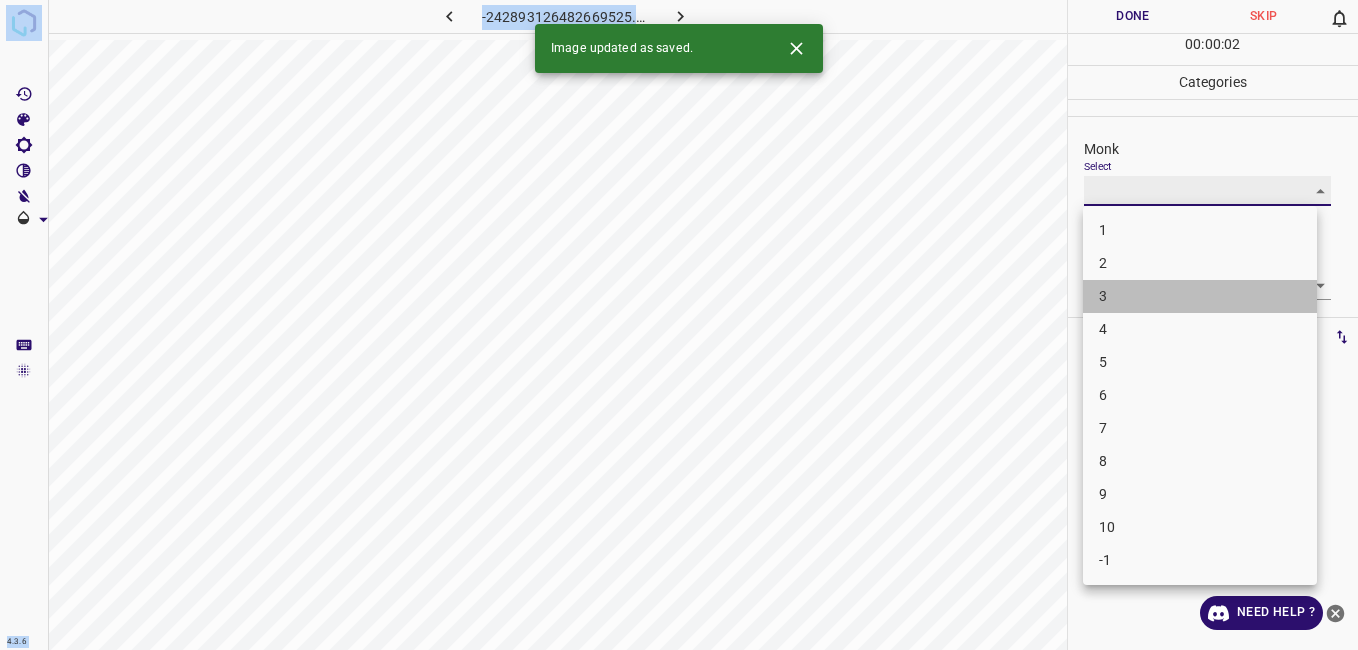 type on "3" 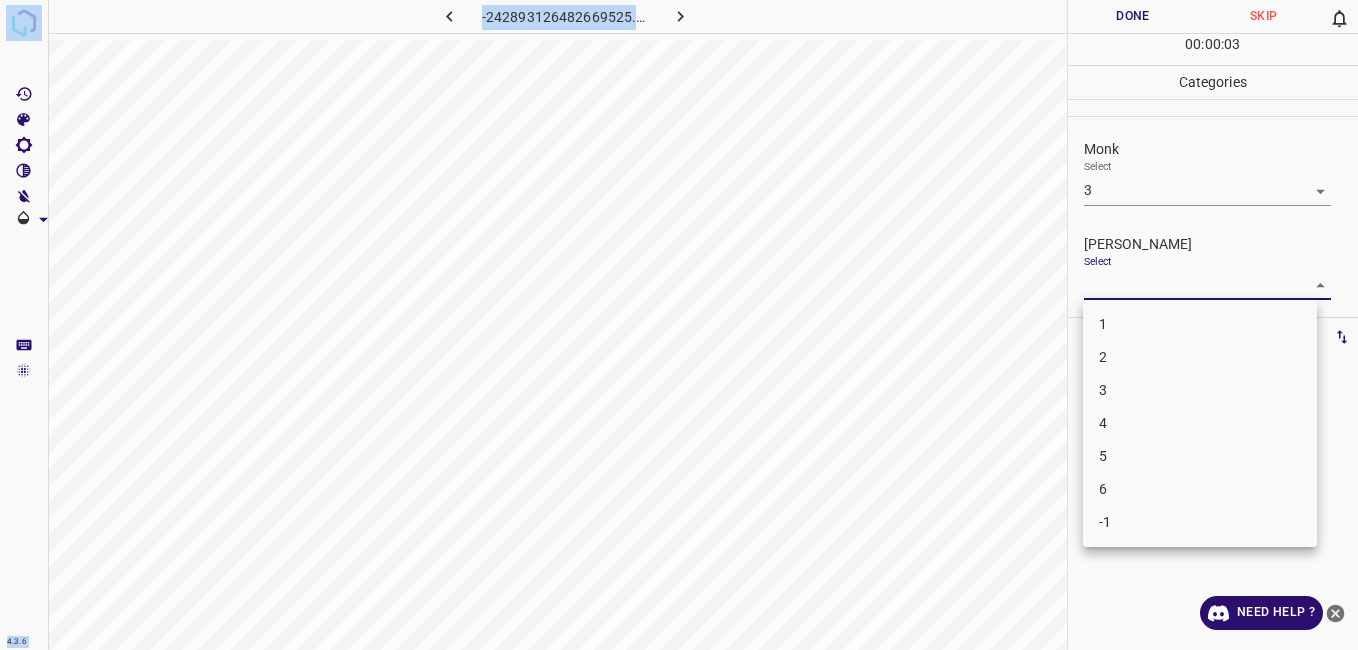 click on "4.3.6  -242893126482669525.png Done Skip 0 00   : 00   : 03   Categories Monk   Select 3 3  Fitzpatrick   Select ​ Labels   0 Categories 1 Monk 2  Fitzpatrick Tools Space Change between modes (Draw & Edit) I Auto labeling R Restore zoom M Zoom in N Zoom out Delete Delete selecte label Filters Z Restore filters X Saturation filter C Brightness filter V Contrast filter B Gray scale filter General O Download Need Help ? - Text - Hide - Delete 1 2 3 4 5 6 -1" at bounding box center (679, 325) 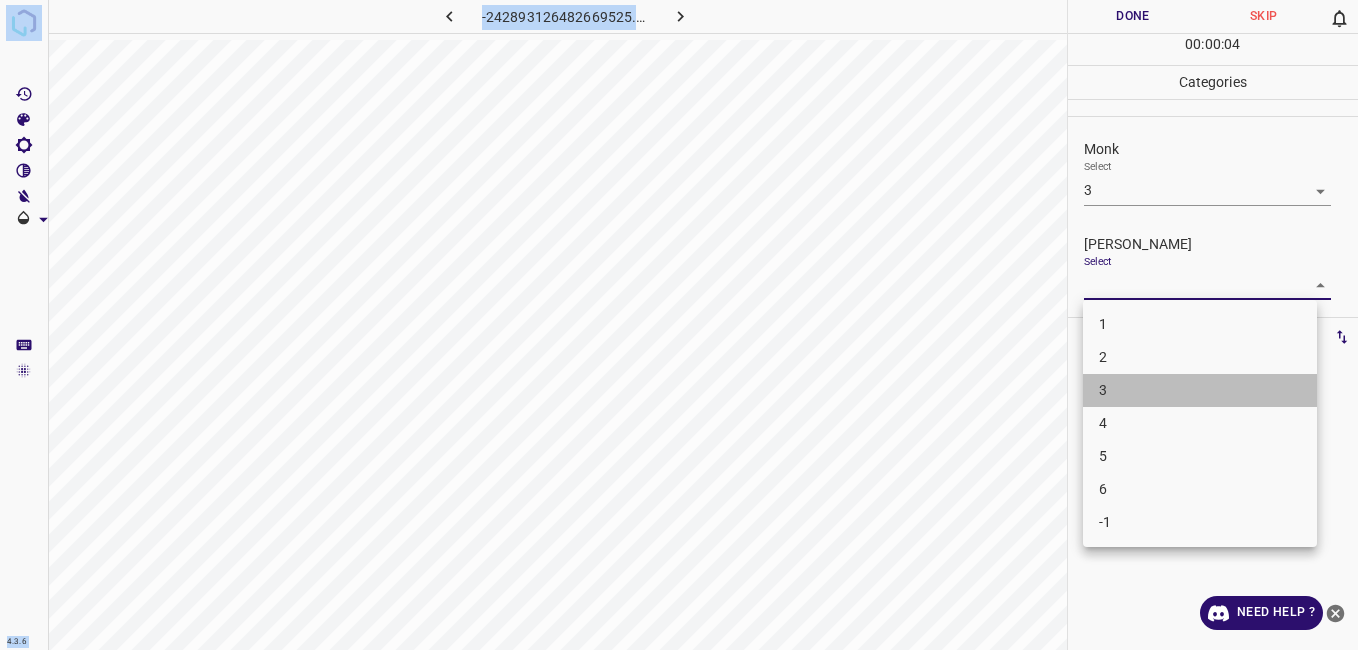 click on "3" at bounding box center (1200, 390) 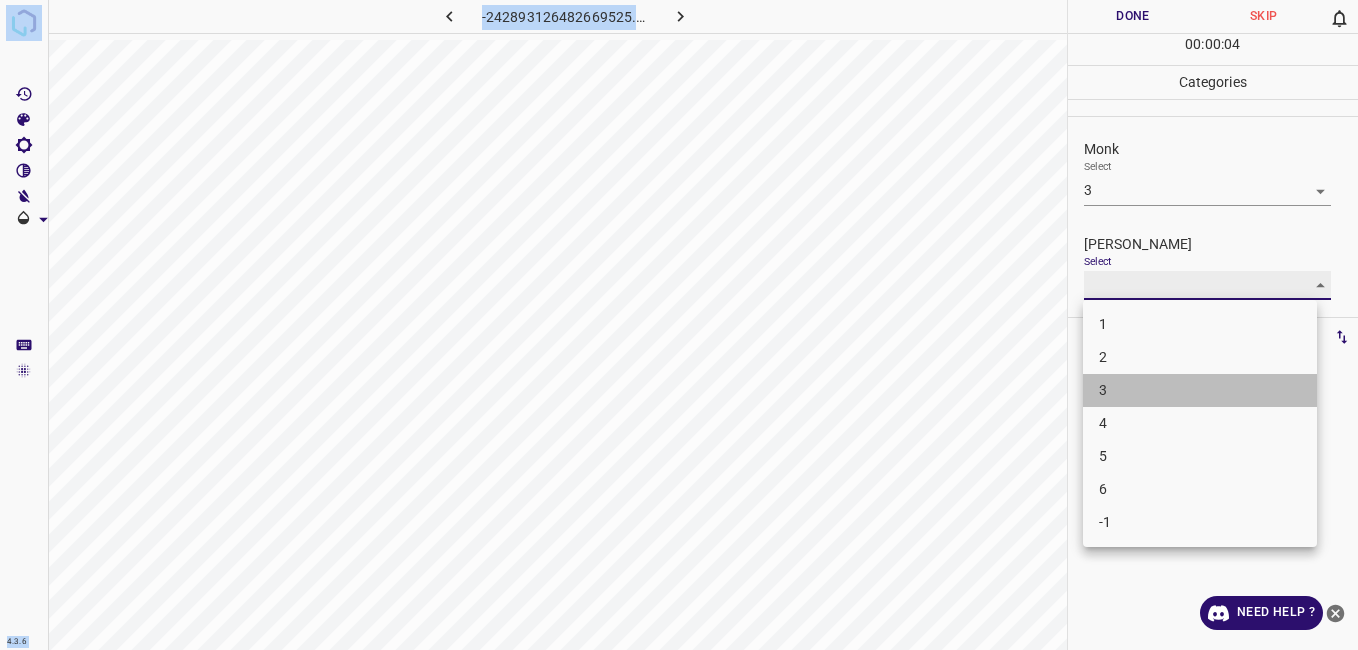 type on "3" 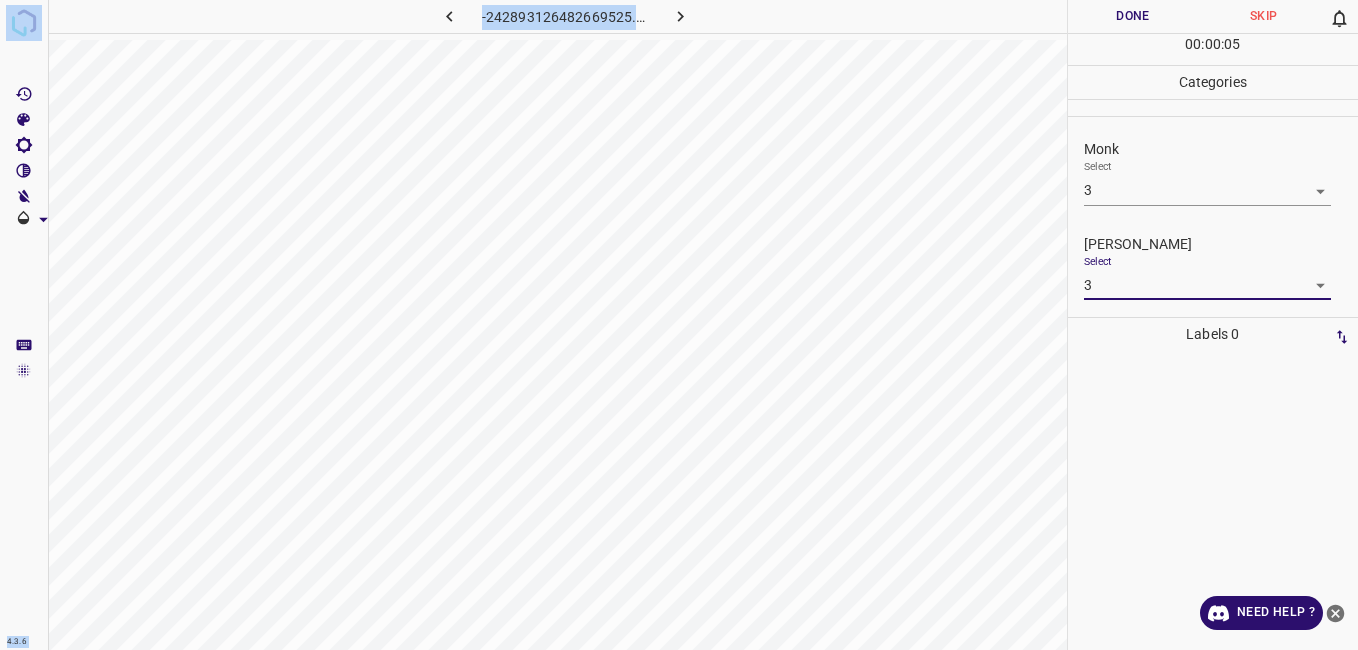 click on "4.3.6  -242893126482669525.png Done Skip 0 00   : 00   : 05   Categories Monk   Select 3 3  Fitzpatrick   Select 3 3 Labels   0 Categories 1 Monk 2  Fitzpatrick Tools Space Change between modes (Draw & Edit) I Auto labeling R Restore zoom M Zoom in N Zoom out Delete Delete selecte label Filters Z Restore filters X Saturation filter C Brightness filter V Contrast filter B Gray scale filter General O Download Need Help ? - Text - Hide - Delete" at bounding box center [679, 325] 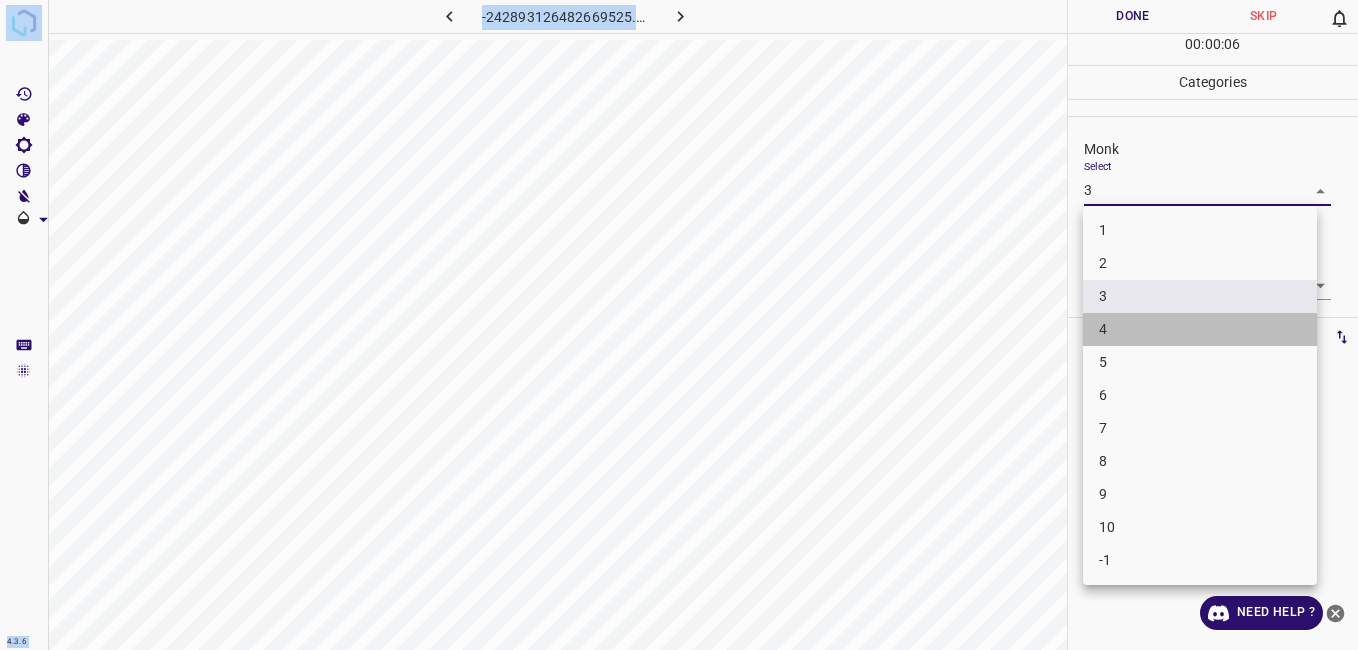 click on "4" at bounding box center [1200, 329] 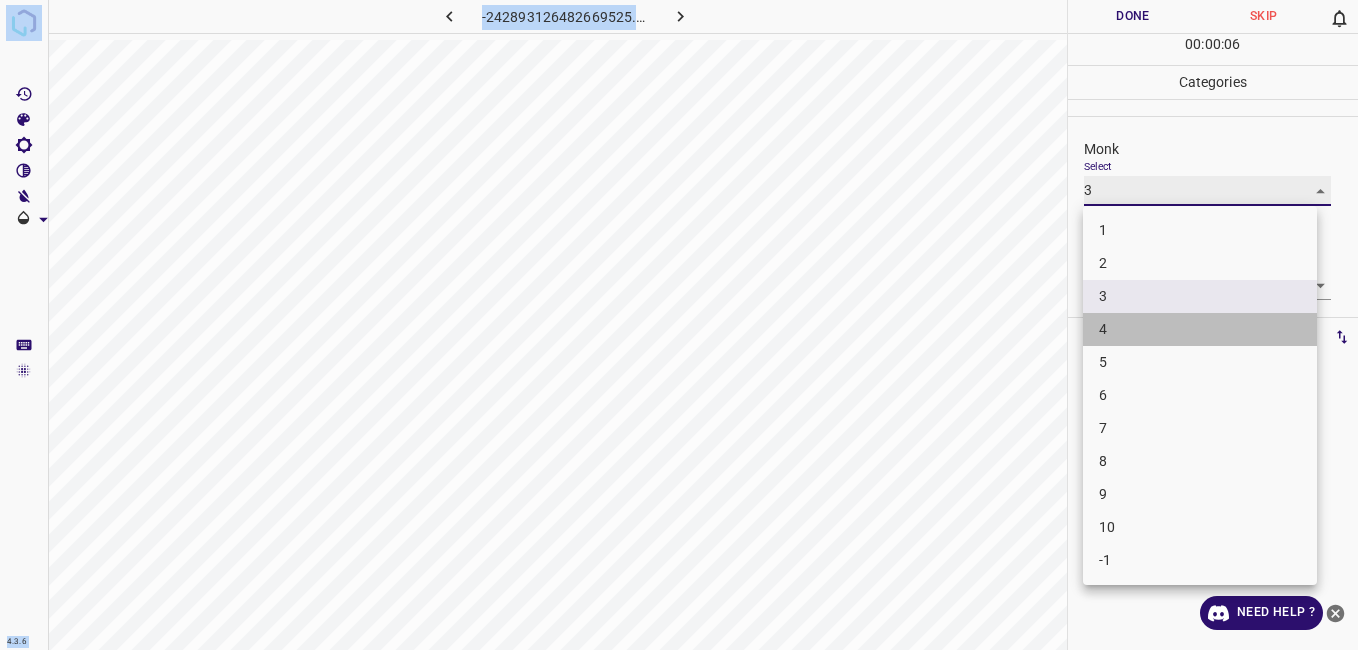 type on "4" 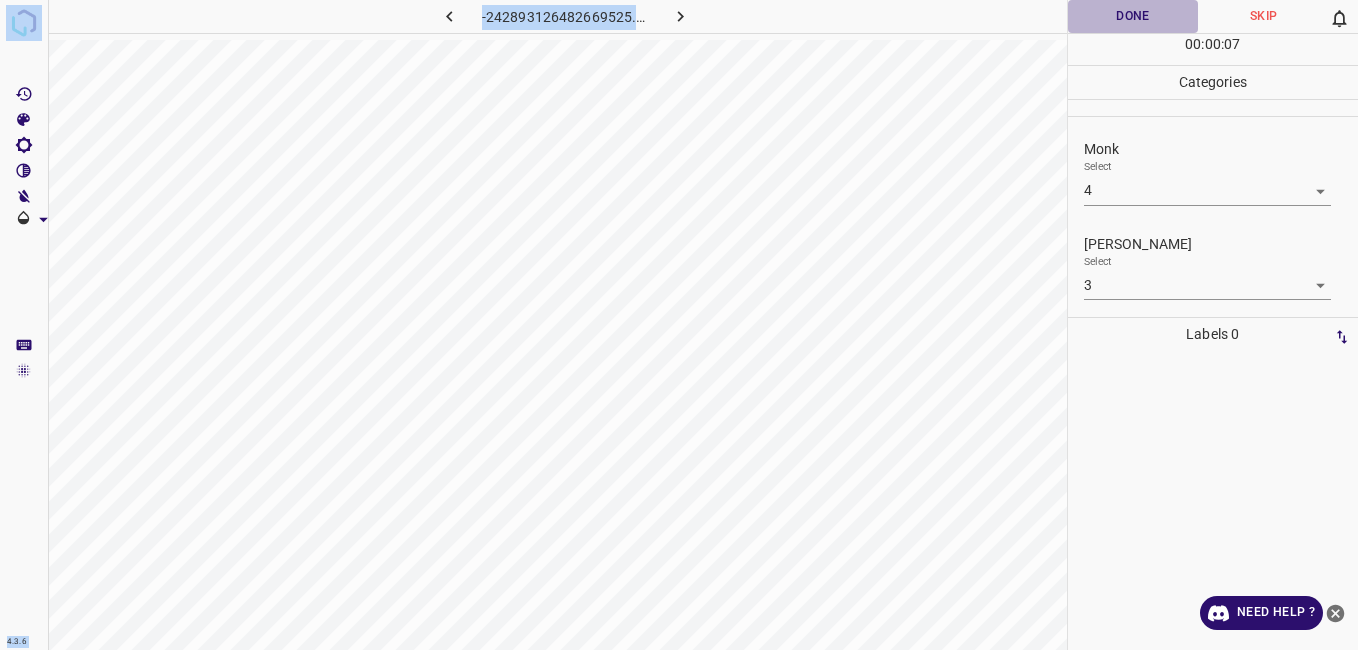 click on "Done" at bounding box center [1133, 16] 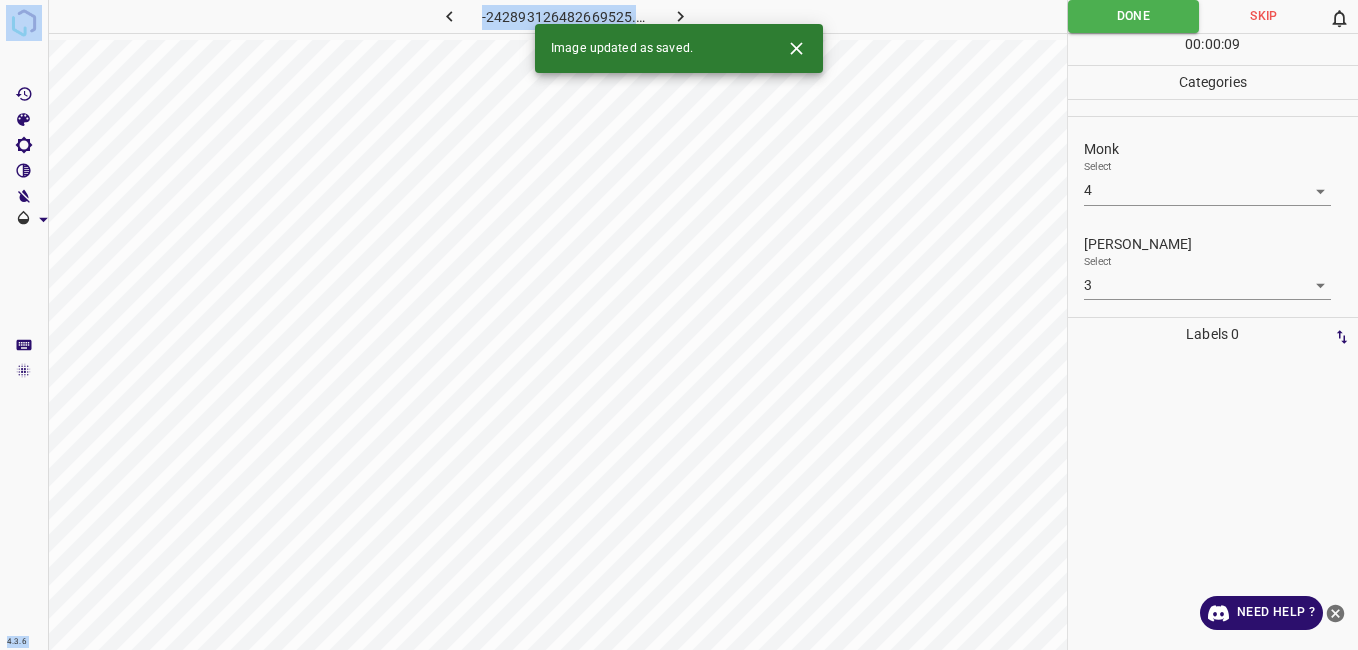 click 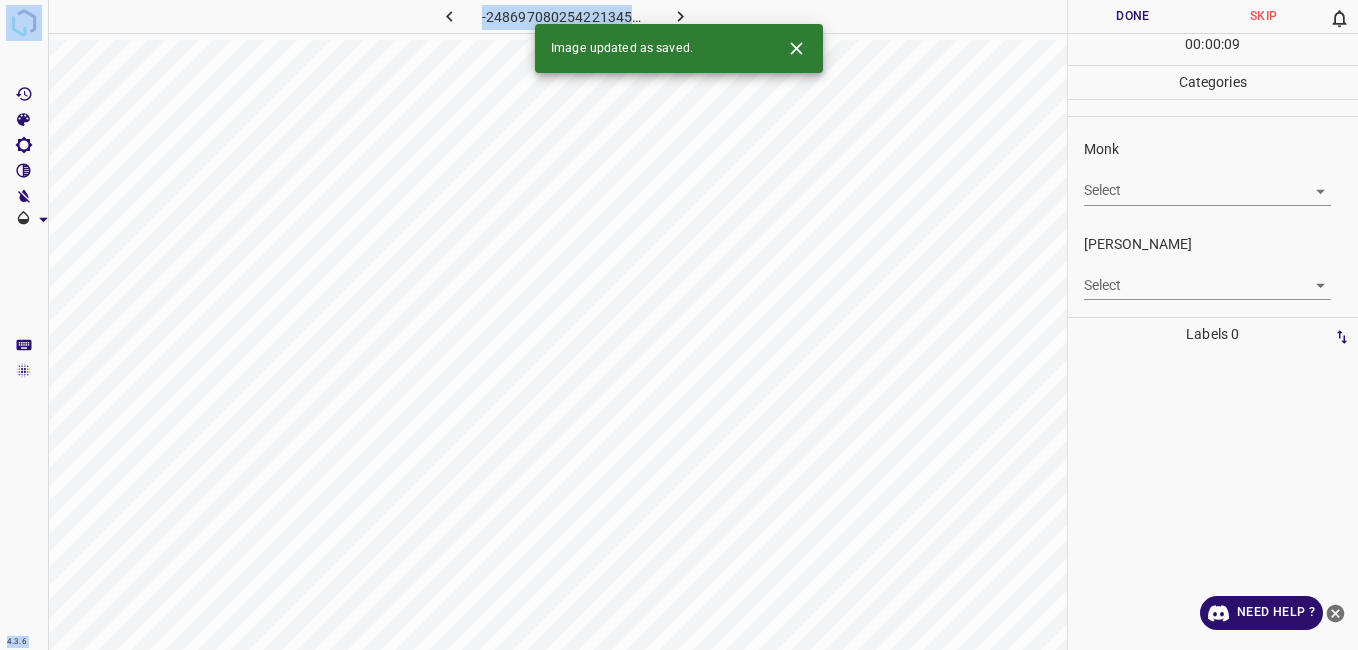 click on "4.3.6  -2486970802542213454.png Done Skip 0 00   : 00   : 09   Categories Monk   Select ​  Fitzpatrick   Select ​ Labels   0 Categories 1 Monk 2  Fitzpatrick Tools Space Change between modes (Draw & Edit) I Auto labeling R Restore zoom M Zoom in N Zoom out Delete Delete selecte label Filters Z Restore filters X Saturation filter C Brightness filter V Contrast filter B Gray scale filter General O Download Image updated as saved. Need Help ? - Text - Hide - Delete" at bounding box center [679, 325] 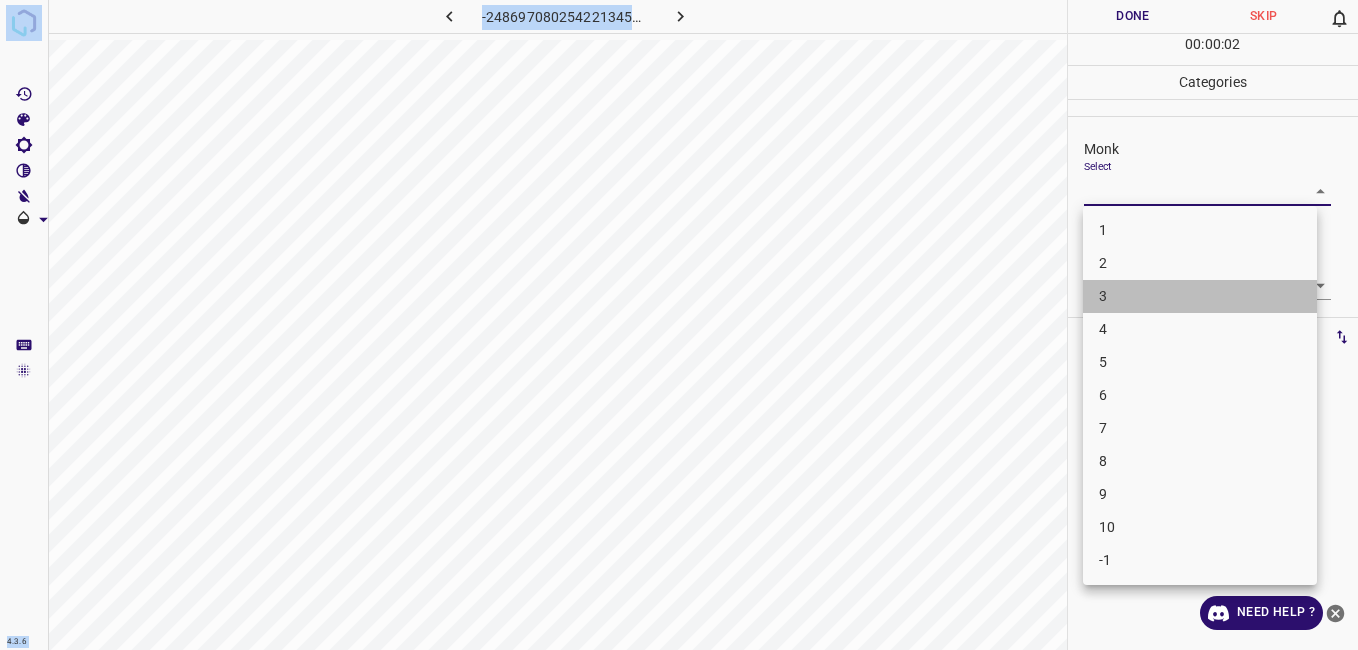 click on "3" at bounding box center (1200, 296) 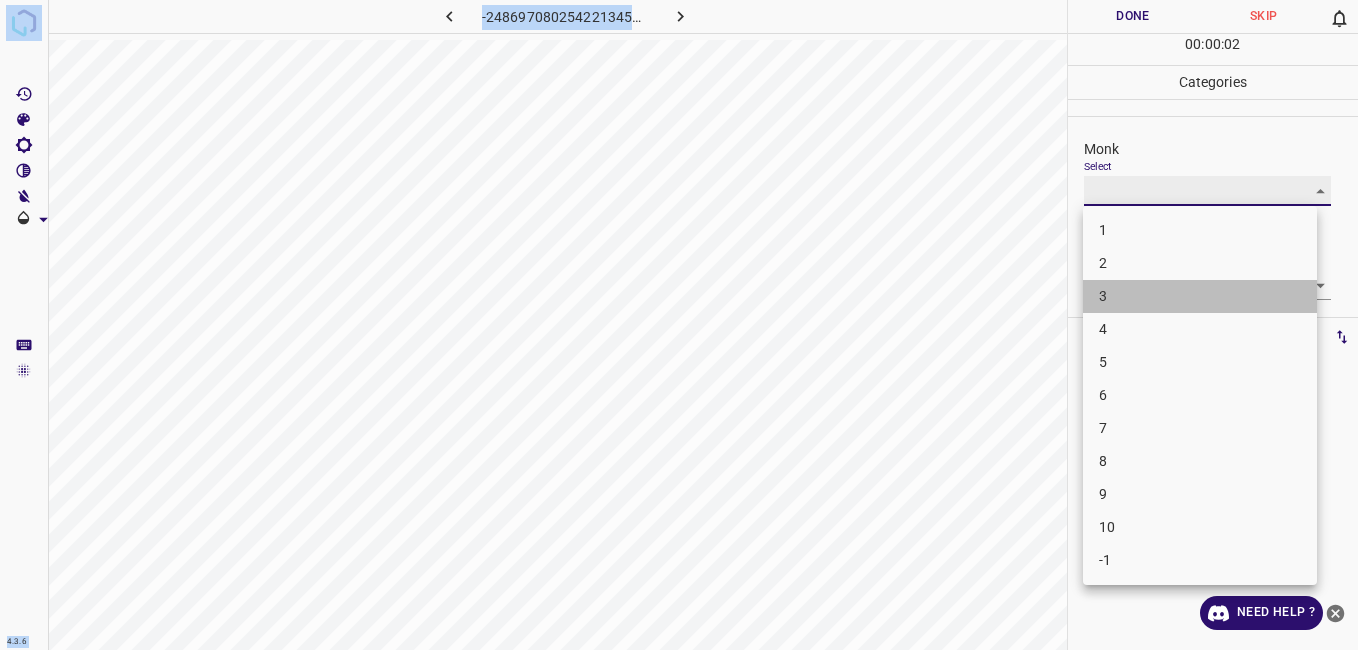 type on "3" 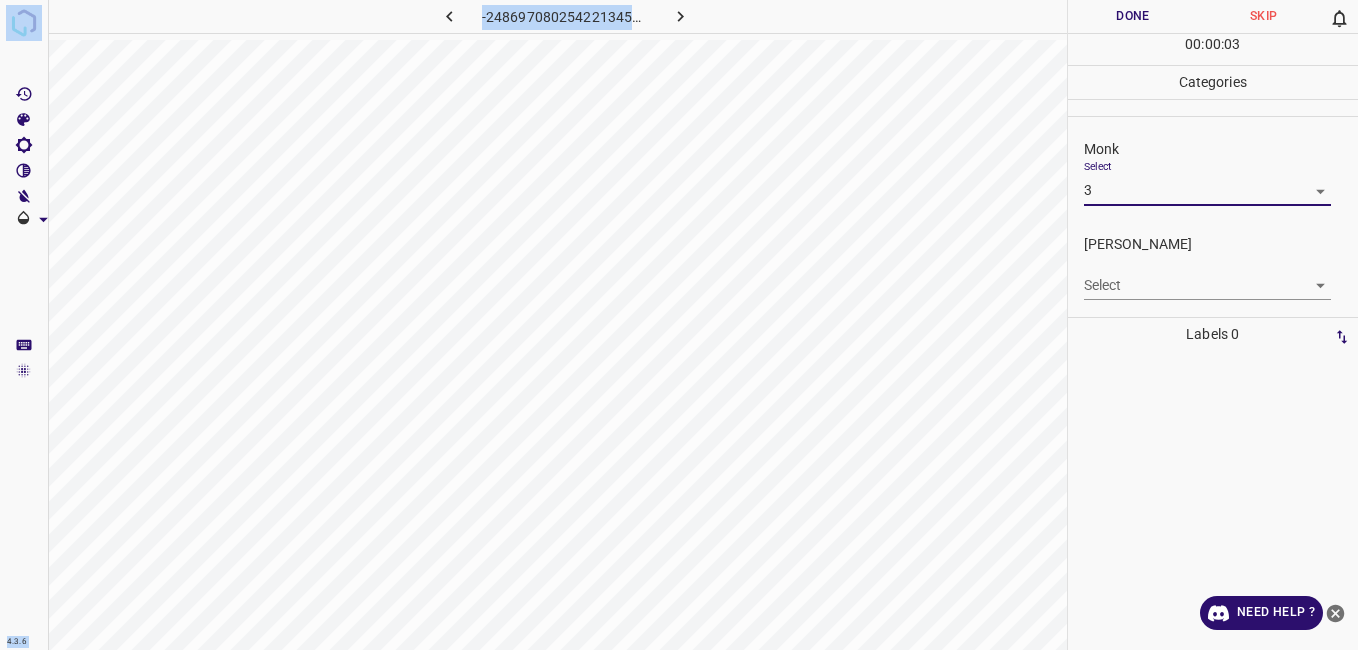 click on "4.3.6  -2486970802542213454.png Done Skip 0 00   : 00   : 03   Categories Monk   Select 3 3  Fitzpatrick   Select ​ Labels   0 Categories 1 Monk 2  Fitzpatrick Tools Space Change between modes (Draw & Edit) I Auto labeling R Restore zoom M Zoom in N Zoom out Delete Delete selecte label Filters Z Restore filters X Saturation filter C Brightness filter V Contrast filter B Gray scale filter General O Download Need Help ? - Text - Hide - Delete" at bounding box center [679, 325] 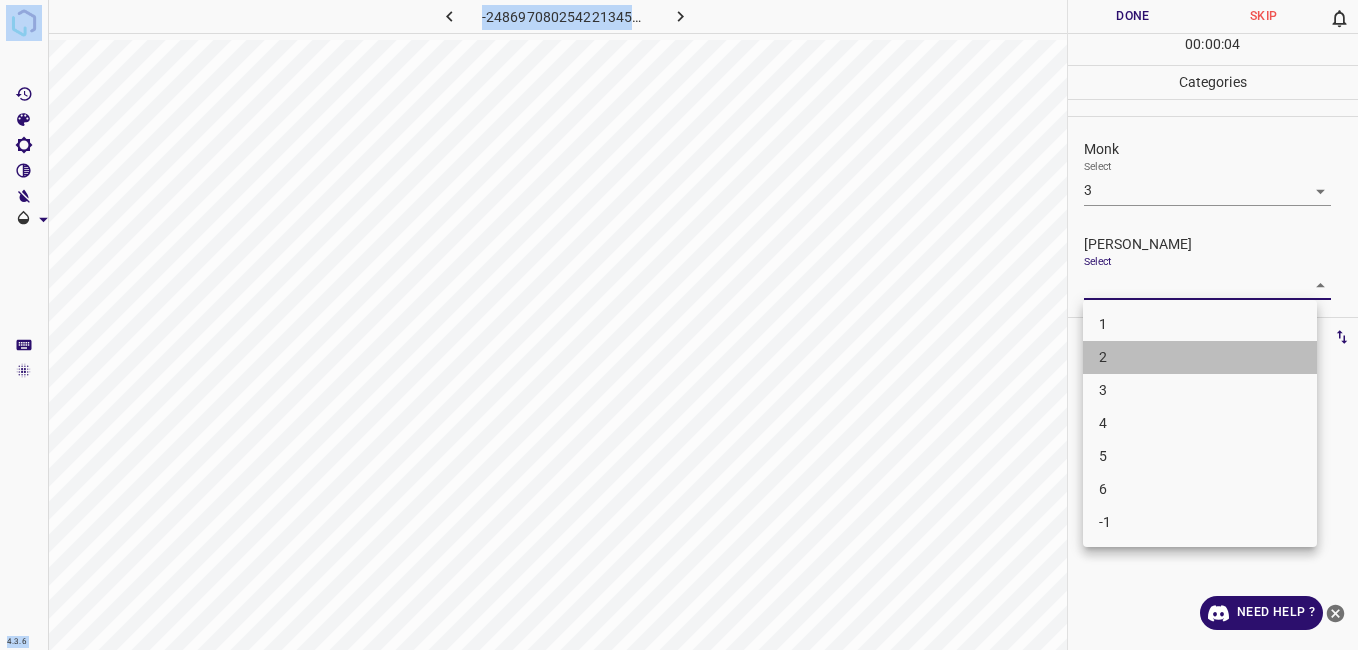 click on "2" at bounding box center [1200, 357] 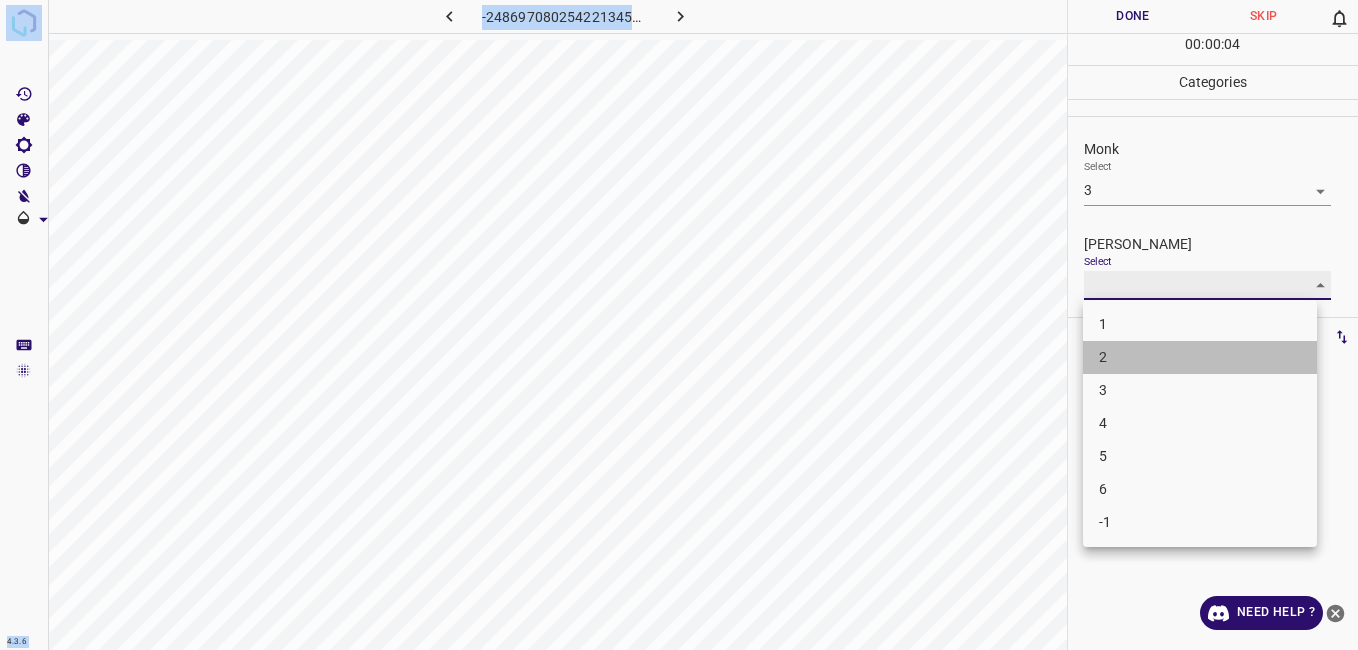 type on "2" 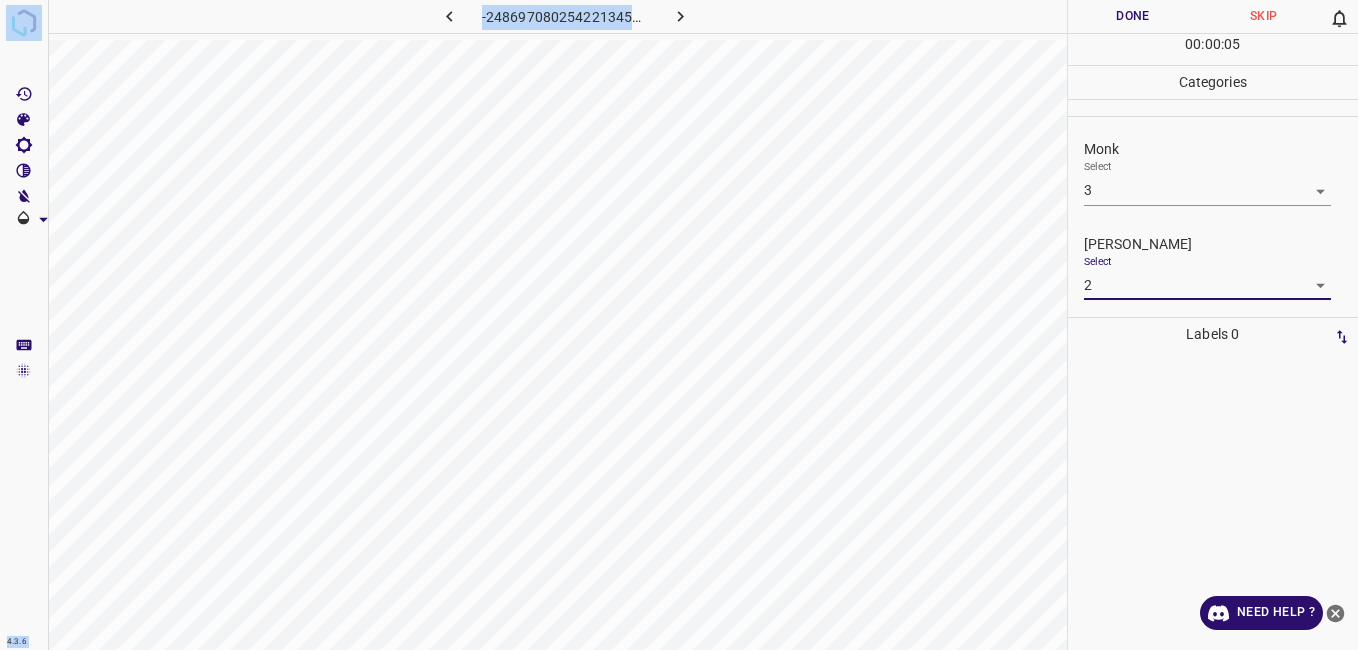 click on "Done" at bounding box center (1133, 16) 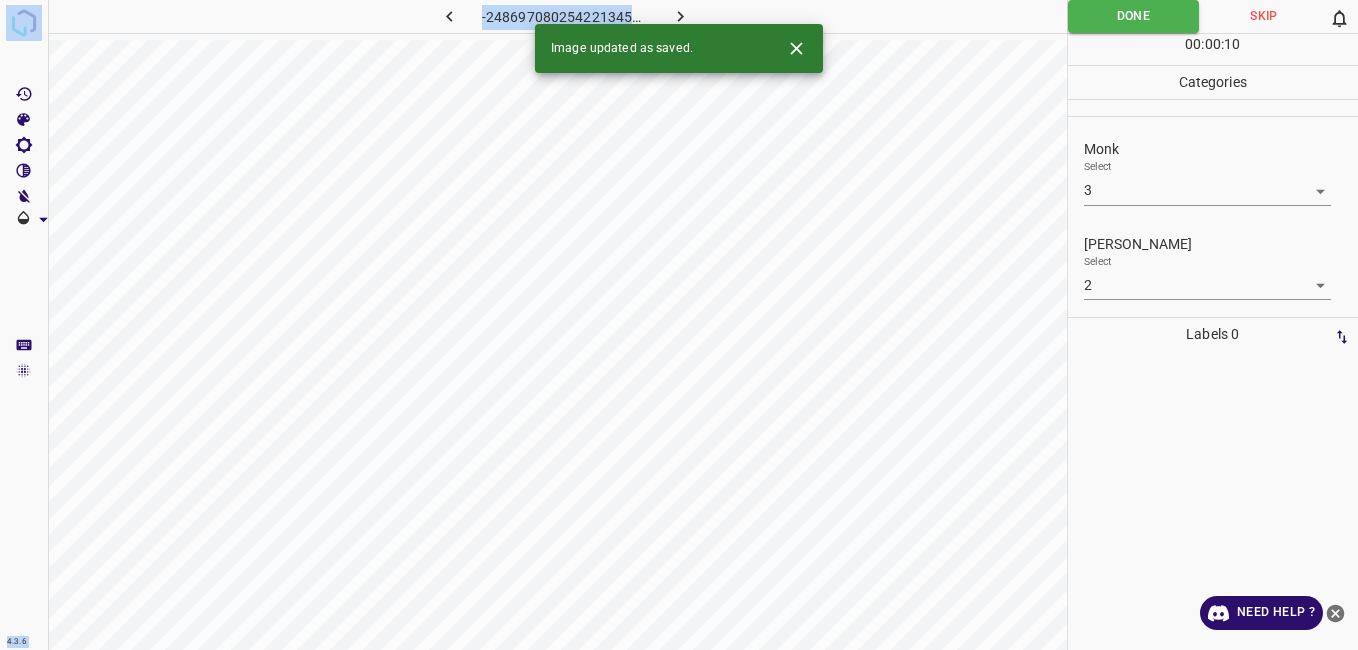 click 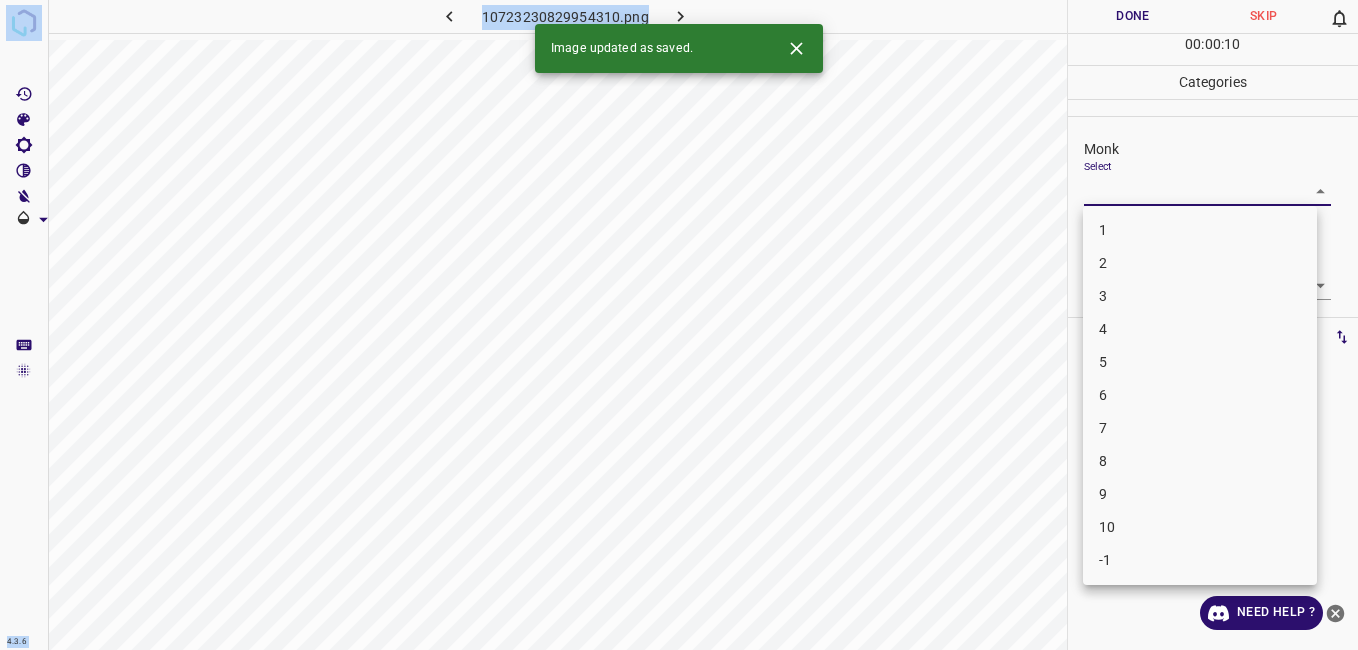 click on "4.3.6  10723230829954310.png Done Skip 0 00   : 00   : 10   Categories Monk   Select ​  Fitzpatrick   Select ​ Labels   0 Categories 1 Monk 2  Fitzpatrick Tools Space Change between modes (Draw & Edit) I Auto labeling R Restore zoom M Zoom in N Zoom out Delete Delete selecte label Filters Z Restore filters X Saturation filter C Brightness filter V Contrast filter B Gray scale filter General O Download Image updated as saved. Need Help ? - Text - Hide - Delete 1 2 3 4 5 6 7 8 9 10 -1" at bounding box center [679, 325] 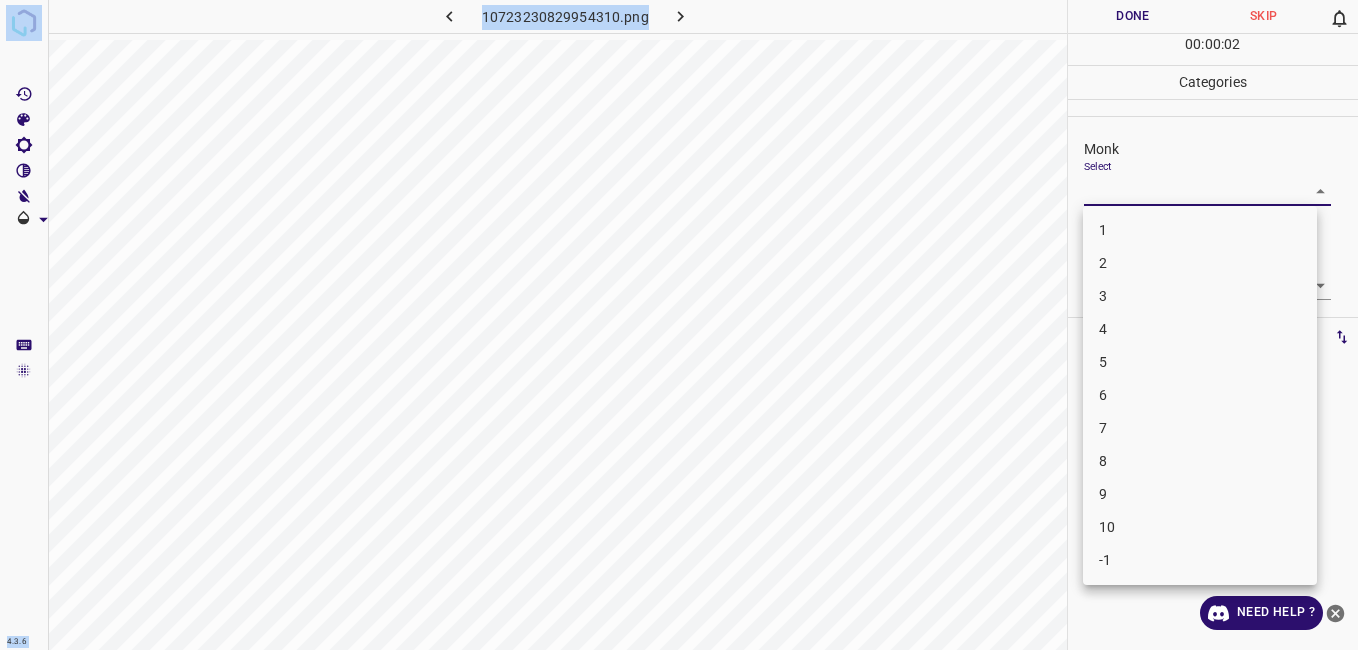 click on "4" at bounding box center (1200, 329) 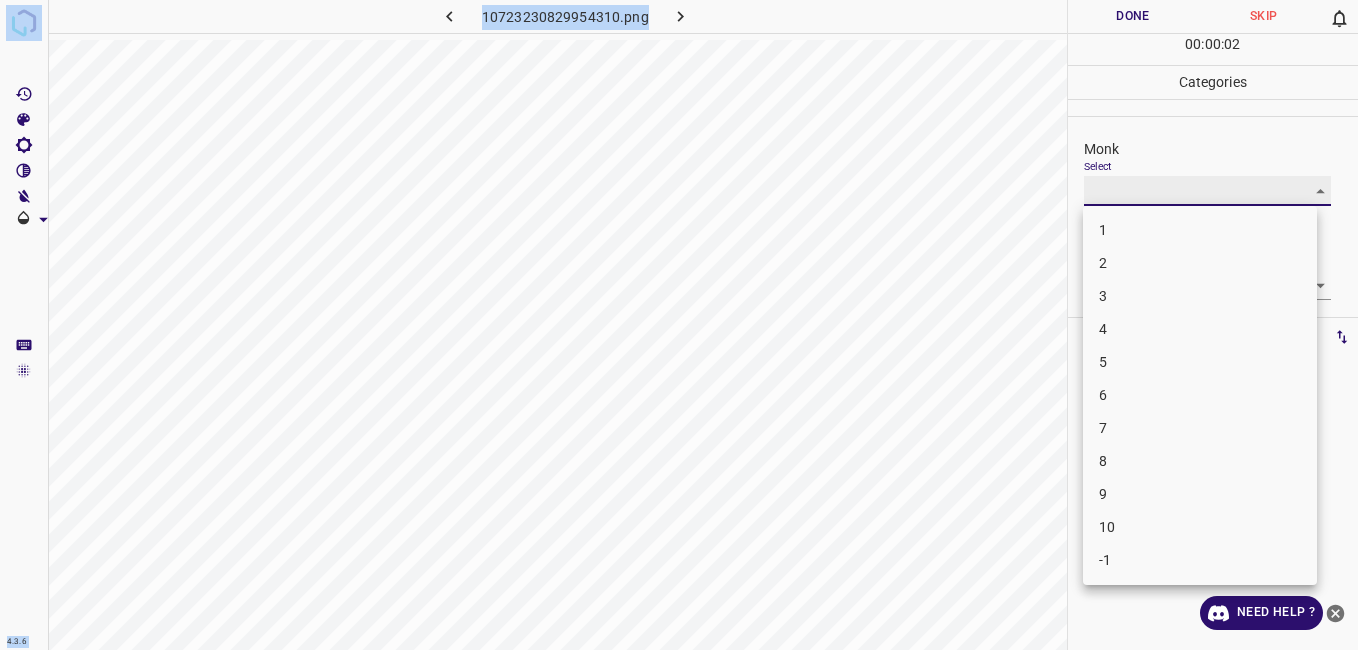 type on "4" 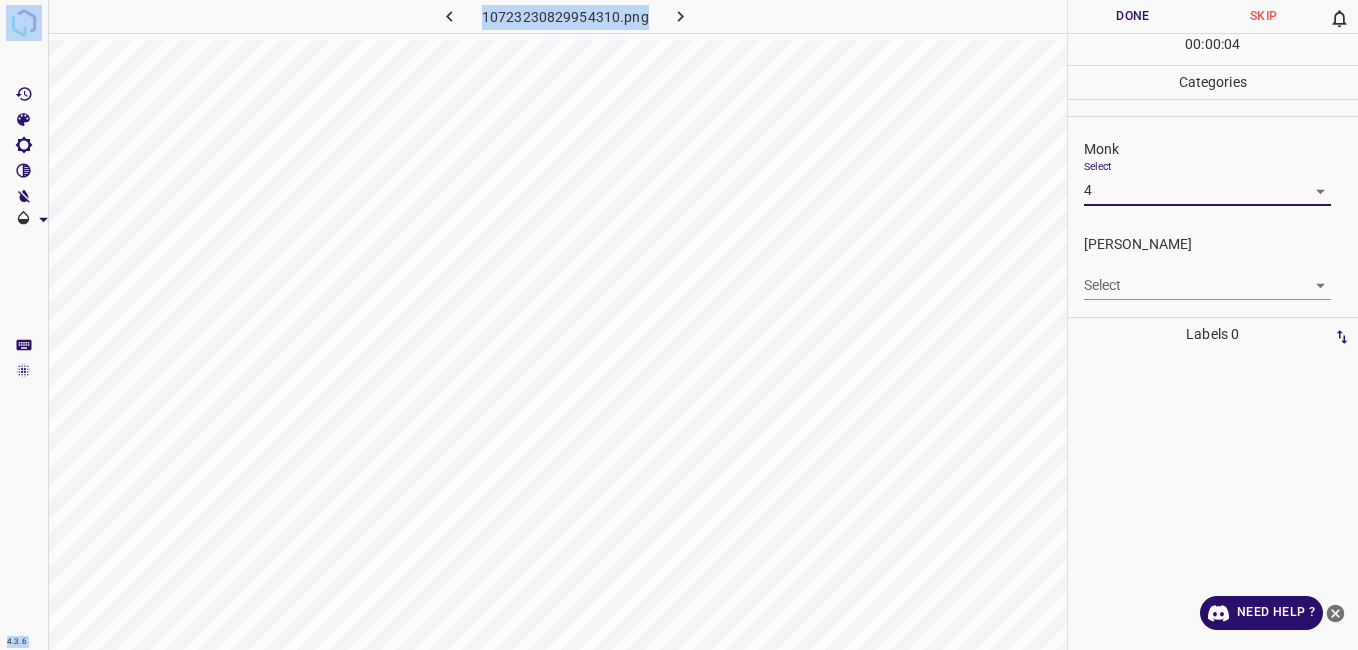 click on "4.3.6  10723230829954310.png Done Skip 0 00   : 00   : 04   Categories Monk   Select 4 4  Fitzpatrick   Select ​ Labels   0 Categories 1 Monk 2  Fitzpatrick Tools Space Change between modes (Draw & Edit) I Auto labeling R Restore zoom M Zoom in N Zoom out Delete Delete selecte label Filters Z Restore filters X Saturation filter C Brightness filter V Contrast filter B Gray scale filter General O Download Need Help ? - Text - Hide - Delete" at bounding box center (679, 325) 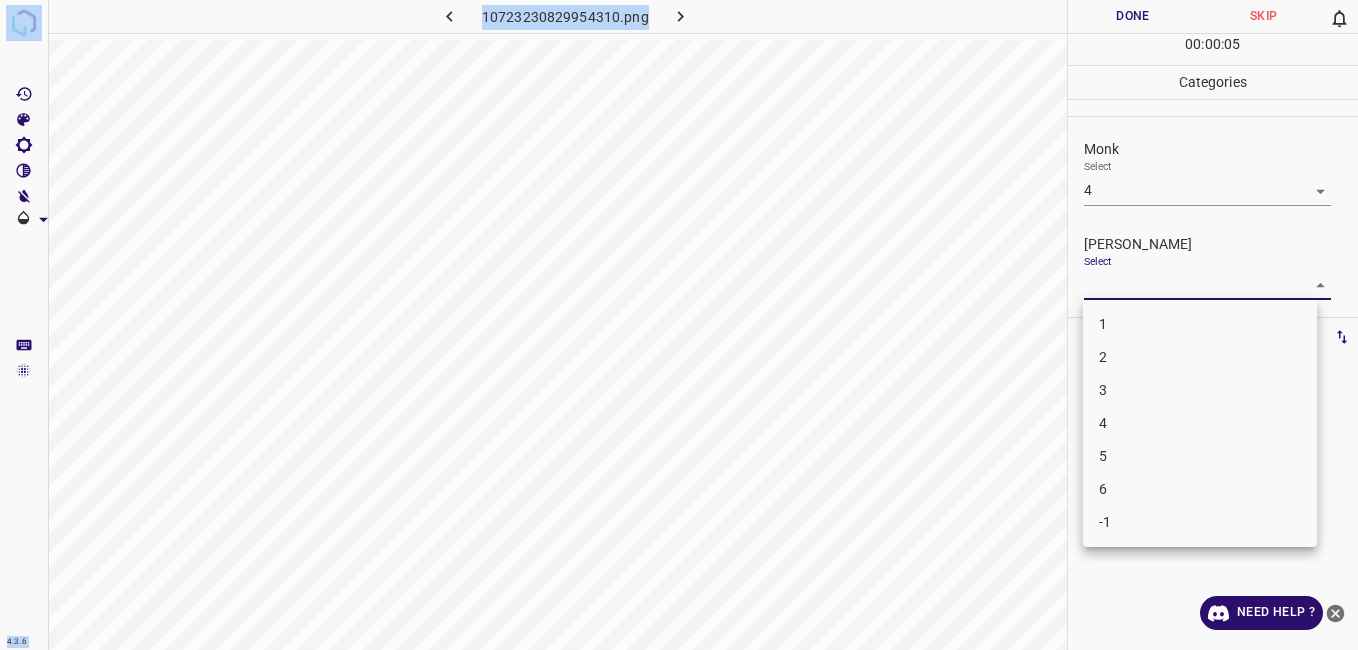 click on "3" at bounding box center (1200, 390) 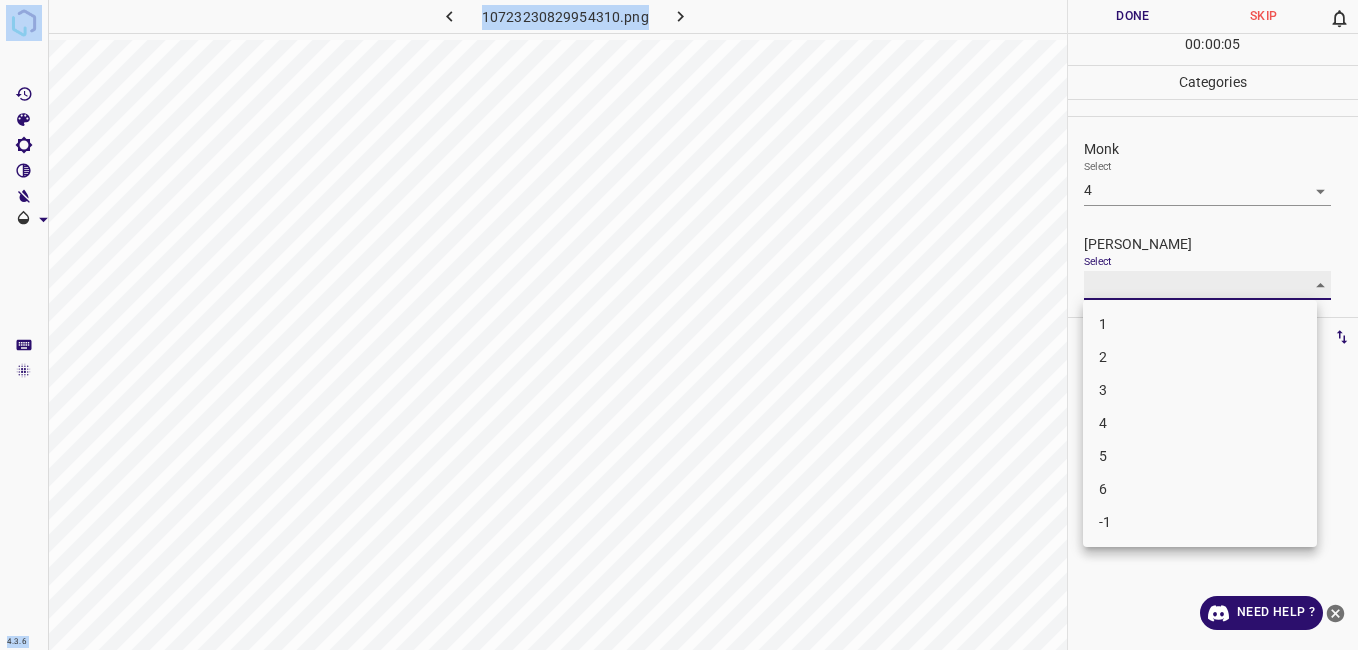 type on "3" 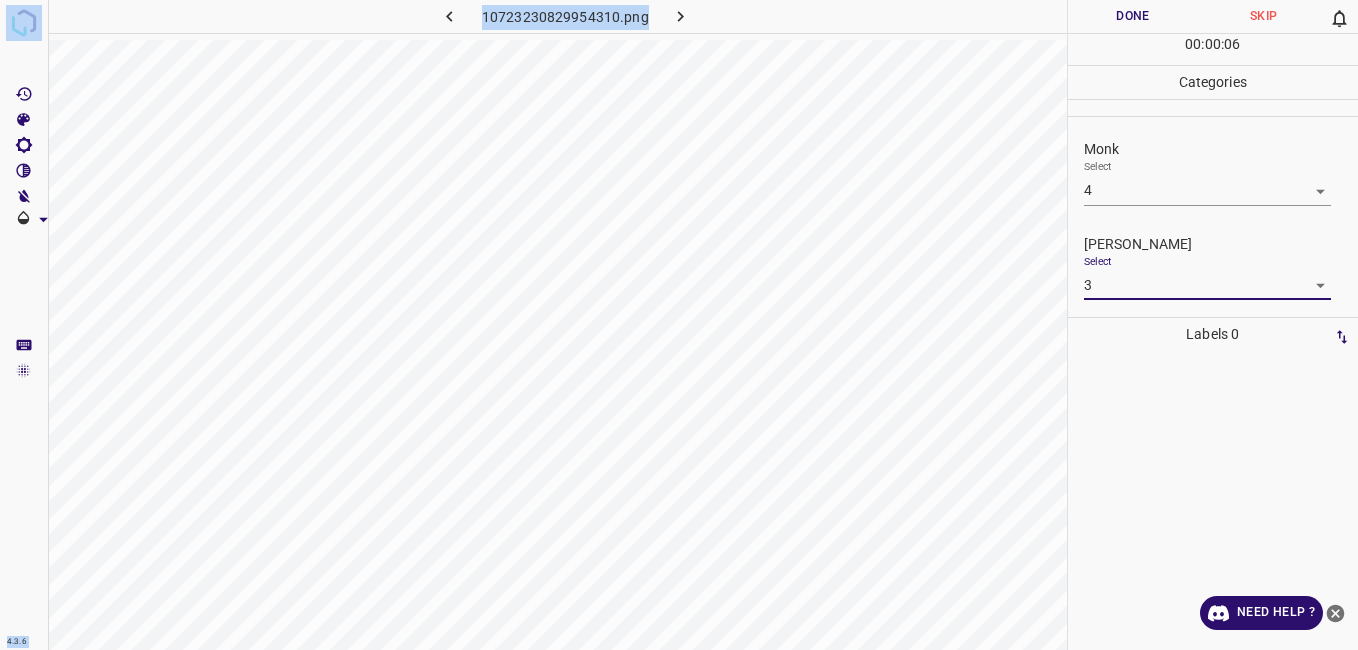 click on "Done" at bounding box center [1133, 16] 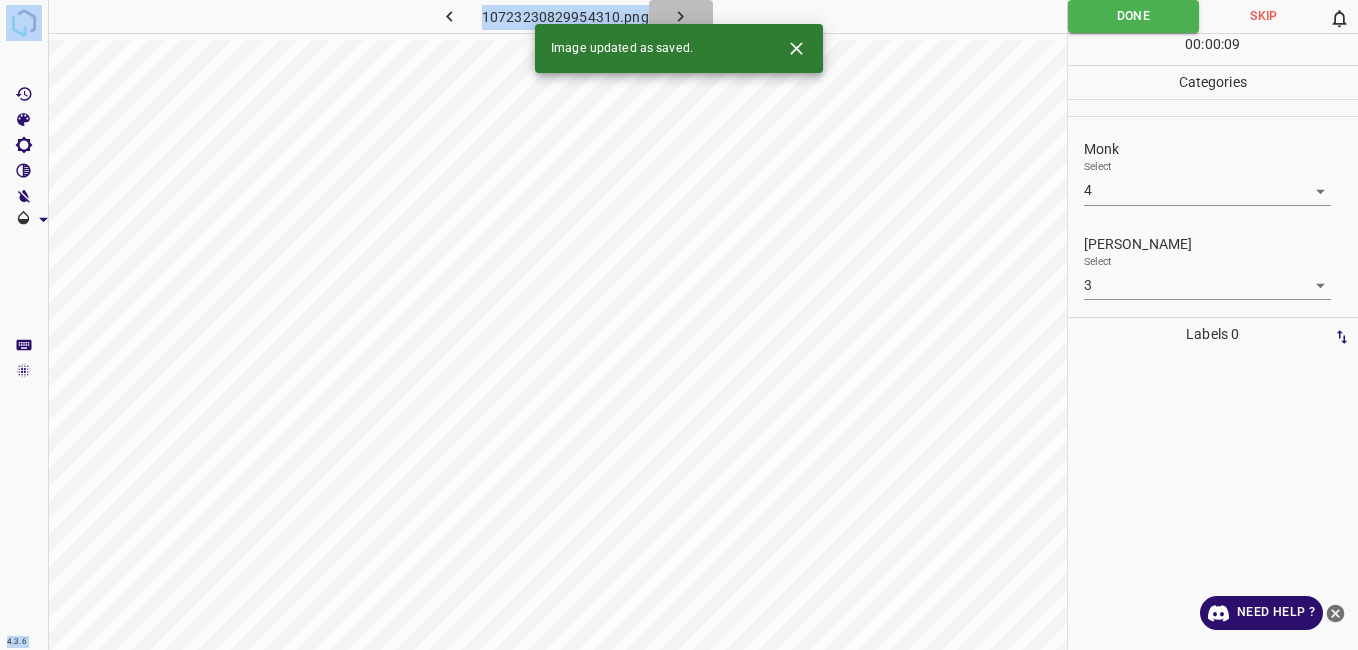 click 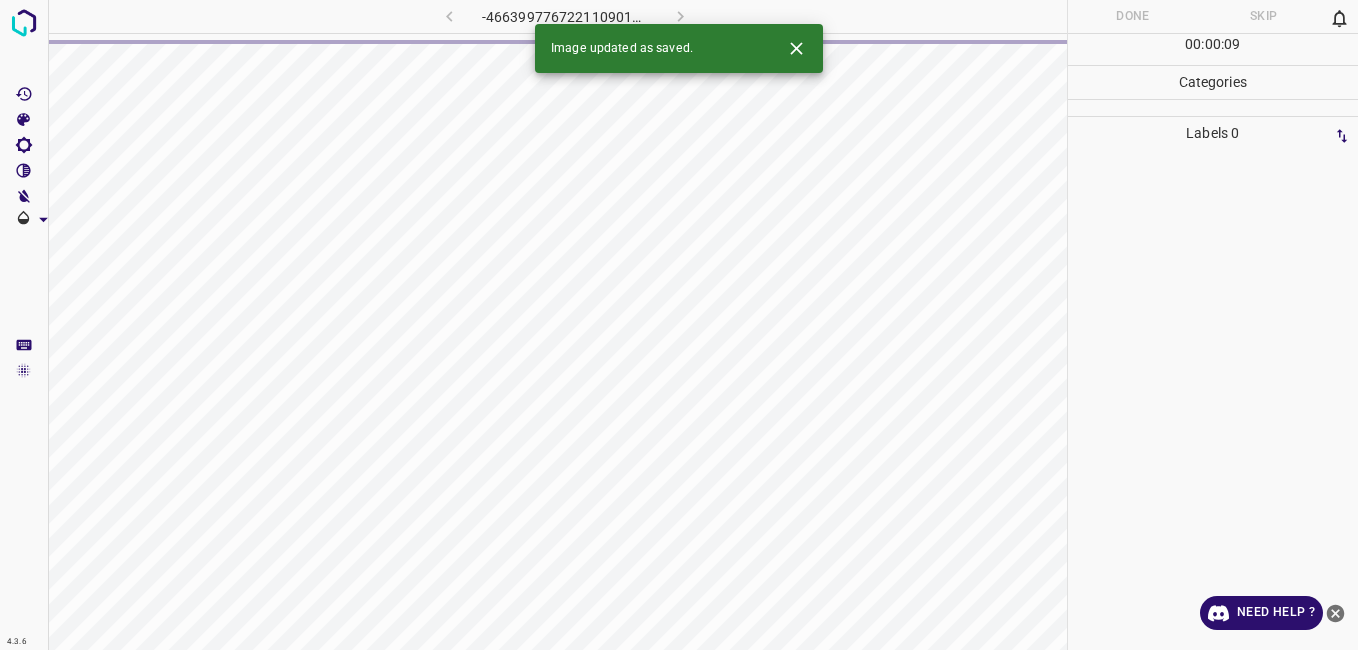 click at bounding box center (1213, 400) 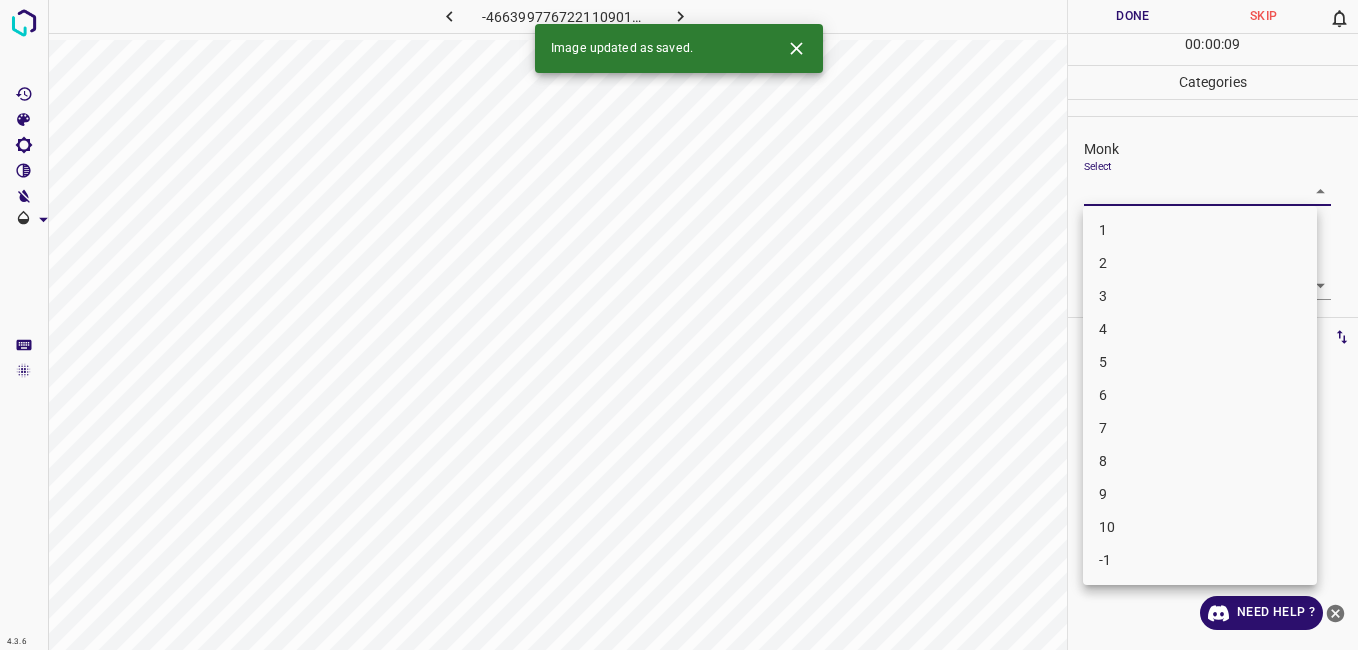 click on "4.3.6  -4663997767221109010.png Done Skip 0 00   : 00   : 09   Categories Monk   Select ​  Fitzpatrick   Select ​ Labels   0 Categories 1 Monk 2  Fitzpatrick Tools Space Change between modes (Draw & Edit) I Auto labeling R Restore zoom M Zoom in N Zoom out Delete Delete selecte label Filters Z Restore filters X Saturation filter C Brightness filter V Contrast filter B Gray scale filter General O Download Image updated as saved. Need Help ? - Text - Hide - Delete 1 2 3 4 5 6 7 8 9 10 -1" at bounding box center (679, 325) 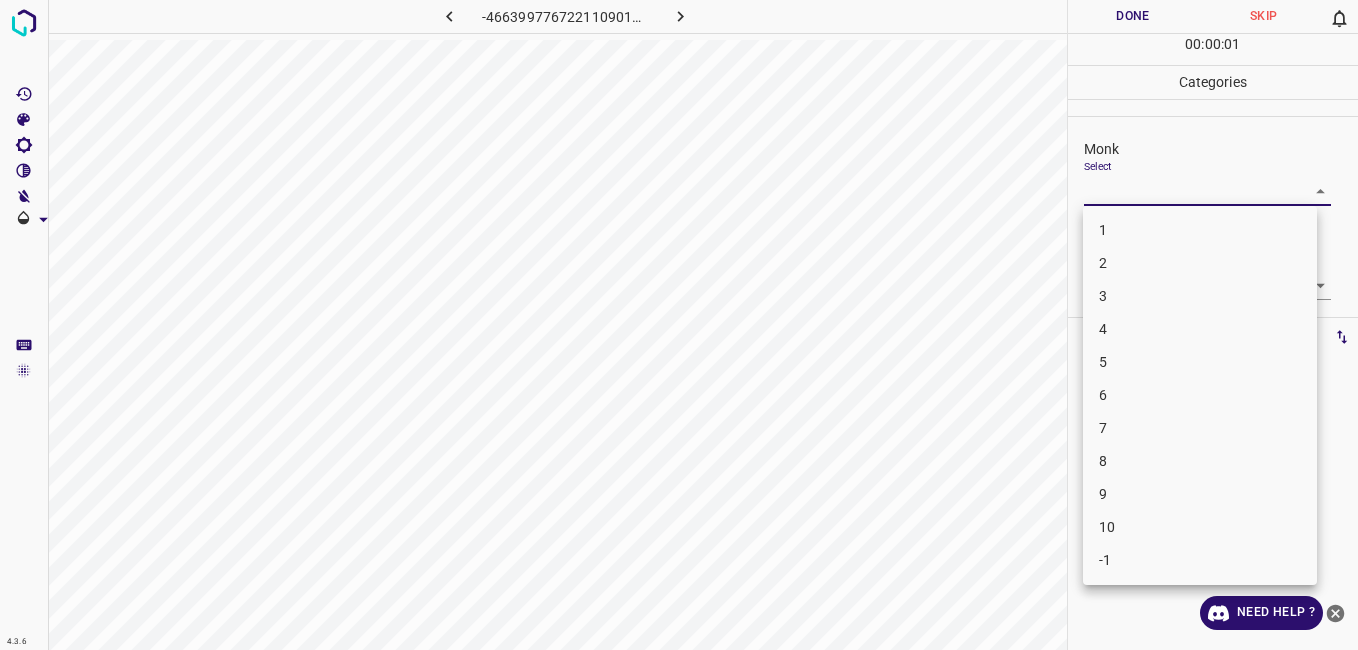 click on "2" at bounding box center (1200, 263) 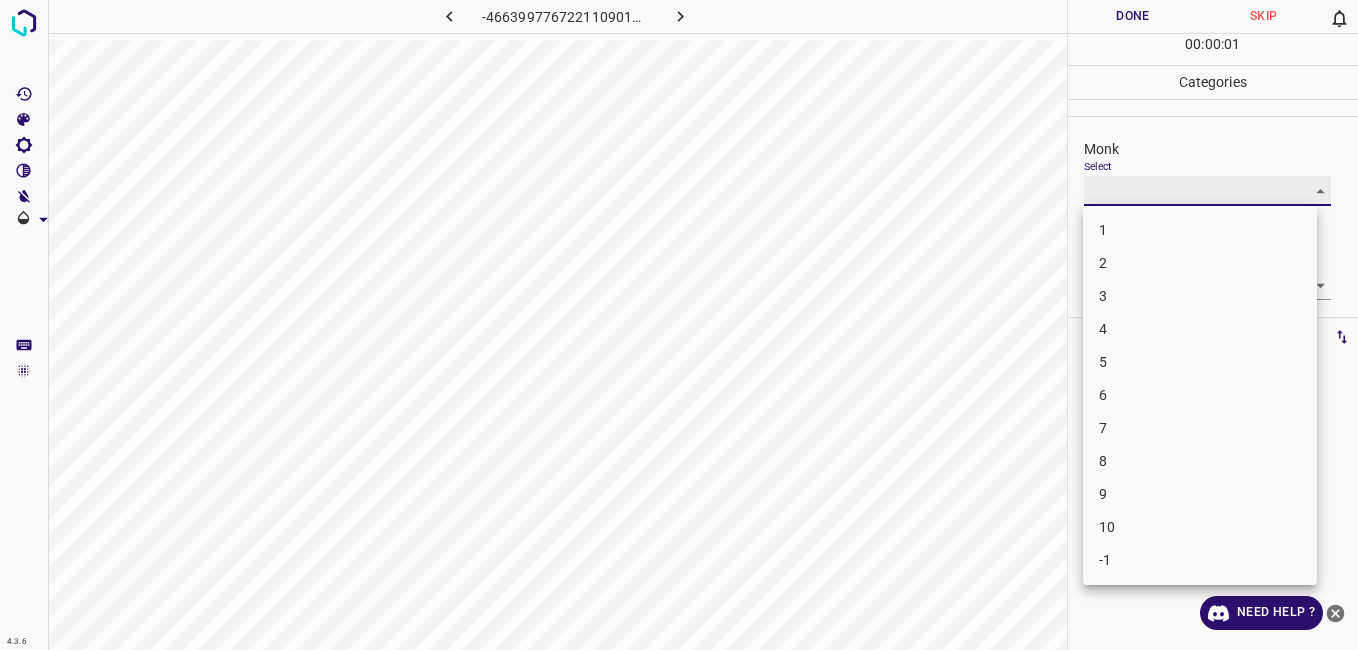 type on "2" 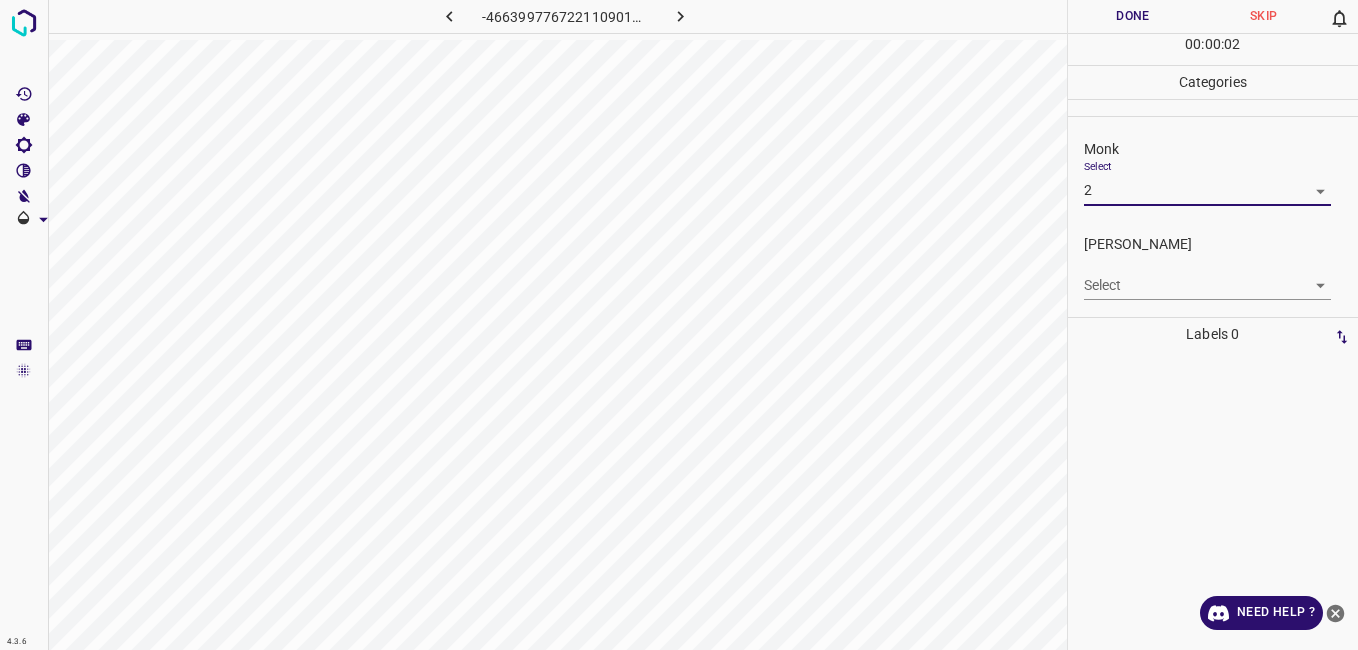 click on "4.3.6  -4663997767221109010.png Done Skip 0 00   : 00   : 02   Categories Monk   Select 2 2  Fitzpatrick   Select ​ Labels   0 Categories 1 Monk 2  Fitzpatrick Tools Space Change between modes (Draw & Edit) I Auto labeling R Restore zoom M Zoom in N Zoom out Delete Delete selecte label Filters Z Restore filters X Saturation filter C Brightness filter V Contrast filter B Gray scale filter General O Download Need Help ? - Text - Hide - Delete" at bounding box center [679, 325] 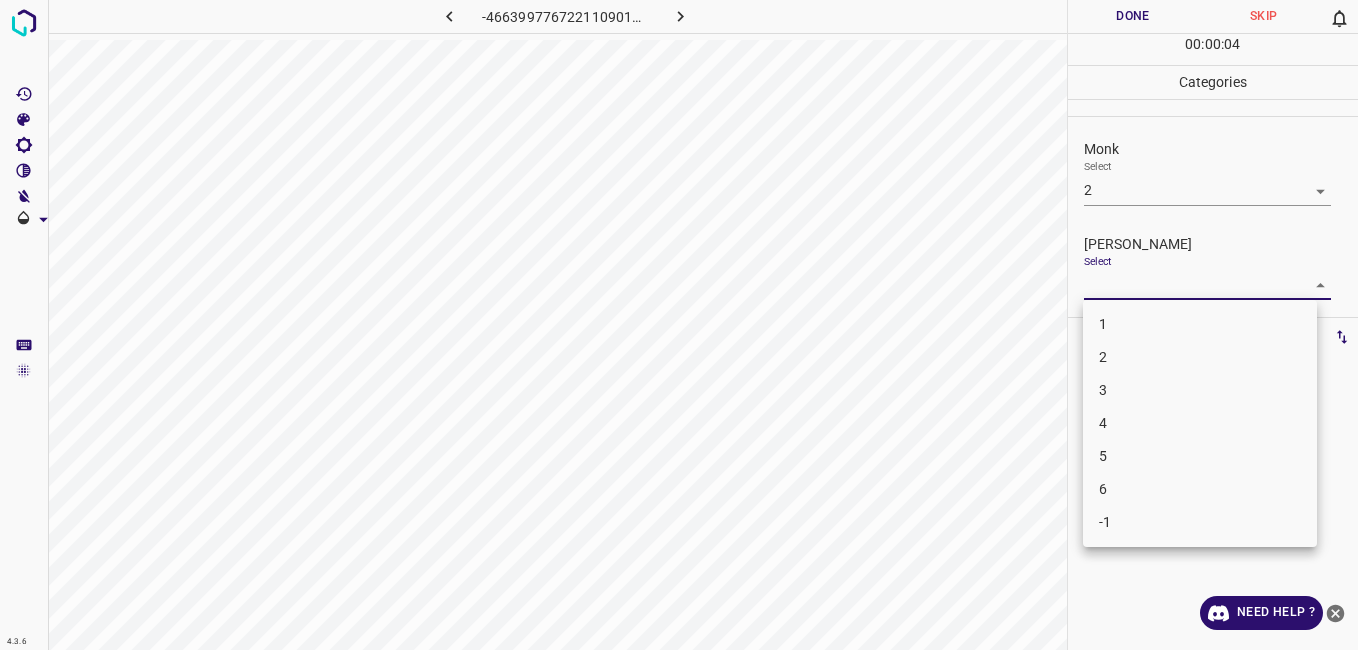 click on "2" at bounding box center (1200, 357) 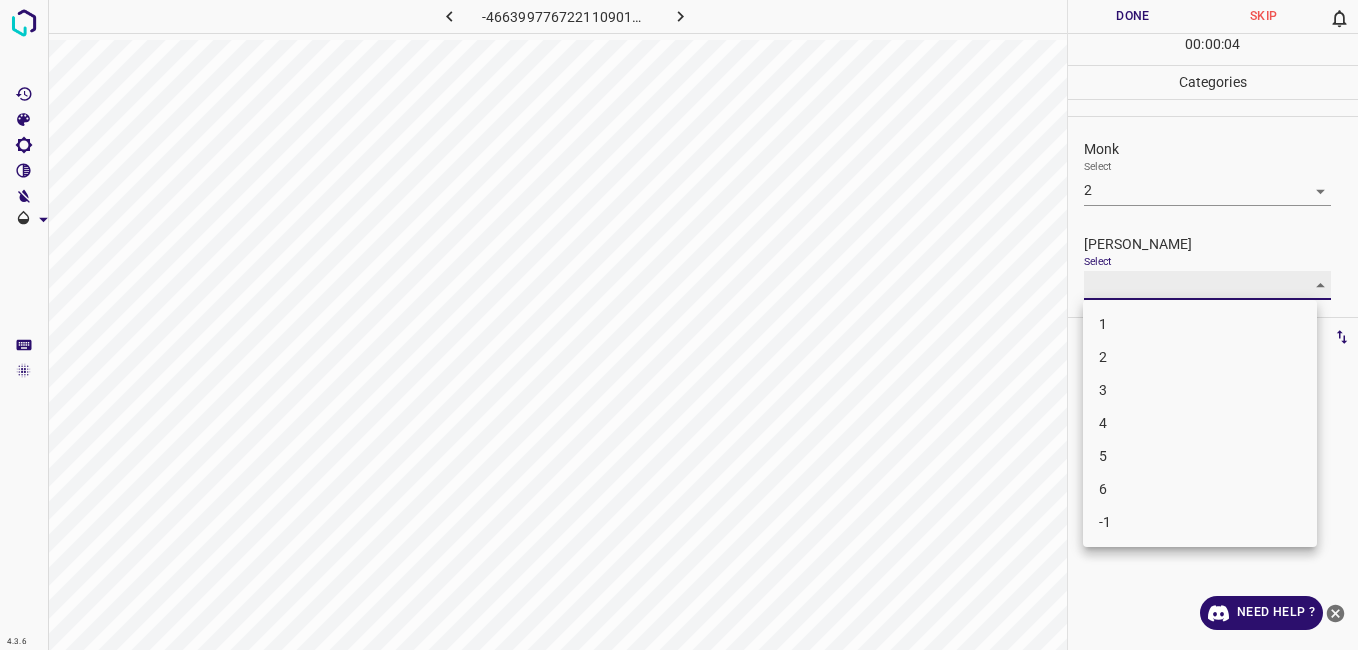 type on "2" 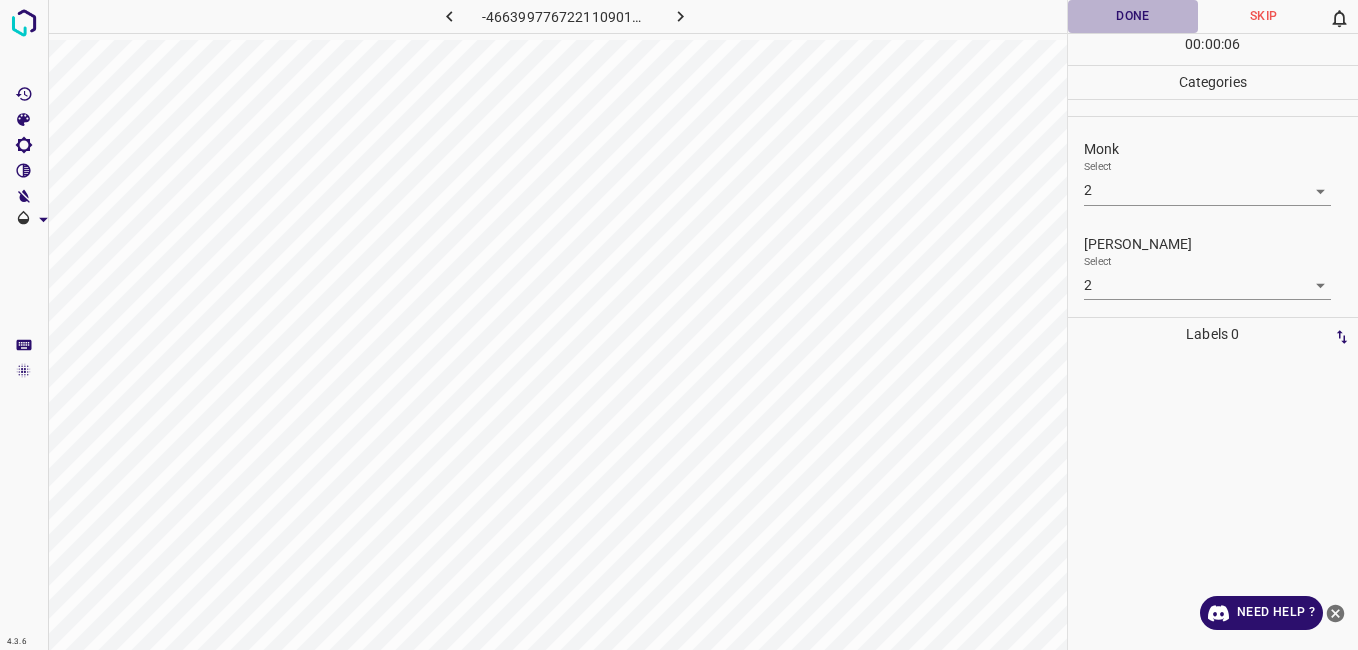 click on "Done" at bounding box center (1133, 16) 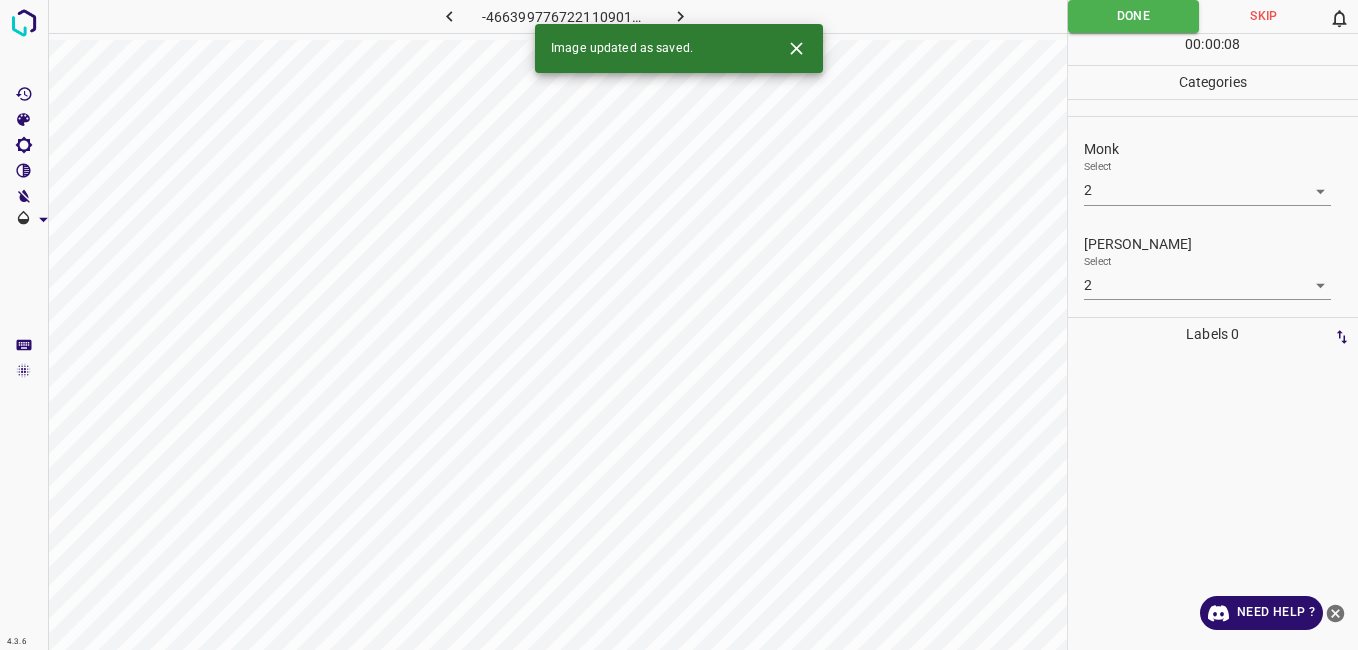 click 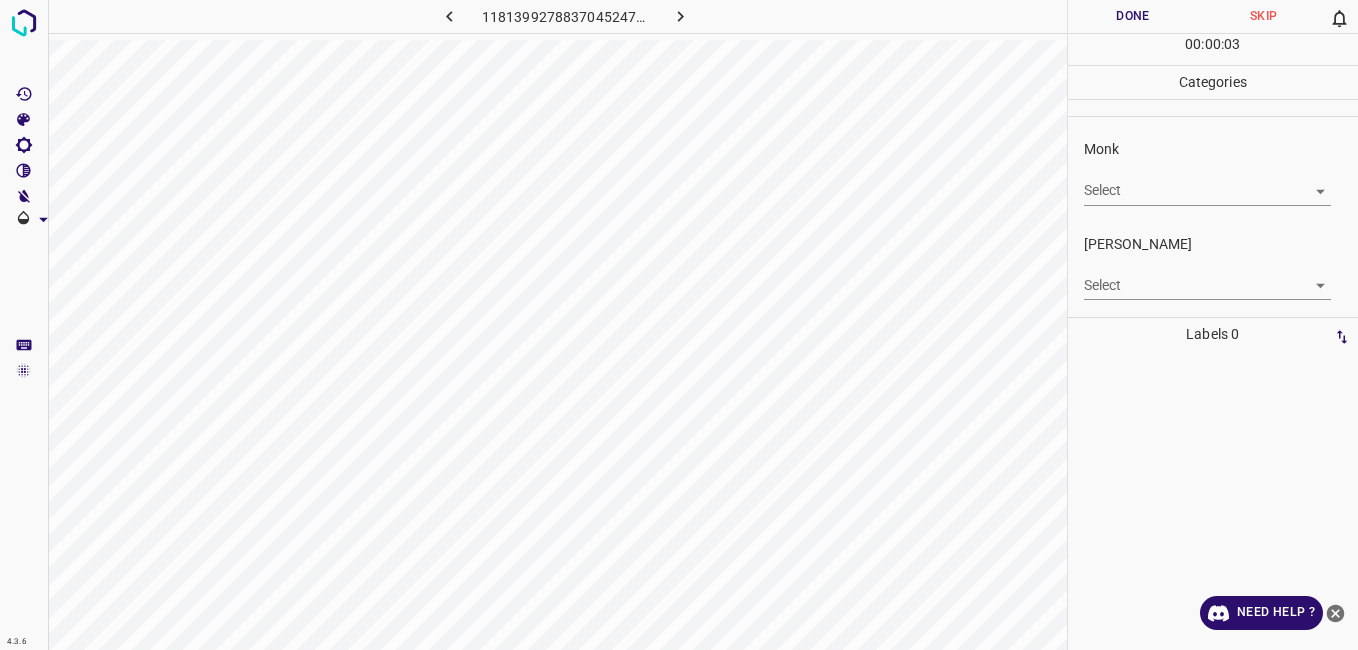 click on "Select ​" at bounding box center (1207, 182) 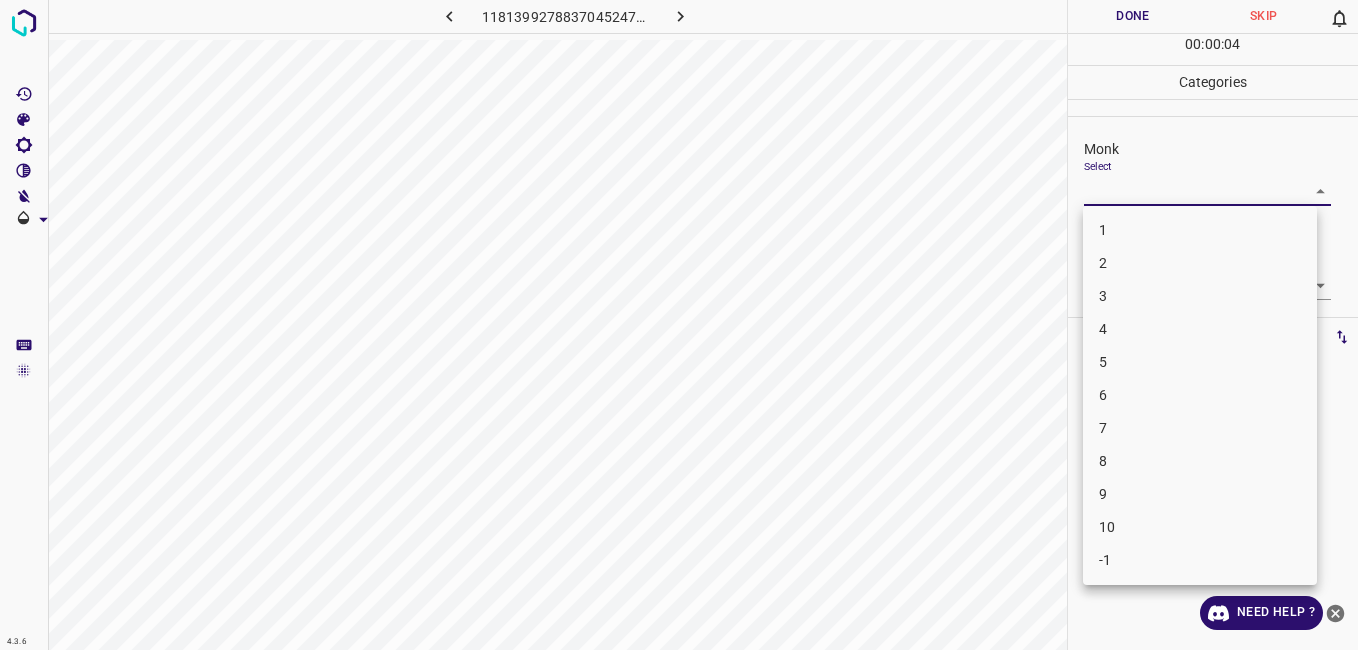 click on "4.3.6  1181399278837045247.png Done Skip 0 00   : 00   : 04   Categories Monk   Select ​  Fitzpatrick   Select ​ Labels   0 Categories 1 Monk 2  Fitzpatrick Tools Space Change between modes (Draw & Edit) I Auto labeling R Restore zoom M Zoom in N Zoom out Delete Delete selecte label Filters Z Restore filters X Saturation filter C Brightness filter V Contrast filter B Gray scale filter General O Download Need Help ? - Text - Hide - Delete 1 2 3 4 5 6 7 8 9 10 -1" at bounding box center (679, 325) 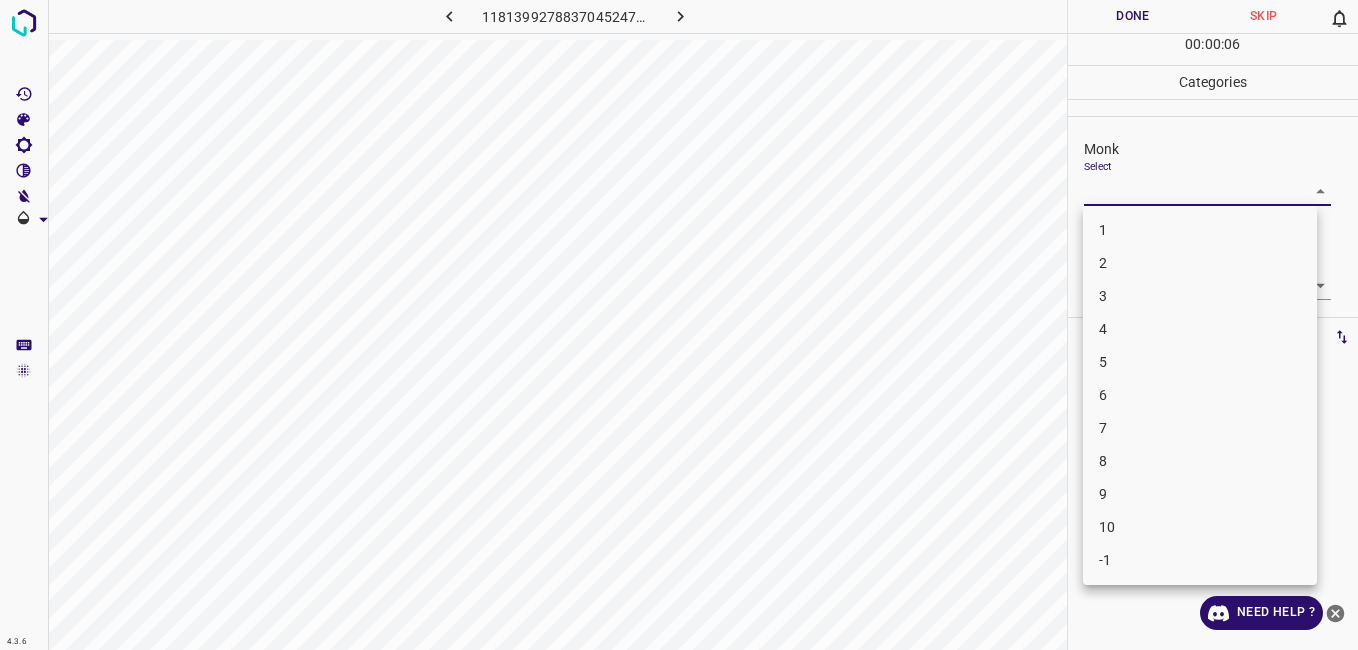 click on "3" at bounding box center [1200, 296] 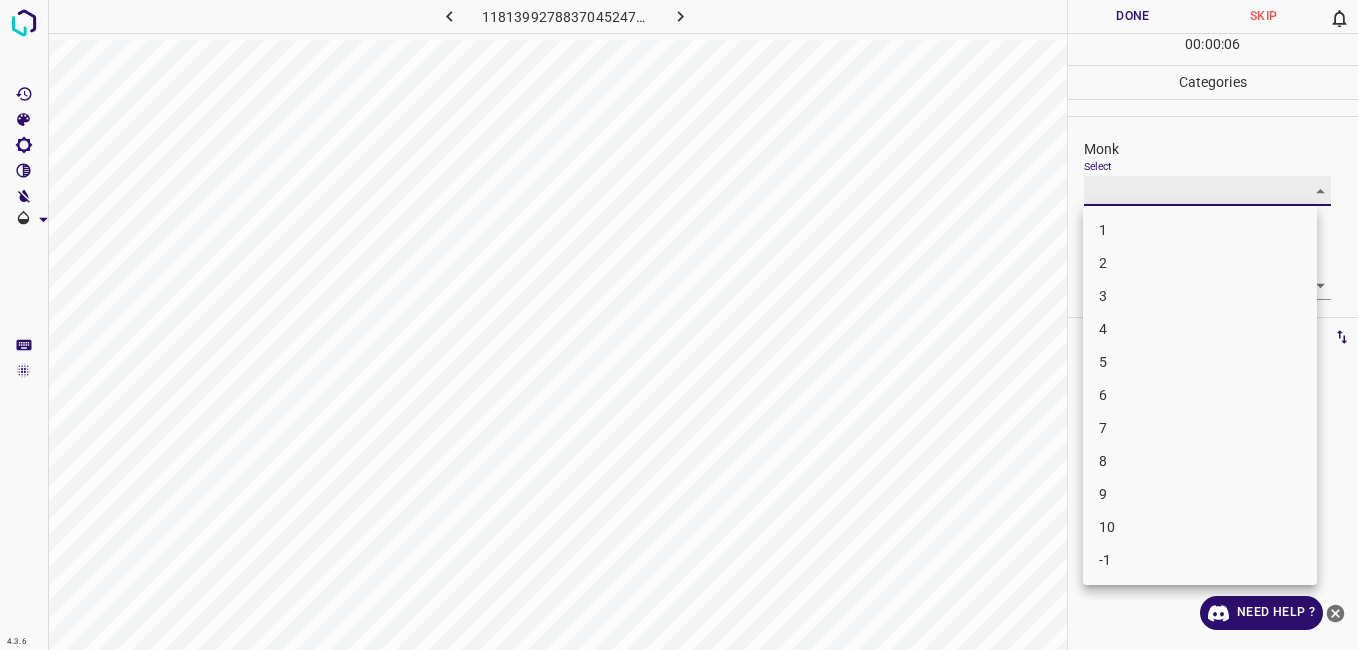 type on "3" 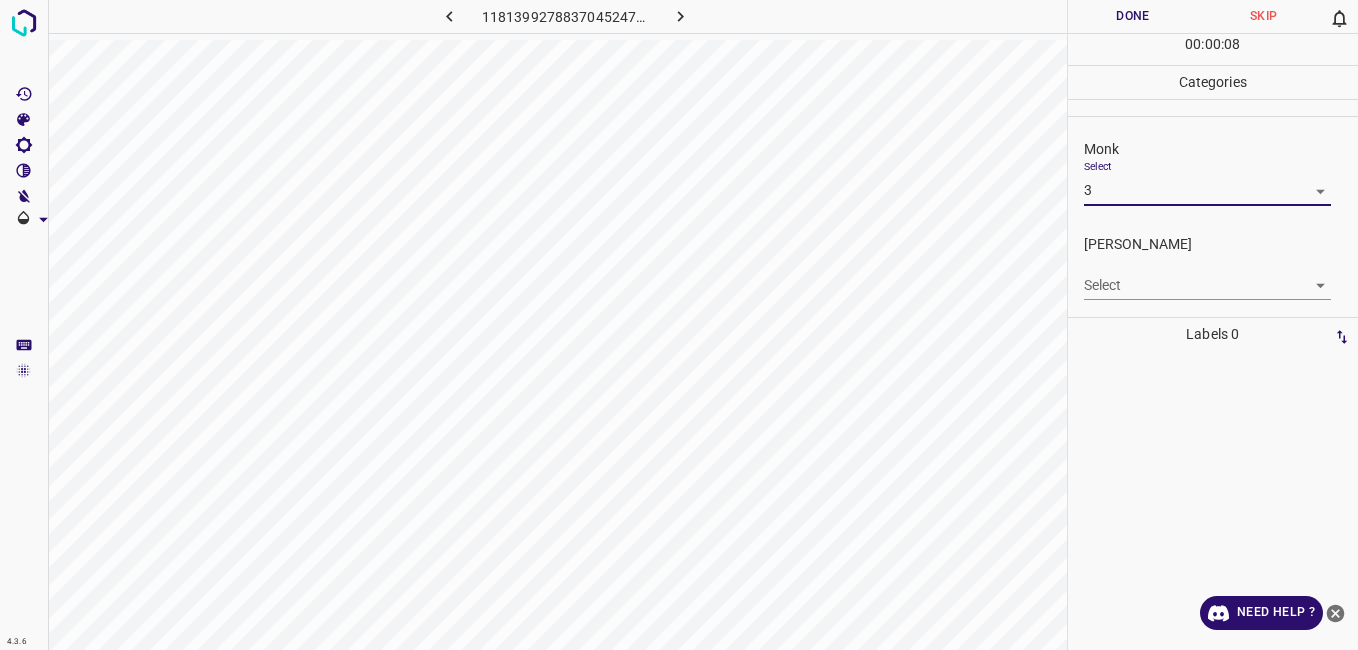 click on "4.3.6  1181399278837045247.png Done Skip 0 00   : 00   : 08   Categories Monk   Select 3 3  Fitzpatrick   Select ​ Labels   0 Categories 1 Monk 2  Fitzpatrick Tools Space Change between modes (Draw & Edit) I Auto labeling R Restore zoom M Zoom in N Zoom out Delete Delete selecte label Filters Z Restore filters X Saturation filter C Brightness filter V Contrast filter B Gray scale filter General O Download Need Help ? - Text - Hide - Delete" at bounding box center (679, 325) 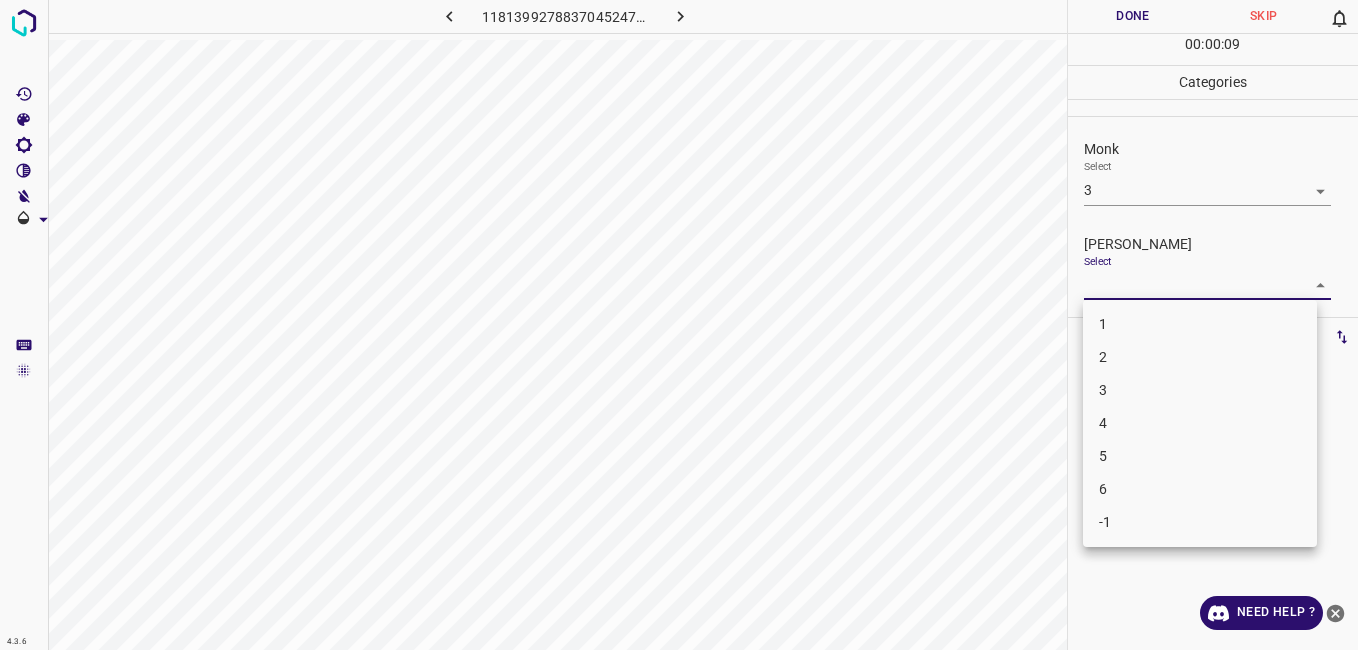 click on "2" at bounding box center (1200, 357) 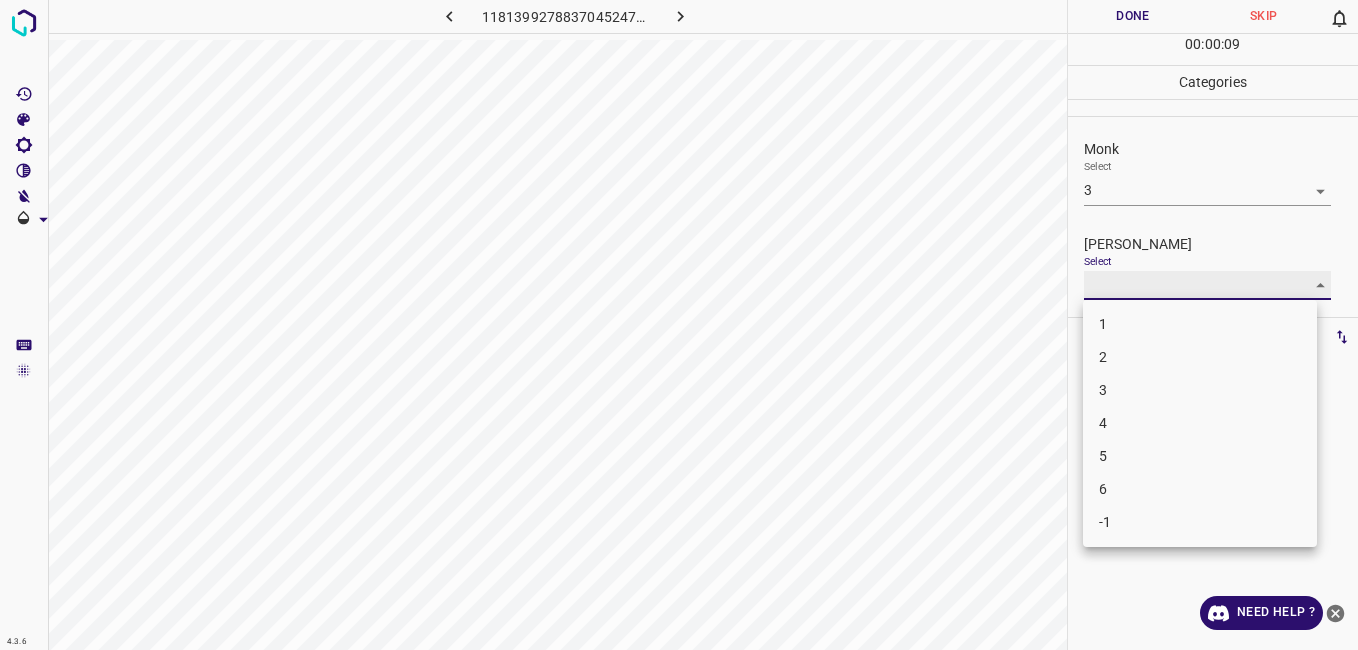 type on "2" 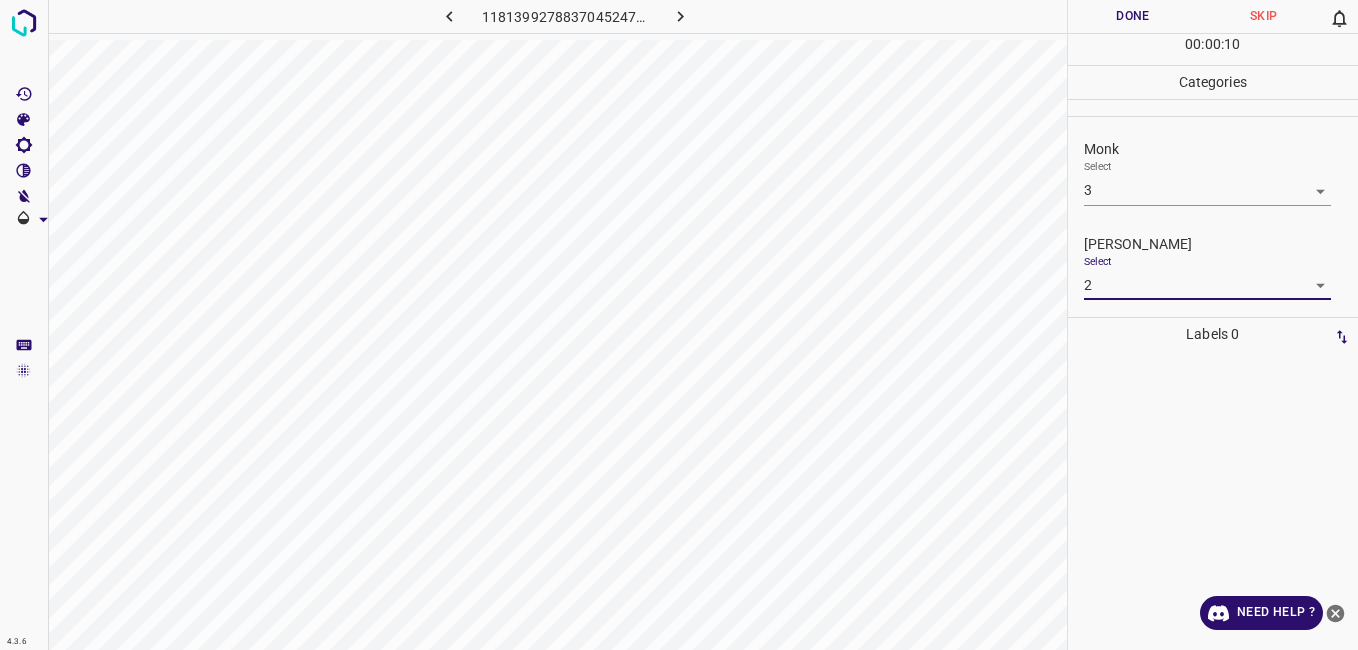 click on "Done" at bounding box center (1133, 16) 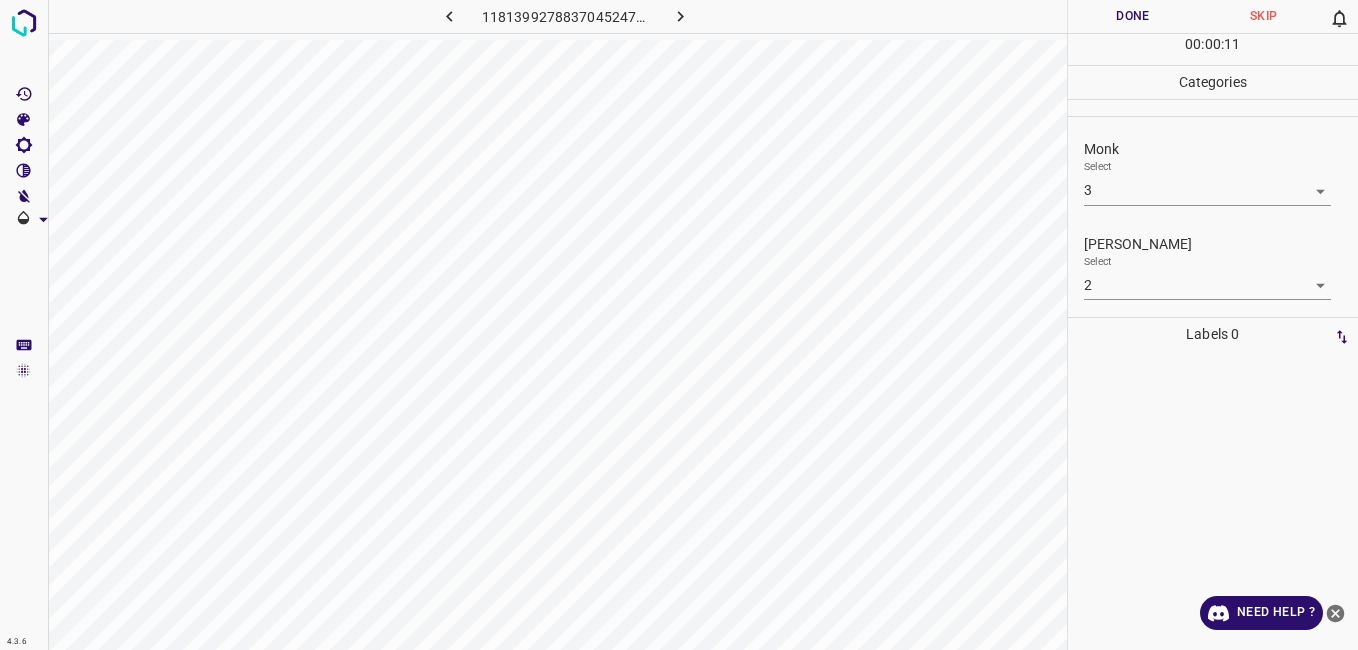 click on "Done" at bounding box center [1133, 16] 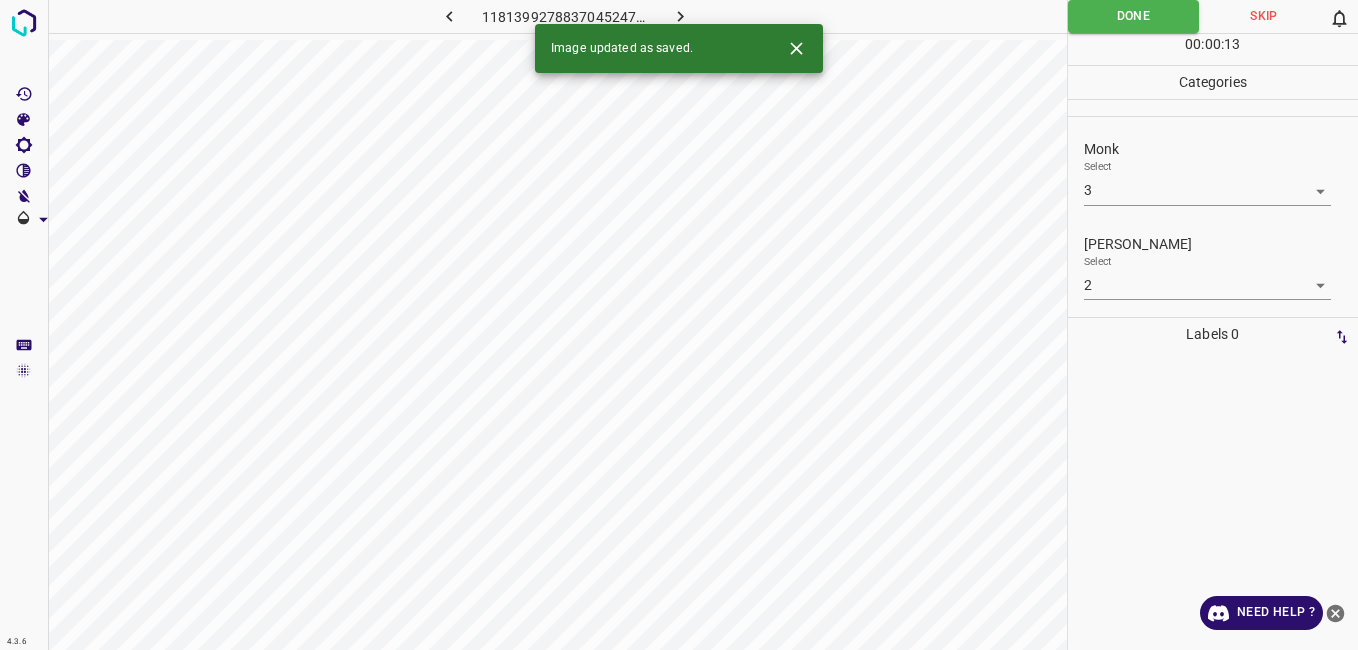 click at bounding box center [1213, 500] 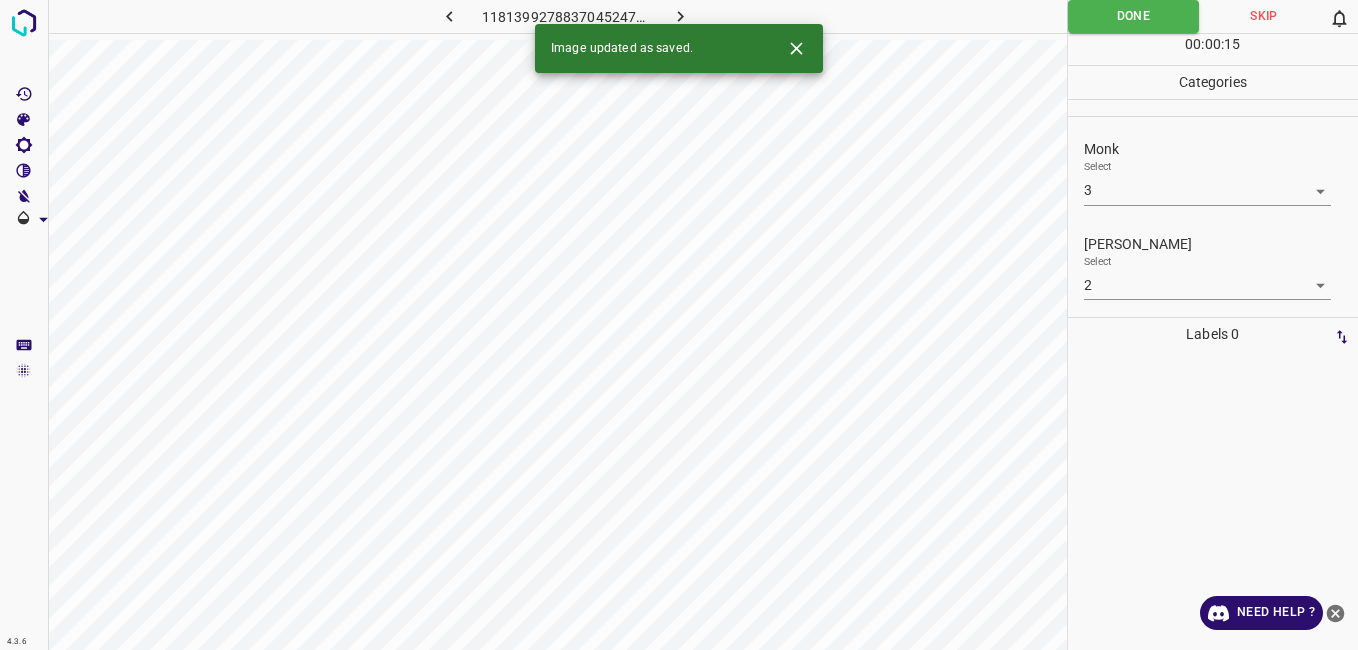 click 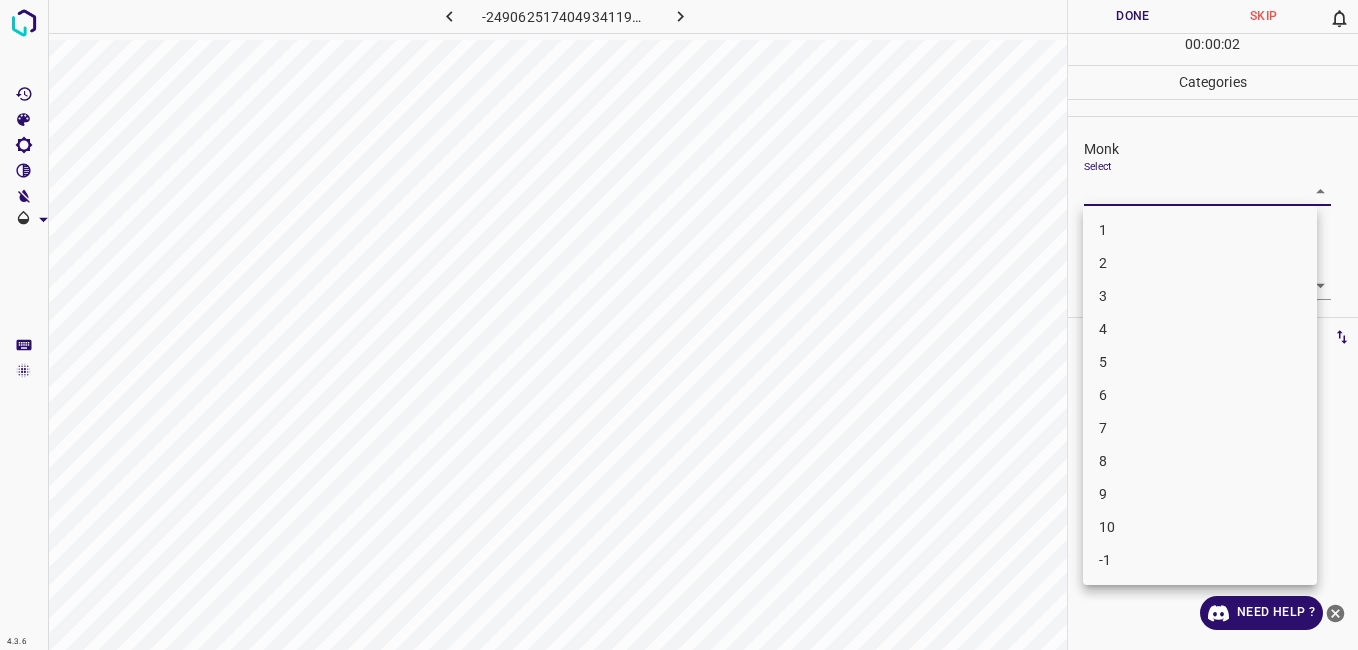 click on "4.3.6  -2490625174049341192.png Done Skip 0 00   : 00   : 02   Categories Monk   Select ​  Fitzpatrick   Select ​ Labels   0 Categories 1 Monk 2  Fitzpatrick Tools Space Change between modes (Draw & Edit) I Auto labeling R Restore zoom M Zoom in N Zoom out Delete Delete selecte label Filters Z Restore filters X Saturation filter C Brightness filter V Contrast filter B Gray scale filter General O Download Need Help ? - Text - Hide - Delete 1 2 3 4 5 6 7 8 9 10 -1" at bounding box center [679, 325] 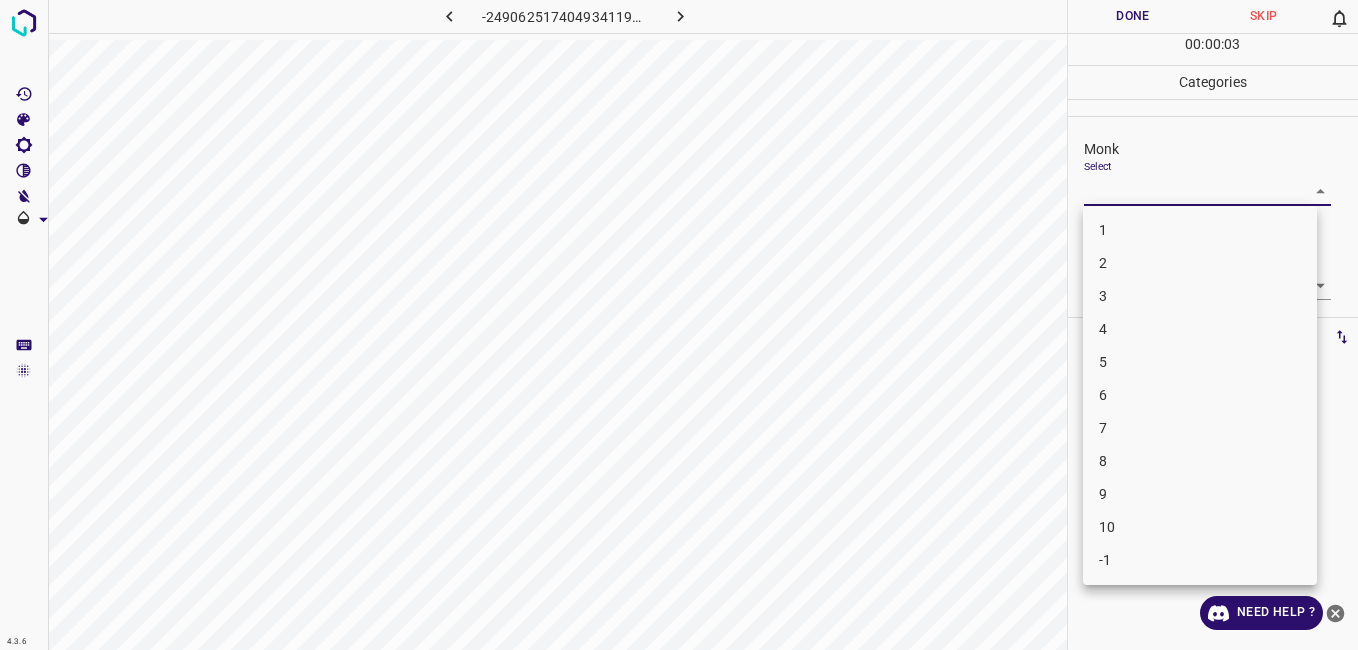 click on "3" at bounding box center [1200, 296] 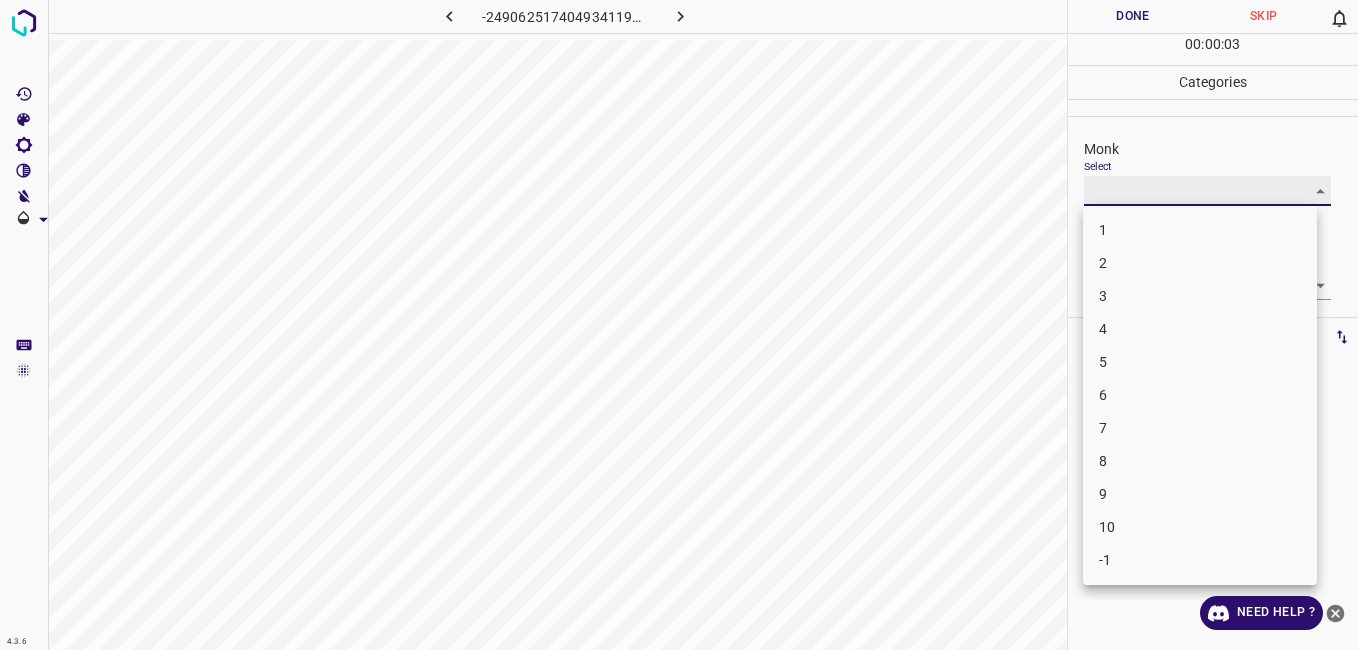 type on "3" 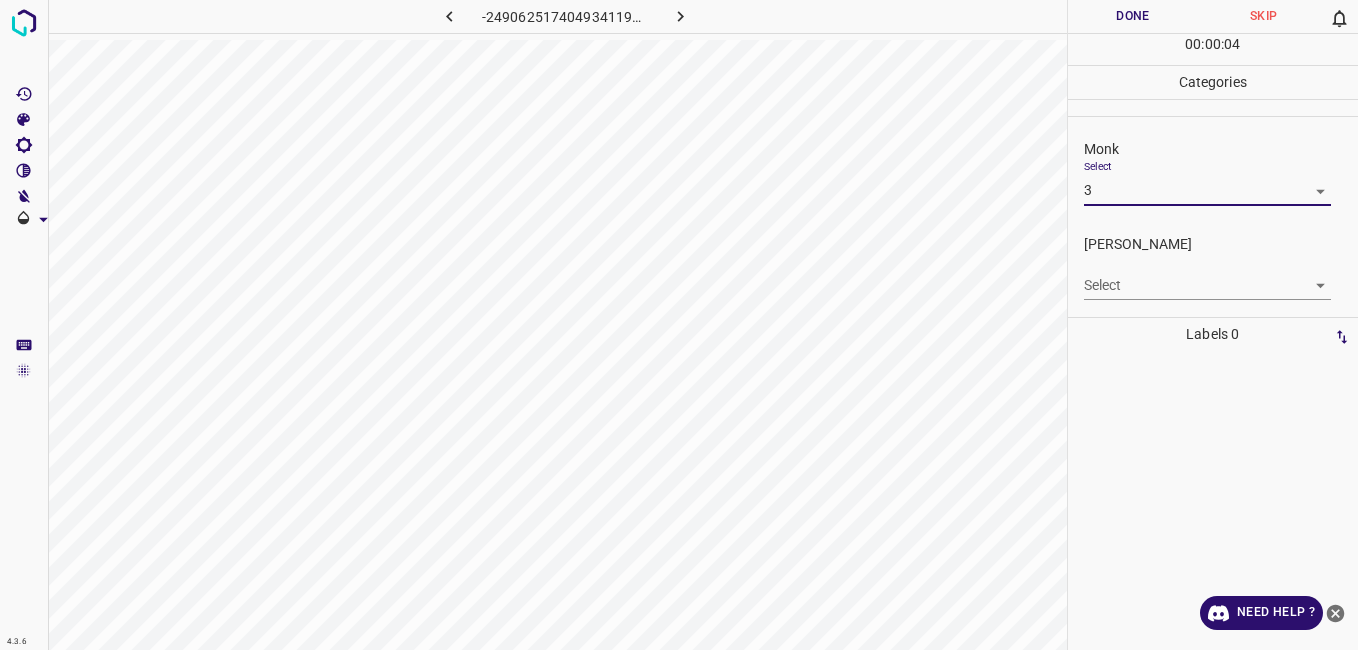 click on "4.3.6  -2490625174049341192.png Done Skip 0 00   : 00   : 04   Categories Monk   Select 3 3  Fitzpatrick   Select ​ Labels   0 Categories 1 Monk 2  Fitzpatrick Tools Space Change between modes (Draw & Edit) I Auto labeling R Restore zoom M Zoom in N Zoom out Delete Delete selecte label Filters Z Restore filters X Saturation filter C Brightness filter V Contrast filter B Gray scale filter General O Download Need Help ? - Text - Hide - Delete" at bounding box center [679, 325] 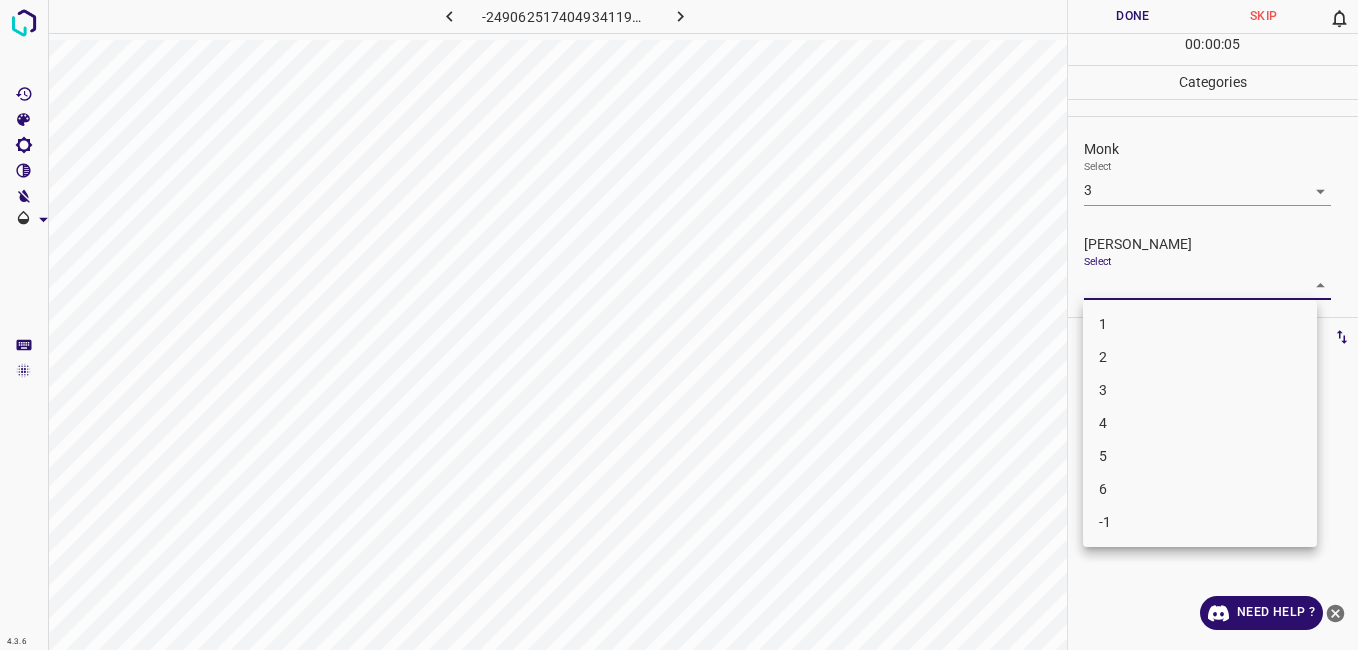 click on "2" at bounding box center (1200, 357) 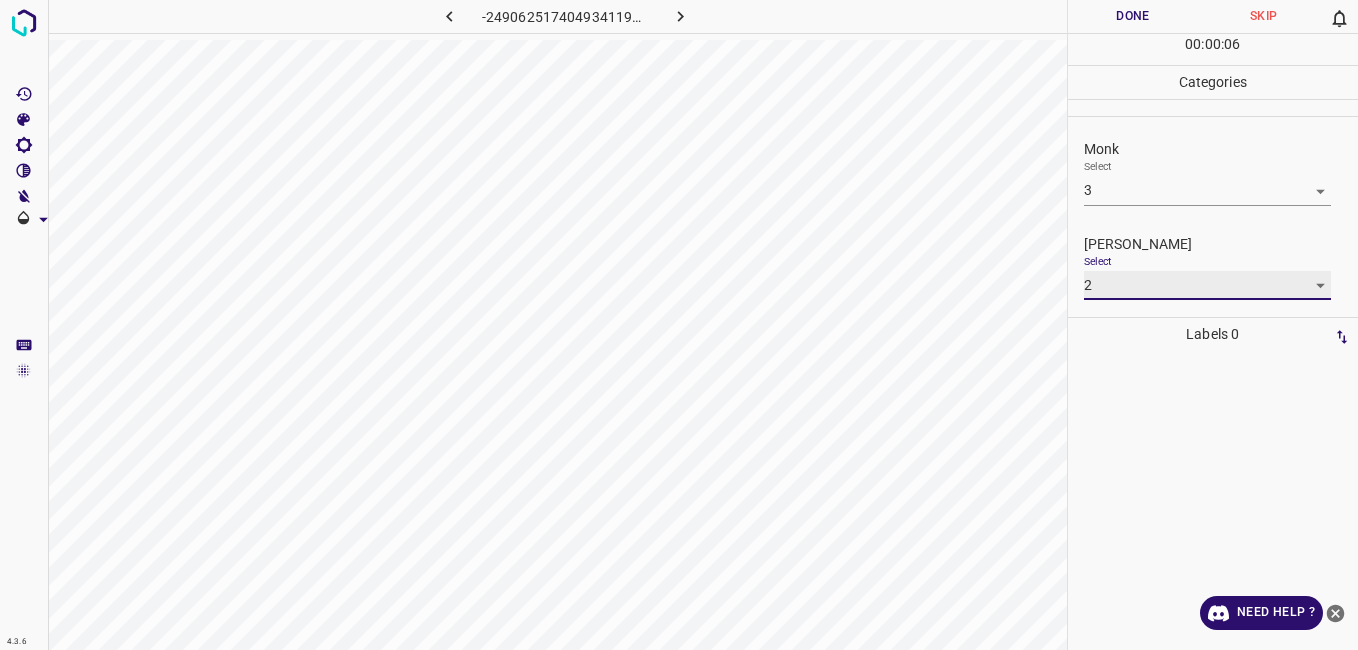 type on "2" 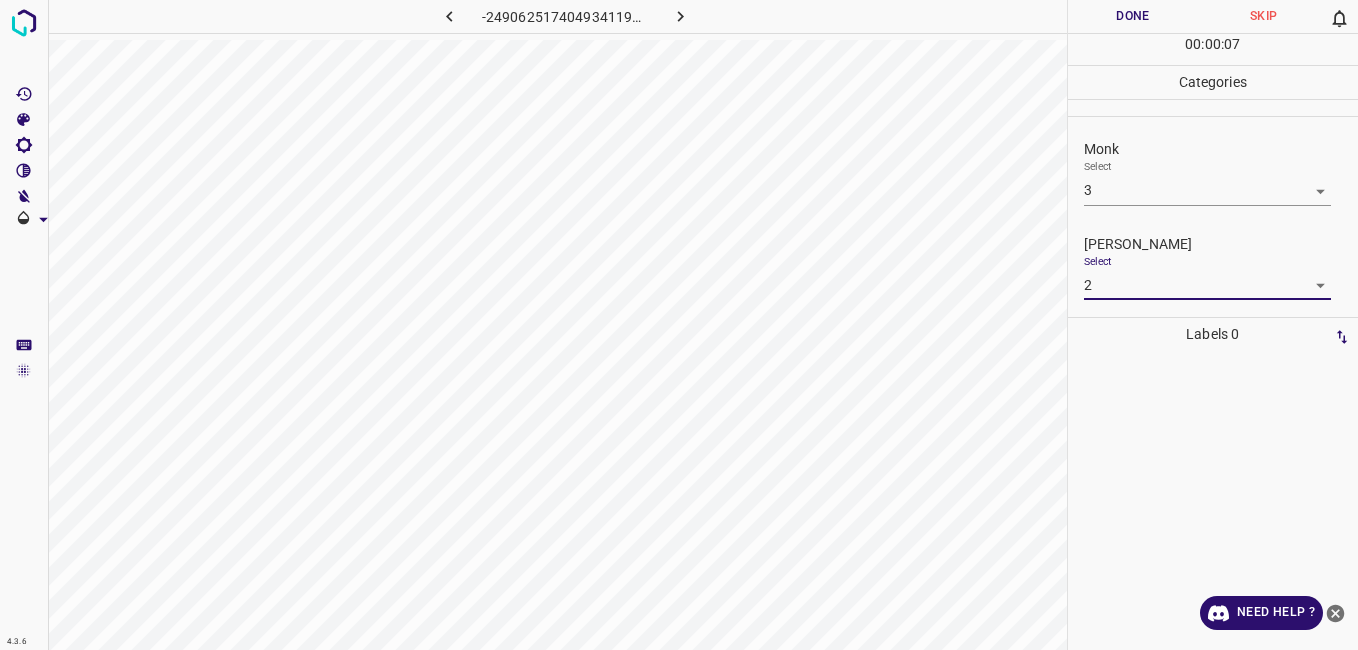 click on "Done" at bounding box center [1133, 16] 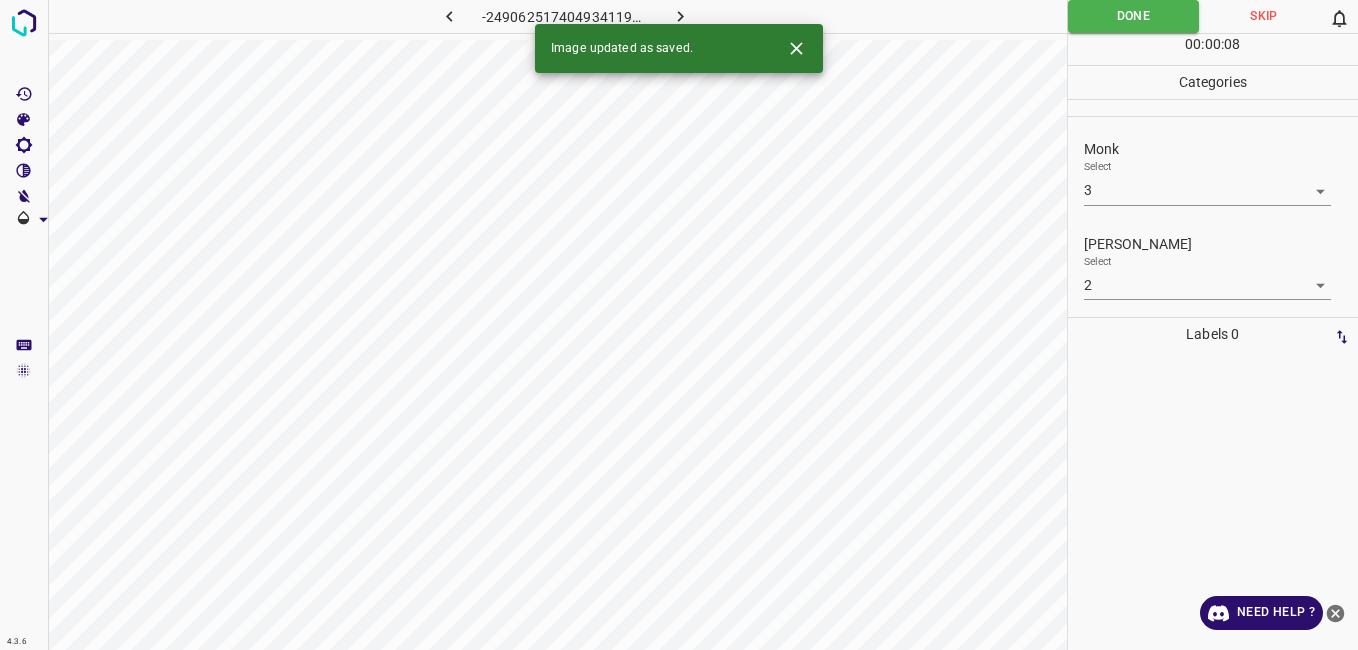 click 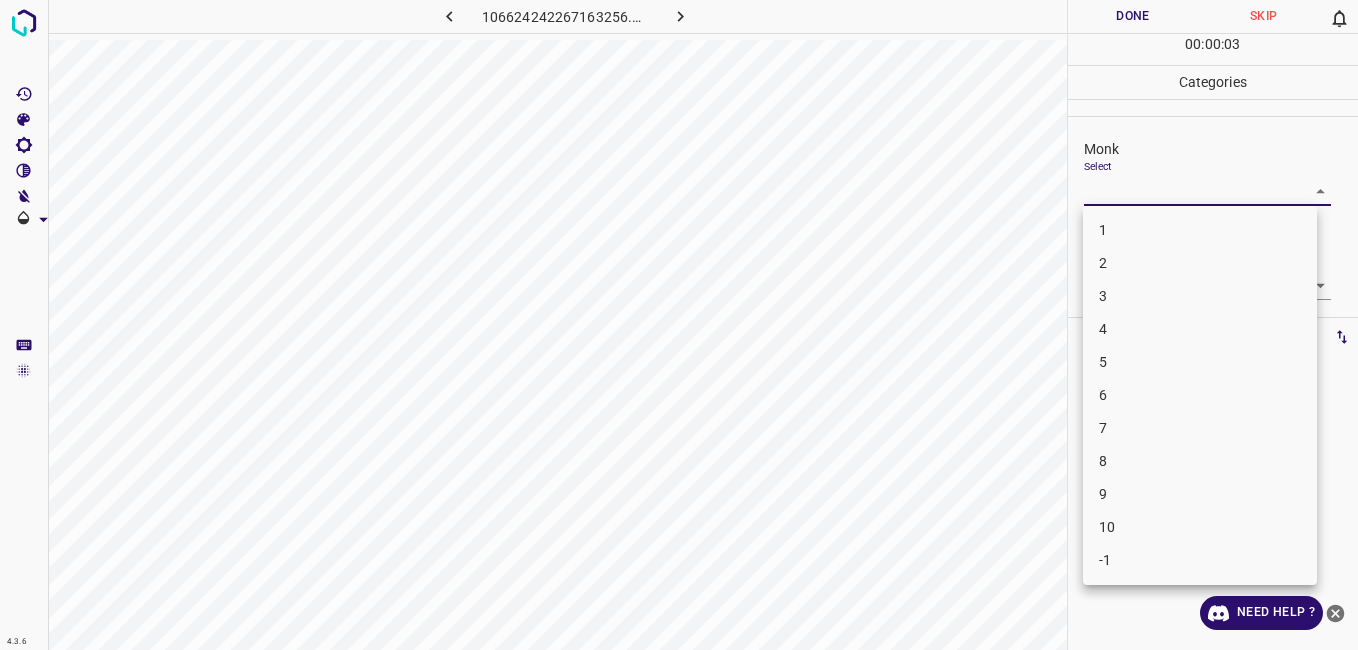 click on "4.3.6  106624242267163256.png Done Skip 0 00   : 00   : 03   Categories Monk   Select ​  Fitzpatrick   Select ​ Labels   0 Categories 1 Monk 2  Fitzpatrick Tools Space Change between modes (Draw & Edit) I Auto labeling R Restore zoom M Zoom in N Zoom out Delete Delete selecte label Filters Z Restore filters X Saturation filter C Brightness filter V Contrast filter B Gray scale filter General O Download Need Help ? - Text - Hide - Delete 1 2 3 4 5 6 7 8 9 10 -1" at bounding box center [679, 325] 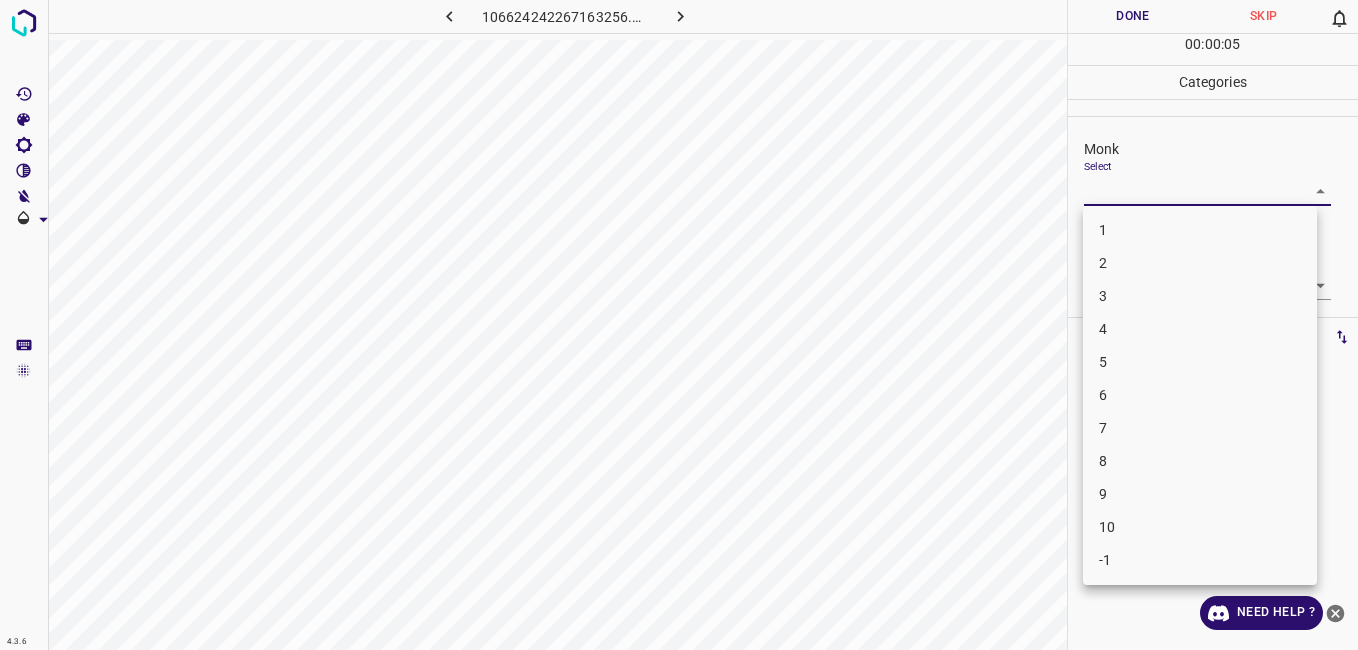 click on "4" at bounding box center (1200, 329) 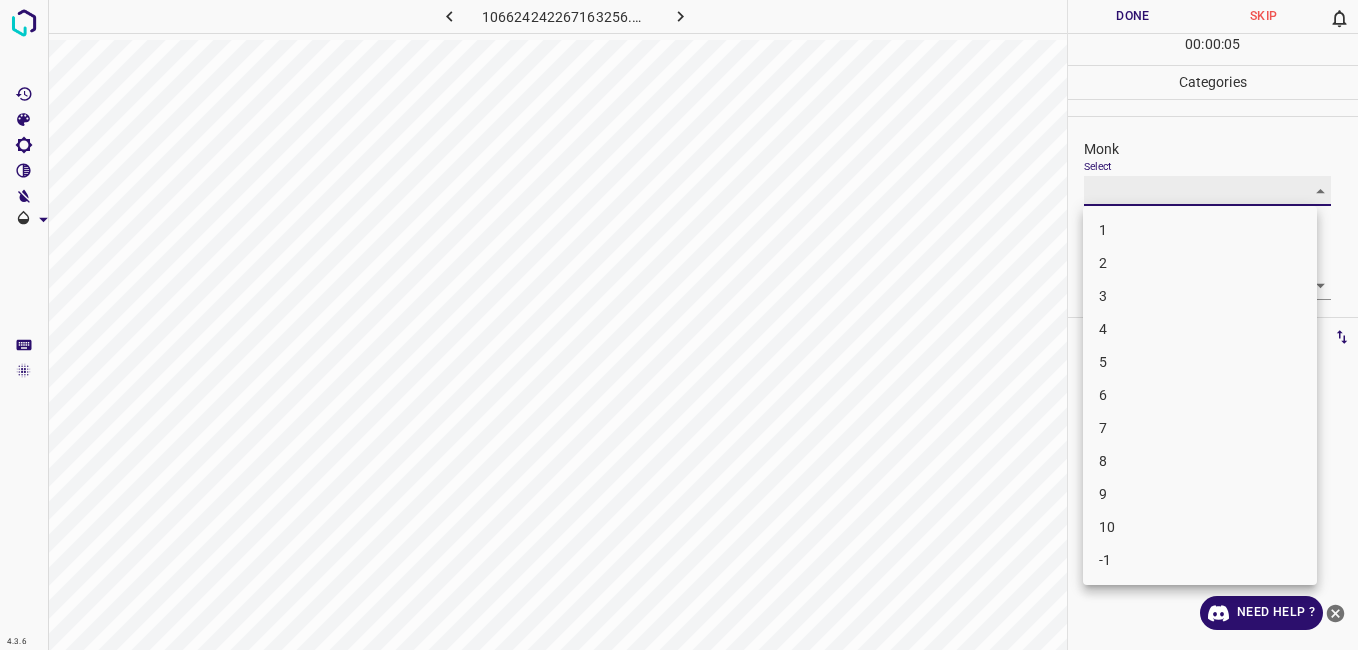 type on "4" 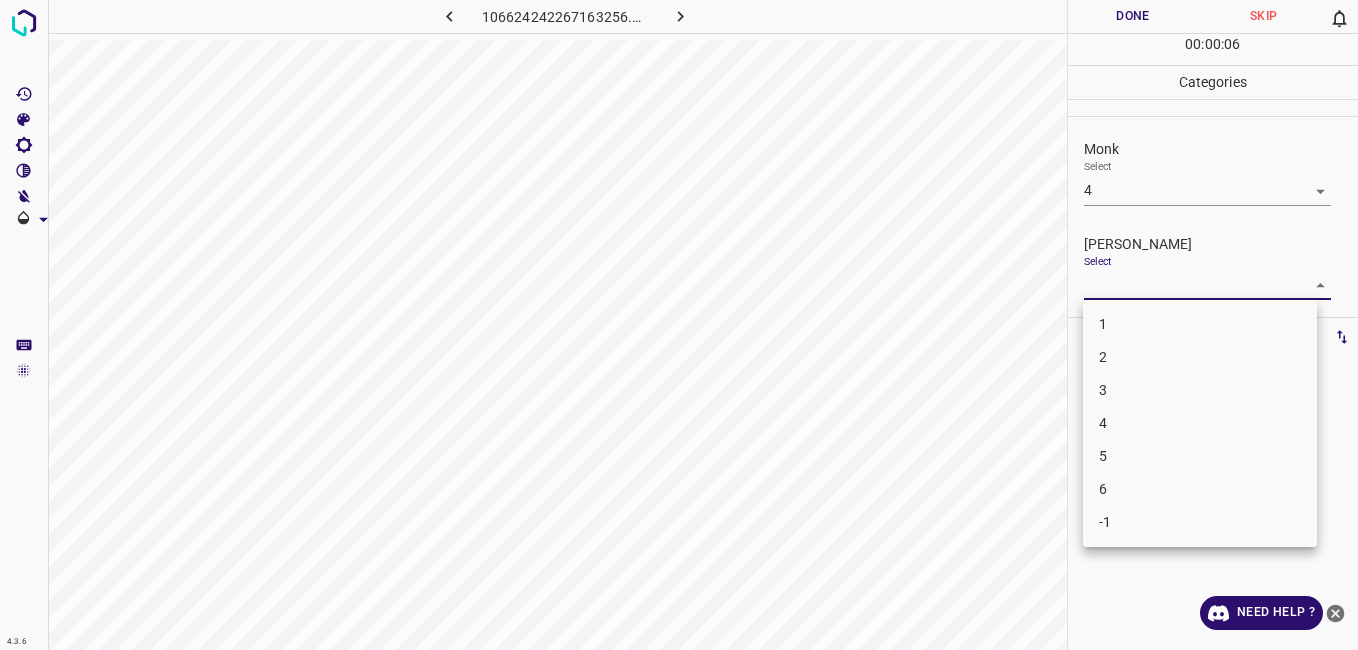click on "4.3.6  106624242267163256.png Done Skip 0 00   : 00   : 06   Categories Monk   Select 4 4  Fitzpatrick   Select ​ Labels   0 Categories 1 Monk 2  Fitzpatrick Tools Space Change between modes (Draw & Edit) I Auto labeling R Restore zoom M Zoom in N Zoom out Delete Delete selecte label Filters Z Restore filters X Saturation filter C Brightness filter V Contrast filter B Gray scale filter General O Download Need Help ? - Text - Hide - Delete 1 2 3 4 5 6 -1" at bounding box center (679, 325) 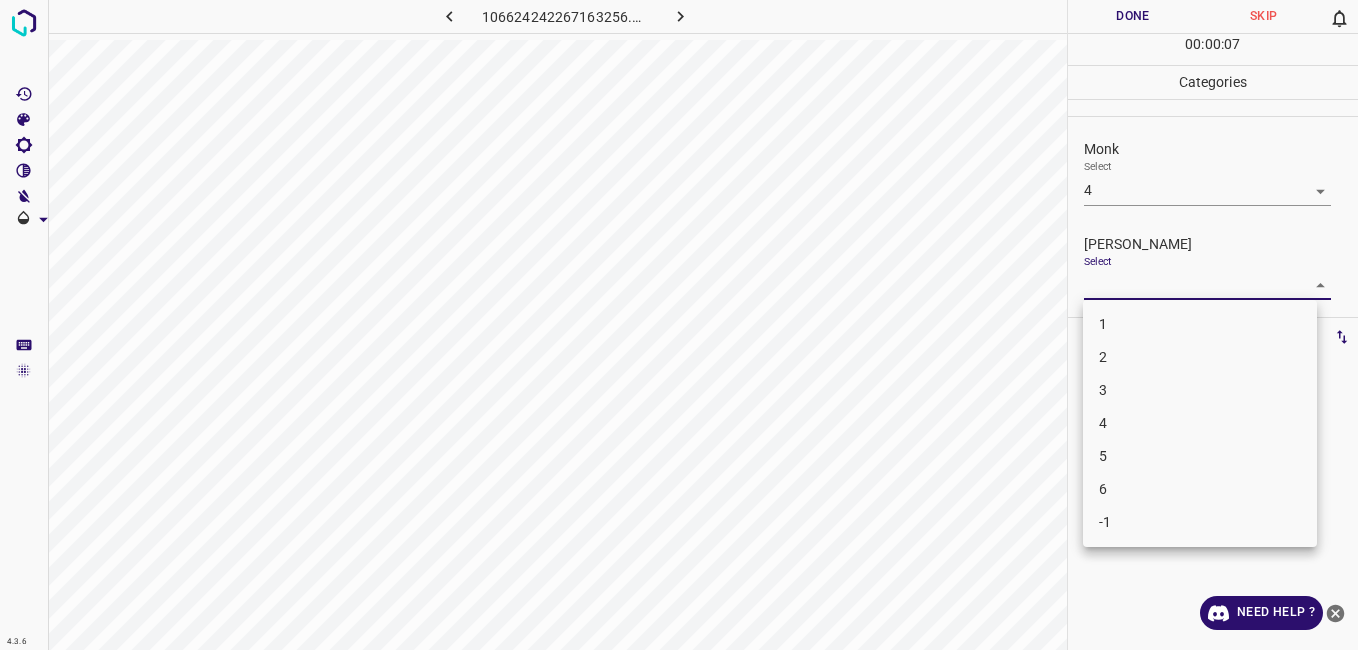 click on "3" at bounding box center [1200, 390] 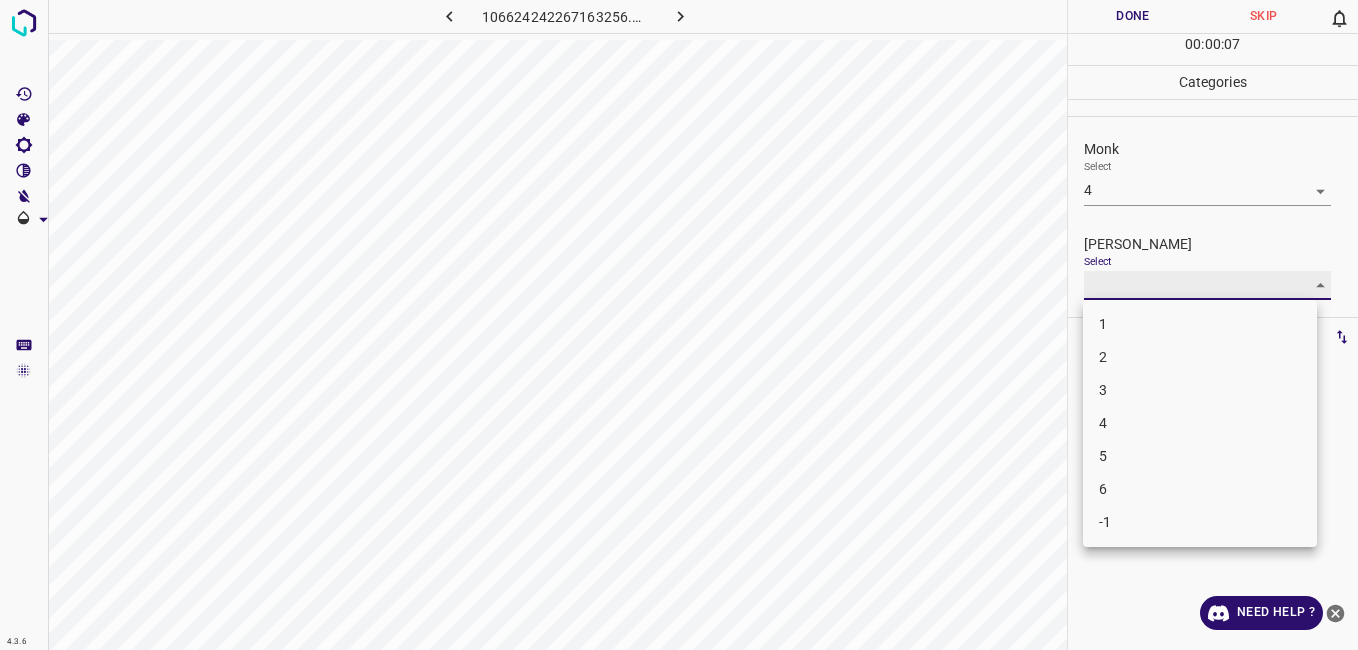 type on "3" 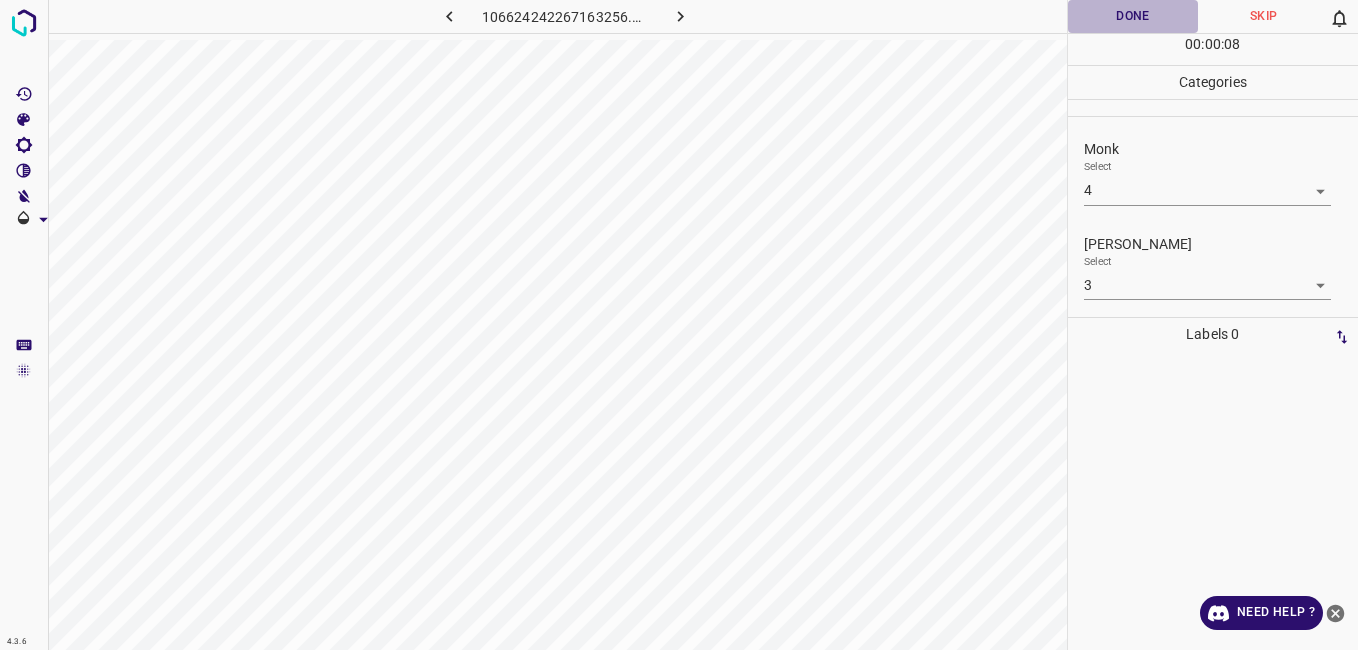 click on "Done" at bounding box center (1133, 16) 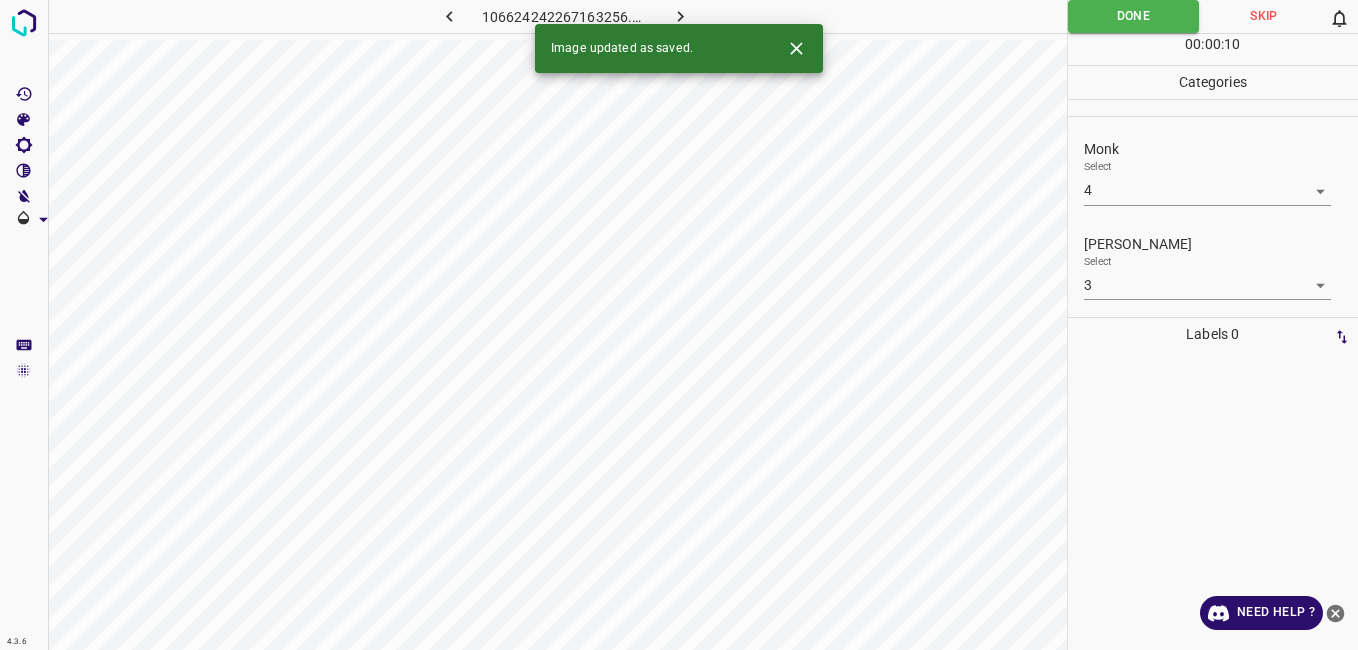 click 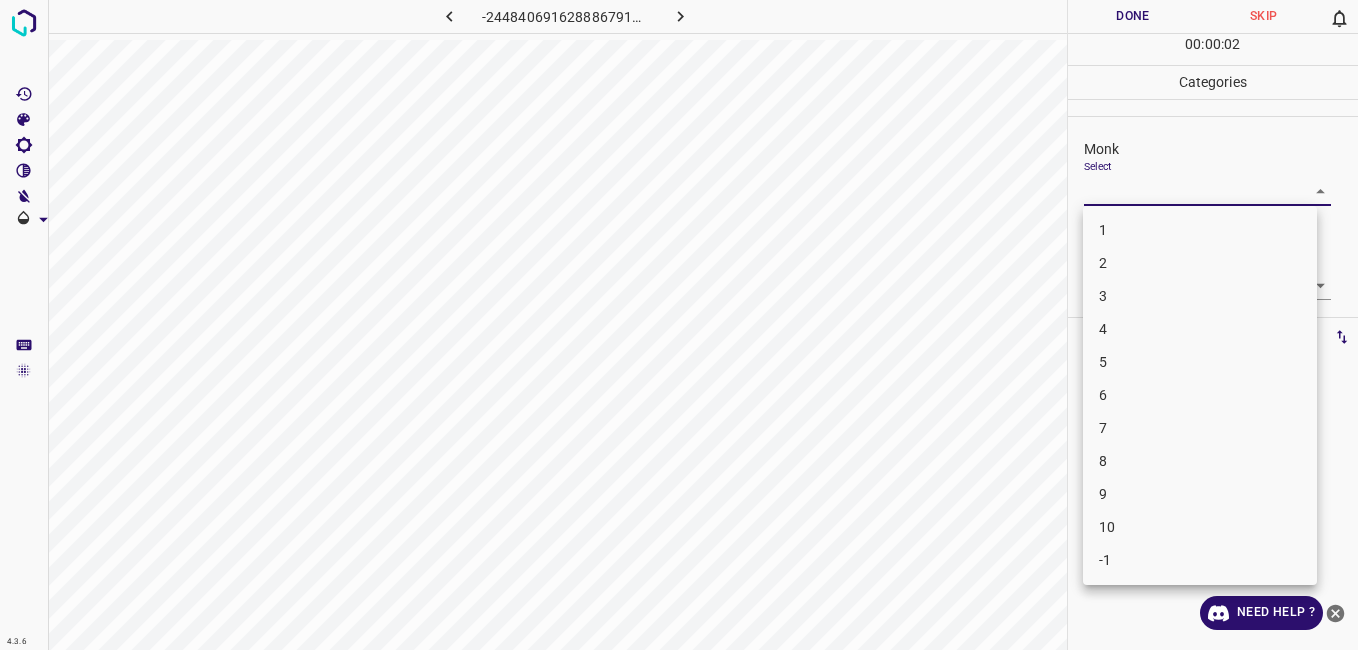 click on "4.3.6  -2448406916288867910.png Done Skip 0 00   : 00   : 02   Categories Monk   Select ​  Fitzpatrick   Select ​ Labels   0 Categories 1 Monk 2  Fitzpatrick Tools Space Change between modes (Draw & Edit) I Auto labeling R Restore zoom M Zoom in N Zoom out Delete Delete selecte label Filters Z Restore filters X Saturation filter C Brightness filter V Contrast filter B Gray scale filter General O Download Need Help ? - Text - Hide - Delete 1 2 3 4 5 6 7 8 9 10 -1" at bounding box center (679, 325) 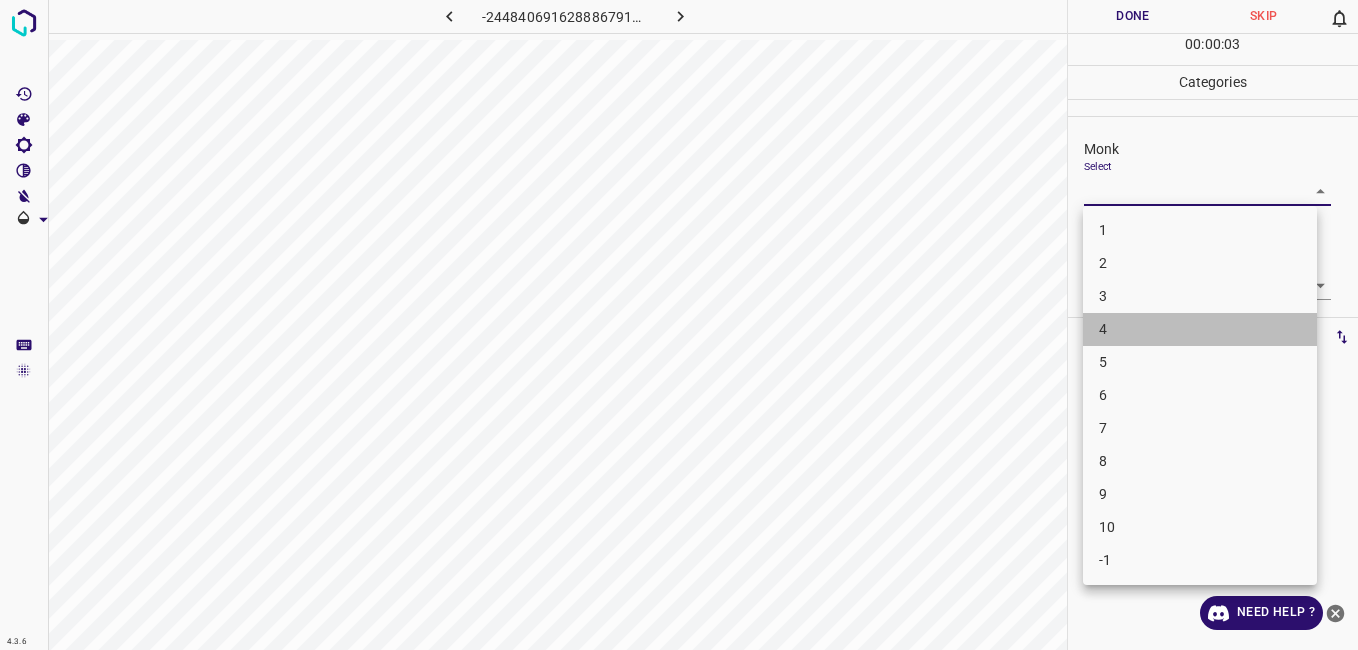 click on "4" at bounding box center (1200, 329) 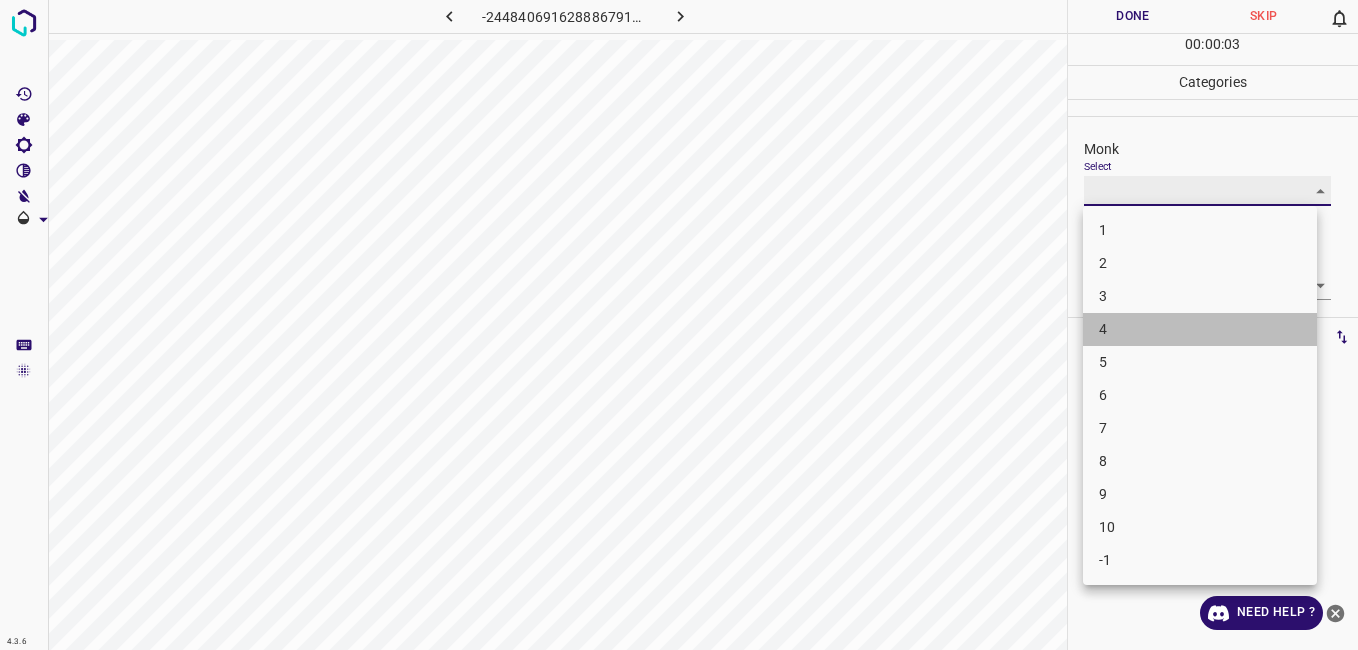 type on "4" 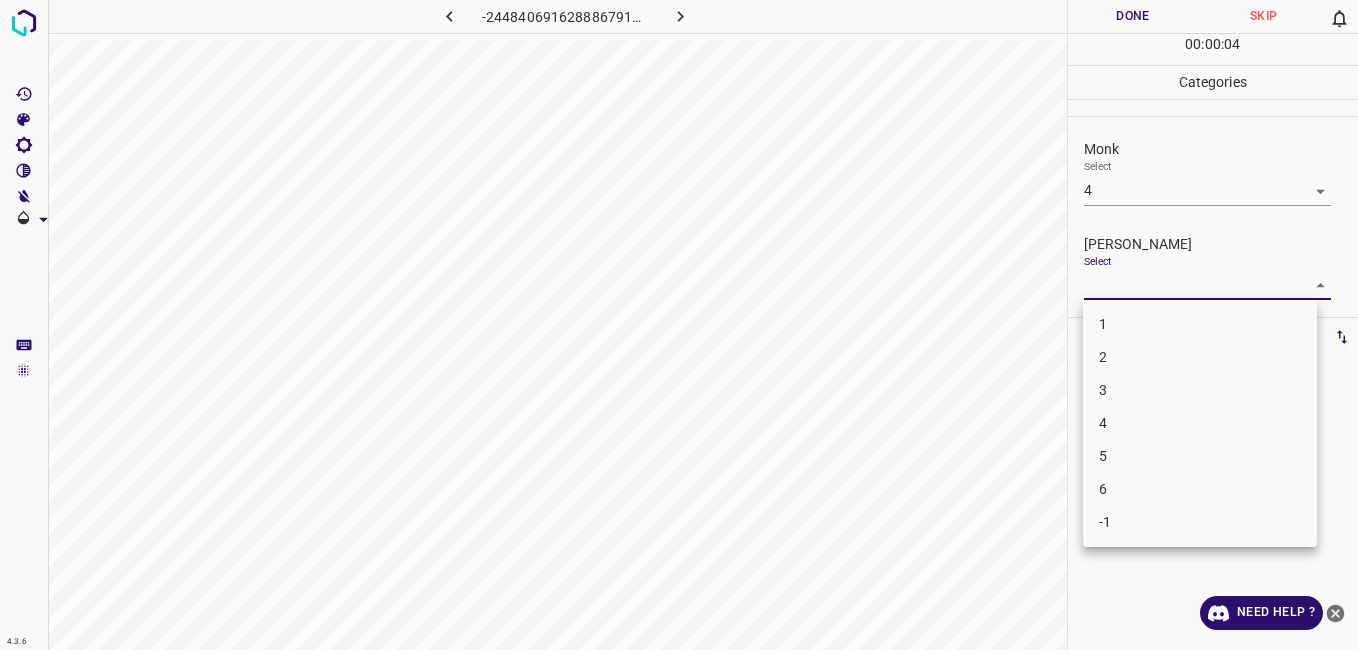 click on "4.3.6  -2448406916288867910.png Done Skip 0 00   : 00   : 04   Categories Monk   Select 4 4  Fitzpatrick   Select ​ Labels   0 Categories 1 Monk 2  Fitzpatrick Tools Space Change between modes (Draw & Edit) I Auto labeling R Restore zoom M Zoom in N Zoom out Delete Delete selecte label Filters Z Restore filters X Saturation filter C Brightness filter V Contrast filter B Gray scale filter General O Download Need Help ? - Text - Hide - Delete 1 2 3 4 5 6 -1" at bounding box center [679, 325] 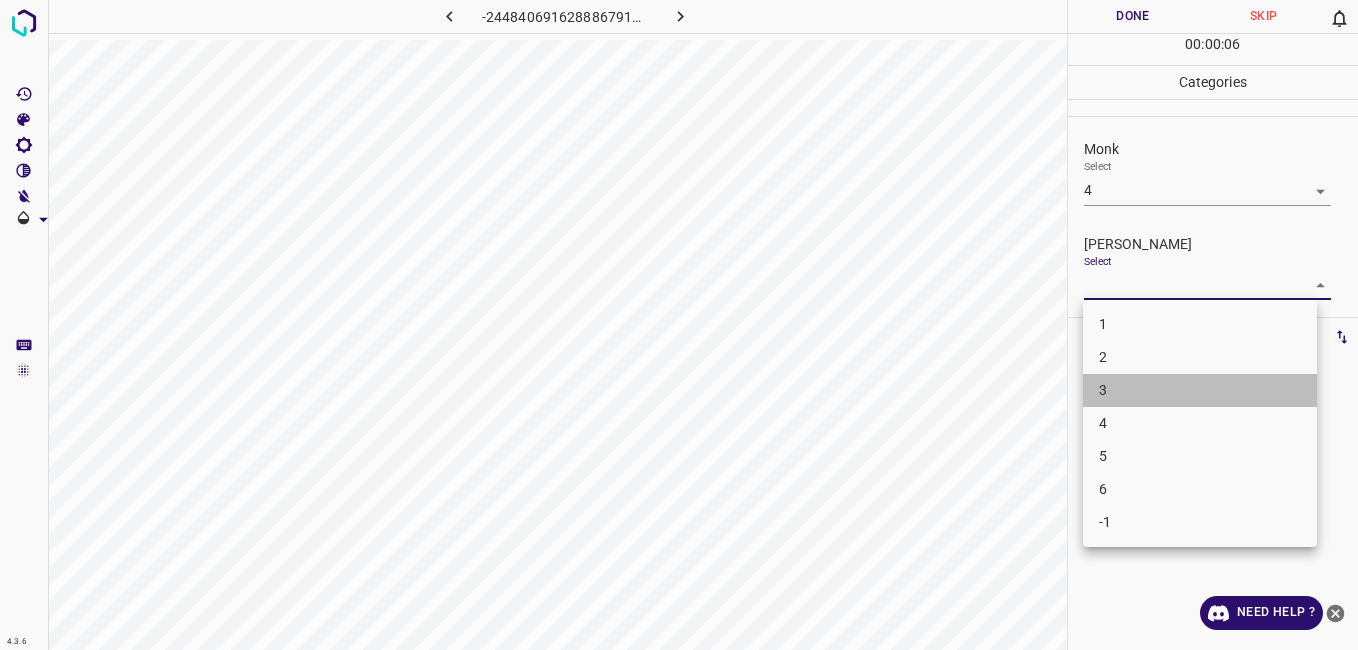 click on "3" at bounding box center (1200, 390) 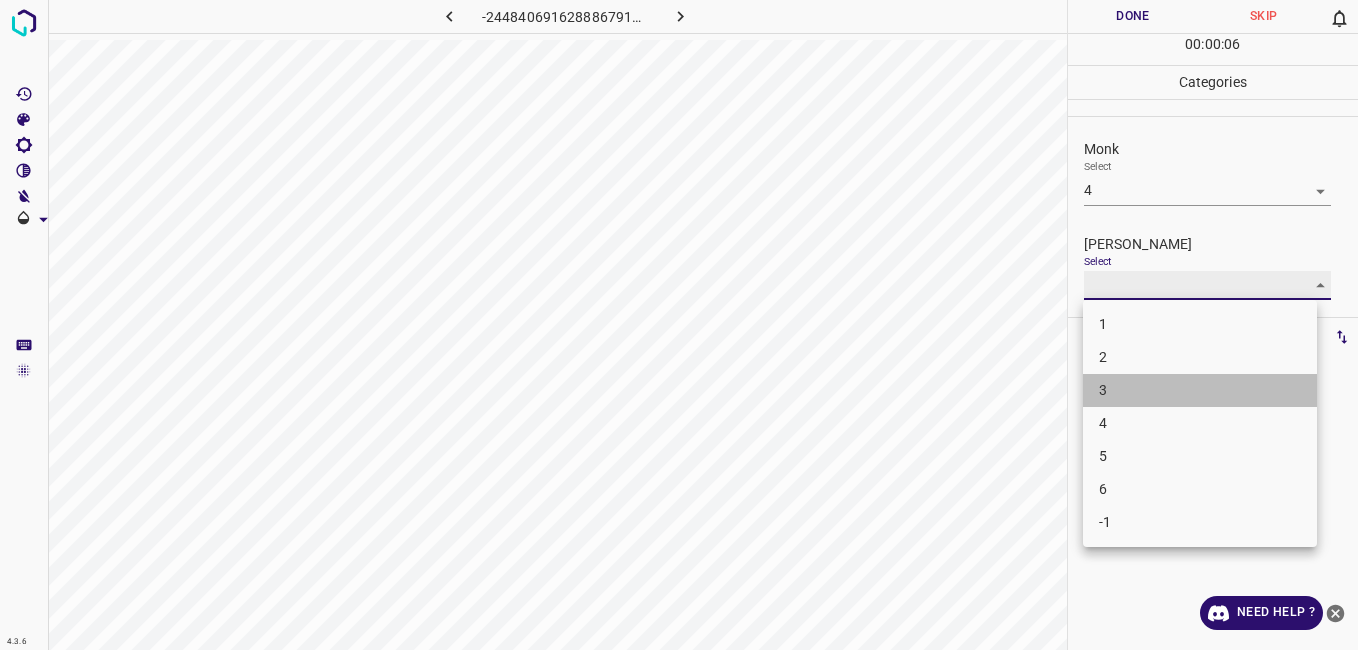 type on "3" 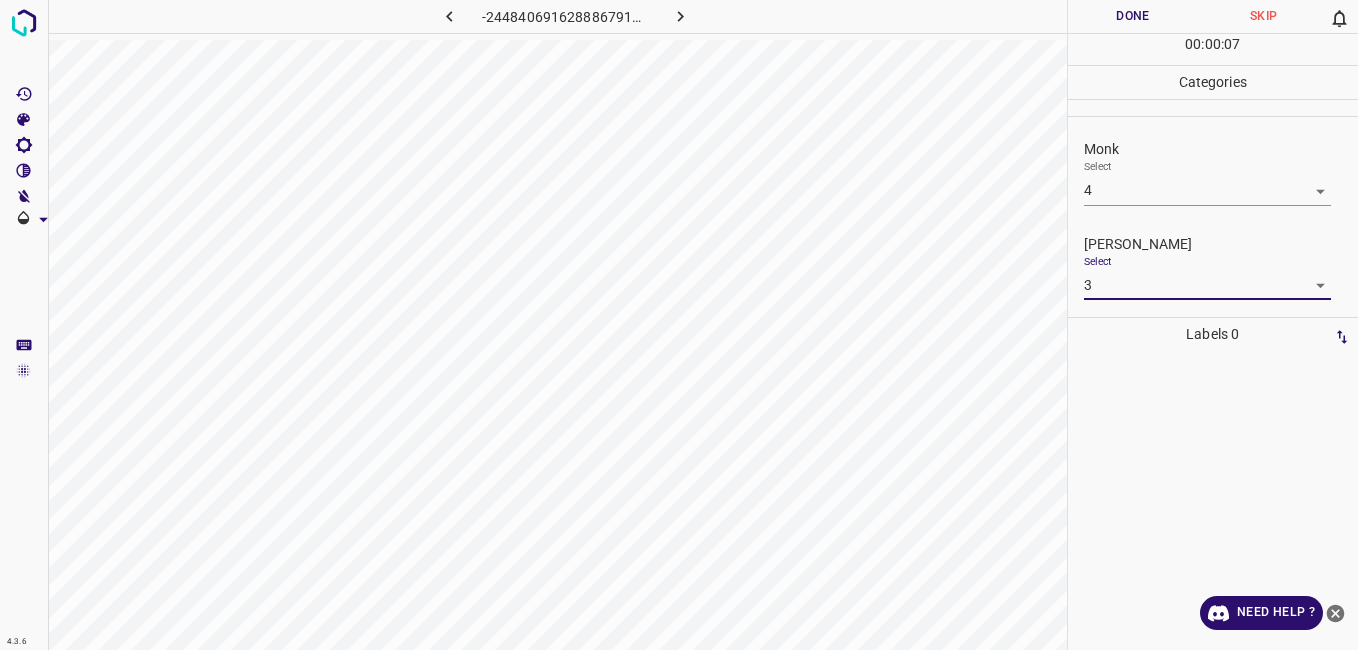click on "Done" at bounding box center (1133, 16) 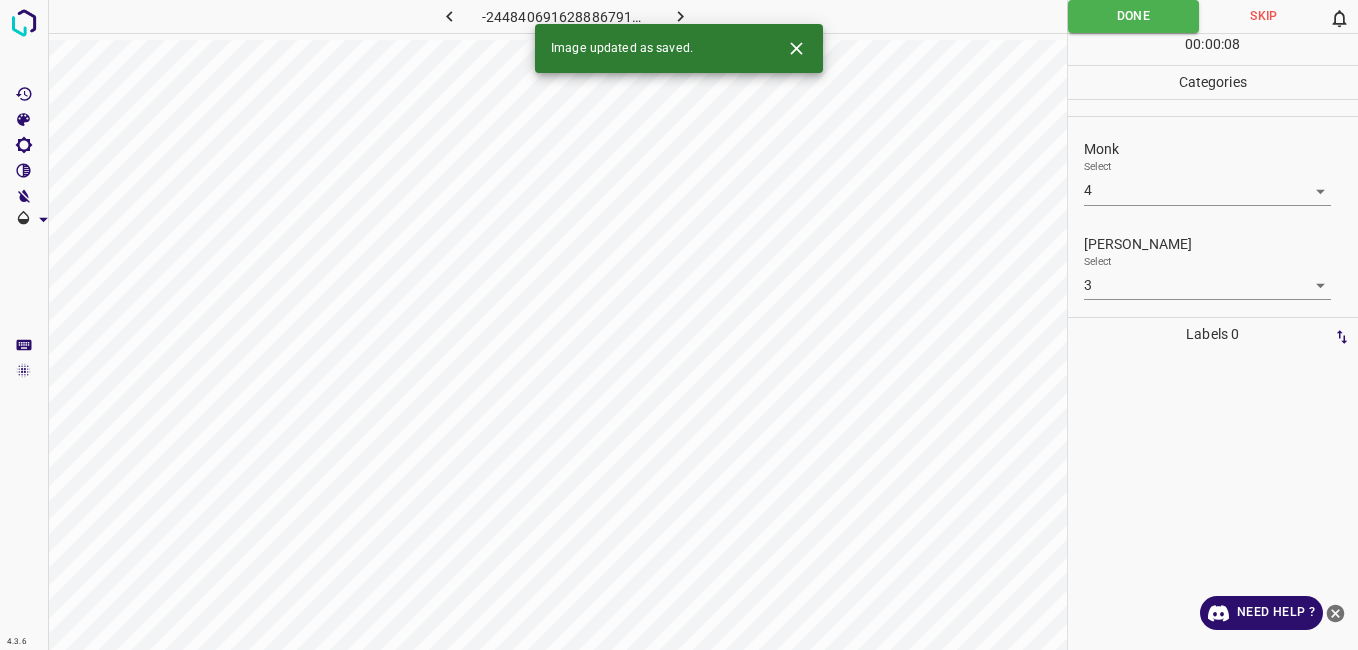 click at bounding box center (681, 16) 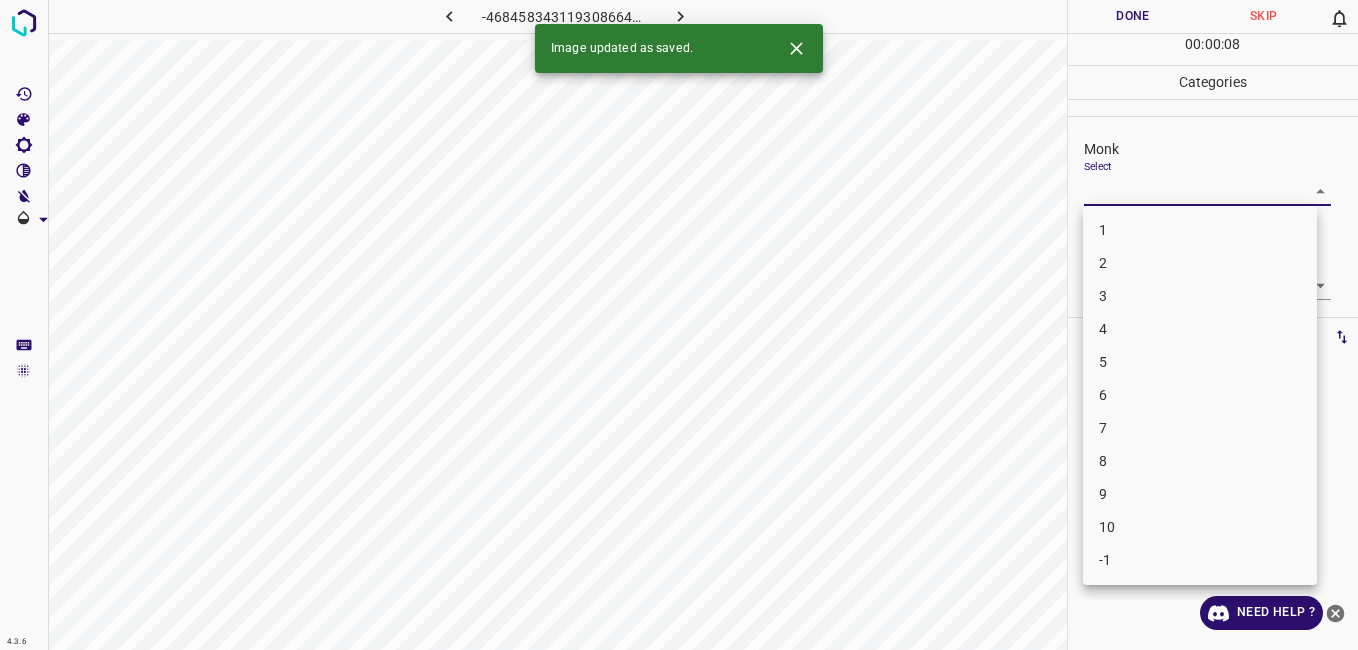 click on "4.3.6  -4684583431193086641.png Done Skip 0 00   : 00   : 08   Categories Monk   Select ​  Fitzpatrick   Select ​ Labels   0 Categories 1 Monk 2  Fitzpatrick Tools Space Change between modes (Draw & Edit) I Auto labeling R Restore zoom M Zoom in N Zoom out Delete Delete selecte label Filters Z Restore filters X Saturation filter C Brightness filter V Contrast filter B Gray scale filter General O Download Image updated as saved. Need Help ? - Text - Hide - Delete 1 2 3 4 5 6 7 8 9 10 -1" at bounding box center [679, 325] 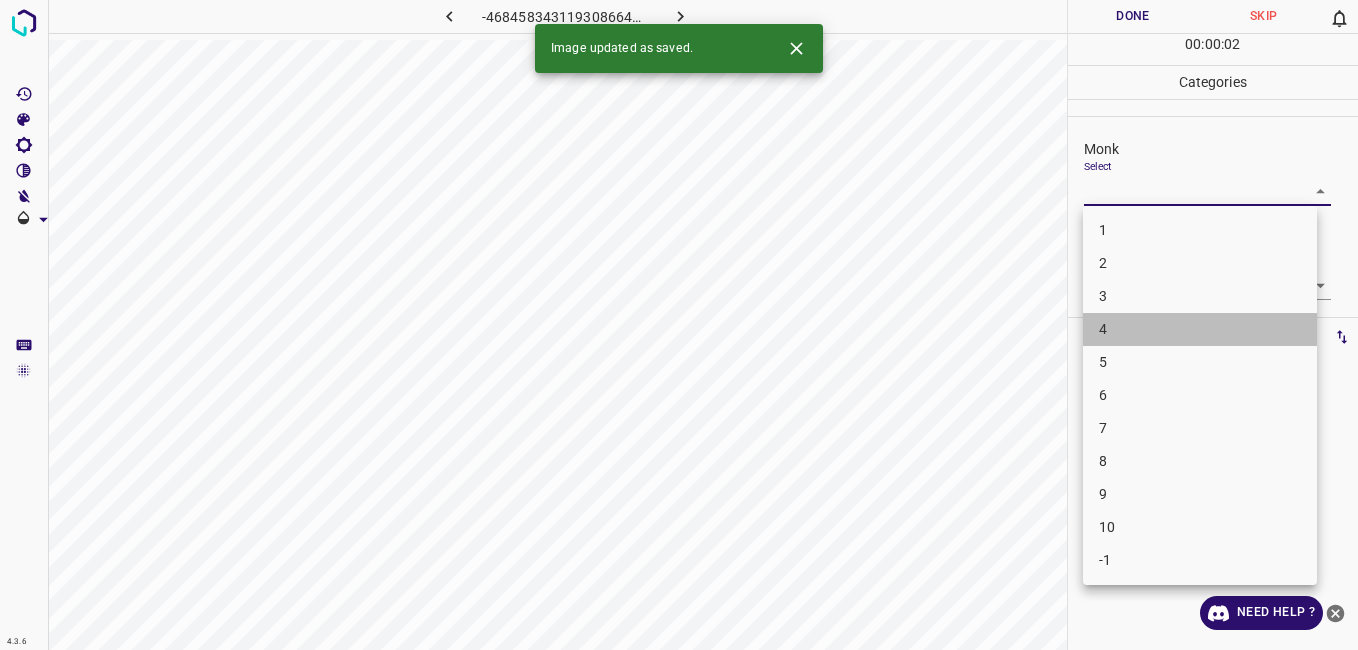 click on "4" at bounding box center [1200, 329] 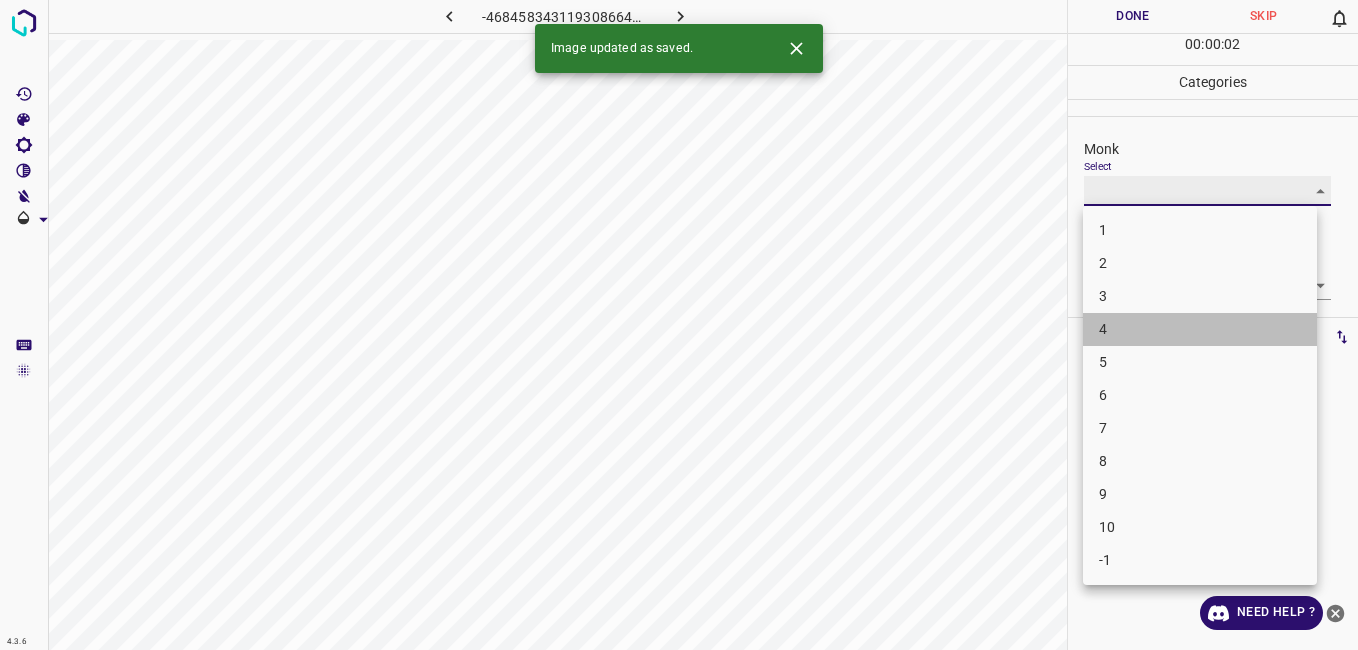 type on "4" 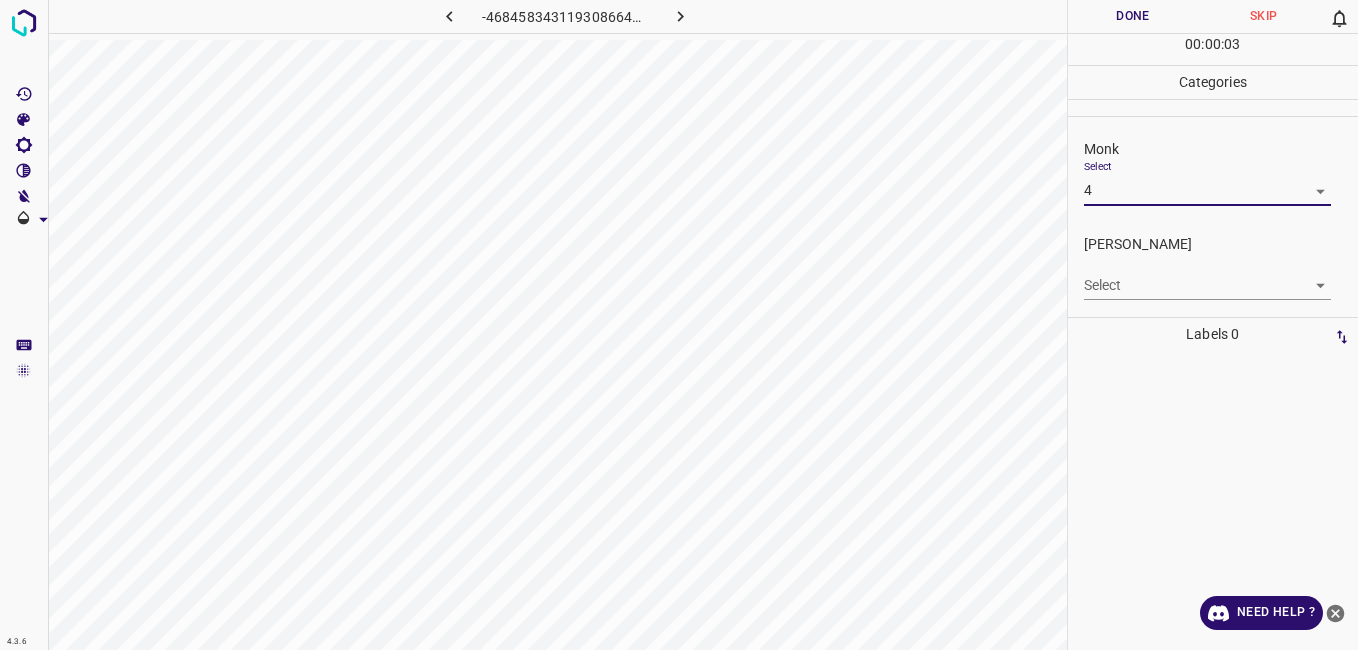click on "4.3.6  -4684583431193086641.png Done Skip 0 00   : 00   : 03   Categories Monk   Select 4 4  Fitzpatrick   Select ​ Labels   0 Categories 1 Monk 2  Fitzpatrick Tools Space Change between modes (Draw & Edit) I Auto labeling R Restore zoom M Zoom in N Zoom out Delete Delete selecte label Filters Z Restore filters X Saturation filter C Brightness filter V Contrast filter B Gray scale filter General O Download Need Help ? - Text - Hide - Delete" at bounding box center (679, 325) 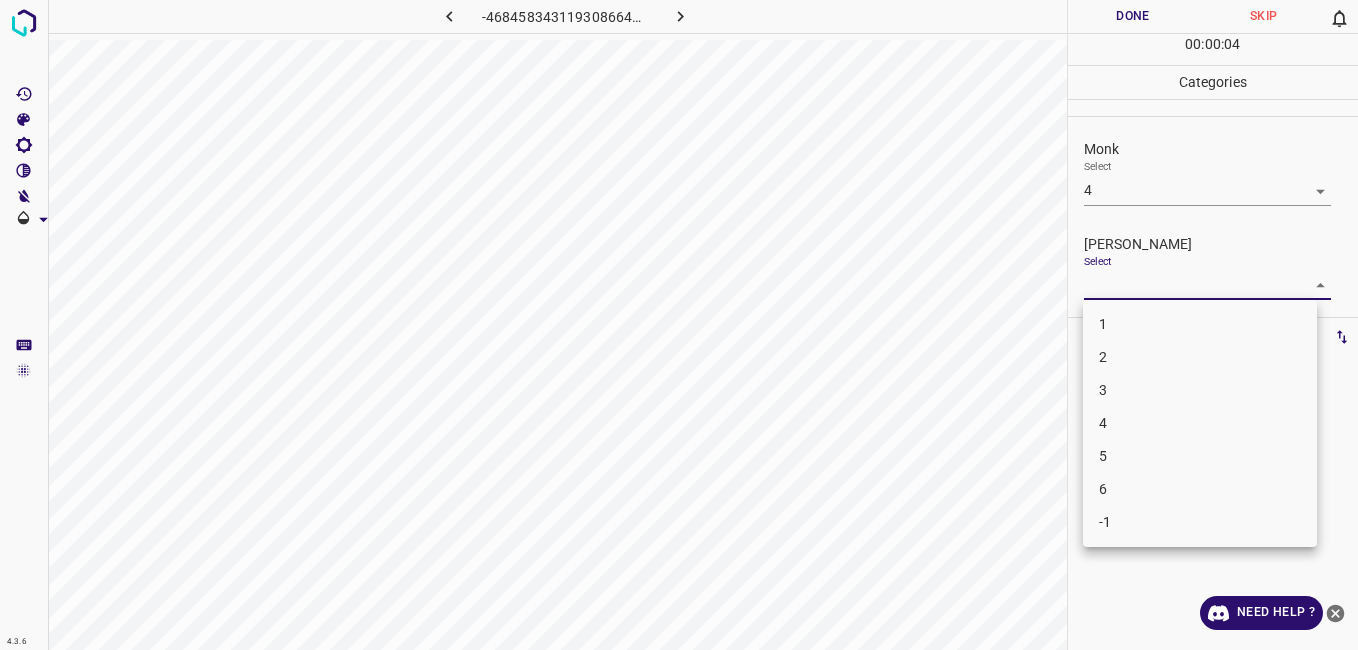 click on "3" at bounding box center [1200, 390] 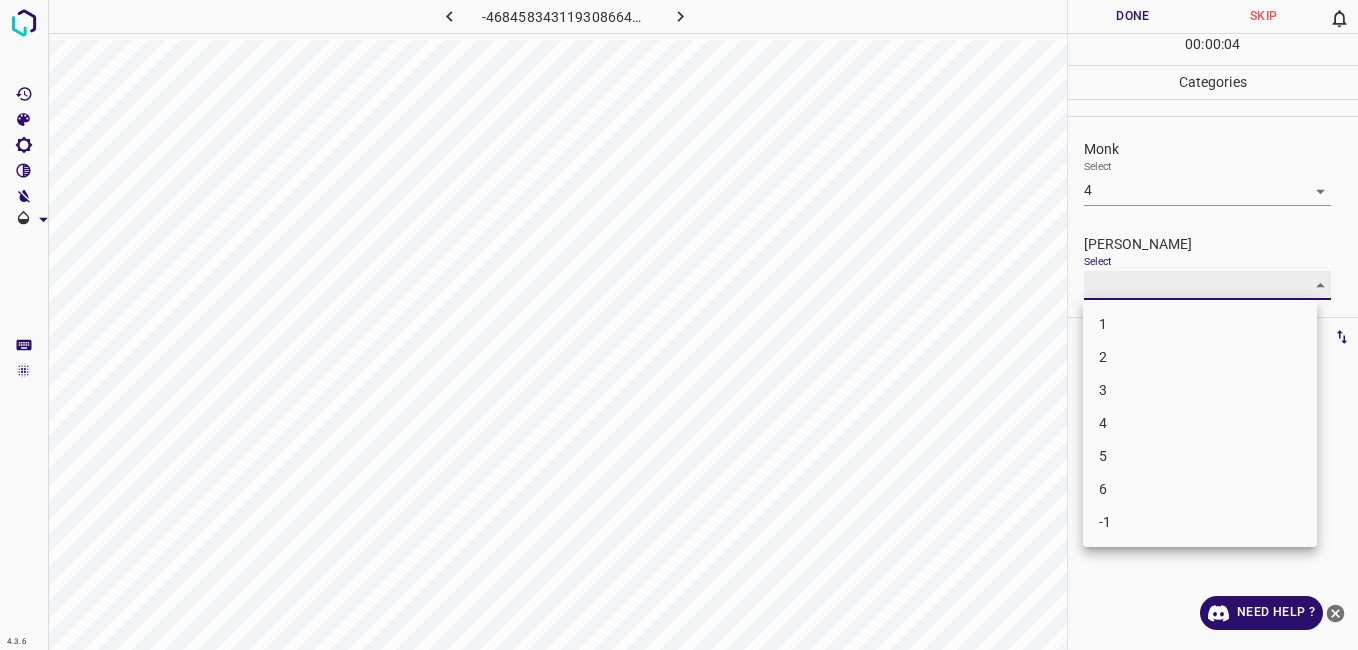 type on "3" 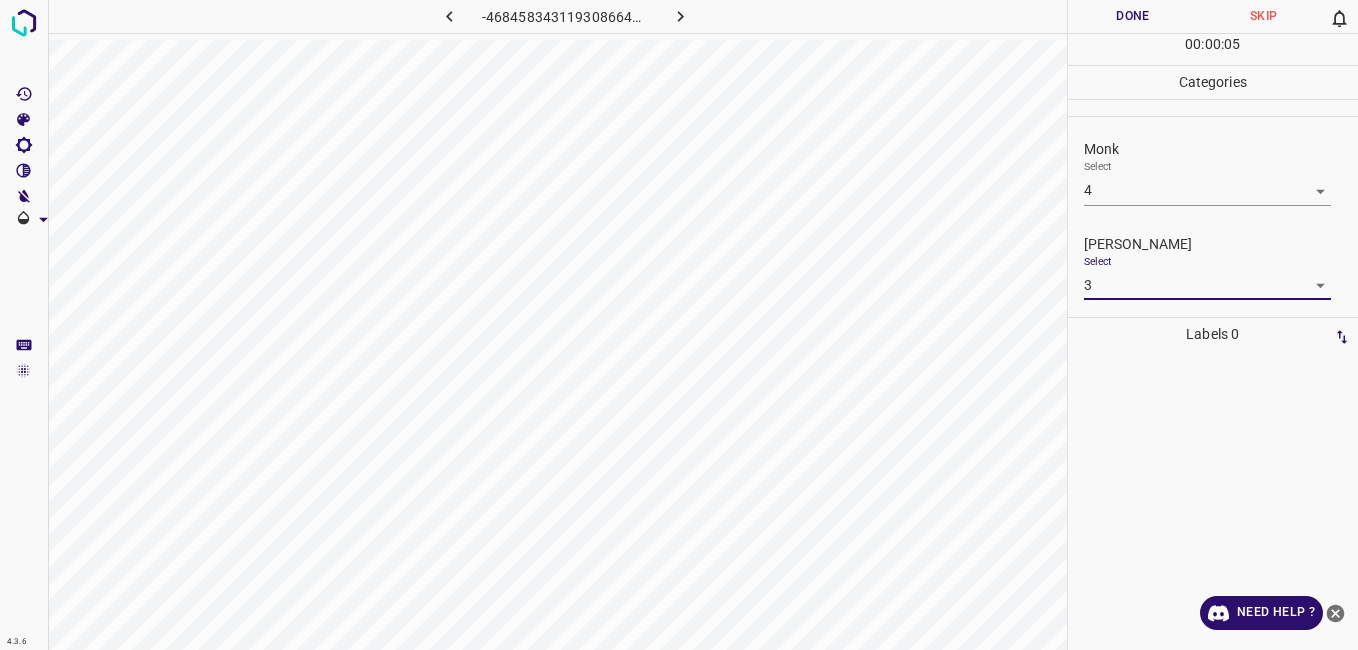 click on "Done" at bounding box center (1133, 16) 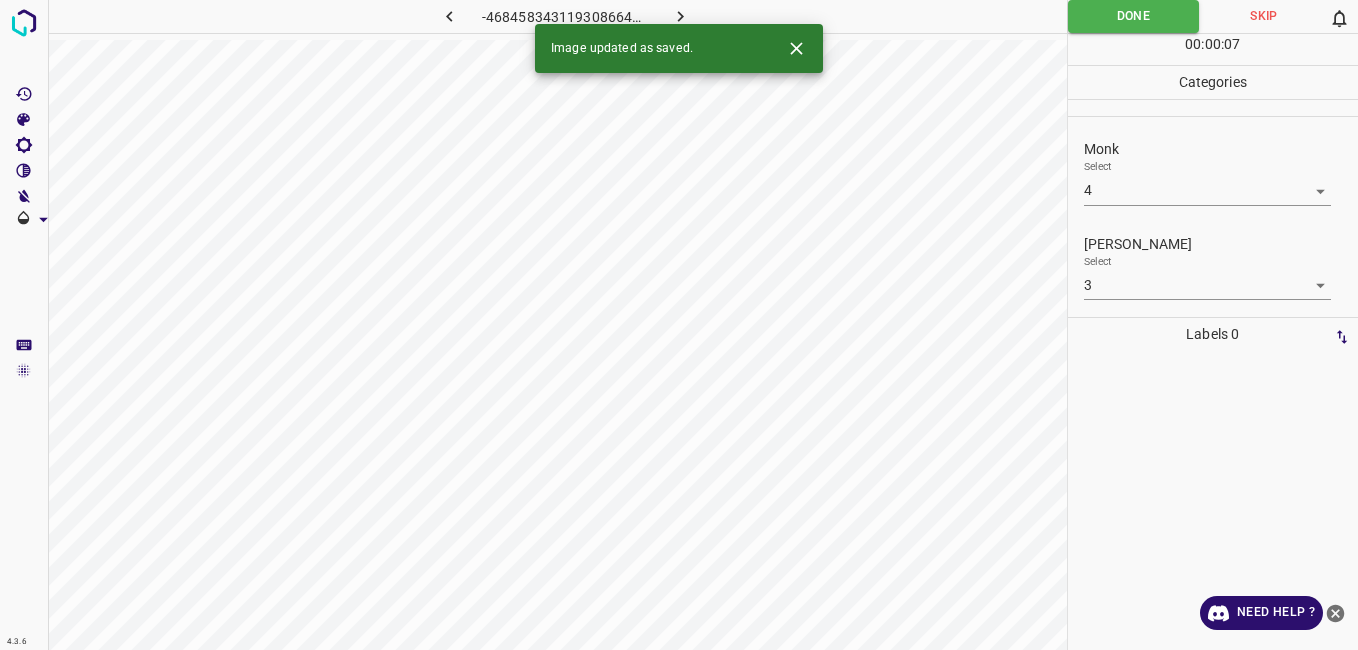 click 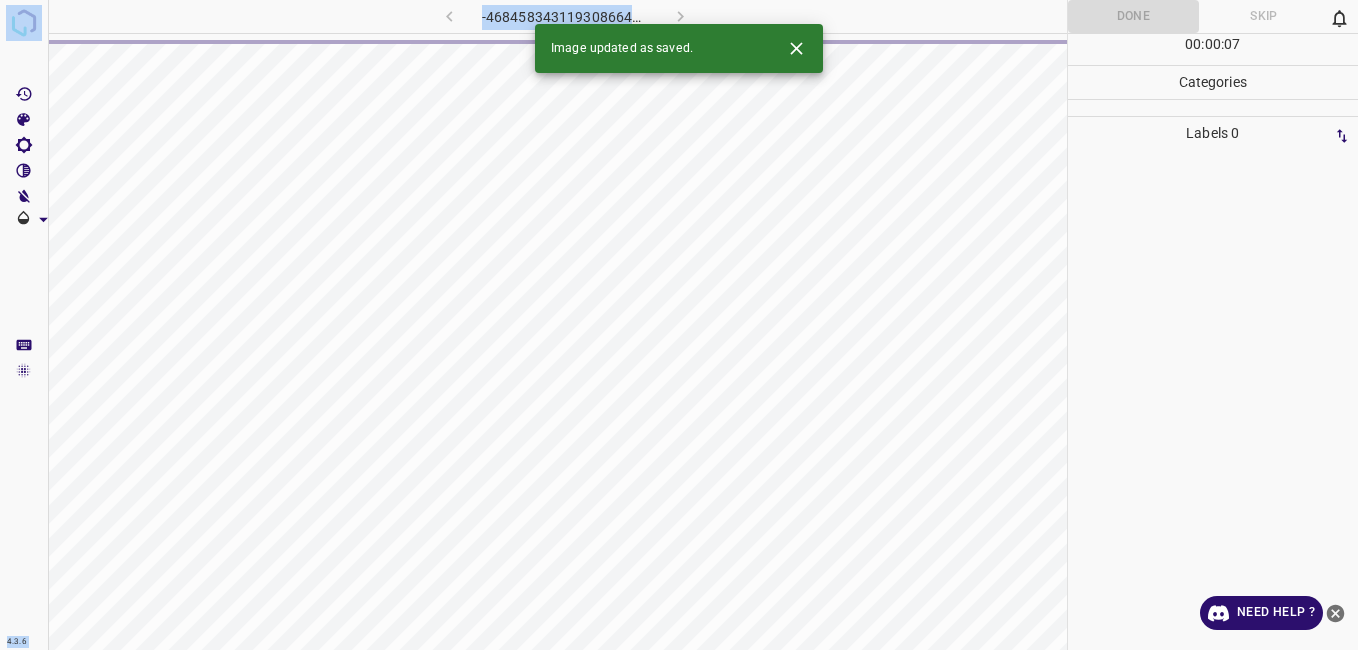 drag, startPoint x: 676, startPoint y: 22, endPoint x: 317, endPoint y: -74, distance: 371.61404 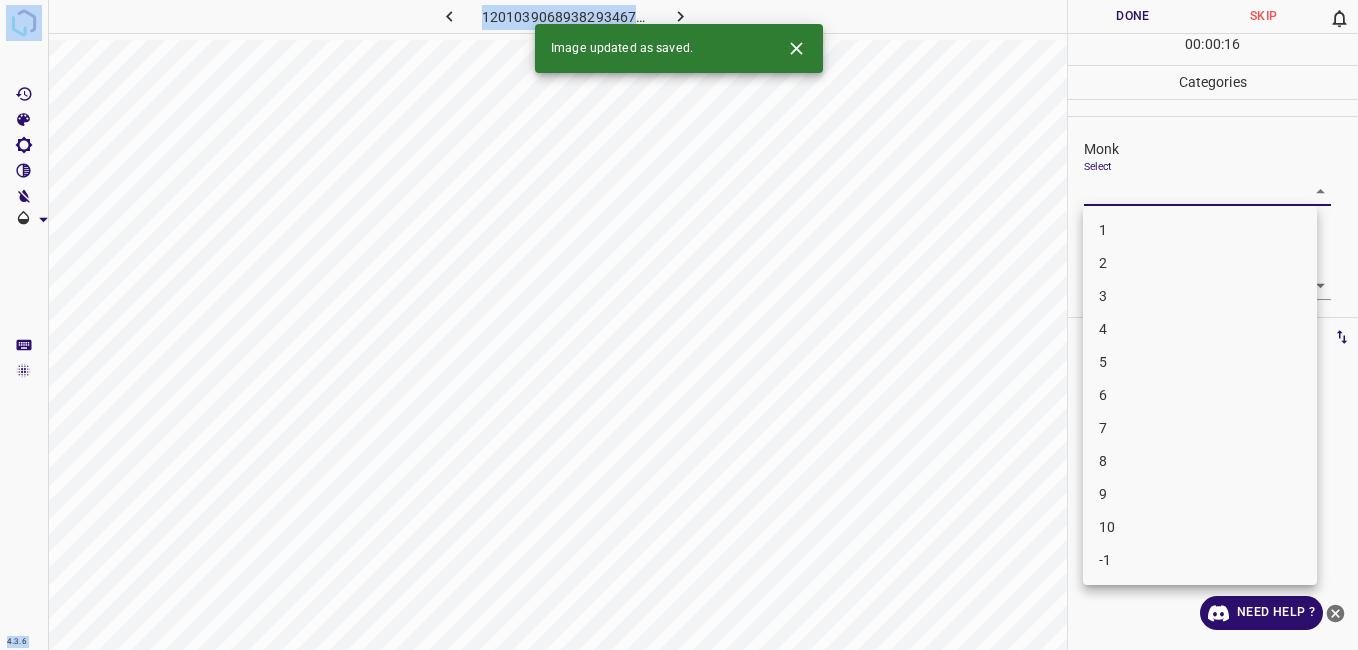 click on "4.3.6  1201039068938293467.png Done Skip 0 00   : 00   : 16   Categories Monk   Select ​  Fitzpatrick   Select ​ Labels   0 Categories 1 Monk 2  Fitzpatrick Tools Space Change between modes (Draw & Edit) I Auto labeling R Restore zoom M Zoom in N Zoom out Delete Delete selecte label Filters Z Restore filters X Saturation filter C Brightness filter V Contrast filter B Gray scale filter General O Download Image updated as saved. Need Help ? - Text - Hide - Delete 1 2 3 4 5 6 7 8 9 10 -1" at bounding box center (679, 325) 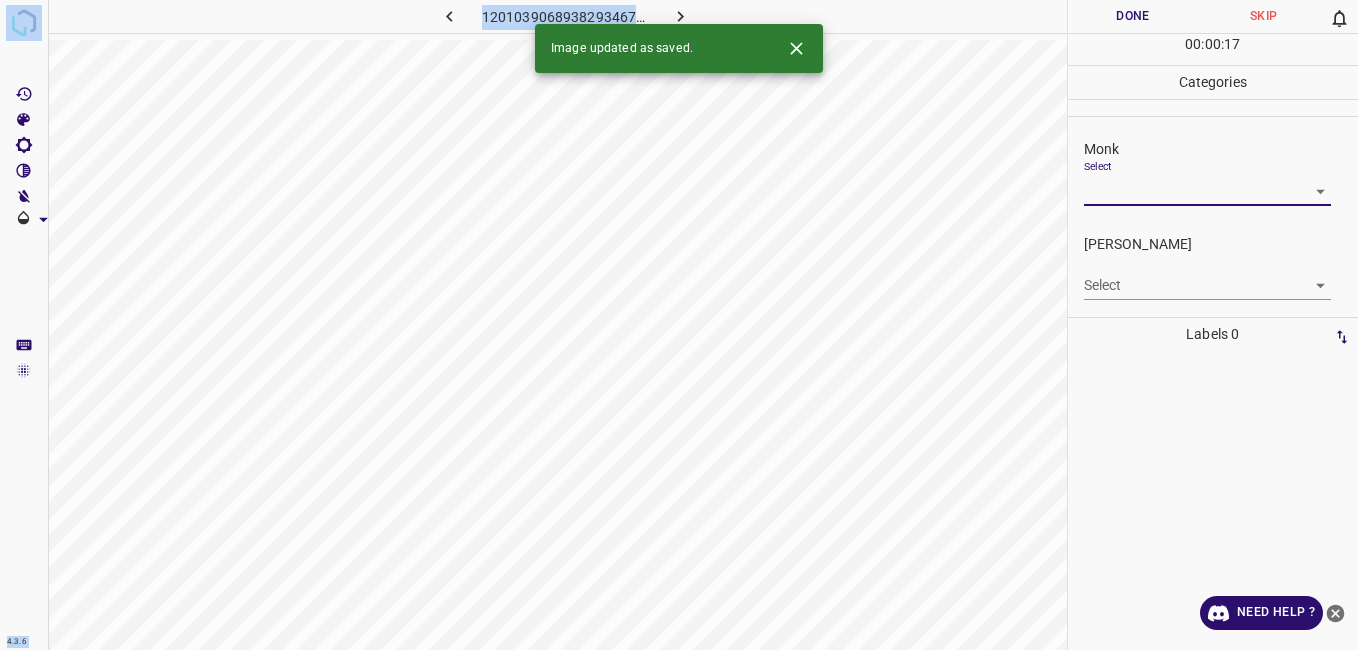 click on "4.3.6  1201039068938293467.png Done Skip 0 00   : 00   : 17   Categories Monk   Select ​  Fitzpatrick   Select ​ Labels   0 Categories 1 Monk 2  Fitzpatrick Tools Space Change between modes (Draw & Edit) I Auto labeling R Restore zoom M Zoom in N Zoom out Delete Delete selecte label Filters Z Restore filters X Saturation filter C Brightness filter V Contrast filter B Gray scale filter General O Download Image updated as saved. Need Help ? - Text - Hide - Delete" at bounding box center (679, 325) 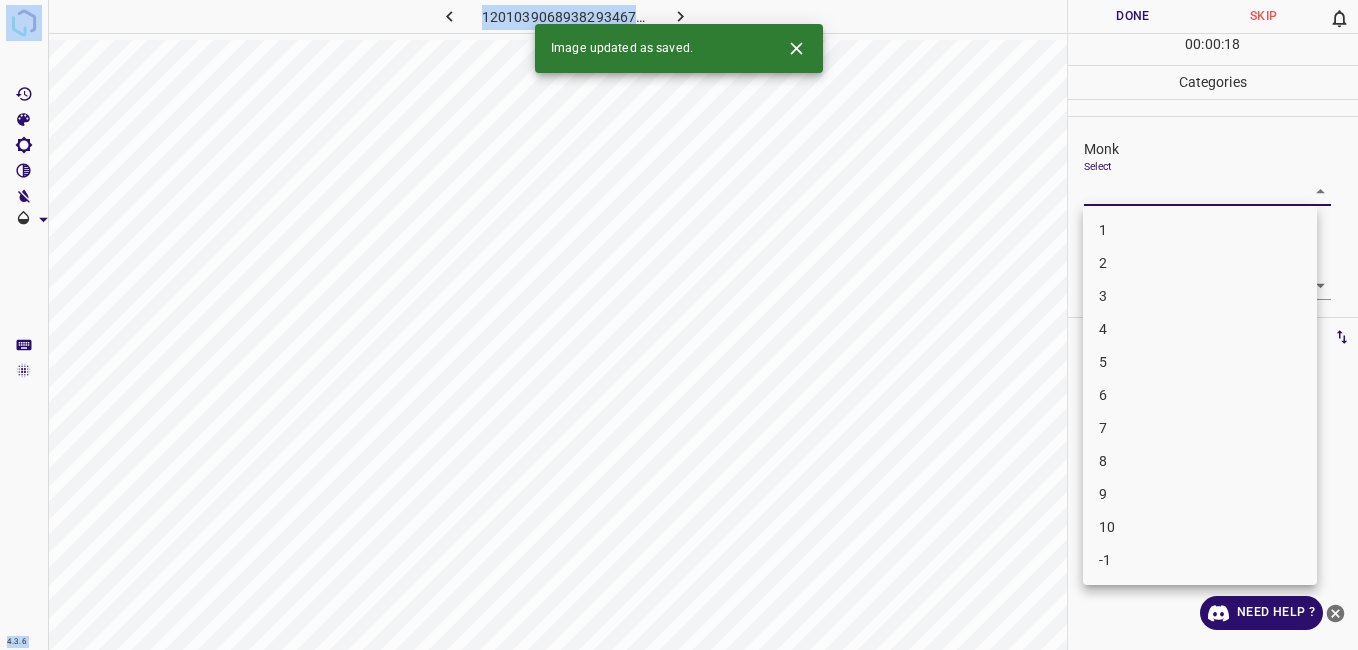 click on "2" at bounding box center (1200, 263) 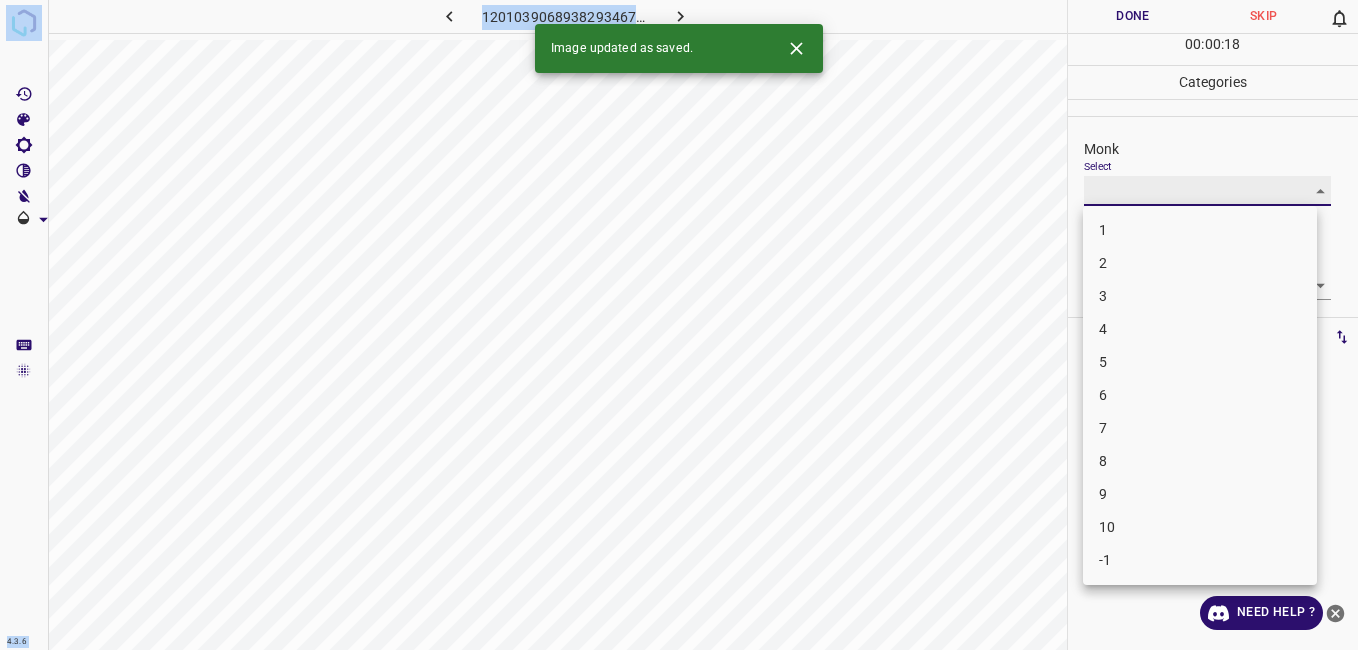 type on "2" 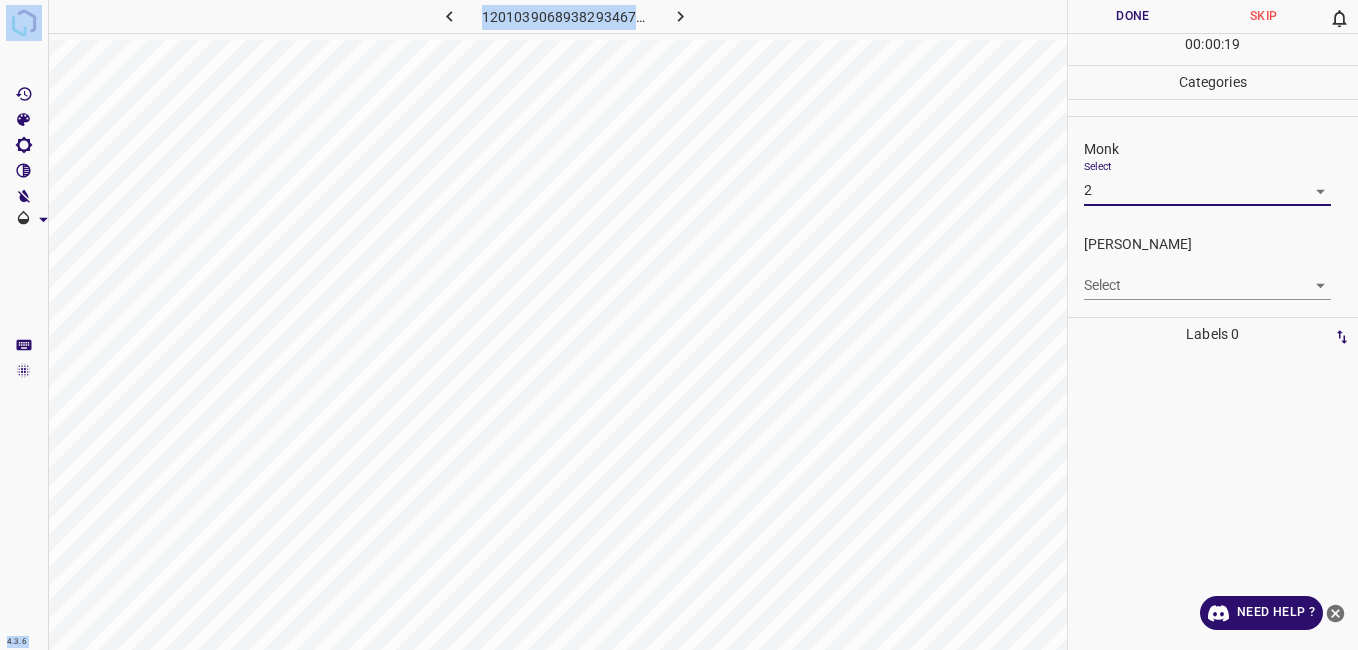 click on "4.3.6  1201039068938293467.png Done Skip 0 00   : 00   : 19   Categories Monk   Select 2 2  Fitzpatrick   Select ​ Labels   0 Categories 1 Monk 2  Fitzpatrick Tools Space Change between modes (Draw & Edit) I Auto labeling R Restore zoom M Zoom in N Zoom out Delete Delete selecte label Filters Z Restore filters X Saturation filter C Brightness filter V Contrast filter B Gray scale filter General O Download Need Help ? - Text - Hide - Delete" at bounding box center [679, 325] 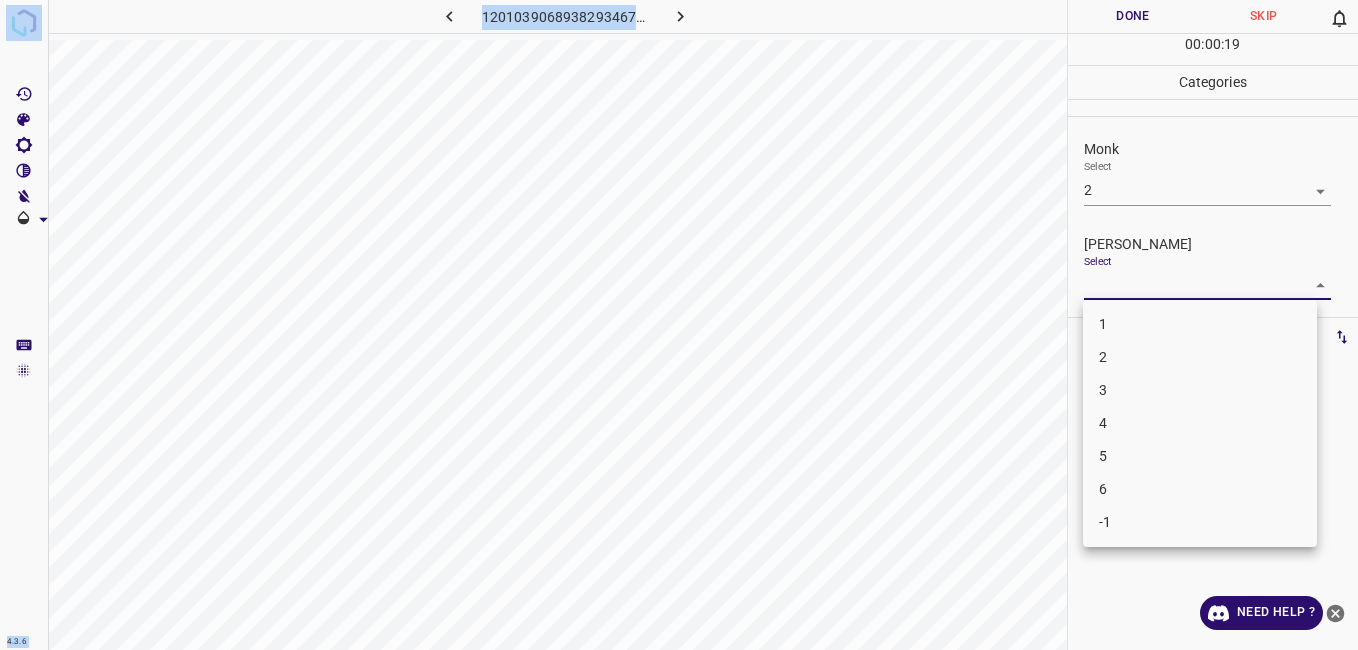 click on "1" at bounding box center [1200, 324] 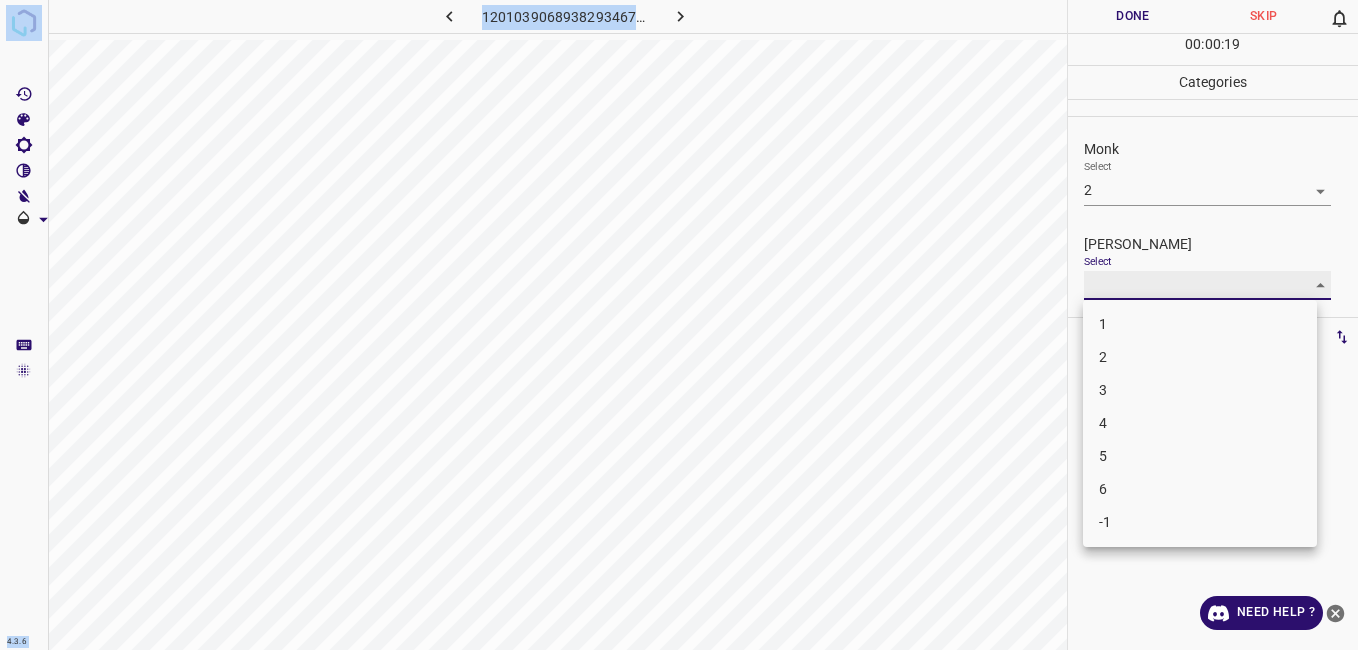 type on "1" 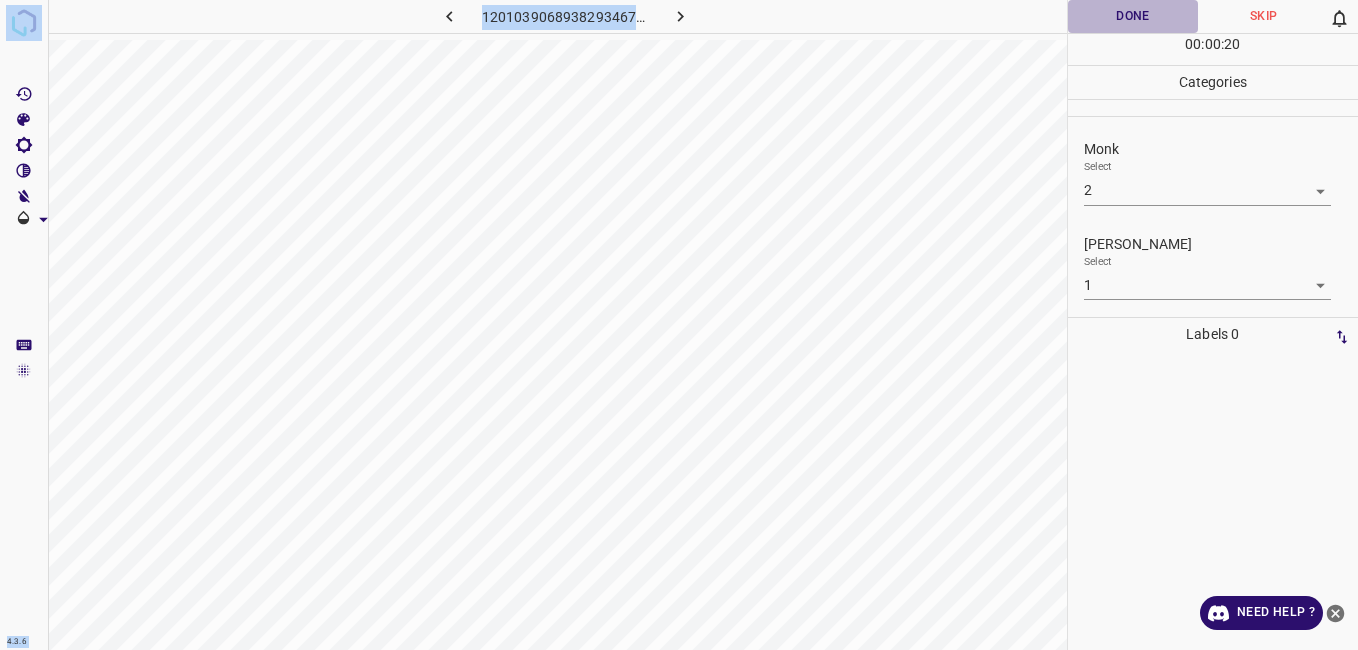 click on "Done" at bounding box center [1133, 16] 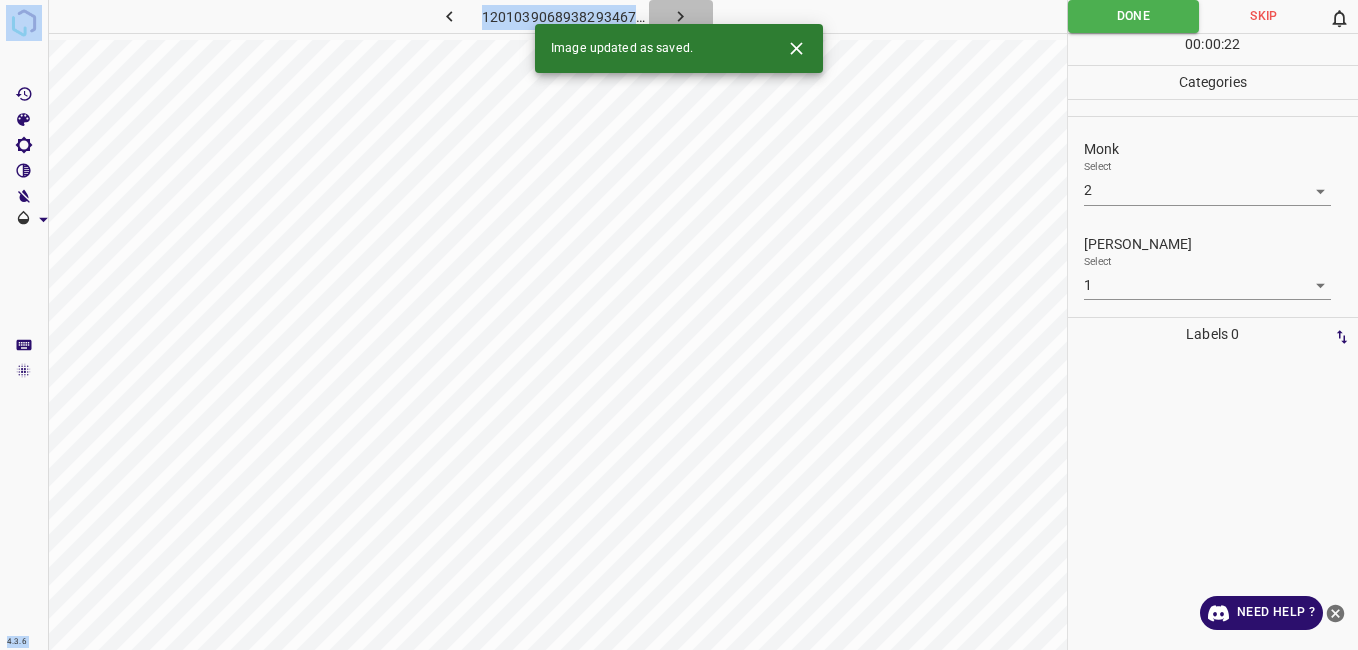 click at bounding box center (681, 16) 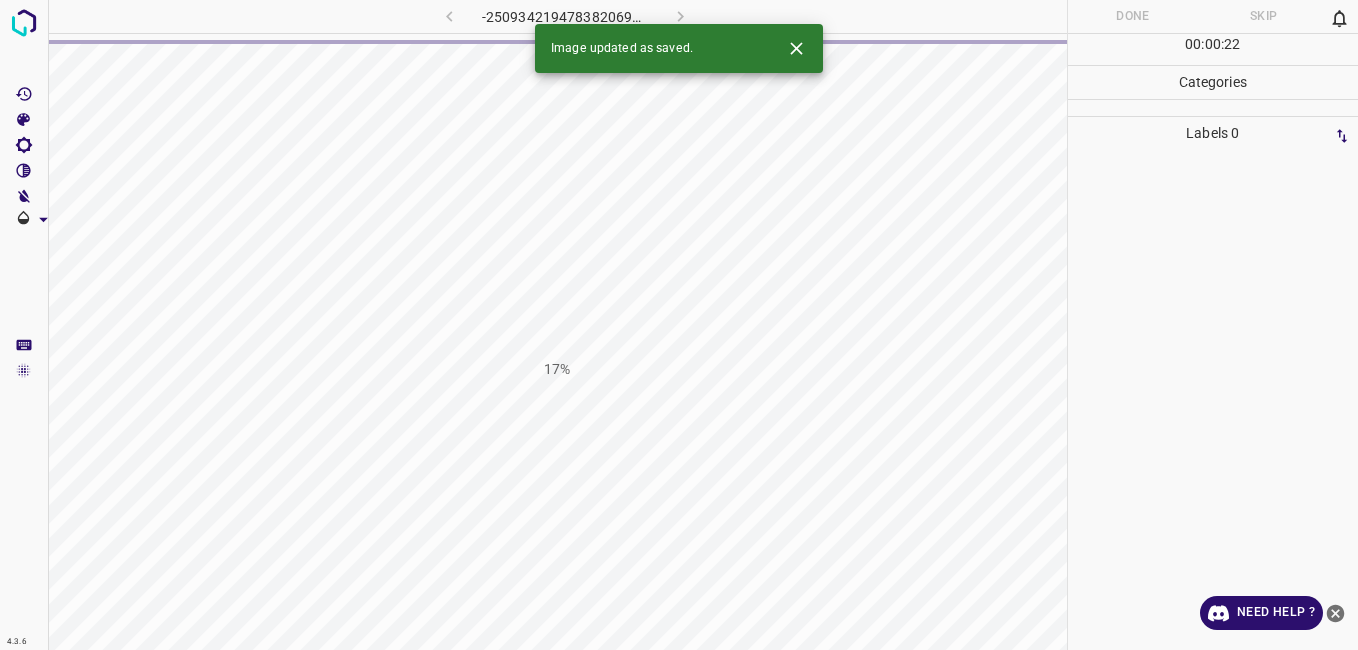 click on "17%" at bounding box center (557, 369) 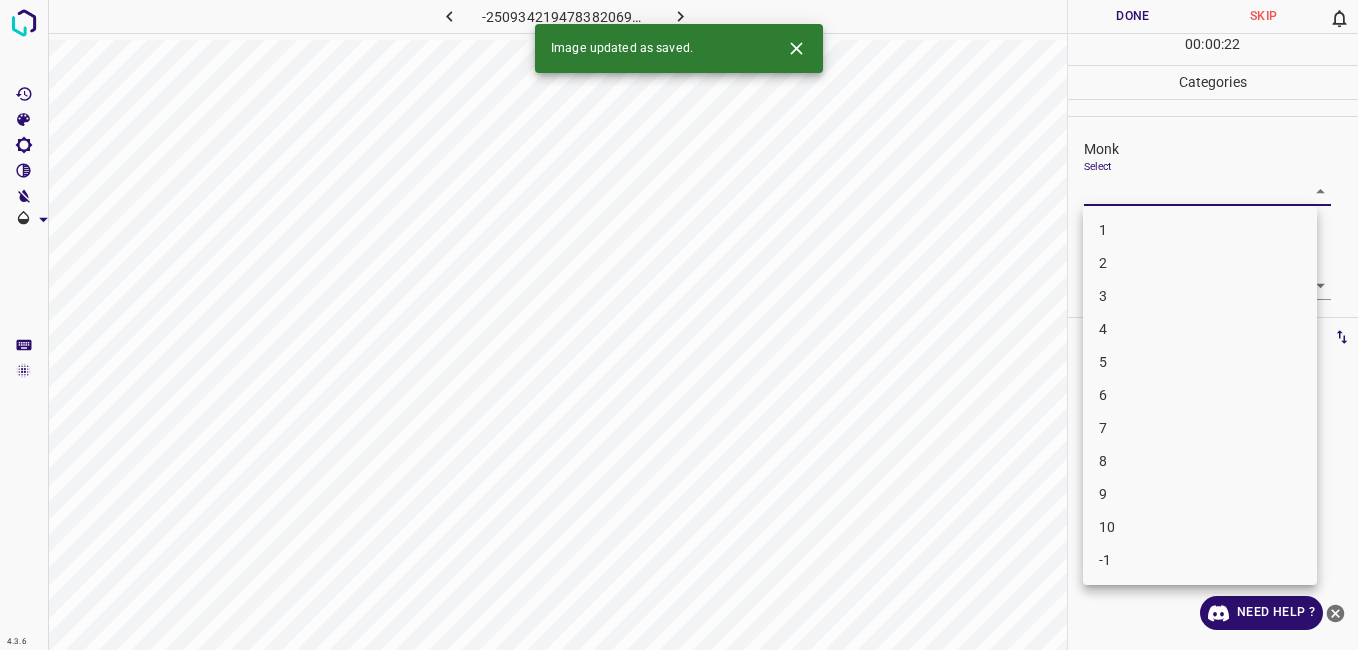 click on "4.3.6  -2509342194783820690.png Done Skip 0 00   : 00   : 22   Categories Monk   Select ​  Fitzpatrick   Select ​ Labels   0 Categories 1 Monk 2  Fitzpatrick Tools Space Change between modes (Draw & Edit) I Auto labeling R Restore zoom M Zoom in N Zoom out Delete Delete selecte label Filters Z Restore filters X Saturation filter C Brightness filter V Contrast filter B Gray scale filter General O Download Image updated as saved. Need Help ? - Text - Hide - Delete 1 2 3 4 5 6 7 8 9 10 -1" at bounding box center [679, 325] 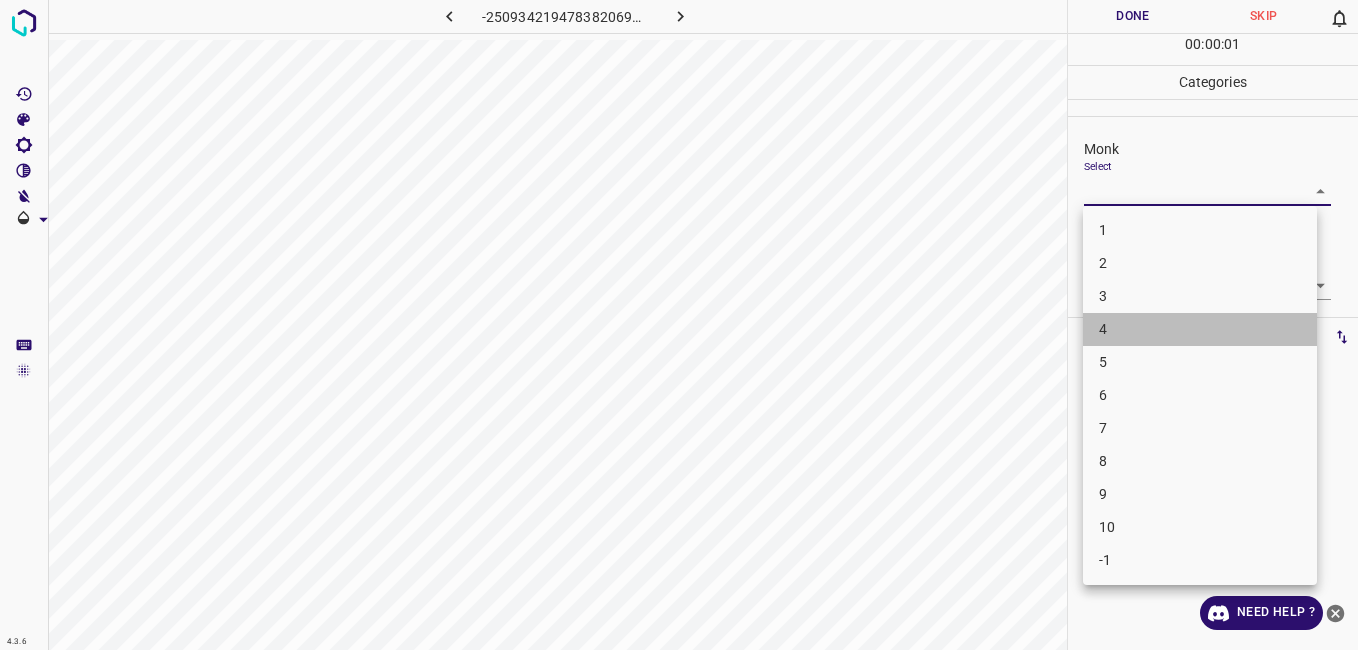 click on "4" at bounding box center (1200, 329) 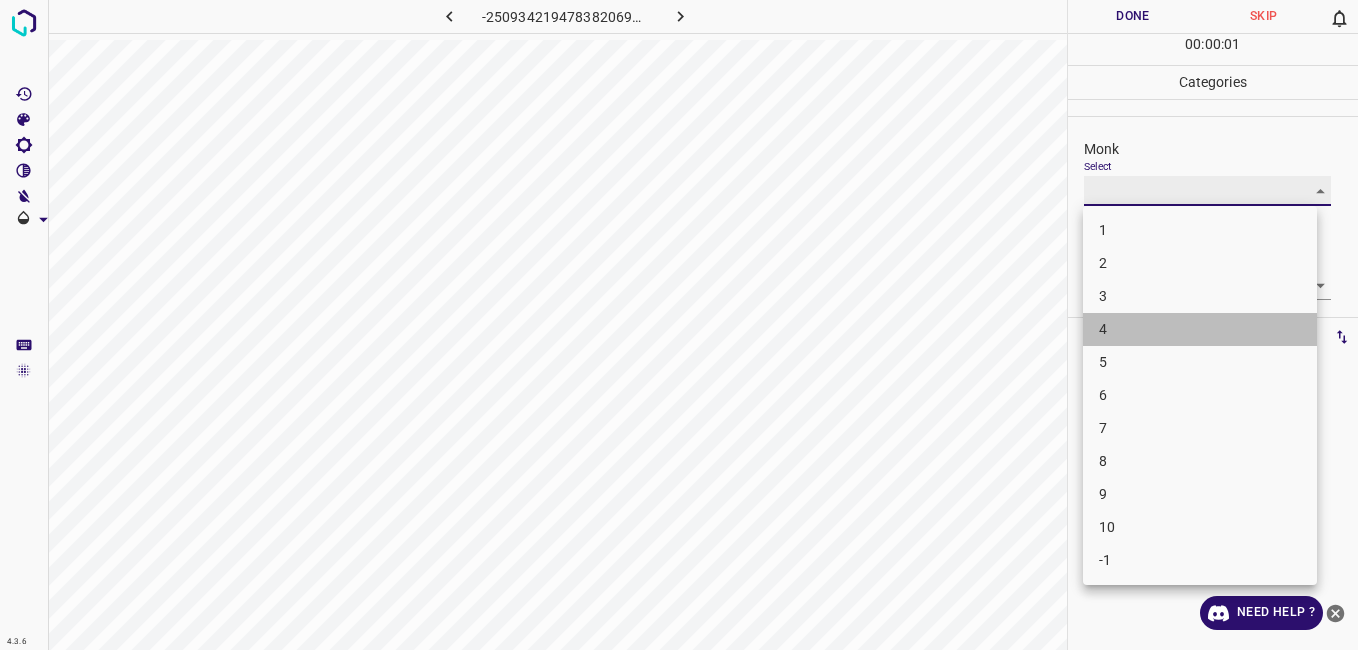 type on "4" 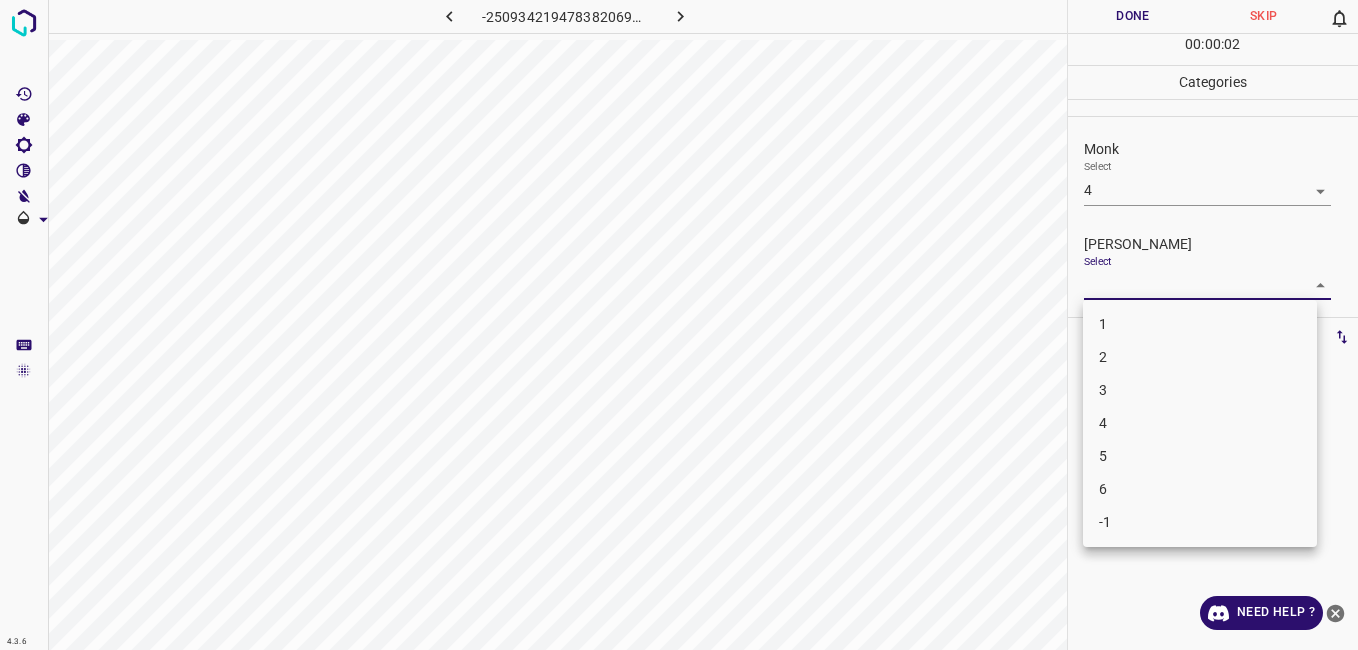click on "4.3.6  -2509342194783820690.png Done Skip 0 00   : 00   : 02   Categories Monk   Select 4 4  Fitzpatrick   Select ​ Labels   0 Categories 1 Monk 2  Fitzpatrick Tools Space Change between modes (Draw & Edit) I Auto labeling R Restore zoom M Zoom in N Zoom out Delete Delete selecte label Filters Z Restore filters X Saturation filter C Brightness filter V Contrast filter B Gray scale filter General O Download Need Help ? - Text - Hide - Delete 1 2 3 4 5 6 -1" at bounding box center (679, 325) 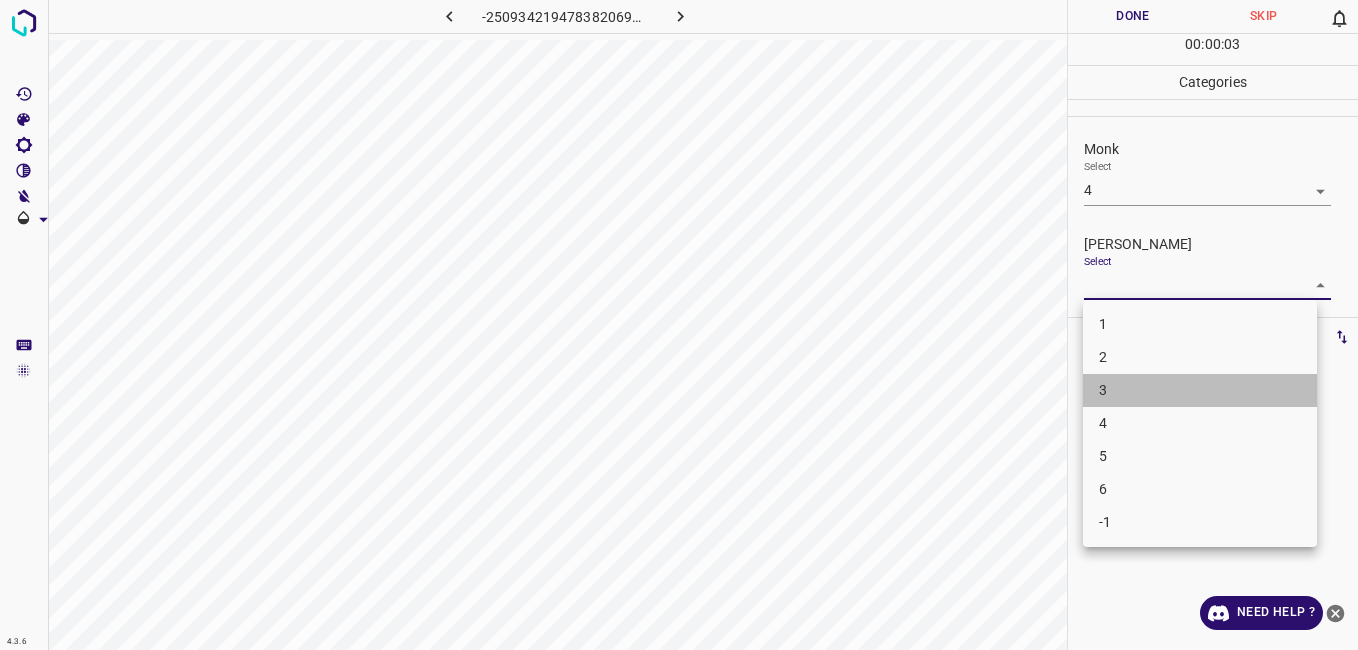click on "3" at bounding box center [1200, 390] 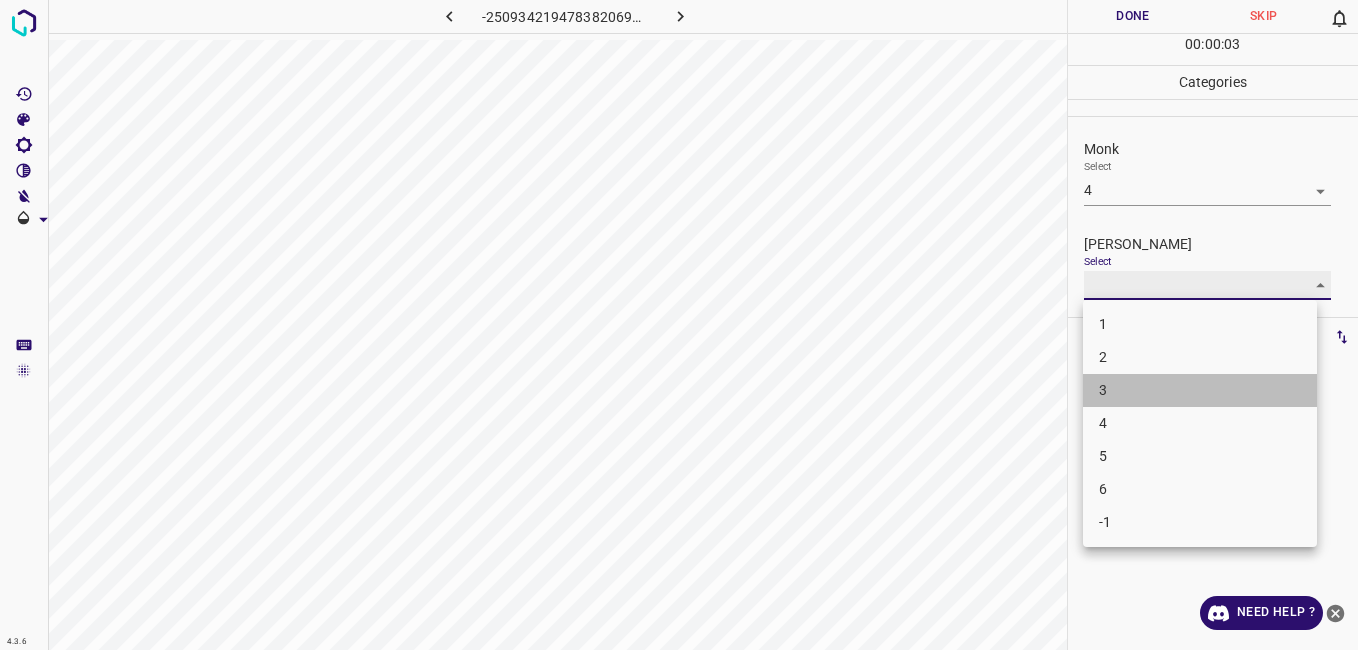 type on "3" 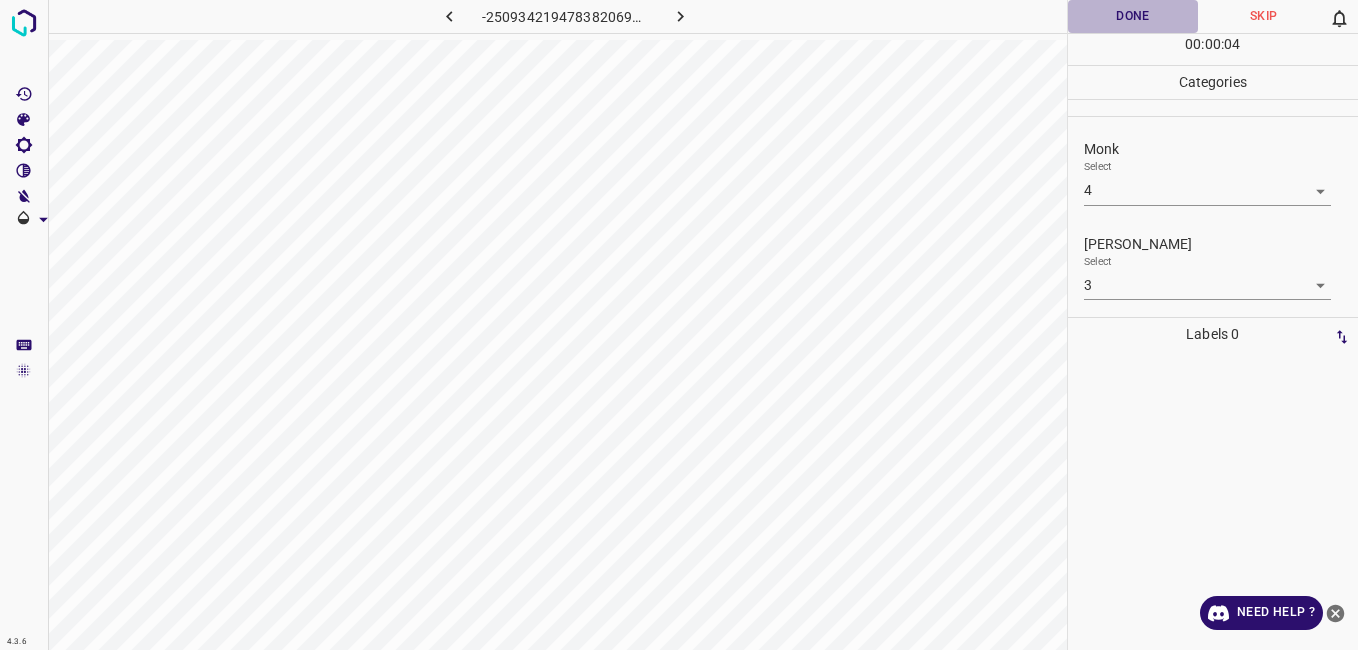 click on "Done" at bounding box center (1133, 16) 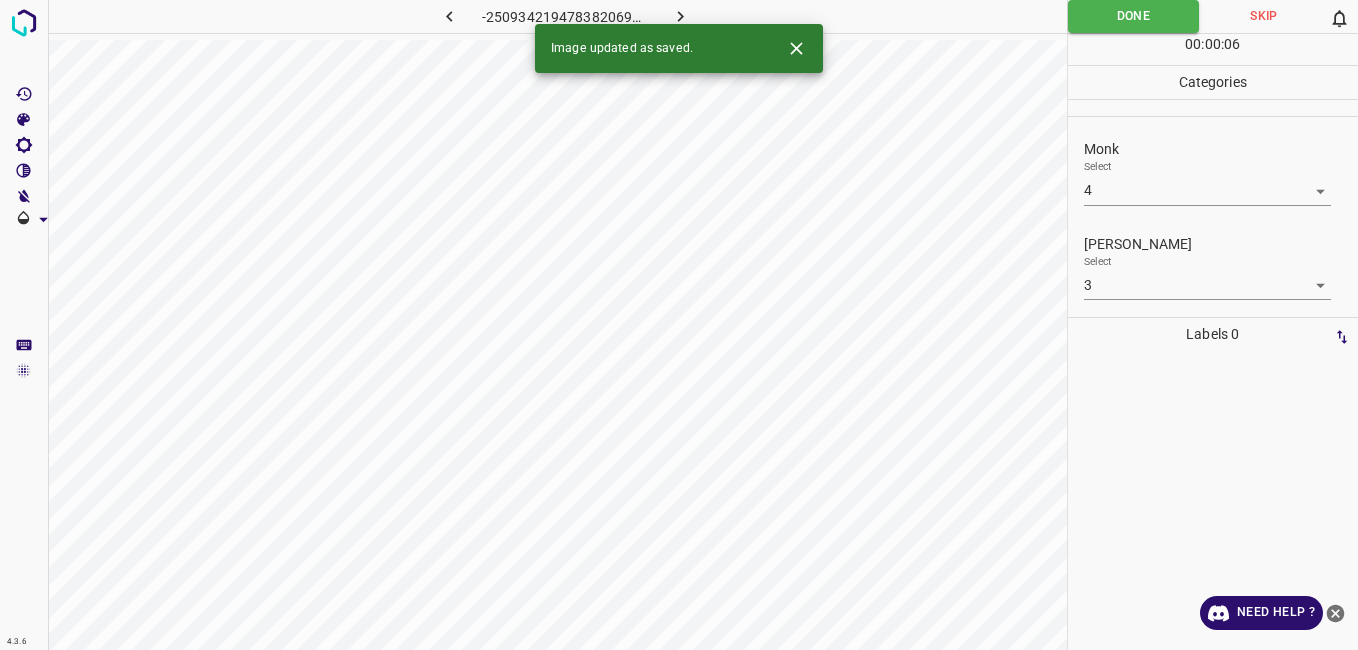 click at bounding box center (681, 16) 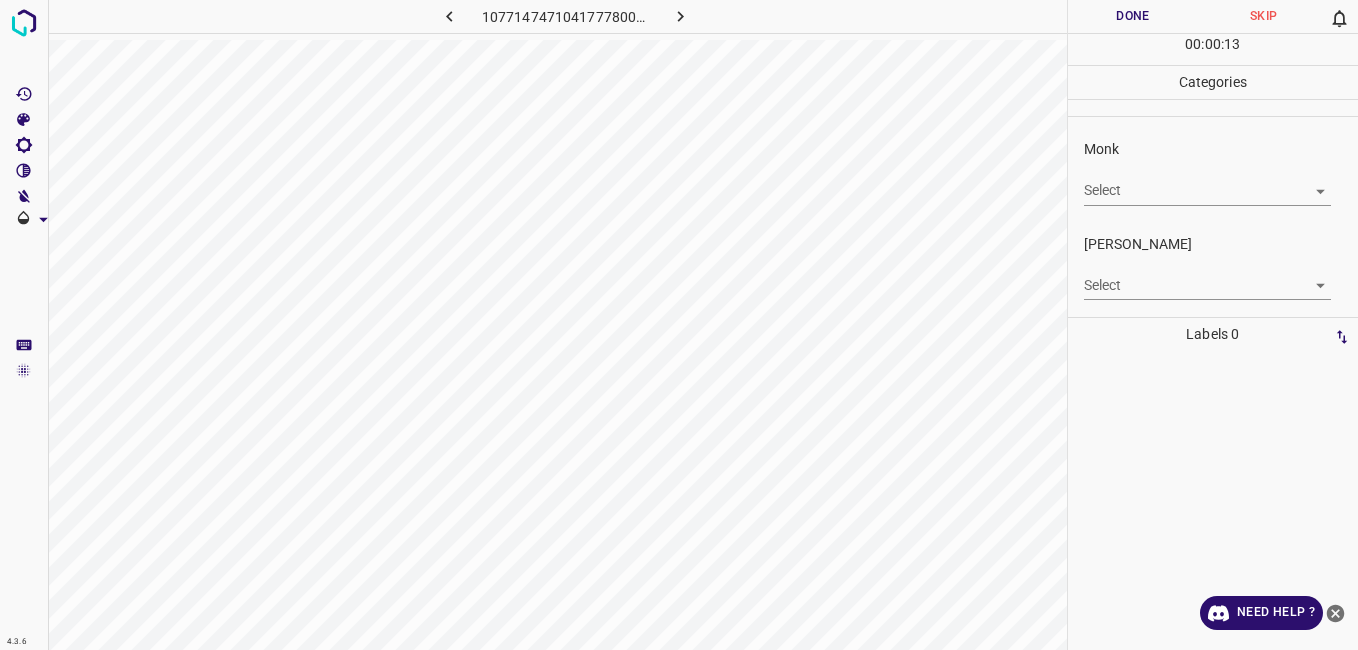click on "Monk   Select ​" at bounding box center (1213, 172) 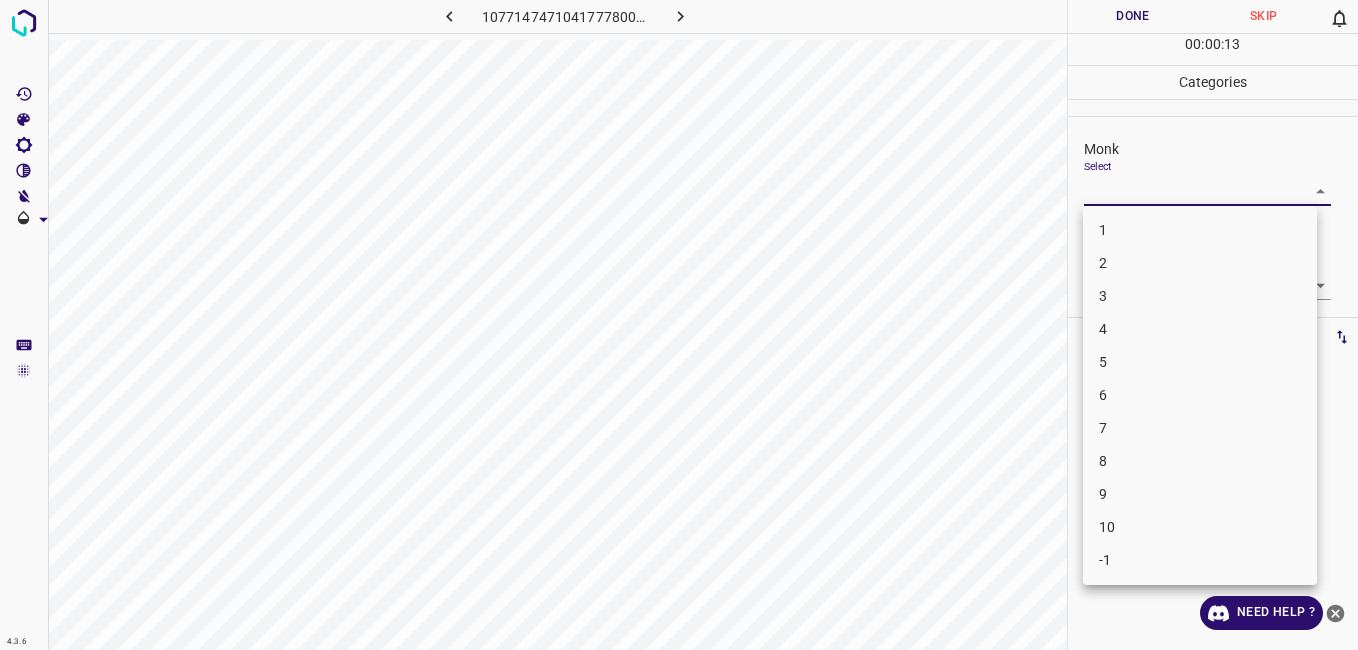 click on "4.3.6  1077147471041777800.png Done Skip 0 00   : 00   : 13   Categories Monk   Select ​  Fitzpatrick   Select ​ Labels   0 Categories 1 Monk 2  Fitzpatrick Tools Space Change between modes (Draw & Edit) I Auto labeling R Restore zoom M Zoom in N Zoom out Delete Delete selecte label Filters Z Restore filters X Saturation filter C Brightness filter V Contrast filter B Gray scale filter General O Download Need Help ? - Text - Hide - Delete 1 2 3 4 5 6 7 8 9 10 -1" at bounding box center [679, 325] 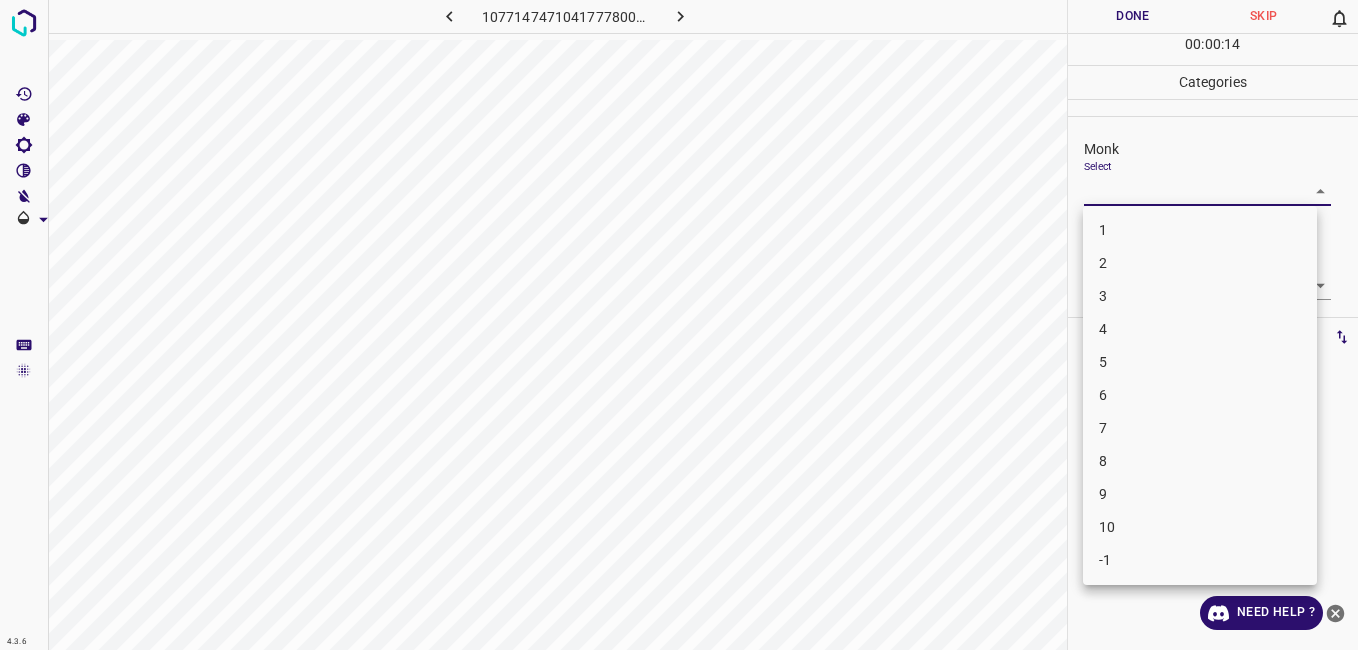 click on "-1" at bounding box center (1200, 560) 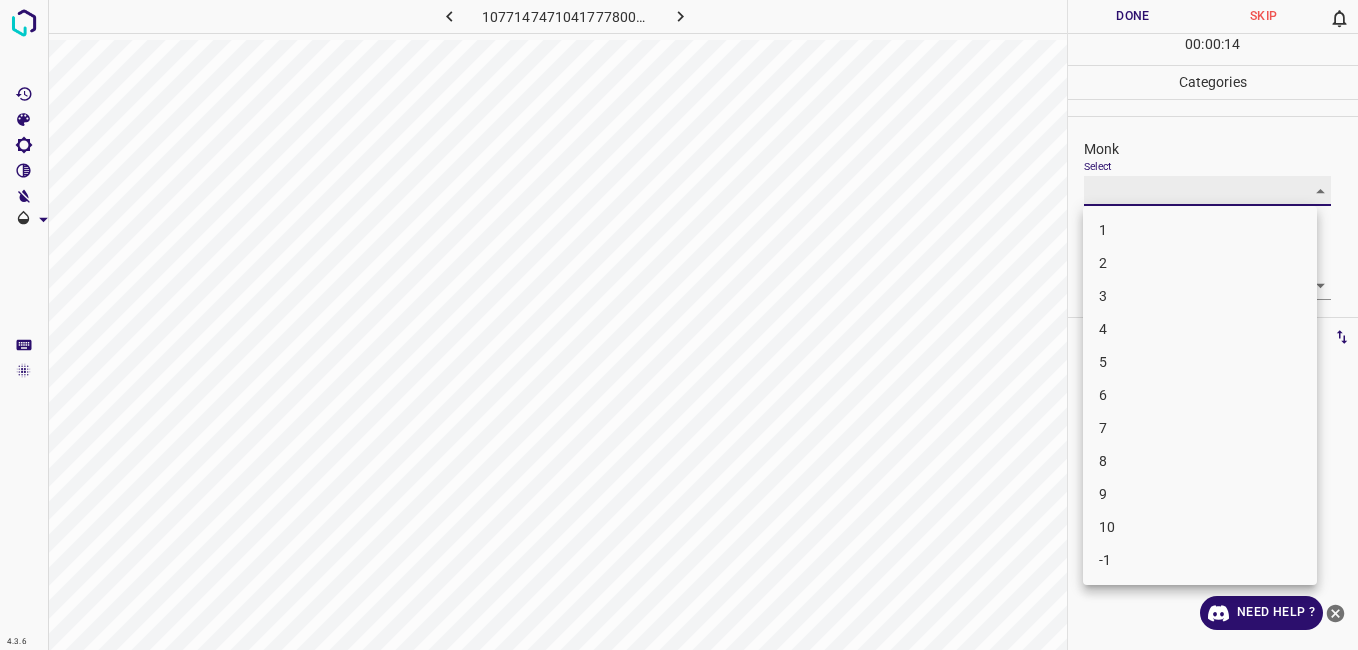 type on "-1" 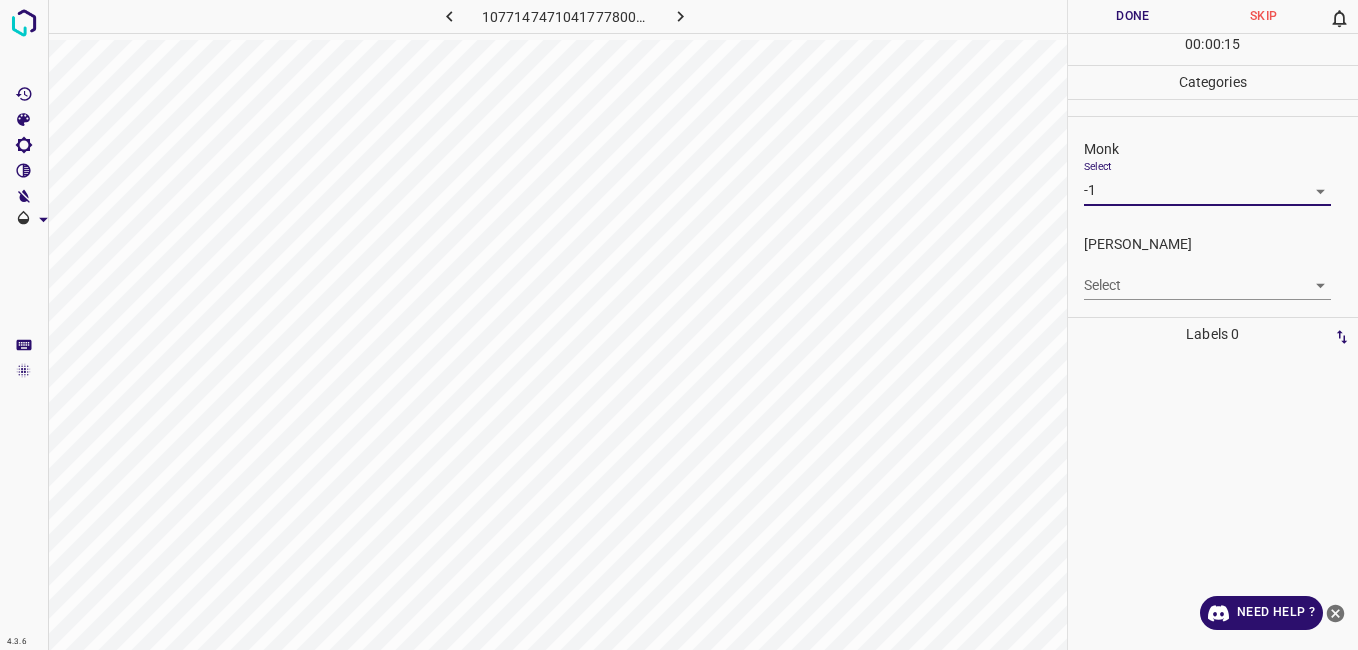 click on "4.3.6  1077147471041777800.png Done Skip 0 00   : 00   : 15   Categories Monk   Select -1 -1  Fitzpatrick   Select ​ Labels   0 Categories 1 Monk 2  Fitzpatrick Tools Space Change between modes (Draw & Edit) I Auto labeling R Restore zoom M Zoom in N Zoom out Delete Delete selecte label Filters Z Restore filters X Saturation filter C Brightness filter V Contrast filter B Gray scale filter General O Download Need Help ? - Text - Hide - Delete" at bounding box center [679, 325] 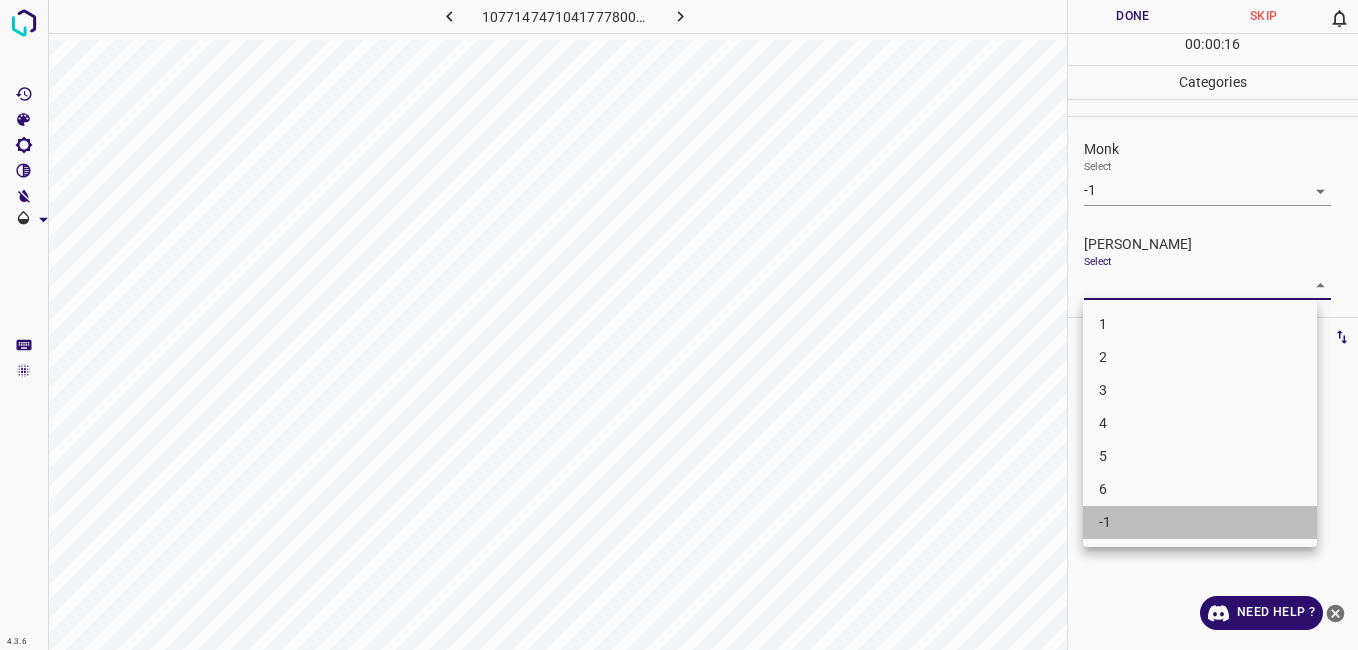 click on "-1" at bounding box center (1200, 522) 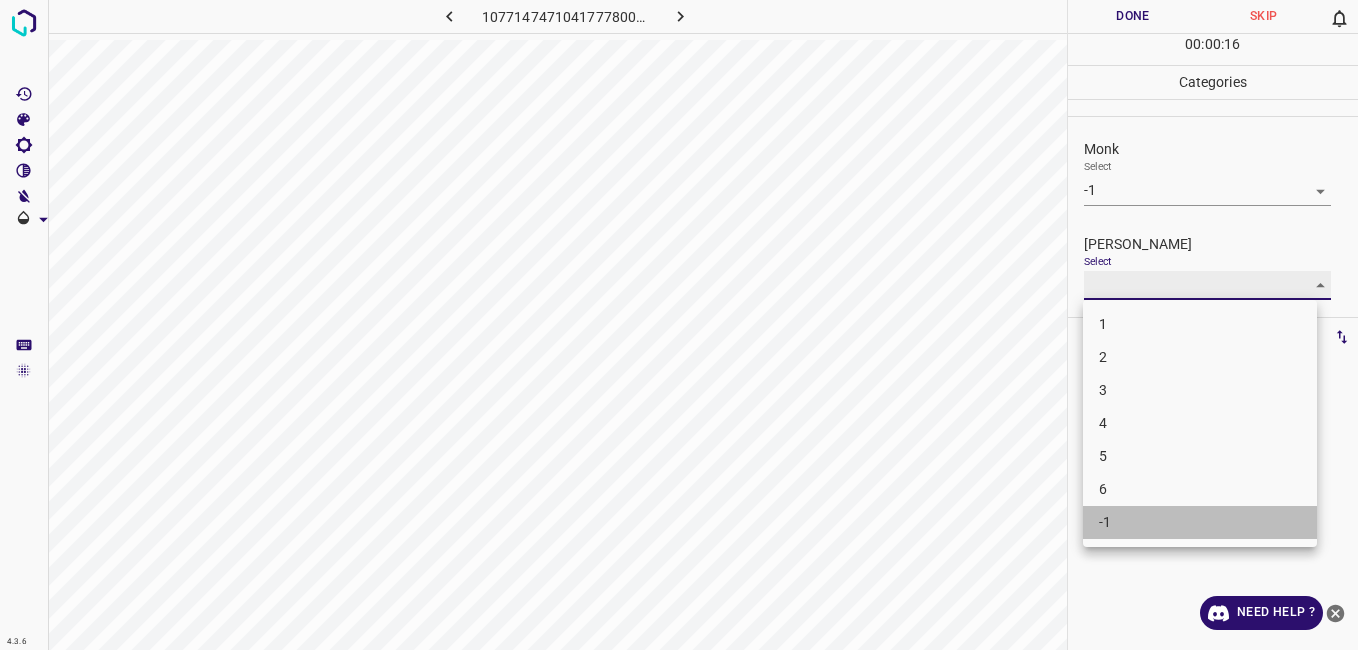 type on "-1" 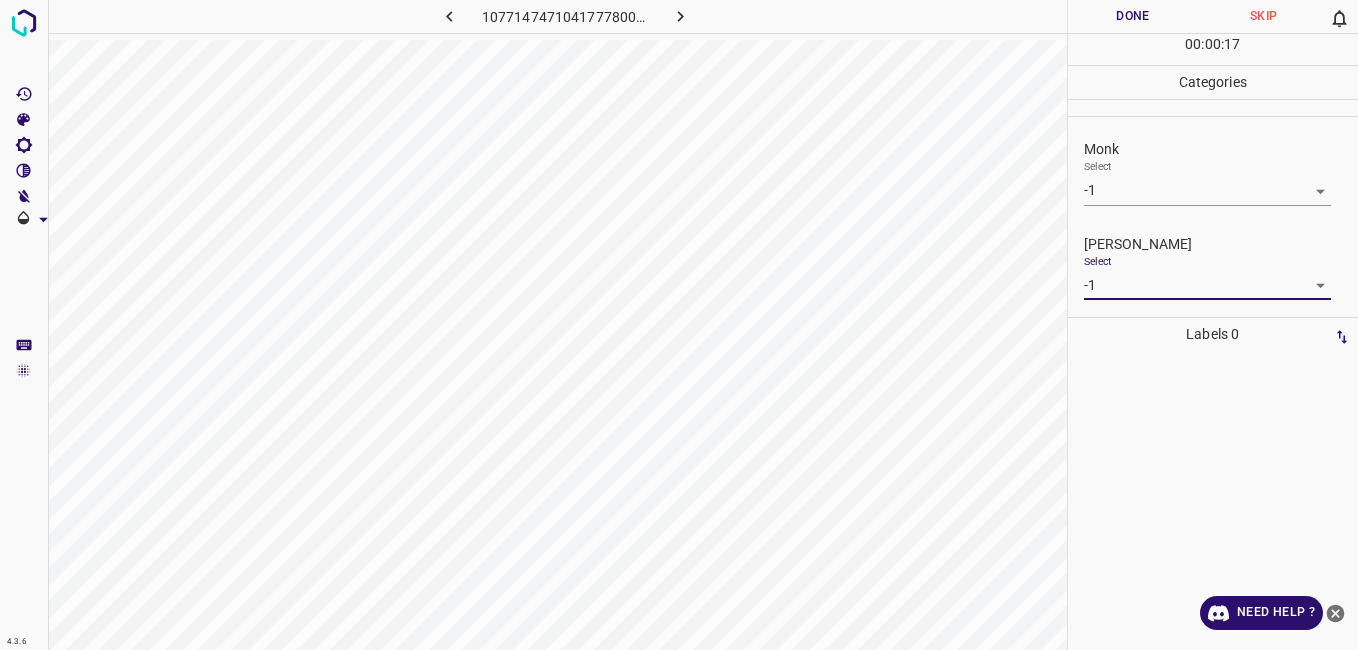 click on "Done" at bounding box center [1133, 16] 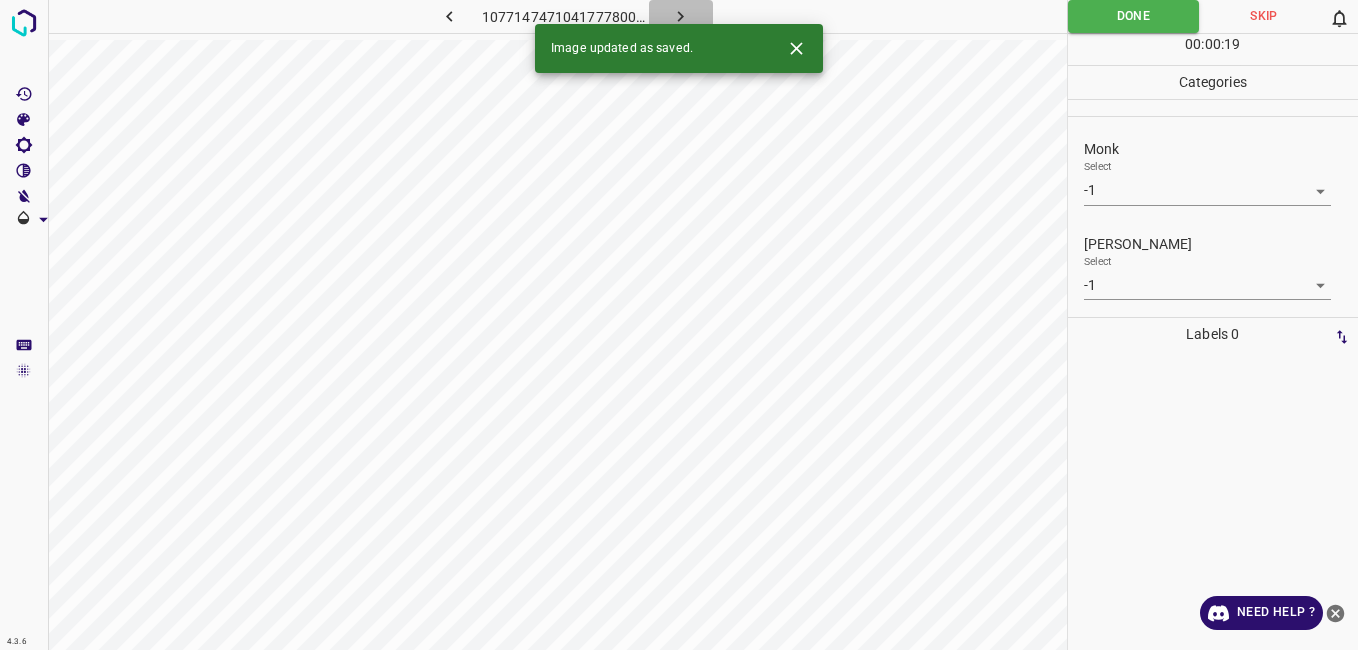 click 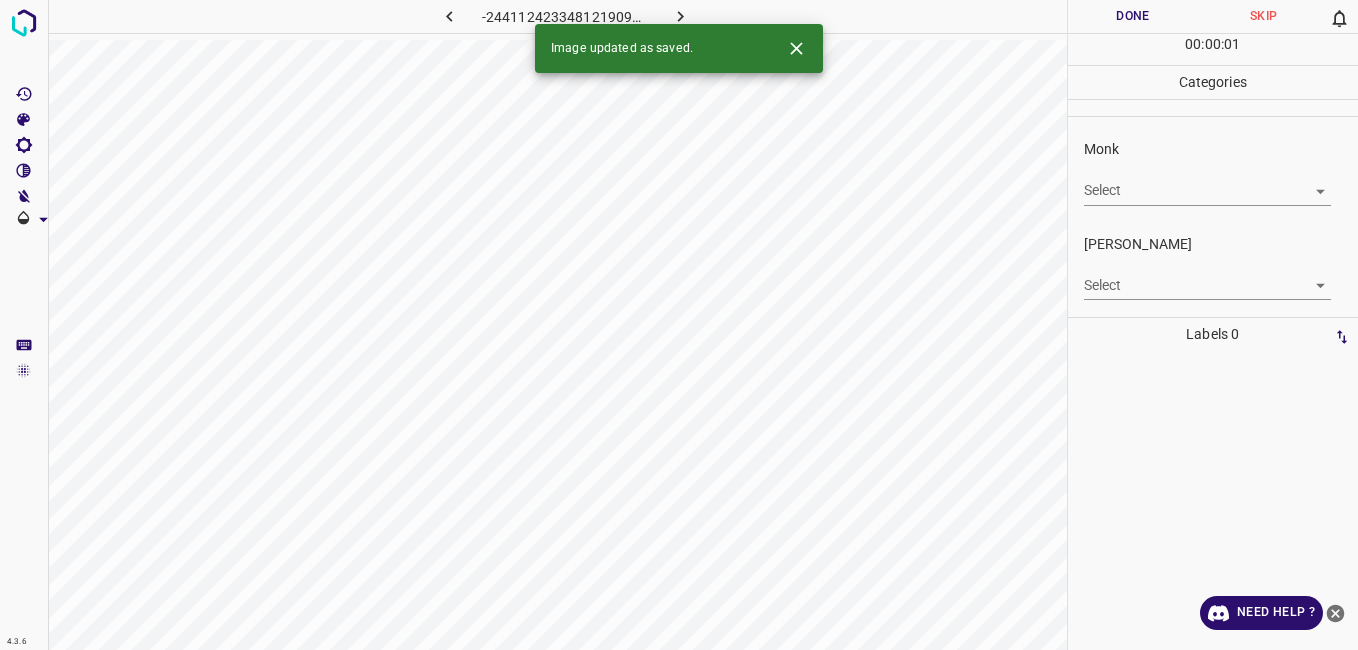 click on "4.3.6  -2441124233481219090.png Done Skip 0 00   : 00   : 01   Categories Monk   Select ​  Fitzpatrick   Select ​ Labels   0 Categories 1 Monk 2  Fitzpatrick Tools Space Change between modes (Draw & Edit) I Auto labeling R Restore zoom M Zoom in N Zoom out Delete Delete selecte label Filters Z Restore filters X Saturation filter C Brightness filter V Contrast filter B Gray scale filter General O Download Image updated as saved. Need Help ? - Text - Hide - Delete" at bounding box center (679, 325) 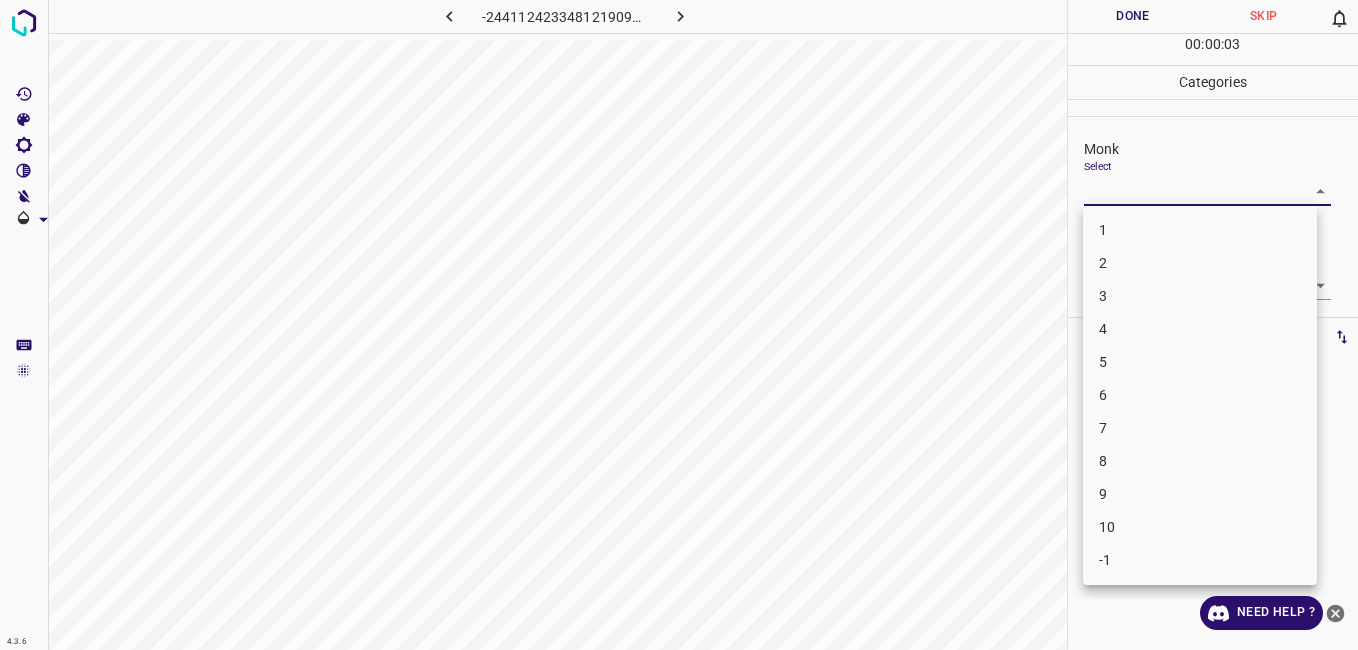 click on "7" at bounding box center [1200, 428] 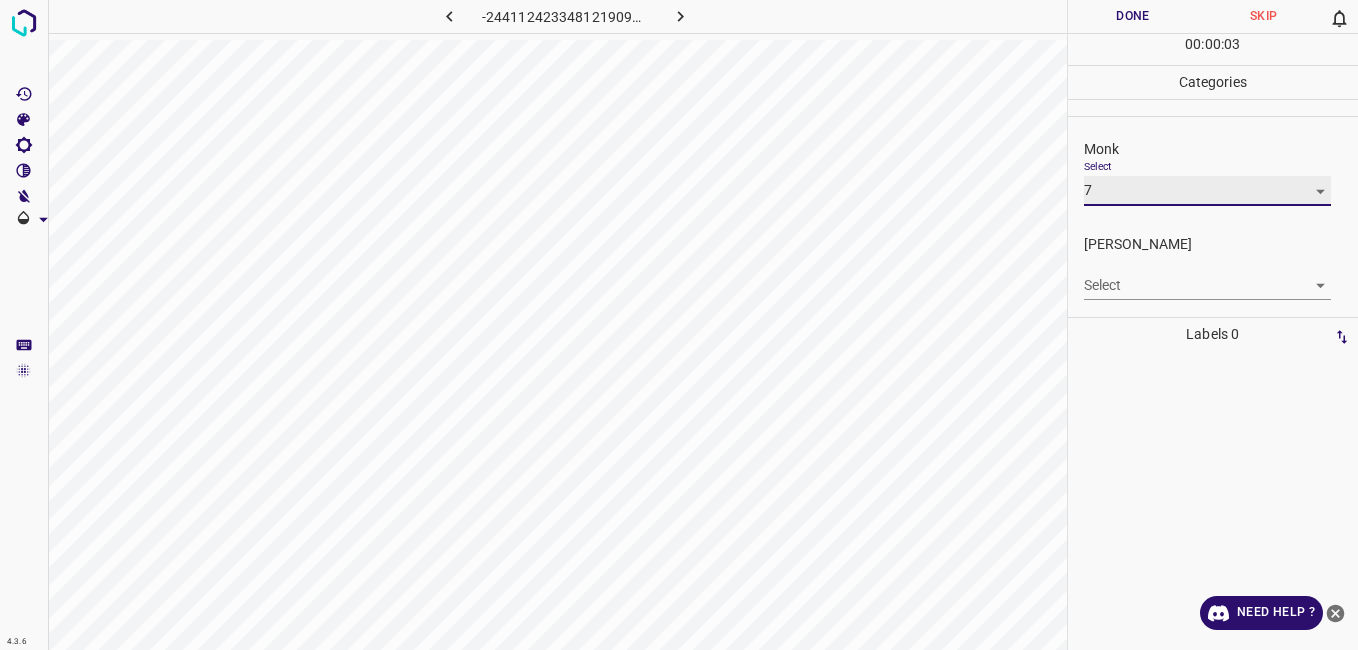 type on "7" 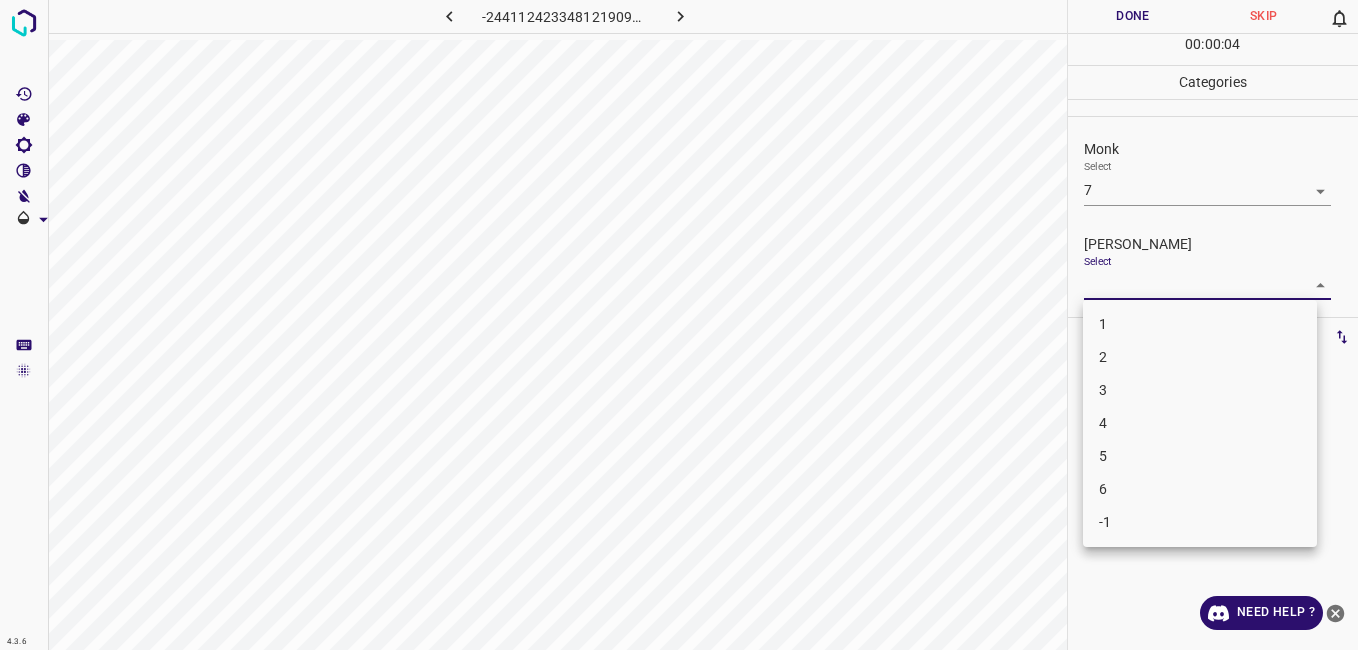 click on "4.3.6  -2441124233481219090.png Done Skip 0 00   : 00   : 04   Categories Monk   Select 7 7  Fitzpatrick   Select ​ Labels   0 Categories 1 Monk 2  Fitzpatrick Tools Space Change between modes (Draw & Edit) I Auto labeling R Restore zoom M Zoom in N Zoom out Delete Delete selecte label Filters Z Restore filters X Saturation filter C Brightness filter V Contrast filter B Gray scale filter General O Download Need Help ? - Text - Hide - Delete 1 2 3 4 5 6 -1" at bounding box center (679, 325) 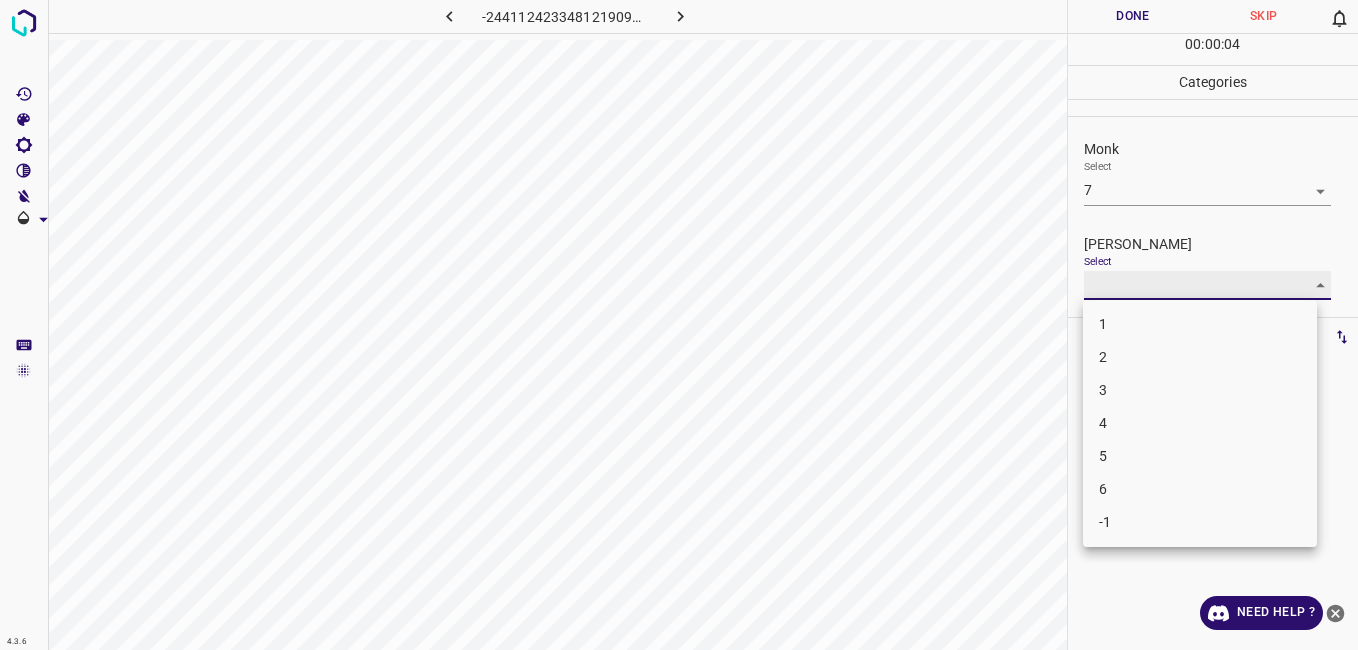 type on "6" 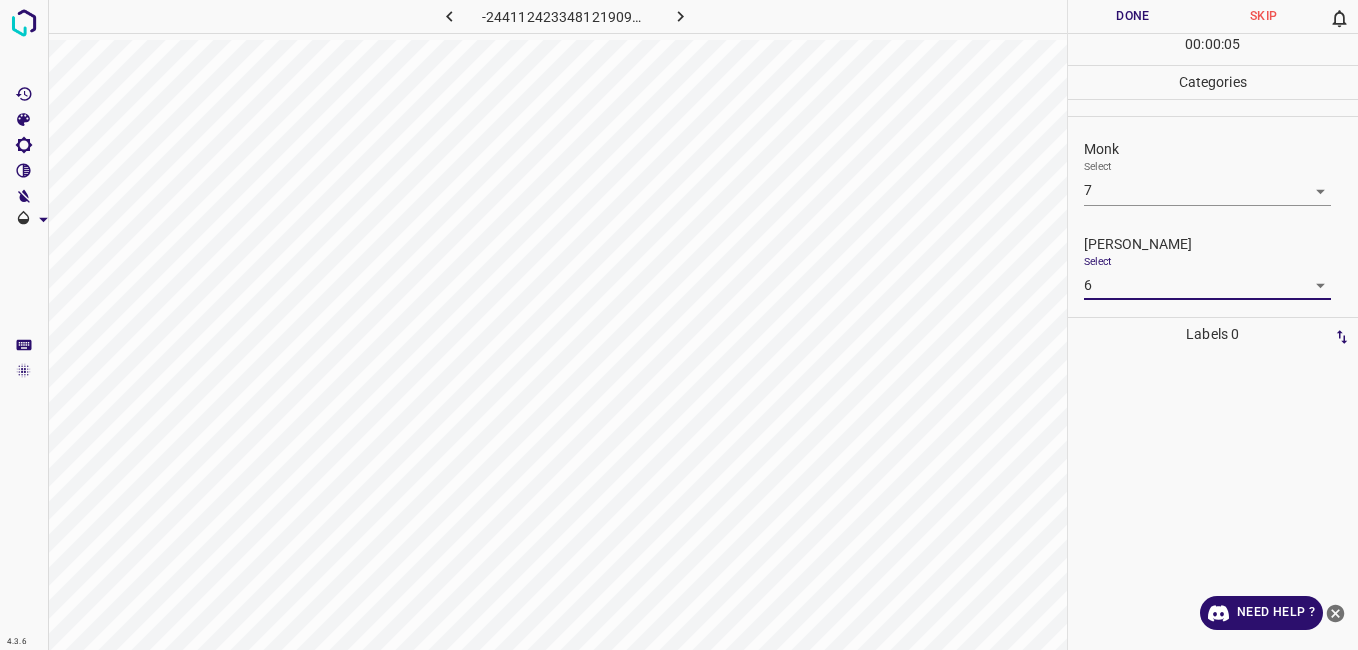 click on "Done" at bounding box center (1133, 16) 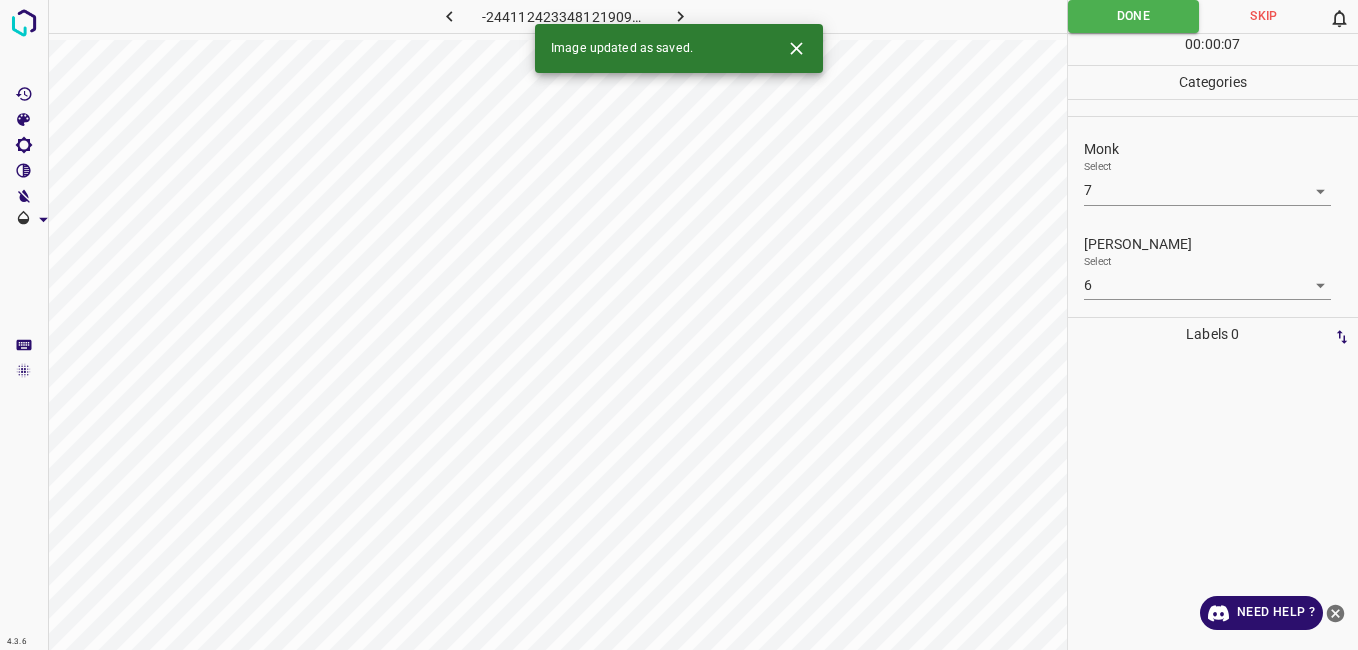 click 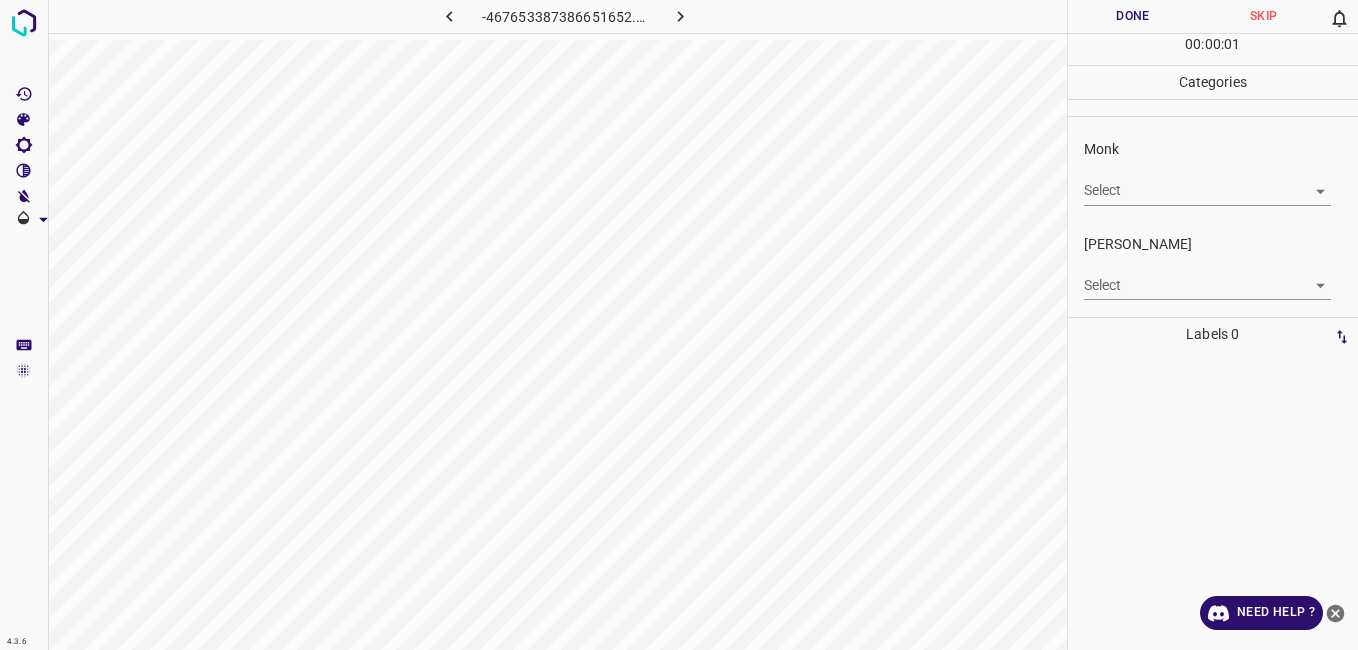 click on "4.3.6  -467653387386651652.png Done Skip 0 00   : 00   : 01   Categories Monk   Select ​  Fitzpatrick   Select ​ Labels   0 Categories 1 Monk 2  Fitzpatrick Tools Space Change between modes (Draw & Edit) I Auto labeling R Restore zoom M Zoom in N Zoom out Delete Delete selecte label Filters Z Restore filters X Saturation filter C Brightness filter V Contrast filter B Gray scale filter General O Download Need Help ? - Text - Hide - Delete" at bounding box center (679, 325) 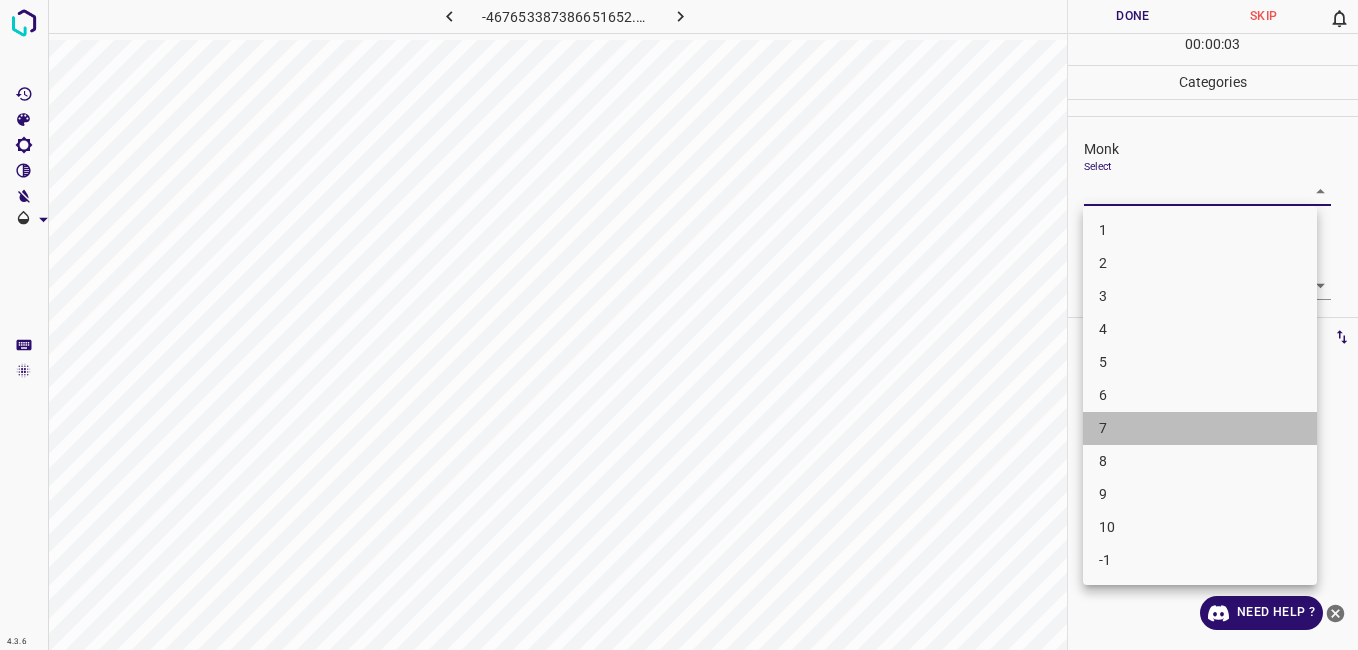 click on "7" at bounding box center (1200, 428) 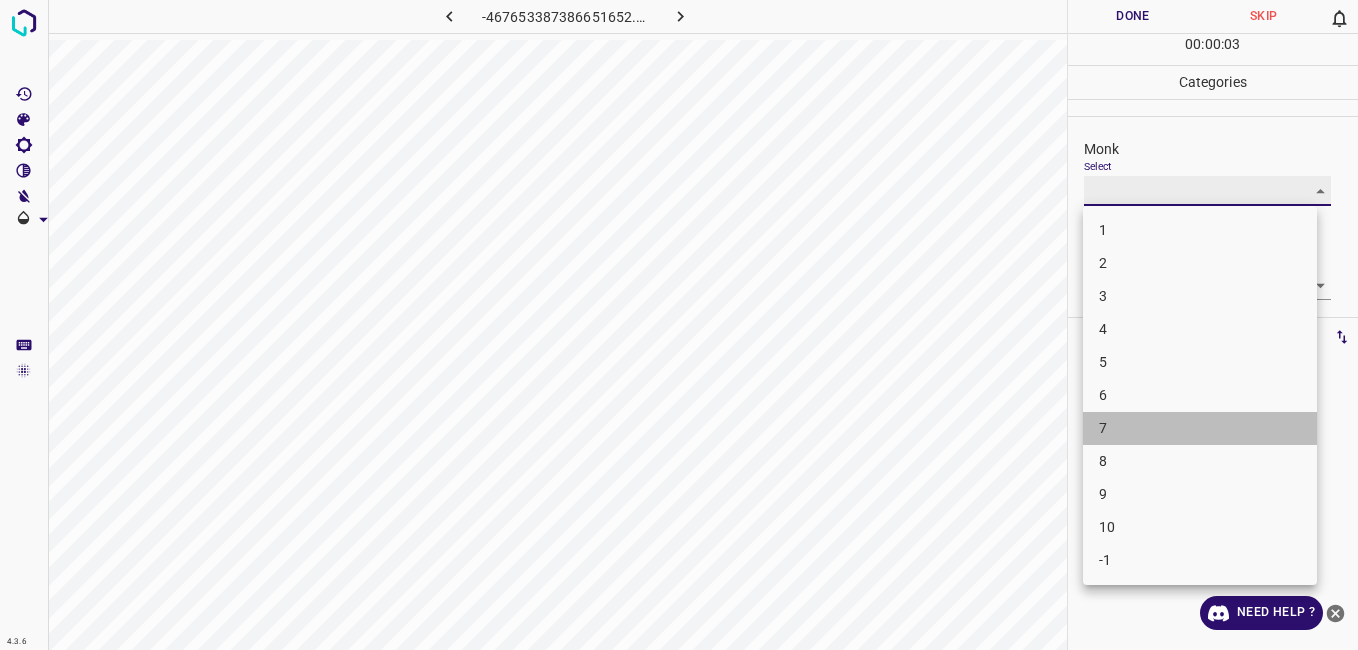 type on "7" 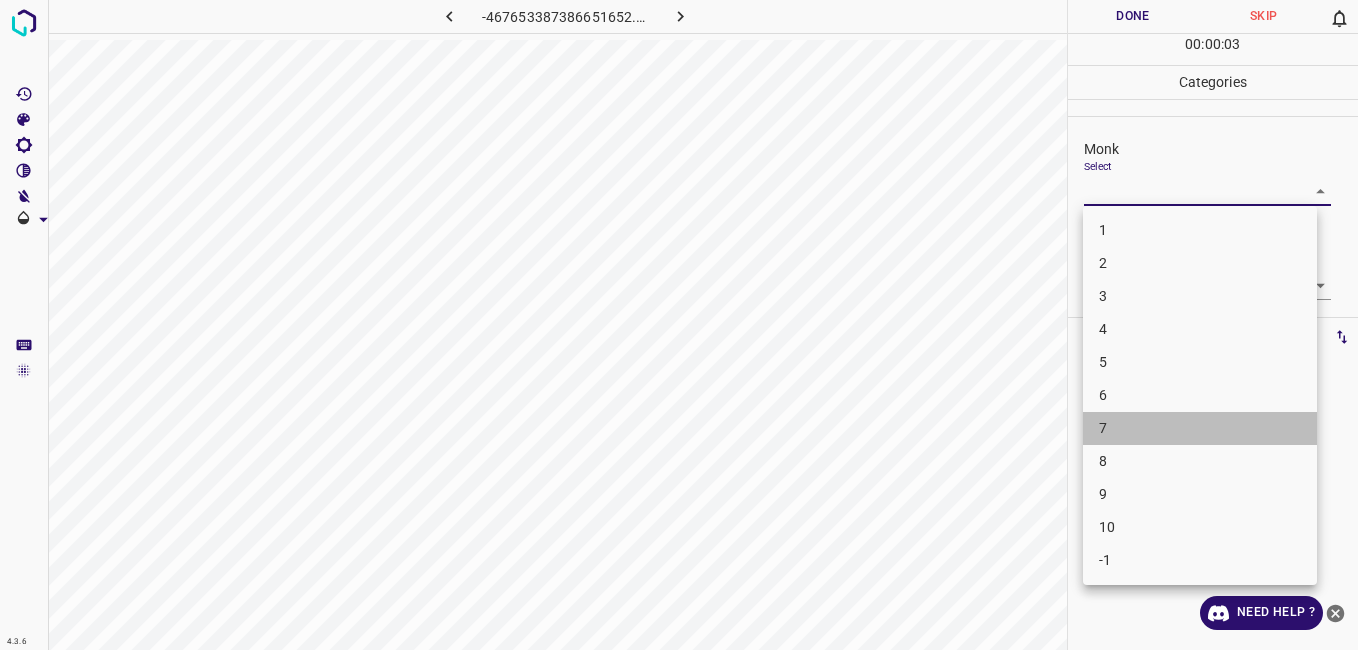 click on "7" at bounding box center [1200, 428] 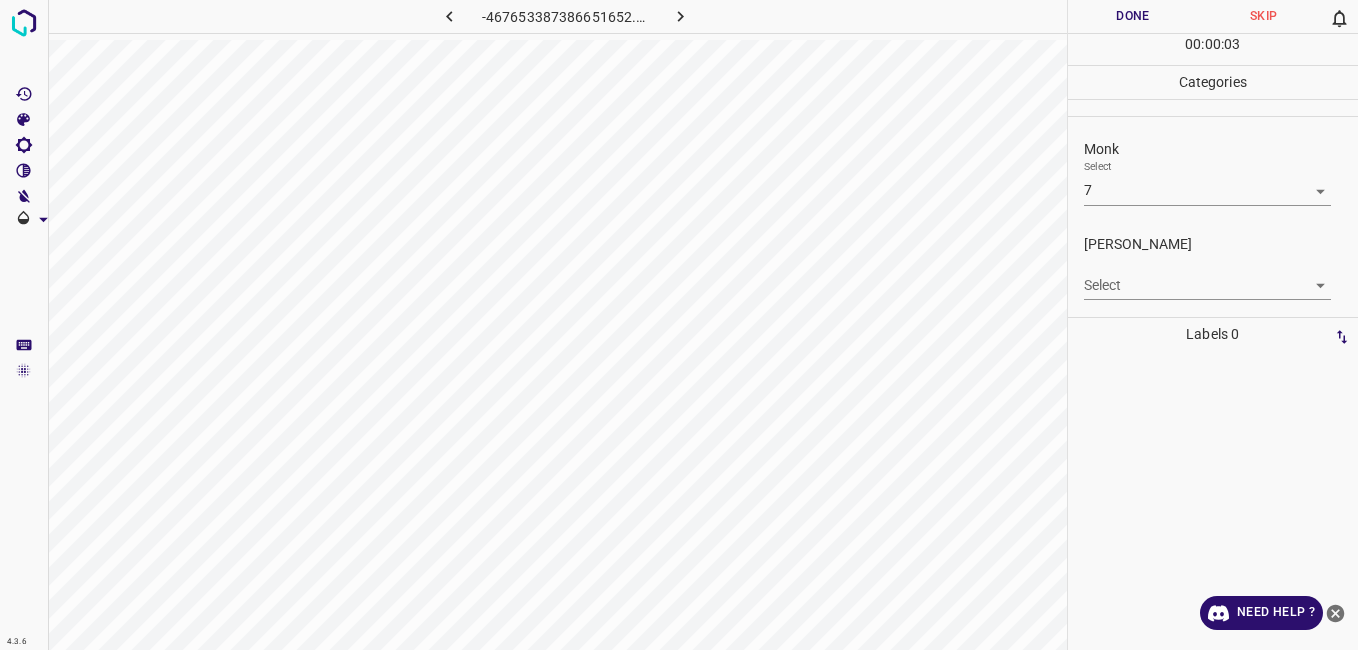 drag, startPoint x: 1136, startPoint y: 439, endPoint x: 1104, endPoint y: 292, distance: 150.44267 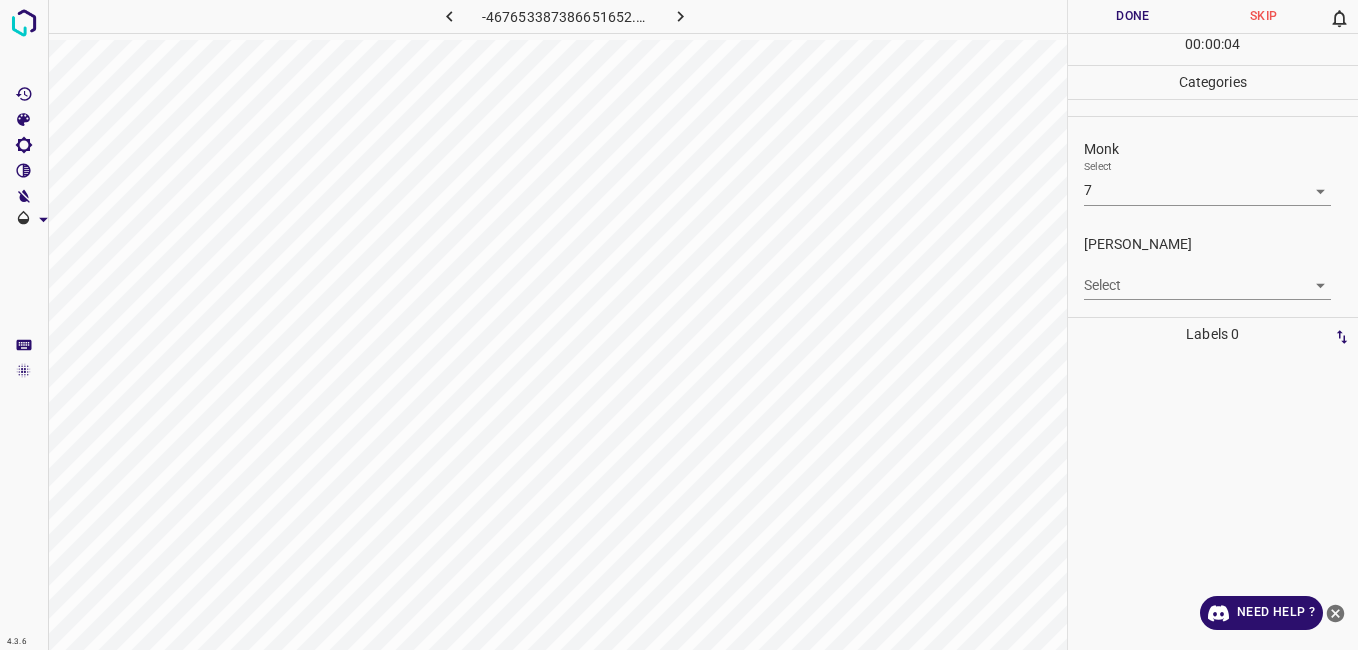 click on "4.3.6  -467653387386651652.png Done Skip 0 00   : 00   : 04   Categories Monk   Select 7 7  Fitzpatrick   Select ​ Labels   0 Categories 1 Monk 2  Fitzpatrick Tools Space Change between modes (Draw & Edit) I Auto labeling R Restore zoom M Zoom in N Zoom out Delete Delete selecte label Filters Z Restore filters X Saturation filter C Brightness filter V Contrast filter B Gray scale filter General O Download Need Help ? - Text - Hide - Delete" at bounding box center [679, 325] 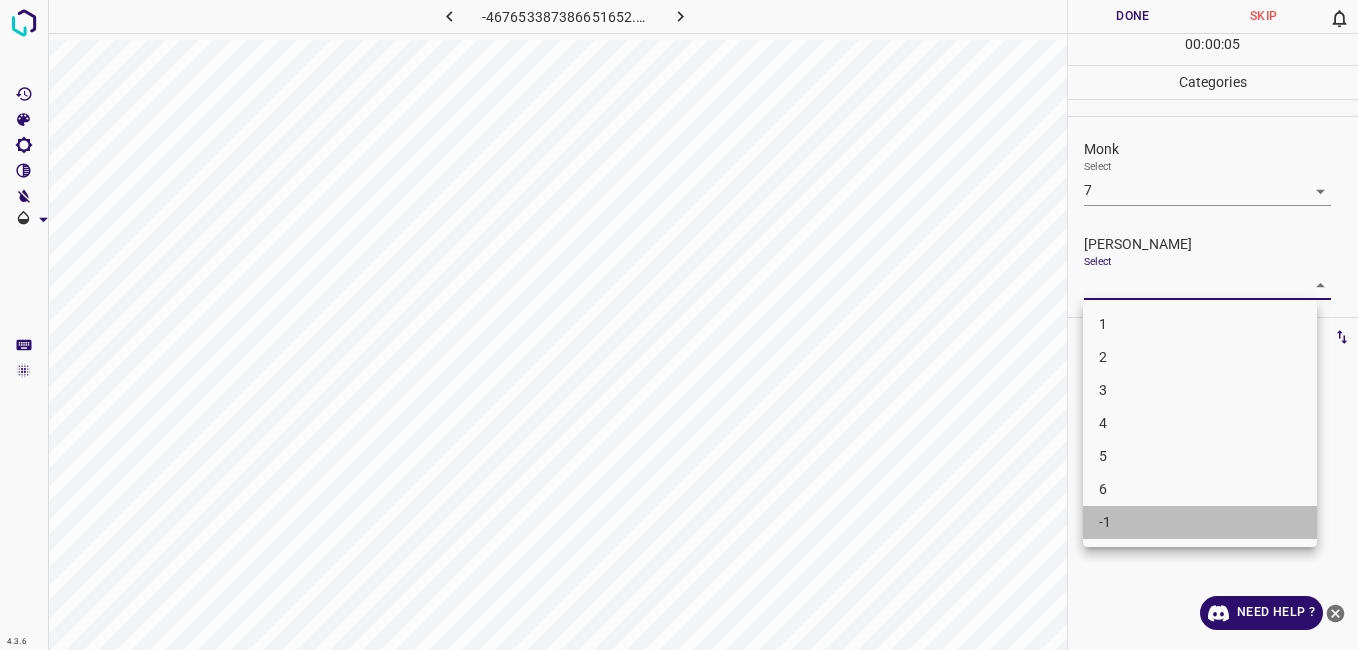 click on "-1" at bounding box center [1200, 522] 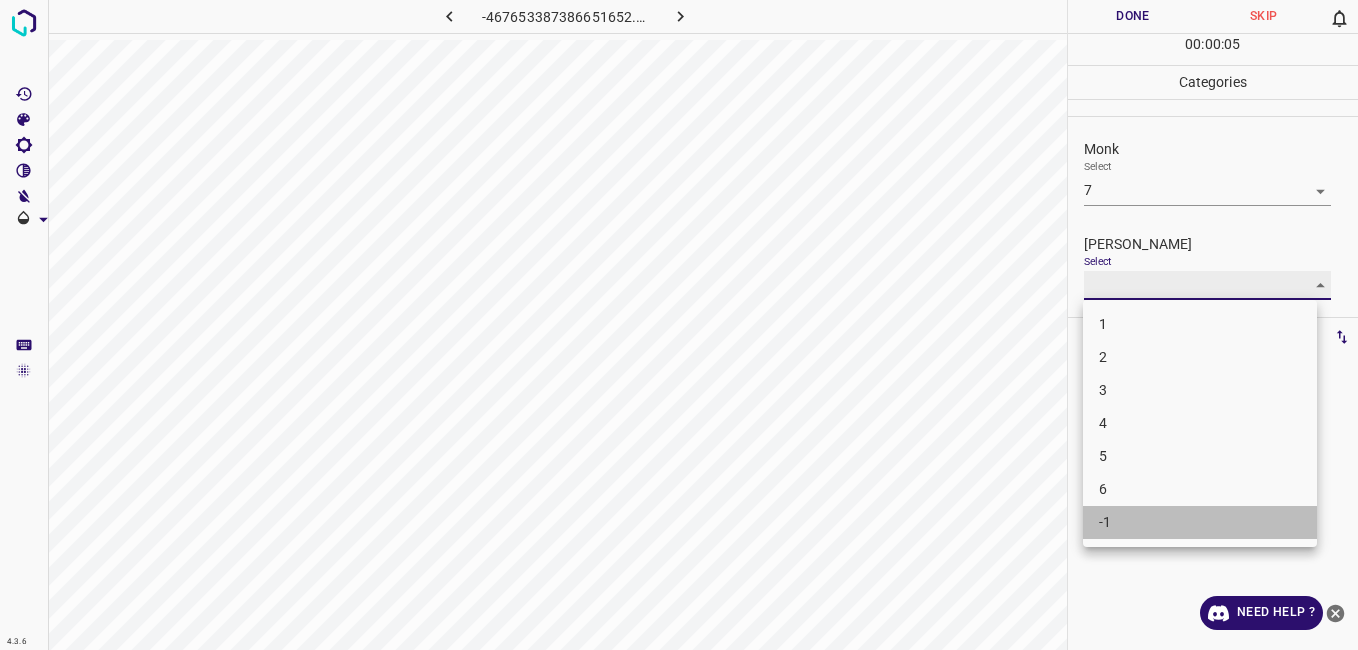 type on "-1" 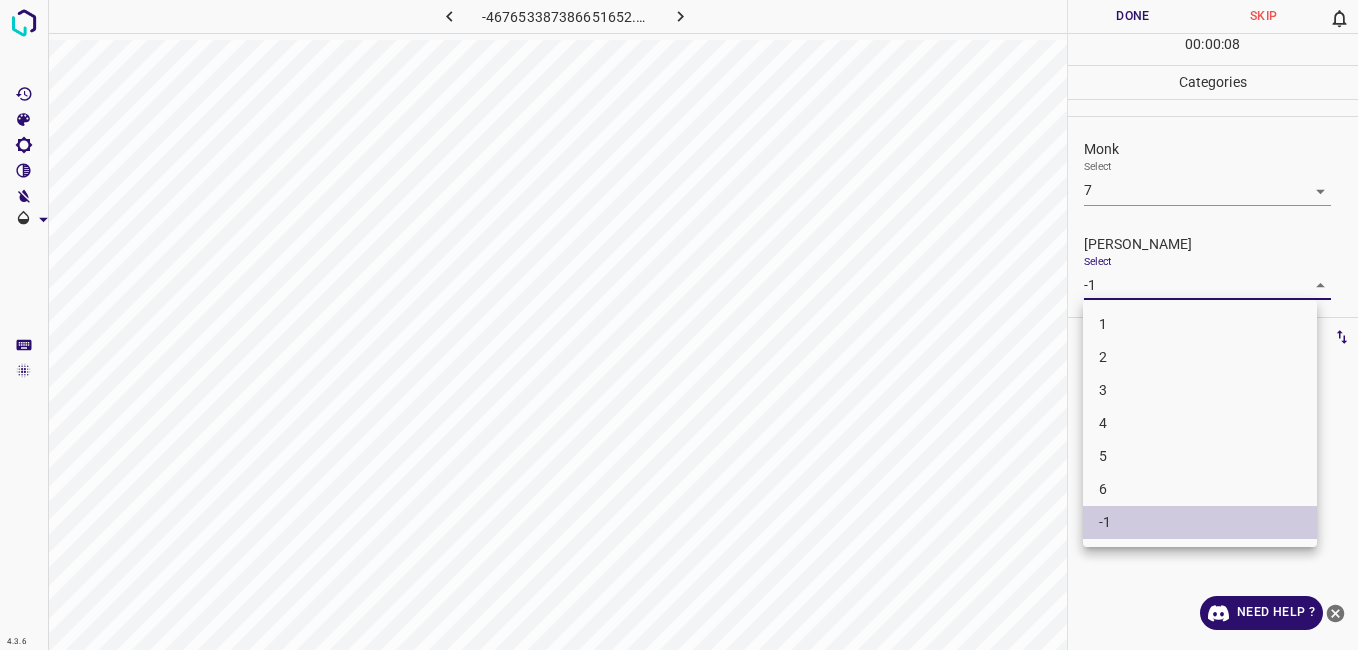 type 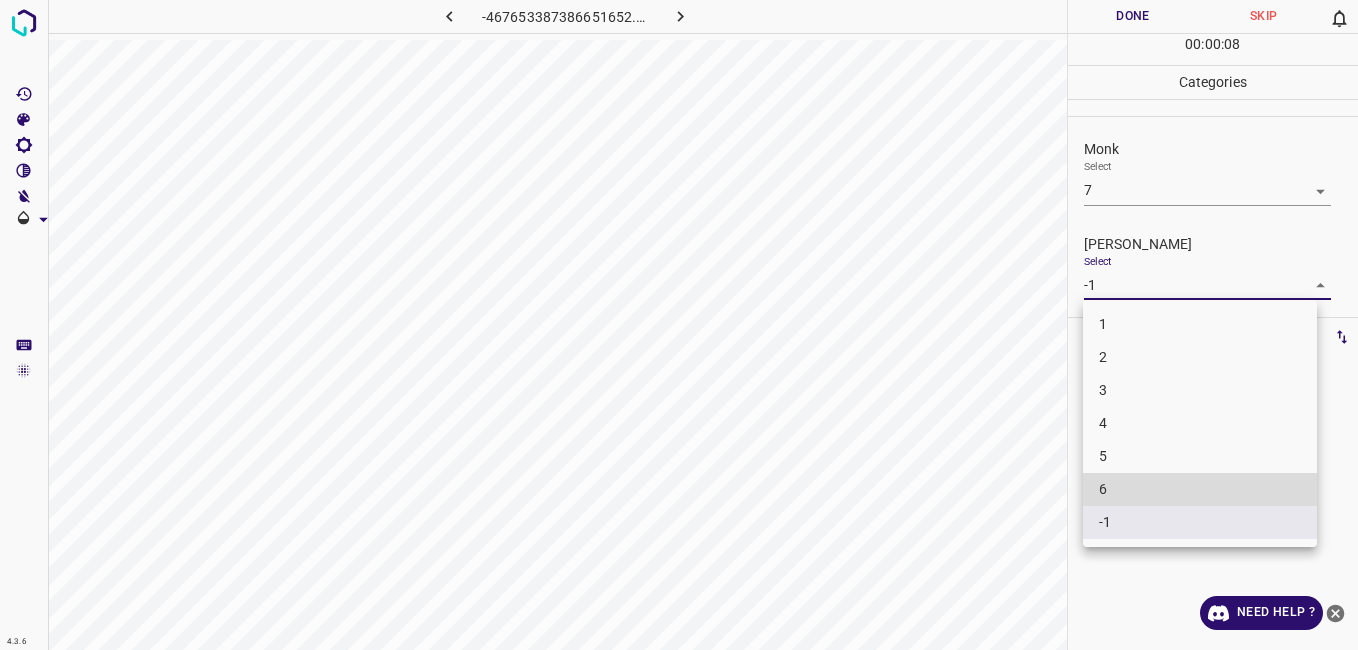 type 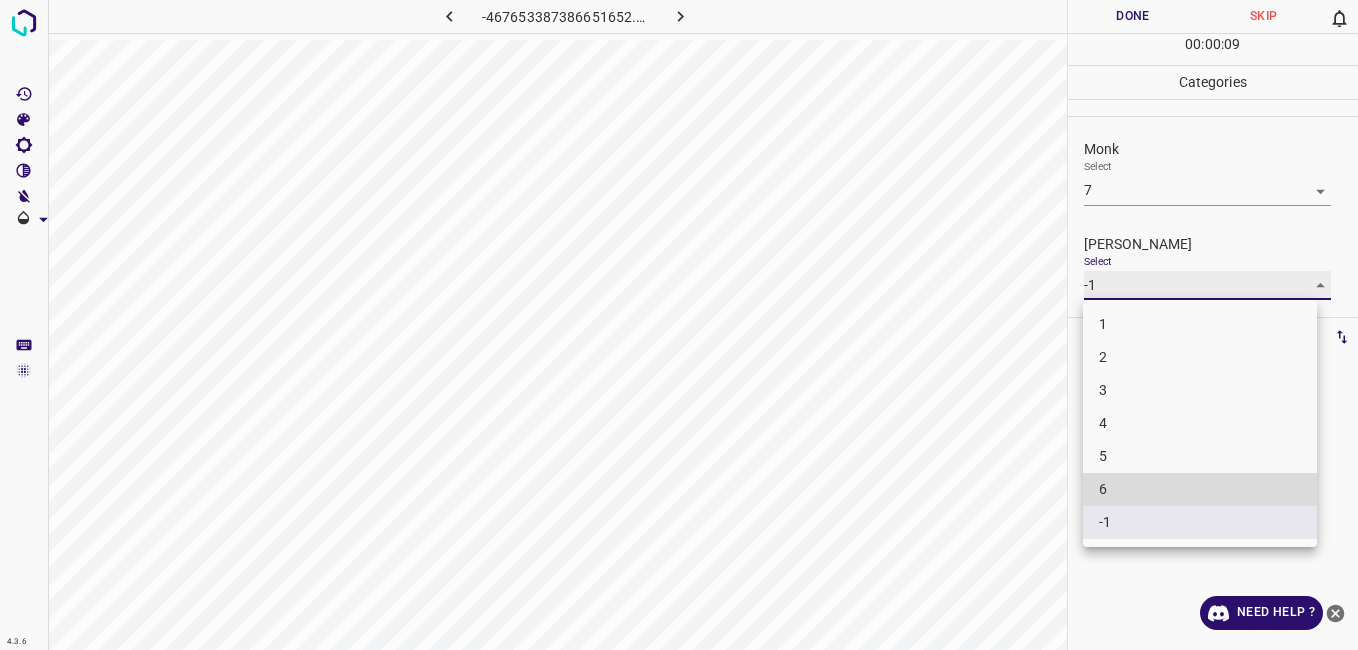 type on "6" 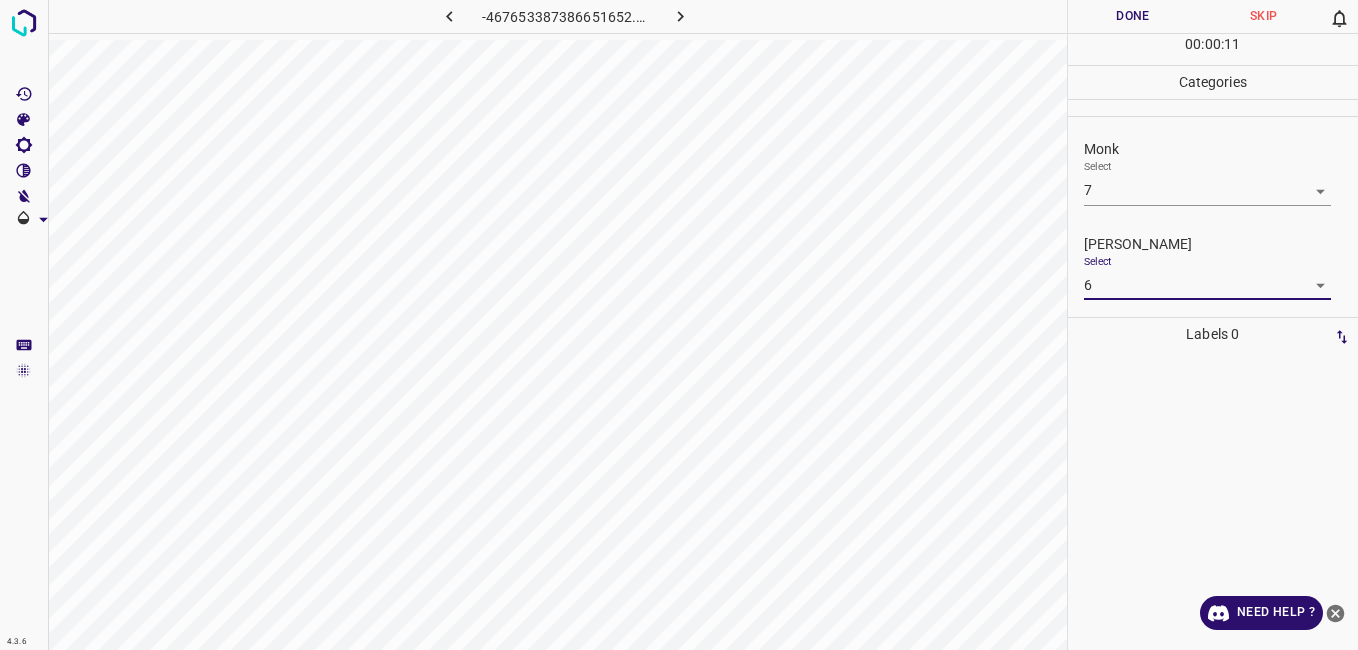 click on "Done" at bounding box center [1133, 16] 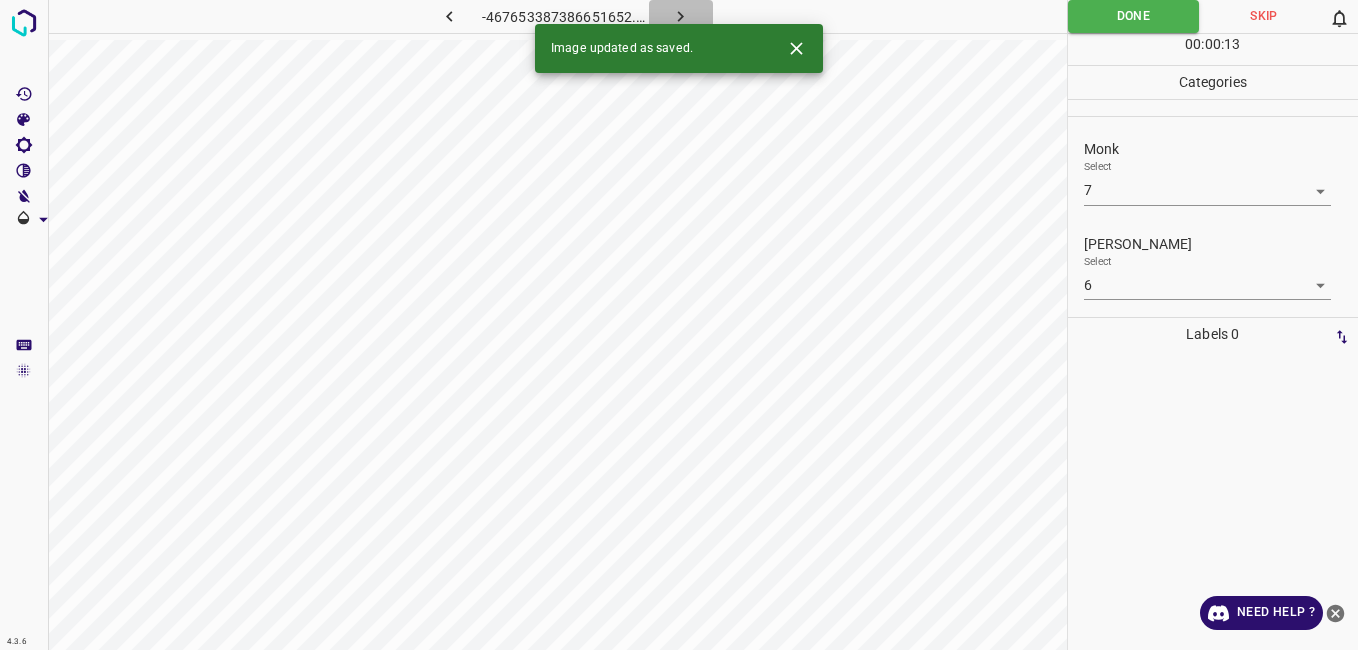 click 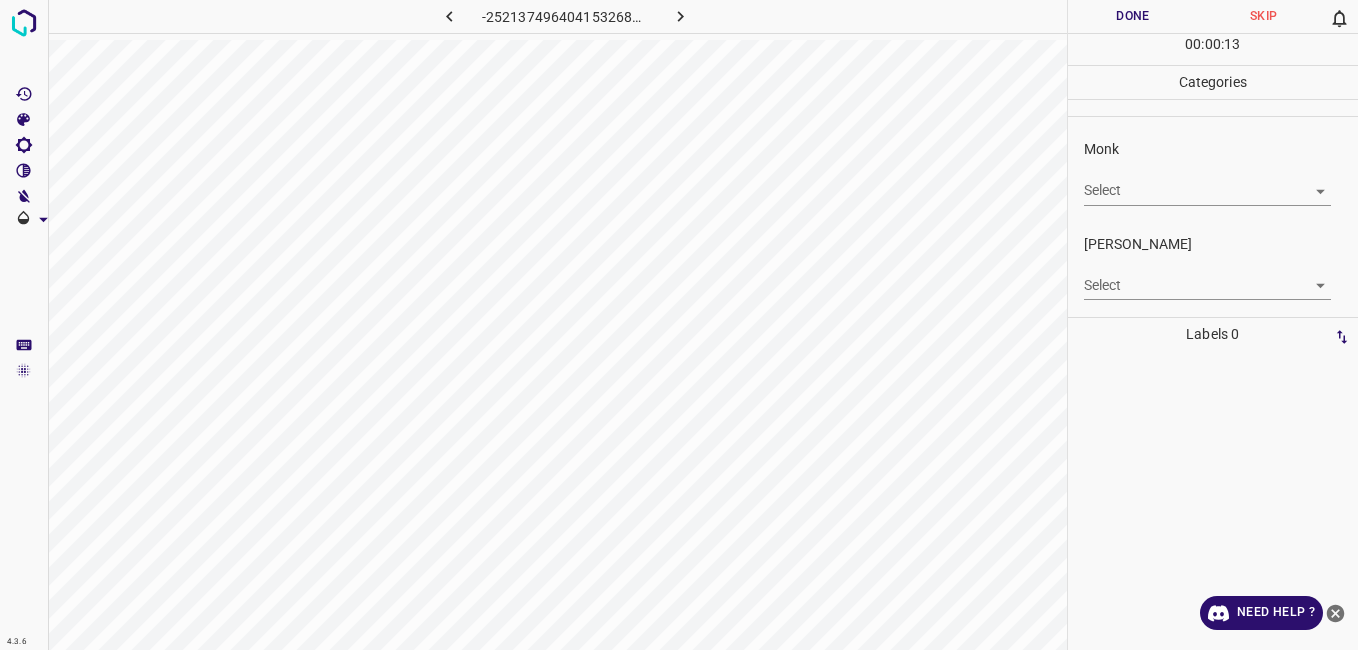 click on "4.3.6  -2521374964041532686.png Done Skip 0 00   : 00   : 13   Categories Monk   Select ​  Fitzpatrick   Select ​ Labels   0 Categories 1 Monk 2  Fitzpatrick Tools Space Change between modes (Draw & Edit) I Auto labeling R Restore zoom M Zoom in N Zoom out Delete Delete selecte label Filters Z Restore filters X Saturation filter C Brightness filter V Contrast filter B Gray scale filter General O Download Need Help ? - Text - Hide - Delete" at bounding box center [679, 325] 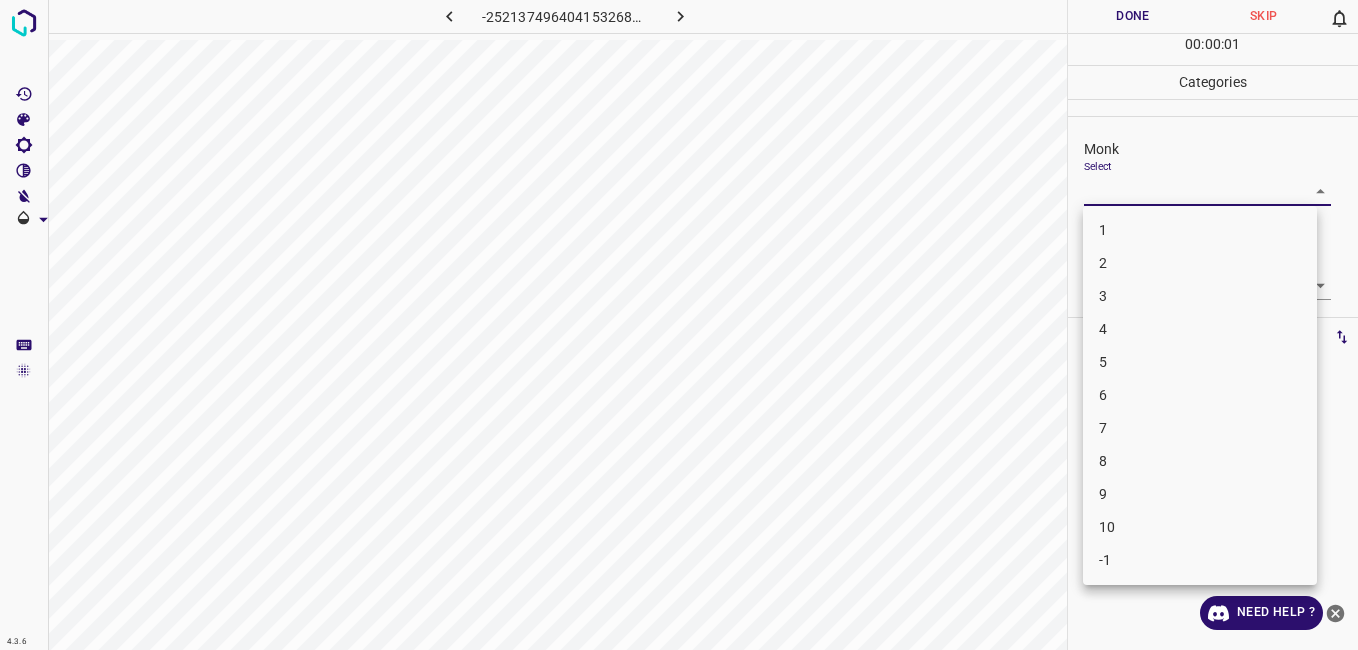 click on "2" at bounding box center [1200, 263] 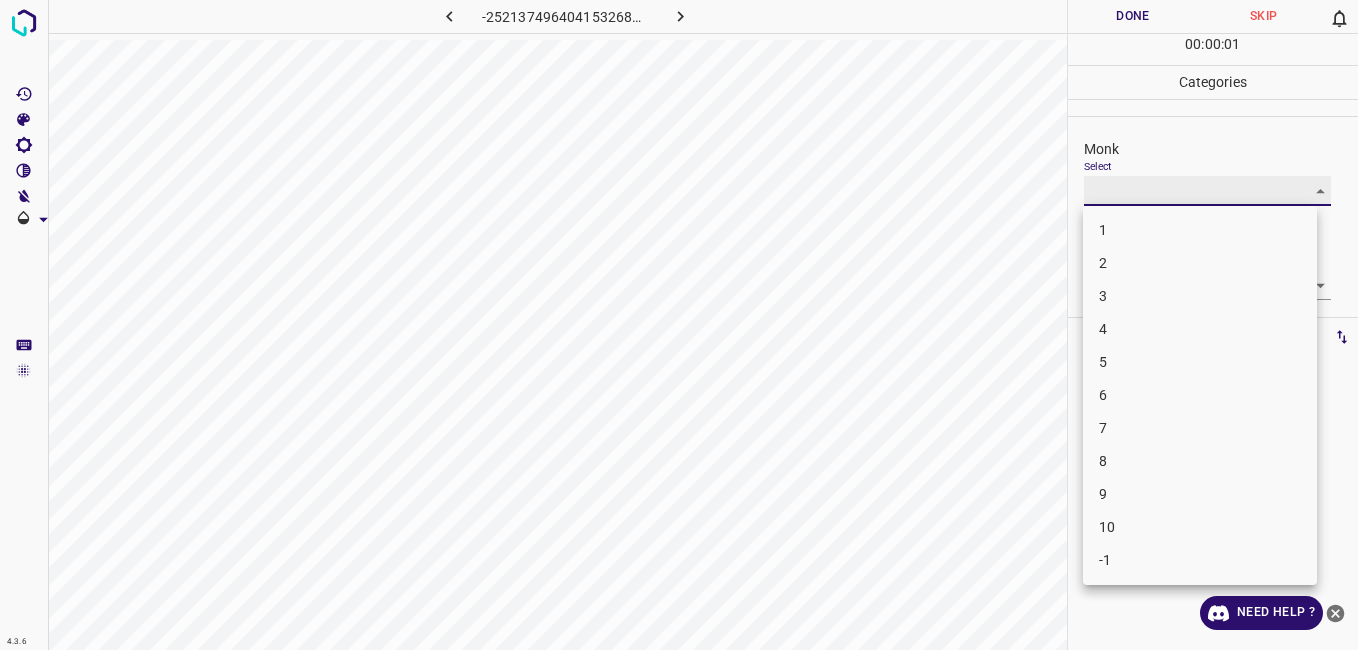 type on "2" 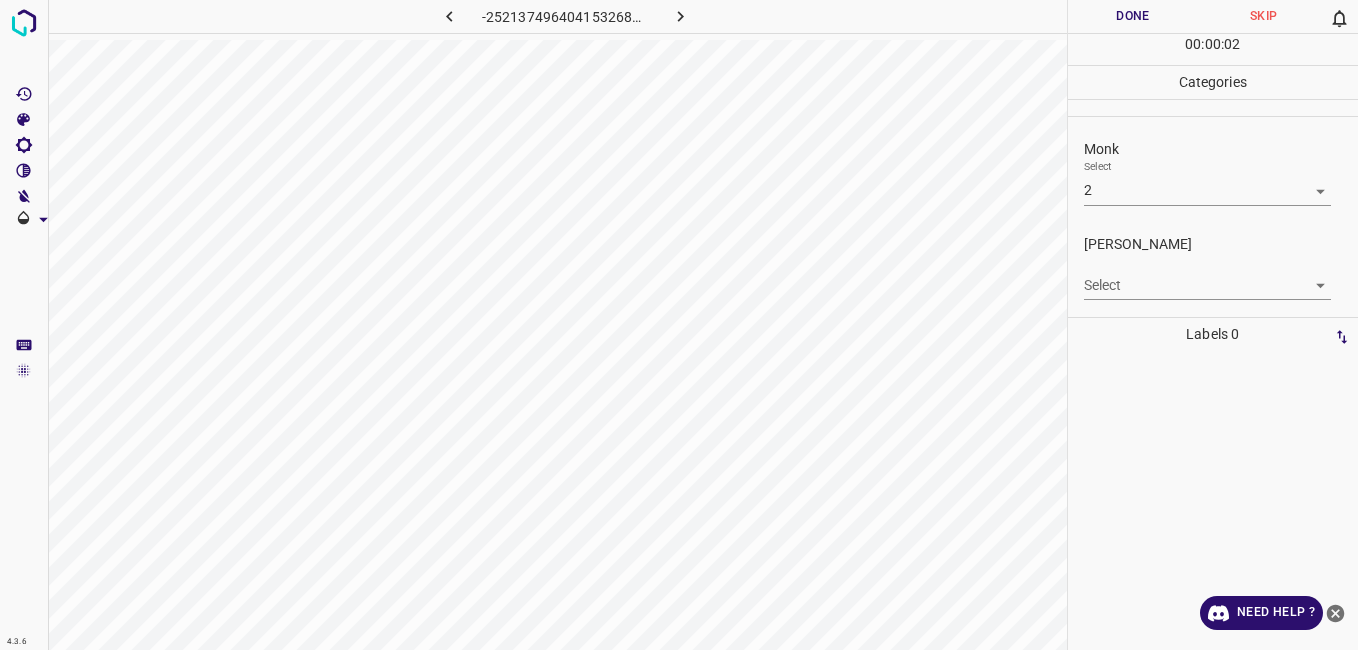click on "Select ​" at bounding box center (1207, 277) 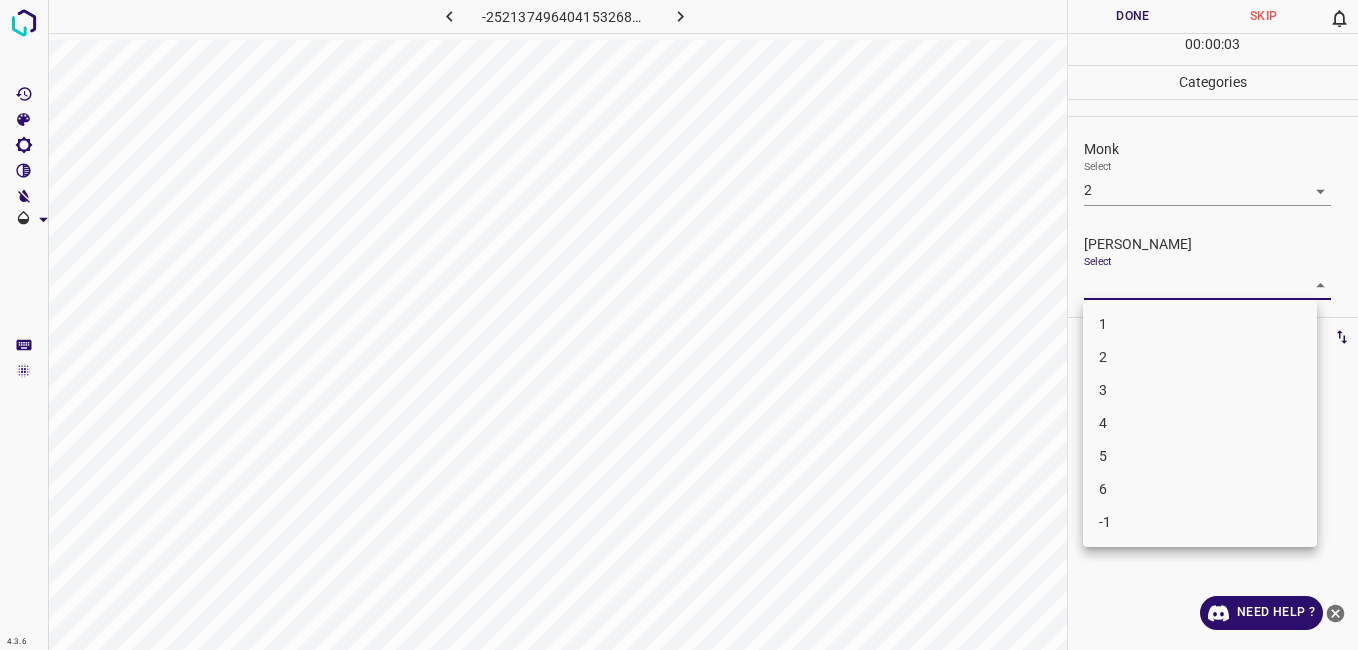 click on "4.3.6  -2521374964041532686.png Done Skip 0 00   : 00   : 03   Categories Monk   Select 2 2  Fitzpatrick   Select ​ Labels   0 Categories 1 Monk 2  Fitzpatrick Tools Space Change between modes (Draw & Edit) I Auto labeling R Restore zoom M Zoom in N Zoom out Delete Delete selecte label Filters Z Restore filters X Saturation filter C Brightness filter V Contrast filter B Gray scale filter General O Download Need Help ? - Text - Hide - Delete 1 2 3 4 5 6 -1" at bounding box center [679, 325] 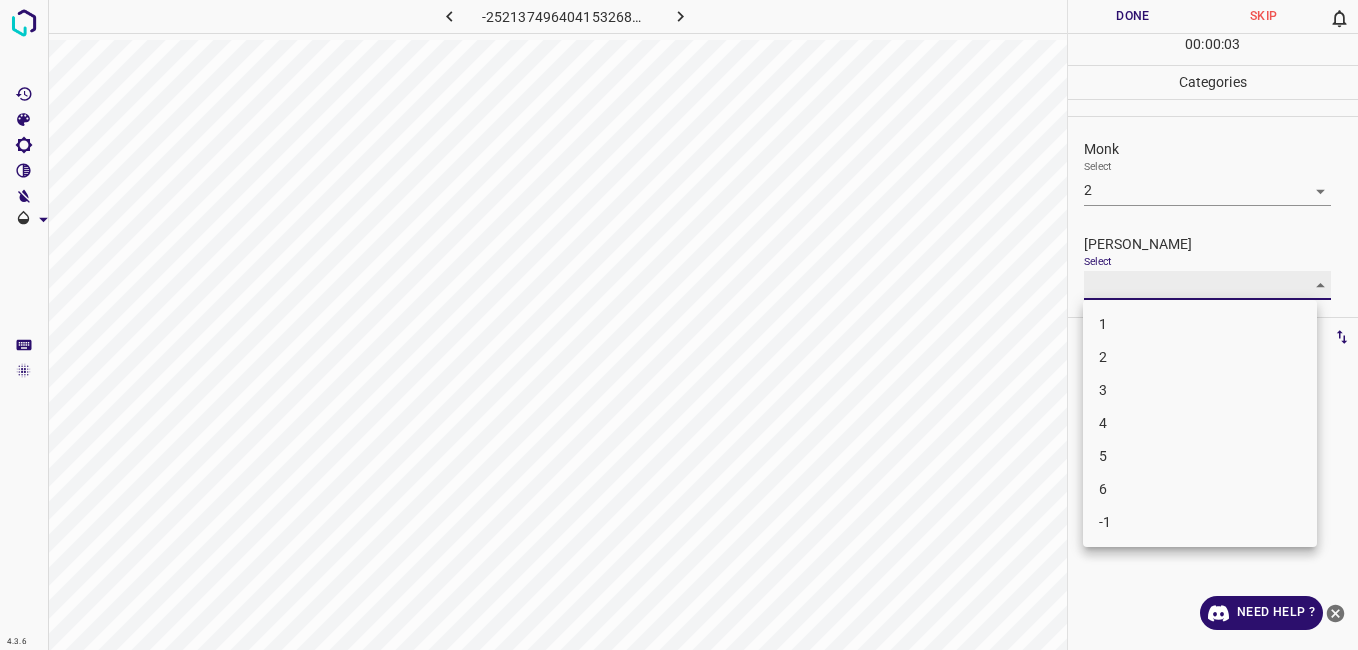 type on "1" 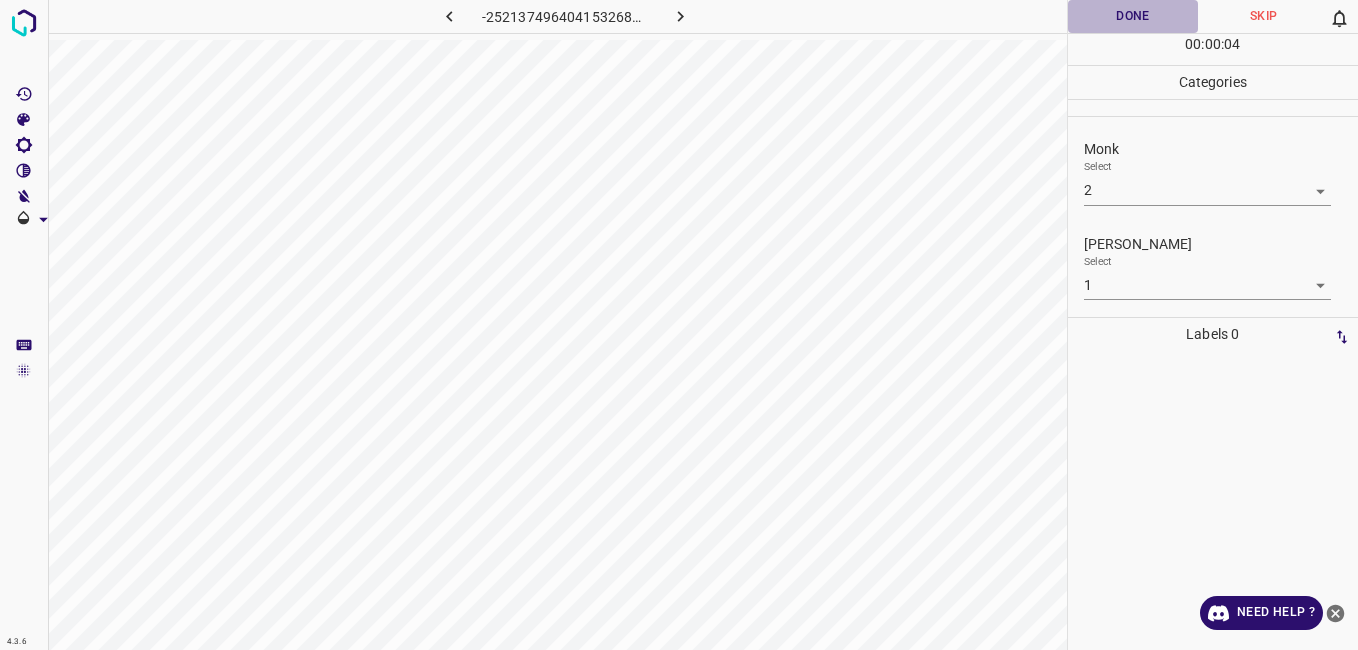 click on "Done" at bounding box center (1133, 16) 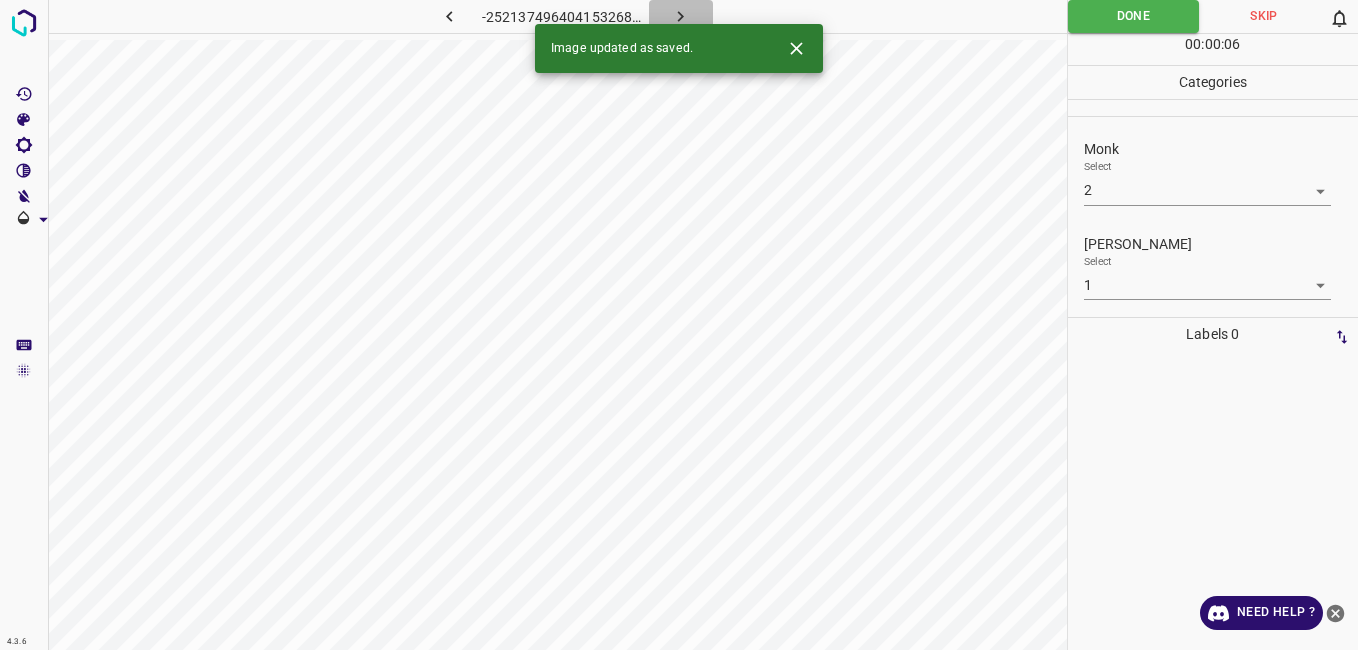 click 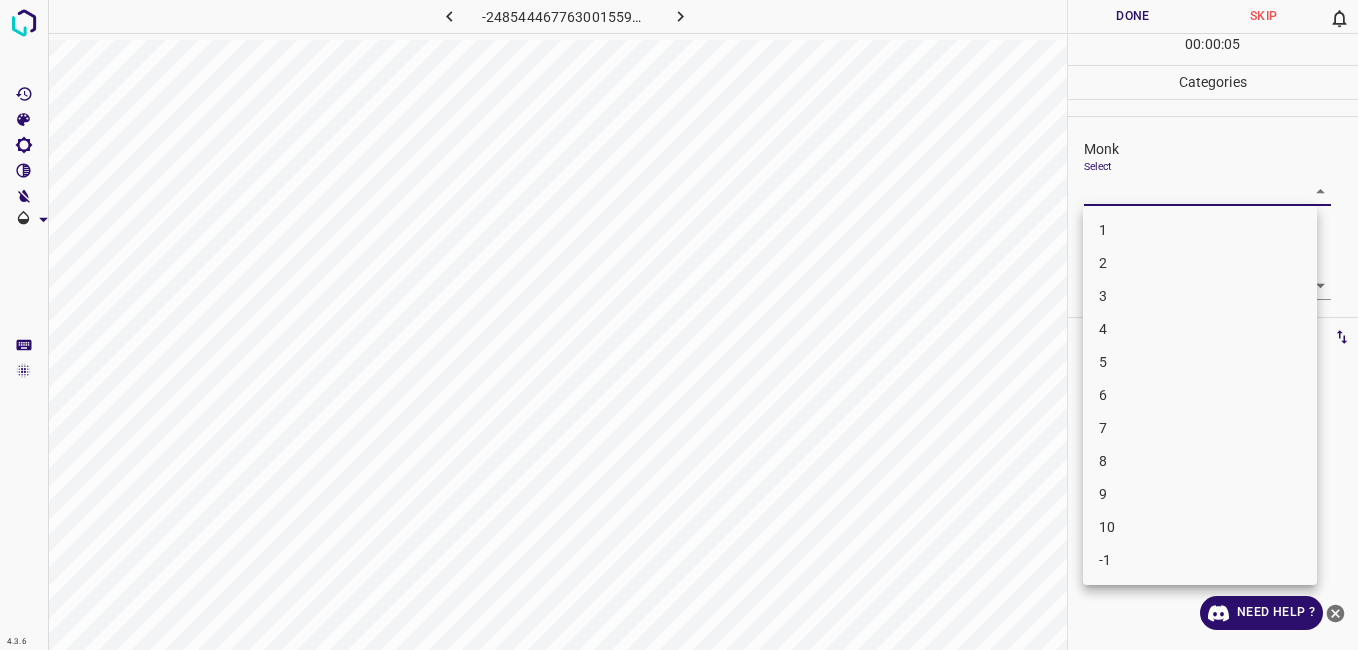 click on "4.3.6  -2485444677630015590.png Done Skip 0 00   : 00   : 05   Categories Monk   Select ​  Fitzpatrick   Select ​ Labels   0 Categories 1 Monk 2  Fitzpatrick Tools Space Change between modes (Draw & Edit) I Auto labeling R Restore zoom M Zoom in N Zoom out Delete Delete selecte label Filters Z Restore filters X Saturation filter C Brightness filter V Contrast filter B Gray scale filter General O Download Need Help ? - Text - Hide - Delete 1 2 3 4 5 6 7 8 9 10 -1" at bounding box center [679, 325] 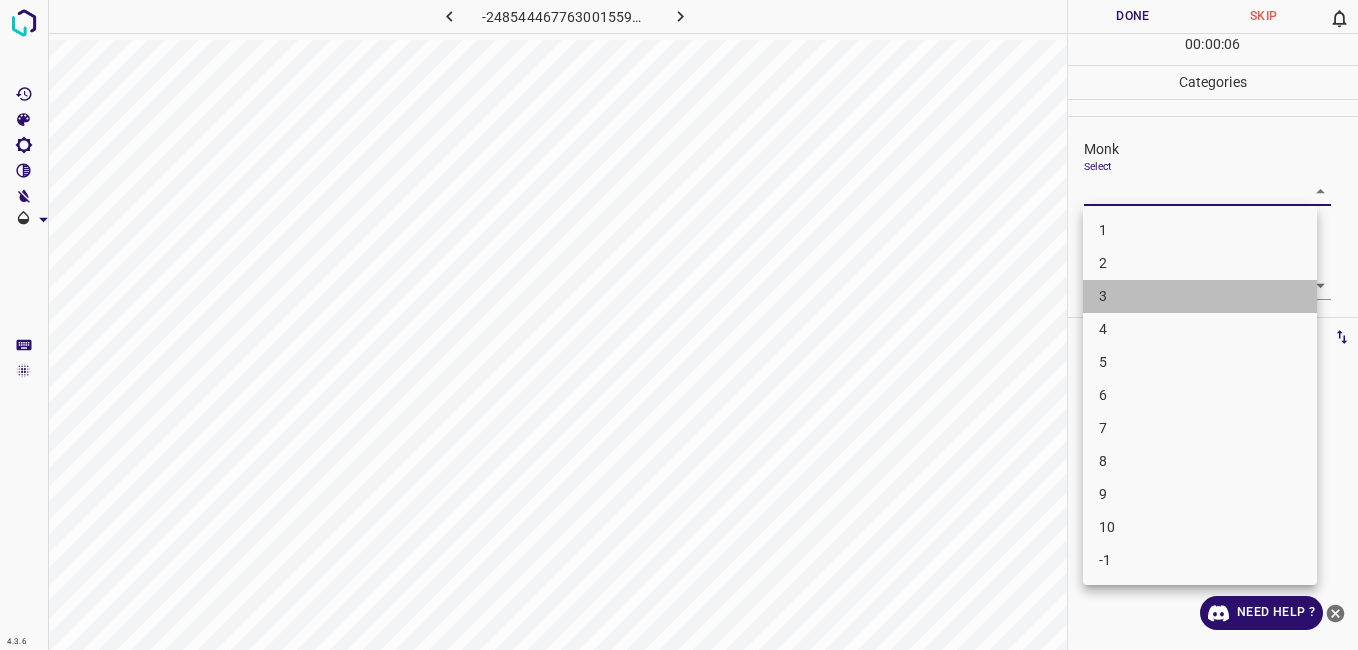 click on "3" at bounding box center (1200, 296) 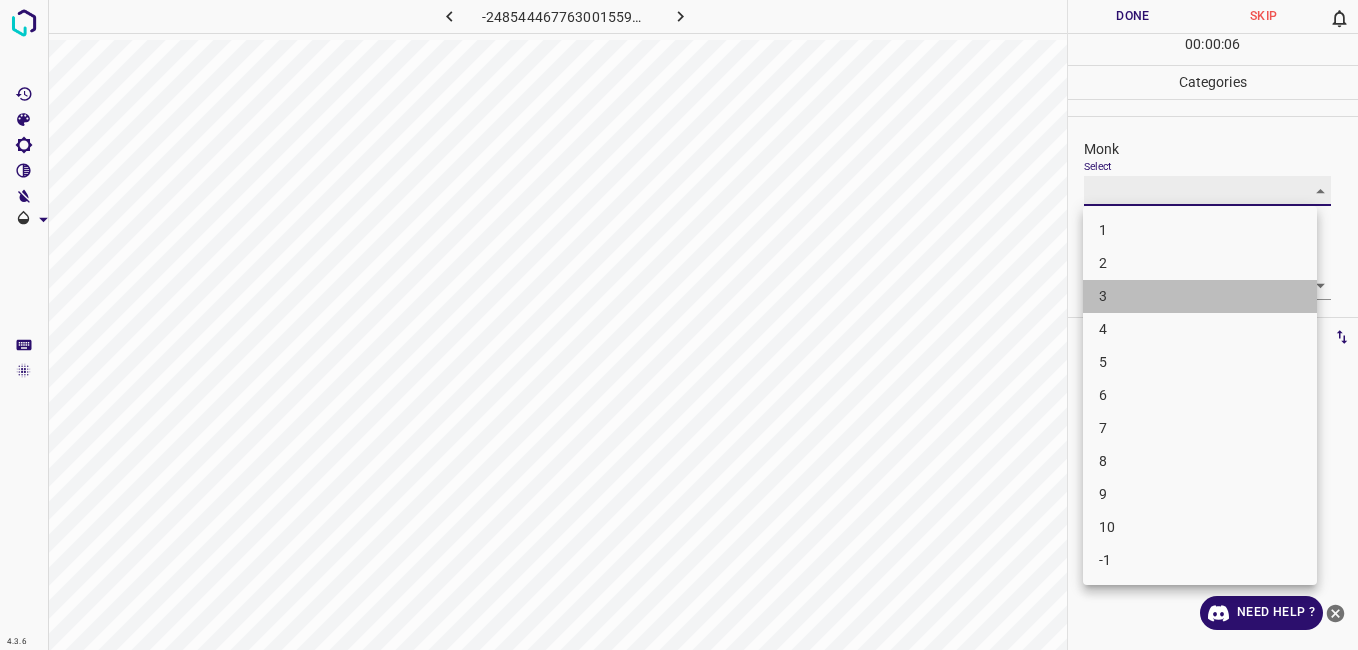 type on "3" 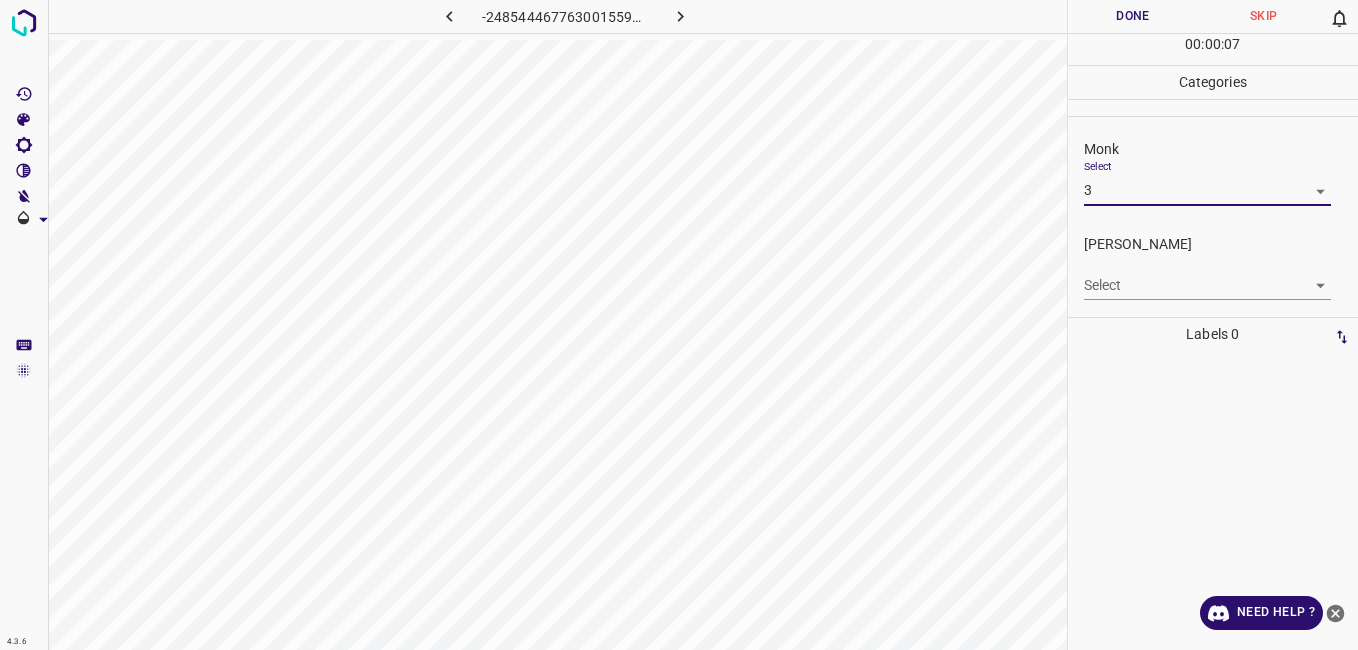 click on "4.3.6  -2485444677630015590.png Done Skip 0 00   : 00   : 07   Categories Monk   Select 3 3  Fitzpatrick   Select ​ Labels   0 Categories 1 Monk 2  Fitzpatrick Tools Space Change between modes (Draw & Edit) I Auto labeling R Restore zoom M Zoom in N Zoom out Delete Delete selecte label Filters Z Restore filters X Saturation filter C Brightness filter V Contrast filter B Gray scale filter General O Download Need Help ? - Text - Hide - Delete" at bounding box center [679, 325] 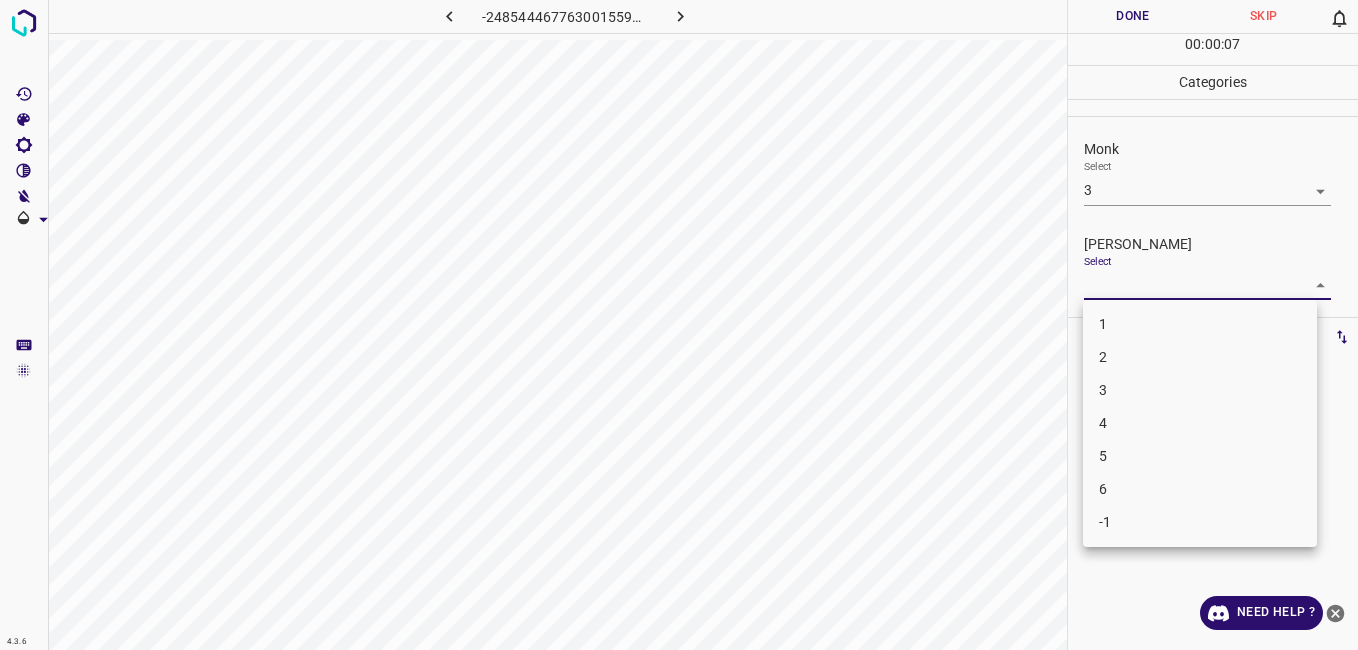 click on "2" at bounding box center (1200, 357) 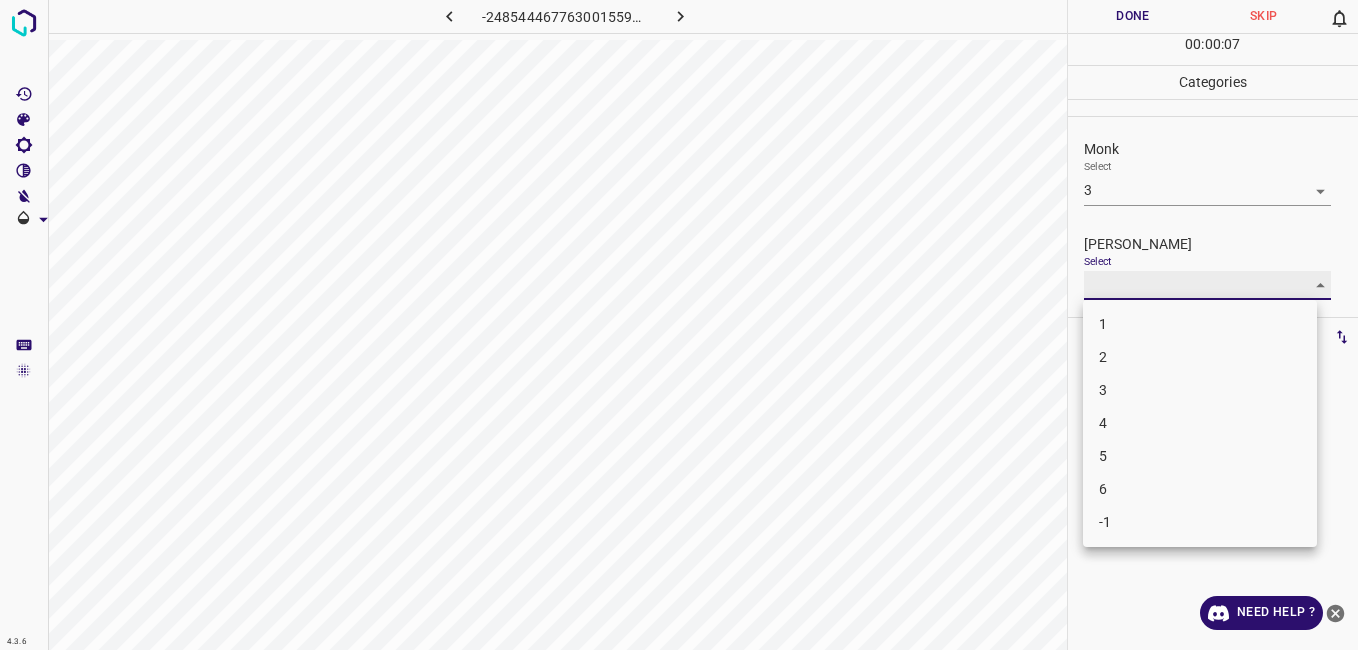type on "2" 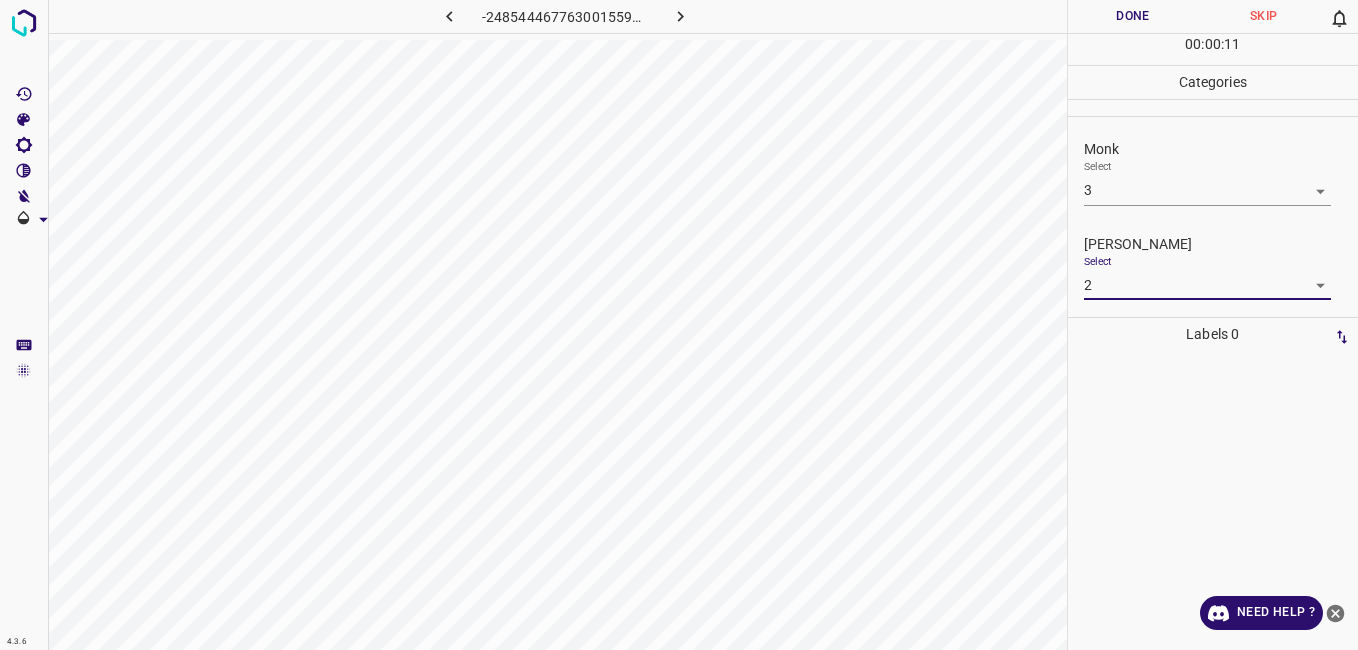 click on "Done" at bounding box center [1133, 16] 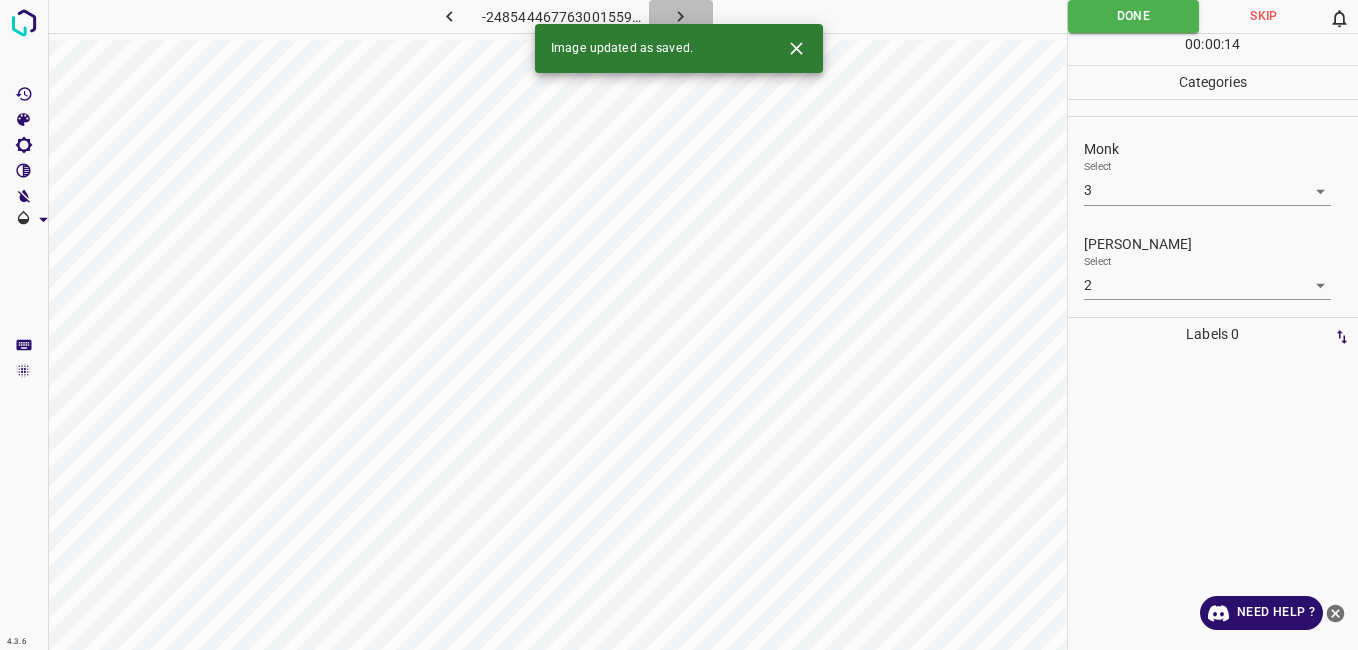 click 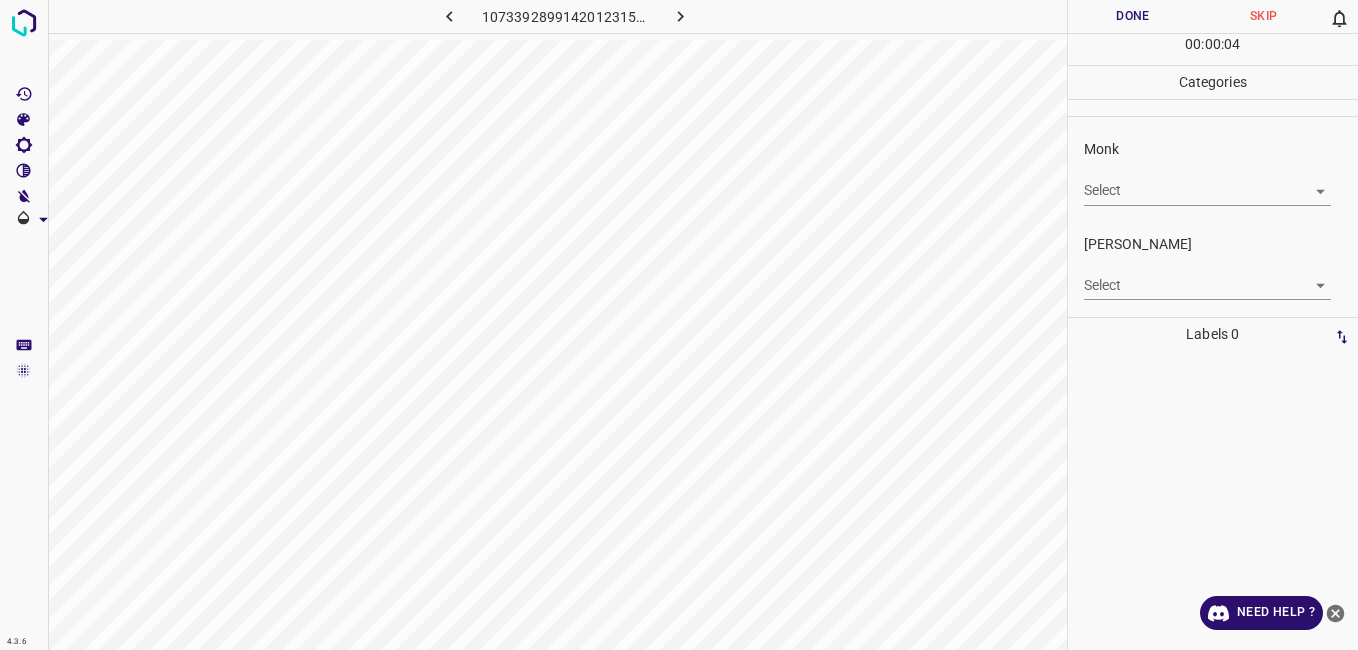 click on "4.3.6  1073392899142012315.png Done Skip 0 00   : 00   : 04   Categories Monk   Select ​  Fitzpatrick   Select ​ Labels   0 Categories 1 Monk 2  Fitzpatrick Tools Space Change between modes (Draw & Edit) I Auto labeling R Restore zoom M Zoom in N Zoom out Delete Delete selecte label Filters Z Restore filters X Saturation filter C Brightness filter V Contrast filter B Gray scale filter General O Download Need Help ? - Text - Hide - Delete" at bounding box center [679, 325] 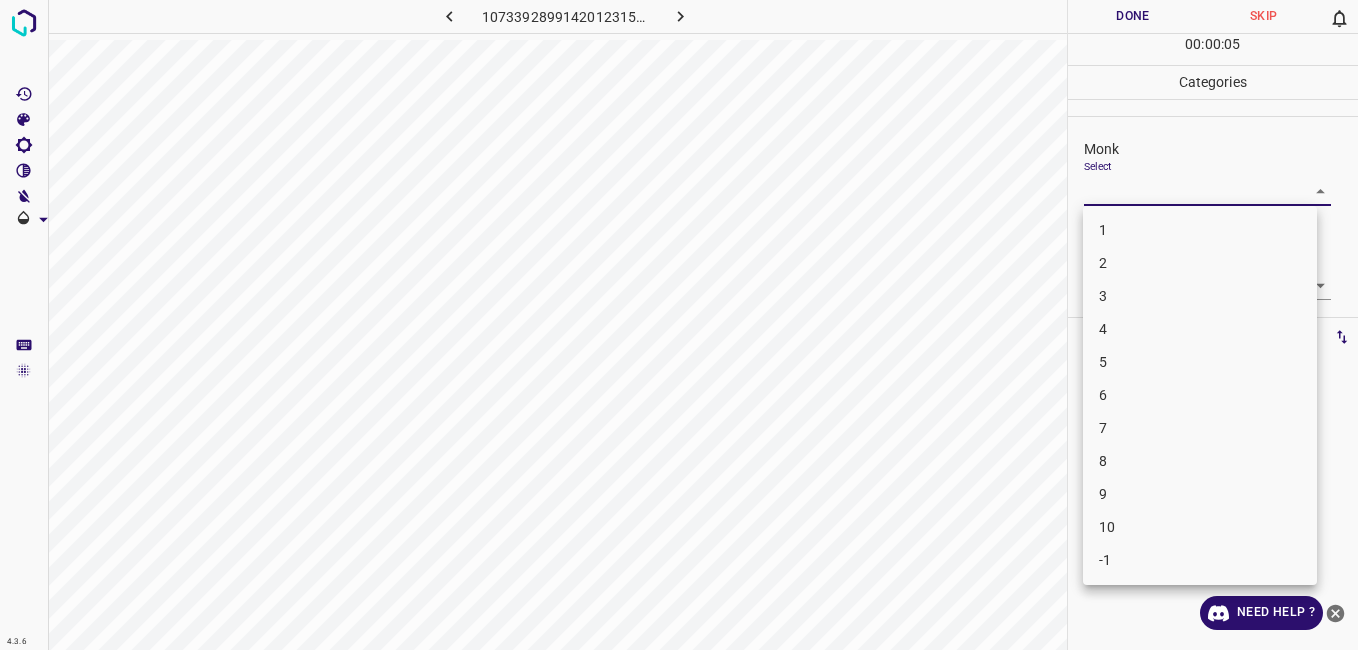 click on "2" at bounding box center (1200, 263) 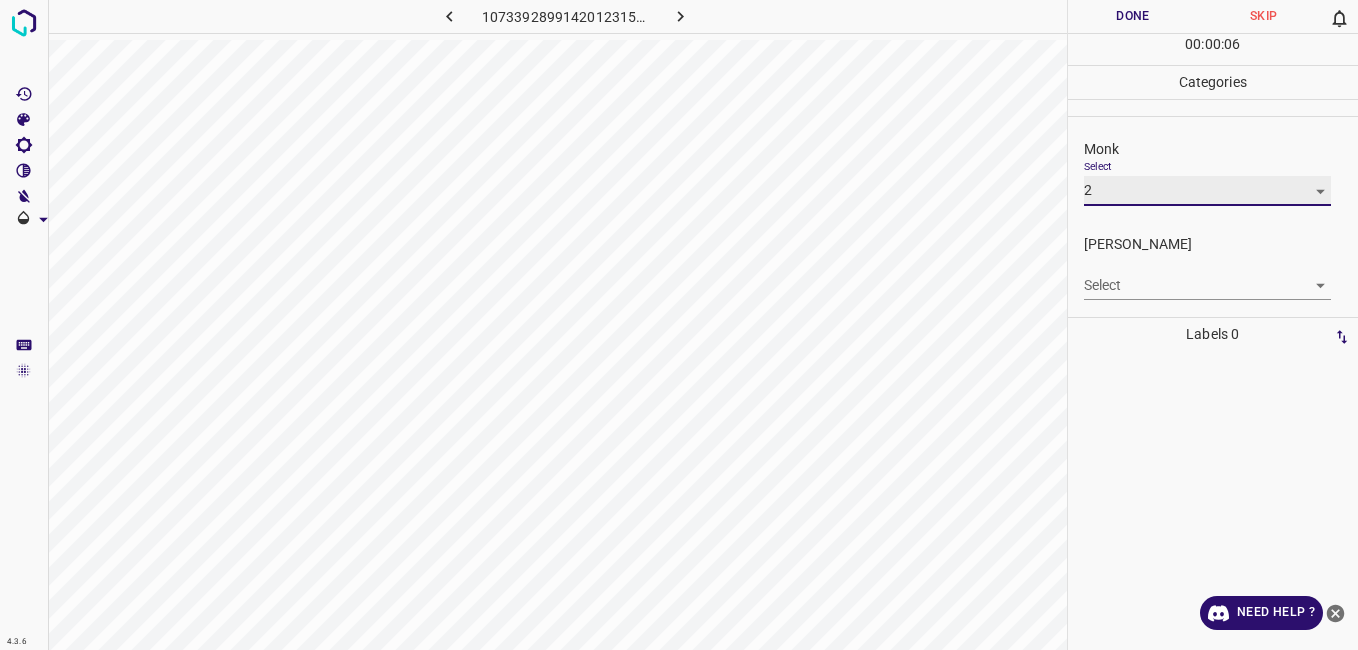 type on "2" 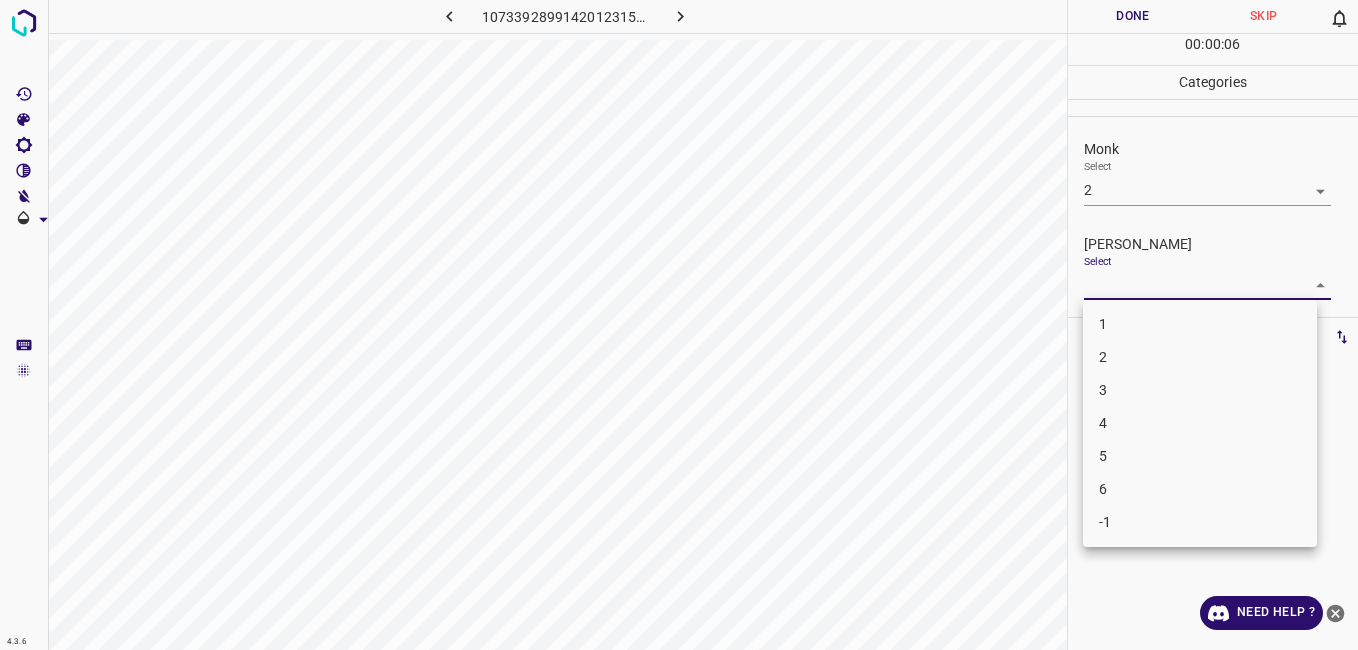 click on "4.3.6  1073392899142012315.png Done Skip 0 00   : 00   : 06   Categories Monk   Select 2 2  Fitzpatrick   Select ​ Labels   0 Categories 1 Monk 2  Fitzpatrick Tools Space Change between modes (Draw & Edit) I Auto labeling R Restore zoom M Zoom in N Zoom out Delete Delete selecte label Filters Z Restore filters X Saturation filter C Brightness filter V Contrast filter B Gray scale filter General O Download Need Help ? - Text - Hide - Delete 1 2 3 4 5 6 -1" at bounding box center [679, 325] 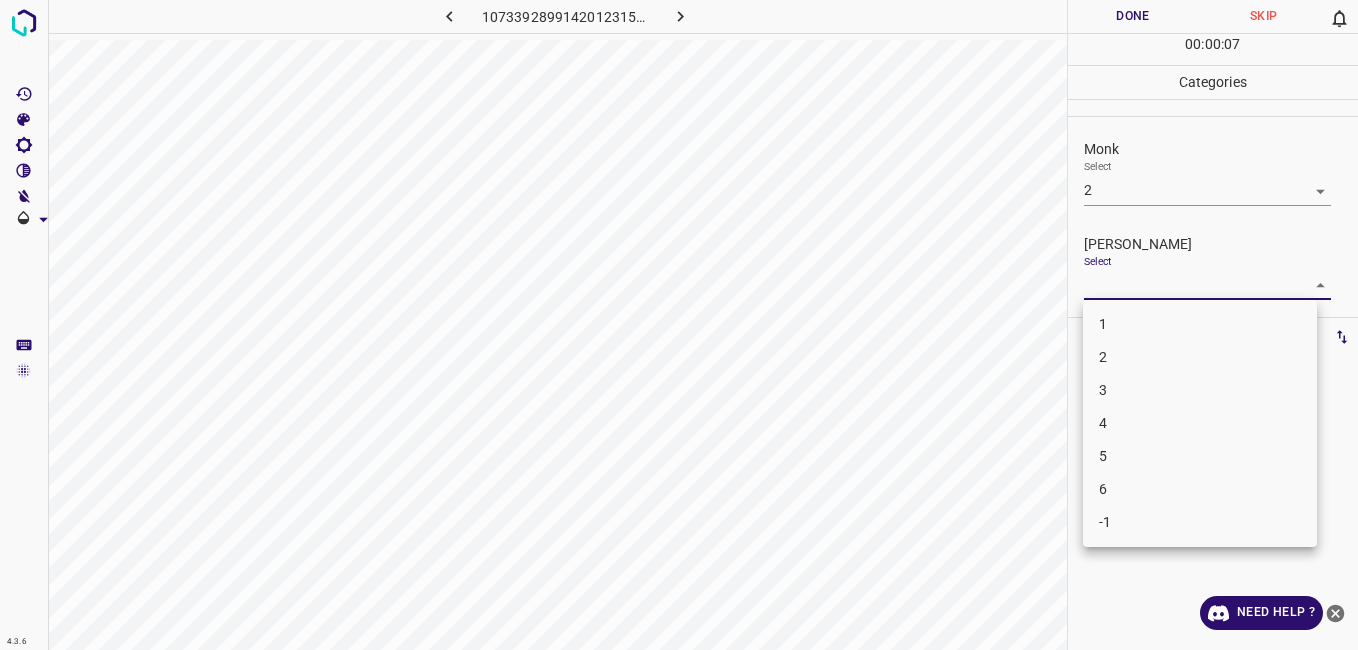 click on "1" at bounding box center (1200, 324) 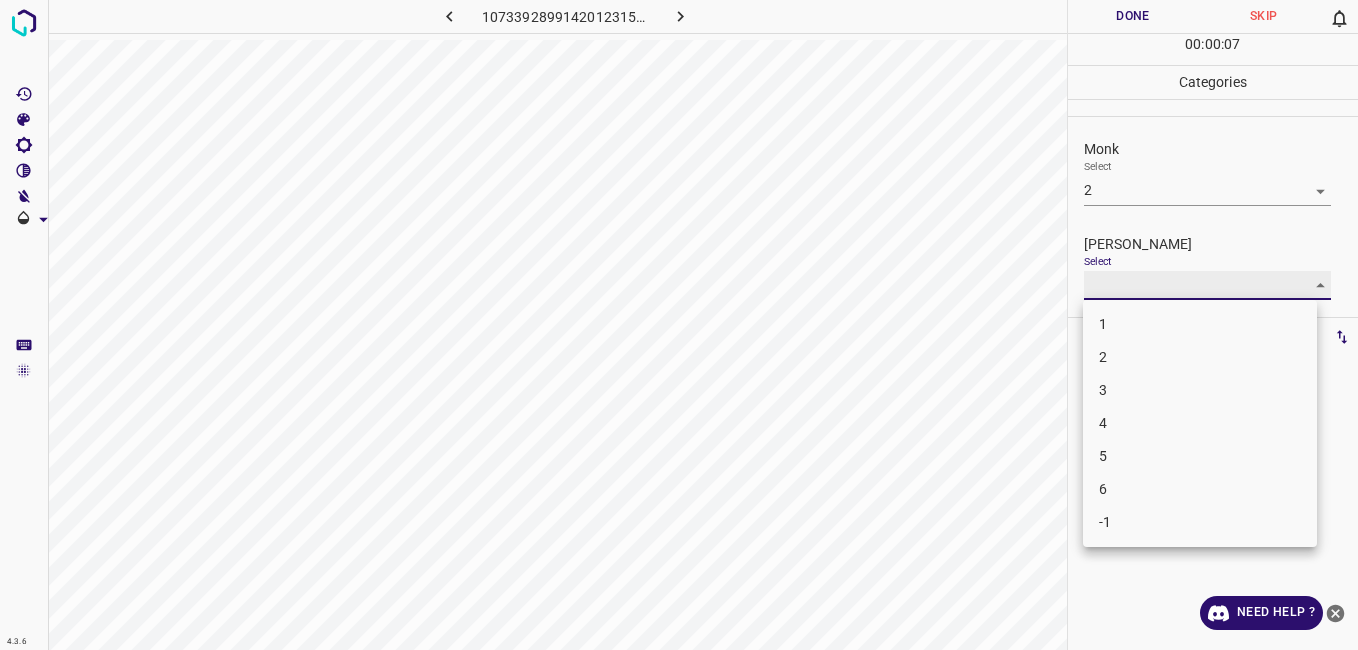 type on "1" 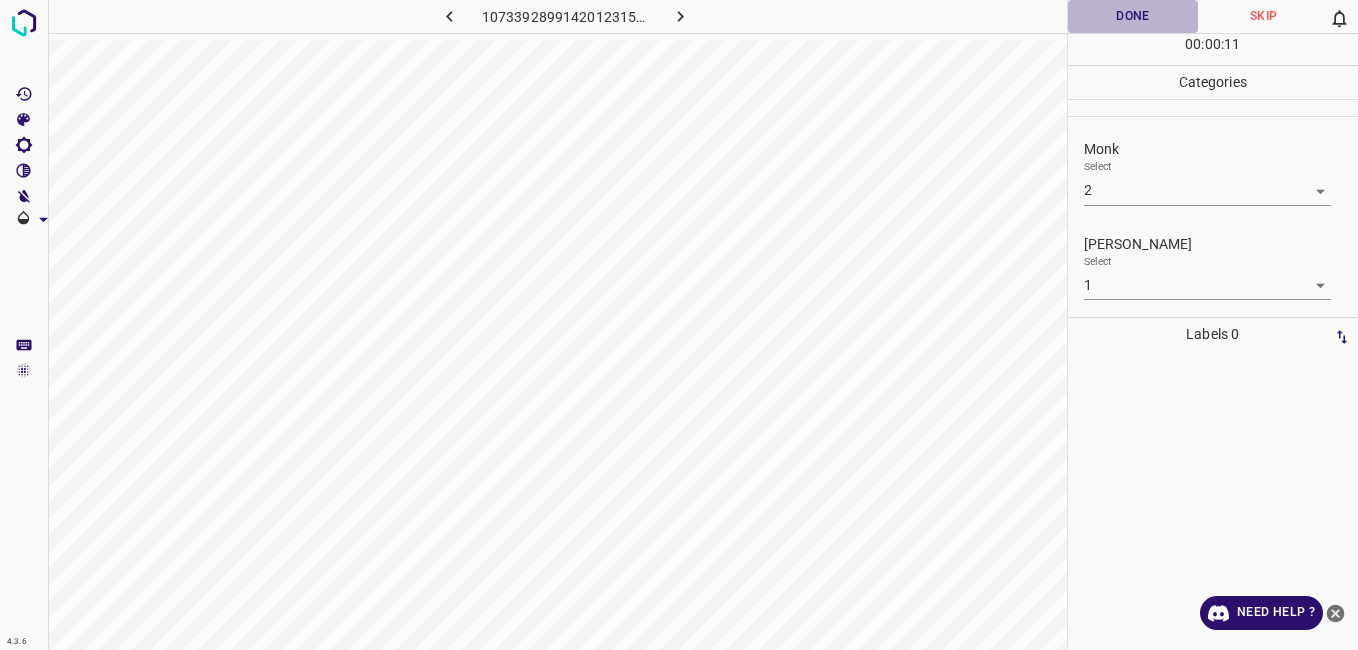 click on "Done" at bounding box center (1133, 16) 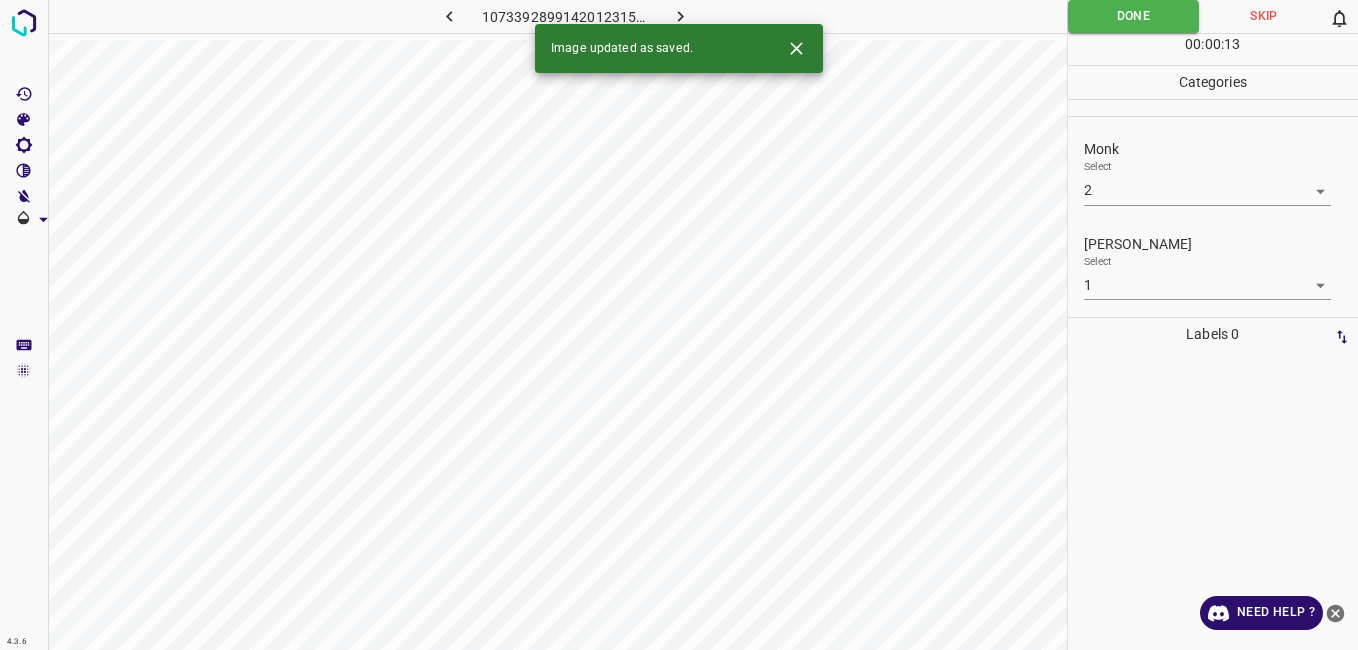 click at bounding box center [681, 16] 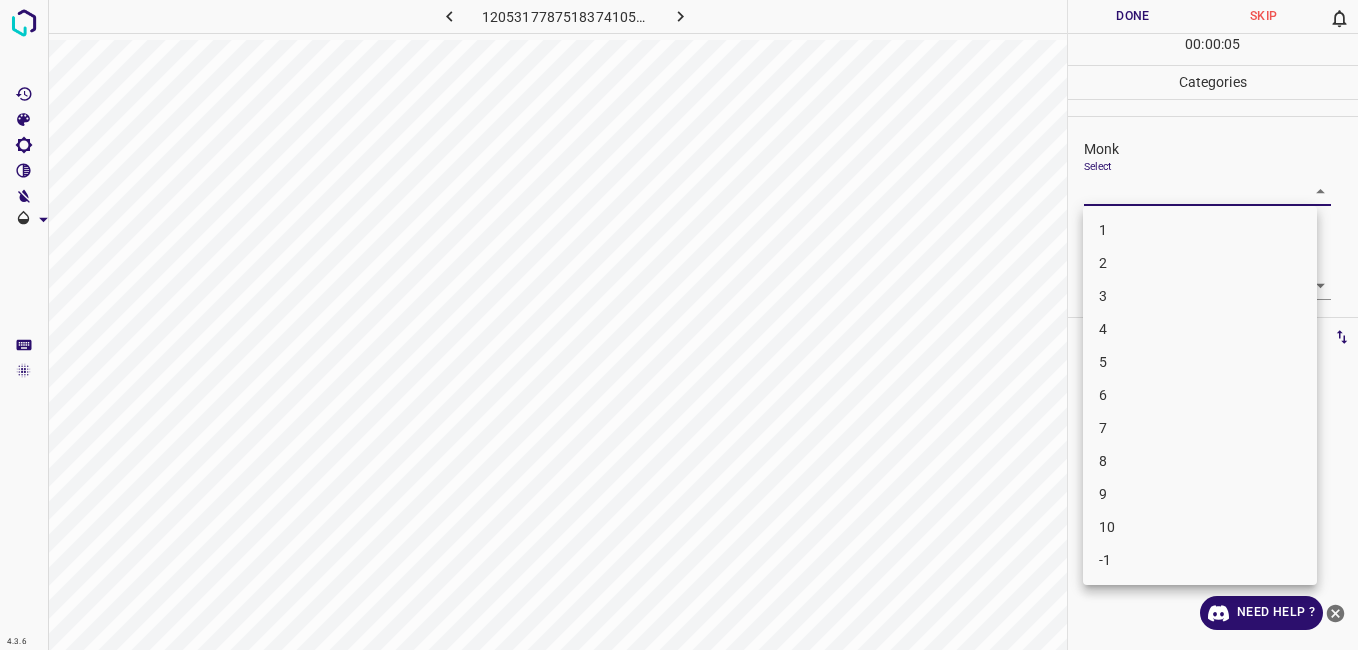 click on "4.3.6  1205317787518374105.png Done Skip 0 00   : 00   : 05   Categories Monk   Select ​  Fitzpatrick   Select ​ Labels   0 Categories 1 Monk 2  Fitzpatrick Tools Space Change between modes (Draw & Edit) I Auto labeling R Restore zoom M Zoom in N Zoom out Delete Delete selecte label Filters Z Restore filters X Saturation filter C Brightness filter V Contrast filter B Gray scale filter General O Download Need Help ? - Text - Hide - Delete 1 2 3 4 5 6 7 8 9 10 -1" at bounding box center [679, 325] 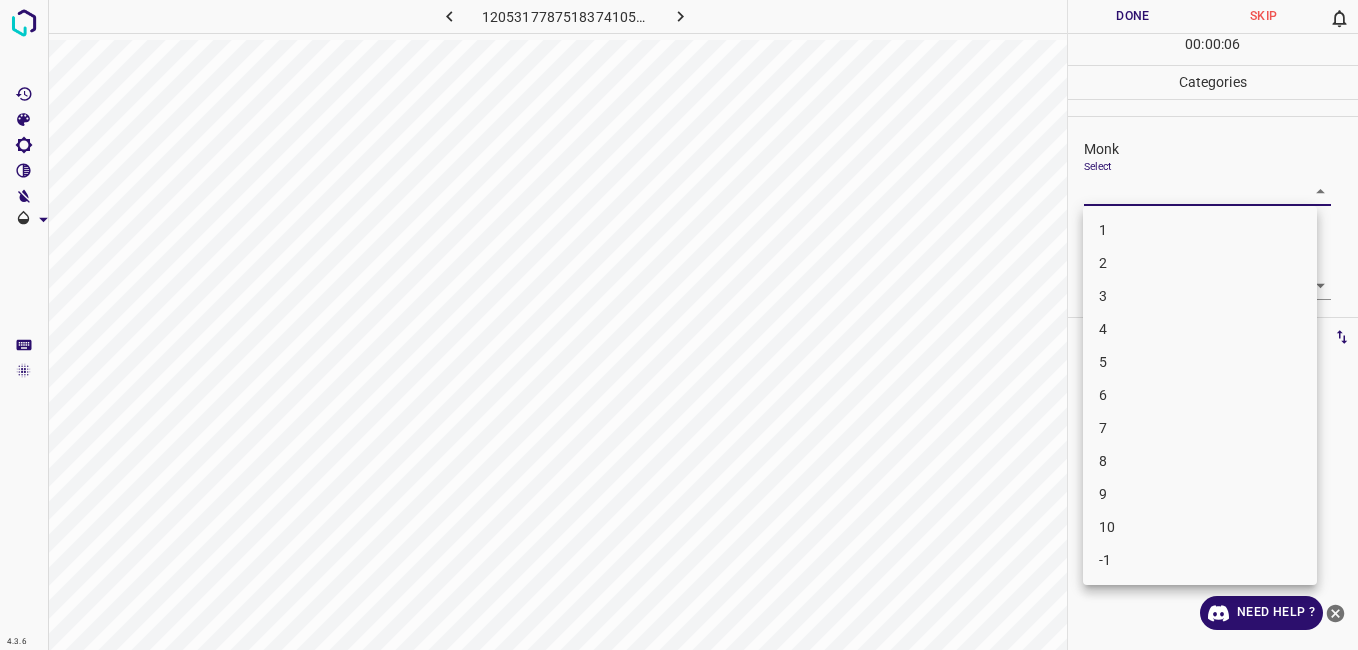 click on "4" at bounding box center (1200, 329) 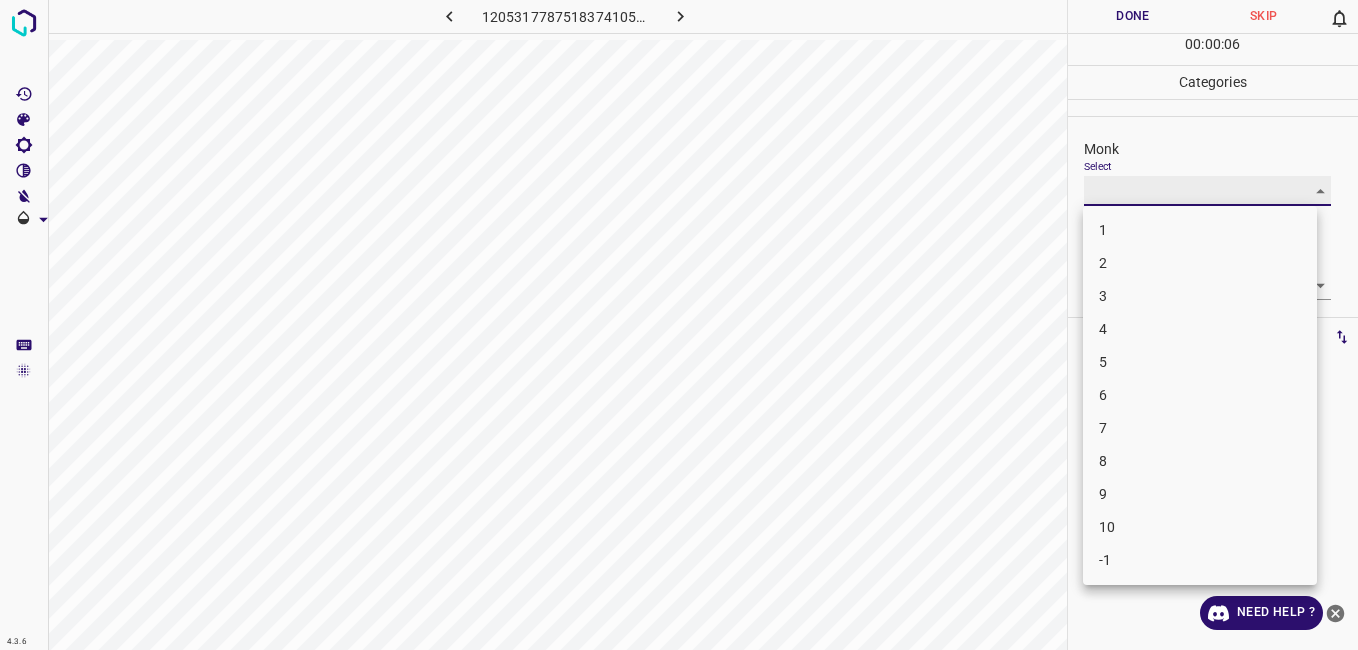 type on "4" 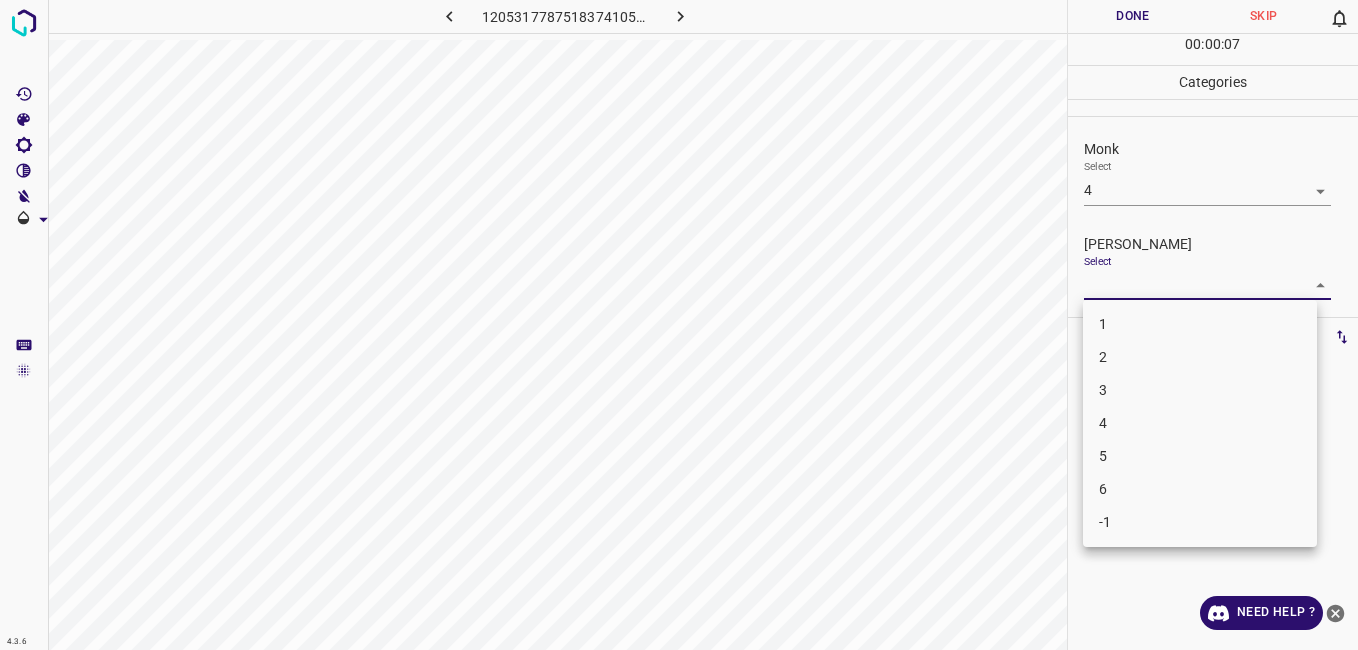 click on "4.3.6  1205317787518374105.png Done Skip 0 00   : 00   : 07   Categories Monk   Select 4 4  Fitzpatrick   Select ​ Labels   0 Categories 1 Monk 2  Fitzpatrick Tools Space Change between modes (Draw & Edit) I Auto labeling R Restore zoom M Zoom in N Zoom out Delete Delete selecte label Filters Z Restore filters X Saturation filter C Brightness filter V Contrast filter B Gray scale filter General O Download Need Help ? - Text - Hide - Delete 1 2 3 4 5 6 -1" at bounding box center [679, 325] 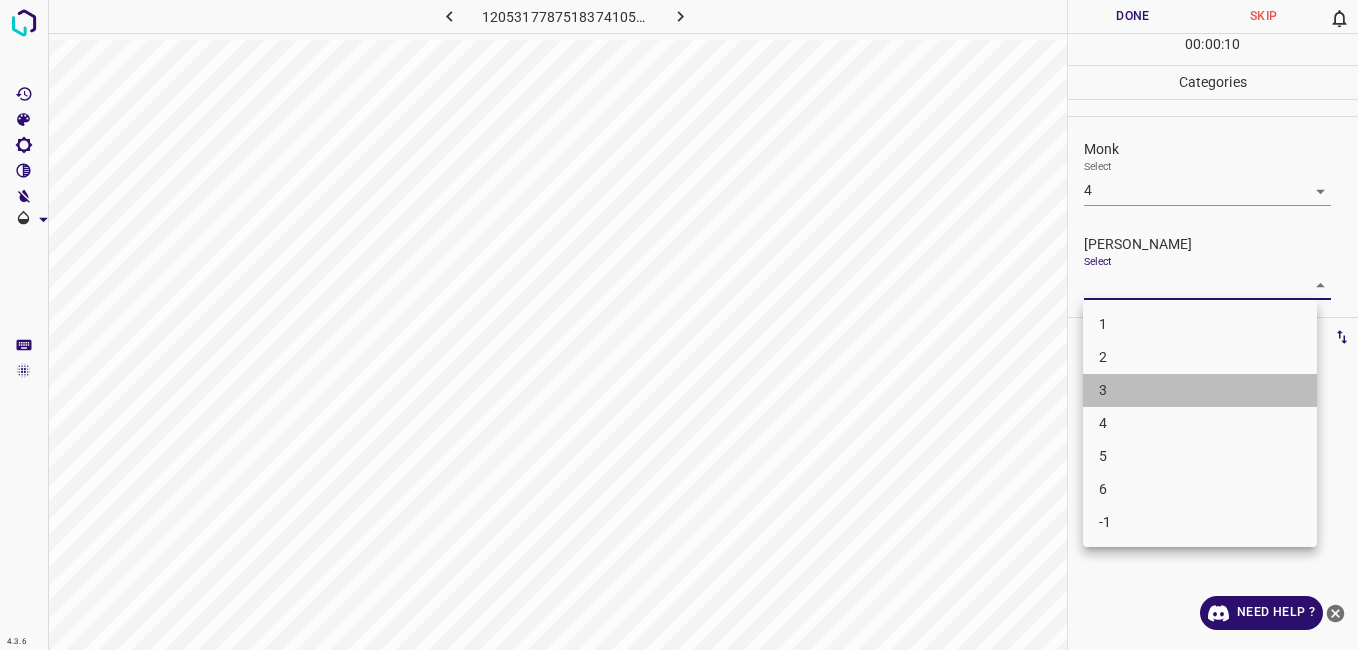 click on "3" at bounding box center (1200, 390) 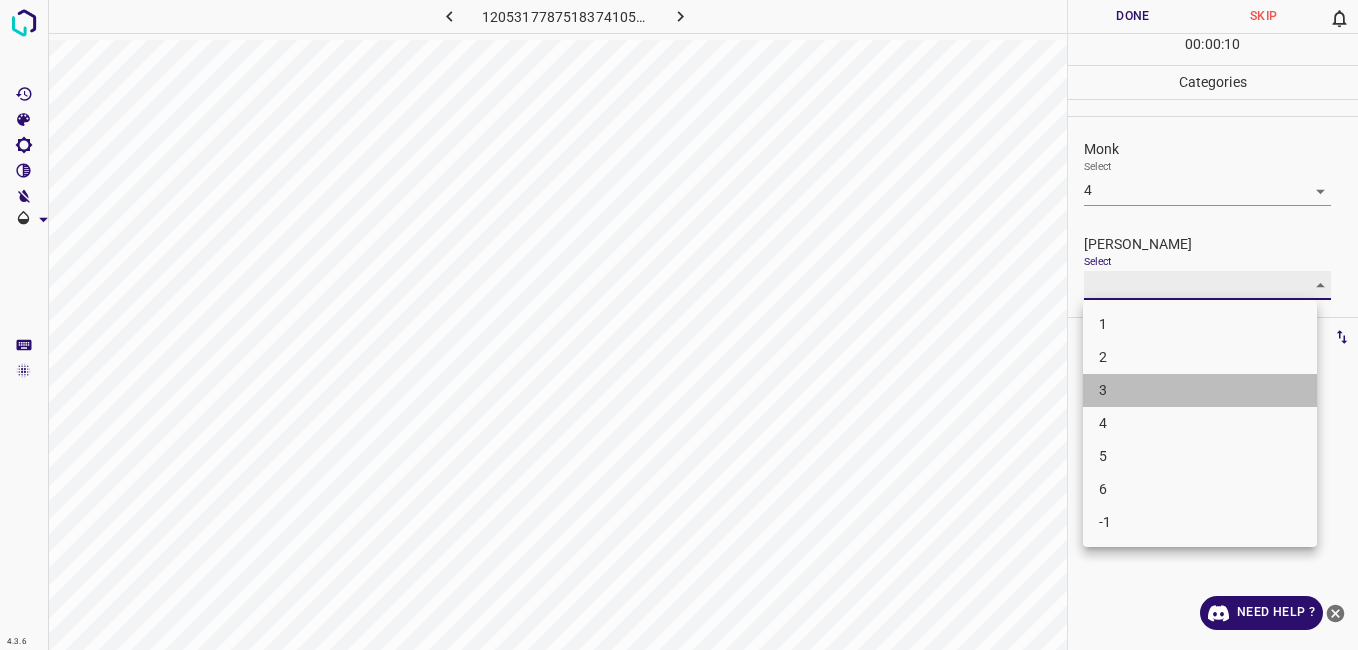type on "3" 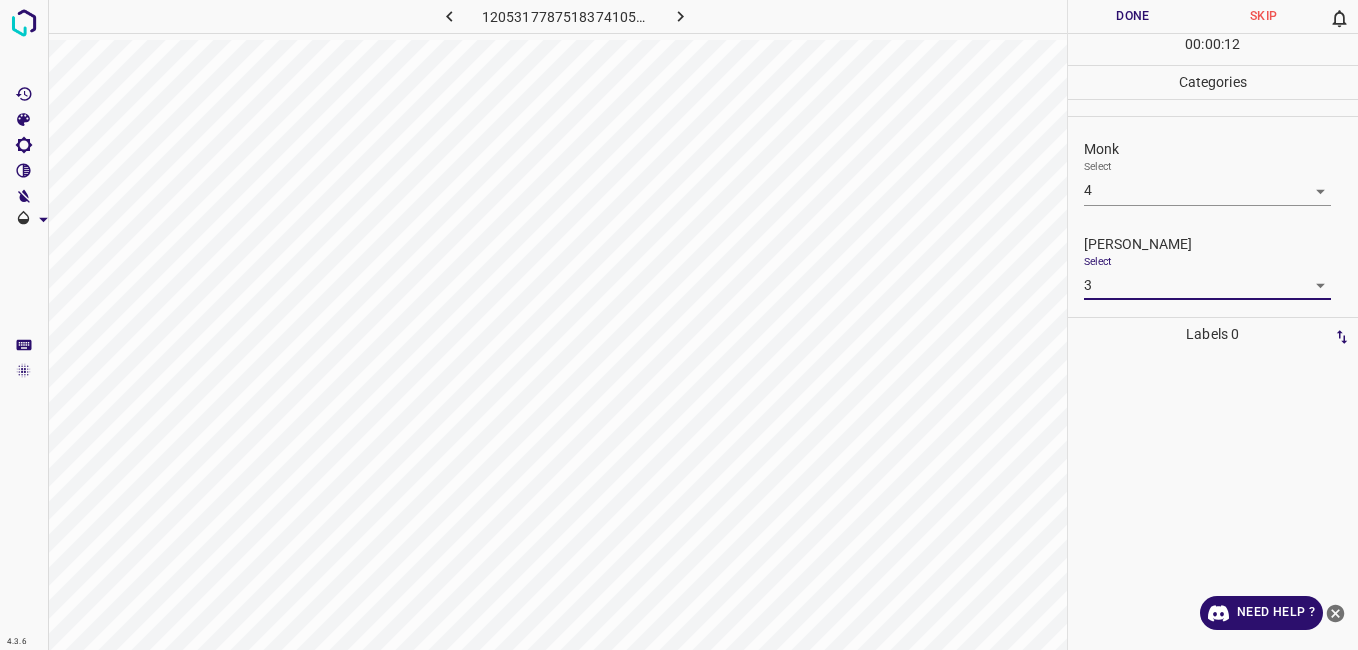 click on "Done" at bounding box center [1133, 16] 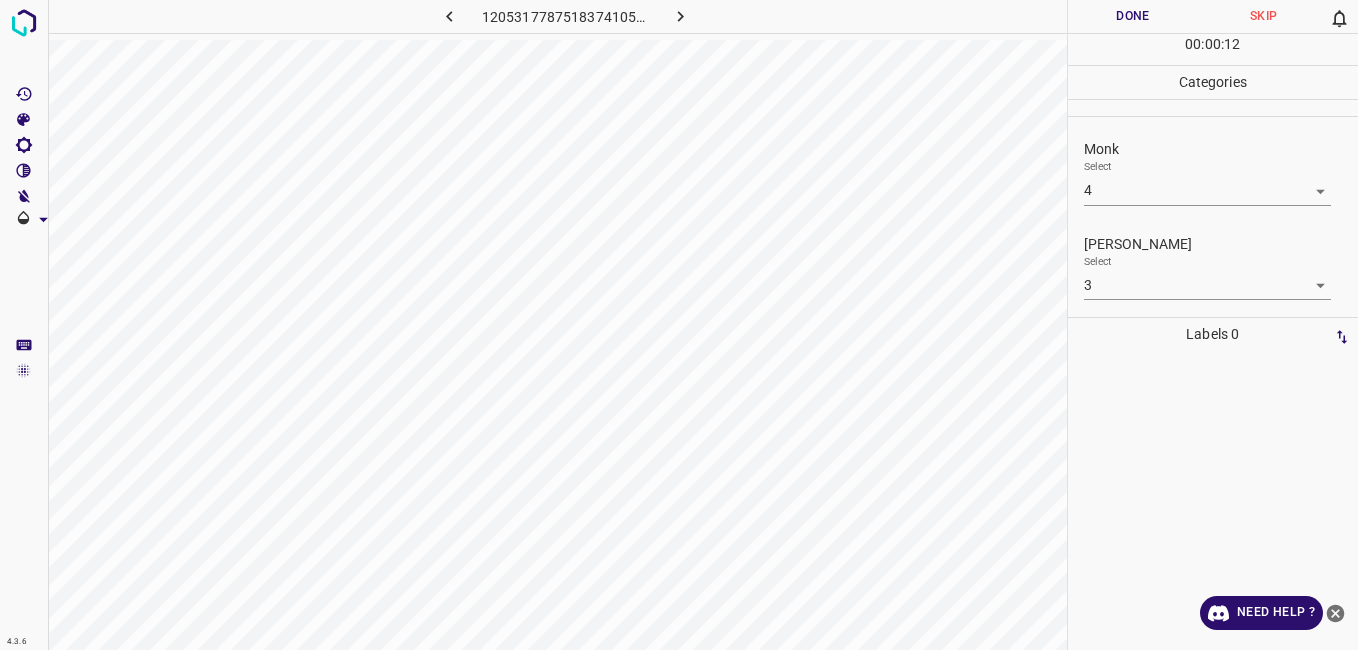 click on "Done" at bounding box center [1133, 16] 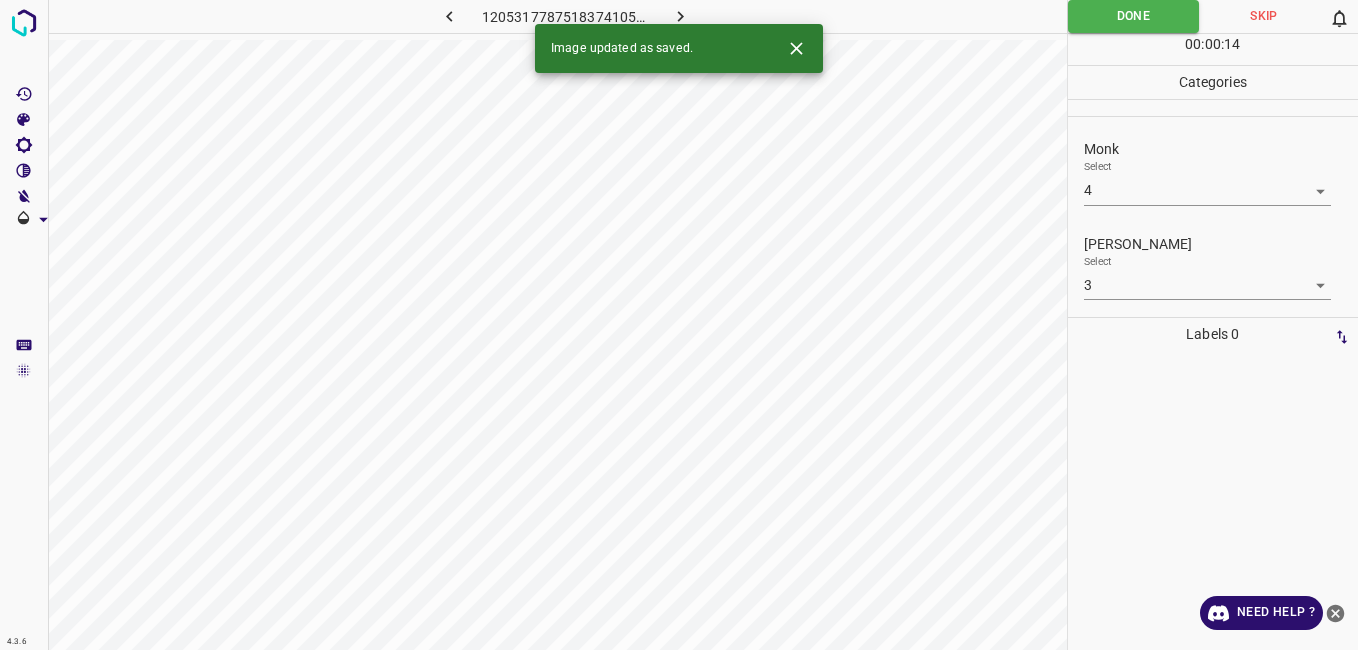drag, startPoint x: 1118, startPoint y: 26, endPoint x: 701, endPoint y: 40, distance: 417.23495 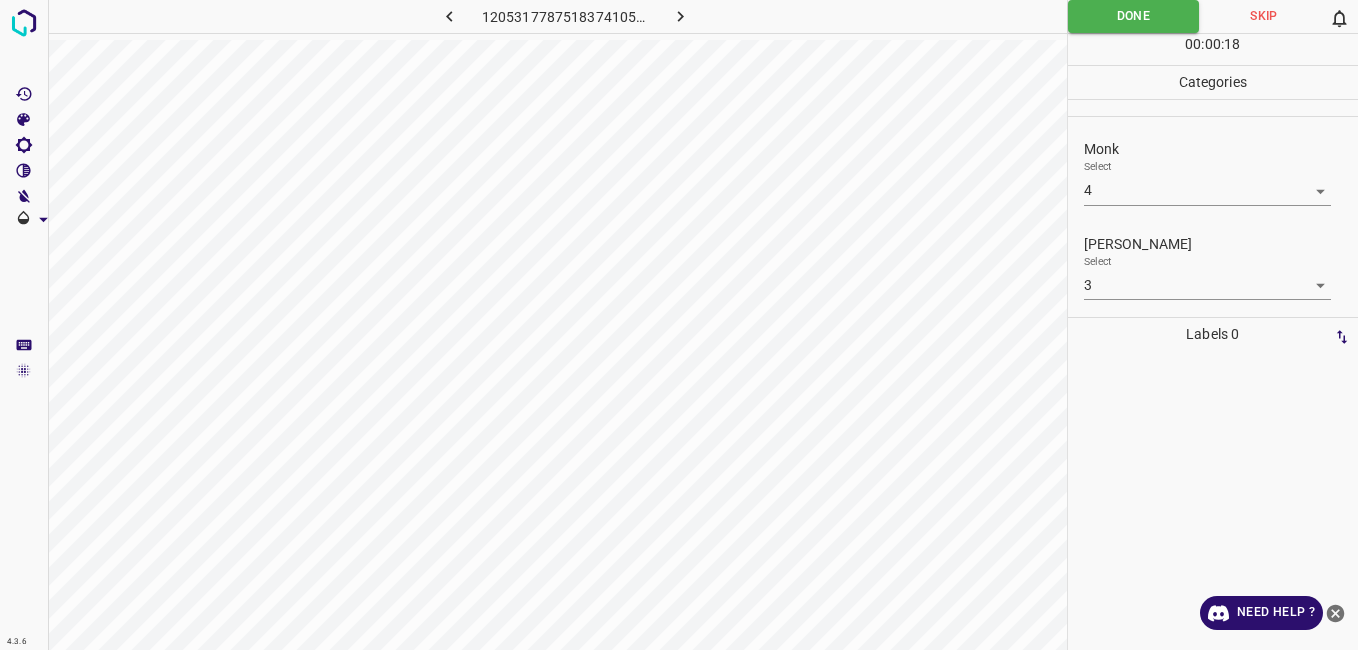 click 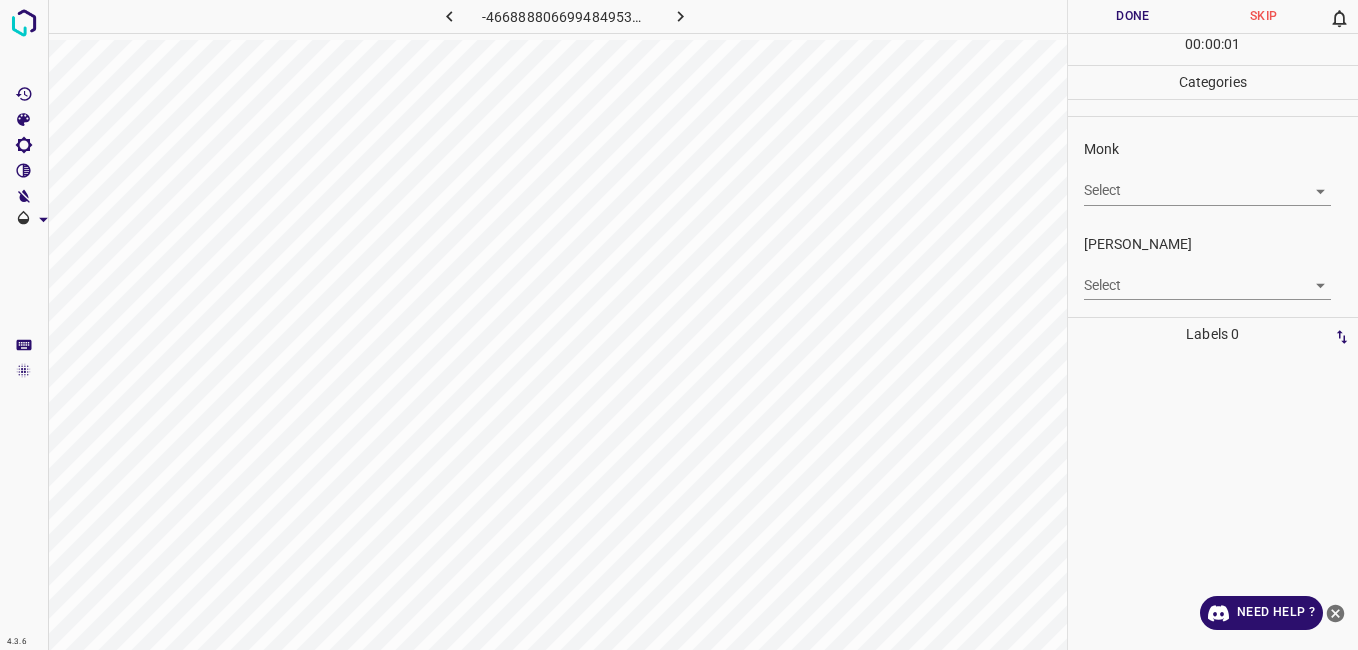 click on "4.3.6  -4668888066994849537.png Done Skip 0 00   : 00   : 01   Categories Monk   Select ​  Fitzpatrick   Select ​ Labels   0 Categories 1 Monk 2  Fitzpatrick Tools Space Change between modes (Draw & Edit) I Auto labeling R Restore zoom M Zoom in N Zoom out Delete Delete selecte label Filters Z Restore filters X Saturation filter C Brightness filter V Contrast filter B Gray scale filter General O Download Need Help ? - Text - Hide - Delete" at bounding box center (679, 325) 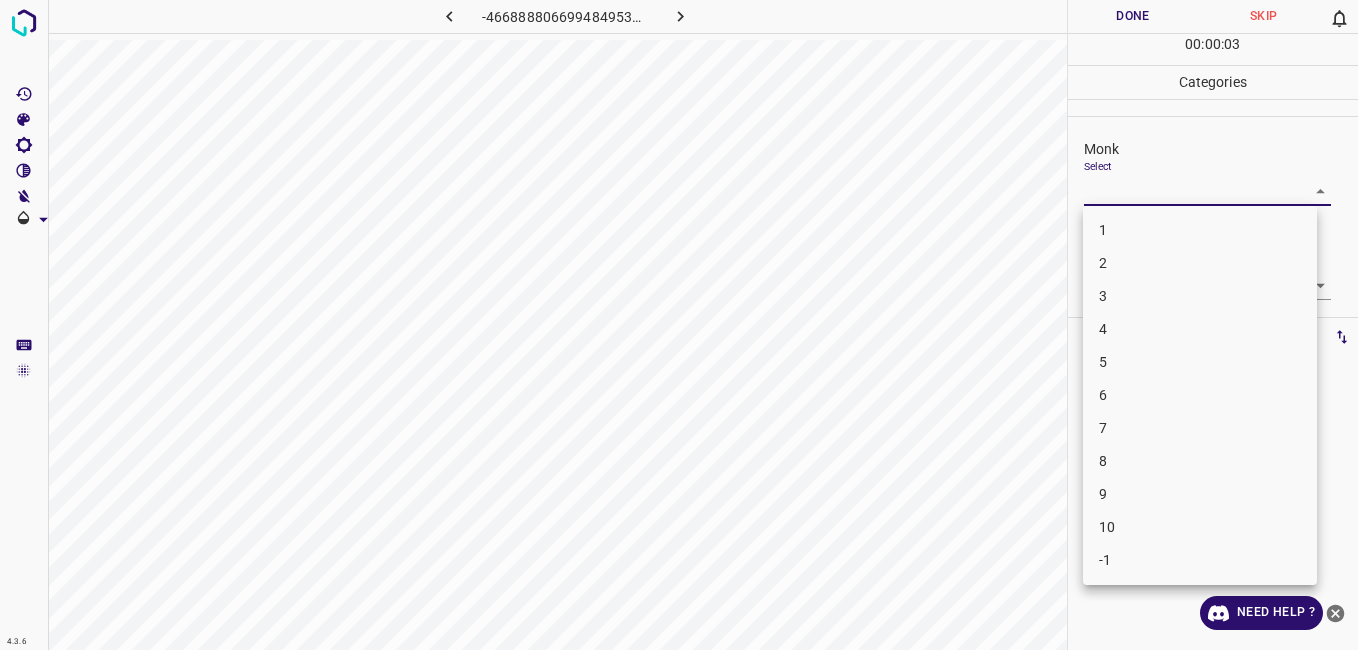 click on "3" at bounding box center [1200, 296] 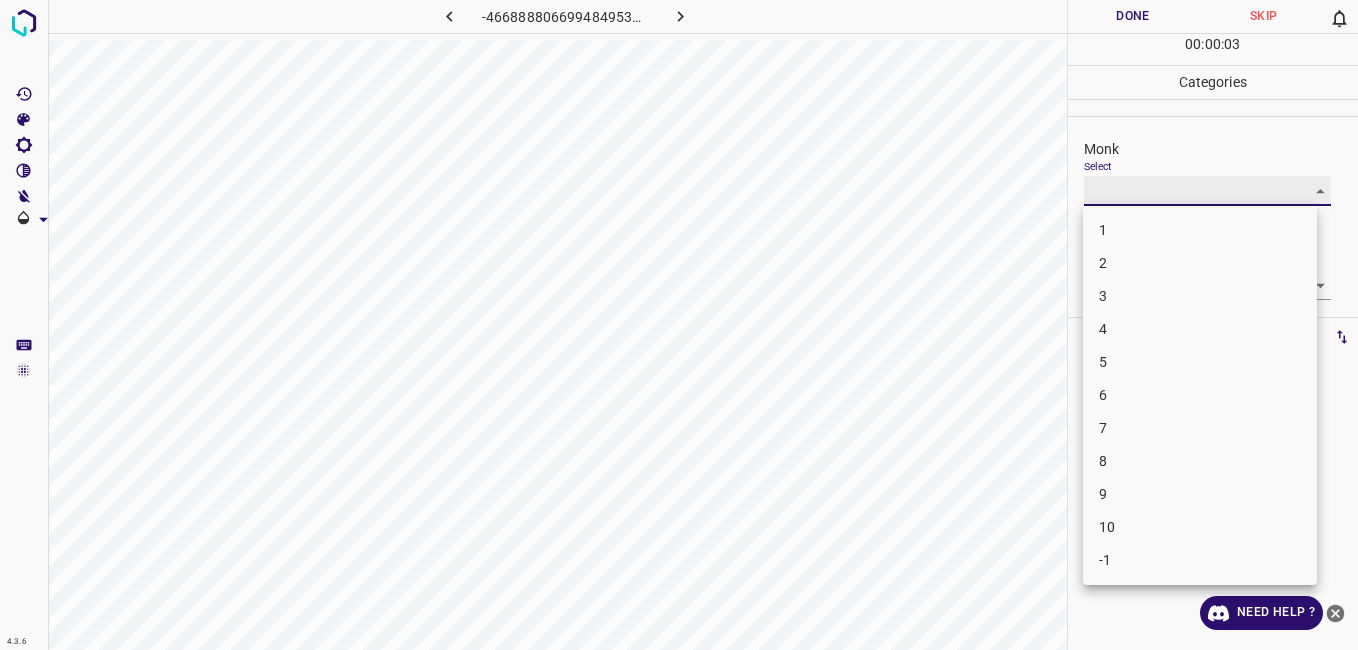type on "3" 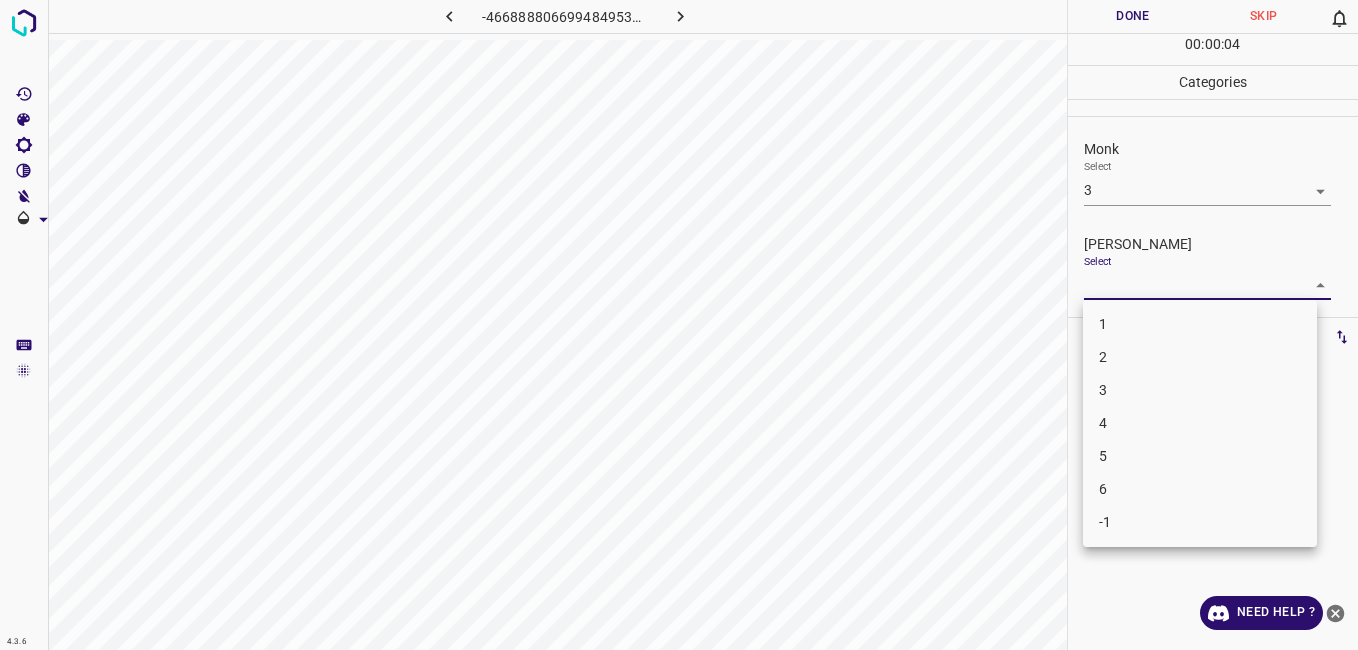 click on "4.3.6  -4668888066994849537.png Done Skip 0 00   : 00   : 04   Categories Monk   Select 3 3  Fitzpatrick   Select ​ Labels   0 Categories 1 Monk 2  Fitzpatrick Tools Space Change between modes (Draw & Edit) I Auto labeling R Restore zoom M Zoom in N Zoom out Delete Delete selecte label Filters Z Restore filters X Saturation filter C Brightness filter V Contrast filter B Gray scale filter General O Download Need Help ? - Text - Hide - Delete 1 2 3 4 5 6 -1" at bounding box center (679, 325) 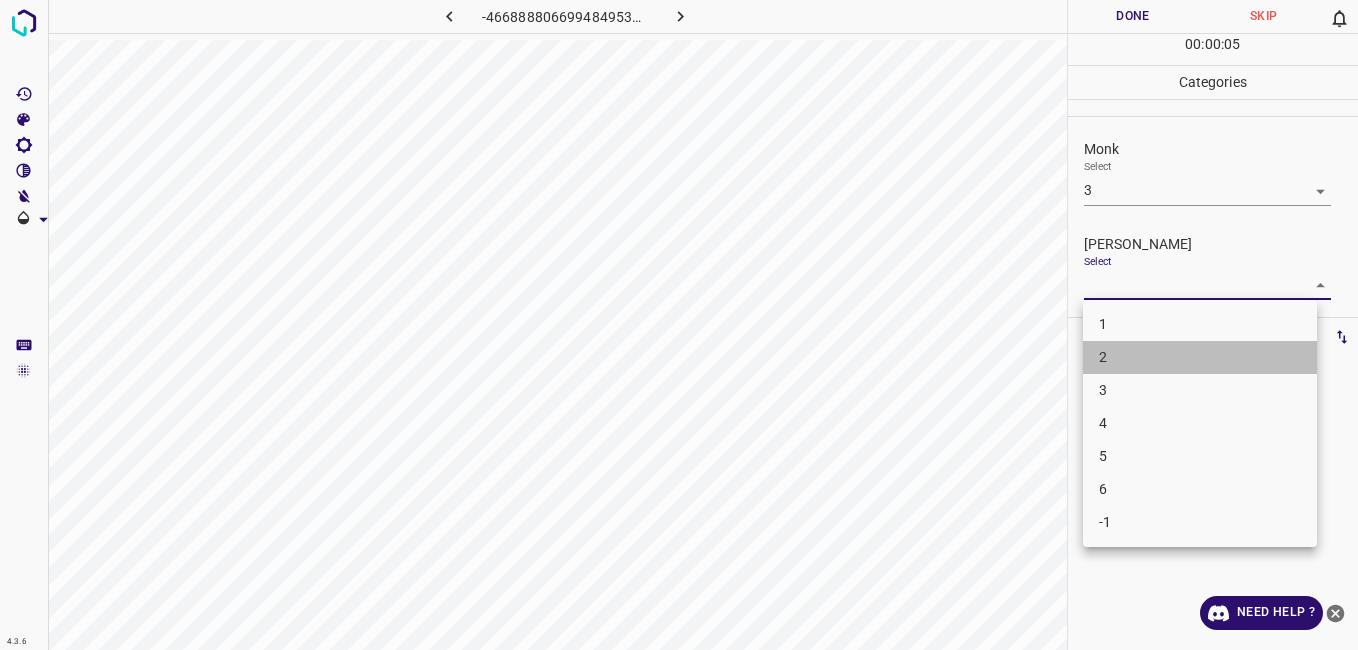 click on "2" at bounding box center (1200, 357) 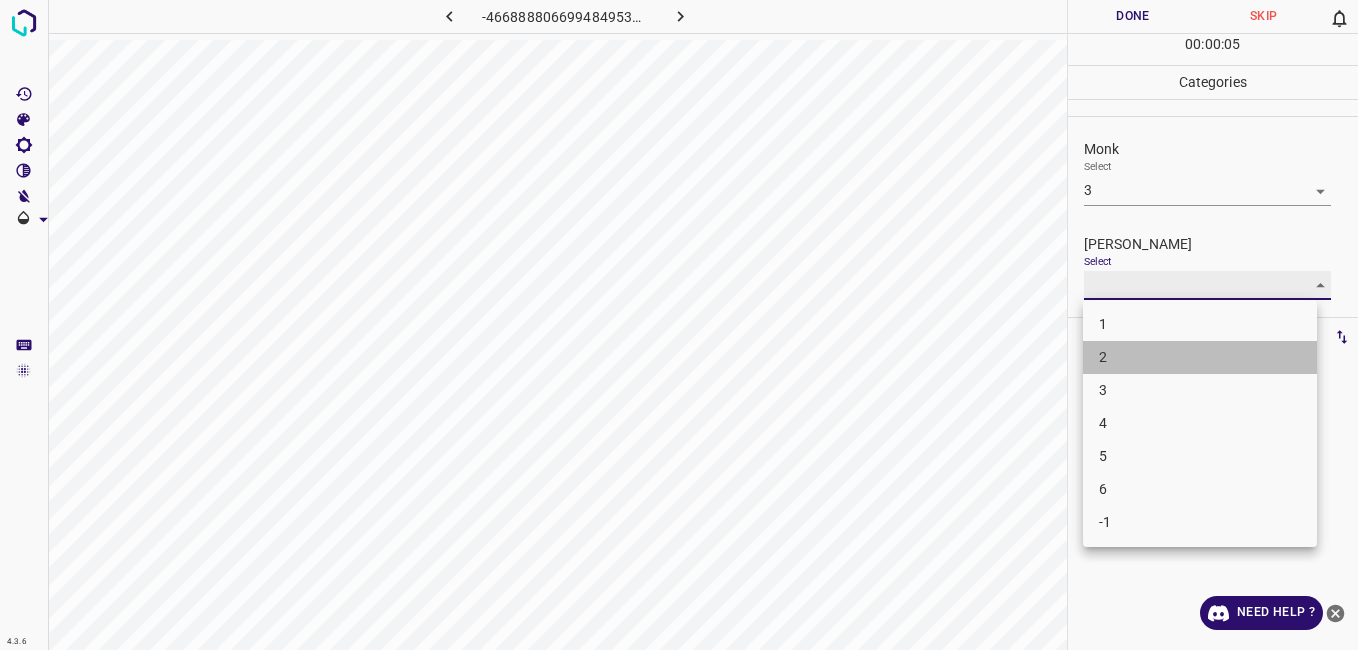 type on "2" 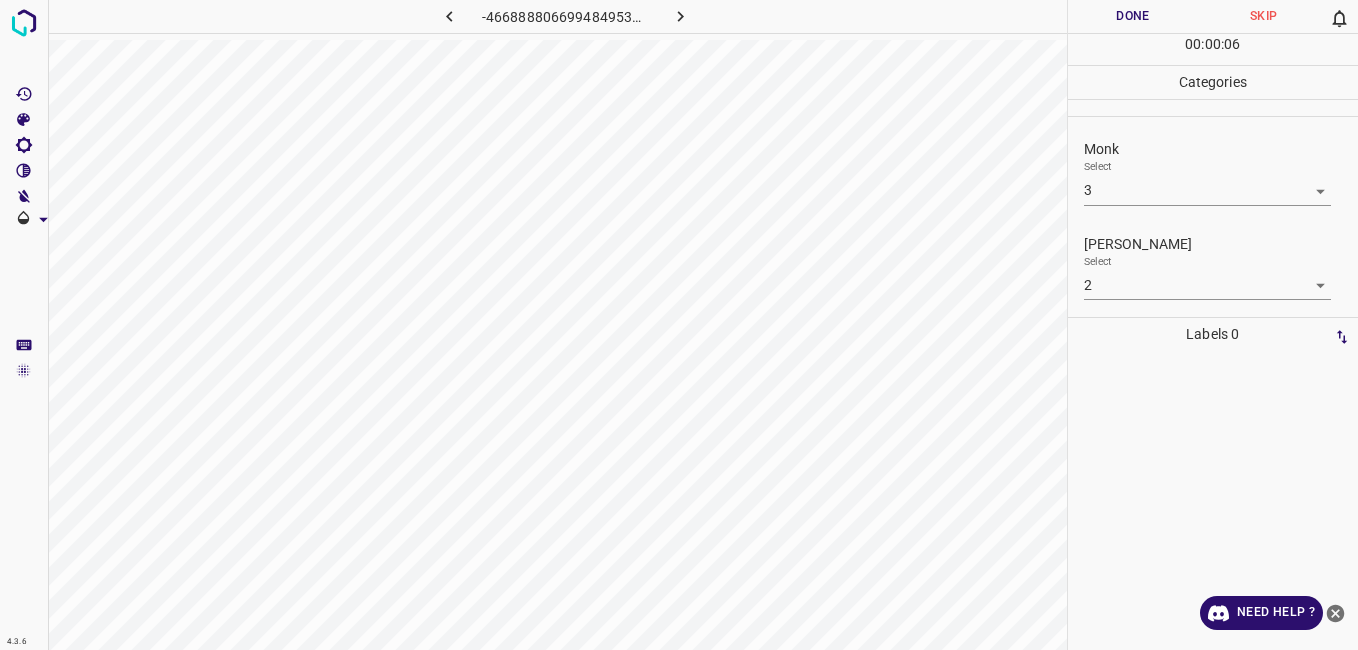 drag, startPoint x: 1120, startPoint y: 347, endPoint x: 1085, endPoint y: 26, distance: 322.90247 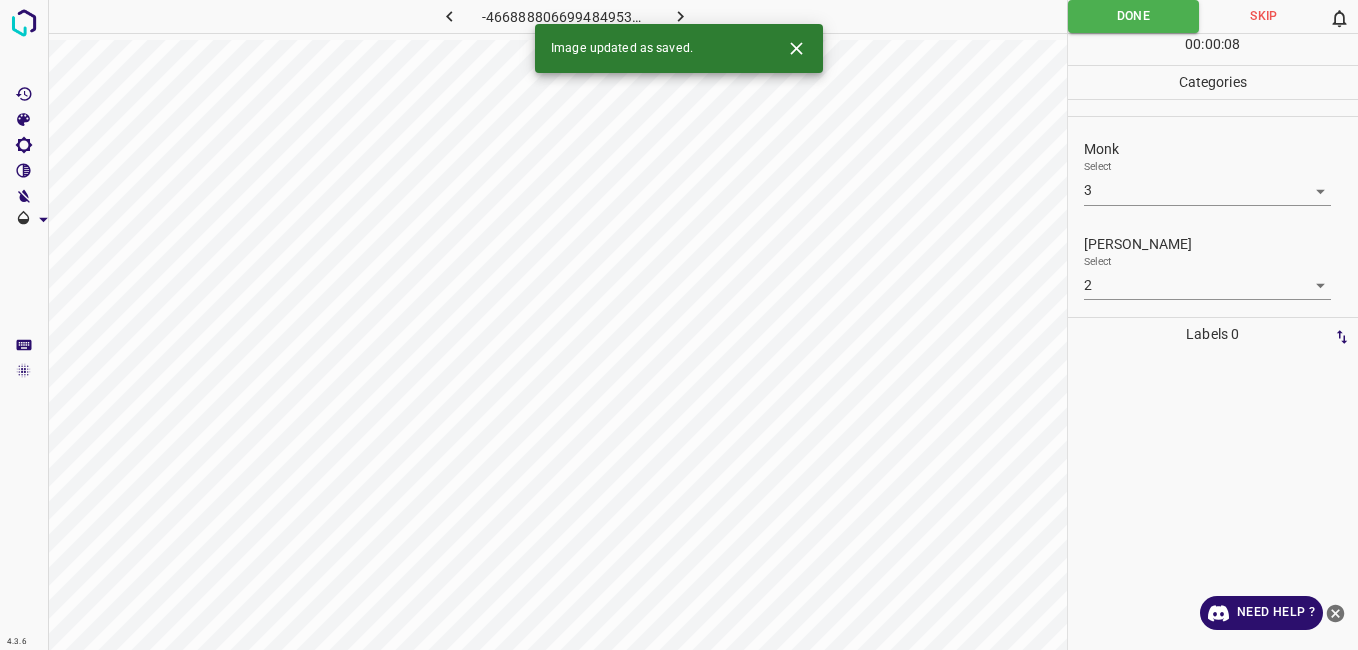 click 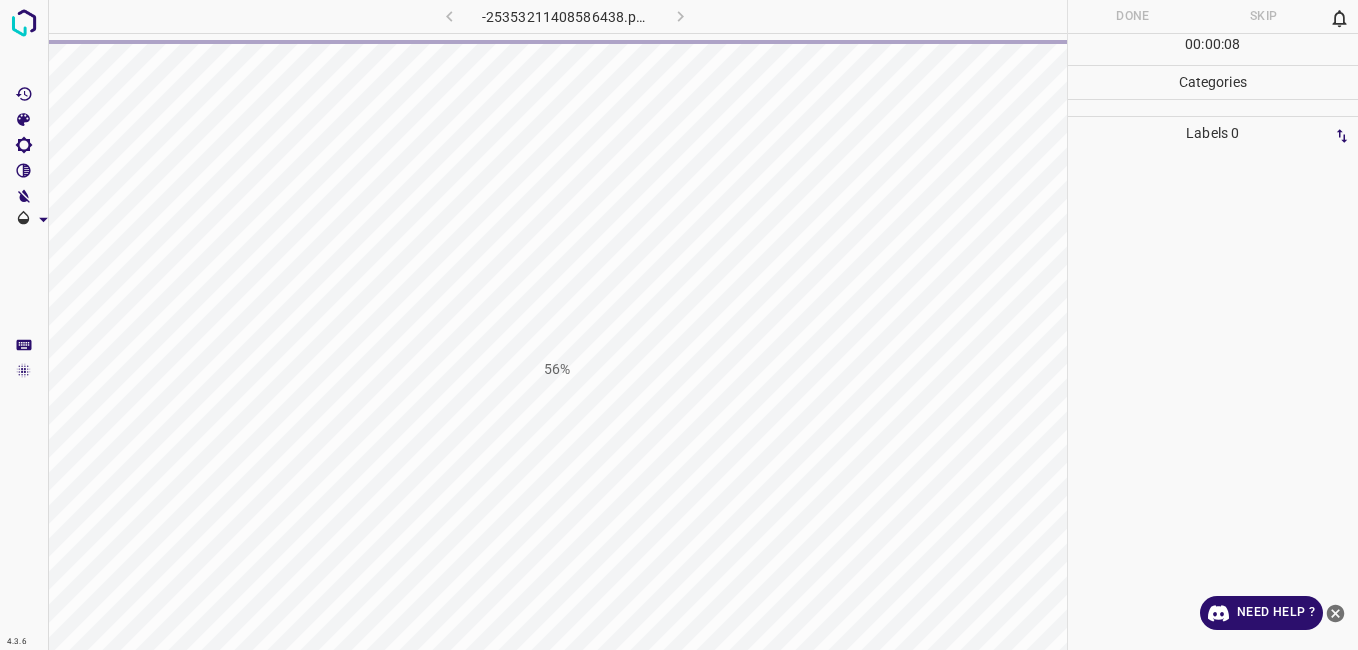 click on "56%" at bounding box center (557, 369) 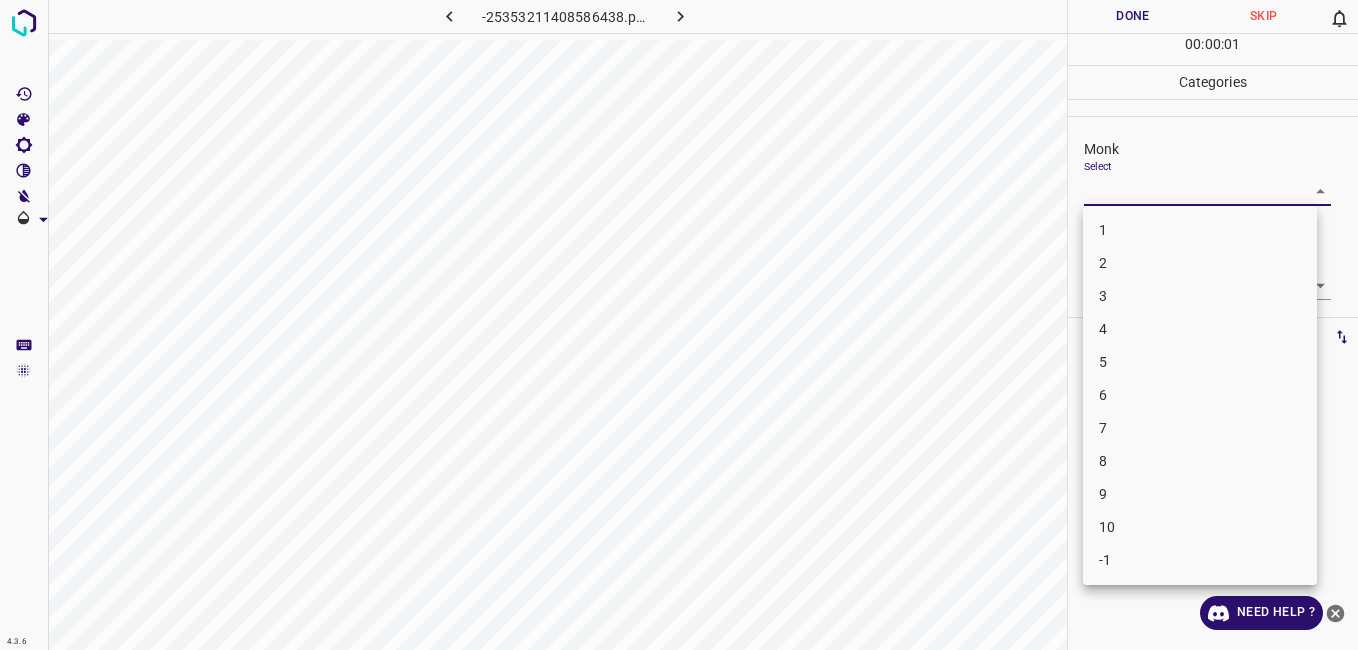 click on "4.3.6  -25353211408586438.png Done Skip 0 00   : 00   : 01   Categories Monk   Select ​  Fitzpatrick   Select ​ Labels   0 Categories 1 Monk 2  Fitzpatrick Tools Space Change between modes (Draw & Edit) I Auto labeling R Restore zoom M Zoom in N Zoom out Delete Delete selecte label Filters Z Restore filters X Saturation filter C Brightness filter V Contrast filter B Gray scale filter General O Download Need Help ? - Text - Hide - Delete 1 2 3 4 5 6 7 8 9 10 -1" at bounding box center (679, 325) 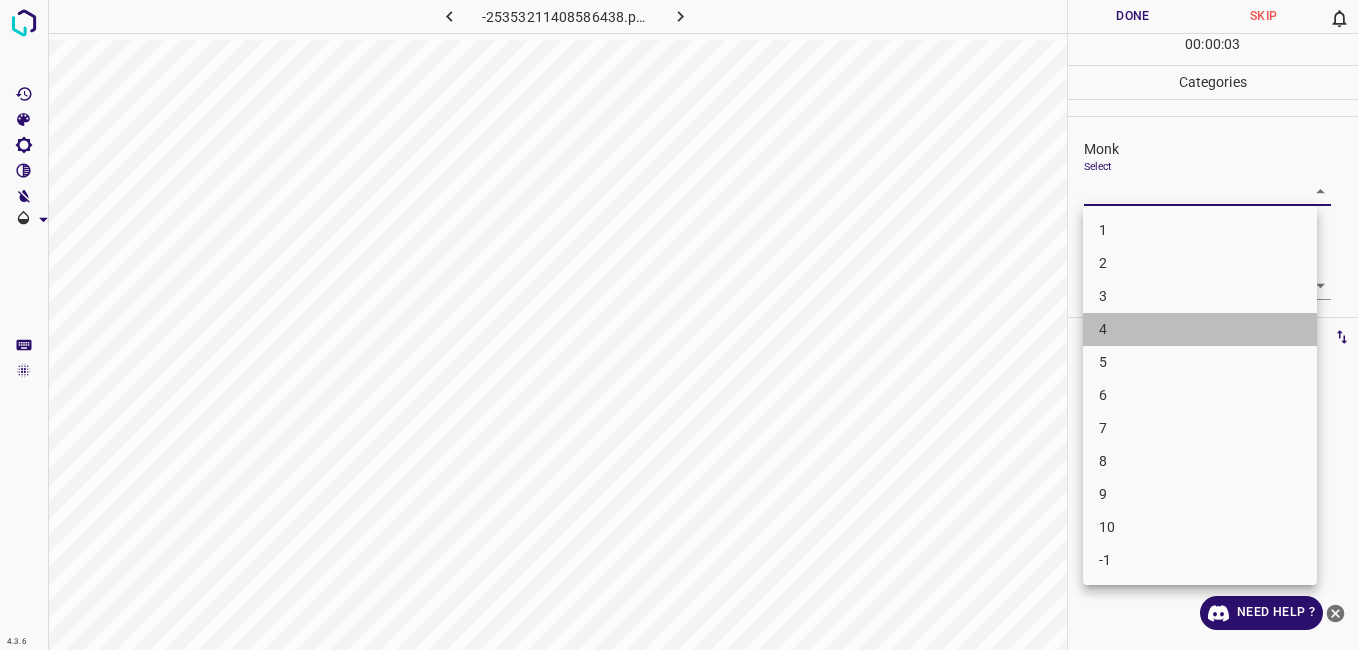 click on "4" at bounding box center [1200, 329] 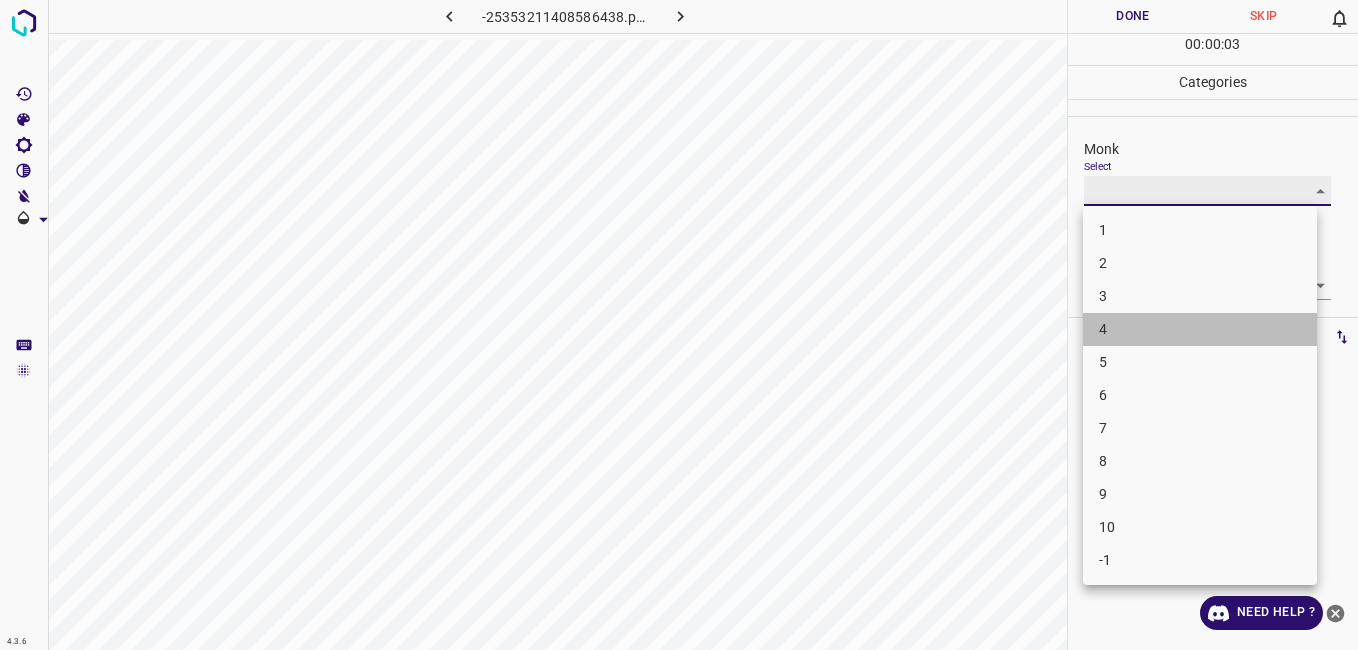 type on "4" 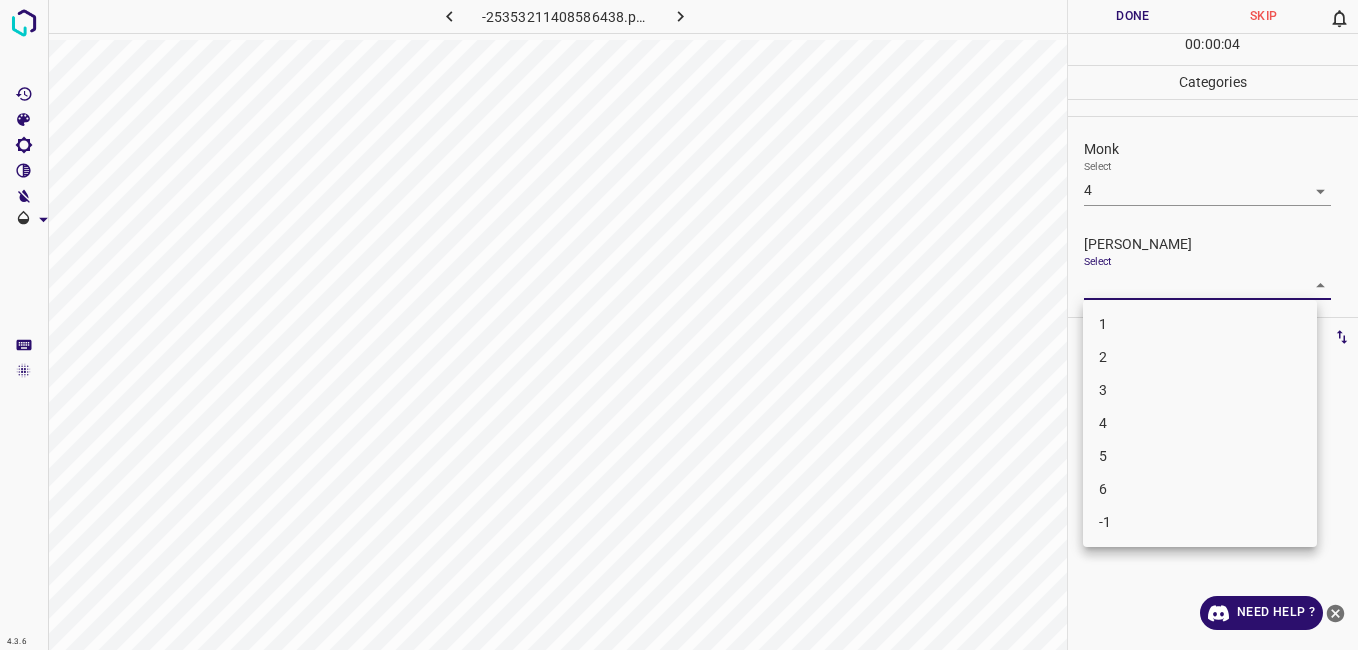 click on "4.3.6  -25353211408586438.png Done Skip 0 00   : 00   : 04   Categories Monk   Select 4 4  Fitzpatrick   Select ​ Labels   0 Categories 1 Monk 2  Fitzpatrick Tools Space Change between modes (Draw & Edit) I Auto labeling R Restore zoom M Zoom in N Zoom out Delete Delete selecte label Filters Z Restore filters X Saturation filter C Brightness filter V Contrast filter B Gray scale filter General O Download Need Help ? - Text - Hide - Delete 1 2 3 4 5 6 -1" at bounding box center (679, 325) 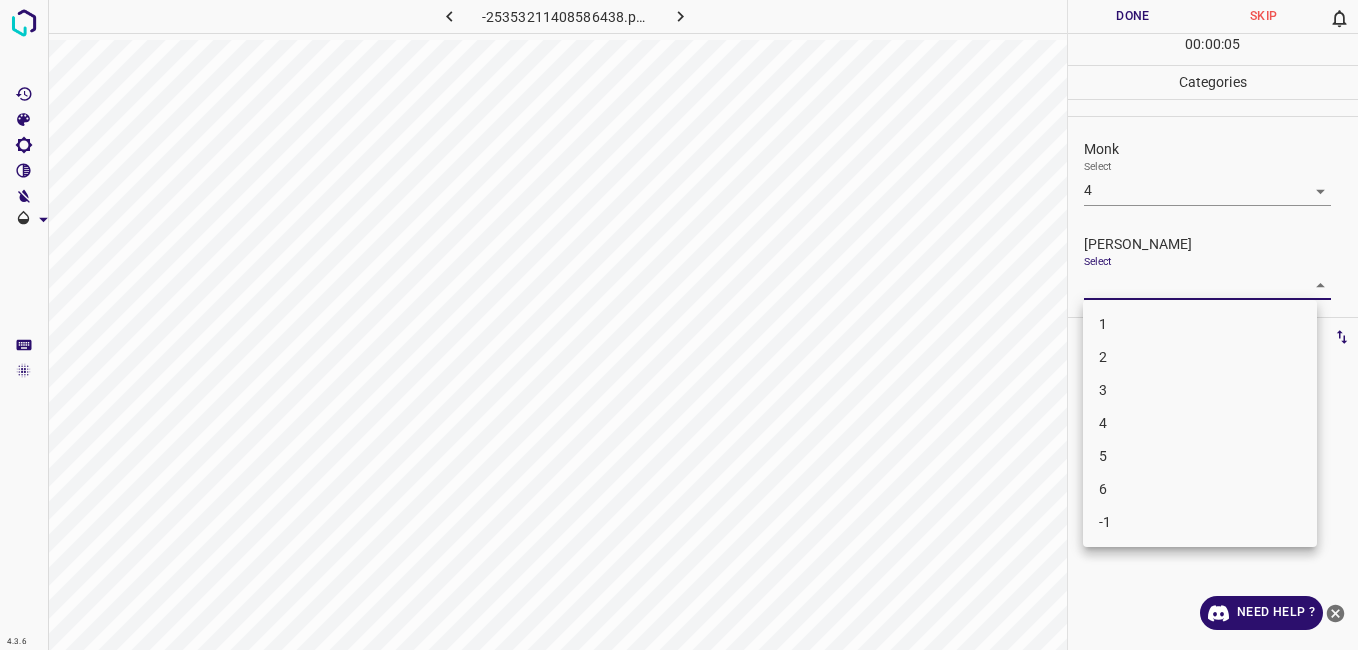 click on "3" at bounding box center (1200, 390) 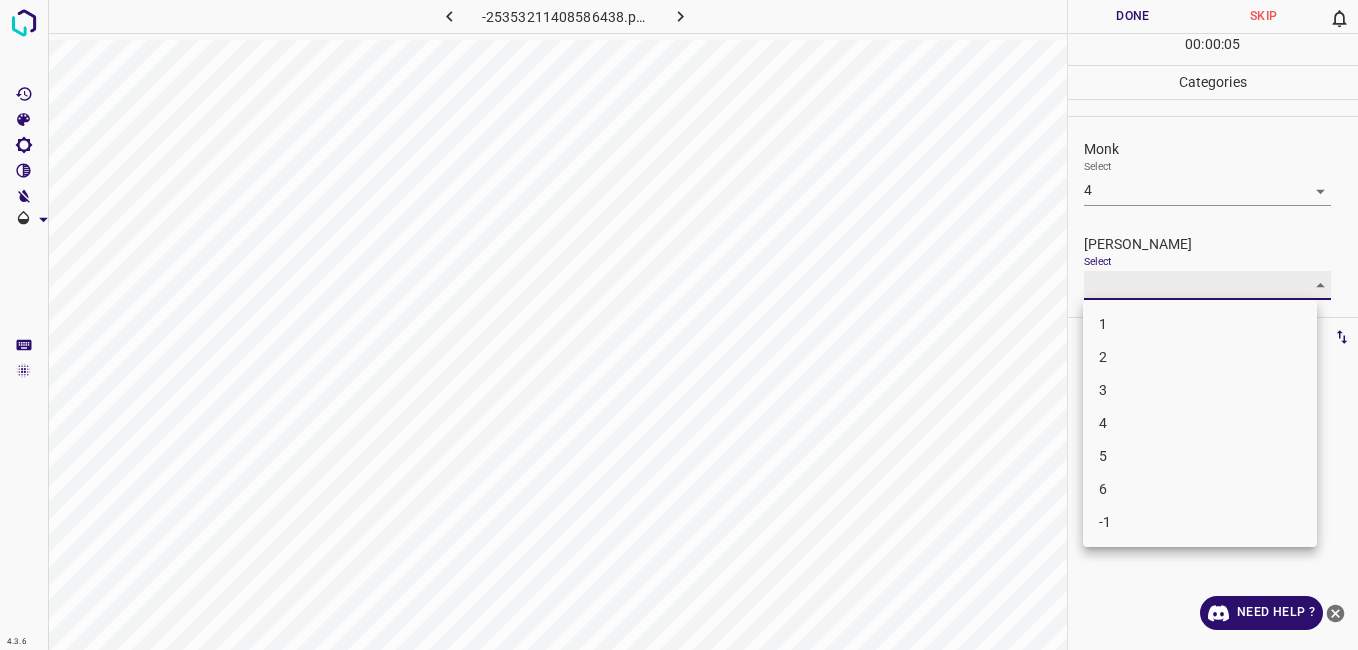 type on "3" 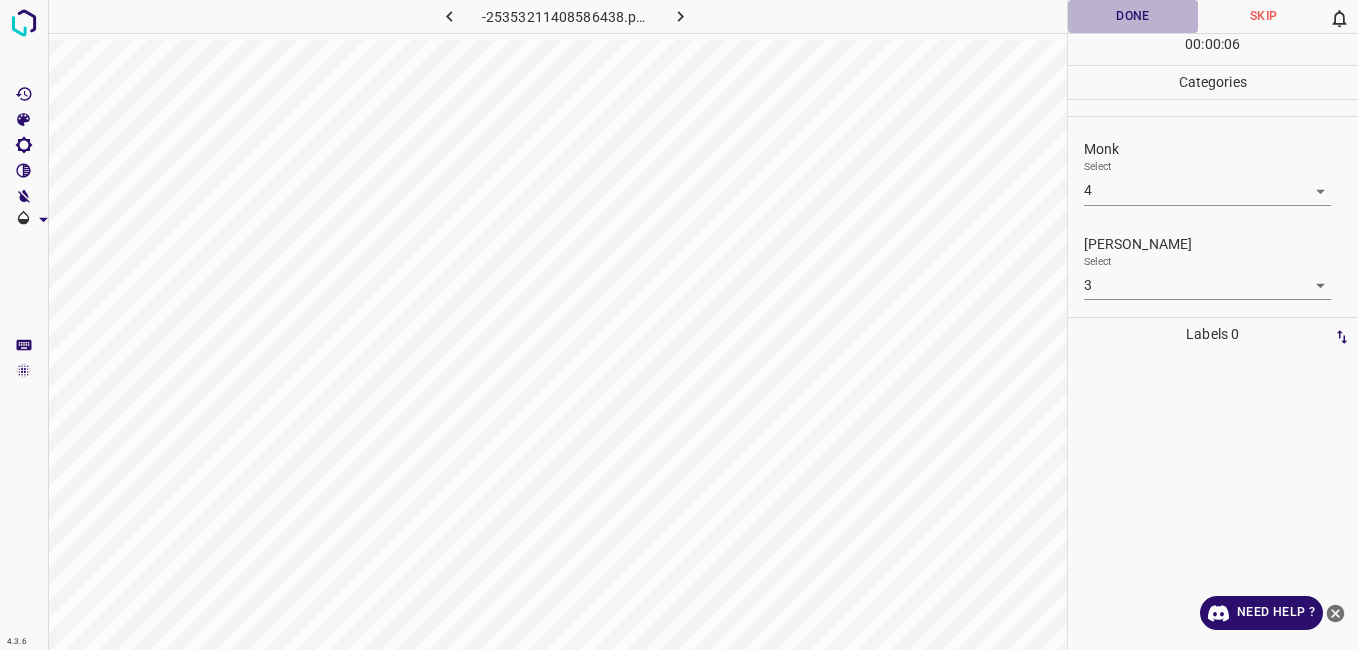 click on "Done" at bounding box center [1133, 16] 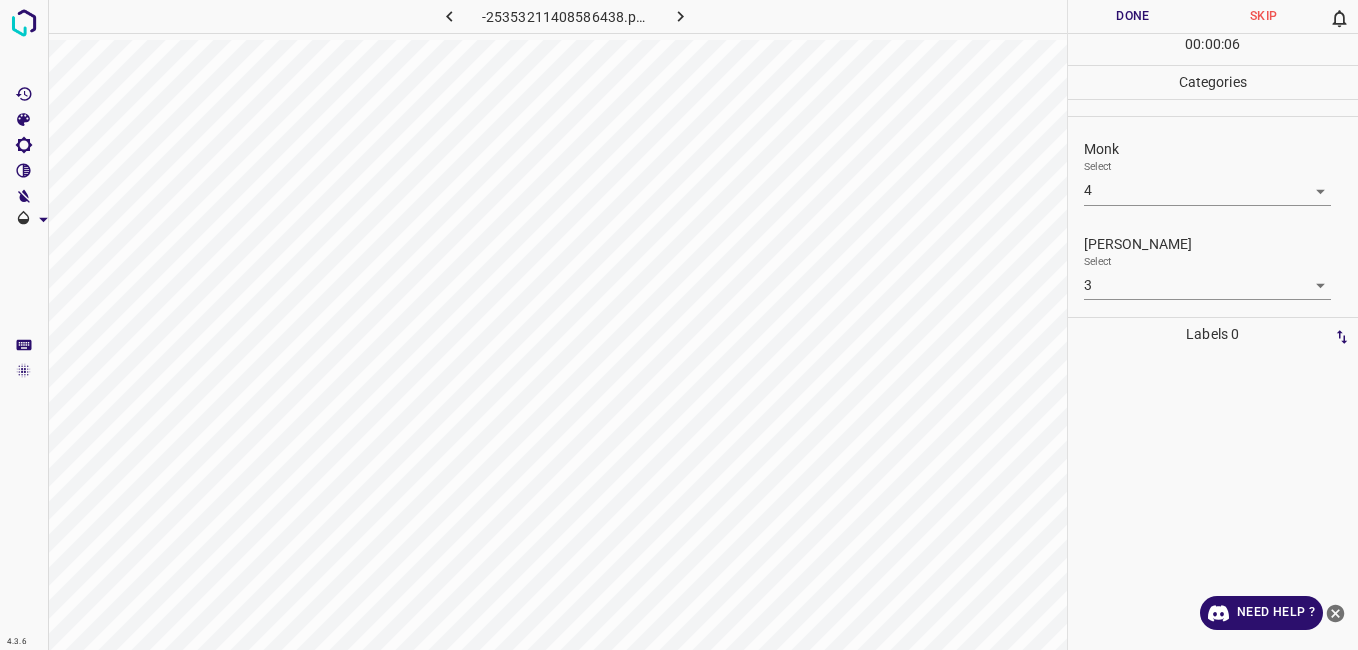 drag, startPoint x: 1103, startPoint y: 21, endPoint x: 803, endPoint y: 21, distance: 300 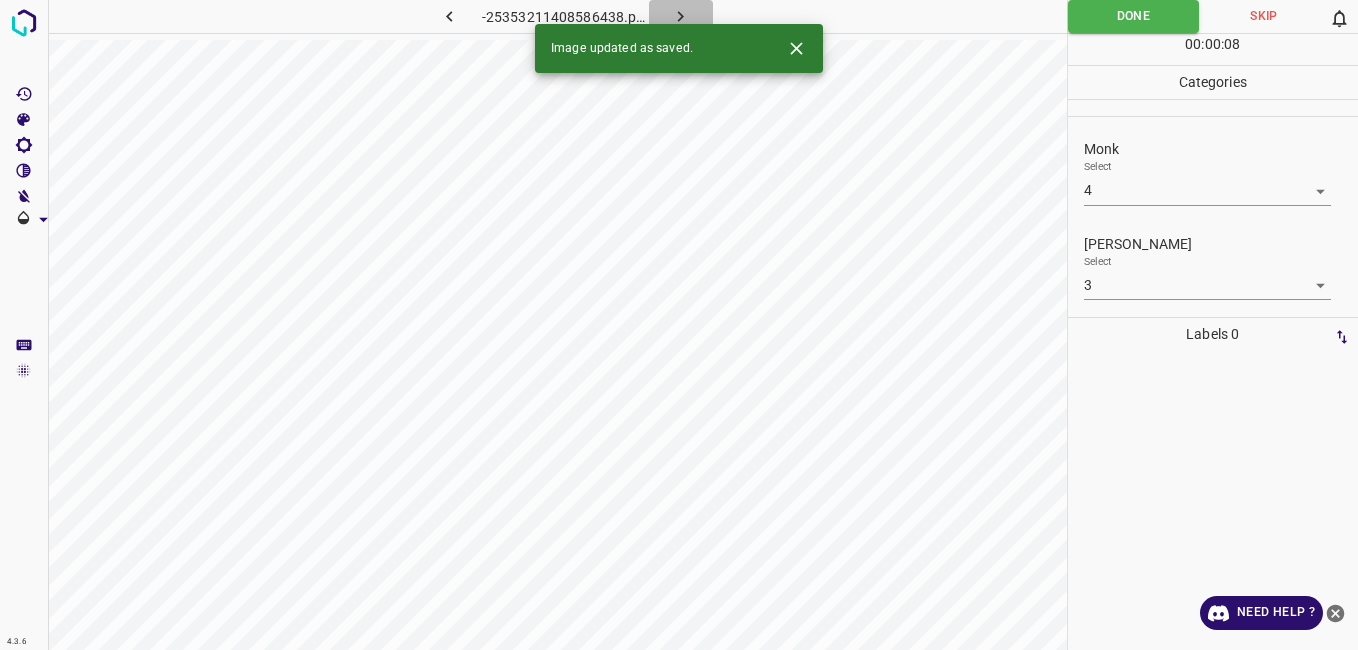click 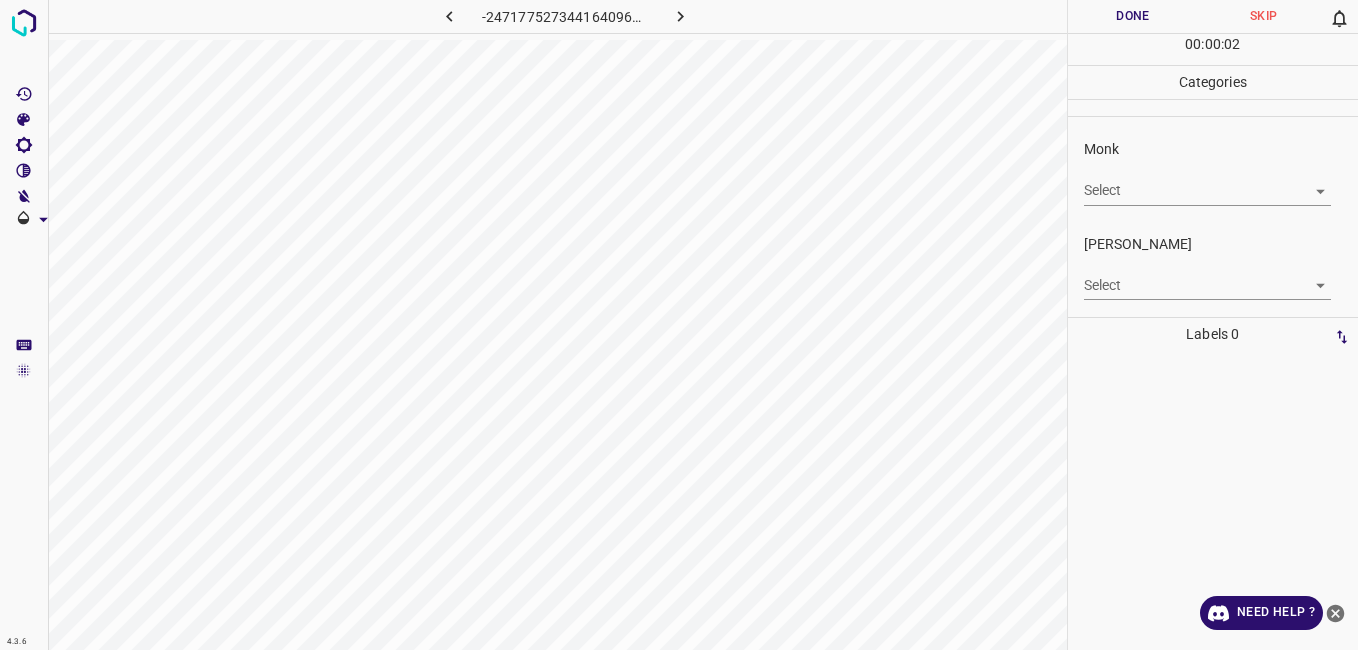 click on "4.3.6  -2471775273441640962.png Done Skip 0 00   : 00   : 02   Categories Monk   Select ​  Fitzpatrick   Select ​ Labels   0 Categories 1 Monk 2  Fitzpatrick Tools Space Change between modes (Draw & Edit) I Auto labeling R Restore zoom M Zoom in N Zoom out Delete Delete selecte label Filters Z Restore filters X Saturation filter C Brightness filter V Contrast filter B Gray scale filter General O Download Need Help ? - Text - Hide - Delete" at bounding box center [679, 325] 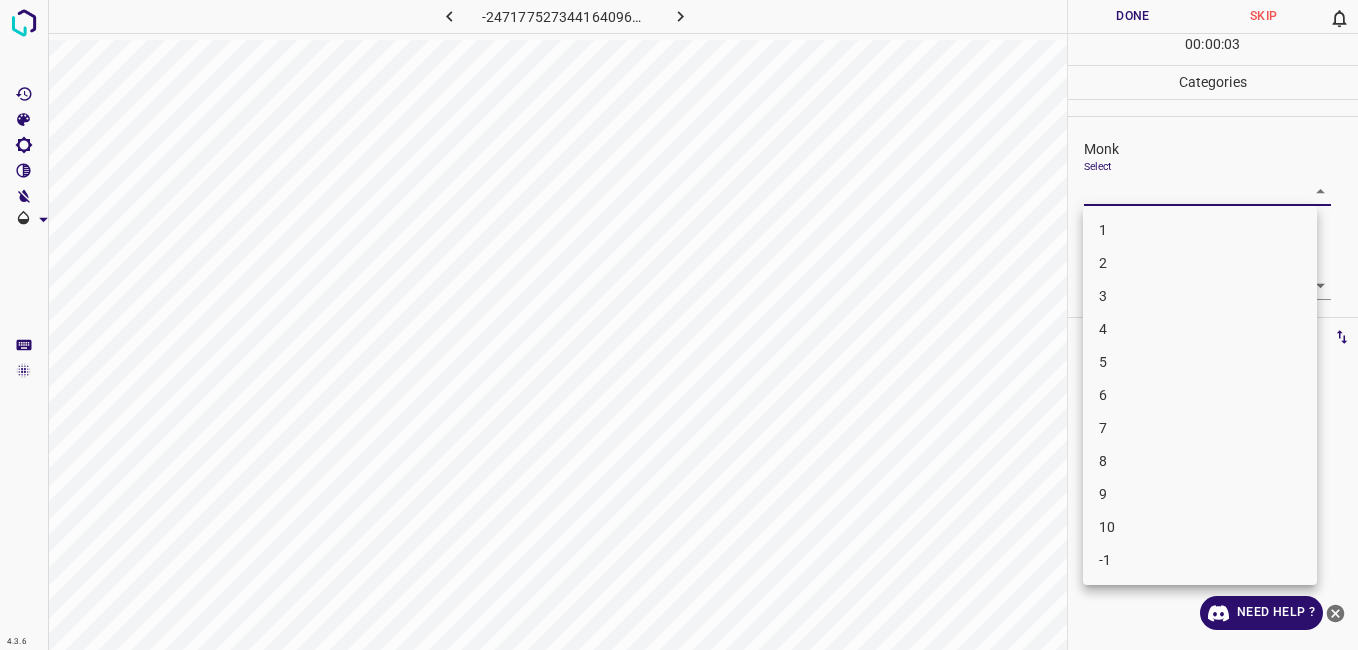 click on "3" at bounding box center (1200, 296) 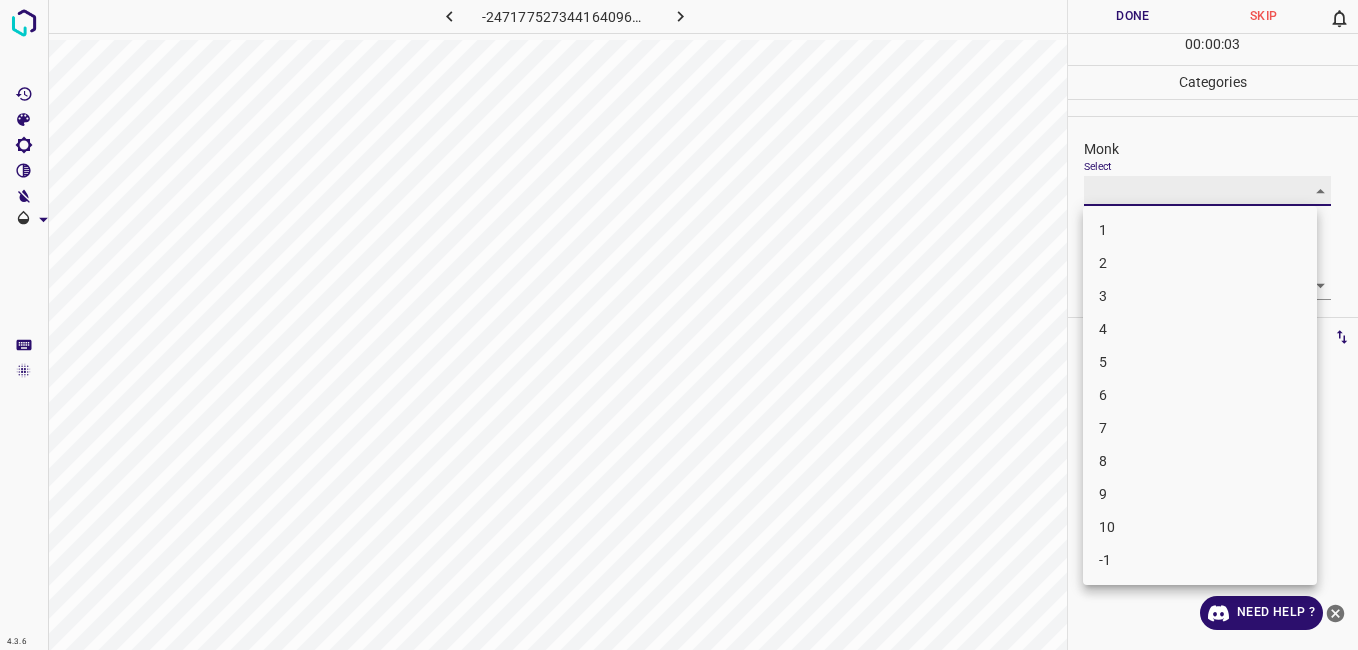type on "3" 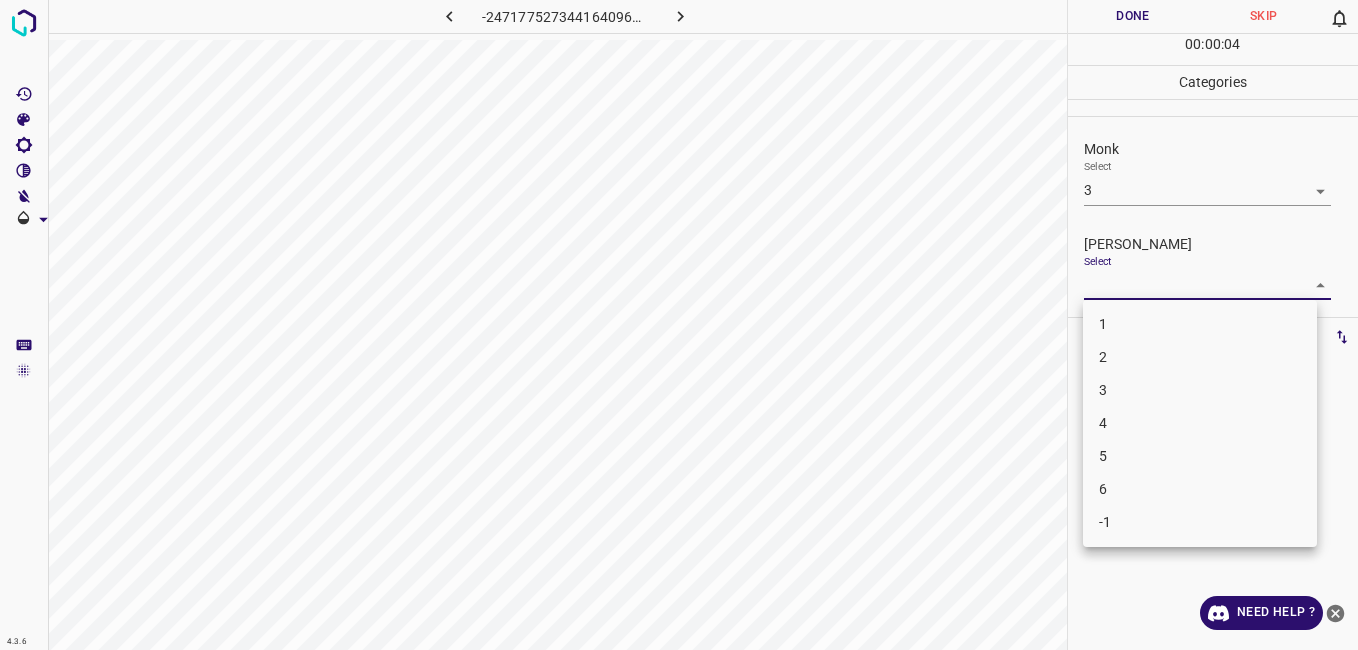 click on "4.3.6  -2471775273441640962.png Done Skip 0 00   : 00   : 04   Categories Monk   Select 3 3  Fitzpatrick   Select ​ Labels   0 Categories 1 Monk 2  Fitzpatrick Tools Space Change between modes (Draw & Edit) I Auto labeling R Restore zoom M Zoom in N Zoom out Delete Delete selecte label Filters Z Restore filters X Saturation filter C Brightness filter V Contrast filter B Gray scale filter General O Download Need Help ? - Text - Hide - Delete 1 2 3 4 5 6 -1" at bounding box center [679, 325] 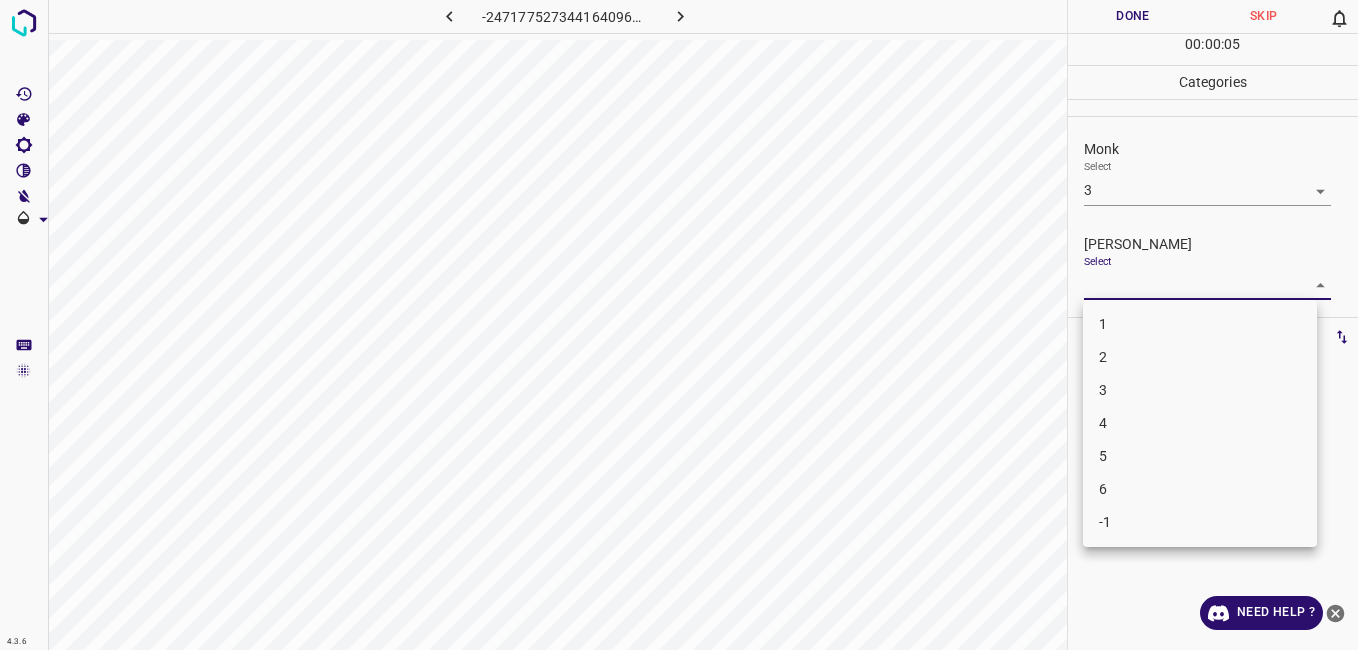 click on "2" at bounding box center [1200, 357] 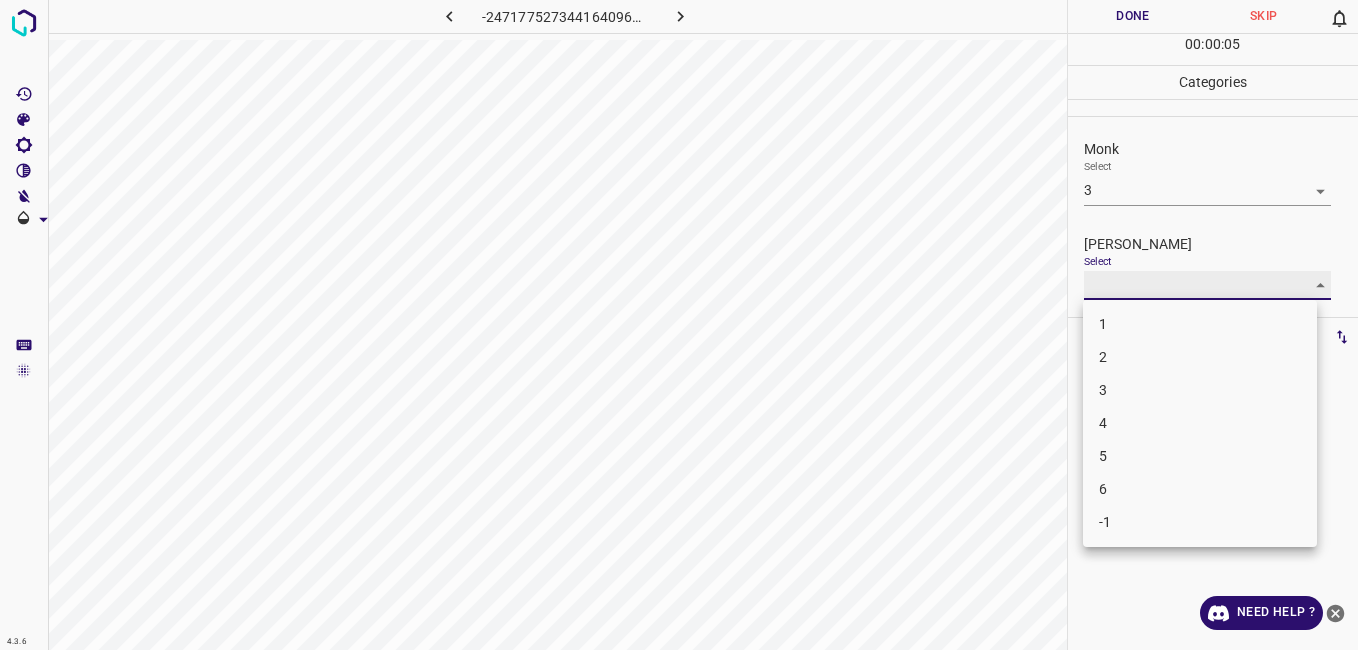 type on "2" 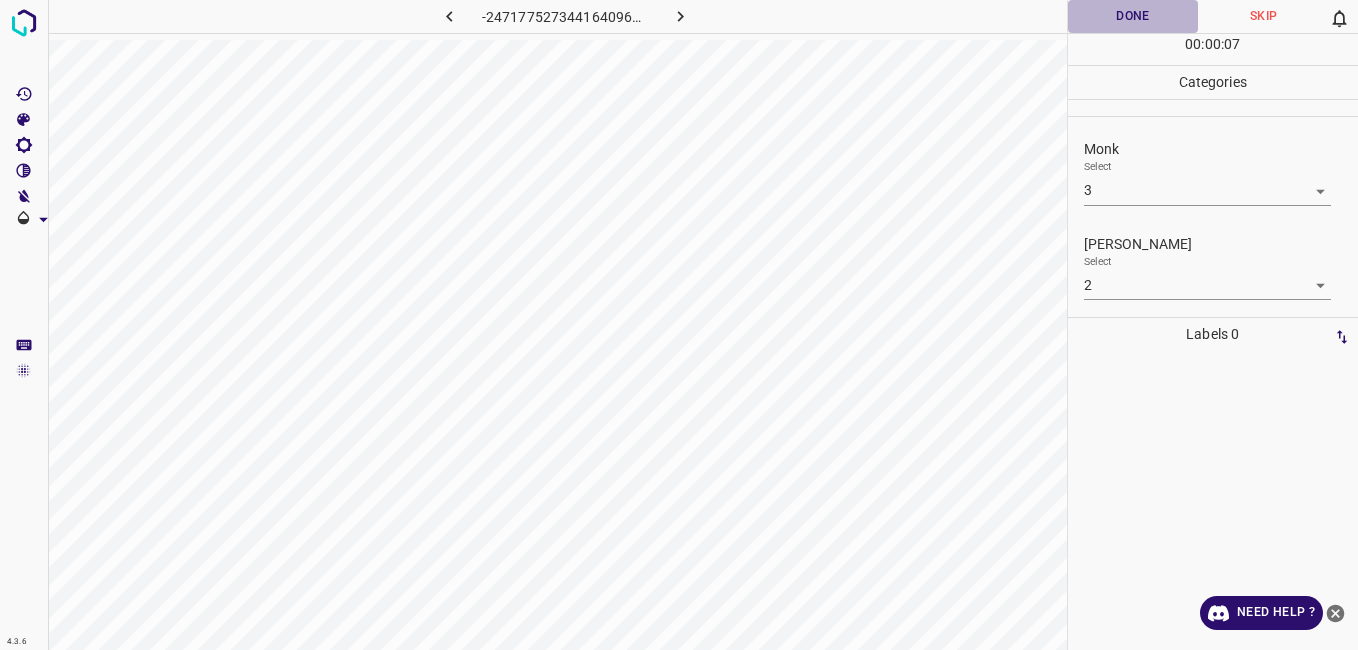 click on "Done" at bounding box center (1133, 16) 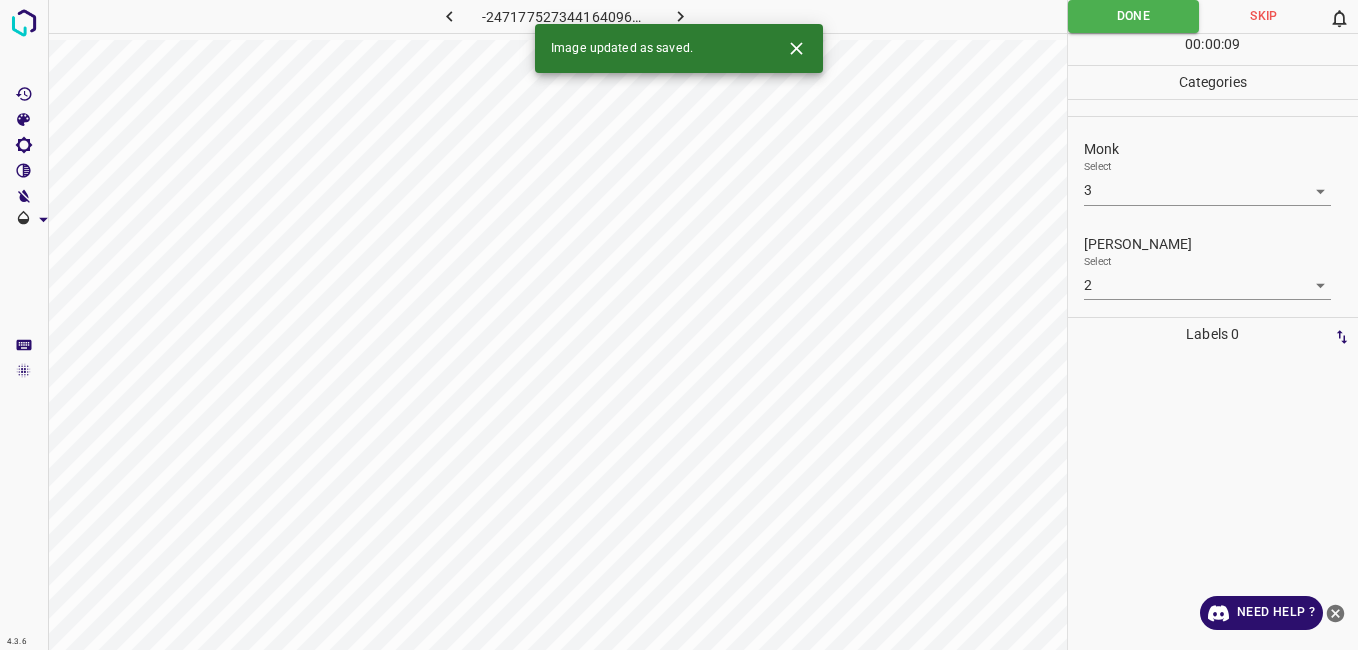 click 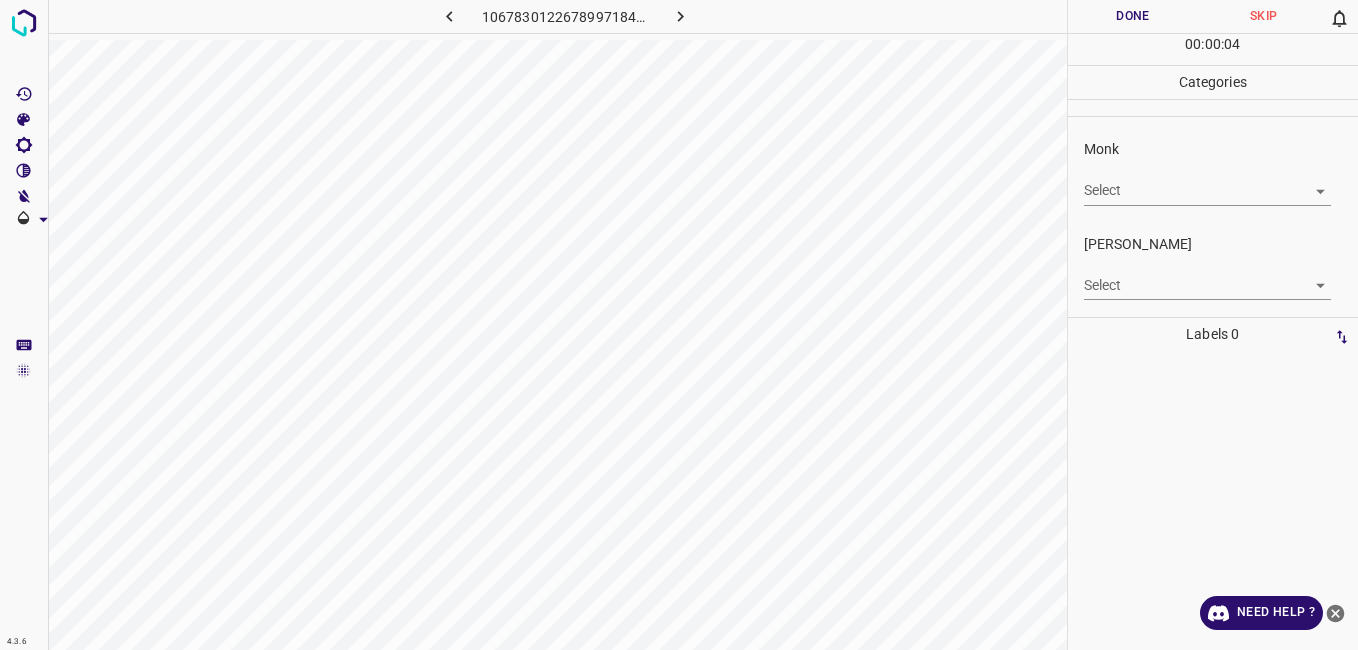 click on "4.3.6  1067830122678997184.png Done Skip 0 00   : 00   : 04   Categories Monk   Select ​  Fitzpatrick   Select ​ Labels   0 Categories 1 Monk 2  Fitzpatrick Tools Space Change between modes (Draw & Edit) I Auto labeling R Restore zoom M Zoom in N Zoom out Delete Delete selecte label Filters Z Restore filters X Saturation filter C Brightness filter V Contrast filter B Gray scale filter General O Download Need Help ? - Text - Hide - Delete" at bounding box center (679, 325) 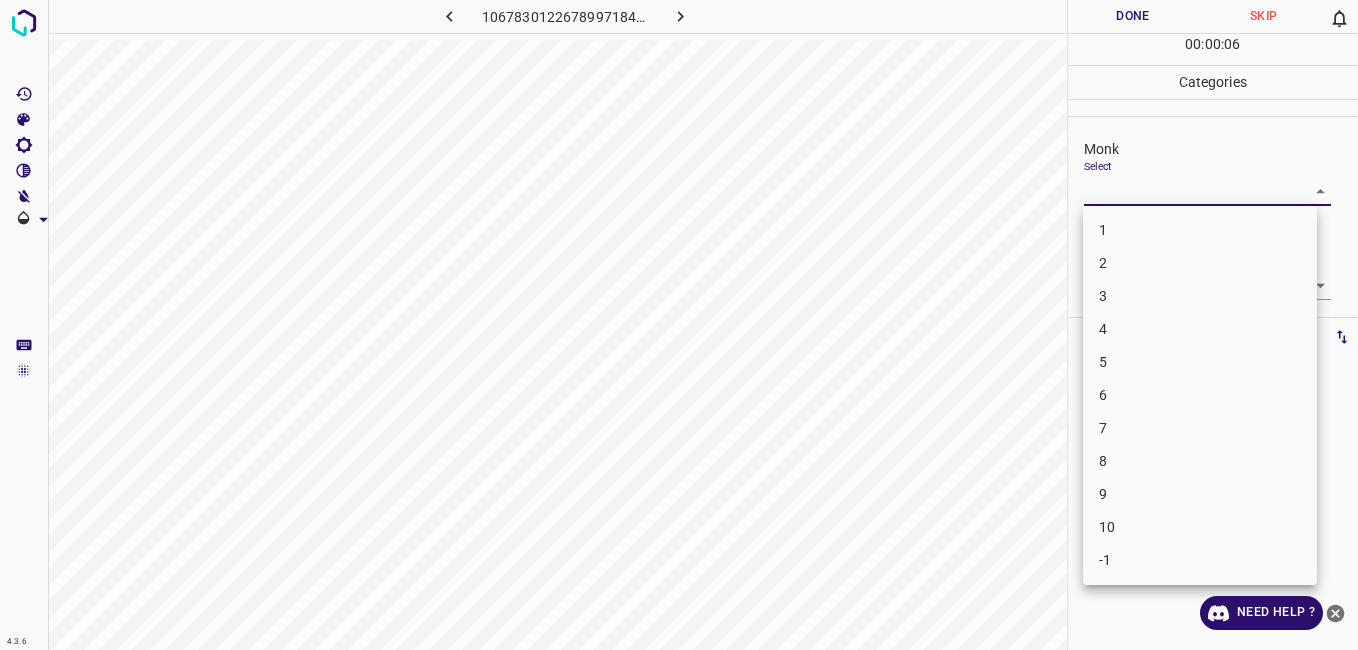 click on "1 2 3 4 5 6 7 8 9 10 -1" at bounding box center [1200, 395] 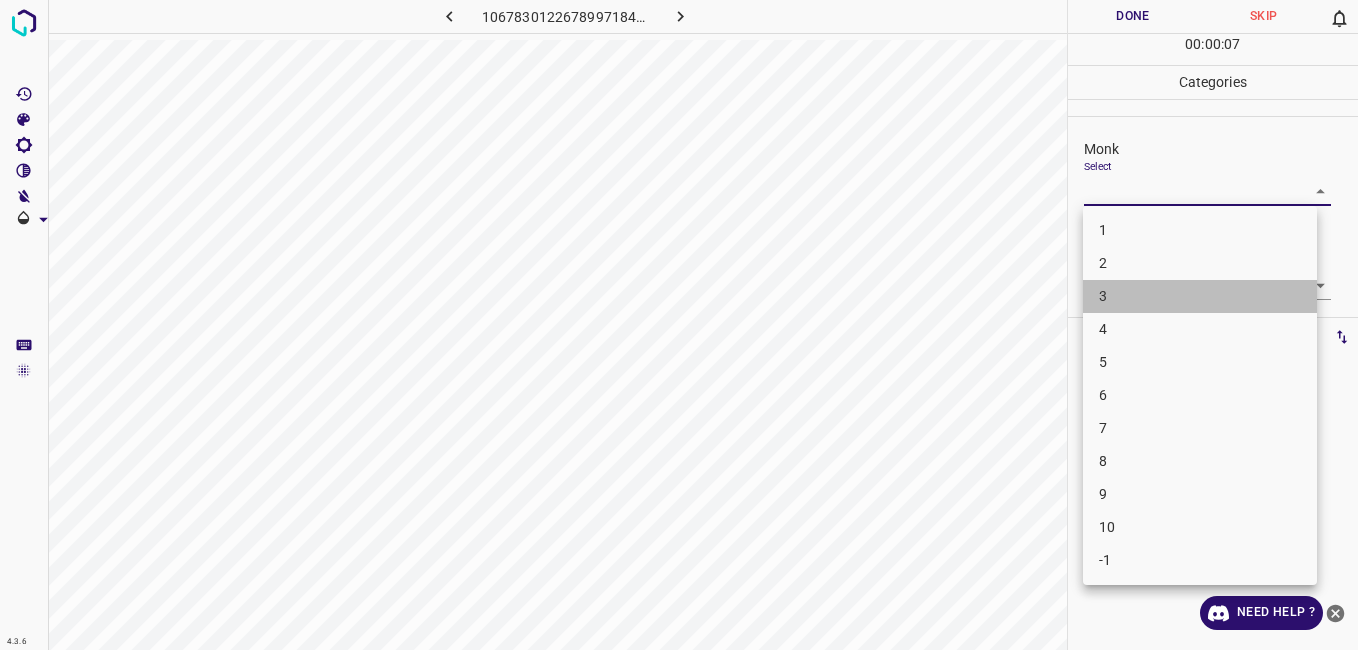 click on "3" at bounding box center (1200, 296) 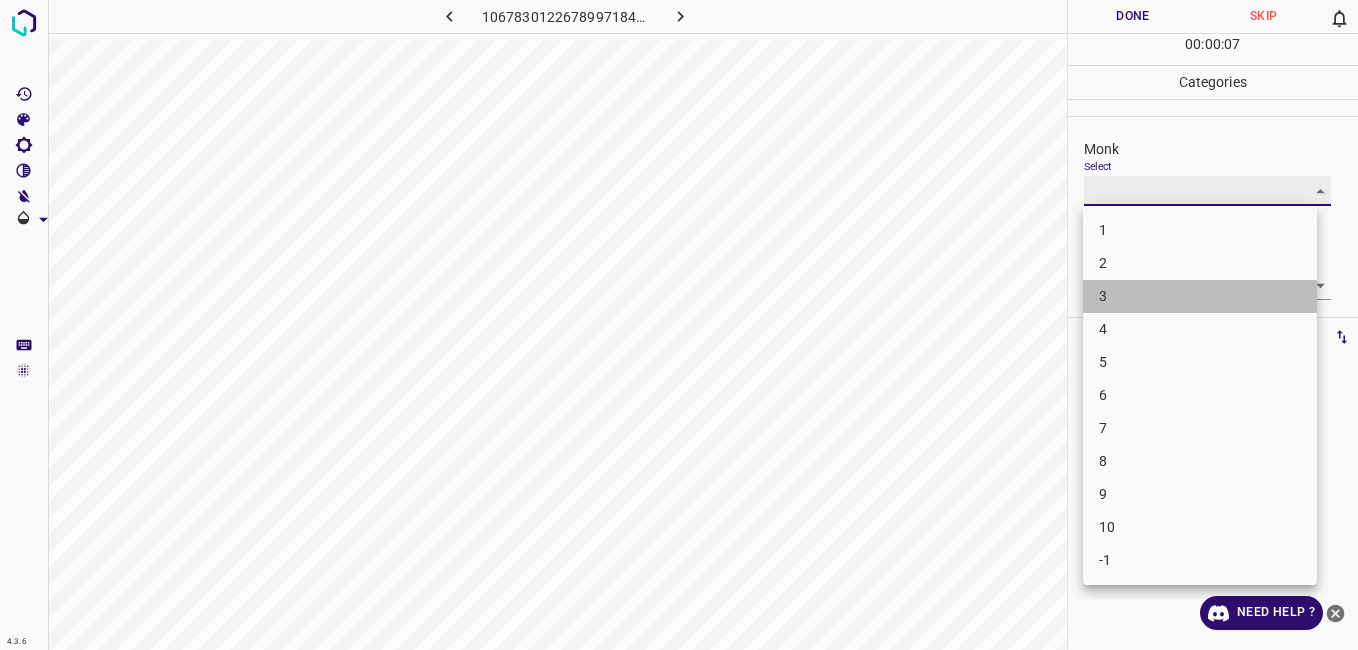 type on "3" 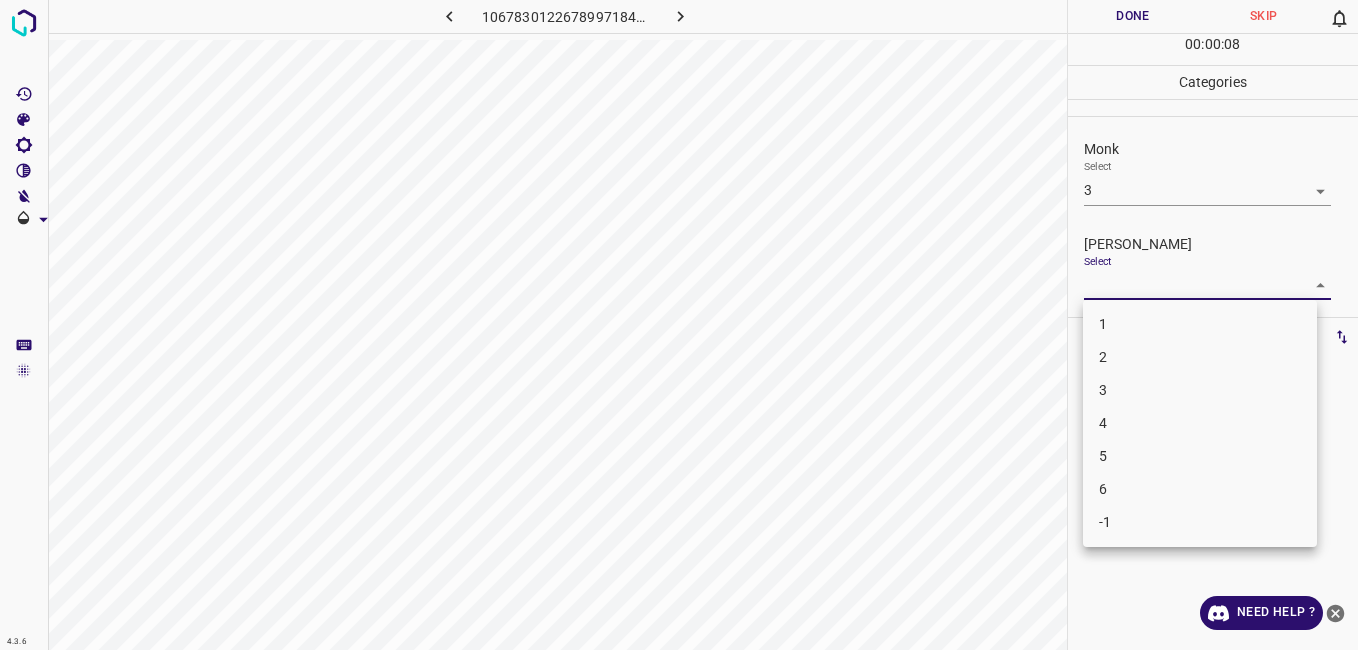 click on "4.3.6  1067830122678997184.png Done Skip 0 00   : 00   : 08   Categories Monk   Select 3 3  Fitzpatrick   Select ​ Labels   0 Categories 1 Monk 2  Fitzpatrick Tools Space Change between modes (Draw & Edit) I Auto labeling R Restore zoom M Zoom in N Zoom out Delete Delete selecte label Filters Z Restore filters X Saturation filter C Brightness filter V Contrast filter B Gray scale filter General O Download Need Help ? - Text - Hide - Delete 1 2 3 4 5 6 -1" at bounding box center (679, 325) 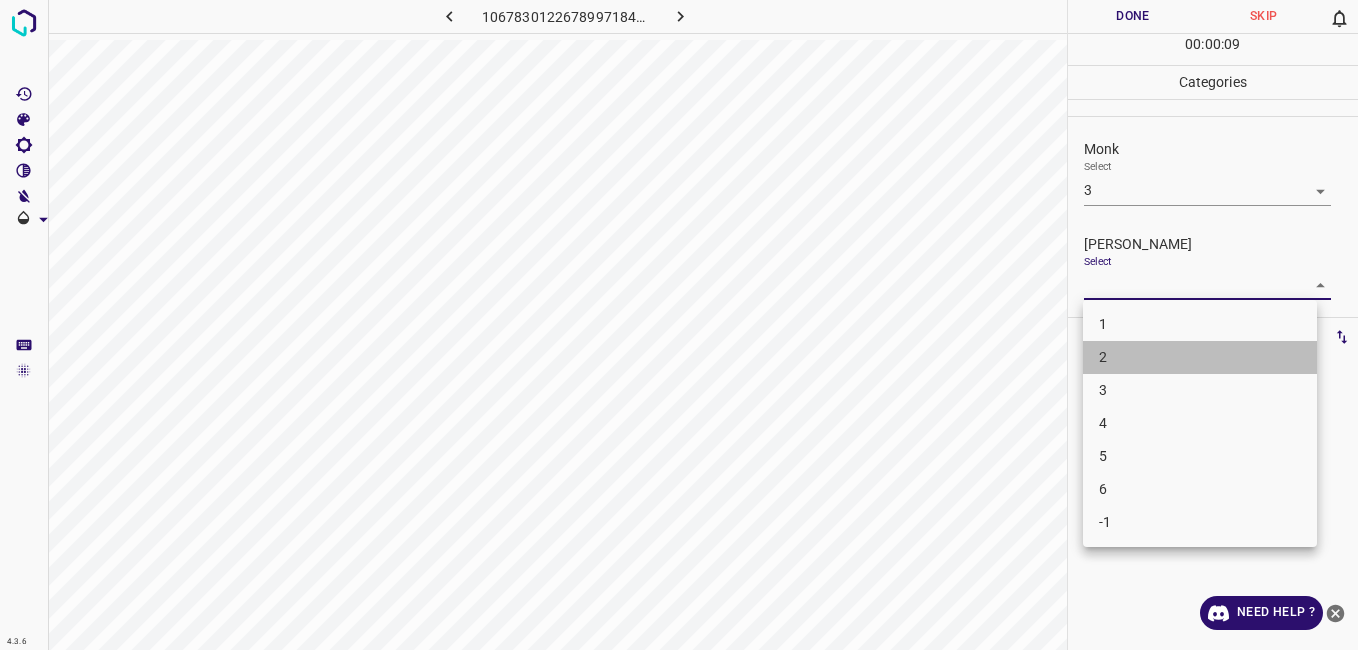 click on "2" at bounding box center (1200, 357) 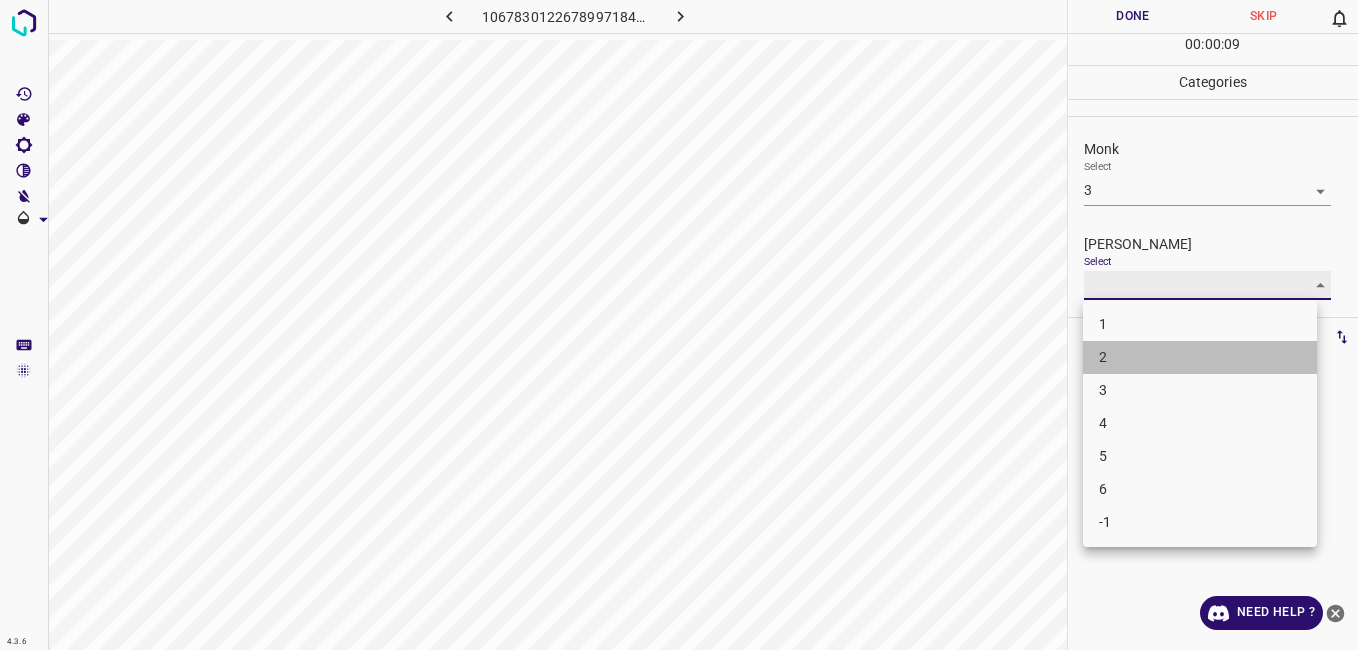 type on "2" 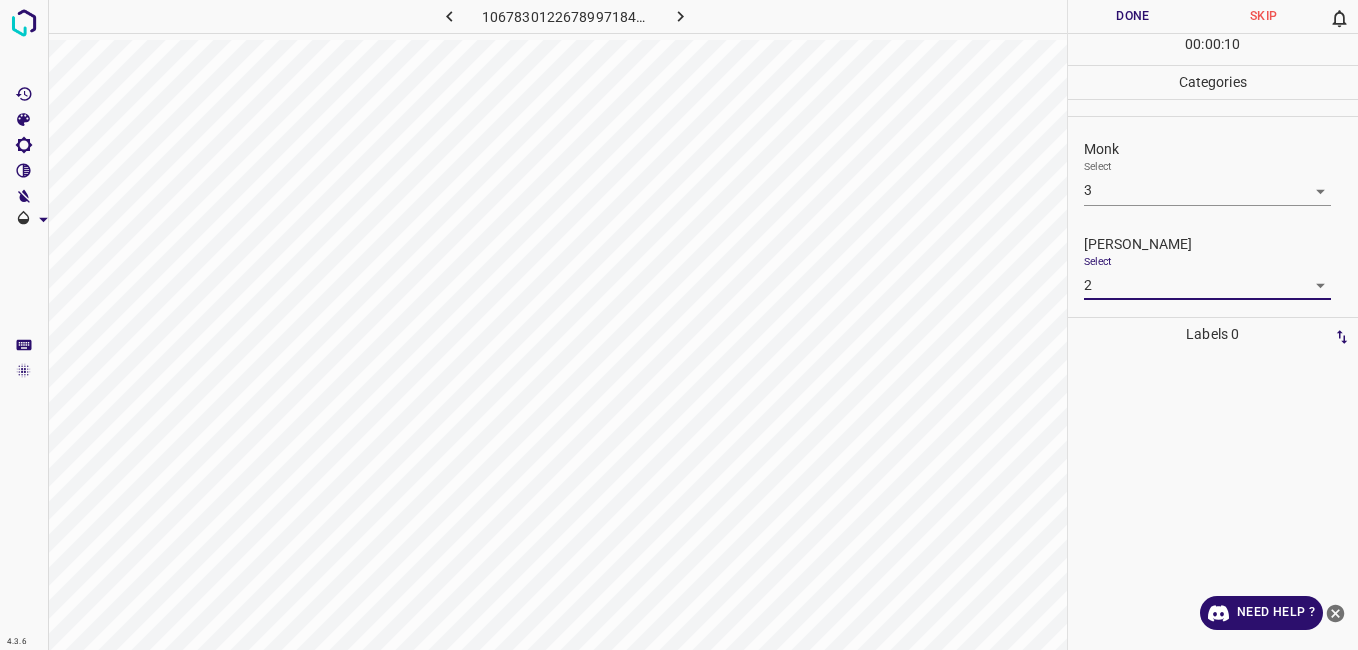 click on "Done" at bounding box center (1133, 16) 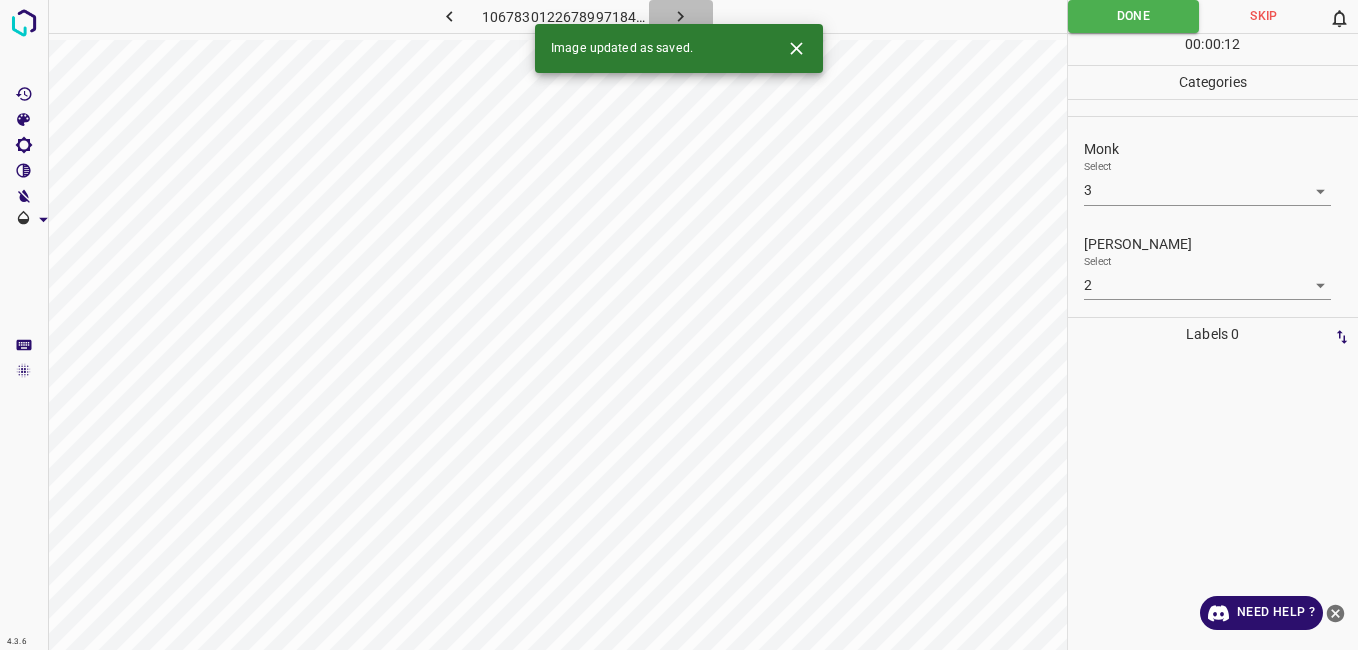 click 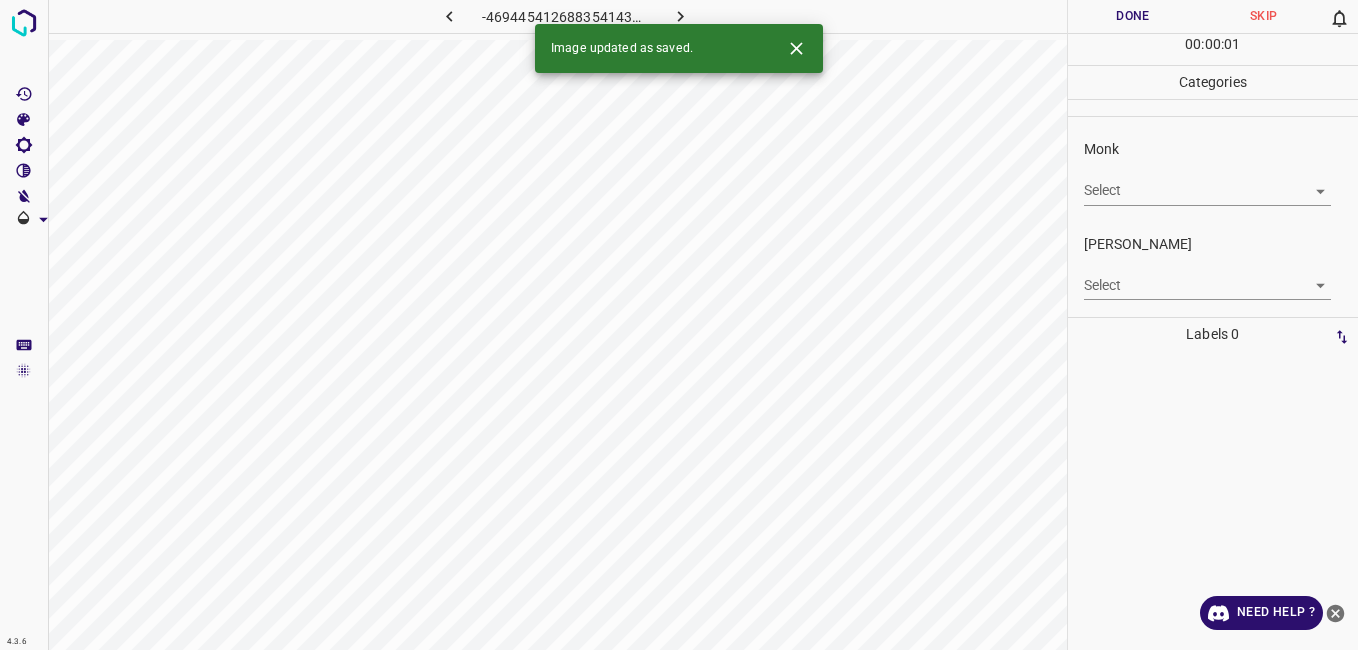 click on "4.3.6  -4694454126883541433.png Done Skip 0 00   : 00   : 01   Categories Monk   Select ​  Fitzpatrick   Select ​ Labels   0 Categories 1 Monk 2  Fitzpatrick Tools Space Change between modes (Draw & Edit) I Auto labeling R Restore zoom M Zoom in N Zoom out Delete Delete selecte label Filters Z Restore filters X Saturation filter C Brightness filter V Contrast filter B Gray scale filter General O Download Image updated as saved. Need Help ? - Text - Hide - Delete" at bounding box center [679, 325] 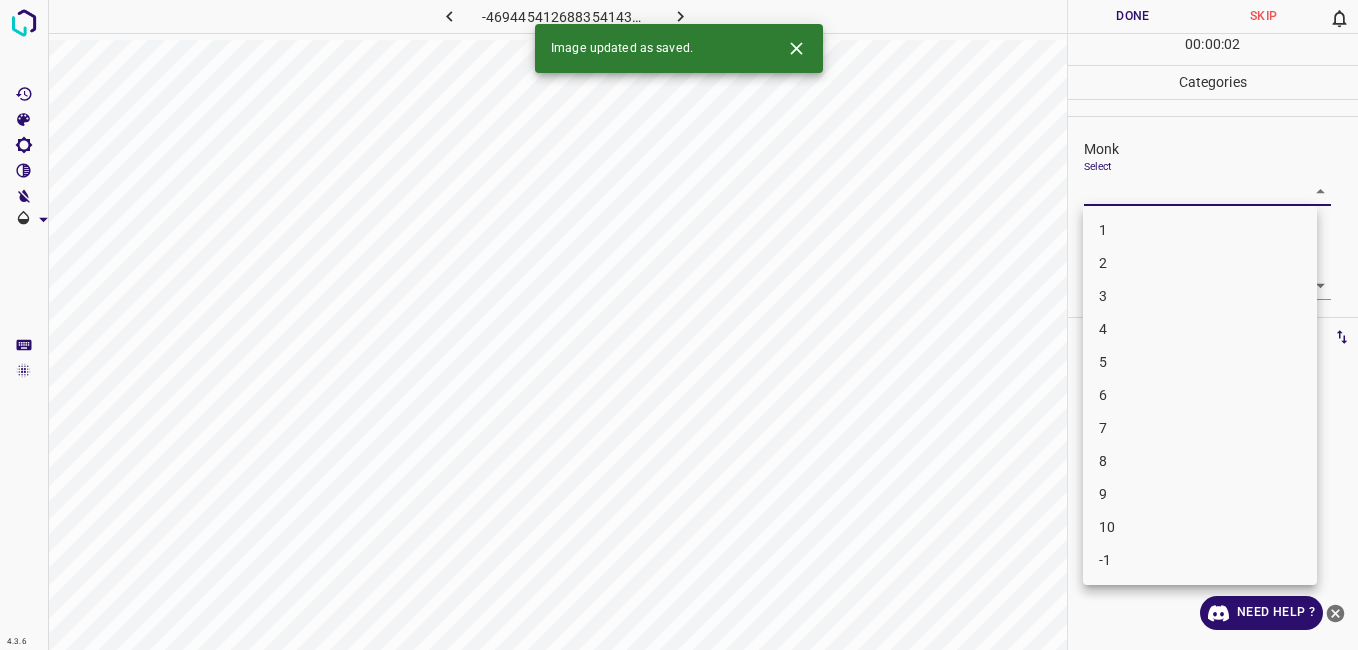 click on "3" at bounding box center (1200, 296) 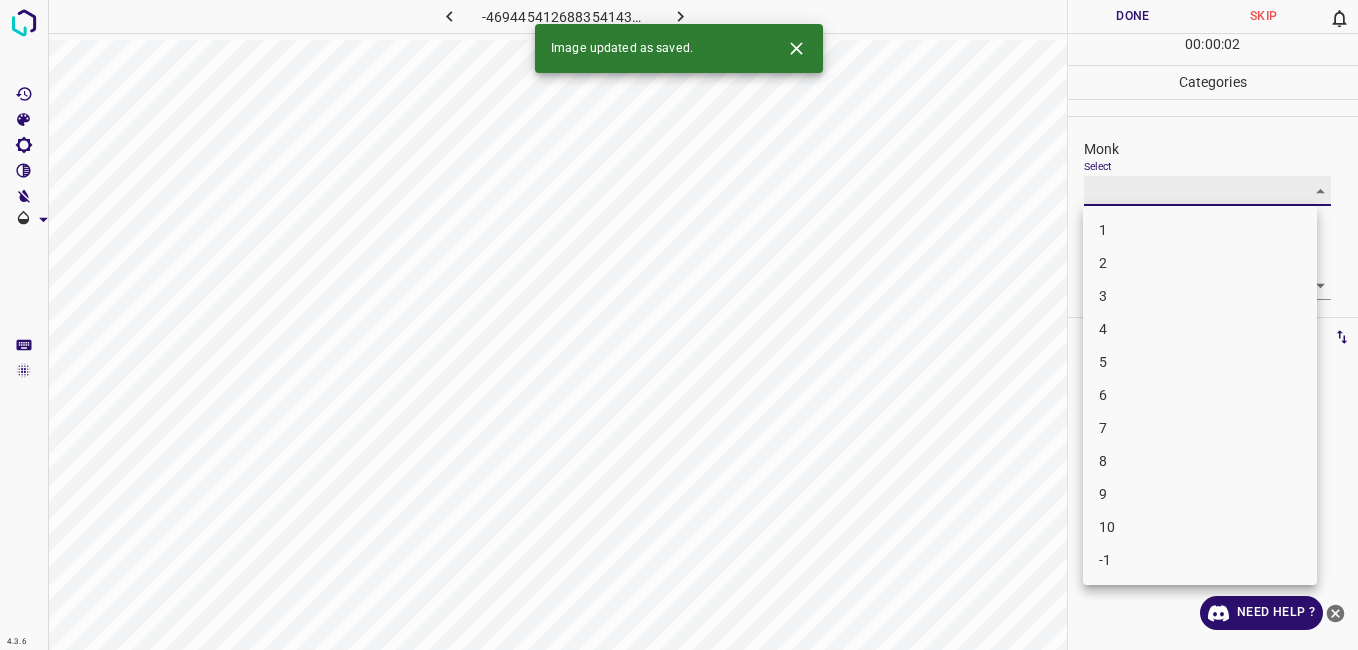 type on "3" 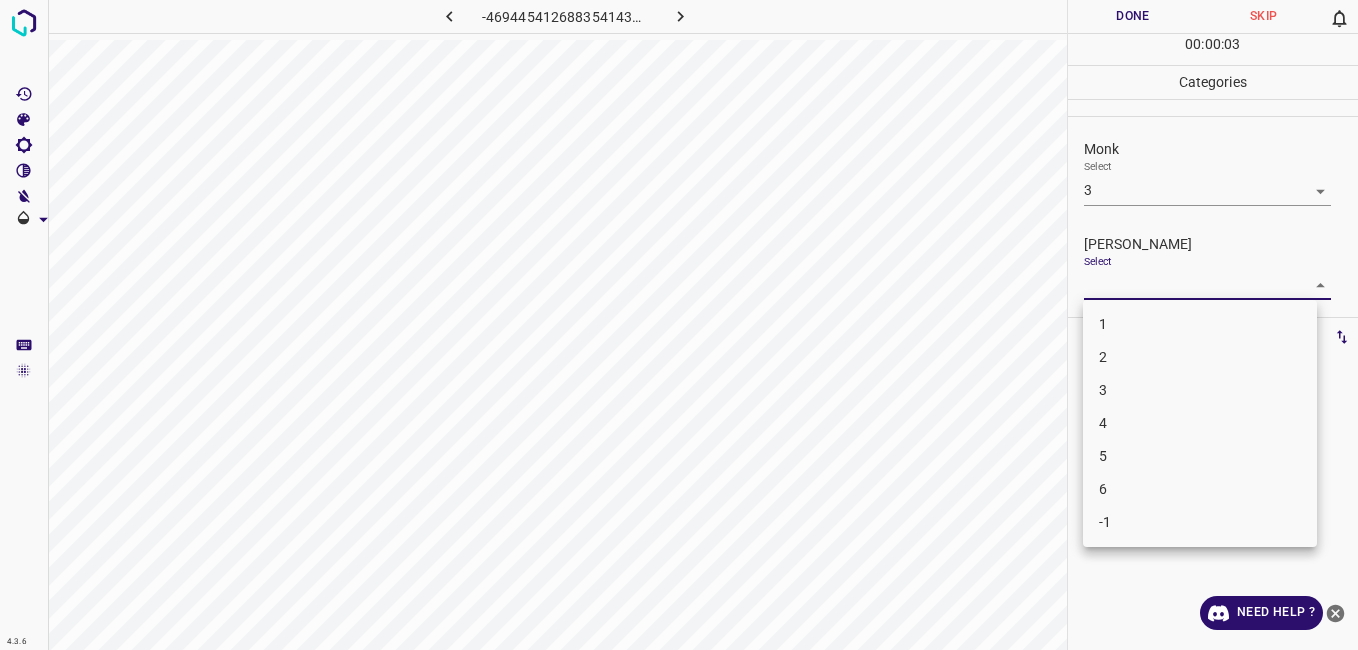 click on "4.3.6  -4694454126883541433.png Done Skip 0 00   : 00   : 03   Categories Monk   Select 3 3  Fitzpatrick   Select ​ Labels   0 Categories 1 Monk 2  Fitzpatrick Tools Space Change between modes (Draw & Edit) I Auto labeling R Restore zoom M Zoom in N Zoom out Delete Delete selecte label Filters Z Restore filters X Saturation filter C Brightness filter V Contrast filter B Gray scale filter General O Download Need Help ? - Text - Hide - Delete 1 2 3 4 5 6 -1" at bounding box center (679, 325) 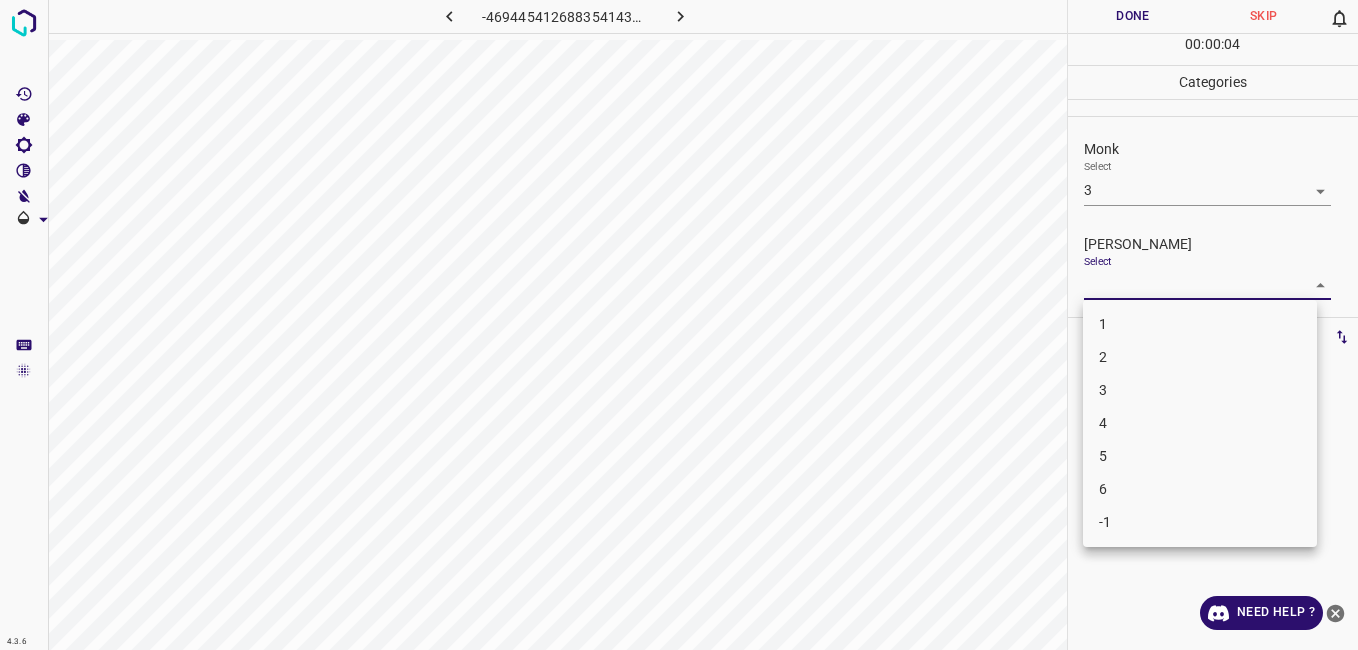 click on "2" at bounding box center (1200, 357) 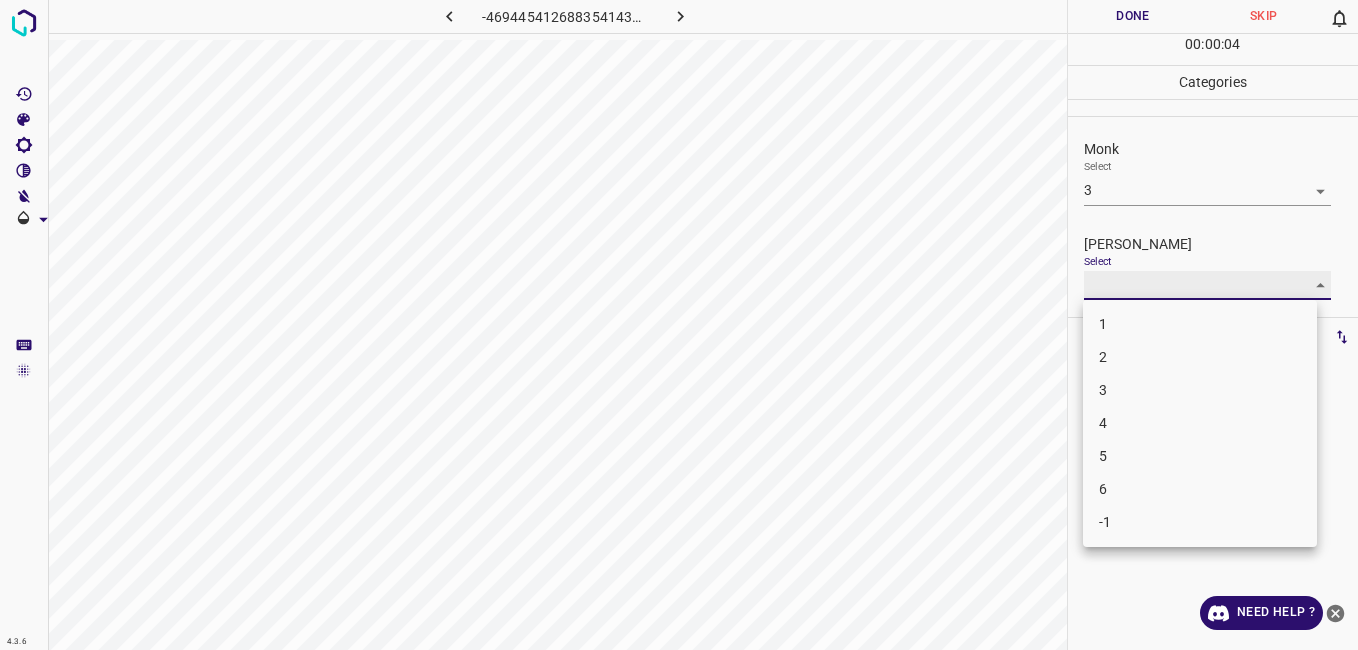 type on "2" 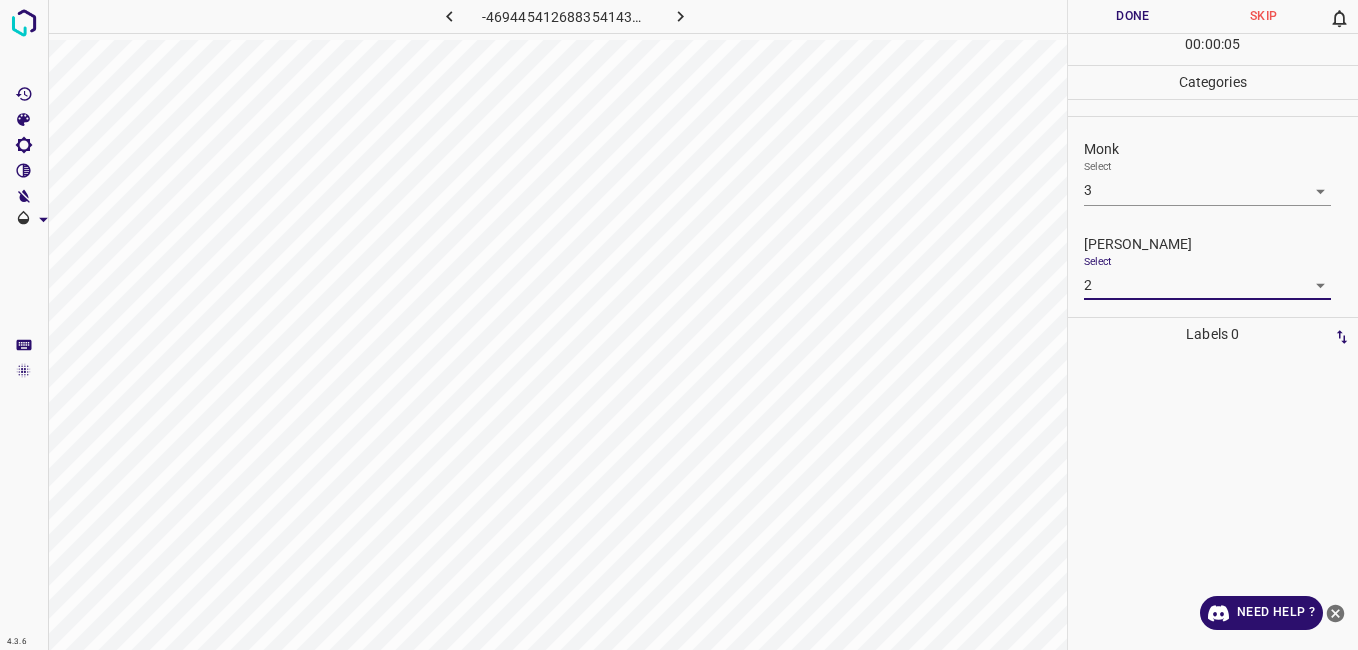 click on "Done" at bounding box center [1133, 16] 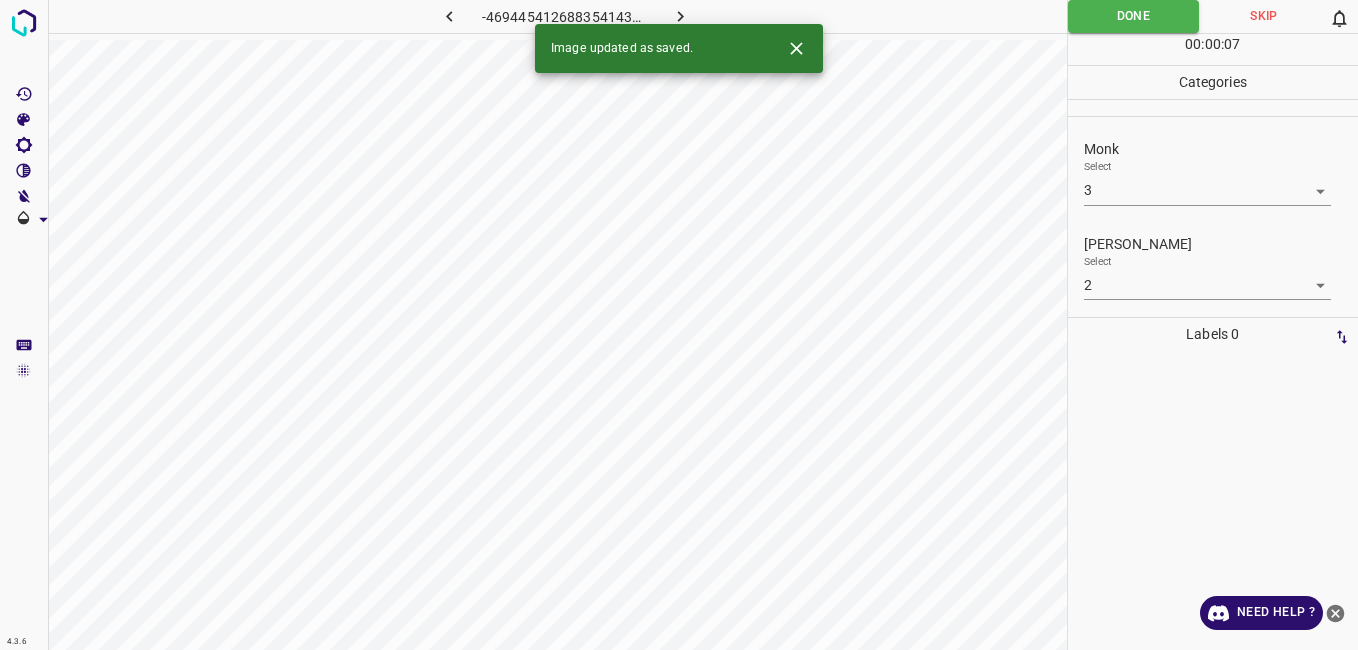 click 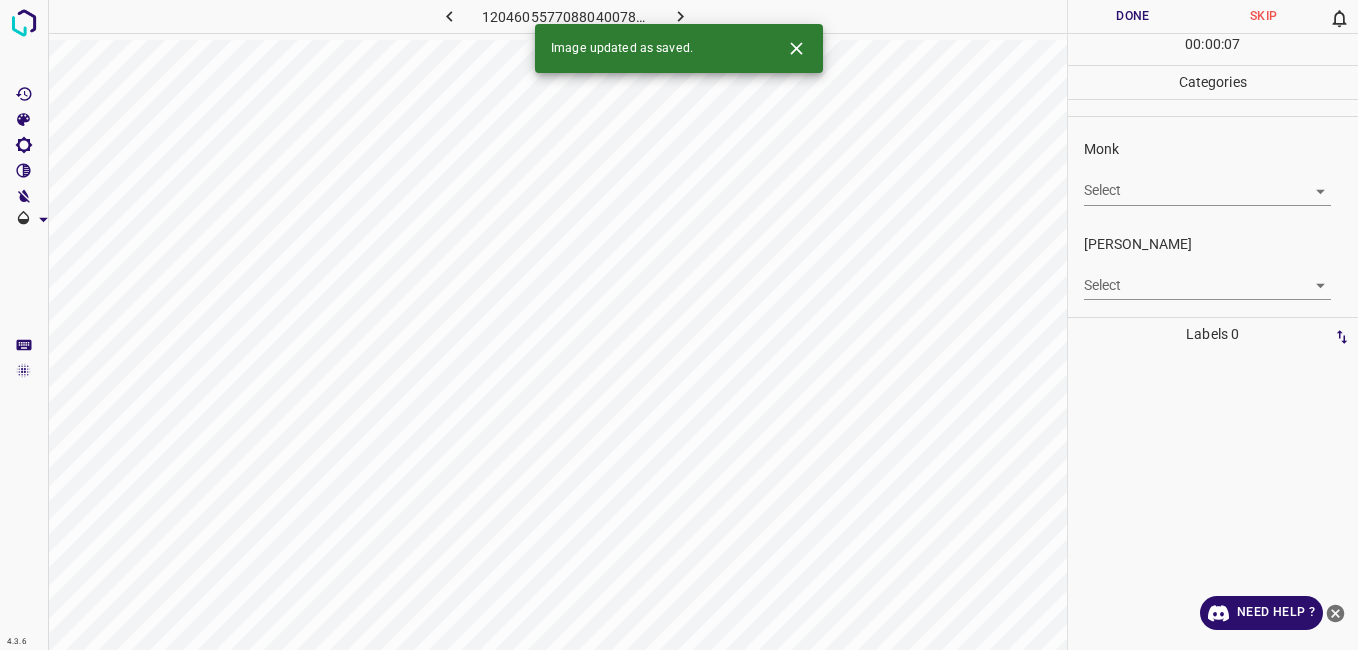 click on "4.3.6  1204605577088040078.png Done Skip 0 00   : 00   : 07   Categories Monk   Select ​  Fitzpatrick   Select ​ Labels   0 Categories 1 Monk 2  Fitzpatrick Tools Space Change between modes (Draw & Edit) I Auto labeling R Restore zoom M Zoom in N Zoom out Delete Delete selecte label Filters Z Restore filters X Saturation filter C Brightness filter V Contrast filter B Gray scale filter General O Download Image updated as saved. Need Help ? - Text - Hide - Delete" at bounding box center (679, 325) 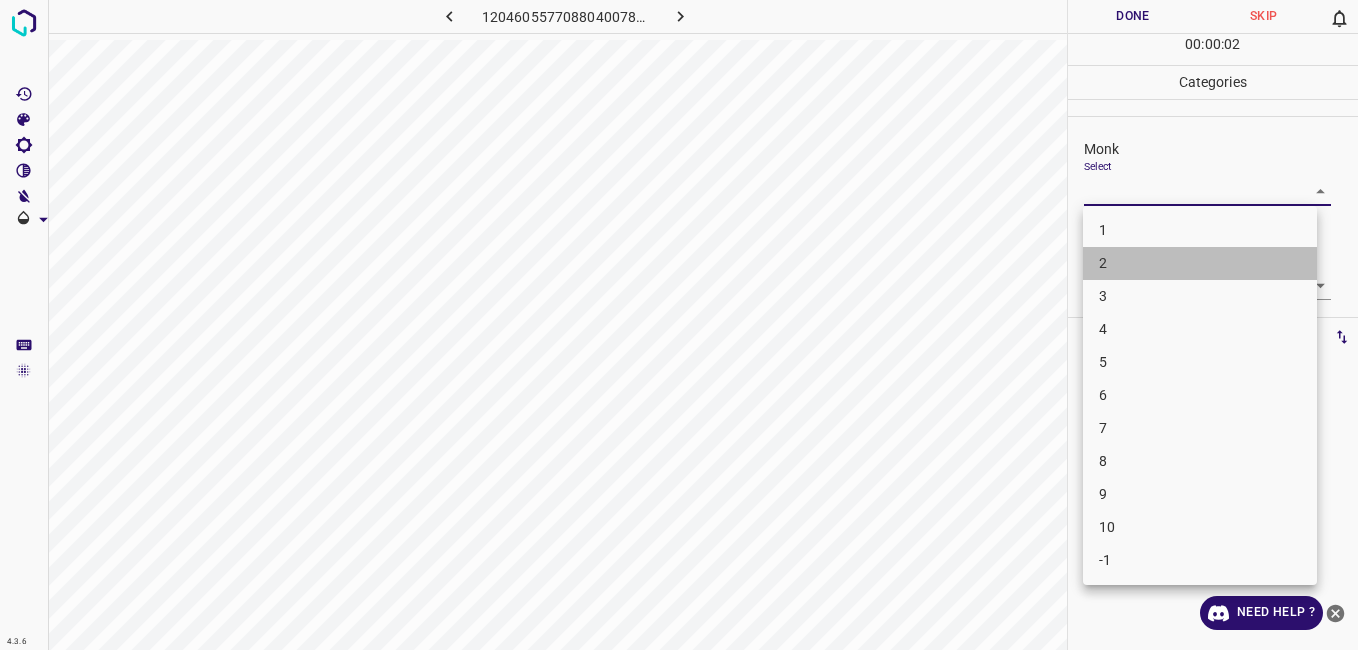 click on "2" at bounding box center (1200, 263) 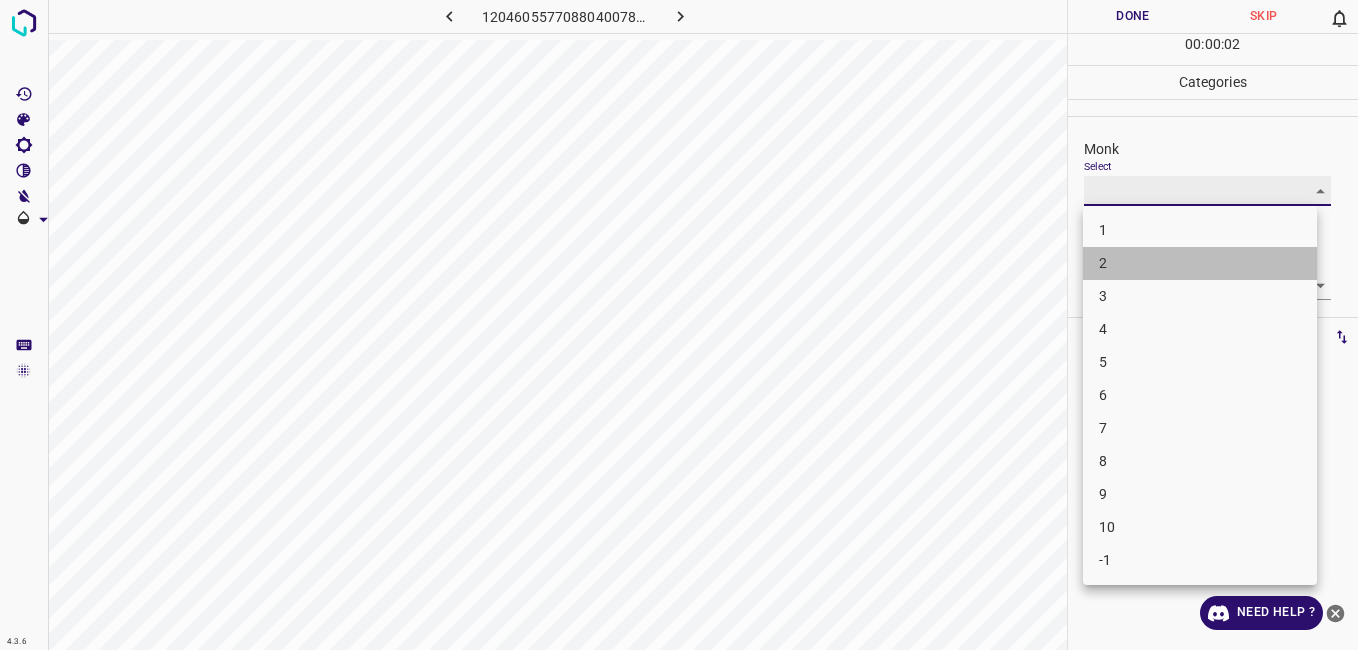 type on "2" 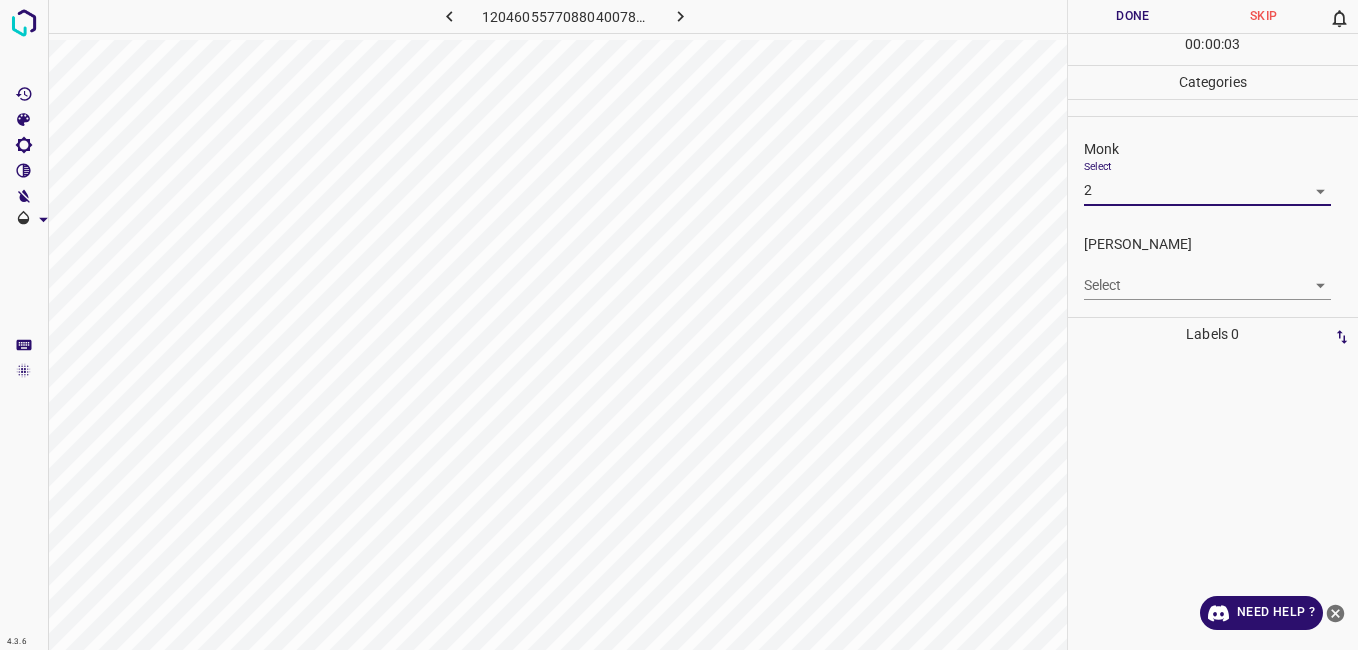 click on "4.3.6  1204605577088040078.png Done Skip 0 00   : 00   : 03   Categories Monk   Select 2 2  Fitzpatrick   Select ​ Labels   0 Categories 1 Monk 2  Fitzpatrick Tools Space Change between modes (Draw & Edit) I Auto labeling R Restore zoom M Zoom in N Zoom out Delete Delete selecte label Filters Z Restore filters X Saturation filter C Brightness filter V Contrast filter B Gray scale filter General O Download Need Help ? - Text - Hide - Delete" at bounding box center (679, 325) 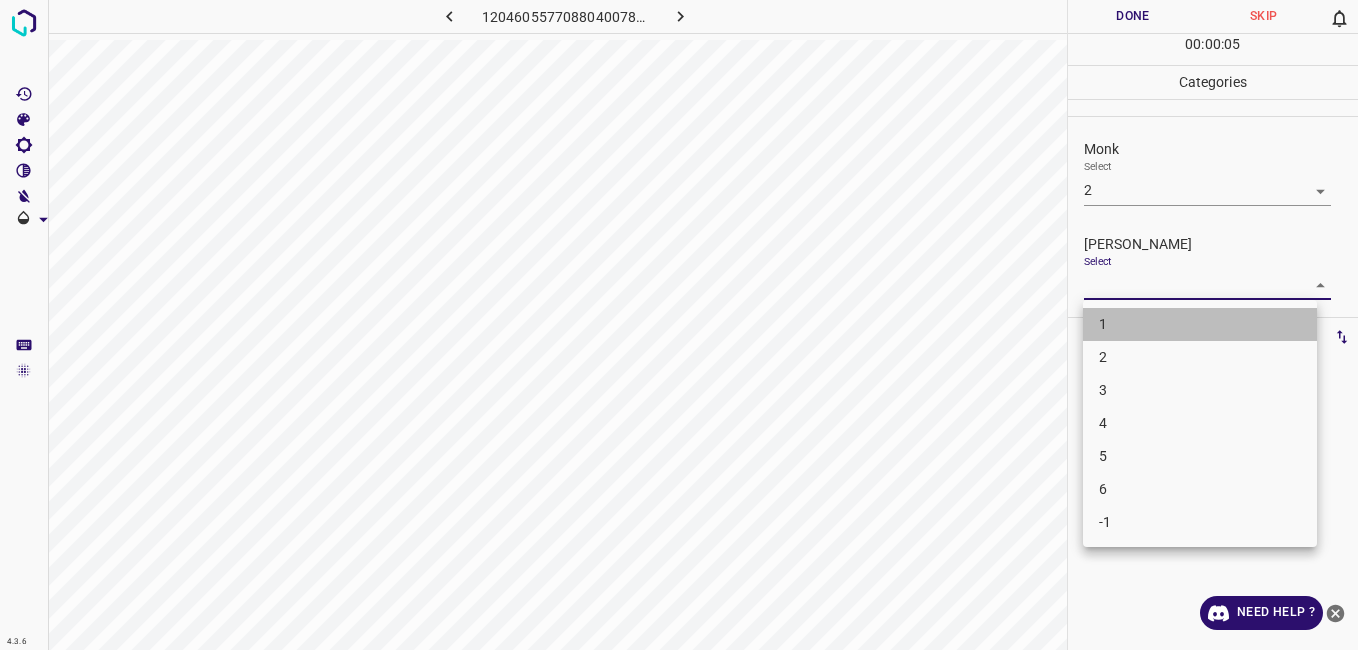click on "1" at bounding box center (1200, 324) 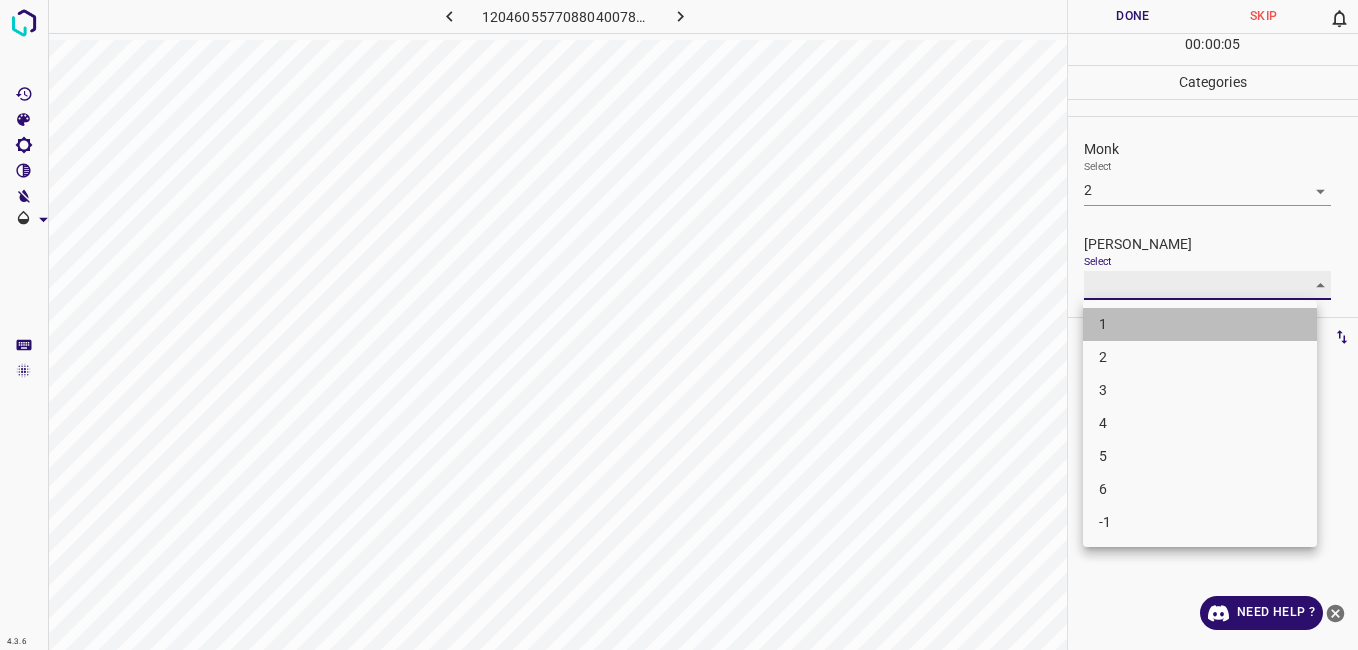 type on "1" 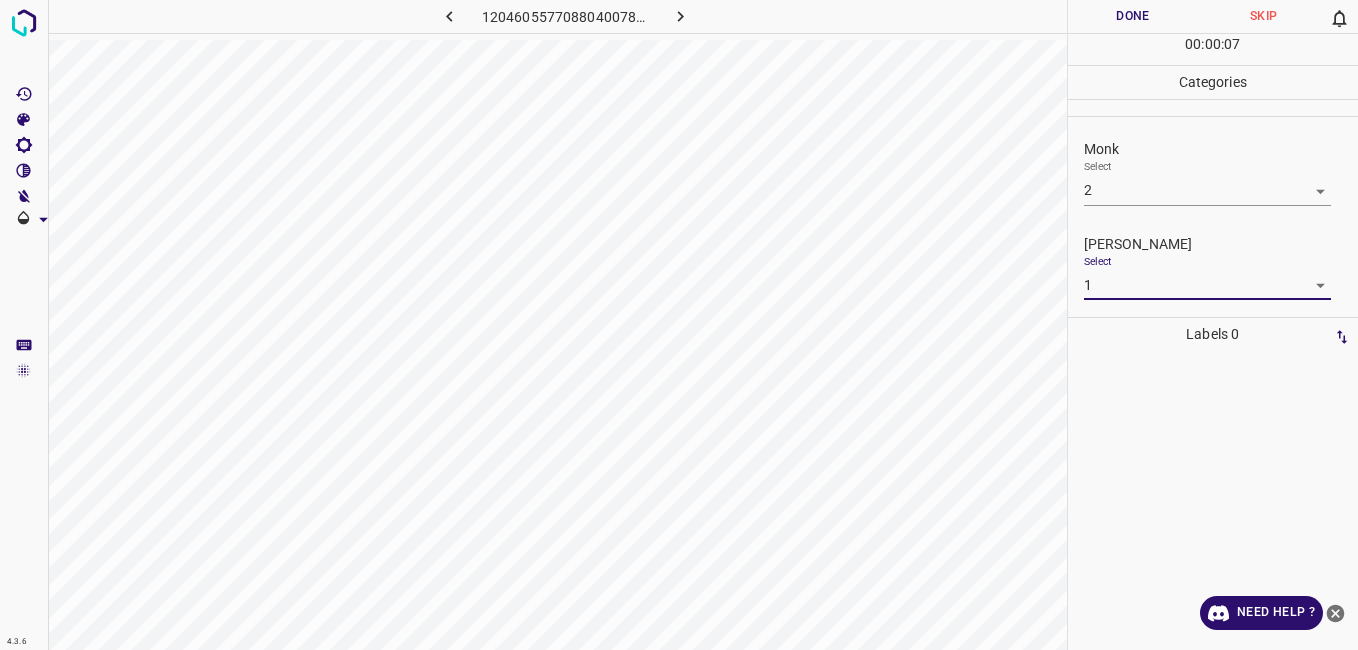 click on "Done" at bounding box center (1133, 16) 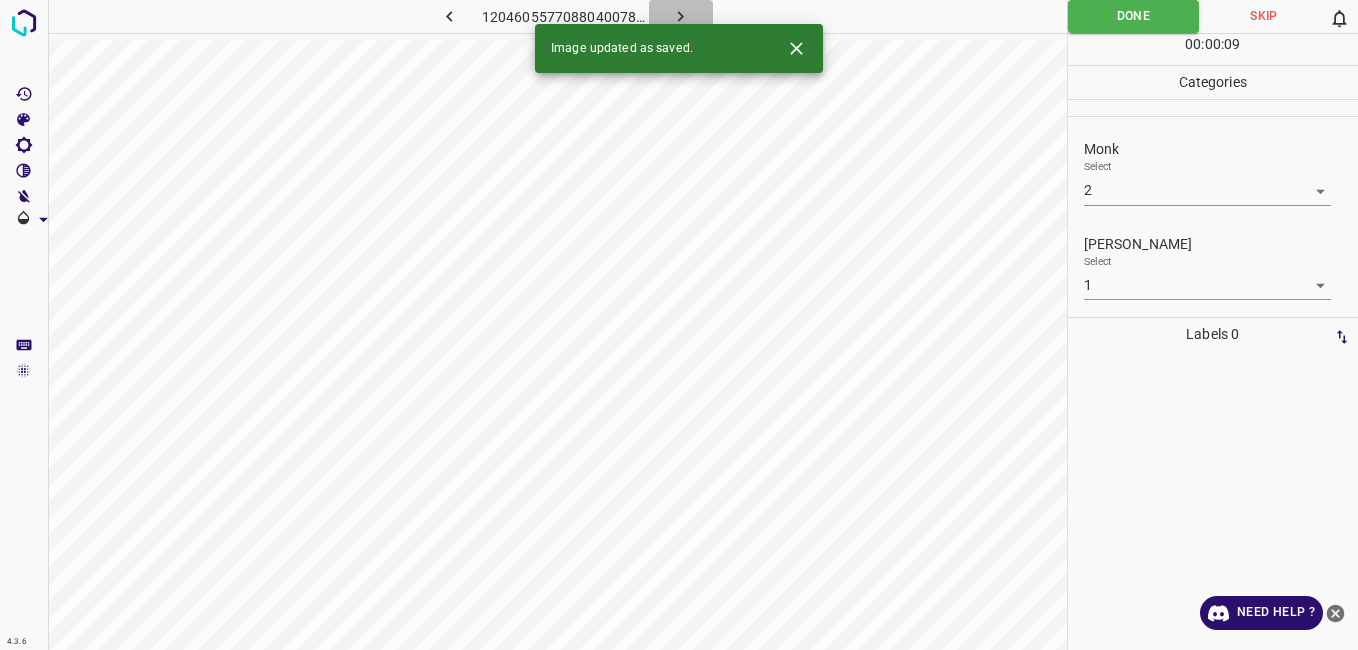 click 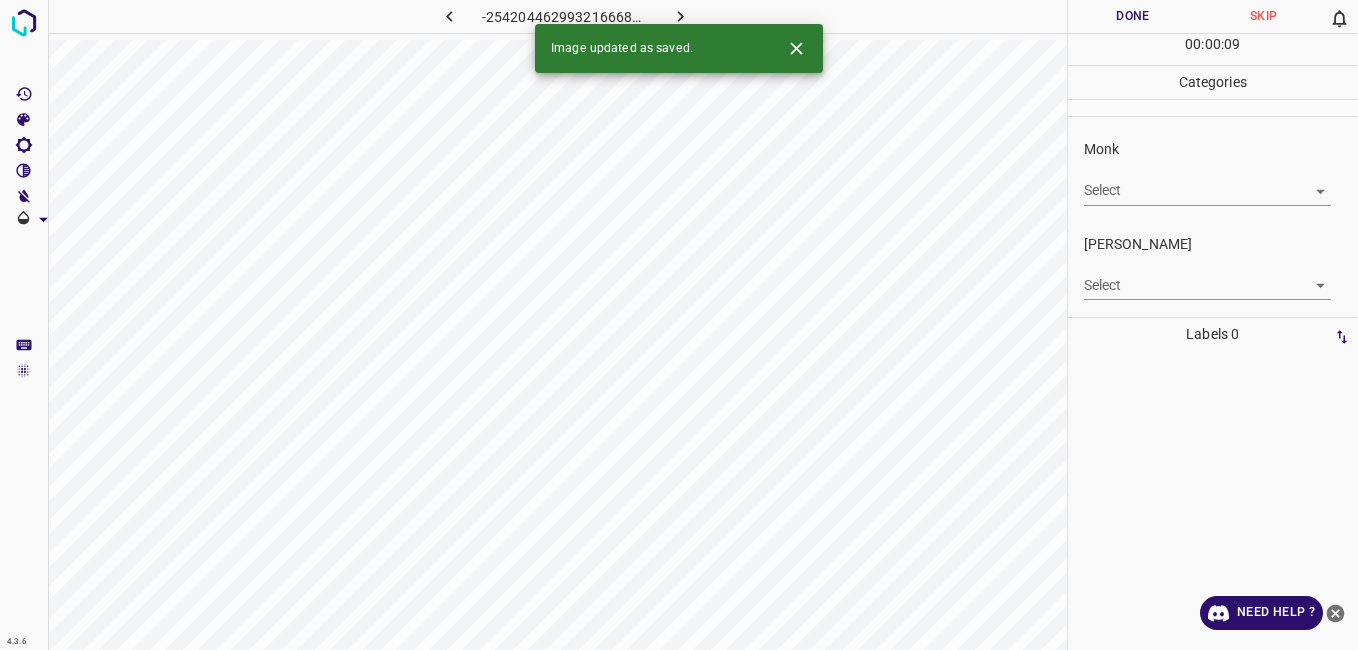 click on "4.3.6  -2542044629932166681.png Done Skip 0 00   : 00   : 09   Categories Monk   Select ​  Fitzpatrick   Select ​ Labels   0 Categories 1 Monk 2  Fitzpatrick Tools Space Change between modes (Draw & Edit) I Auto labeling R Restore zoom M Zoom in N Zoom out Delete Delete selecte label Filters Z Restore filters X Saturation filter C Brightness filter V Contrast filter B Gray scale filter General O Download Image updated as saved. Need Help ? - Text - Hide - Delete" at bounding box center (679, 325) 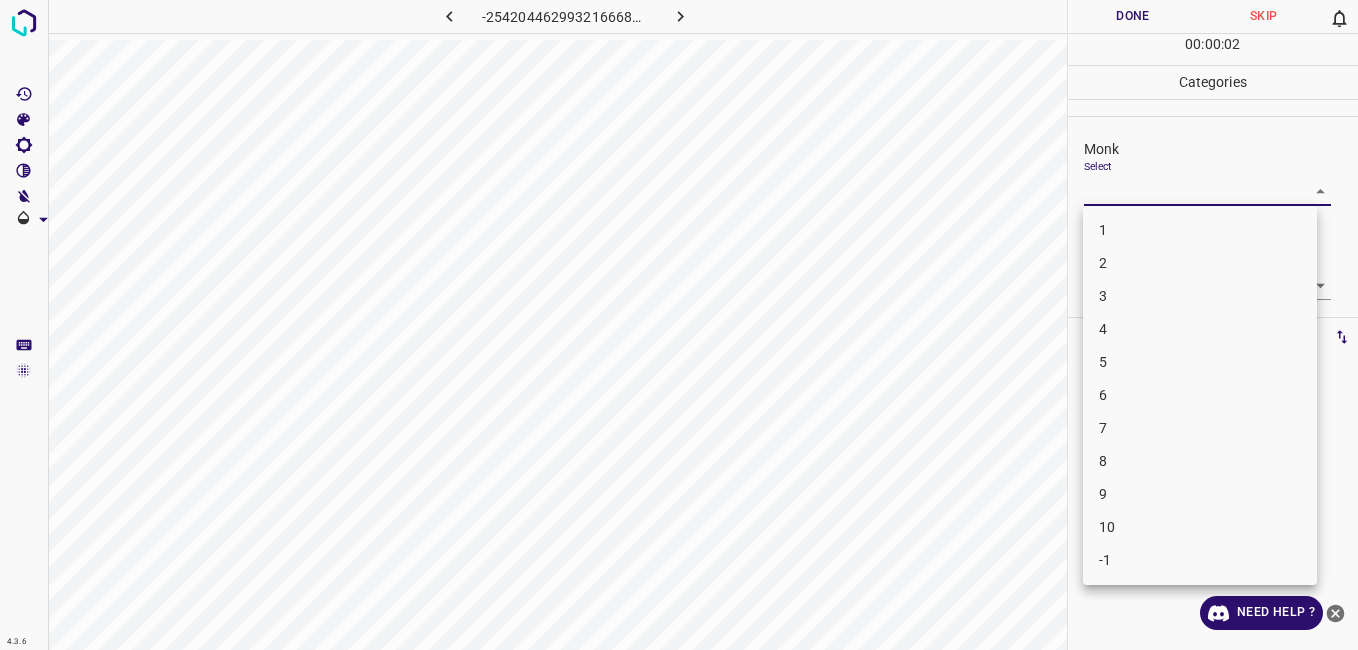 click on "4" at bounding box center (1200, 329) 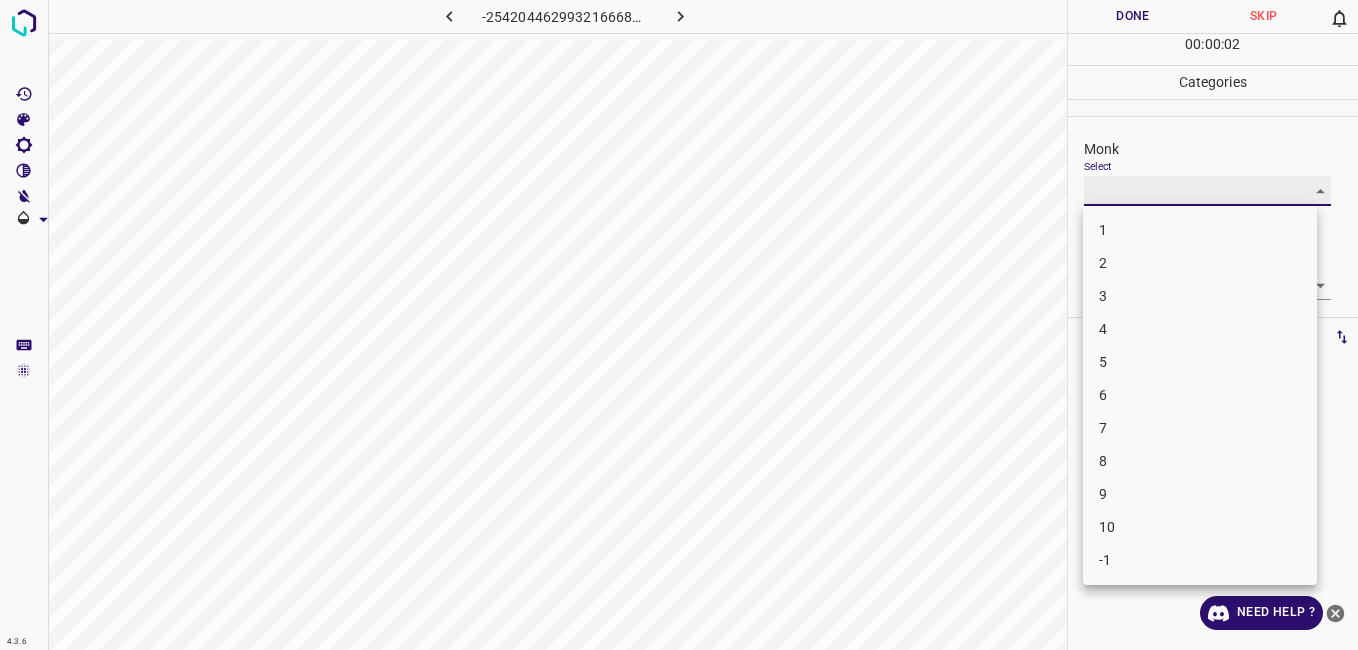 type on "4" 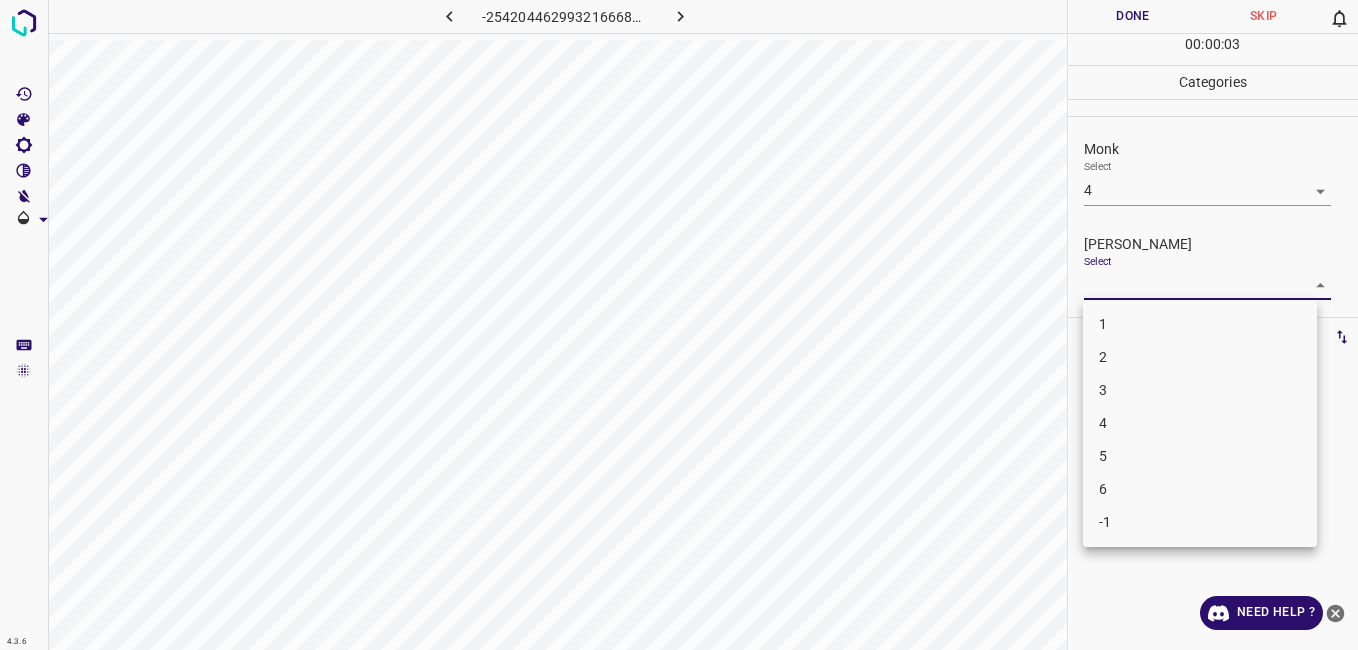 click on "4.3.6  -2542044629932166681.png Done Skip 0 00   : 00   : 03   Categories Monk   Select 4 4  Fitzpatrick   Select ​ Labels   0 Categories 1 Monk 2  Fitzpatrick Tools Space Change between modes (Draw & Edit) I Auto labeling R Restore zoom M Zoom in N Zoom out Delete Delete selecte label Filters Z Restore filters X Saturation filter C Brightness filter V Contrast filter B Gray scale filter General O Download Need Help ? - Text - Hide - Delete 1 2 3 4 5 6 -1" at bounding box center [679, 325] 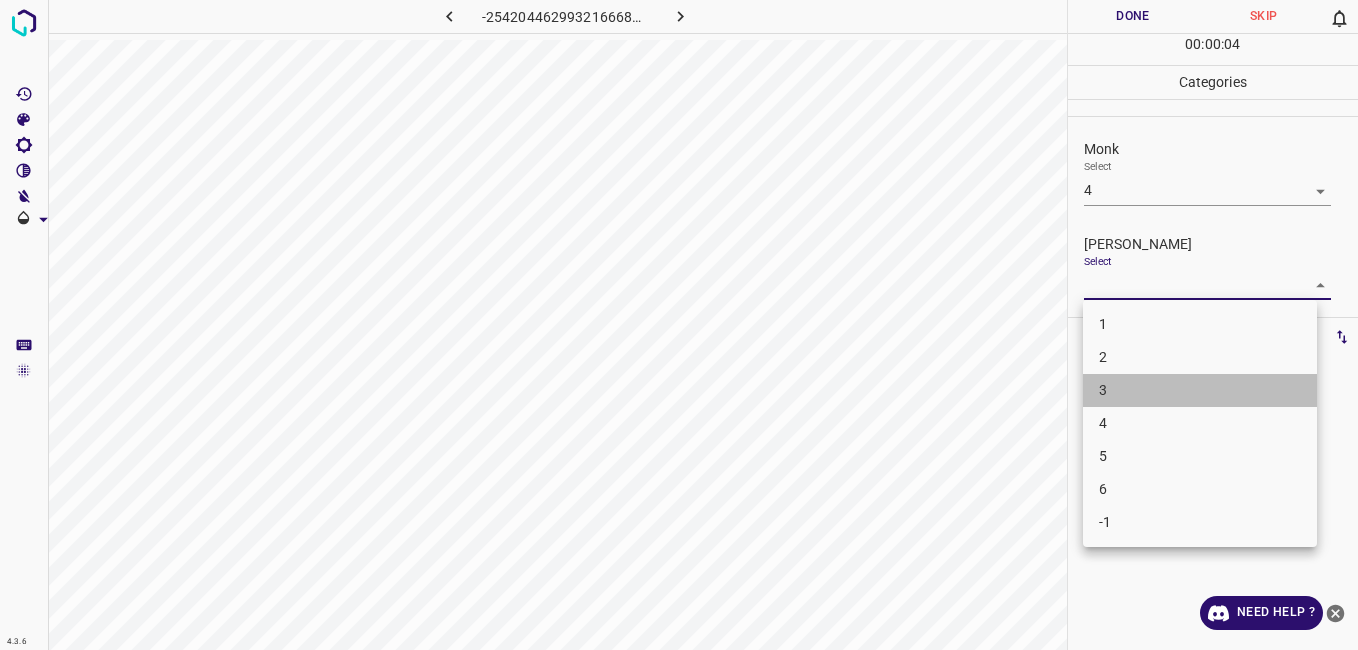 click on "3" at bounding box center [1200, 390] 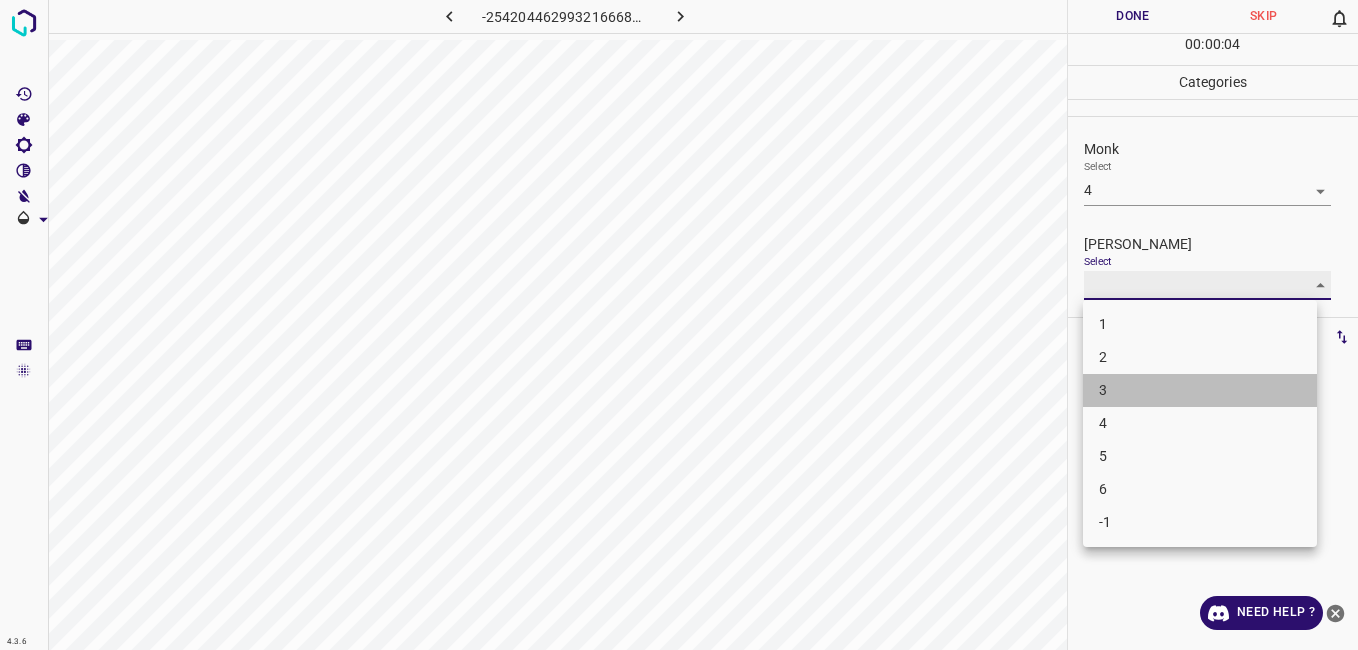 type on "3" 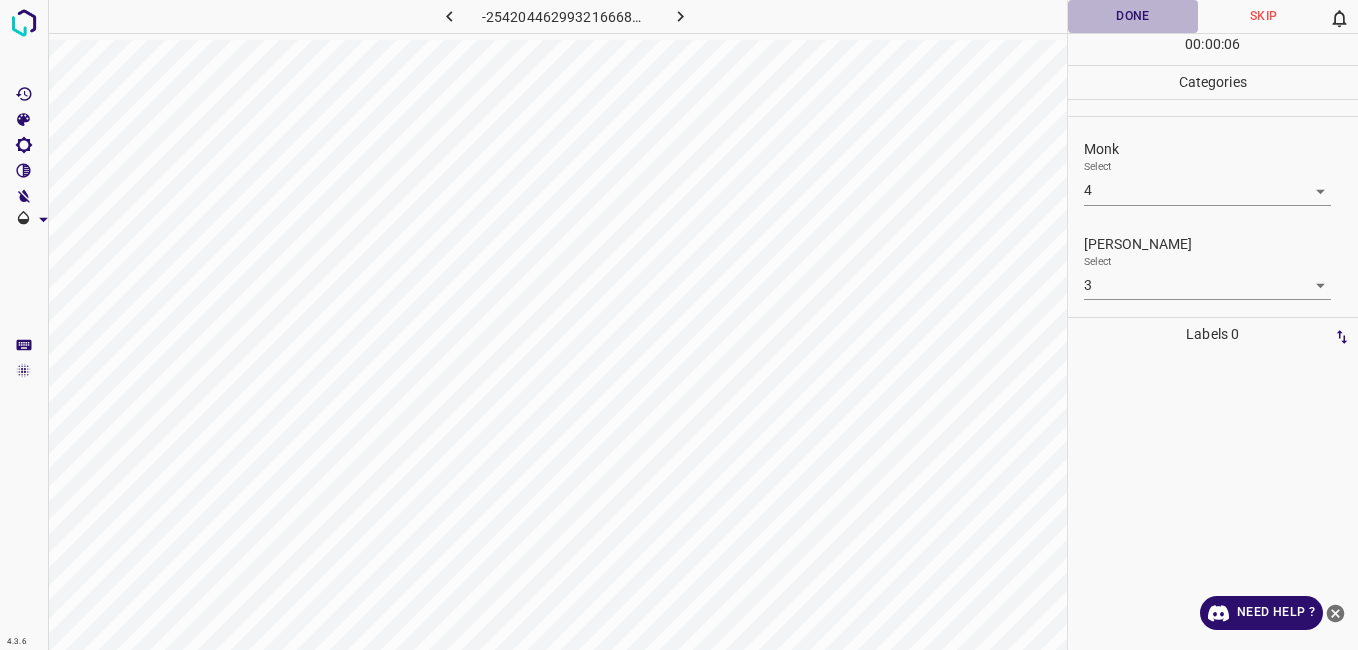 click on "Done" at bounding box center [1133, 16] 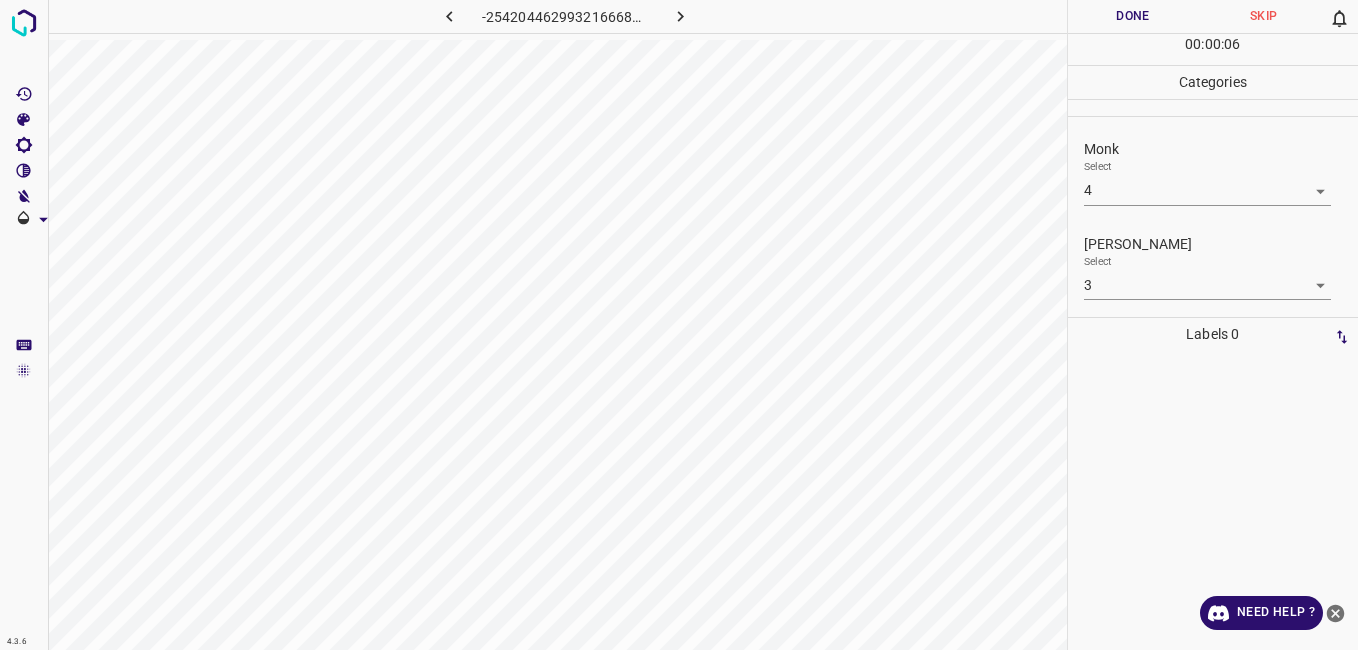 click on "Done" at bounding box center (1133, 16) 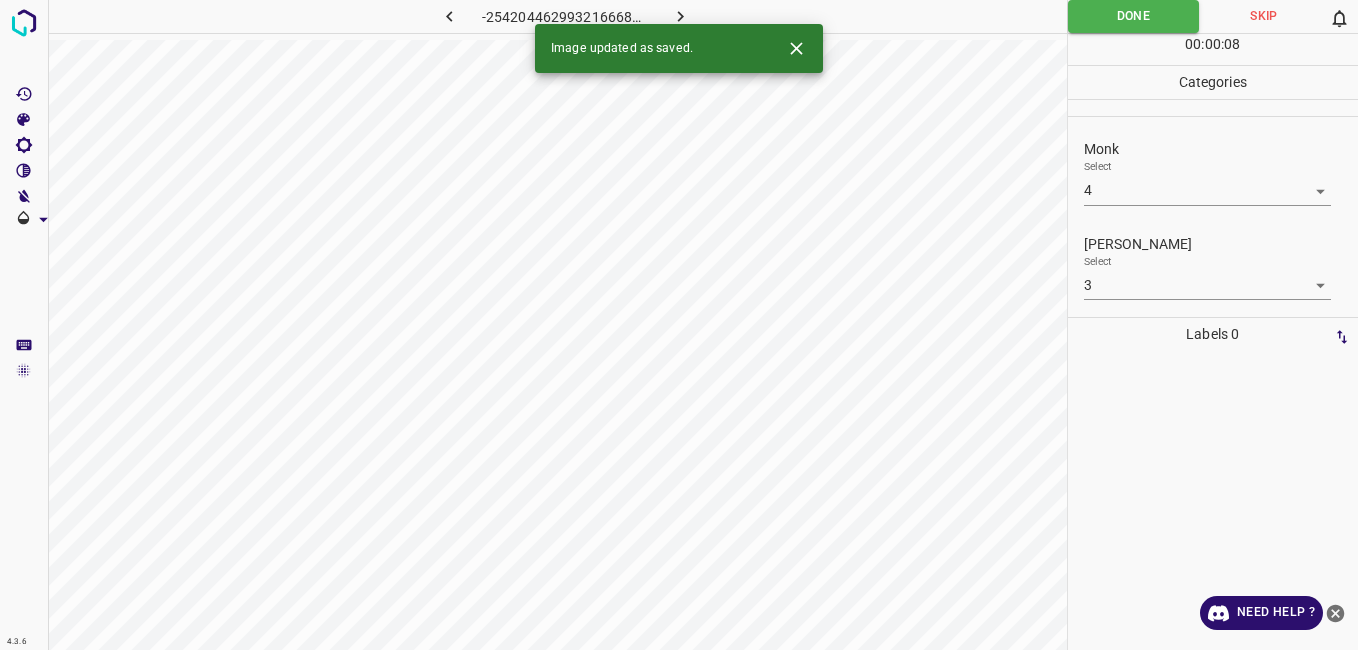 click 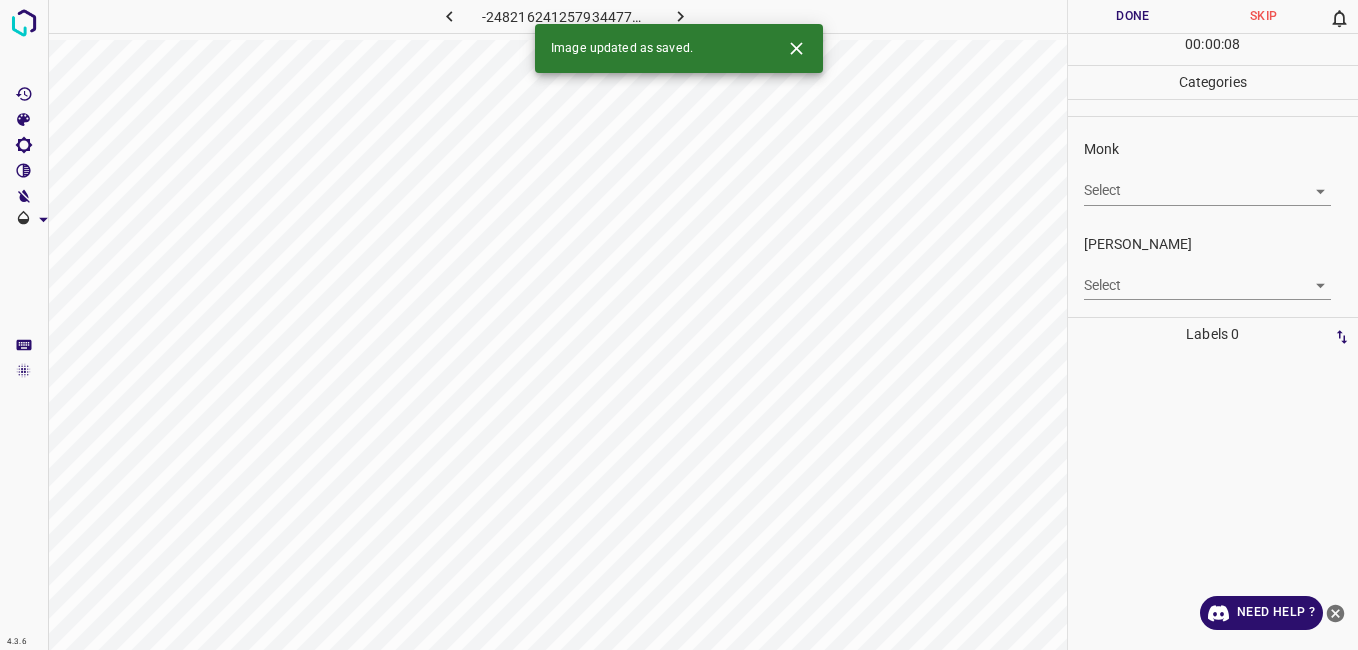 click on "4.3.6  -2482162412579344778.png Done Skip 0 00   : 00   : 08   Categories Monk   Select ​  Fitzpatrick   Select ​ Labels   0 Categories 1 Monk 2  Fitzpatrick Tools Space Change between modes (Draw & Edit) I Auto labeling R Restore zoom M Zoom in N Zoom out Delete Delete selecte label Filters Z Restore filters X Saturation filter C Brightness filter V Contrast filter B Gray scale filter General O Download Image updated as saved. Need Help ? - Text - Hide - Delete" at bounding box center [679, 325] 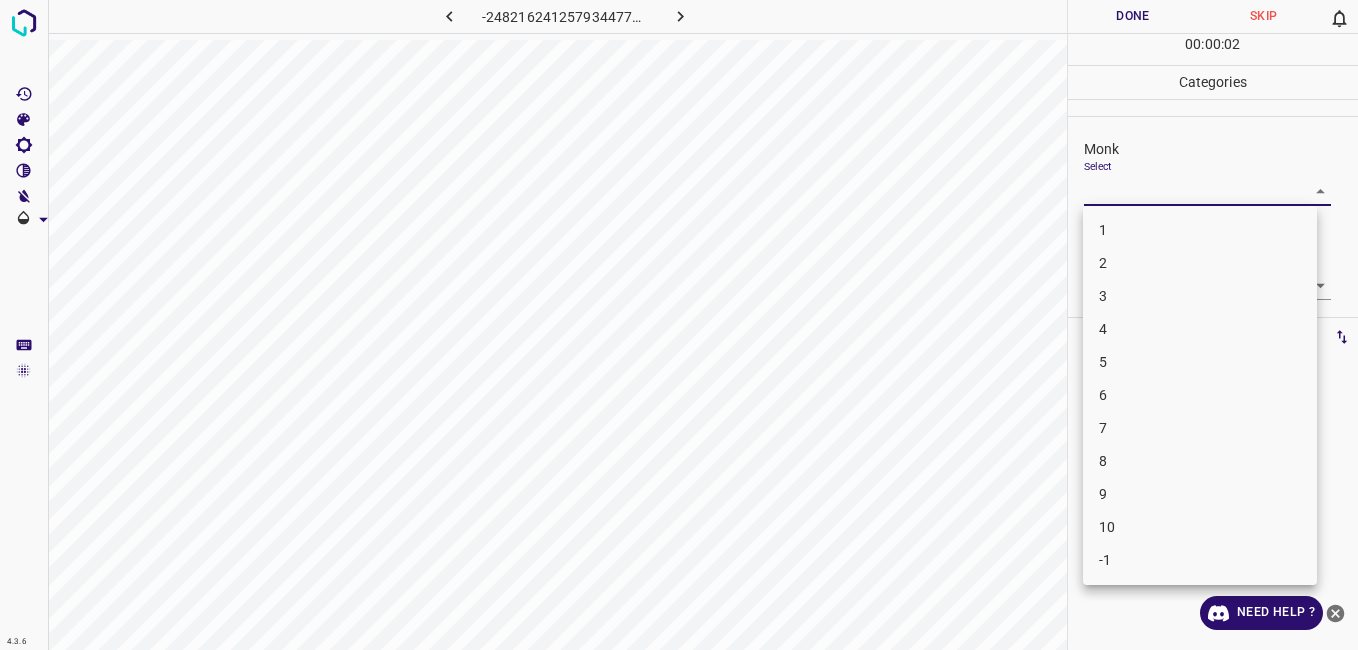 click on "3" at bounding box center [1200, 296] 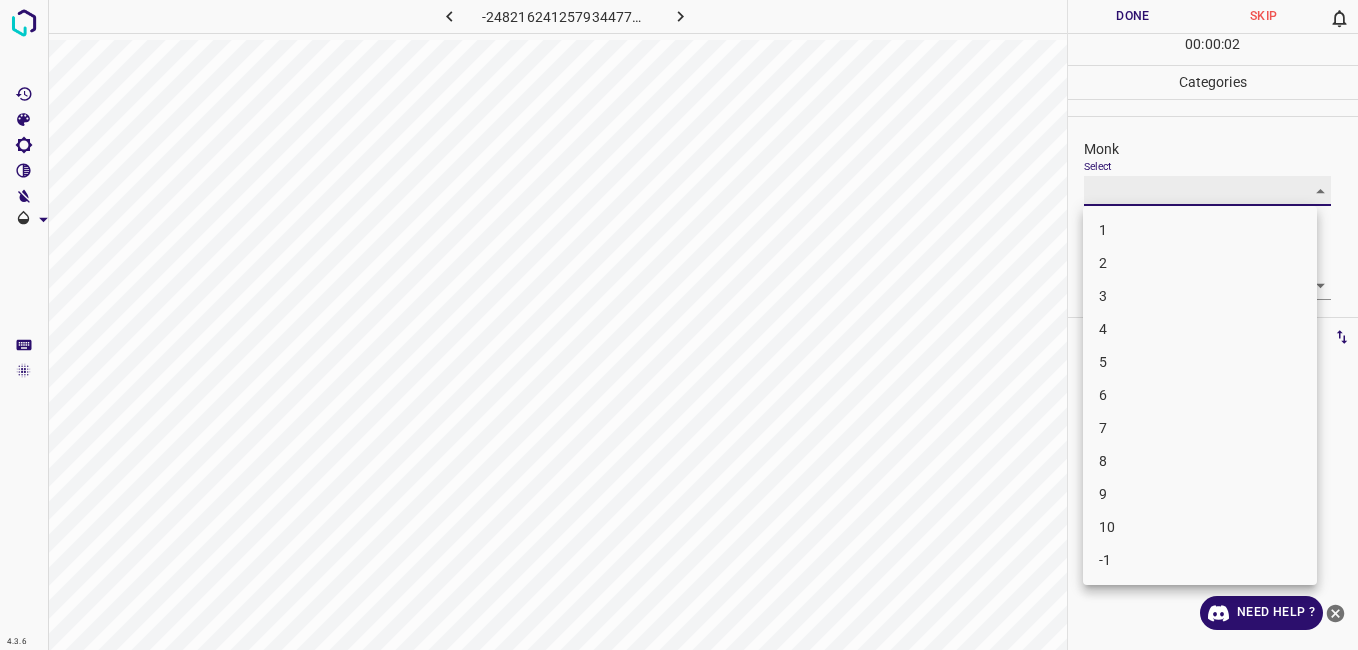 type on "3" 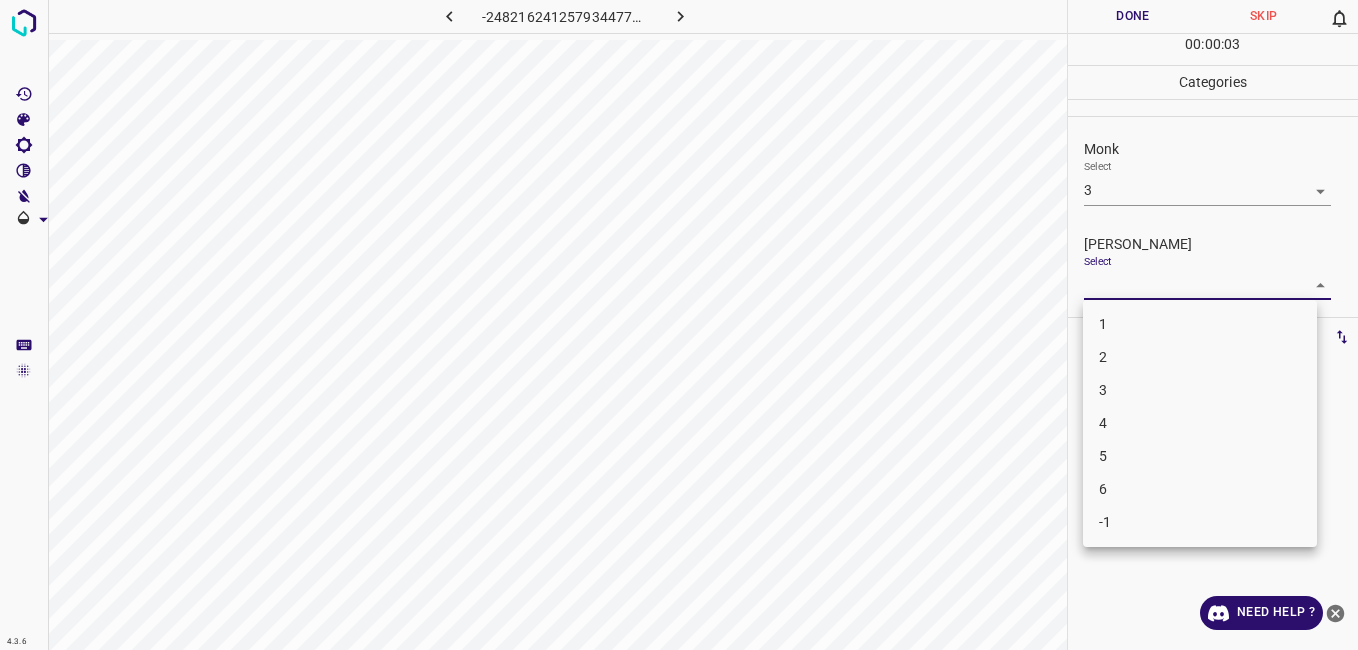 click on "4.3.6  -2482162412579344778.png Done Skip 0 00   : 00   : 03   Categories Monk   Select 3 3  Fitzpatrick   Select ​ Labels   0 Categories 1 Monk 2  Fitzpatrick Tools Space Change between modes (Draw & Edit) I Auto labeling R Restore zoom M Zoom in N Zoom out Delete Delete selecte label Filters Z Restore filters X Saturation filter C Brightness filter V Contrast filter B Gray scale filter General O Download Need Help ? - Text - Hide - Delete 1 2 3 4 5 6 -1" at bounding box center (679, 325) 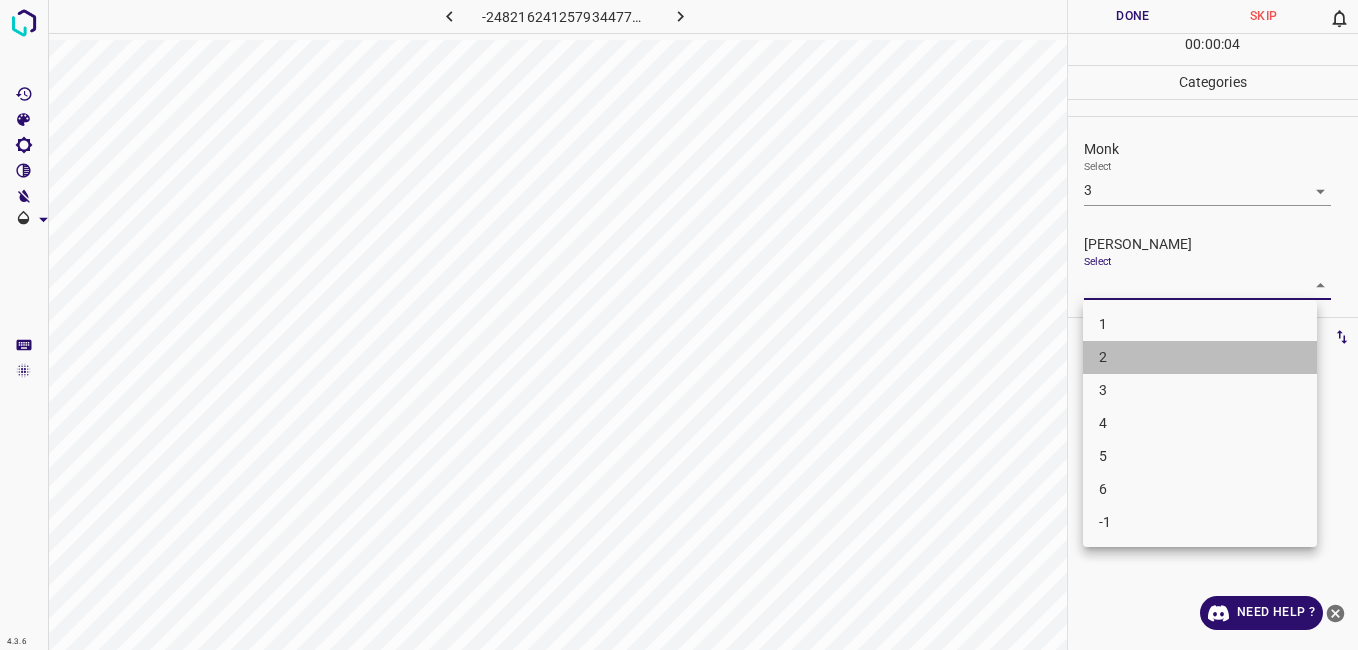 click on "2" at bounding box center (1200, 357) 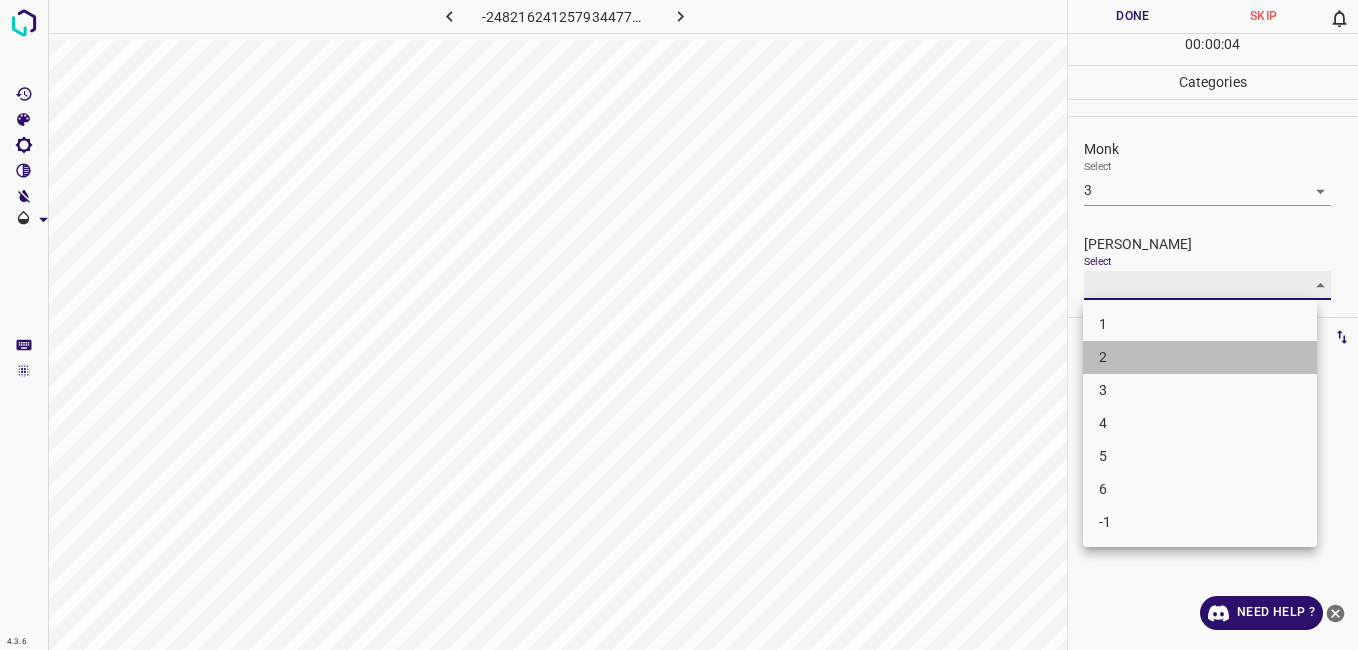 type on "2" 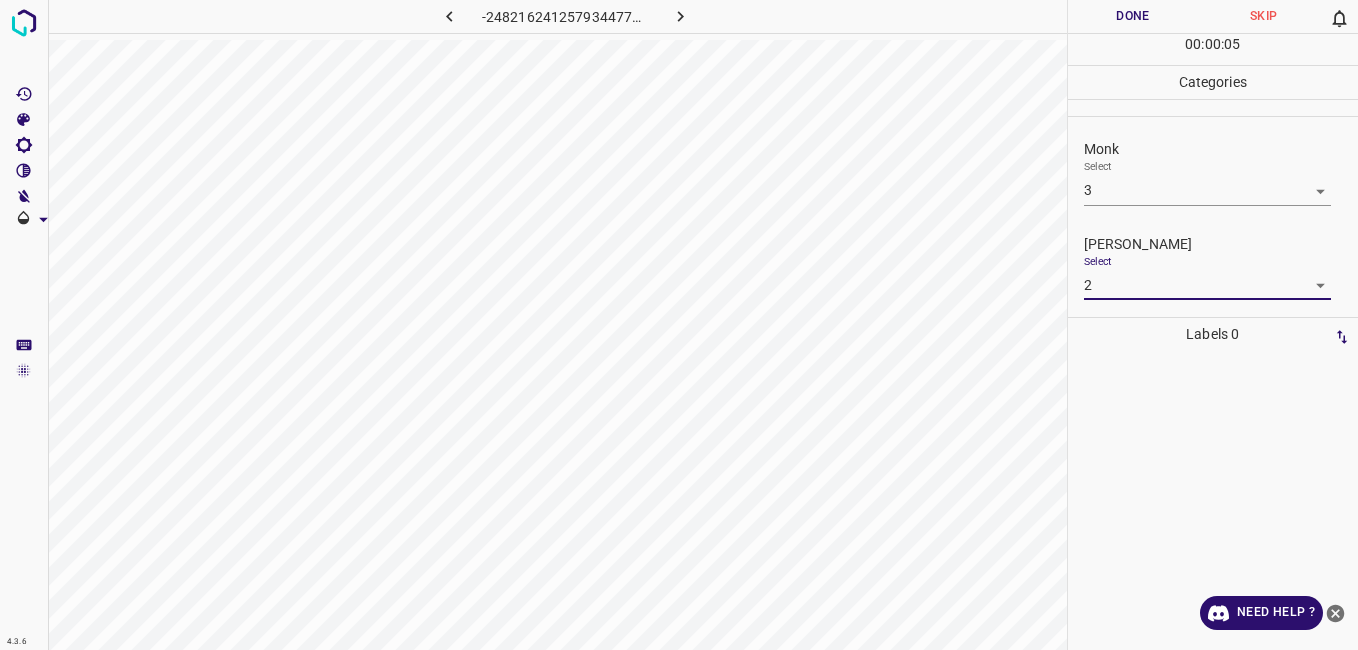 click on "Done" at bounding box center [1133, 16] 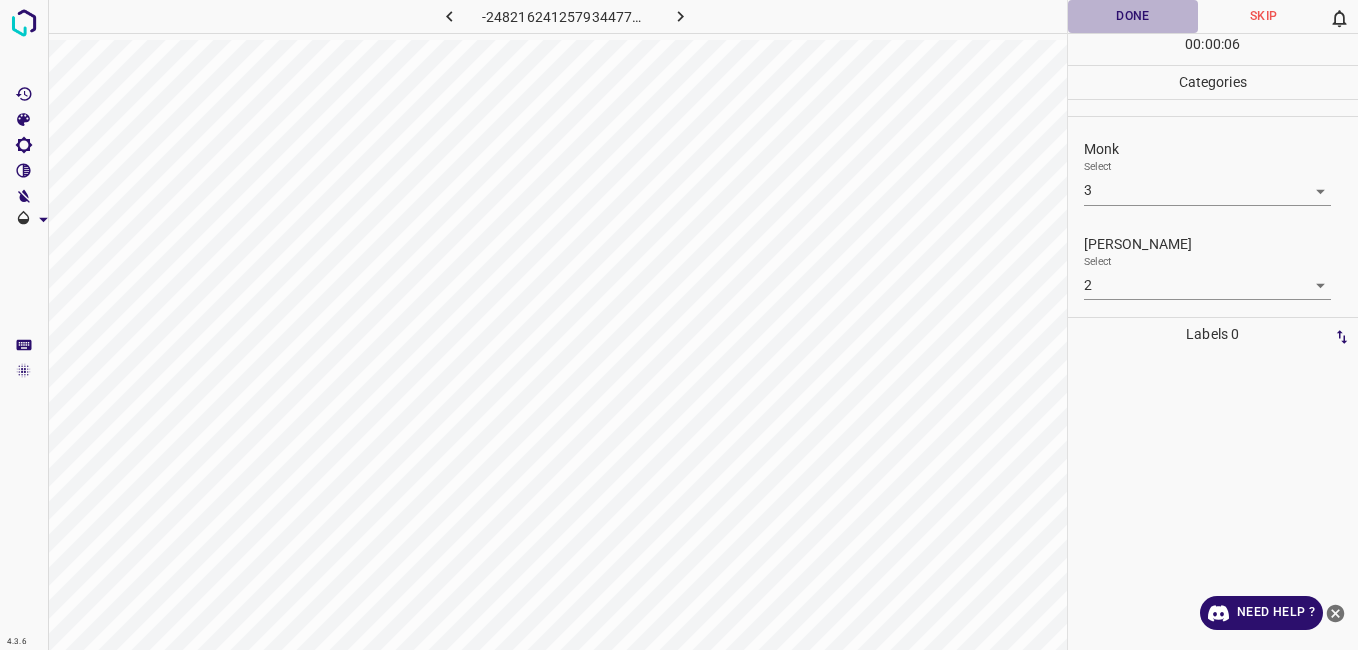 drag, startPoint x: 1141, startPoint y: 21, endPoint x: 823, endPoint y: 26, distance: 318.0393 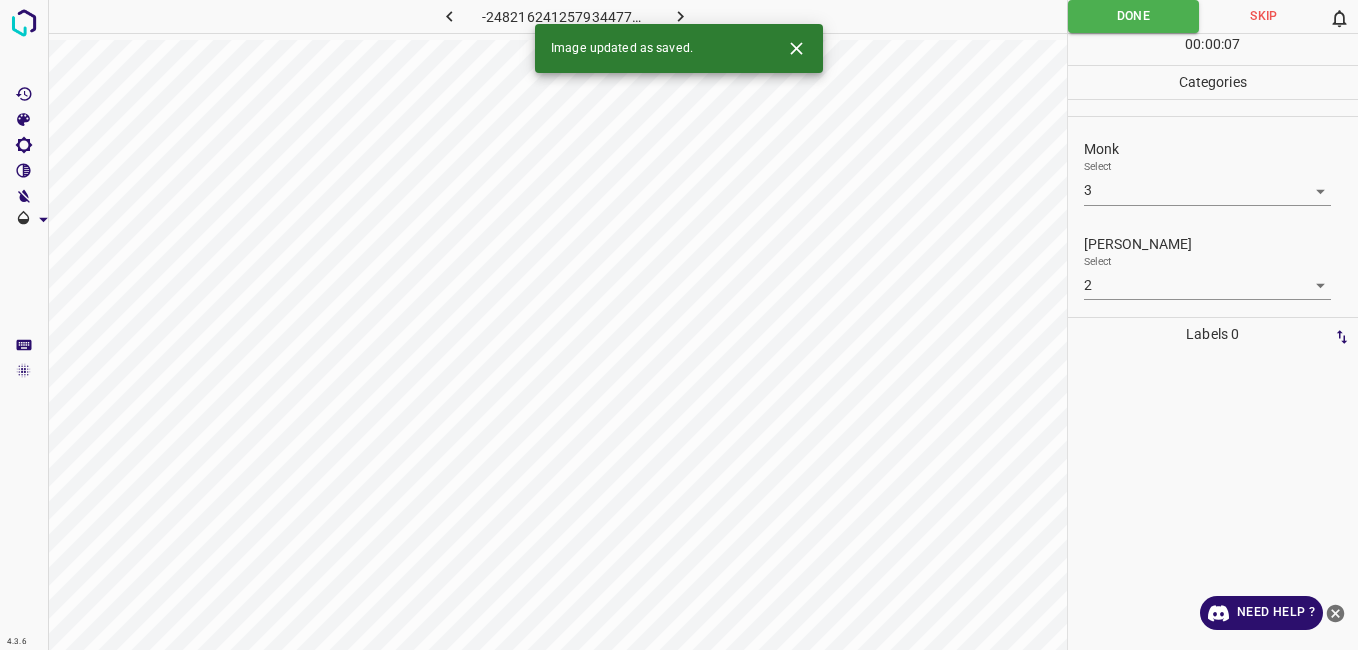click at bounding box center [681, 16] 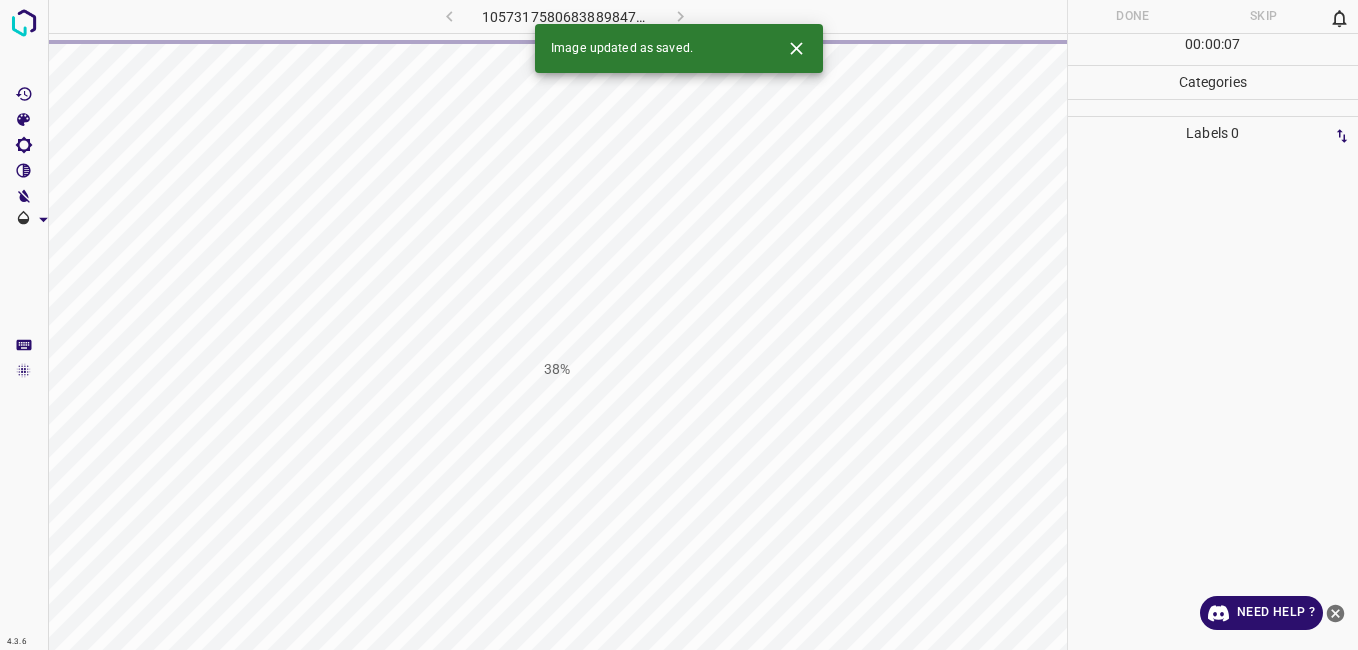 click at bounding box center (1213, 400) 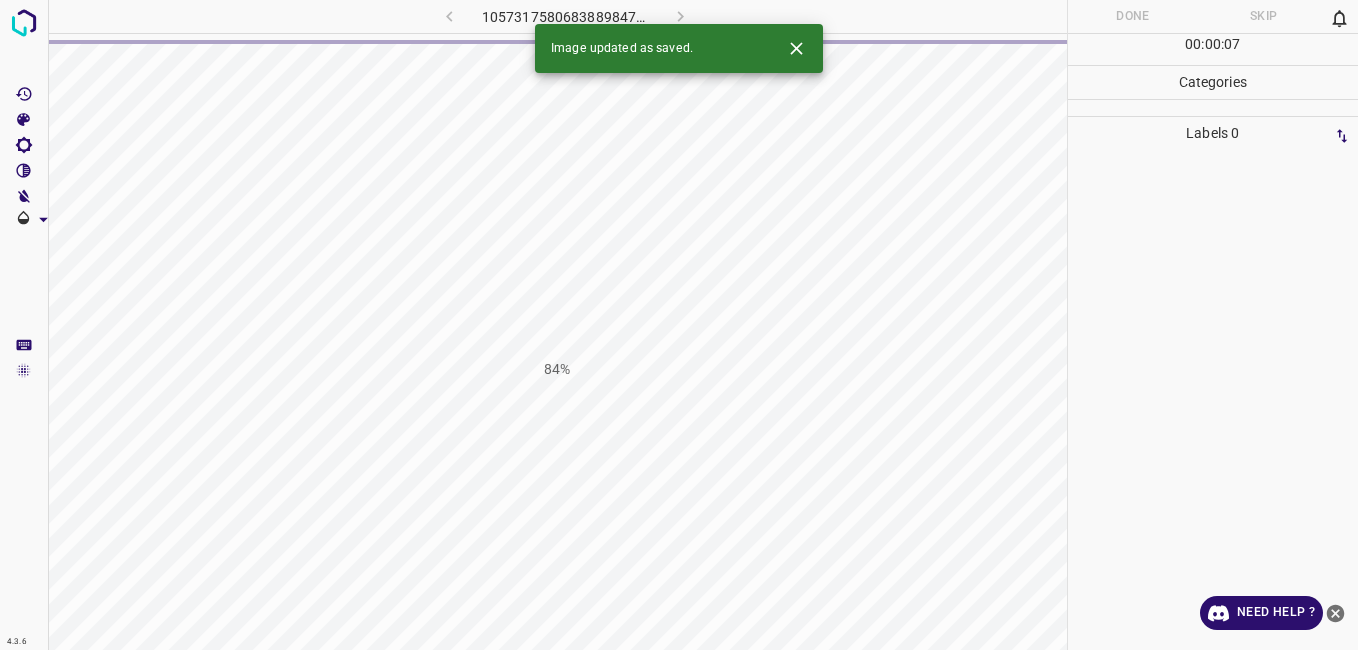 drag, startPoint x: 1170, startPoint y: 214, endPoint x: 1130, endPoint y: 212, distance: 40.04997 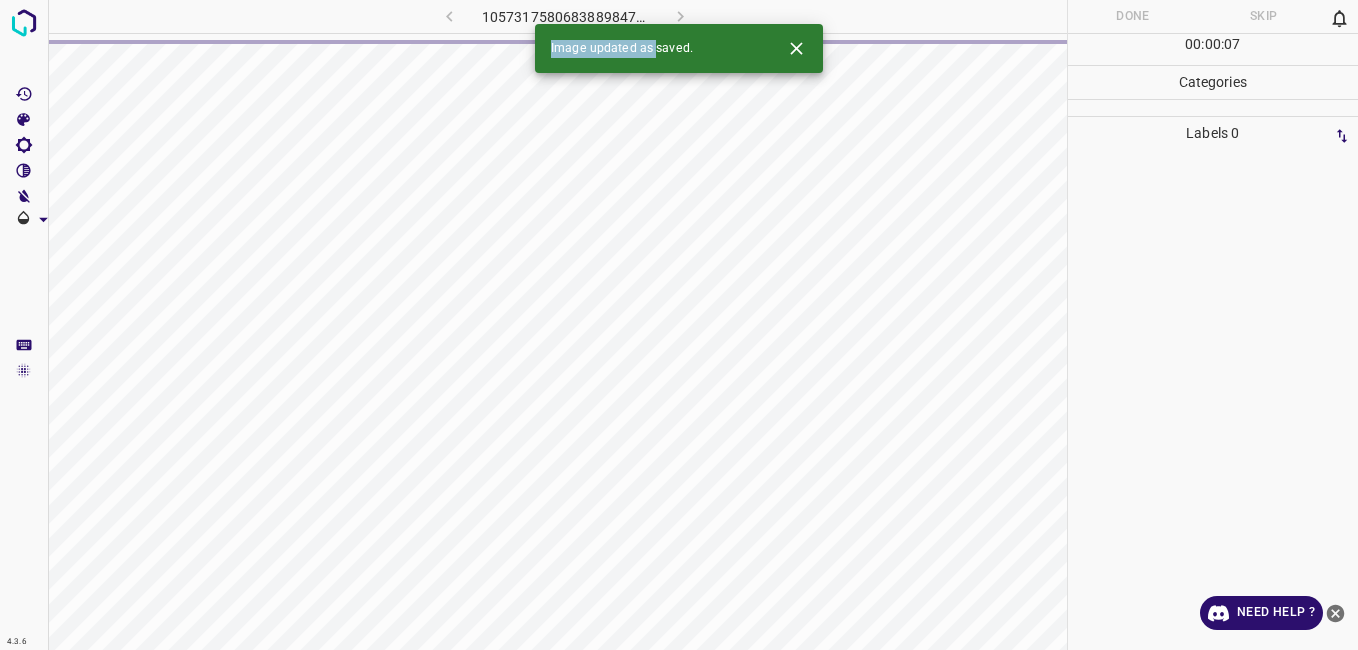 drag, startPoint x: 1175, startPoint y: 225, endPoint x: 650, endPoint y: 60, distance: 550.3181 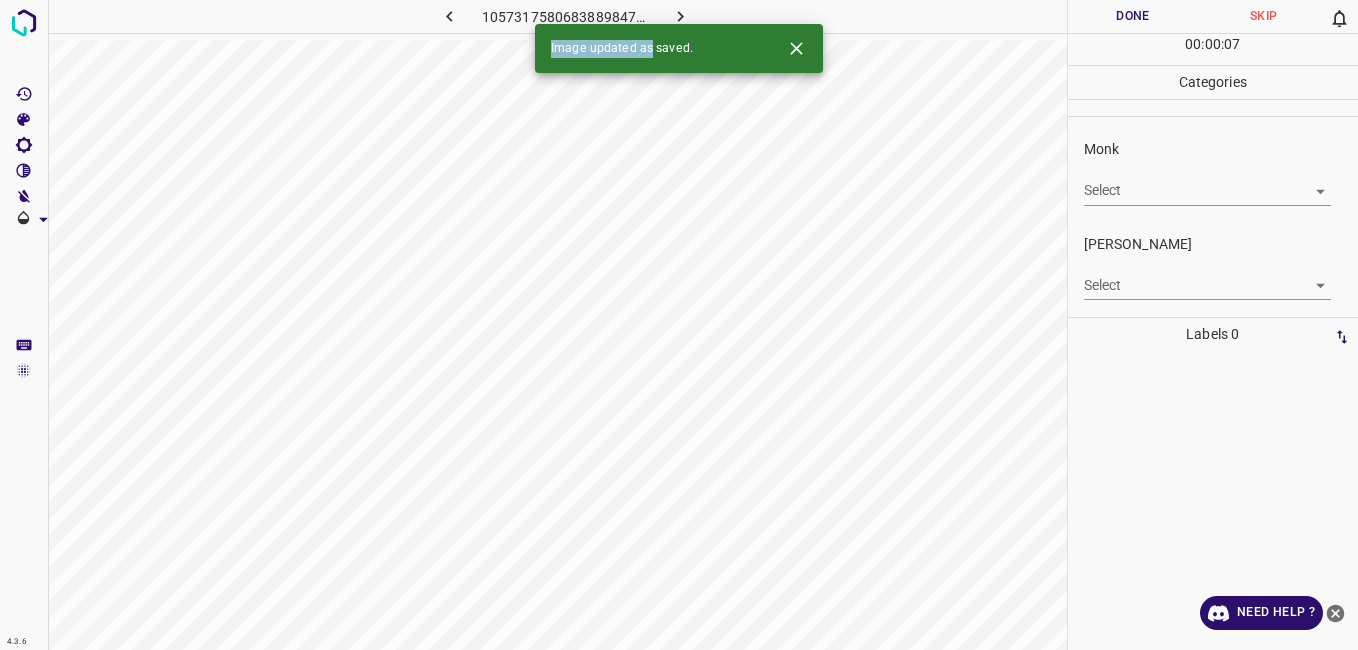 click on "4.3.6  1057317580683889847.png Done Skip 0 00   : 00   : 07   Categories Monk   Select ​  Fitzpatrick   Select ​ Labels   0 Categories 1 Monk 2  Fitzpatrick Tools Space Change between modes (Draw & Edit) I Auto labeling R Restore zoom M Zoom in N Zoom out Delete Delete selecte label Filters Z Restore filters X Saturation filter C Brightness filter V Contrast filter B Gray scale filter General O Download Image updated as saved. Need Help ? - Text - Hide - Delete" at bounding box center (679, 325) 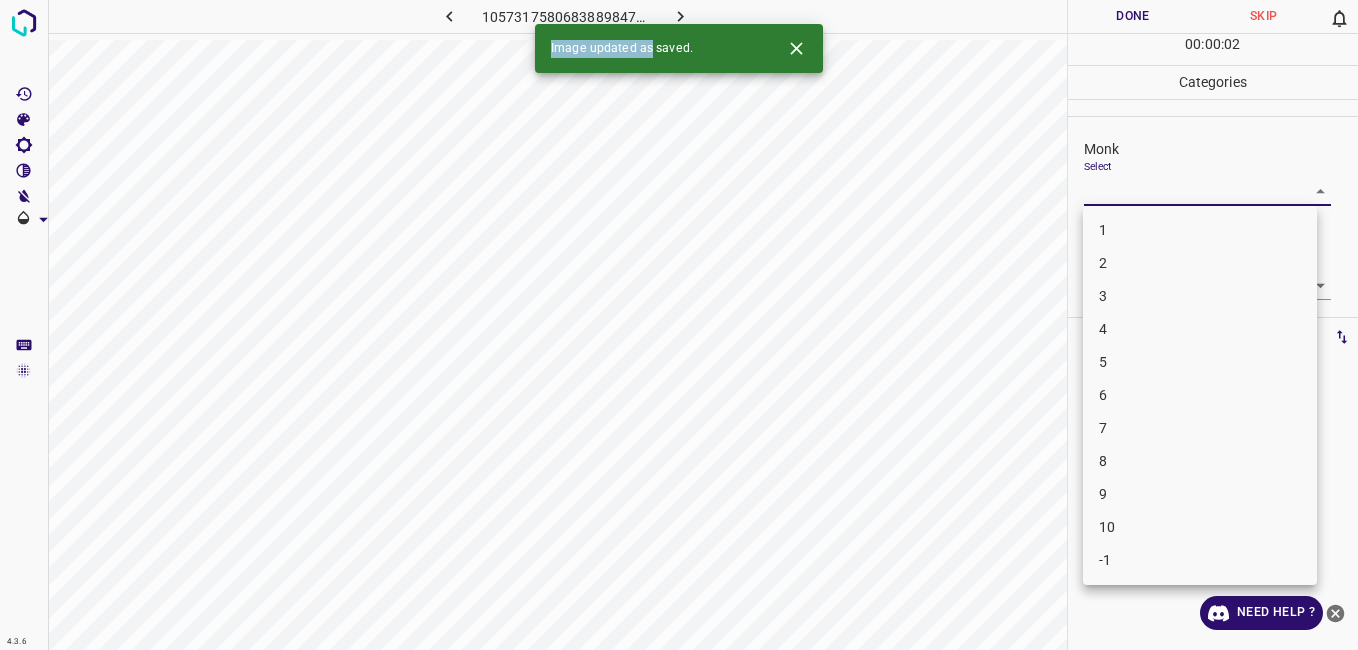 click on "4.3.6  1057317580683889847.png Done Skip 0 00   : 00   : 02   Categories Monk   Select ​  Fitzpatrick   Select ​ Labels   0 Categories 1 Monk 2  Fitzpatrick Tools Space Change between modes (Draw & Edit) I Auto labeling R Restore zoom M Zoom in N Zoom out Delete Delete selecte label Filters Z Restore filters X Saturation filter C Brightness filter V Contrast filter B Gray scale filter General O Download Image updated as saved. Need Help ? - Text - Hide - Delete 1 2 3 4 5 6 7 8 9 10 -1" at bounding box center [679, 325] 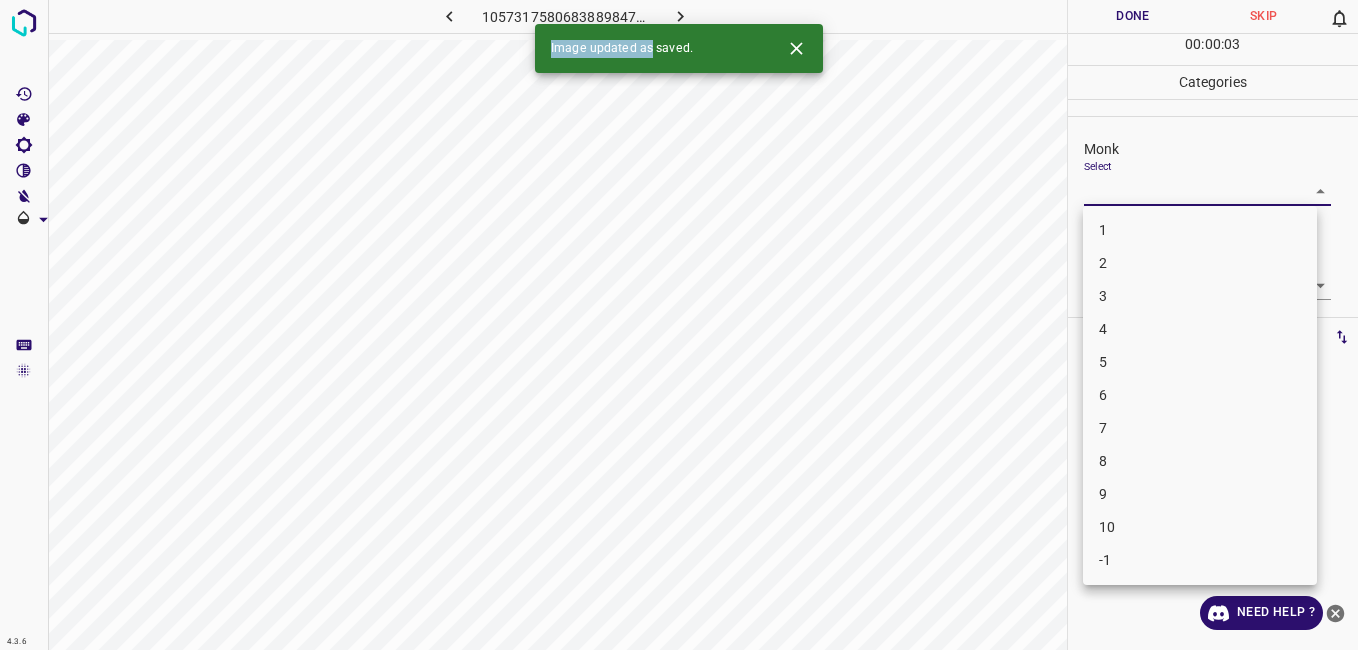 click on "3" at bounding box center [1200, 296] 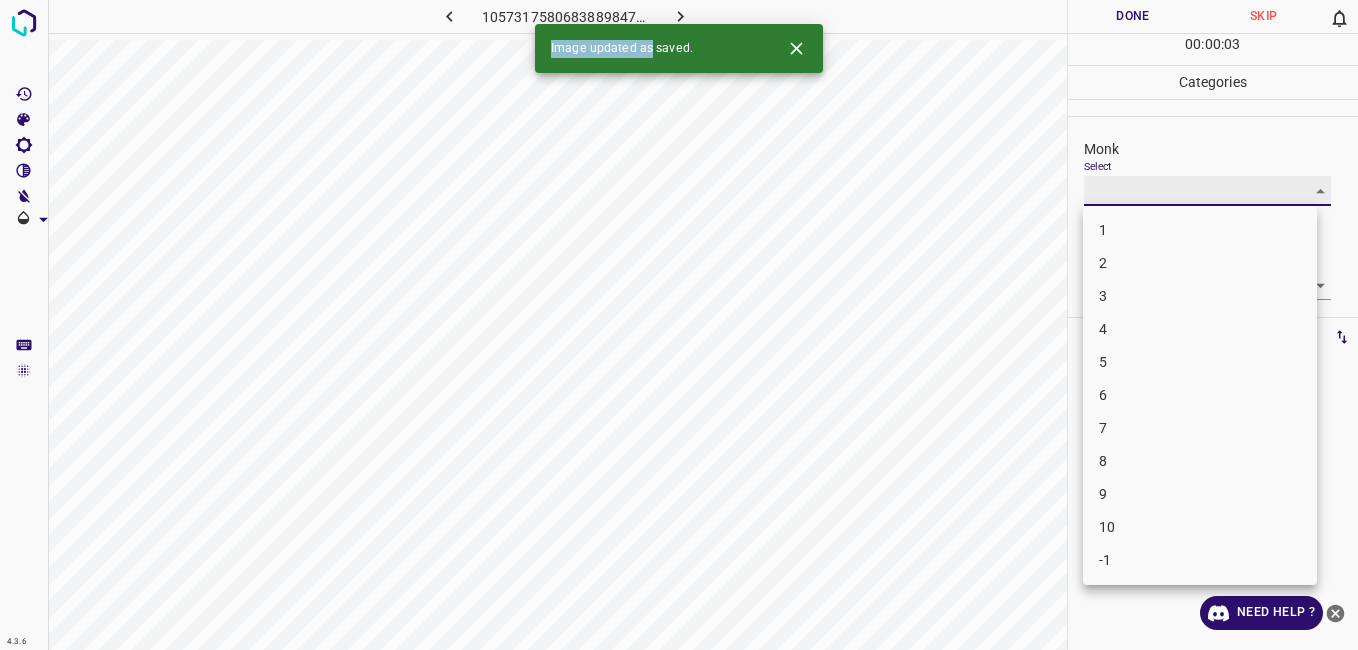 type on "3" 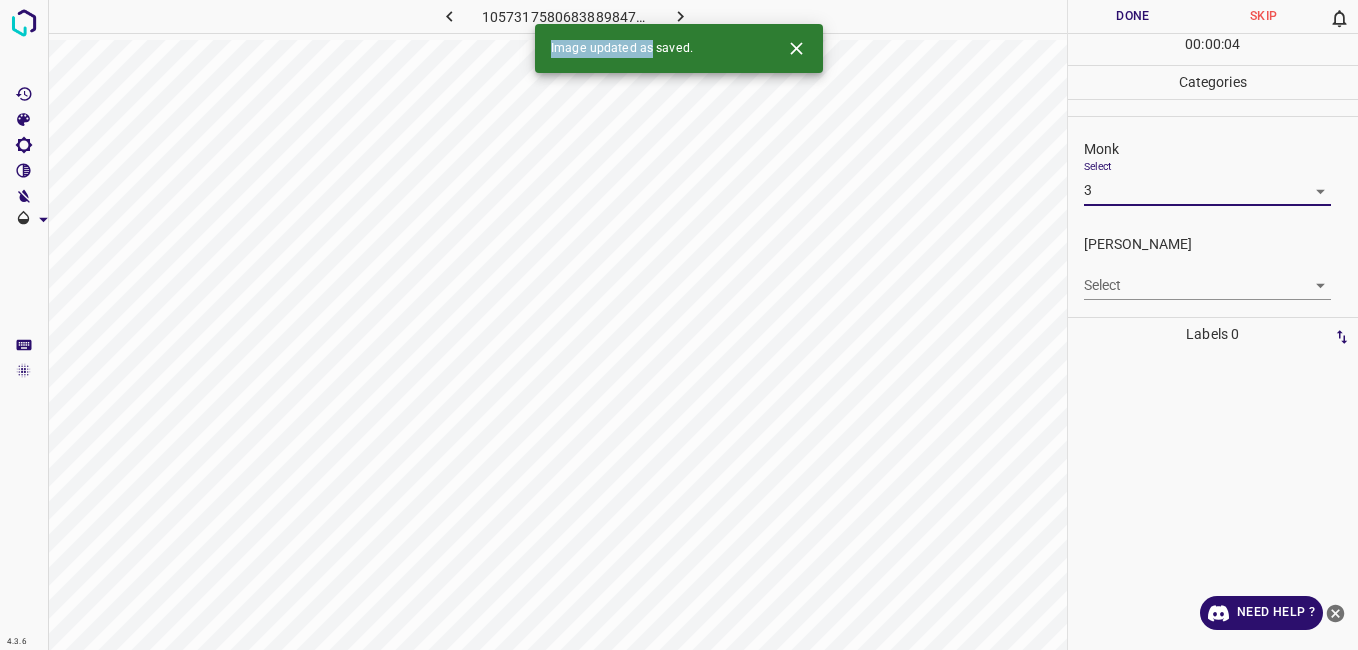 click on "4.3.6  1057317580683889847.png Done Skip 0 00   : 00   : 04   Categories Monk   Select 3 3  Fitzpatrick   Select ​ Labels   0 Categories 1 Monk 2  Fitzpatrick Tools Space Change between modes (Draw & Edit) I Auto labeling R Restore zoom M Zoom in N Zoom out Delete Delete selecte label Filters Z Restore filters X Saturation filter C Brightness filter V Contrast filter B Gray scale filter General O Download Image updated as saved. Need Help ? - Text - Hide - Delete" at bounding box center [679, 325] 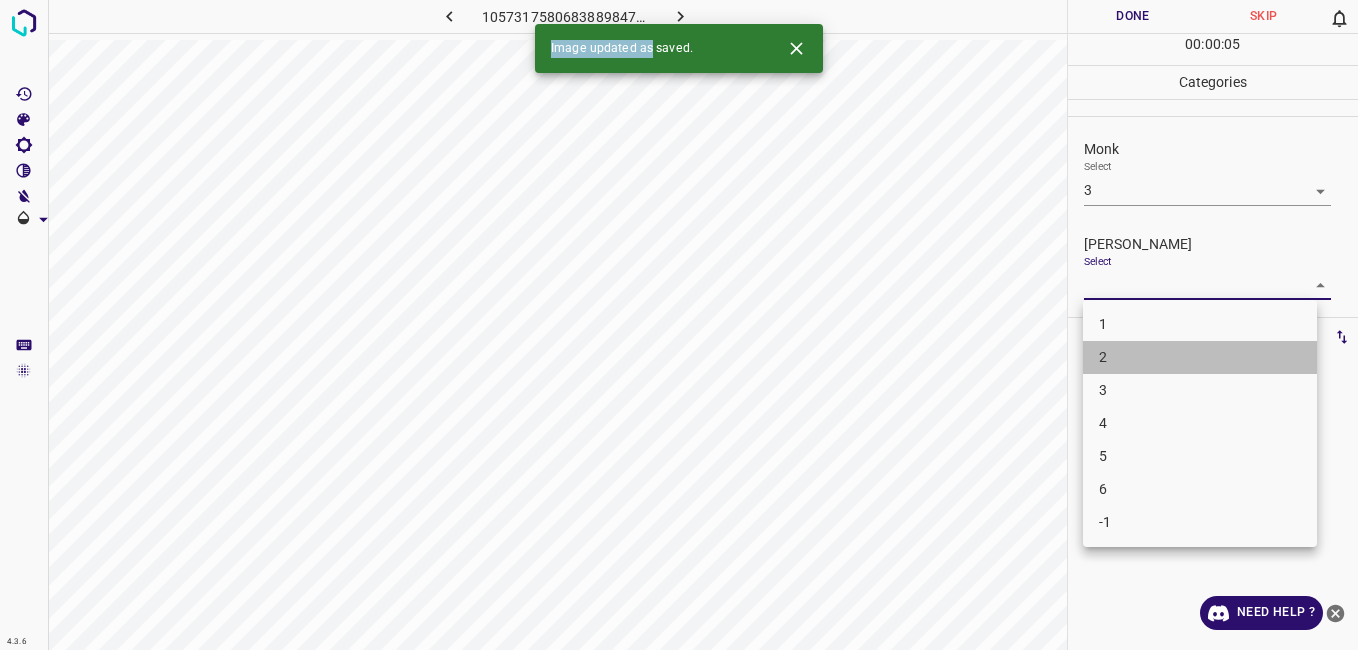 click on "2" at bounding box center [1200, 357] 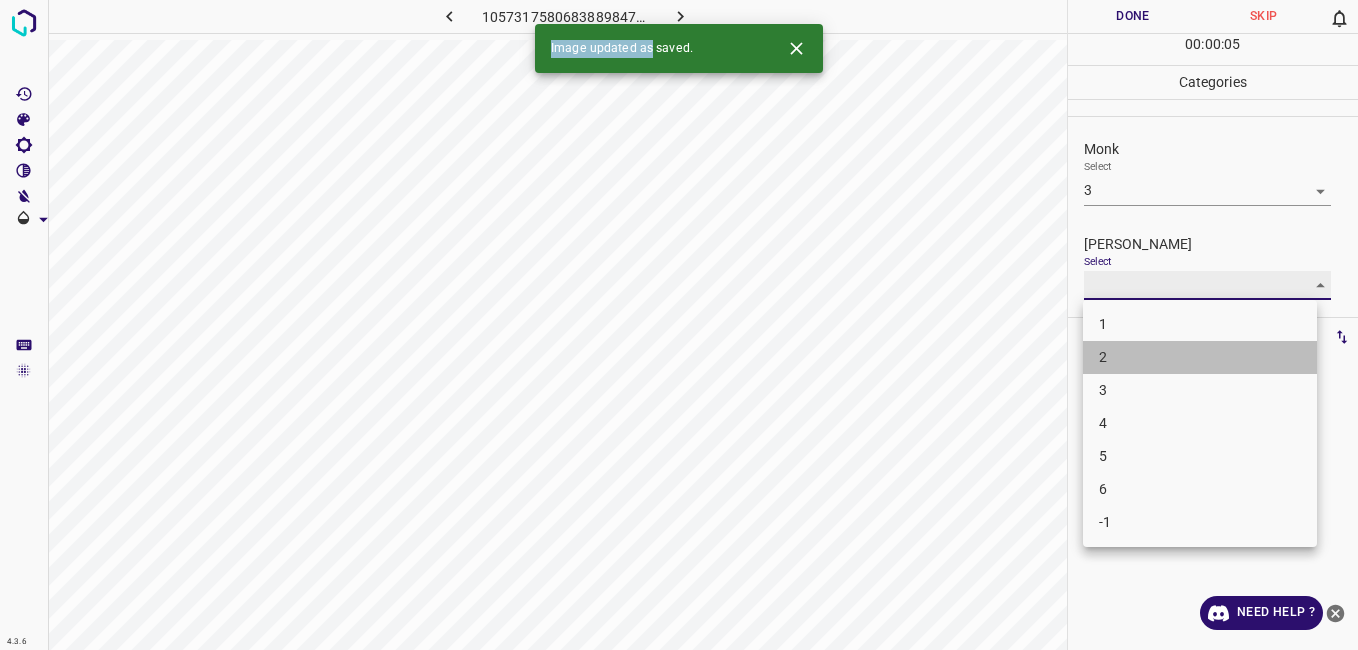 type on "2" 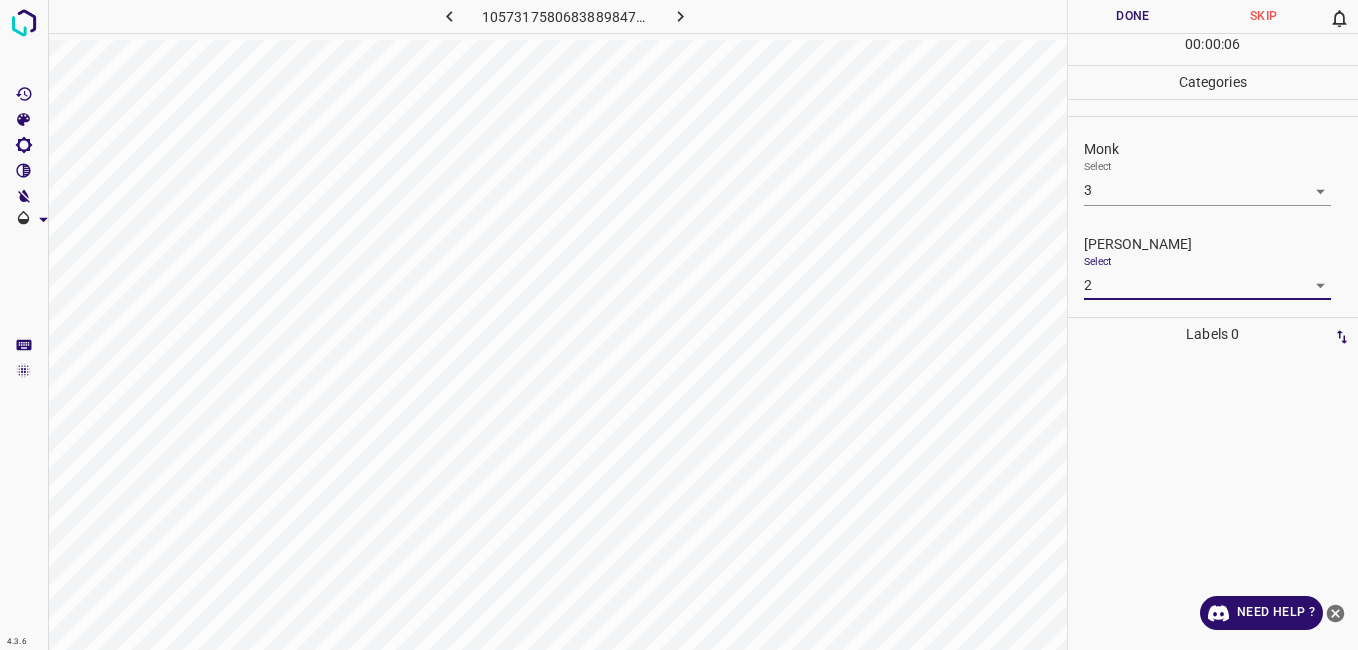 click on "Done" at bounding box center (1133, 16) 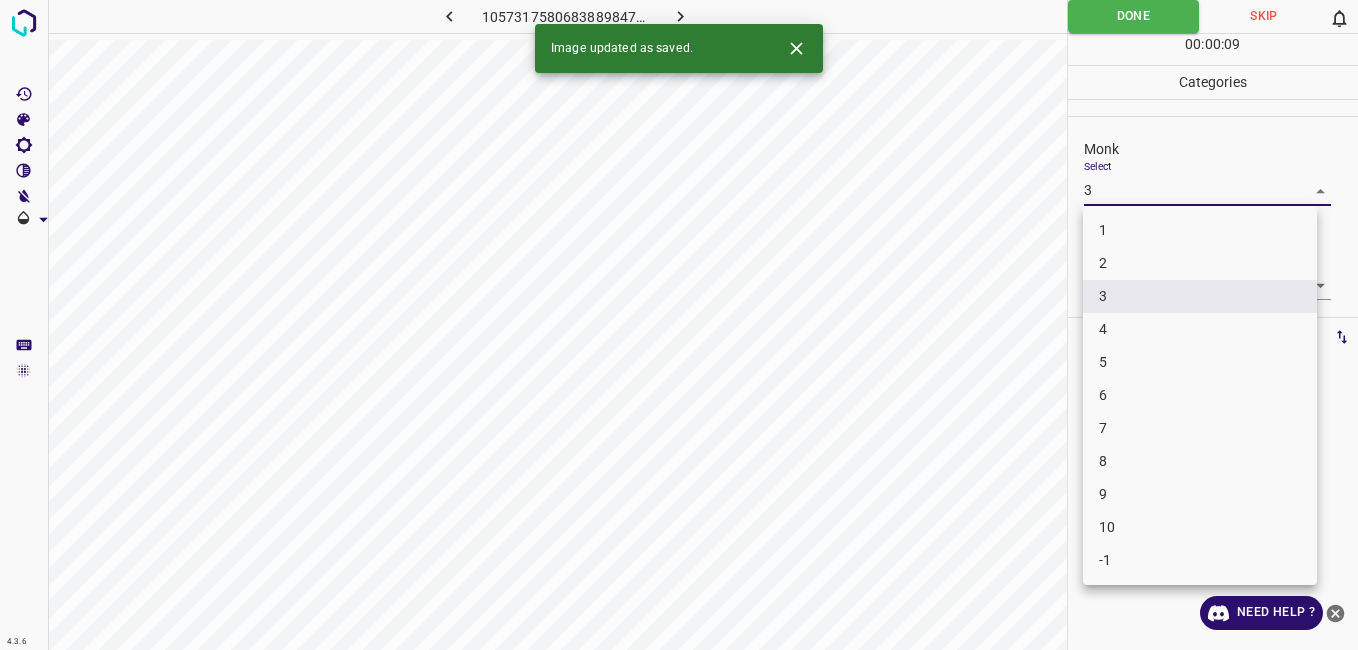 click on "4.3.6  1057317580683889847.png Done Skip 0 00   : 00   : 09   Categories Monk   Select 3 3  Fitzpatrick   Select 2 2 Labels   0 Categories 1 Monk 2  Fitzpatrick Tools Space Change between modes (Draw & Edit) I Auto labeling R Restore zoom M Zoom in N Zoom out Delete Delete selecte label Filters Z Restore filters X Saturation filter C Brightness filter V Contrast filter B Gray scale filter General O Download Image updated as saved. Need Help ? - Text - Hide - Delete 1 2 3 4 5 6 7 8 9 10 -1" at bounding box center [679, 325] 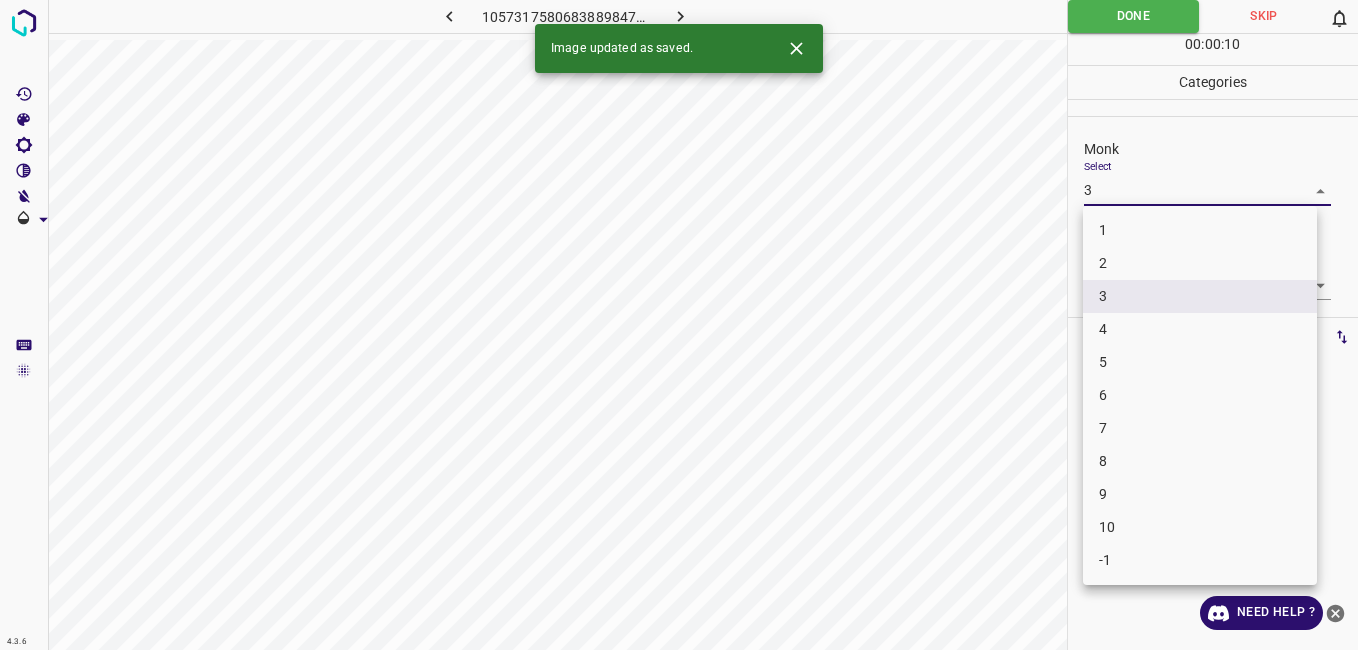 click at bounding box center [679, 325] 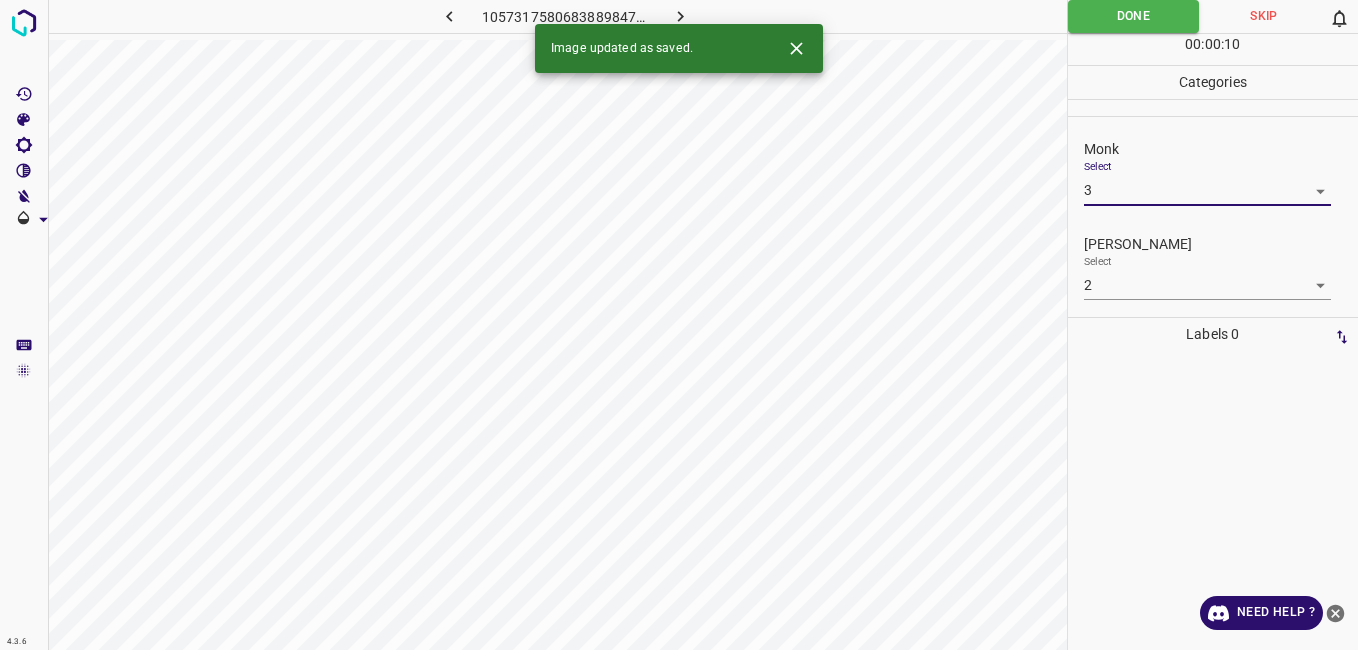 click on "4.3.6  1057317580683889847.png Done Skip 0 00   : 00   : 10   Categories Monk   Select 3 3  Fitzpatrick   Select 2 2 Labels   0 Categories 1 Monk 2  Fitzpatrick Tools Space Change between modes (Draw & Edit) I Auto labeling R Restore zoom M Zoom in N Zoom out Delete Delete selecte label Filters Z Restore filters X Saturation filter C Brightness filter V Contrast filter B Gray scale filter General O Download Image updated as saved. Need Help ? - Text - Hide - Delete 1 2 3 4 5 6 7 8 9 10 -1" at bounding box center [679, 325] 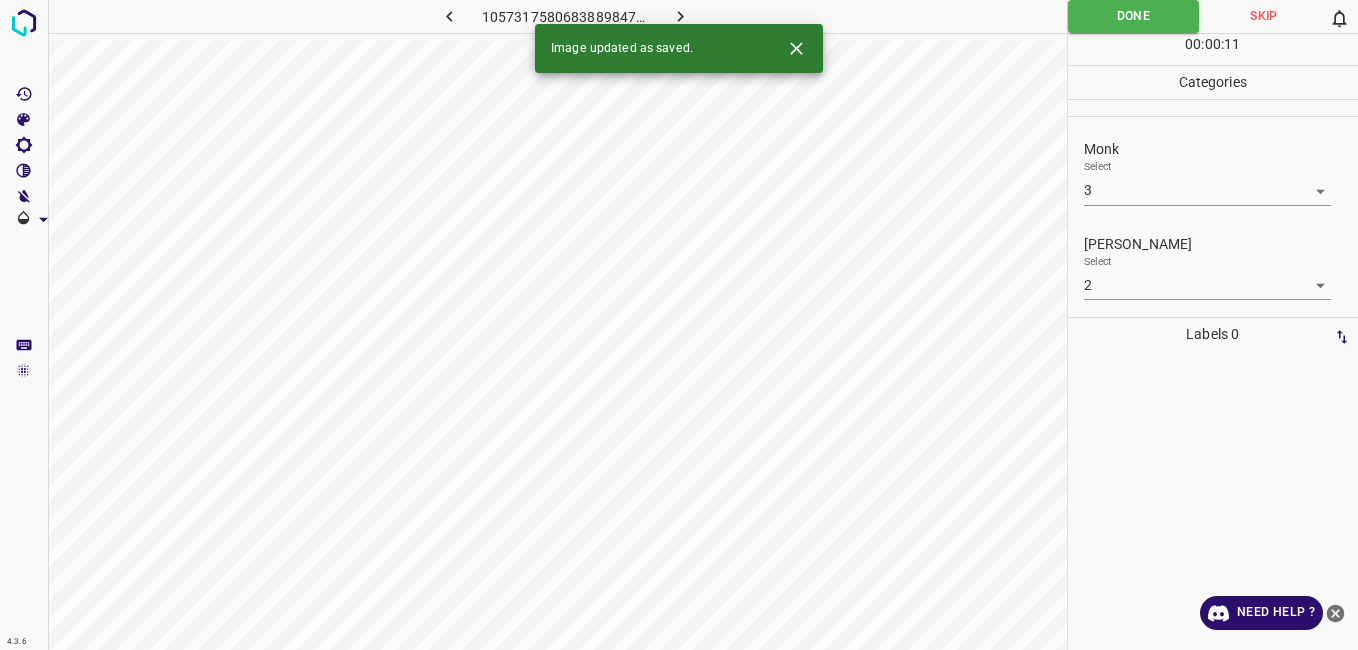 click on "Image updated as saved." at bounding box center (679, 48) 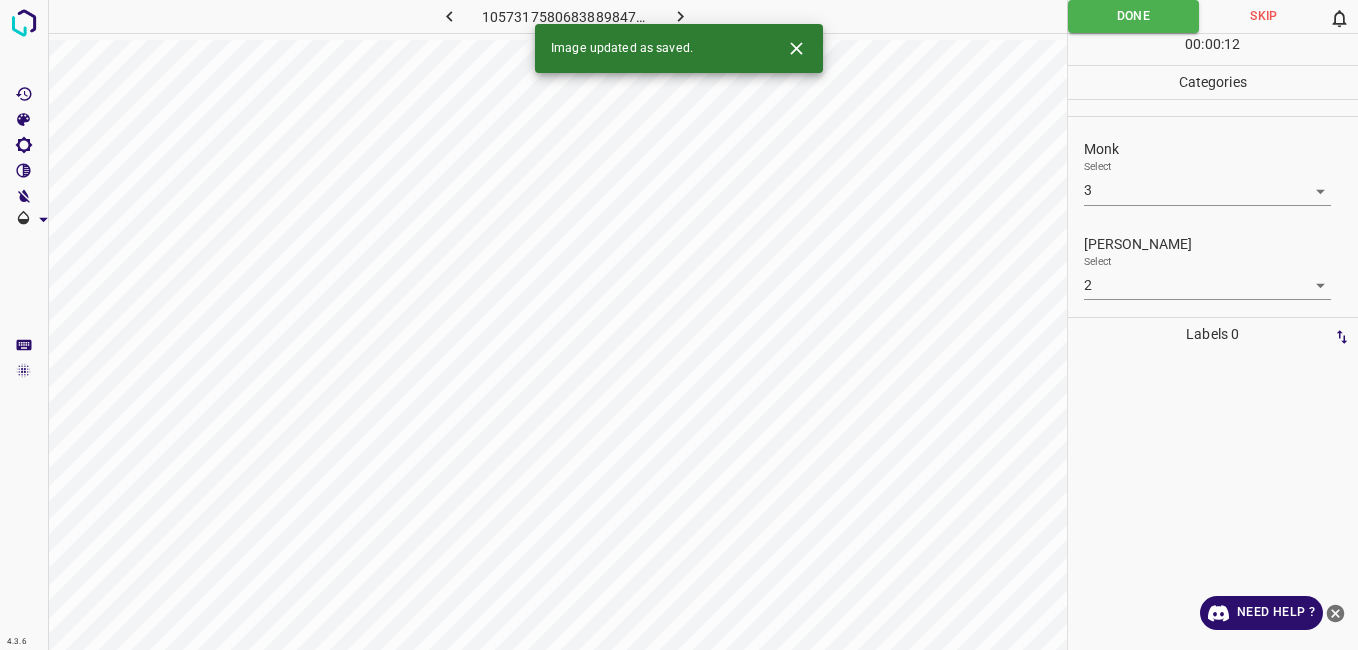 click 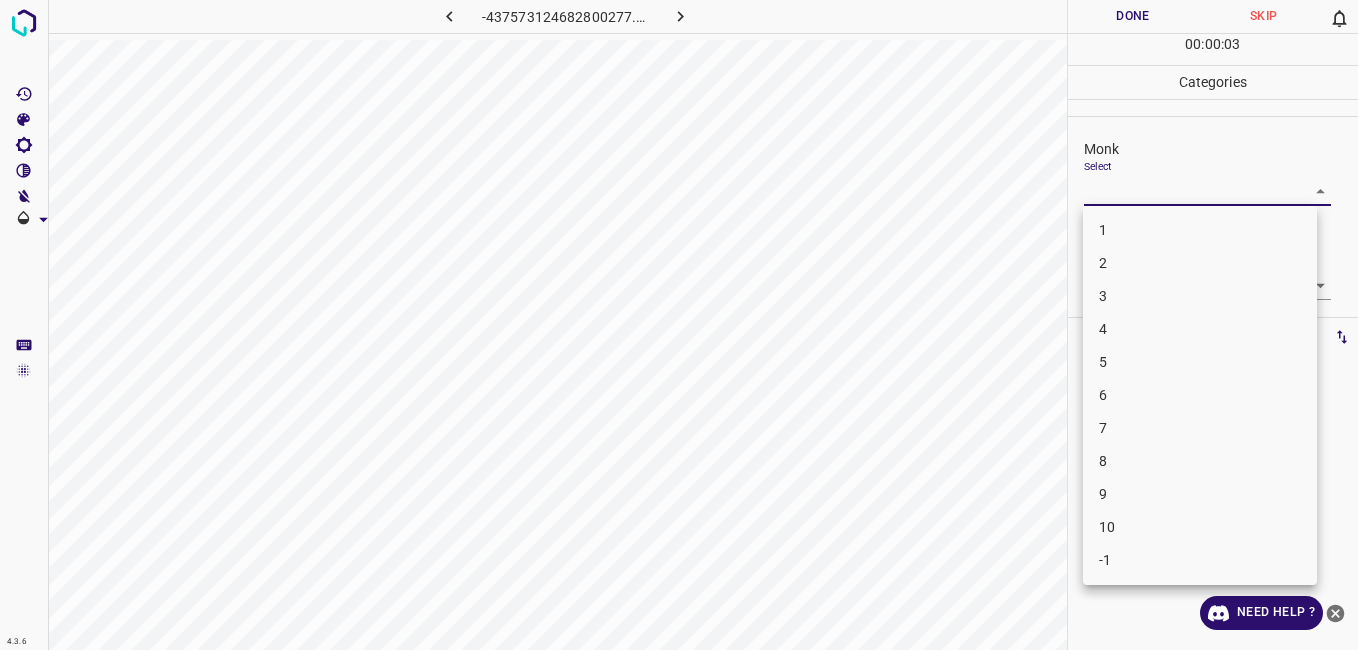 click on "4.3.6  -437573124682800277.png Done Skip 0 00   : 00   : 03   Categories Monk   Select ​  Fitzpatrick   Select ​ Labels   0 Categories 1 Monk 2  Fitzpatrick Tools Space Change between modes (Draw & Edit) I Auto labeling R Restore zoom M Zoom in N Zoom out Delete Delete selecte label Filters Z Restore filters X Saturation filter C Brightness filter V Contrast filter B Gray scale filter General O Download Need Help ? - Text - Hide - Delete 1 2 3 4 5 6 7 8 9 10 -1" at bounding box center [679, 325] 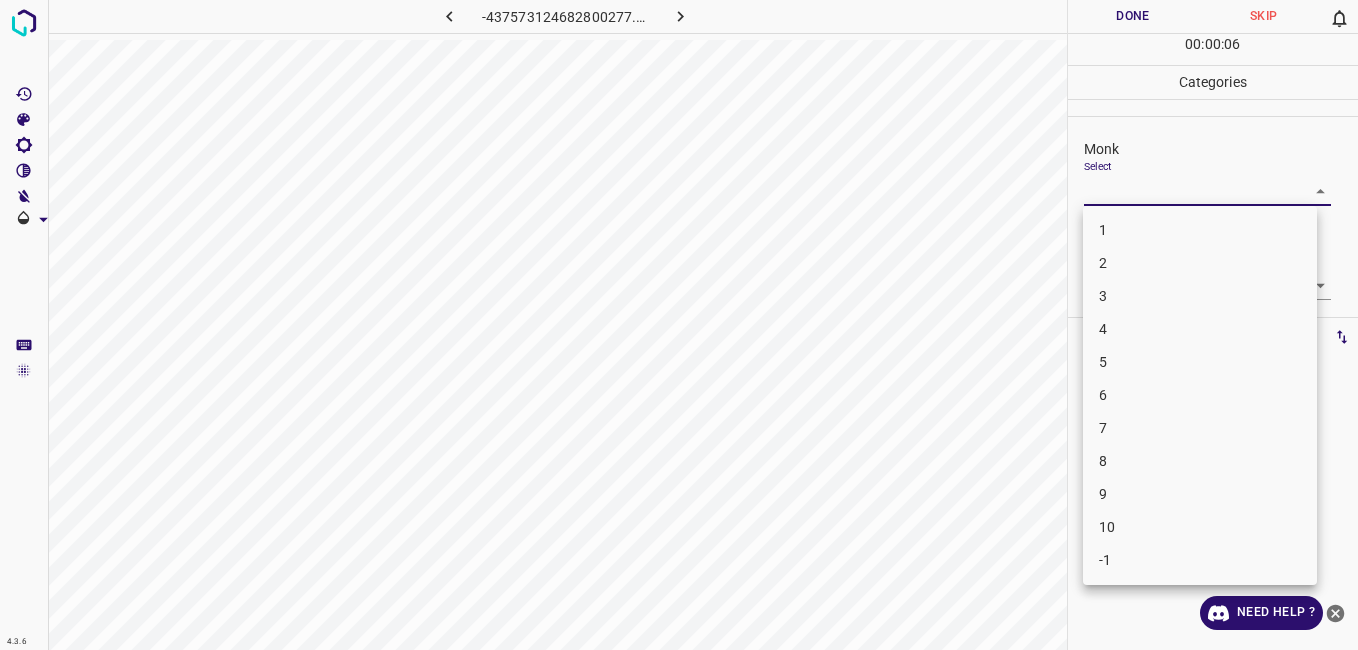 click on "7" at bounding box center [1200, 428] 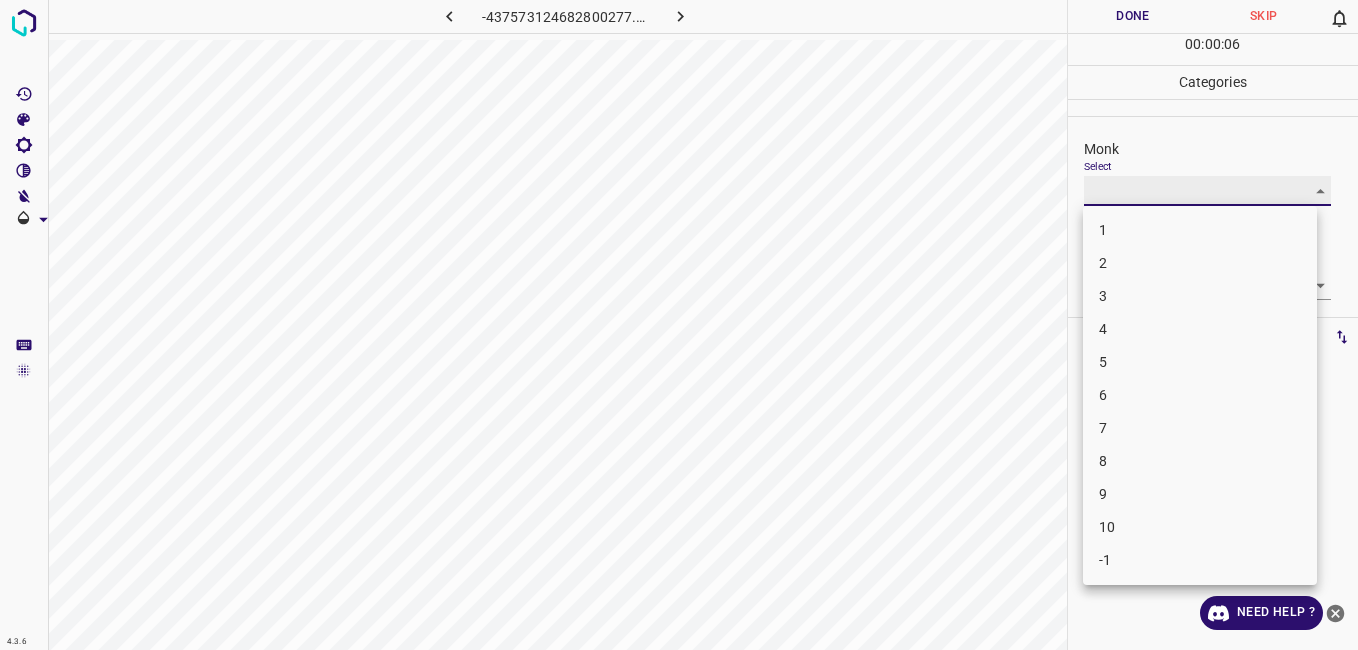 type on "7" 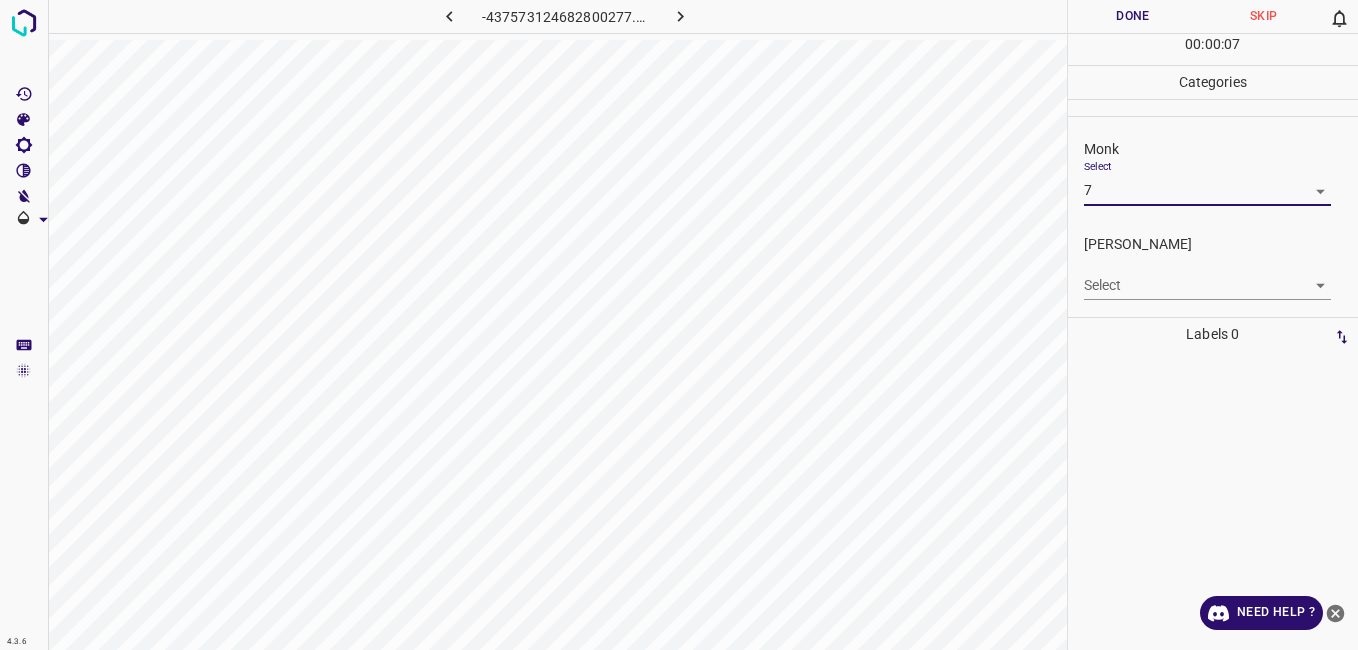 click on "4.3.6  -437573124682800277.png Done Skip 0 00   : 00   : 07   Categories Monk   Select 7 7  Fitzpatrick   Select ​ Labels   0 Categories 1 Monk 2  Fitzpatrick Tools Space Change between modes (Draw & Edit) I Auto labeling R Restore zoom M Zoom in N Zoom out Delete Delete selecte label Filters Z Restore filters X Saturation filter C Brightness filter V Contrast filter B Gray scale filter General O Download Need Help ? - Text - Hide - Delete" at bounding box center (679, 325) 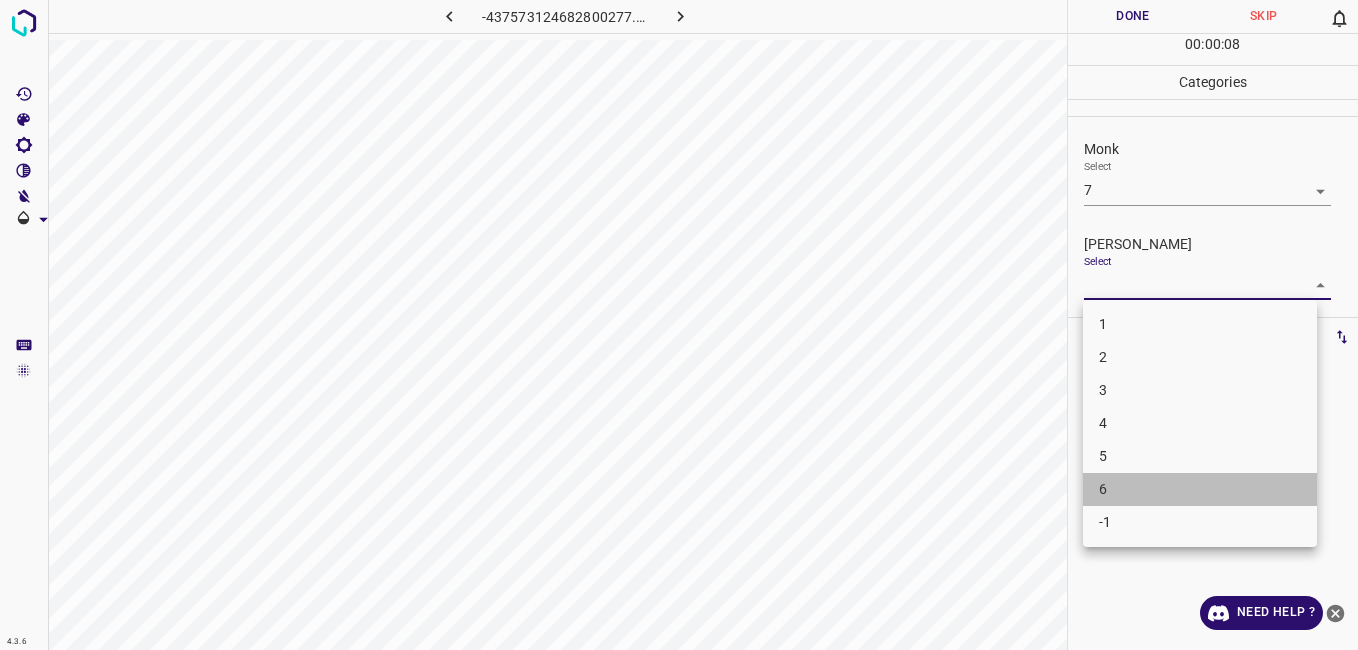 click on "6" at bounding box center [1200, 489] 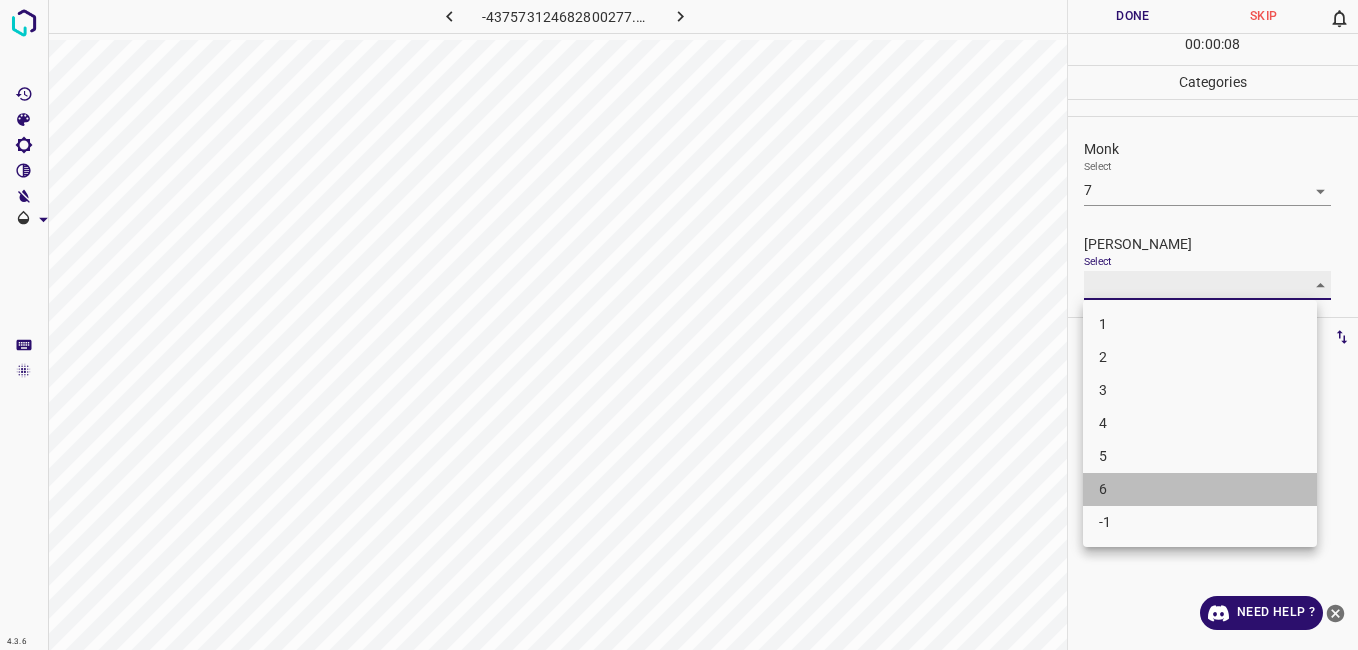 type on "6" 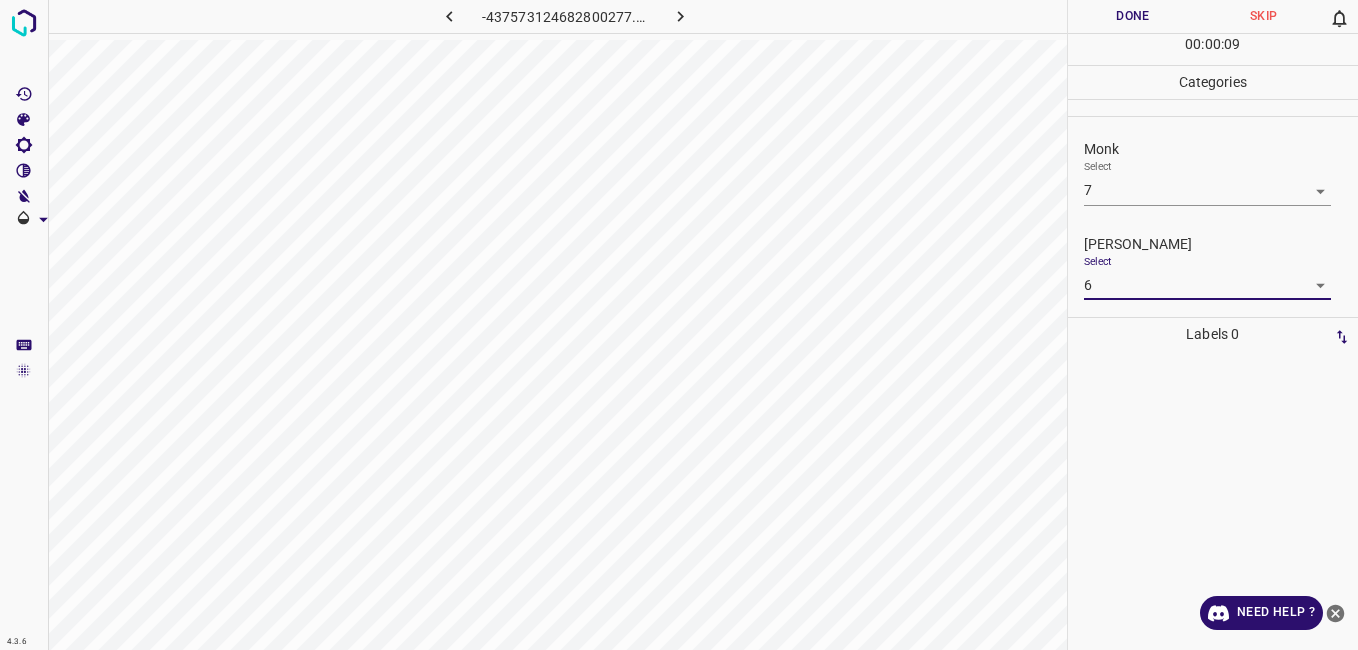click on "Done" at bounding box center (1133, 16) 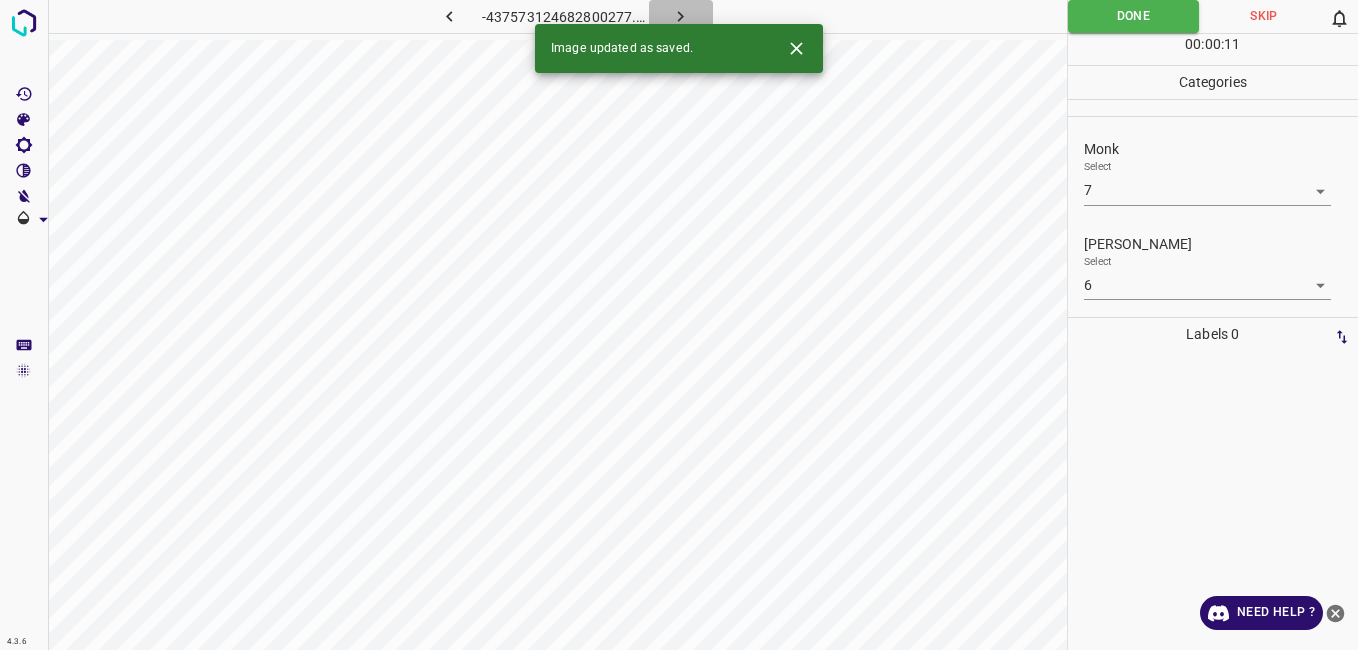 click 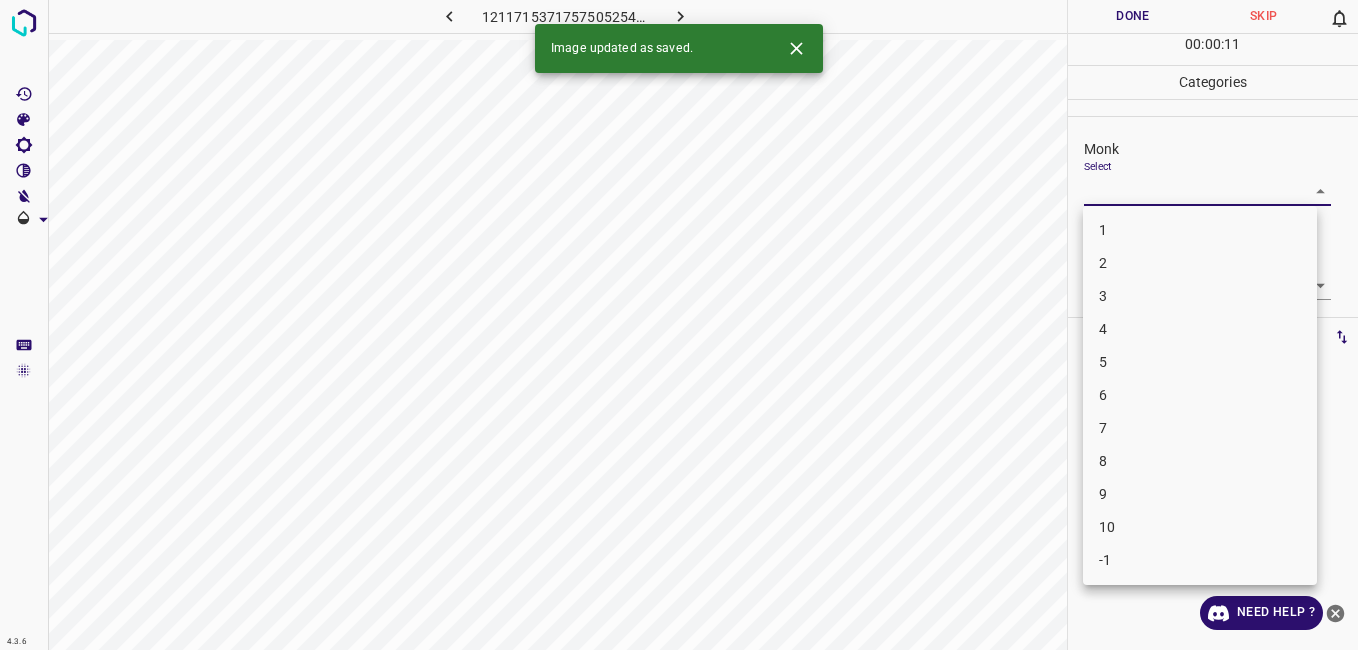 click on "4.3.6  1211715371757505254.png Done Skip 0 00   : 00   : 11   Categories Monk   Select ​  Fitzpatrick   Select ​ Labels   0 Categories 1 Monk 2  Fitzpatrick Tools Space Change between modes (Draw & Edit) I Auto labeling R Restore zoom M Zoom in N Zoom out Delete Delete selecte label Filters Z Restore filters X Saturation filter C Brightness filter V Contrast filter B Gray scale filter General O Download Image updated as saved. Need Help ? - Text - Hide - Delete 1 2 3 4 5 6 7 8 9 10 -1" at bounding box center (679, 325) 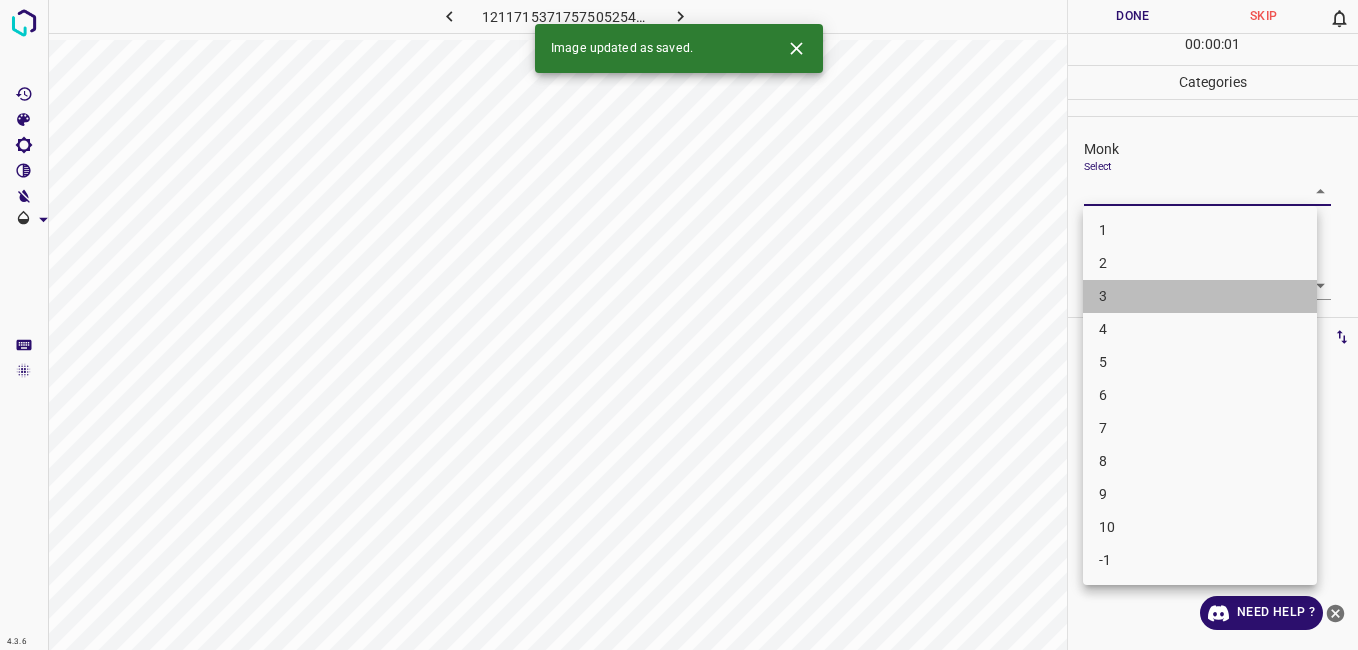click on "3" at bounding box center [1200, 296] 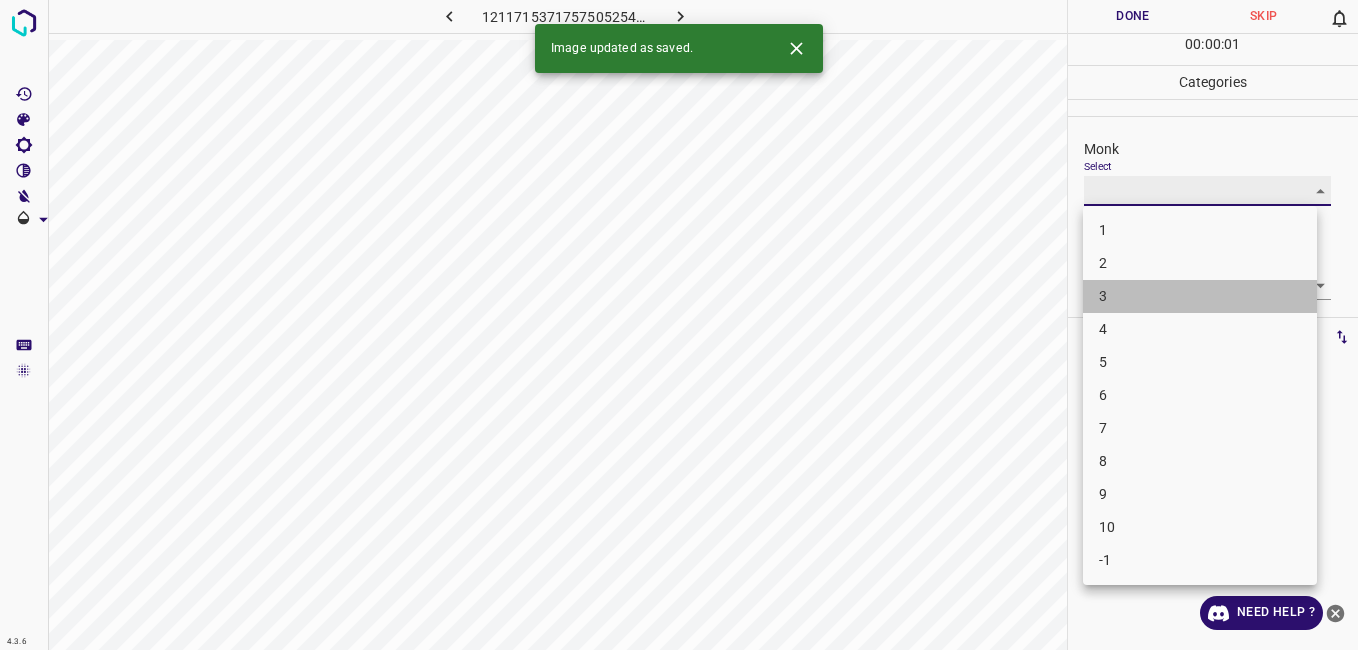 type on "3" 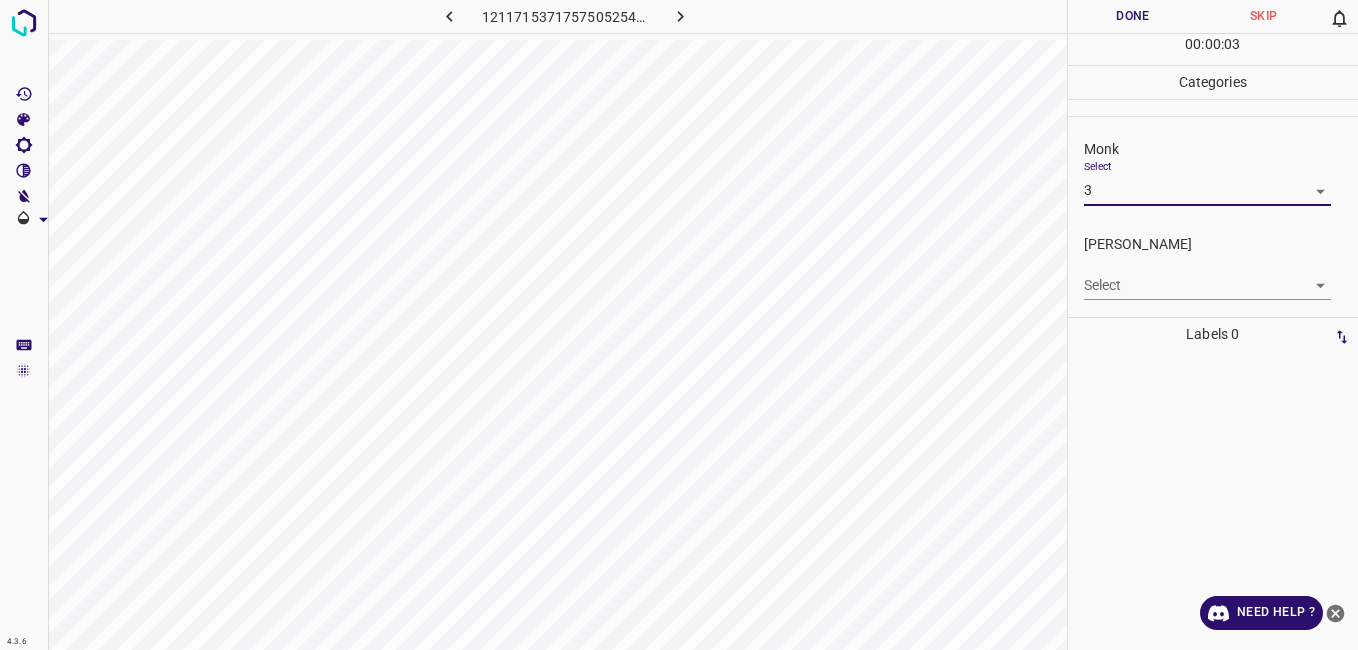click on "4.3.6  1211715371757505254.png Done Skip 0 00   : 00   : 03   Categories Monk   Select 3 3  Fitzpatrick   Select ​ Labels   0 Categories 1 Monk 2  Fitzpatrick Tools Space Change between modes (Draw & Edit) I Auto labeling R Restore zoom M Zoom in N Zoom out Delete Delete selecte label Filters Z Restore filters X Saturation filter C Brightness filter V Contrast filter B Gray scale filter General O Download Need Help ? - Text - Hide - Delete" at bounding box center (679, 325) 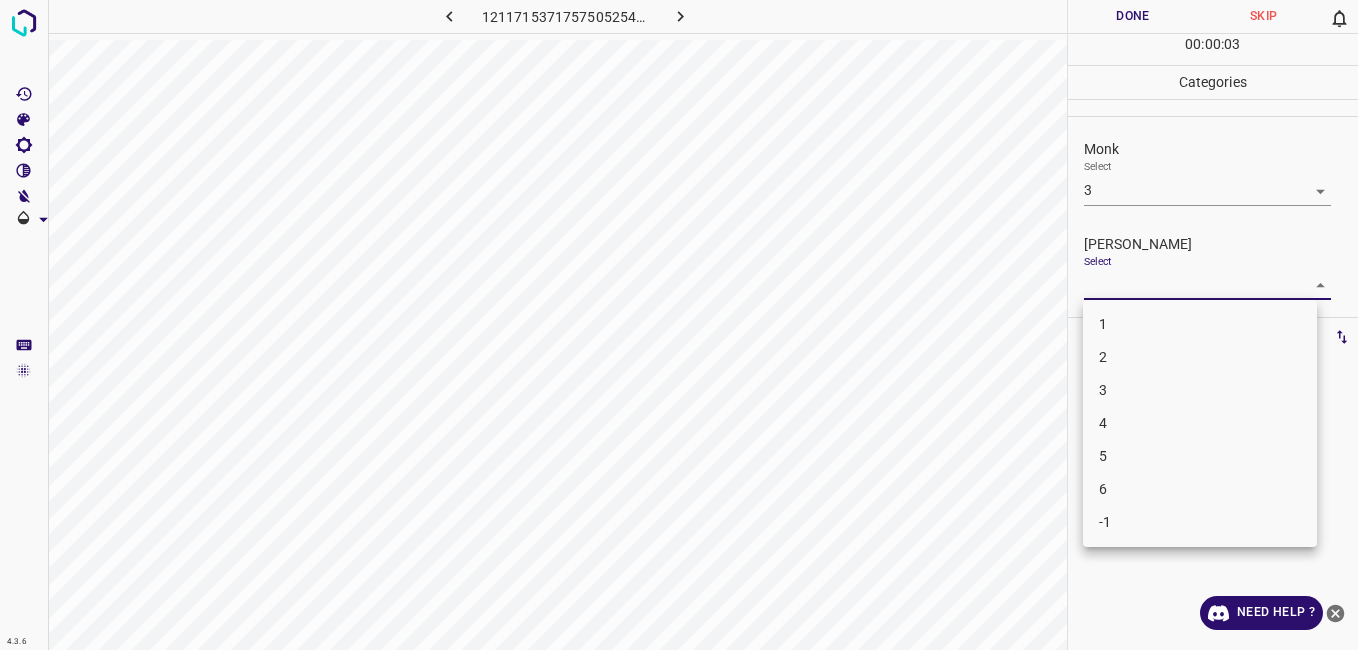 click on "2" at bounding box center [1200, 357] 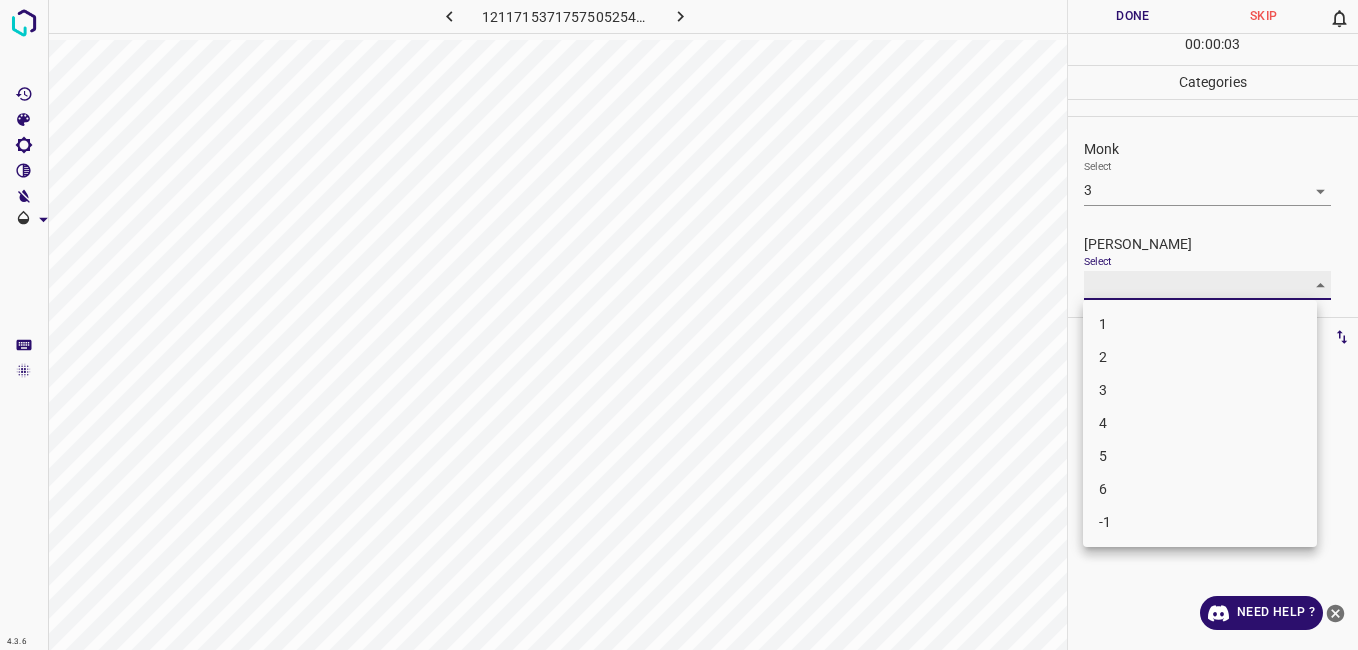 type on "2" 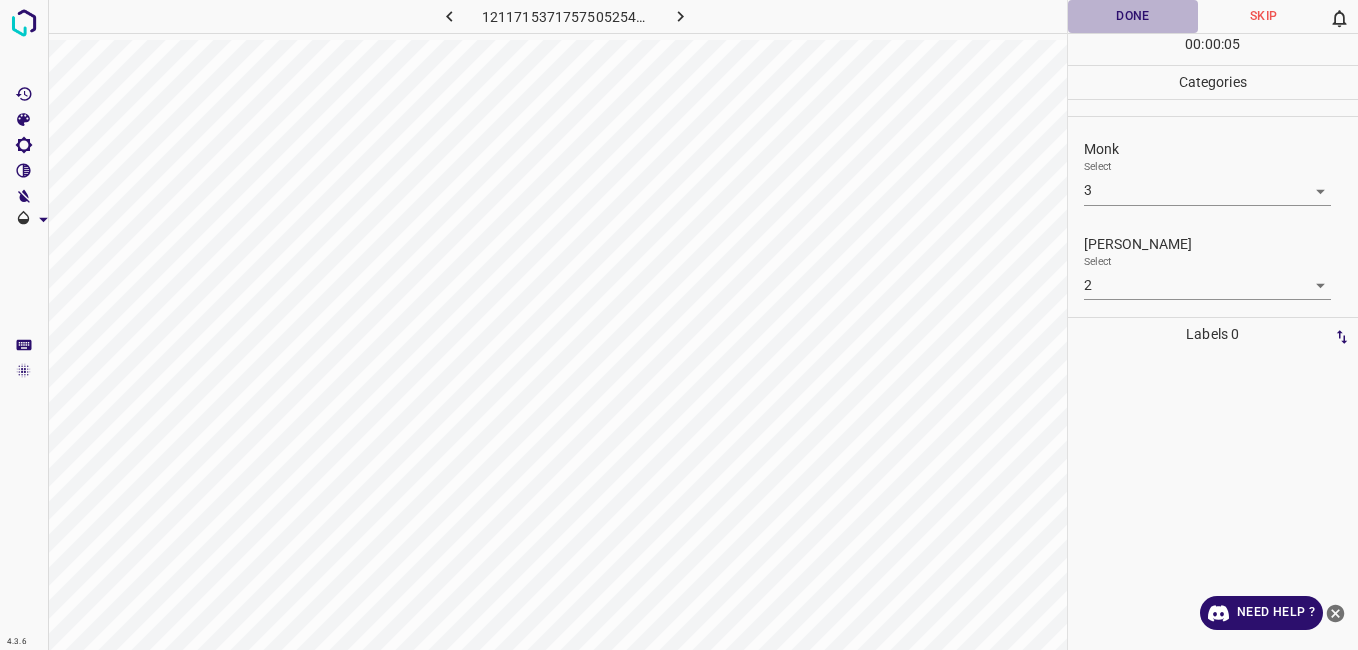 click on "Done" at bounding box center [1133, 16] 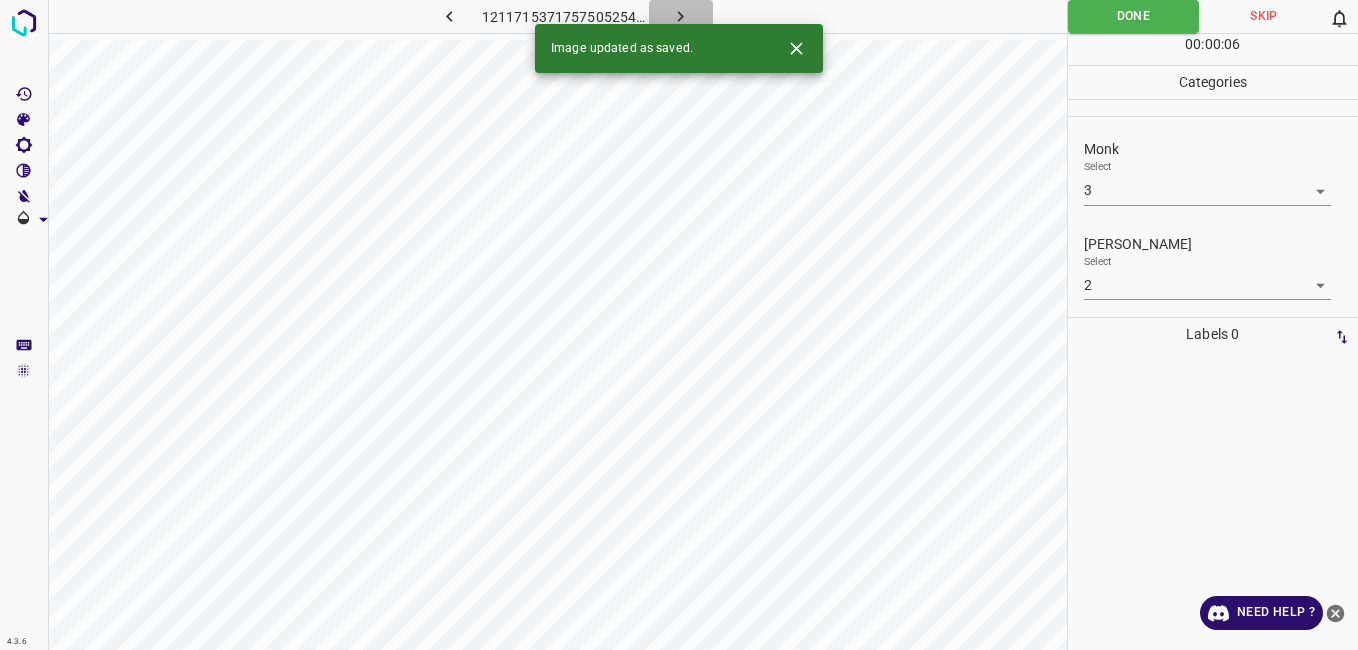 click 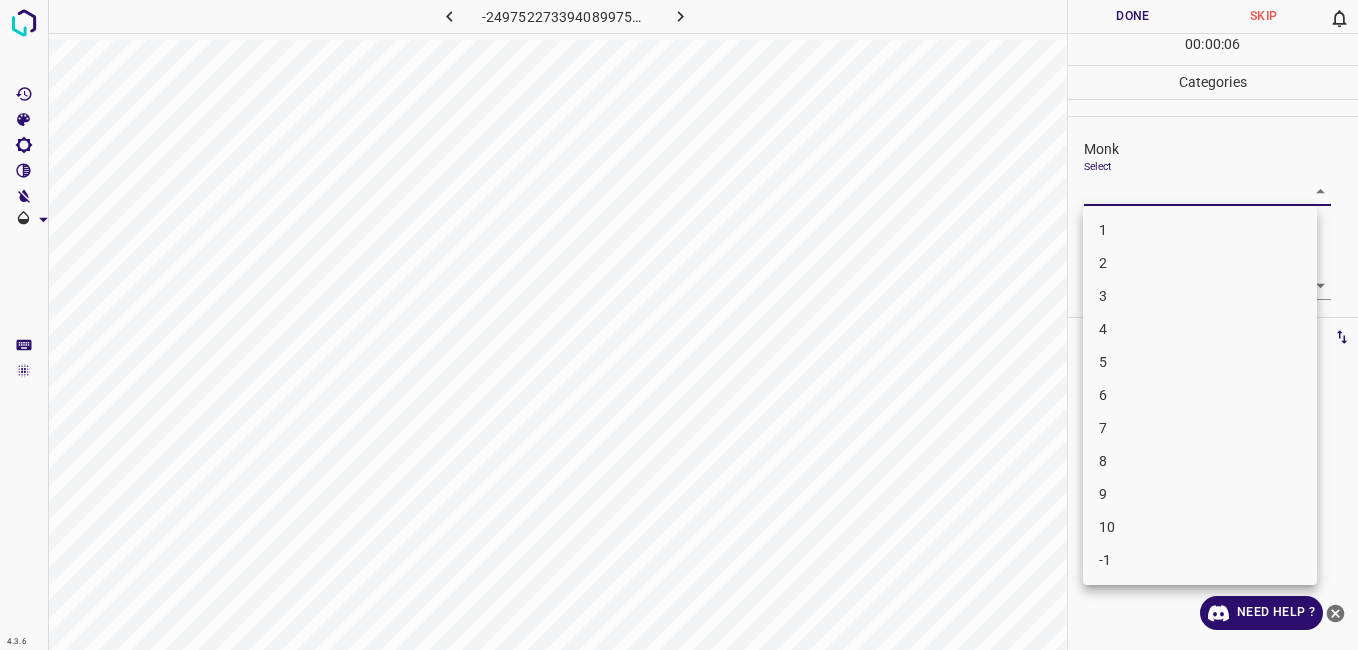 click on "4.3.6  -2497522733940899759.png Done Skip 0 00   : 00   : 06   Categories Monk   Select ​  Fitzpatrick   Select ​ Labels   0 Categories 1 Monk 2  Fitzpatrick Tools Space Change between modes (Draw & Edit) I Auto labeling R Restore zoom M Zoom in N Zoom out Delete Delete selecte label Filters Z Restore filters X Saturation filter C Brightness filter V Contrast filter B Gray scale filter General O Download Need Help ? - Text - Hide - Delete 1 2 3 4 5 6 7 8 9 10 -1" at bounding box center (679, 325) 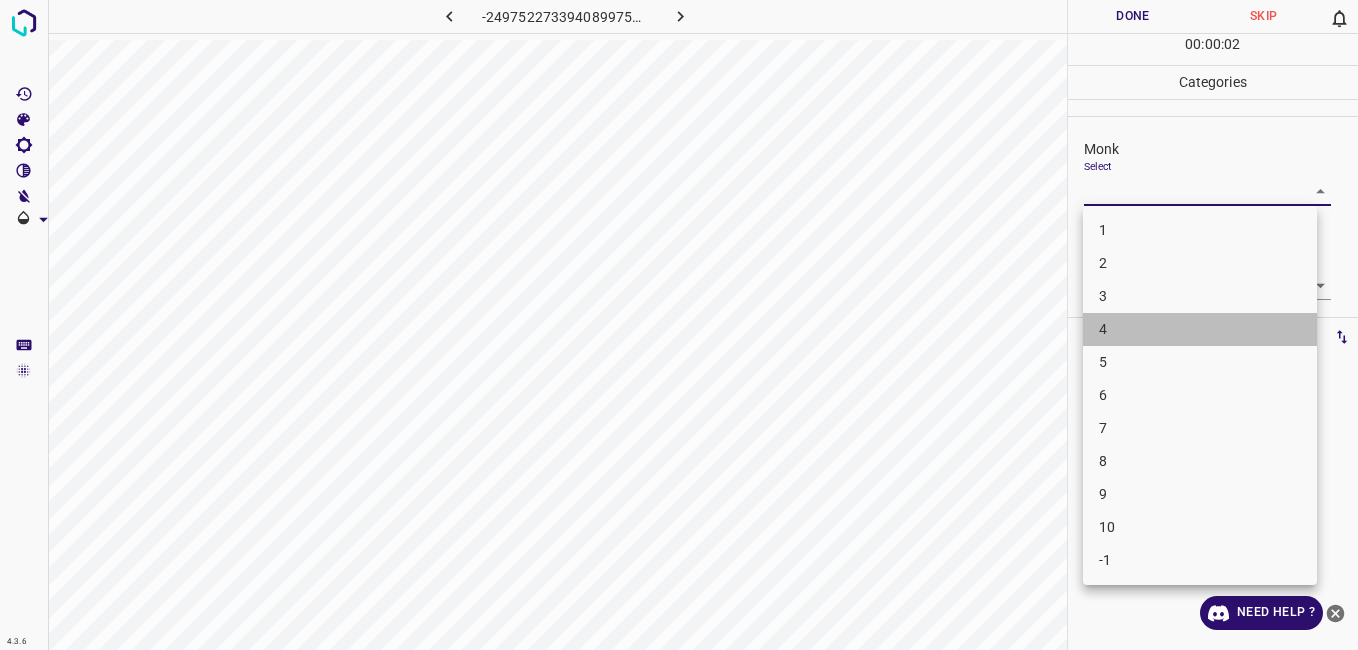 click on "4" at bounding box center [1200, 329] 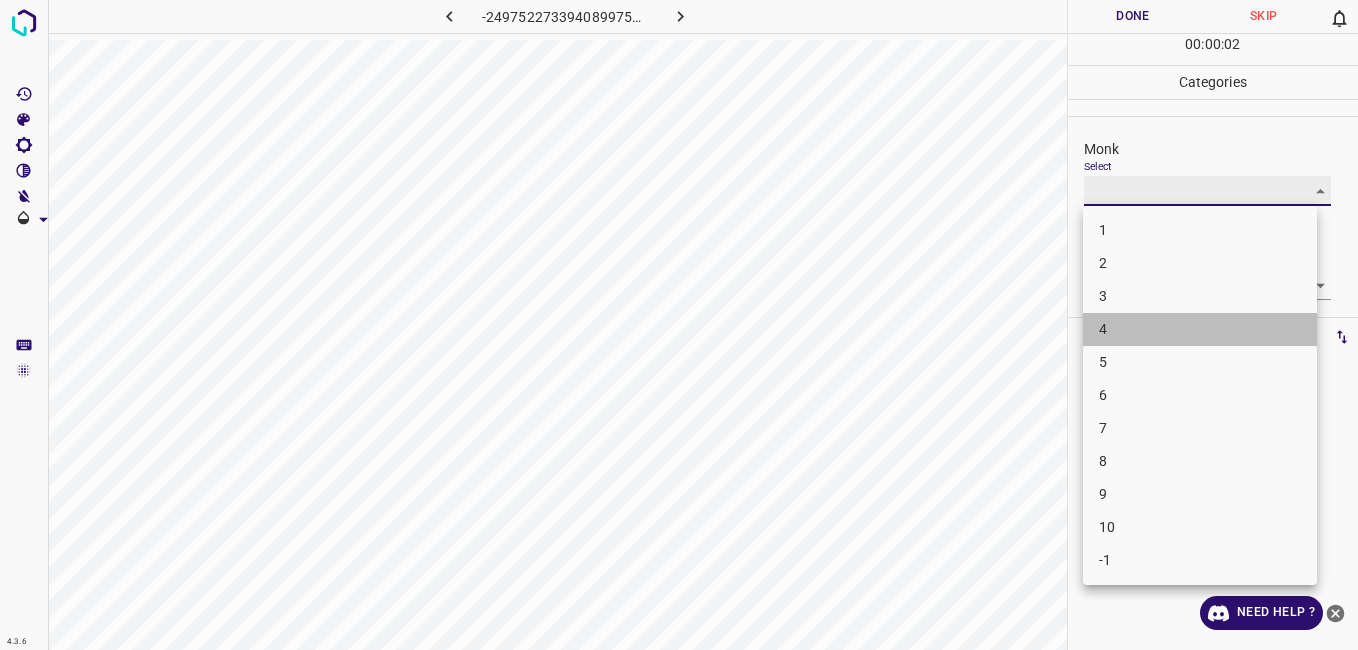 type on "4" 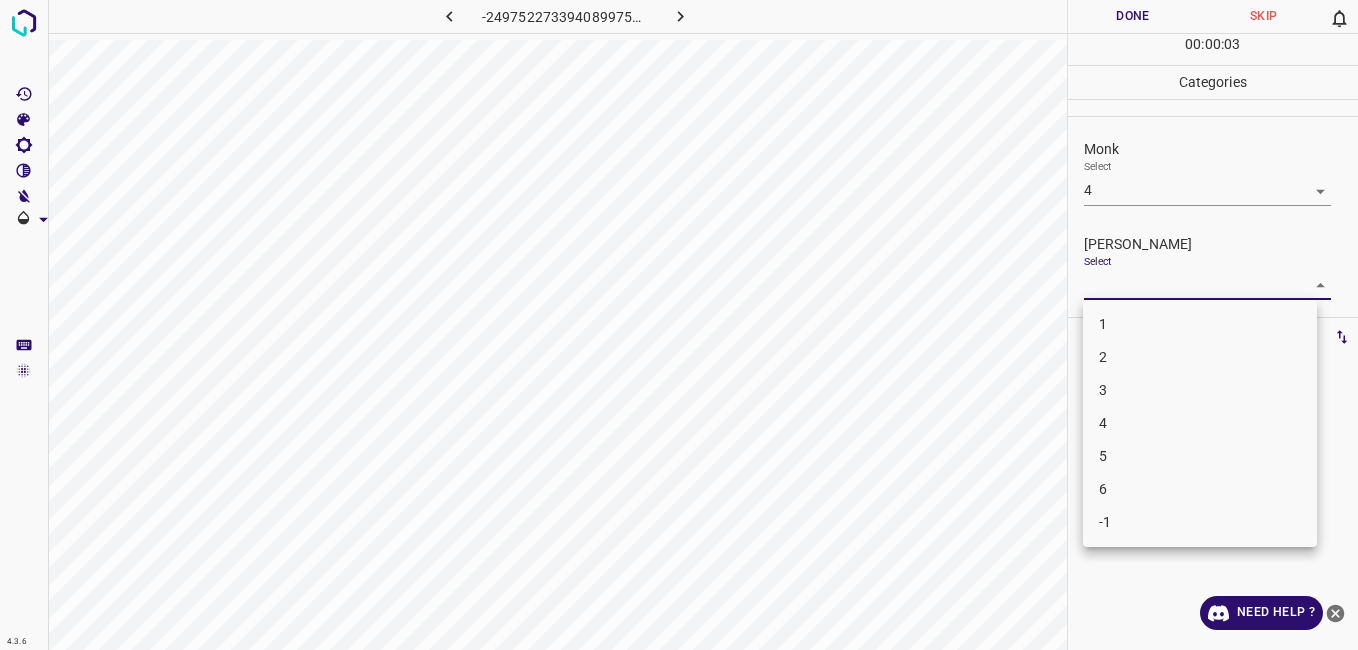 click on "4.3.6  -2497522733940899759.png Done Skip 0 00   : 00   : 03   Categories Monk   Select 4 4  Fitzpatrick   Select ​ Labels   0 Categories 1 Monk 2  Fitzpatrick Tools Space Change between modes (Draw & Edit) I Auto labeling R Restore zoom M Zoom in N Zoom out Delete Delete selecte label Filters Z Restore filters X Saturation filter C Brightness filter V Contrast filter B Gray scale filter General O Download Need Help ? - Text - Hide - Delete 1 2 3 4 5 6 -1" at bounding box center [679, 325] 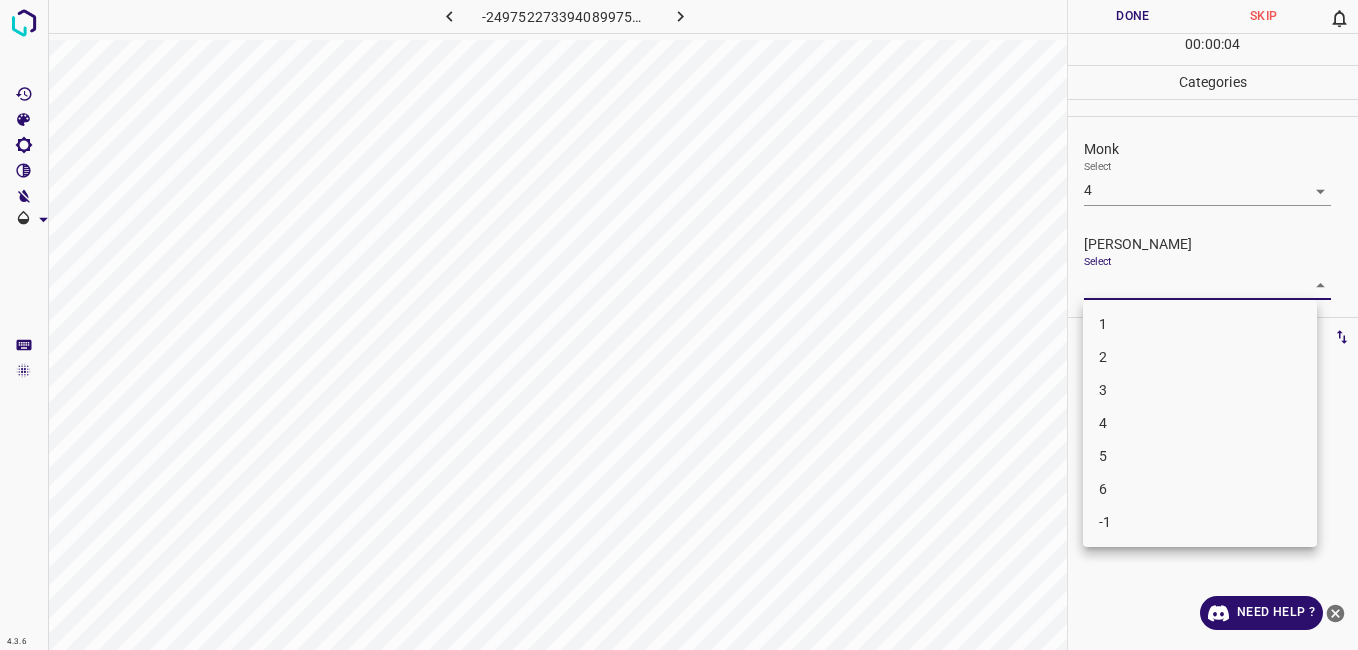 click on "3" at bounding box center [1200, 390] 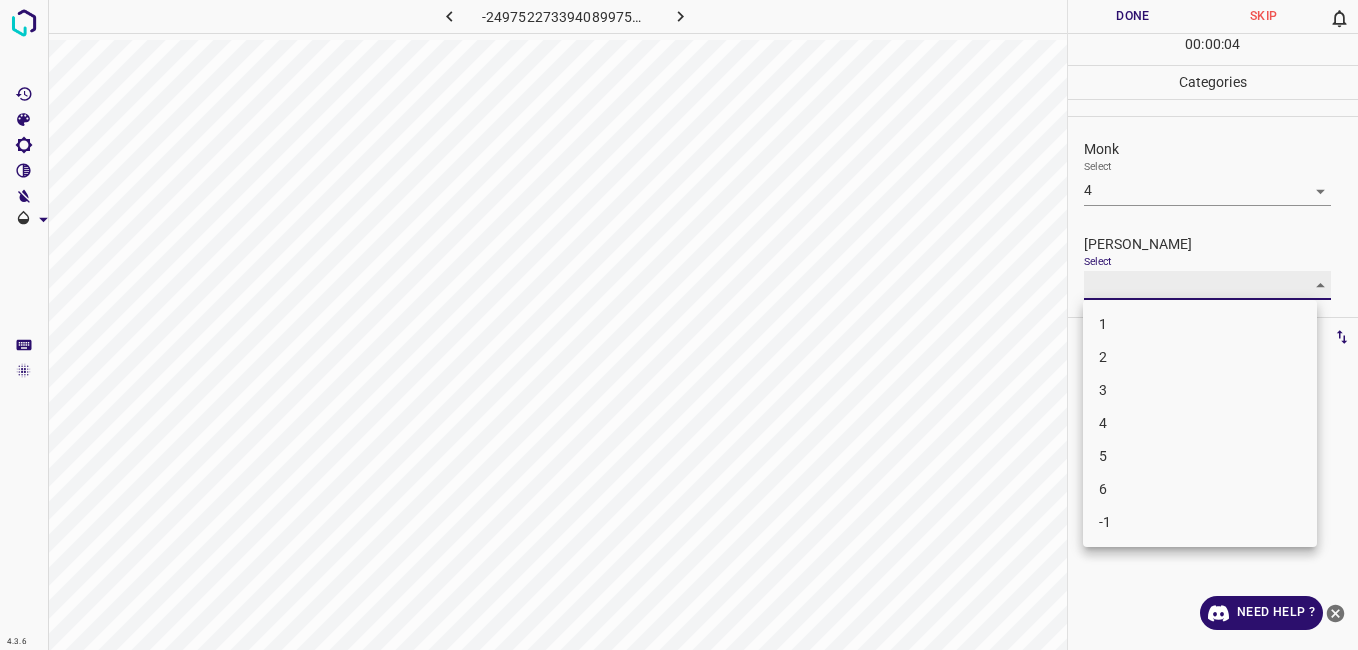 type on "3" 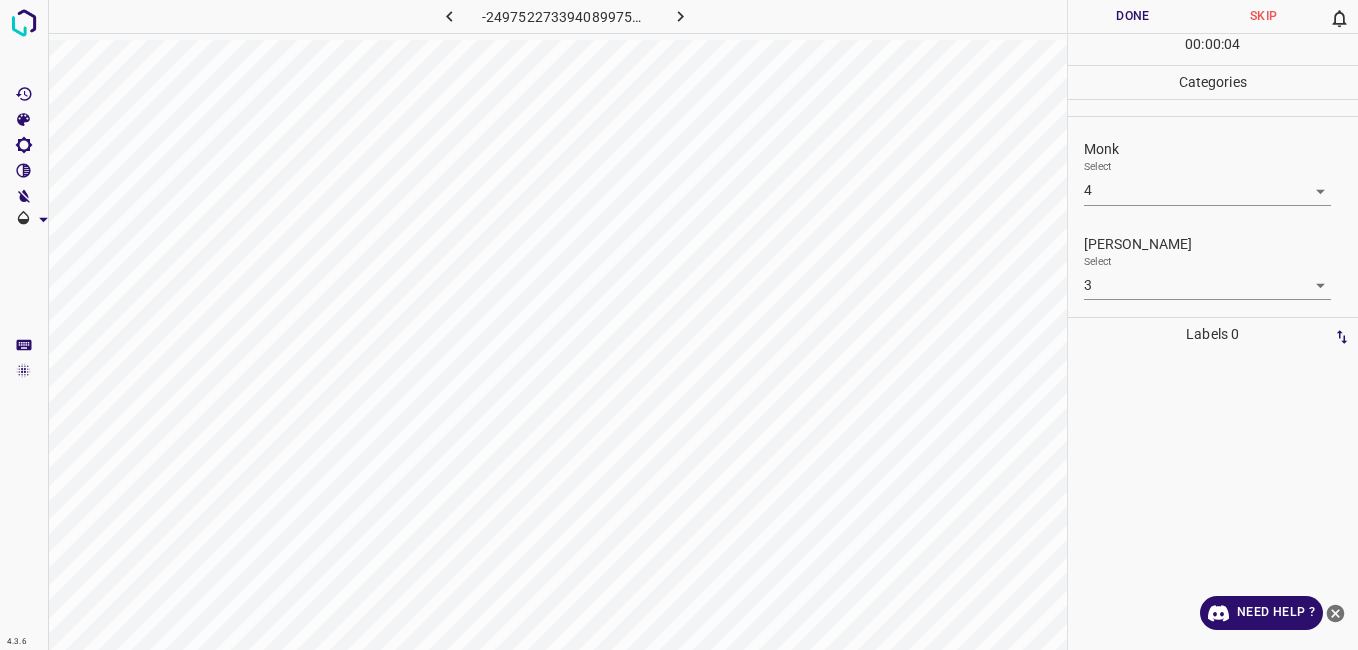 drag, startPoint x: 1109, startPoint y: 382, endPoint x: 1095, endPoint y: 12, distance: 370.26477 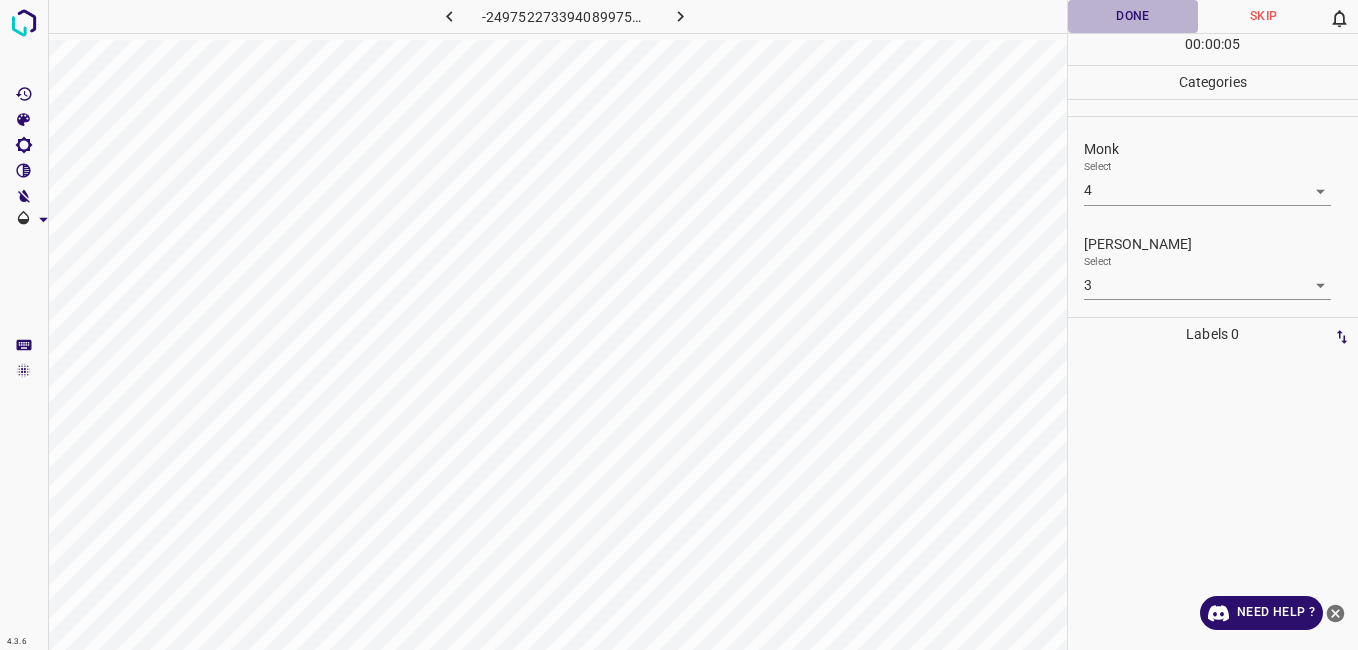 click on "Done" at bounding box center [1133, 16] 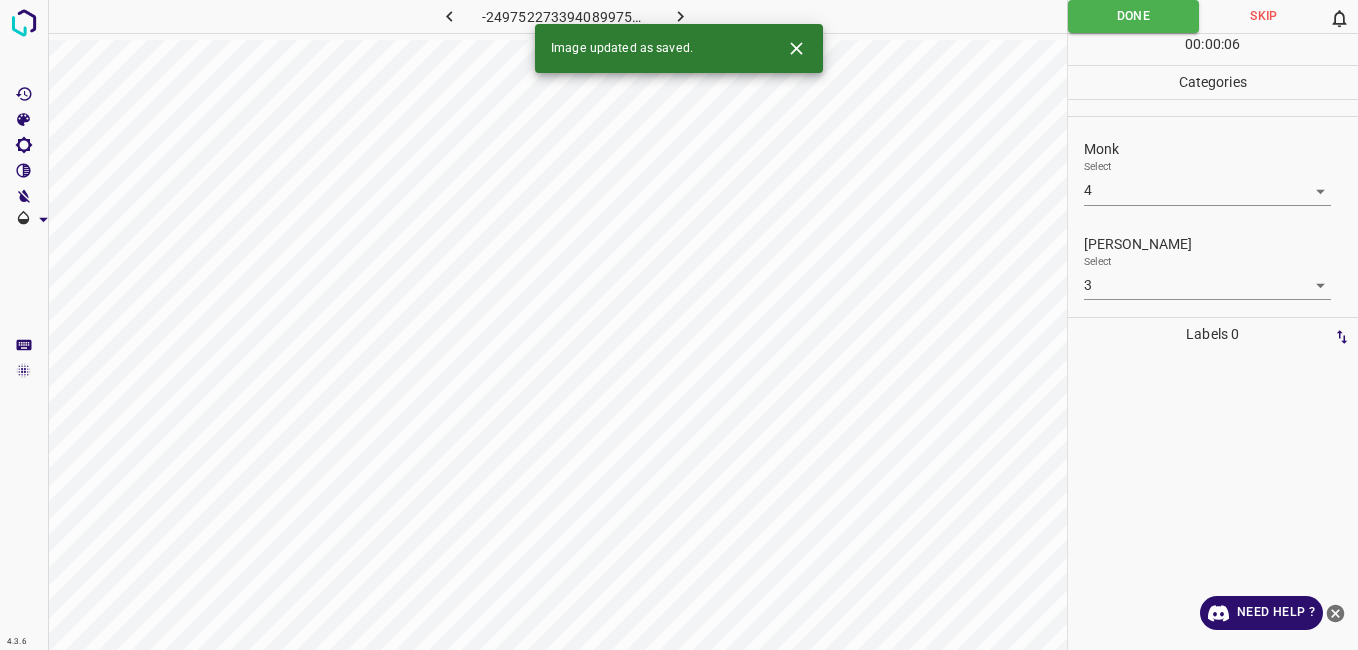drag, startPoint x: 814, startPoint y: 23, endPoint x: 676, endPoint y: 10, distance: 138.61096 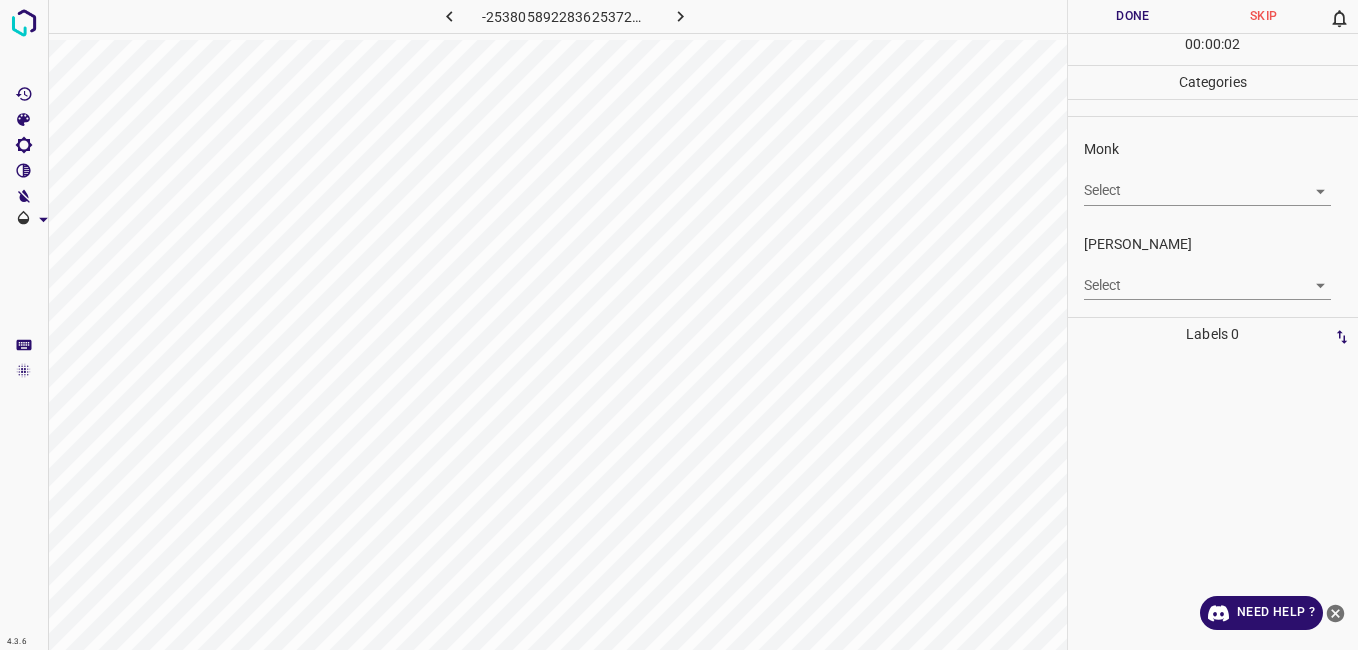 click on "4.3.6  -2538058922836253726.png Done Skip 0 00   : 00   : 02   Categories Monk   Select ​  Fitzpatrick   Select ​ Labels   0 Categories 1 Monk 2  Fitzpatrick Tools Space Change between modes (Draw & Edit) I Auto labeling R Restore zoom M Zoom in N Zoom out Delete Delete selecte label Filters Z Restore filters X Saturation filter C Brightness filter V Contrast filter B Gray scale filter General O Download Need Help ? - Text - Hide - Delete" at bounding box center (679, 325) 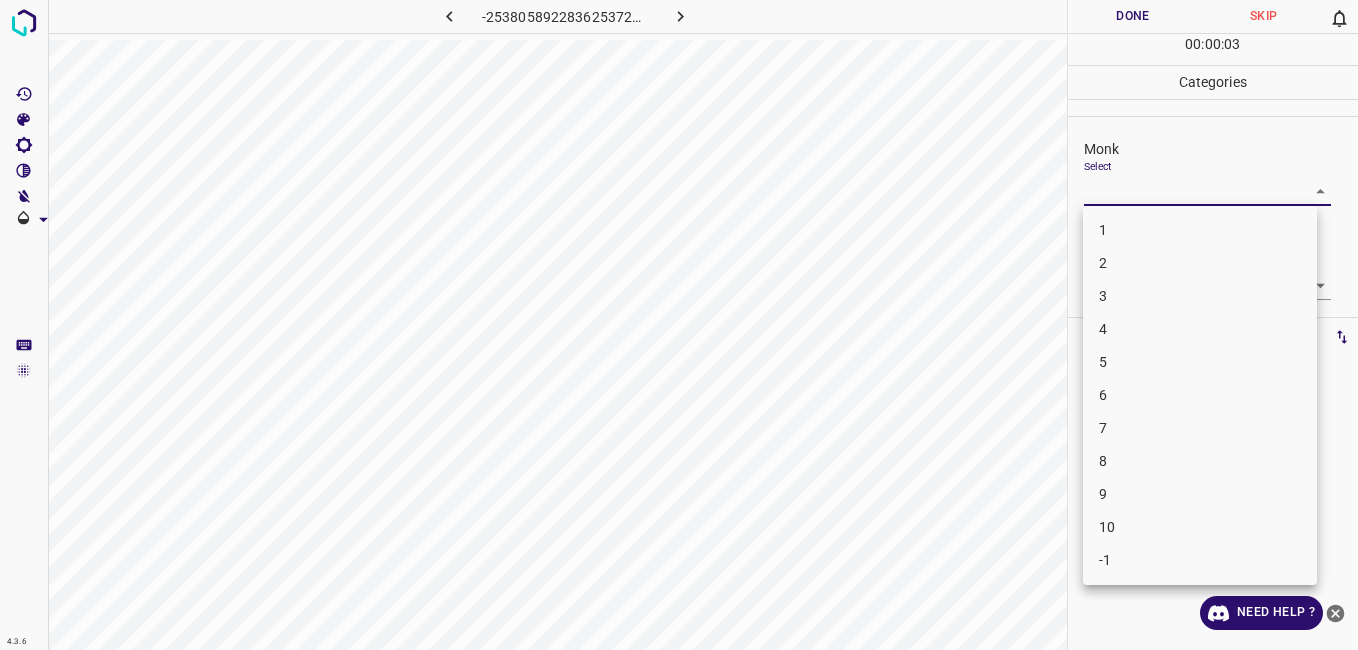 click on "3" at bounding box center [1200, 296] 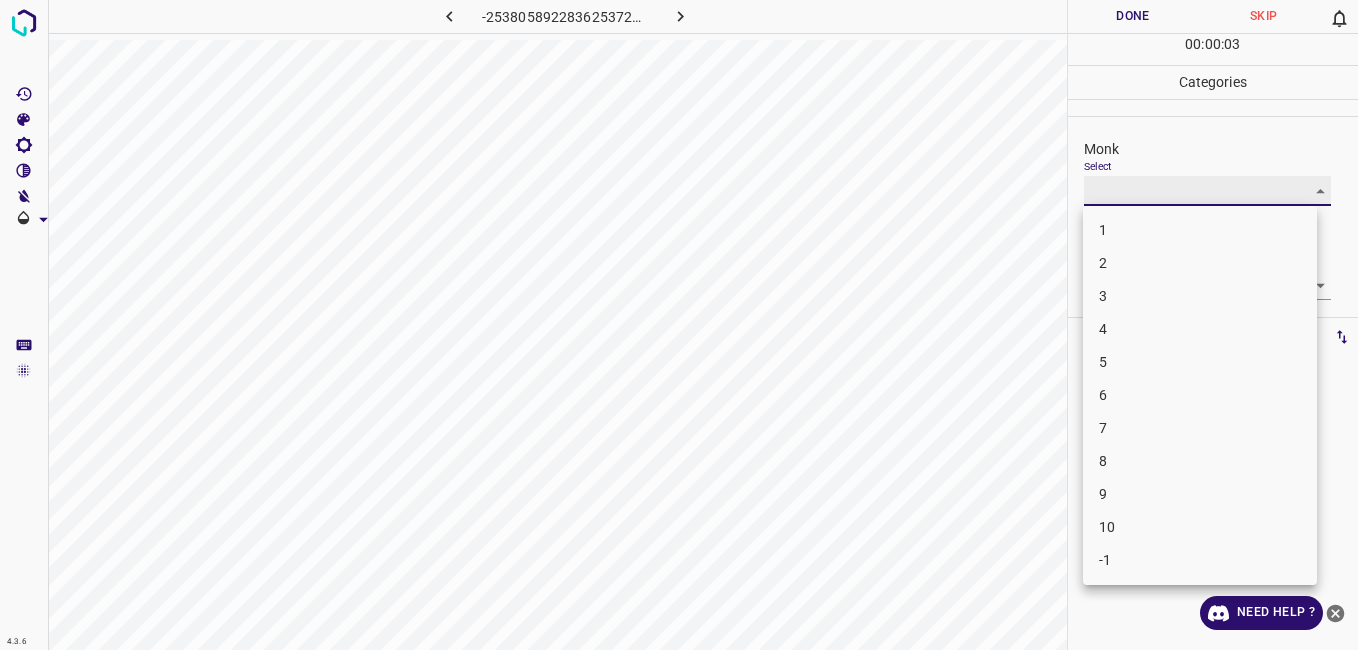 type on "3" 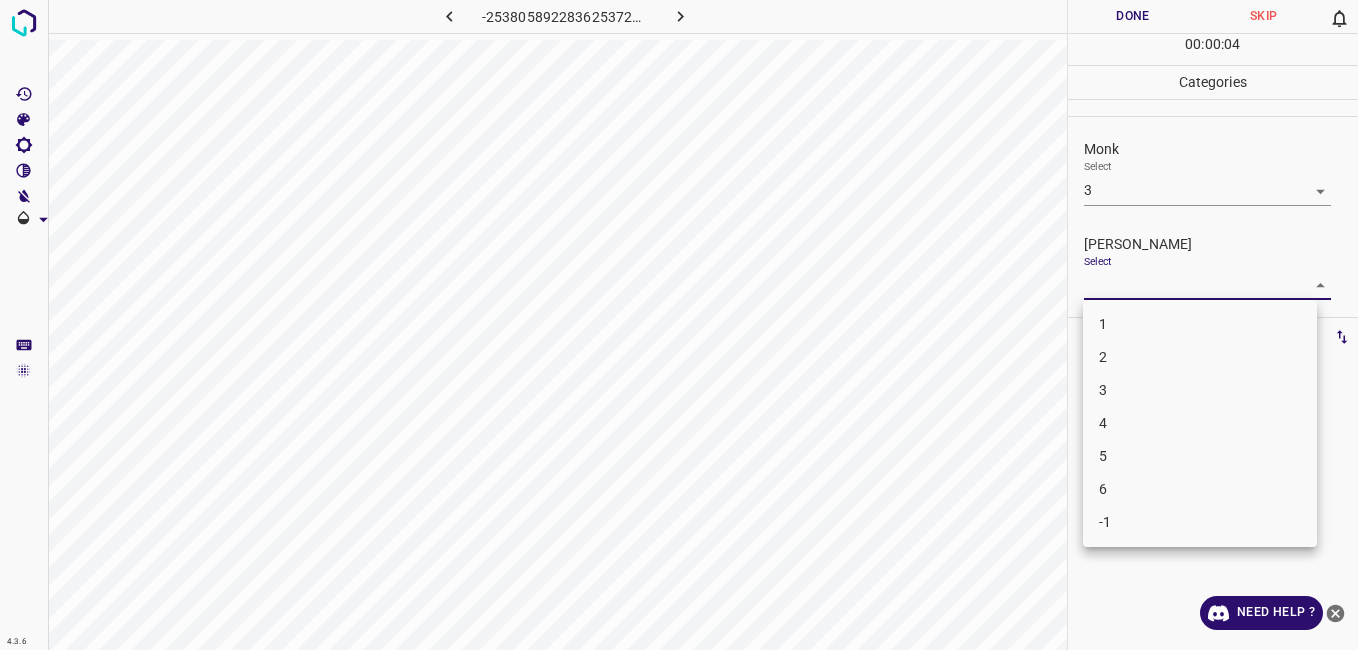 click on "4.3.6  -2538058922836253726.png Done Skip 0 00   : 00   : 04   Categories Monk   Select 3 3  Fitzpatrick   Select ​ Labels   0 Categories 1 Monk 2  Fitzpatrick Tools Space Change between modes (Draw & Edit) I Auto labeling R Restore zoom M Zoom in N Zoom out Delete Delete selecte label Filters Z Restore filters X Saturation filter C Brightness filter V Contrast filter B Gray scale filter General O Download Need Help ? - Text - Hide - Delete 1 2 3 4 5 6 -1" at bounding box center [679, 325] 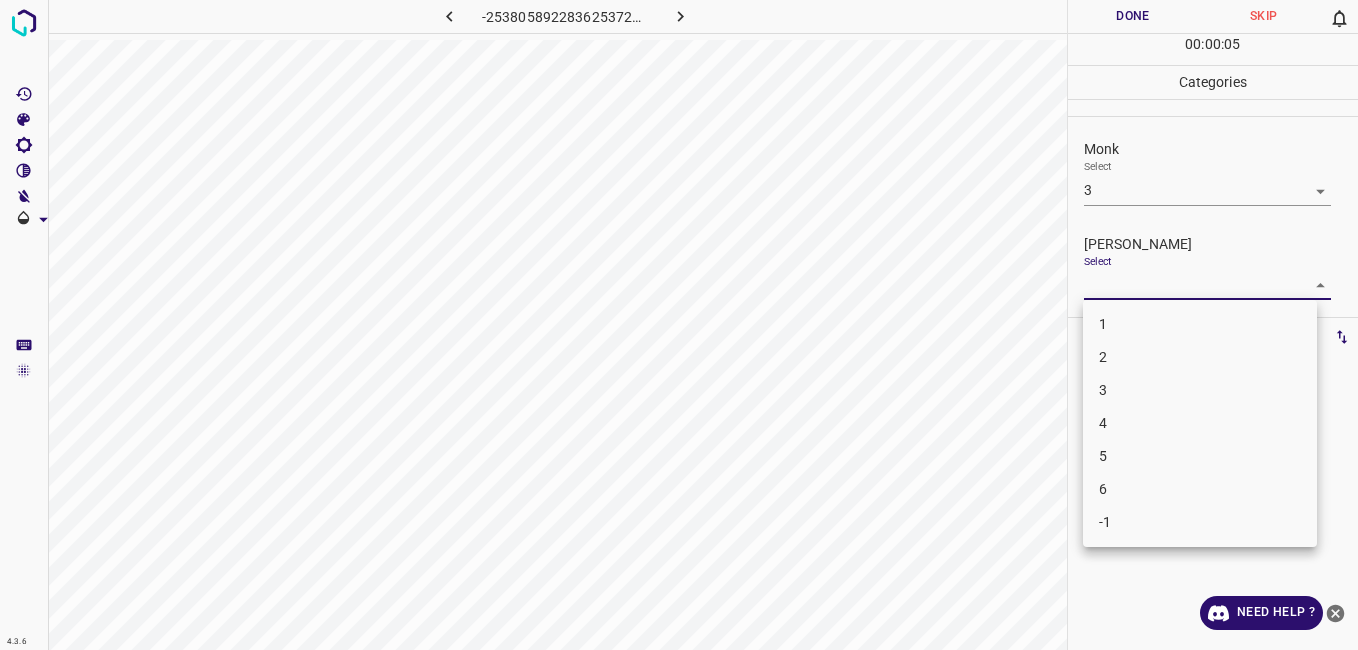 click on "2" at bounding box center (1200, 357) 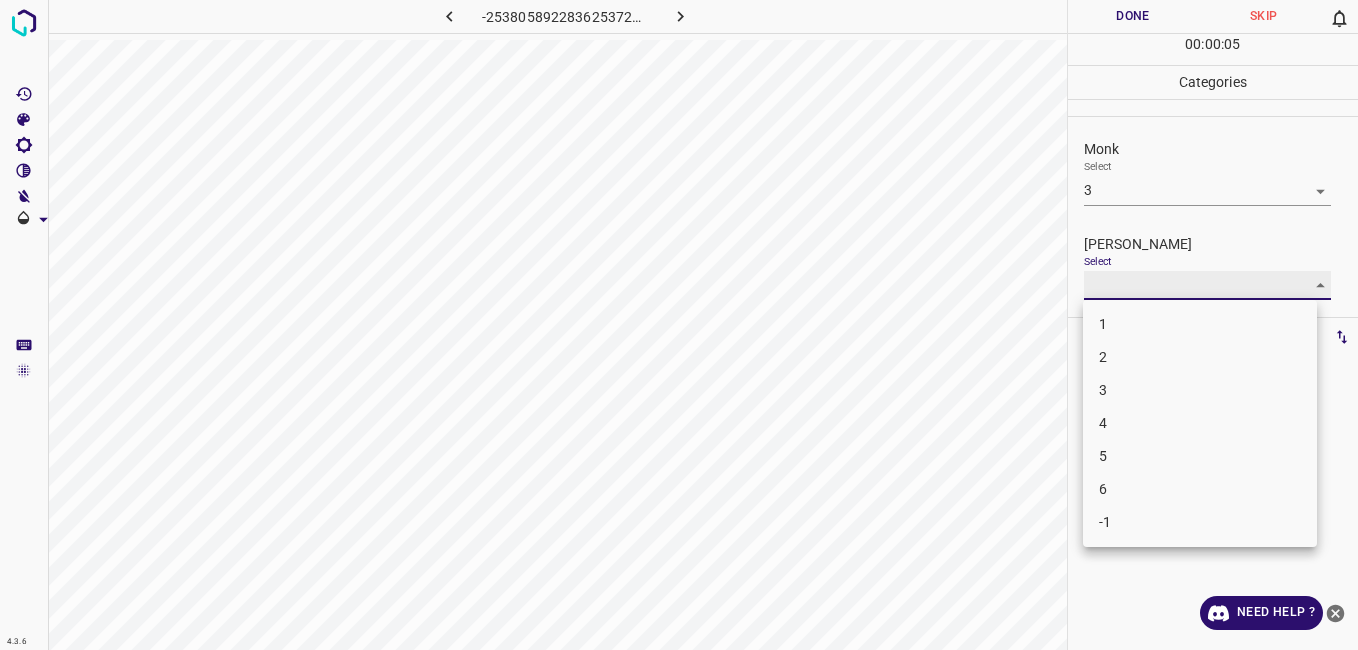 type on "2" 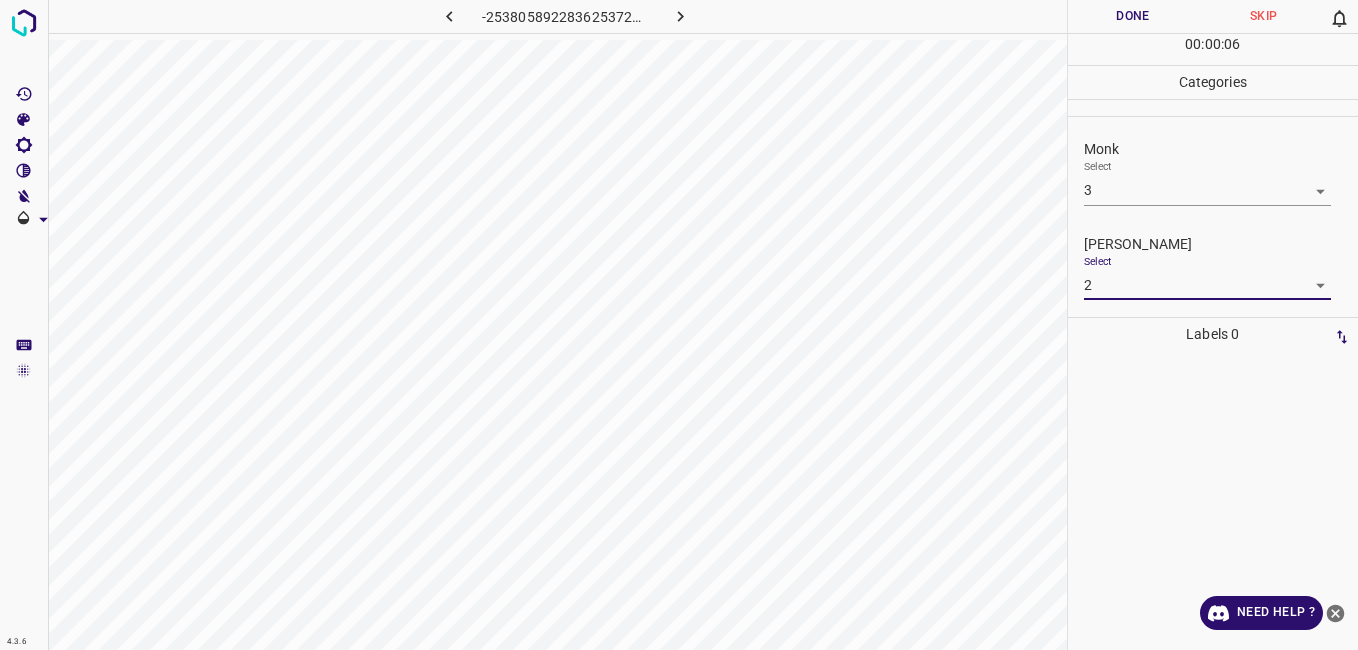 click on "Done" at bounding box center [1133, 16] 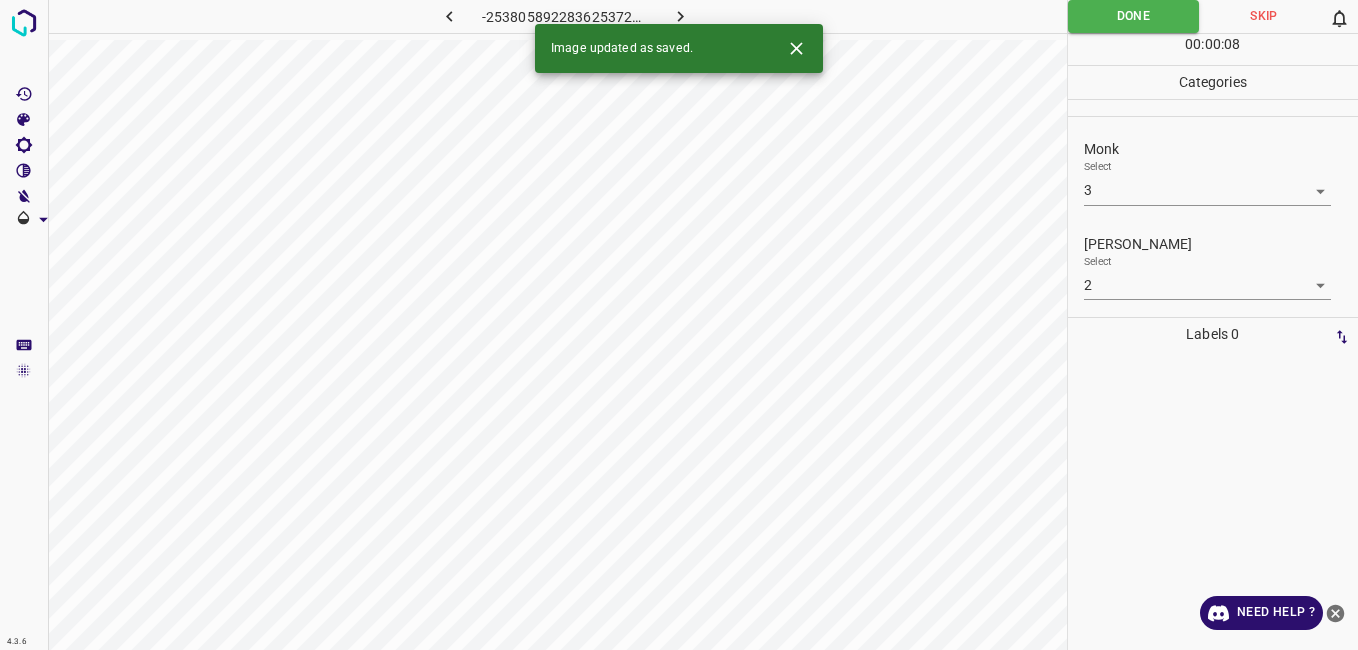 click at bounding box center (681, 16) 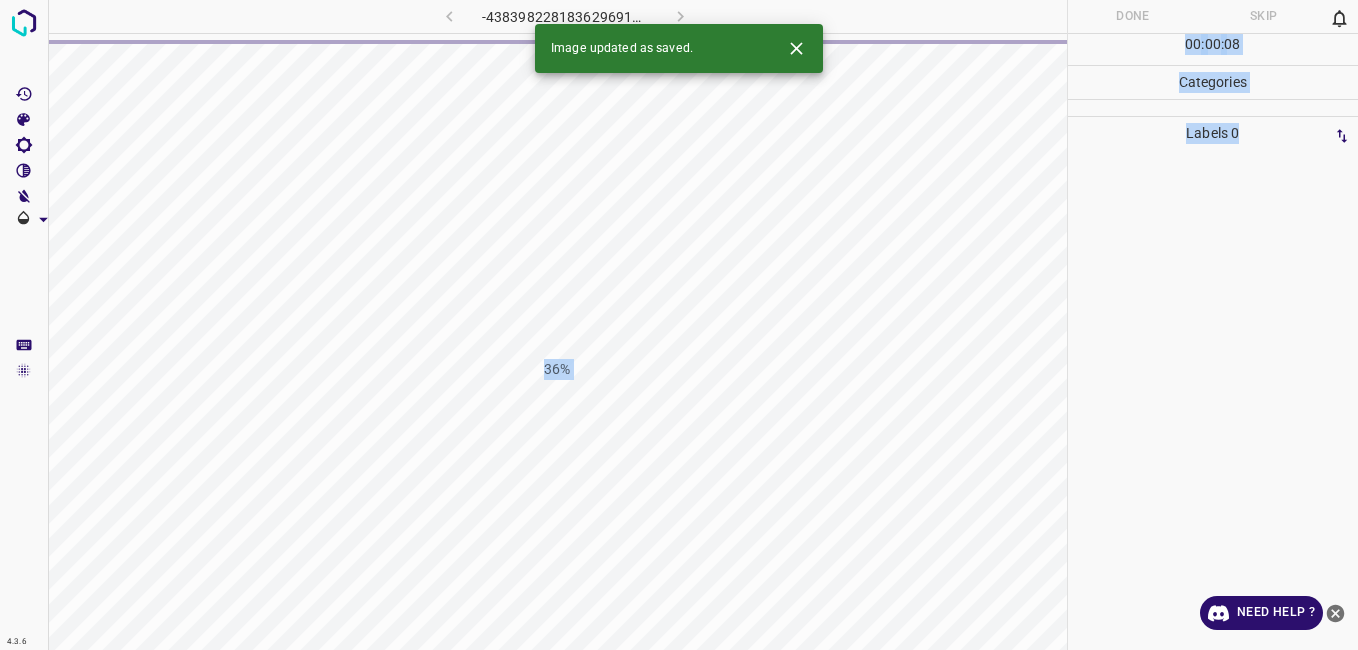 drag, startPoint x: 763, startPoint y: 66, endPoint x: 1159, endPoint y: 340, distance: 481.55167 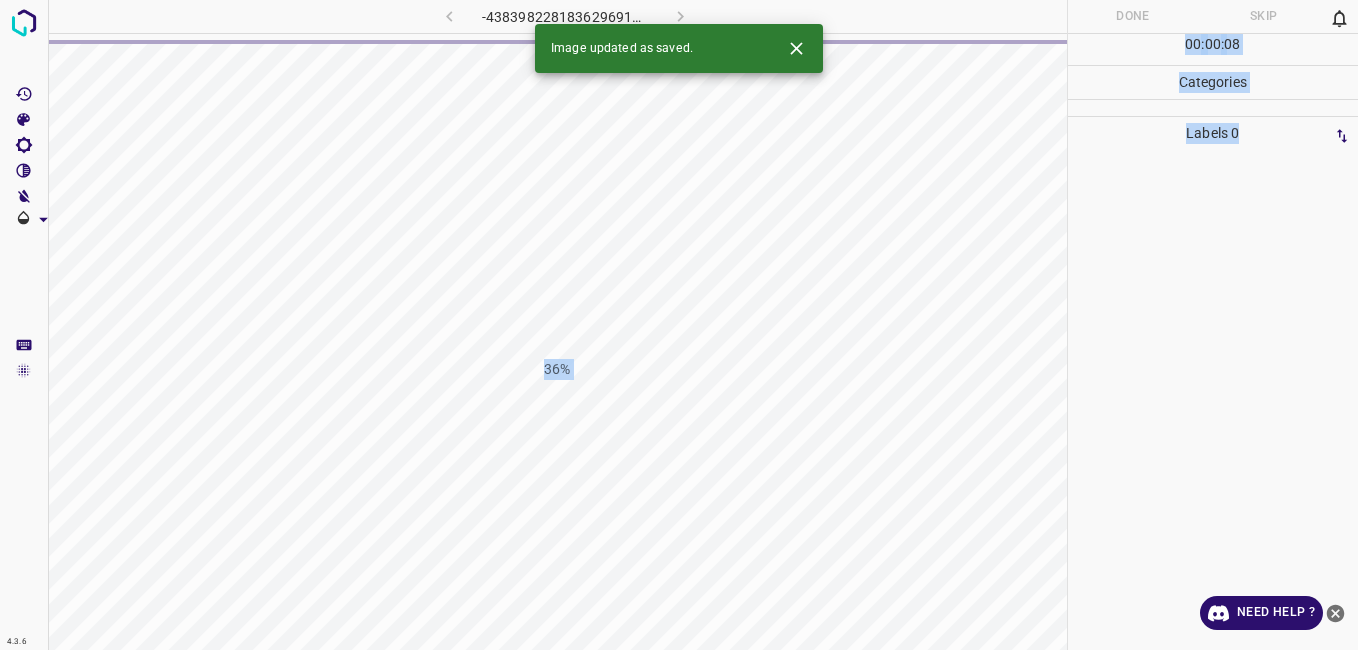 click on "-4383982281836296919.png 36% Done Skip 0 00   : 00   : 08   Categories Labels   0" at bounding box center (679, 325) 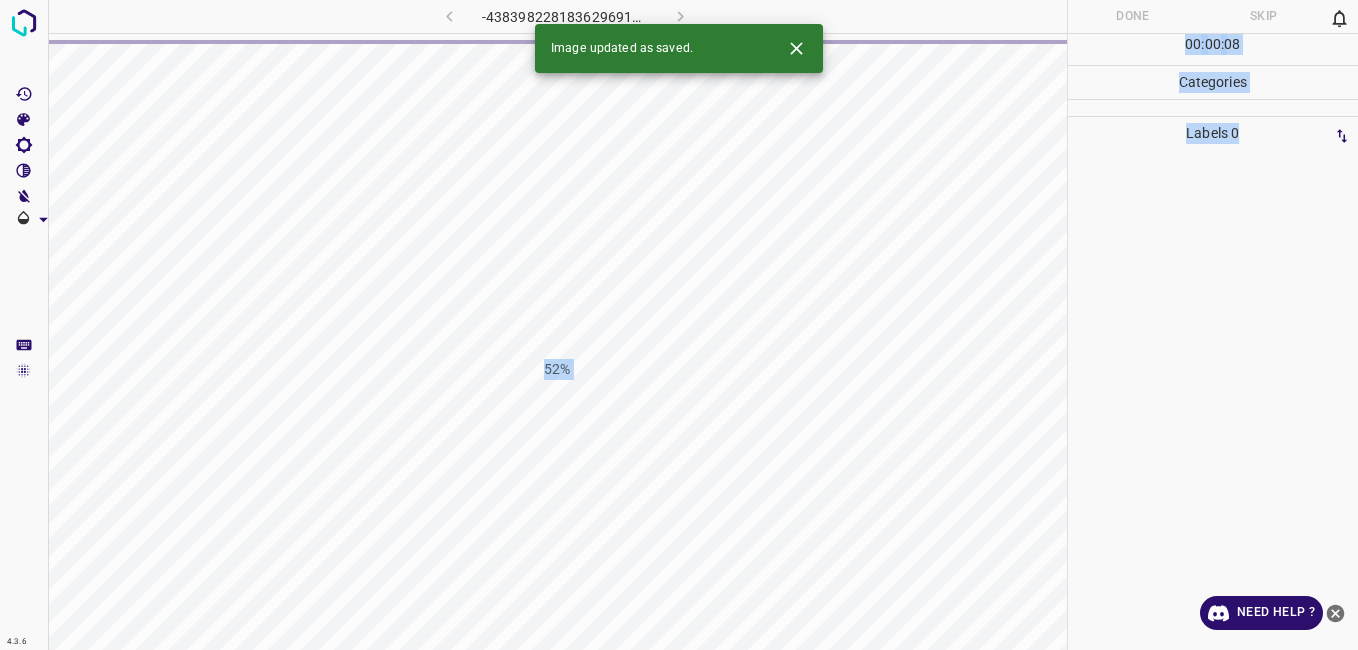 click at bounding box center [1213, 400] 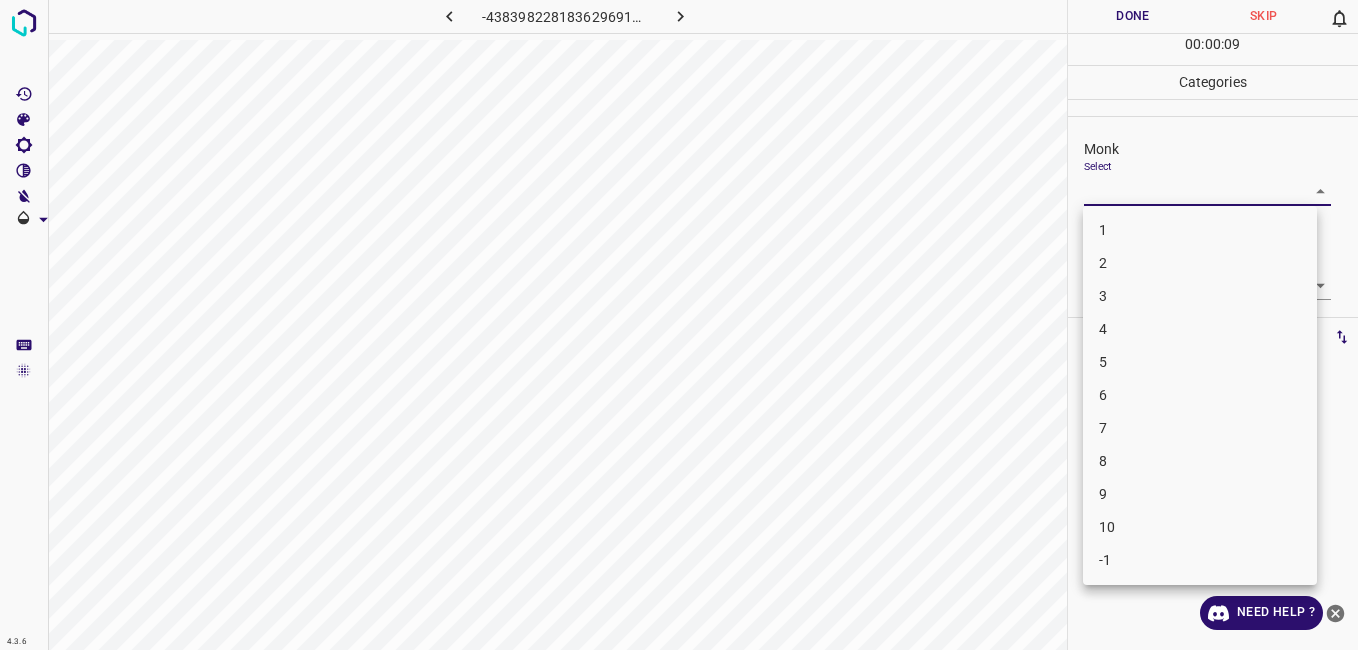 click on "4.3.6  -4383982281836296919.png Done Skip 0 00   : 00   : 09   Categories Monk   Select ​  Fitzpatrick   Select ​ Labels   0 Categories 1 Monk 2  Fitzpatrick Tools Space Change between modes (Draw & Edit) I Auto labeling R Restore zoom M Zoom in N Zoom out Delete Delete selecte label Filters Z Restore filters X Saturation filter C Brightness filter V Contrast filter B Gray scale filter General O Download Need Help ? - Text - Hide - Delete 1 2 3 4 5 6 7 8 9 10 -1" at bounding box center (679, 325) 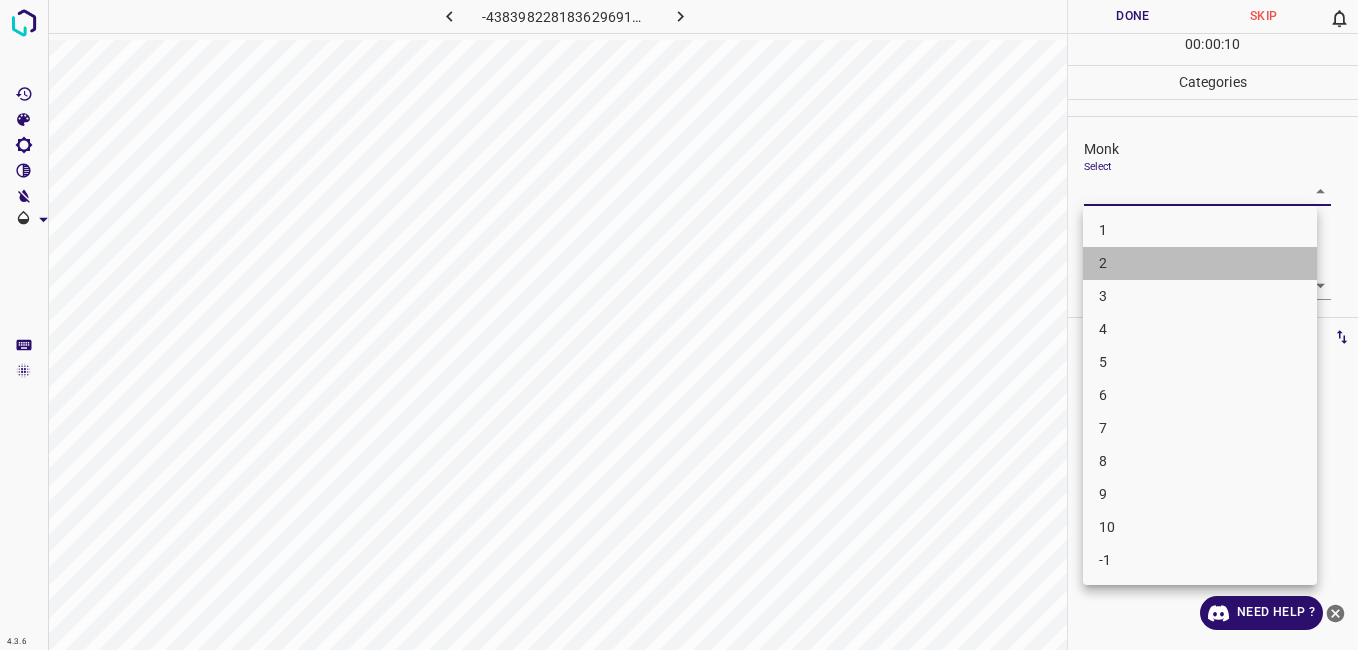 click on "2" at bounding box center [1200, 263] 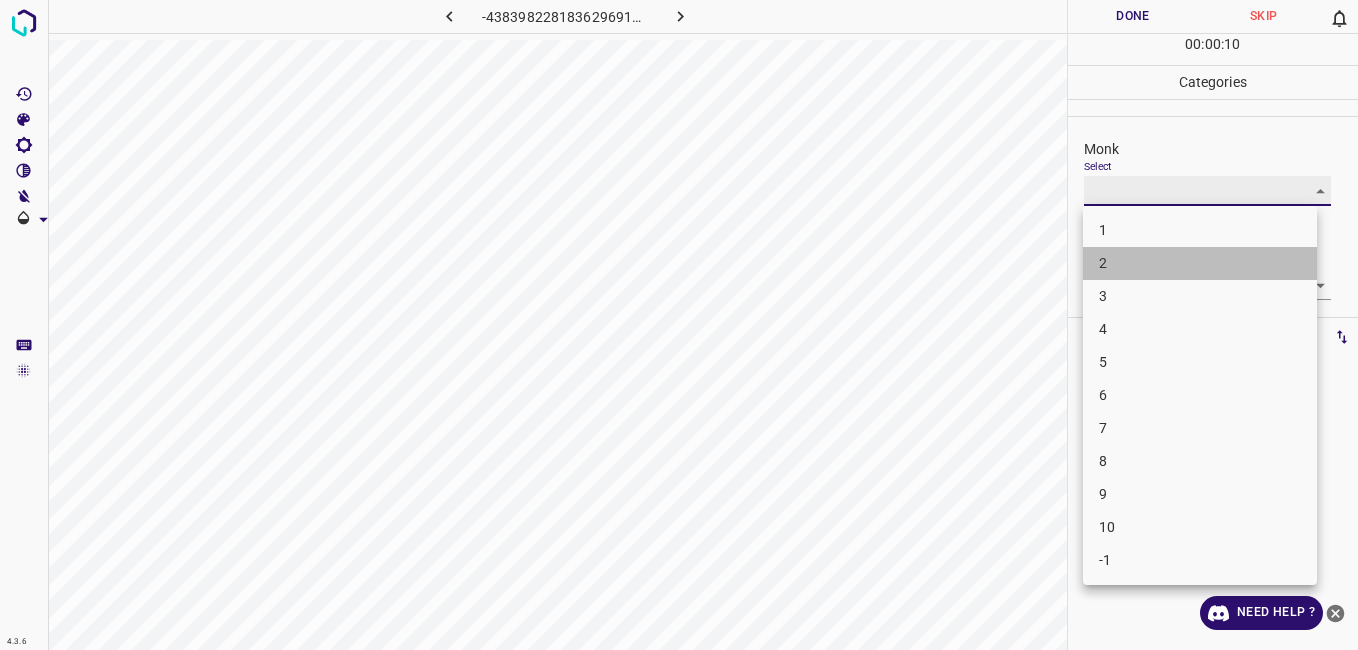 type on "2" 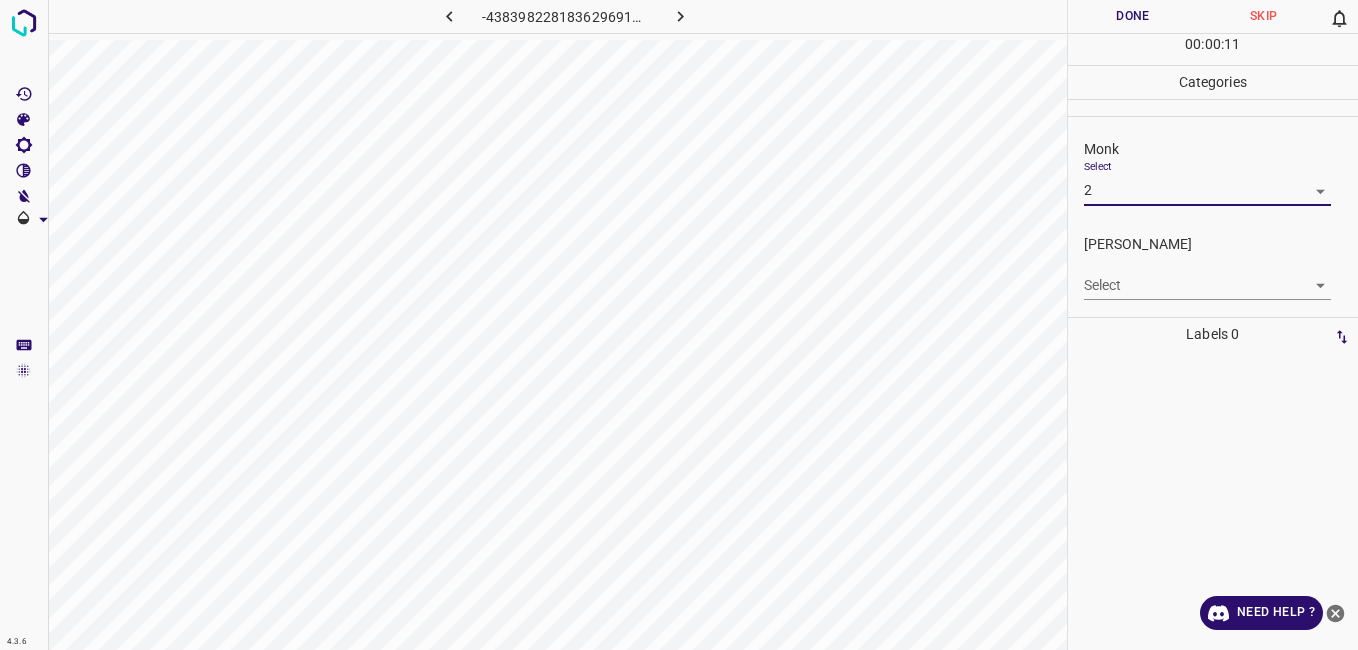 click on "4.3.6  -4383982281836296919.png Done Skip 0 00   : 00   : 11   Categories Monk   Select 2 2  Fitzpatrick   Select ​ Labels   0 Categories 1 Monk 2  Fitzpatrick Tools Space Change between modes (Draw & Edit) I Auto labeling R Restore zoom M Zoom in N Zoom out Delete Delete selecte label Filters Z Restore filters X Saturation filter C Brightness filter V Contrast filter B Gray scale filter General O Download Need Help ? - Text - Hide - Delete" at bounding box center [679, 325] 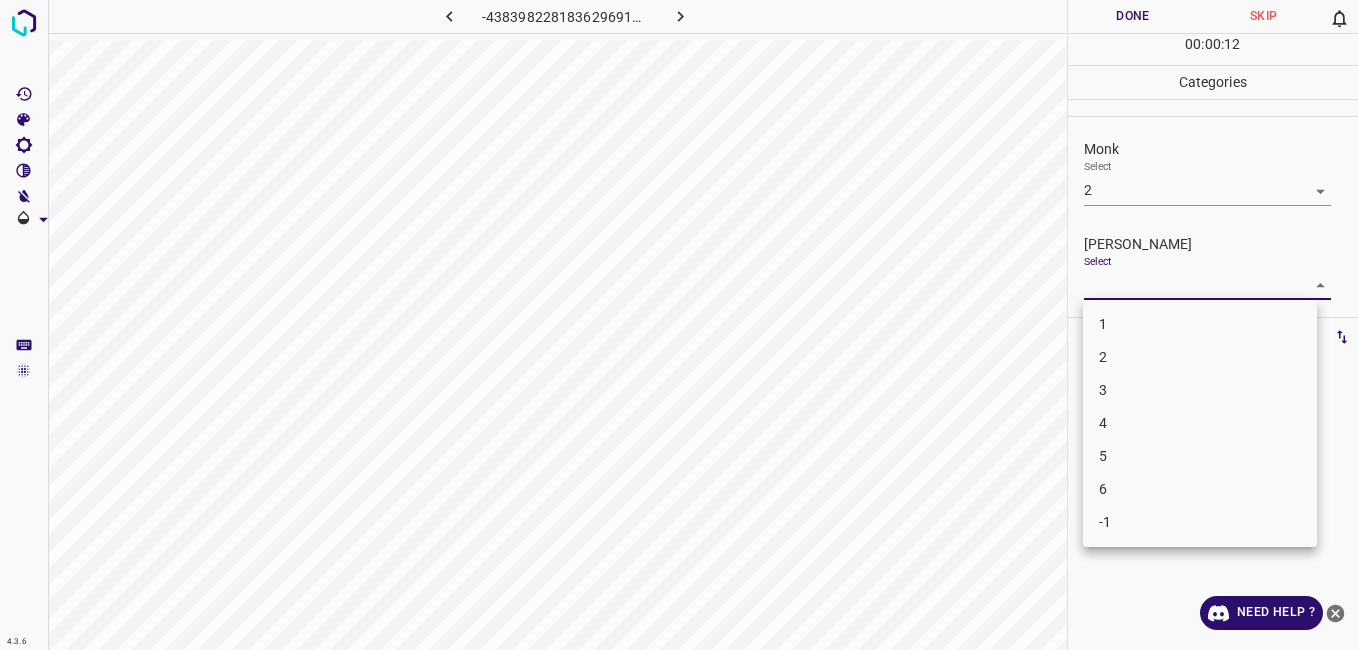 click on "1" at bounding box center (1200, 324) 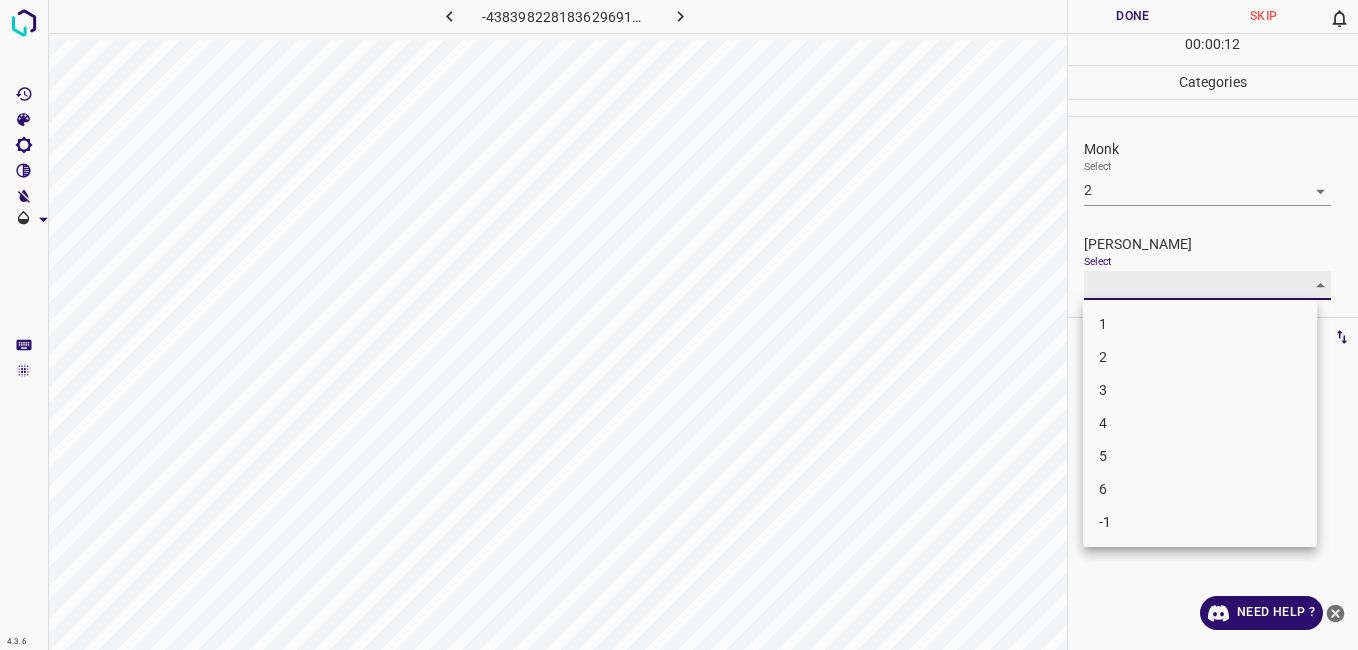 type on "1" 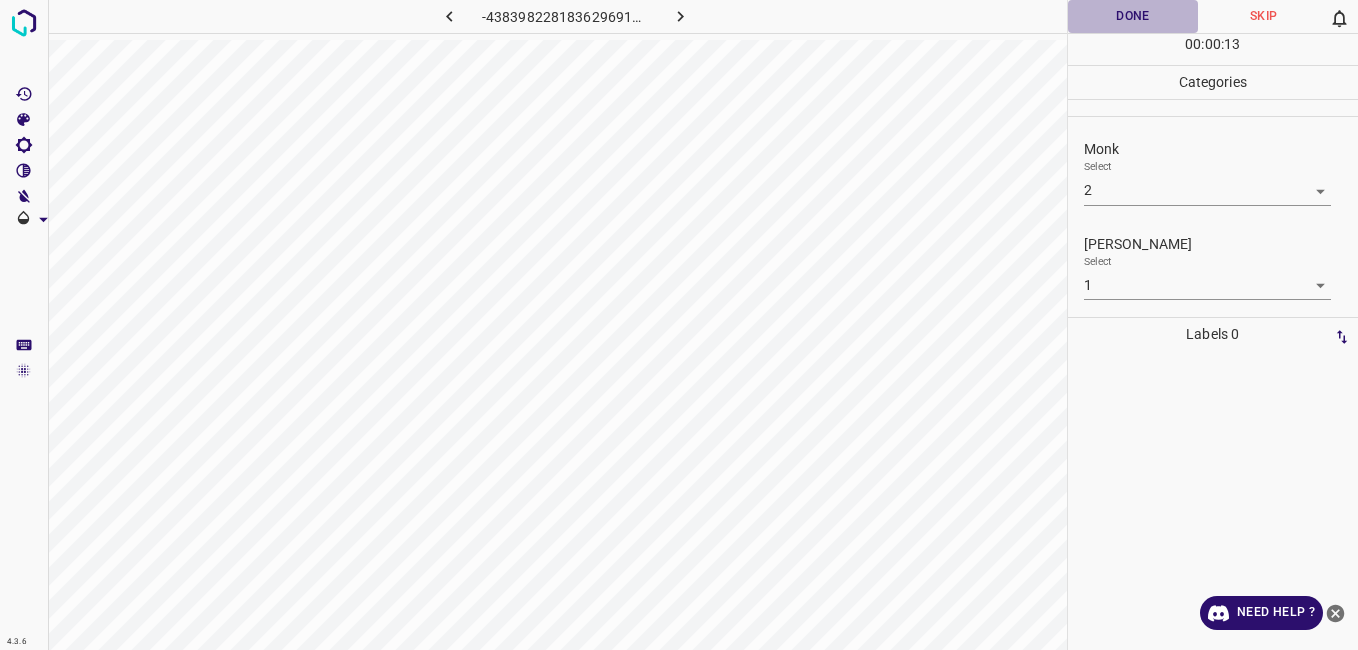 click on "Done" at bounding box center (1133, 16) 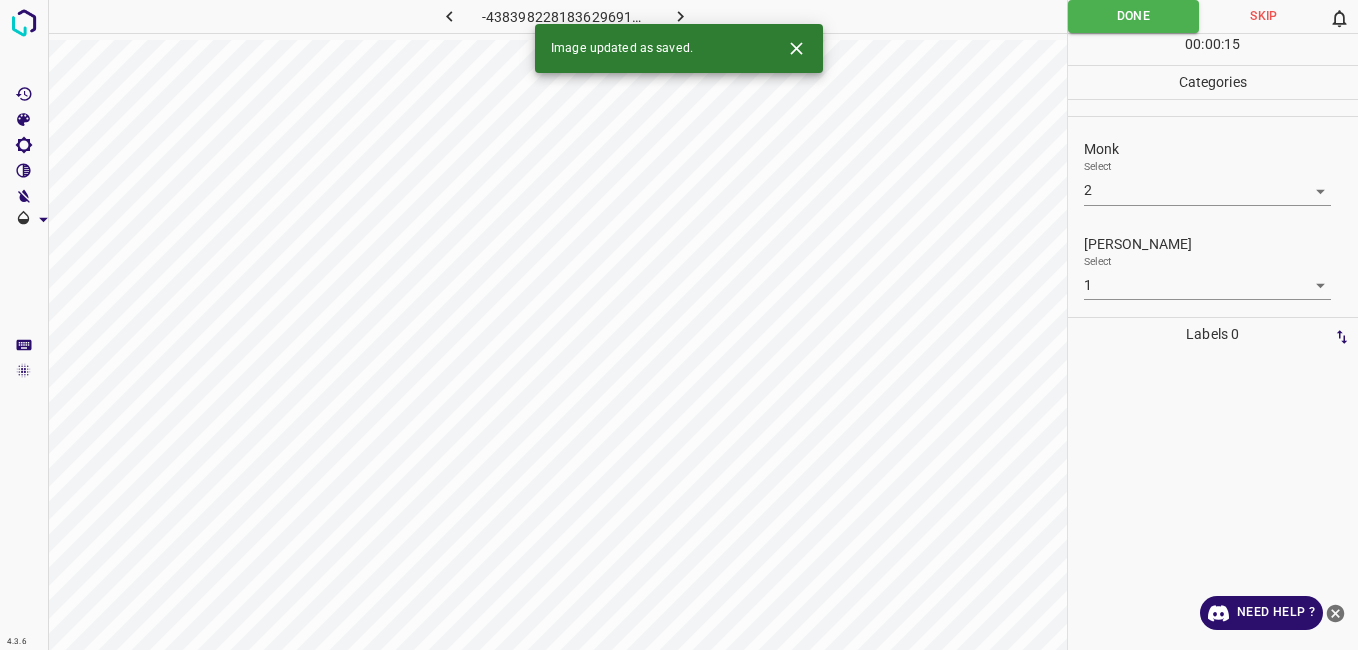 click 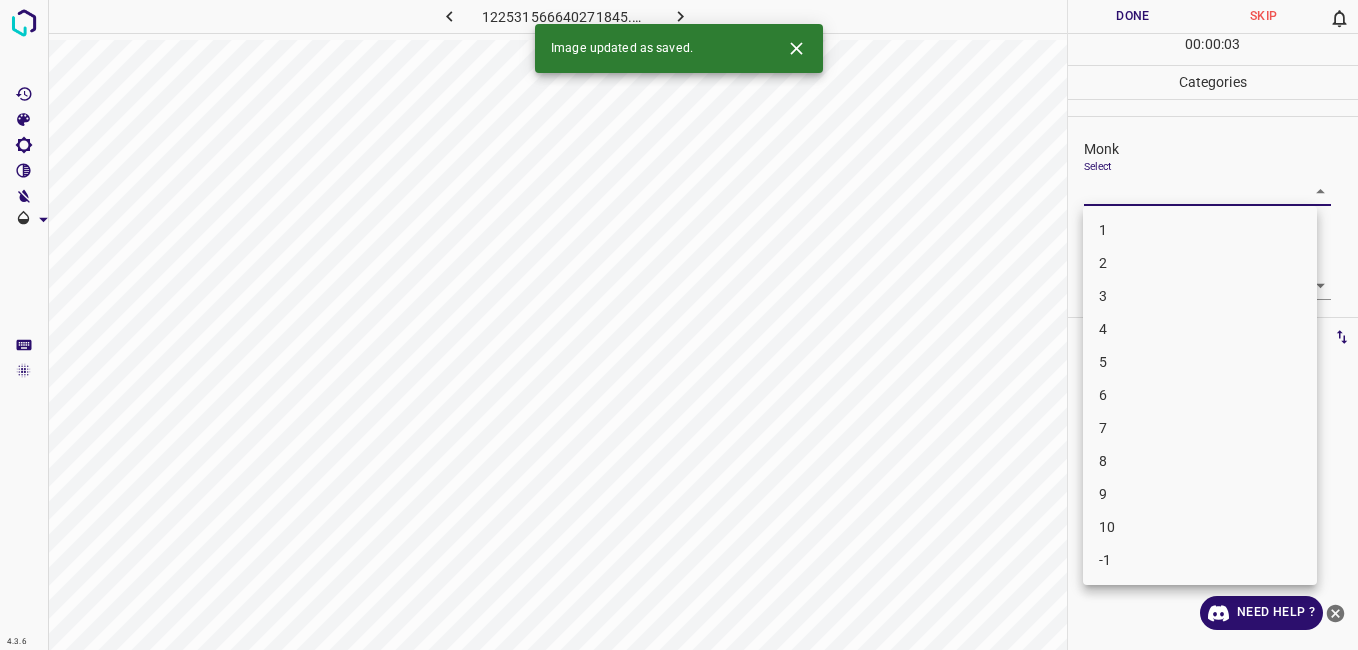 click on "4.3.6  122531566640271845.png Done Skip 0 00   : 00   : 03   Categories Monk   Select ​  Fitzpatrick   Select ​ Labels   0 Categories 1 Monk 2  Fitzpatrick Tools Space Change between modes (Draw & Edit) I Auto labeling R Restore zoom M Zoom in N Zoom out Delete Delete selecte label Filters Z Restore filters X Saturation filter C Brightness filter V Contrast filter B Gray scale filter General O Download Image updated as saved. Need Help ? - Text - Hide - Delete 1 2 3 4 5 6 7 8 9 10 -1" at bounding box center (679, 325) 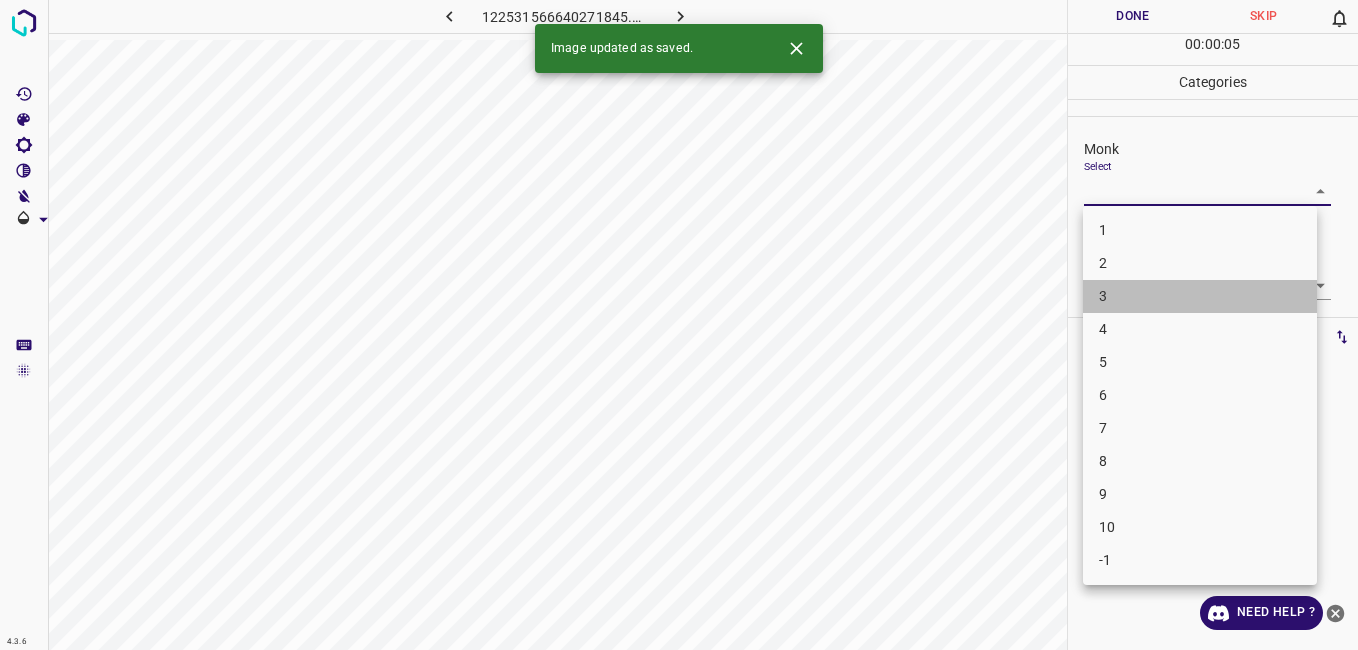 click on "3" at bounding box center [1200, 296] 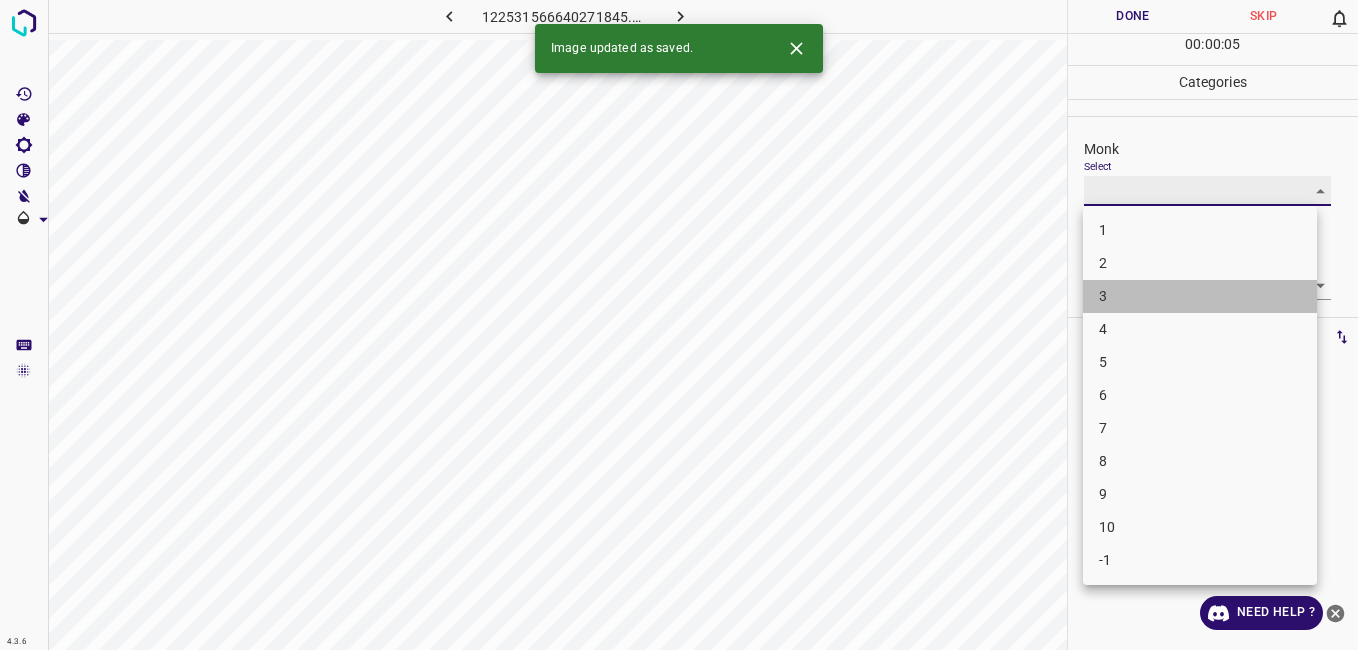 type on "3" 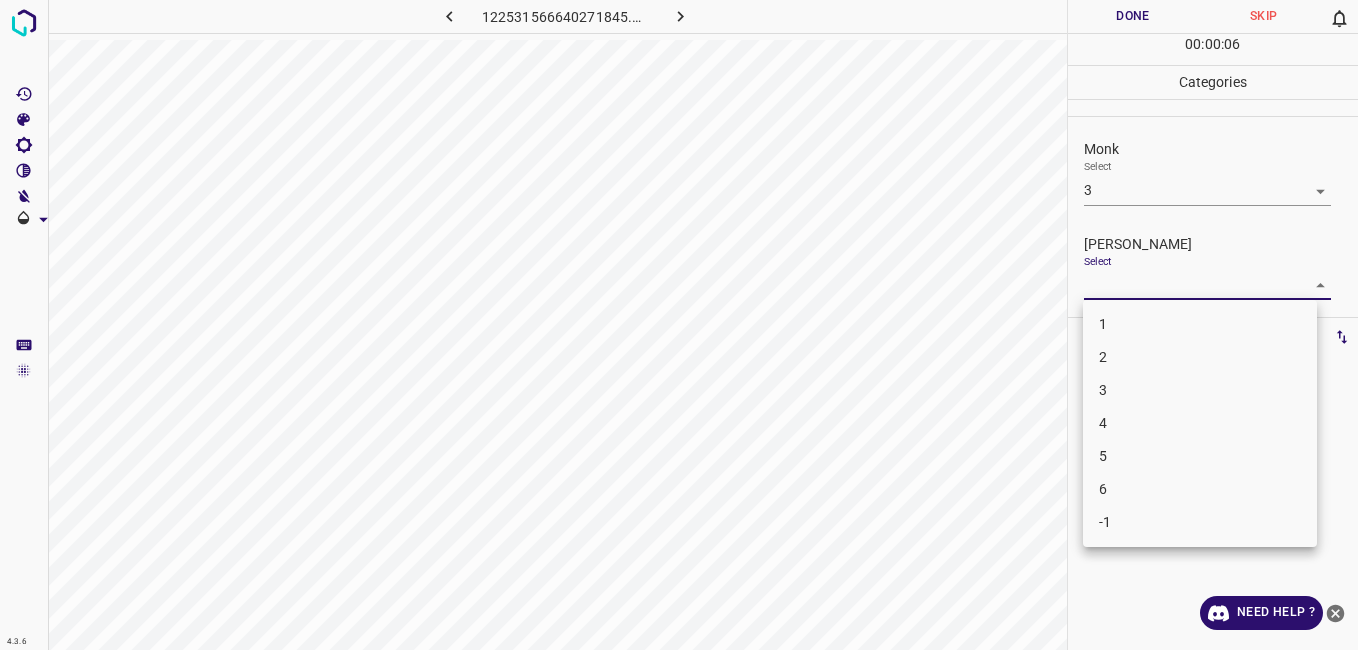 click on "4.3.6  122531566640271845.png Done Skip 0 00   : 00   : 06   Categories Monk   Select 3 3  Fitzpatrick   Select ​ Labels   0 Categories 1 Monk 2  Fitzpatrick Tools Space Change between modes (Draw & Edit) I Auto labeling R Restore zoom M Zoom in N Zoom out Delete Delete selecte label Filters Z Restore filters X Saturation filter C Brightness filter V Contrast filter B Gray scale filter General O Download Need Help ? - Text - Hide - Delete 1 2 3 4 5 6 -1" at bounding box center [679, 325] 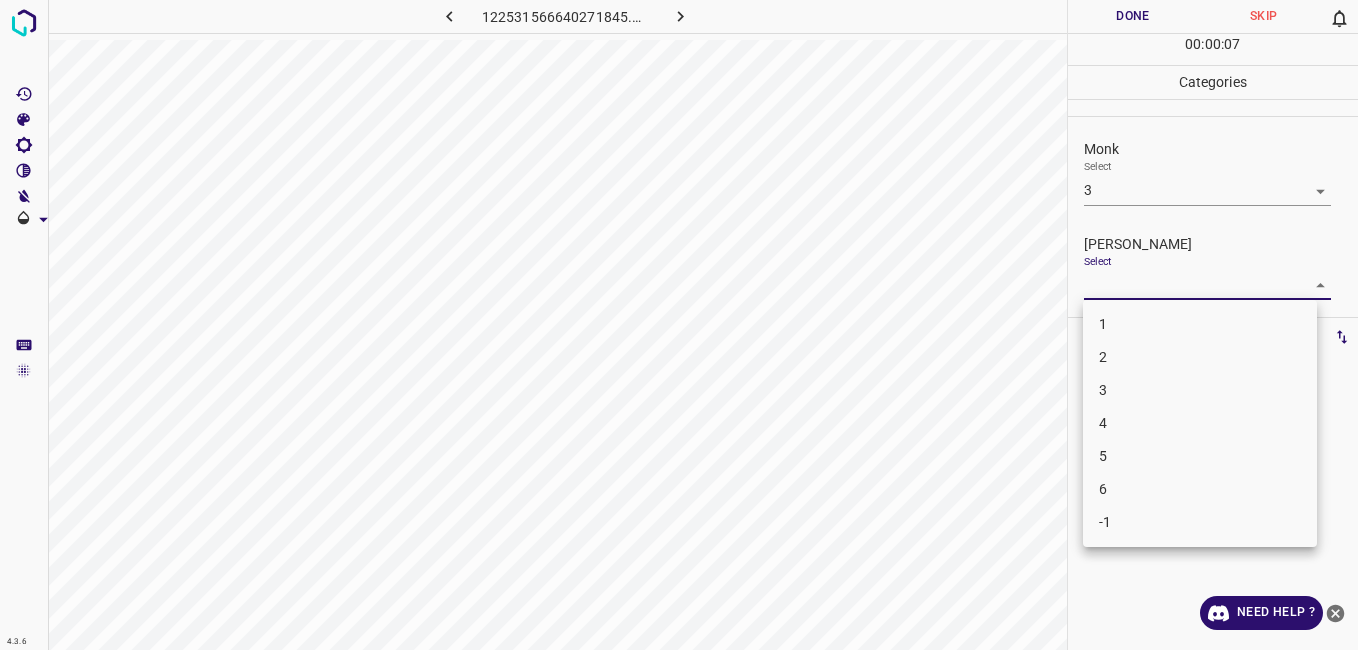 click on "2" at bounding box center [1200, 357] 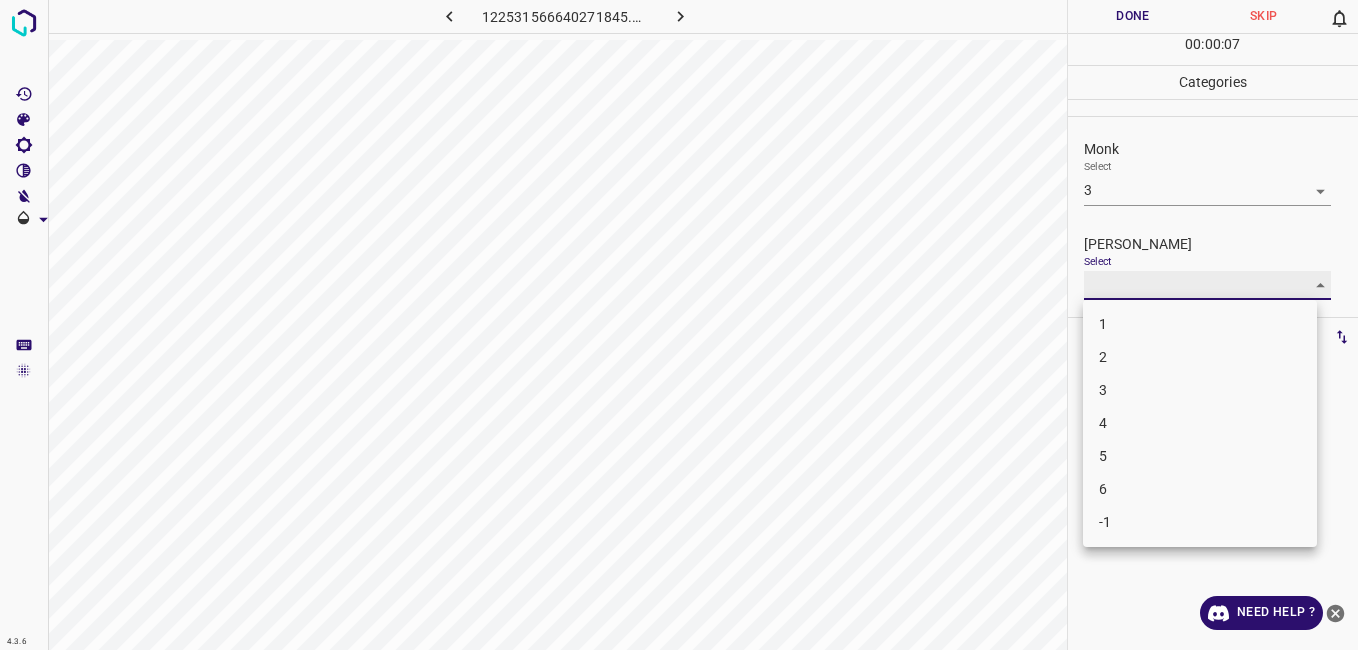 type on "2" 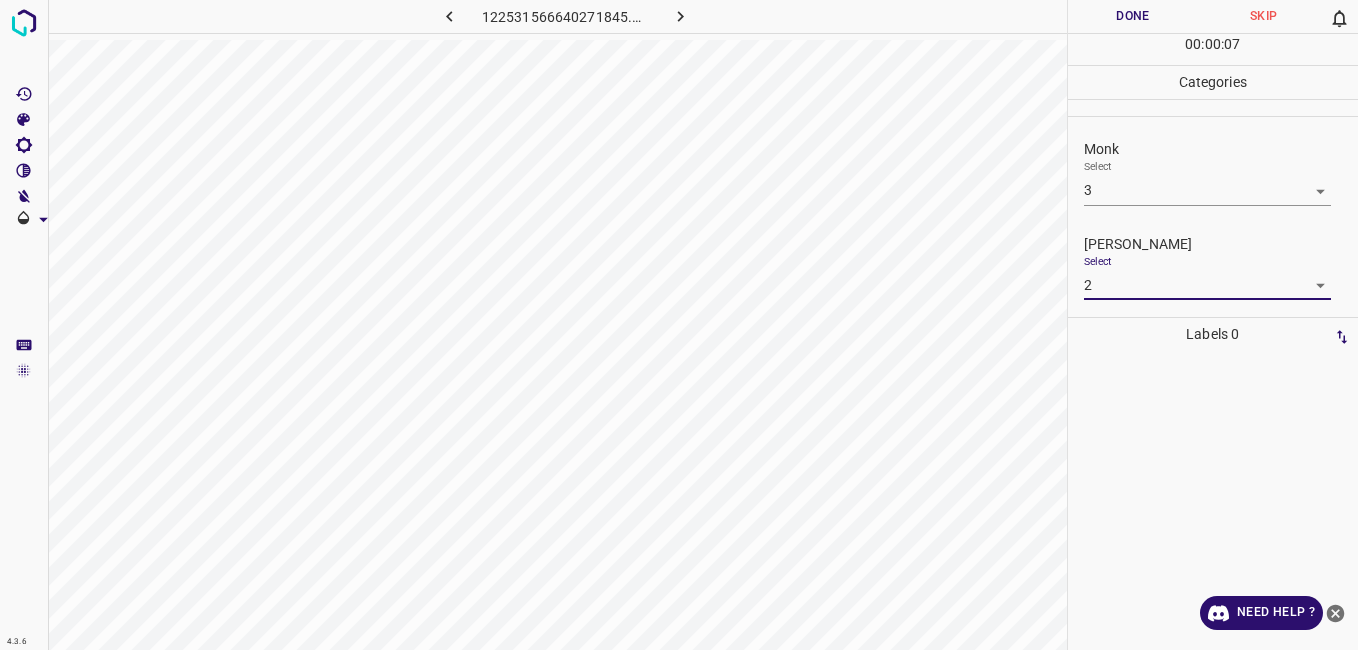 click on "2" at bounding box center (1200, 332) 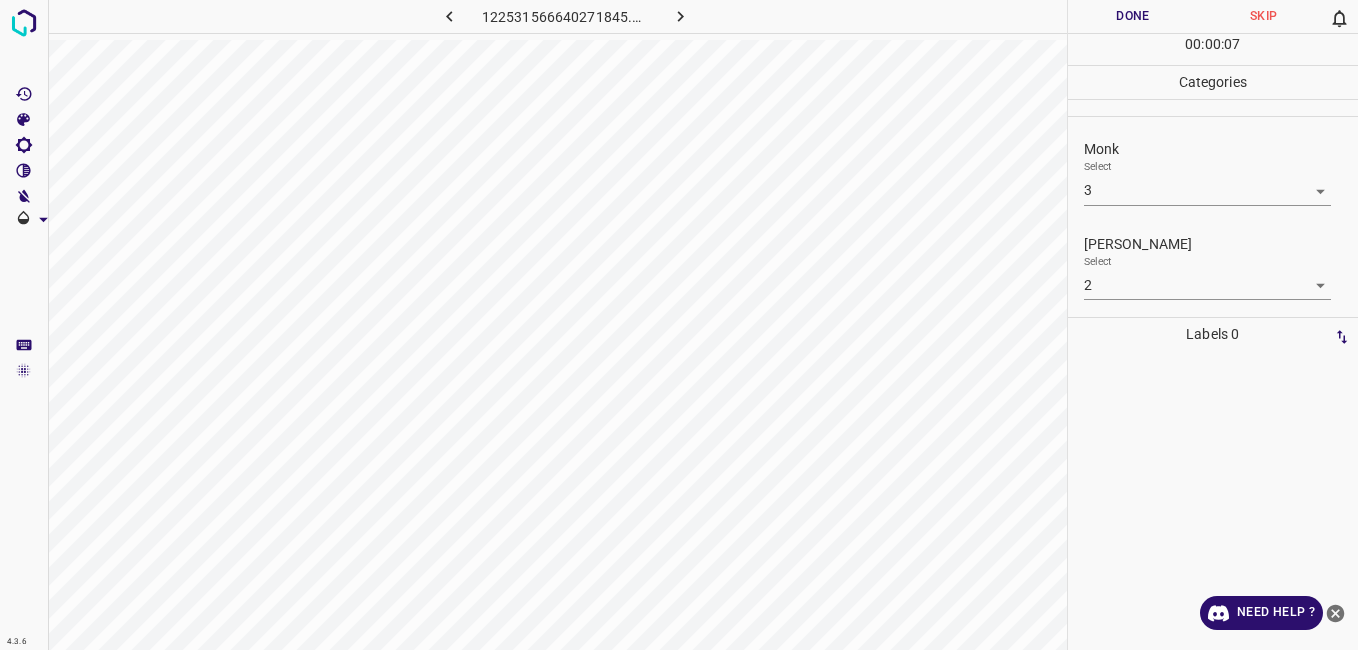 drag, startPoint x: 1119, startPoint y: 298, endPoint x: 1122, endPoint y: 114, distance: 184.02446 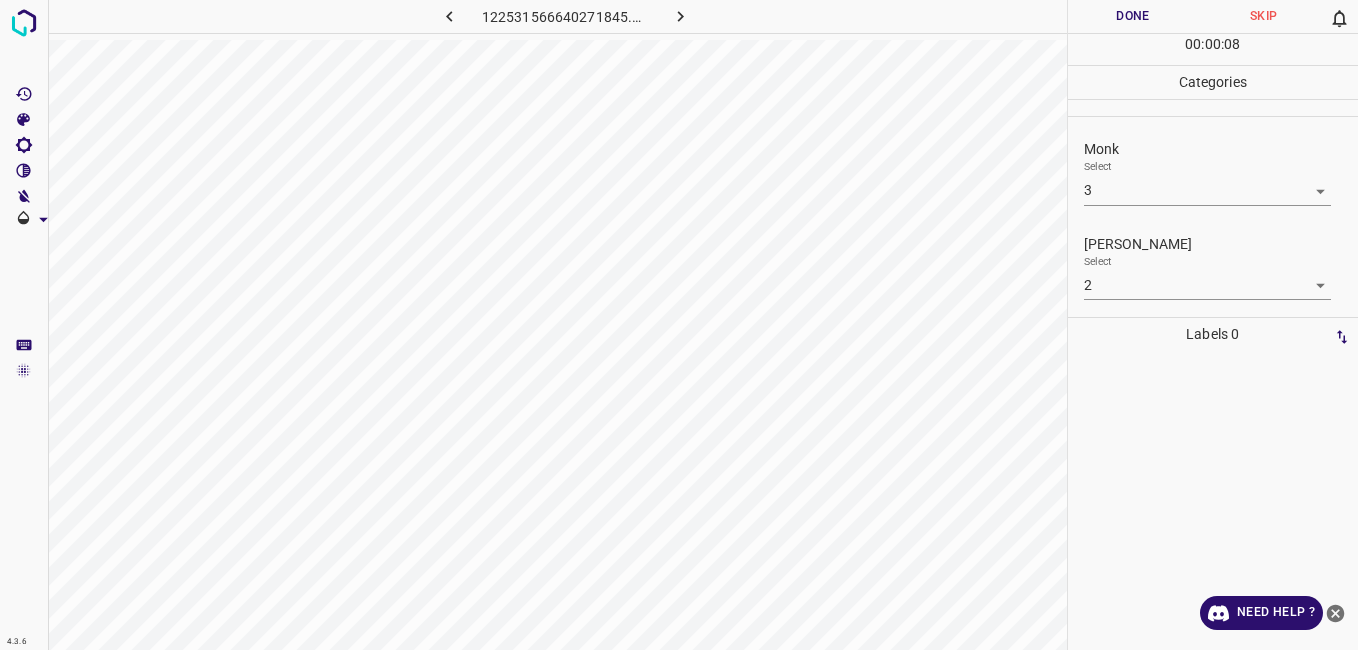 click on "Categories" at bounding box center (1213, 82) 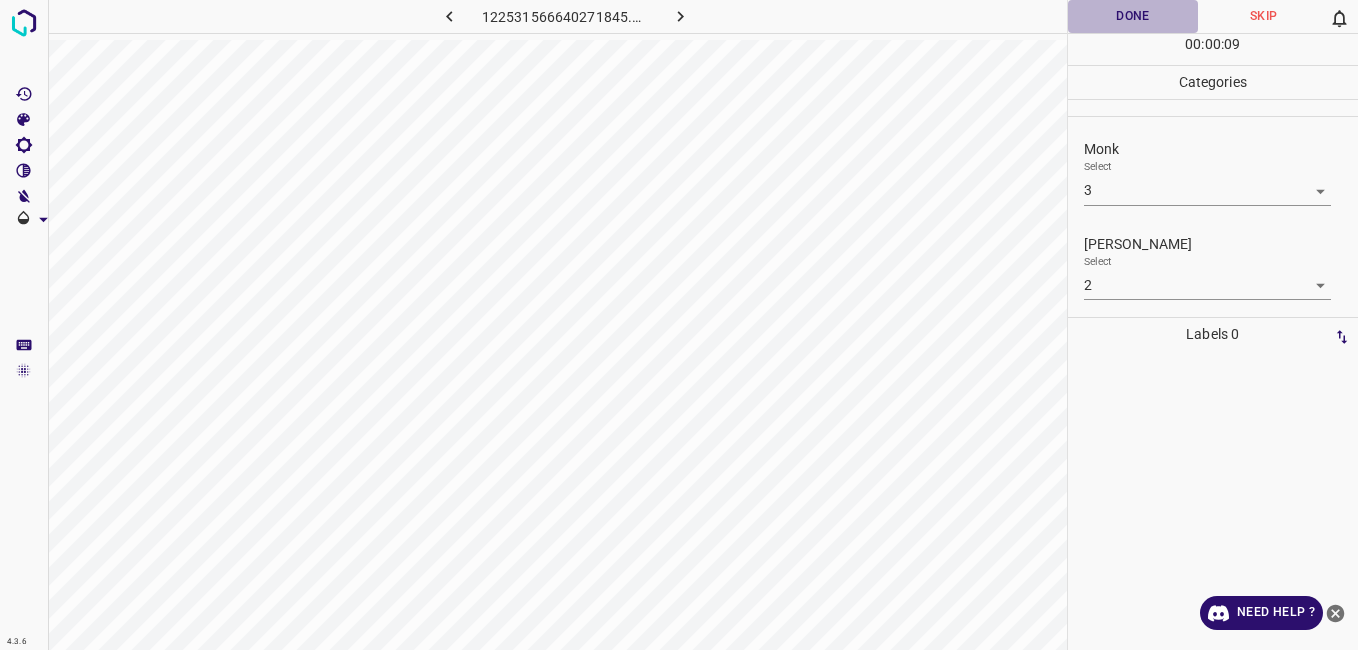 click on "Done" at bounding box center (1133, 16) 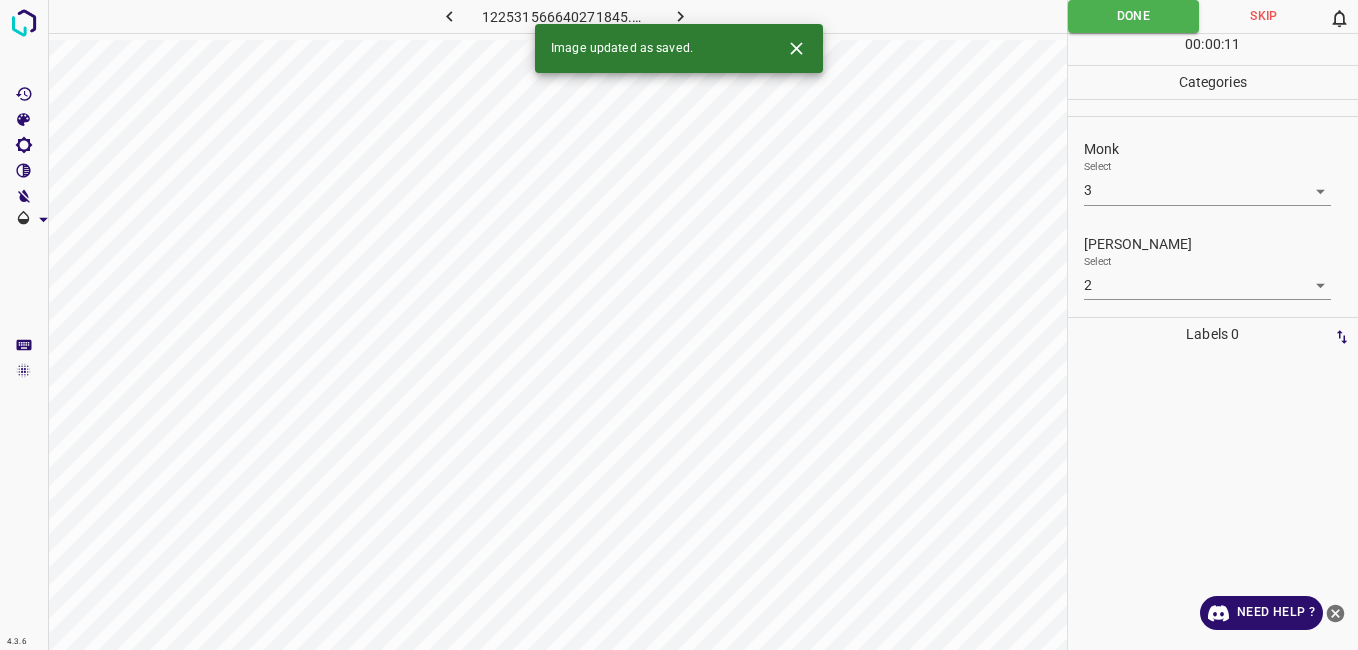 click 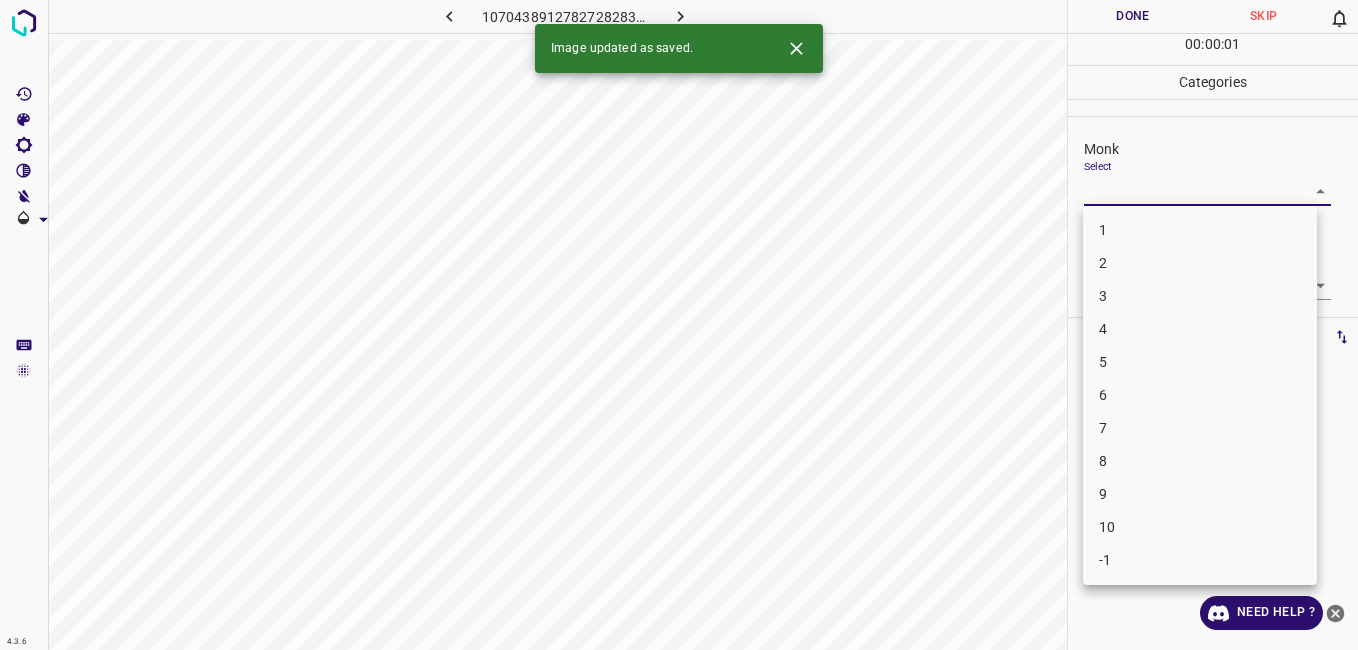 click on "4.3.6  1070438912782728283.png Done Skip 0 00   : 00   : 01   Categories Monk   Select ​  Fitzpatrick   Select ​ Labels   0 Categories 1 Monk 2  Fitzpatrick Tools Space Change between modes (Draw & Edit) I Auto labeling R Restore zoom M Zoom in N Zoom out Delete Delete selecte label Filters Z Restore filters X Saturation filter C Brightness filter V Contrast filter B Gray scale filter General O Download Image updated as saved. Need Help ? - Text - Hide - Delete 1 2 3 4 5 6 7 8 9 10 -1" at bounding box center [679, 325] 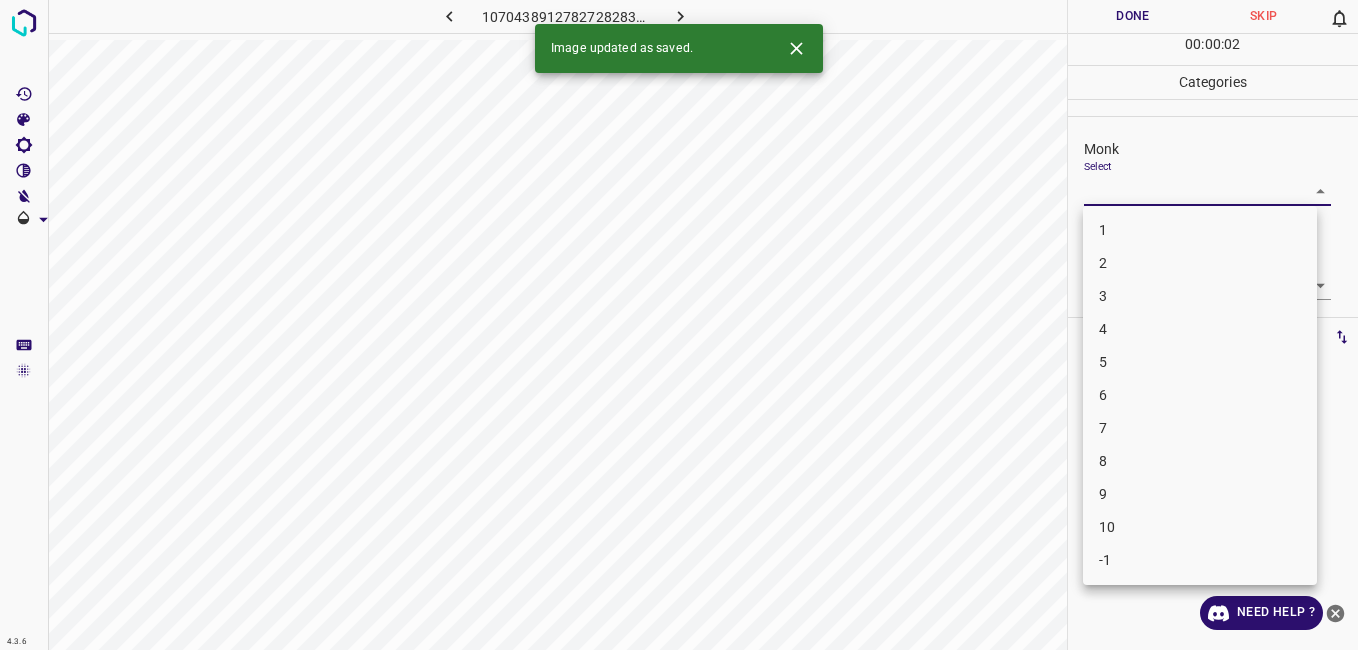 click on "3" at bounding box center (1200, 296) 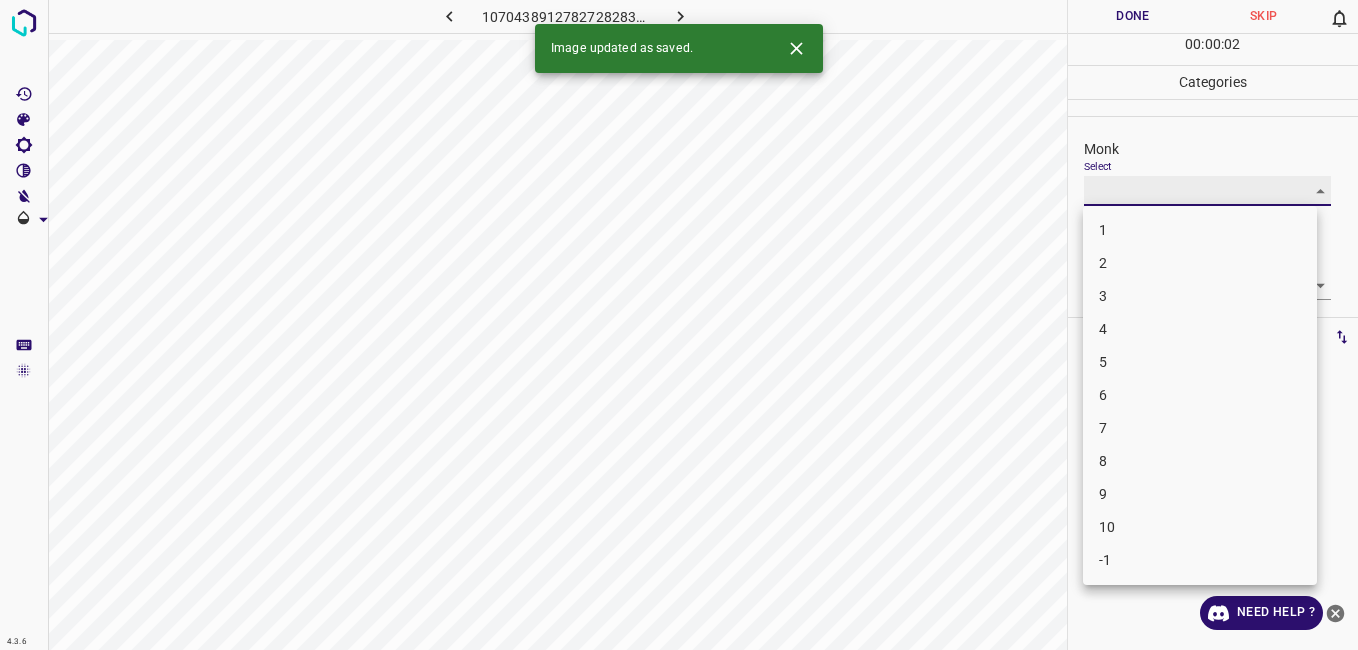 type on "3" 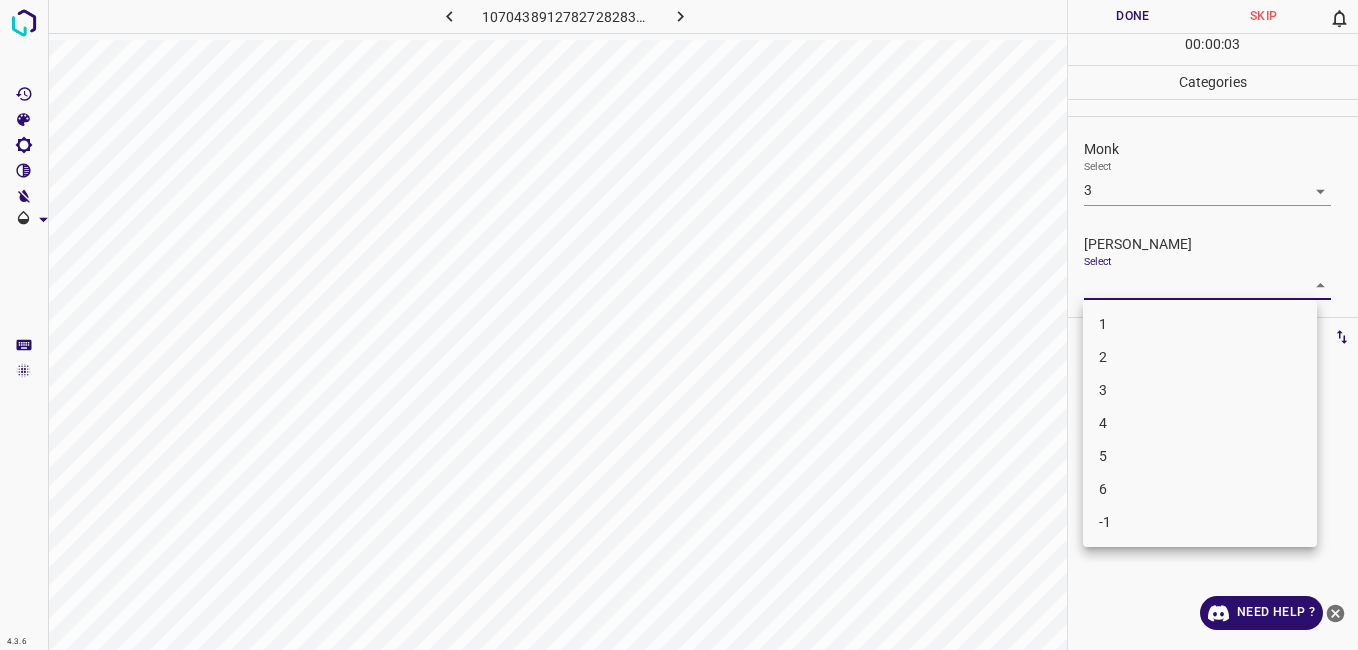 click on "4.3.6  1070438912782728283.png Done Skip 0 00   : 00   : 03   Categories Monk   Select 3 3  Fitzpatrick   Select ​ Labels   0 Categories 1 Monk 2  Fitzpatrick Tools Space Change between modes (Draw & Edit) I Auto labeling R Restore zoom M Zoom in N Zoom out Delete Delete selecte label Filters Z Restore filters X Saturation filter C Brightness filter V Contrast filter B Gray scale filter General O Download Need Help ? - Text - Hide - Delete 1 2 3 4 5 6 -1" at bounding box center (679, 325) 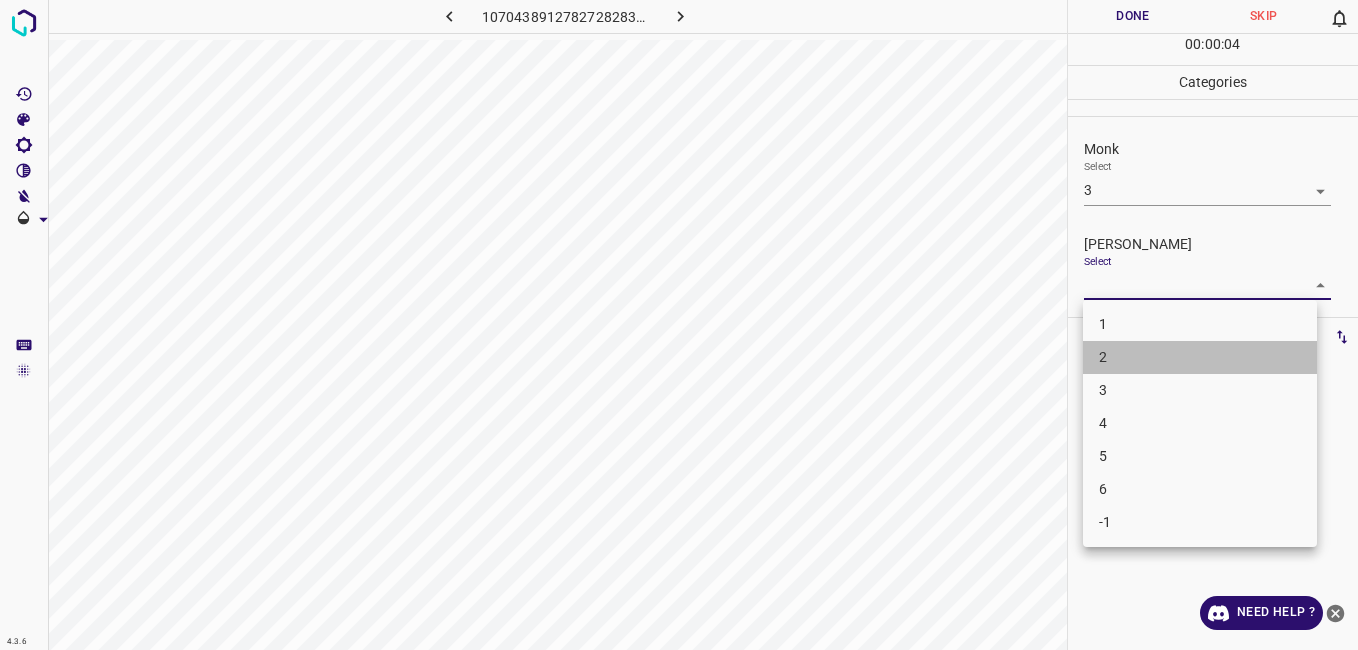 click on "2" at bounding box center [1200, 357] 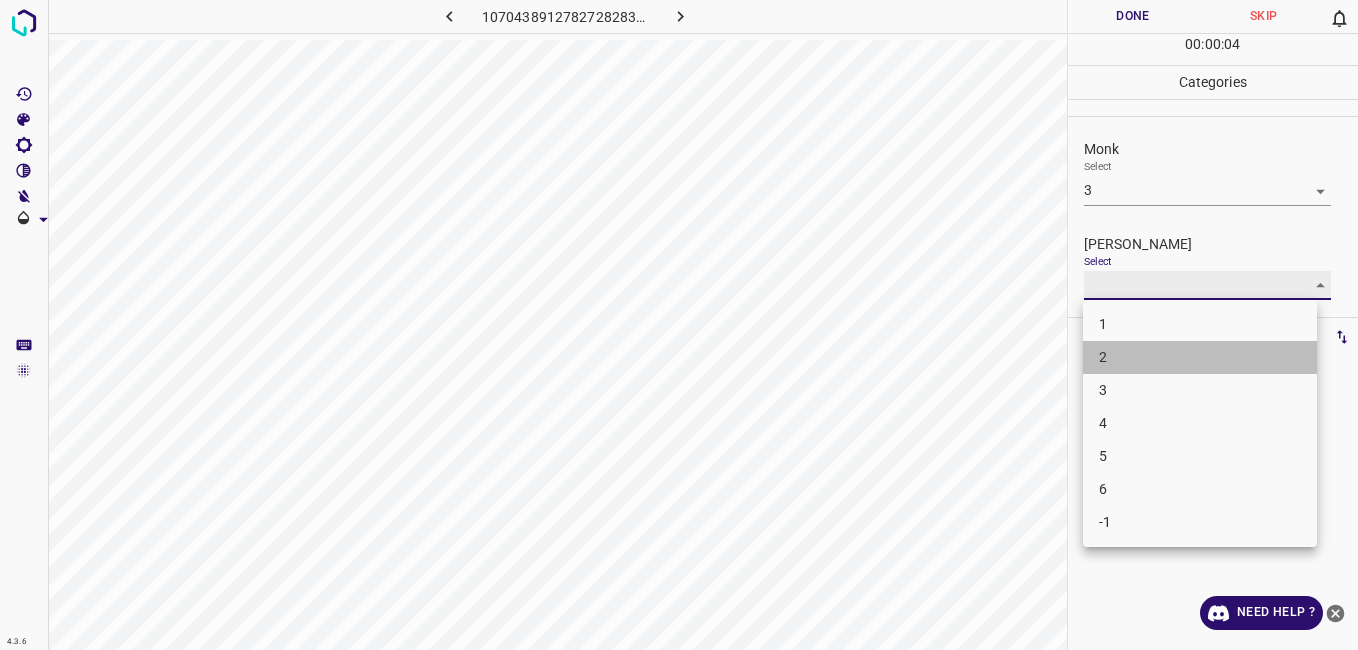 type on "2" 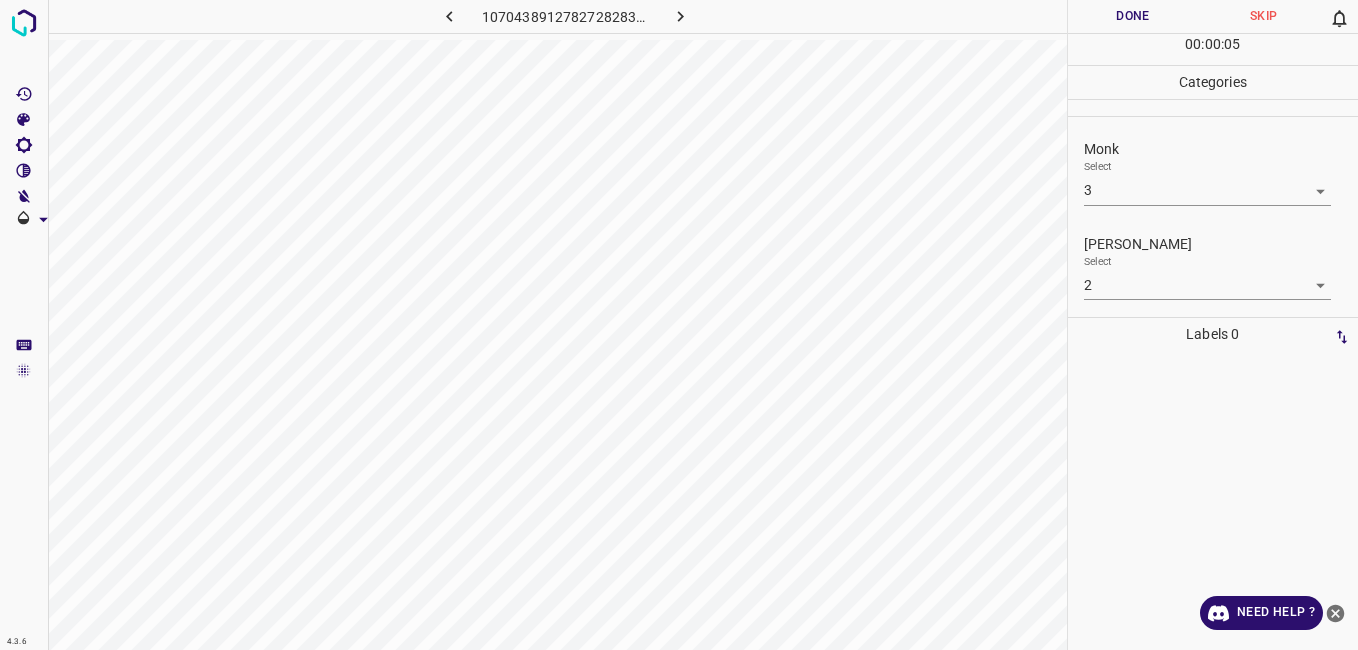 drag, startPoint x: 1153, startPoint y: 362, endPoint x: 1133, endPoint y: 13, distance: 349.5726 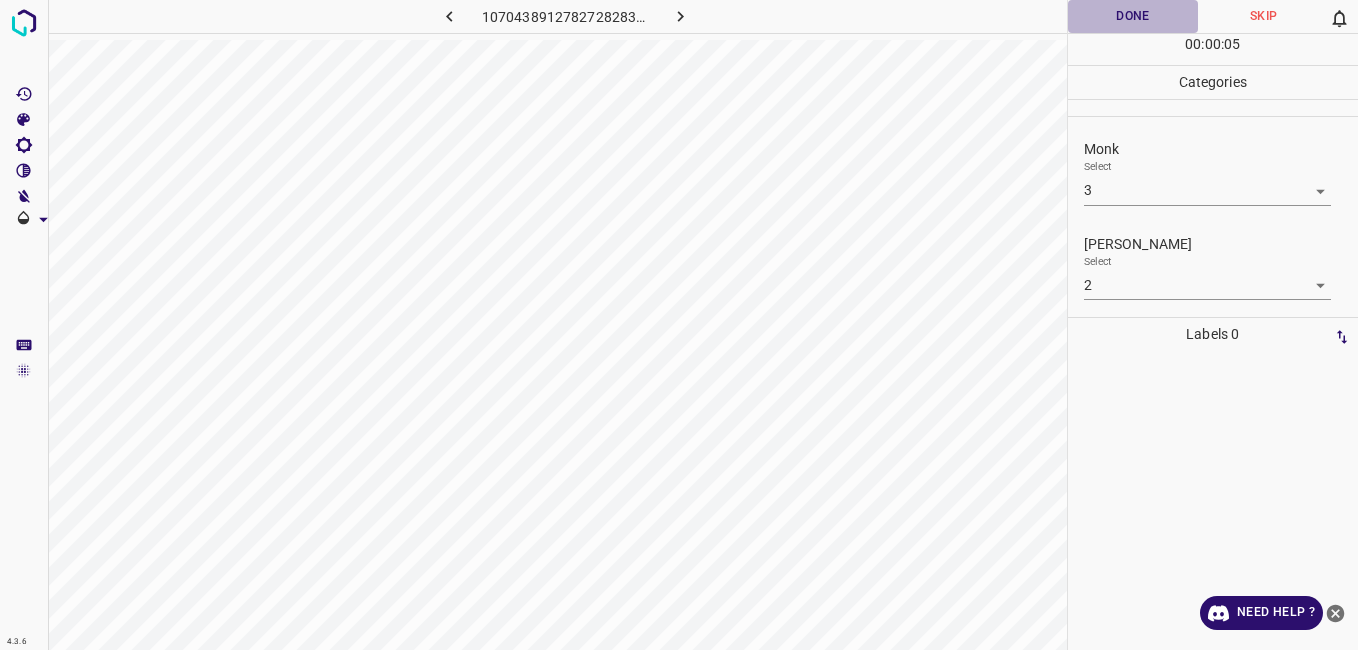 click on "Done" at bounding box center (1133, 16) 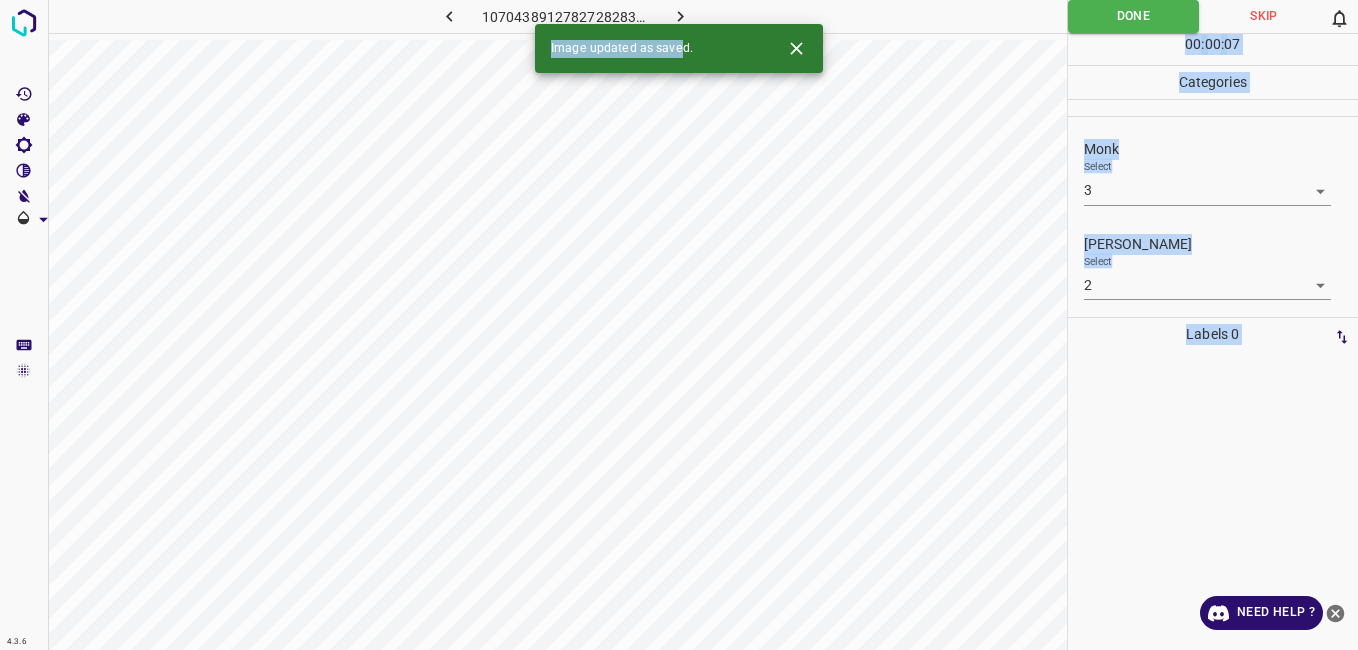 click on "4.3.6  1070438912782728283.png Done Skip 0 00   : 00   : 07   Categories Monk   Select 3 3  Fitzpatrick   Select 2 2 Labels   0 Categories 1 Monk 2  Fitzpatrick Tools Space Change between modes (Draw & Edit) I Auto labeling R Restore zoom M Zoom in N Zoom out Delete Delete selecte label Filters Z Restore filters X Saturation filter C Brightness filter V Contrast filter B Gray scale filter General O Download Image updated as saved. Need Help ?" at bounding box center (679, 325) 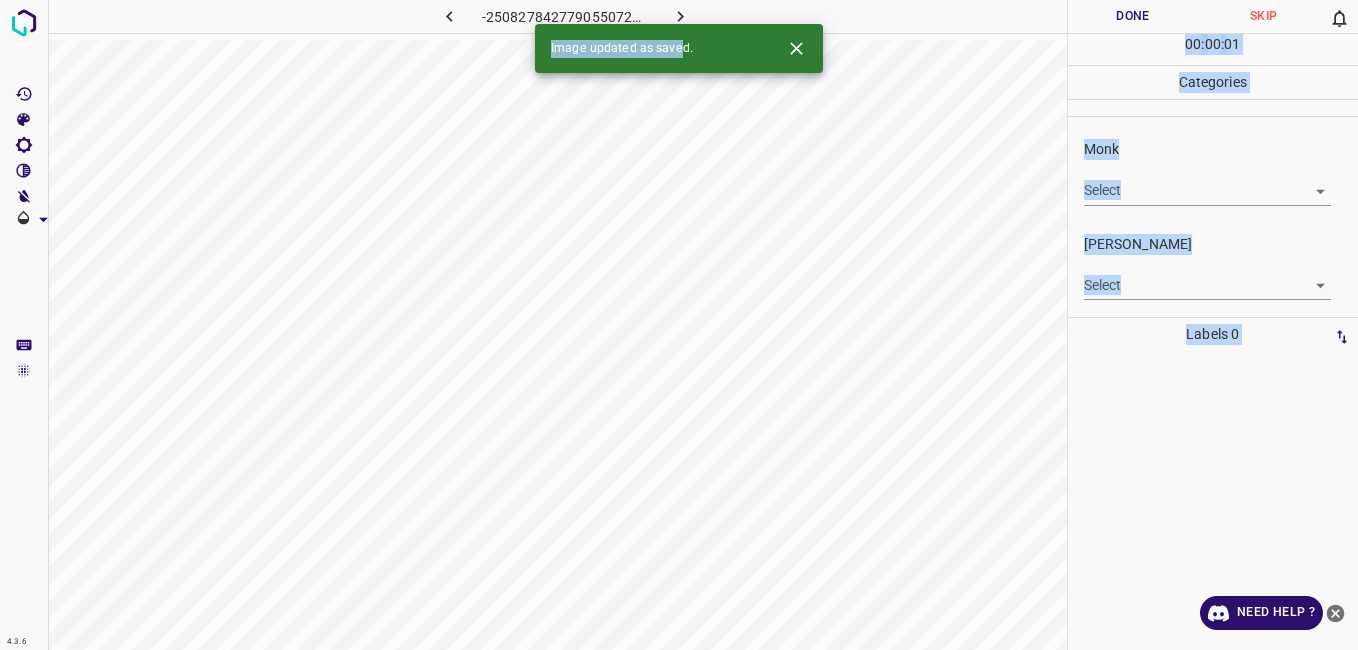 click on "4.3.6  -2508278427790550725.png Done Skip 0 00   : 00   : 01   Categories Monk   Select ​  Fitzpatrick   Select ​ Labels   0 Categories 1 Monk 2  Fitzpatrick Tools Space Change between modes (Draw & Edit) I Auto labeling R Restore zoom M Zoom in N Zoom out Delete Delete selecte label Filters Z Restore filters X Saturation filter C Brightness filter V Contrast filter B Gray scale filter General O Download Image updated as saved. Need Help ? - Text - Hide - Delete" at bounding box center [679, 325] 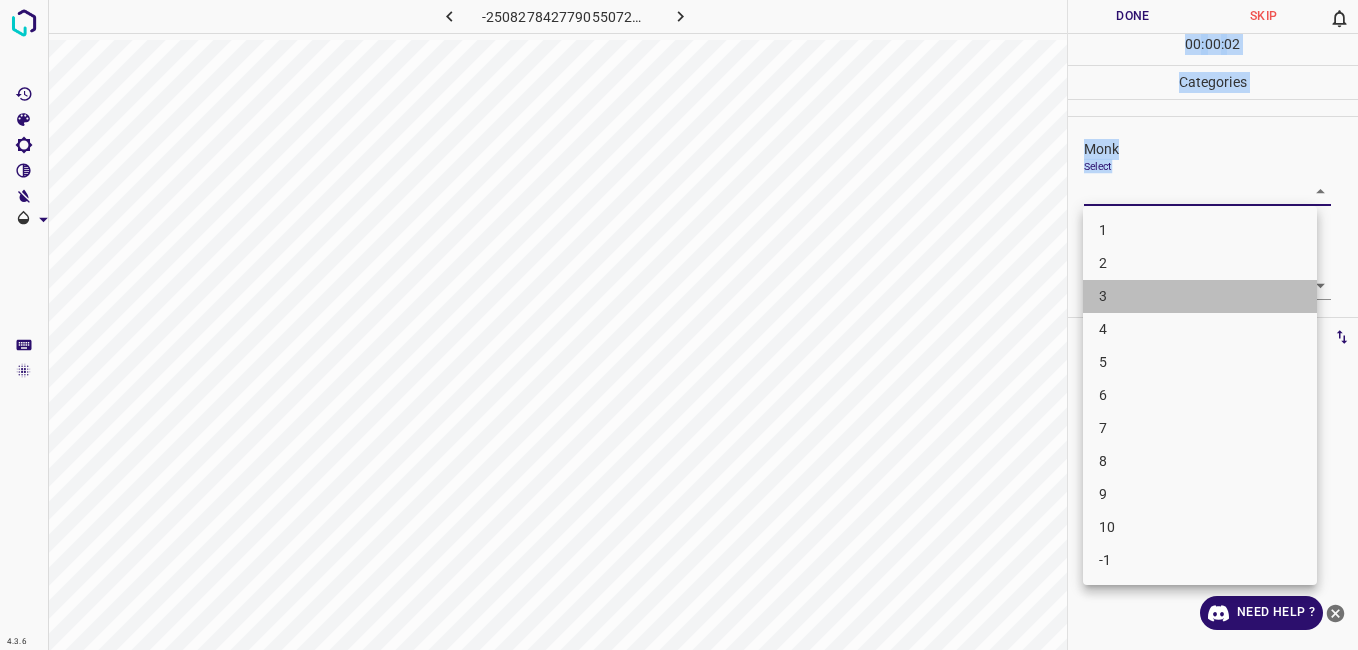 click on "3" at bounding box center (1200, 296) 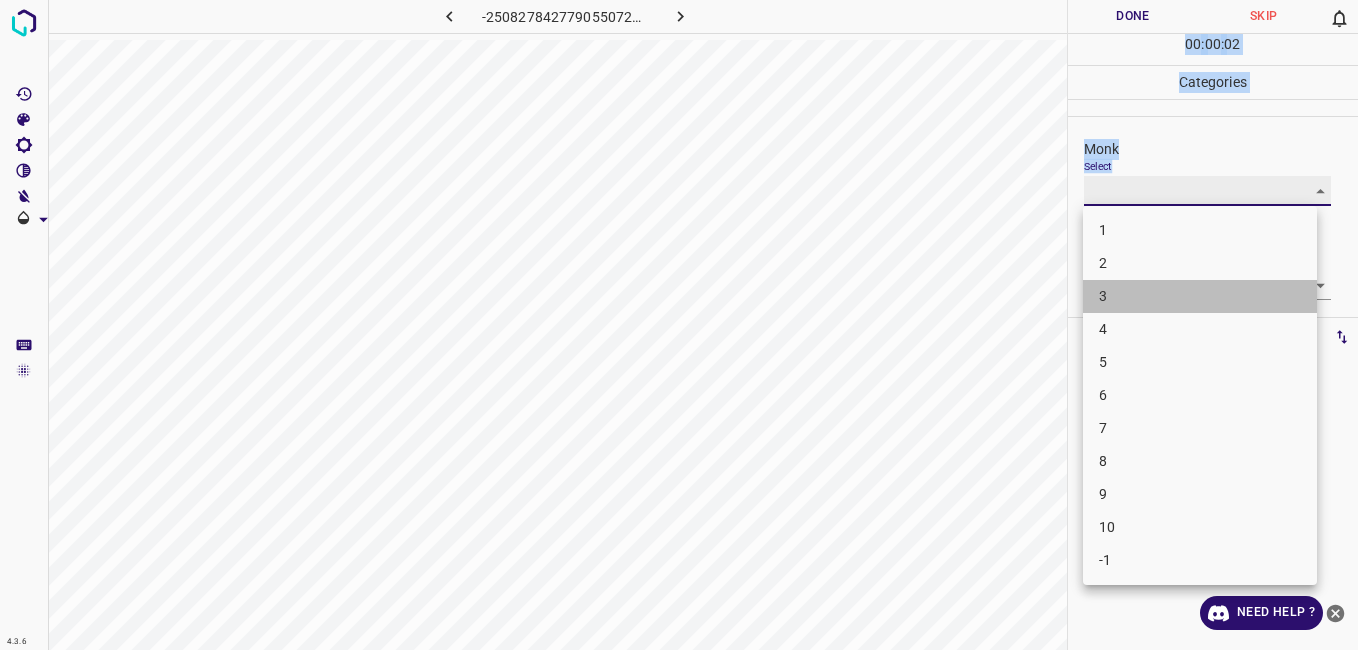 type on "3" 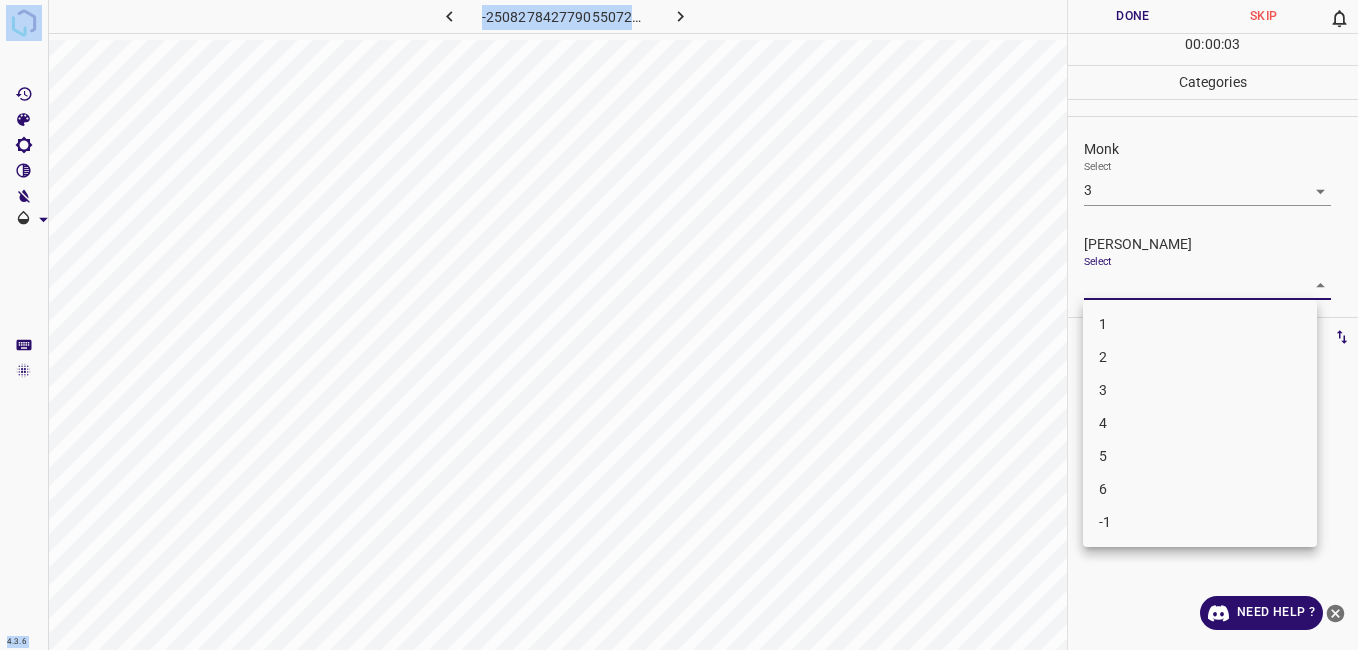 click 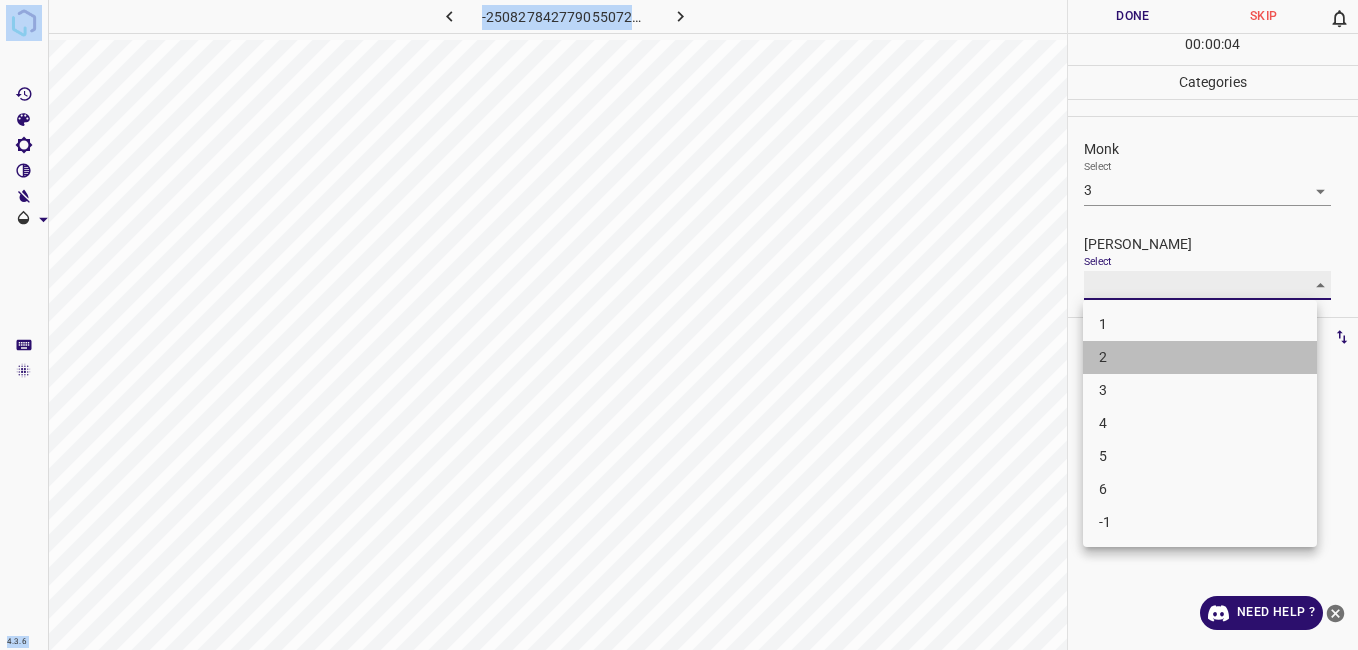 type on "2" 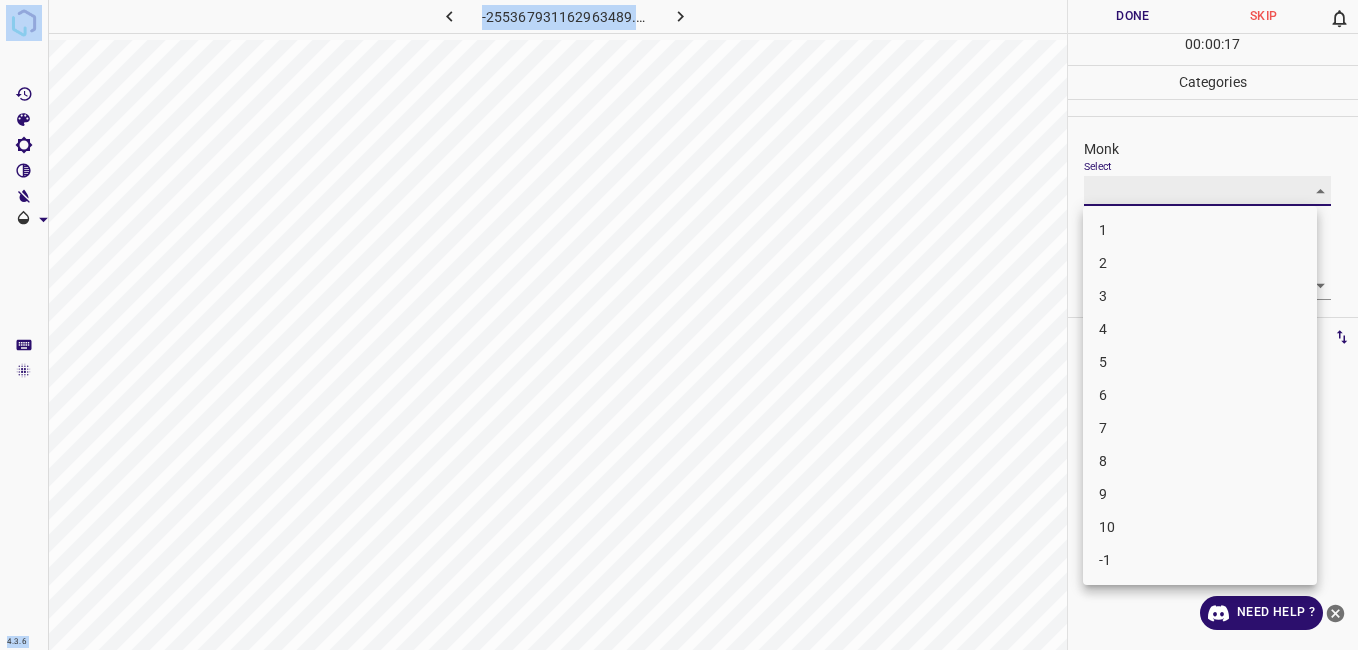 type on "3" 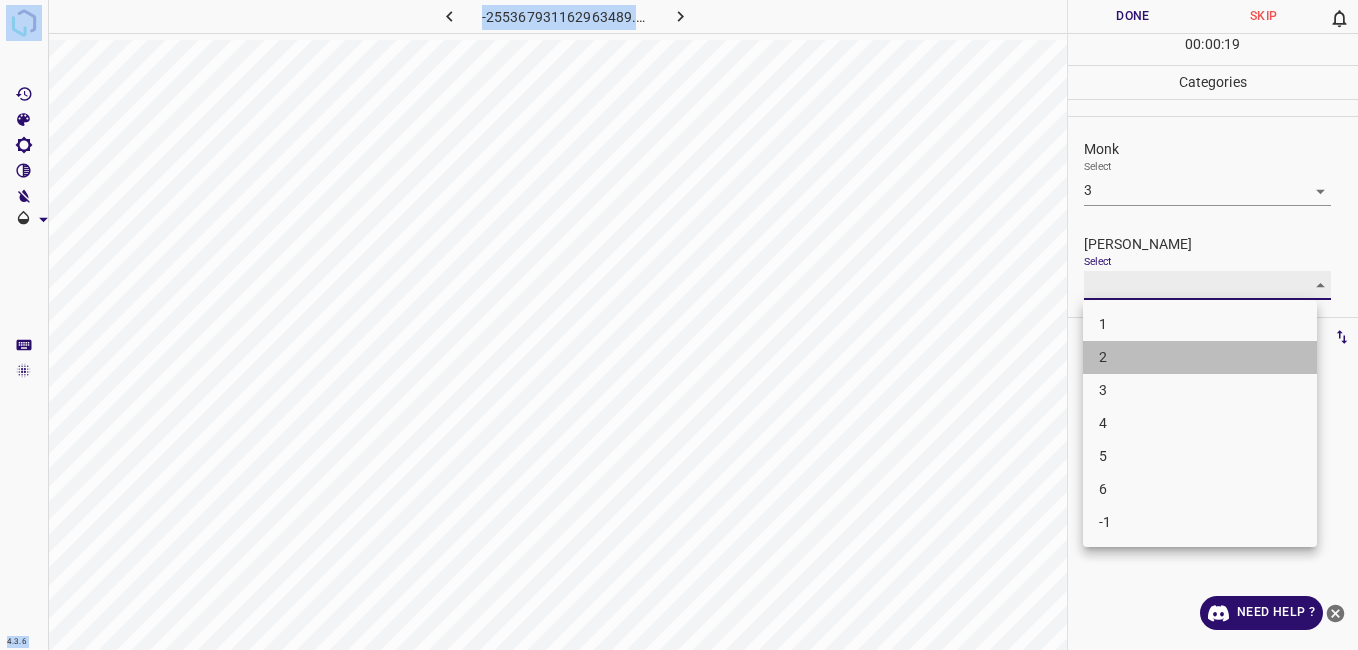 type 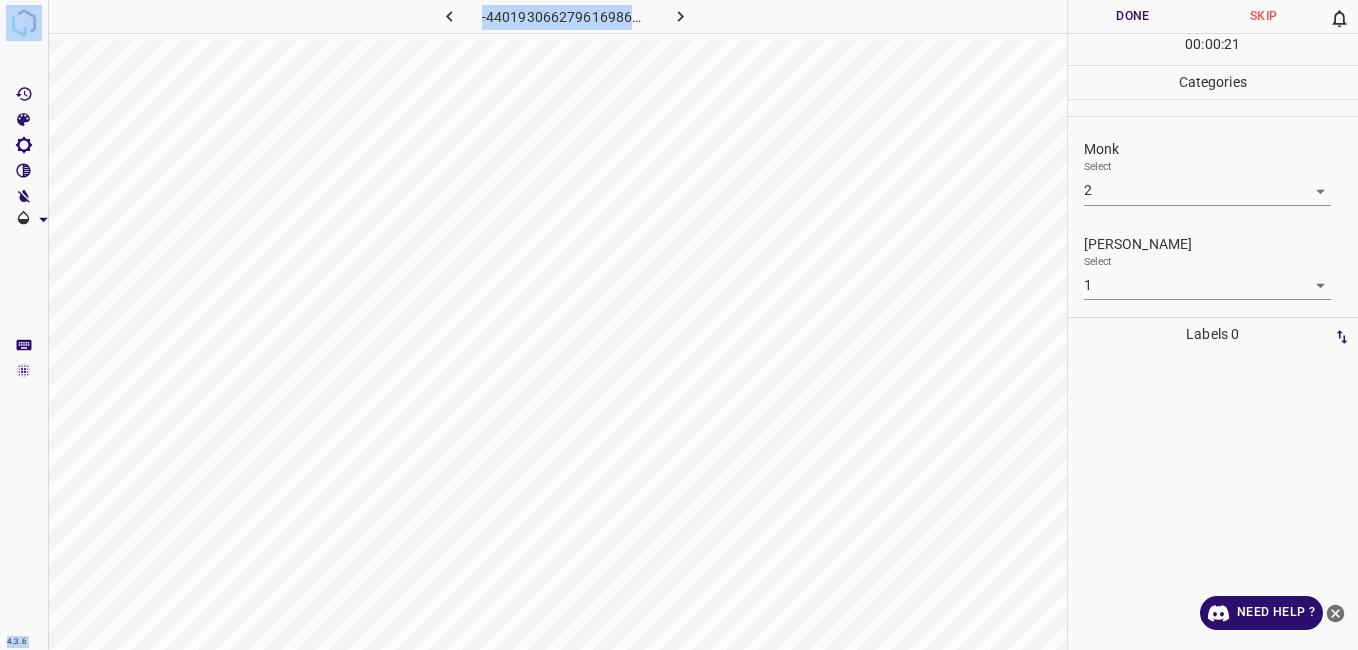 drag, startPoint x: 1121, startPoint y: 309, endPoint x: 1139, endPoint y: 28, distance: 281.57593 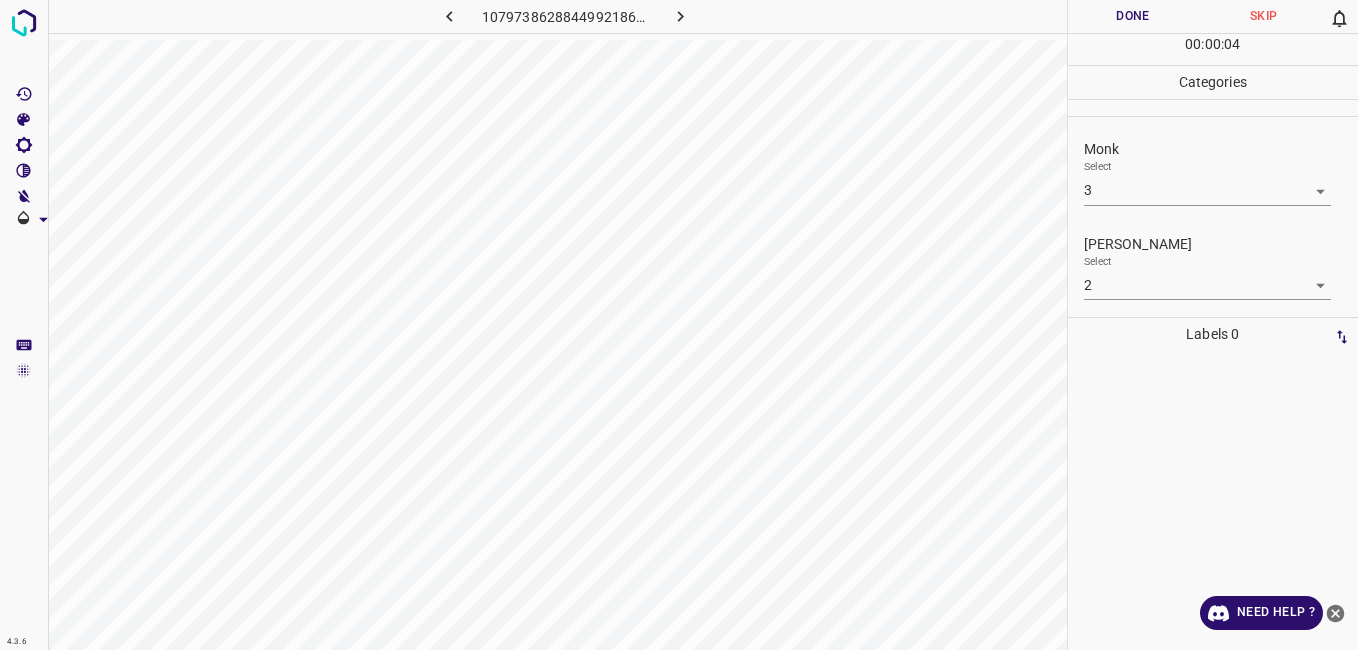 drag, startPoint x: 1115, startPoint y: 351, endPoint x: 1098, endPoint y: 5, distance: 346.4174 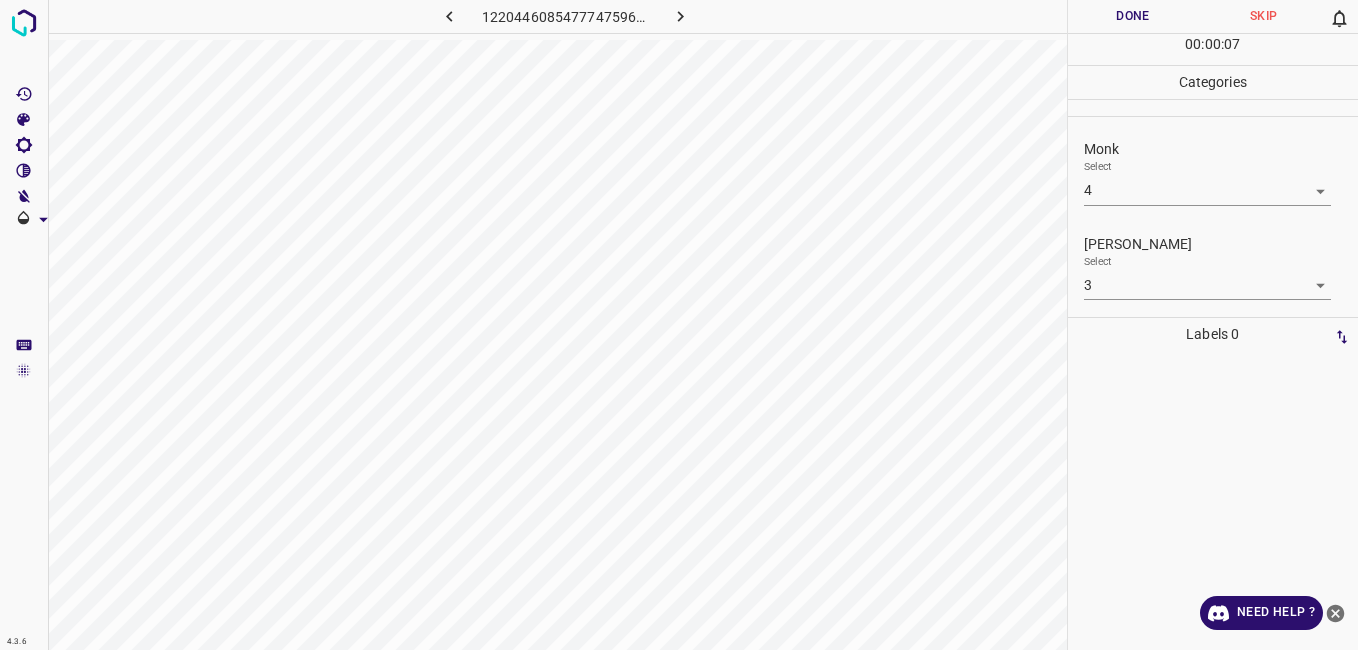 drag, startPoint x: 1110, startPoint y: 378, endPoint x: 1085, endPoint y: 28, distance: 350.89172 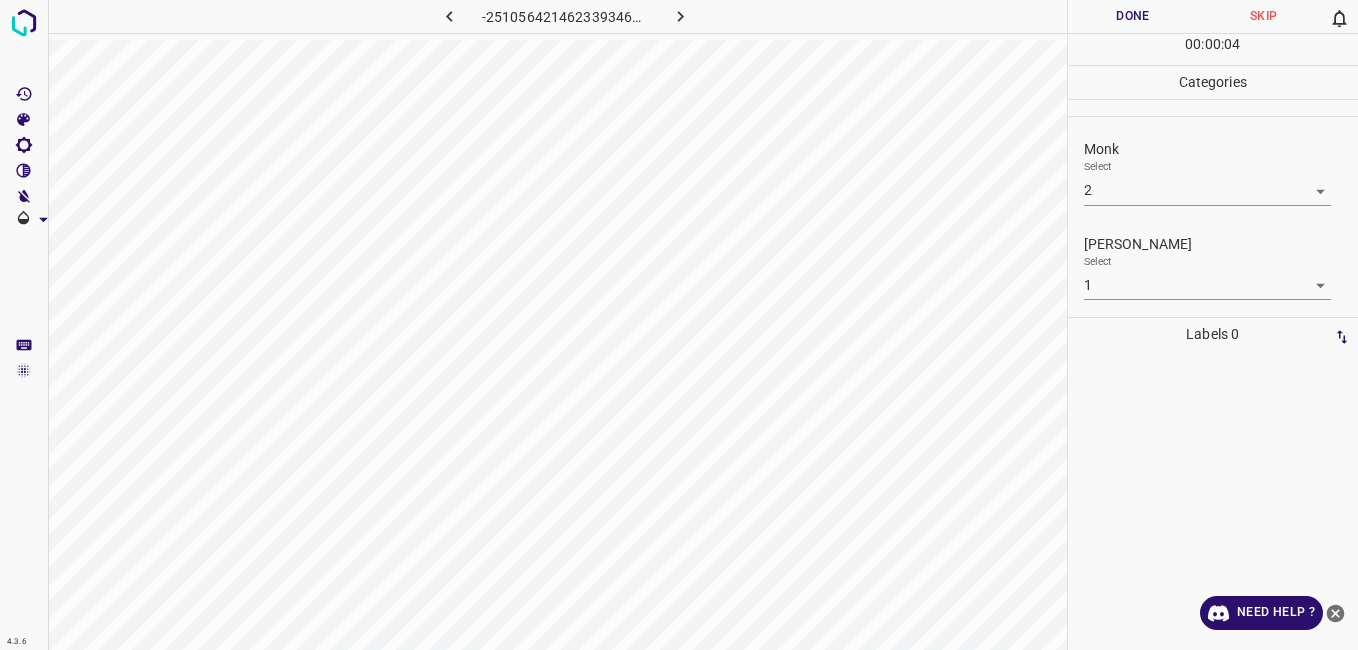 drag, startPoint x: 1112, startPoint y: 18, endPoint x: 650, endPoint y: -14, distance: 463.1069 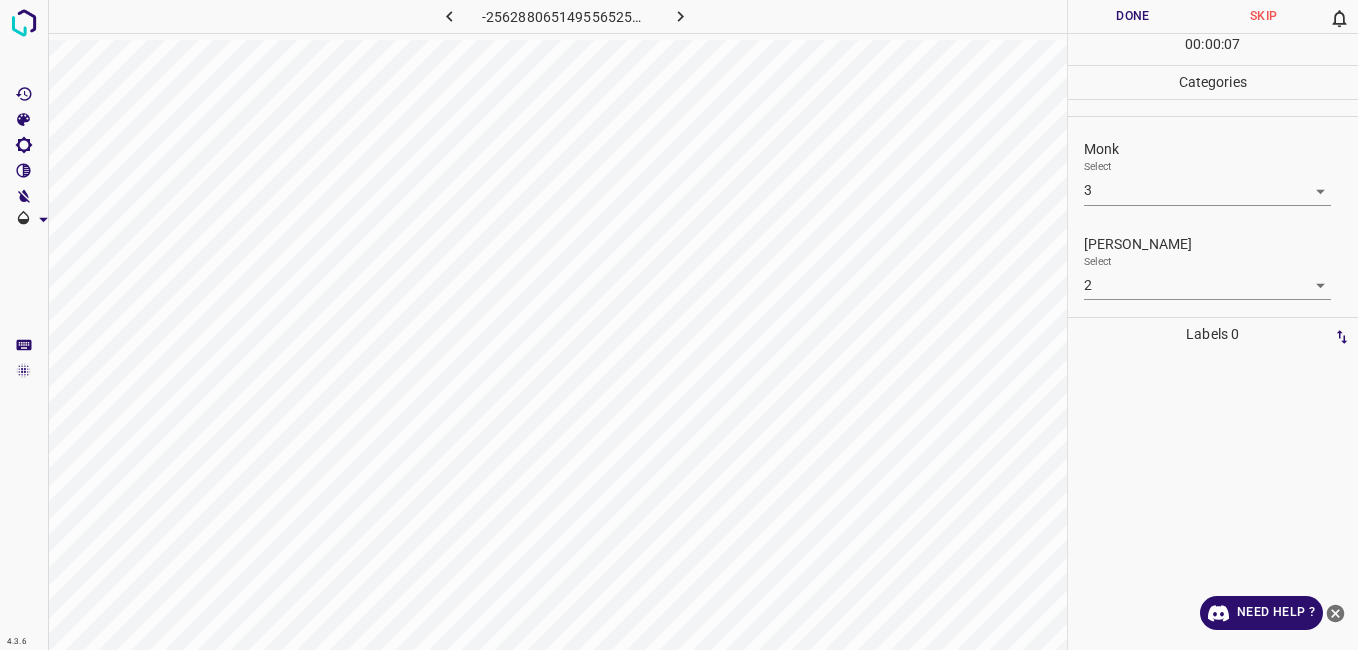 drag, startPoint x: 1094, startPoint y: 14, endPoint x: 688, endPoint y: -14, distance: 406.9644 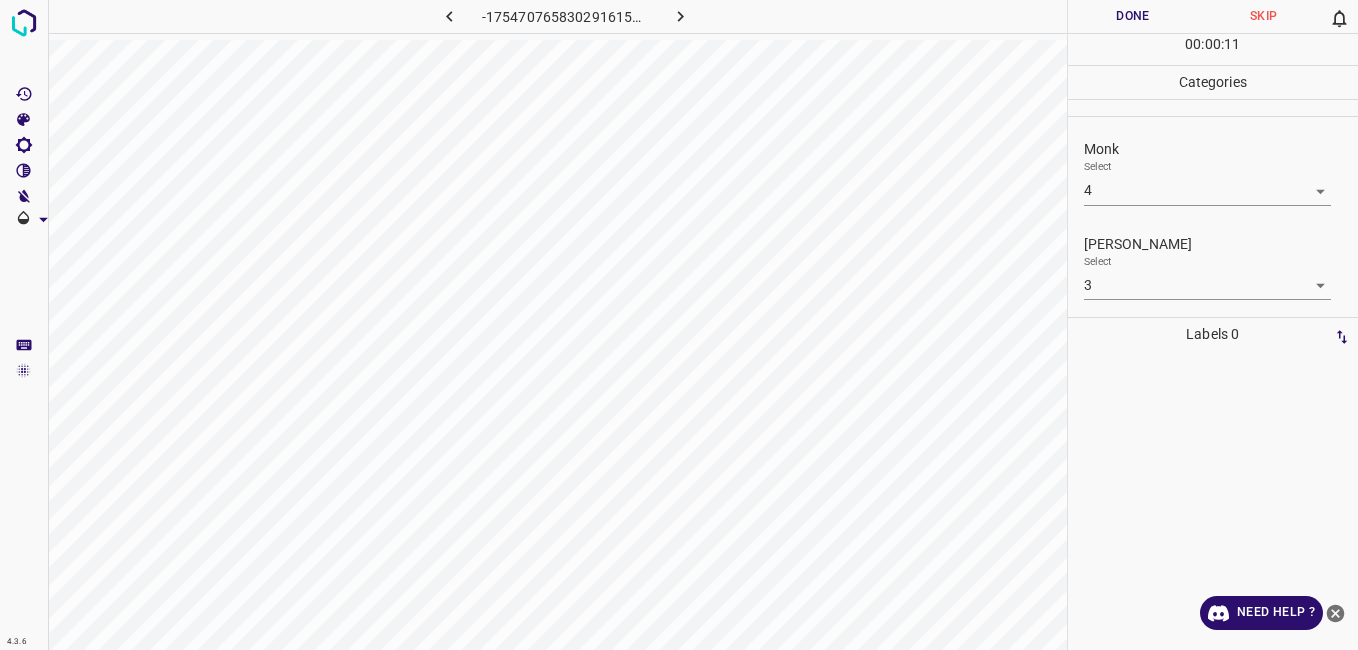 drag, startPoint x: 1144, startPoint y: 399, endPoint x: 1115, endPoint y: 26, distance: 374.12564 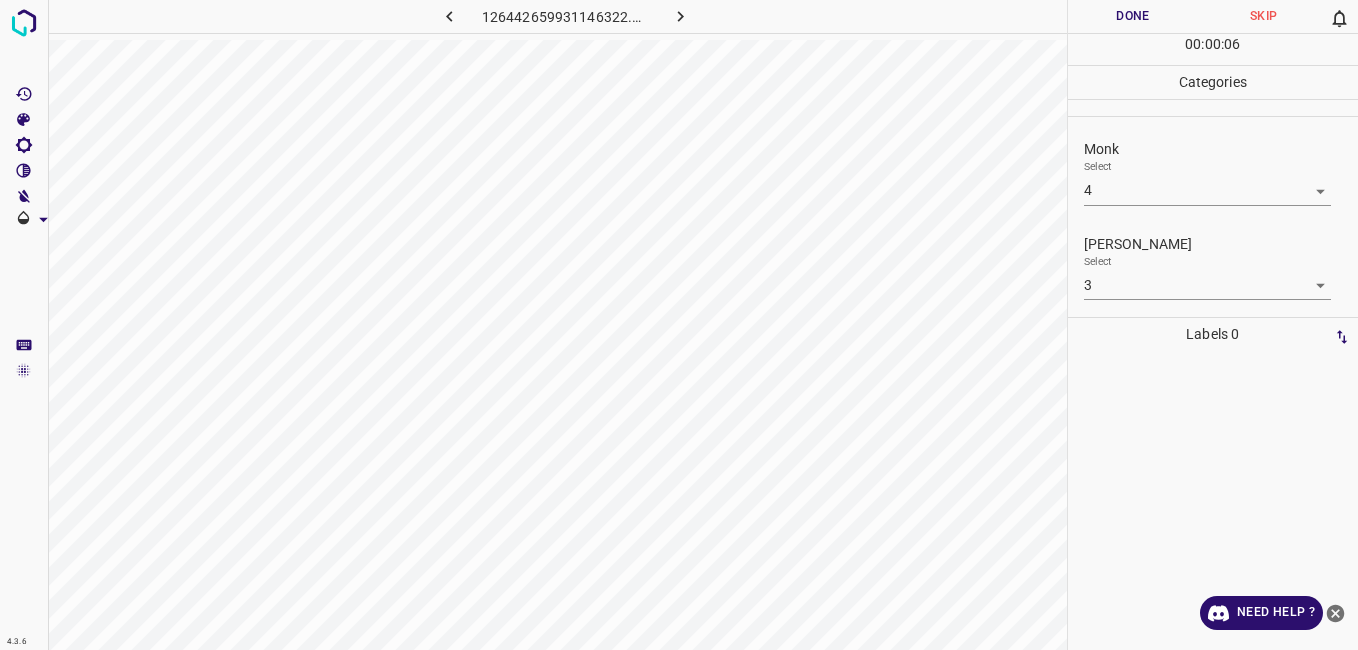 drag, startPoint x: 936, startPoint y: -9, endPoint x: 827, endPoint y: 0, distance: 109.370926 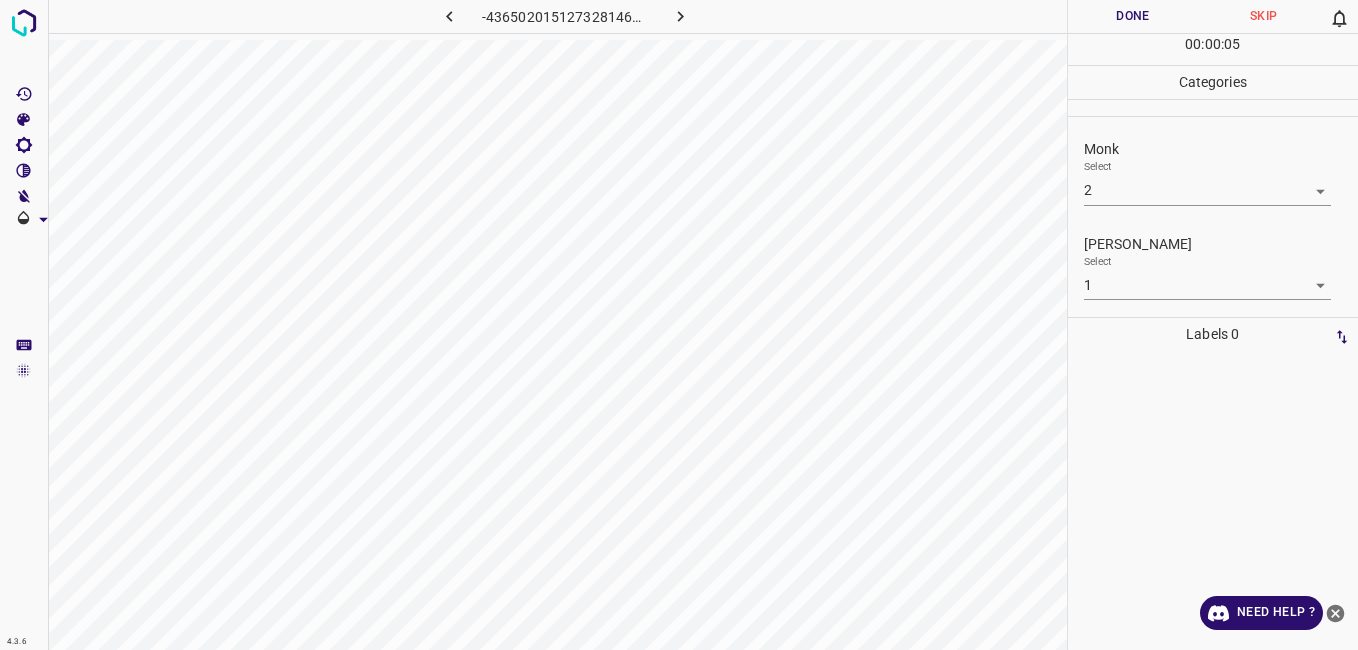 drag, startPoint x: 1104, startPoint y: 12, endPoint x: 735, endPoint y: -14, distance: 369.91486 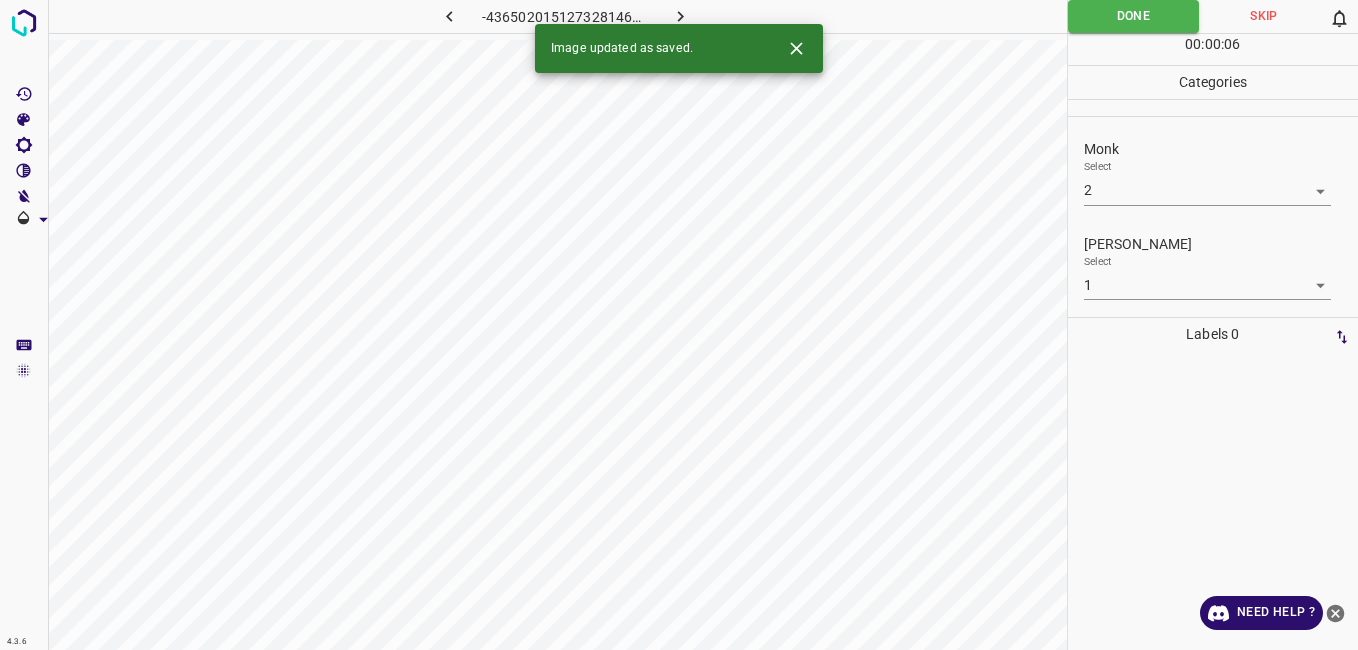 drag, startPoint x: 735, startPoint y: -14, endPoint x: 684, endPoint y: 11, distance: 56.797886 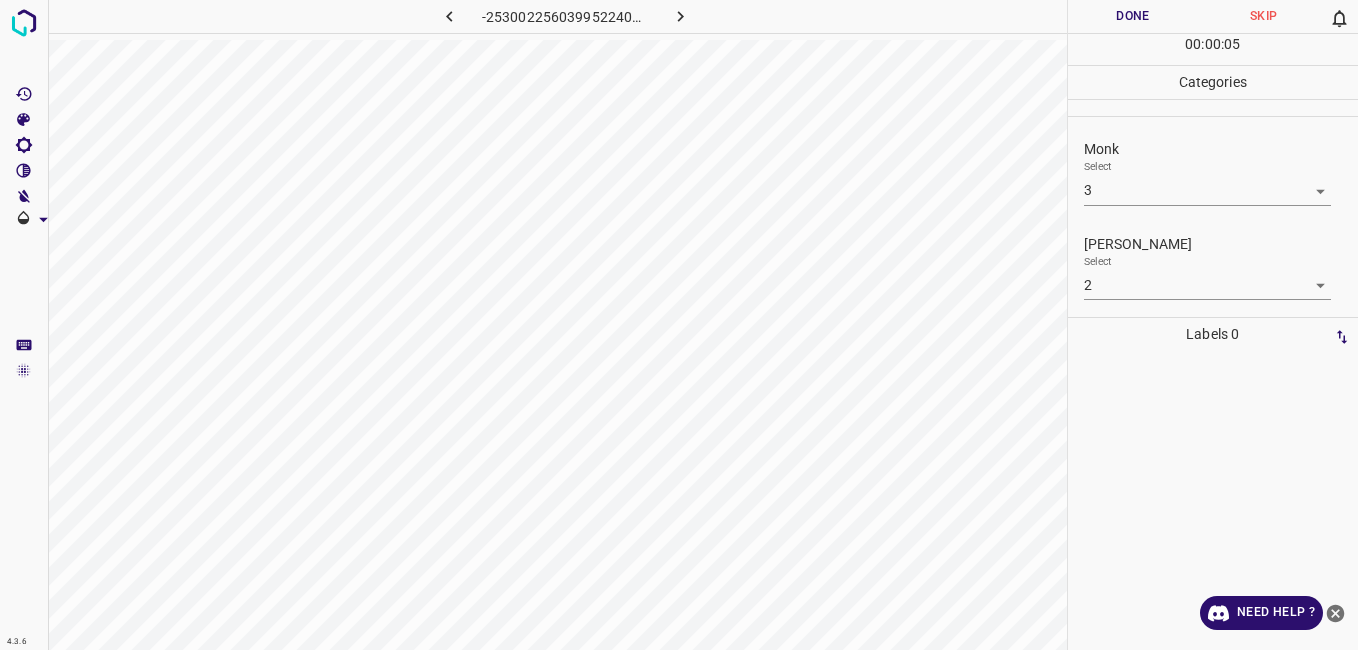 drag, startPoint x: 1090, startPoint y: 20, endPoint x: 947, endPoint y: 1, distance: 144.25671 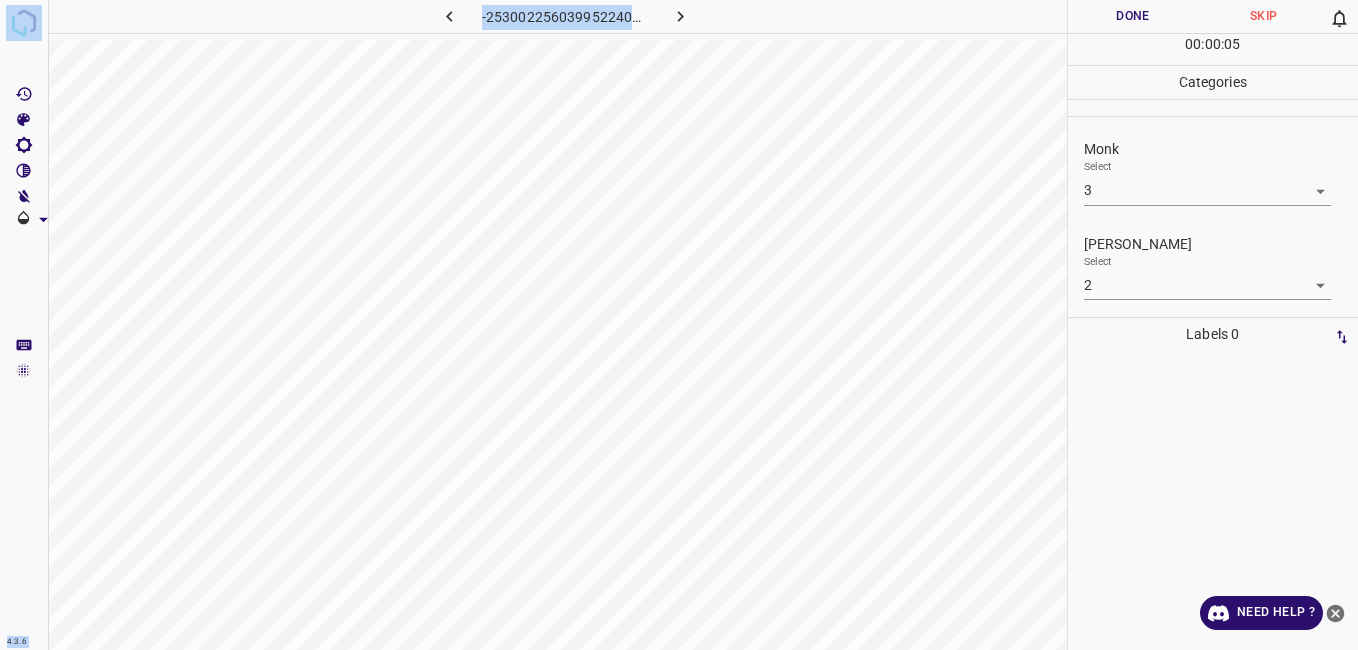 drag, startPoint x: 947, startPoint y: 1, endPoint x: 1089, endPoint y: 20, distance: 143.26549 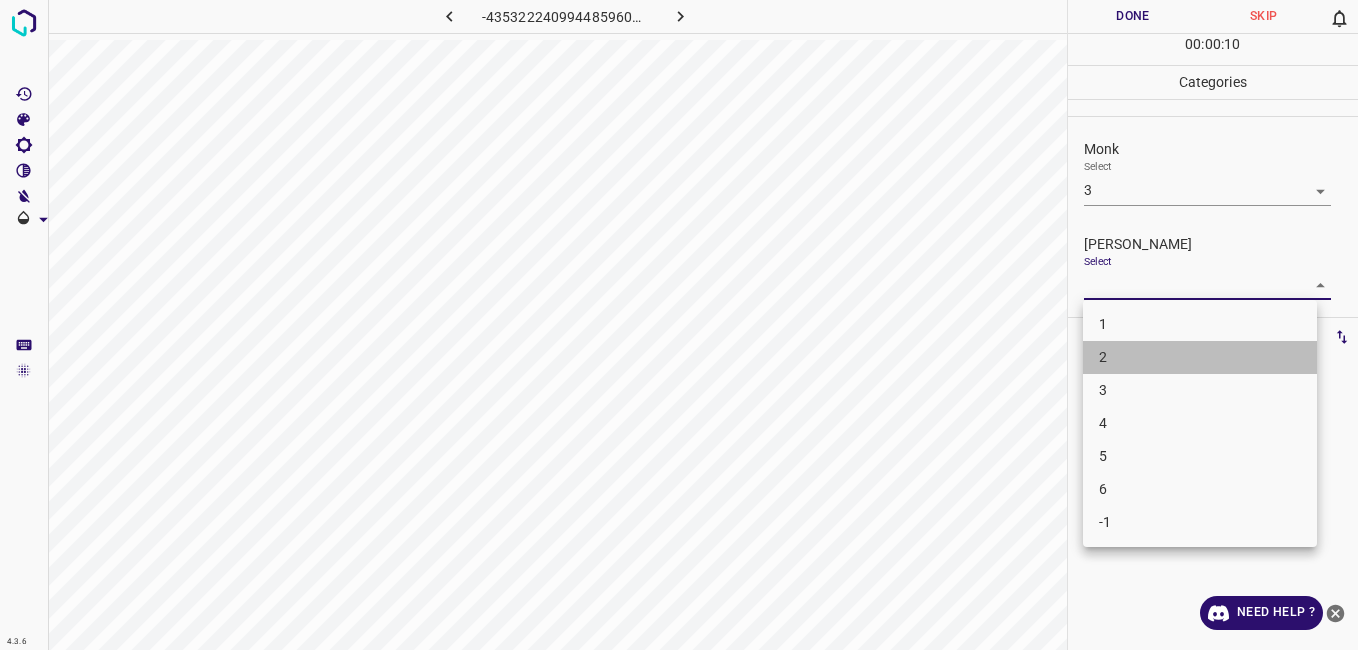 drag, startPoint x: 1122, startPoint y: 351, endPoint x: 1120, endPoint y: 362, distance: 11.18034 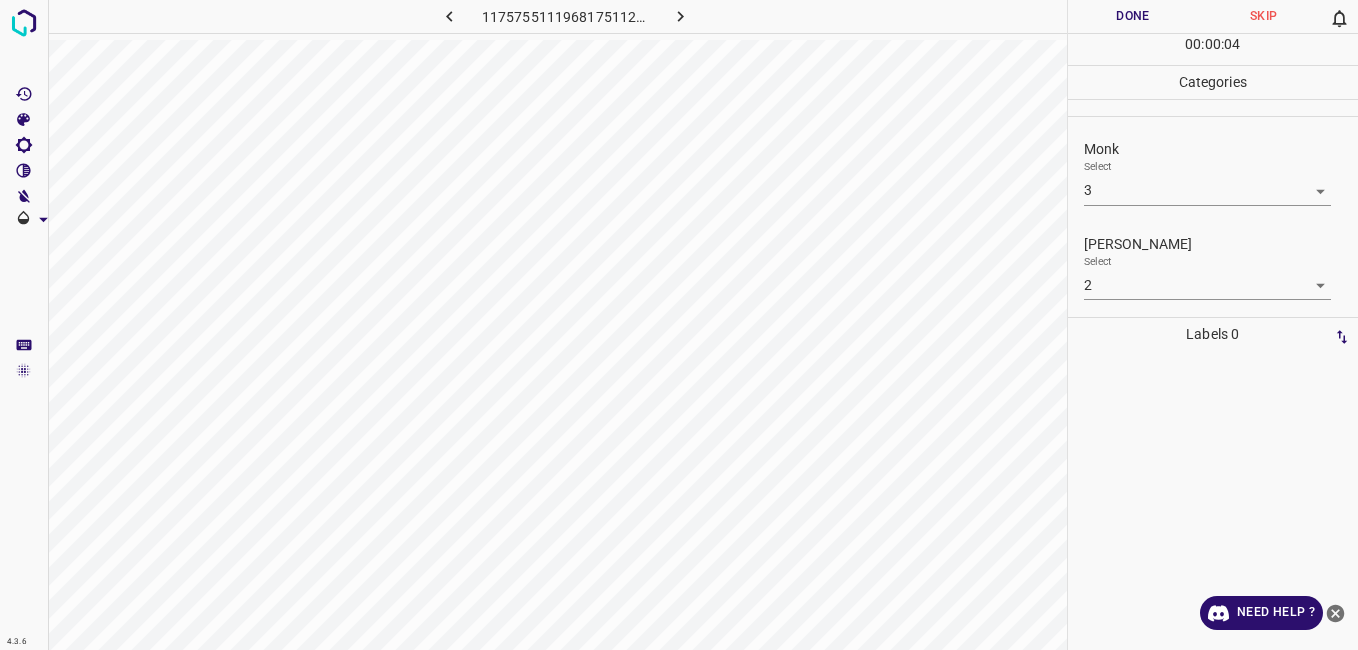 drag, startPoint x: 1120, startPoint y: 25, endPoint x: 717, endPoint y: 9, distance: 403.3175 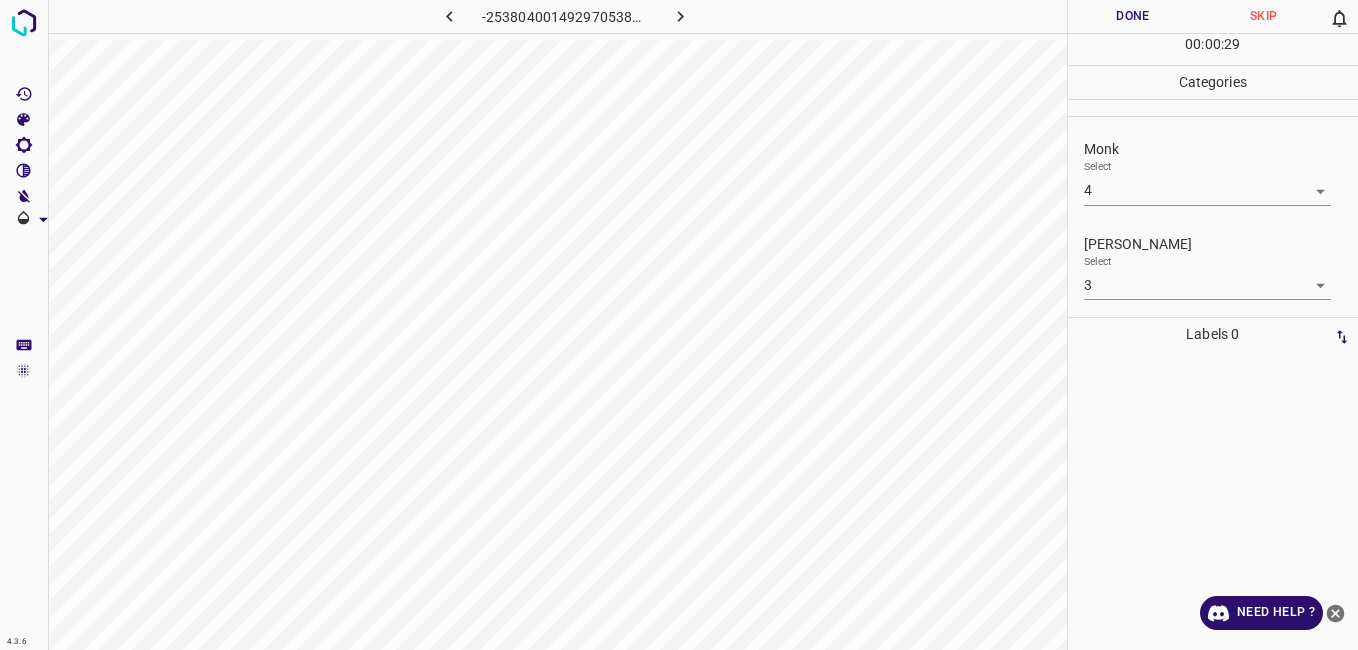 drag, startPoint x: 1130, startPoint y: 333, endPoint x: 1102, endPoint y: 23, distance: 311.26193 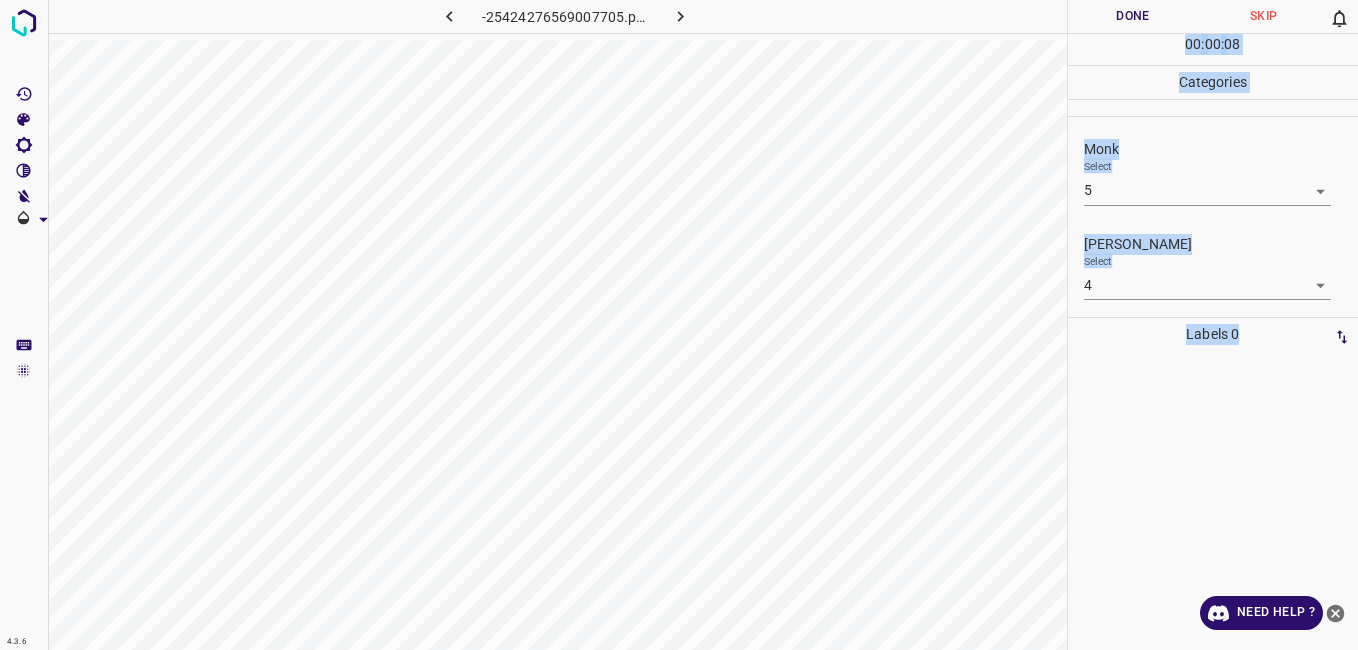 drag, startPoint x: 1126, startPoint y: 413, endPoint x: 1124, endPoint y: 48, distance: 365.0055 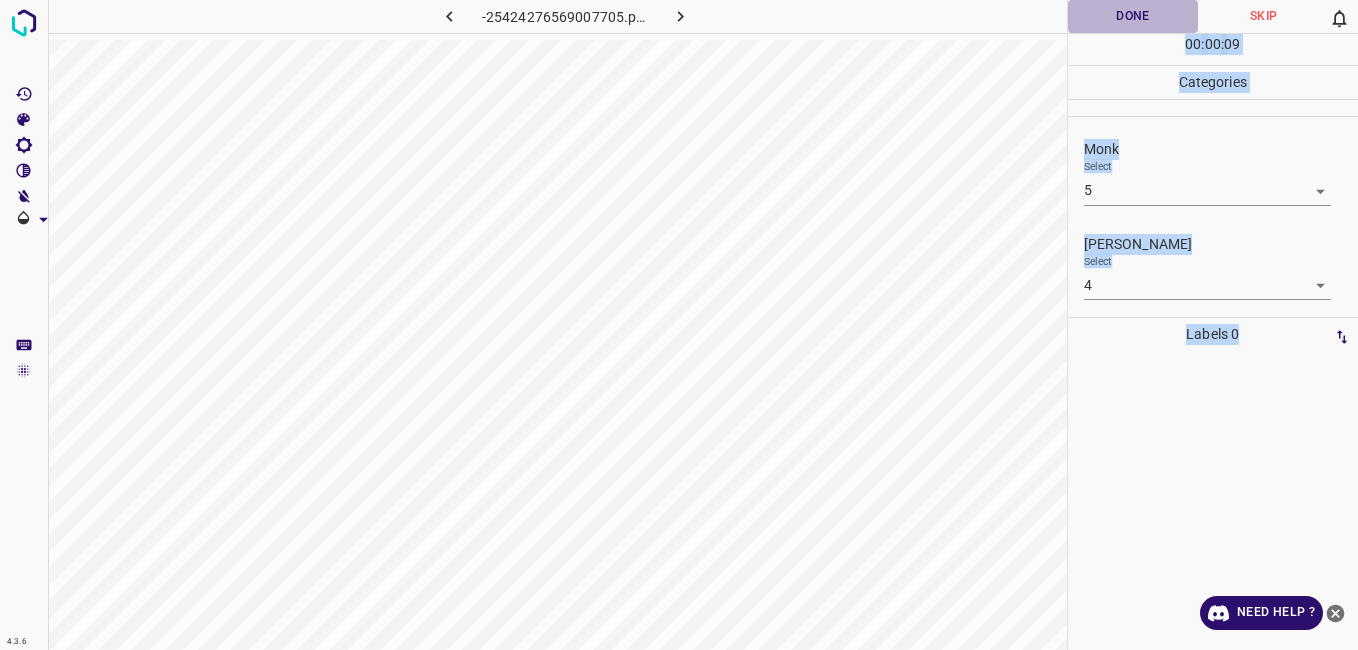 drag, startPoint x: 1124, startPoint y: 48, endPoint x: 1115, endPoint y: 26, distance: 23.769728 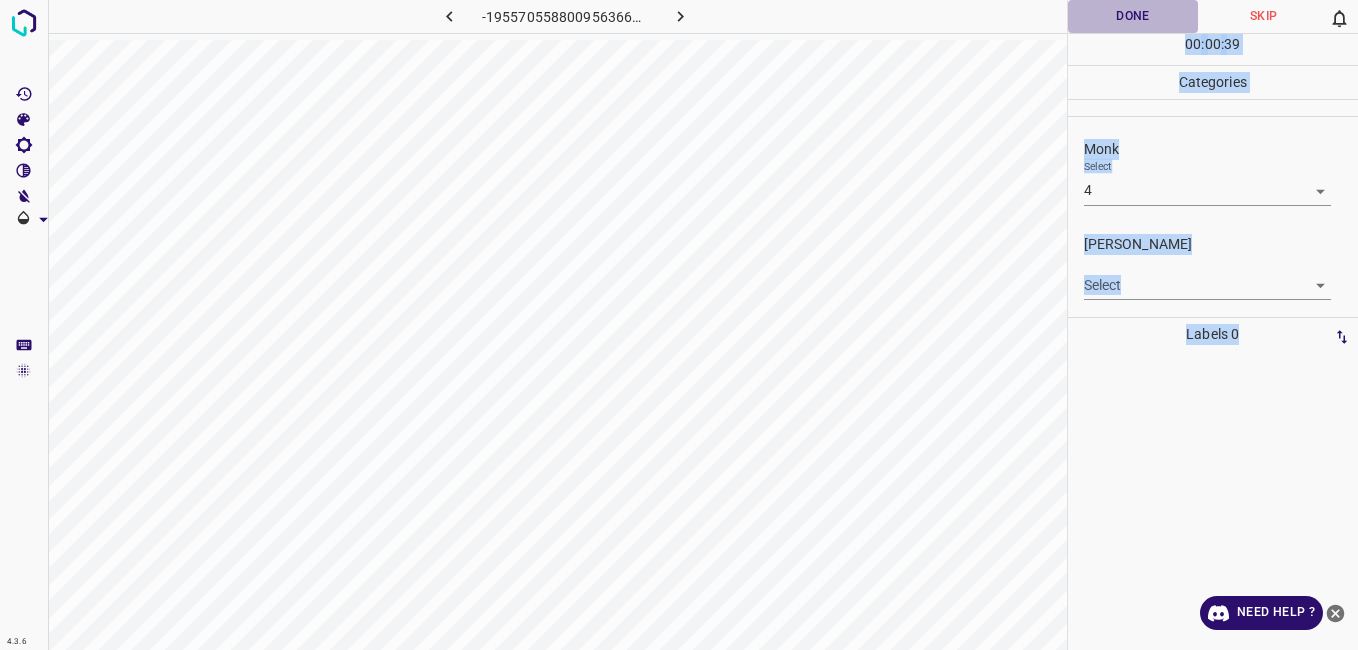 click on "Done" at bounding box center [1133, 16] 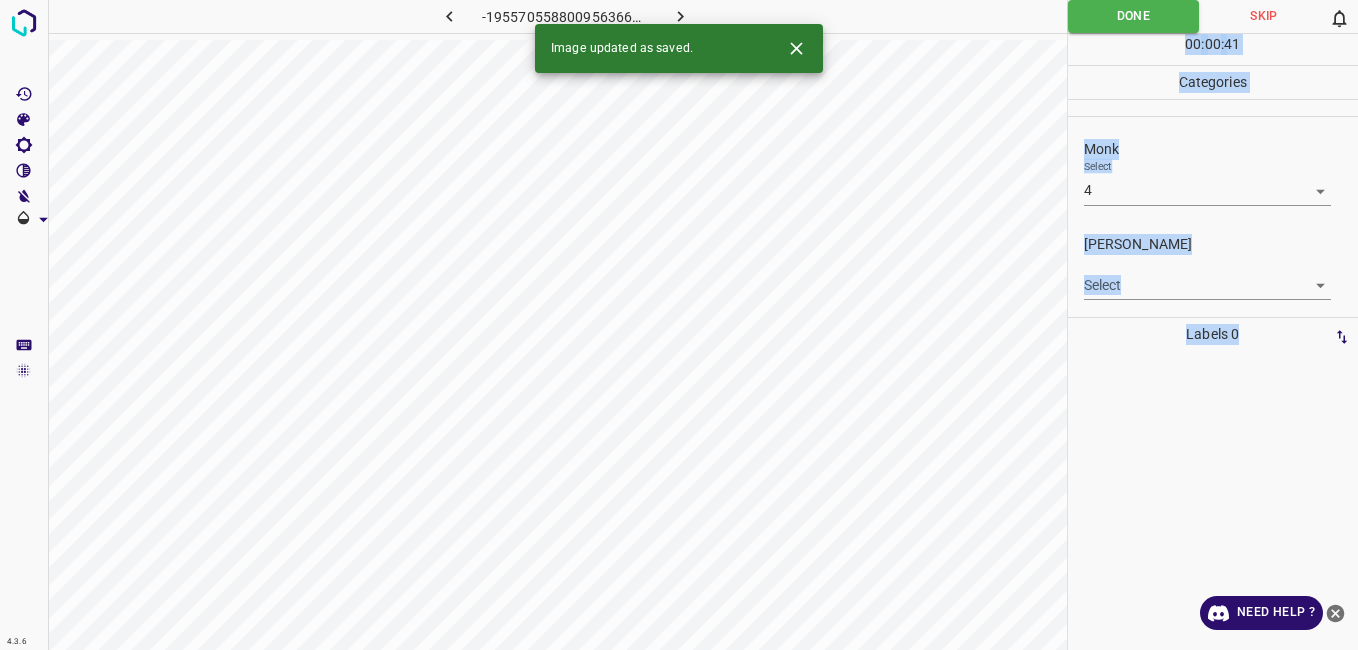 click 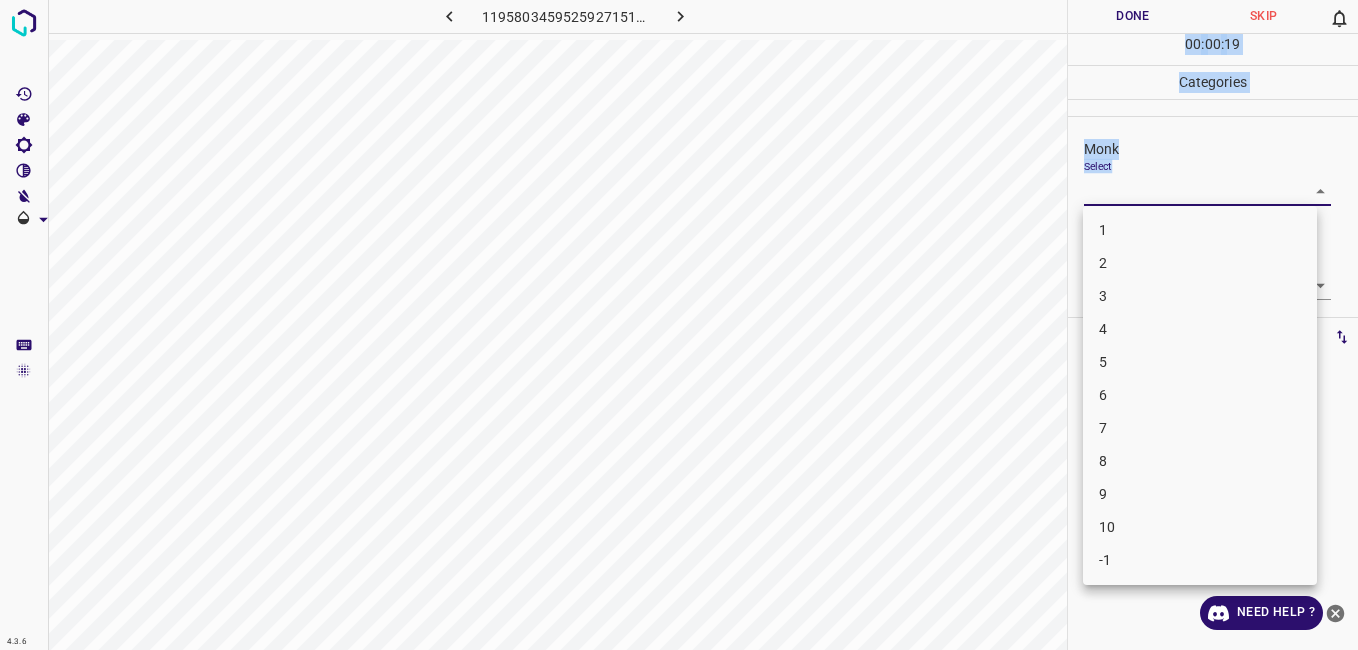 click on "4.3.6  1195803459525927151.png Done Skip 0 00   : 00   : 19   Categories Monk   Select ​  Fitzpatrick   Select ​ Labels   0 Categories 1 Monk 2  Fitzpatrick Tools Space Change between modes (Draw & Edit) I Auto labeling R Restore zoom M Zoom in N Zoom out Delete Delete selecte label Filters Z Restore filters X Saturation filter C Brightness filter V Contrast filter B Gray scale filter General O Download Need Help ? - Text - Hide - Delete 1 2 3 4 5 6 7 8 9 10 -1" at bounding box center [679, 325] 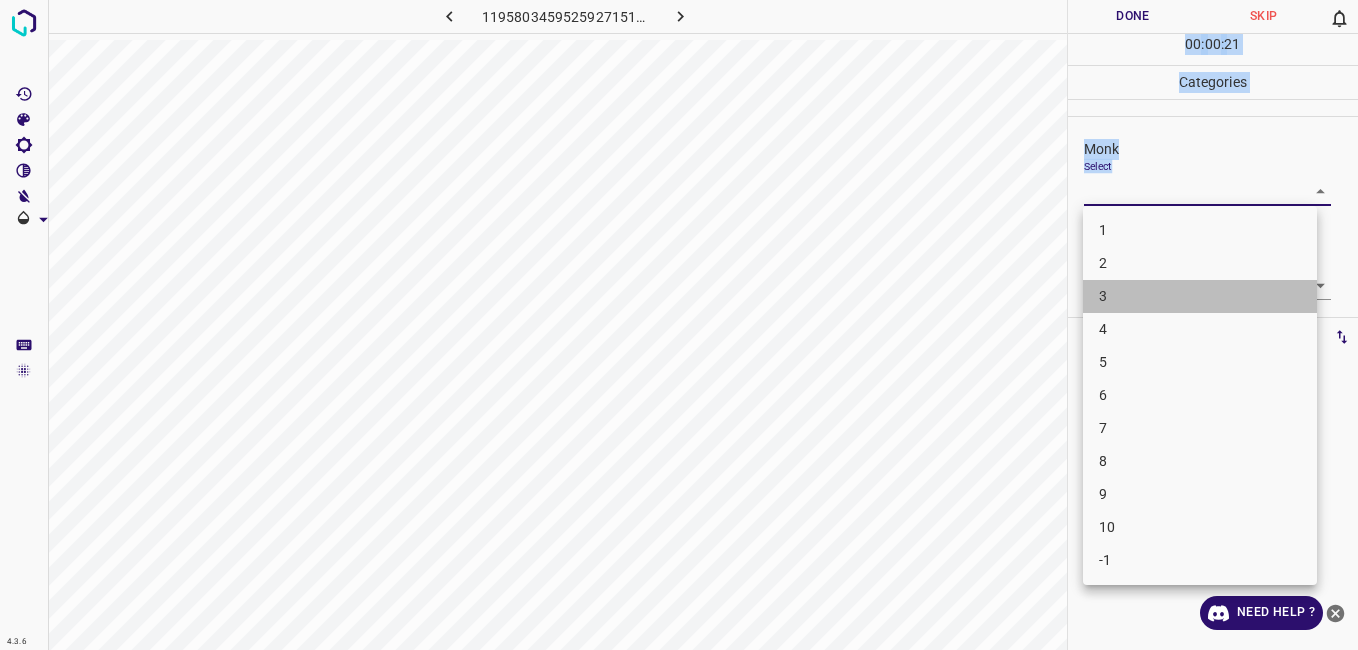 click on "3" at bounding box center [1200, 296] 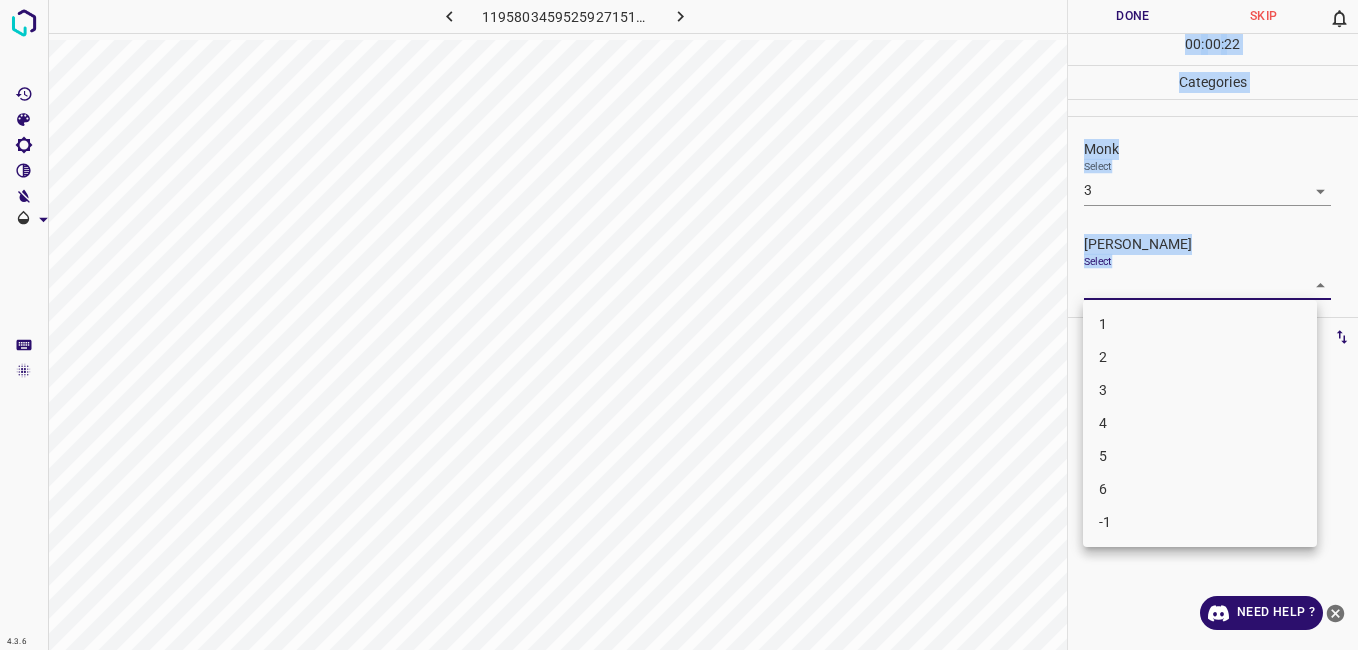 click on "4.3.6  1195803459525927151.png Done Skip 0 00   : 00   : 22   Categories Monk   Select 3 3  Fitzpatrick   Select ​ Labels   0 Categories 1 Monk 2  Fitzpatrick Tools Space Change between modes (Draw & Edit) I Auto labeling R Restore zoom M Zoom in N Zoom out Delete Delete selecte label Filters Z Restore filters X Saturation filter C Brightness filter V Contrast filter B Gray scale filter General O Download Need Help ? - Text - Hide - Delete 1 2 3 4 5 6 -1" at bounding box center (679, 325) 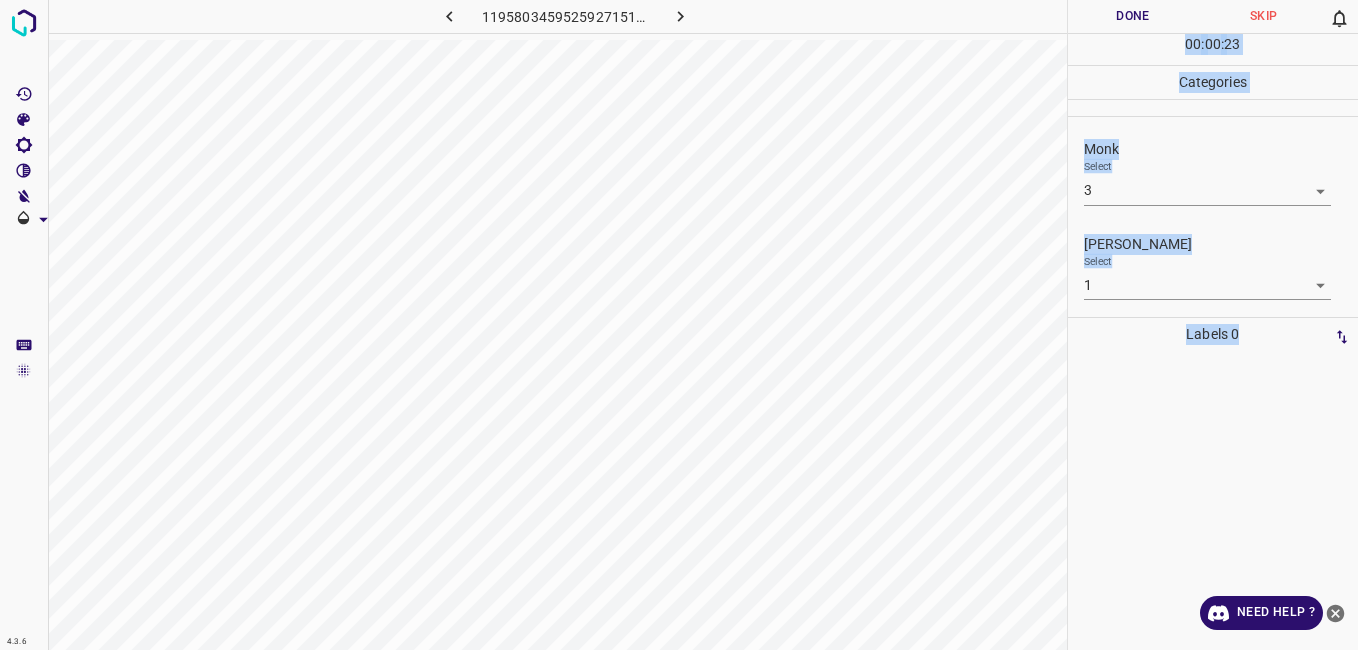 click on "Labels   0" at bounding box center [1213, 334] 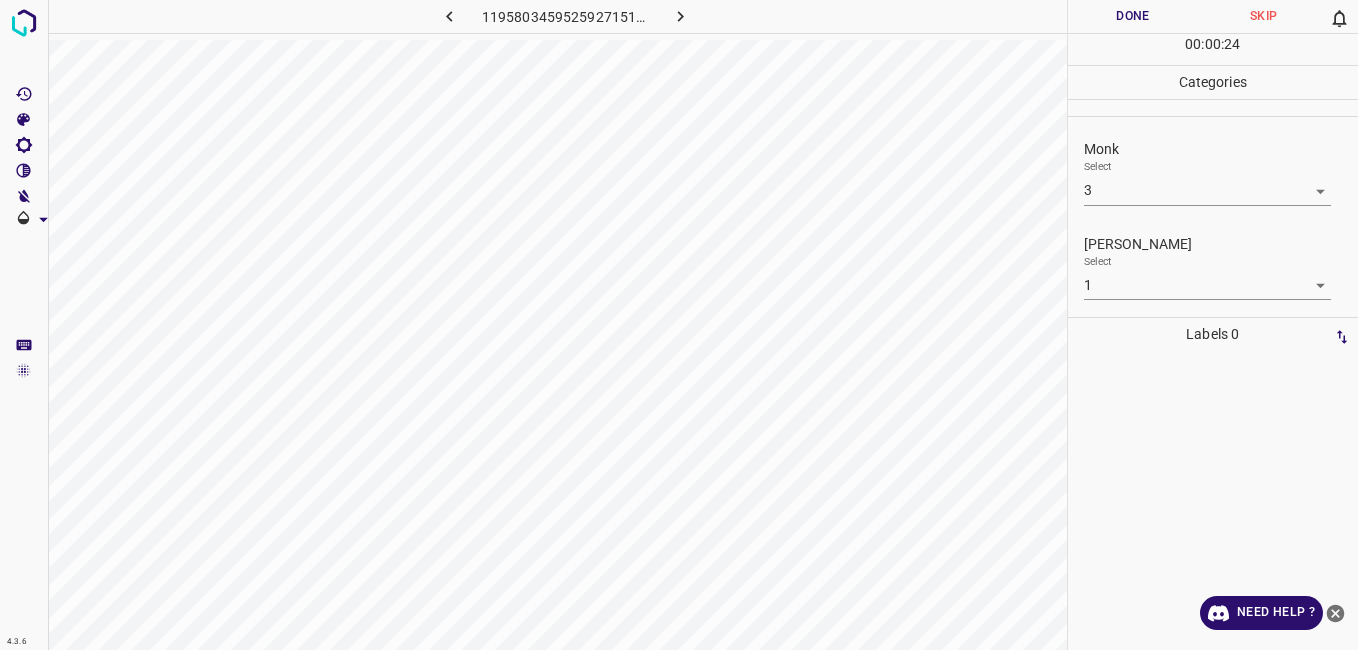 click on "4.3.6  1195803459525927151.png Done Skip 0 00   : 00   : 24   Categories Monk   Select 3 3  Fitzpatrick   Select 1 1 Labels   0 Categories 1 Monk 2  Fitzpatrick Tools Space Change between modes (Draw & Edit) I Auto labeling R Restore zoom M Zoom in N Zoom out Delete Delete selecte label Filters Z Restore filters X Saturation filter C Brightness filter V Contrast filter B Gray scale filter General O Download Need Help ? - Text - Hide - Delete" at bounding box center [679, 325] 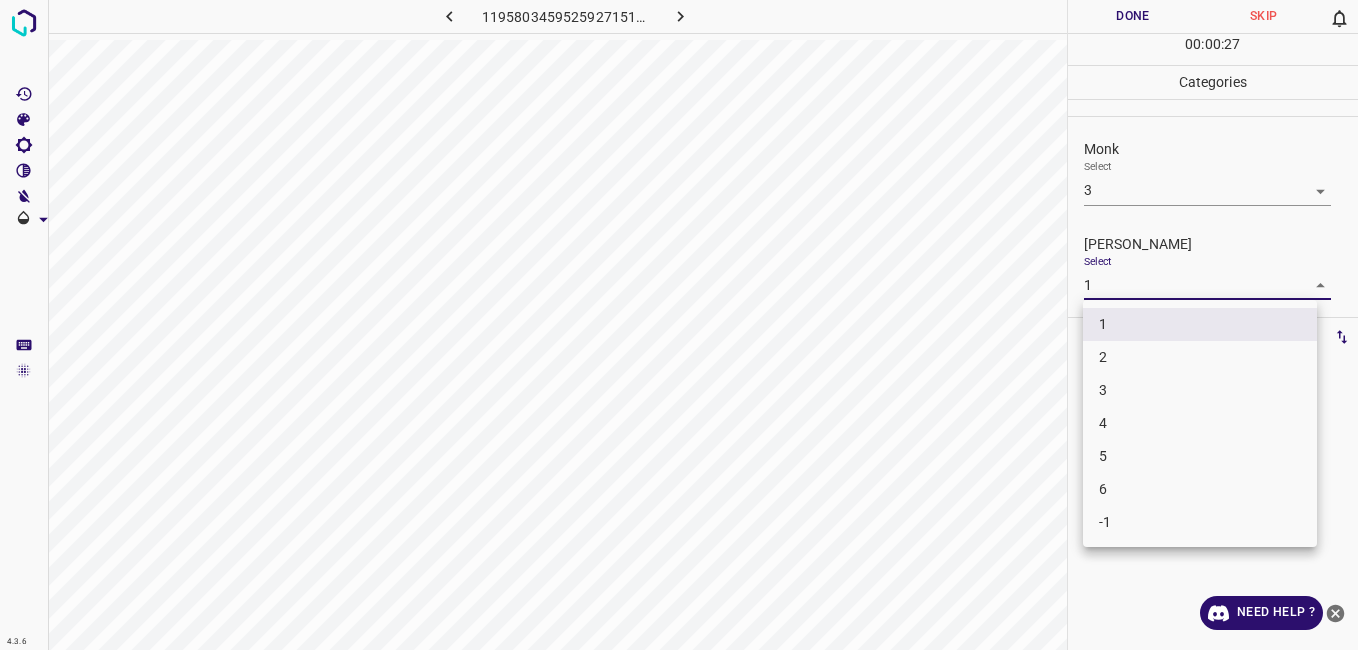click on "2" at bounding box center [1200, 357] 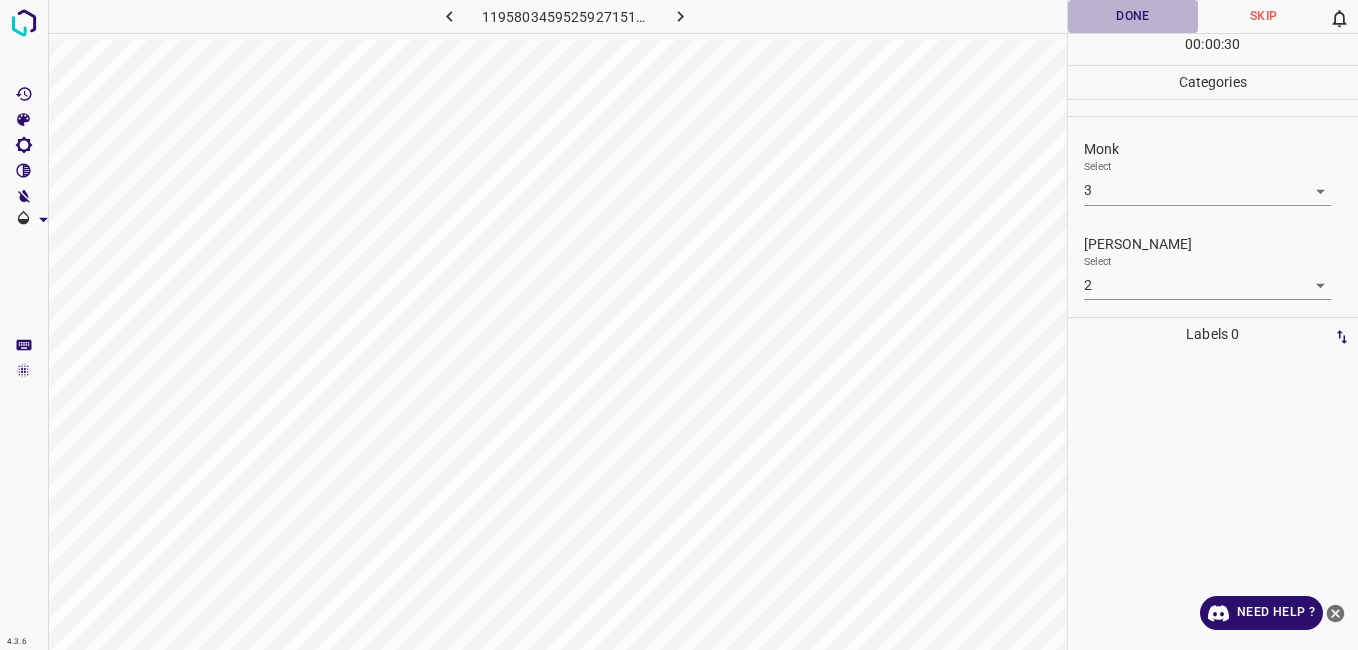 click on "Done" at bounding box center [1133, 16] 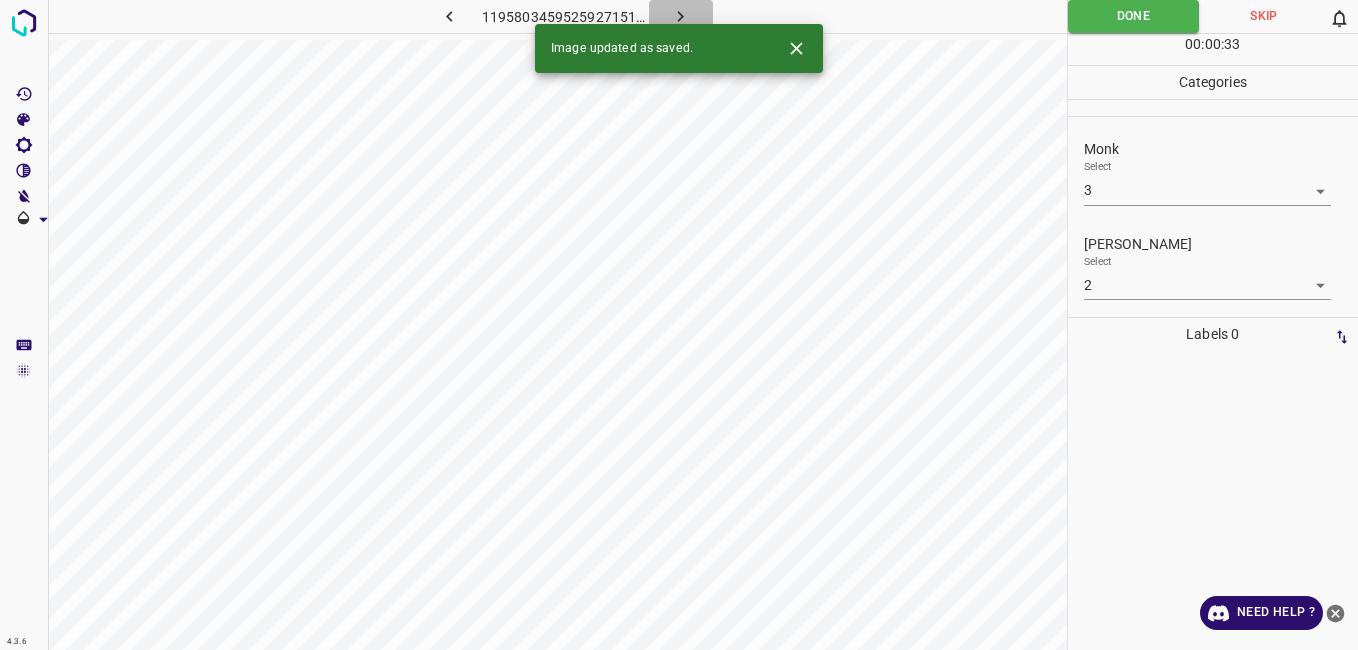 click 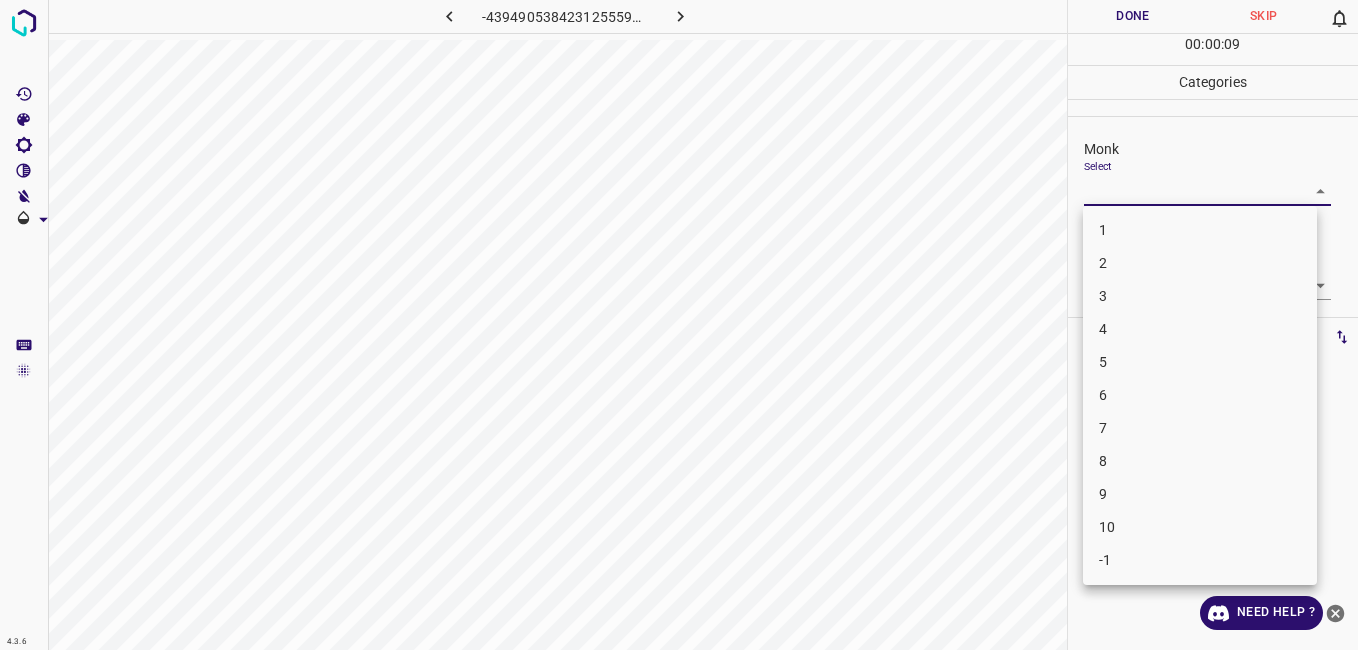 click on "4.3.6  -4394905384231255594.png Done Skip 0 00   : 00   : 09   Categories Monk   Select ​  Fitzpatrick   Select ​ Labels   0 Categories 1 Monk 2  Fitzpatrick Tools Space Change between modes (Draw & Edit) I Auto labeling R Restore zoom M Zoom in N Zoom out Delete Delete selecte label Filters Z Restore filters X Saturation filter C Brightness filter V Contrast filter B Gray scale filter General O Download Need Help ? - Text - Hide - Delete 1 2 3 4 5 6 7 8 9 10 -1" at bounding box center [679, 325] 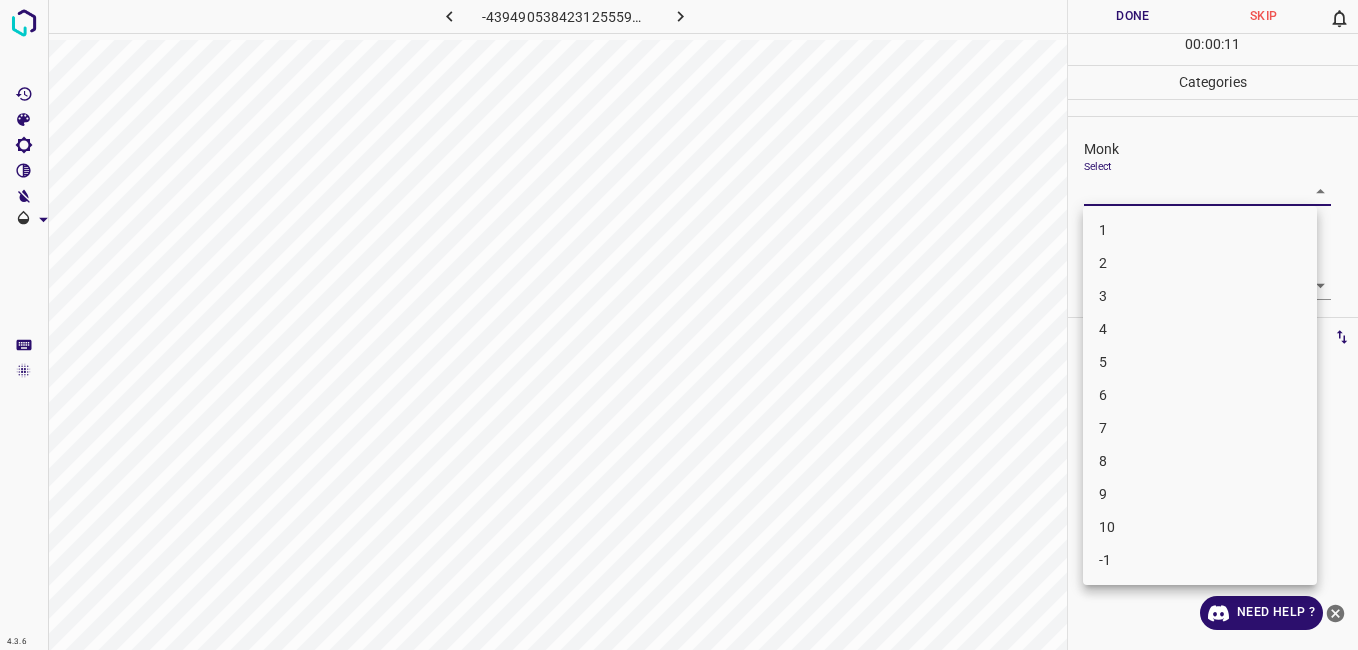 click on "3" at bounding box center (1200, 296) 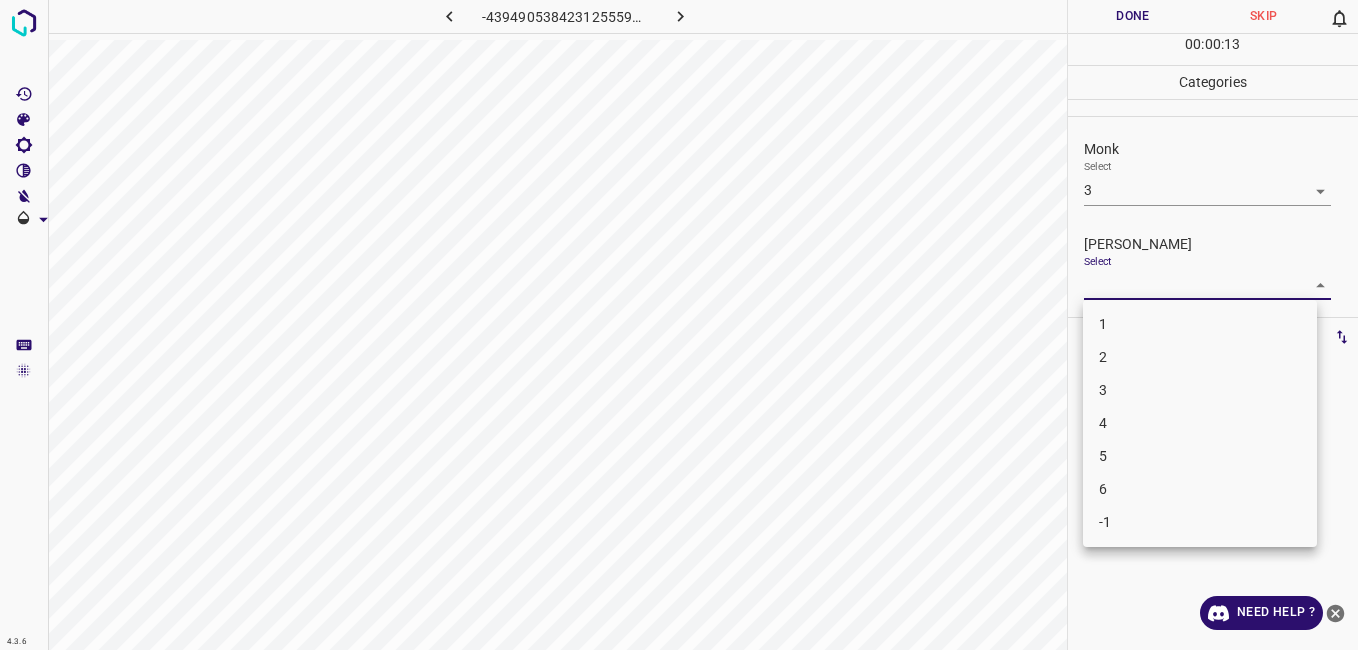 click on "4.3.6  -4394905384231255594.png Done Skip 0 00   : 00   : 13   Categories Monk   Select 3 3  Fitzpatrick   Select ​ Labels   0 Categories 1 Monk 2  Fitzpatrick Tools Space Change between modes (Draw & Edit) I Auto labeling R Restore zoom M Zoom in N Zoom out Delete Delete selecte label Filters Z Restore filters X Saturation filter C Brightness filter V Contrast filter B Gray scale filter General O Download Need Help ? - Text - Hide - Delete 1 2 3 4 5 6 -1" at bounding box center (679, 325) 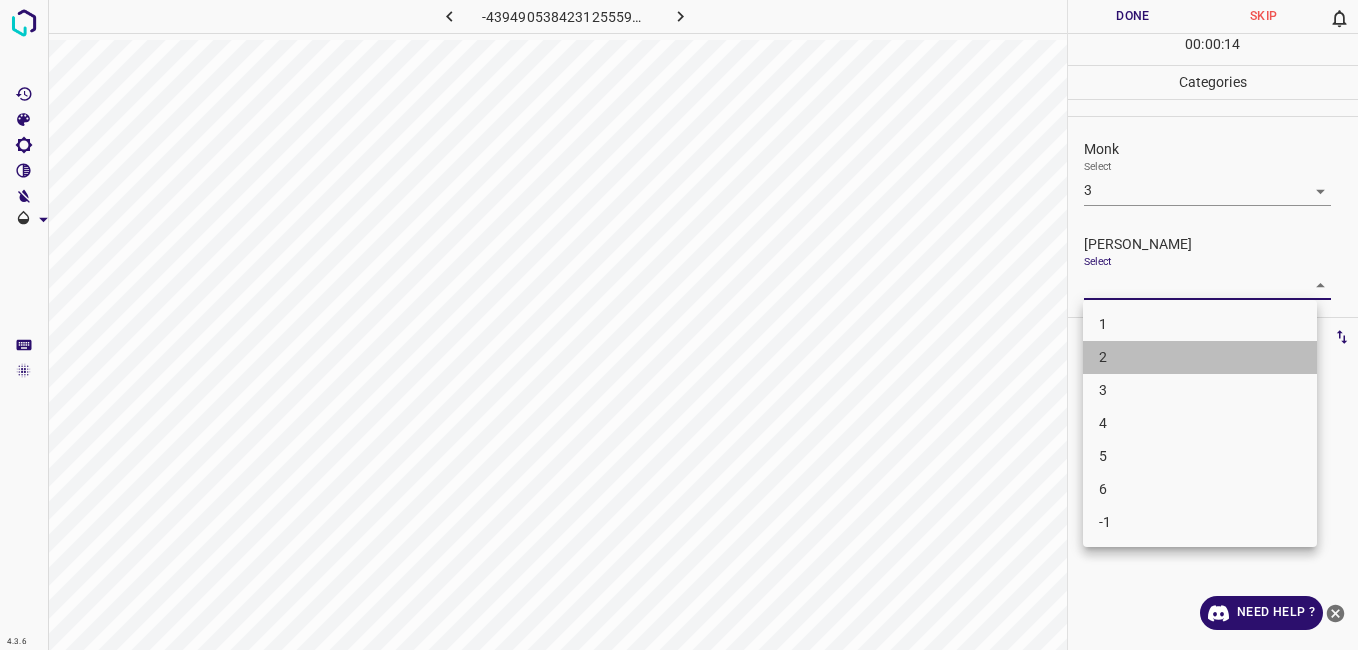 click on "2" at bounding box center (1200, 357) 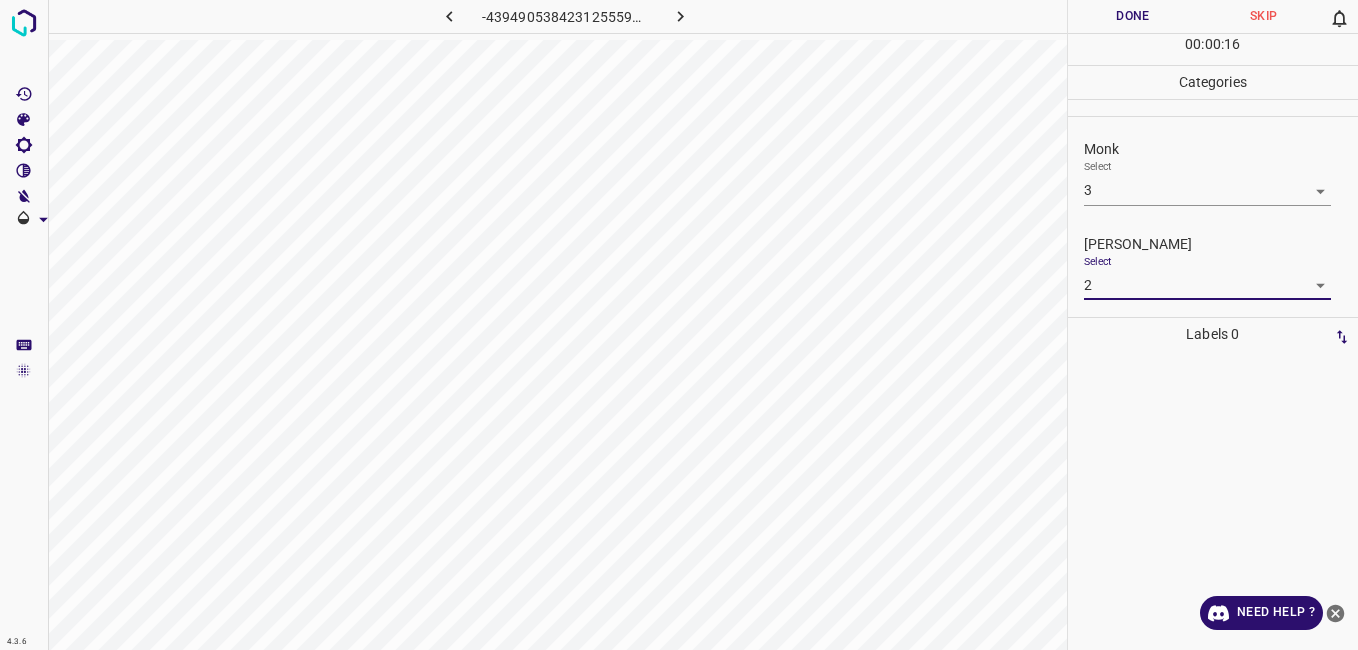 click on "Done" at bounding box center (1133, 16) 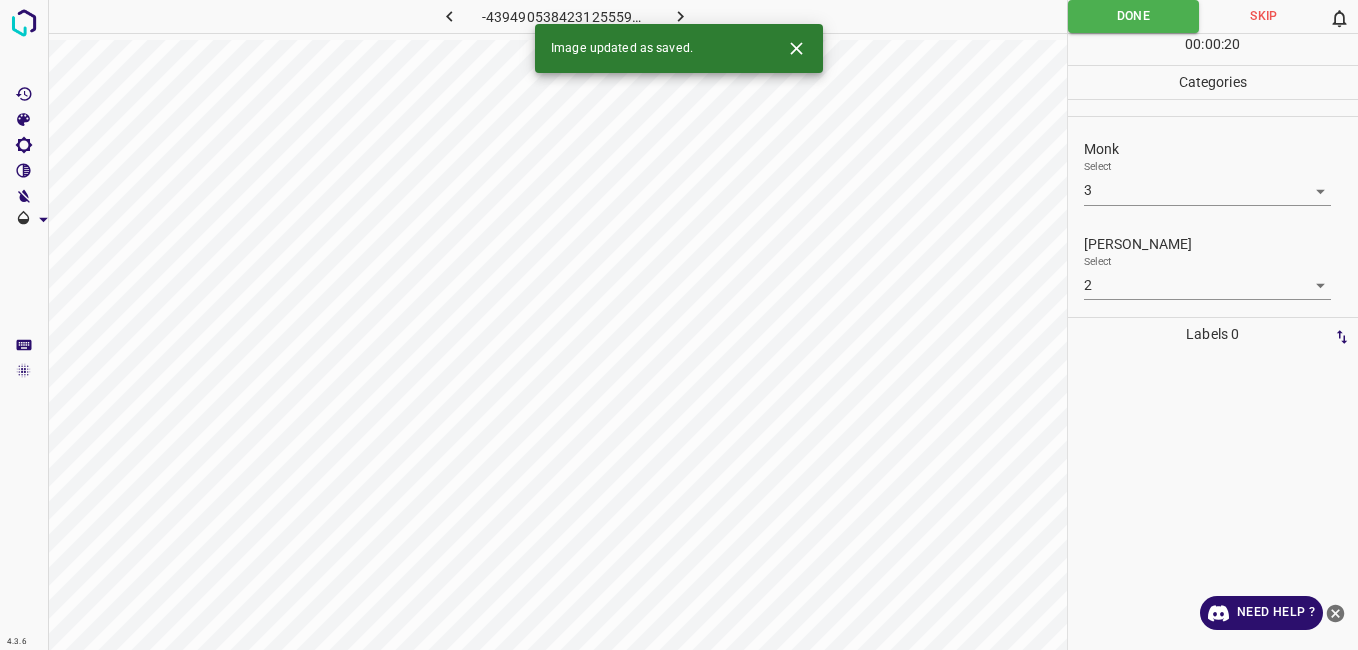 click at bounding box center (681, 16) 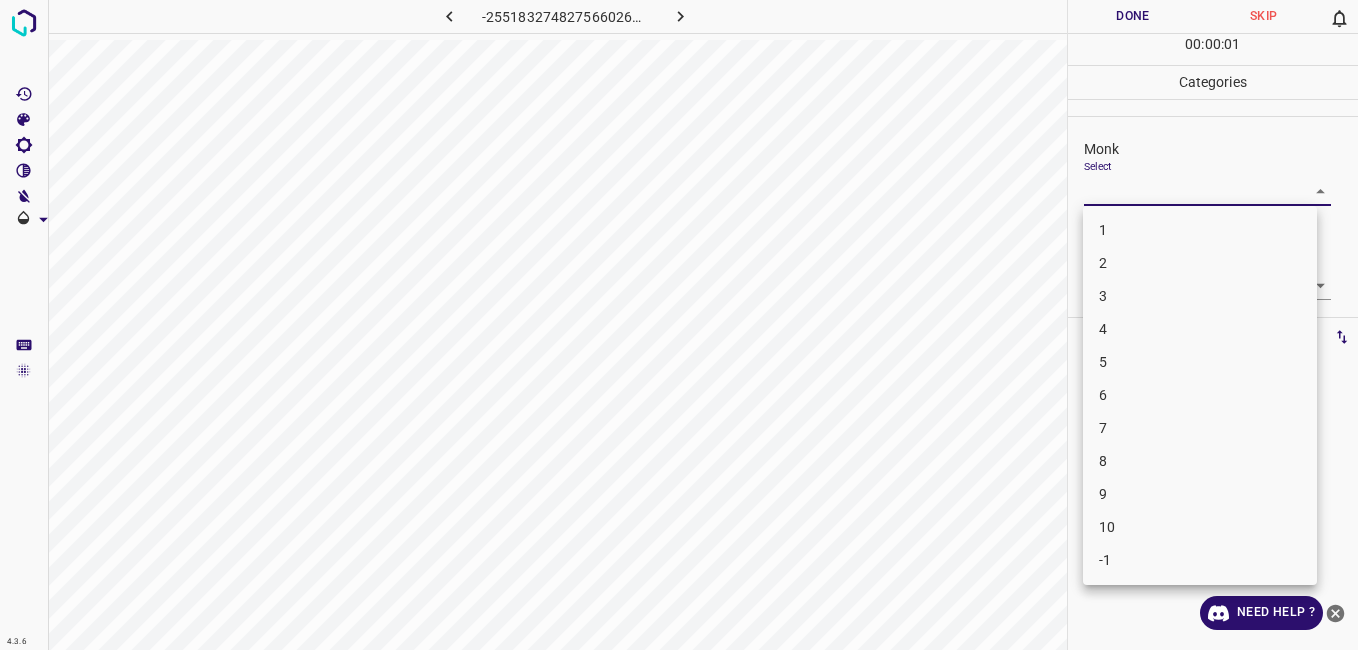 click on "4.3.6  -2551832748275660261.png Done Skip 0 00   : 00   : 01   Categories Monk   Select ​  Fitzpatrick   Select ​ Labels   0 Categories 1 Monk 2  Fitzpatrick Tools Space Change between modes (Draw & Edit) I Auto labeling R Restore zoom M Zoom in N Zoom out Delete Delete selecte label Filters Z Restore filters X Saturation filter C Brightness filter V Contrast filter B Gray scale filter General O Download Need Help ? - Text - Hide - Delete 1 2 3 4 5 6 7 8 9 10 -1" at bounding box center [679, 325] 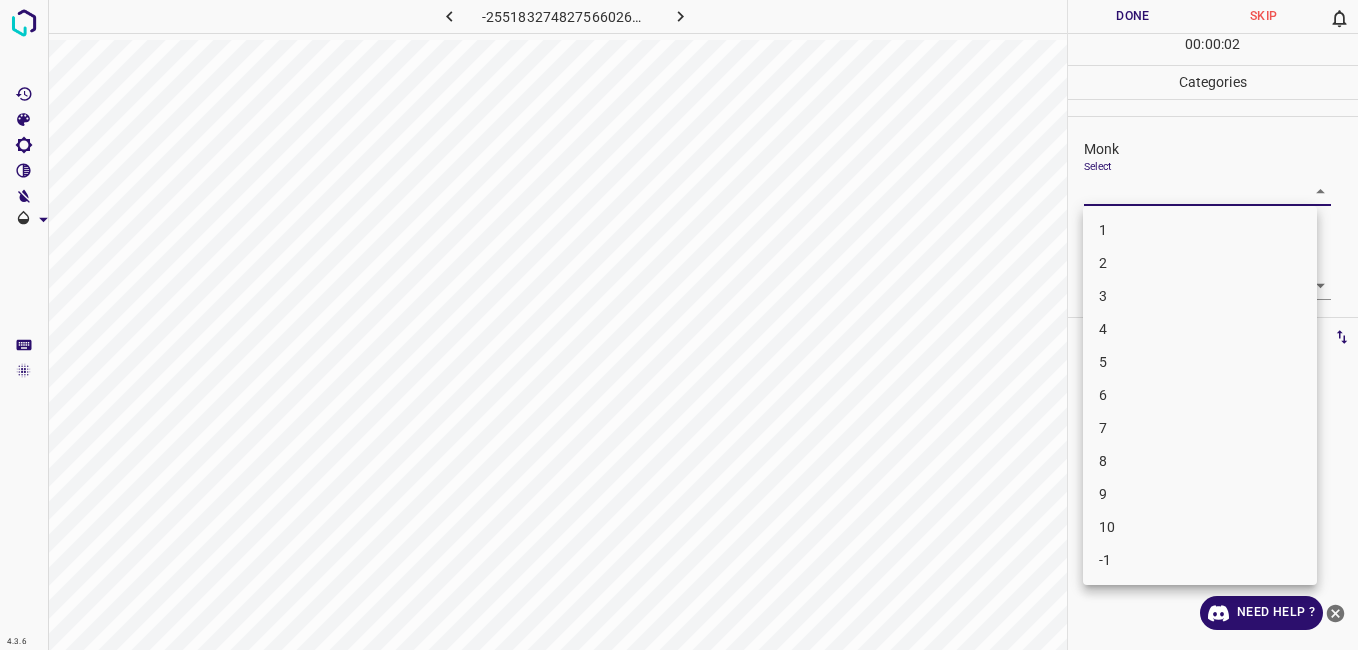 click on "3" at bounding box center [1200, 296] 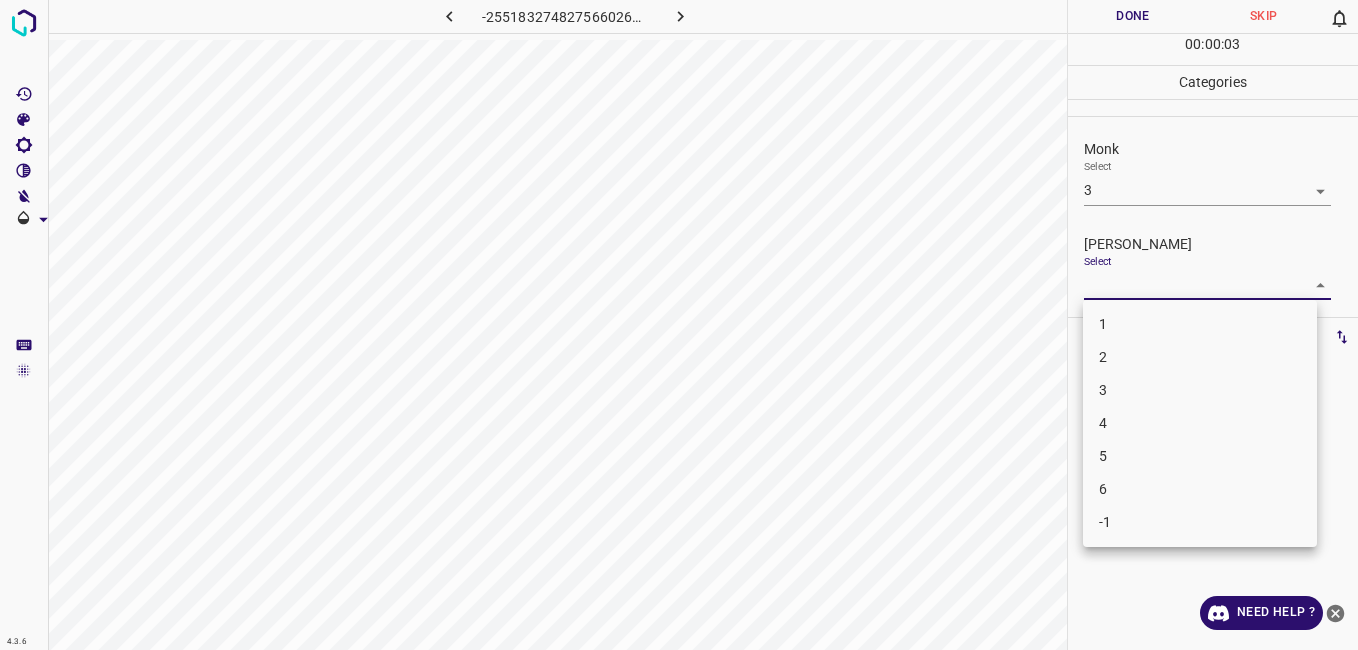 click on "4.3.6  -2551832748275660261.png Done Skip 0 00   : 00   : 03   Categories Monk   Select 3 3  Fitzpatrick   Select ​ Labels   0 Categories 1 Monk 2  Fitzpatrick Tools Space Change between modes (Draw & Edit) I Auto labeling R Restore zoom M Zoom in N Zoom out Delete Delete selecte label Filters Z Restore filters X Saturation filter C Brightness filter V Contrast filter B Gray scale filter General O Download Need Help ? - Text - Hide - Delete 1 2 3 4 5 6 -1" at bounding box center (679, 325) 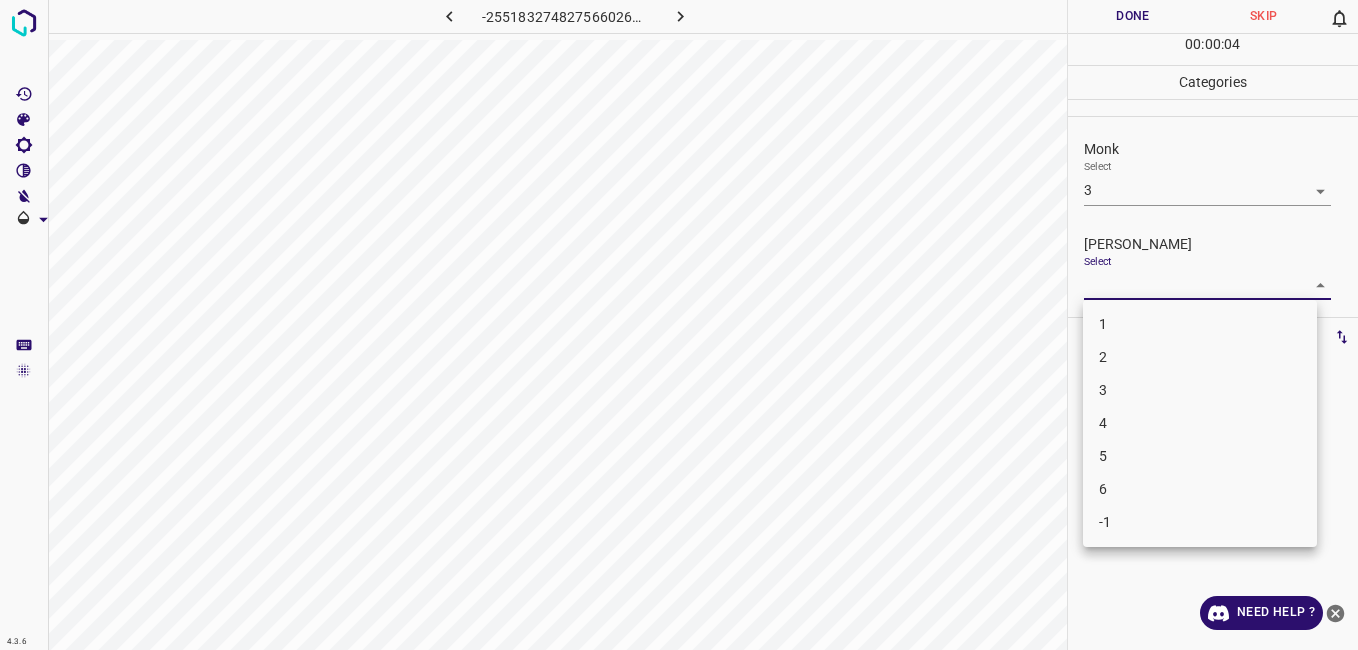click on "2" at bounding box center [1200, 357] 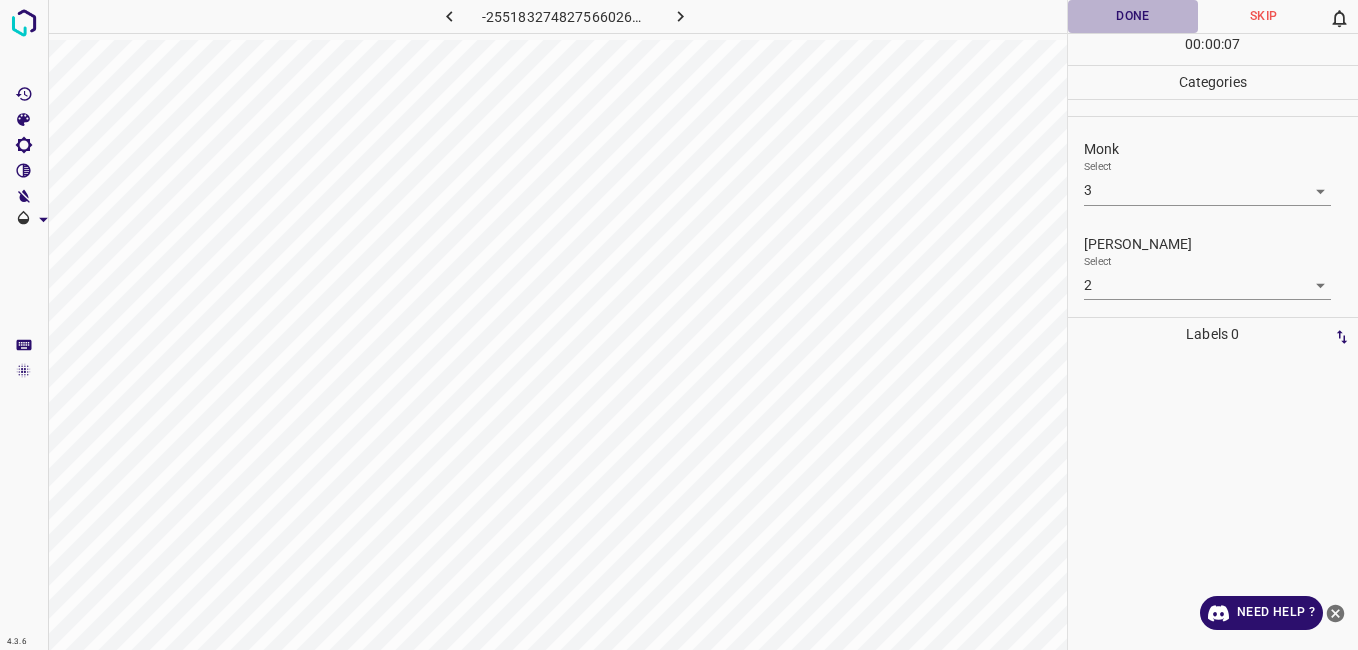 click on "Done" at bounding box center (1133, 16) 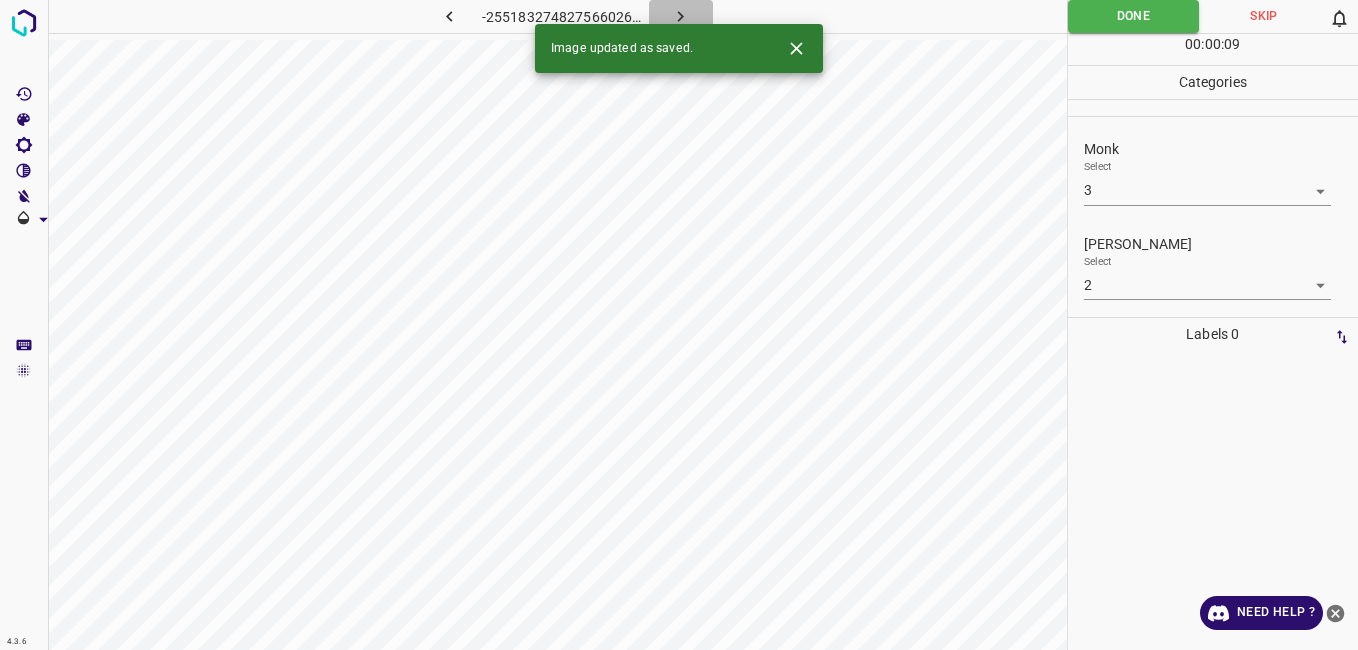 click 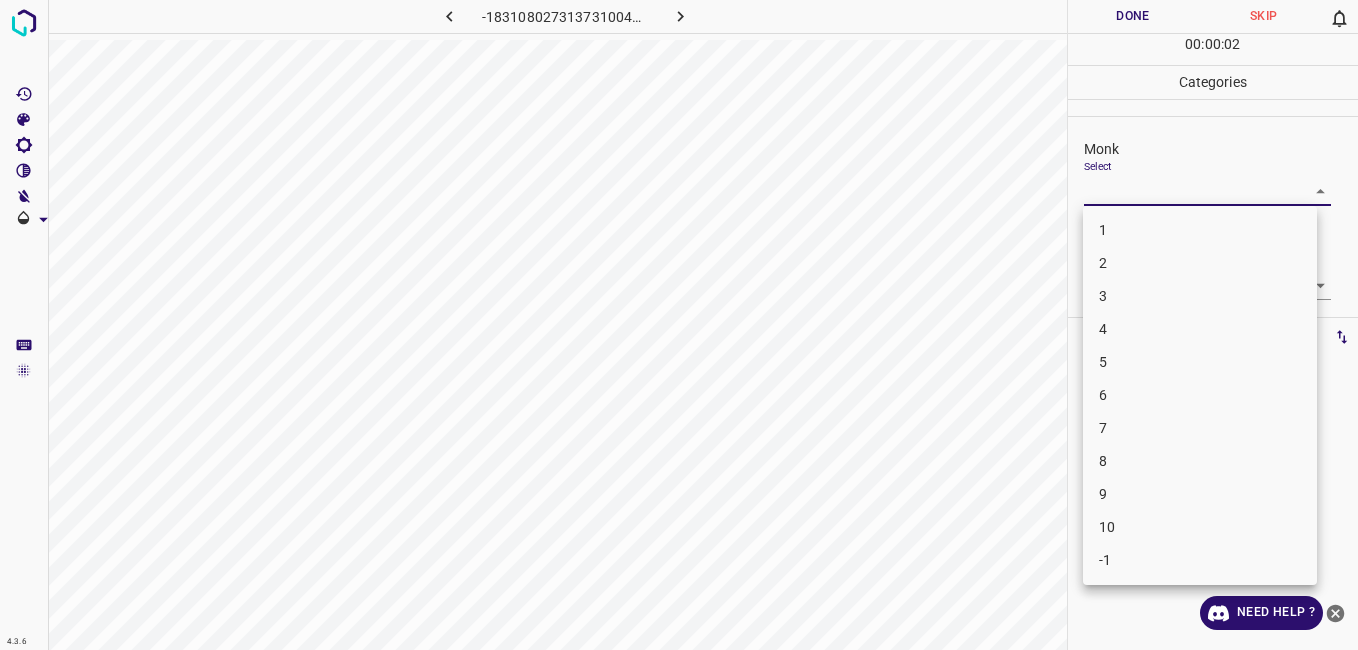 click on "4.3.6  -1831080273137310044.png Done Skip 0 00   : 00   : 02   Categories Monk   Select ​  Fitzpatrick   Select ​ Labels   0 Categories 1 Monk 2  Fitzpatrick Tools Space Change between modes (Draw & Edit) I Auto labeling R Restore zoom M Zoom in N Zoom out Delete Delete selecte label Filters Z Restore filters X Saturation filter C Brightness filter V Contrast filter B Gray scale filter General O Download Need Help ? - Text - Hide - Delete 1 2 3 4 5 6 7 8 9 10 -1" at bounding box center [679, 325] 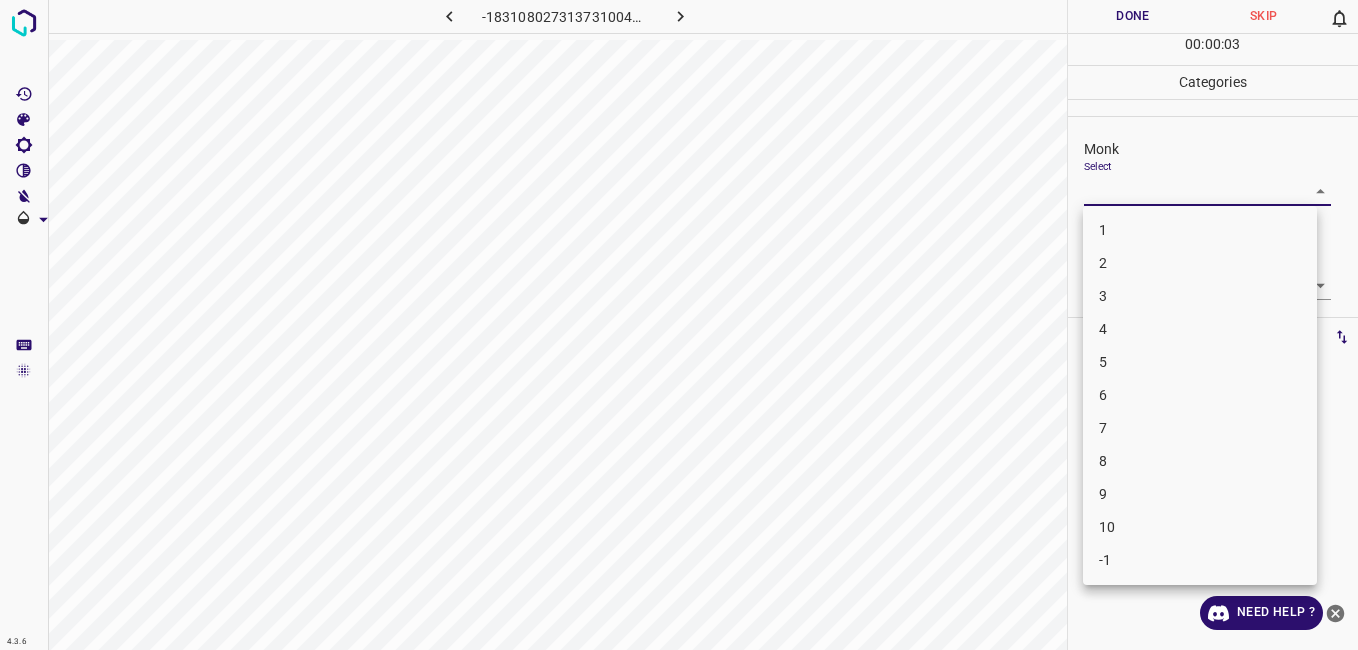 click on "3" at bounding box center [1200, 296] 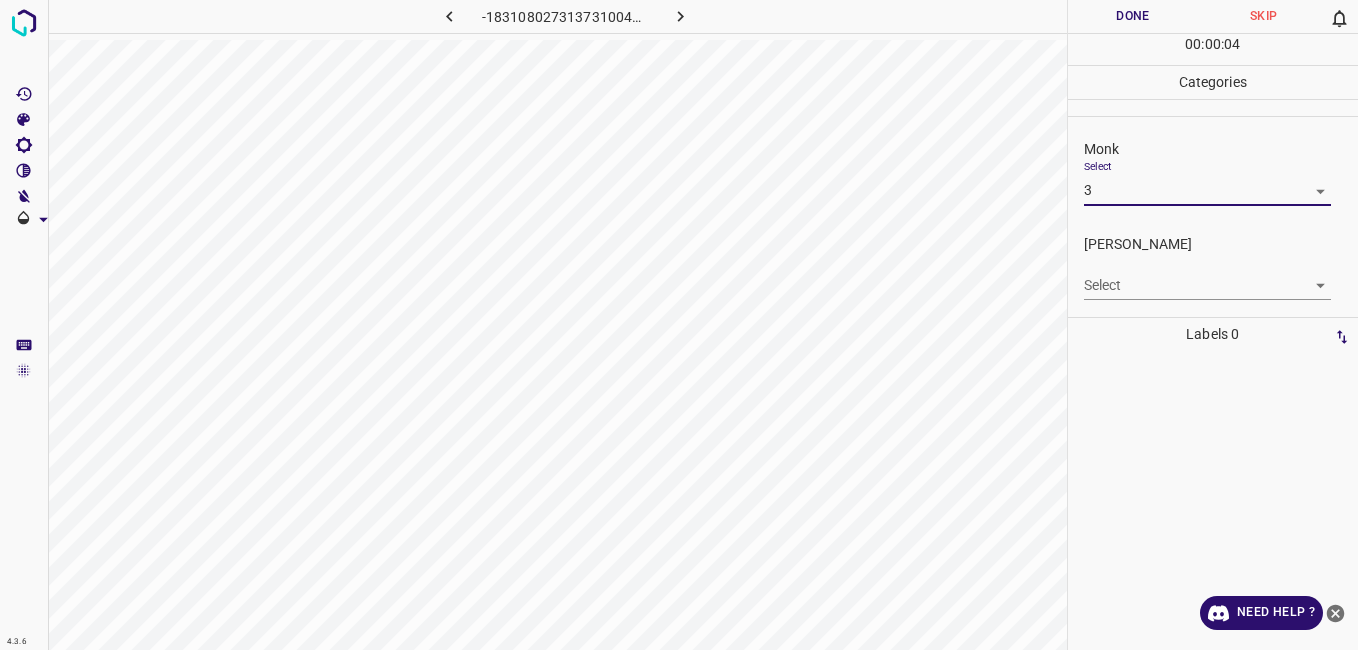 click on "Fitzpatrick   Select ​" at bounding box center [1213, 267] 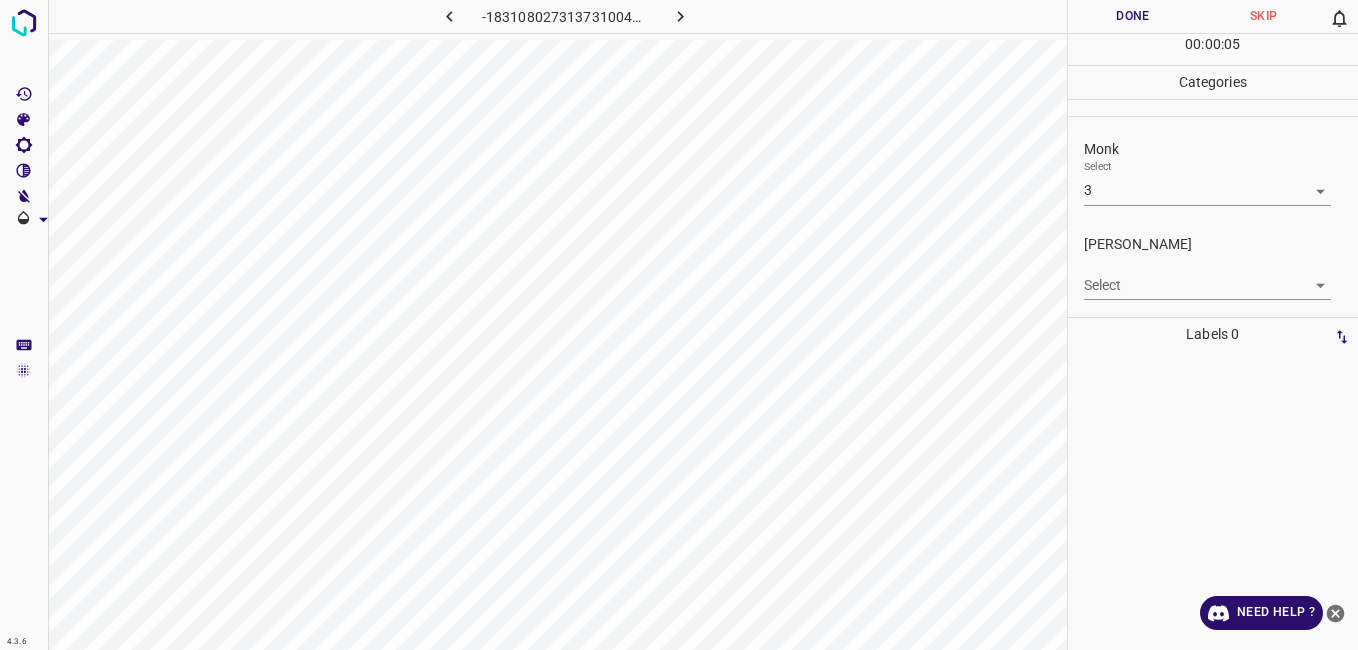 click on "4.3.6  -1831080273137310044.png Done Skip 0 00   : 00   : 05   Categories Monk   Select 3 3  Fitzpatrick   Select ​ Labels   0 Categories 1 Monk 2  Fitzpatrick Tools Space Change between modes (Draw & Edit) I Auto labeling R Restore zoom M Zoom in N Zoom out Delete Delete selecte label Filters Z Restore filters X Saturation filter C Brightness filter V Contrast filter B Gray scale filter General O Download Need Help ? - Text - Hide - Delete" at bounding box center (679, 325) 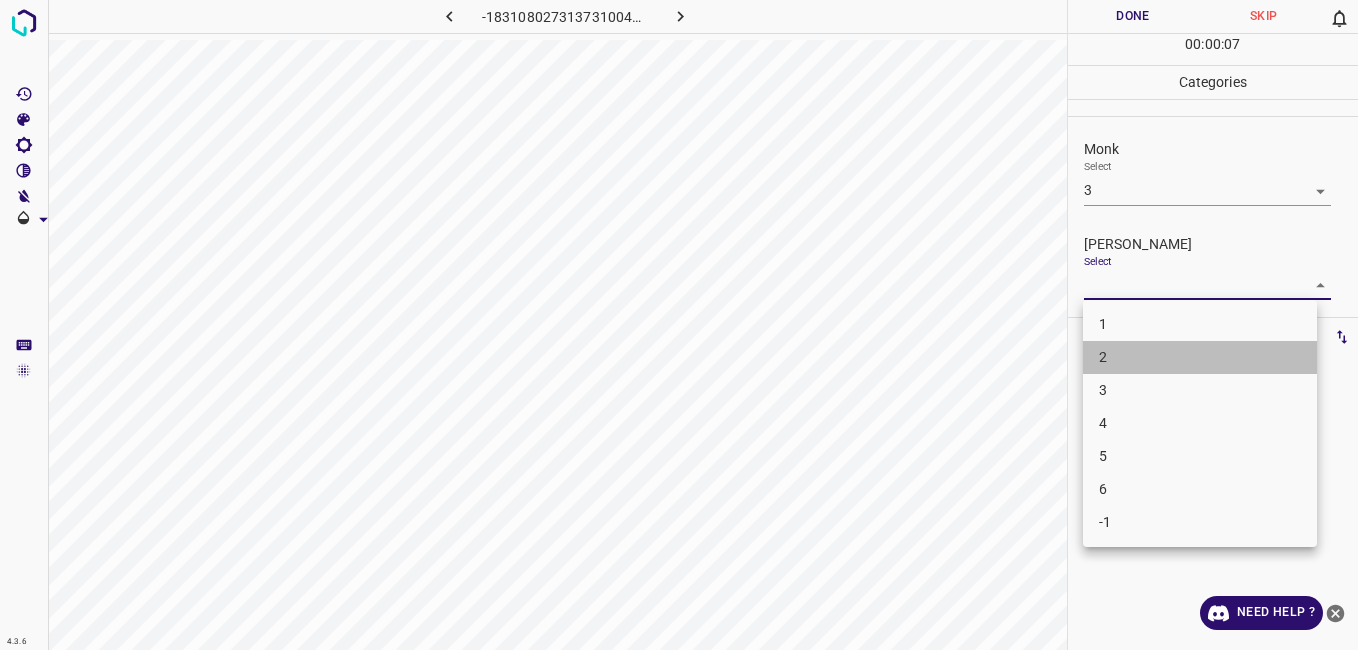 click on "2" at bounding box center [1200, 357] 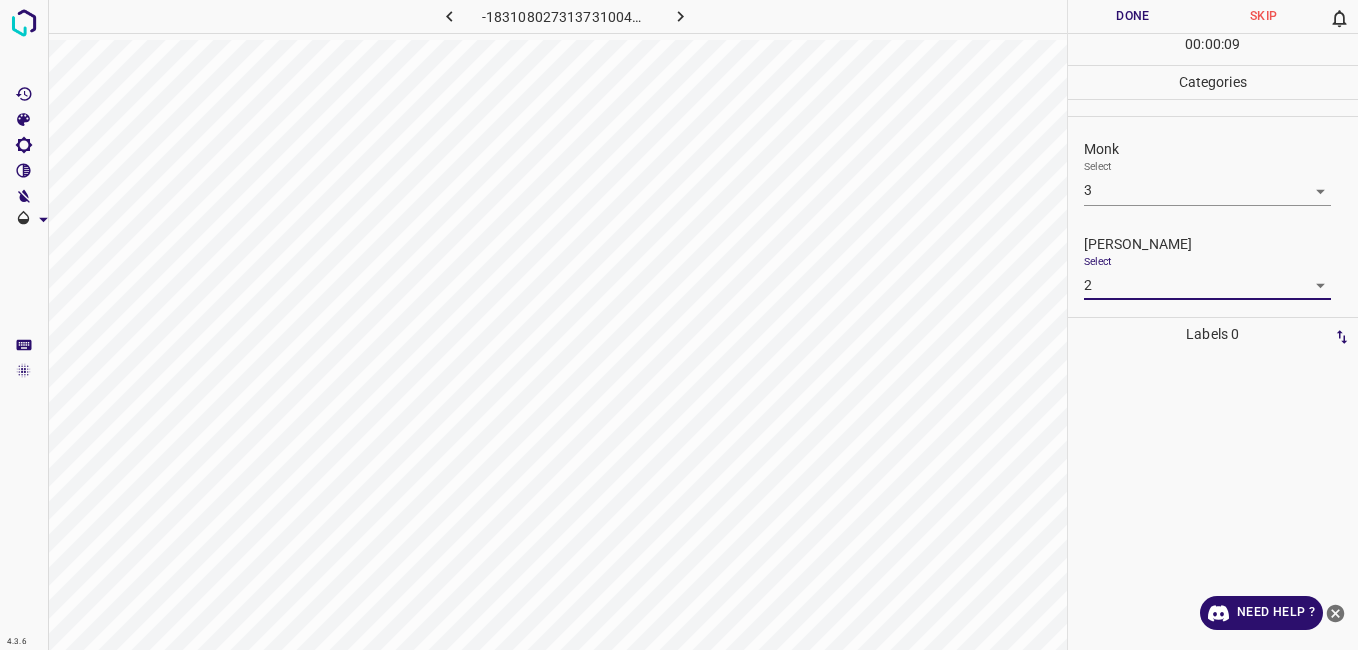 click on "Done" at bounding box center [1133, 16] 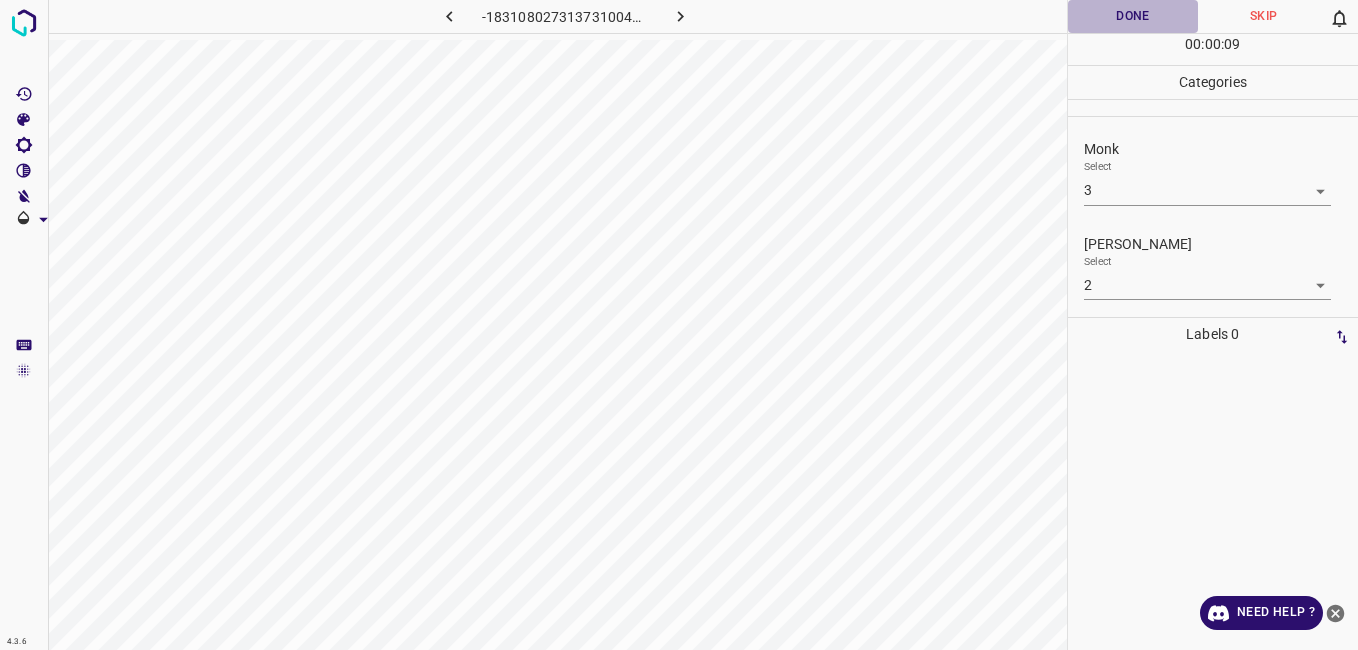 click on "Done" at bounding box center (1133, 16) 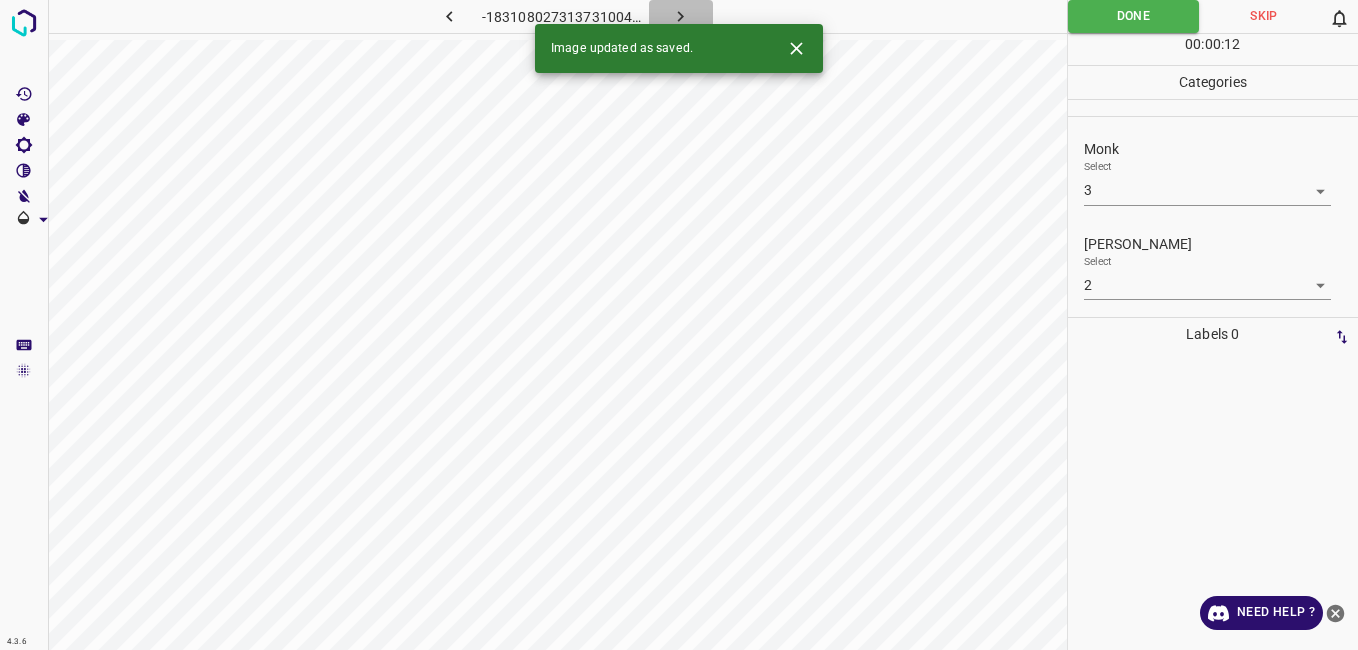 click 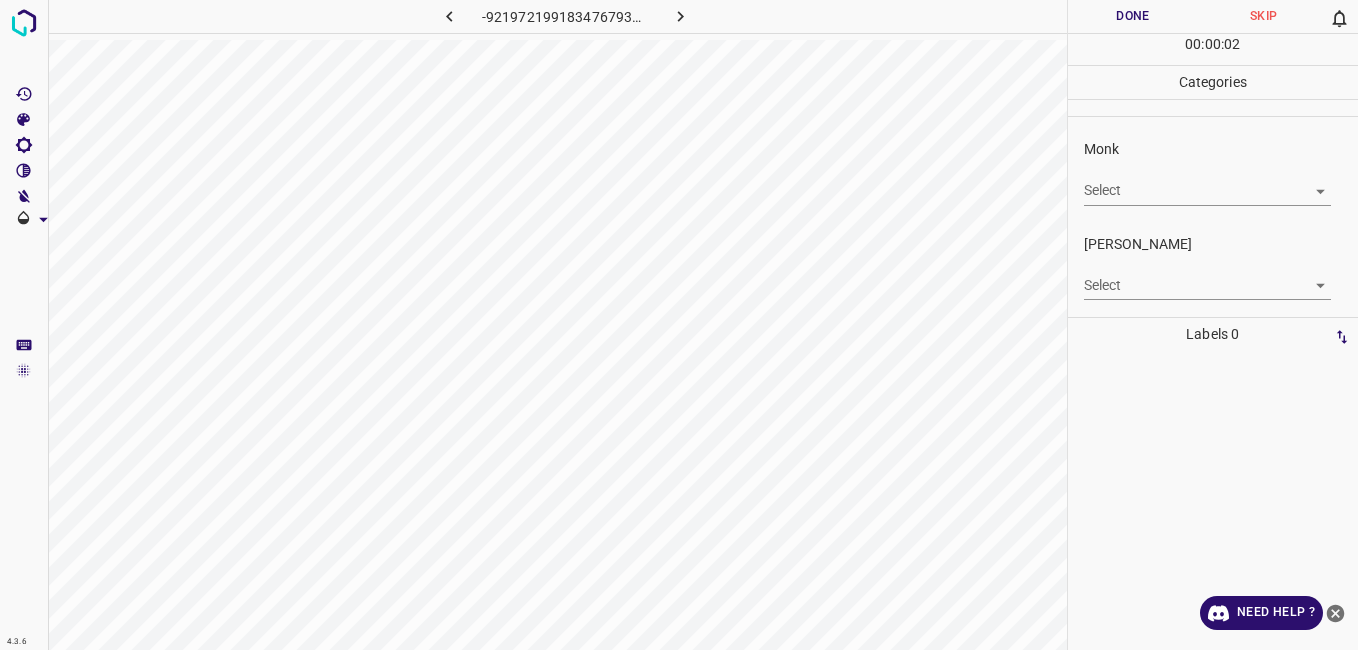 click on "4.3.6  -9219721991834767931.png Done Skip 0 00   : 00   : 02   Categories Monk   Select ​  Fitzpatrick   Select ​ Labels   0 Categories 1 Monk 2  Fitzpatrick Tools Space Change between modes (Draw & Edit) I Auto labeling R Restore zoom M Zoom in N Zoom out Delete Delete selecte label Filters Z Restore filters X Saturation filter C Brightness filter V Contrast filter B Gray scale filter General O Download Need Help ? - Text - Hide - Delete" at bounding box center [679, 325] 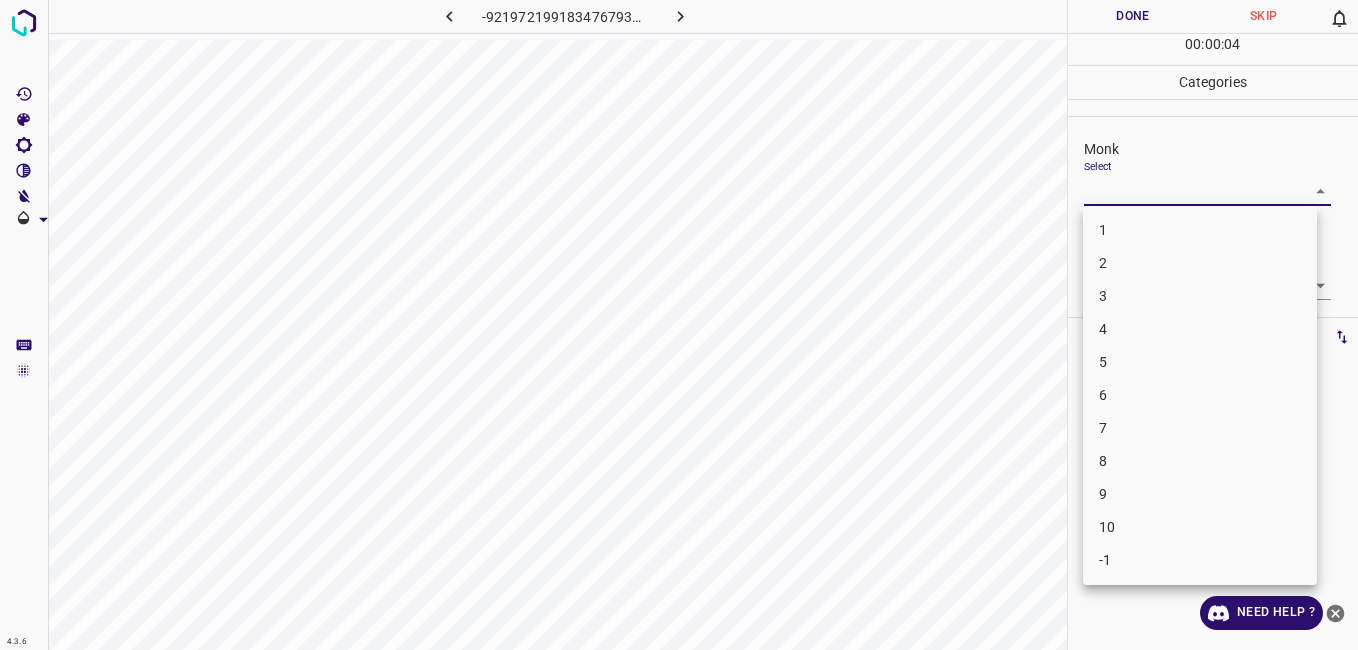 click on "7" at bounding box center [1200, 428] 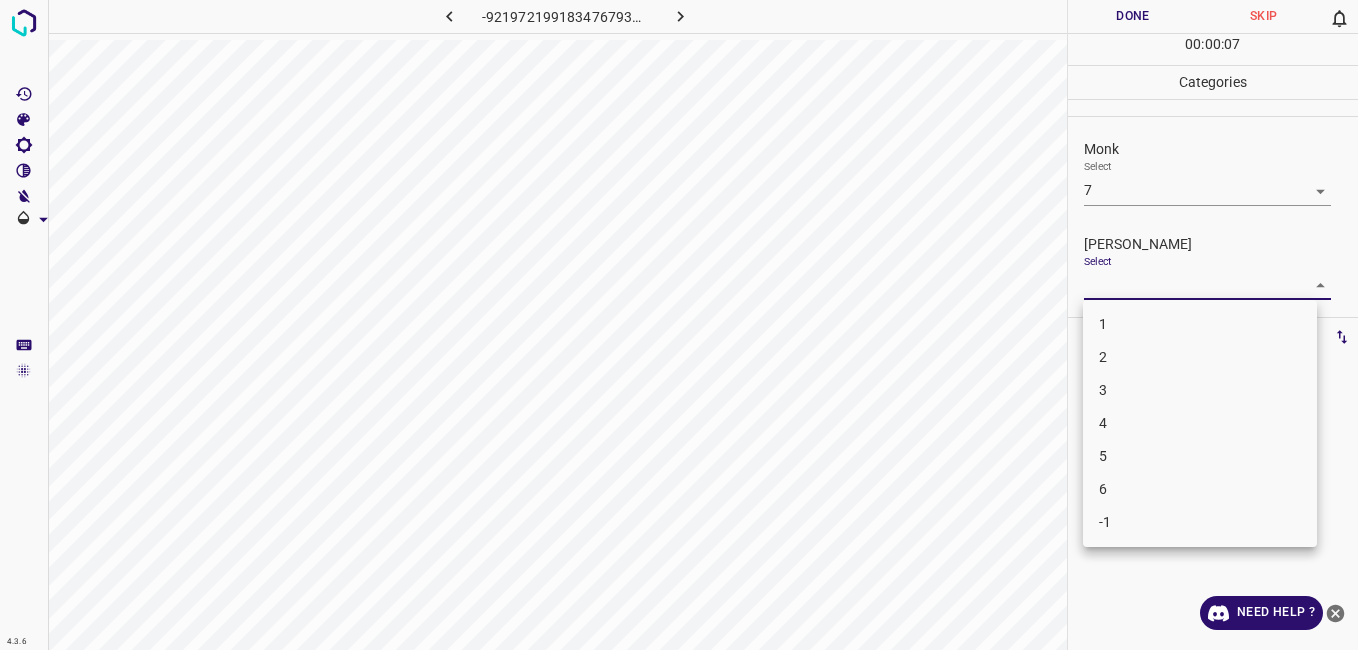 click on "4.3.6  -9219721991834767931.png Done Skip 0 00   : 00   : 07   Categories Monk   Select 7 7  Fitzpatrick   Select ​ Labels   0 Categories 1 Monk 2  Fitzpatrick Tools Space Change between modes (Draw & Edit) I Auto labeling R Restore zoom M Zoom in N Zoom out Delete Delete selecte label Filters Z Restore filters X Saturation filter C Brightness filter V Contrast filter B Gray scale filter General O Download Need Help ? - Text - Hide - Delete 1 2 3 4 5 6 -1" at bounding box center (679, 325) 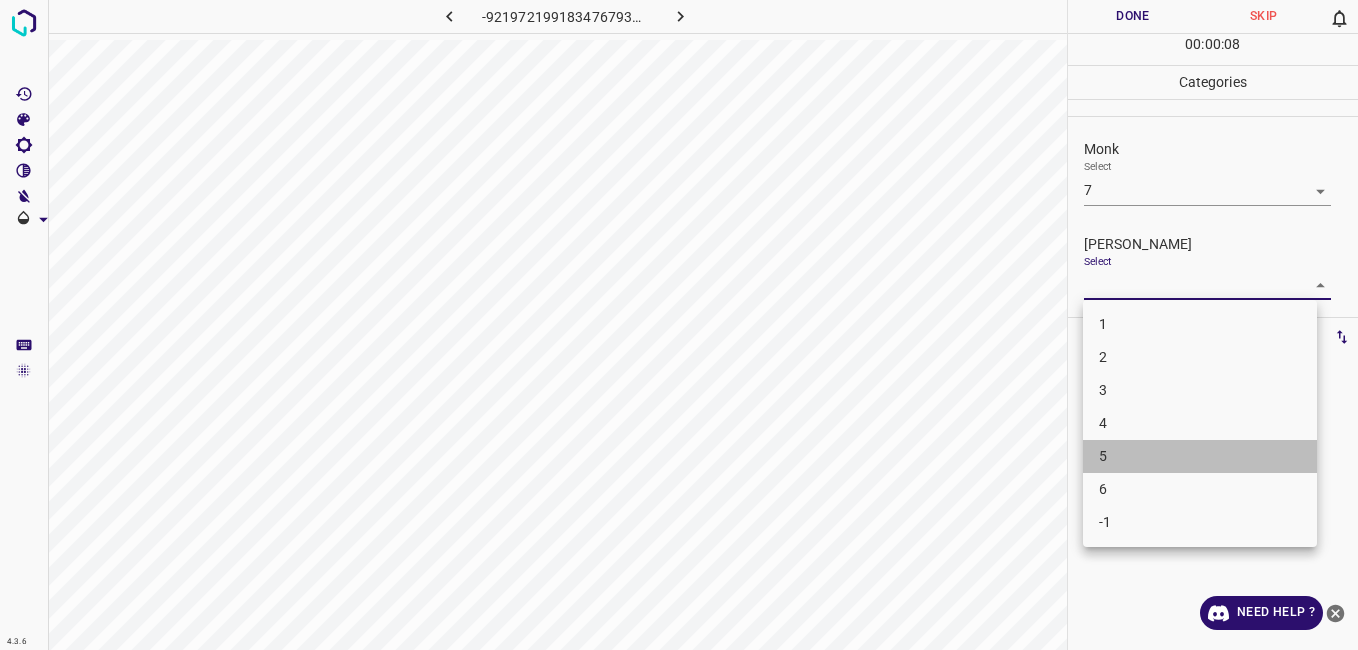 click on "5" at bounding box center [1200, 456] 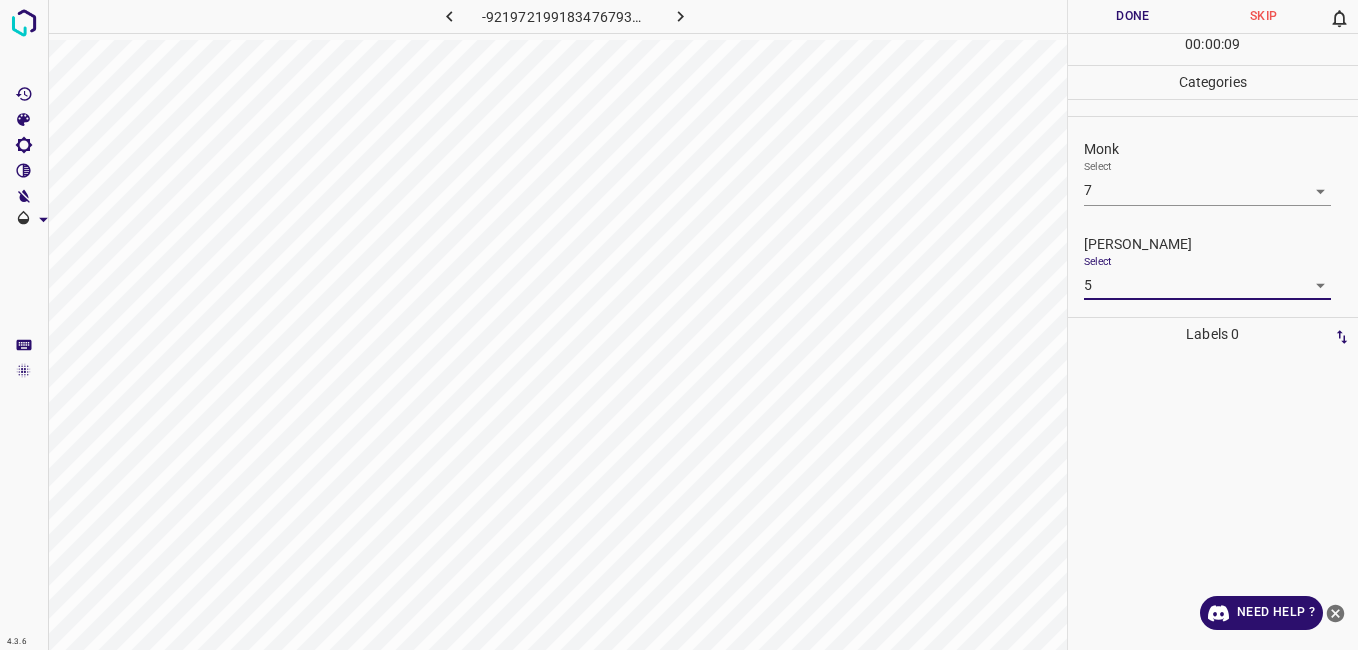 click on "Done" at bounding box center [1133, 16] 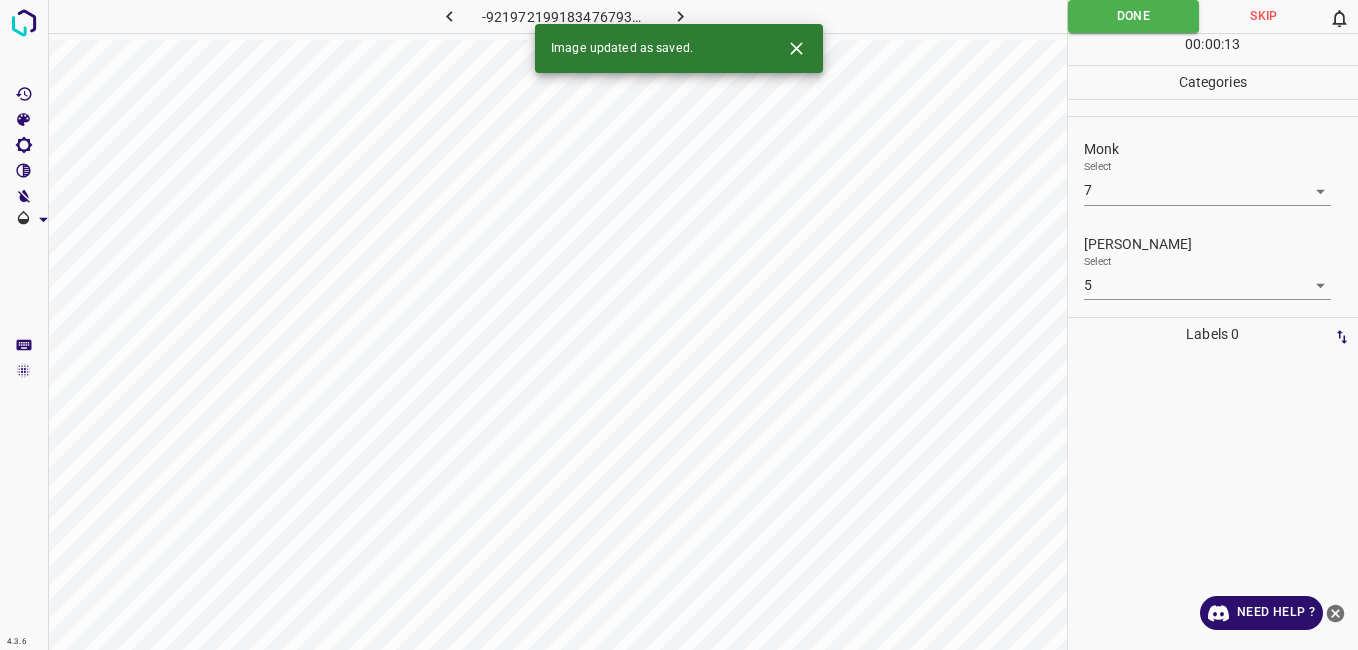 click 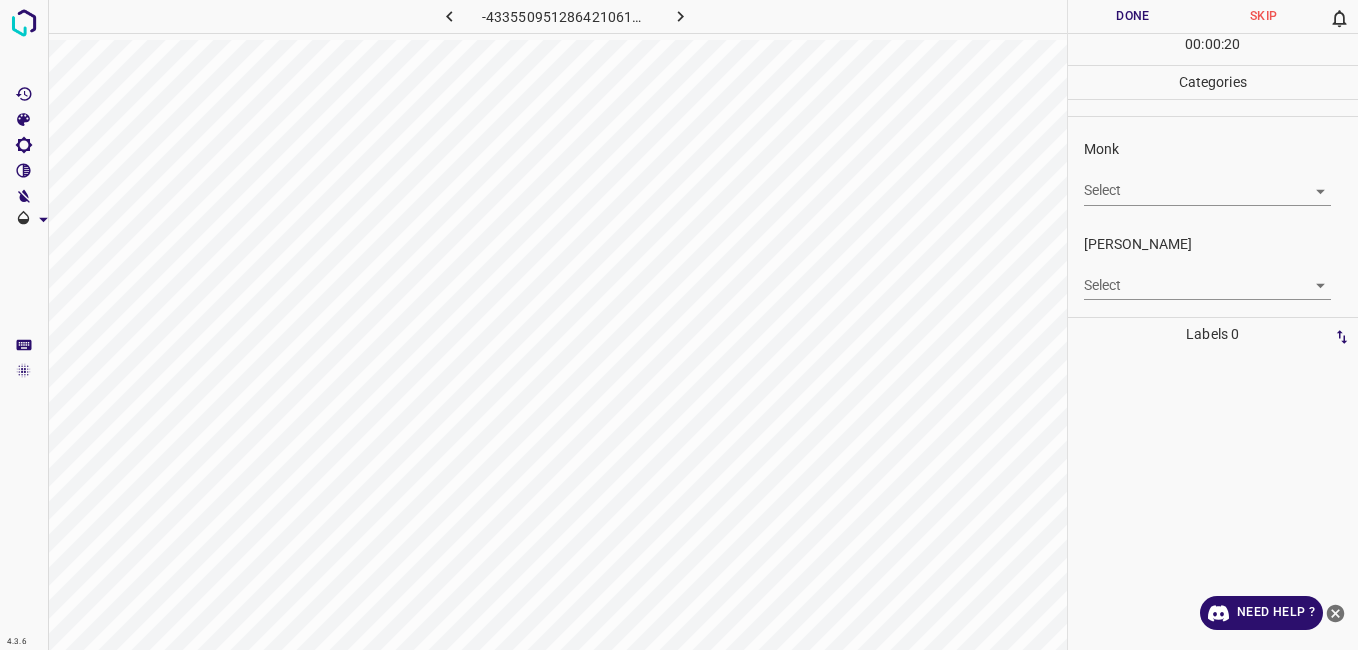 click on "4.3.6  -4335509512864210611.png Done Skip 0 00   : 00   : 20   Categories Monk   Select ​  Fitzpatrick   Select ​ Labels   0 Categories 1 Monk 2  Fitzpatrick Tools Space Change between modes (Draw & Edit) I Auto labeling R Restore zoom M Zoom in N Zoom out Delete Delete selecte label Filters Z Restore filters X Saturation filter C Brightness filter V Contrast filter B Gray scale filter General O Download Need Help ? - Text - Hide - Delete" at bounding box center (679, 325) 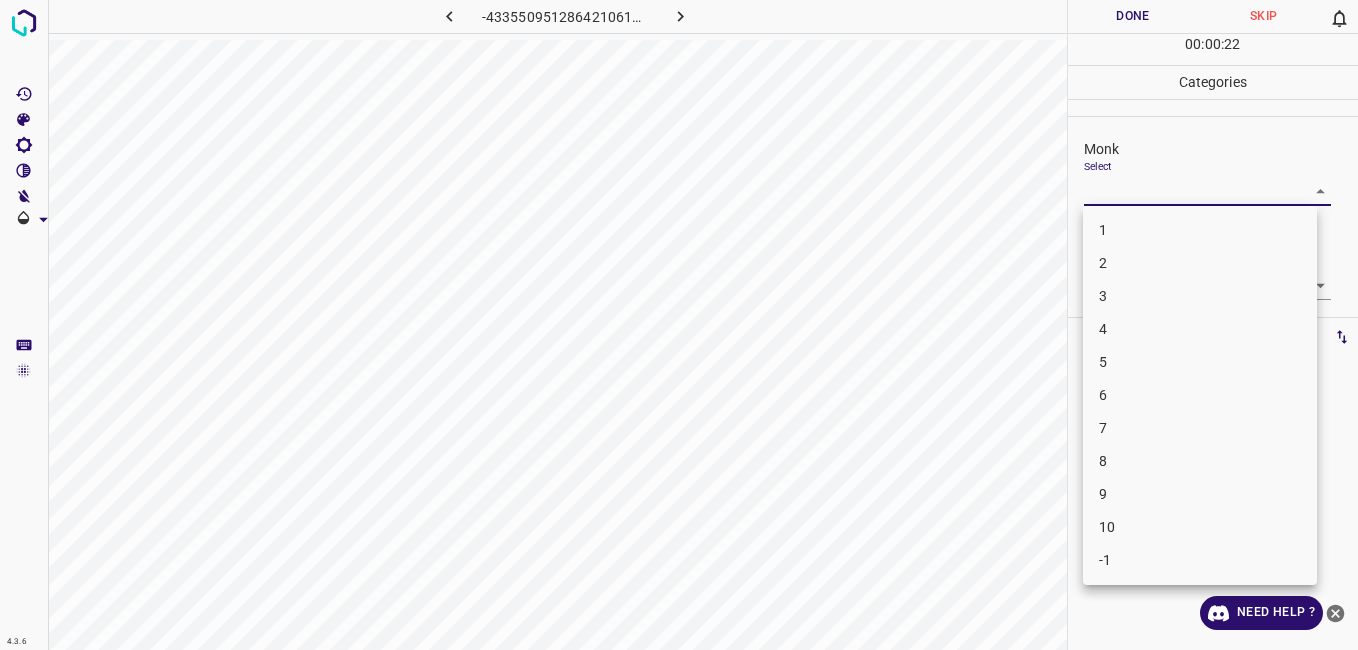 click on "2" at bounding box center (1200, 263) 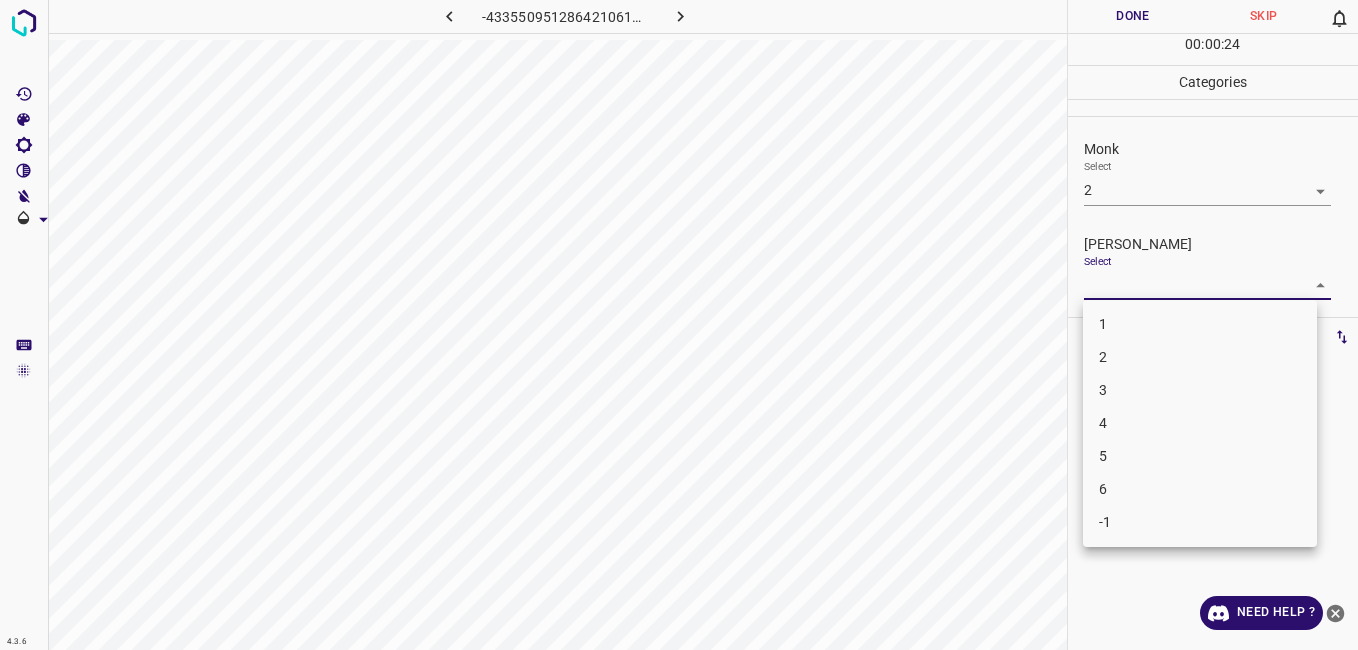 click on "4.3.6  -4335509512864210611.png Done Skip 0 00   : 00   : 24   Categories Monk   Select 2 2  Fitzpatrick   Select ​ Labels   0 Categories 1 Monk 2  Fitzpatrick Tools Space Change between modes (Draw & Edit) I Auto labeling R Restore zoom M Zoom in N Zoom out Delete Delete selecte label Filters Z Restore filters X Saturation filter C Brightness filter V Contrast filter B Gray scale filter General O Download Need Help ? - Text - Hide - Delete 1 2 3 4 5 6 -1" at bounding box center (679, 325) 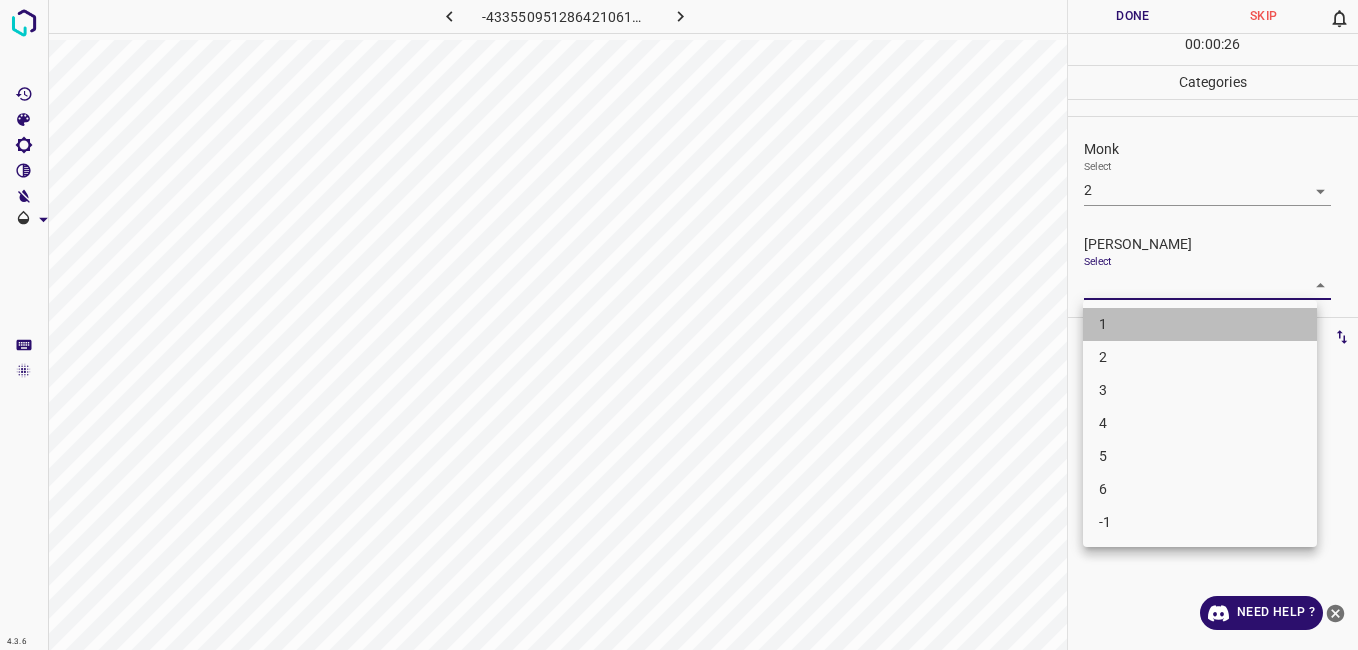 click on "1" at bounding box center [1200, 324] 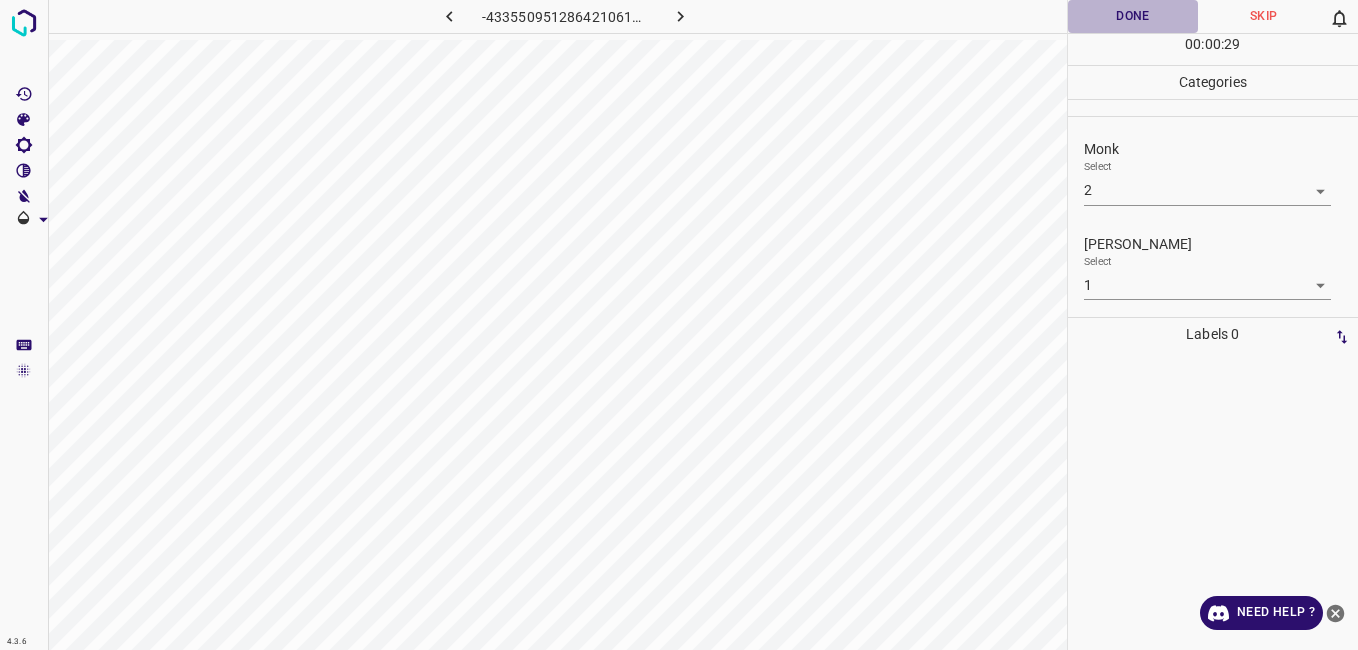 click on "Done" at bounding box center (1133, 16) 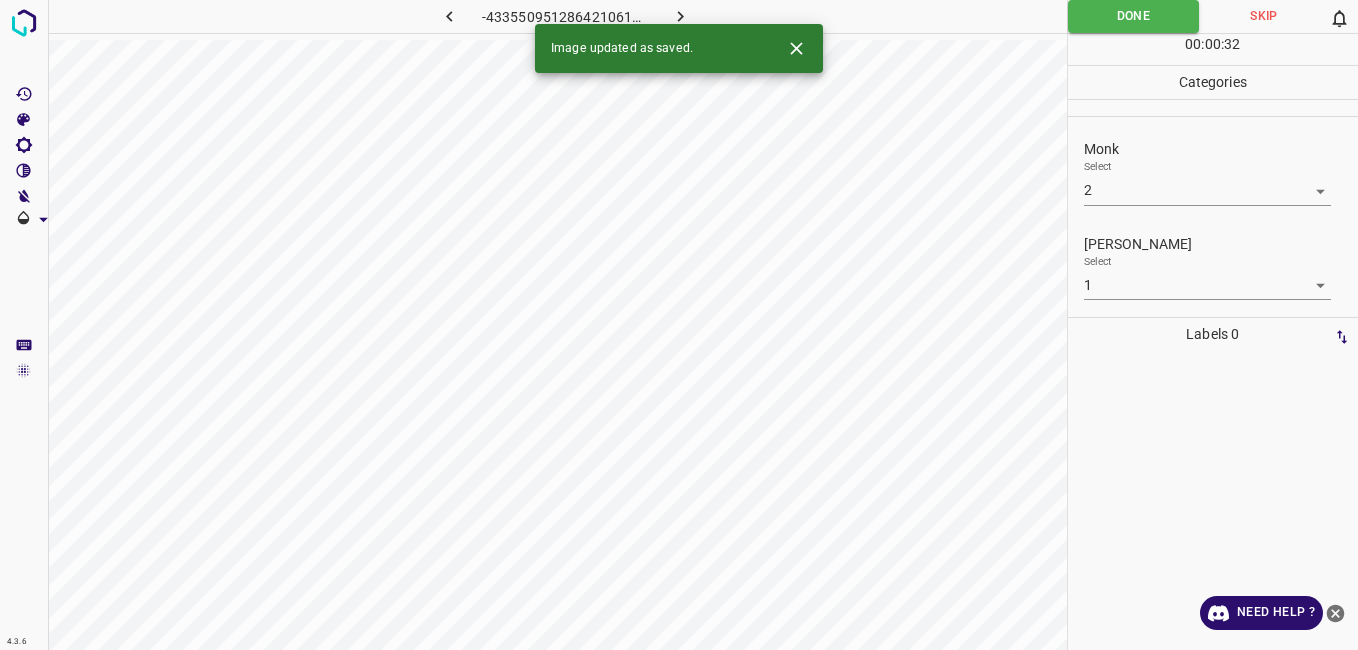 click at bounding box center (681, 16) 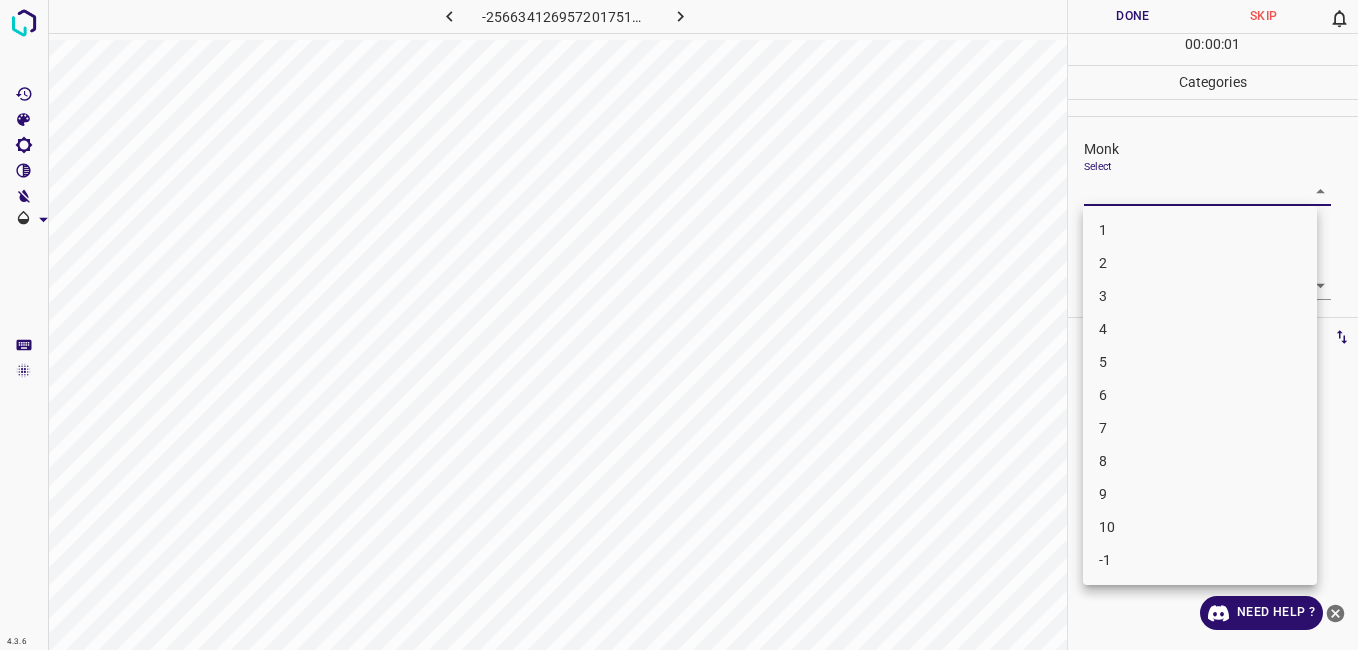 click on "4.3.6  -2566341269572017517.png Done Skip 0 00   : 00   : 01   Categories Monk   Select ​  Fitzpatrick   Select ​ Labels   0 Categories 1 Monk 2  Fitzpatrick Tools Space Change between modes (Draw & Edit) I Auto labeling R Restore zoom M Zoom in N Zoom out Delete Delete selecte label Filters Z Restore filters X Saturation filter C Brightness filter V Contrast filter B Gray scale filter General O Download Need Help ? - Text - Hide - Delete 1 2 3 4 5 6 7 8 9 10 -1" at bounding box center [679, 325] 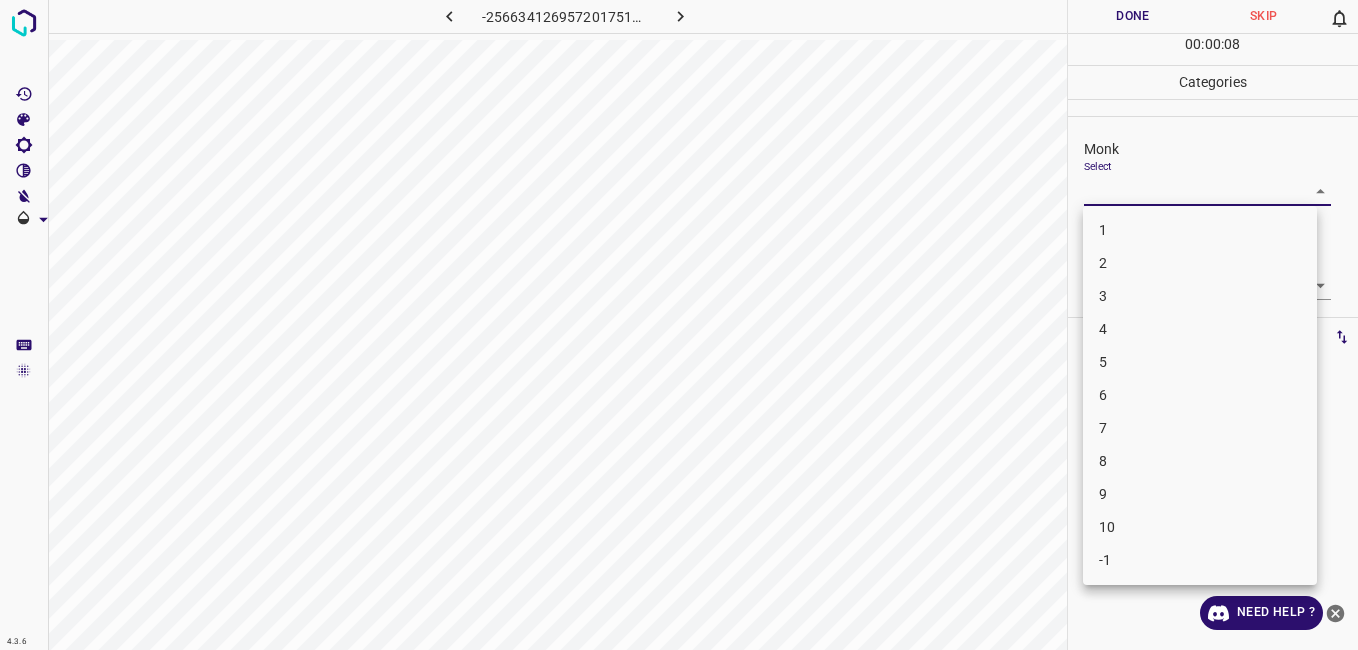 click on "3" at bounding box center [1200, 296] 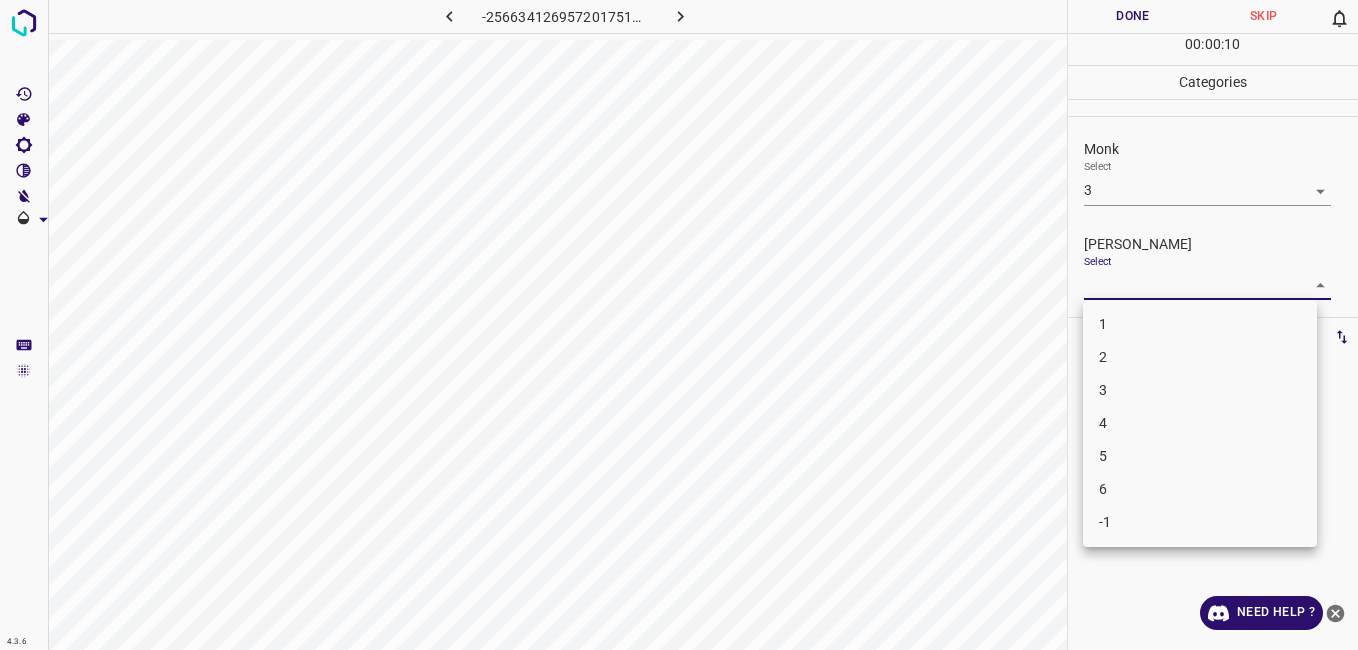 click on "4.3.6  -2566341269572017517.png Done Skip 0 00   : 00   : 10   Categories Monk   Select 3 3  Fitzpatrick   Select ​ Labels   0 Categories 1 Monk 2  Fitzpatrick Tools Space Change between modes (Draw & Edit) I Auto labeling R Restore zoom M Zoom in N Zoom out Delete Delete selecte label Filters Z Restore filters X Saturation filter C Brightness filter V Contrast filter B Gray scale filter General O Download Need Help ? - Text - Hide - Delete 1 2 3 4 5 6 -1" at bounding box center [679, 325] 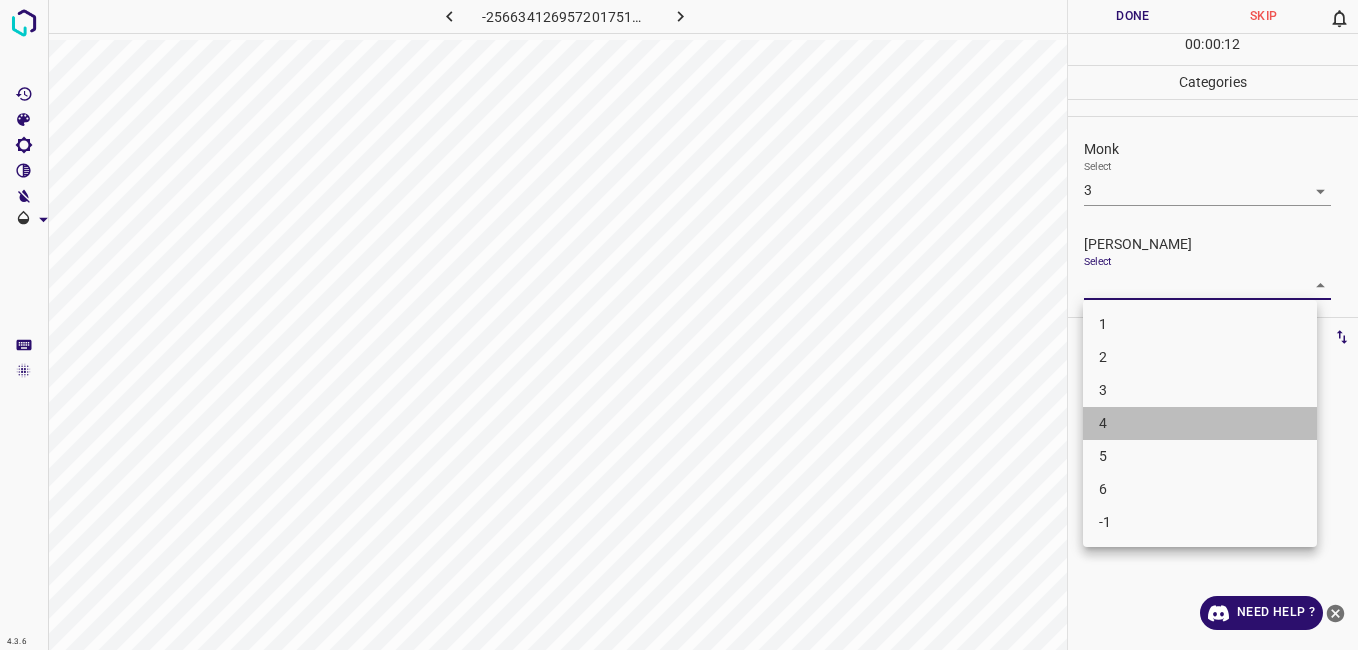 click on "4" at bounding box center [1200, 423] 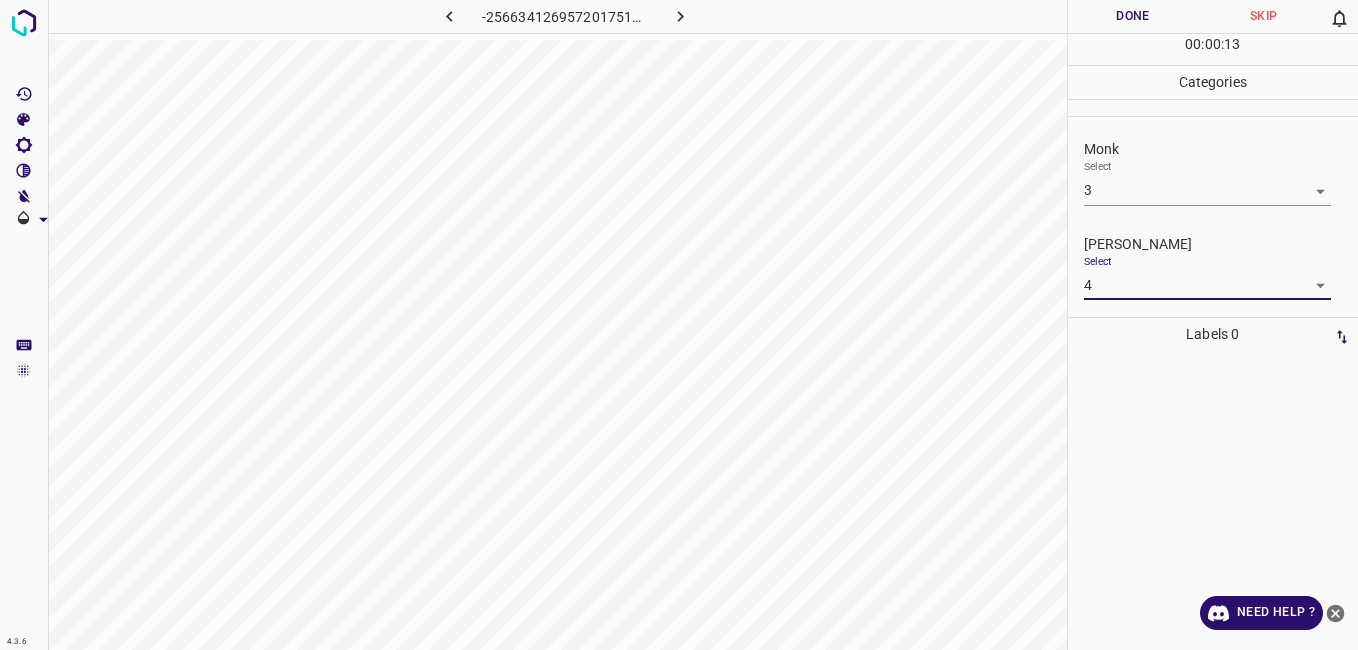 click on "4.3.6  -2566341269572017517.png Done Skip 0 00   : 00   : 13   Categories Monk   Select 3 3  Fitzpatrick   Select 4 4 Labels   0 Categories 1 Monk 2  Fitzpatrick Tools Space Change between modes (Draw & Edit) I Auto labeling R Restore zoom M Zoom in N Zoom out Delete Delete selecte label Filters Z Restore filters X Saturation filter C Brightness filter V Contrast filter B Gray scale filter General O Download Need Help ? - Text - Hide - Delete" at bounding box center (679, 325) 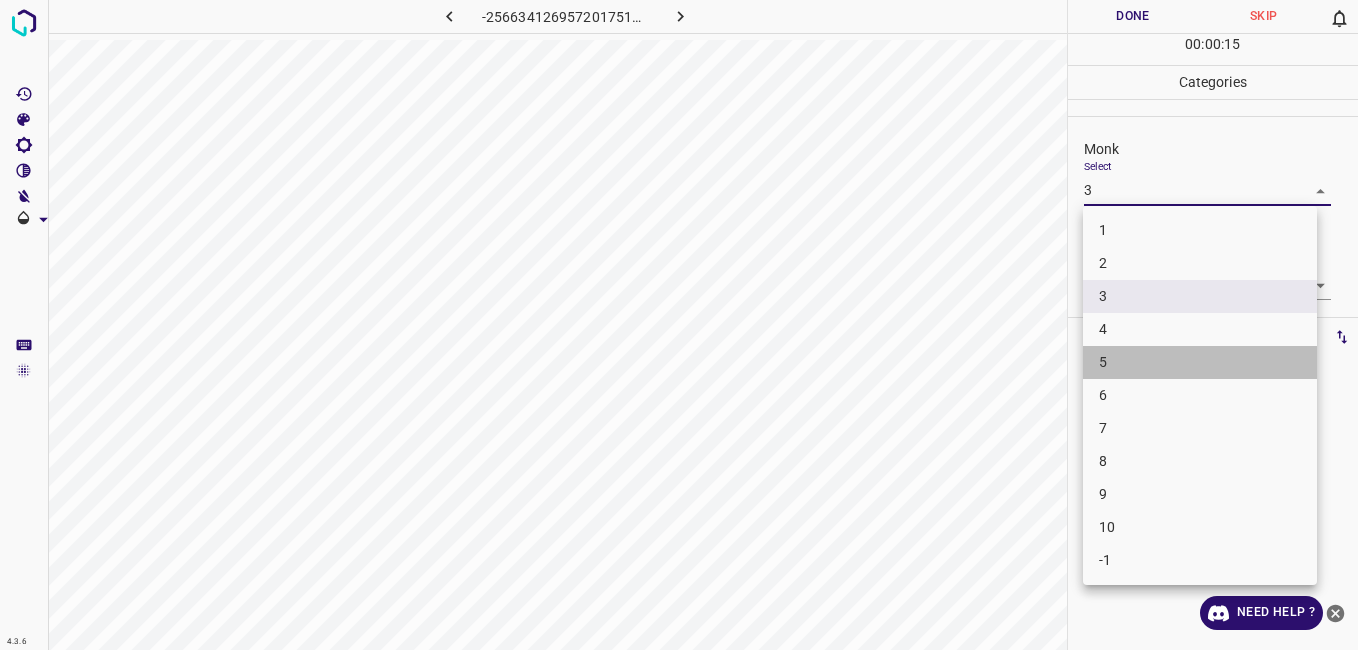 click on "5" at bounding box center (1200, 362) 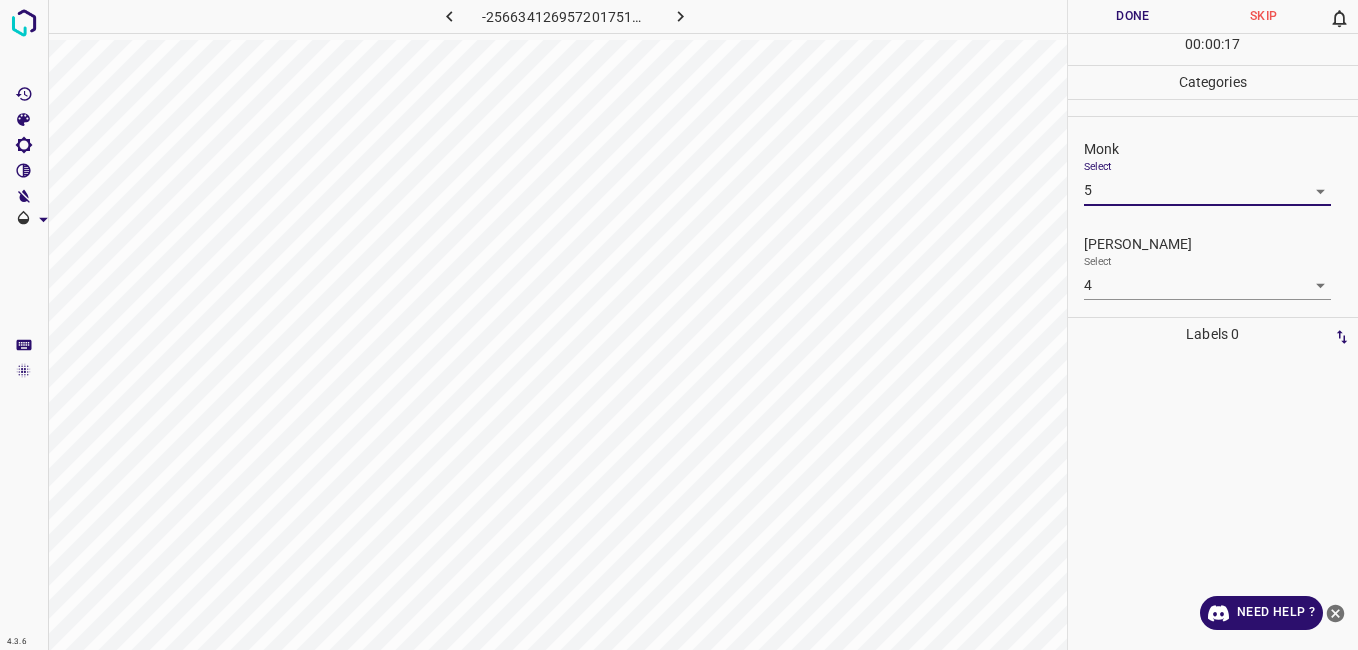 click on "Done" at bounding box center (1133, 16) 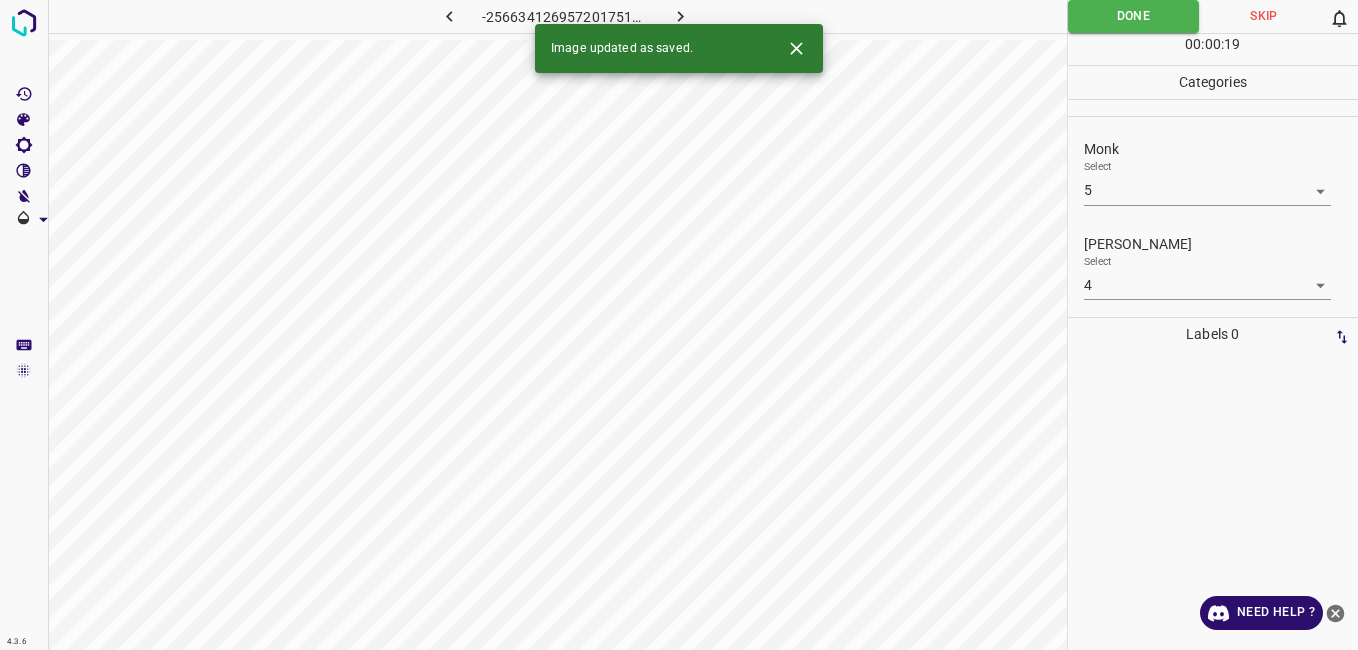 click 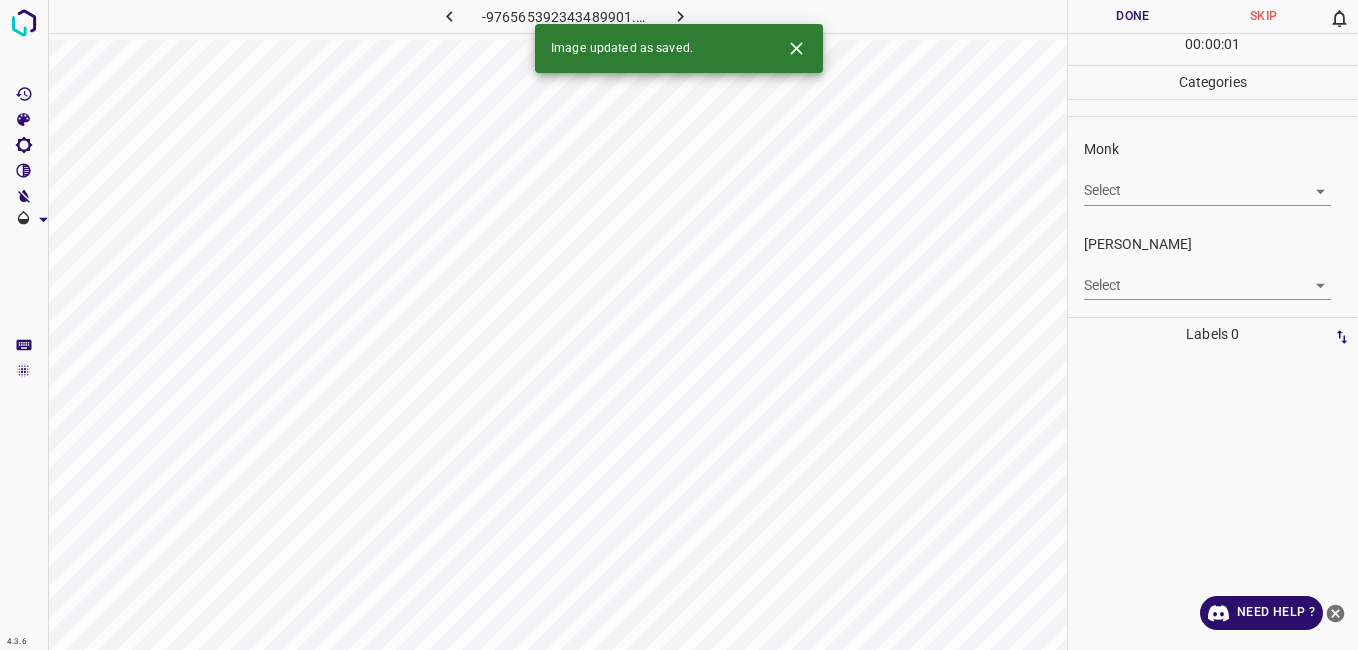 click on "4.3.6  -976565392343489901.png Done Skip 0 00   : 00   : 01   Categories Monk   Select ​  Fitzpatrick   Select ​ Labels   0 Categories 1 Monk 2  Fitzpatrick Tools Space Change between modes (Draw & Edit) I Auto labeling R Restore zoom M Zoom in N Zoom out Delete Delete selecte label Filters Z Restore filters X Saturation filter C Brightness filter V Contrast filter B Gray scale filter General O Download Image updated as saved. Need Help ? - Text - Hide - Delete" at bounding box center [679, 325] 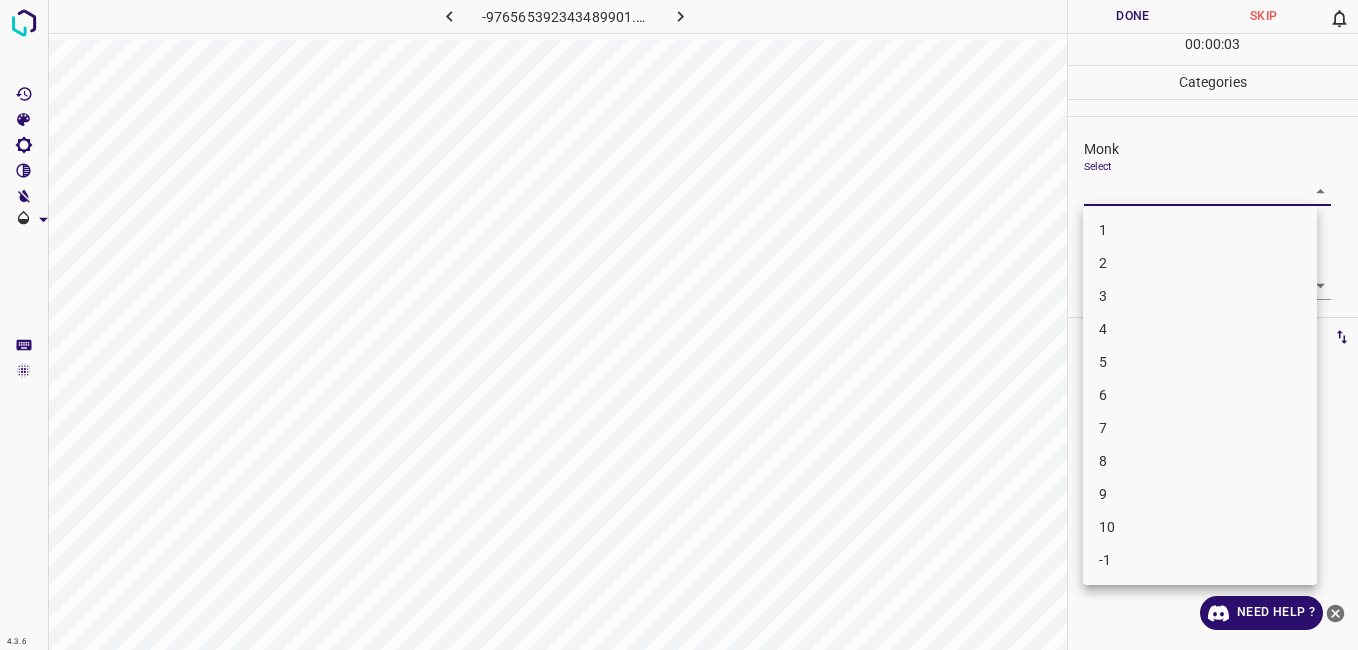 click on "4" at bounding box center (1200, 329) 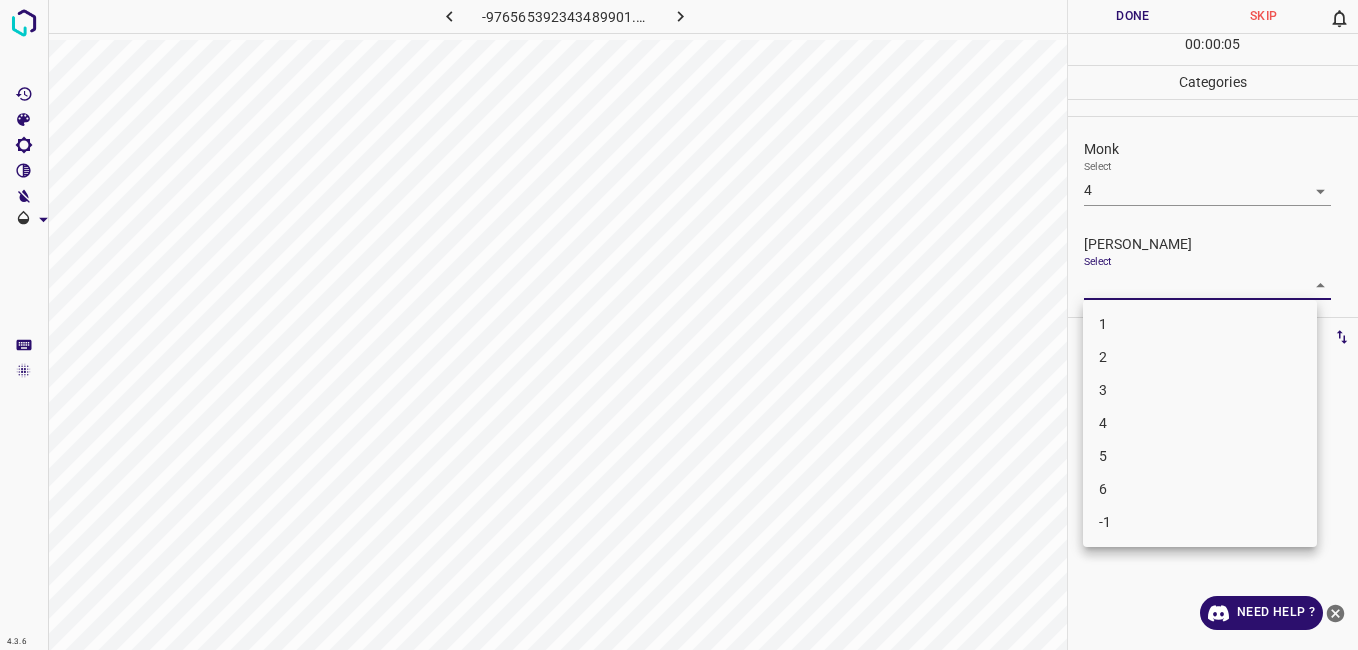 click on "4.3.6  -976565392343489901.png Done Skip 0 00   : 00   : 05   Categories Monk   Select 4 4  Fitzpatrick   Select ​ Labels   0 Categories 1 Monk 2  Fitzpatrick Tools Space Change between modes (Draw & Edit) I Auto labeling R Restore zoom M Zoom in N Zoom out Delete Delete selecte label Filters Z Restore filters X Saturation filter C Brightness filter V Contrast filter B Gray scale filter General O Download Need Help ? - Text - Hide - Delete 1 2 3 4 5 6 -1" at bounding box center (679, 325) 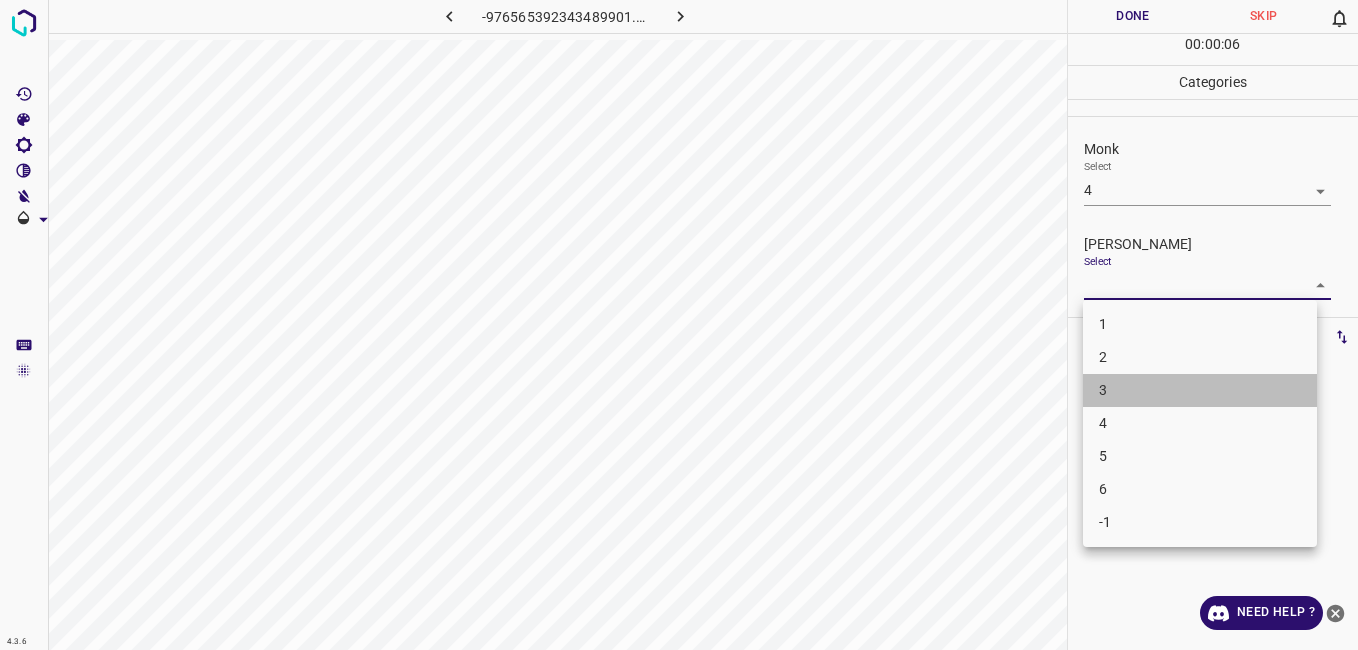 click on "3" at bounding box center (1200, 390) 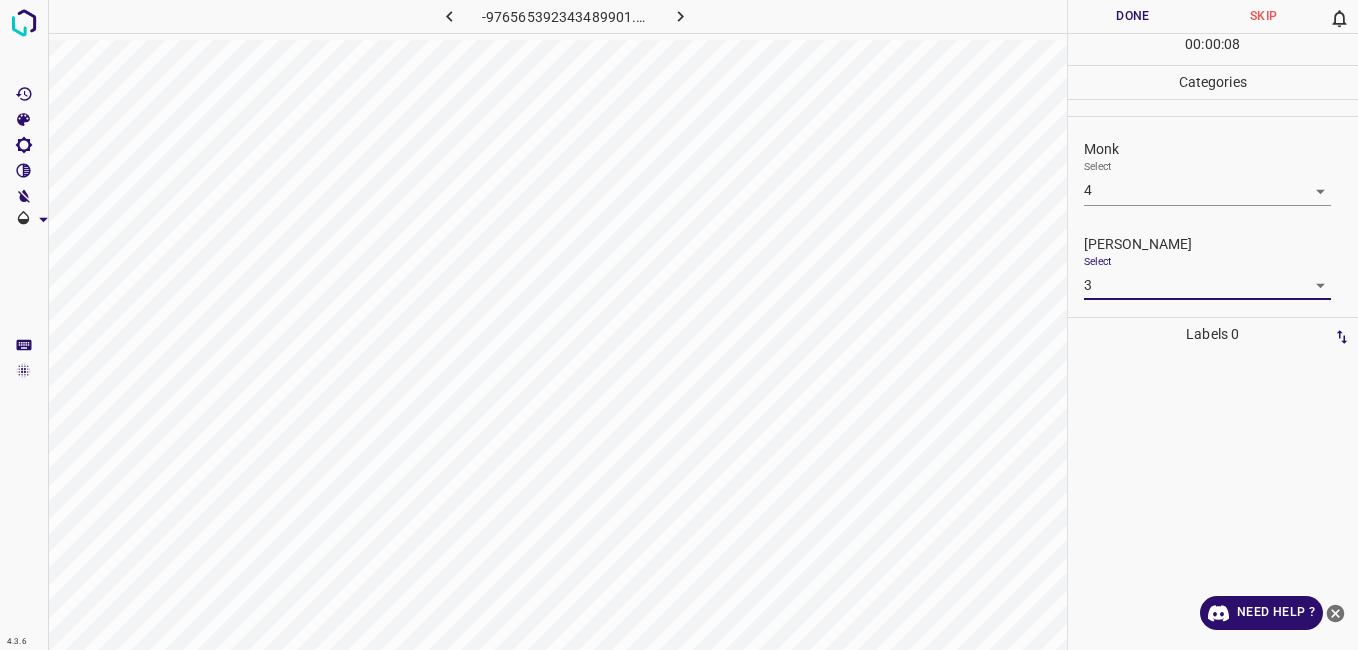 click on "Done" at bounding box center [1133, 16] 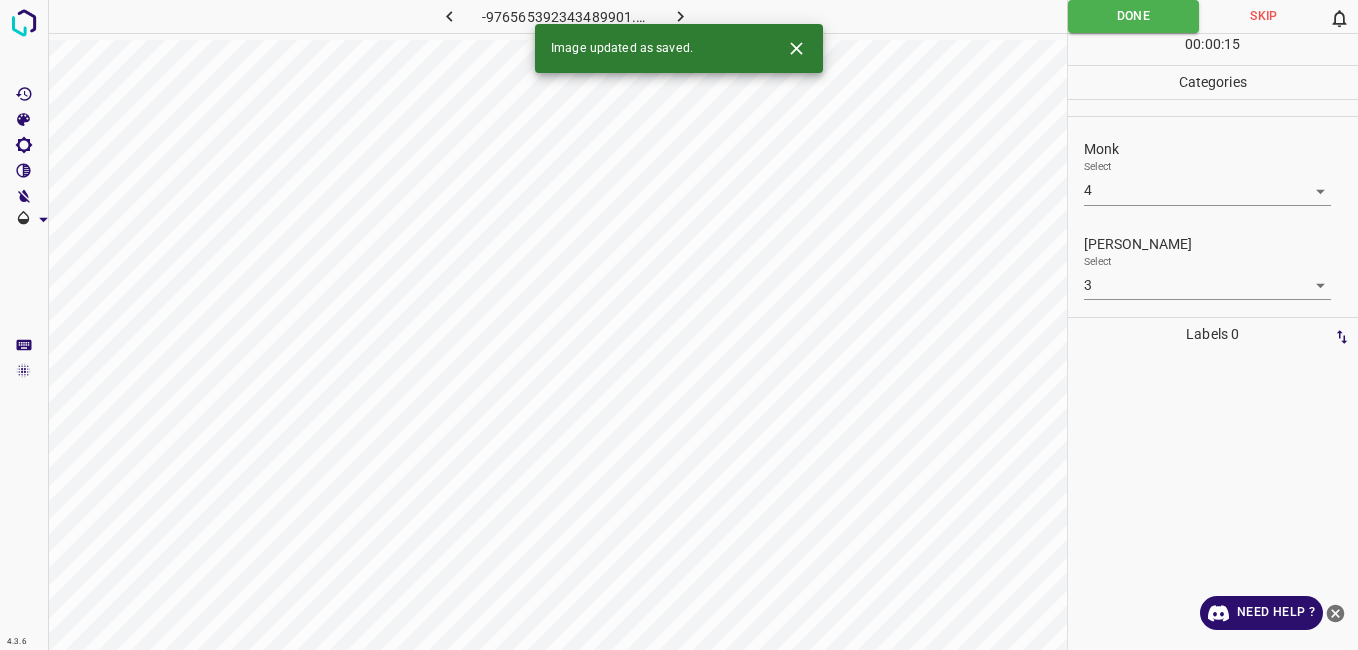 click 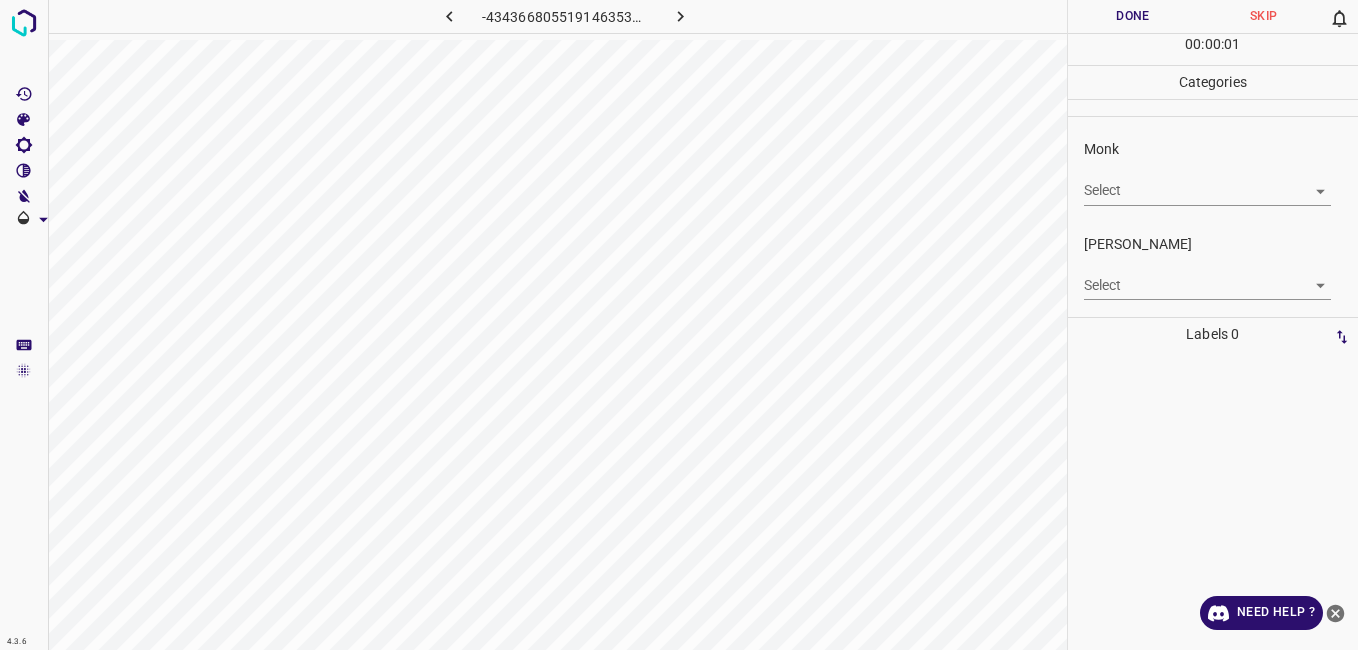 click on "4.3.6  -4343668055191463538.png Done Skip 0 00   : 00   : 01   Categories Monk   Select ​  Fitzpatrick   Select ​ Labels   0 Categories 1 Monk 2  Fitzpatrick Tools Space Change between modes (Draw & Edit) I Auto labeling R Restore zoom M Zoom in N Zoom out Delete Delete selecte label Filters Z Restore filters X Saturation filter C Brightness filter V Contrast filter B Gray scale filter General O Download Need Help ? - Text - Hide - Delete" at bounding box center (679, 325) 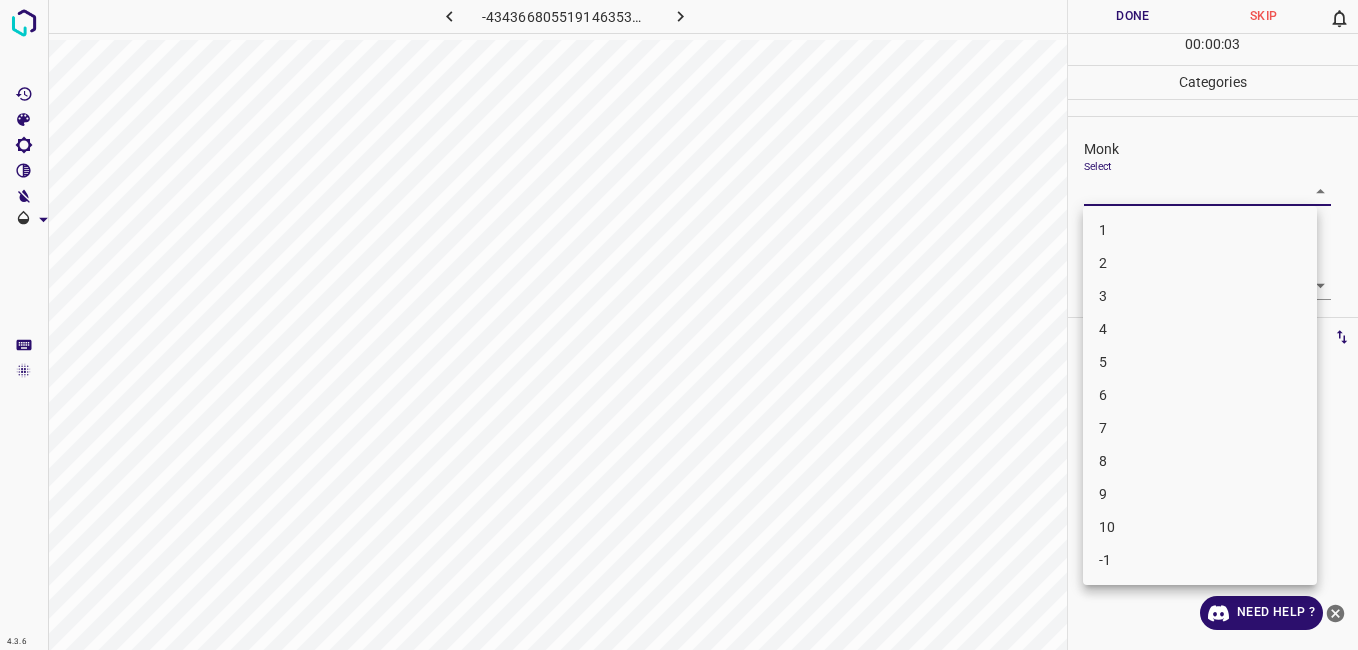 drag, startPoint x: 1113, startPoint y: 298, endPoint x: 1100, endPoint y: 288, distance: 16.40122 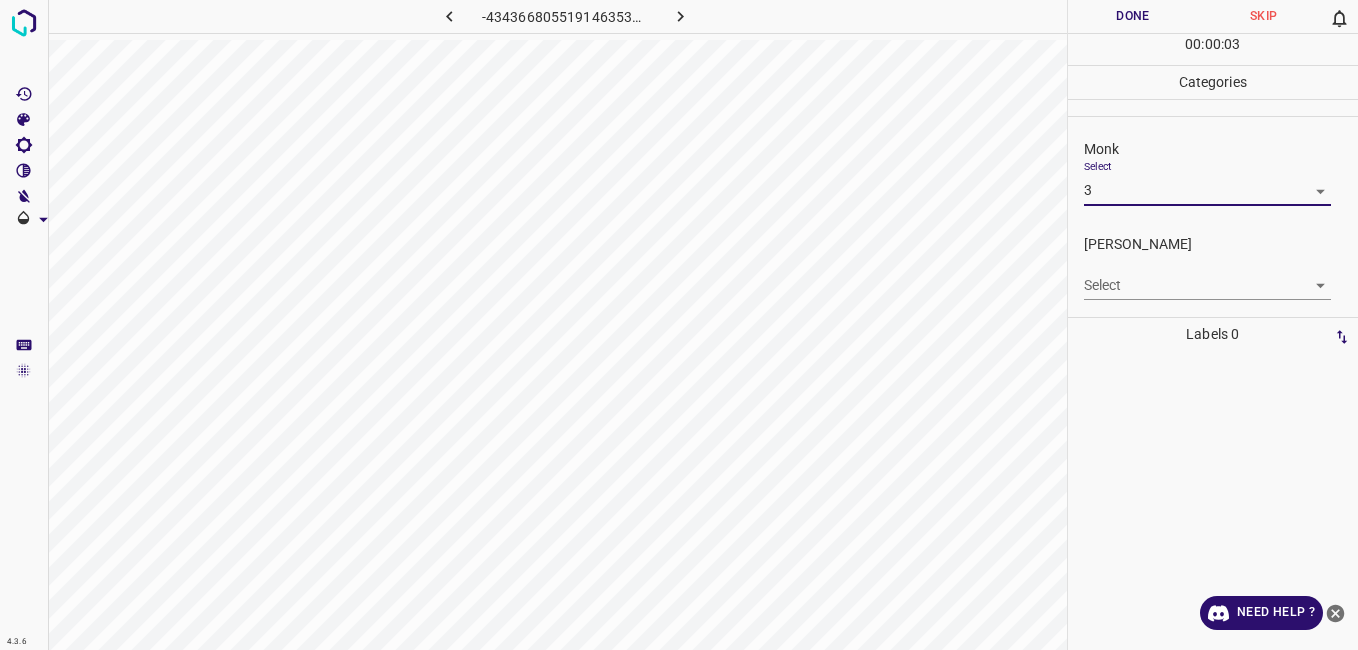 click on "1 2 3 4 5 6 7 8 9 10 -1" at bounding box center (679, 325) 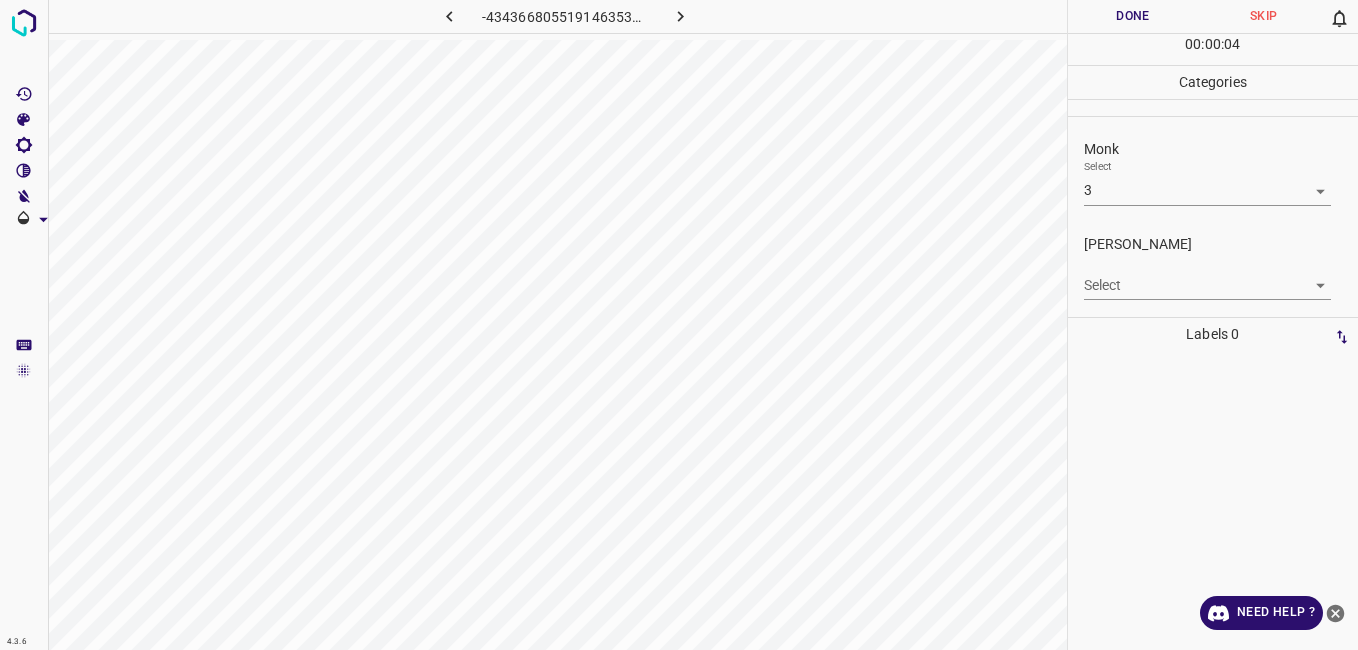 click on "4.3.6  -4343668055191463538.png Done Skip 0 00   : 00   : 04   Categories Monk   Select 3 3  Fitzpatrick   Select ​ Labels   0 Categories 1 Monk 2  Fitzpatrick Tools Space Change between modes (Draw & Edit) I Auto labeling R Restore zoom M Zoom in N Zoom out Delete Delete selecte label Filters Z Restore filters X Saturation filter C Brightness filter V Contrast filter B Gray scale filter General O Download Need Help ? - Text - Hide - Delete" at bounding box center [679, 325] 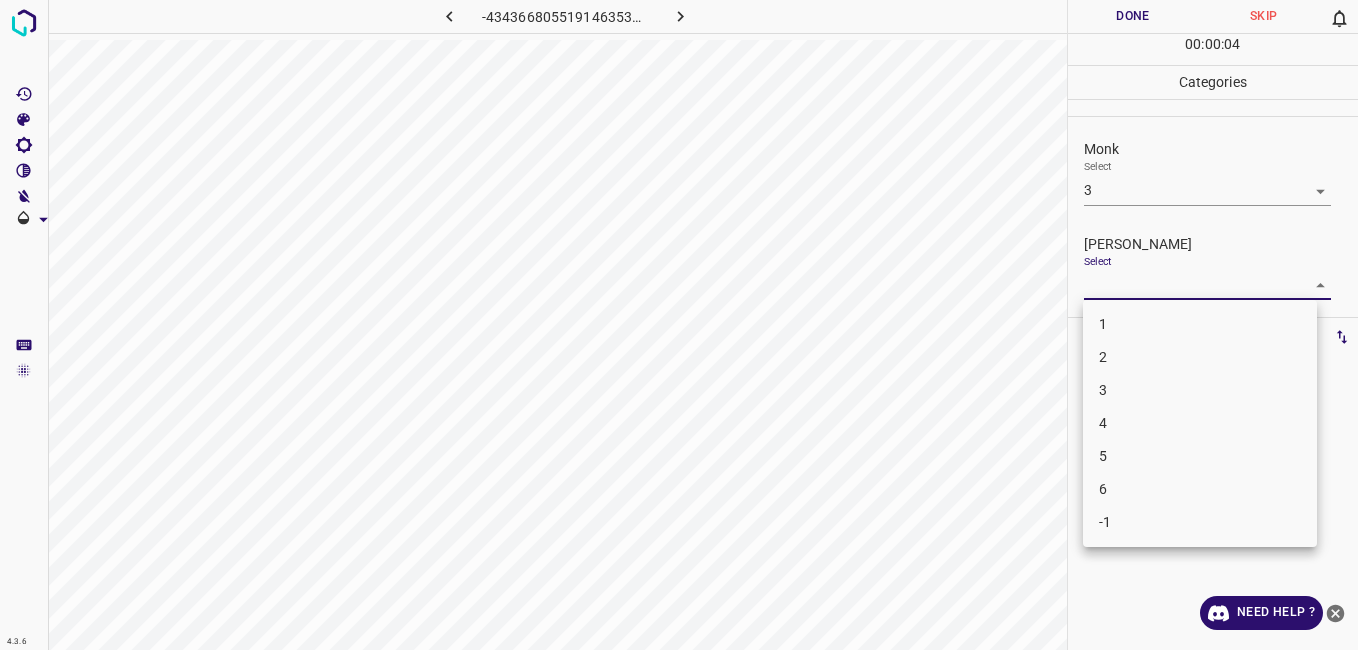 click at bounding box center [679, 325] 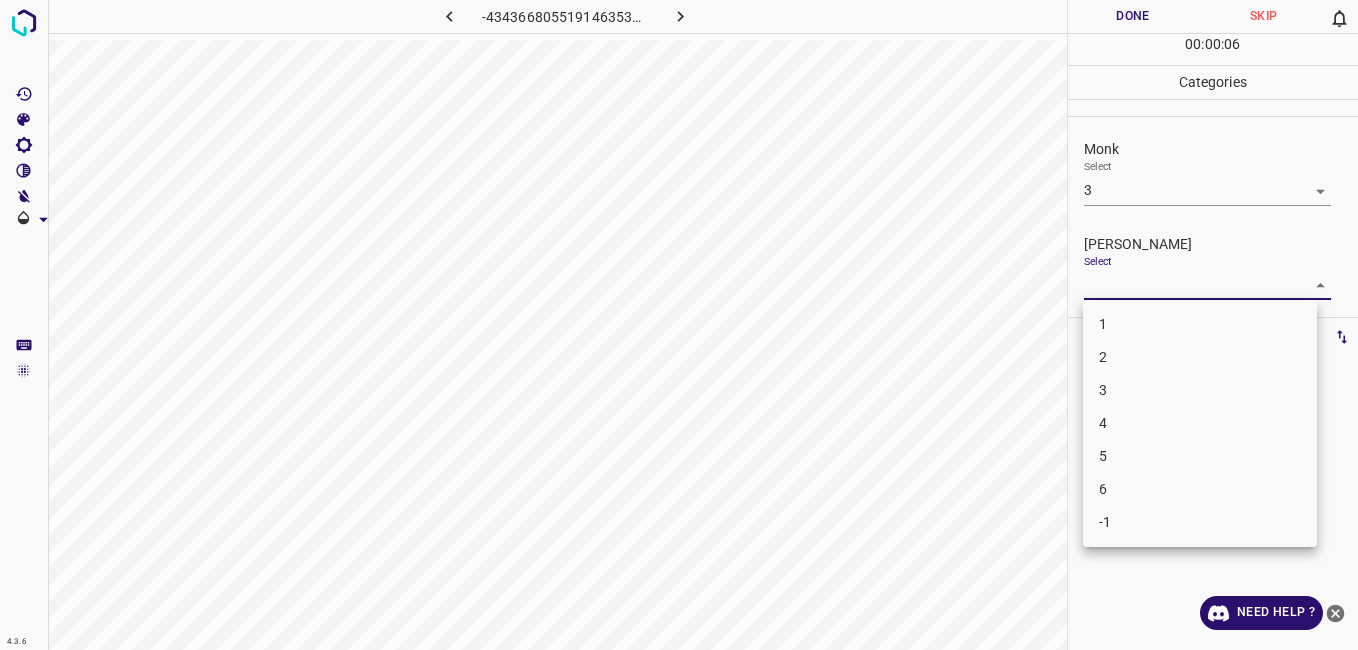 click on "4.3.6  -4343668055191463538.png Done Skip 0 00   : 00   : 06   Categories Monk   Select 3 3  Fitzpatrick   Select ​ Labels   0 Categories 1 Monk 2  Fitzpatrick Tools Space Change between modes (Draw & Edit) I Auto labeling R Restore zoom M Zoom in N Zoom out Delete Delete selecte label Filters Z Restore filters X Saturation filter C Brightness filter V Contrast filter B Gray scale filter General O Download Need Help ? - Text - Hide - Delete 1 2 3 4 5 6 -1" at bounding box center [679, 325] 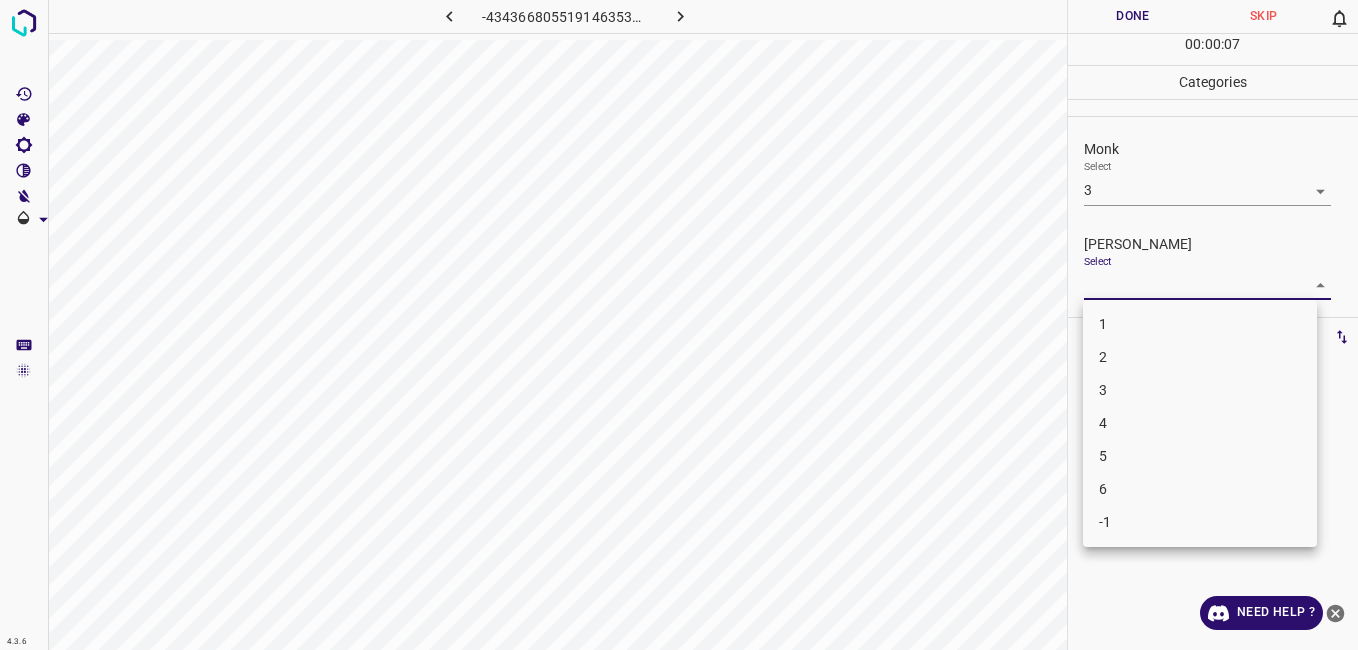 click on "2" at bounding box center (1200, 357) 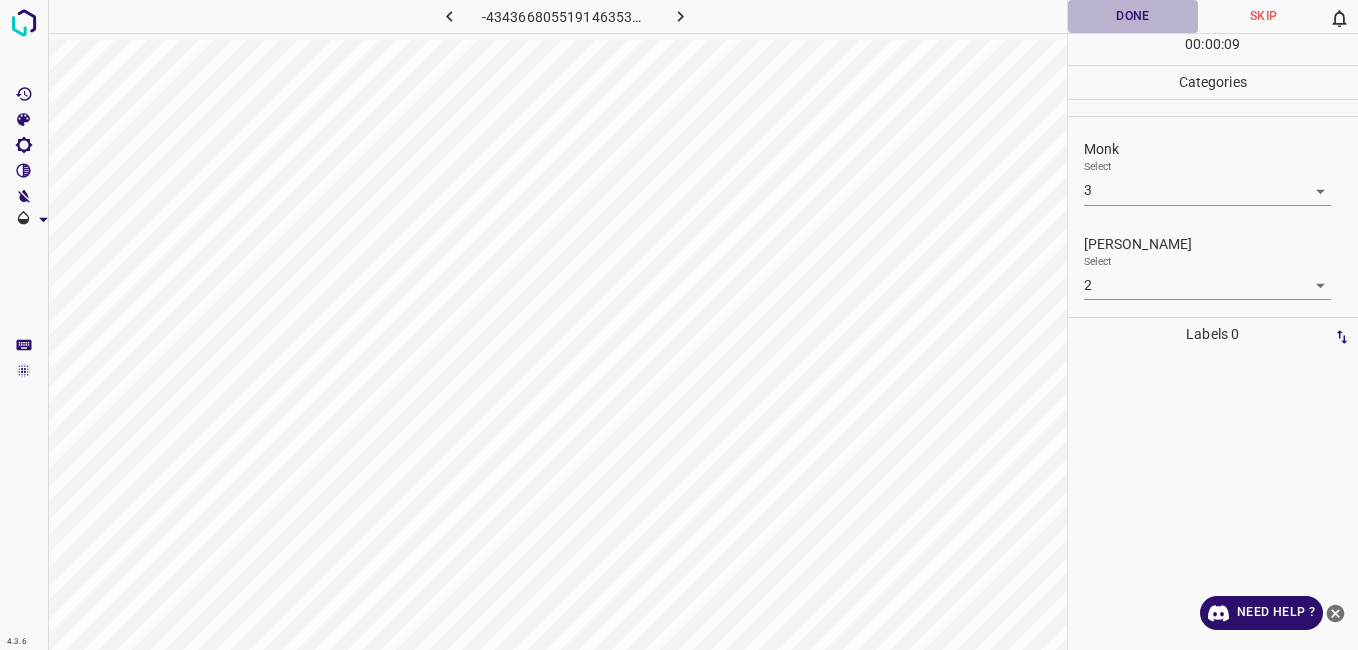 click on "Done" at bounding box center [1133, 16] 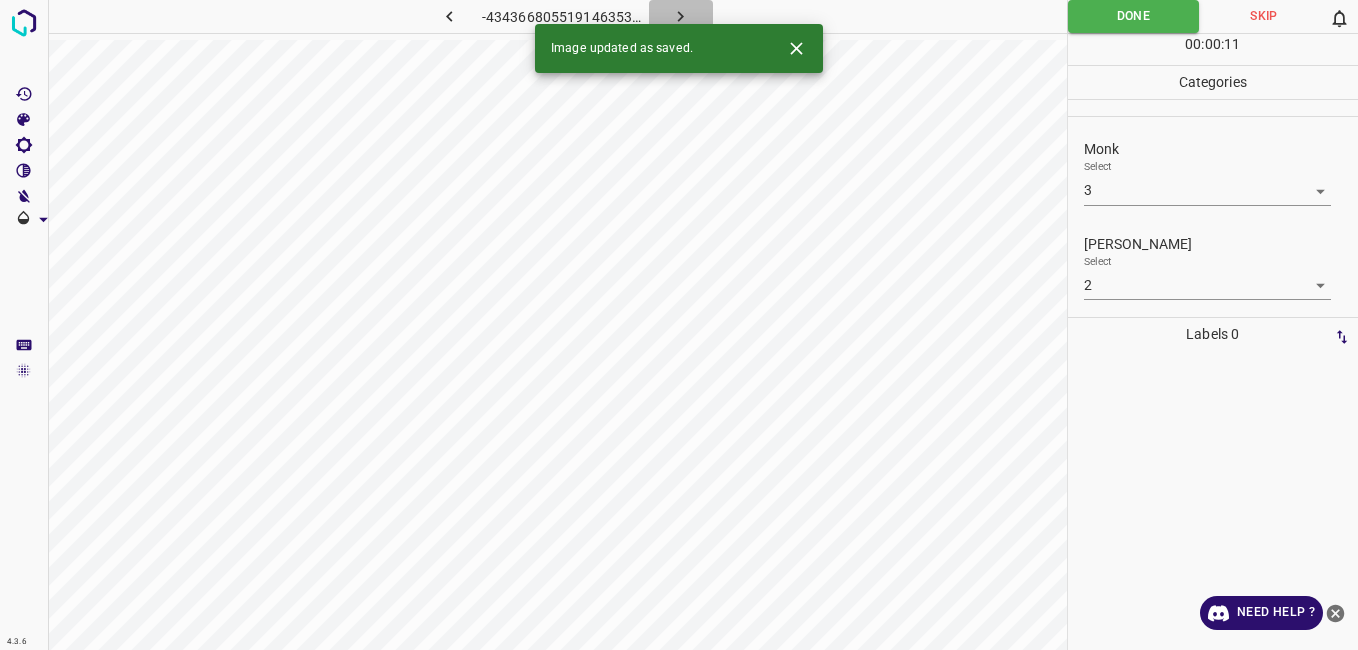 click at bounding box center (681, 16) 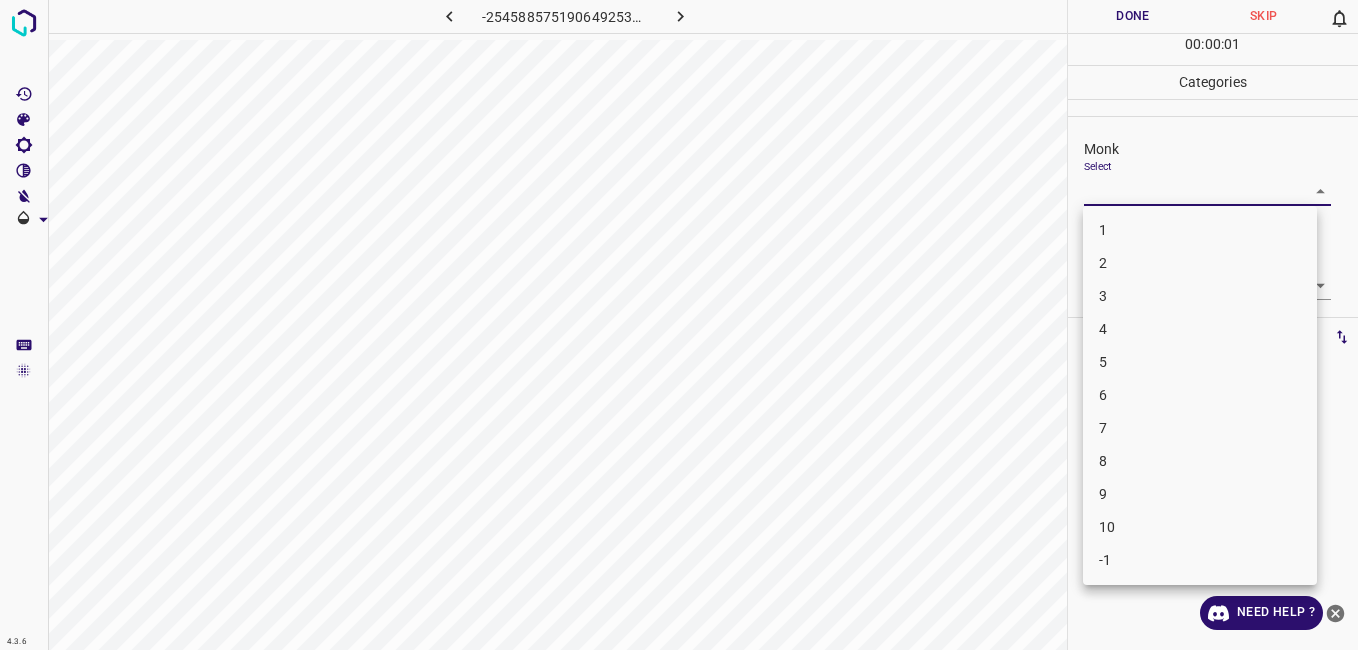 drag, startPoint x: 1138, startPoint y: 181, endPoint x: 1107, endPoint y: 247, distance: 72.91776 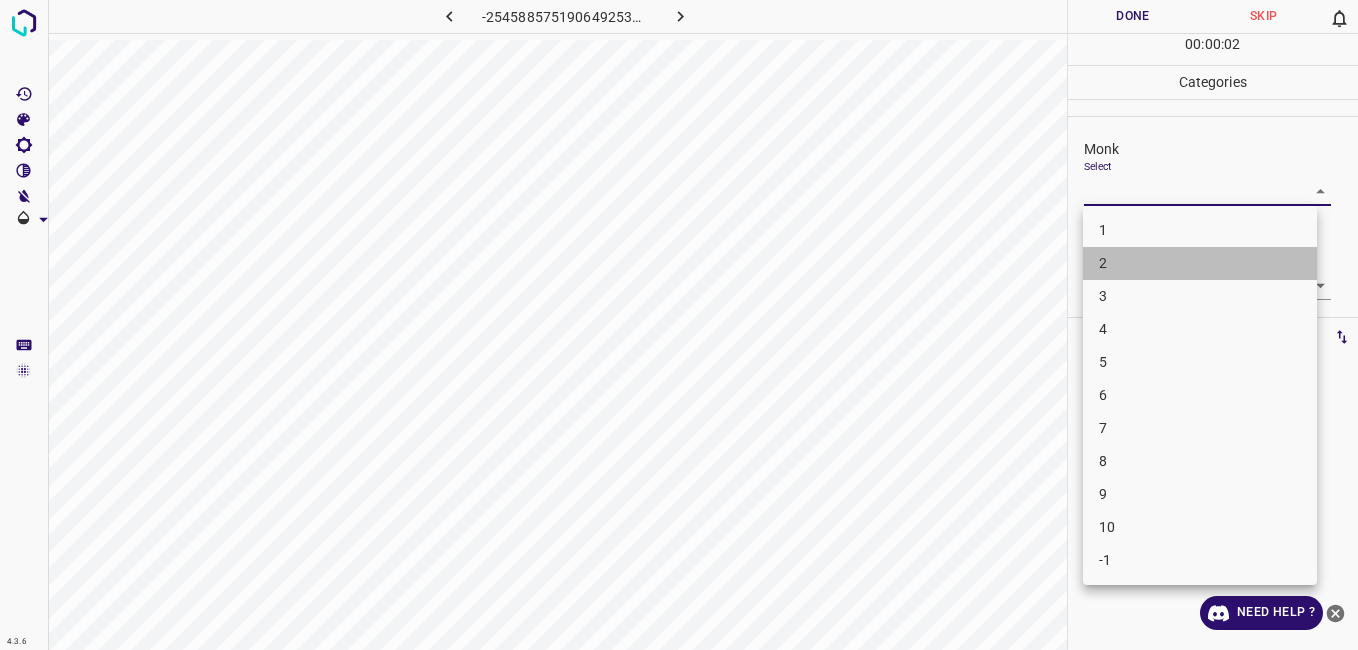 click on "2" at bounding box center [1200, 263] 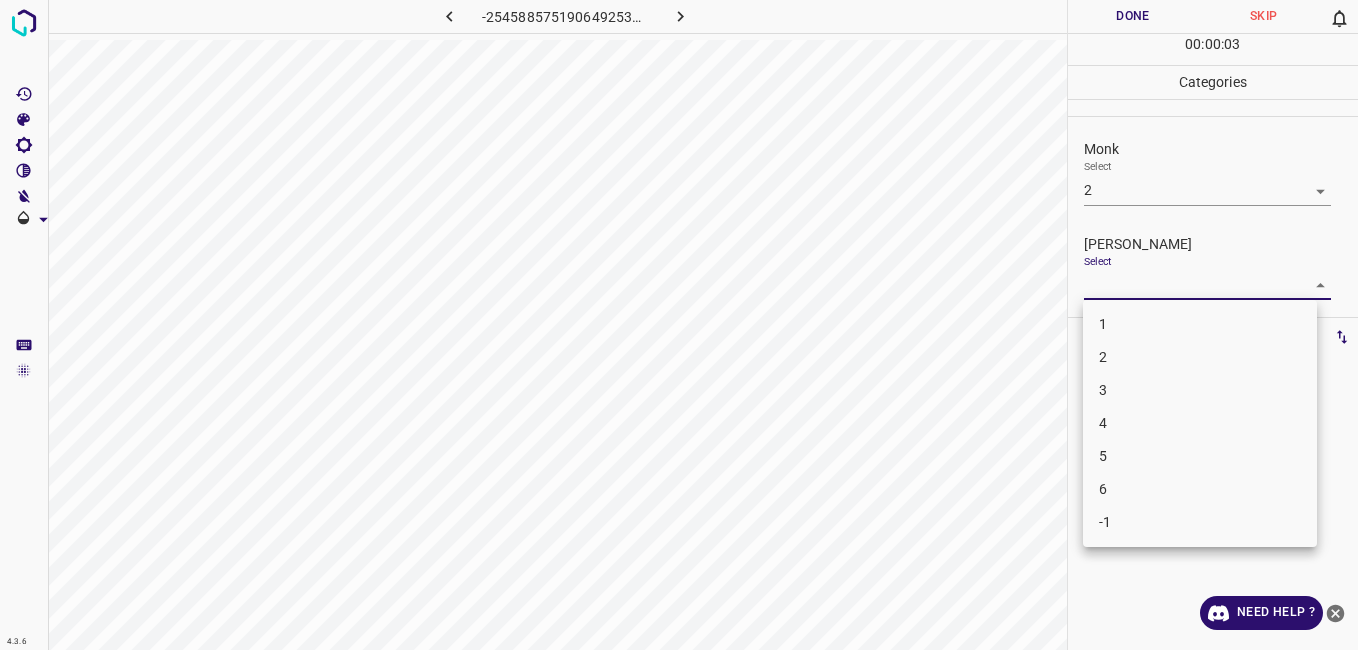 click on "4.3.6  -2545885751906492535.png Done Skip 0 00   : 00   : 03   Categories Monk   Select 2 2  Fitzpatrick   Select ​ Labels   0 Categories 1 Monk 2  Fitzpatrick Tools Space Change between modes (Draw & Edit) I Auto labeling R Restore zoom M Zoom in N Zoom out Delete Delete selecte label Filters Z Restore filters X Saturation filter C Brightness filter V Contrast filter B Gray scale filter General O Download Need Help ? - Text - Hide - Delete 1 2 3 4 5 6 -1" at bounding box center (679, 325) 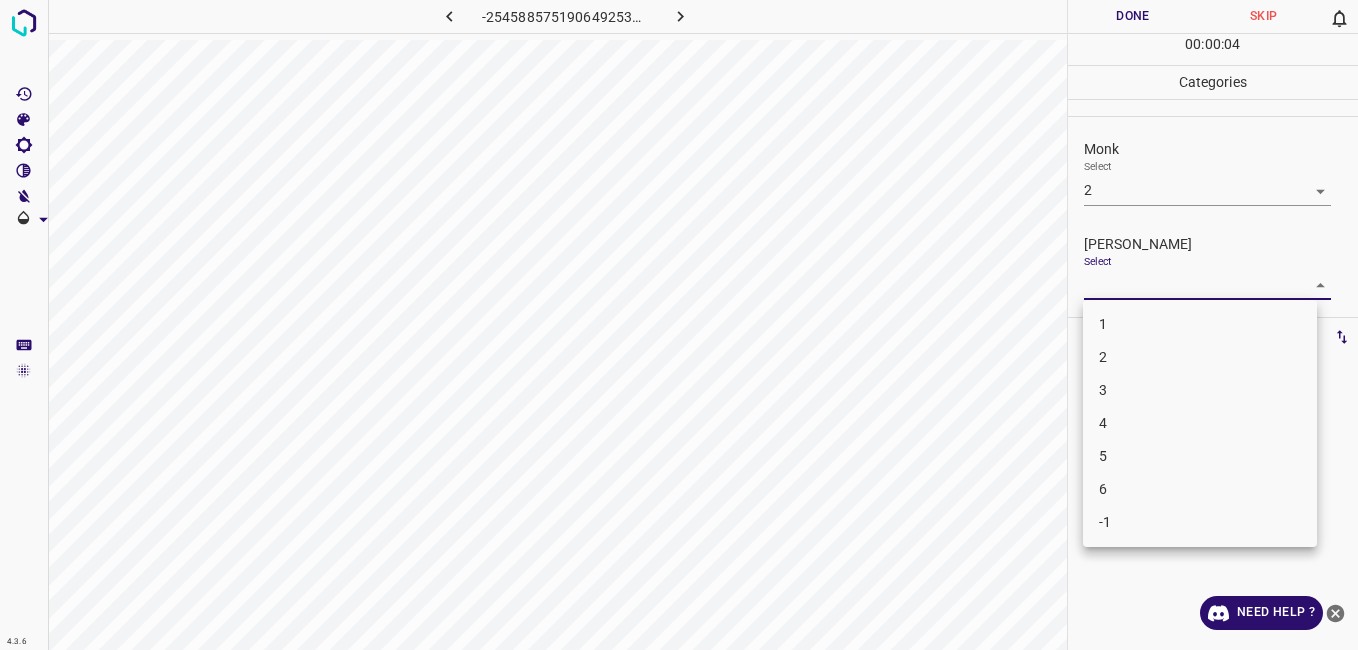 click on "1" at bounding box center (1200, 324) 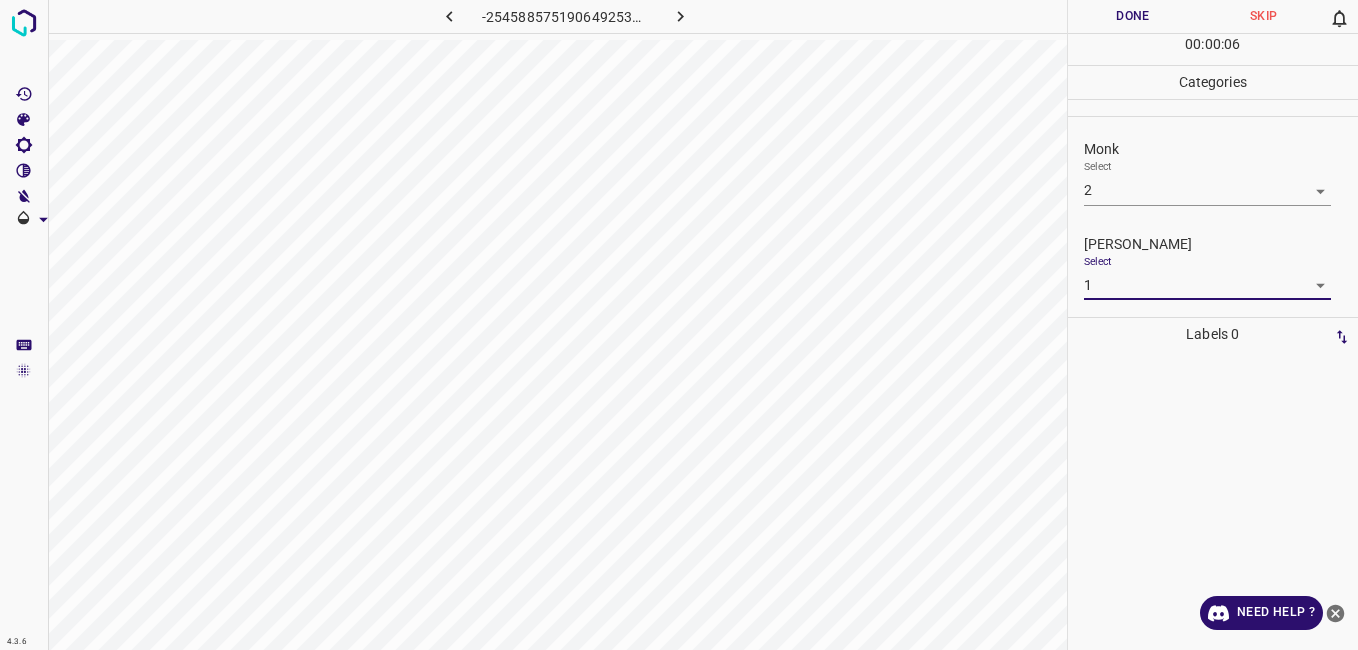 click on "Done" at bounding box center (1133, 16) 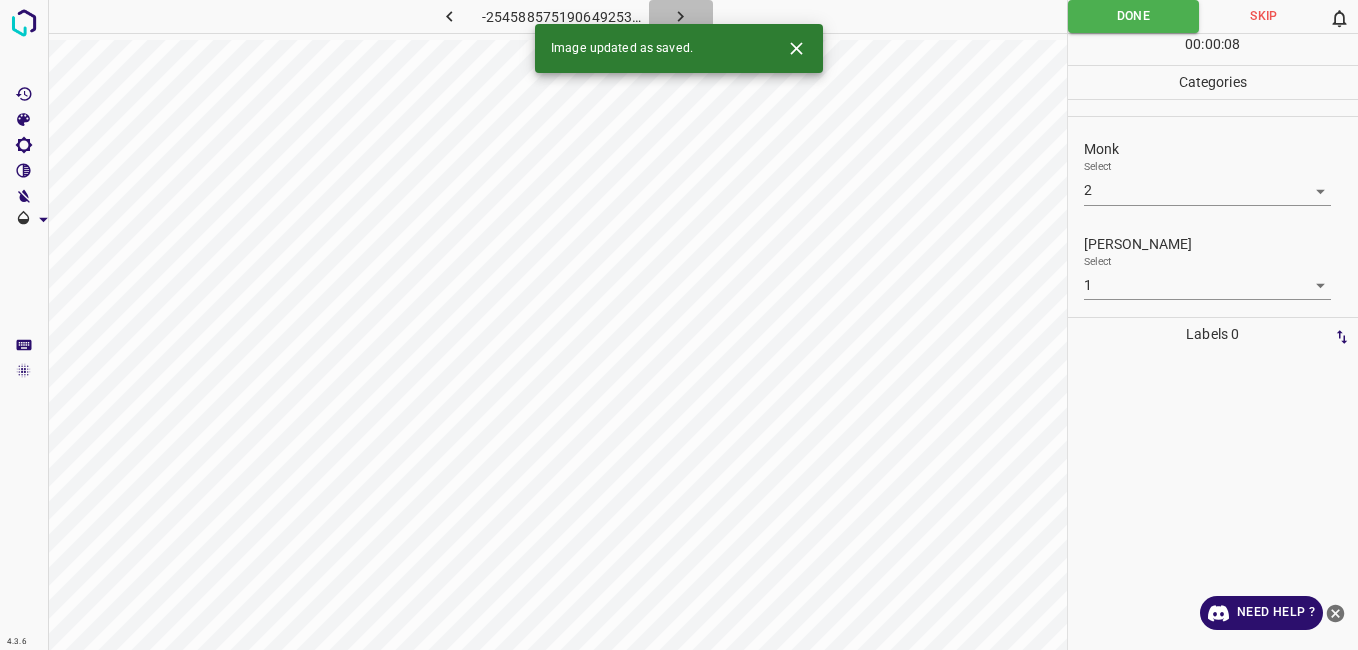 click 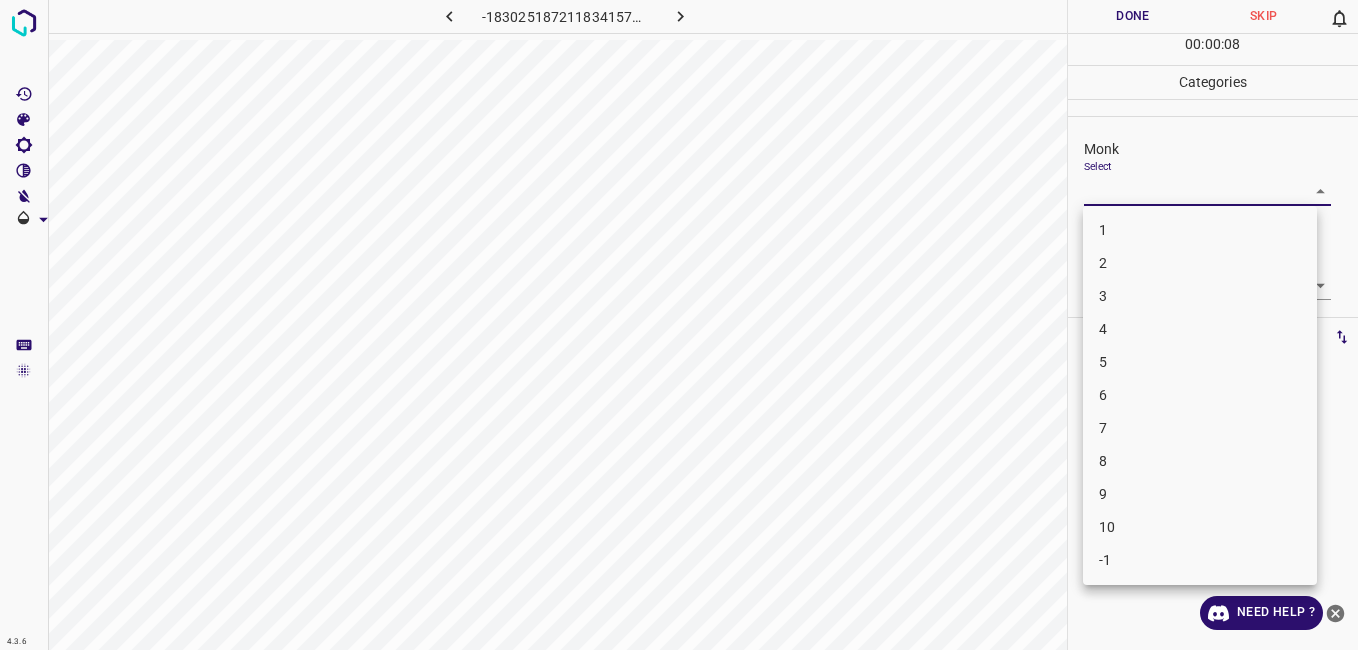 click on "4.3.6  -1830251872118341571.png Done Skip 0 00   : 00   : 08   Categories Monk   Select ​  Fitzpatrick   Select ​ Labels   0 Categories 1 Monk 2  Fitzpatrick Tools Space Change between modes (Draw & Edit) I Auto labeling R Restore zoom M Zoom in N Zoom out Delete Delete selecte label Filters Z Restore filters X Saturation filter C Brightness filter V Contrast filter B Gray scale filter General O Download Need Help ? - Text - Hide - Delete 1 2 3 4 5 6 7 8 9 10 -1" at bounding box center (679, 325) 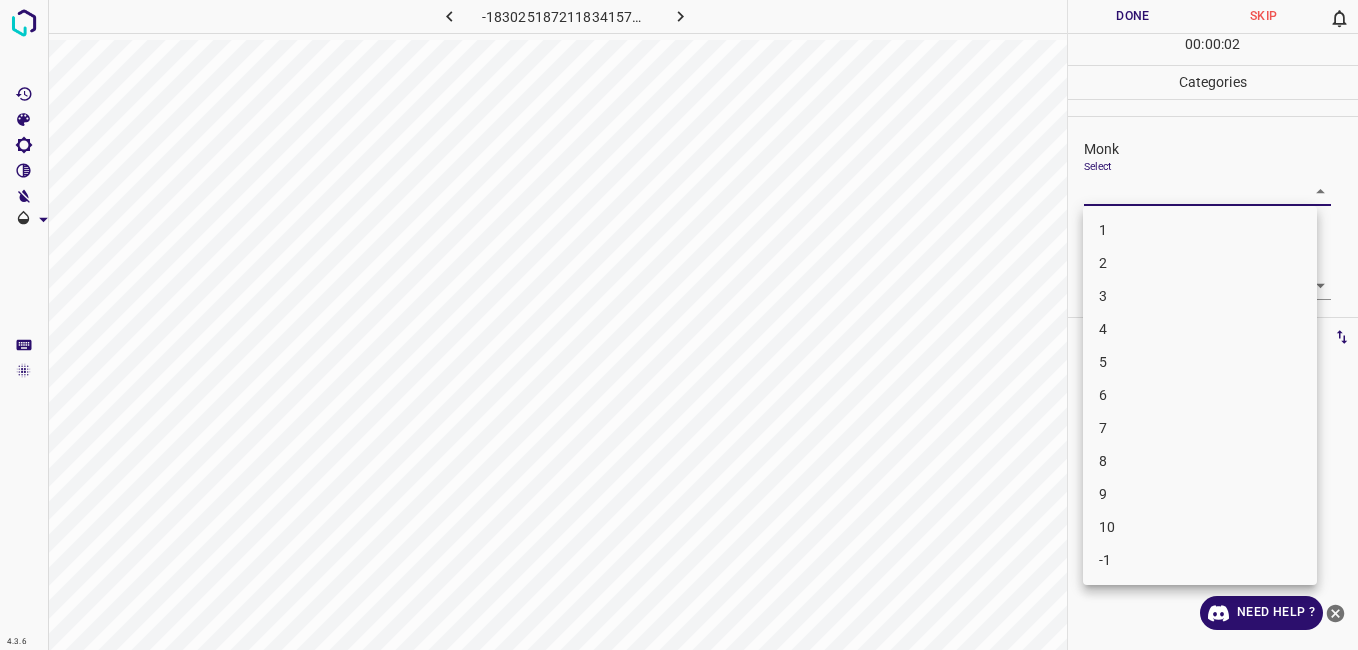 click on "5" at bounding box center (1200, 362) 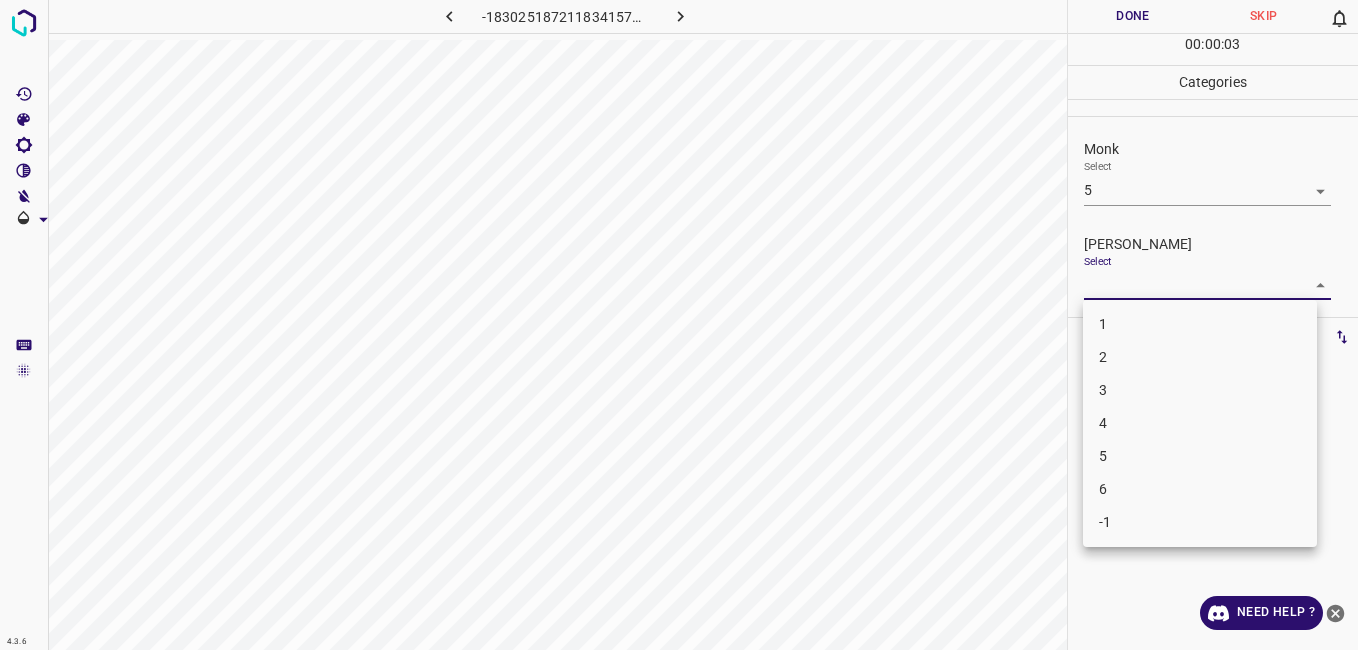 click on "4.3.6  -1830251872118341571.png Done Skip 0 00   : 00   : 03   Categories Monk   Select 5 5  Fitzpatrick   Select ​ Labels   0 Categories 1 Monk 2  Fitzpatrick Tools Space Change between modes (Draw & Edit) I Auto labeling R Restore zoom M Zoom in N Zoom out Delete Delete selecte label Filters Z Restore filters X Saturation filter C Brightness filter V Contrast filter B Gray scale filter General O Download Need Help ? - Text - Hide - Delete 1 2 3 4 5 6 -1" at bounding box center (679, 325) 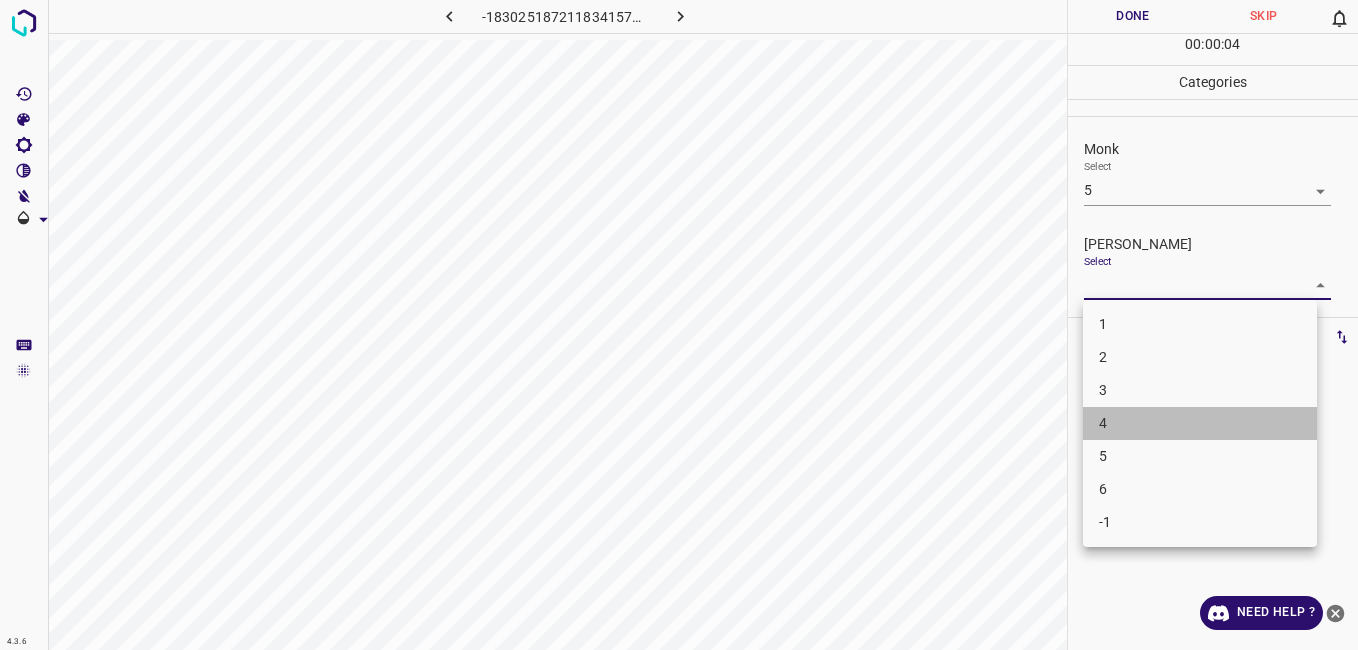 click on "4" at bounding box center (1200, 423) 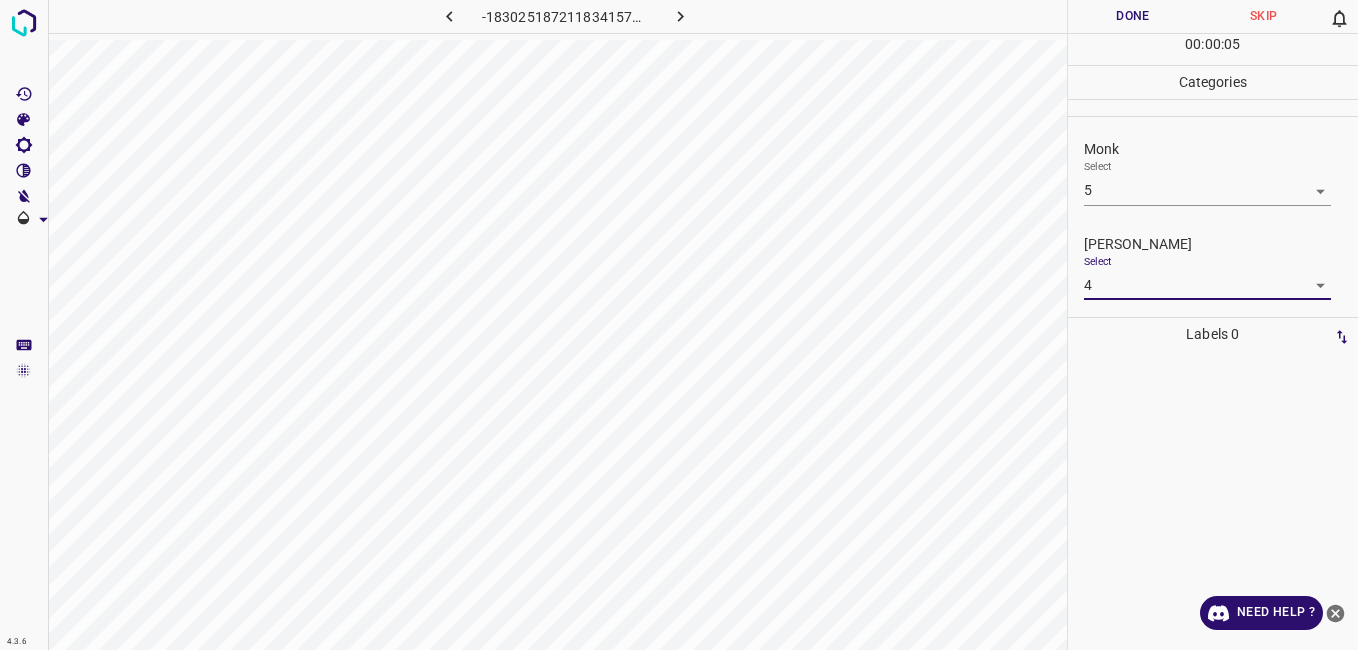 click on "Done" at bounding box center (1133, 16) 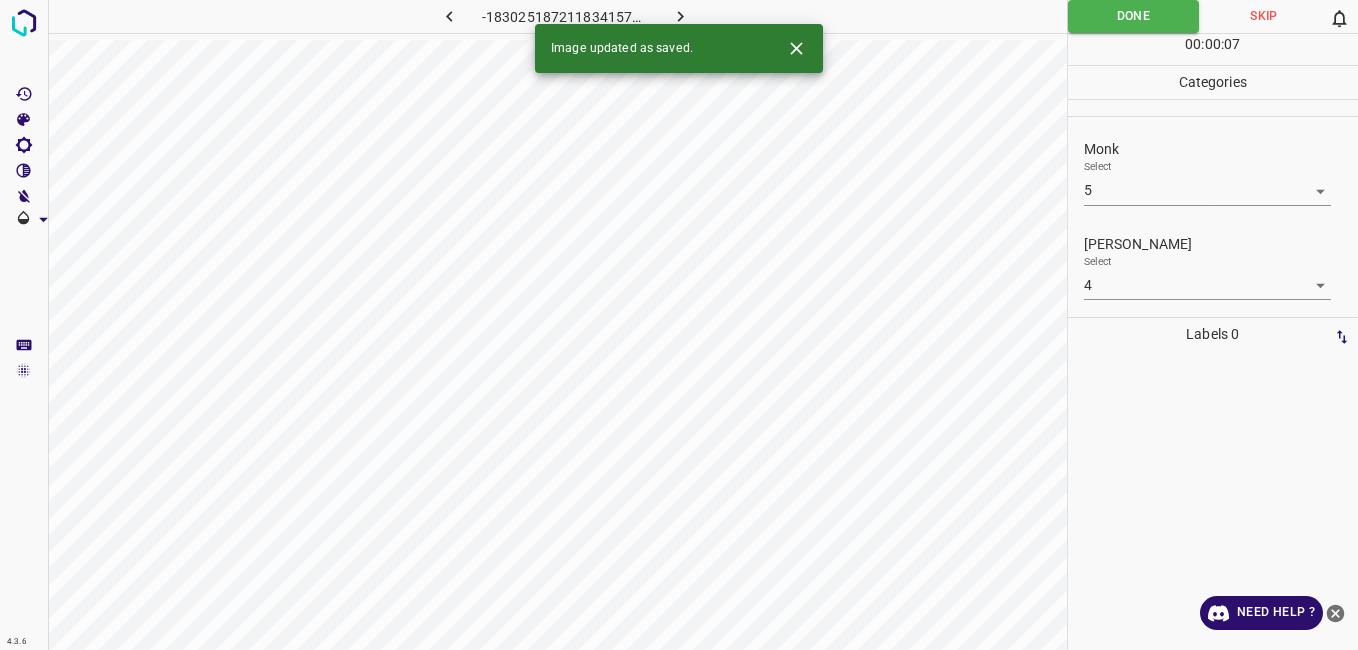 click 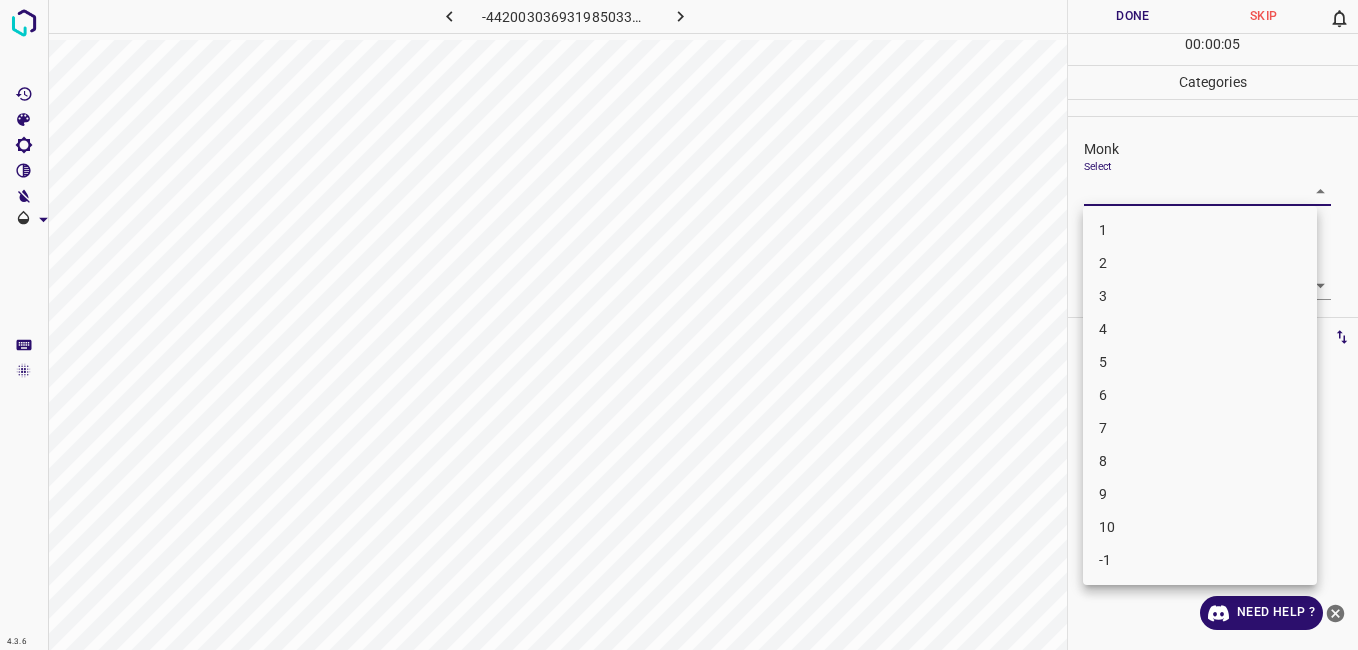 click on "4.3.6  -4420030369319850334.png Done Skip 0 00   : 00   : 05   Categories Monk   Select ​  Fitzpatrick   Select ​ Labels   0 Categories 1 Monk 2  Fitzpatrick Tools Space Change between modes (Draw & Edit) I Auto labeling R Restore zoom M Zoom in N Zoom out Delete Delete selecte label Filters Z Restore filters X Saturation filter C Brightness filter V Contrast filter B Gray scale filter General O Download Need Help ? - Text - Hide - Delete 1 2 3 4 5 6 7 8 9 10 -1" at bounding box center [679, 325] 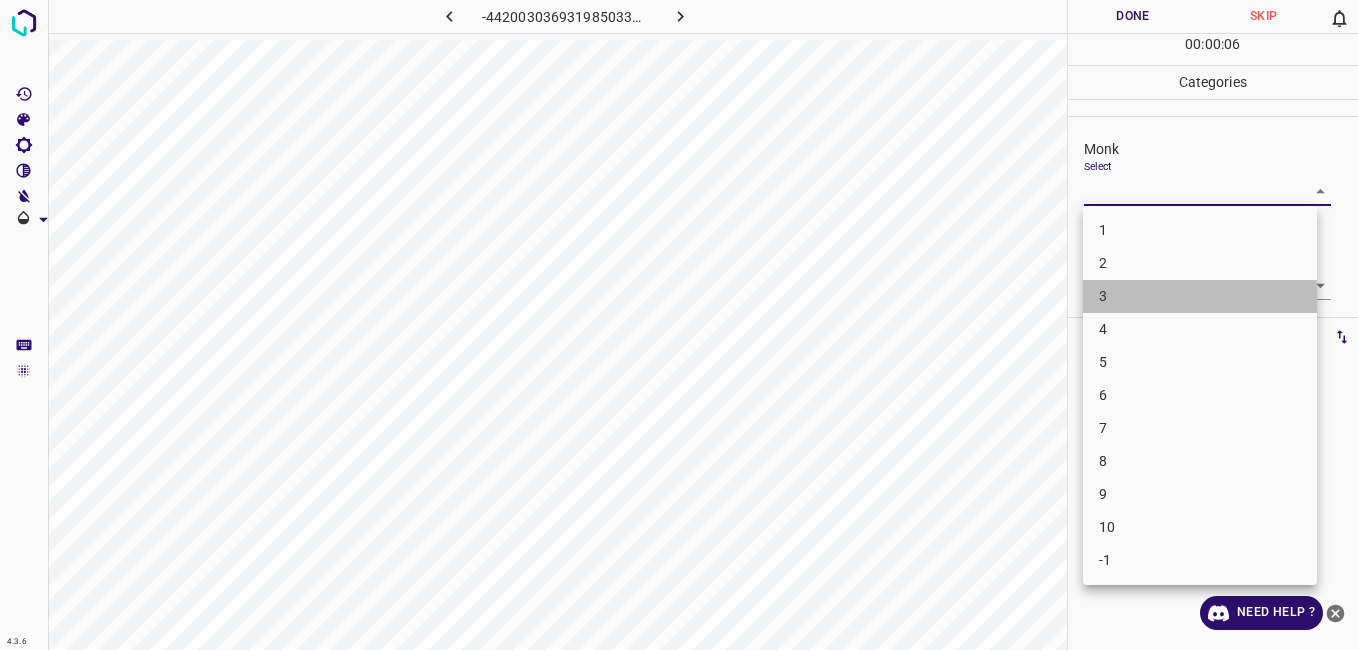 click on "3" at bounding box center (1200, 296) 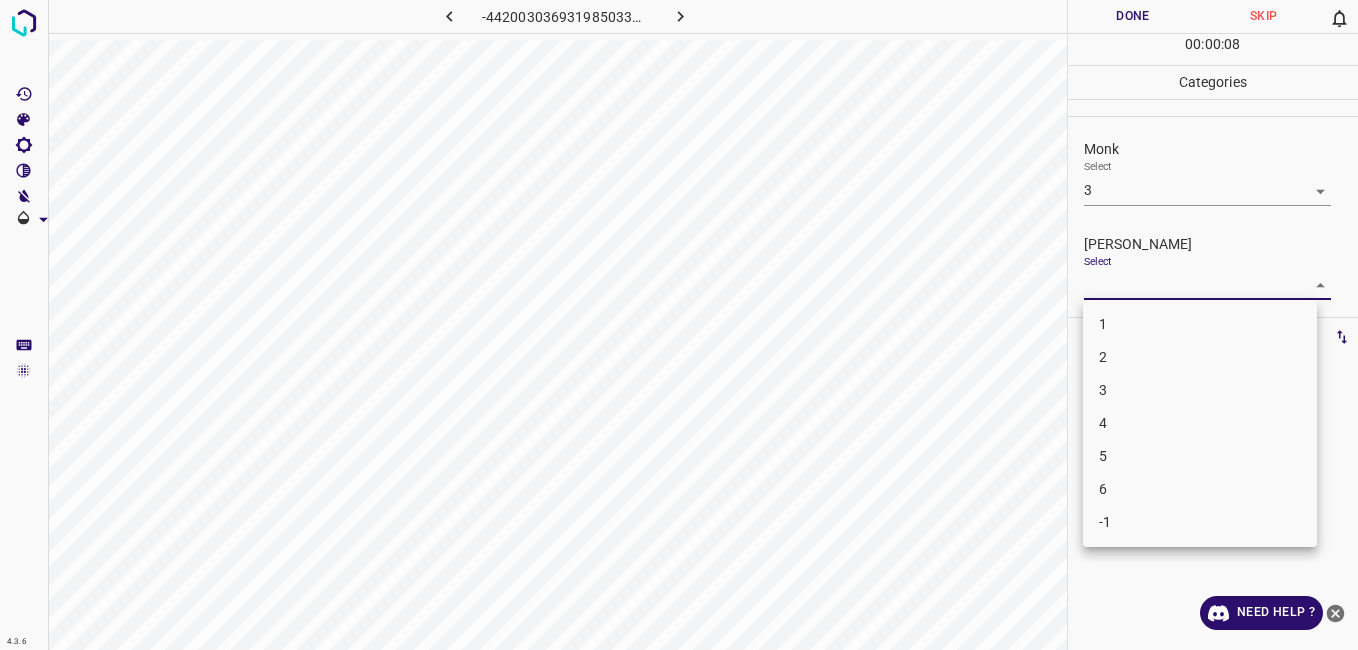 click on "4.3.6  -4420030369319850334.png Done Skip 0 00   : 00   : 08   Categories Monk   Select 3 3  Fitzpatrick   Select ​ Labels   0 Categories 1 Monk 2  Fitzpatrick Tools Space Change between modes (Draw & Edit) I Auto labeling R Restore zoom M Zoom in N Zoom out Delete Delete selecte label Filters Z Restore filters X Saturation filter C Brightness filter V Contrast filter B Gray scale filter General O Download Need Help ? - Text - Hide - Delete 1 2 3 4 5 6 -1" at bounding box center (679, 325) 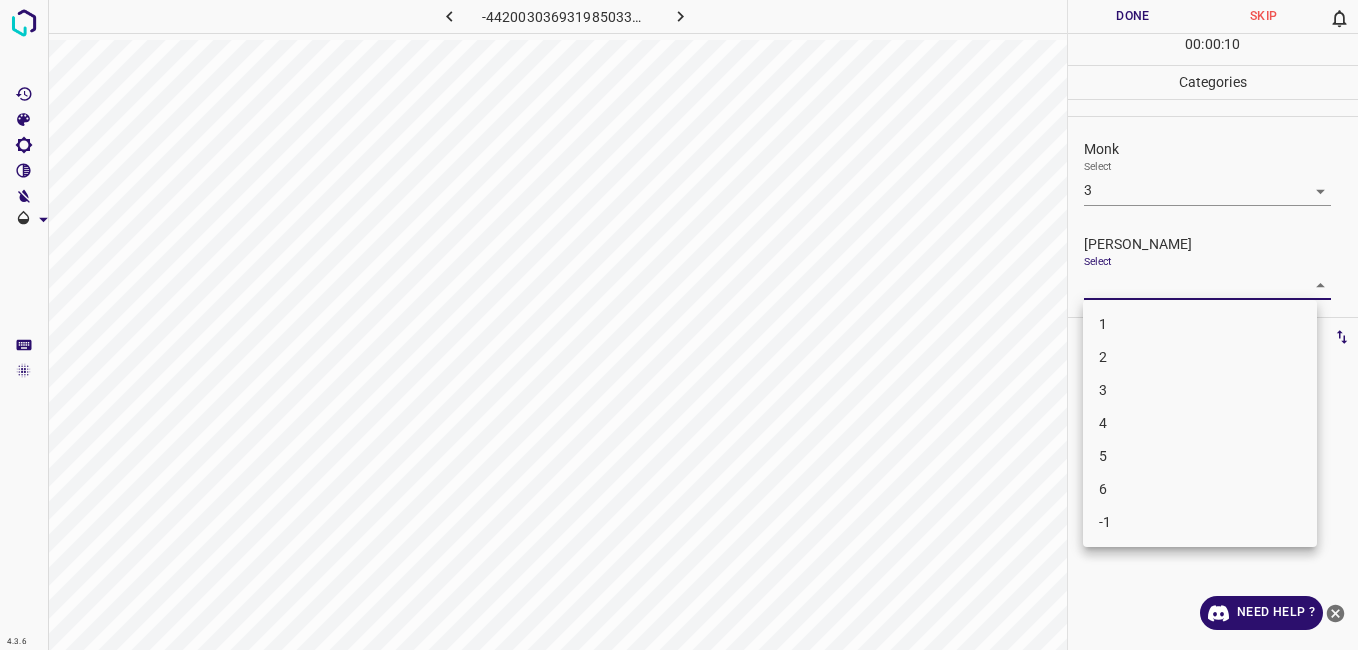 drag, startPoint x: 1138, startPoint y: 349, endPoint x: 1132, endPoint y: 28, distance: 321.05606 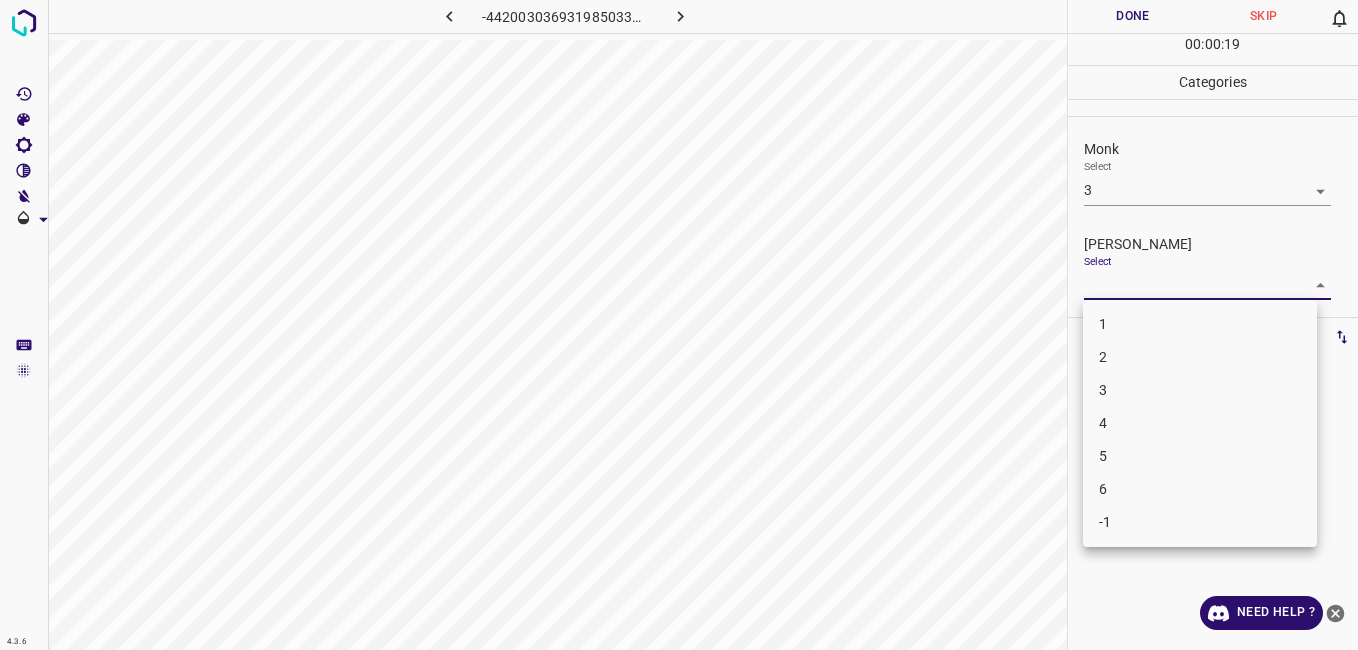 click on "4.3.6  -4420030369319850334.png Done Skip 0 00   : 00   : 19   Categories Monk   Select 3 3  Fitzpatrick   Select ​ Labels   0 Categories 1 Monk 2  Fitzpatrick Tools Space Change between modes (Draw & Edit) I Auto labeling R Restore zoom M Zoom in N Zoom out Delete Delete selecte label Filters Z Restore filters X Saturation filter C Brightness filter V Contrast filter B Gray scale filter General O Download Need Help ? - Text - Hide - Delete 1 2 3 4 5 6 -1" at bounding box center (679, 325) 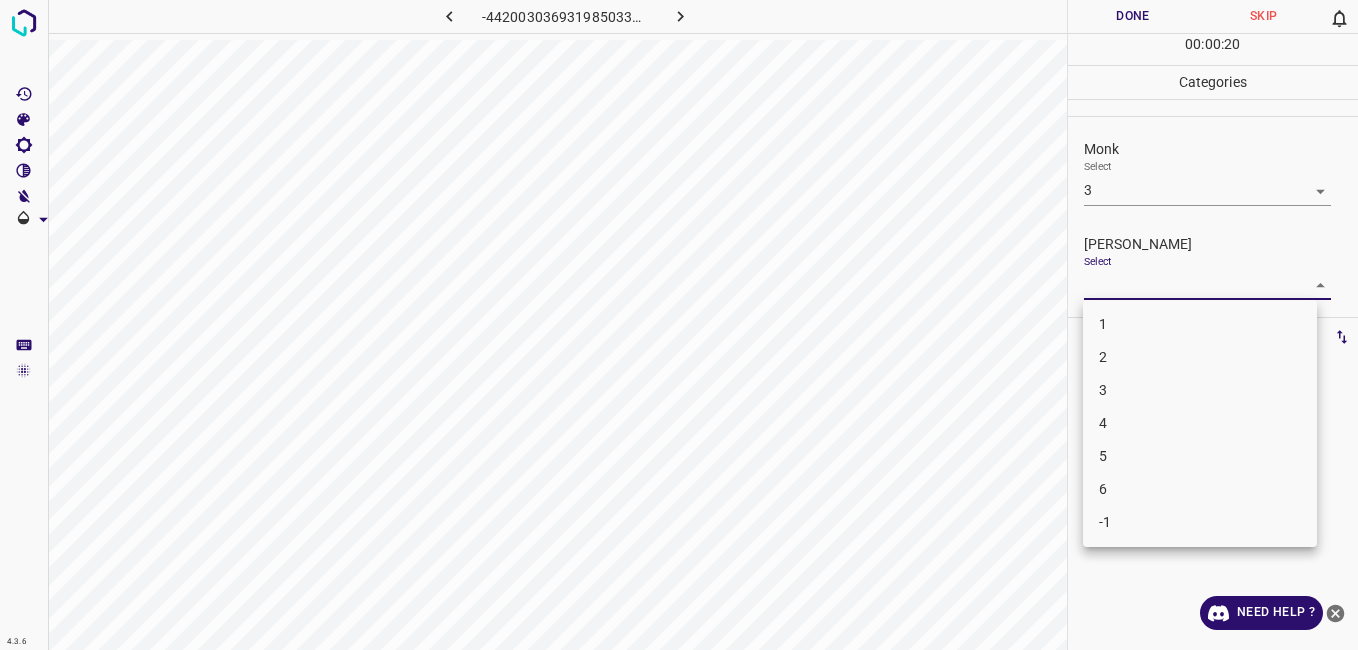 click on "2" at bounding box center (1200, 357) 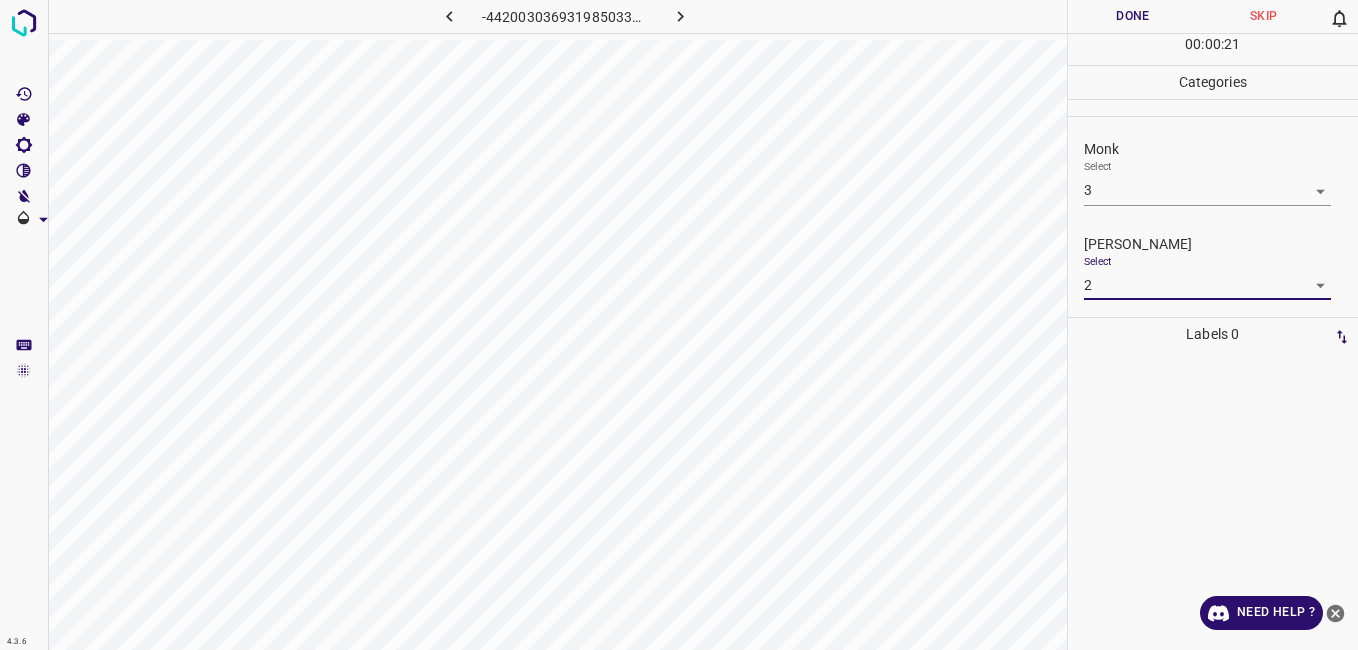 click on "Done" at bounding box center (1133, 16) 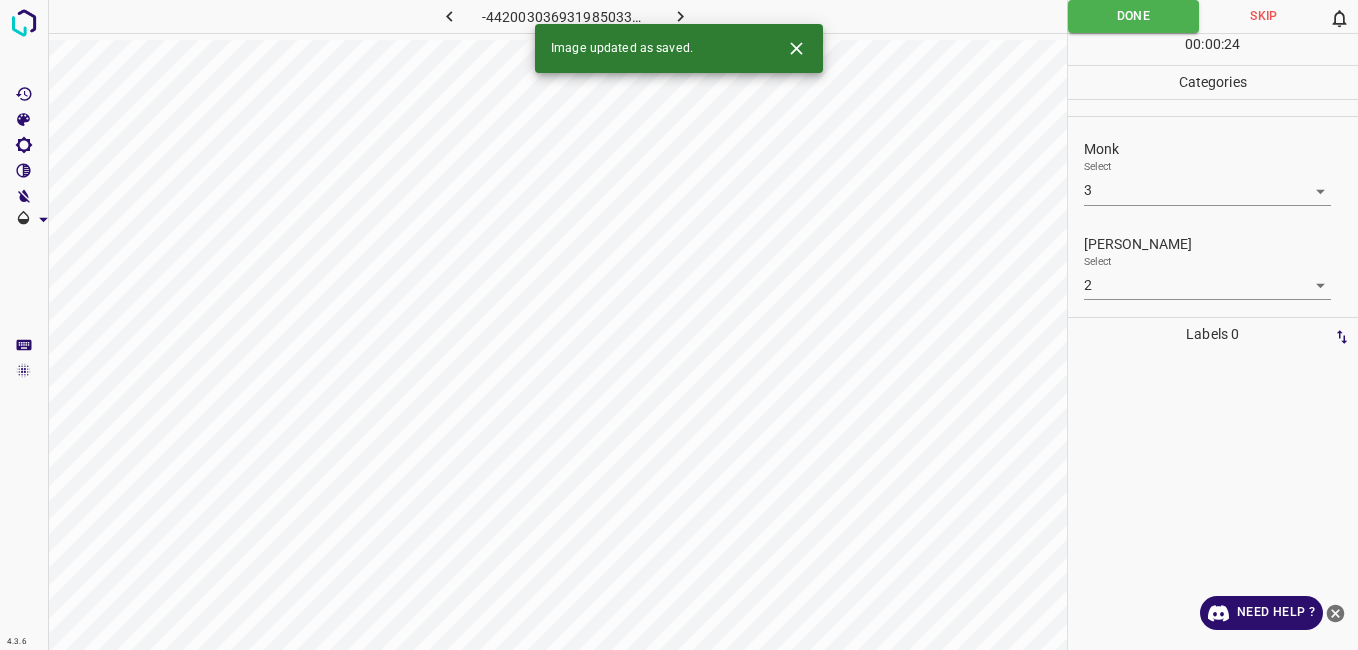 click 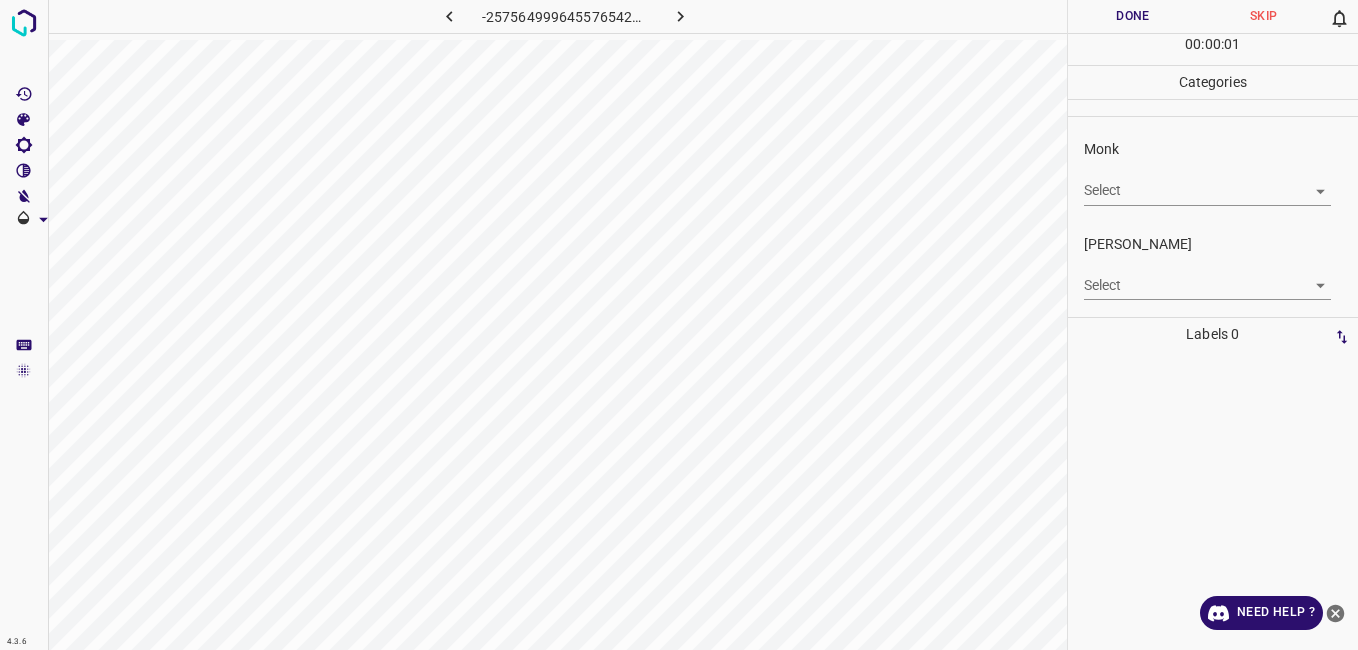 click on "4.3.6  -2575649996455765425.png Done Skip 0 00   : 00   : 01   Categories Monk   Select ​  Fitzpatrick   Select ​ Labels   0 Categories 1 Monk 2  Fitzpatrick Tools Space Change between modes (Draw & Edit) I Auto labeling R Restore zoom M Zoom in N Zoom out Delete Delete selecte label Filters Z Restore filters X Saturation filter C Brightness filter V Contrast filter B Gray scale filter General O Download Need Help ? - Text - Hide - Delete" at bounding box center (679, 325) 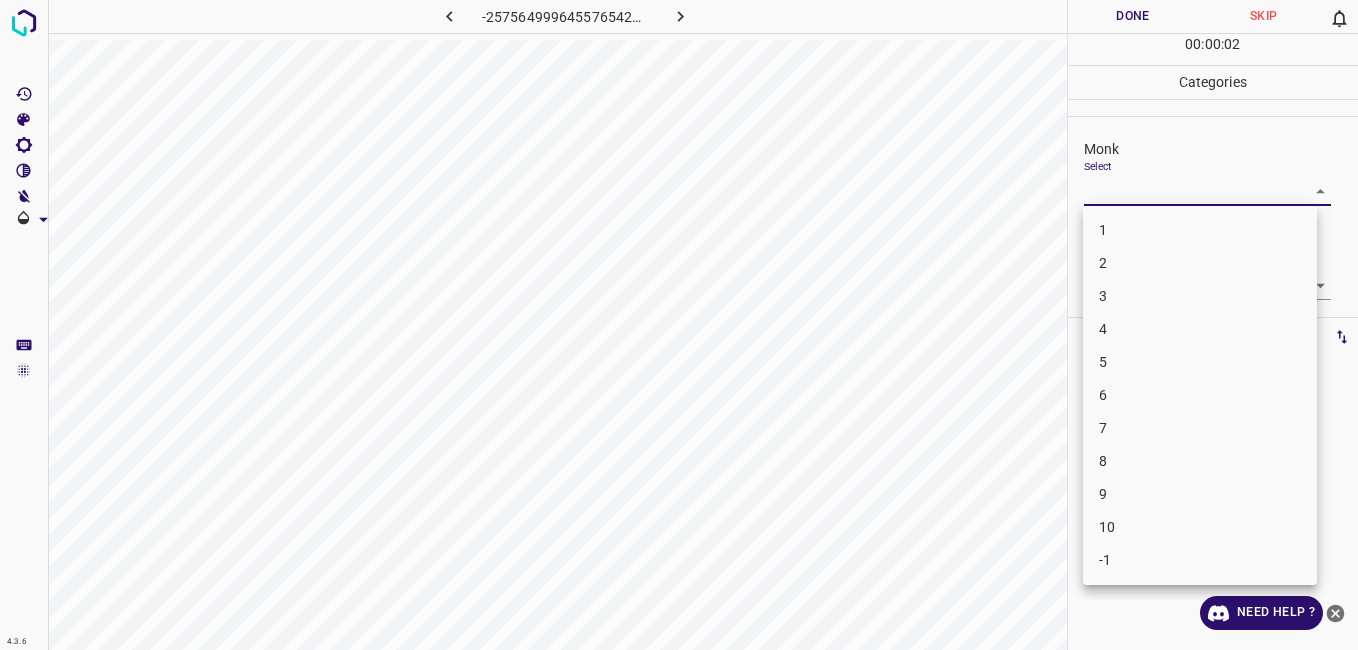 click on "3" at bounding box center (1200, 296) 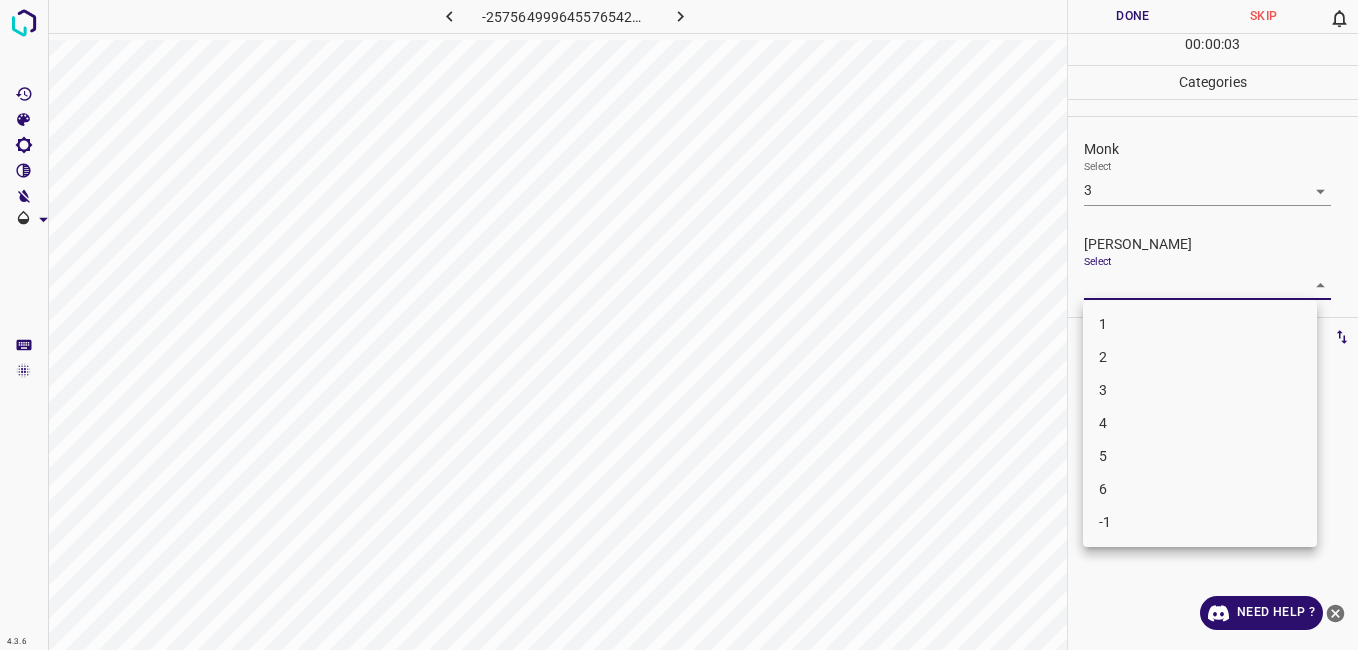 click on "4.3.6  -2575649996455765425.png Done Skip 0 00   : 00   : 03   Categories Monk   Select 3 3  Fitzpatrick   Select ​ Labels   0 Categories 1 Monk 2  Fitzpatrick Tools Space Change between modes (Draw & Edit) I Auto labeling R Restore zoom M Zoom in N Zoom out Delete Delete selecte label Filters Z Restore filters X Saturation filter C Brightness filter V Contrast filter B Gray scale filter General O Download Need Help ? - Text - Hide - Delete 1 2 3 4 5 6 -1" at bounding box center (679, 325) 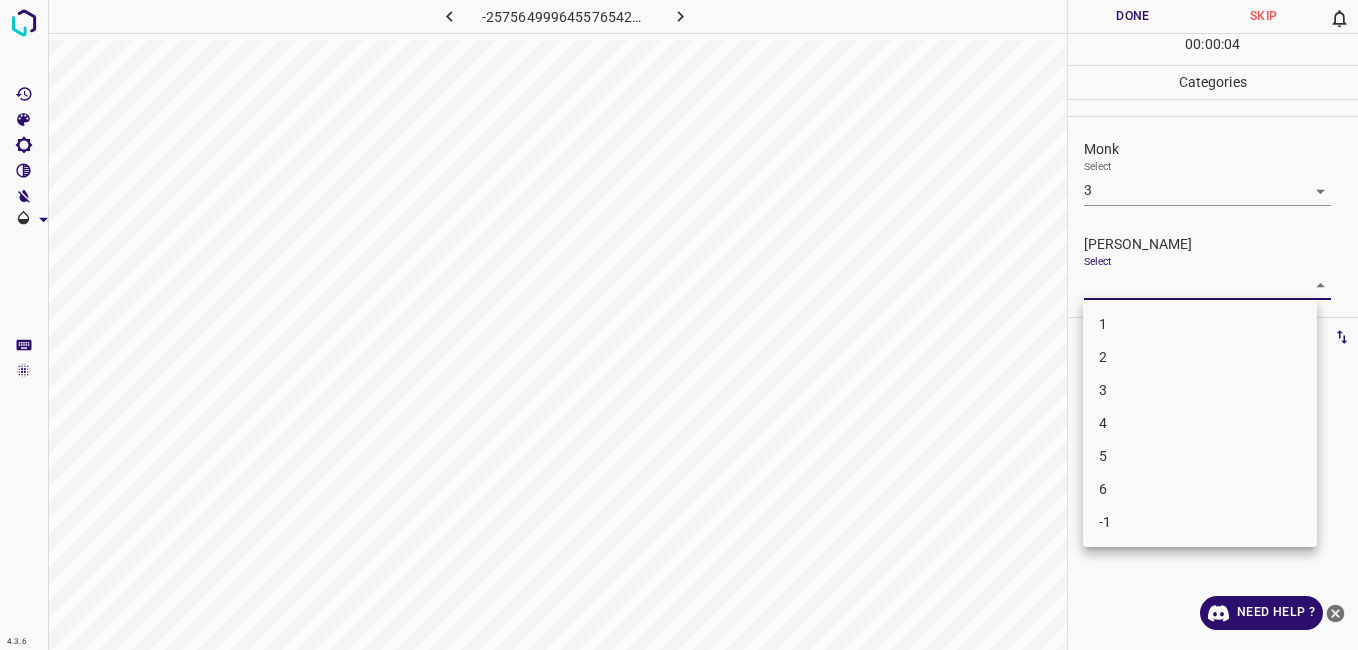 click on "2" at bounding box center [1200, 357] 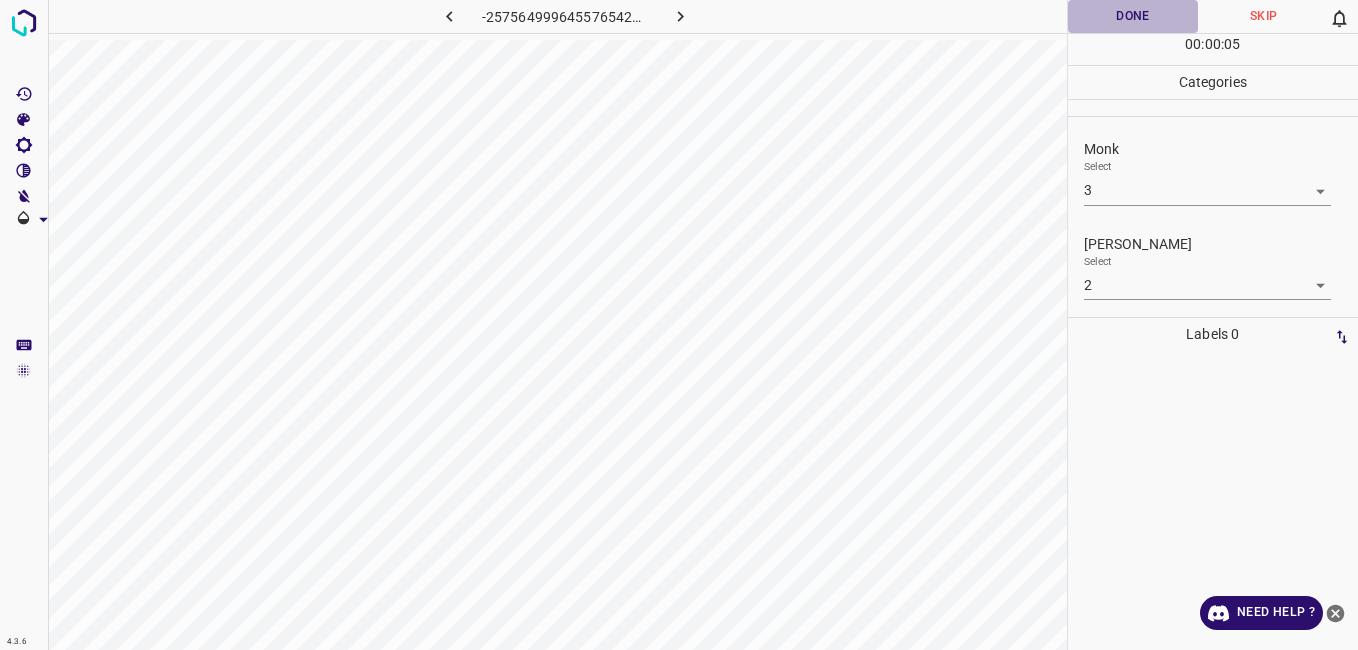 click on "Done" at bounding box center [1133, 16] 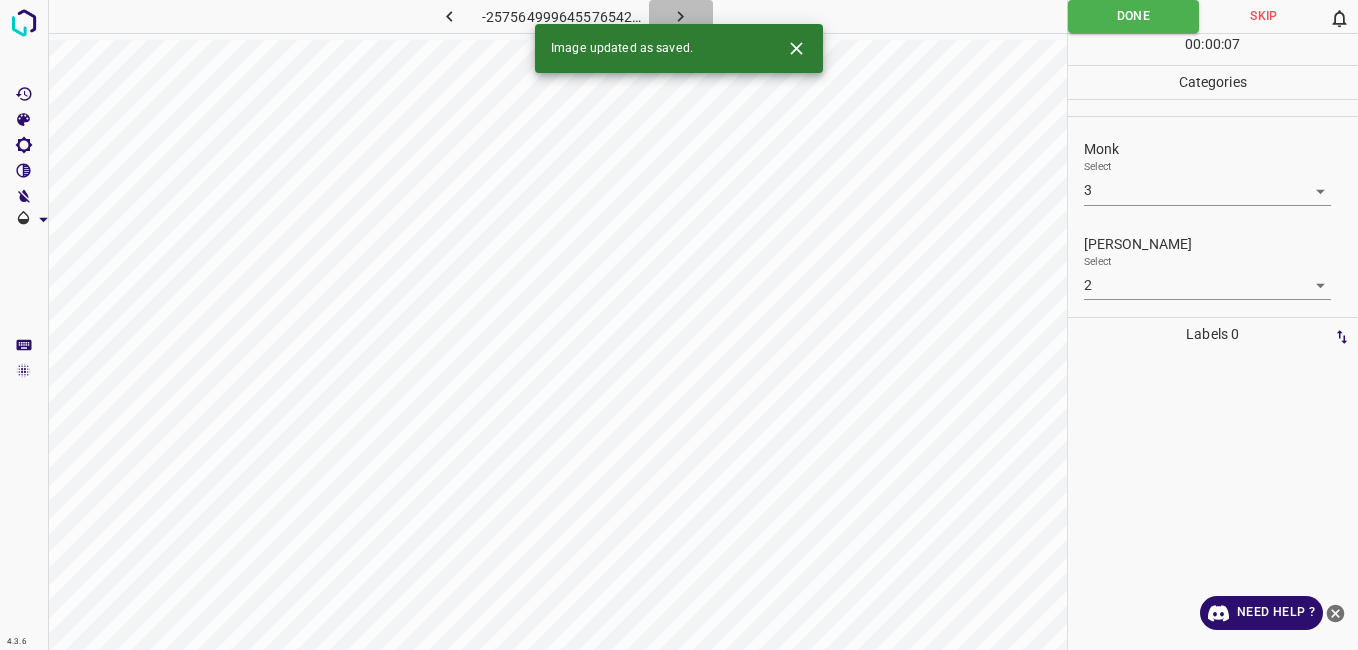 click 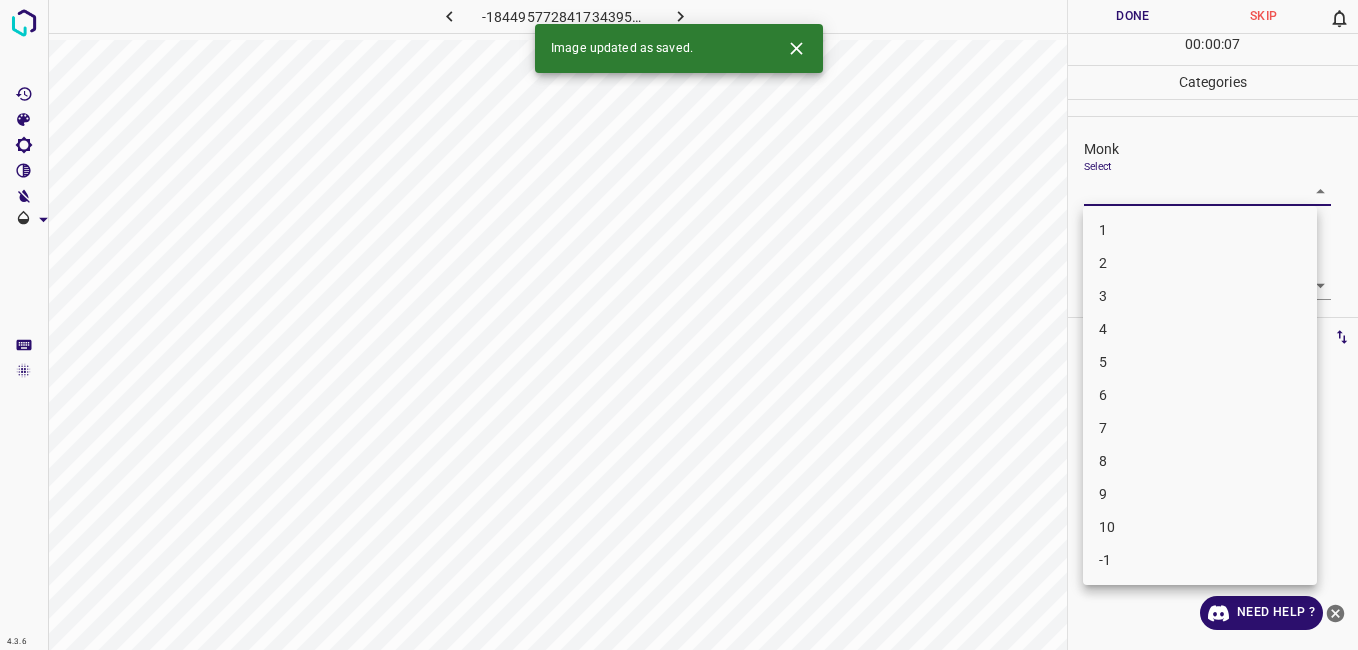 click on "4.3.6  -1844957728417343950.png Done Skip 0 00   : 00   : 07   Categories Monk   Select ​  Fitzpatrick   Select ​ Labels   0 Categories 1 Monk 2  Fitzpatrick Tools Space Change between modes (Draw & Edit) I Auto labeling R Restore zoom M Zoom in N Zoom out Delete Delete selecte label Filters Z Restore filters X Saturation filter C Brightness filter V Contrast filter B Gray scale filter General O Download Image updated as saved. Need Help ? - Text - Hide - Delete 1 2 3 4 5 6 7 8 9 10 -1" at bounding box center (679, 325) 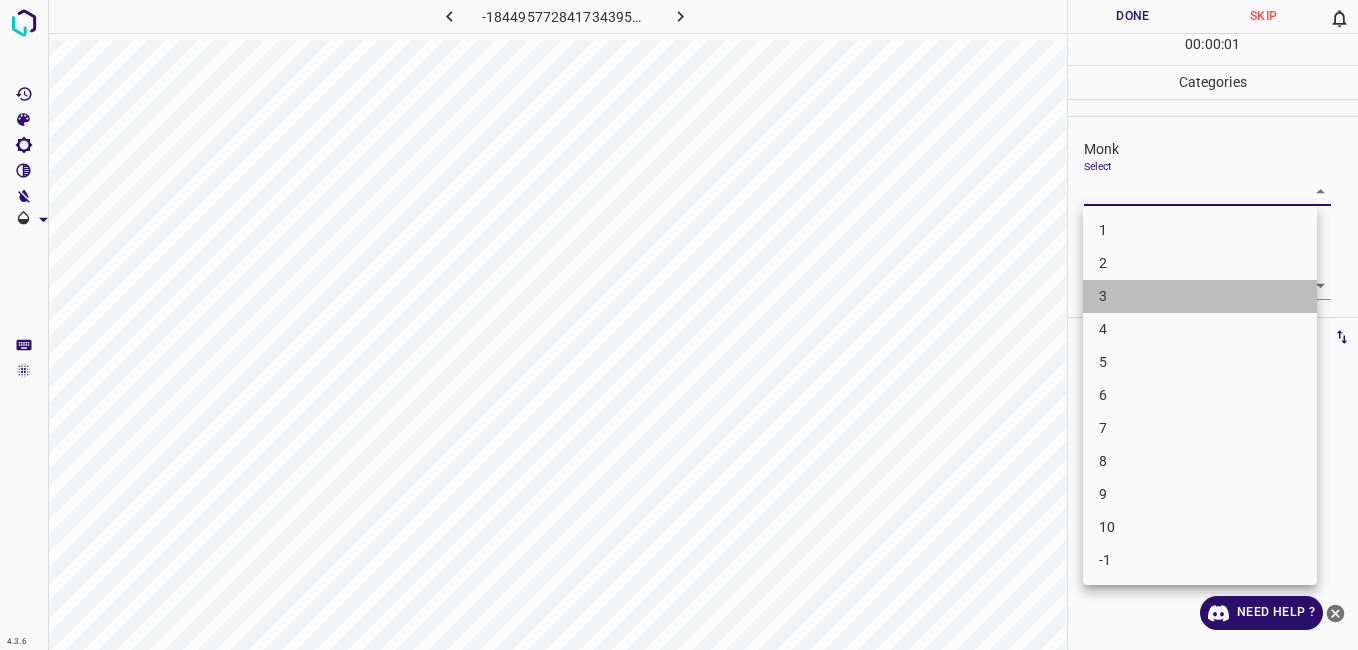 click on "3" at bounding box center [1200, 296] 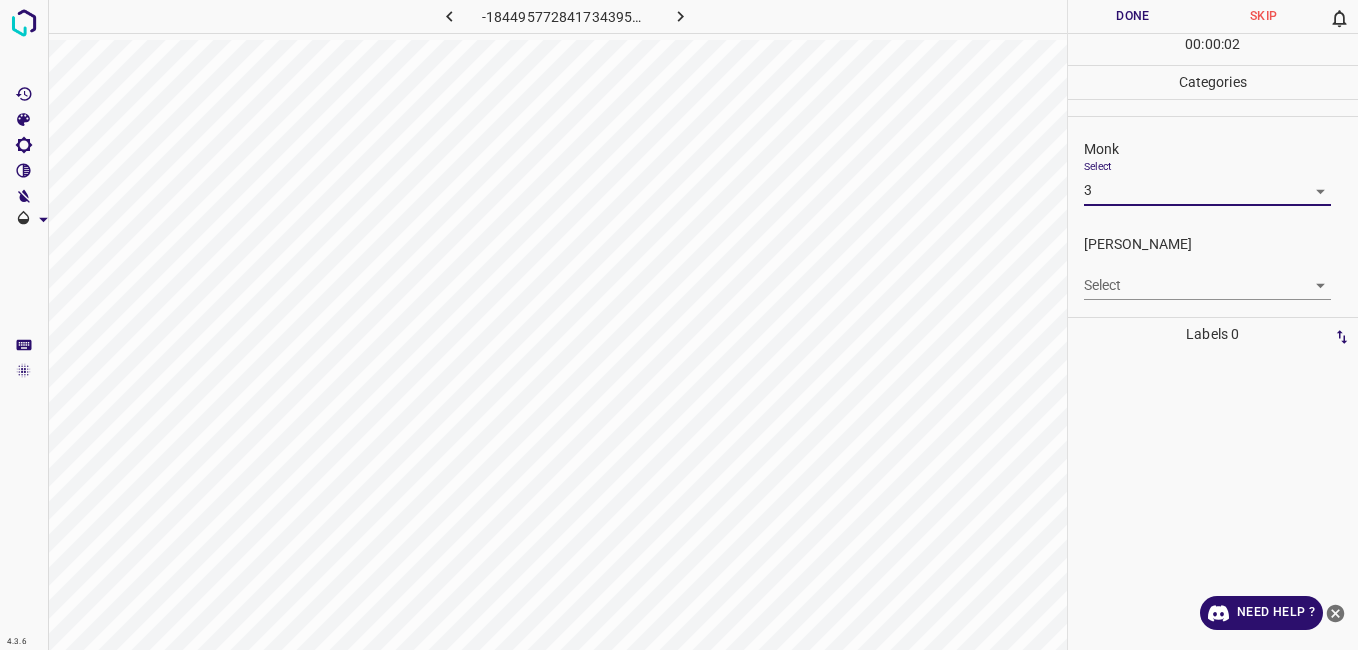 click on "4.3.6  -1844957728417343950.png Done Skip 0 00   : 00   : 02   Categories Monk   Select 3 3  Fitzpatrick   Select ​ Labels   0 Categories 1 Monk 2  Fitzpatrick Tools Space Change between modes (Draw & Edit) I Auto labeling R Restore zoom M Zoom in N Zoom out Delete Delete selecte label Filters Z Restore filters X Saturation filter C Brightness filter V Contrast filter B Gray scale filter General O Download Need Help ? - Text - Hide - Delete" at bounding box center [679, 325] 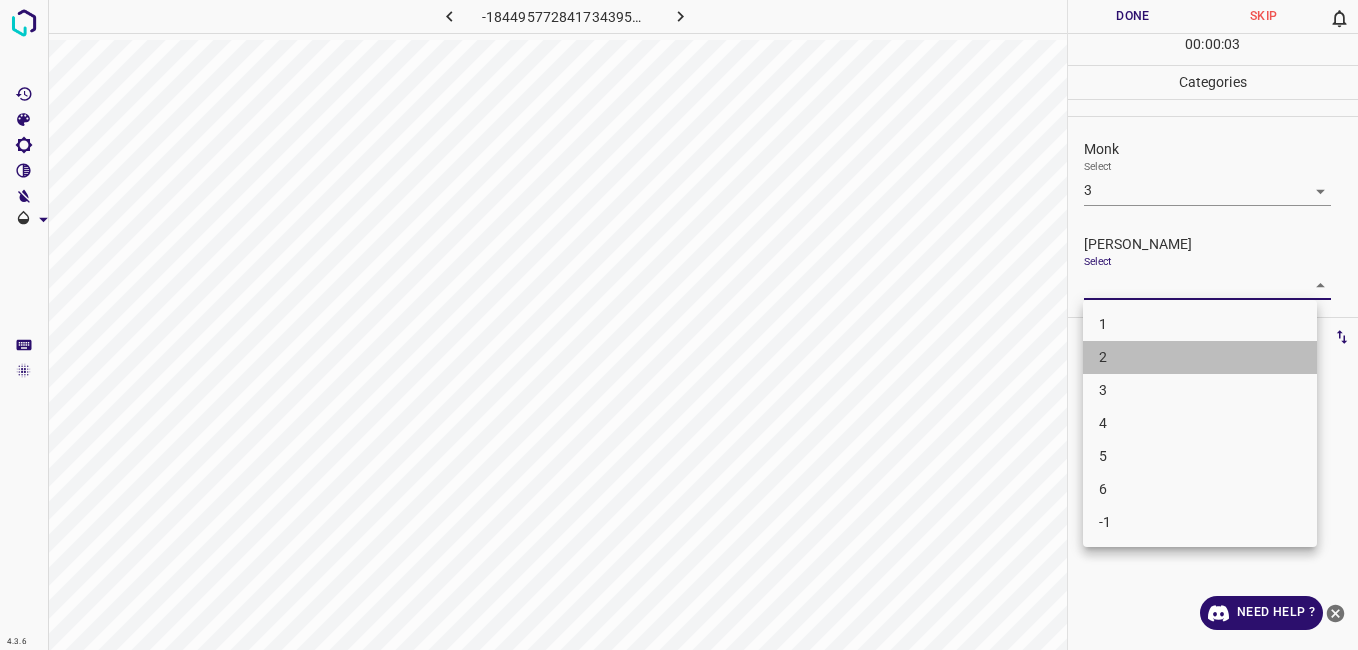 click on "2" at bounding box center (1200, 357) 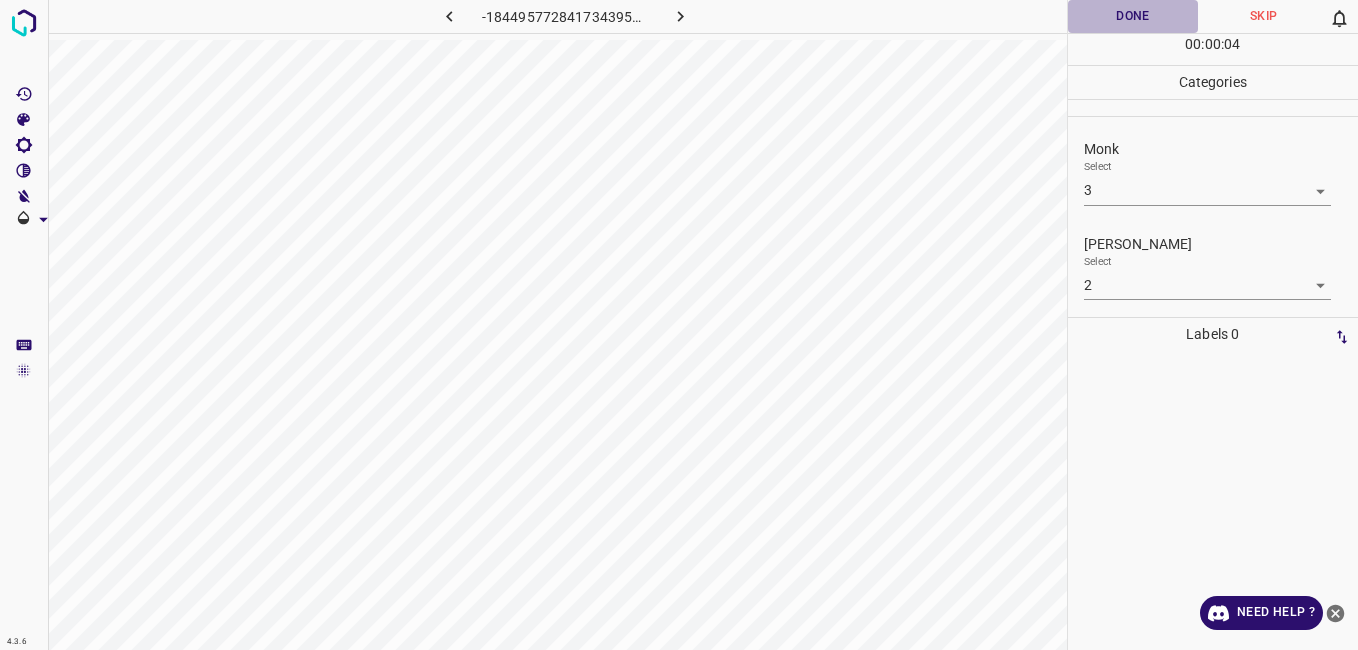 click on "Done" at bounding box center [1133, 16] 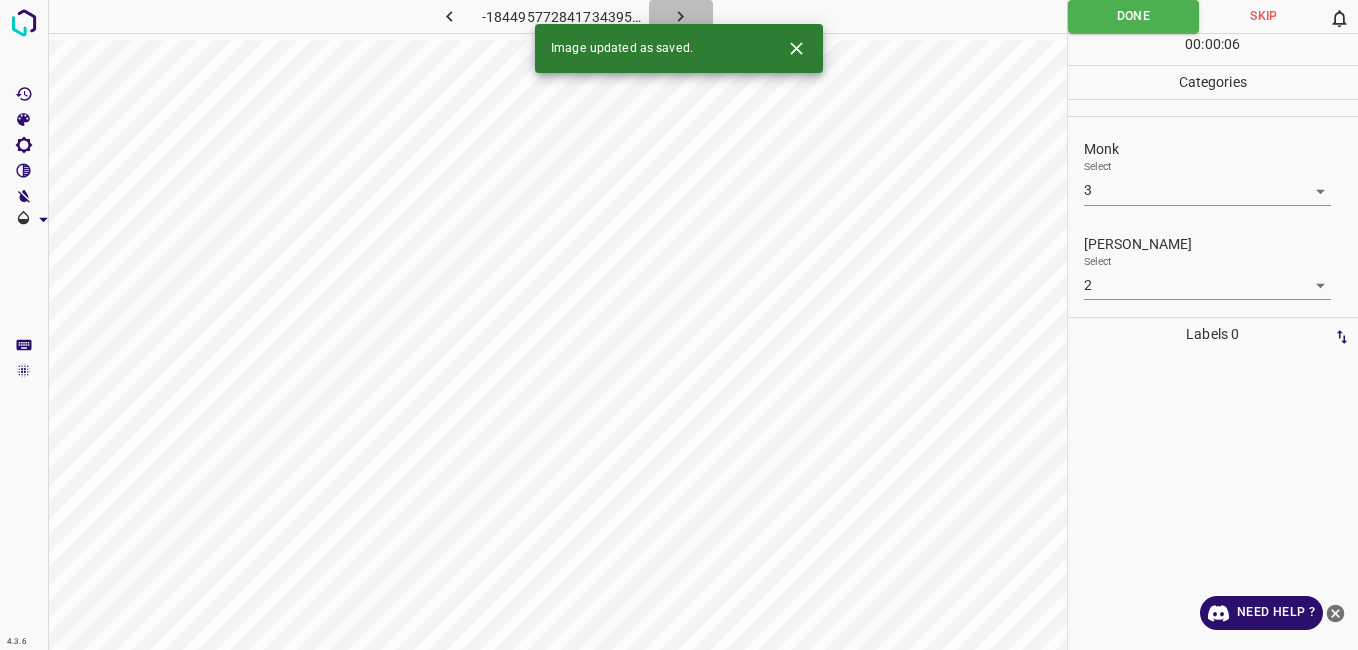 click 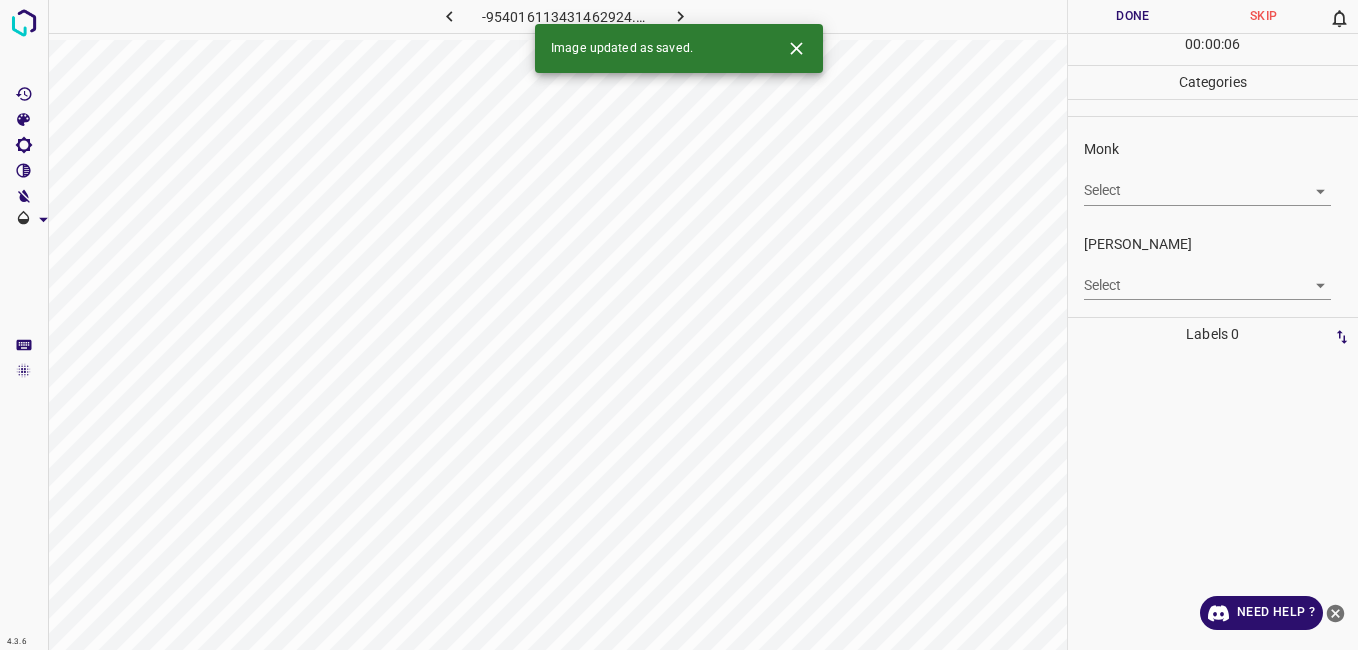 click on "4.3.6  -954016113431462924.png Done Skip 0 00   : 00   : 06   Categories Monk   Select ​  Fitzpatrick   Select ​ Labels   0 Categories 1 Monk 2  Fitzpatrick Tools Space Change between modes (Draw & Edit) I Auto labeling R Restore zoom M Zoom in N Zoom out Delete Delete selecte label Filters Z Restore filters X Saturation filter C Brightness filter V Contrast filter B Gray scale filter General O Download Image updated as saved. Need Help ? - Text - Hide - Delete" at bounding box center [679, 325] 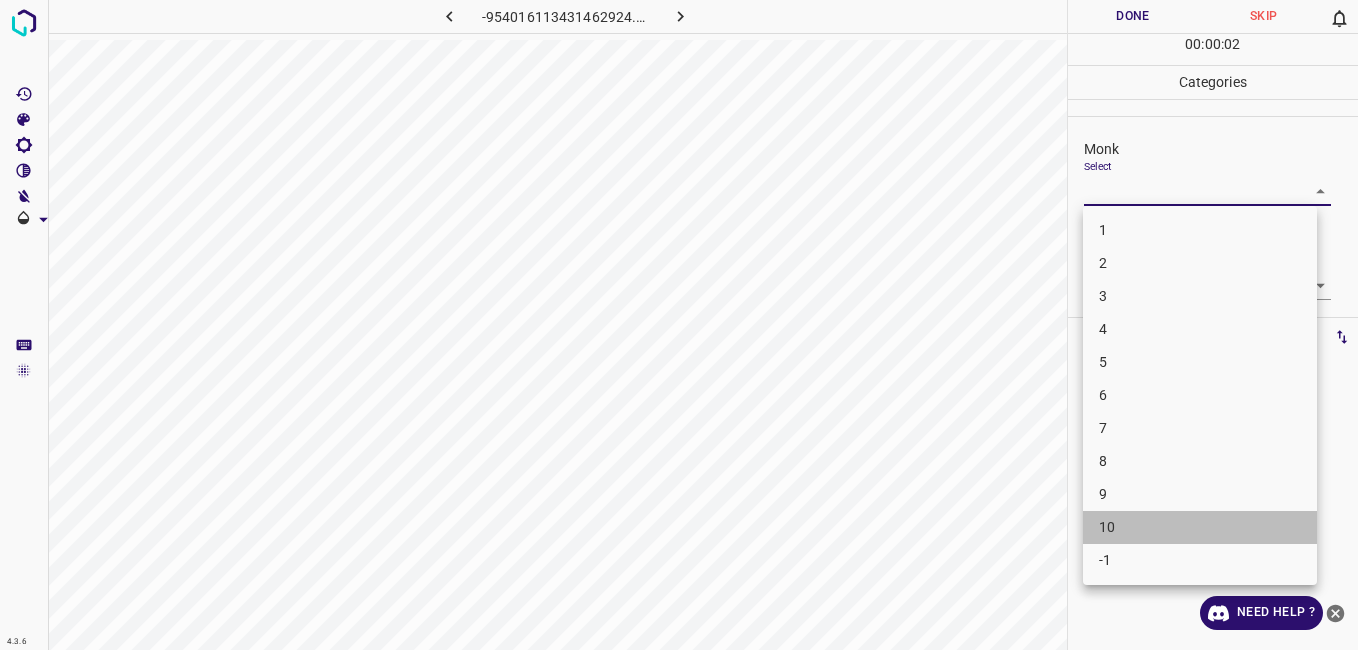 click on "10" at bounding box center [1200, 527] 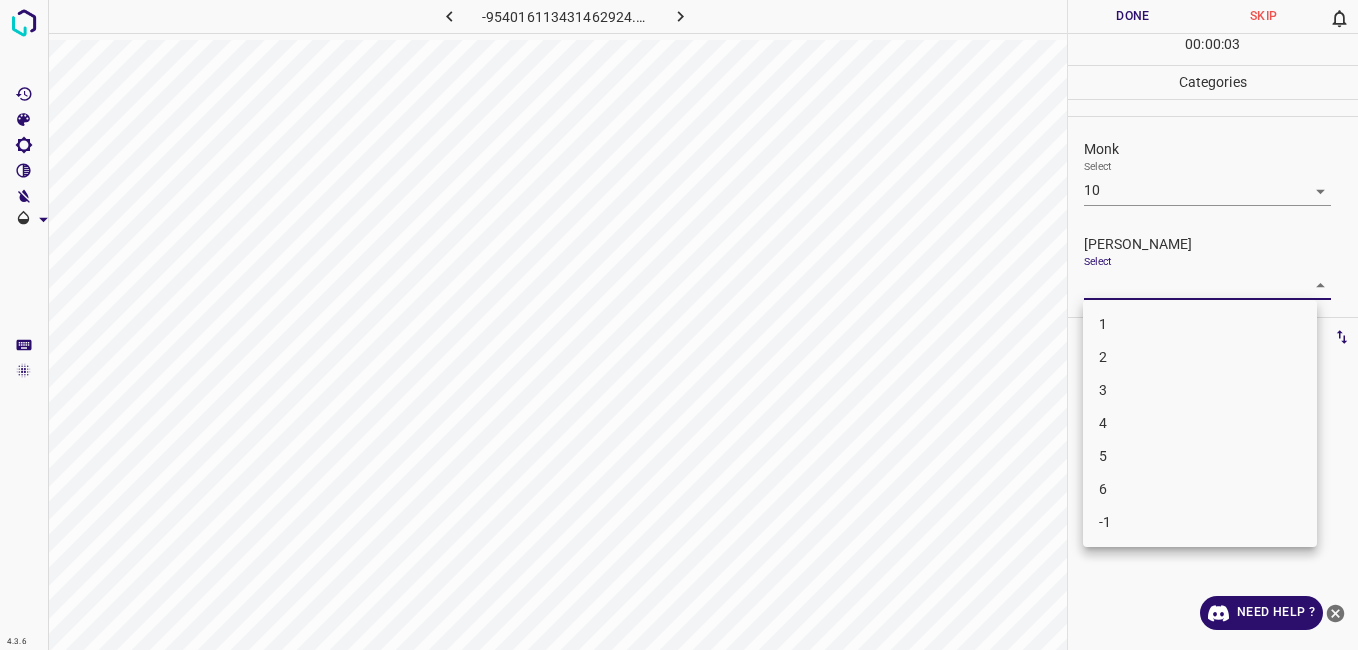 click on "4.3.6  -954016113431462924.png Done Skip 0 00   : 00   : 03   Categories Monk   Select 10 10  Fitzpatrick   Select ​ Labels   0 Categories 1 Monk 2  Fitzpatrick Tools Space Change between modes (Draw & Edit) I Auto labeling R Restore zoom M Zoom in N Zoom out Delete Delete selecte label Filters Z Restore filters X Saturation filter C Brightness filter V Contrast filter B Gray scale filter General O Download Need Help ? - Text - Hide - Delete 1 2 3 4 5 6 -1" at bounding box center (679, 325) 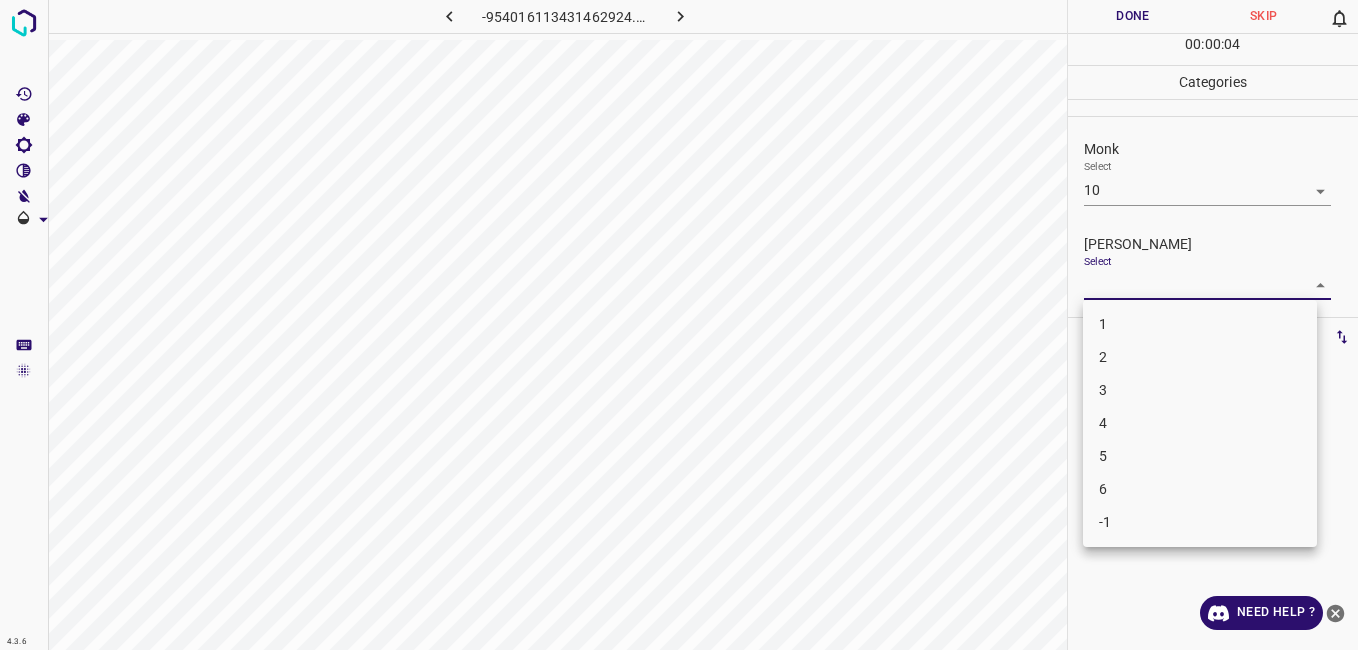 click on "6" at bounding box center [1200, 489] 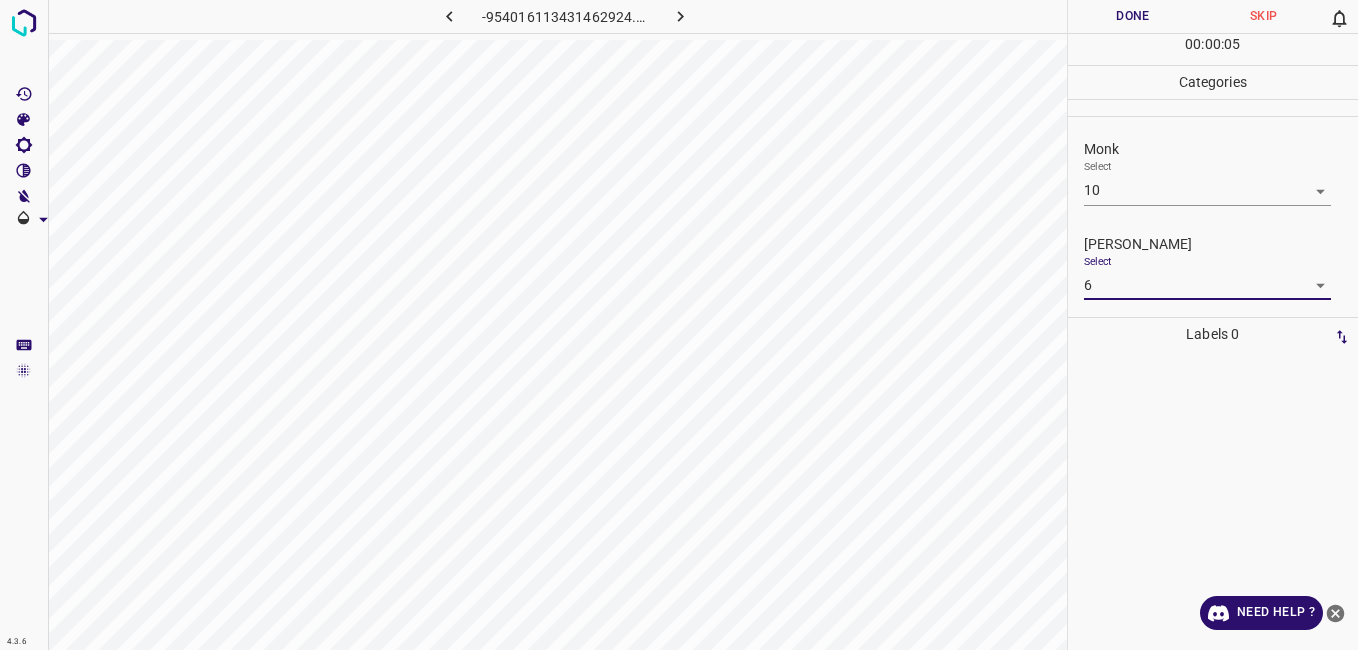 click on "Done" at bounding box center (1133, 16) 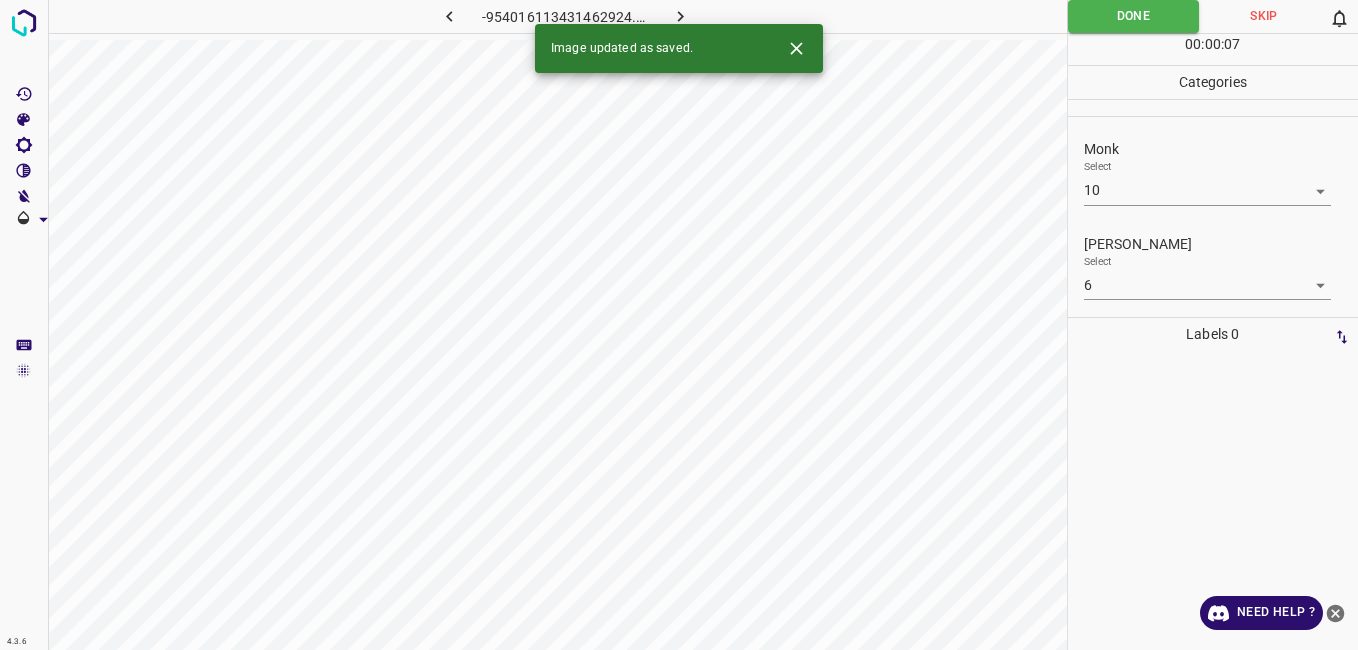 click 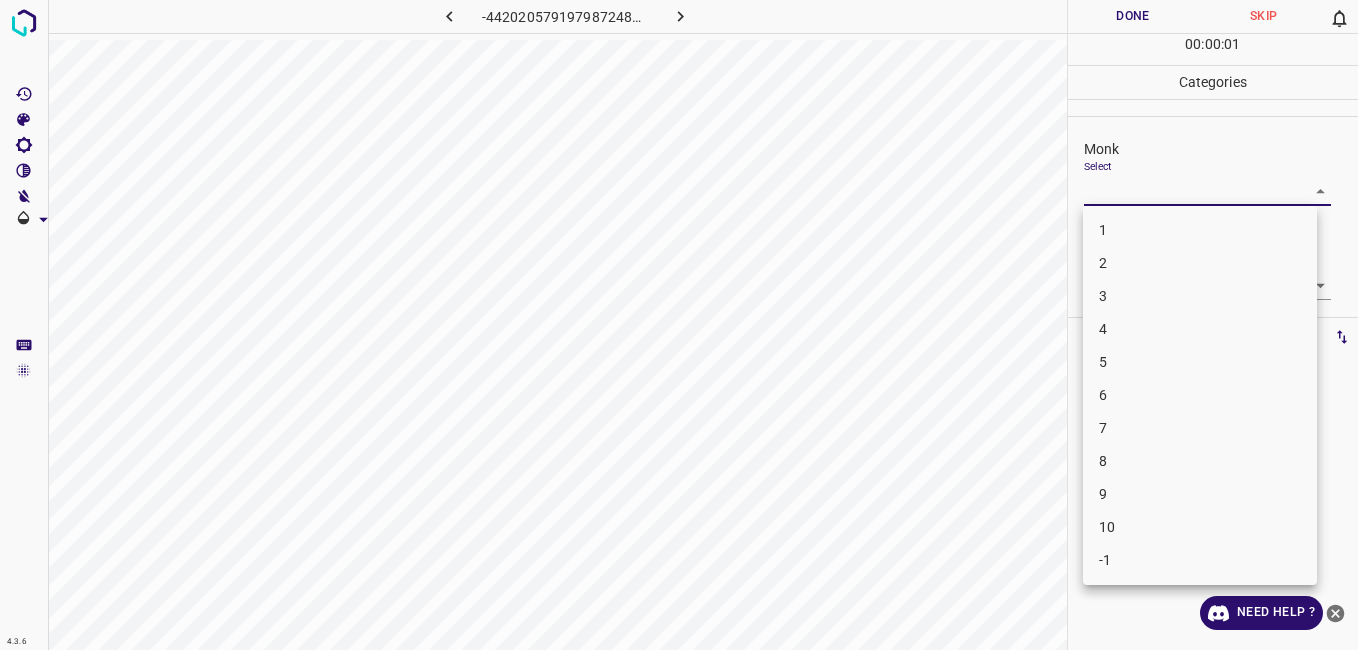 click on "4.3.6  -4420205791979872483.png Done Skip 0 00   : 00   : 01   Categories Monk   Select ​  Fitzpatrick   Select ​ Labels   0 Categories 1 Monk 2  Fitzpatrick Tools Space Change between modes (Draw & Edit) I Auto labeling R Restore zoom M Zoom in N Zoom out Delete Delete selecte label Filters Z Restore filters X Saturation filter C Brightness filter V Contrast filter B Gray scale filter General O Download Need Help ? - Text - Hide - Delete 1 2 3 4 5 6 7 8 9 10 -1" at bounding box center [679, 325] 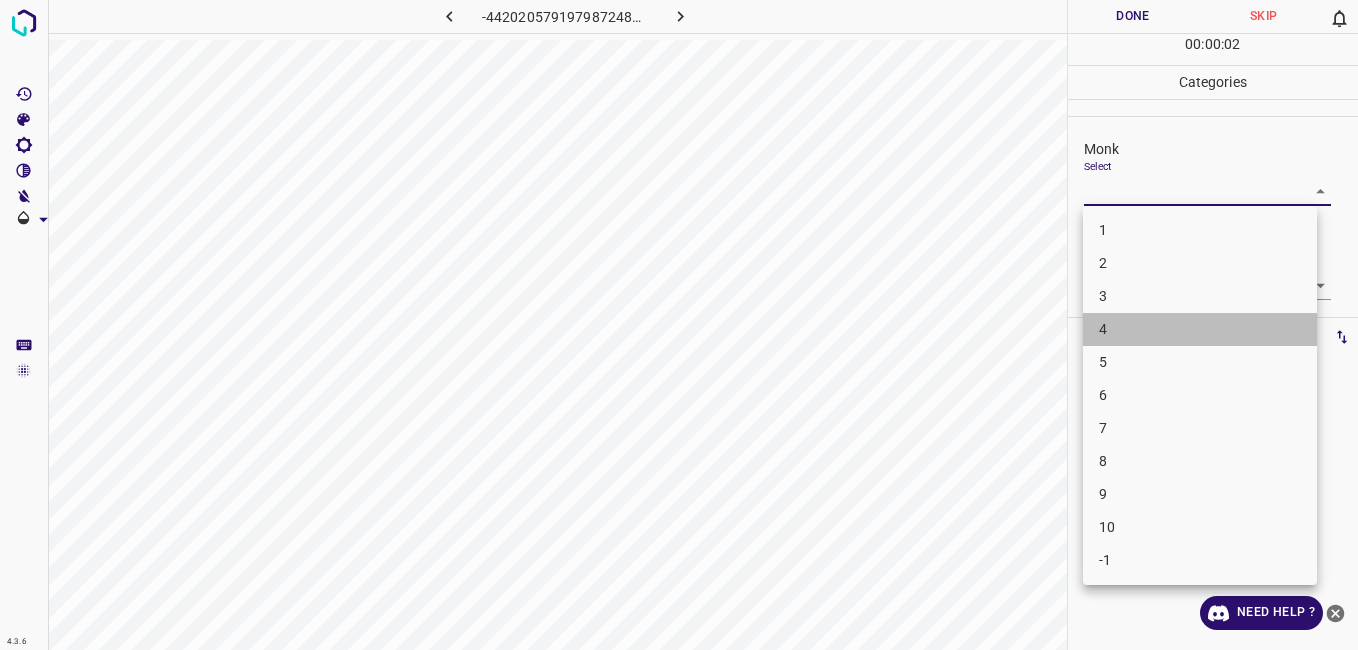 click on "4" at bounding box center [1200, 329] 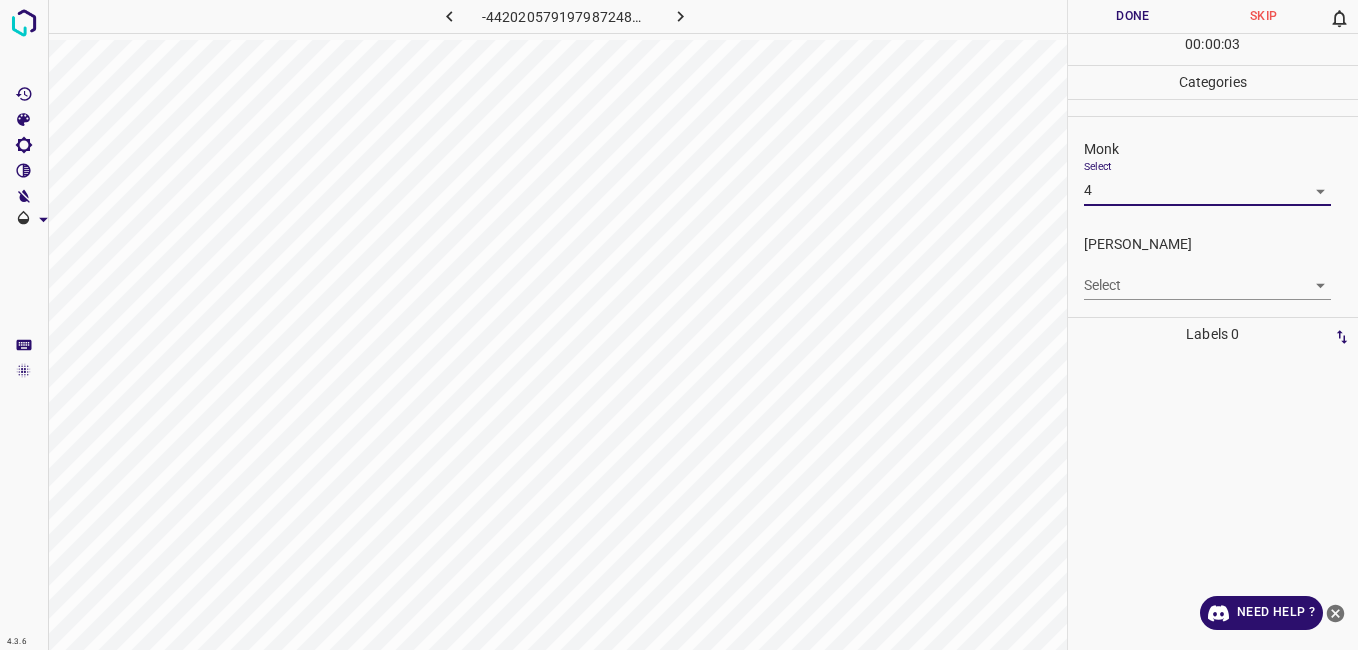 click on "4.3.6  -4420205791979872483.png Done Skip 0 00   : 00   : 03   Categories Monk   Select 4 4  Fitzpatrick   Select ​ Labels   0 Categories 1 Monk 2  Fitzpatrick Tools Space Change between modes (Draw & Edit) I Auto labeling R Restore zoom M Zoom in N Zoom out Delete Delete selecte label Filters Z Restore filters X Saturation filter C Brightness filter V Contrast filter B Gray scale filter General O Download Need Help ? - Text - Hide - Delete" at bounding box center [679, 325] 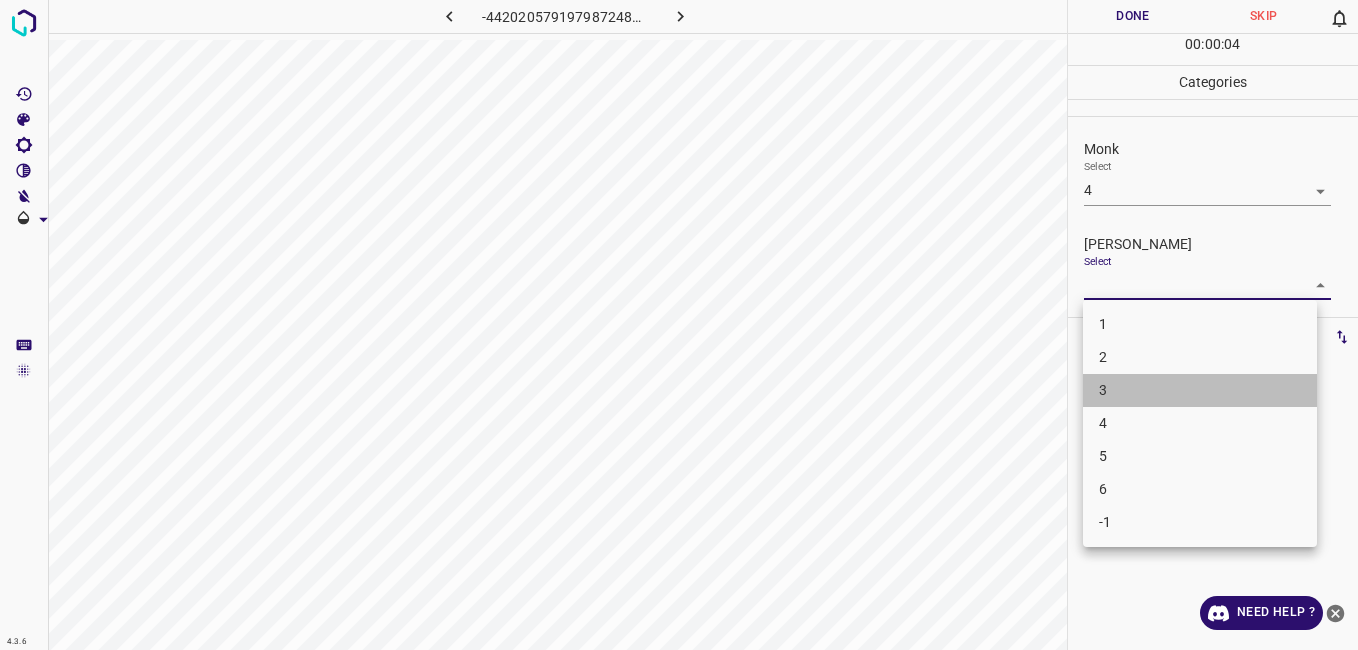 click on "3" at bounding box center [1200, 390] 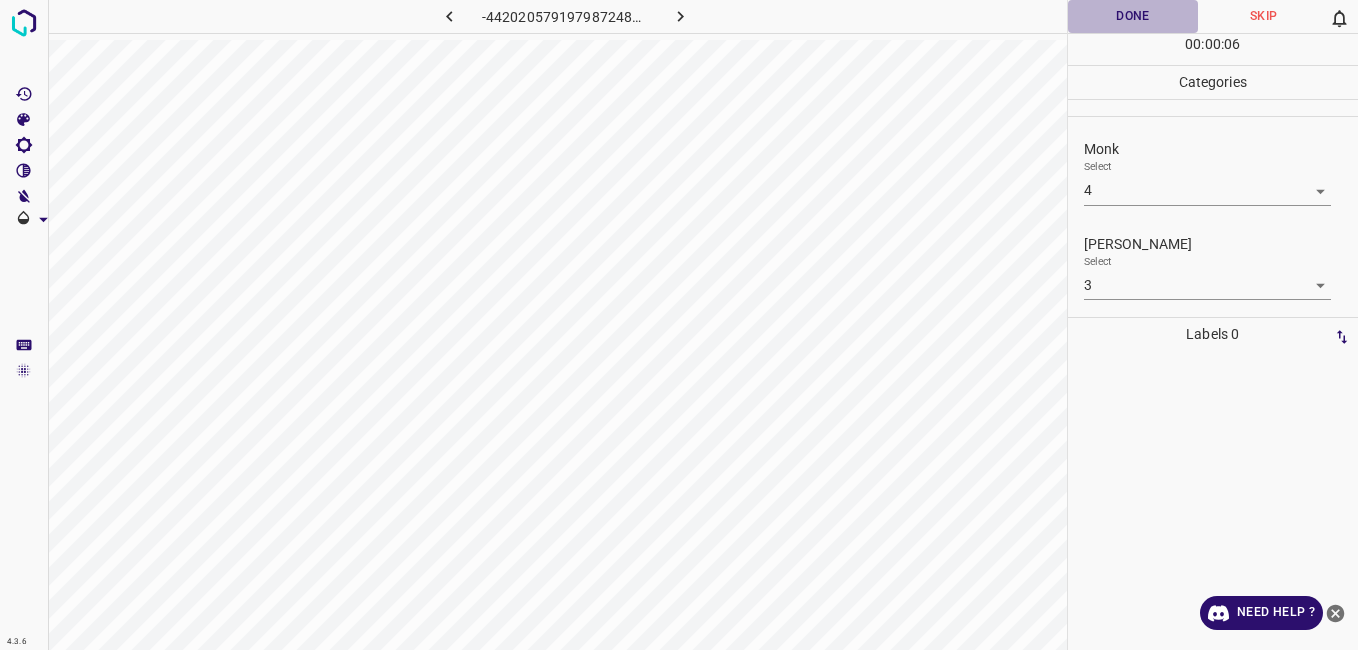 click on "Done" at bounding box center (1133, 16) 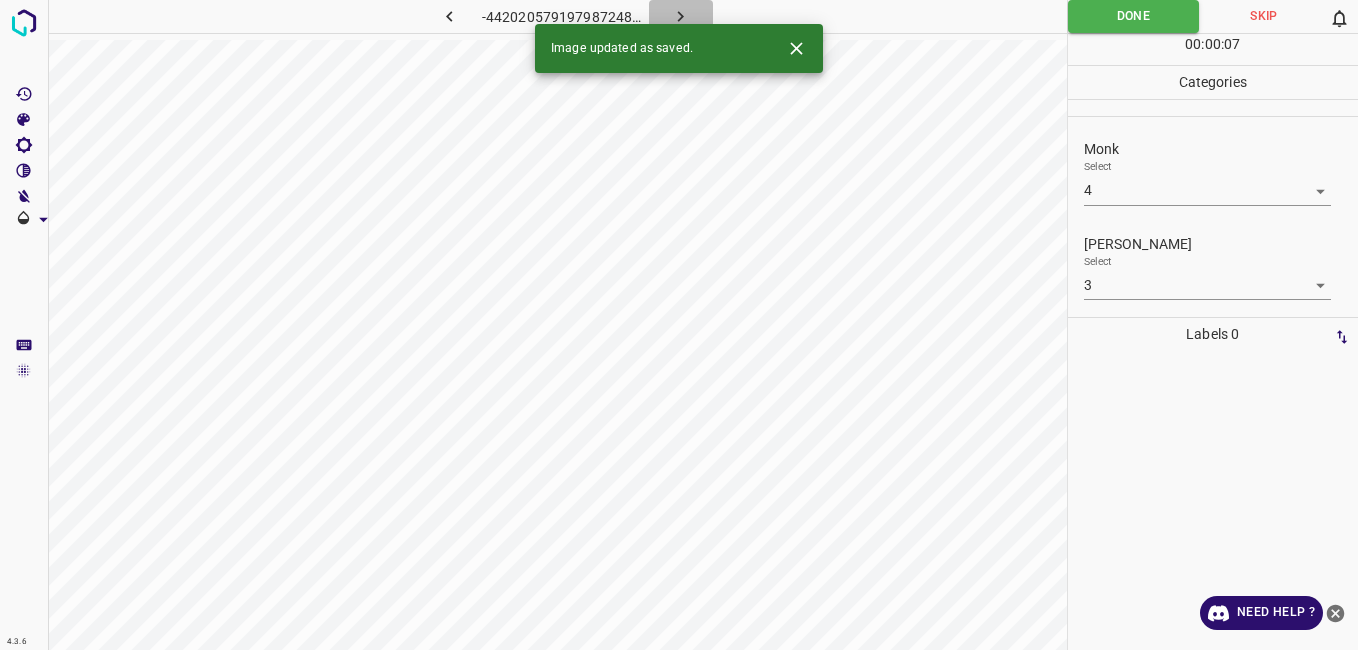 click 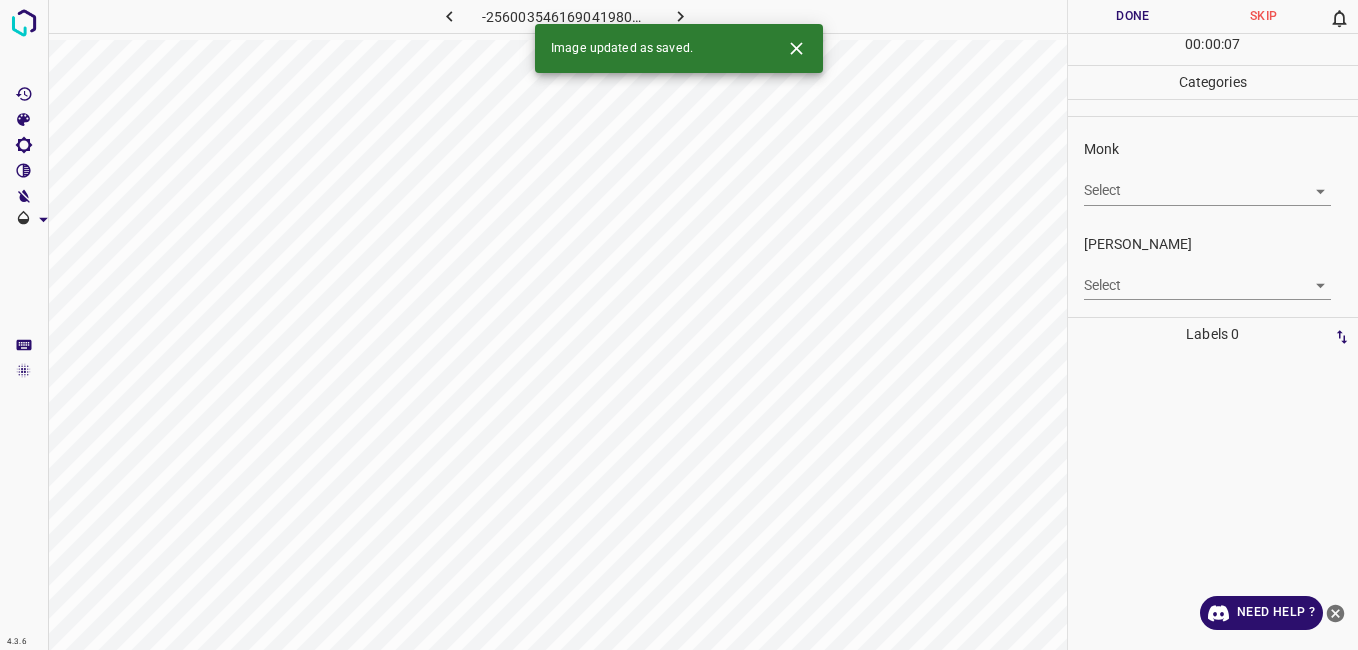 click on "4.3.6  -2560035461690419800.png Done Skip 0 00   : 00   : 07   Categories Monk   Select ​  Fitzpatrick   Select ​ Labels   0 Categories 1 Monk 2  Fitzpatrick Tools Space Change between modes (Draw & Edit) I Auto labeling R Restore zoom M Zoom in N Zoom out Delete Delete selecte label Filters Z Restore filters X Saturation filter C Brightness filter V Contrast filter B Gray scale filter General O Download Image updated as saved. Need Help ? - Text - Hide - Delete" at bounding box center (679, 325) 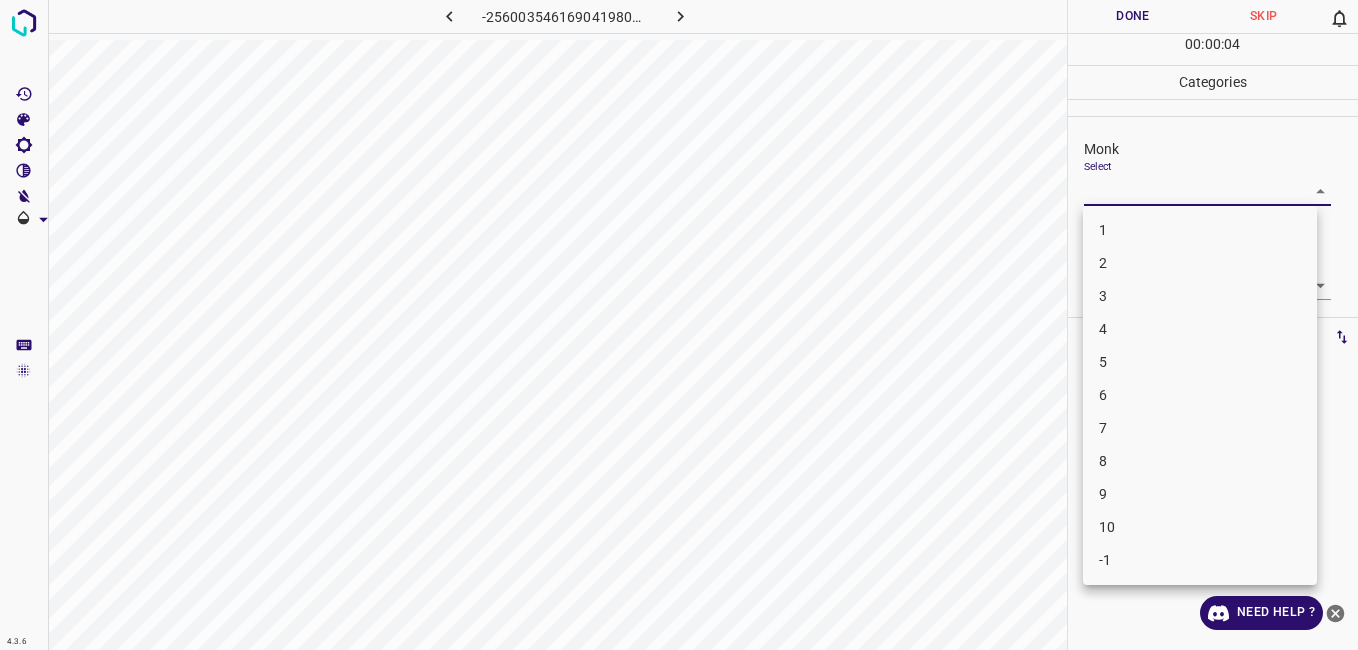 click on "9" at bounding box center [1200, 494] 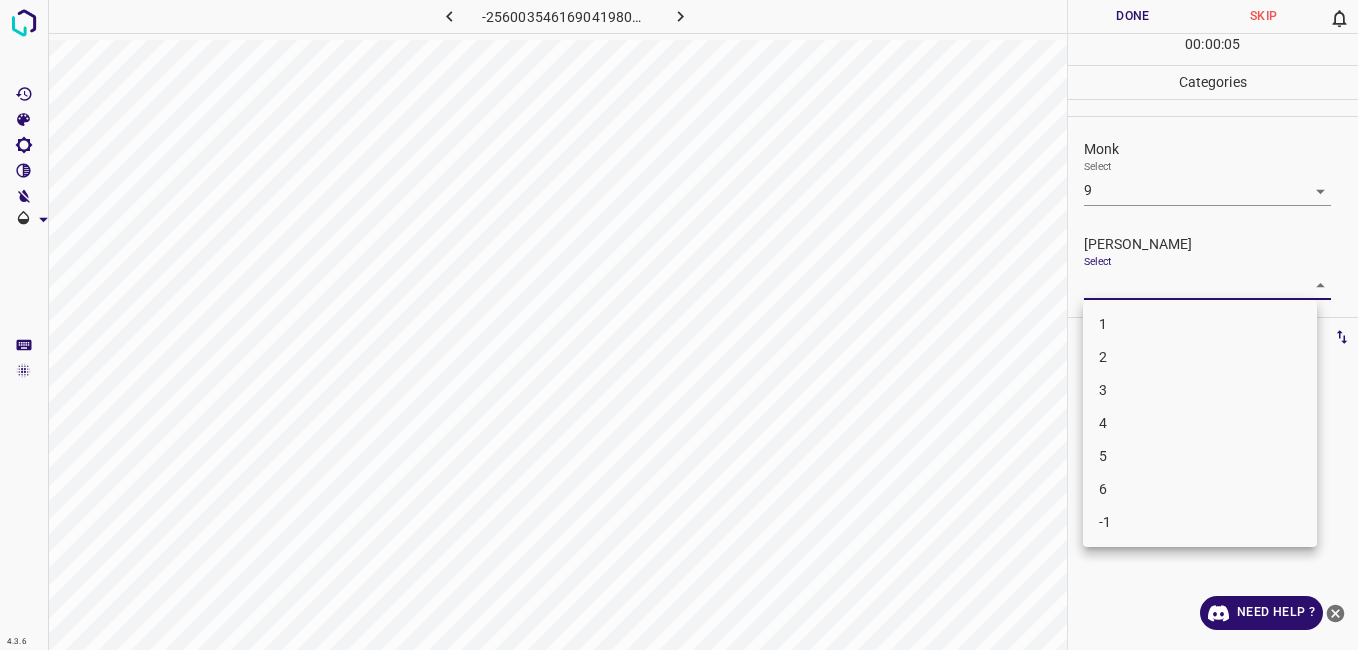 click on "4.3.6  -2560035461690419800.png Done Skip 0 00   : 00   : 05   Categories Monk   Select 9 9  Fitzpatrick   Select ​ Labels   0 Categories 1 Monk 2  Fitzpatrick Tools Space Change between modes (Draw & Edit) I Auto labeling R Restore zoom M Zoom in N Zoom out Delete Delete selecte label Filters Z Restore filters X Saturation filter C Brightness filter V Contrast filter B Gray scale filter General O Download Need Help ? - Text - Hide - Delete 1 2 3 4 5 6 -1" at bounding box center (679, 325) 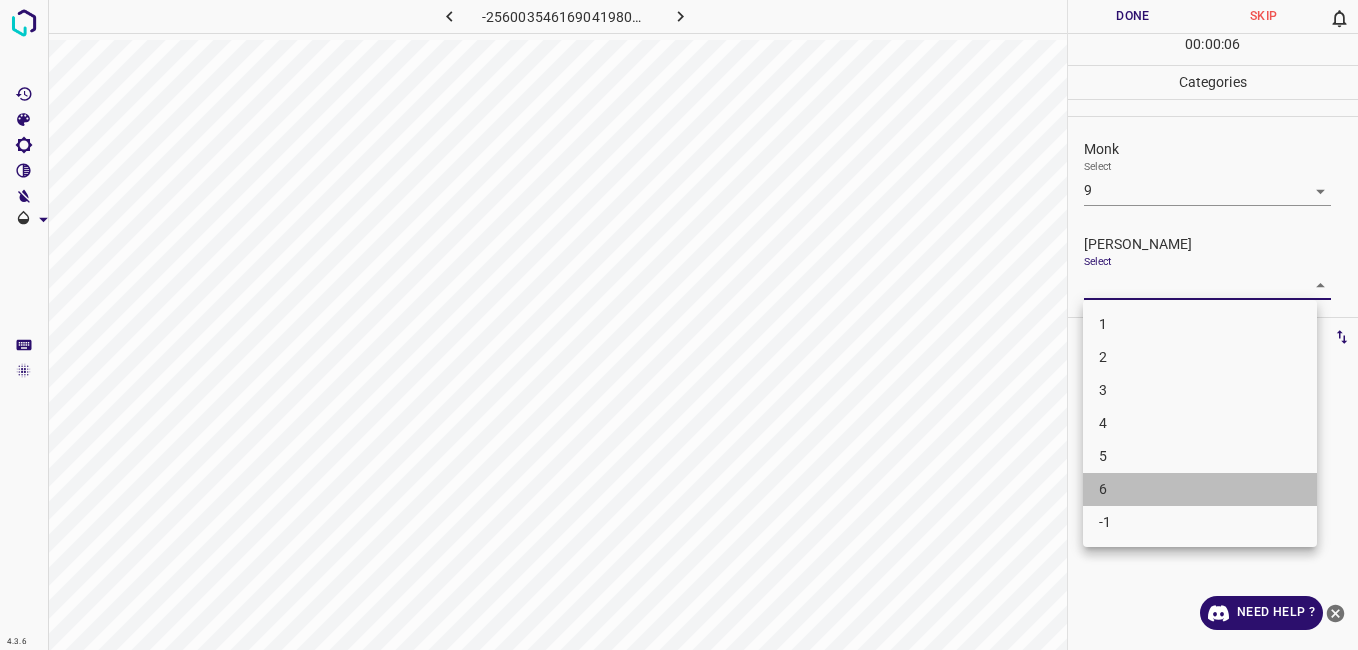 click on "6" at bounding box center (1200, 489) 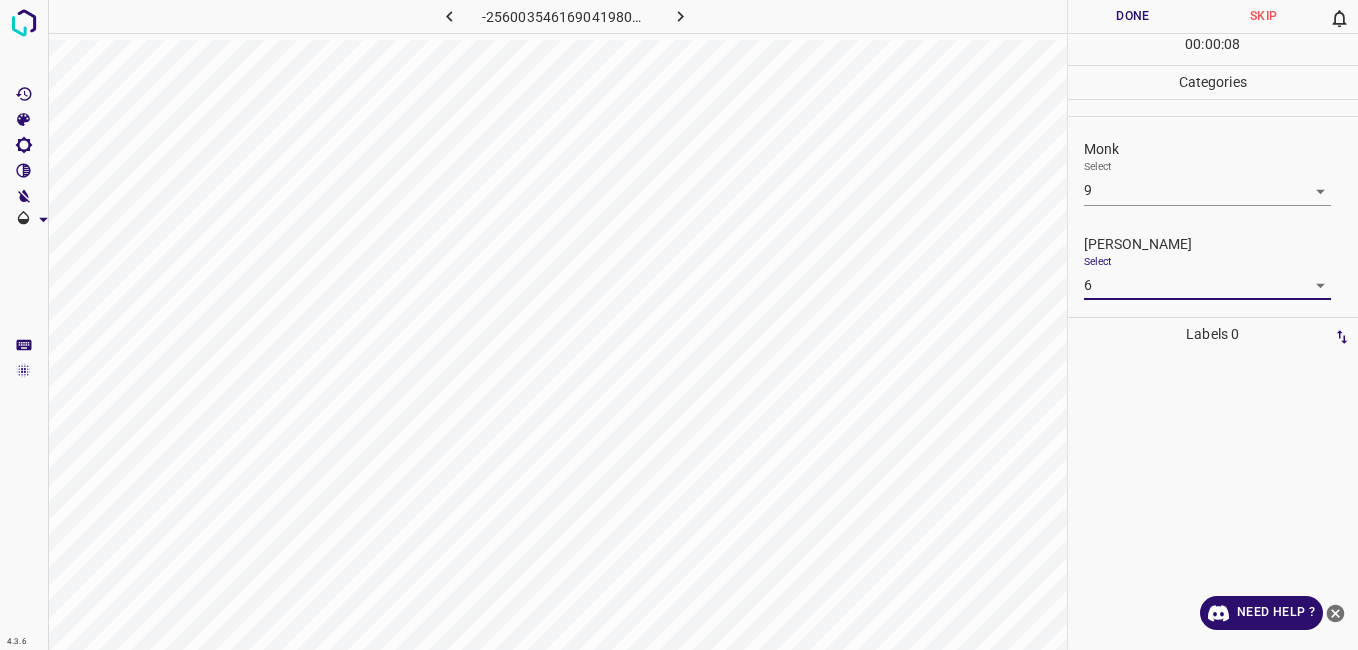 click on "Done" at bounding box center [1133, 16] 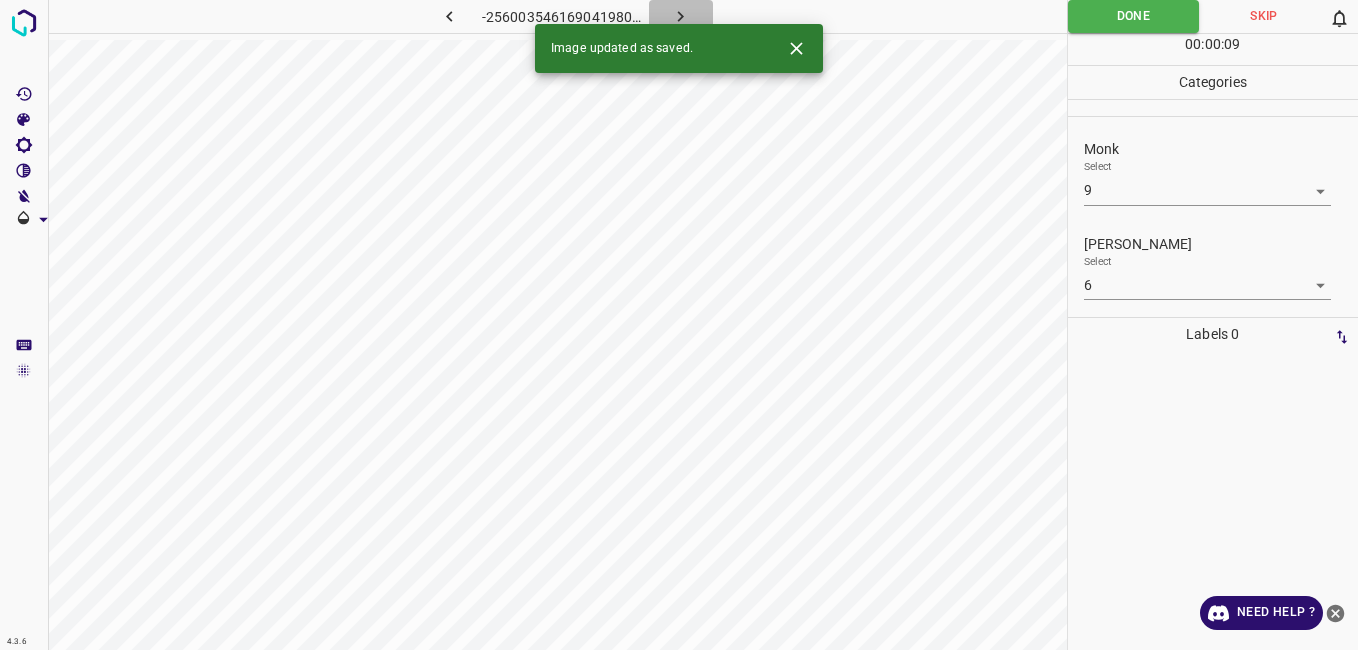 click 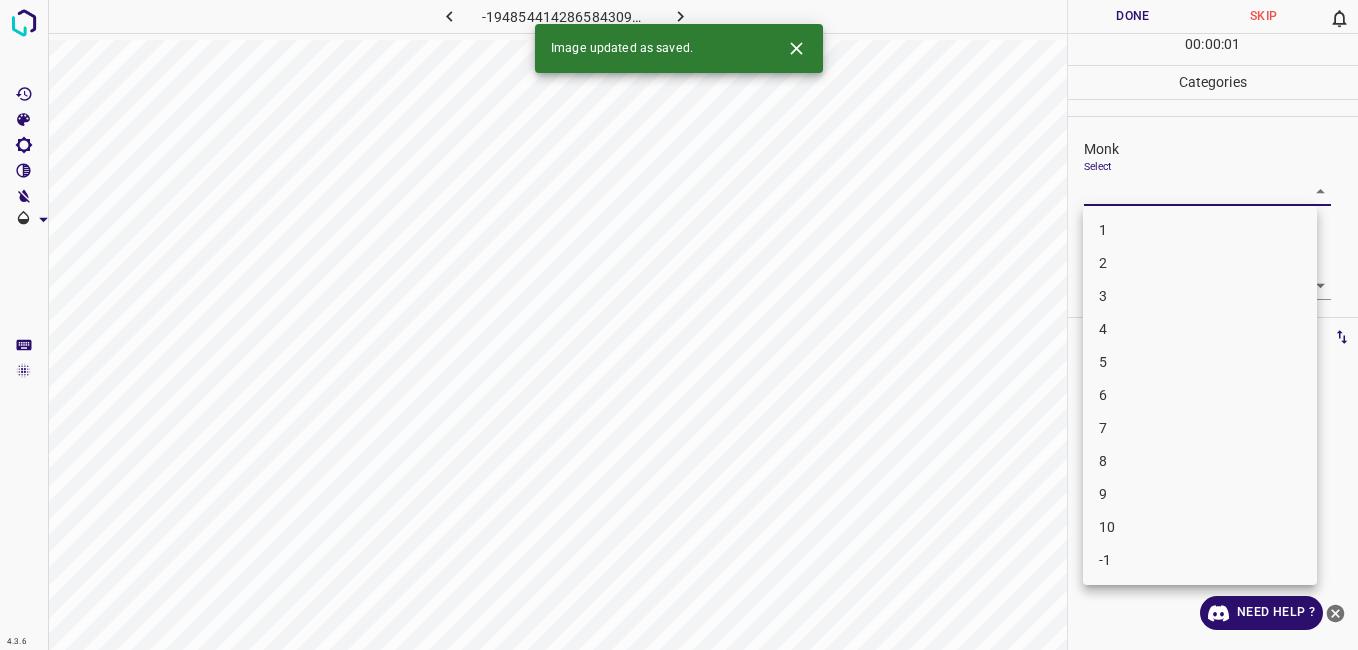 click on "4.3.6  -1948544142865843096.png Done Skip 0 00   : 00   : 01   Categories Monk   Select ​  Fitzpatrick   Select ​ Labels   0 Categories 1 Monk 2  Fitzpatrick Tools Space Change between modes (Draw & Edit) I Auto labeling R Restore zoom M Zoom in N Zoom out Delete Delete selecte label Filters Z Restore filters X Saturation filter C Brightness filter V Contrast filter B Gray scale filter General O Download Image updated as saved. Need Help ? - Text - Hide - Delete 1 2 3 4 5 6 7 8 9 10 -1" at bounding box center (679, 325) 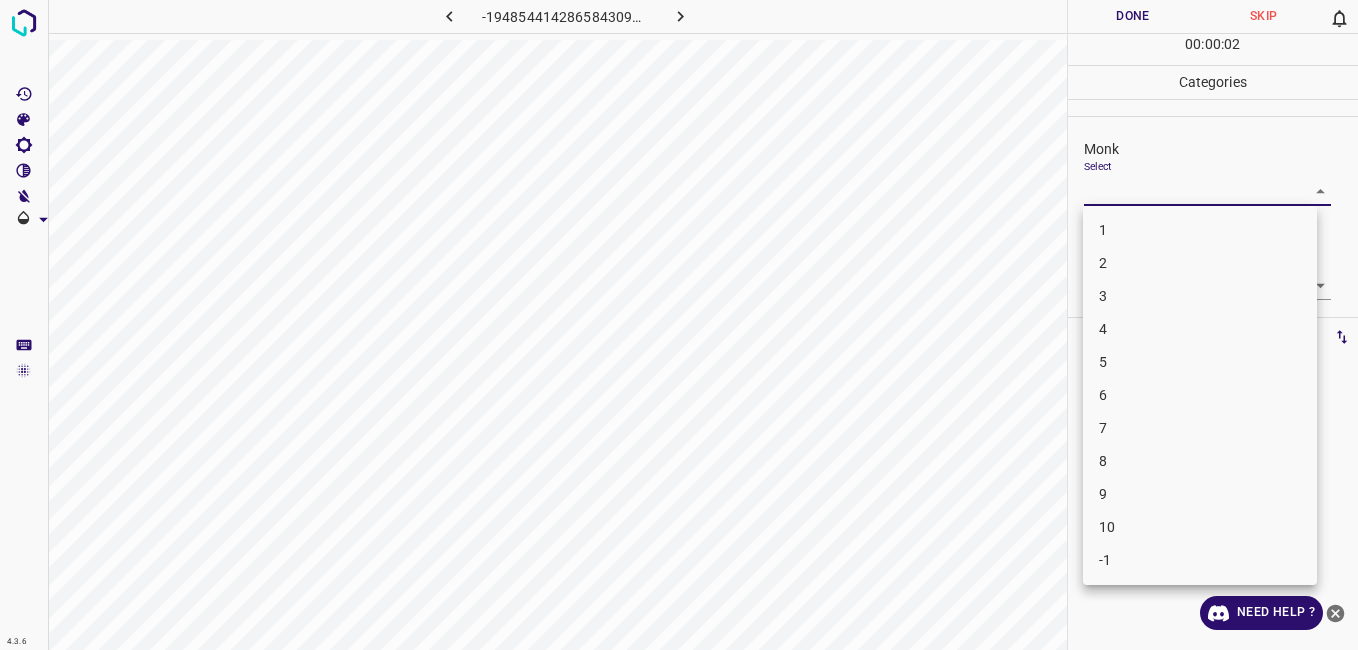 click on "3" at bounding box center [1200, 296] 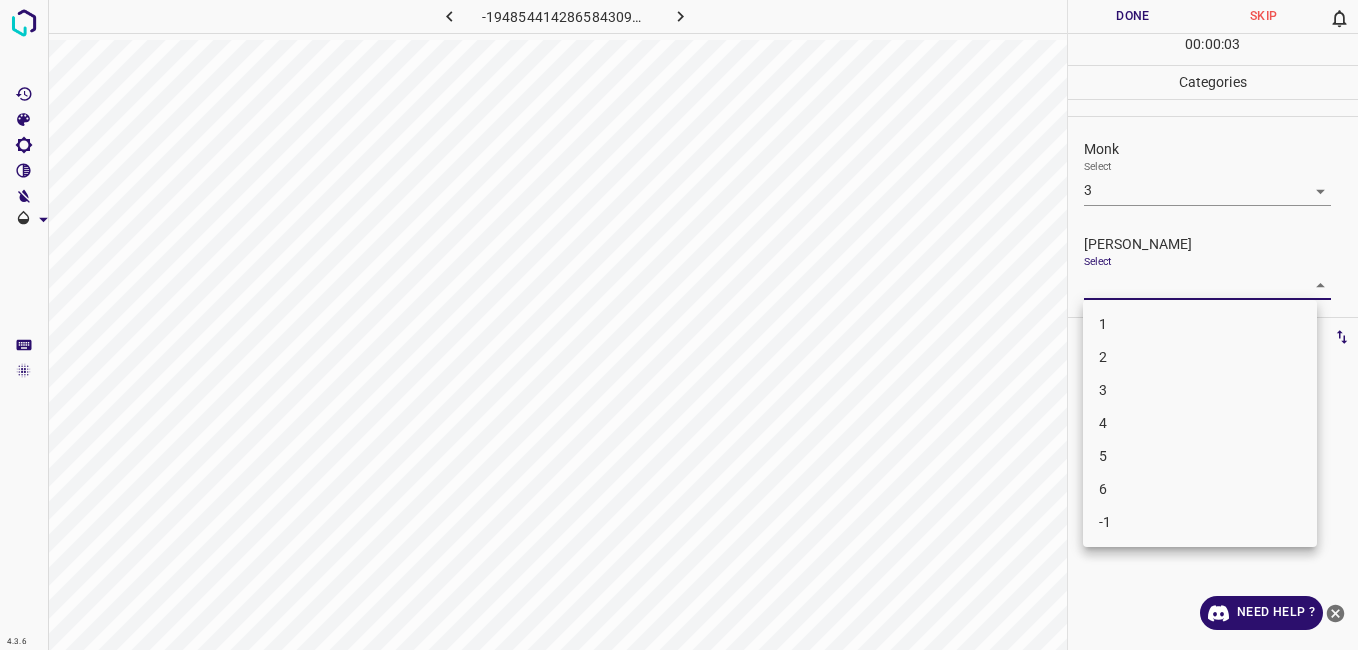 click on "4.3.6  -1948544142865843096.png Done Skip 0 00   : 00   : 03   Categories Monk   Select 3 3  Fitzpatrick   Select ​ Labels   0 Categories 1 Monk 2  Fitzpatrick Tools Space Change between modes (Draw & Edit) I Auto labeling R Restore zoom M Zoom in N Zoom out Delete Delete selecte label Filters Z Restore filters X Saturation filter C Brightness filter V Contrast filter B Gray scale filter General O Download Need Help ? - Text - Hide - Delete 1 2 3 4 5 6 -1" at bounding box center (679, 325) 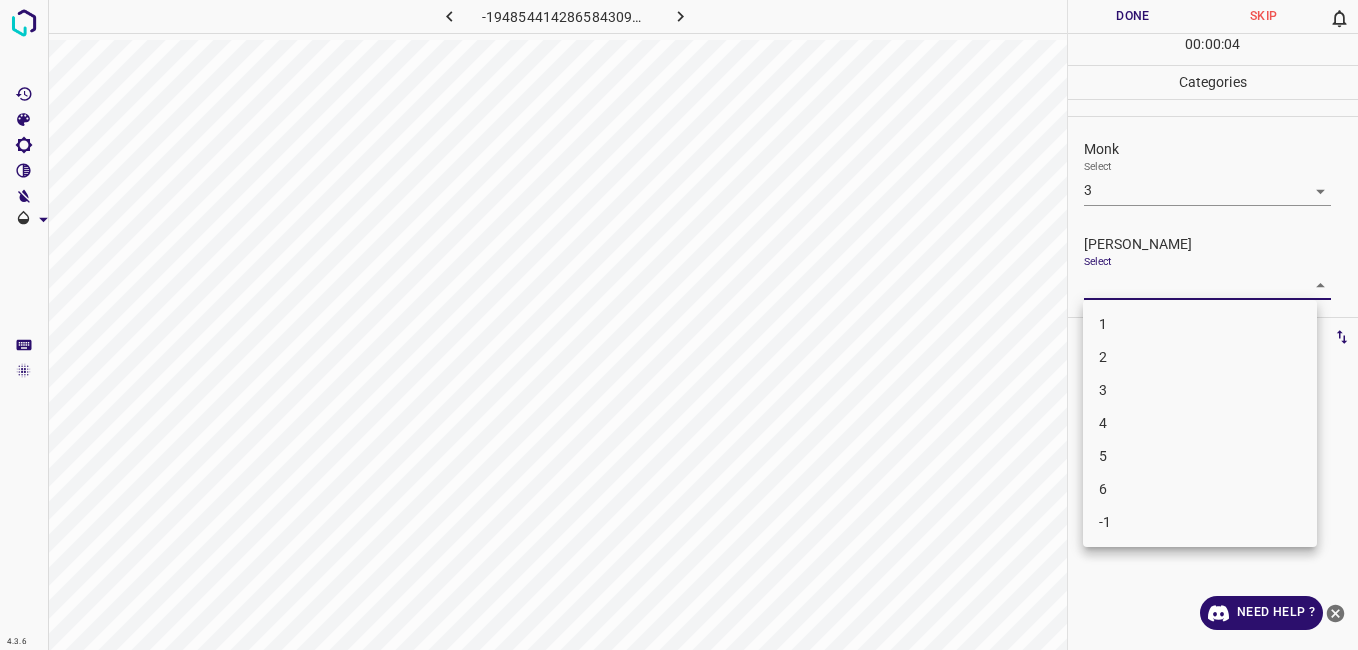 click on "2" at bounding box center (1200, 357) 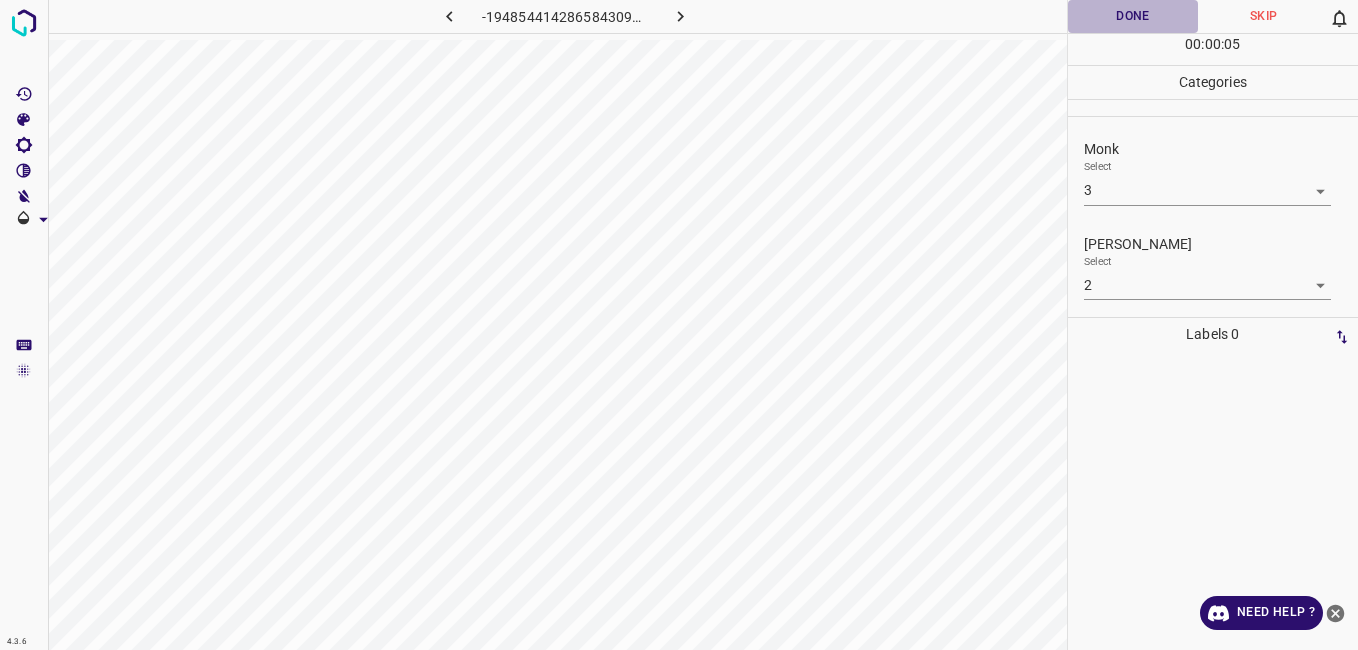 click on "Done" at bounding box center [1133, 16] 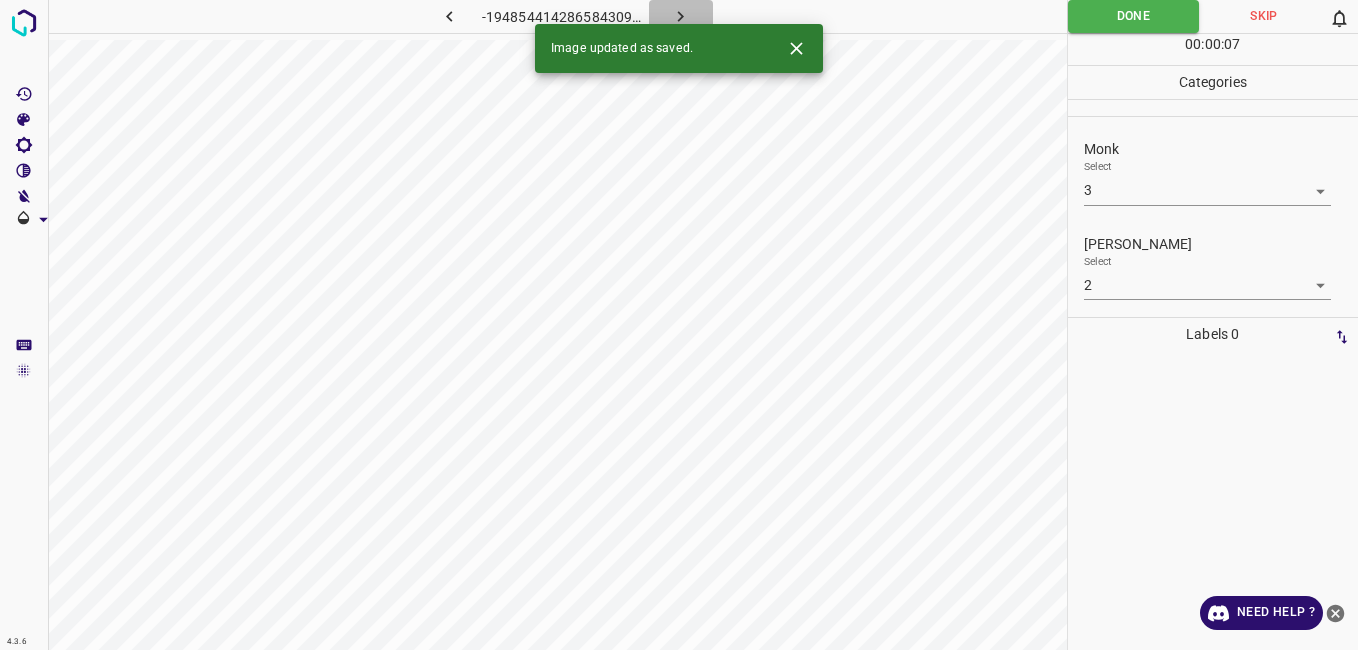 click at bounding box center [681, 16] 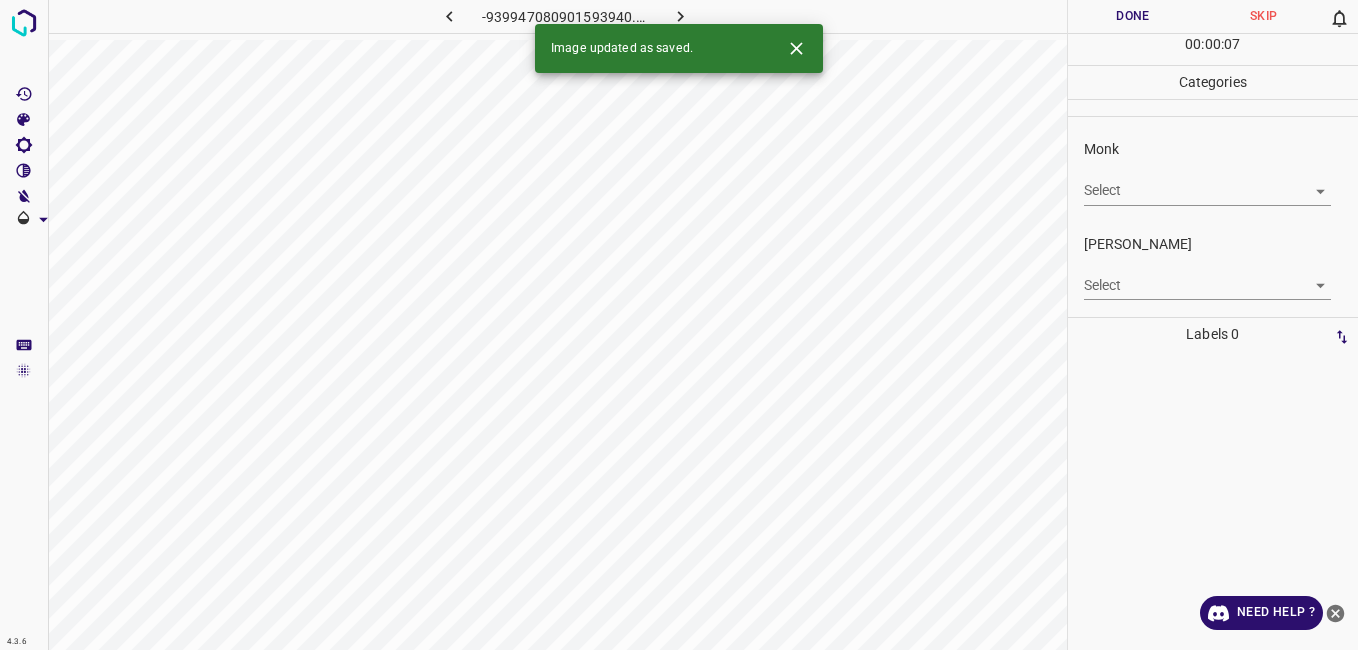 click on "4.3.6  -939947080901593940.png Done Skip 0 00   : 00   : 07   Categories Monk   Select ​  Fitzpatrick   Select ​ Labels   0 Categories 1 Monk 2  Fitzpatrick Tools Space Change between modes (Draw & Edit) I Auto labeling R Restore zoom M Zoom in N Zoom out Delete Delete selecte label Filters Z Restore filters X Saturation filter C Brightness filter V Contrast filter B Gray scale filter General O Download Image updated as saved. Need Help ? - Text - Hide - Delete" at bounding box center (679, 325) 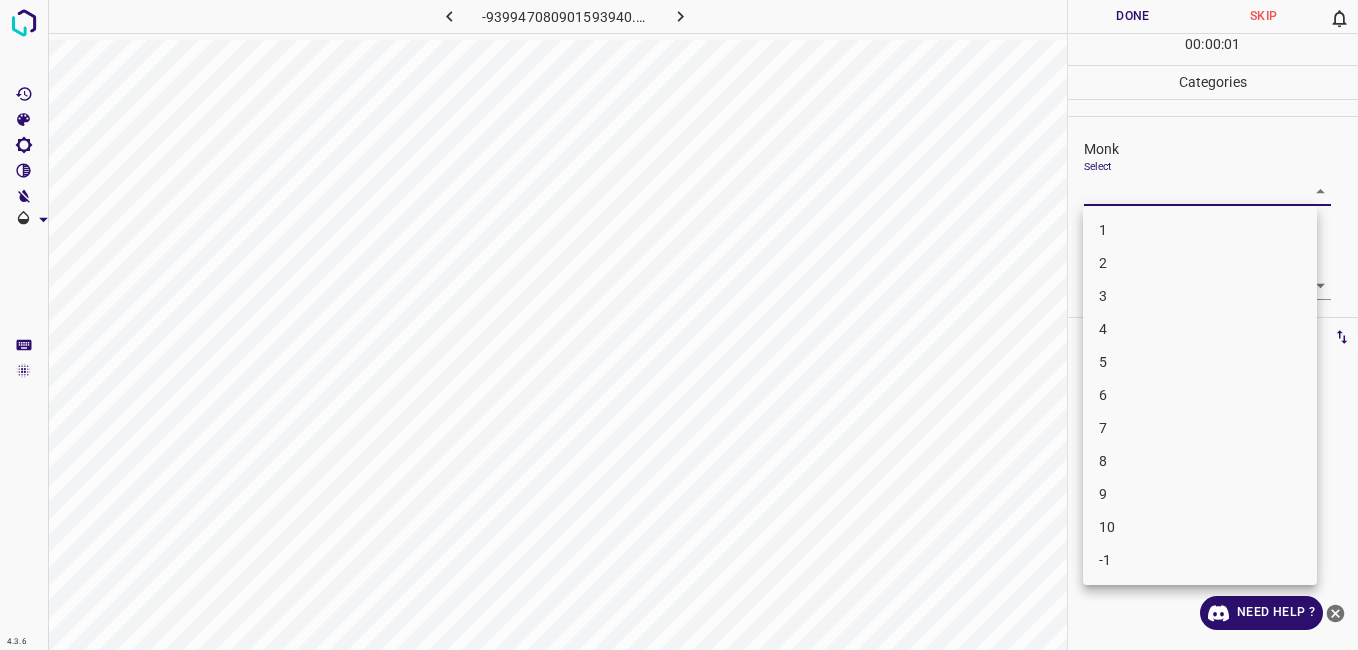 click on "4" at bounding box center [1200, 329] 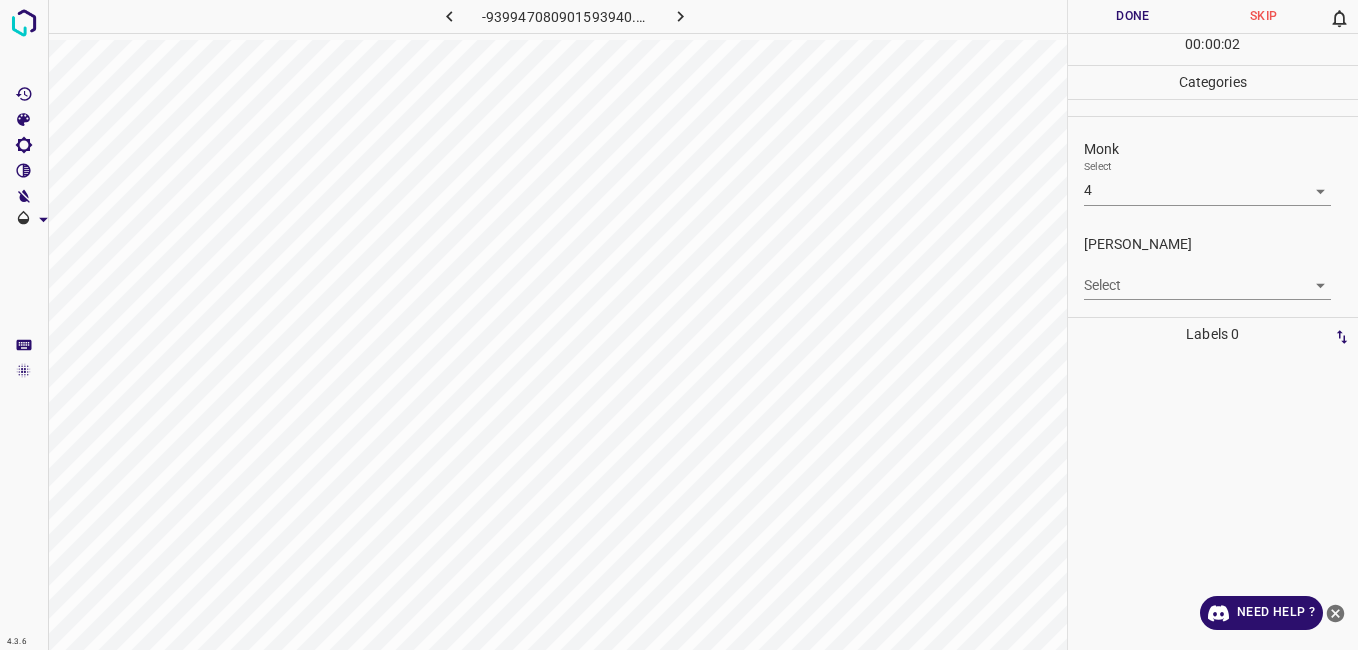 click on "Fitzpatrick   Select ​" at bounding box center [1213, 267] 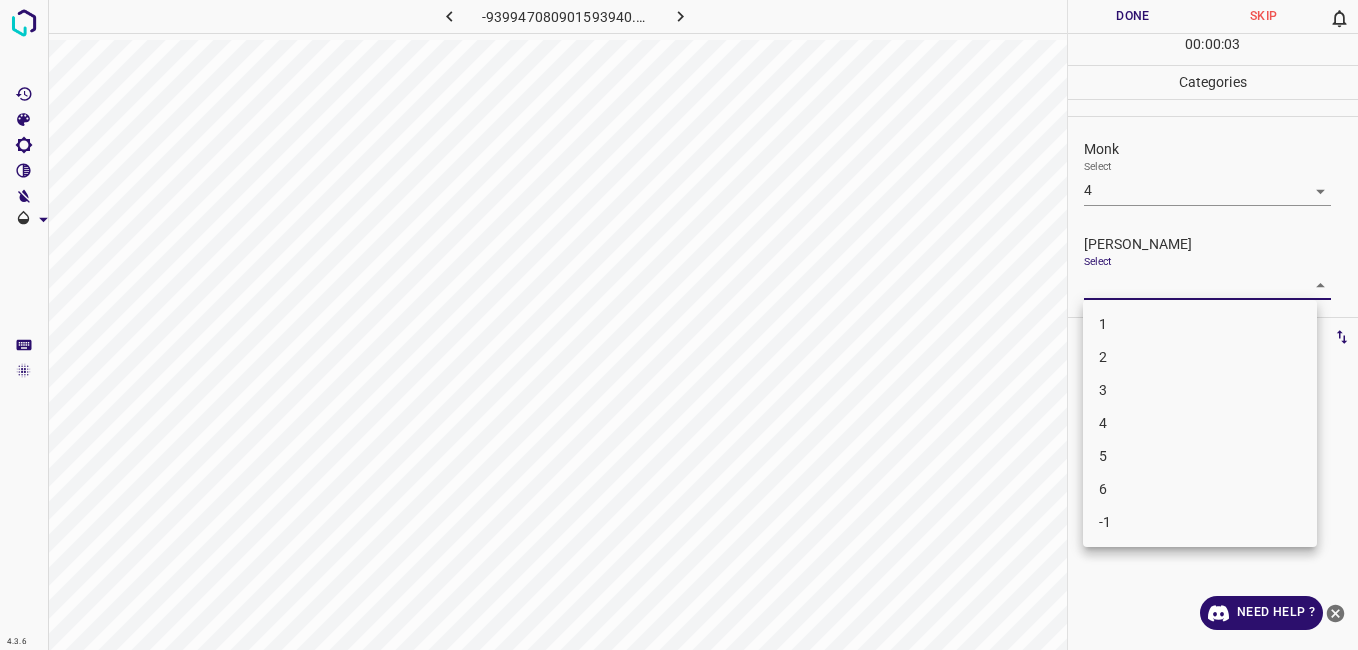 click on "4.3.6  -939947080901593940.png Done Skip 0 00   : 00   : 03   Categories Monk   Select 4 4  Fitzpatrick   Select ​ Labels   0 Categories 1 Monk 2  Fitzpatrick Tools Space Change between modes (Draw & Edit) I Auto labeling R Restore zoom M Zoom in N Zoom out Delete Delete selecte label Filters Z Restore filters X Saturation filter C Brightness filter V Contrast filter B Gray scale filter General O Download Need Help ? - Text - Hide - Delete 1 2 3 4 5 6 -1" at bounding box center [679, 325] 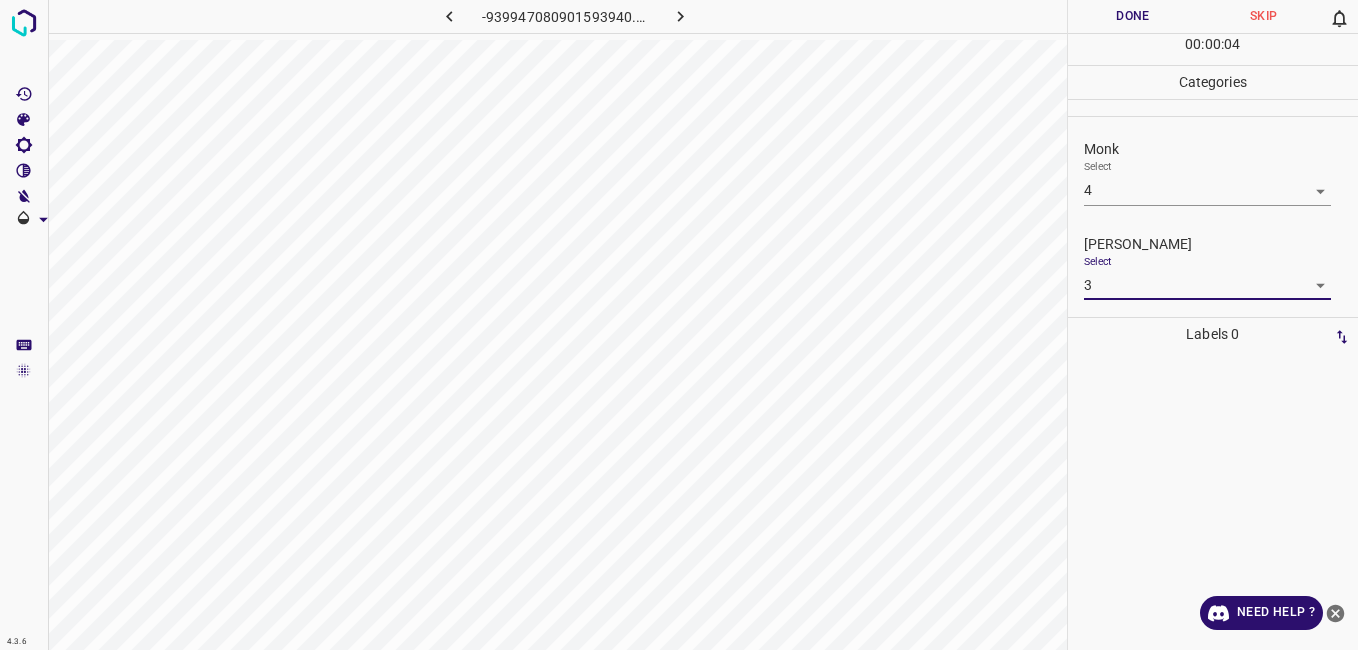 click on "Done" at bounding box center [1133, 16] 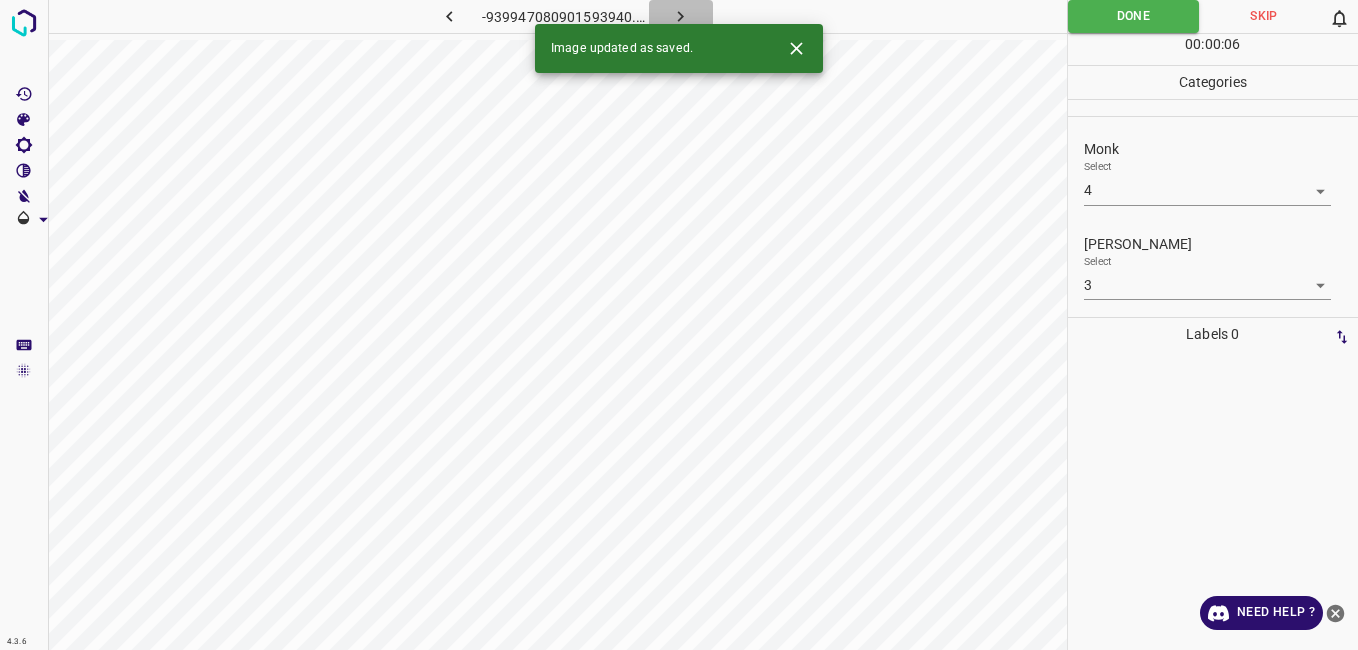click 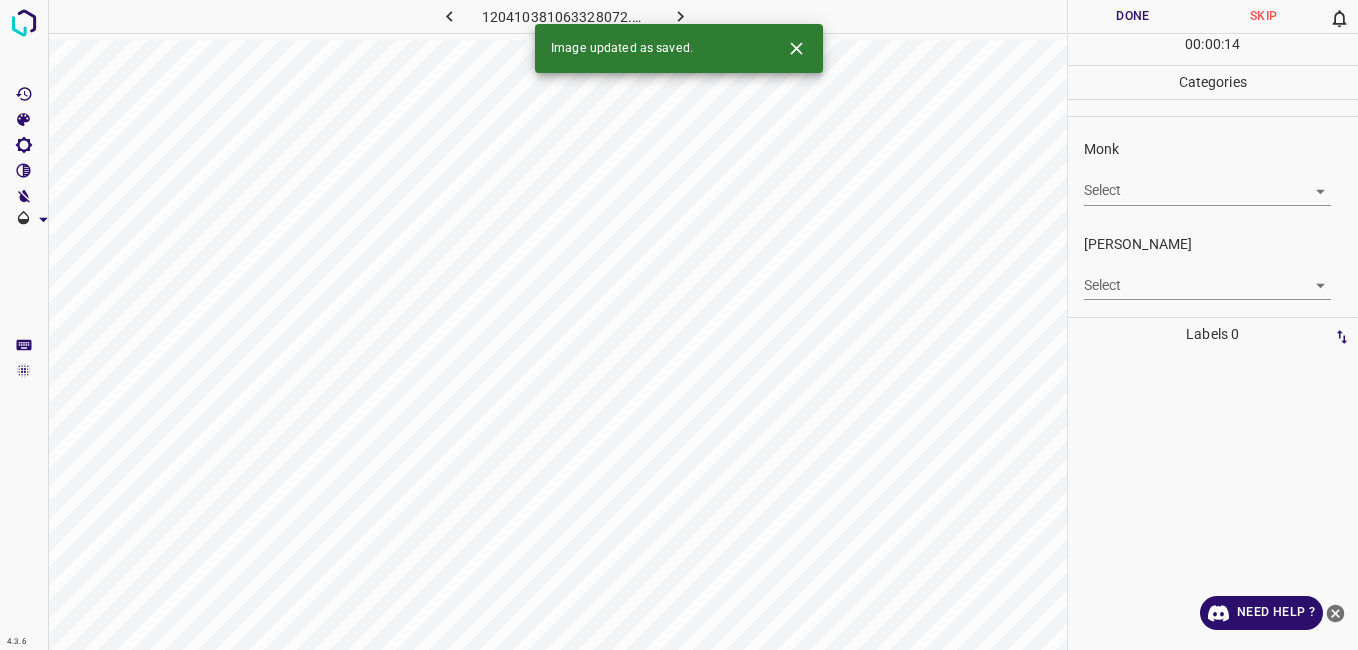 click on "4.3.6  120410381063328072.png Done Skip 0 00   : 00   : 14   Categories Monk   Select ​  Fitzpatrick   Select ​ Labels   0 Categories 1 Monk 2  Fitzpatrick Tools Space Change between modes (Draw & Edit) I Auto labeling R Restore zoom M Zoom in N Zoom out Delete Delete selecte label Filters Z Restore filters X Saturation filter C Brightness filter V Contrast filter B Gray scale filter General O Download Image updated as saved. Need Help ? - Text - Hide - Delete" at bounding box center (679, 325) 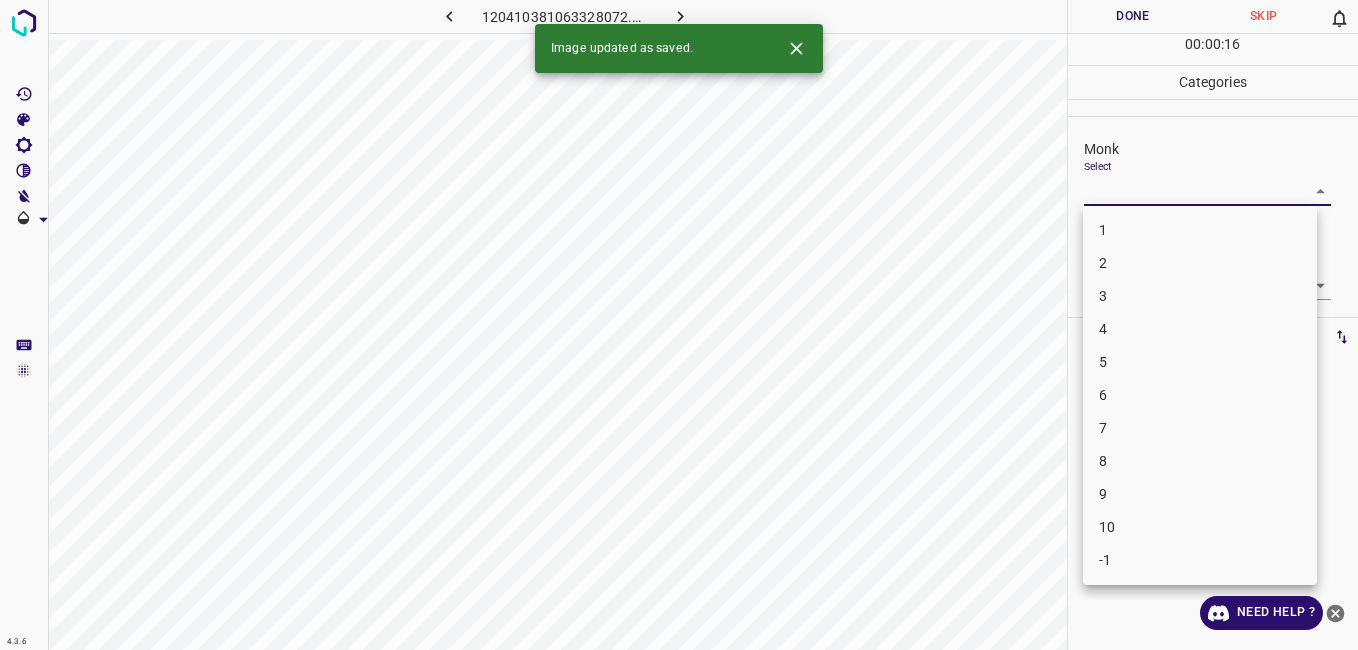 click on "3" at bounding box center [1200, 296] 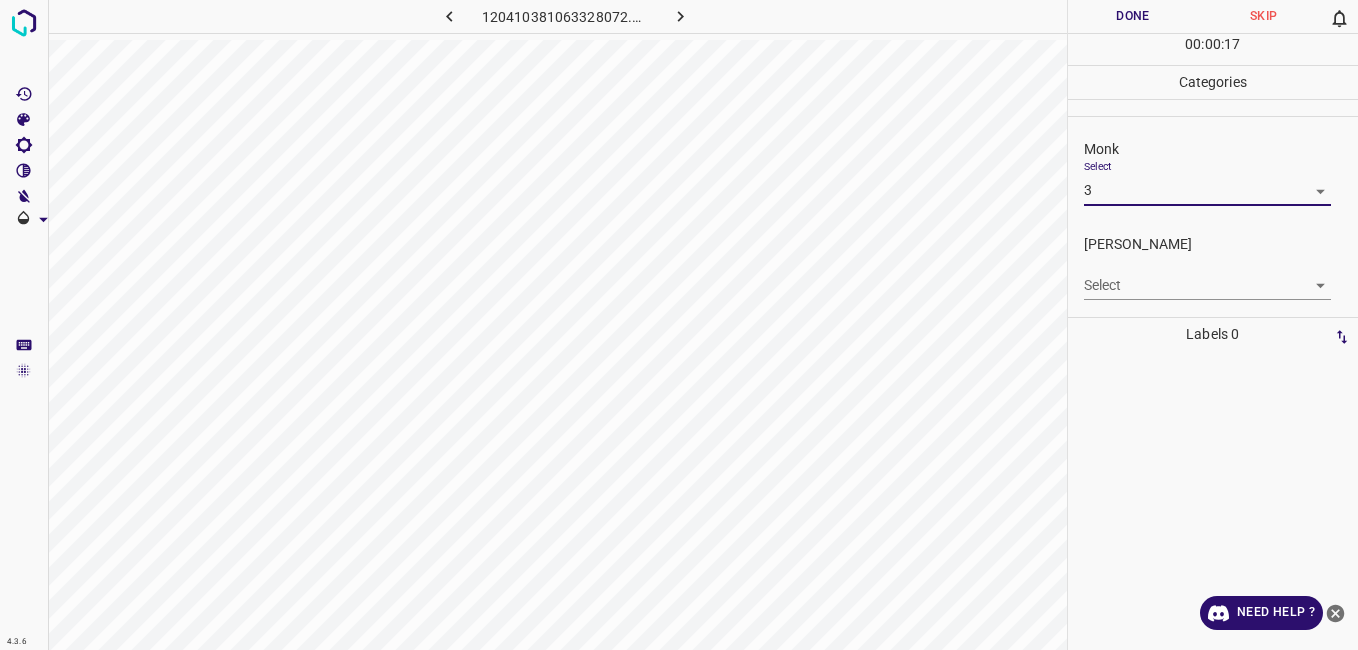 click on "Select ​" at bounding box center [1207, 277] 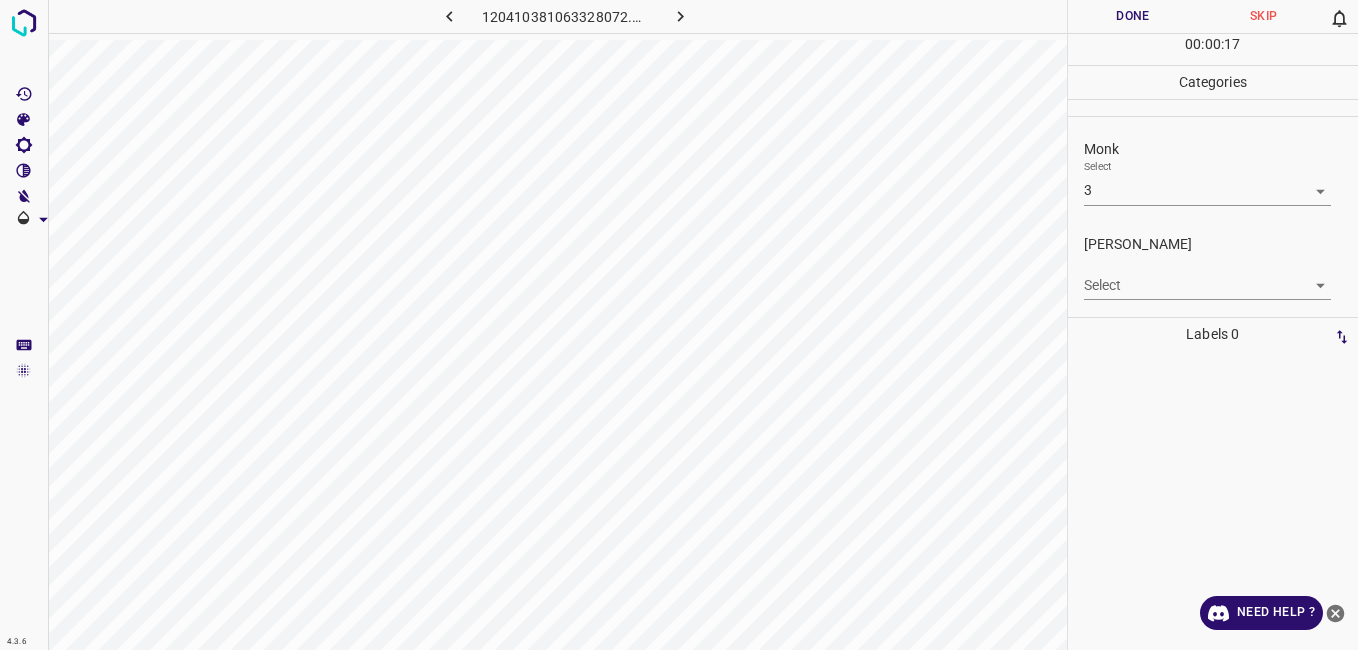 click on "4.3.6  120410381063328072.png Done Skip 0 00   : 00   : 17   Categories Monk   Select 3 3  Fitzpatrick   Select ​ Labels   0 Categories 1 Monk 2  Fitzpatrick Tools Space Change between modes (Draw & Edit) I Auto labeling R Restore zoom M Zoom in N Zoom out Delete Delete selecte label Filters Z Restore filters X Saturation filter C Brightness filter V Contrast filter B Gray scale filter General O Download Need Help ? - Text - Hide - Delete" at bounding box center [679, 325] 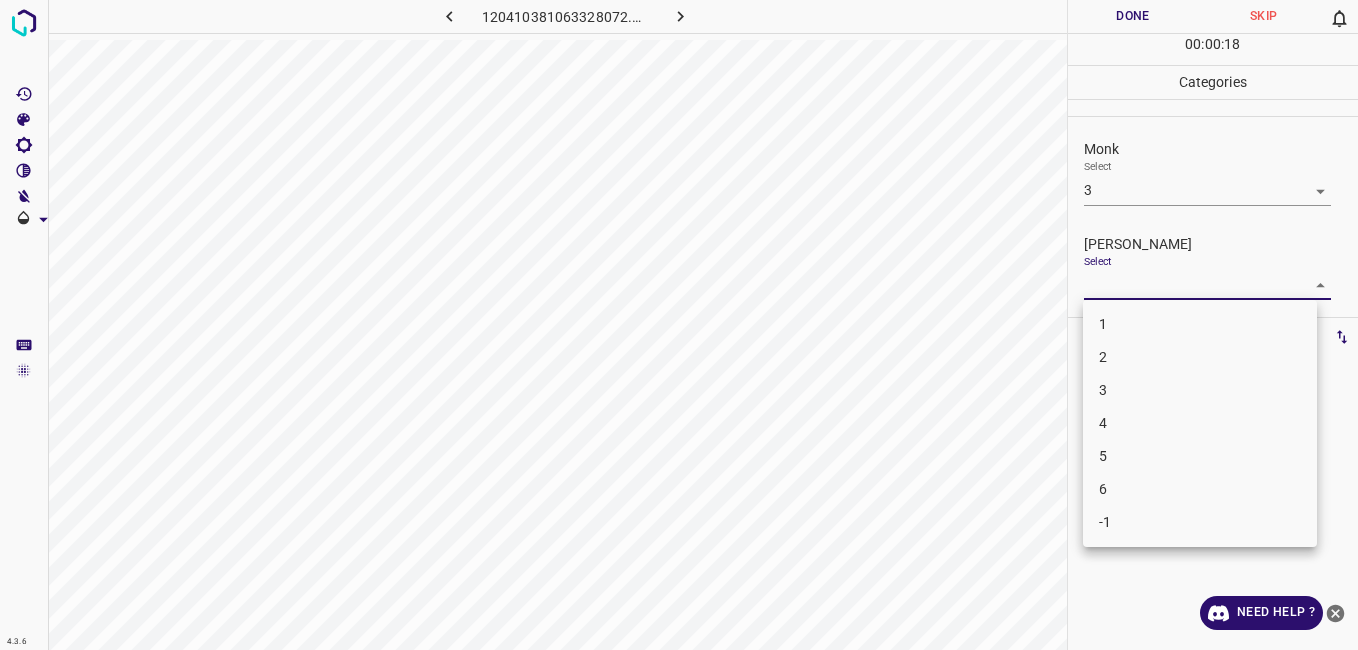 click on "3" at bounding box center [1200, 390] 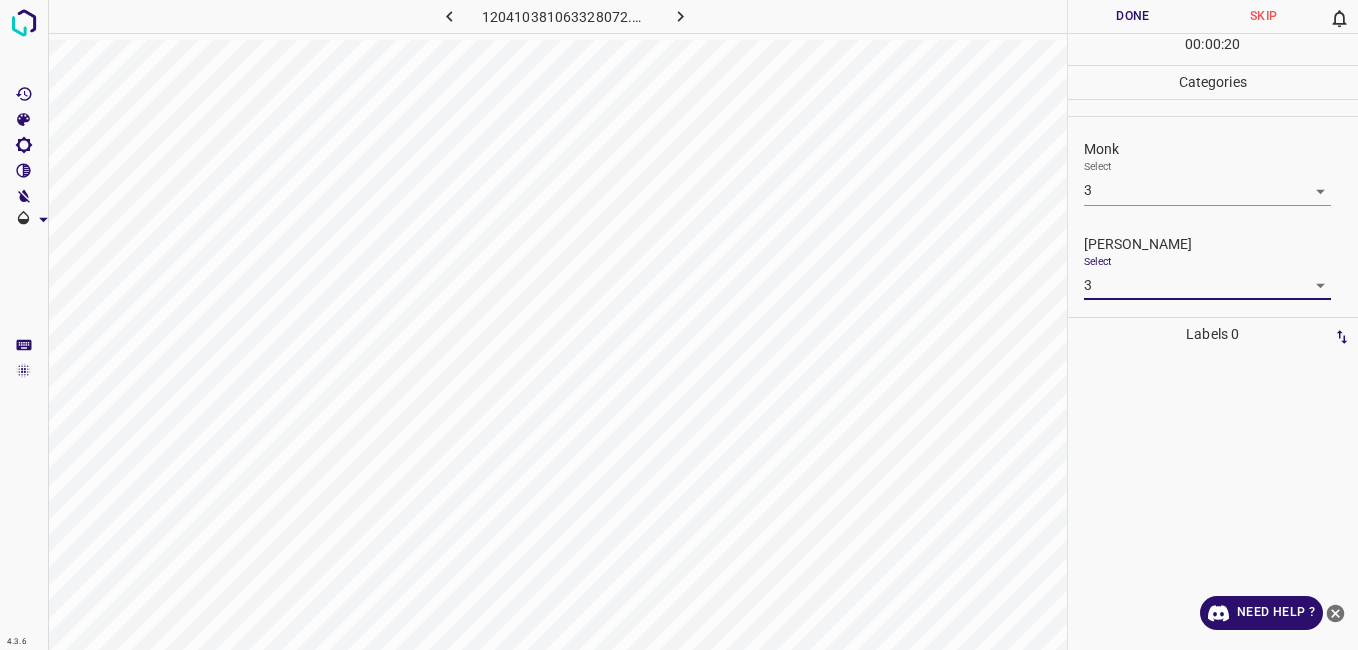 click on "4.3.6  120410381063328072.png Done Skip 0 00   : 00   : 20   Categories Monk   Select 3 3  Fitzpatrick   Select 3 3 Labels   0 Categories 1 Monk 2  Fitzpatrick Tools Space Change between modes (Draw & Edit) I Auto labeling R Restore zoom M Zoom in N Zoom out Delete Delete selecte label Filters Z Restore filters X Saturation filter C Brightness filter V Contrast filter B Gray scale filter General O Download Need Help ? - Text - Hide - Delete" at bounding box center (679, 325) 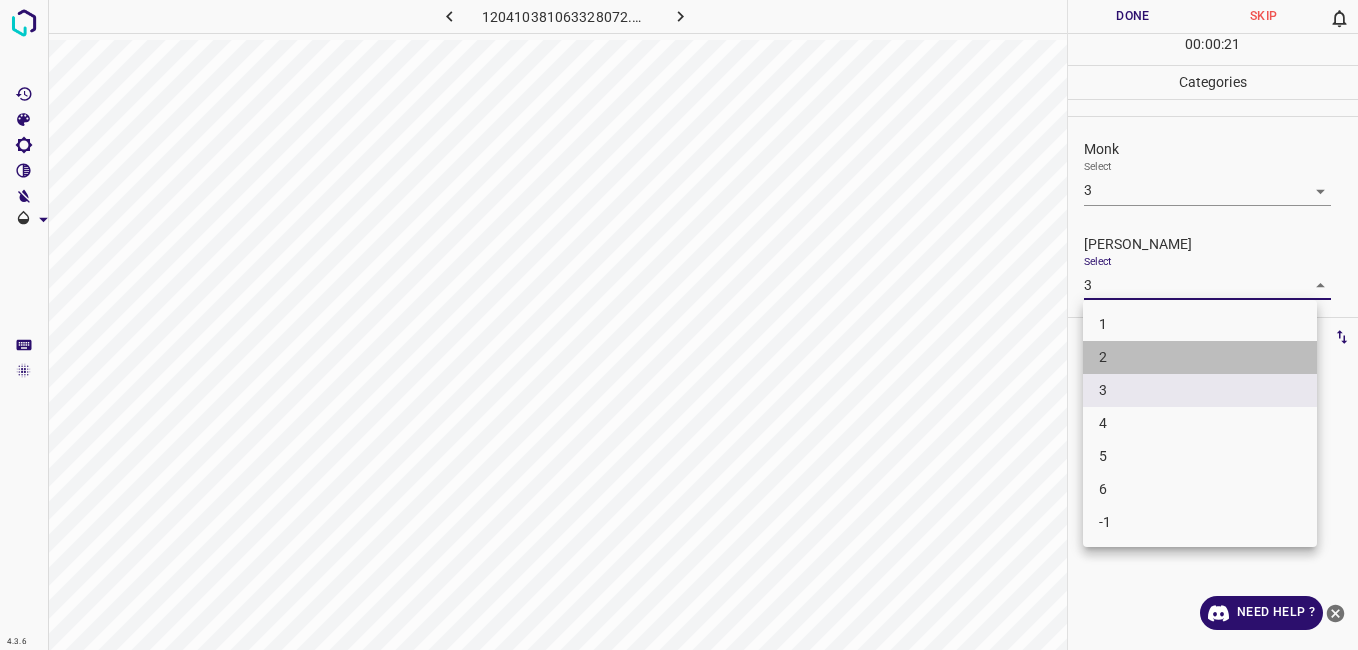 click on "2" at bounding box center [1200, 357] 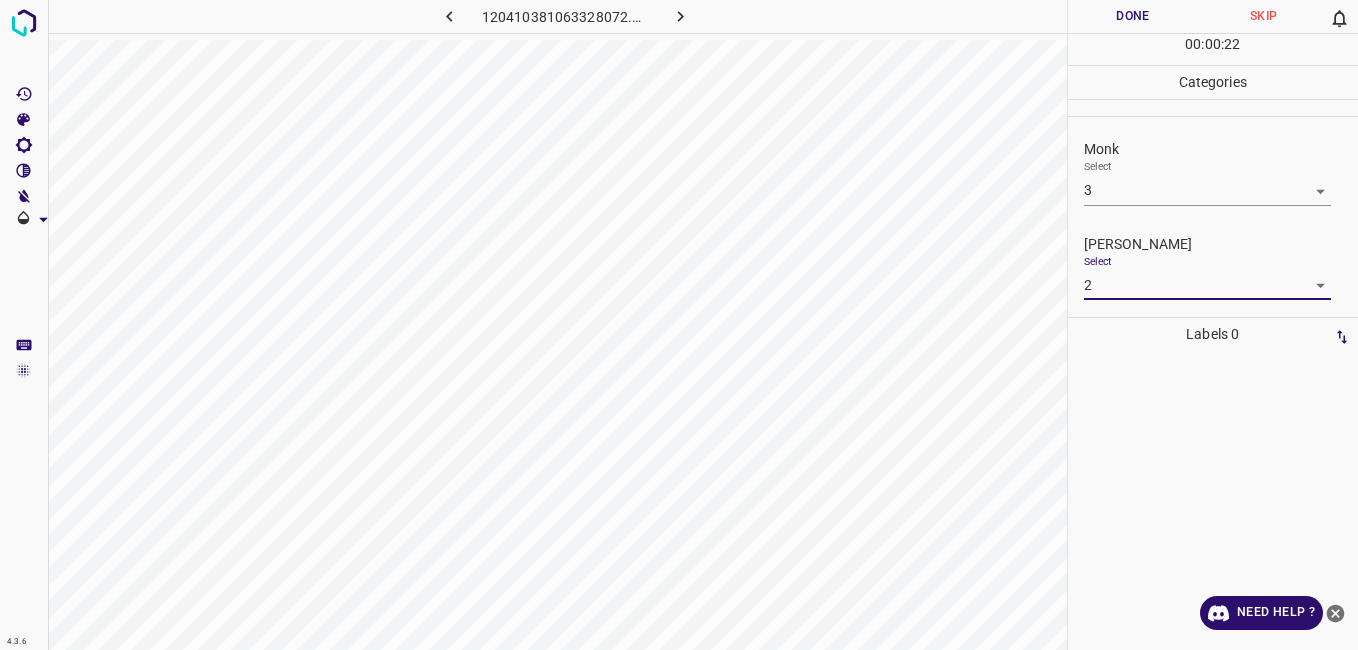 click on "Done" at bounding box center (1133, 16) 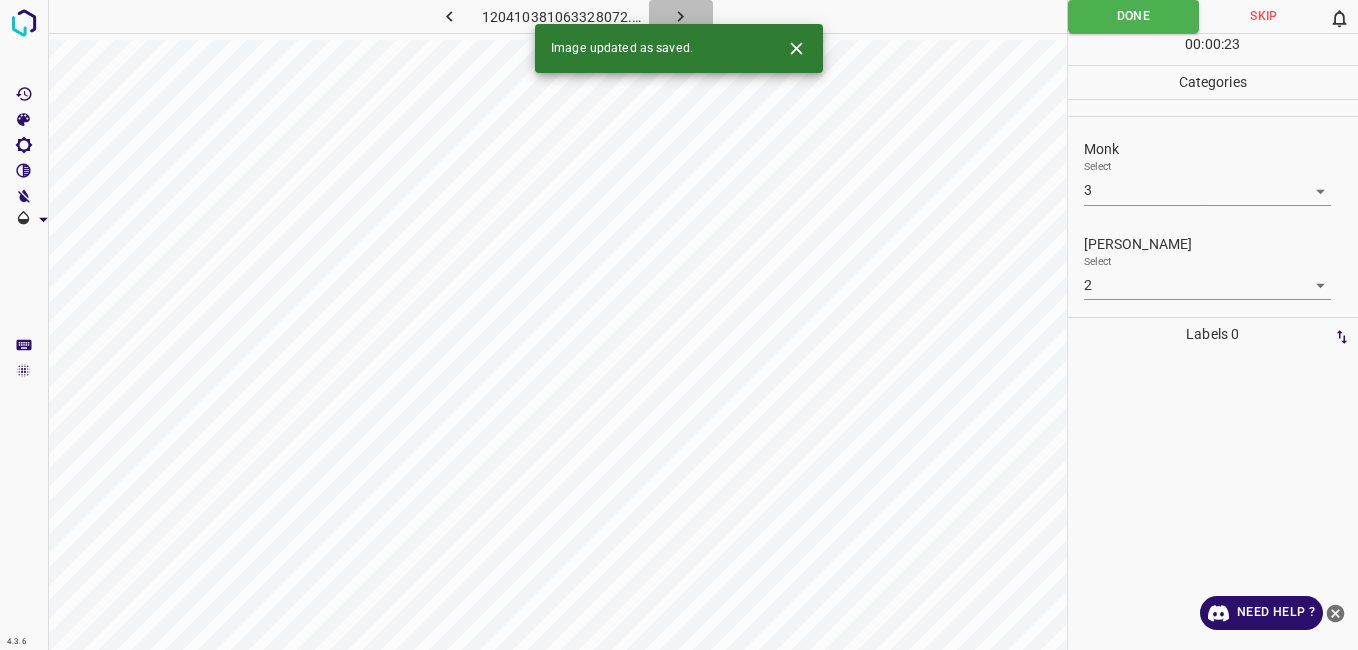 click 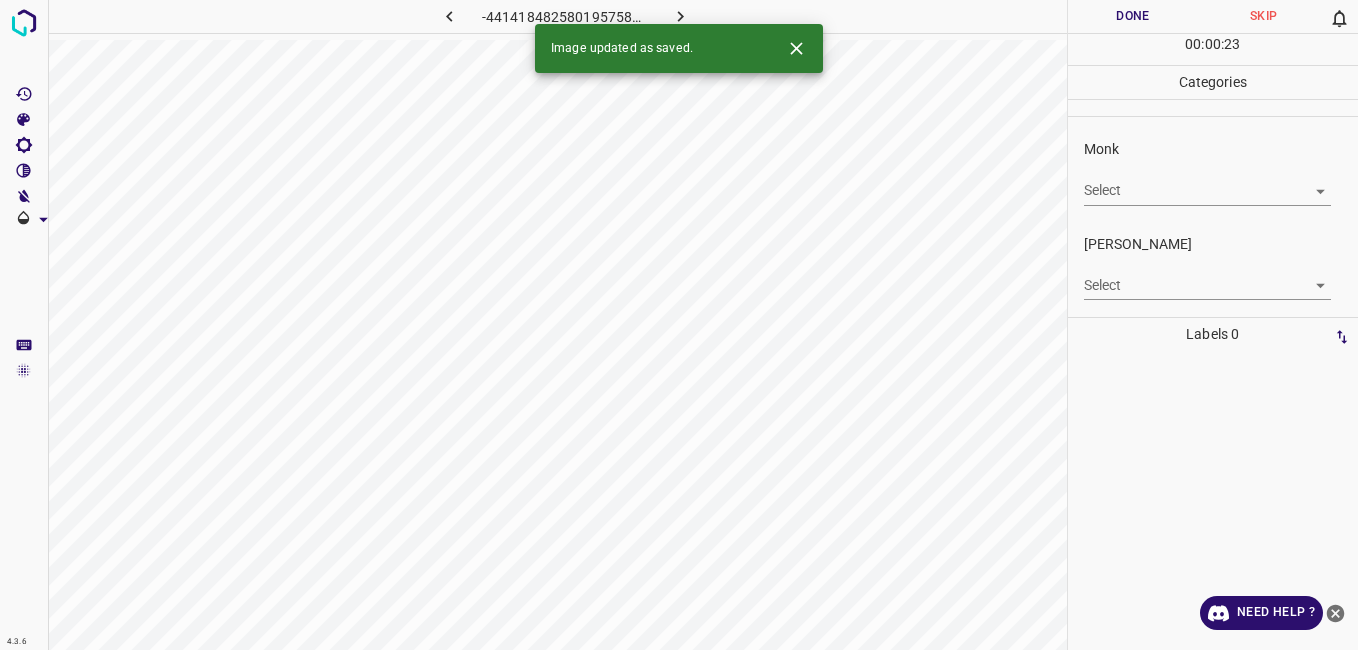 click on "4.3.6  -4414184825801957588.png Done Skip 0 00   : 00   : 23   Categories Monk   Select ​  Fitzpatrick   Select ​ Labels   0 Categories 1 Monk 2  Fitzpatrick Tools Space Change between modes (Draw & Edit) I Auto labeling R Restore zoom M Zoom in N Zoom out Delete Delete selecte label Filters Z Restore filters X Saturation filter C Brightness filter V Contrast filter B Gray scale filter General O Download Image updated as saved. Need Help ? - Text - Hide - Delete" at bounding box center (679, 325) 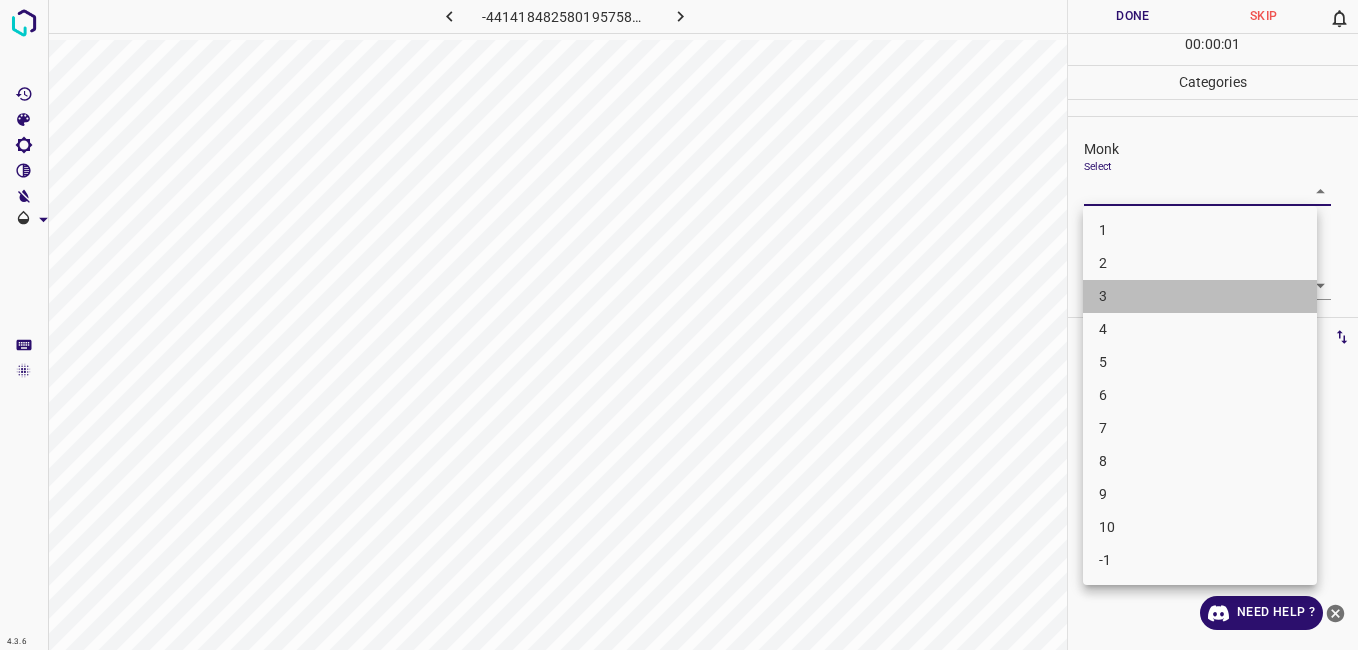 click on "3" at bounding box center (1200, 296) 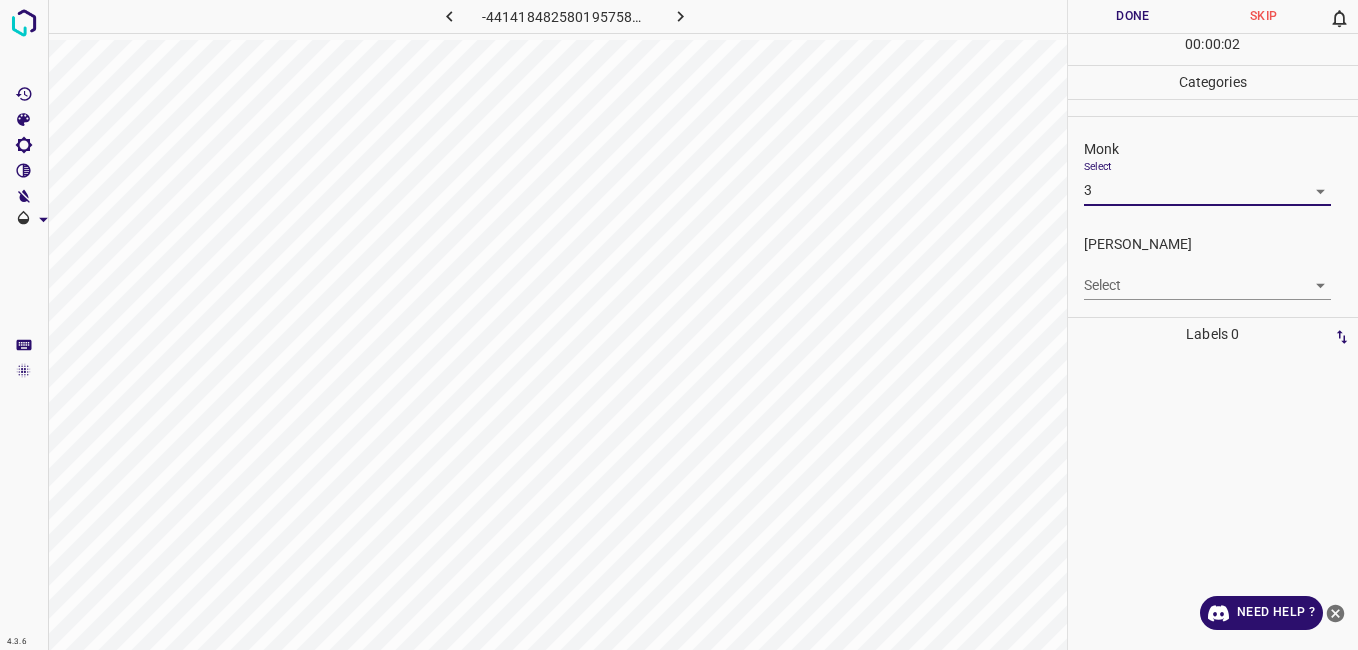 click on "4.3.6  -4414184825801957588.png Done Skip 0 00   : 00   : 02   Categories Monk   Select 3 3  Fitzpatrick   Select ​ Labels   0 Categories 1 Monk 2  Fitzpatrick Tools Space Change between modes (Draw & Edit) I Auto labeling R Restore zoom M Zoom in N Zoom out Delete Delete selecte label Filters Z Restore filters X Saturation filter C Brightness filter V Contrast filter B Gray scale filter General O Download Need Help ? - Text - Hide - Delete" at bounding box center [679, 325] 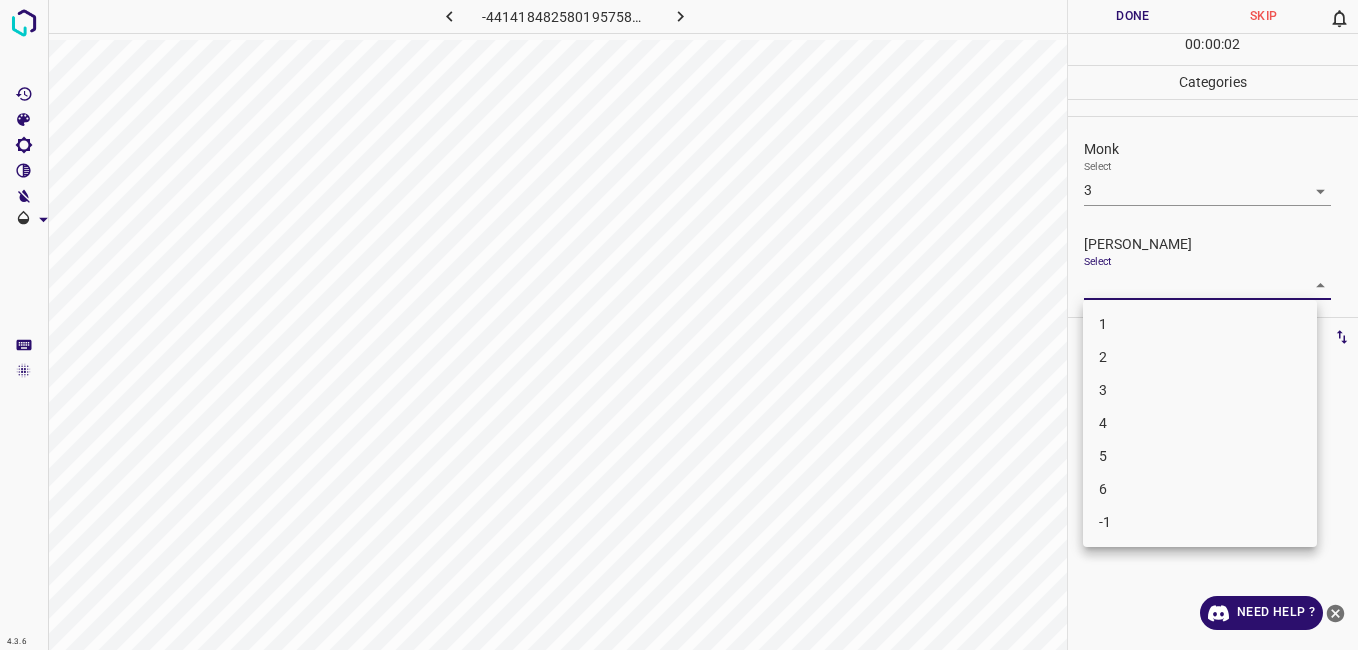click on "2" at bounding box center (1200, 357) 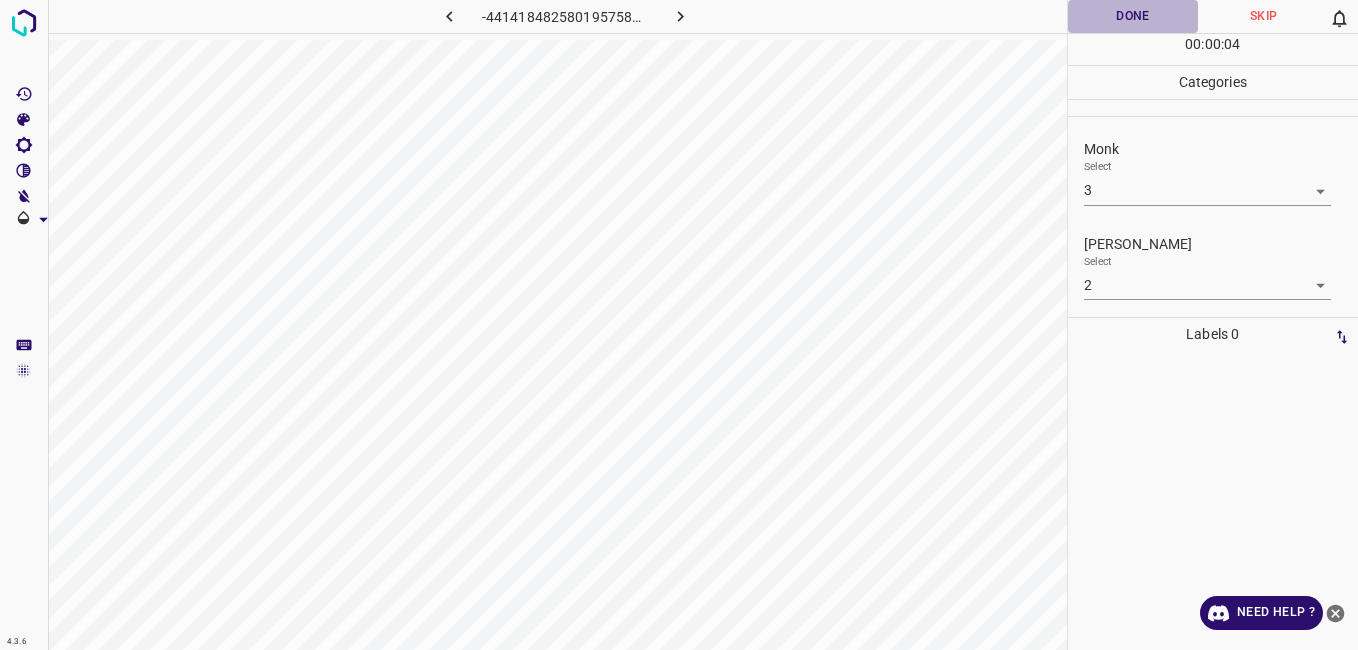 click on "Done" at bounding box center (1133, 16) 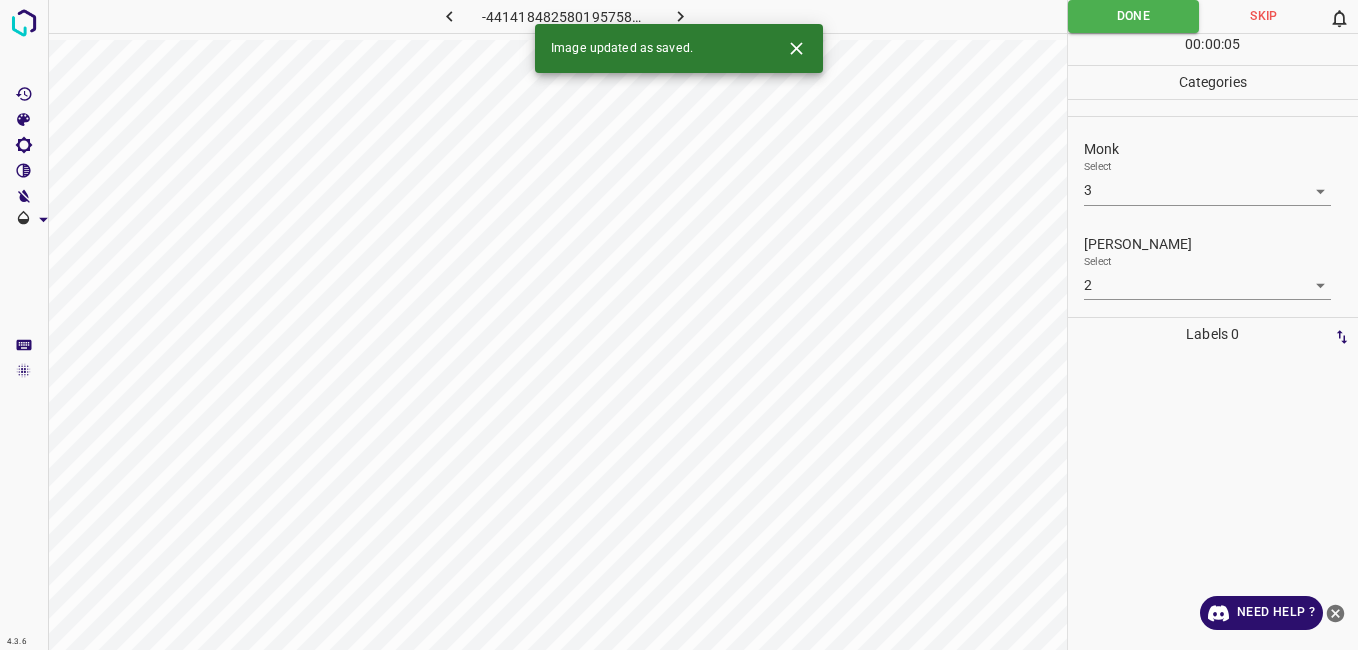 click at bounding box center (681, 16) 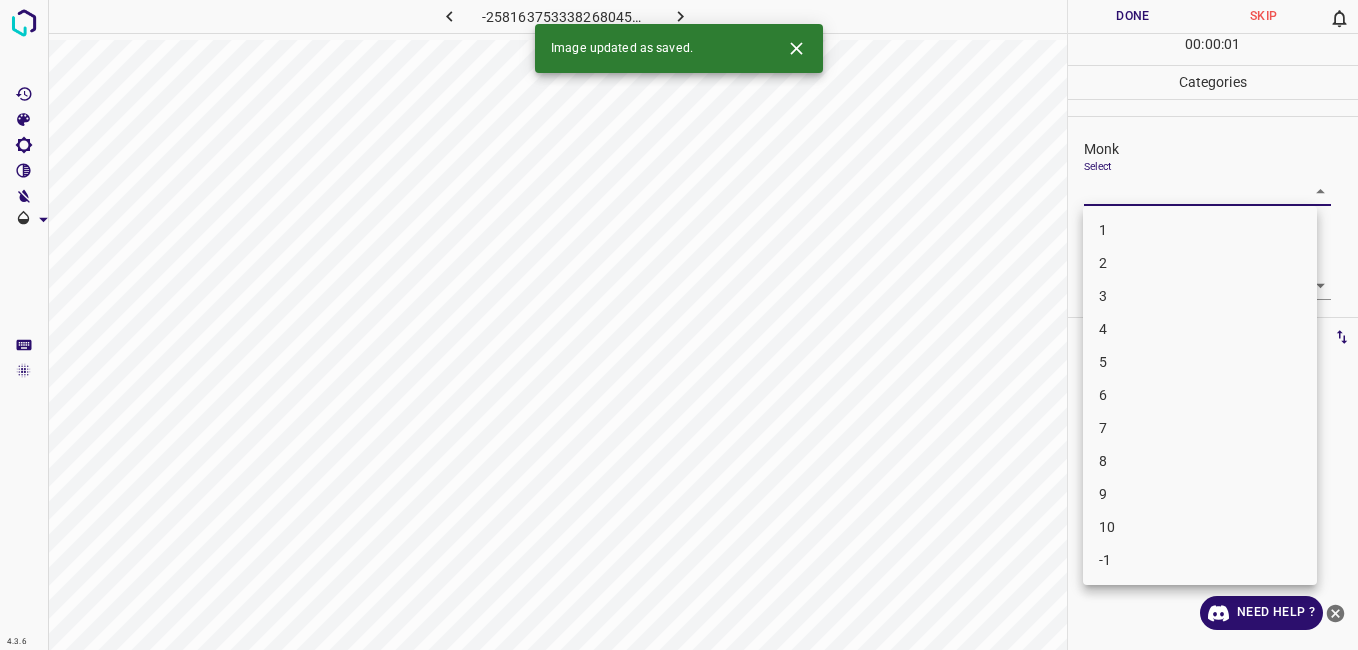 click on "4.3.6  -2581637533382680455.png Done Skip 0 00   : 00   : 01   Categories Monk   Select ​  Fitzpatrick   Select ​ Labels   0 Categories 1 Monk 2  Fitzpatrick Tools Space Change between modes (Draw & Edit) I Auto labeling R Restore zoom M Zoom in N Zoom out Delete Delete selecte label Filters Z Restore filters X Saturation filter C Brightness filter V Contrast filter B Gray scale filter General O Download Image updated as saved. Need Help ? - Text - Hide - Delete 1 2 3 4 5 6 7 8 9 10 -1" at bounding box center [679, 325] 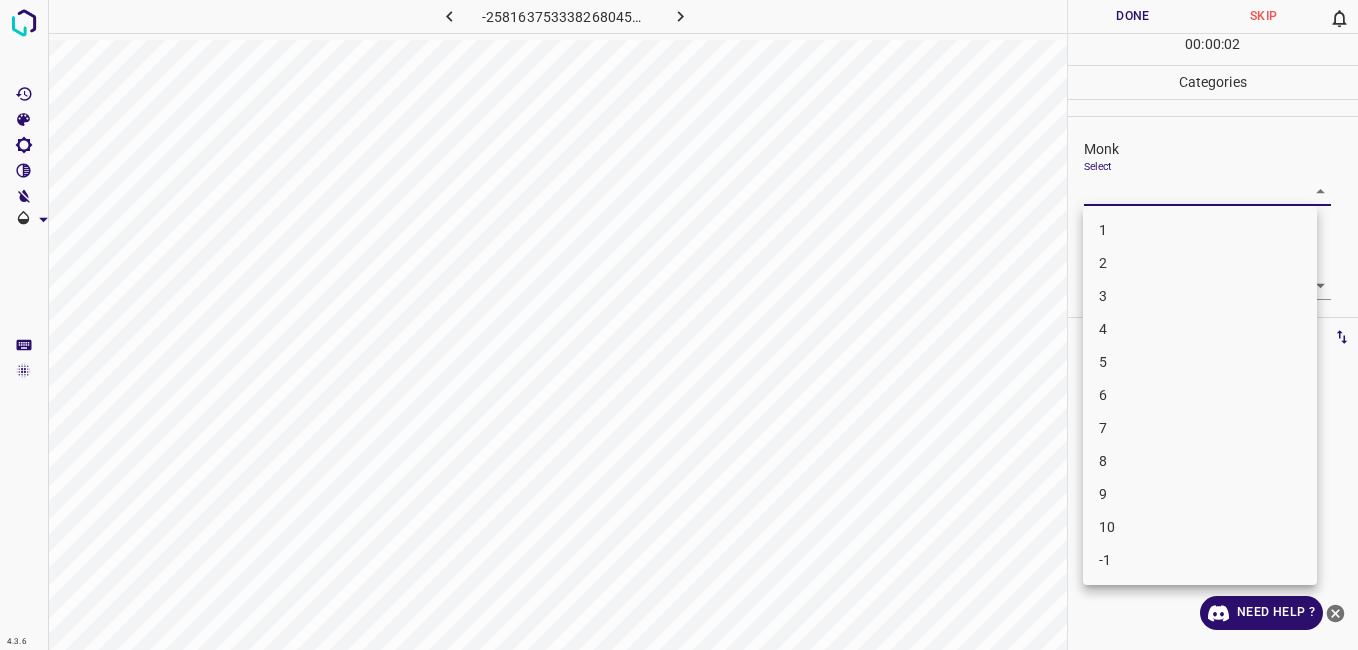 click on "4" at bounding box center (1200, 329) 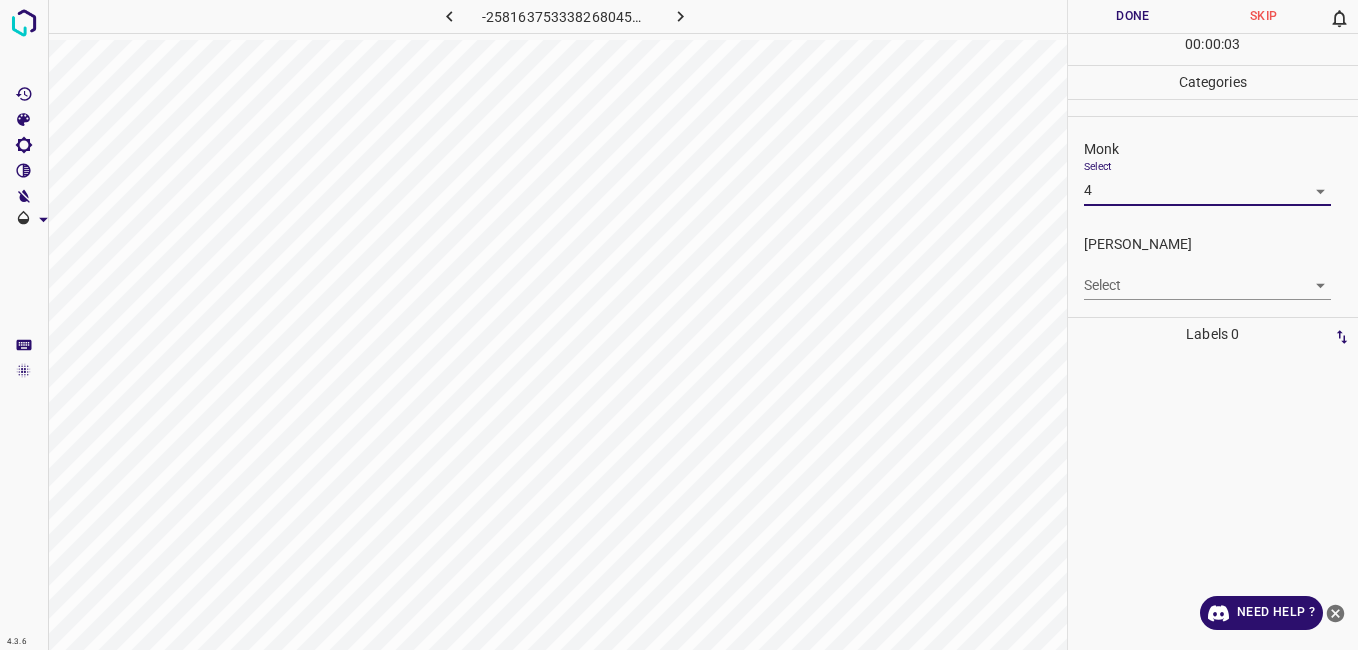 click on "4.3.6  -2581637533382680455.png Done Skip 0 00   : 00   : 03   Categories Monk   Select 4 4  Fitzpatrick   Select ​ Labels   0 Categories 1 Monk 2  Fitzpatrick Tools Space Change between modes (Draw & Edit) I Auto labeling R Restore zoom M Zoom in N Zoom out Delete Delete selecte label Filters Z Restore filters X Saturation filter C Brightness filter V Contrast filter B Gray scale filter General O Download Need Help ? - Text - Hide - Delete" at bounding box center (679, 325) 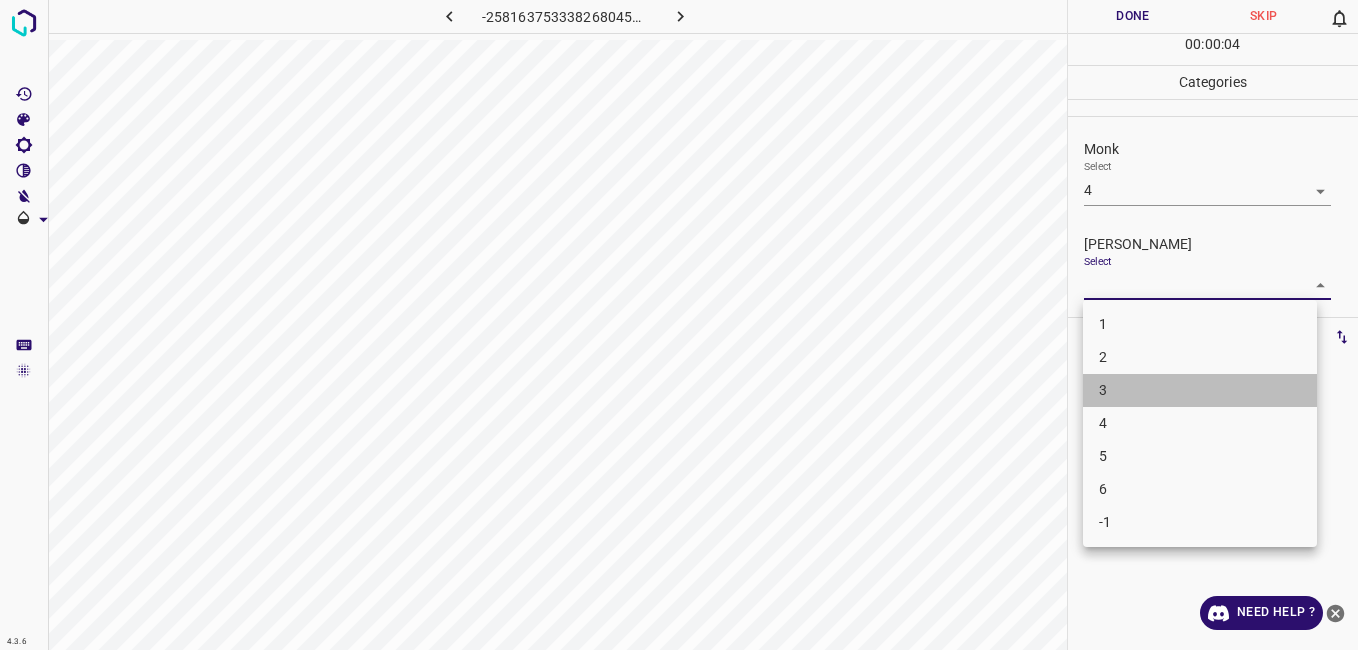 click on "3" at bounding box center [1200, 390] 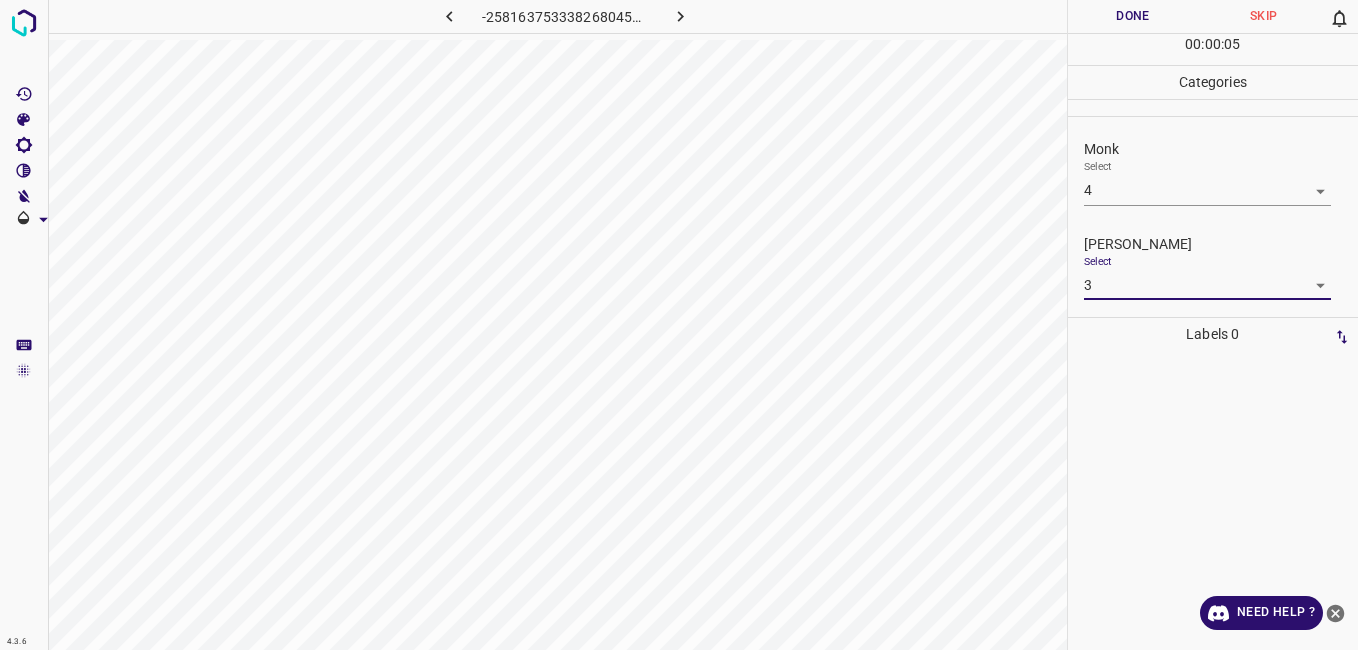 click on "00   : 00   : 05" at bounding box center [1213, 49] 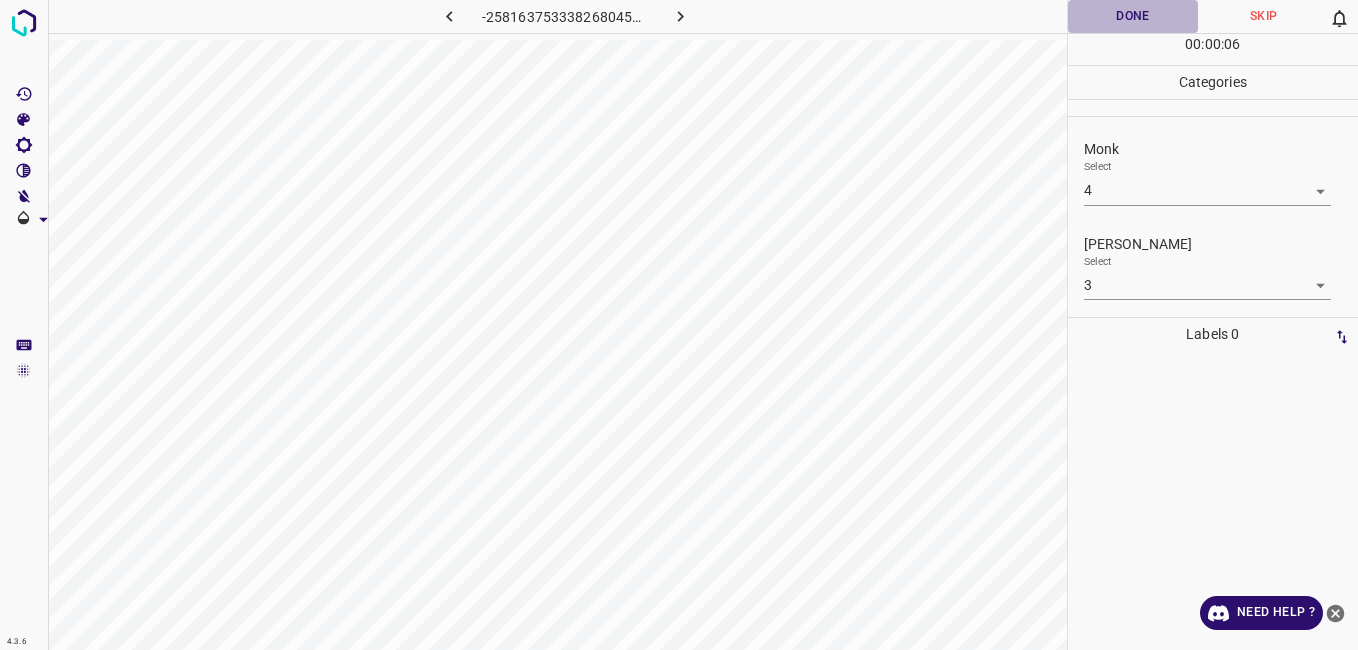 click on "Done" at bounding box center (1133, 16) 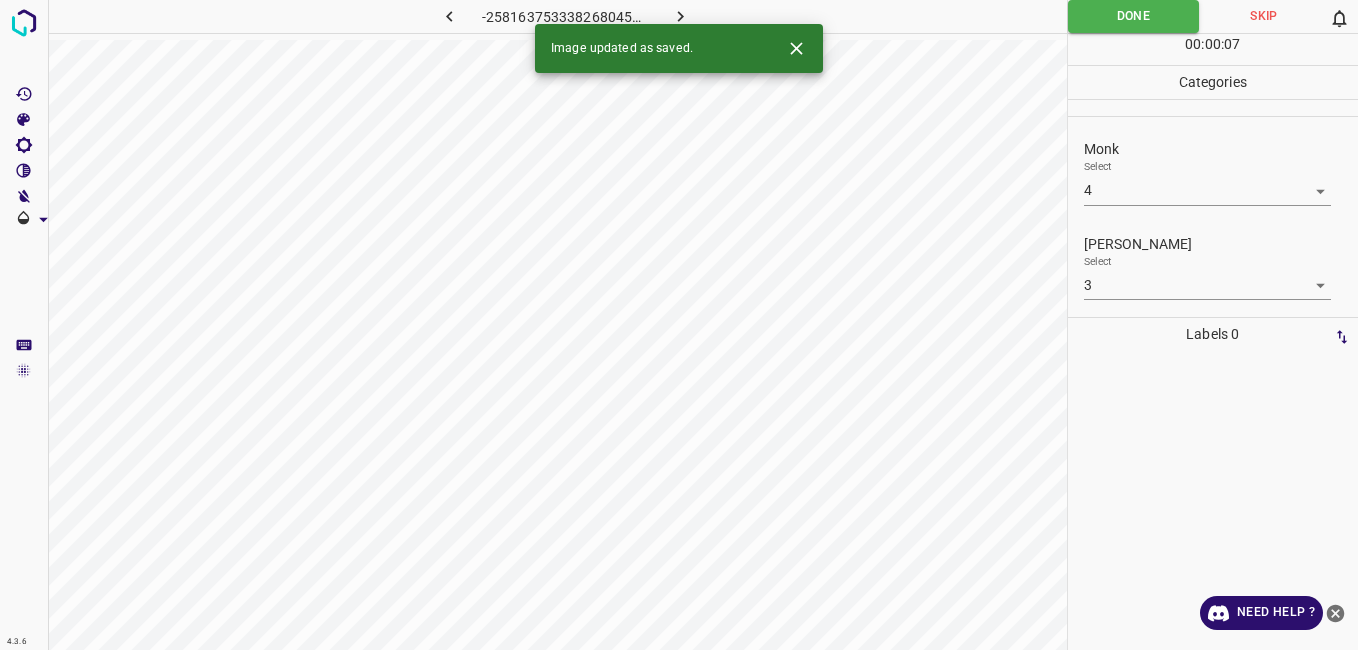 click 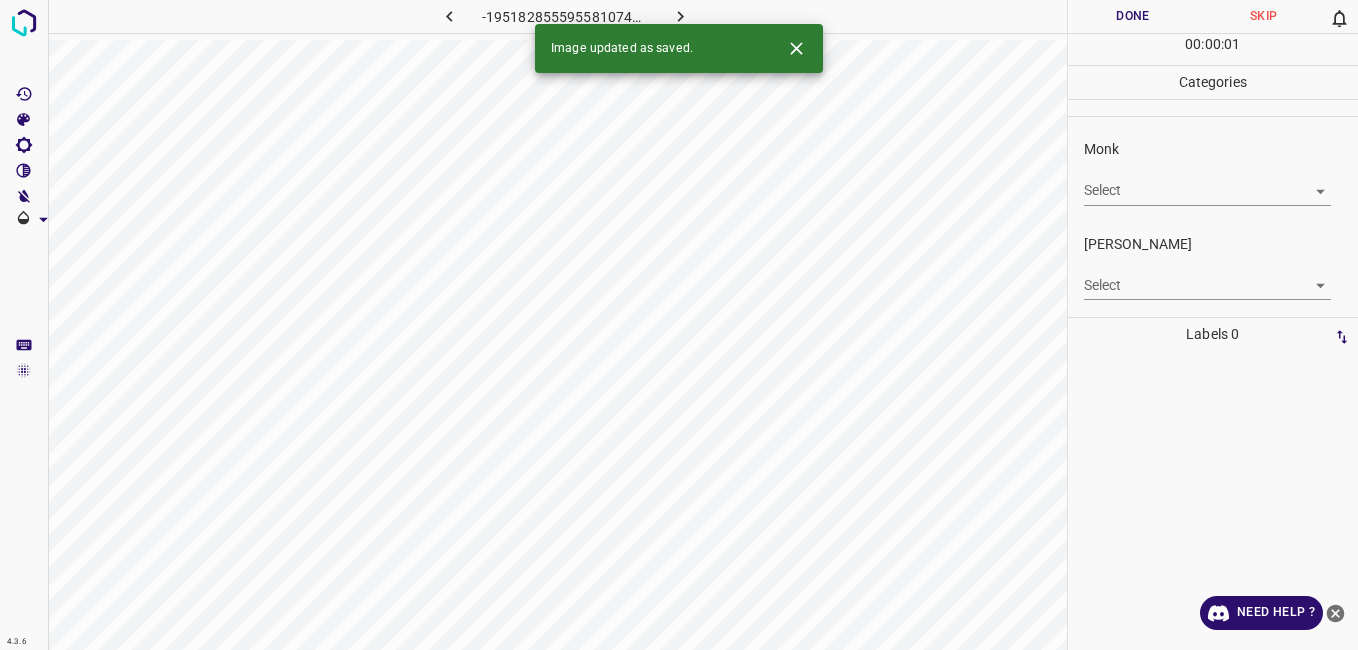 click on "4.3.6  -1951828555955810749.png Done Skip 0 00   : 00   : 01   Categories Monk   Select ​  Fitzpatrick   Select ​ Labels   0 Categories 1 Monk 2  Fitzpatrick Tools Space Change between modes (Draw & Edit) I Auto labeling R Restore zoom M Zoom in N Zoom out Delete Delete selecte label Filters Z Restore filters X Saturation filter C Brightness filter V Contrast filter B Gray scale filter General O Download Image updated as saved. Need Help ? - Text - Hide - Delete" at bounding box center (679, 325) 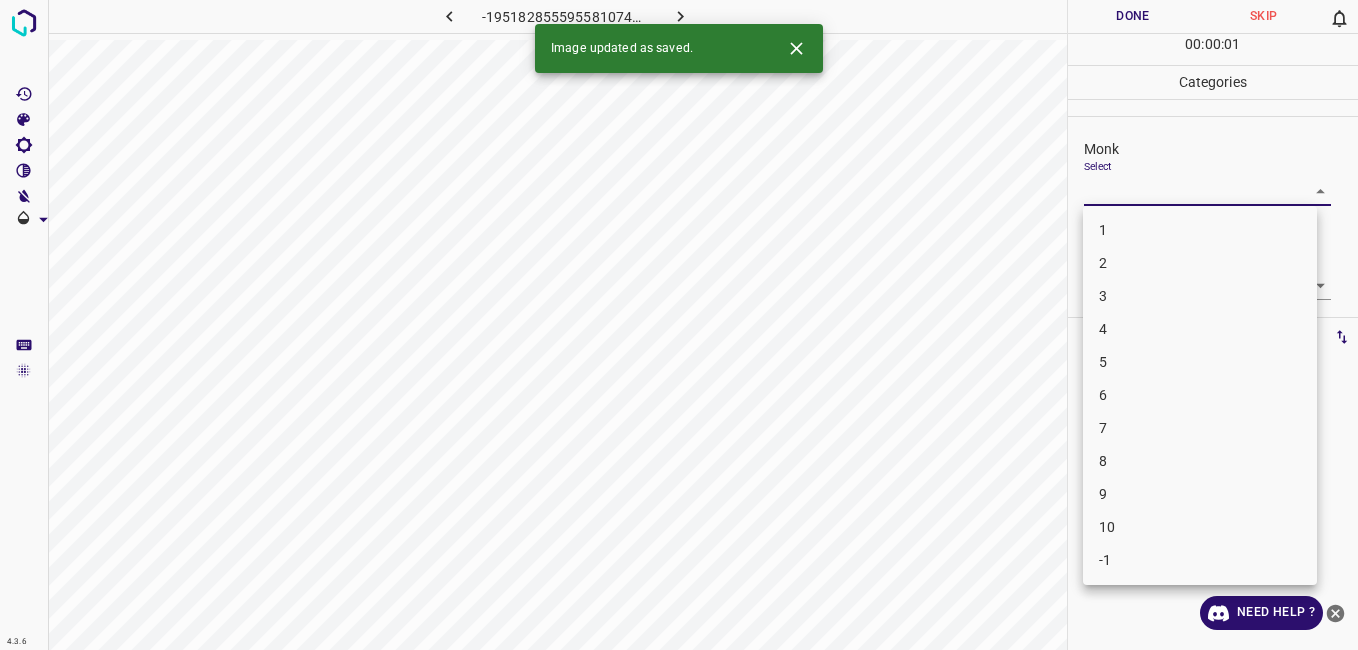 click on "2" at bounding box center (1200, 263) 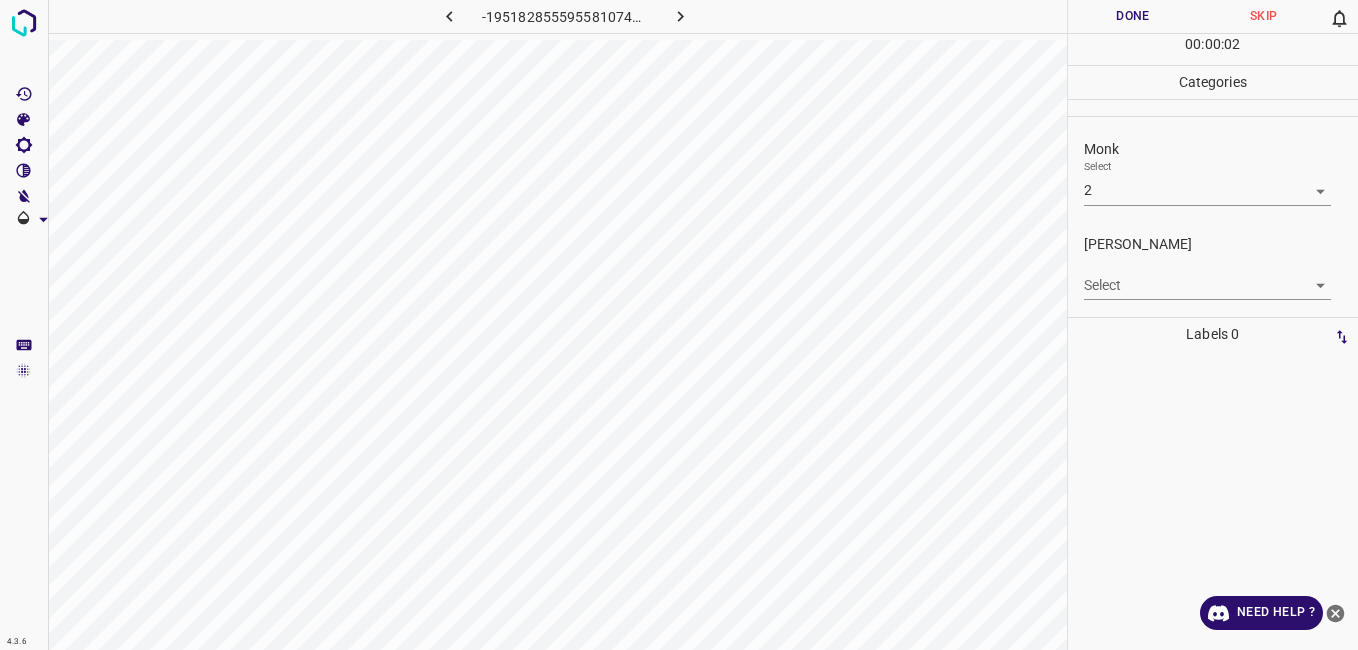 click on "Select ​" at bounding box center [1207, 277] 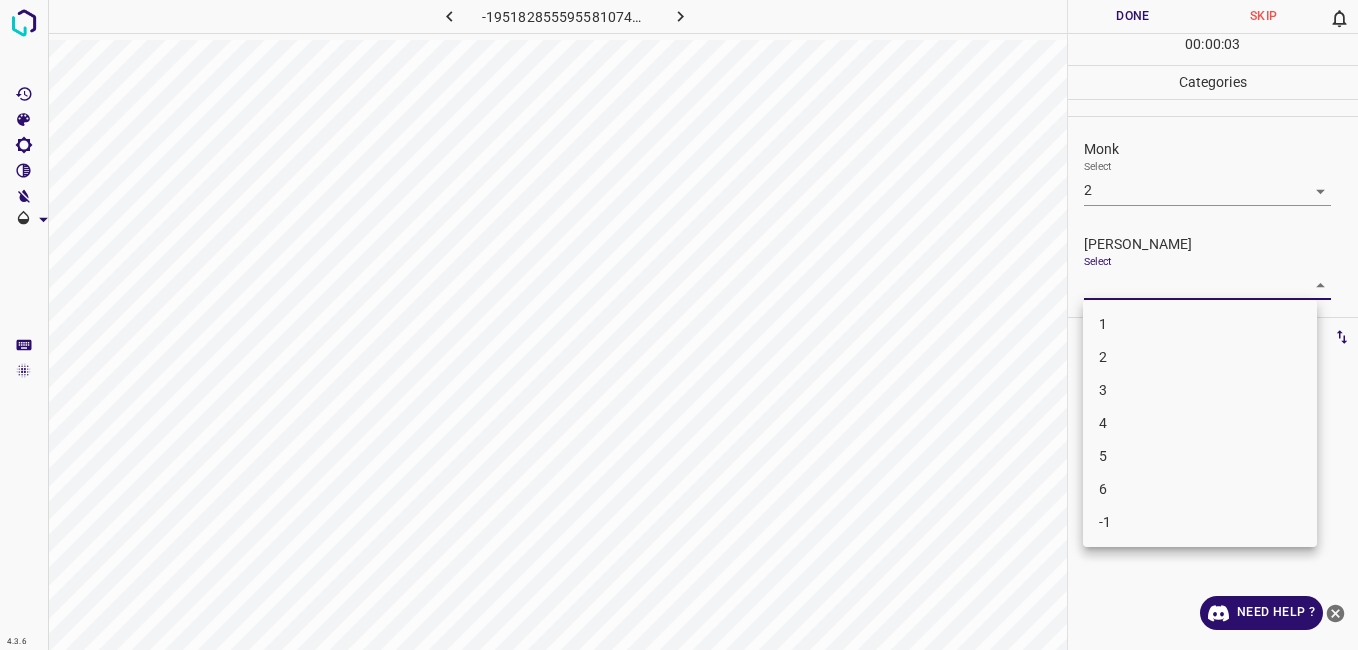 click on "4.3.6  -1951828555955810749.png Done Skip 0 00   : 00   : 03   Categories Monk   Select 2 2  Fitzpatrick   Select ​ Labels   0 Categories 1 Monk 2  Fitzpatrick Tools Space Change between modes (Draw & Edit) I Auto labeling R Restore zoom M Zoom in N Zoom out Delete Delete selecte label Filters Z Restore filters X Saturation filter C Brightness filter V Contrast filter B Gray scale filter General O Download Need Help ? - Text - Hide - Delete 1 2 3 4 5 6 -1" at bounding box center [679, 325] 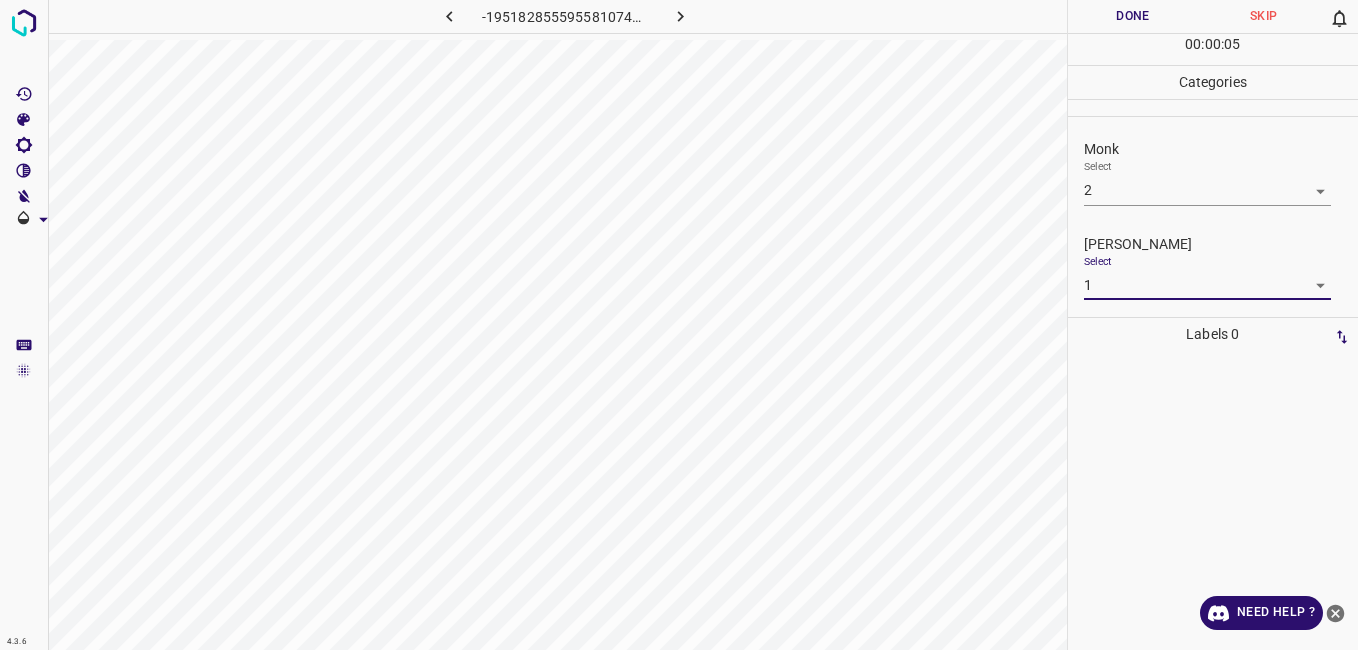 click on "Done" at bounding box center [1133, 16] 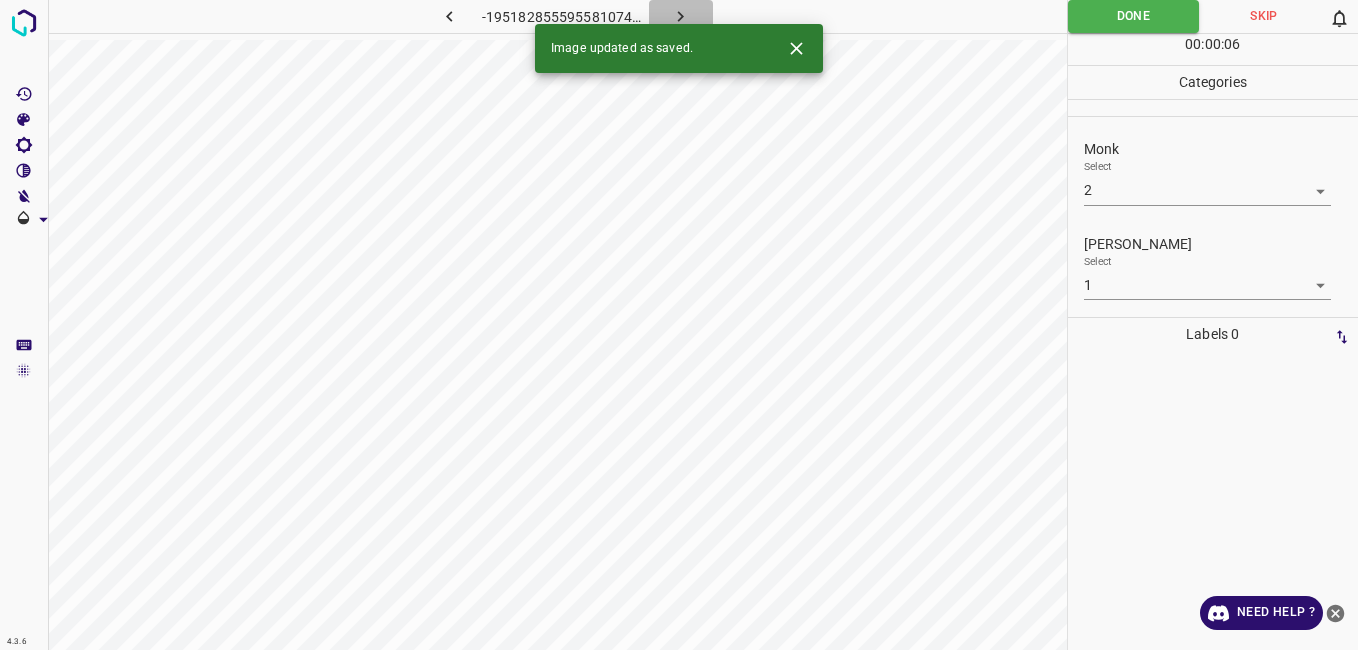 click 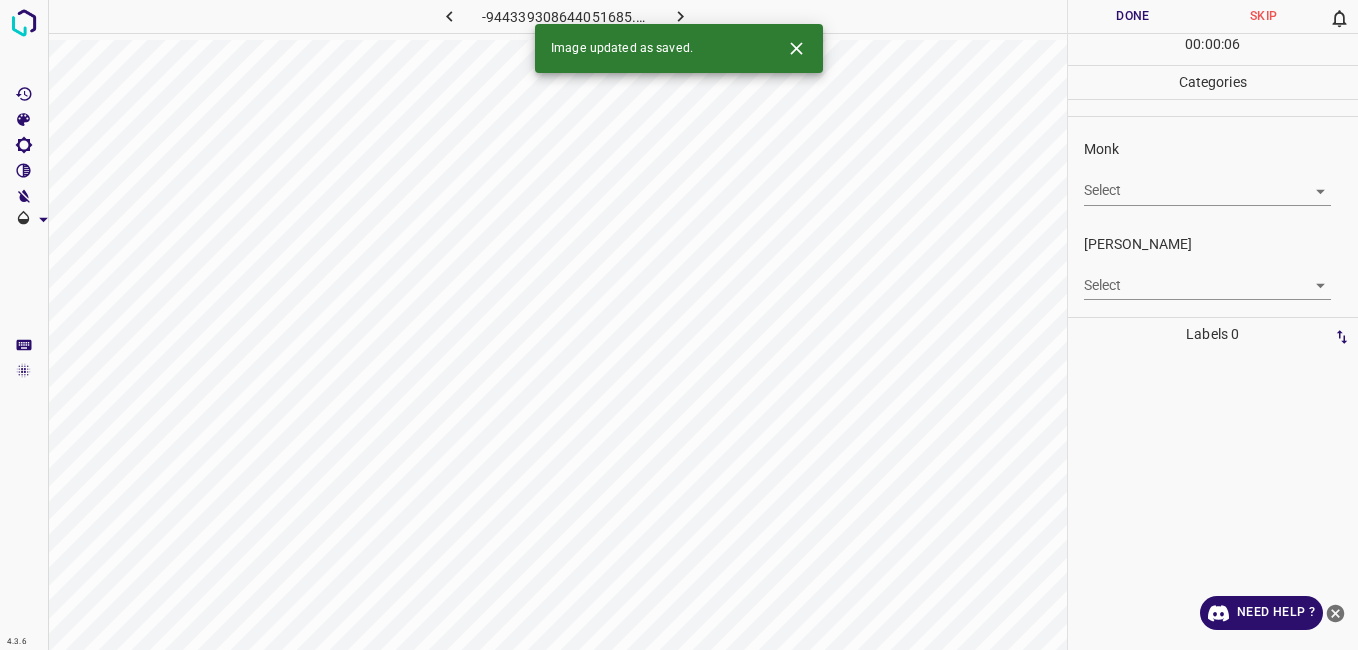 click on "4.3.6  -944339308644051685.png Done Skip 0 00   : 00   : 06   Categories Monk   Select ​  Fitzpatrick   Select ​ Labels   0 Categories 1 Monk 2  Fitzpatrick Tools Space Change between modes (Draw & Edit) I Auto labeling R Restore zoom M Zoom in N Zoom out Delete Delete selecte label Filters Z Restore filters X Saturation filter C Brightness filter V Contrast filter B Gray scale filter General O Download Image updated as saved. Need Help ? - Text - Hide - Delete" at bounding box center [679, 325] 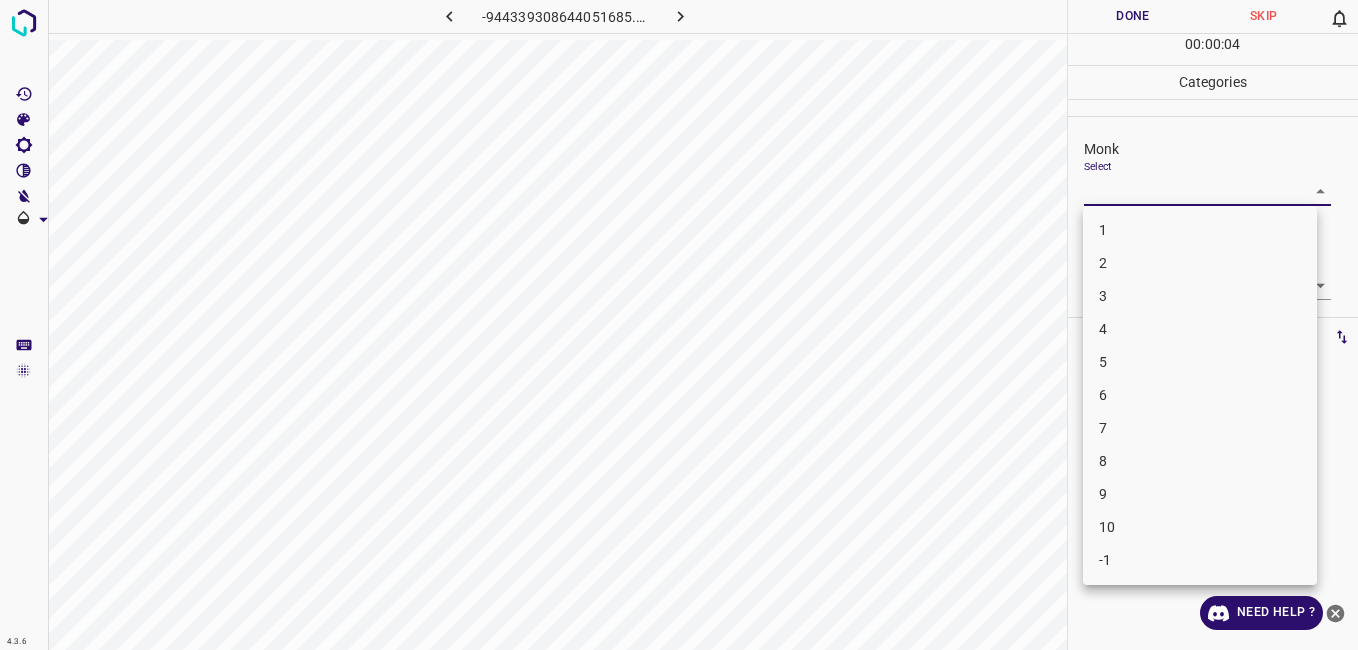 click on "-1" at bounding box center [1200, 560] 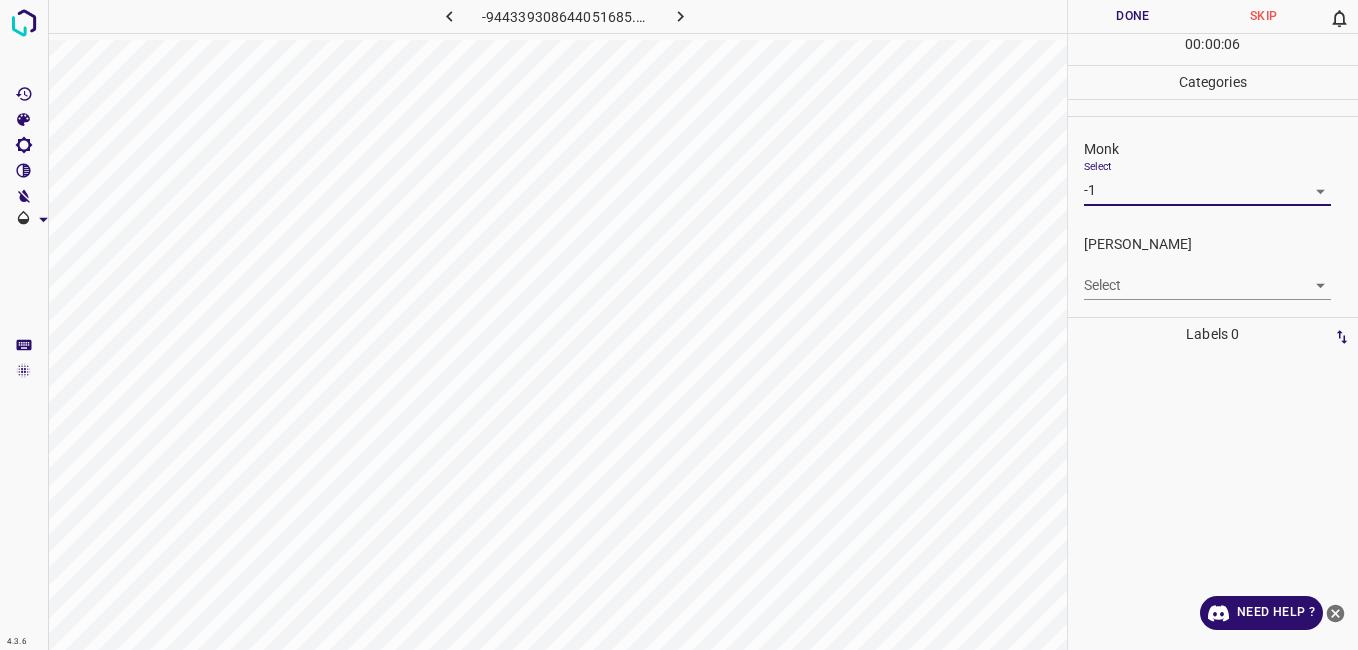 click on "4.3.6  -944339308644051685.png Done Skip 0 00   : 00   : 06   Categories Monk   Select -1 -1  Fitzpatrick   Select ​ Labels   0 Categories 1 Monk 2  Fitzpatrick Tools Space Change between modes (Draw & Edit) I Auto labeling R Restore zoom M Zoom in N Zoom out Delete Delete selecte label Filters Z Restore filters X Saturation filter C Brightness filter V Contrast filter B Gray scale filter General O Download Need Help ? - Text - Hide - Delete" at bounding box center [679, 325] 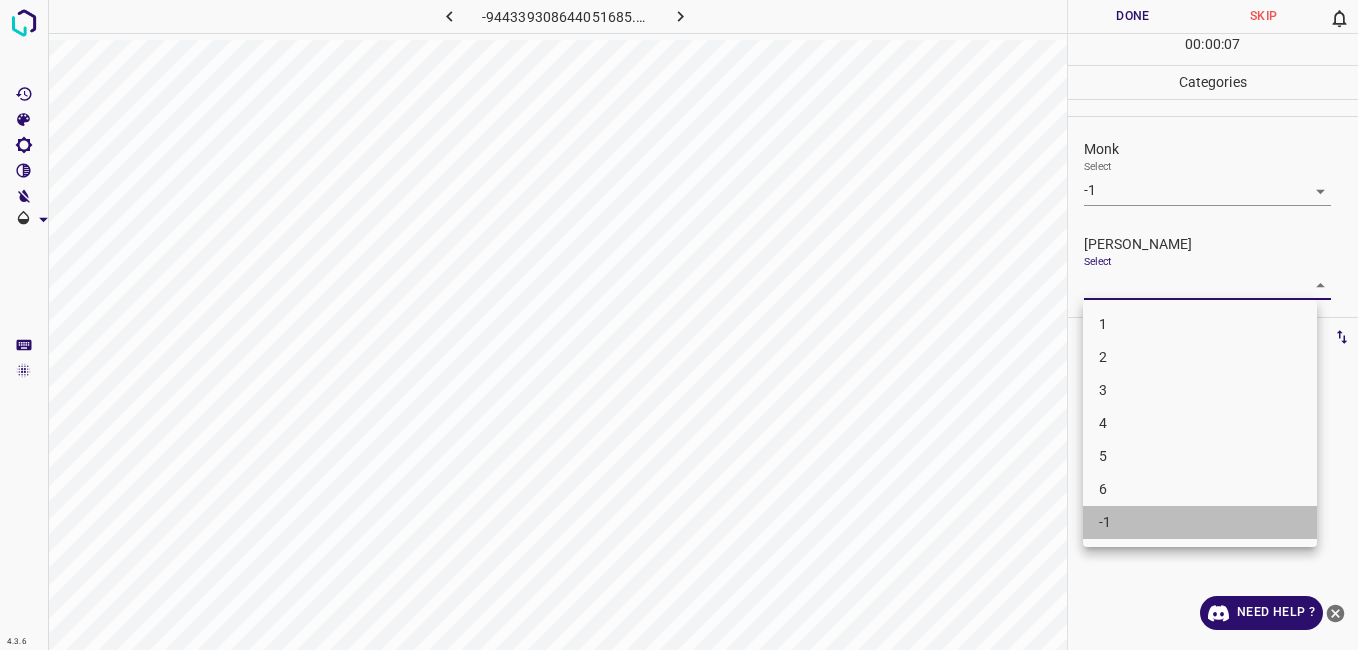 click on "-1" at bounding box center [1200, 522] 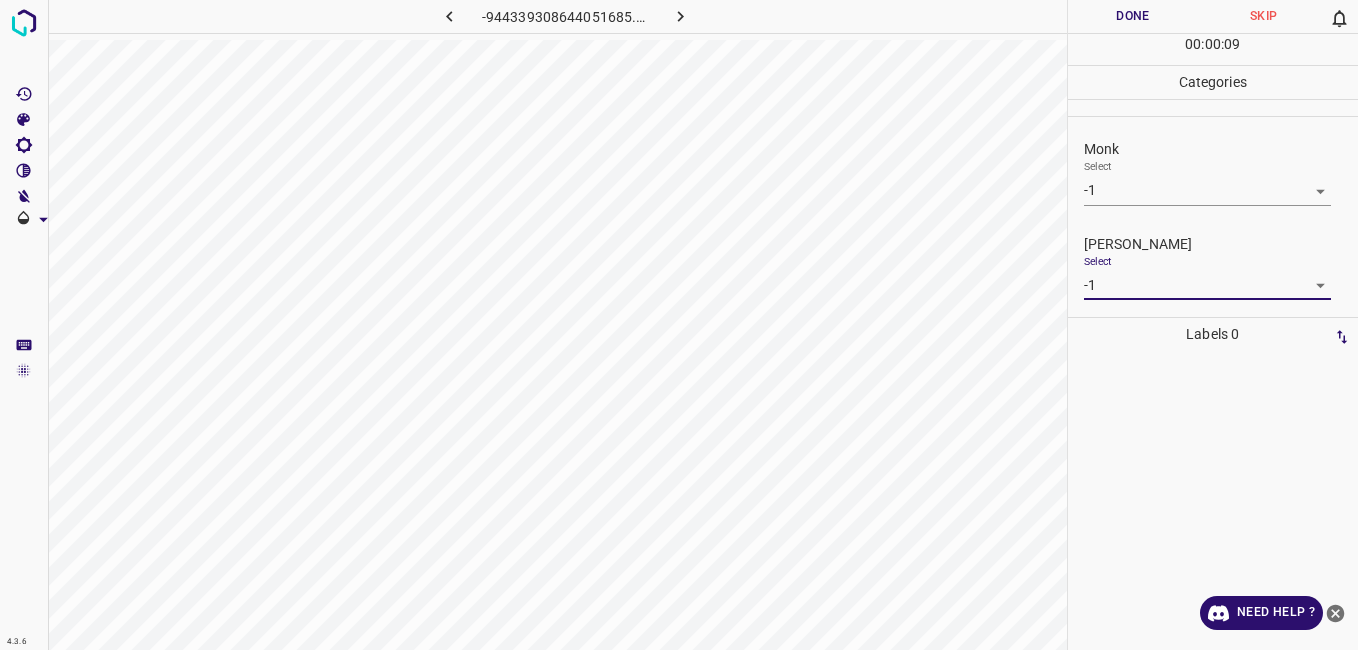click on "Done" at bounding box center [1133, 16] 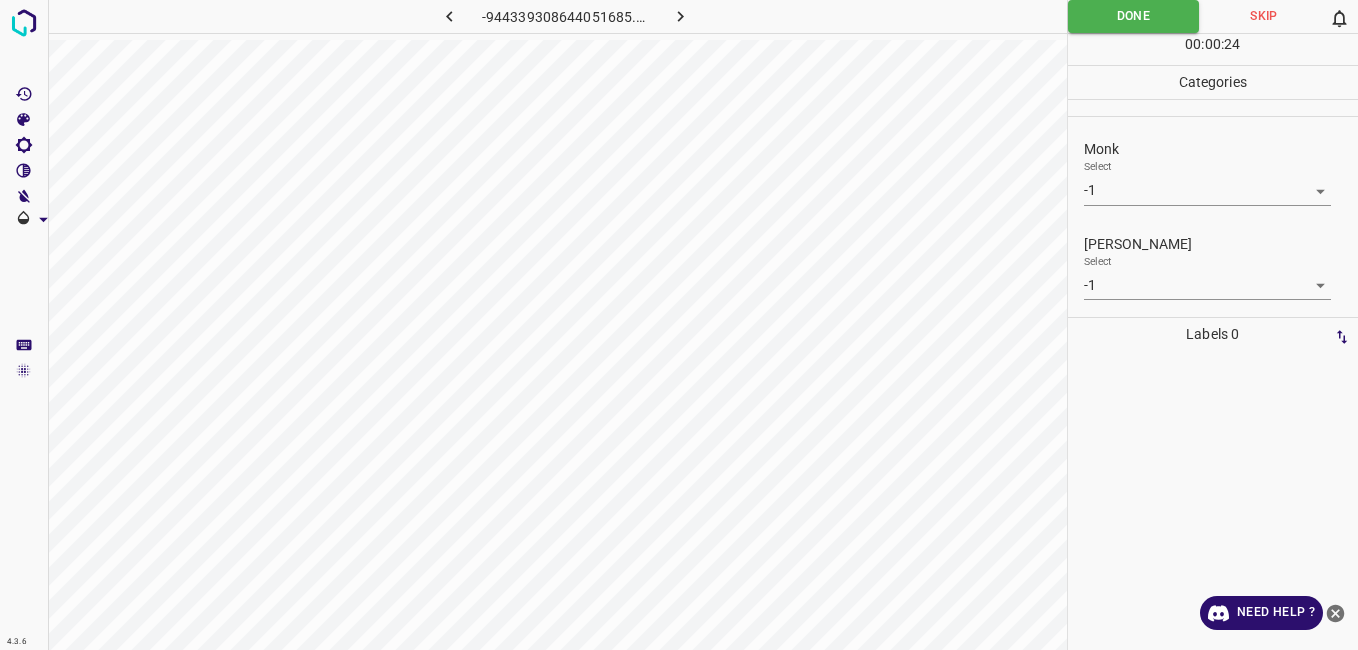drag, startPoint x: 657, startPoint y: 18, endPoint x: 672, endPoint y: 14, distance: 15.524175 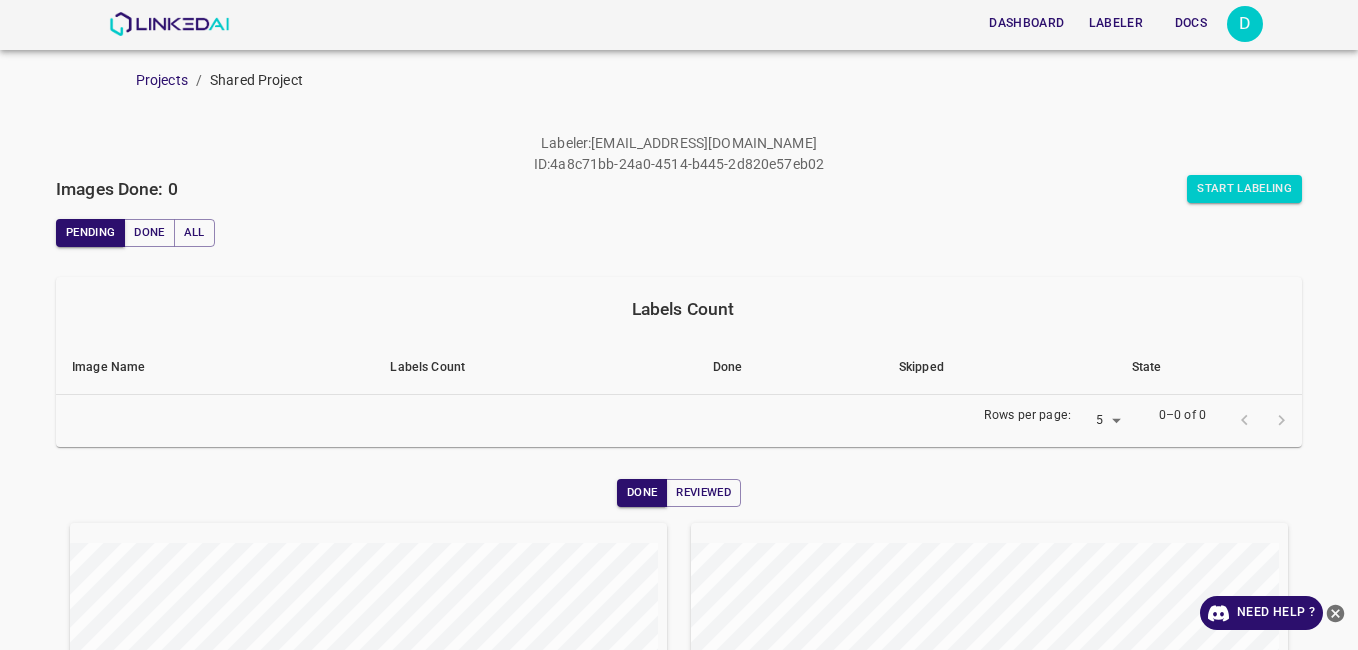 scroll, scrollTop: 0, scrollLeft: 0, axis: both 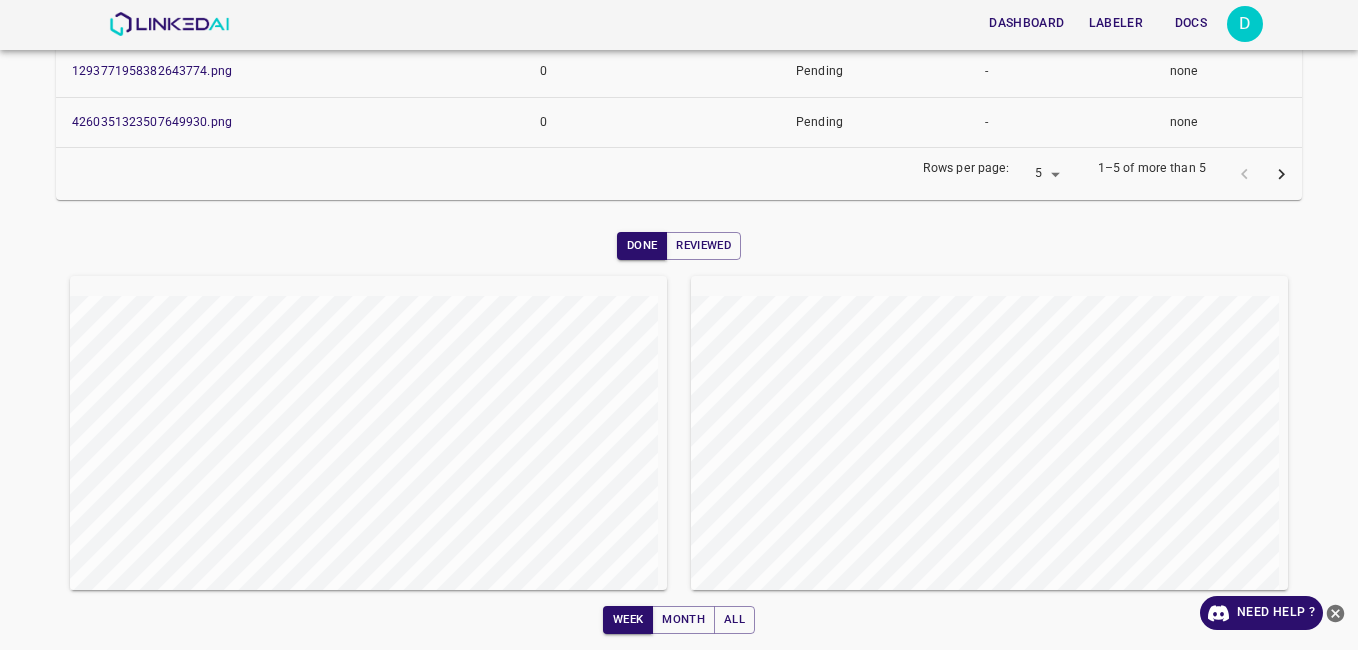 click on "Legit_skin_type_2025_02 Labeler :  nanisp37@gmail.com ID :  4a8c71bb-24a0-4514-b445-2d820e57eb02 Images Done: 2145 Start Labeling Pending Done All Labels Count Image Name Labels Count Done Skipped State -5383361562294226856.png 0 Pending - none -7797840297556071244.png 0 Pending - none -7968498181458135368.png 0 Pending - none 1293771958382643774.png 0 Pending - none 4260351323507649930.png 0 Pending - none Rows per page: 5 5 1–5 of more than 5 Done Reviewed Week Month All" at bounding box center [679, 102] 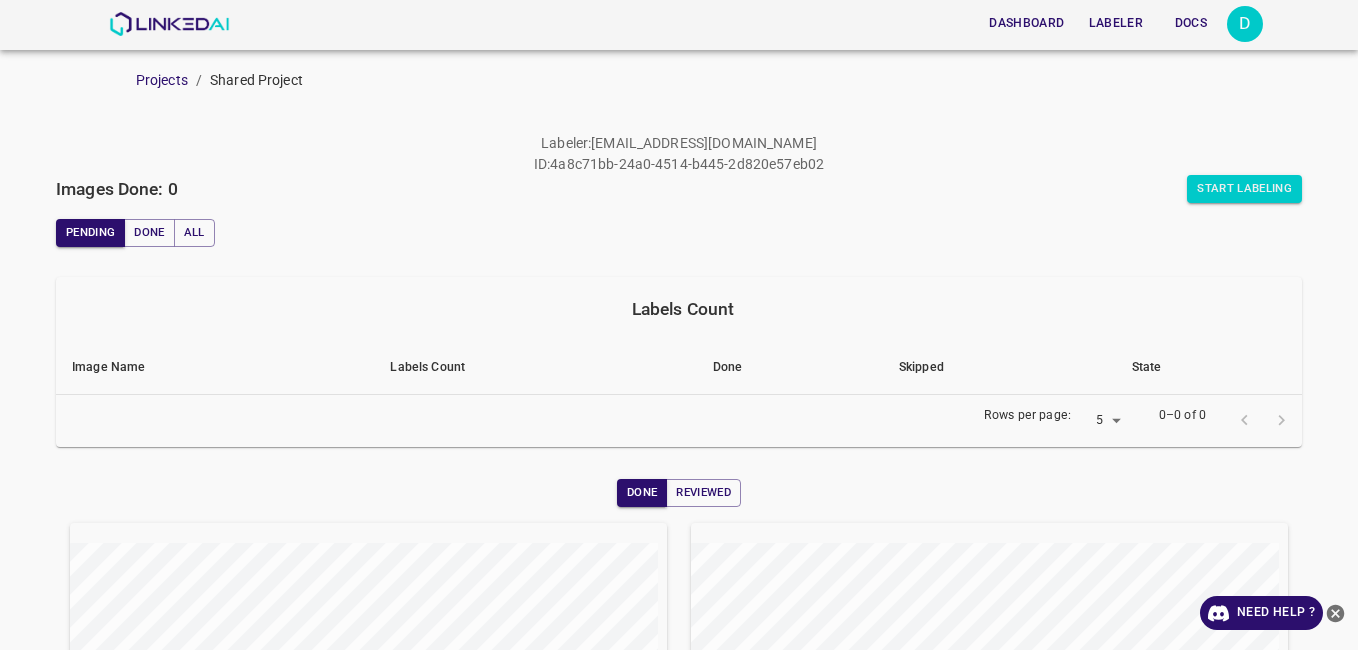 scroll, scrollTop: 0, scrollLeft: 0, axis: both 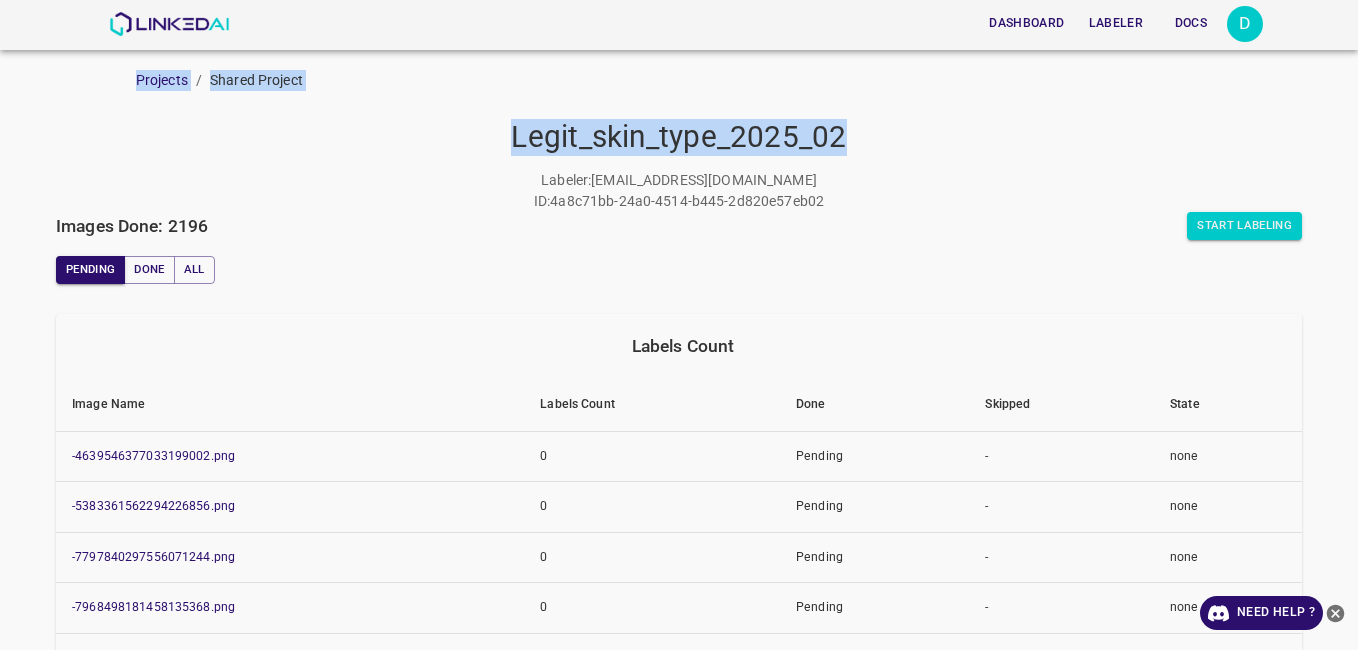 drag, startPoint x: 904, startPoint y: 136, endPoint x: 265, endPoint y: 48, distance: 645.031 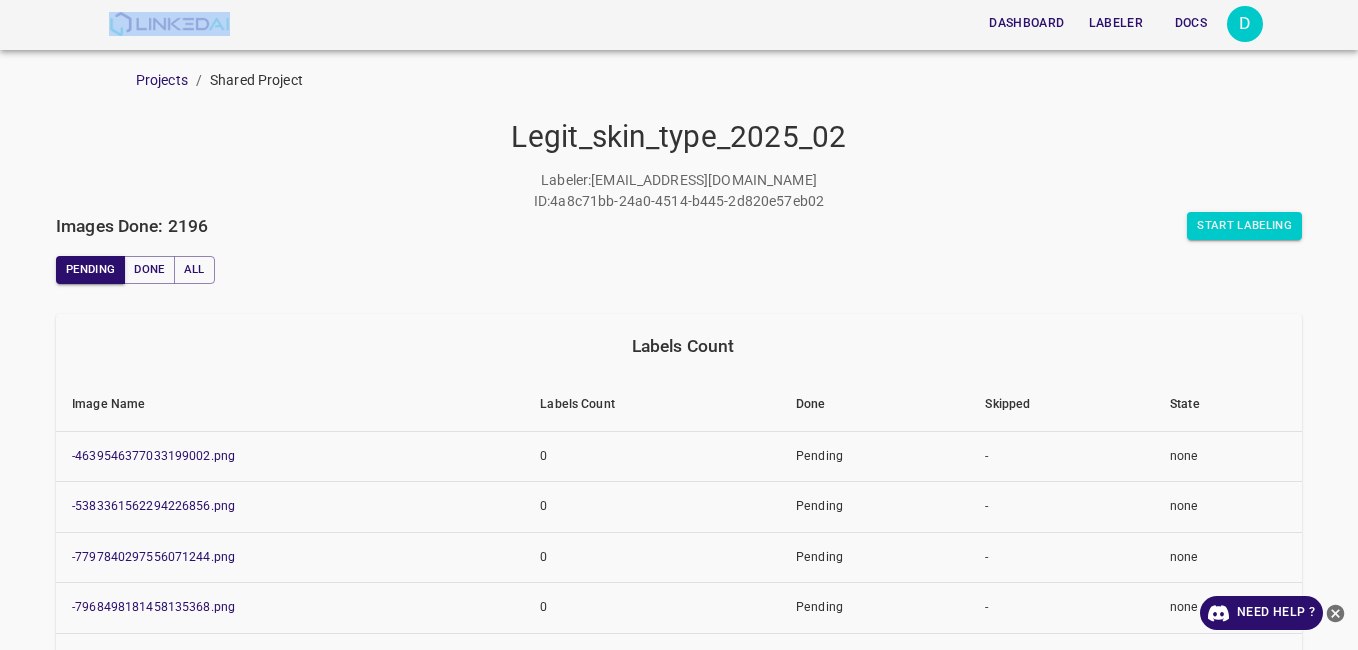 drag, startPoint x: 265, startPoint y: 48, endPoint x: 52, endPoint y: -19, distance: 223.28905 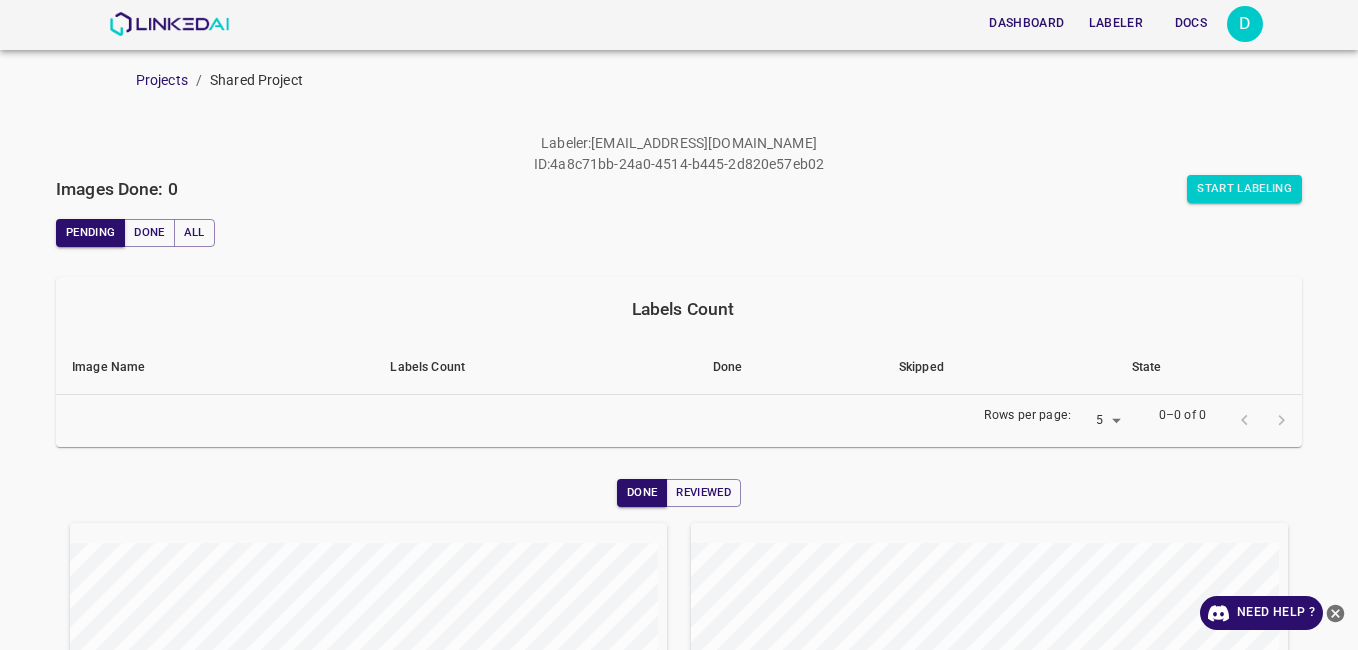scroll, scrollTop: 0, scrollLeft: 0, axis: both 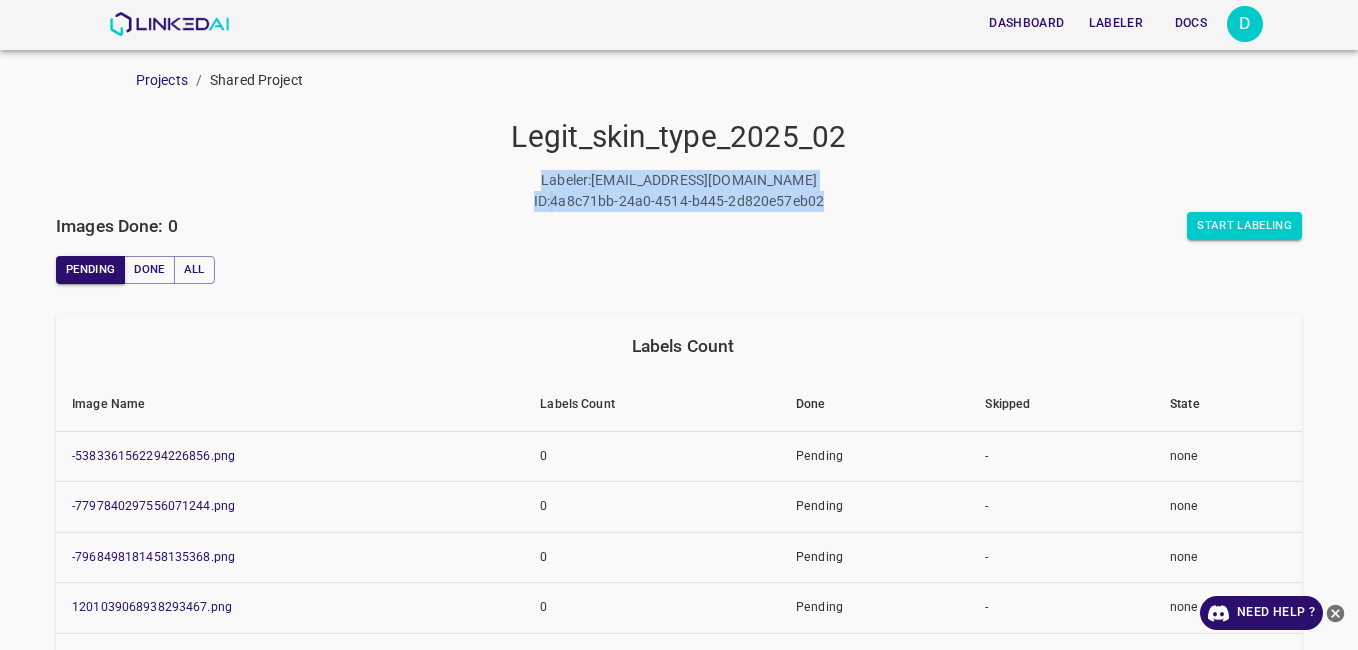 drag, startPoint x: 1213, startPoint y: 208, endPoint x: 1250, endPoint y: 94, distance: 119.85408 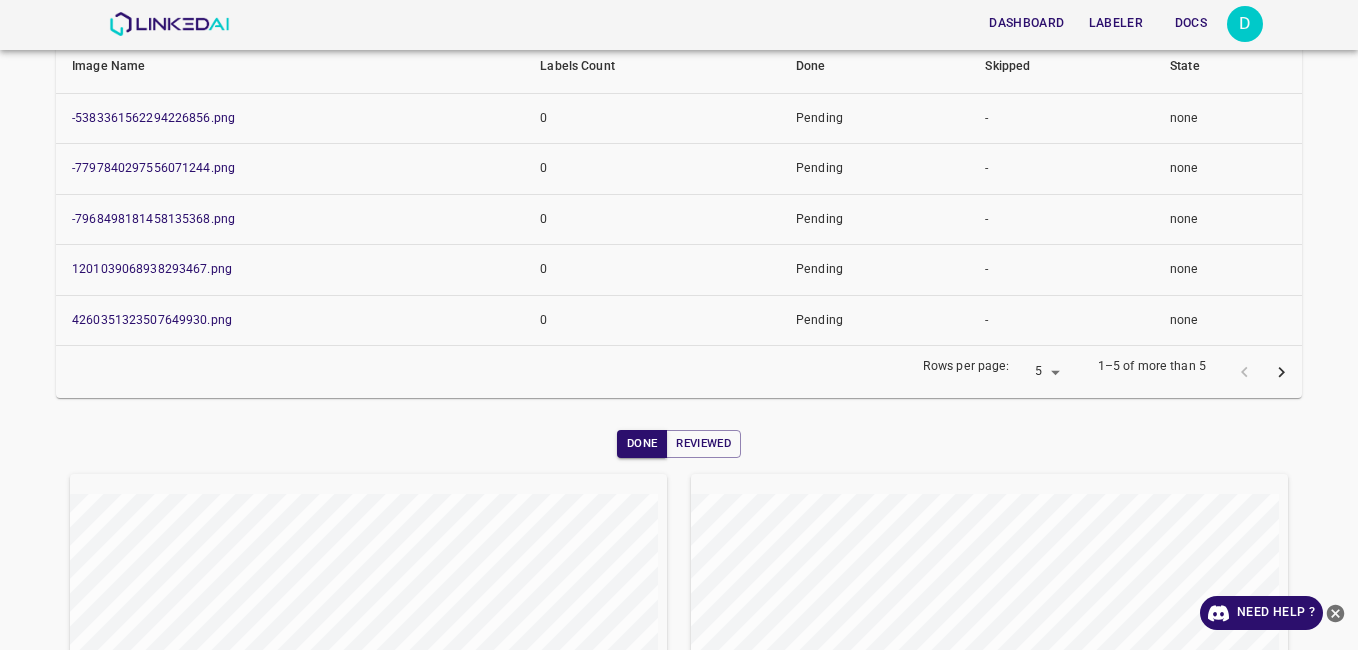 scroll, scrollTop: 536, scrollLeft: 0, axis: vertical 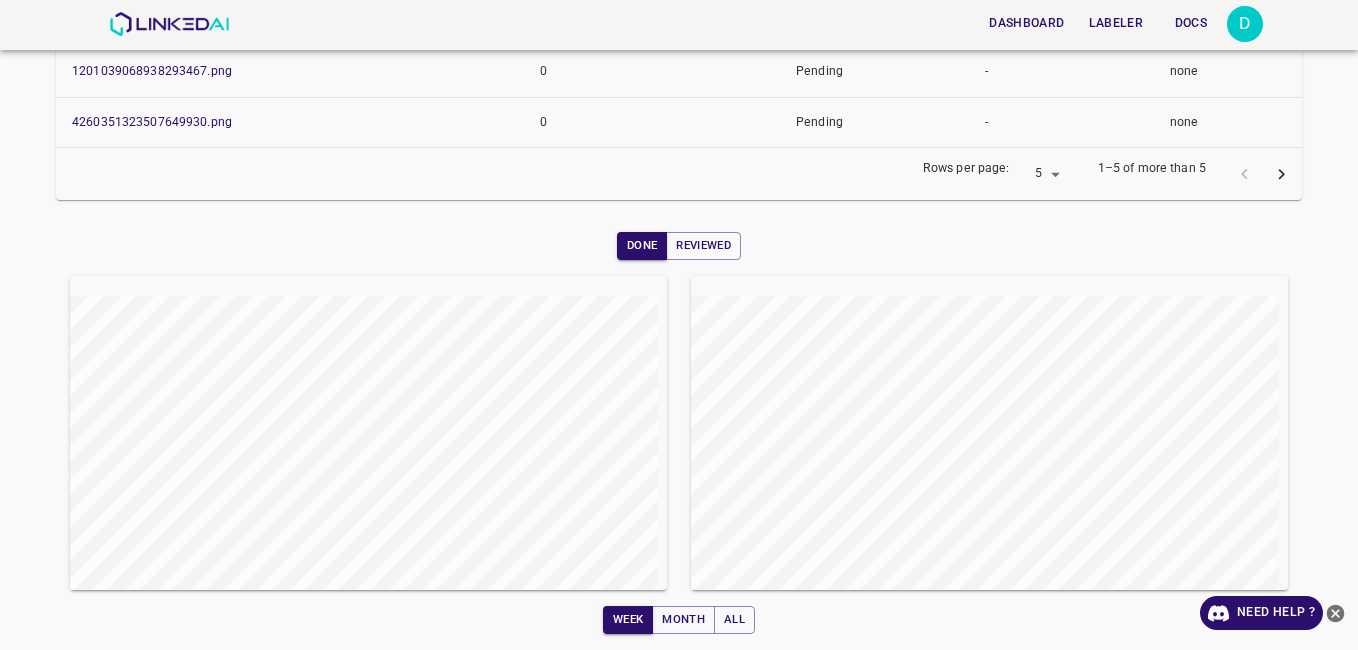 click on "Legit_skin_type_2025_02 Labeler :  nanisp37@gmail.com ID :  4a8c71bb-24a0-4514-b445-2d820e57eb02 Images Done: 2207 Start Labeling Pending Done All Labels Count Image Name Labels Count Done Skipped State -5383361562294226856.png 0 Pending - none -7797840297556071244.png 0 Pending - none -7968498181458135368.png 0 Pending - none 1201039068938293467.png 0 Pending - none 4260351323507649930.png 0 Pending - none Rows per page: 5 5 1–5 of more than 5 Done Reviewed Week Month All" at bounding box center (679, 102) 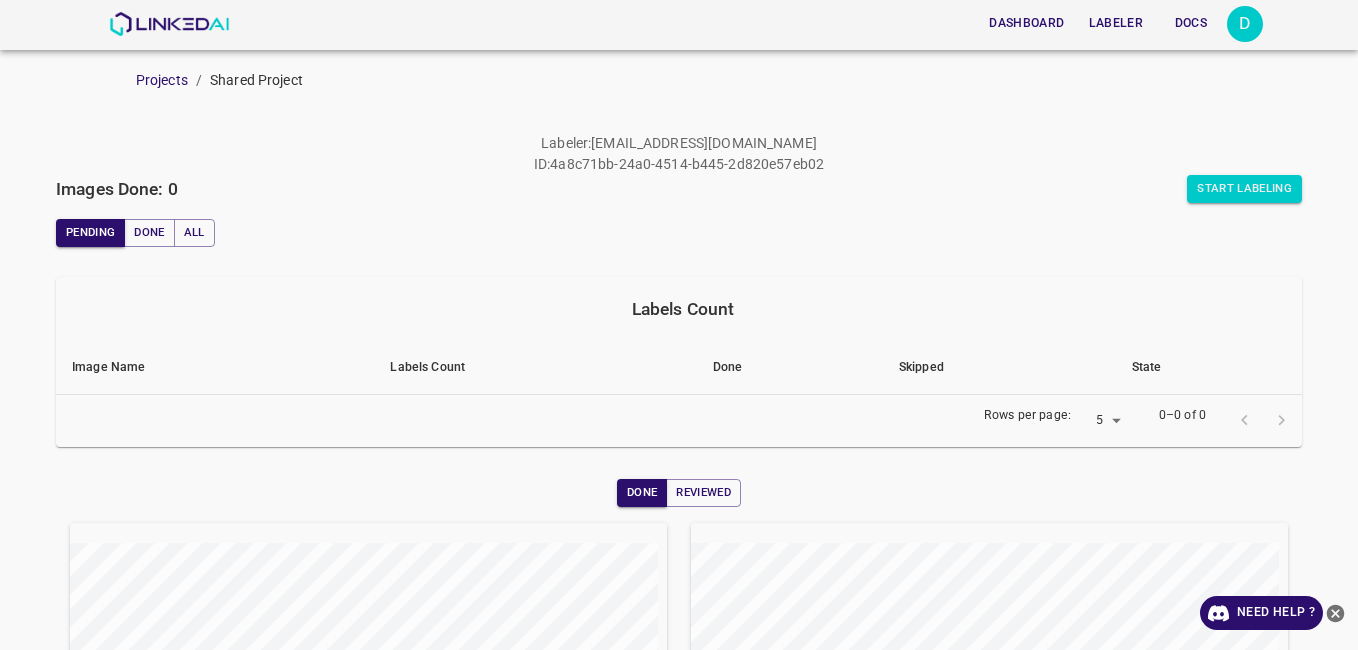 scroll, scrollTop: 0, scrollLeft: 0, axis: both 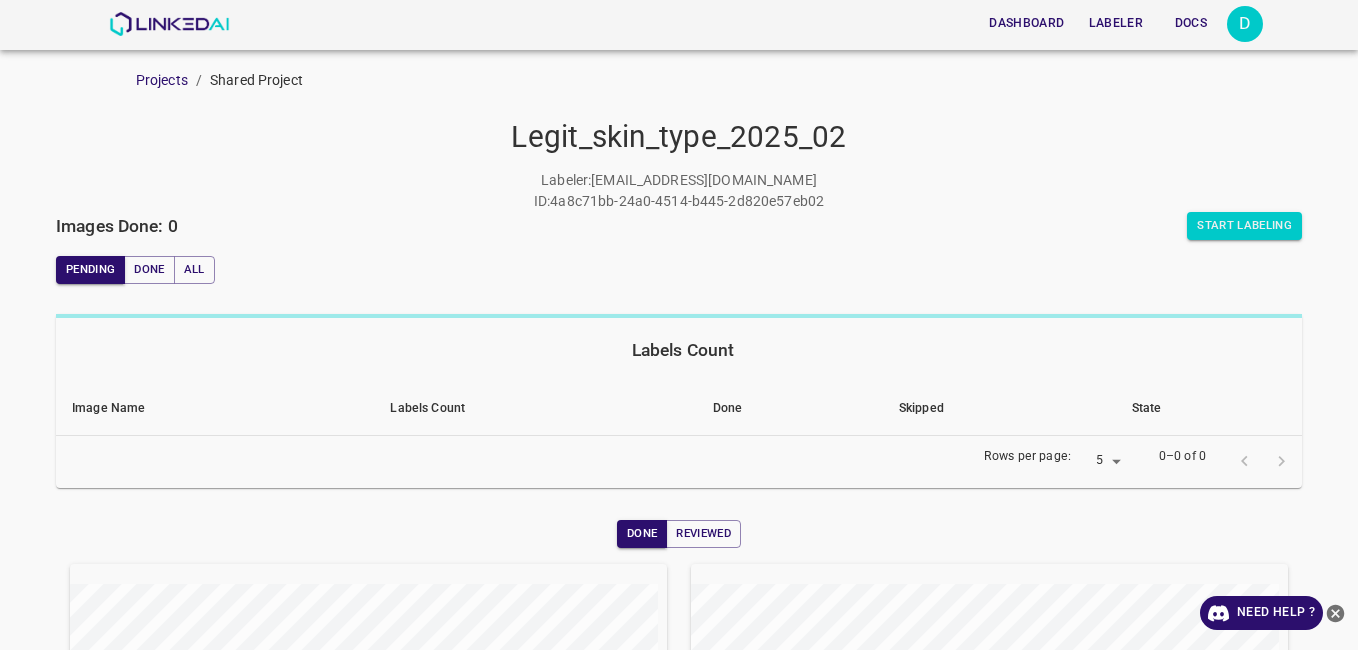 click on "Dashboard Labeler Docs D Projects / Shared Project Legit_skin_type_2025_02 Labeler :  nanisp37@gmail.com ID :  4a8c71bb-24a0-4514-b445-2d820e57eb02 Images Done: 0 Start Labeling Pending Done All Labels Count Image Name Labels Count Done Skipped State Rows per page: 5 5 0–0 of 0 Done Reviewed Week Month All" at bounding box center (679, 325) 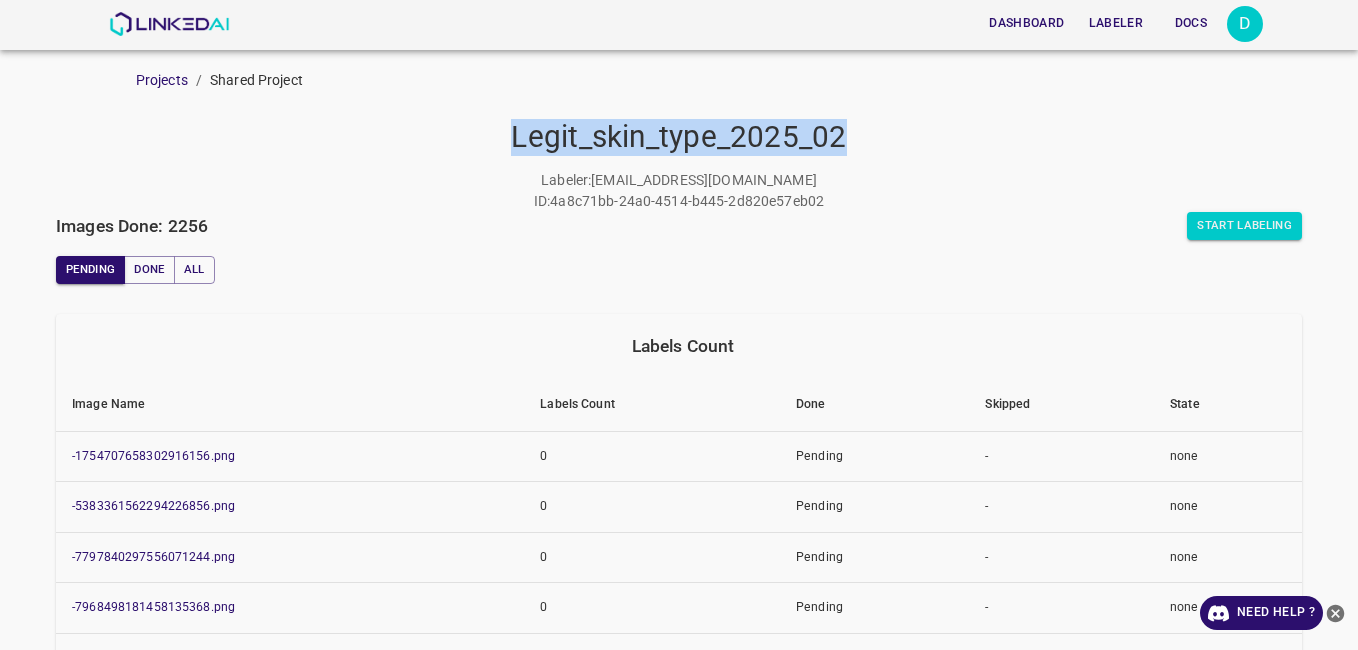 drag, startPoint x: 789, startPoint y: 131, endPoint x: 1205, endPoint y: 149, distance: 416.38925 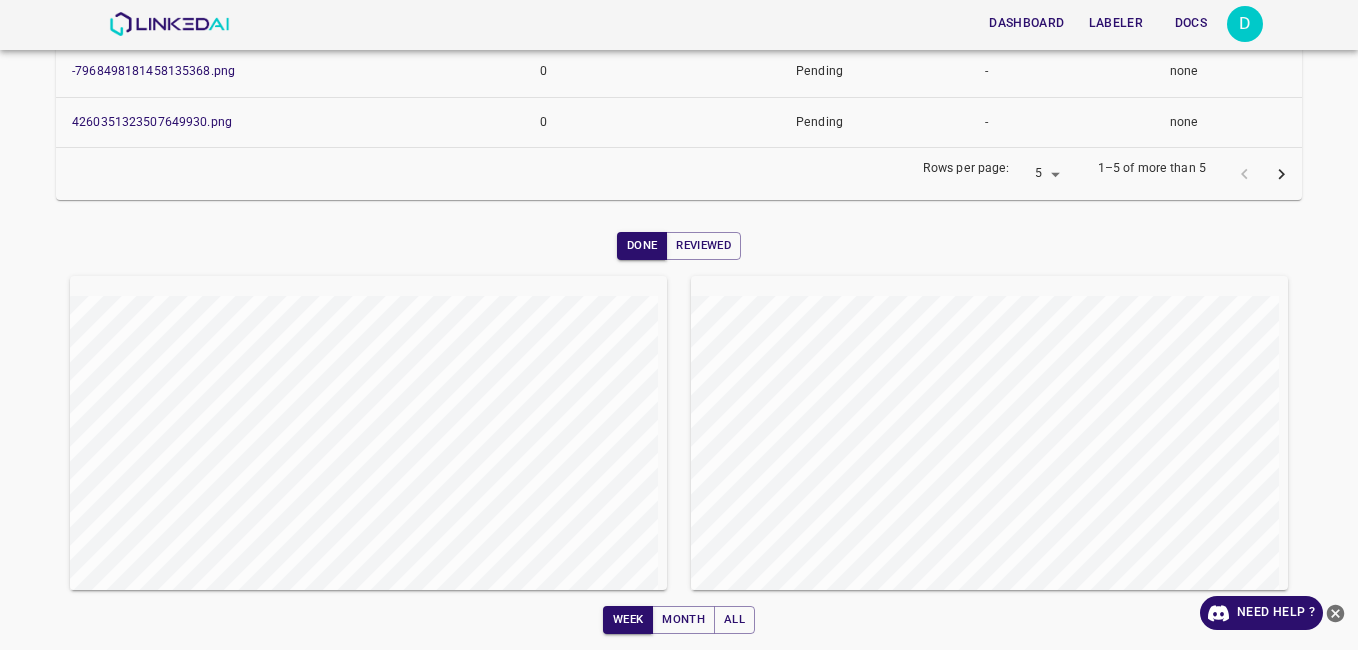 scroll, scrollTop: 536, scrollLeft: 0, axis: vertical 